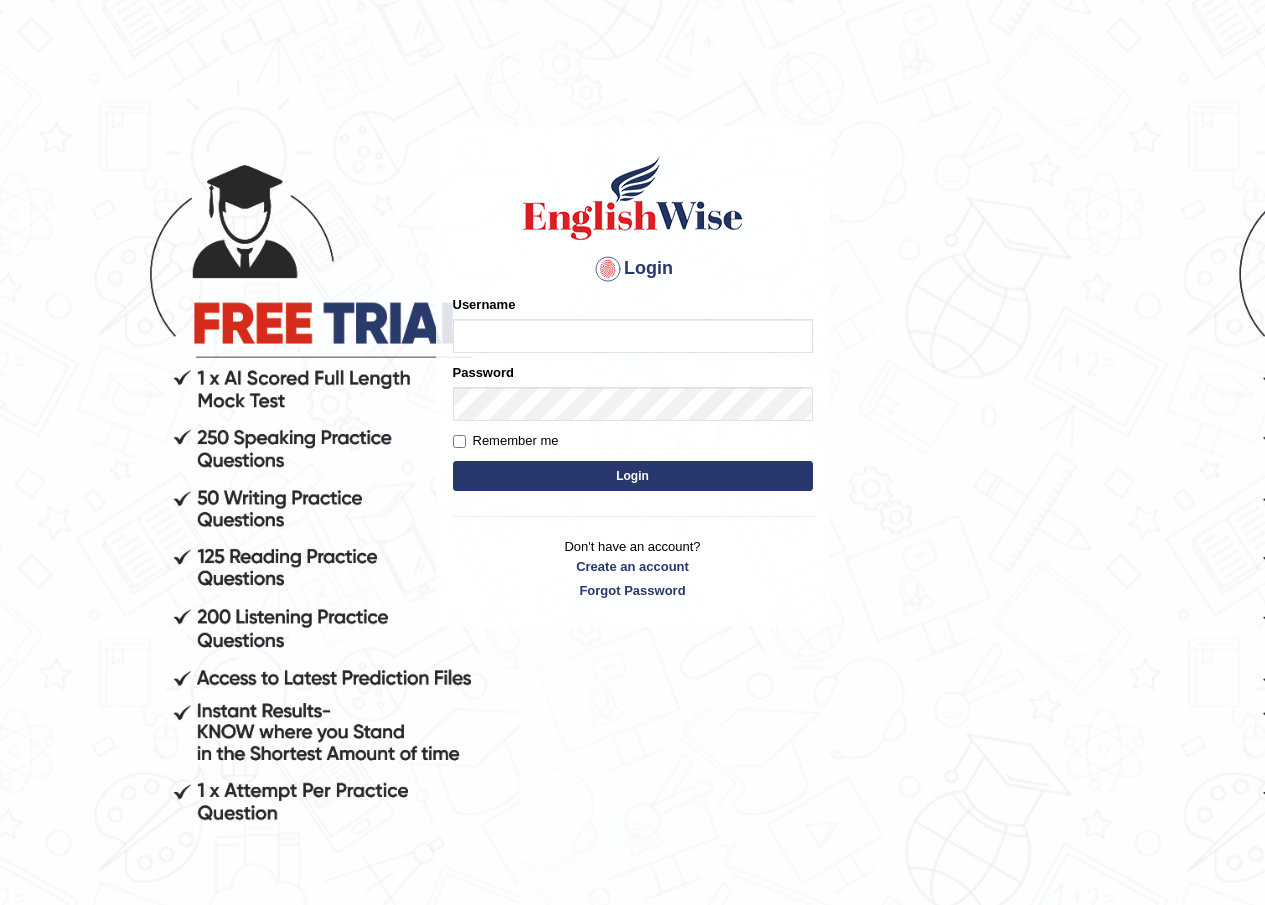 scroll, scrollTop: 0, scrollLeft: 0, axis: both 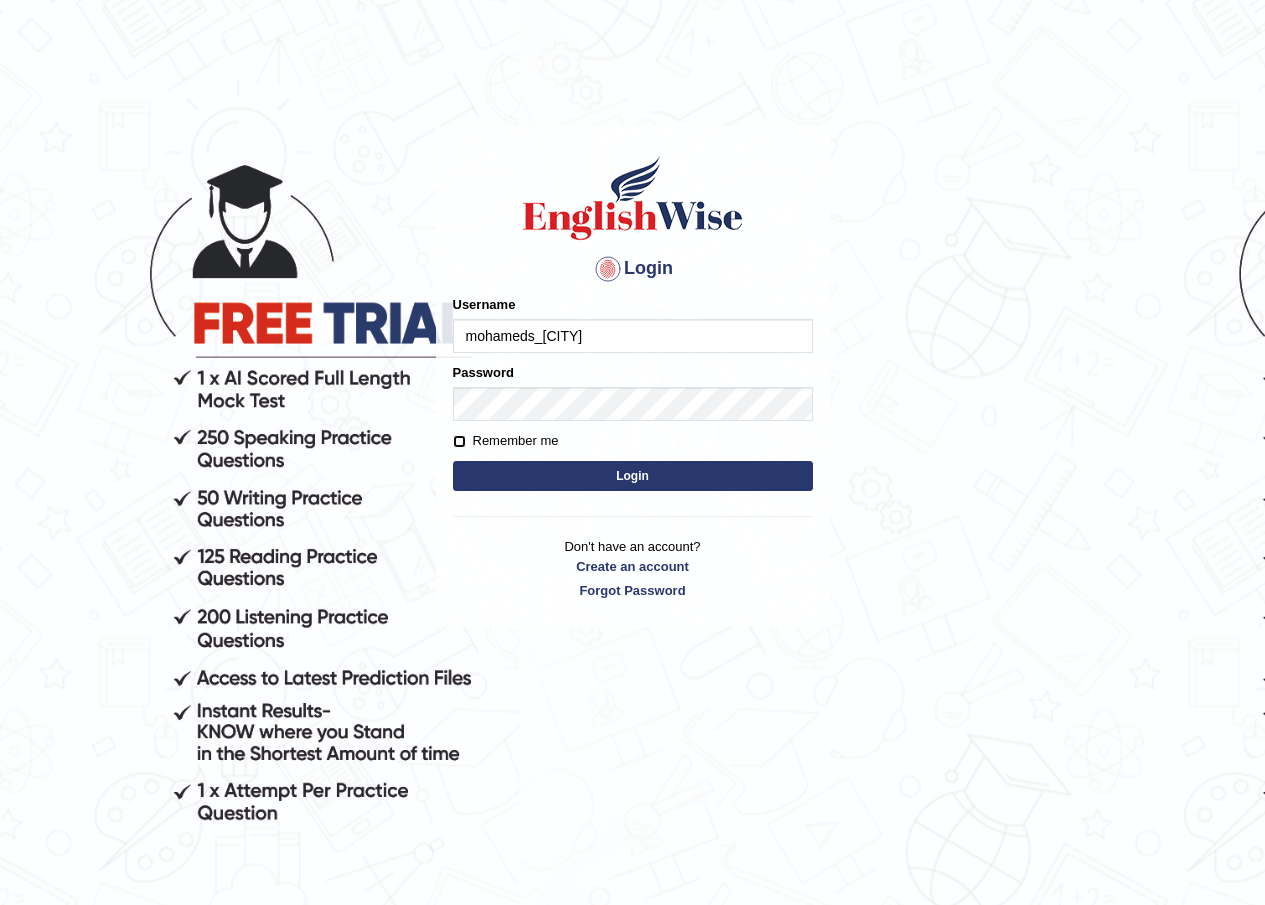 click on "Remember me" at bounding box center (459, 441) 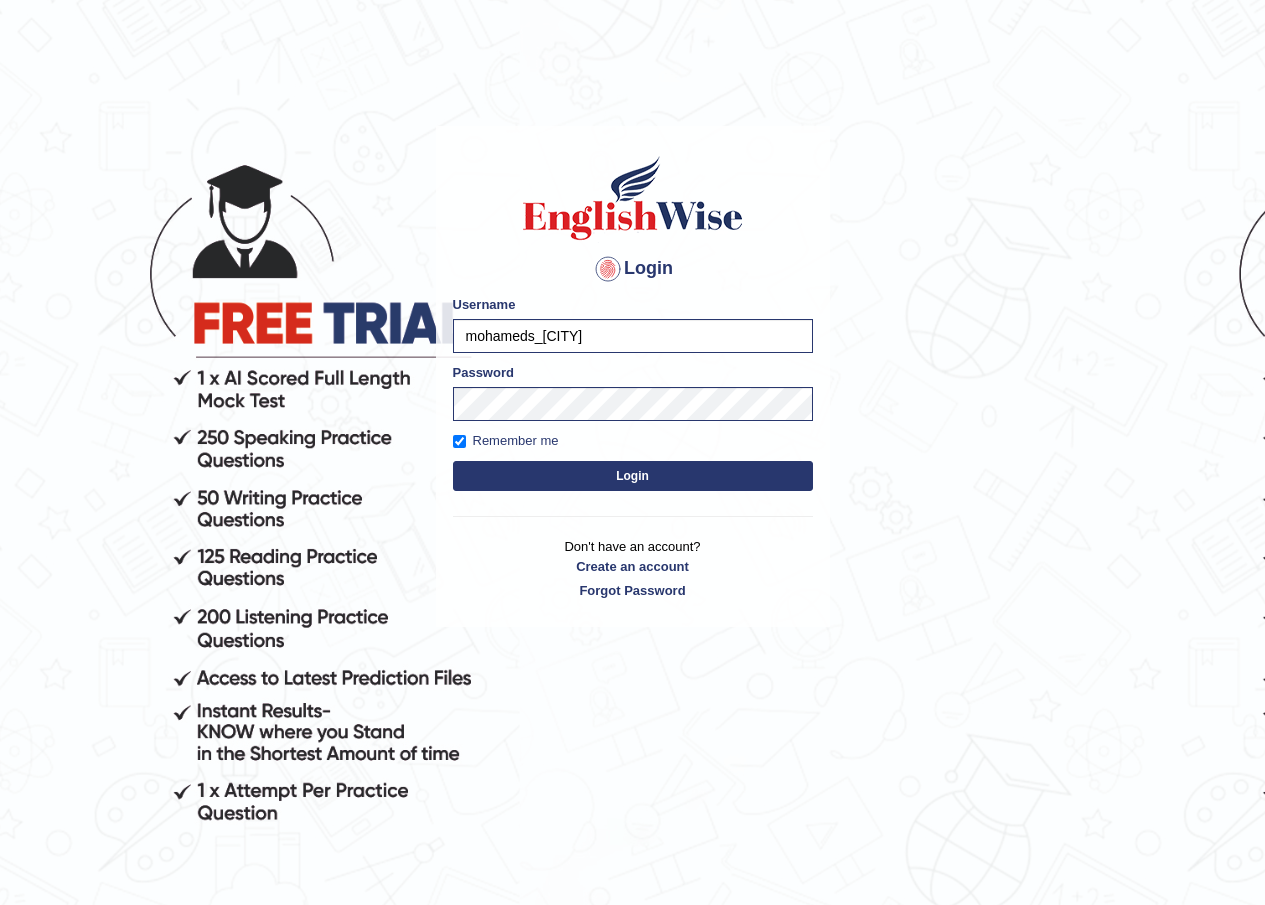 click on "Login" at bounding box center (633, 476) 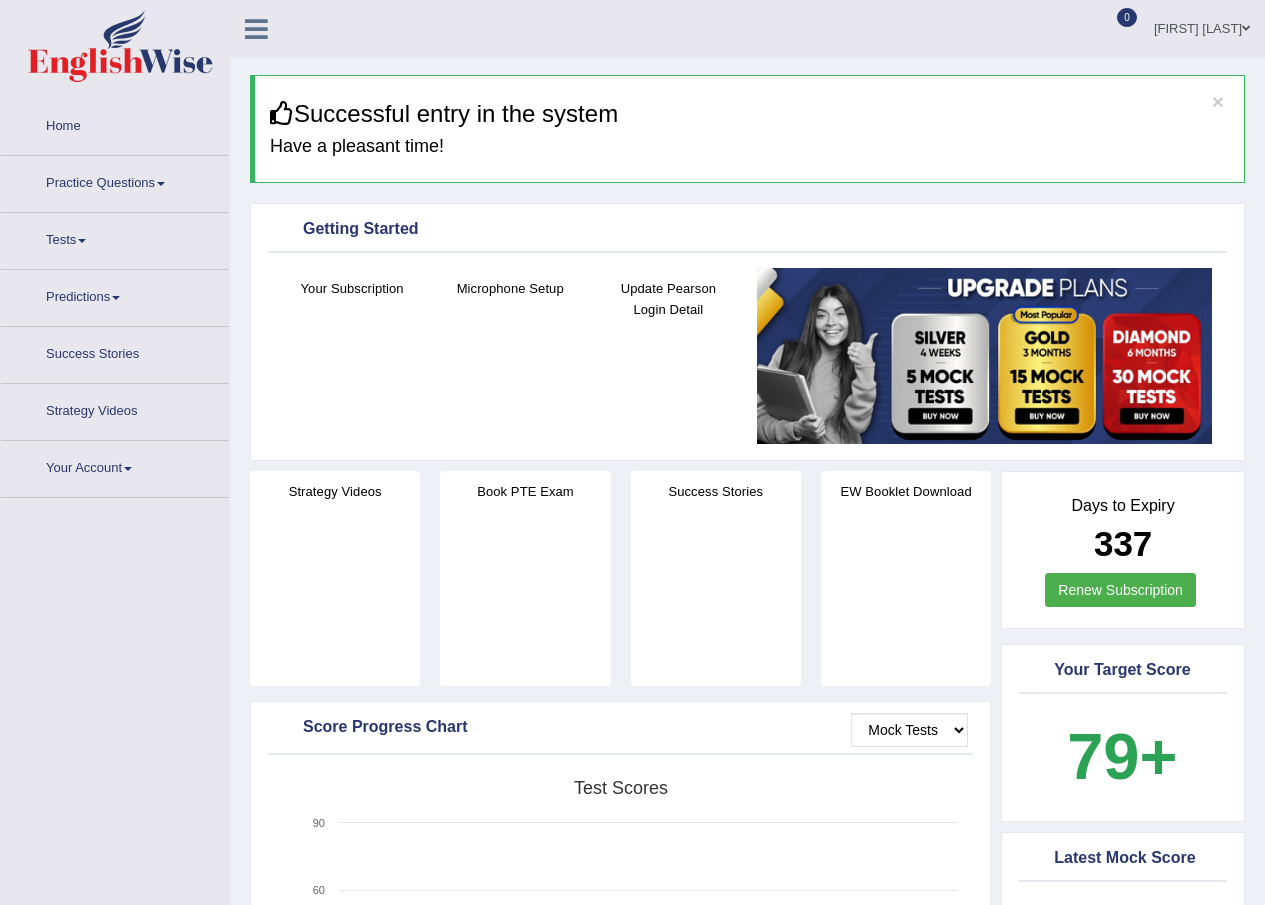 scroll, scrollTop: 0, scrollLeft: 0, axis: both 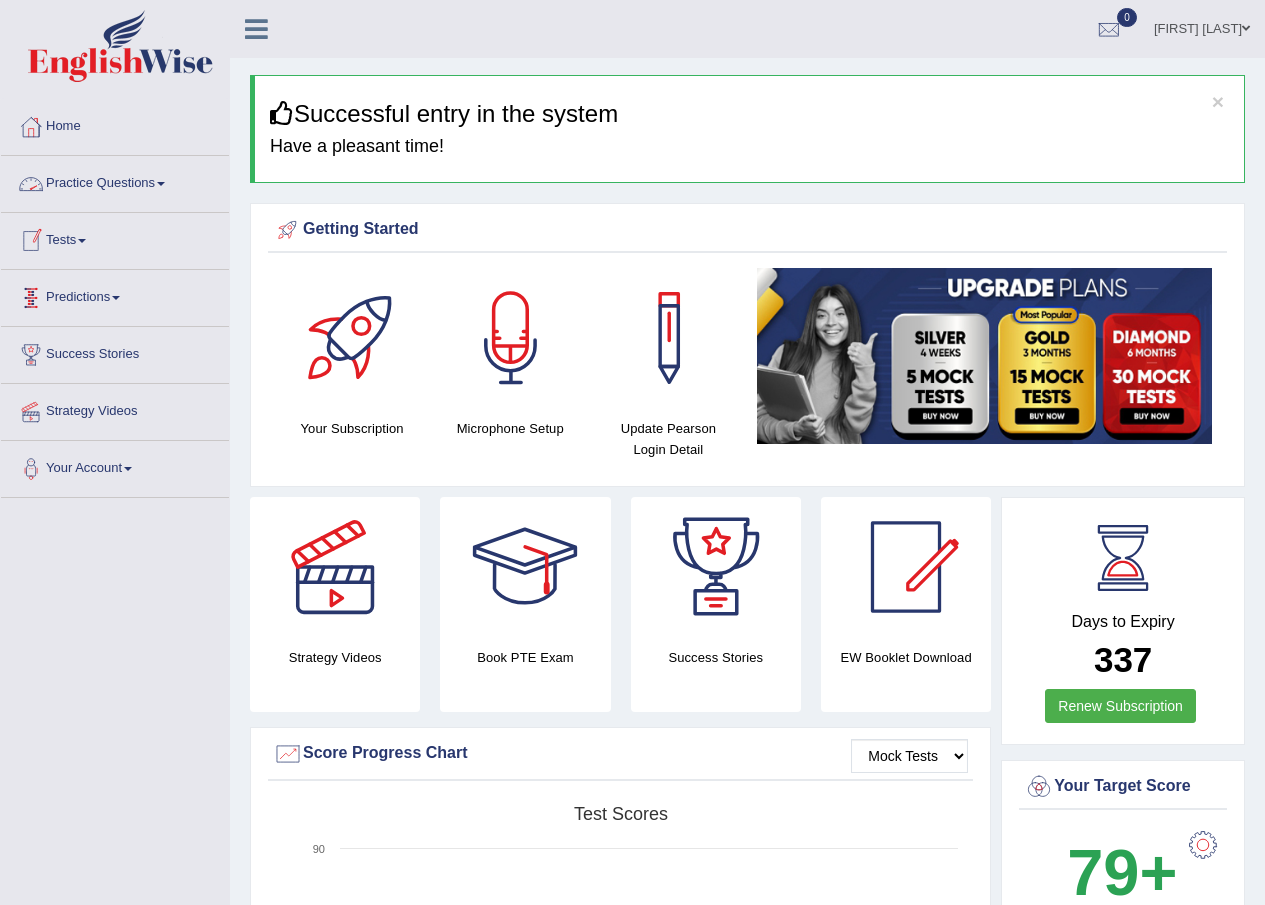 click on "Practice Questions" at bounding box center [115, 181] 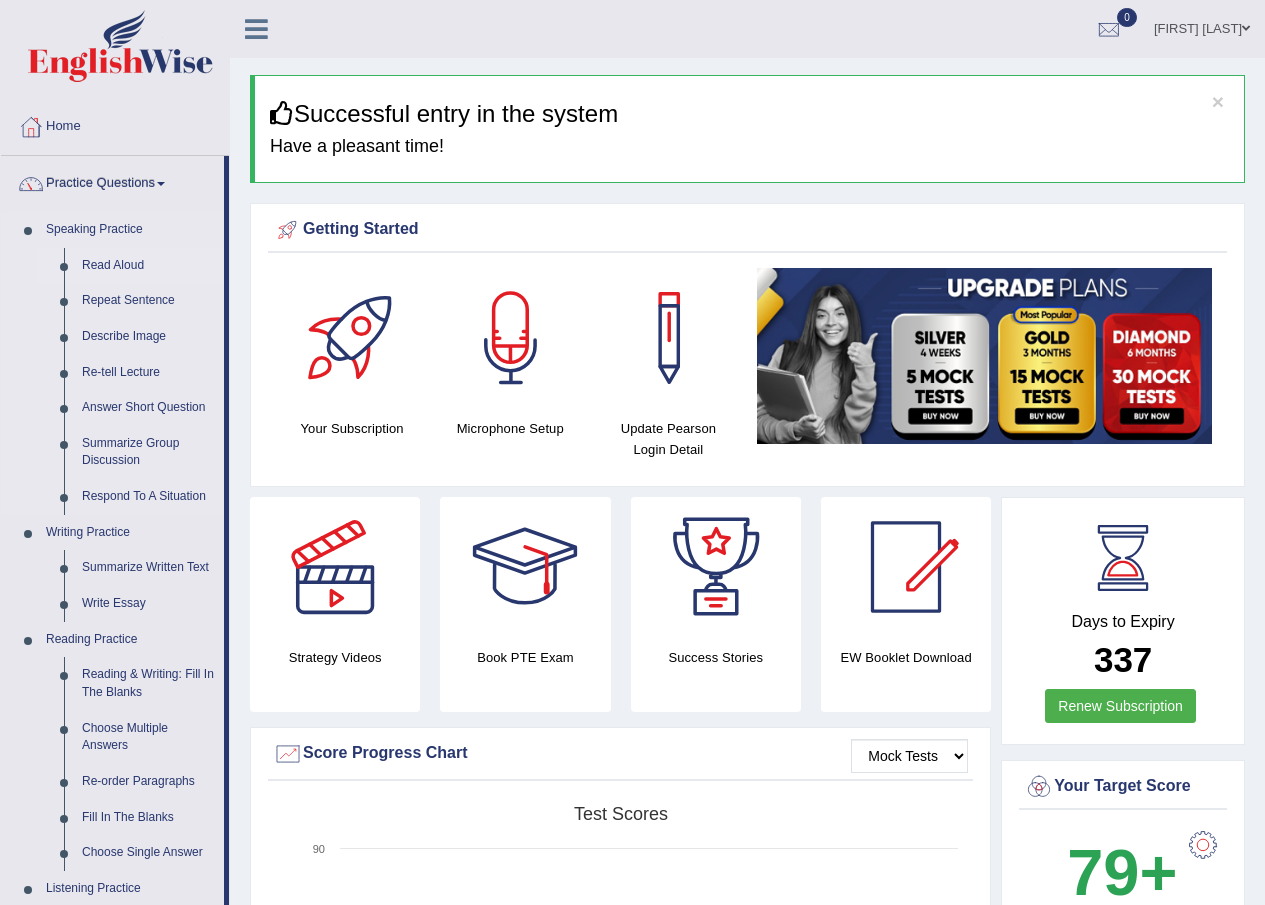 click on "Read Aloud" at bounding box center [148, 266] 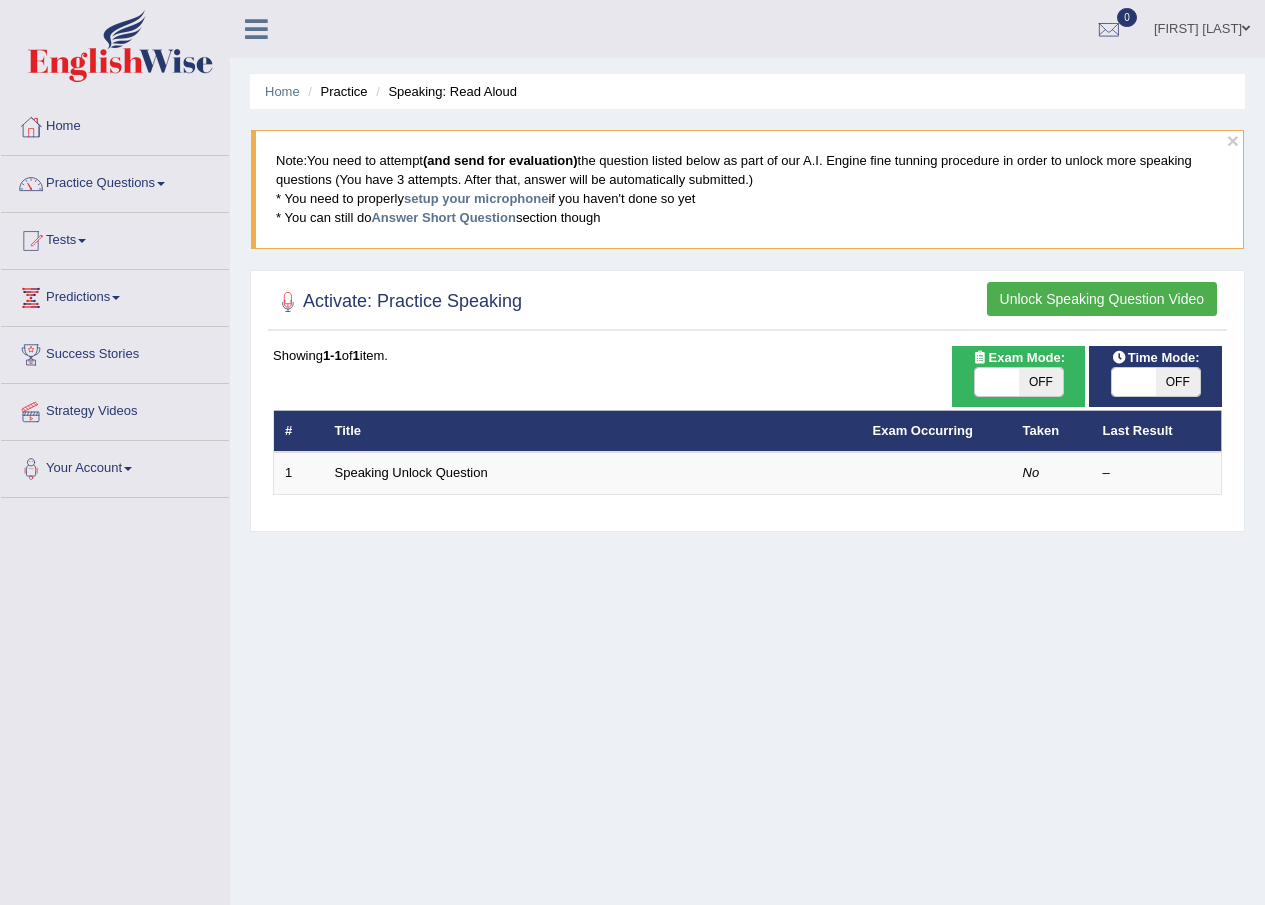 scroll, scrollTop: 0, scrollLeft: 0, axis: both 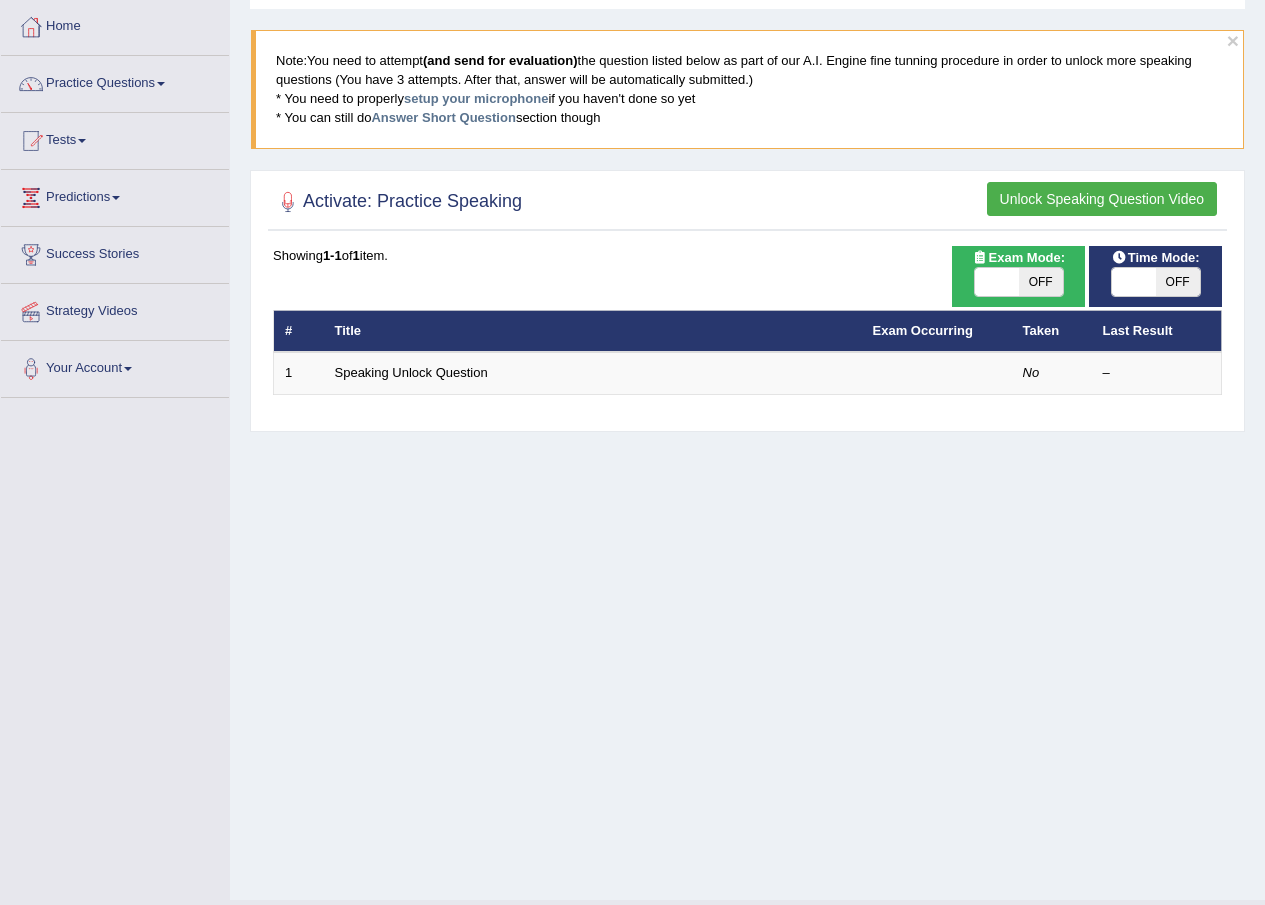 click on "Unlock Speaking Question Video" at bounding box center (1102, 199) 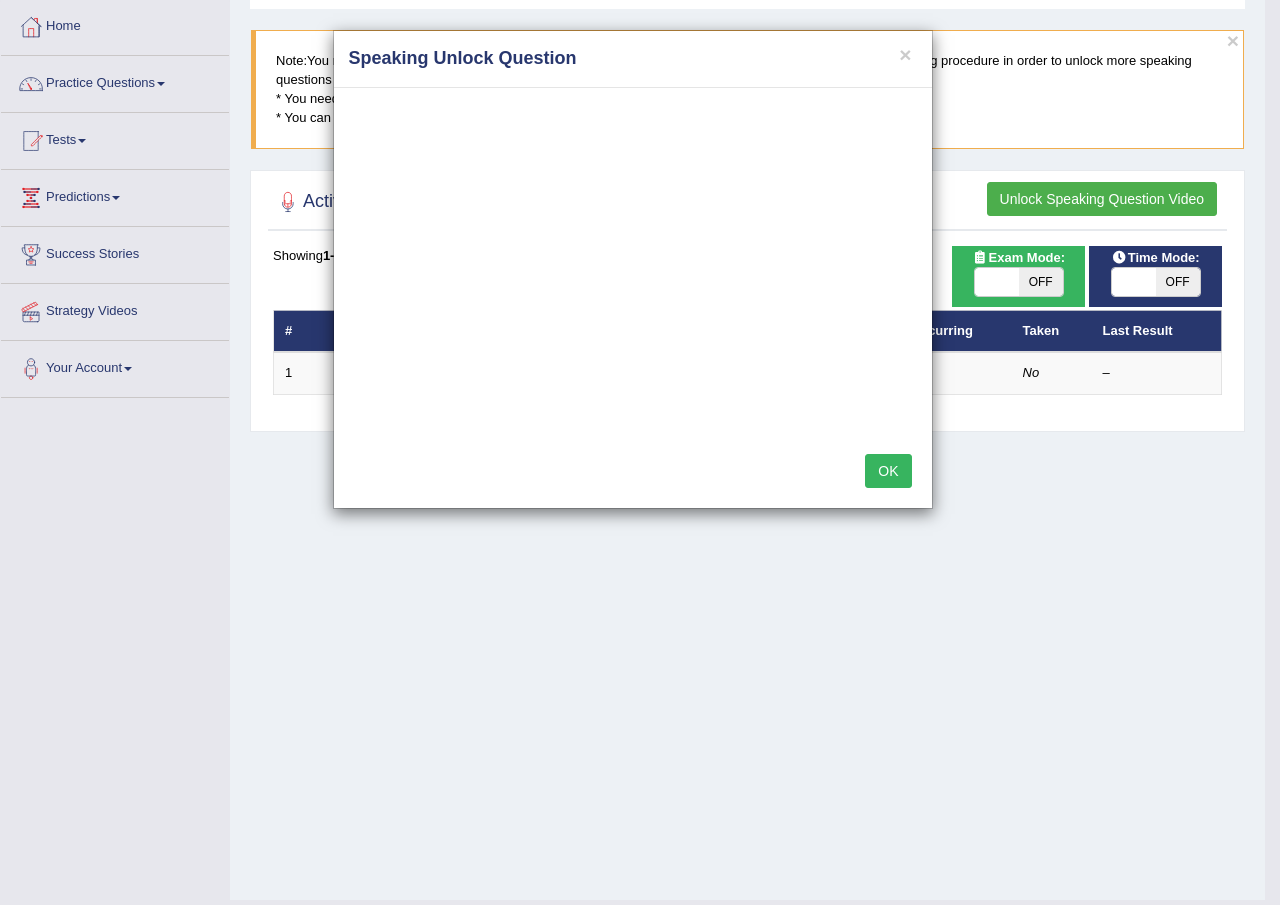 click on "OK" at bounding box center [888, 471] 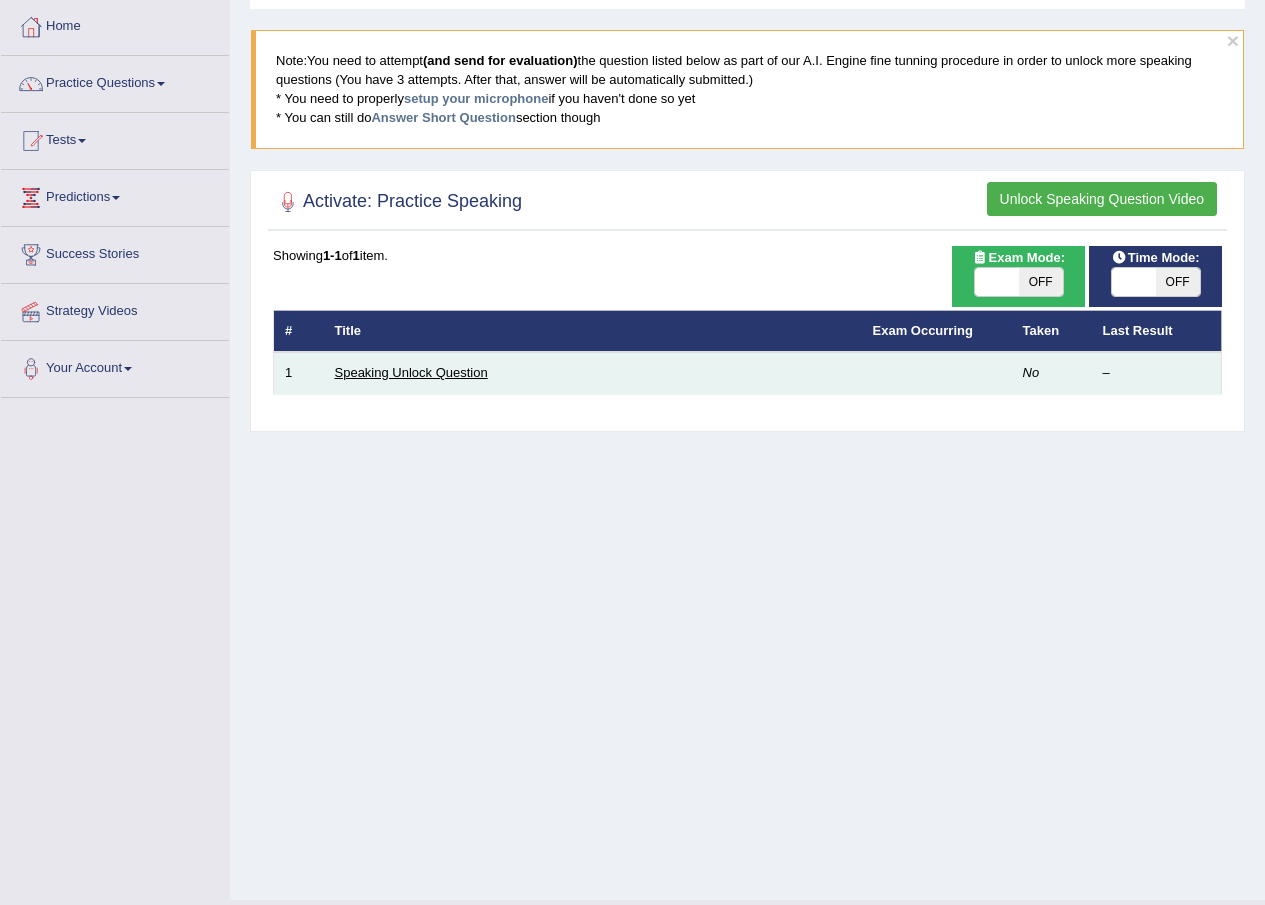 click on "Speaking Unlock Question" at bounding box center (411, 372) 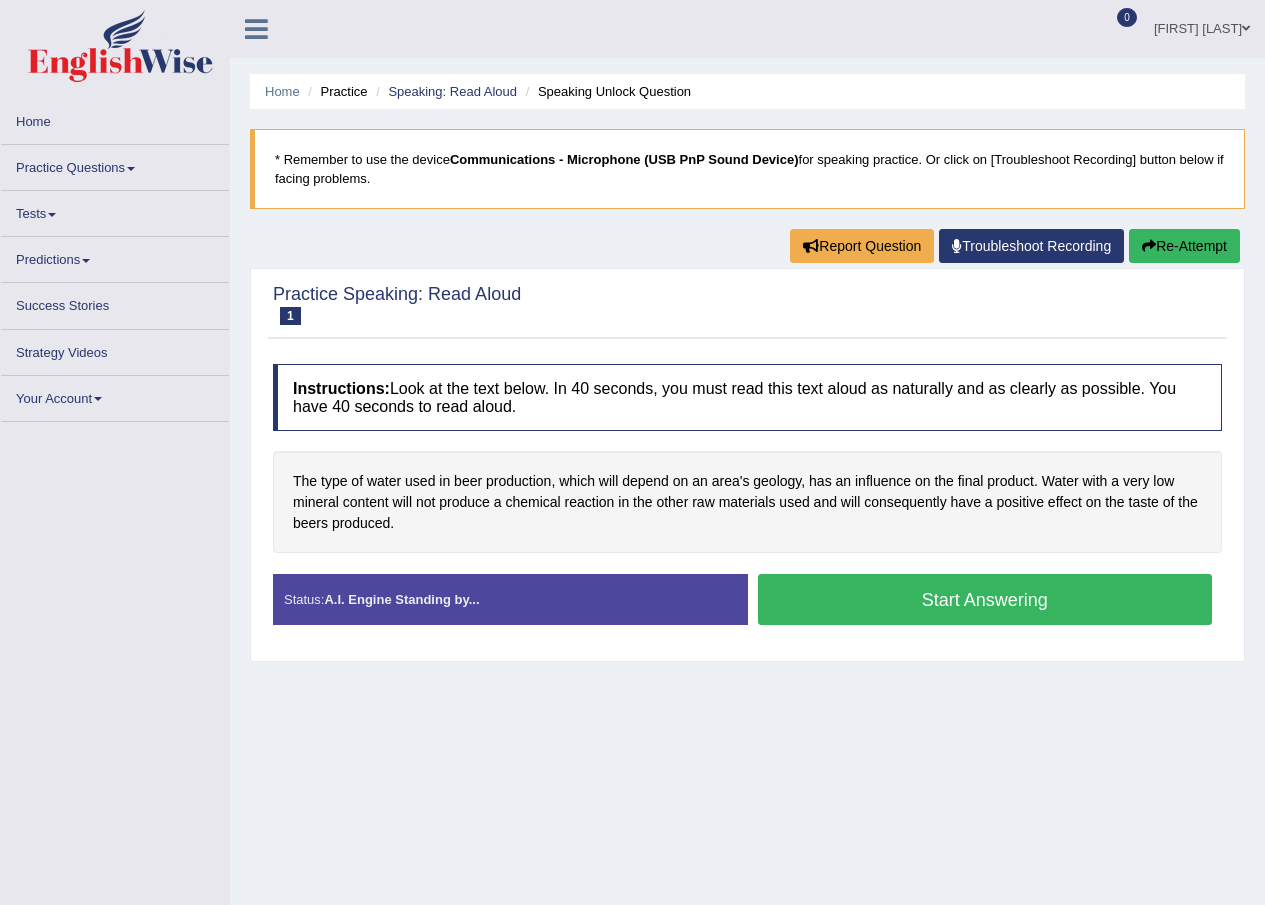 scroll, scrollTop: 0, scrollLeft: 0, axis: both 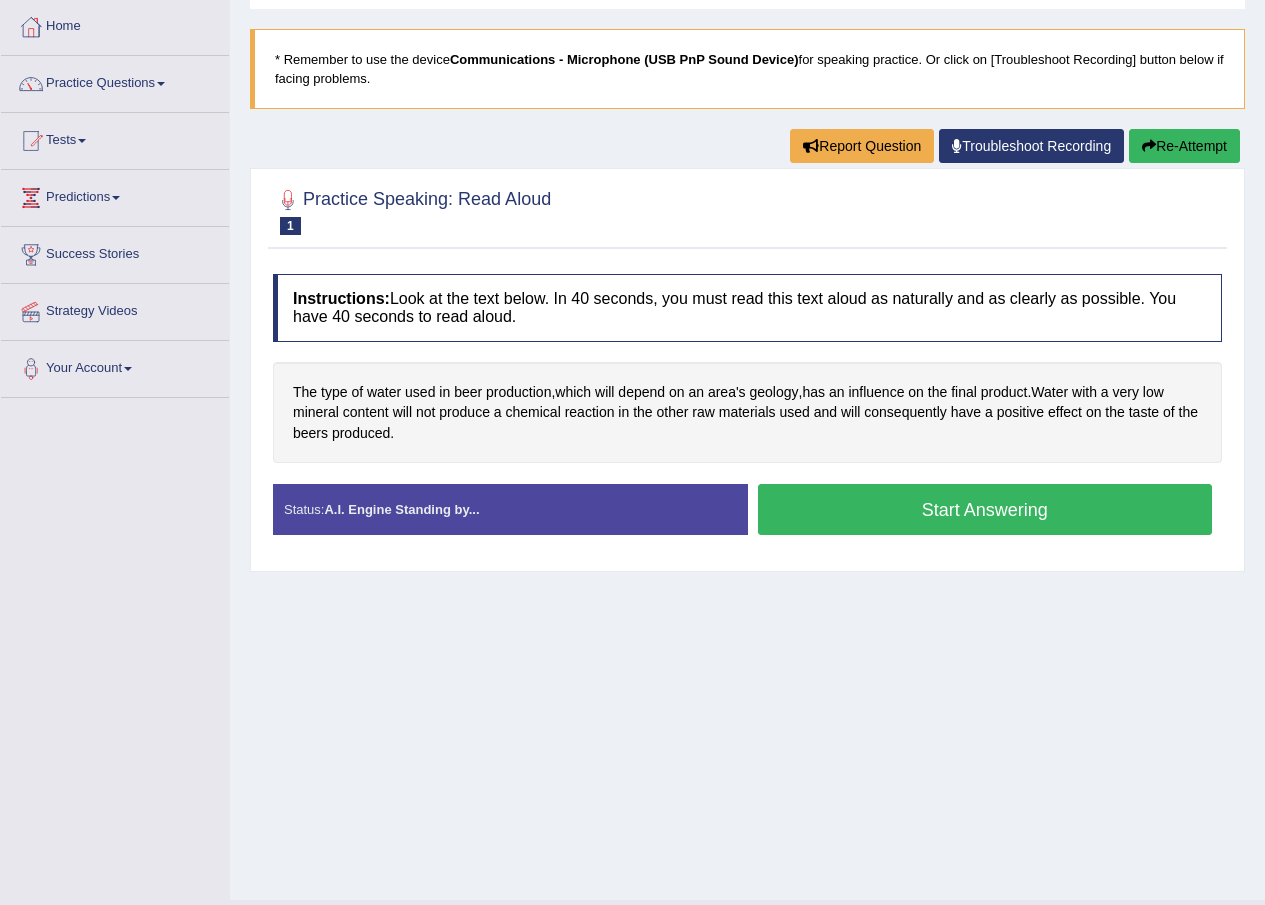 click on "Start Answering" at bounding box center (985, 509) 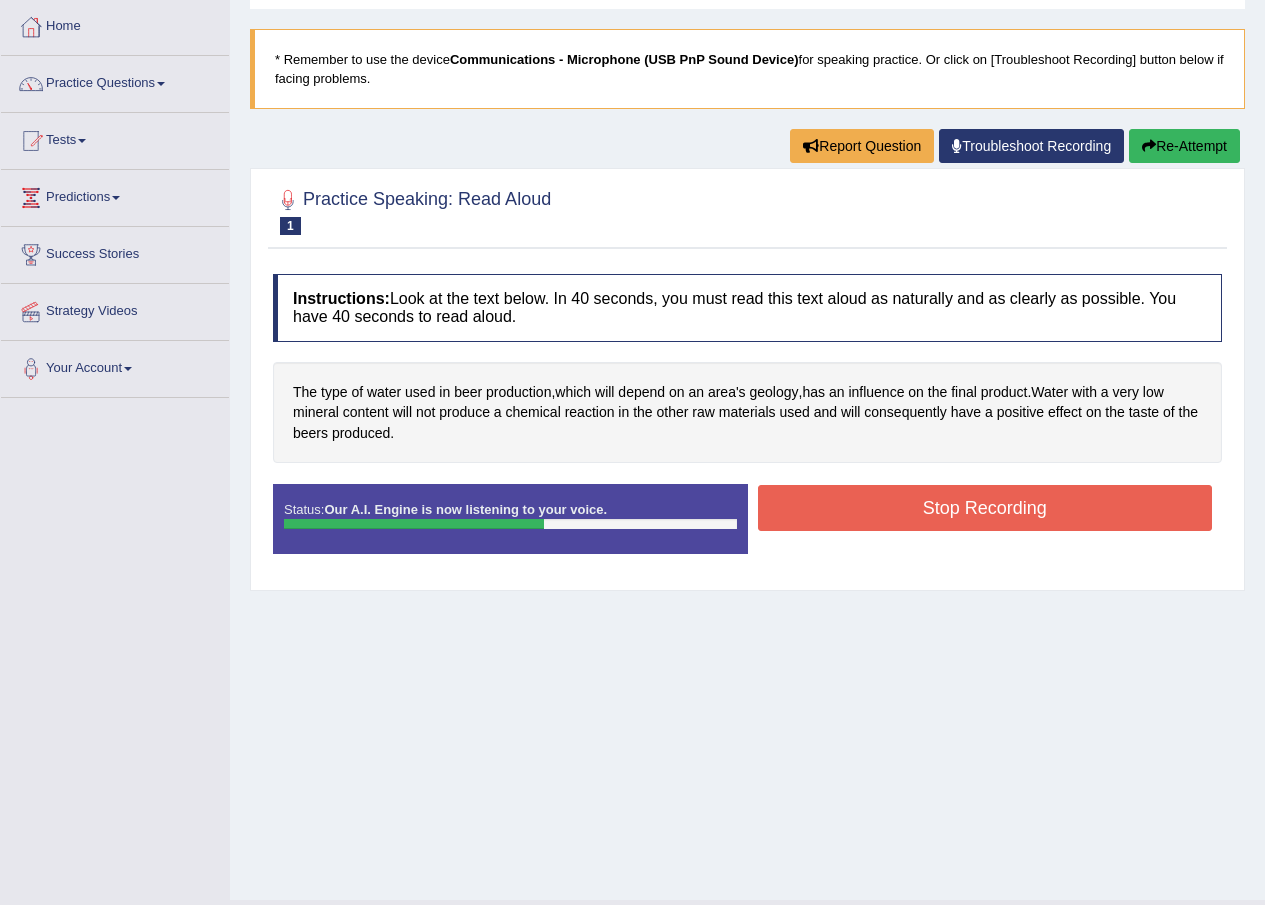 click on "Stop Recording" at bounding box center (985, 508) 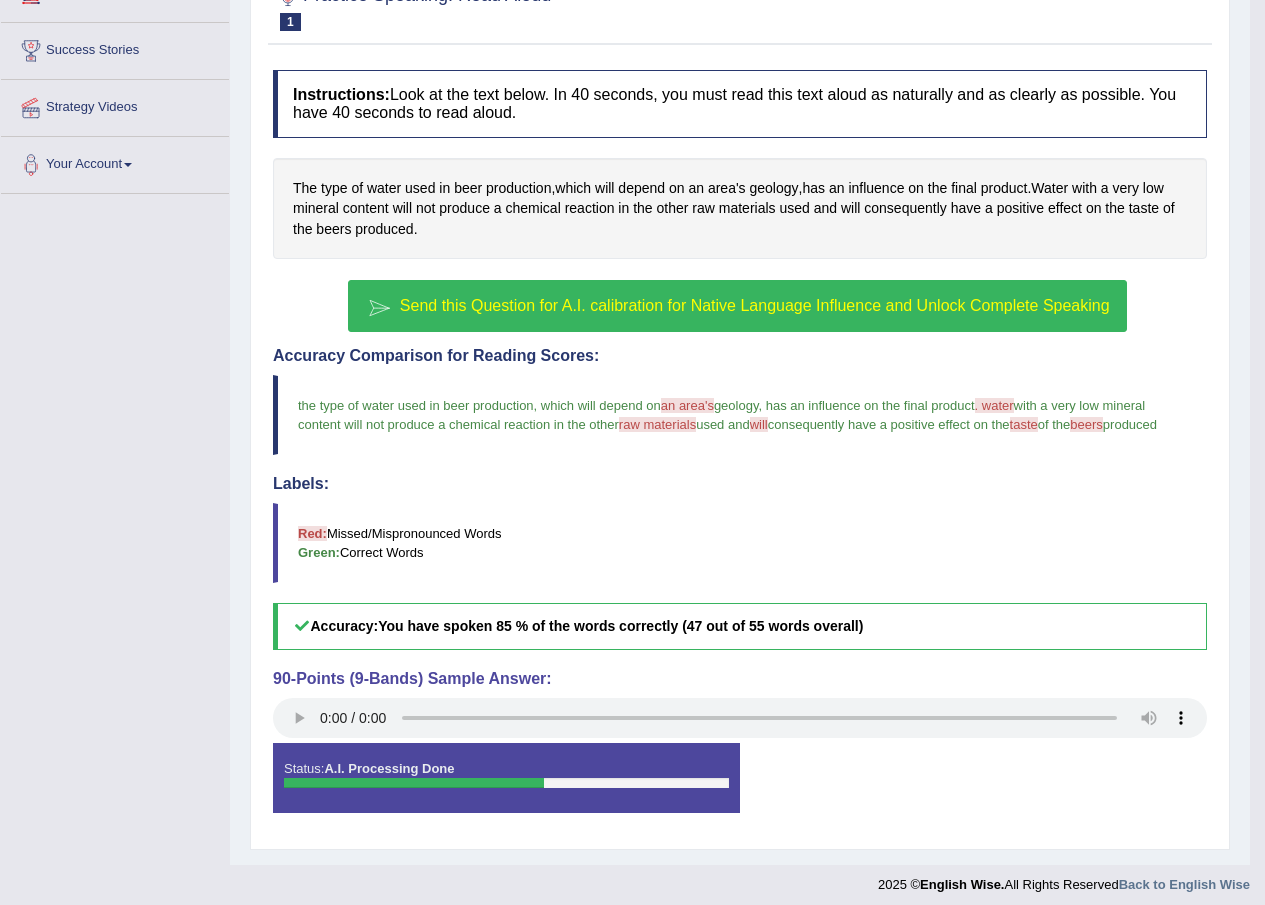 scroll, scrollTop: 314, scrollLeft: 0, axis: vertical 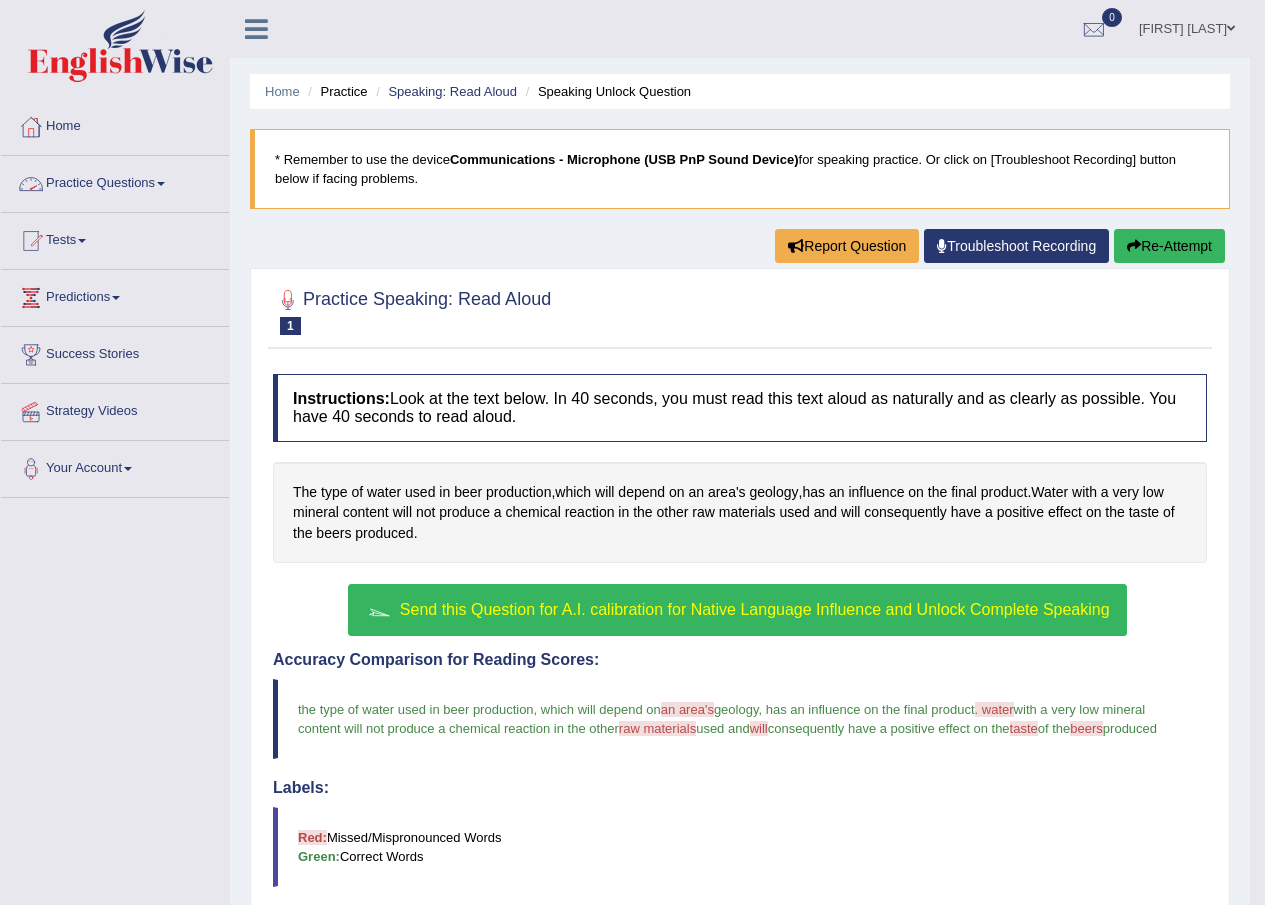 click on "Practice Questions" at bounding box center [115, 181] 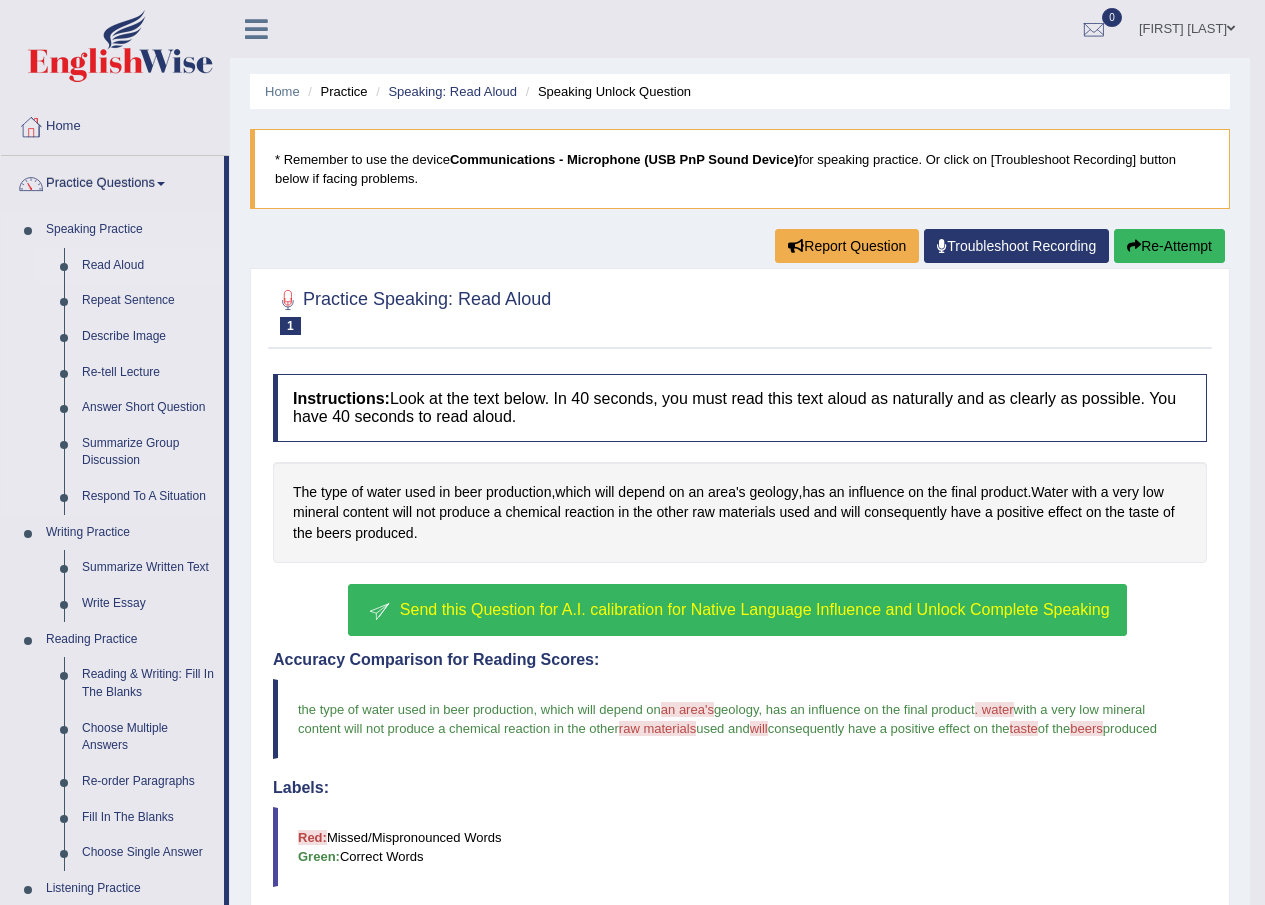 click on "Read Aloud" at bounding box center [148, 266] 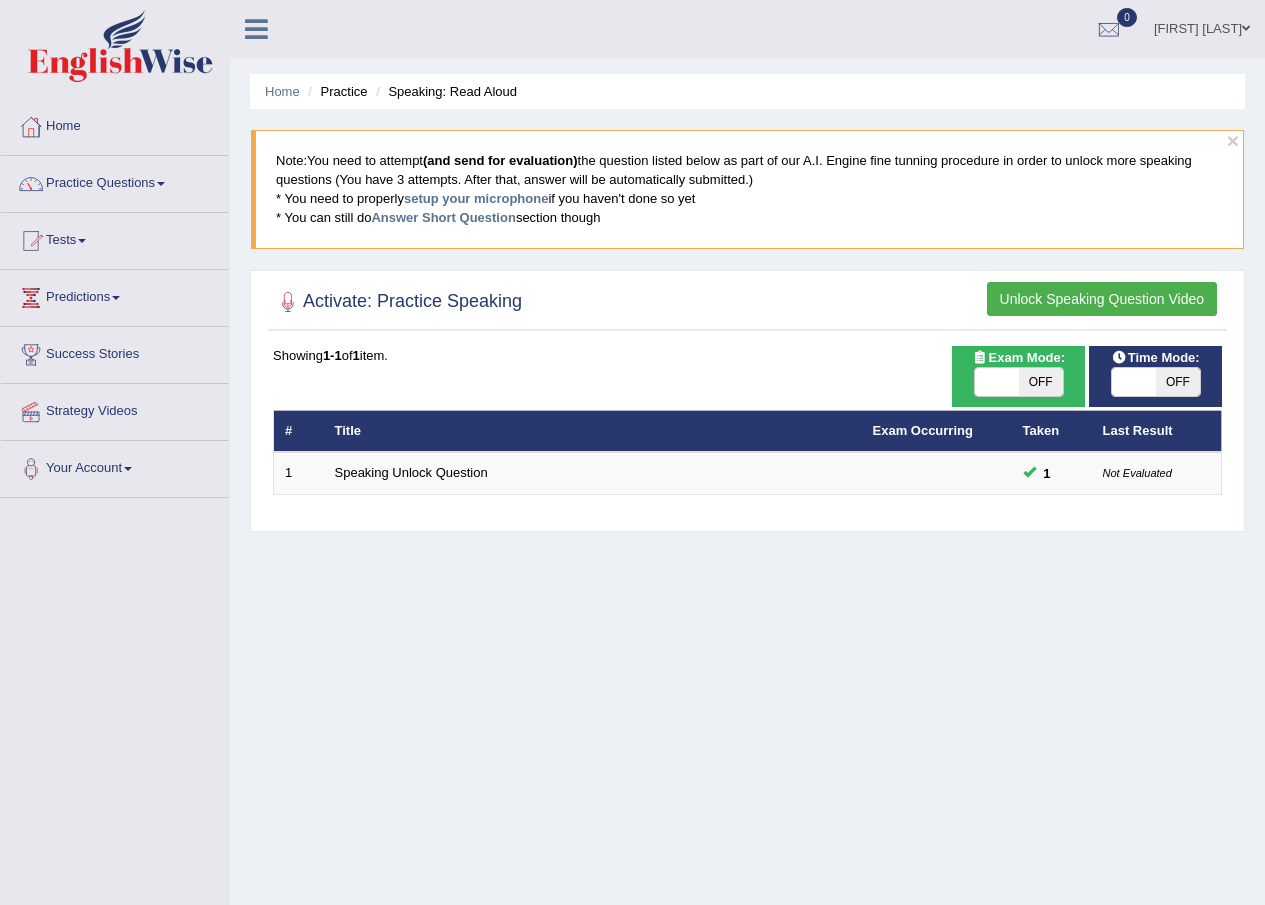 scroll, scrollTop: 0, scrollLeft: 0, axis: both 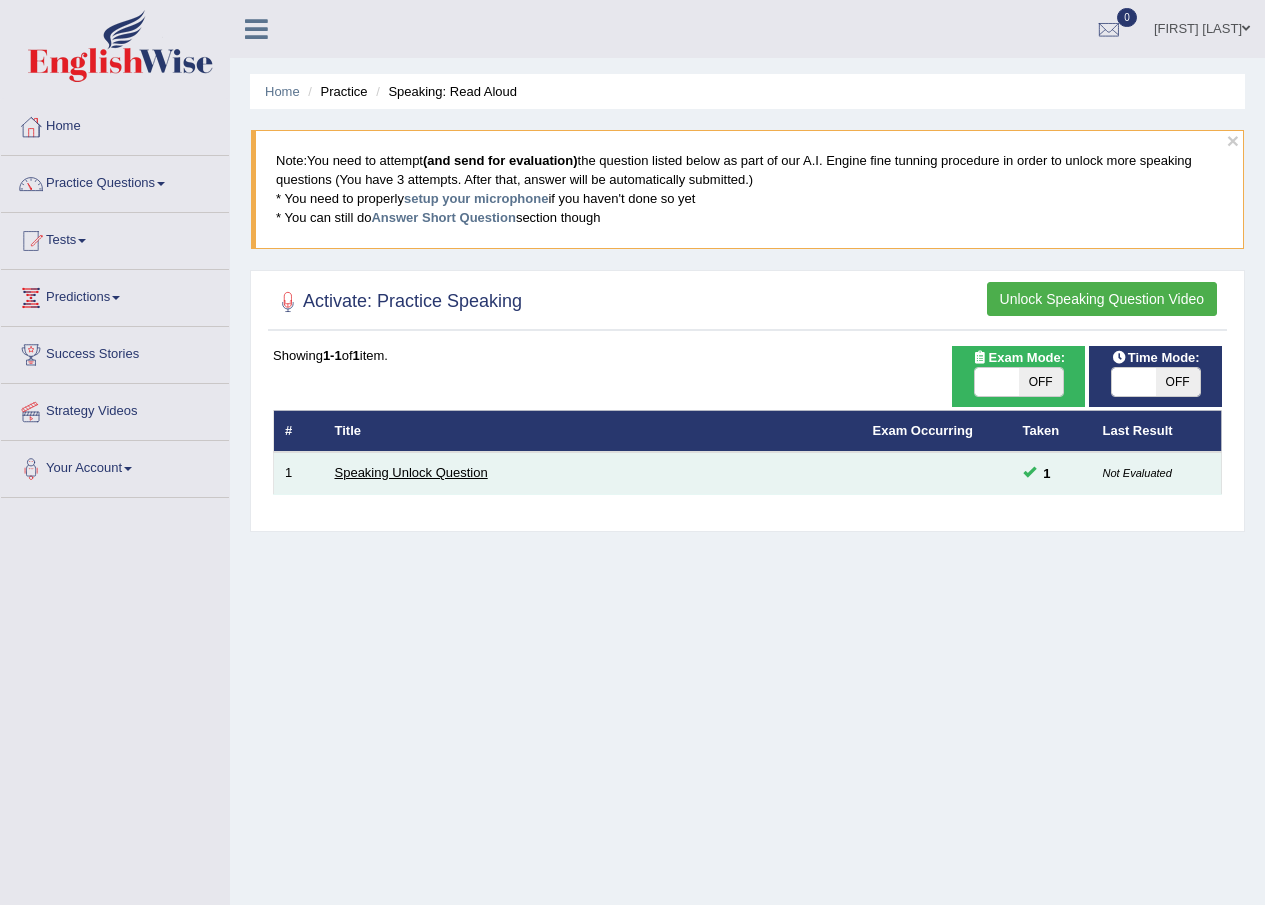 click on "Speaking Unlock Question" at bounding box center [411, 472] 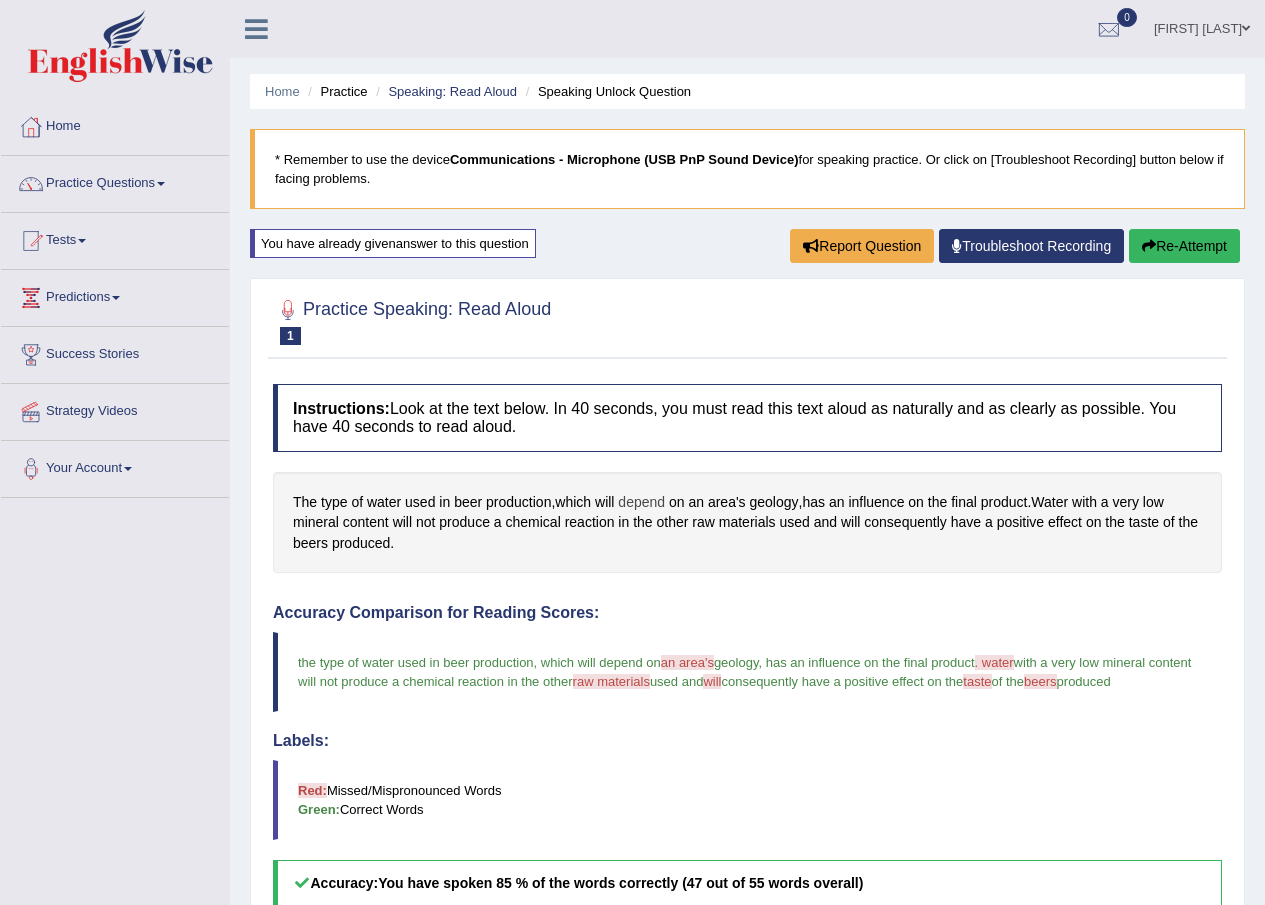scroll, scrollTop: 0, scrollLeft: 0, axis: both 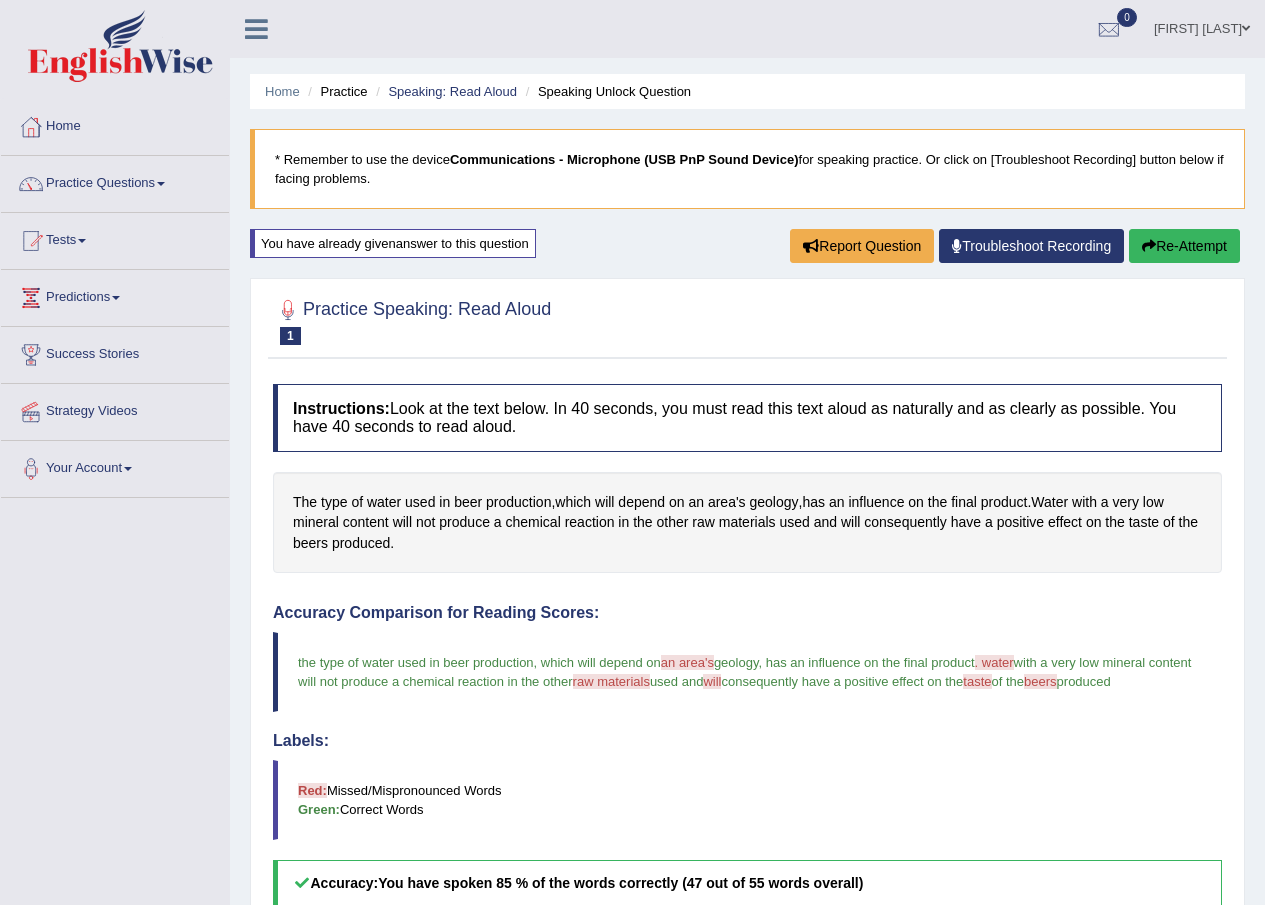 click on "Re-Attempt" at bounding box center [1184, 246] 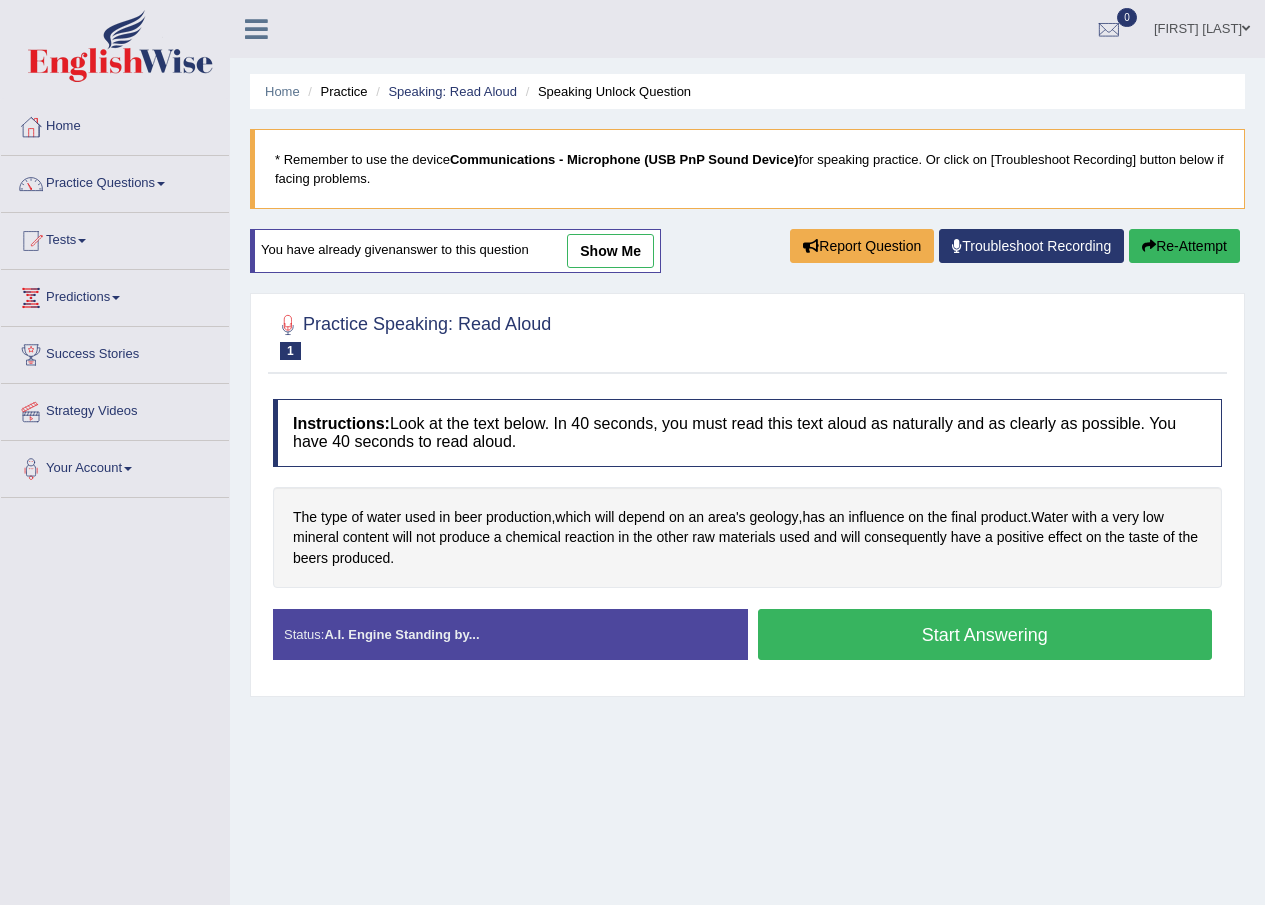 scroll, scrollTop: 0, scrollLeft: 0, axis: both 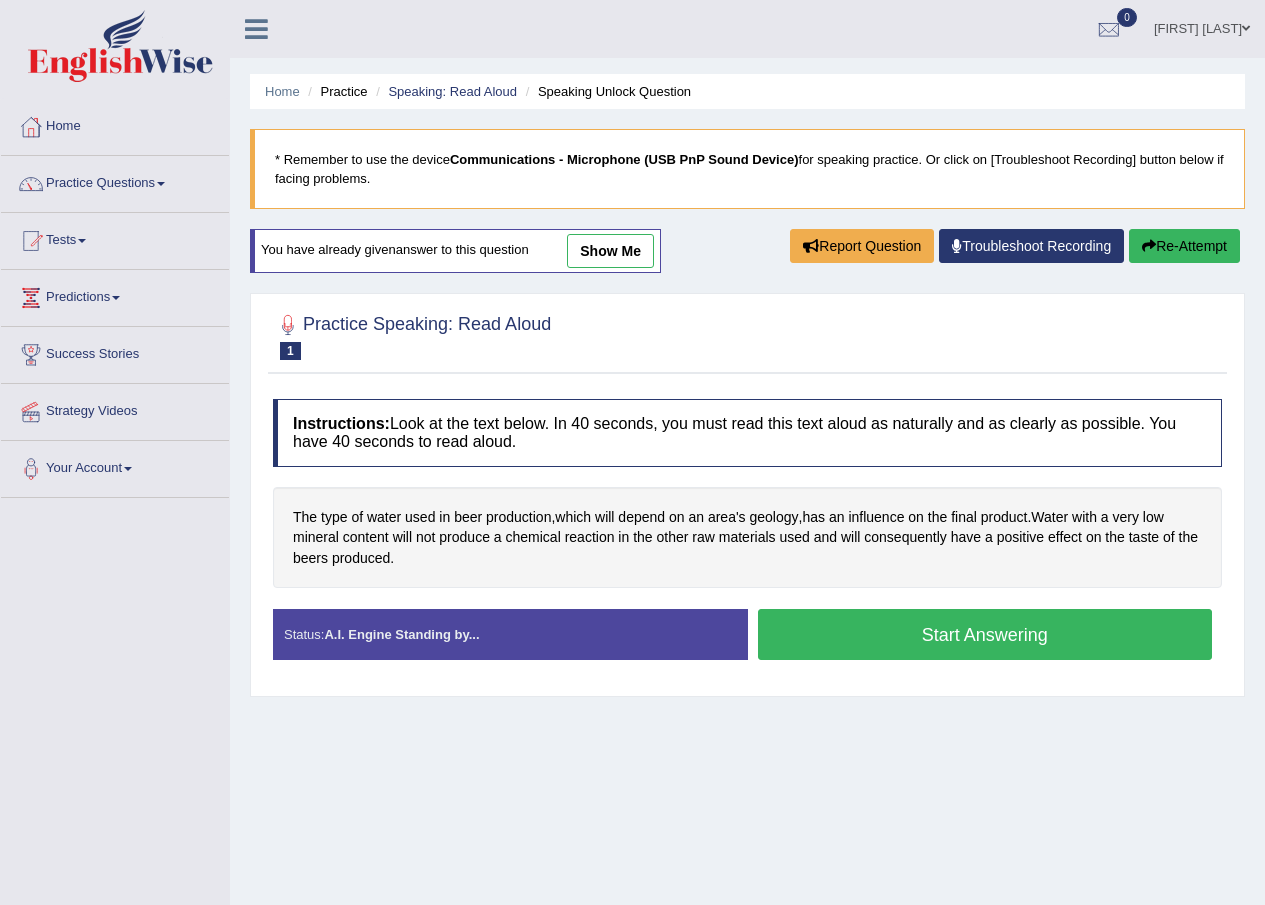 click on "Start Answering" at bounding box center [985, 634] 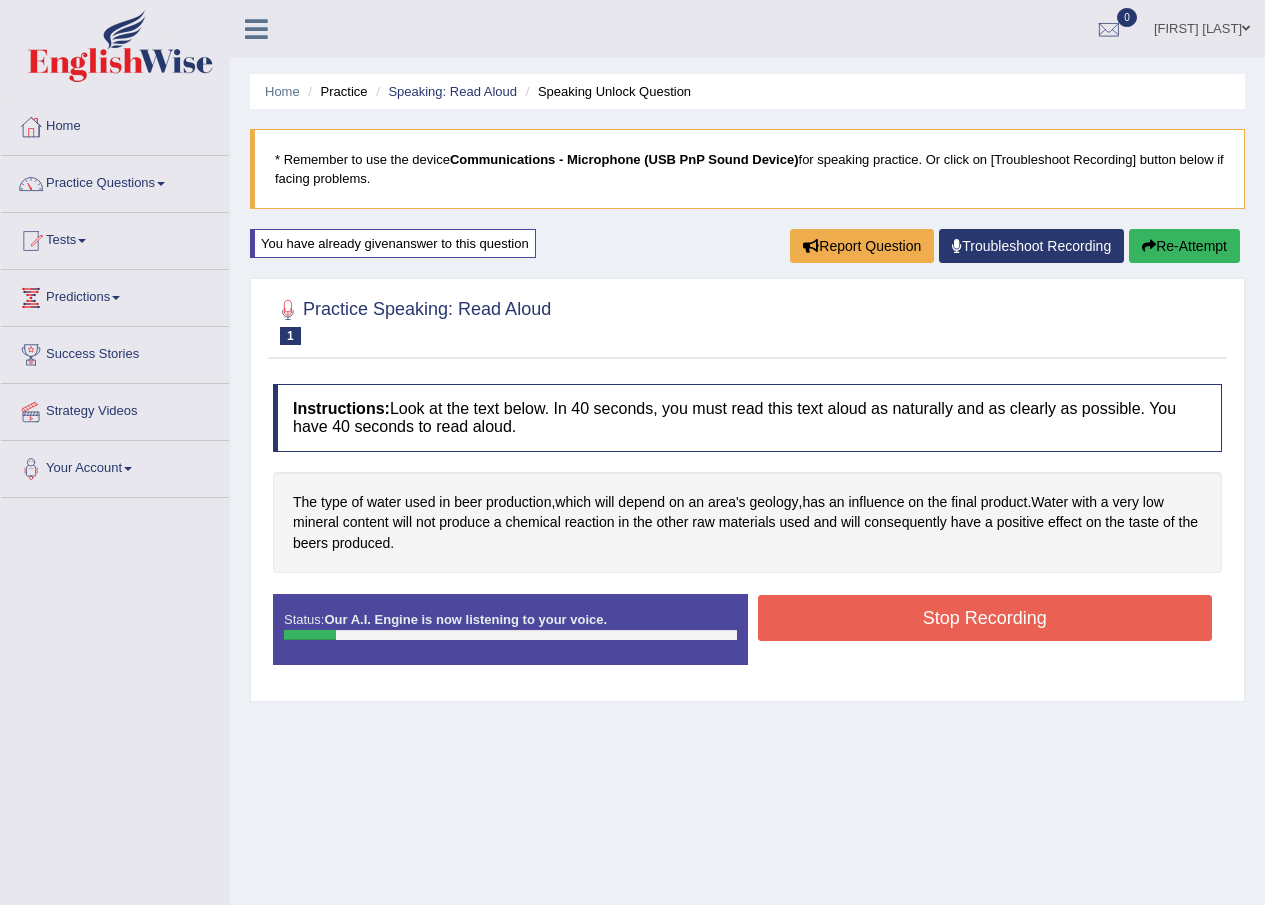 click on "Stop Recording" at bounding box center (985, 618) 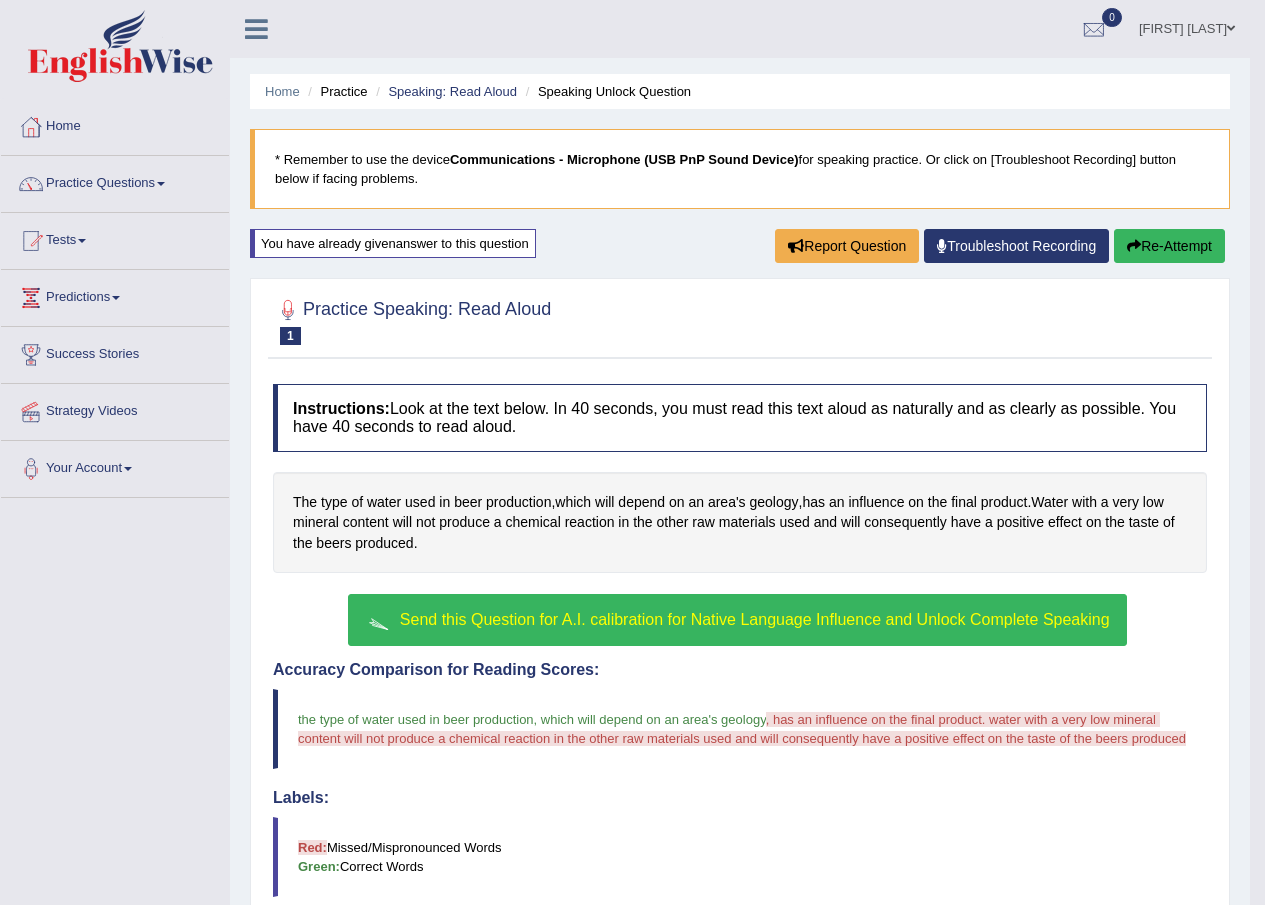 click on "Send this Question for A.I. calibration for Native Language Influence and Unlock Complete Speaking" at bounding box center [755, 619] 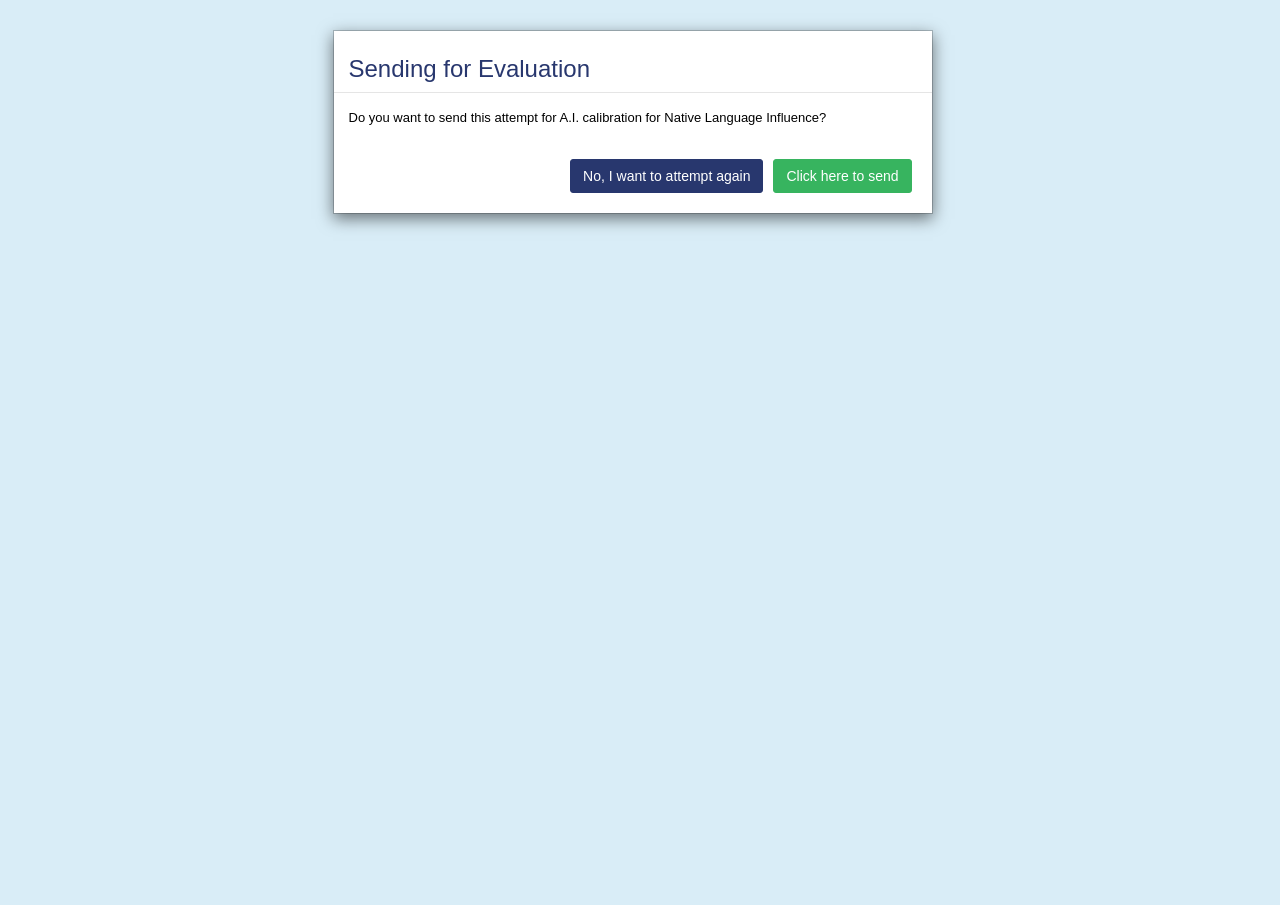 click on "Click here to send" at bounding box center (842, 176) 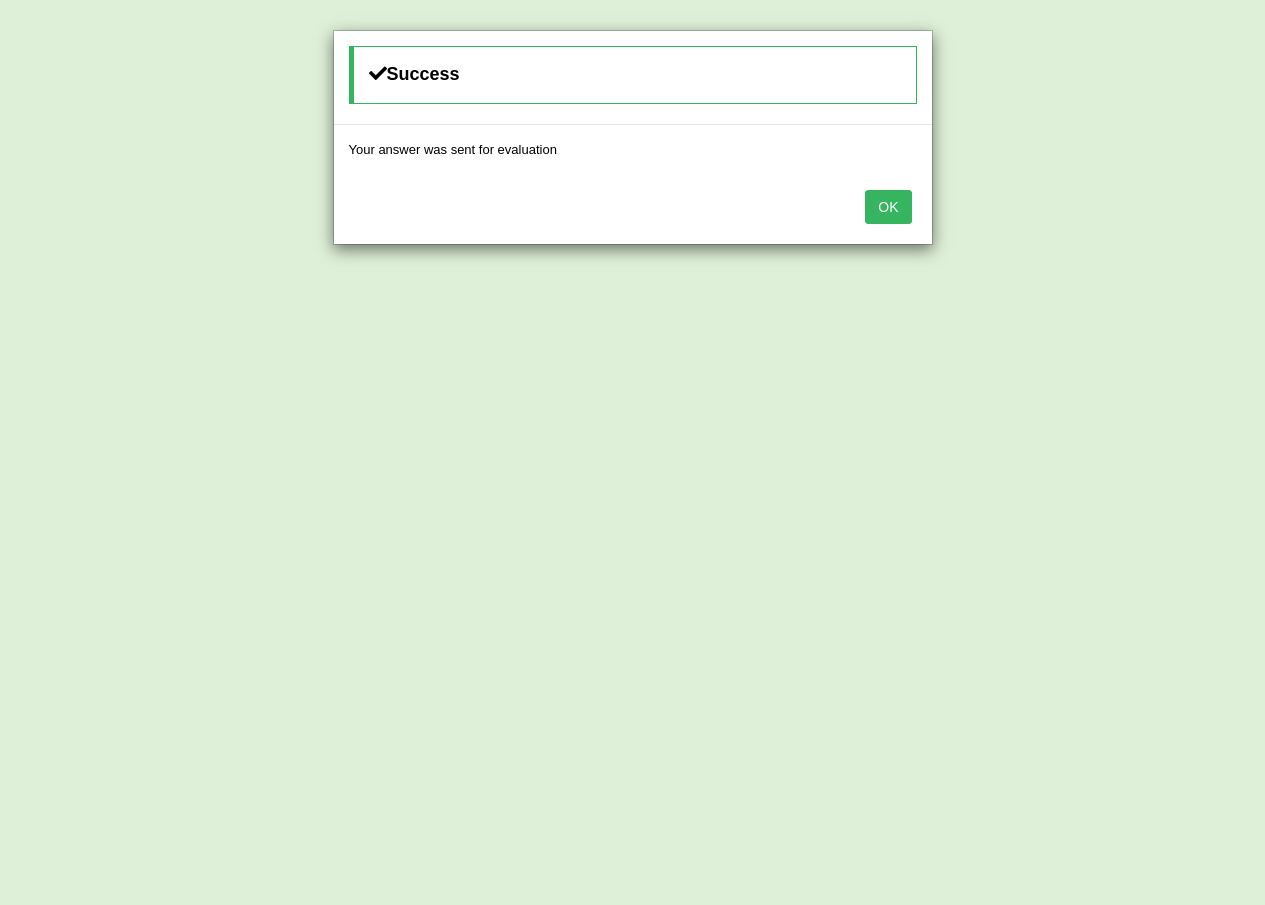 click on "OK" at bounding box center [888, 207] 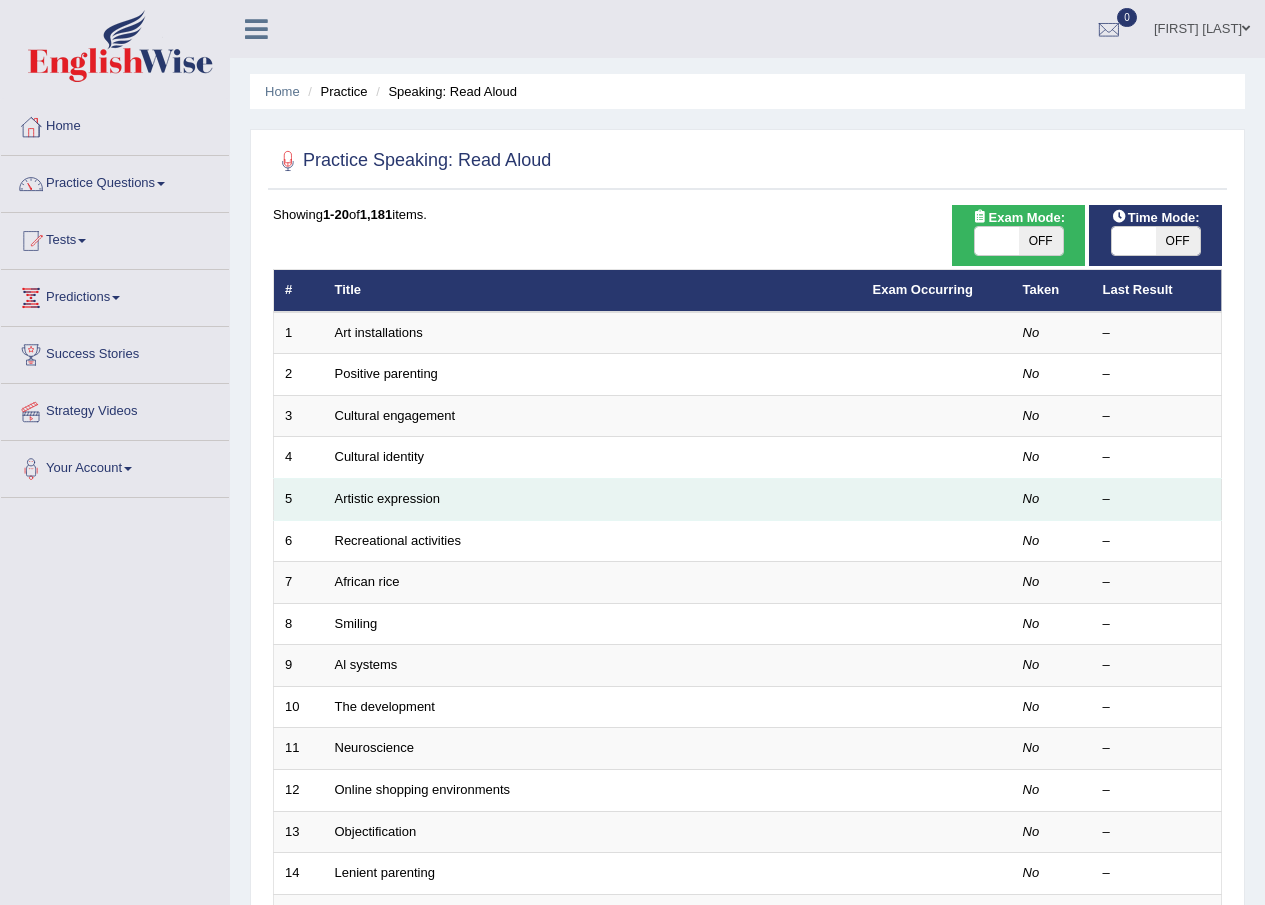 scroll, scrollTop: 0, scrollLeft: 0, axis: both 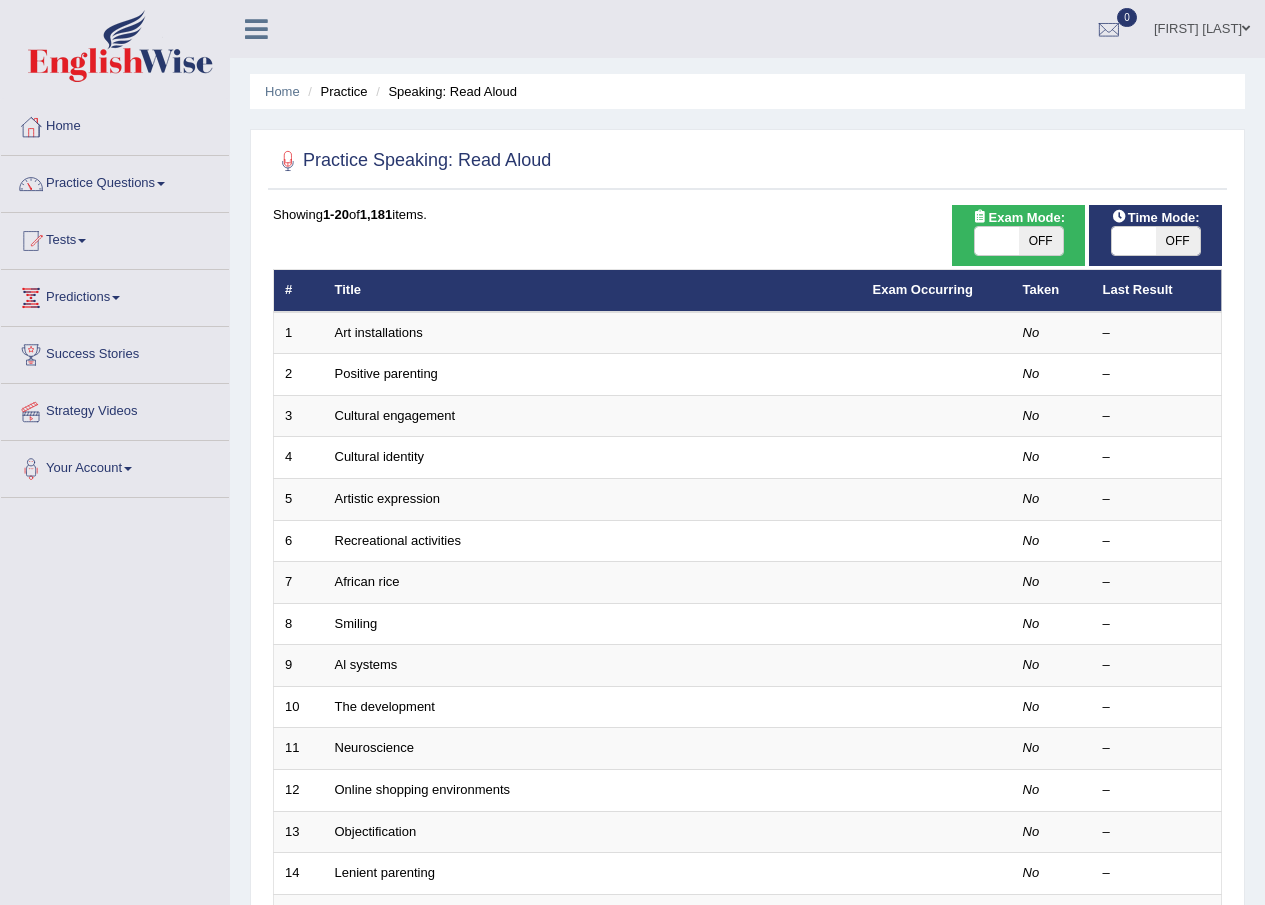 click on "OFF" at bounding box center [1178, 241] 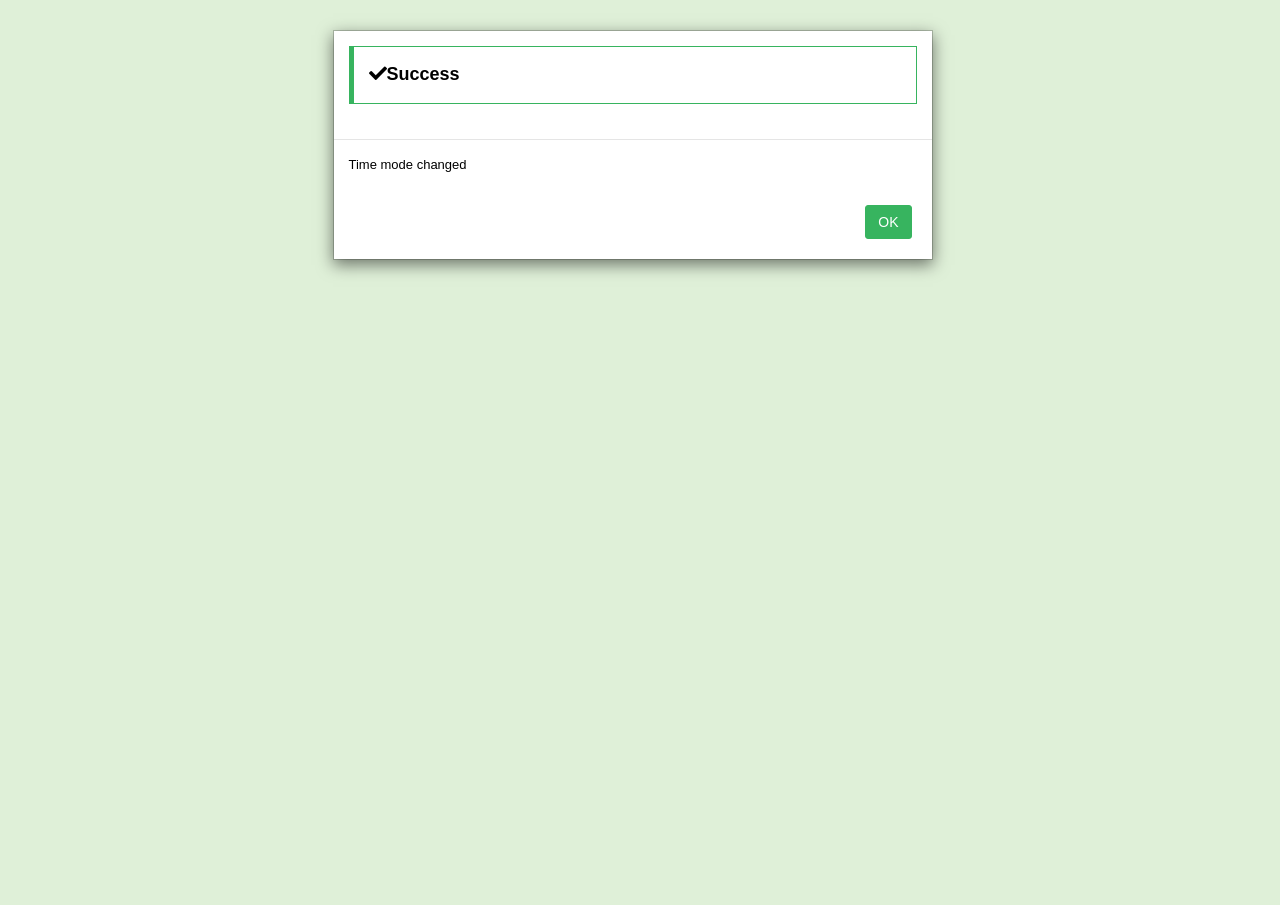 click on "OK" at bounding box center [888, 222] 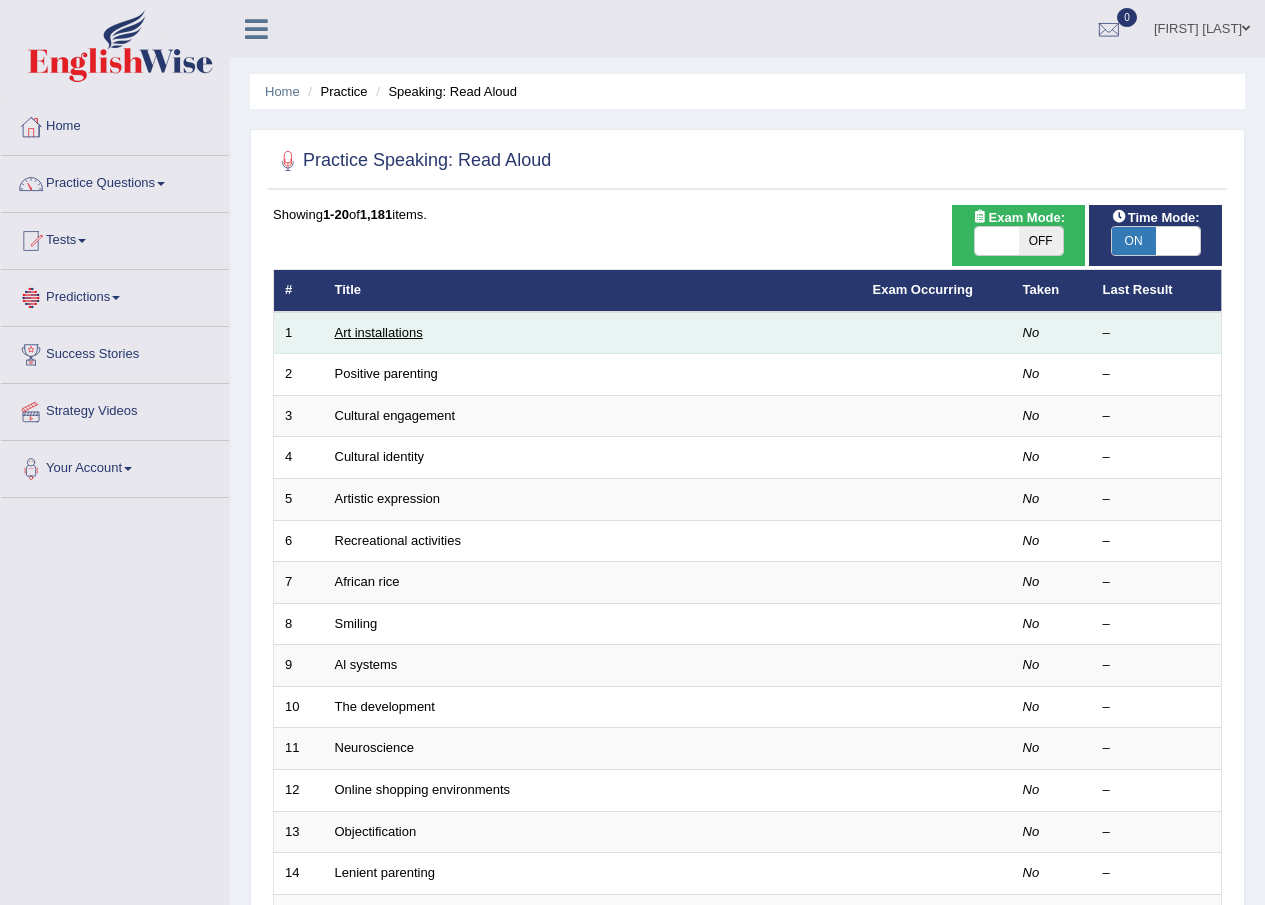 click on "Art installations" at bounding box center [379, 332] 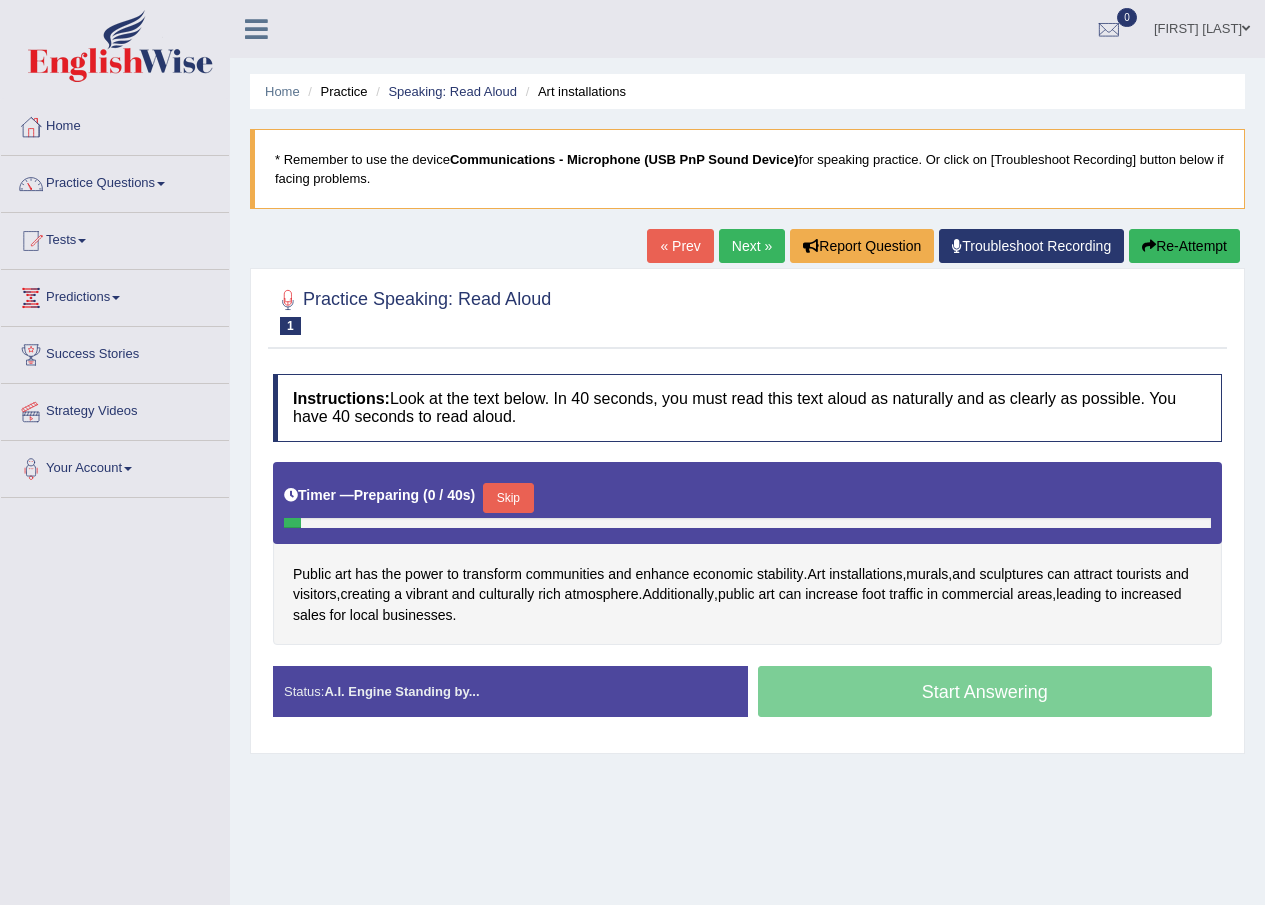 scroll, scrollTop: 0, scrollLeft: 0, axis: both 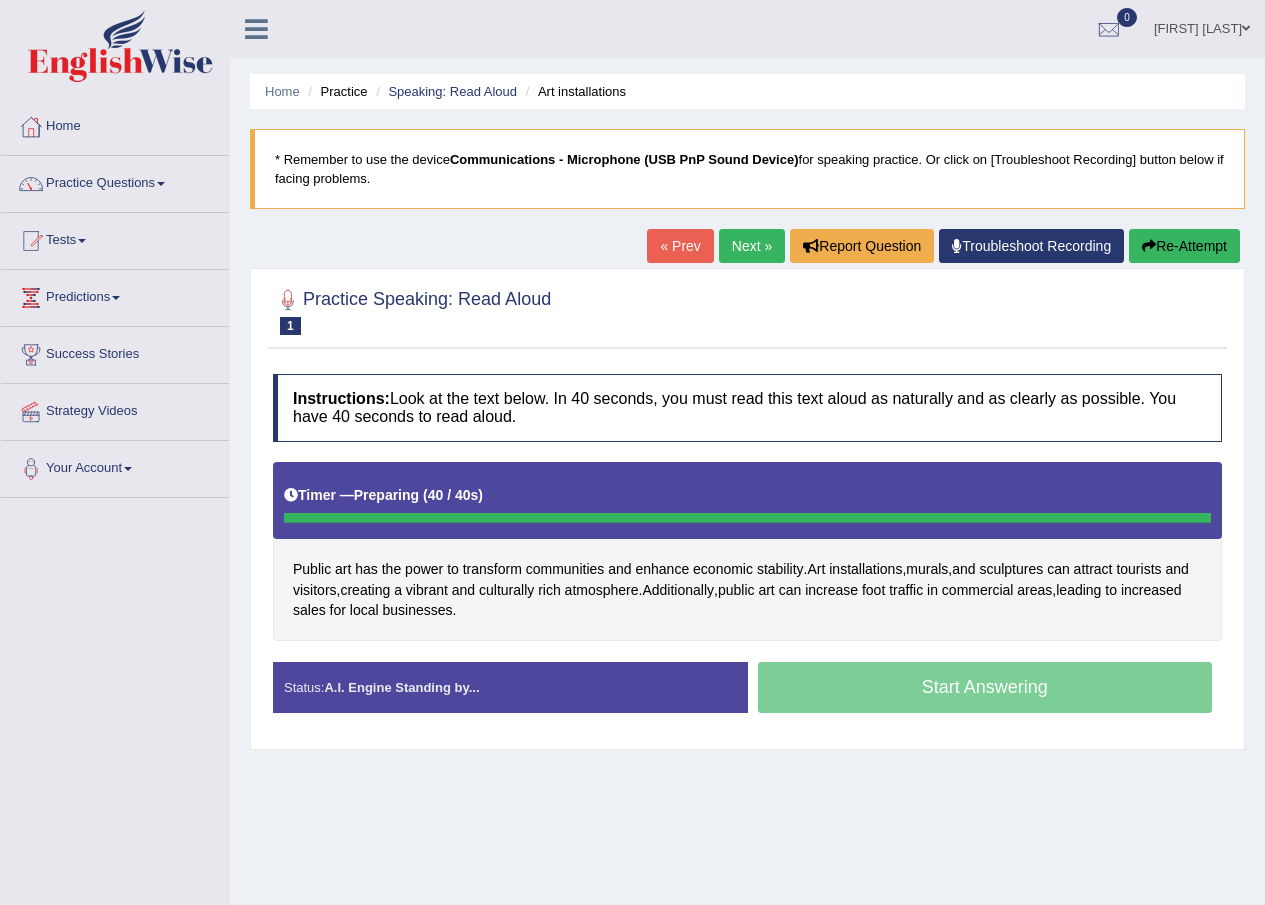 click on "Status:  A.I. Engine Standing by... Start Answering Stop Recording" at bounding box center (747, 697) 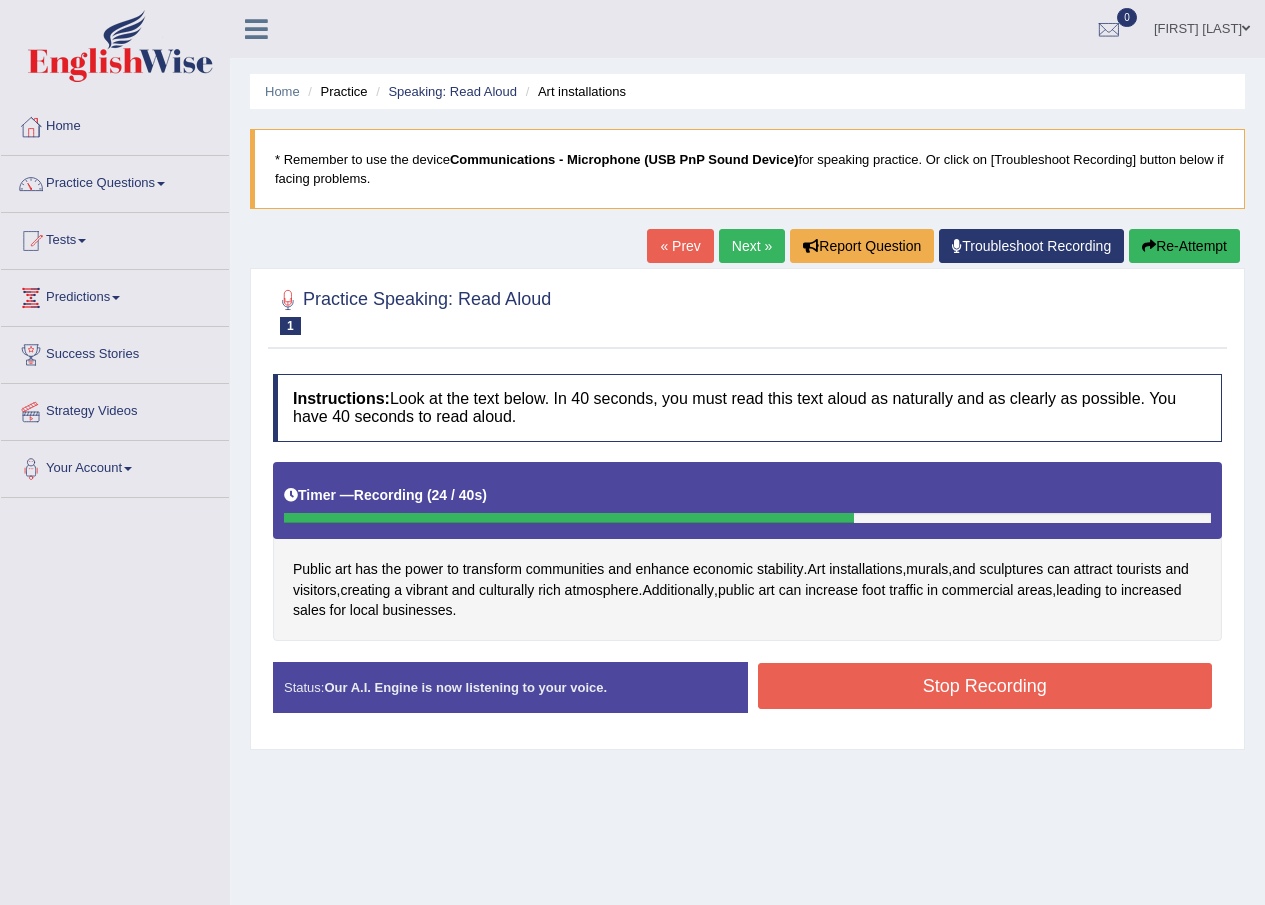 click on "Stop Recording" at bounding box center (985, 686) 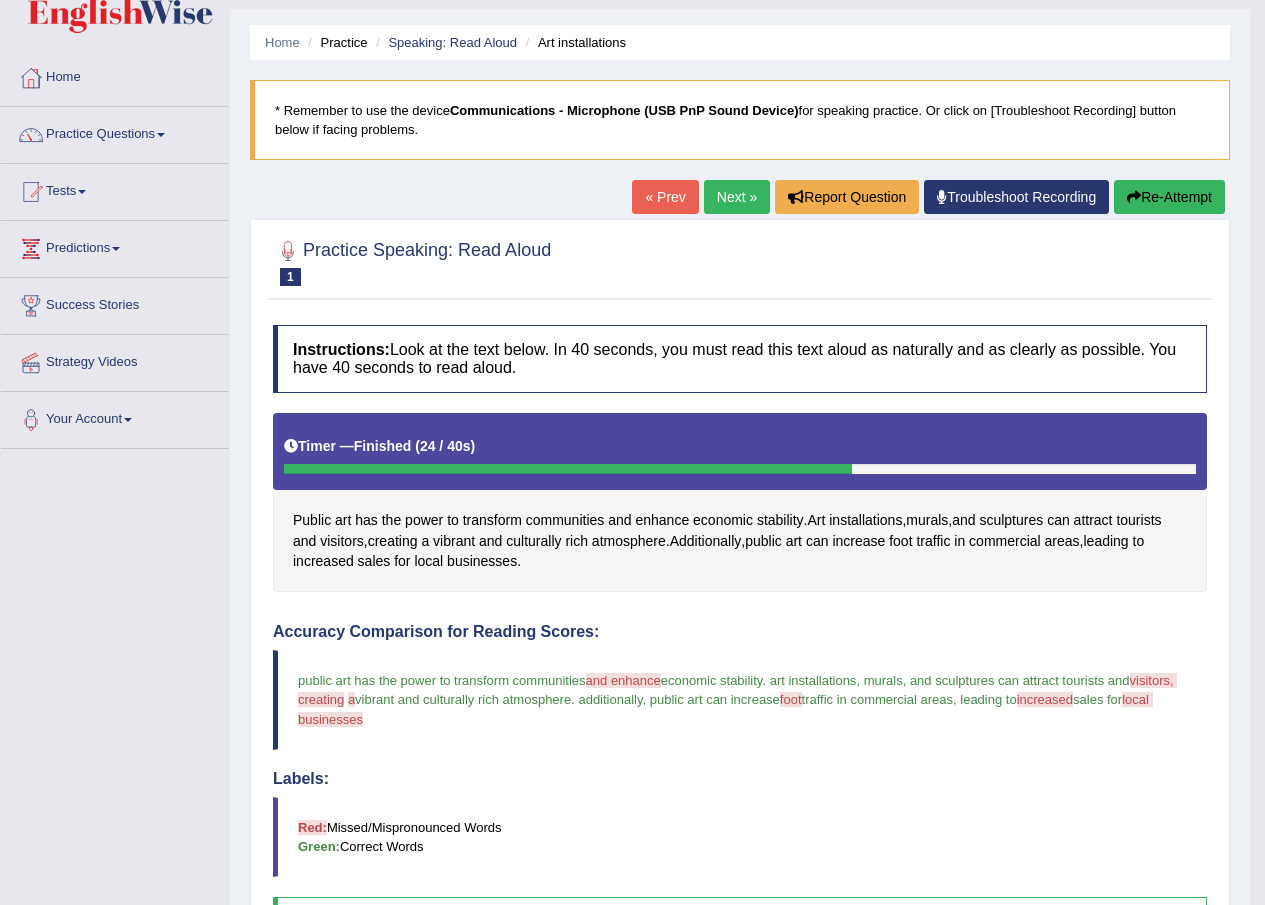 scroll, scrollTop: 38, scrollLeft: 0, axis: vertical 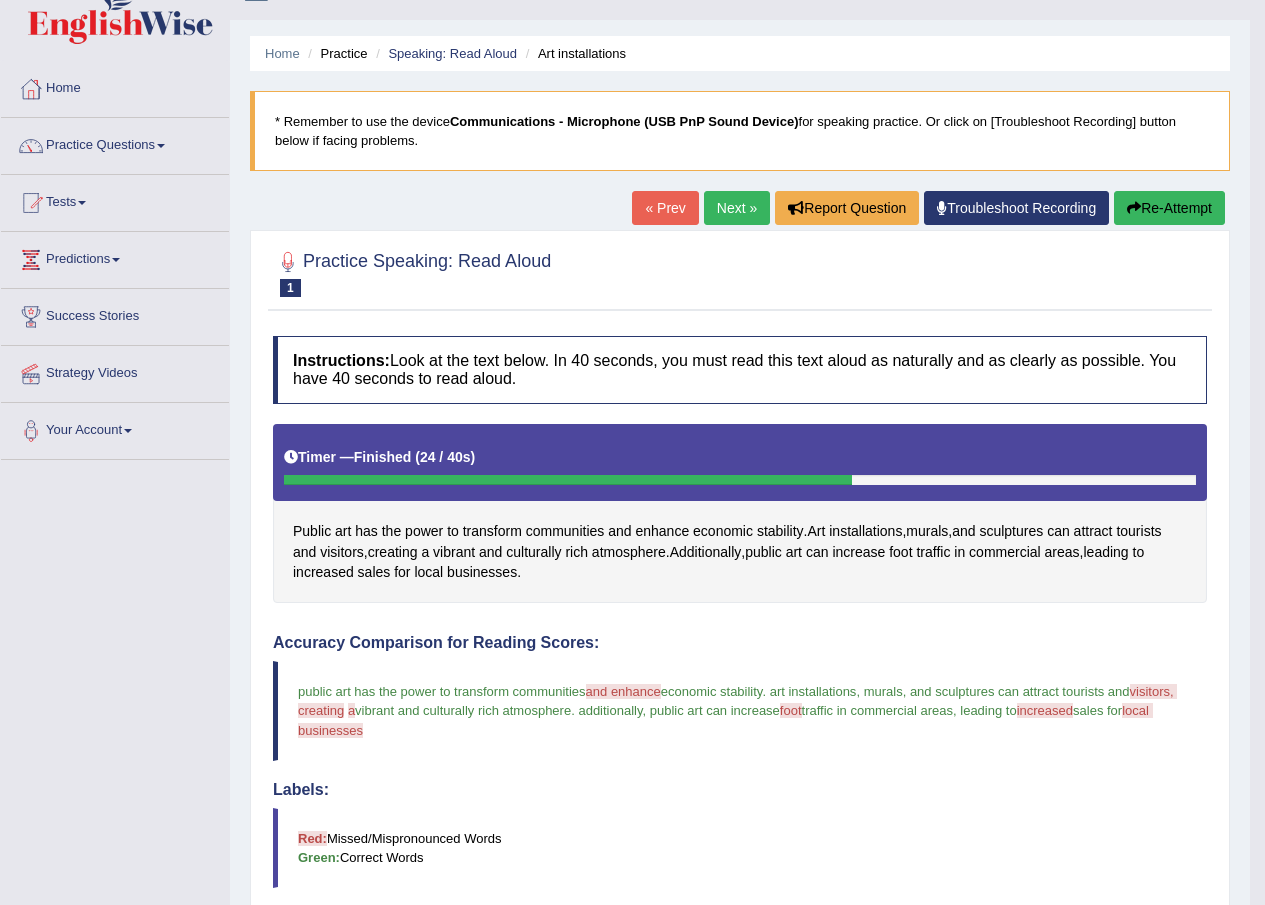 click on "Next »" at bounding box center [737, 208] 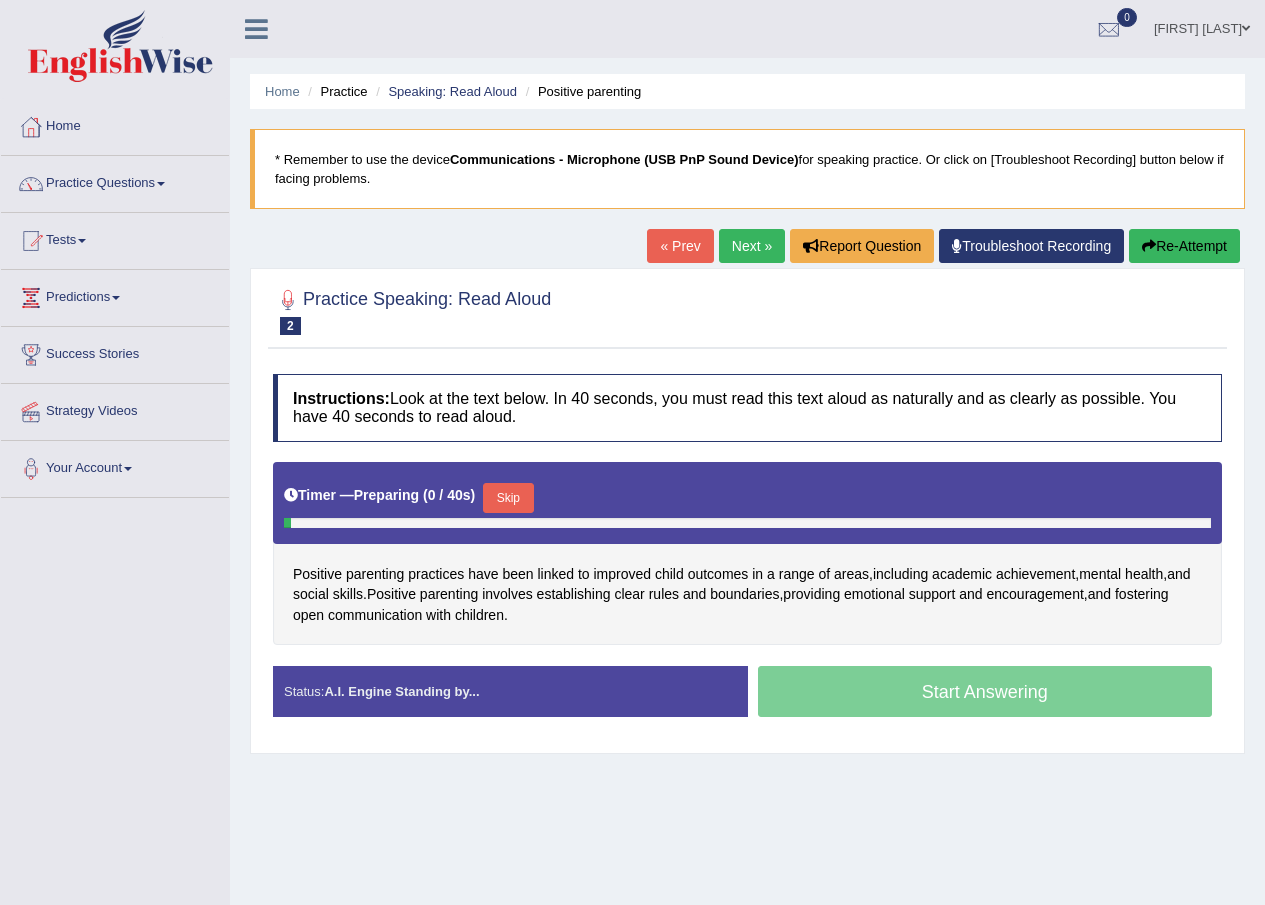scroll, scrollTop: 0, scrollLeft: 0, axis: both 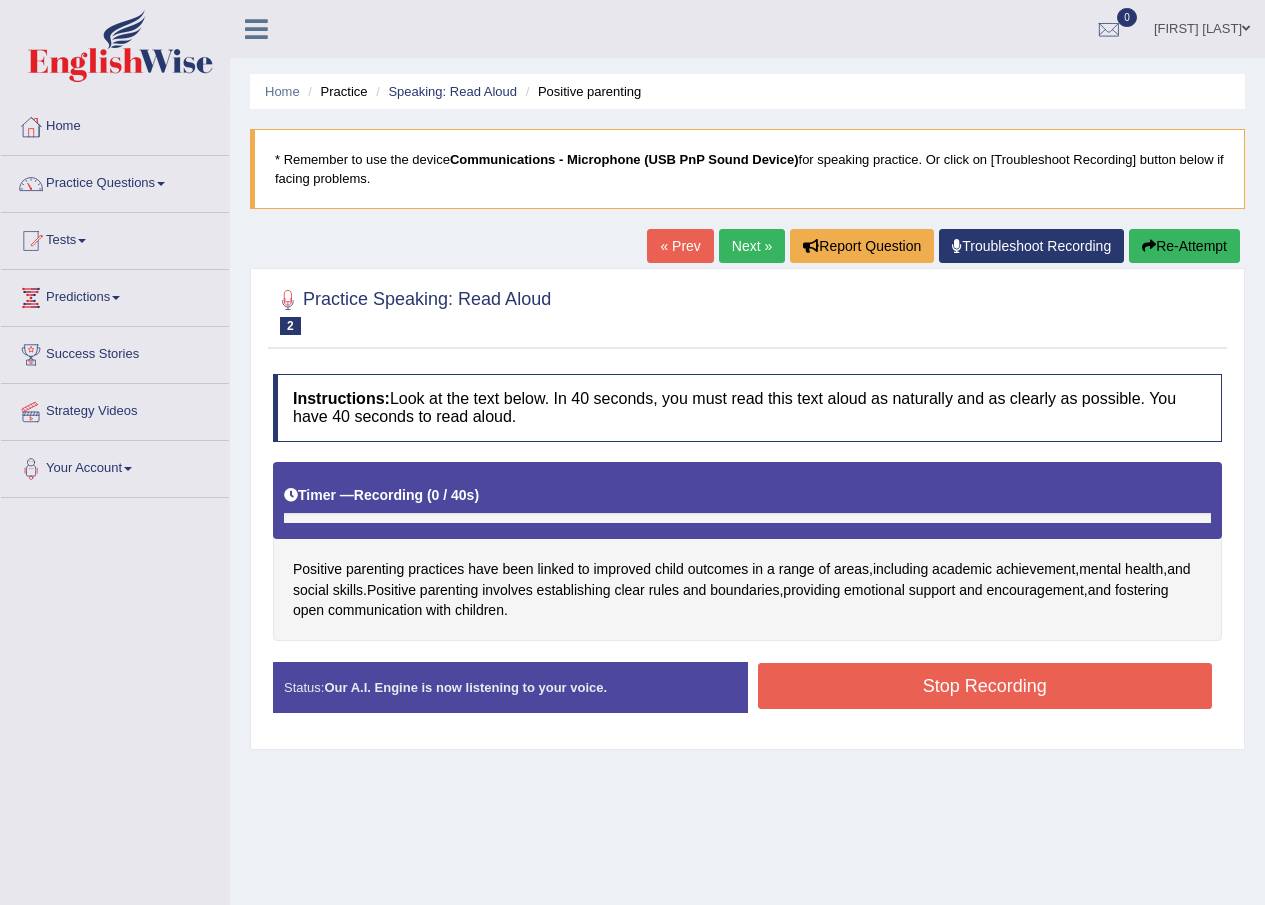 click on "Stop Recording" at bounding box center (985, 686) 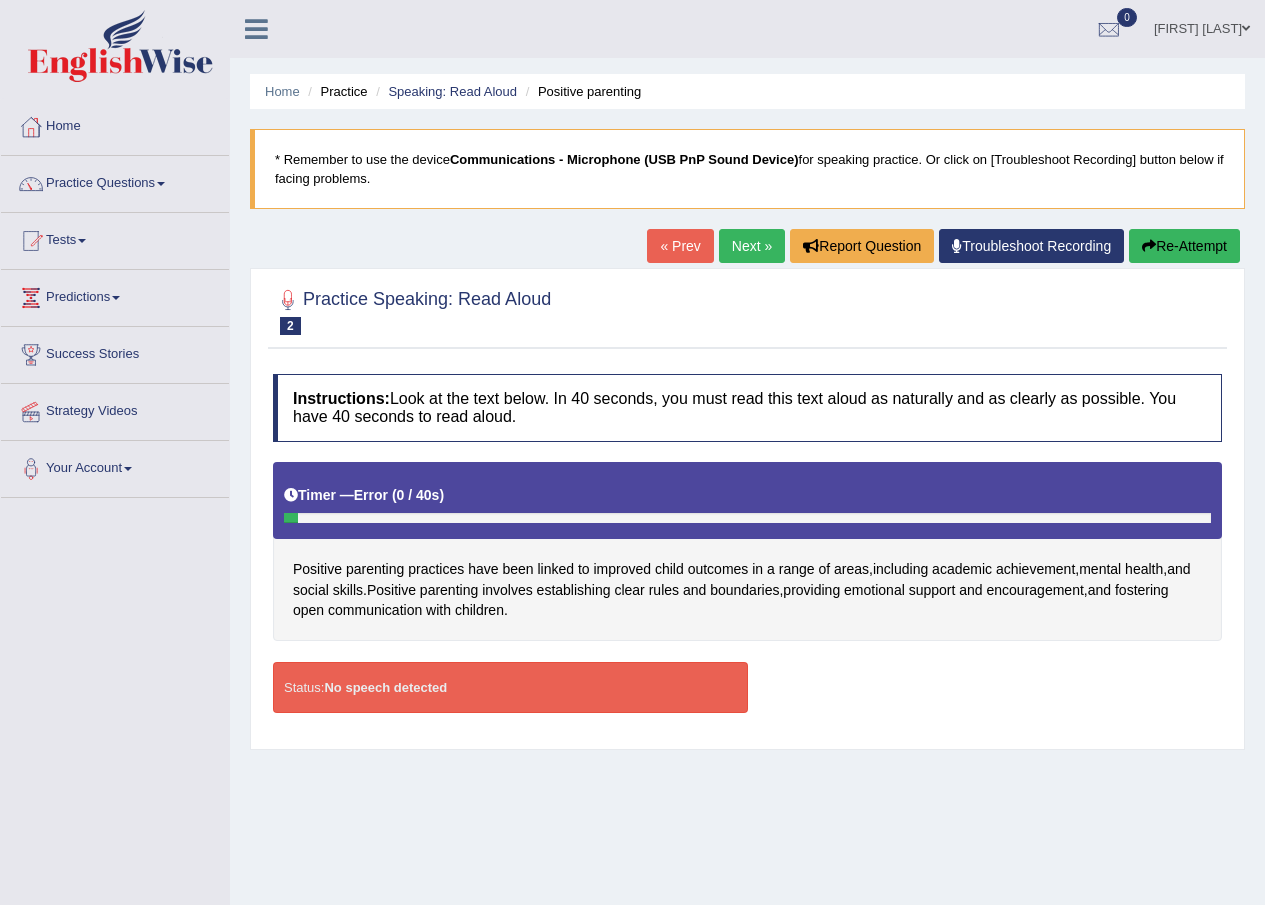 click on "Status:  No speech detected" at bounding box center (510, 687) 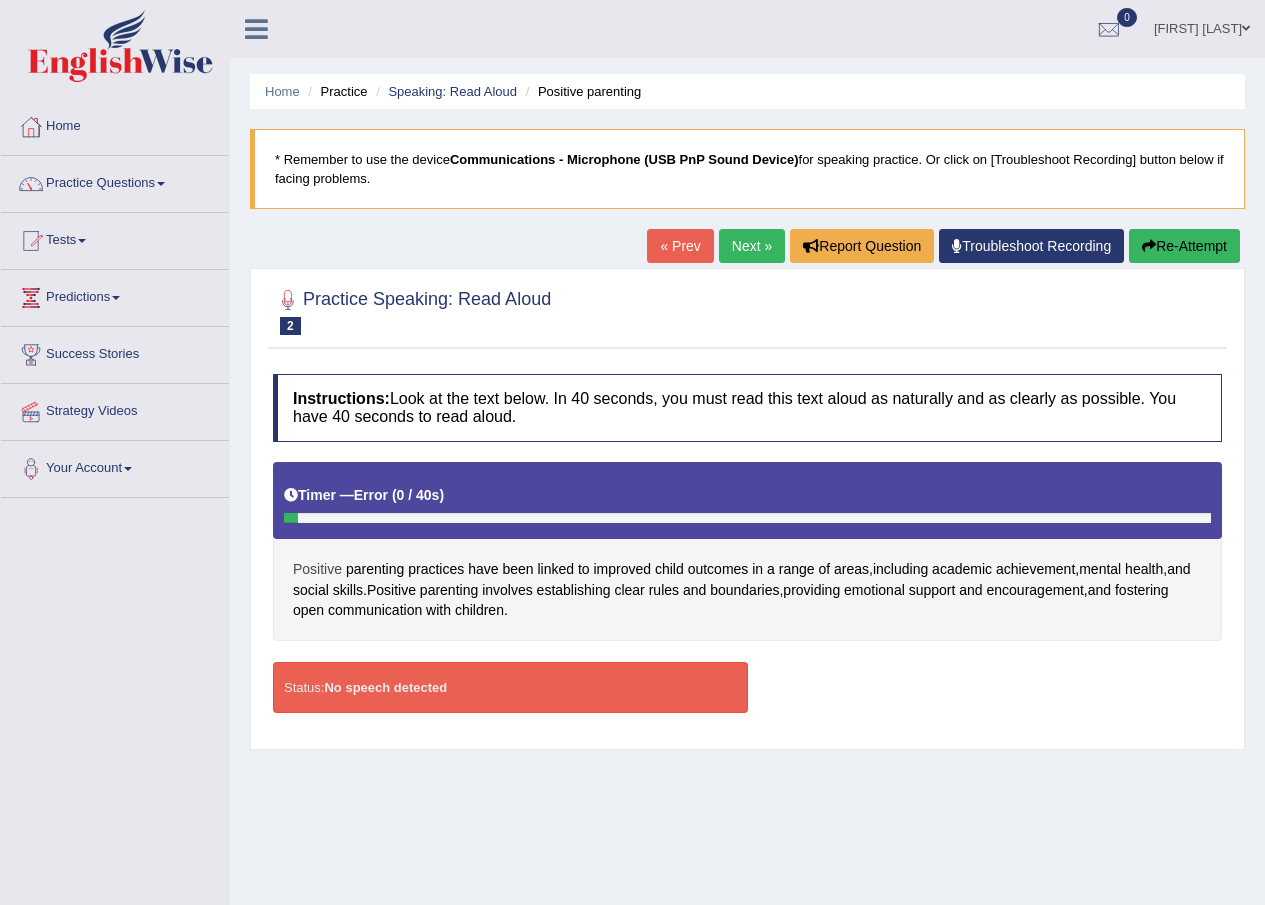 click on "Positive" at bounding box center [317, 569] 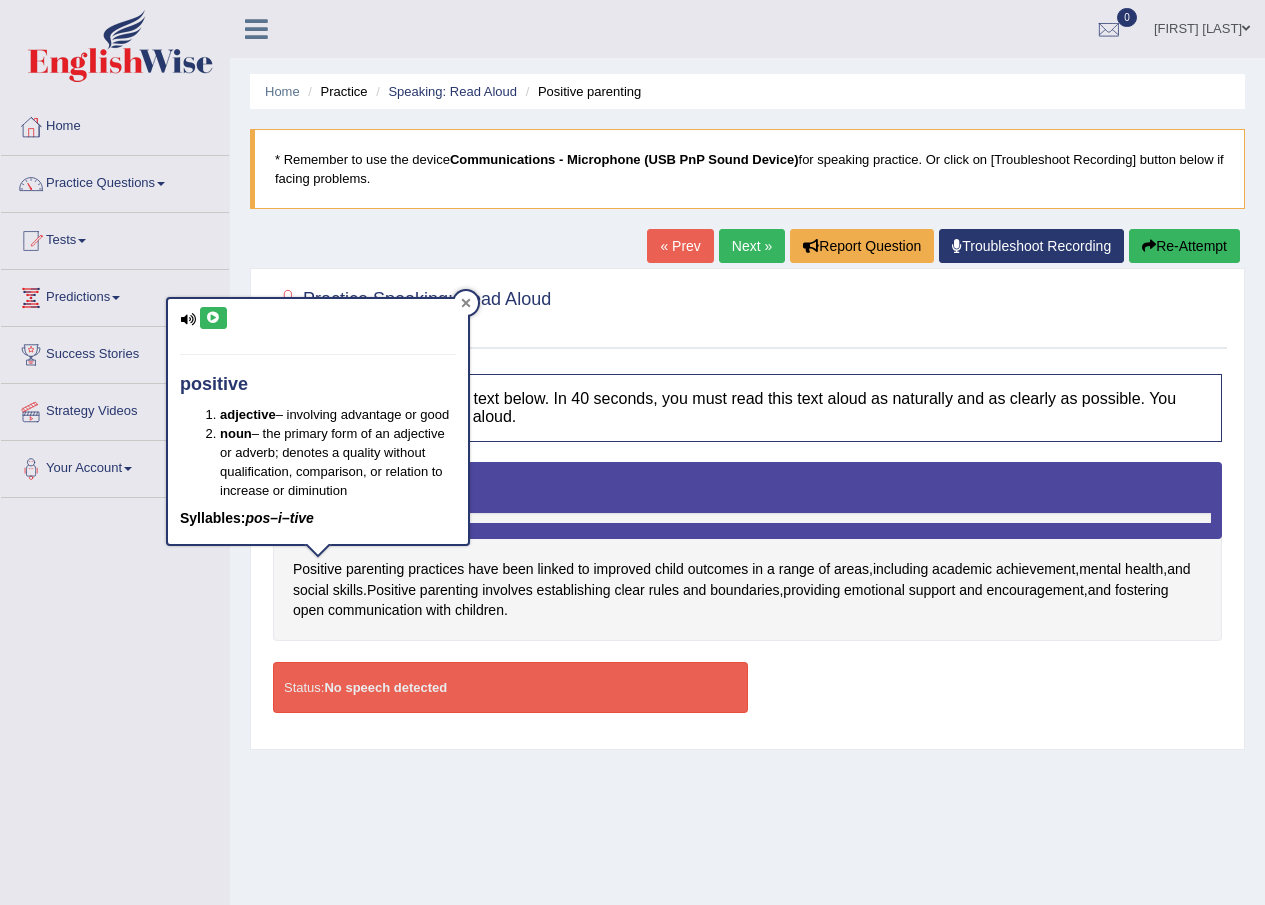 click 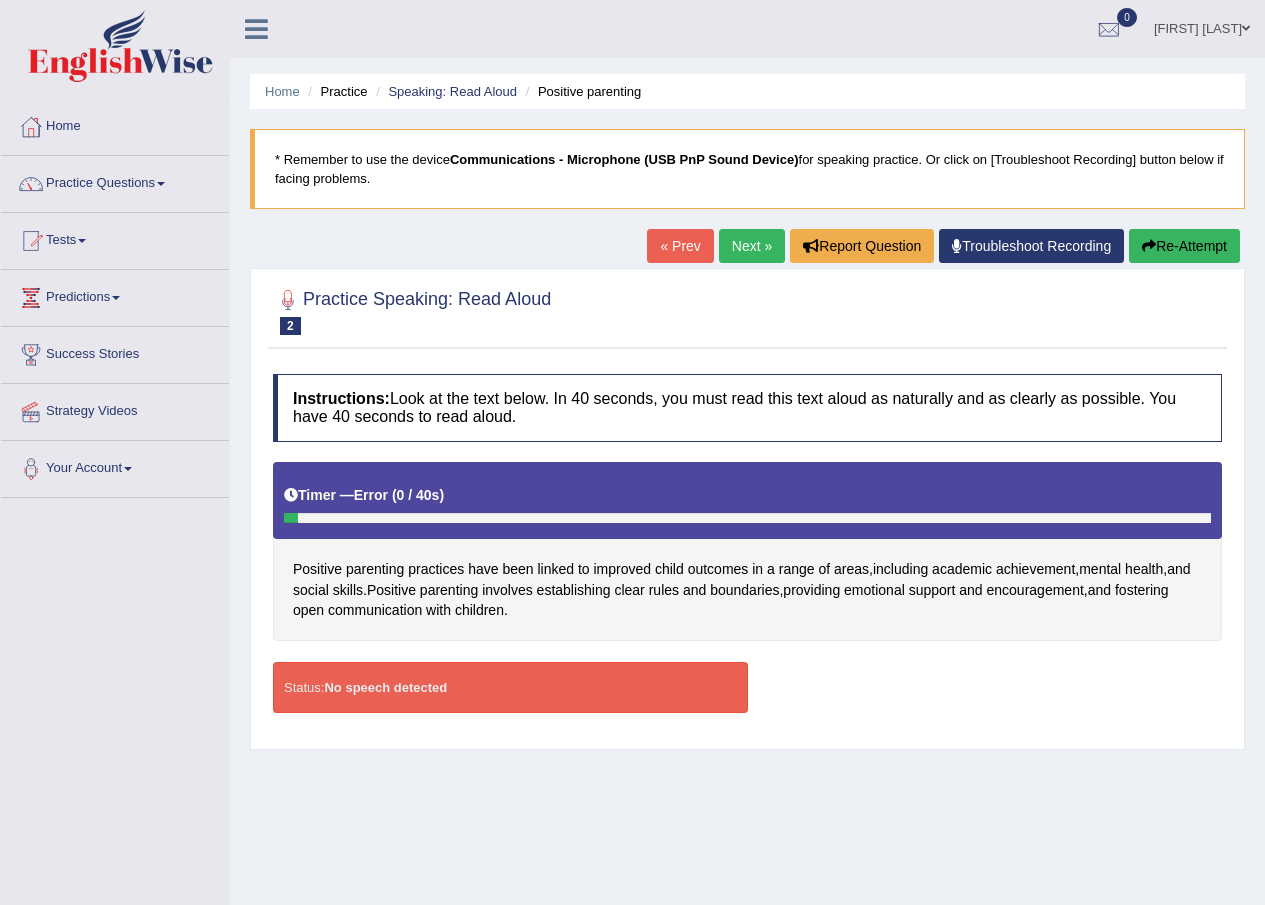 click on "Re-Attempt" at bounding box center (1184, 246) 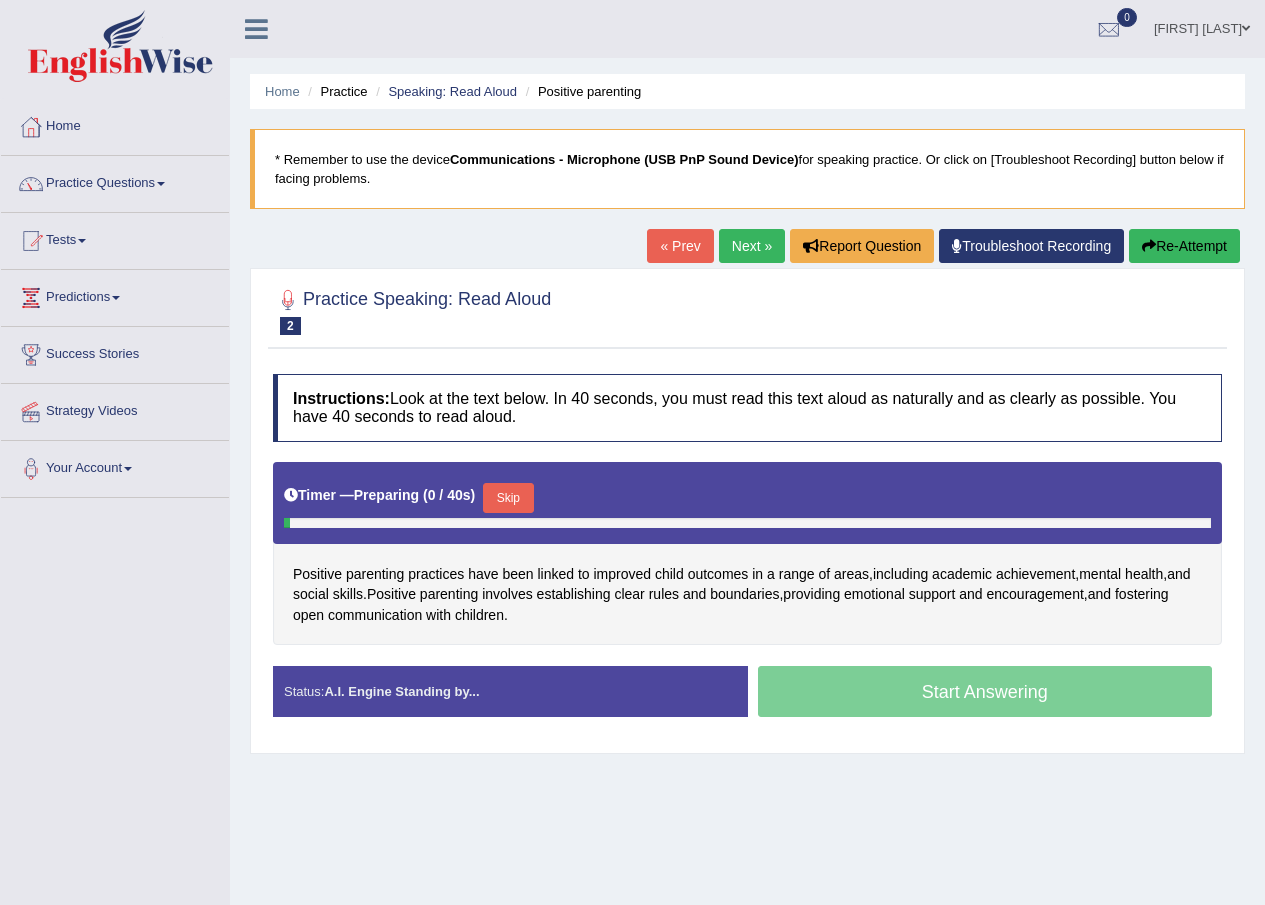 scroll, scrollTop: 0, scrollLeft: 0, axis: both 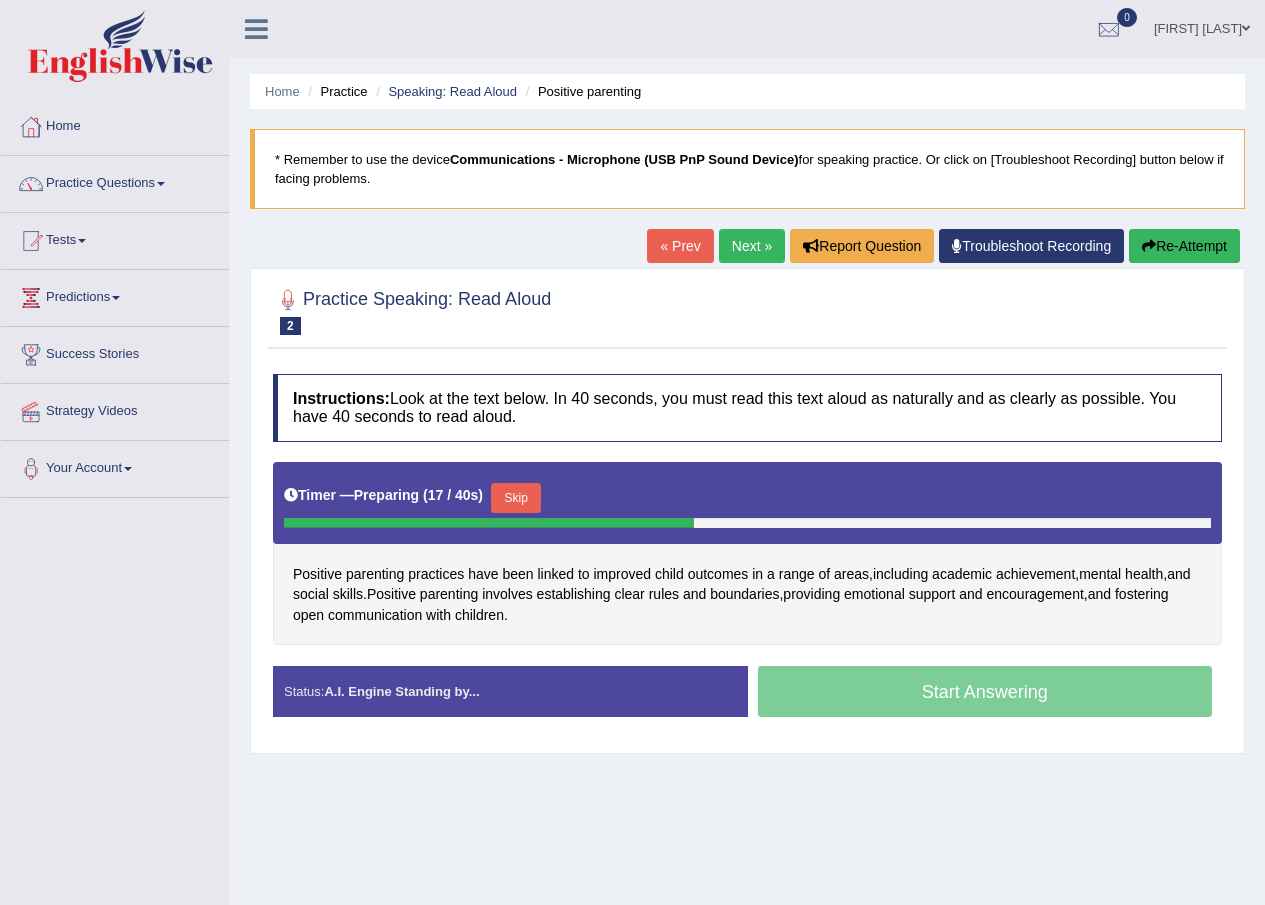click on "Skip" at bounding box center [516, 498] 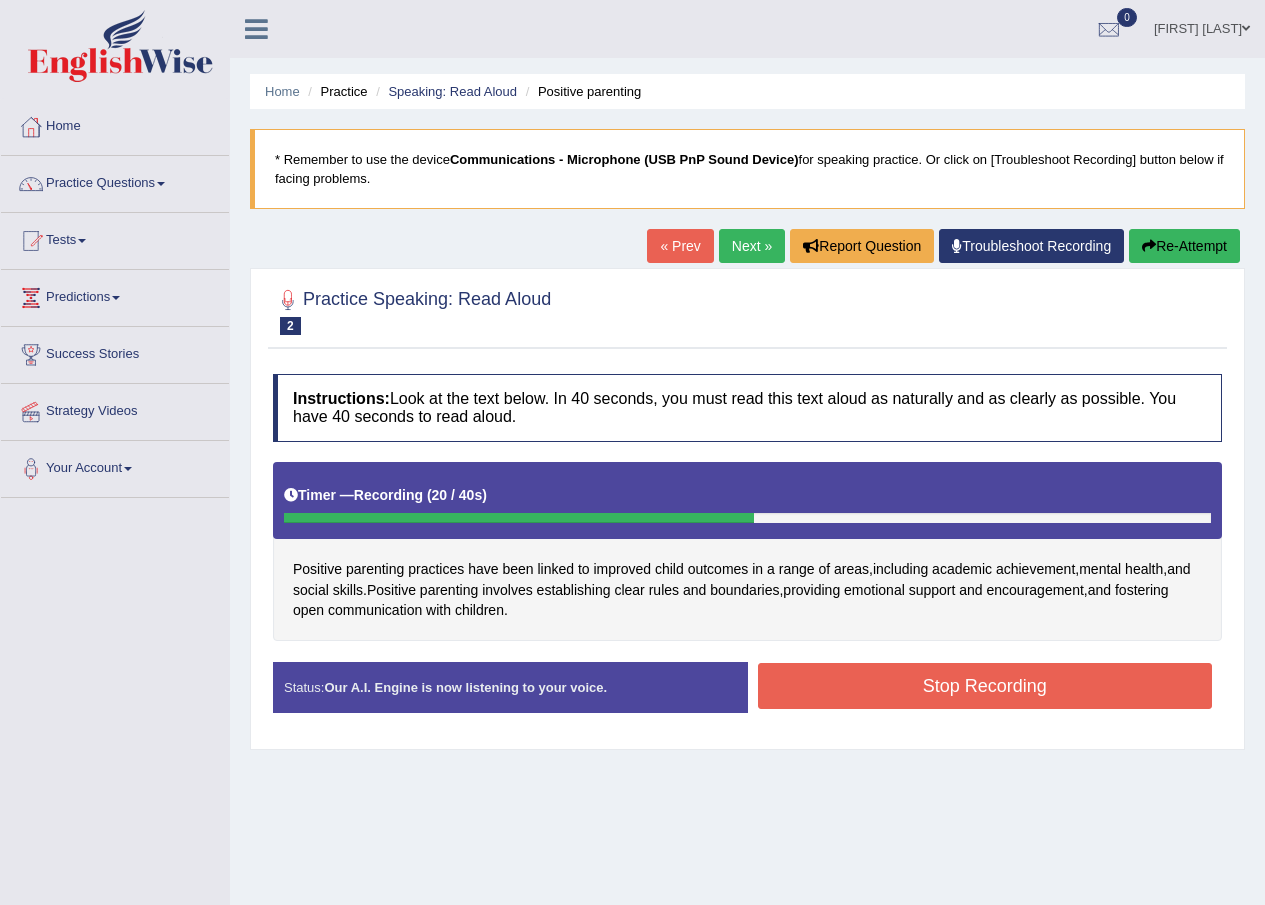 click on "Stop Recording" at bounding box center [985, 686] 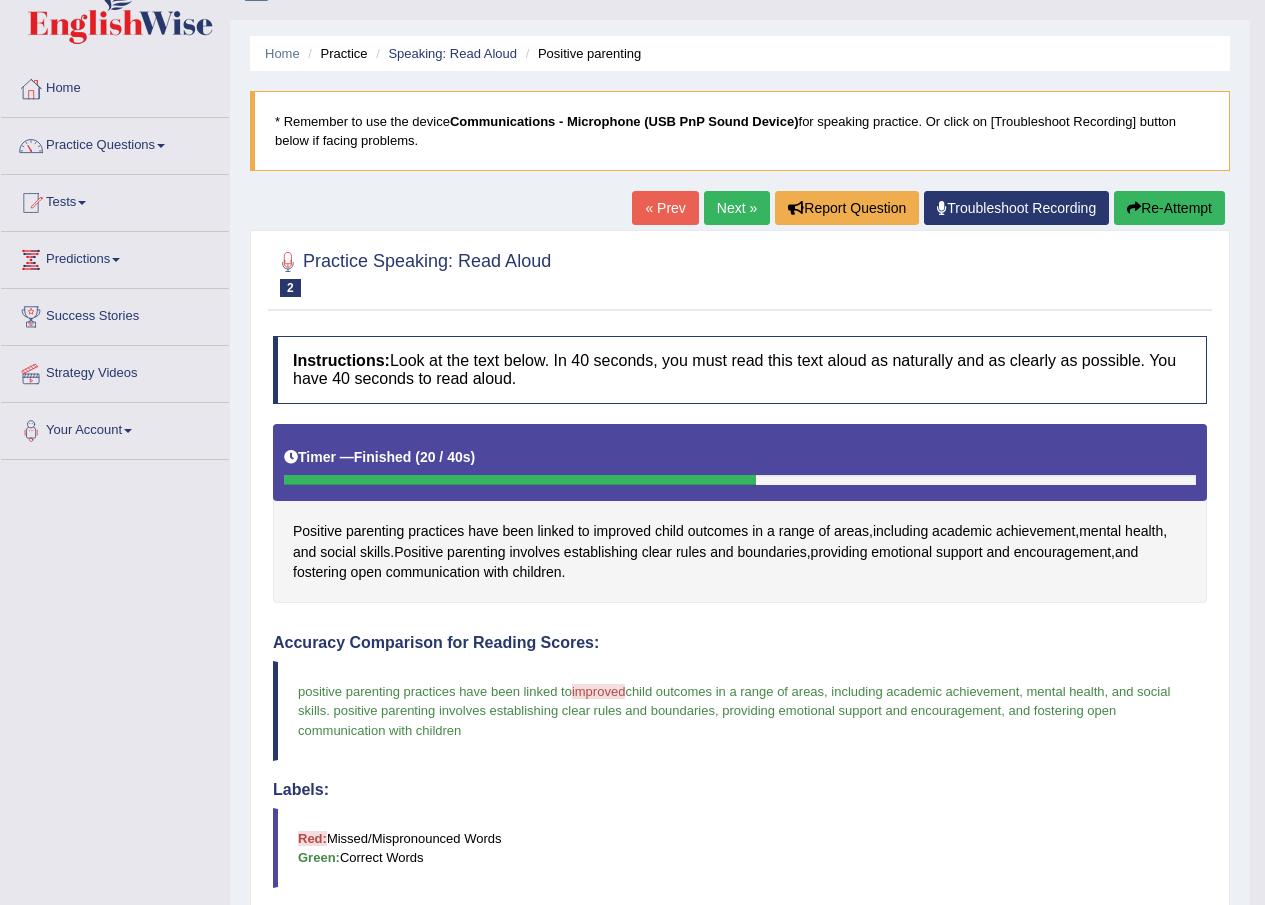 scroll, scrollTop: 0, scrollLeft: 0, axis: both 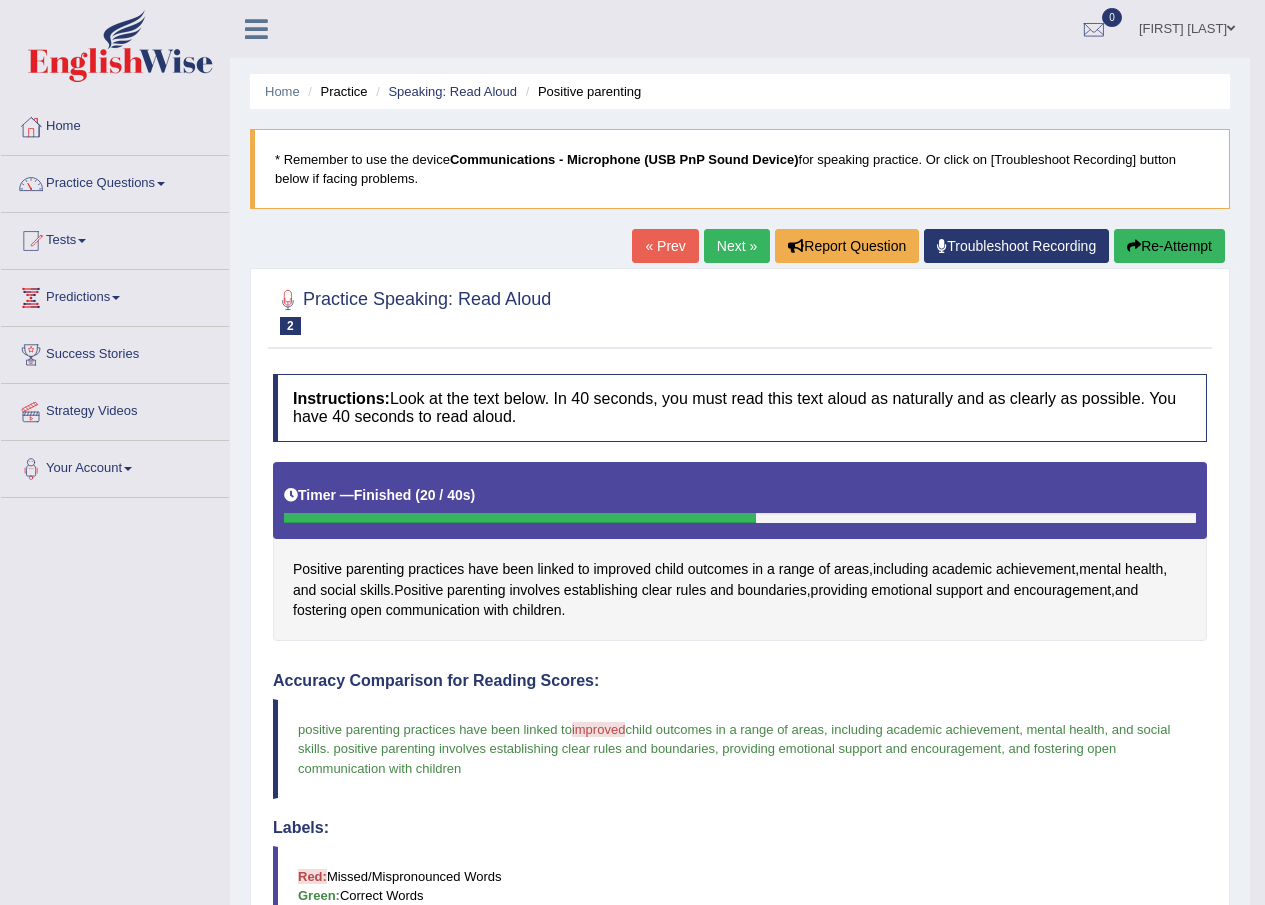click on "Practice Questions" at bounding box center (115, 181) 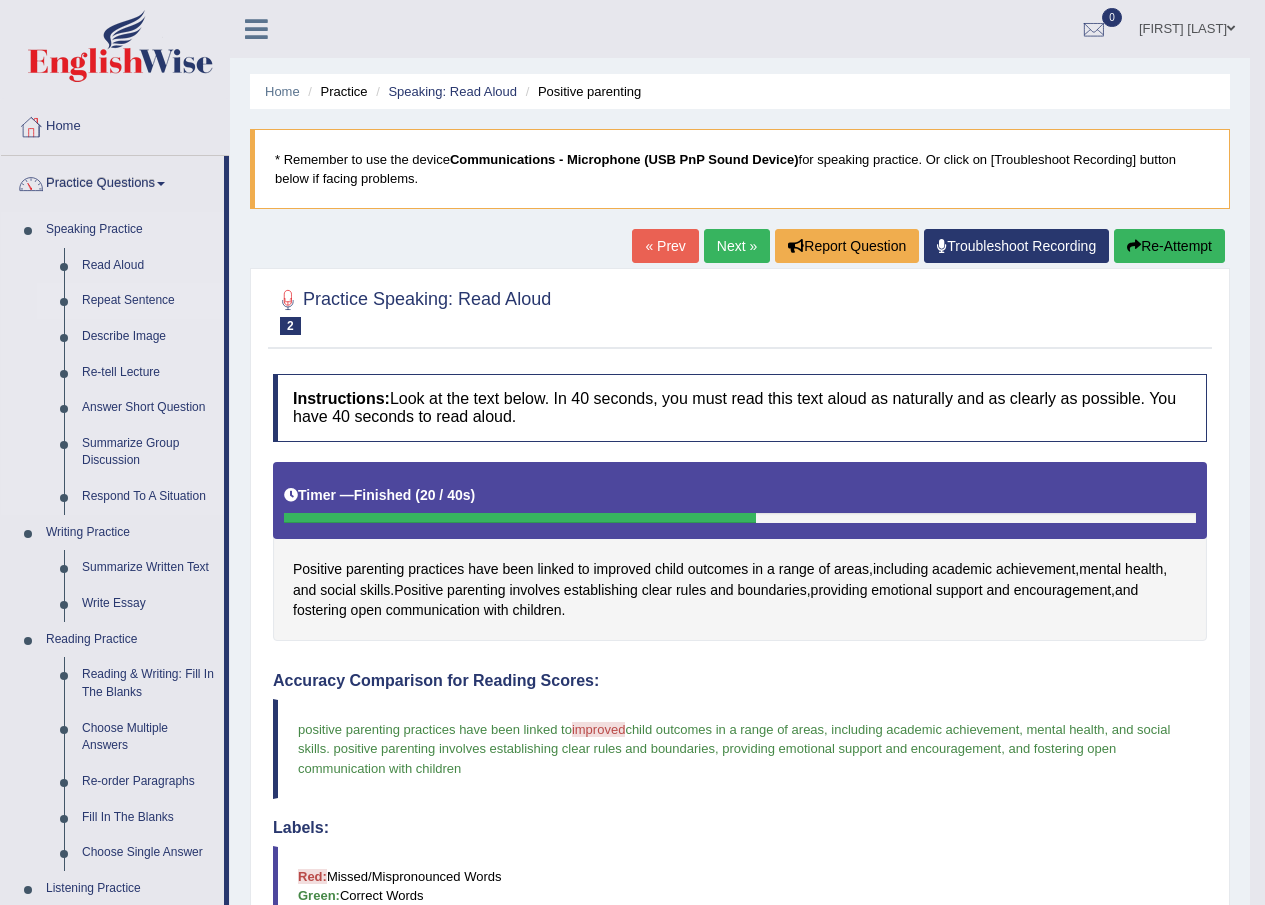 click on "Repeat Sentence" at bounding box center [148, 301] 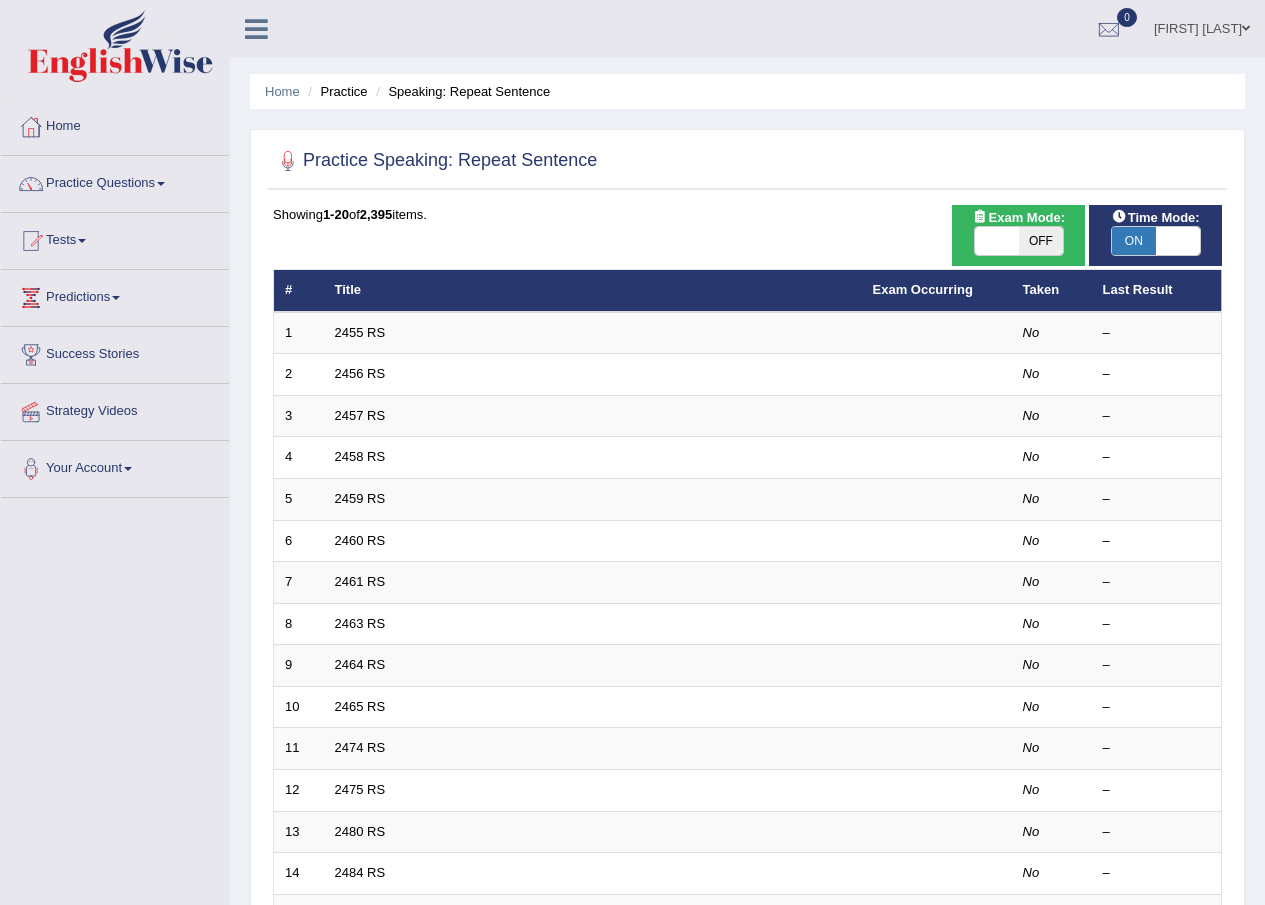 scroll, scrollTop: 0, scrollLeft: 0, axis: both 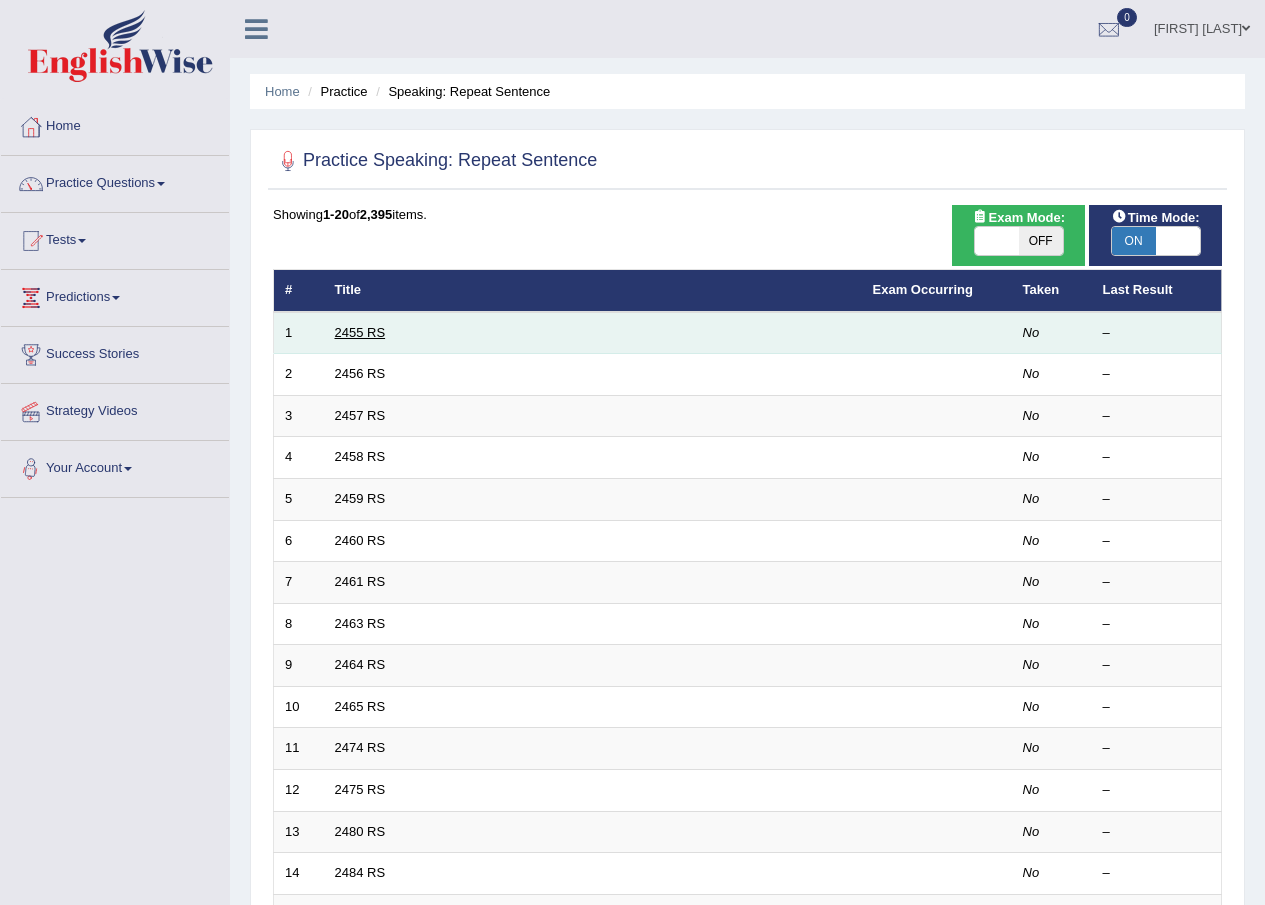 click on "2455 RS" at bounding box center [360, 332] 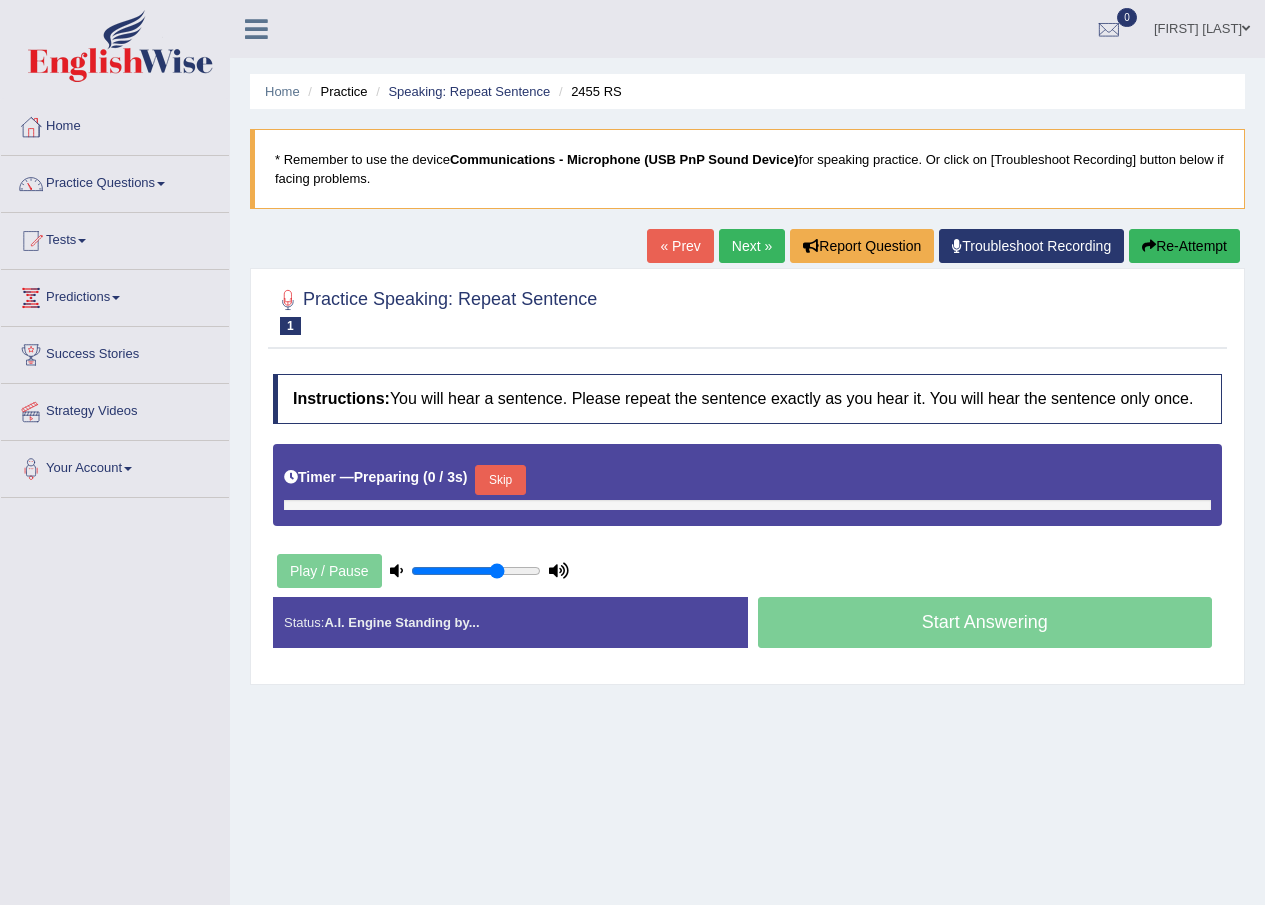 scroll, scrollTop: 0, scrollLeft: 0, axis: both 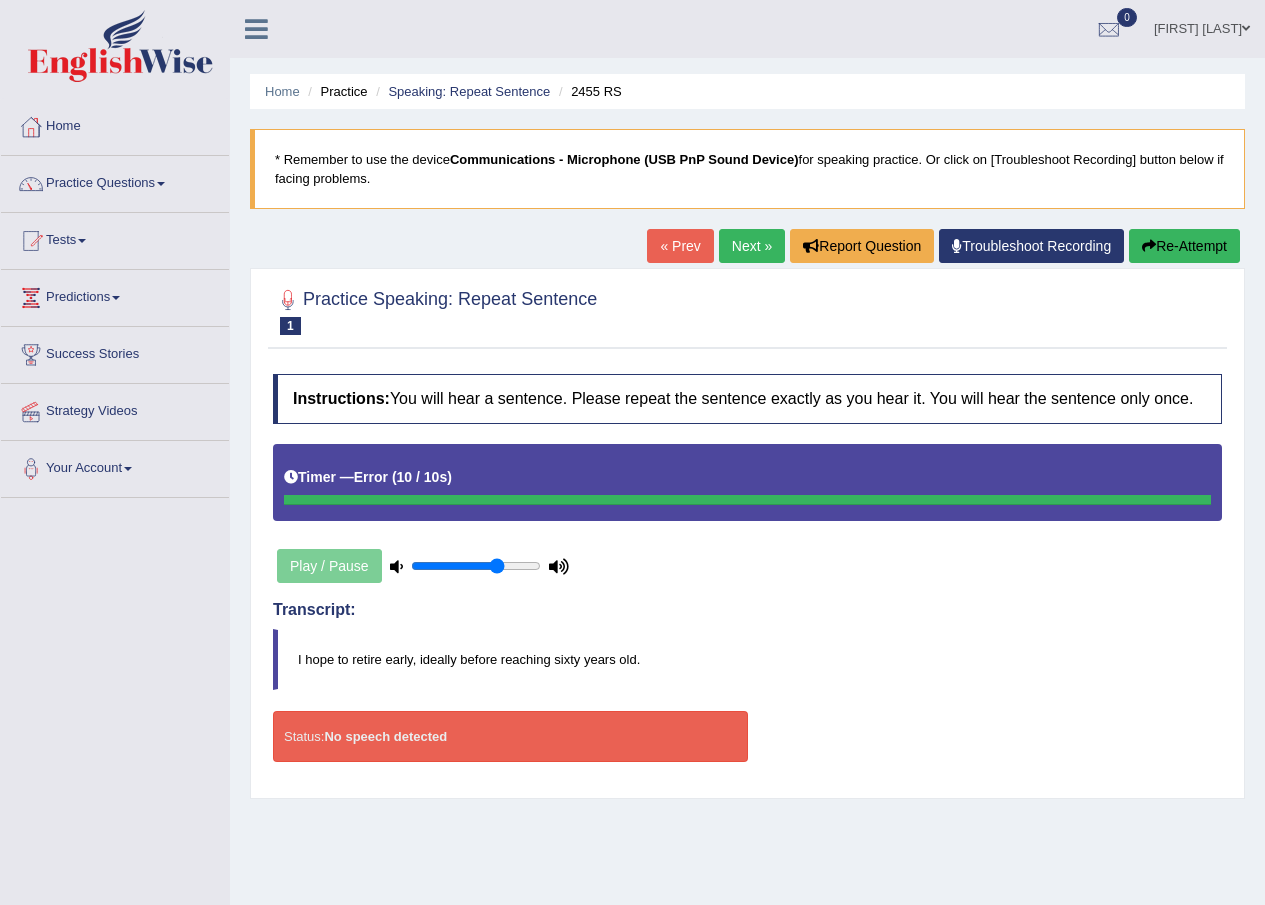 click at bounding box center [1149, 246] 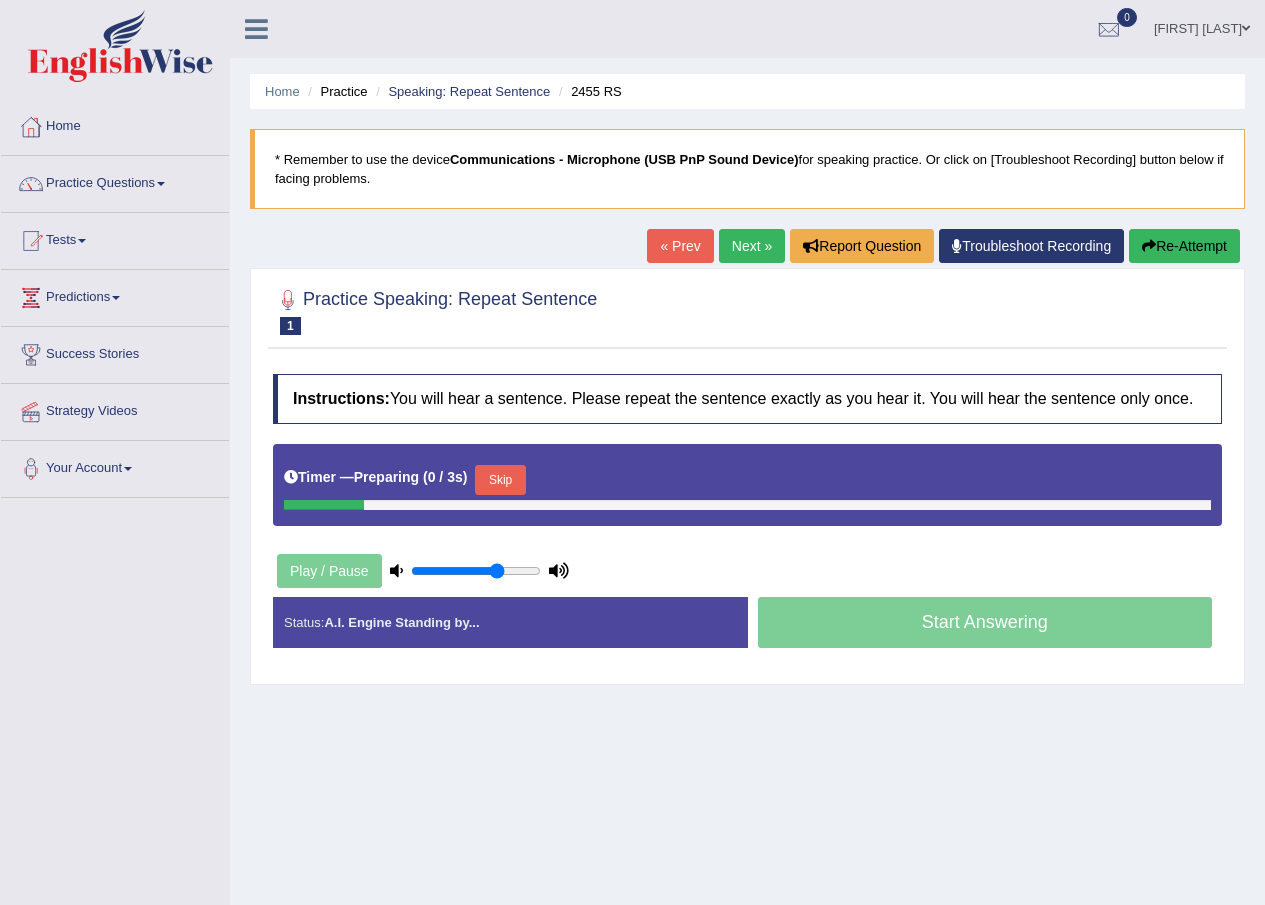scroll, scrollTop: 0, scrollLeft: 0, axis: both 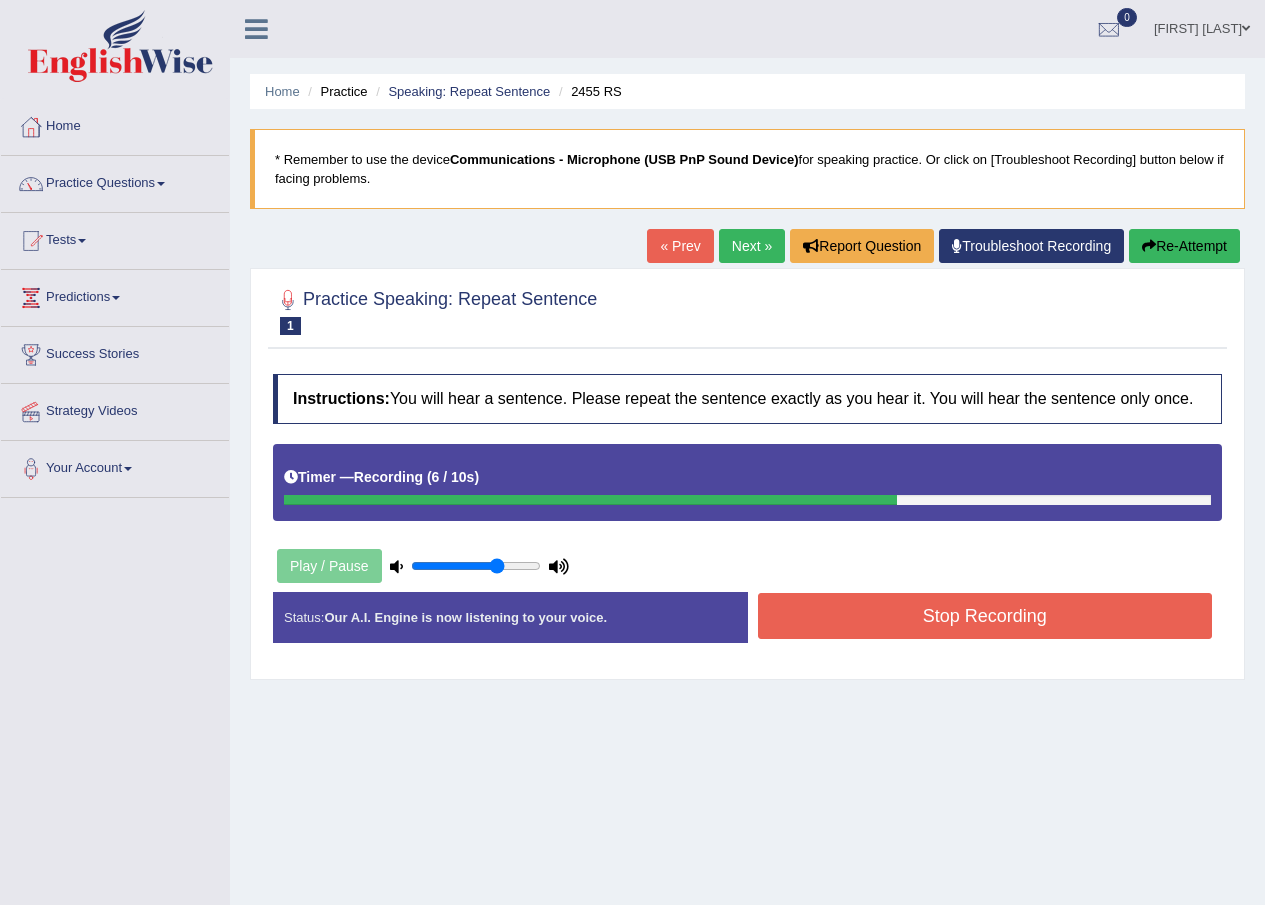 click on "Re-Attempt" at bounding box center (1184, 246) 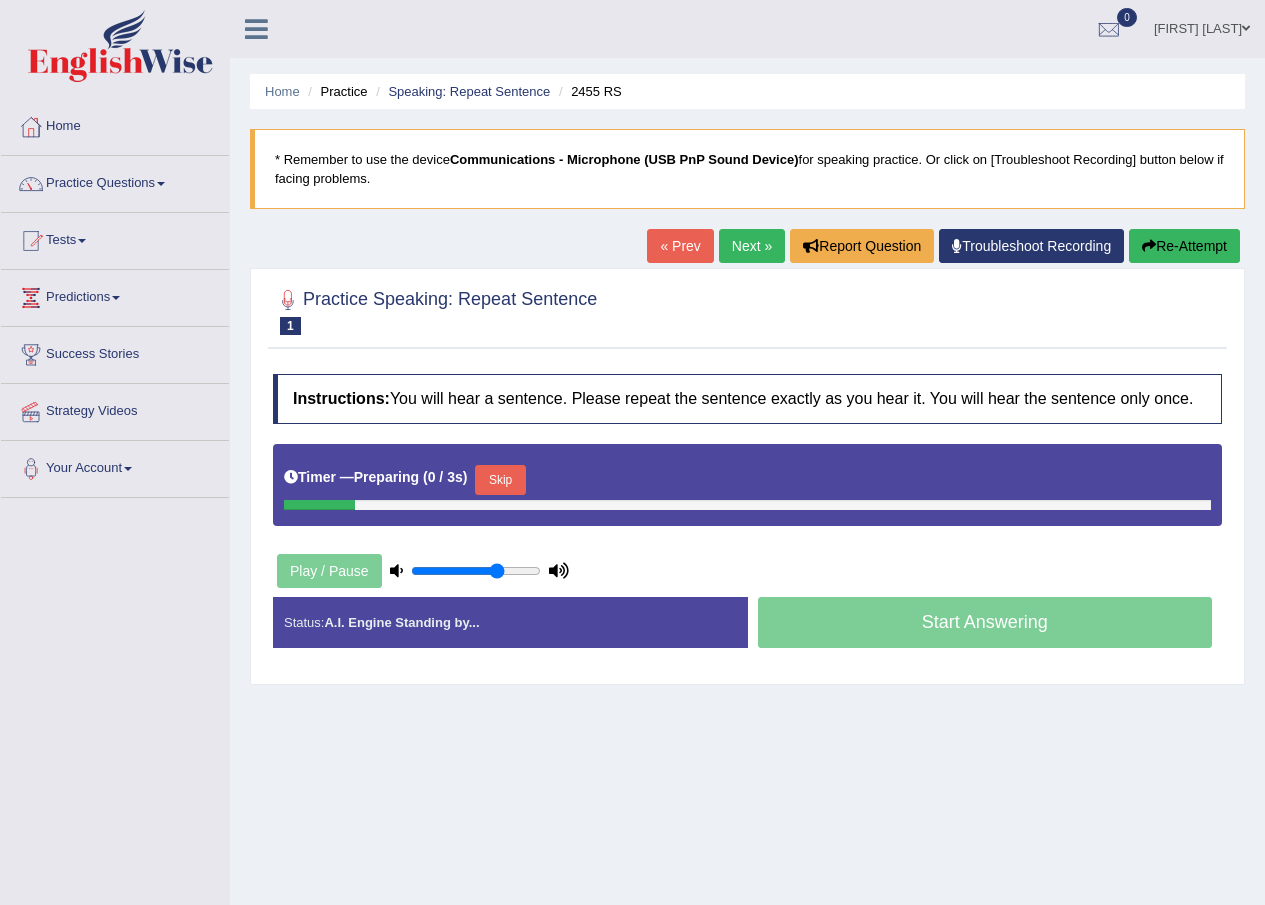 scroll, scrollTop: 0, scrollLeft: 0, axis: both 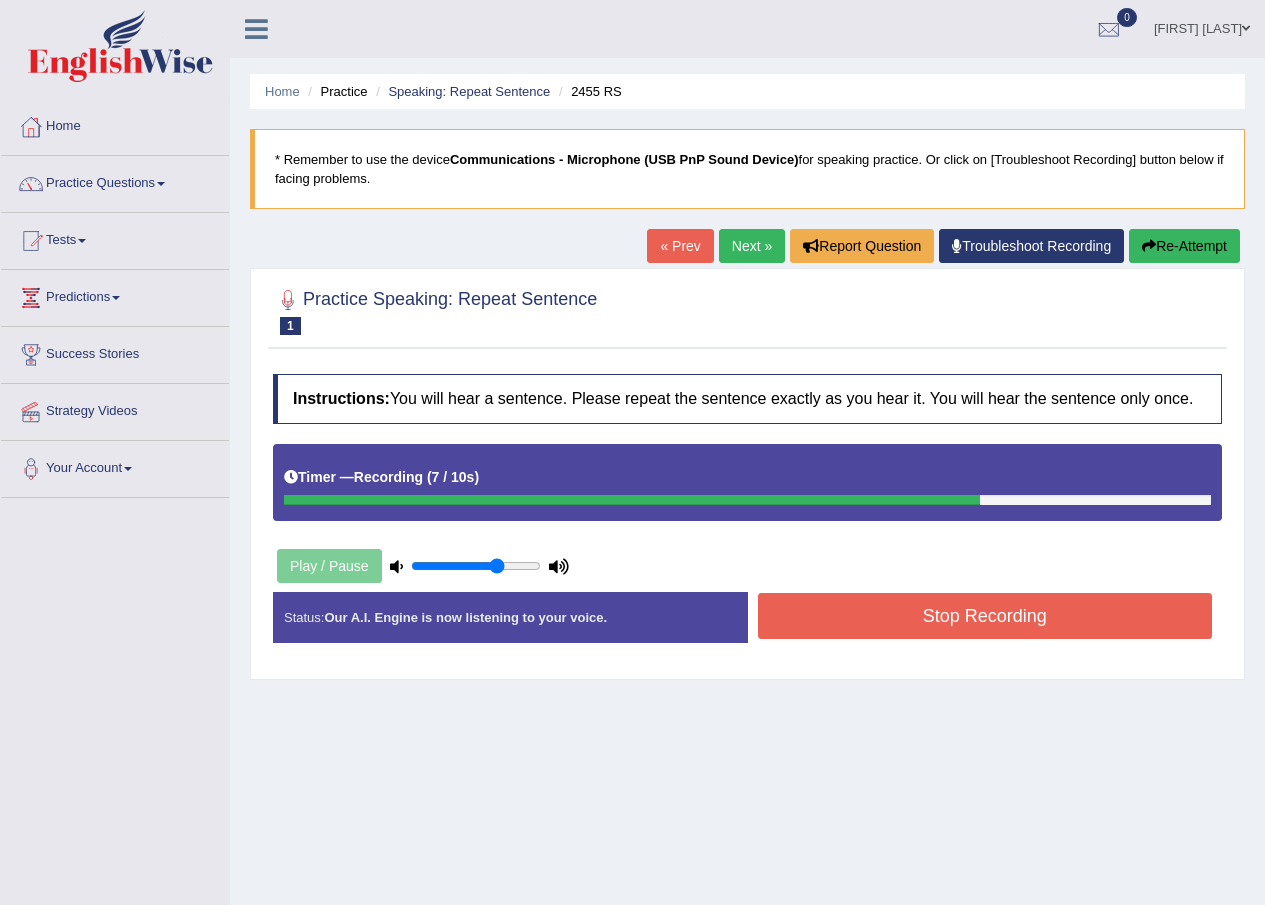 click on "Stop Recording" at bounding box center (985, 616) 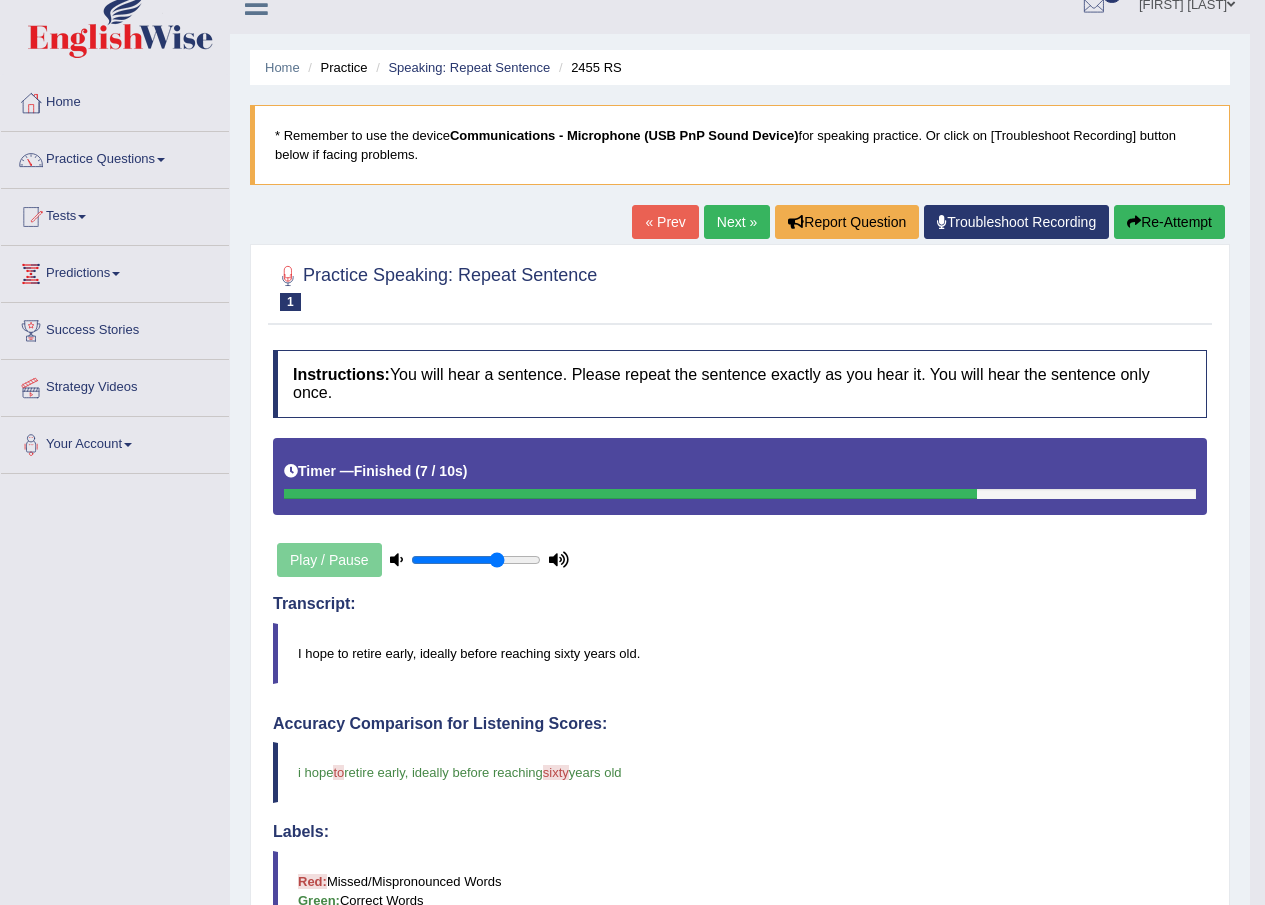 scroll, scrollTop: 0, scrollLeft: 0, axis: both 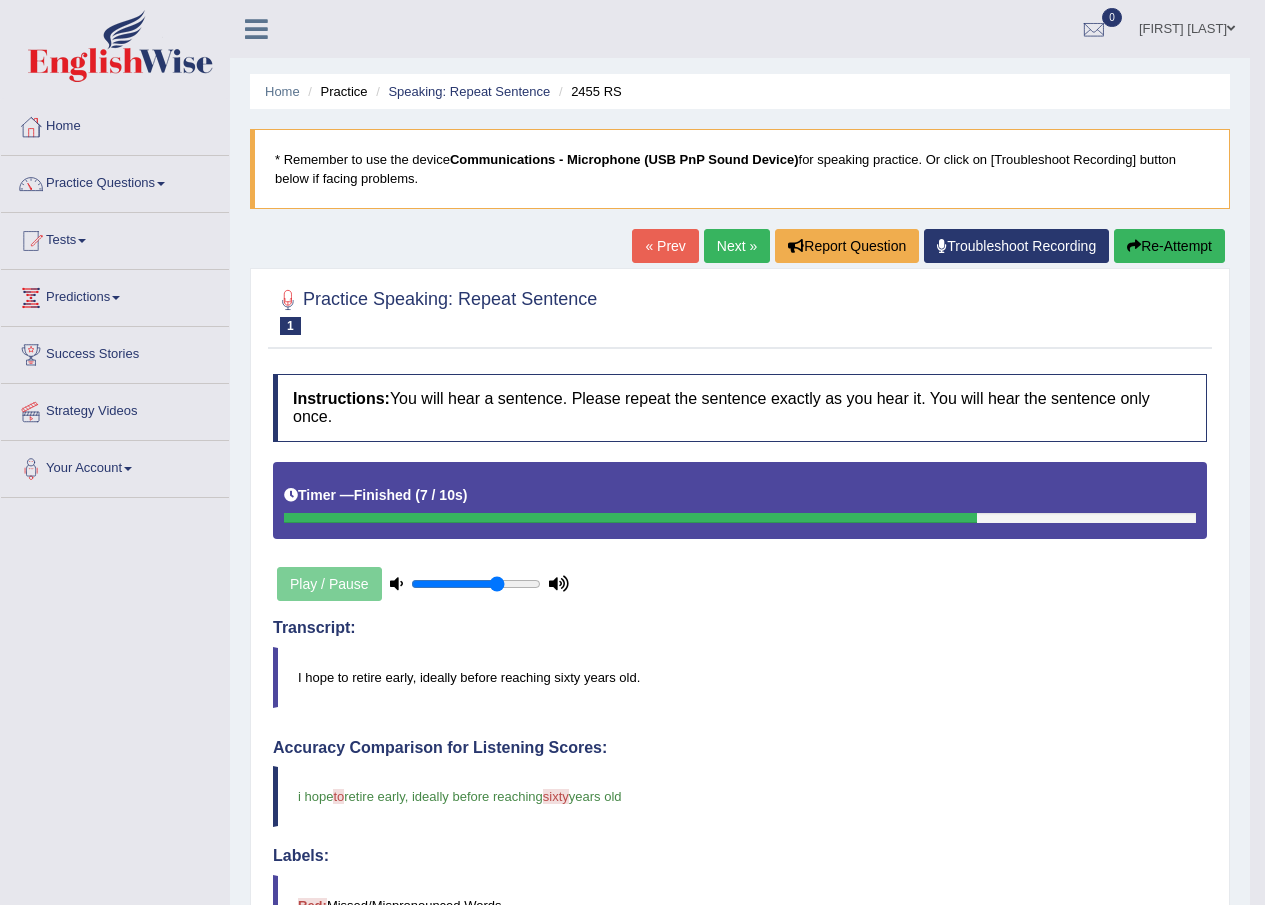 click on "Next »" at bounding box center [737, 246] 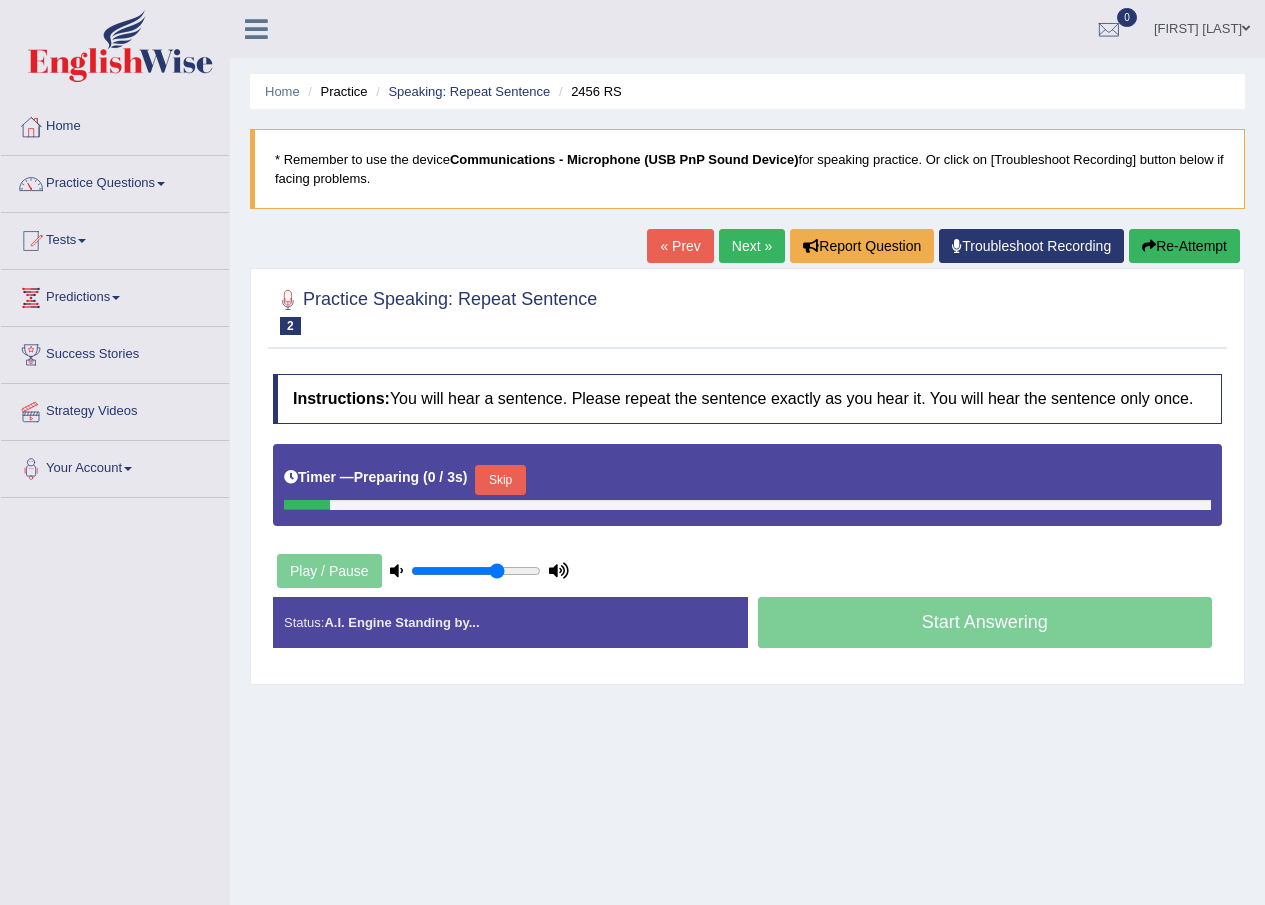 scroll, scrollTop: 0, scrollLeft: 0, axis: both 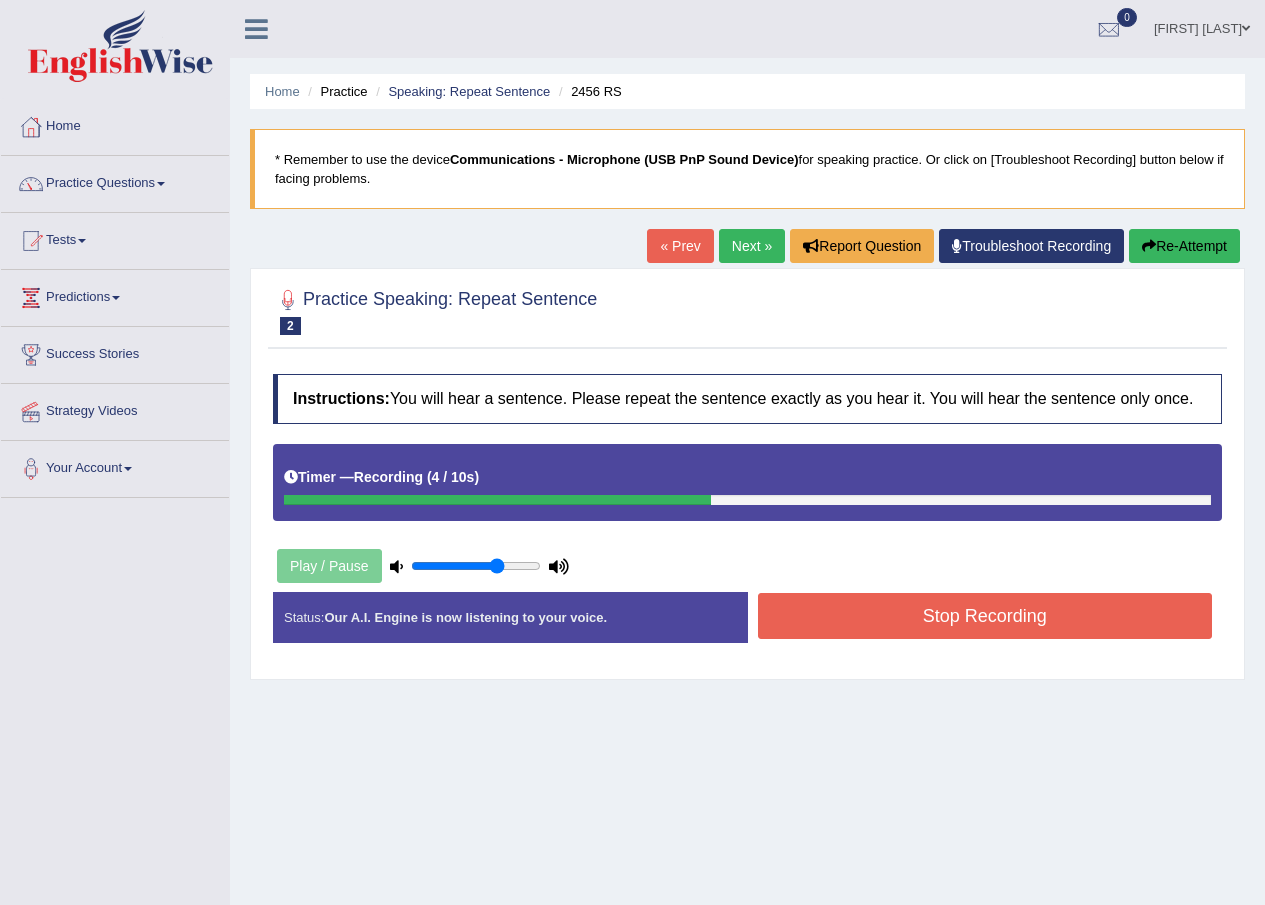 click on "Stop Recording" at bounding box center [985, 616] 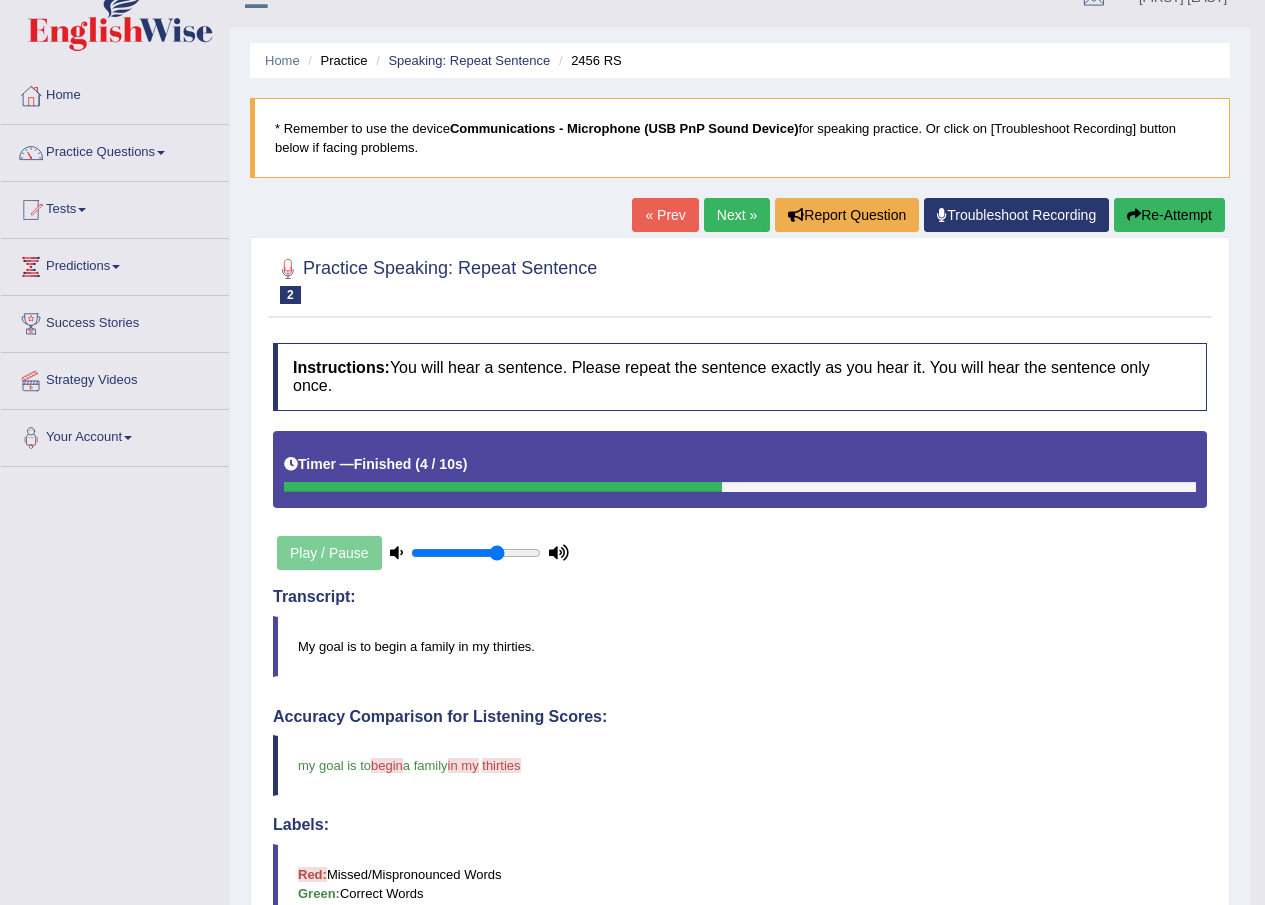 scroll, scrollTop: 0, scrollLeft: 0, axis: both 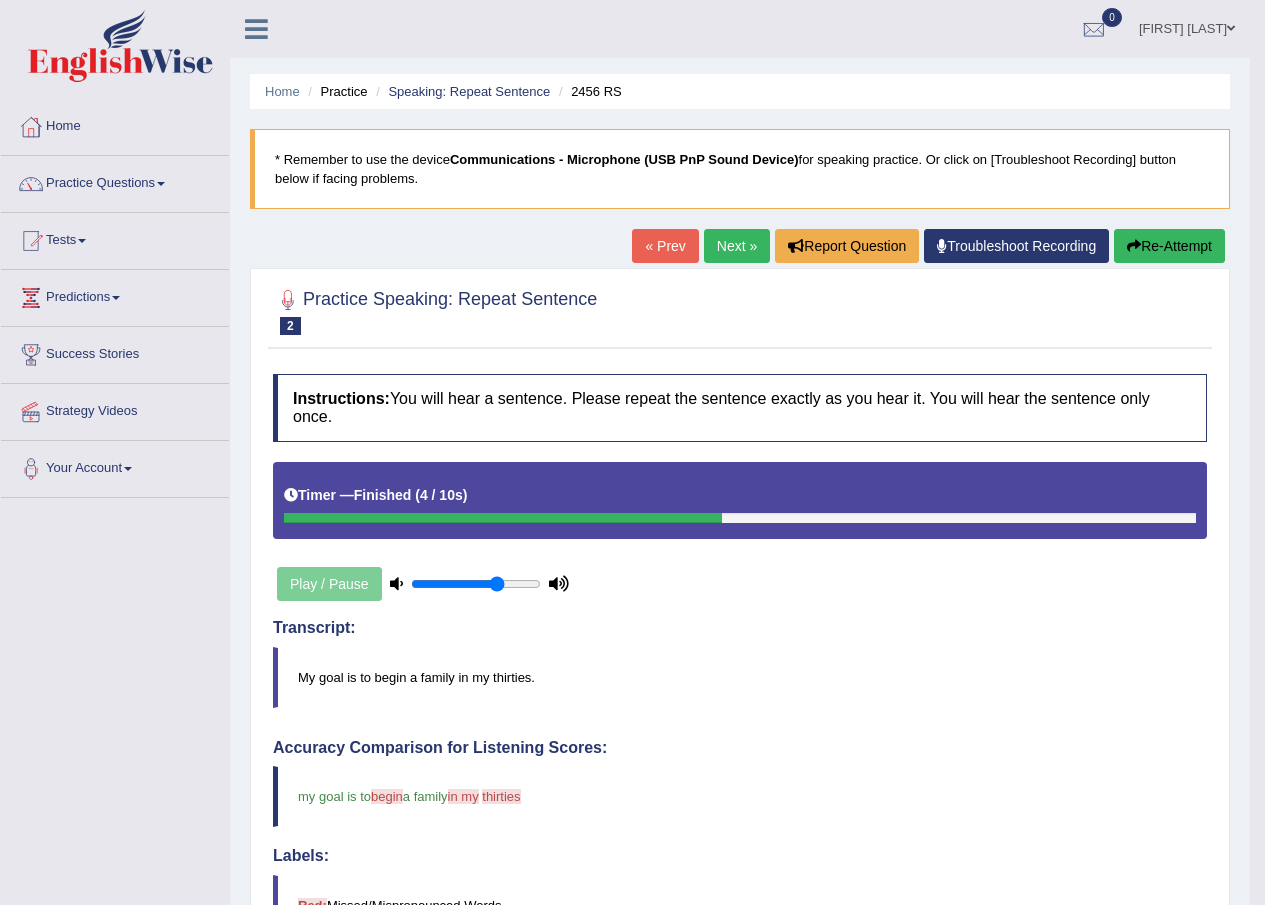 click on "Next »" at bounding box center (737, 246) 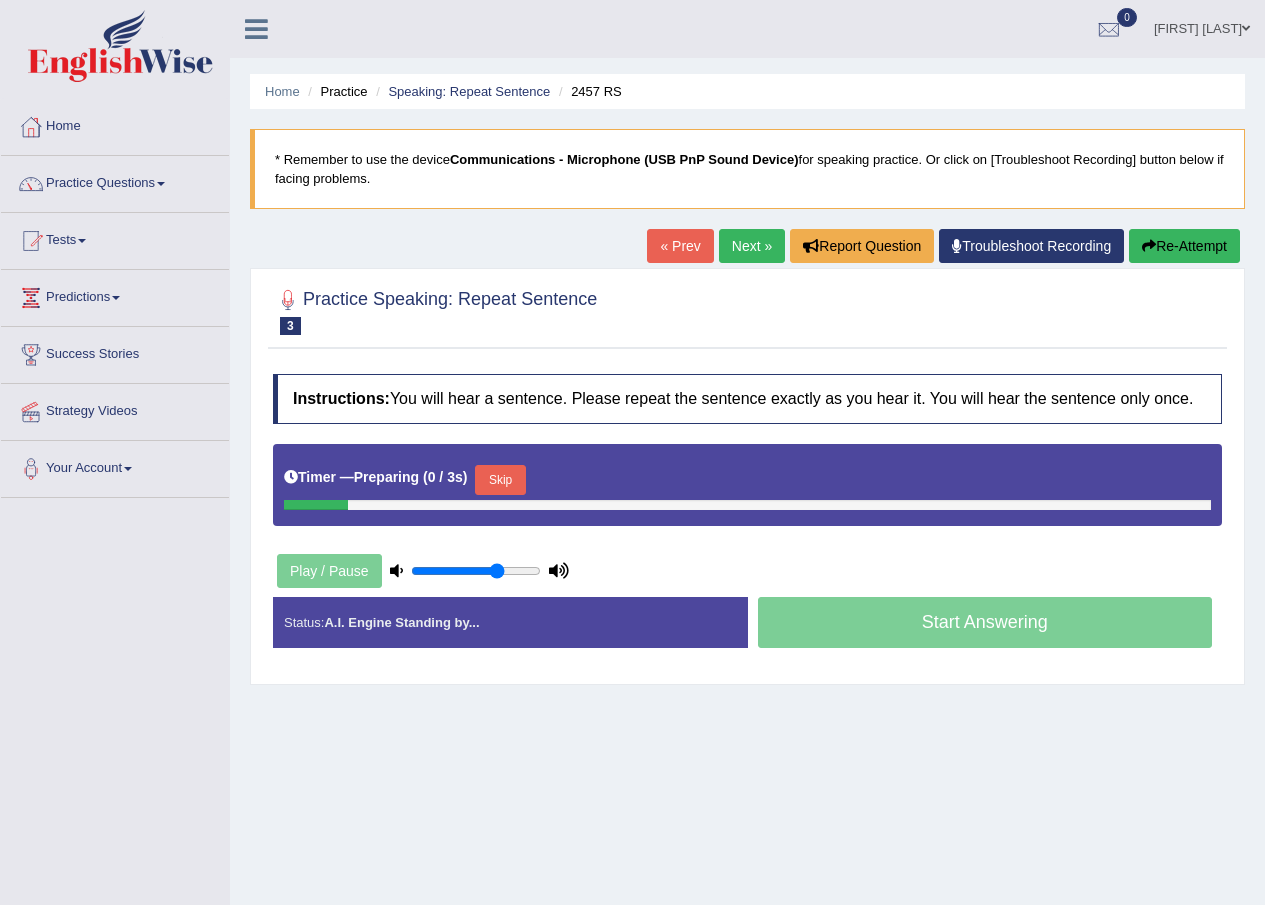 scroll, scrollTop: 0, scrollLeft: 0, axis: both 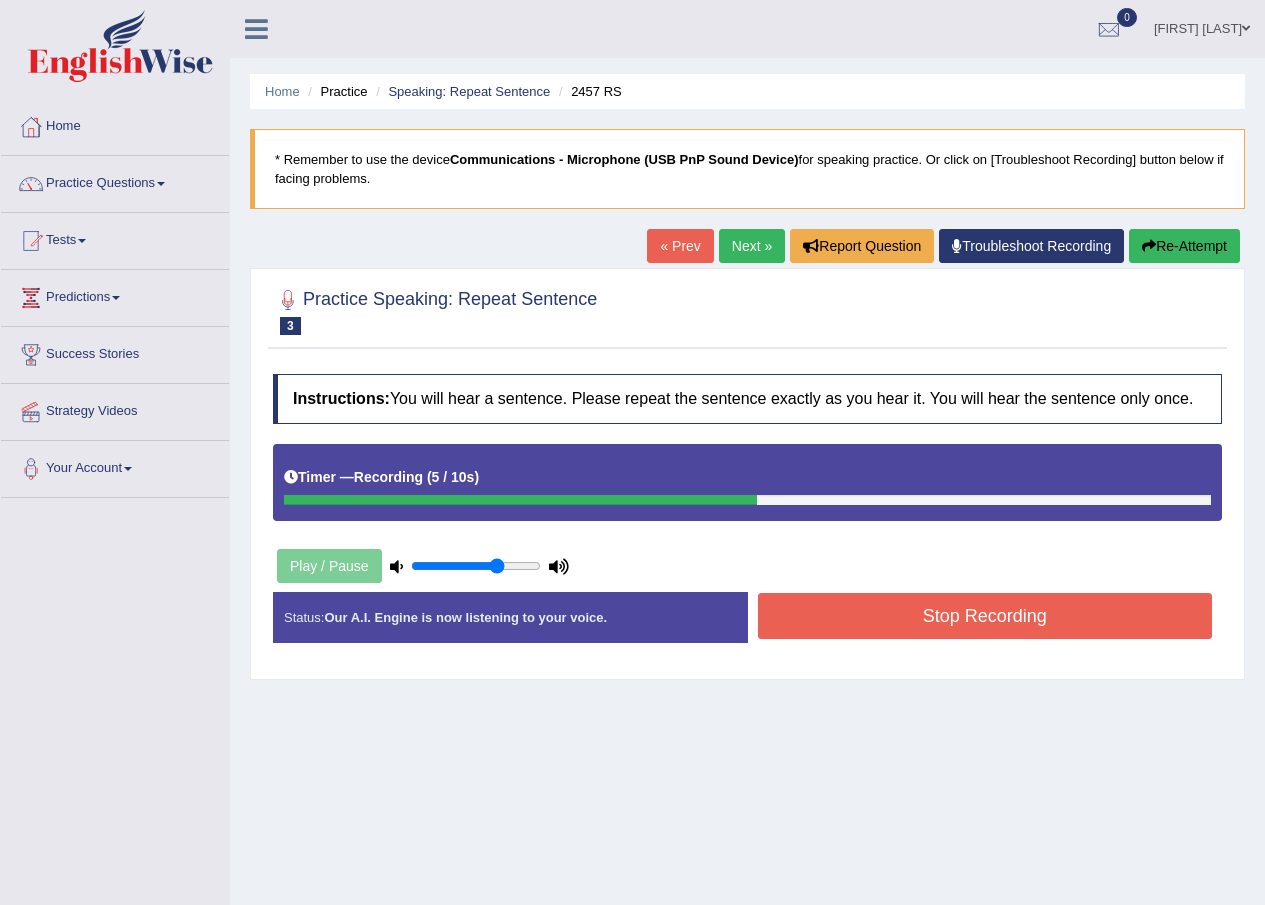 click on "Stop Recording" at bounding box center (985, 616) 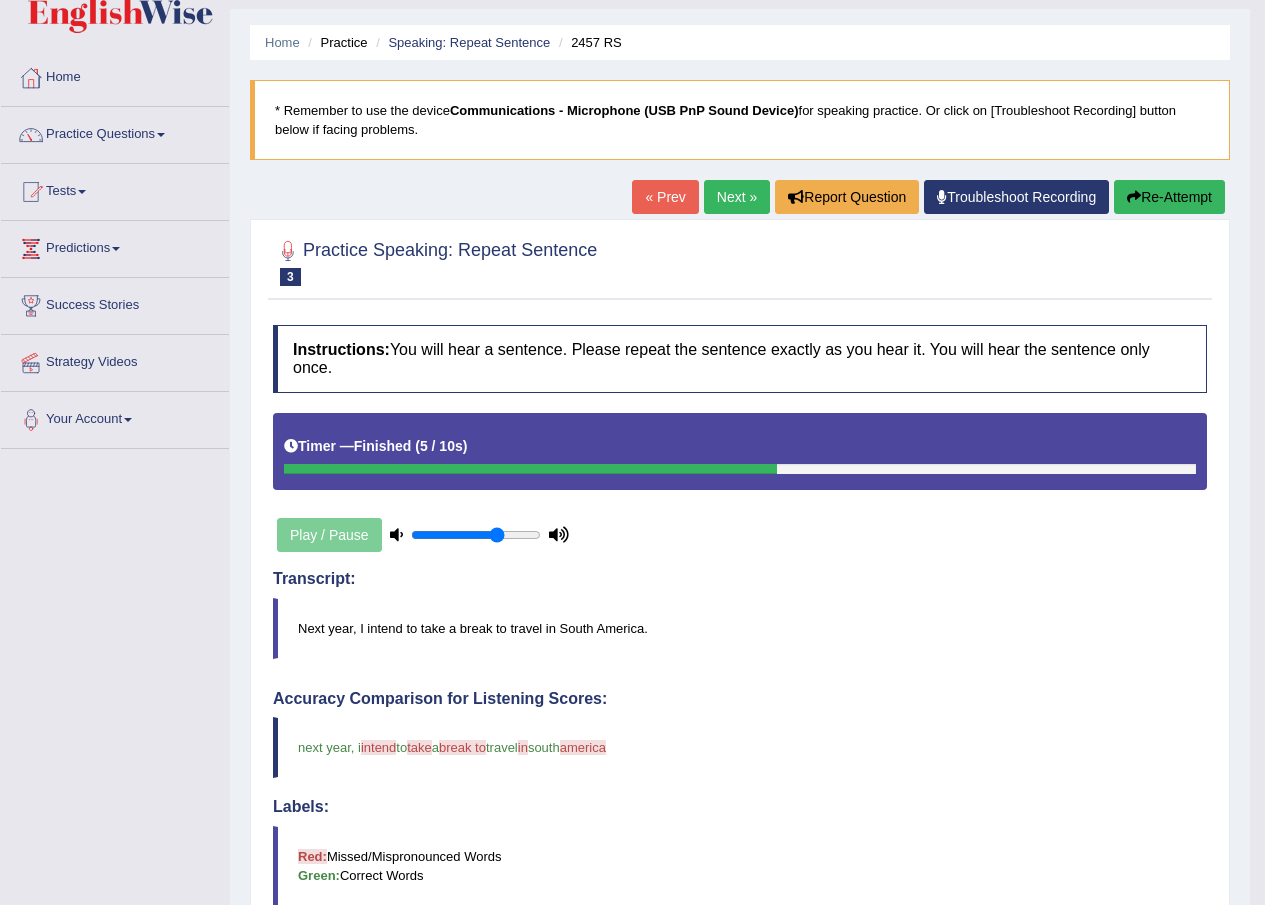 scroll, scrollTop: 0, scrollLeft: 0, axis: both 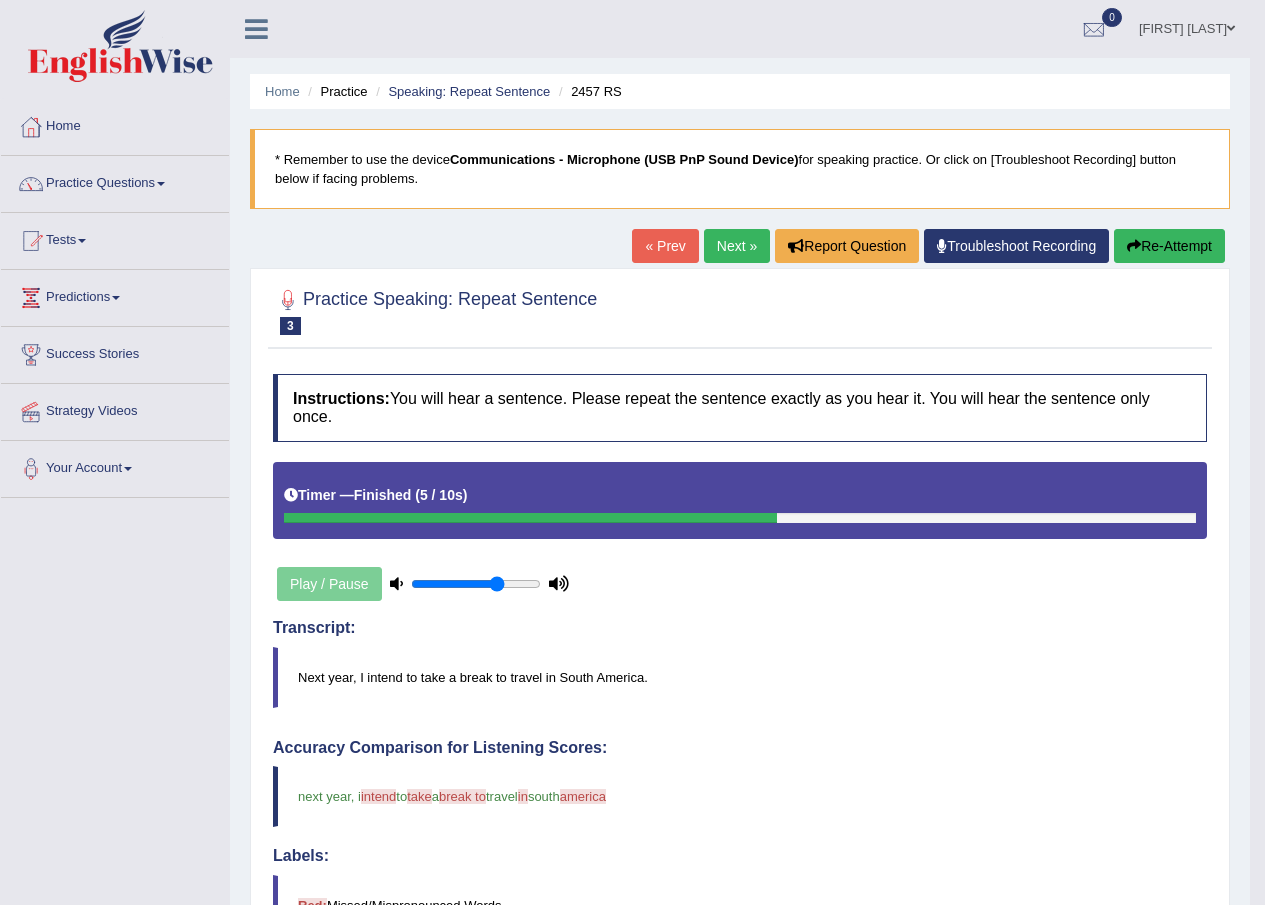 click on "Next »" at bounding box center [737, 246] 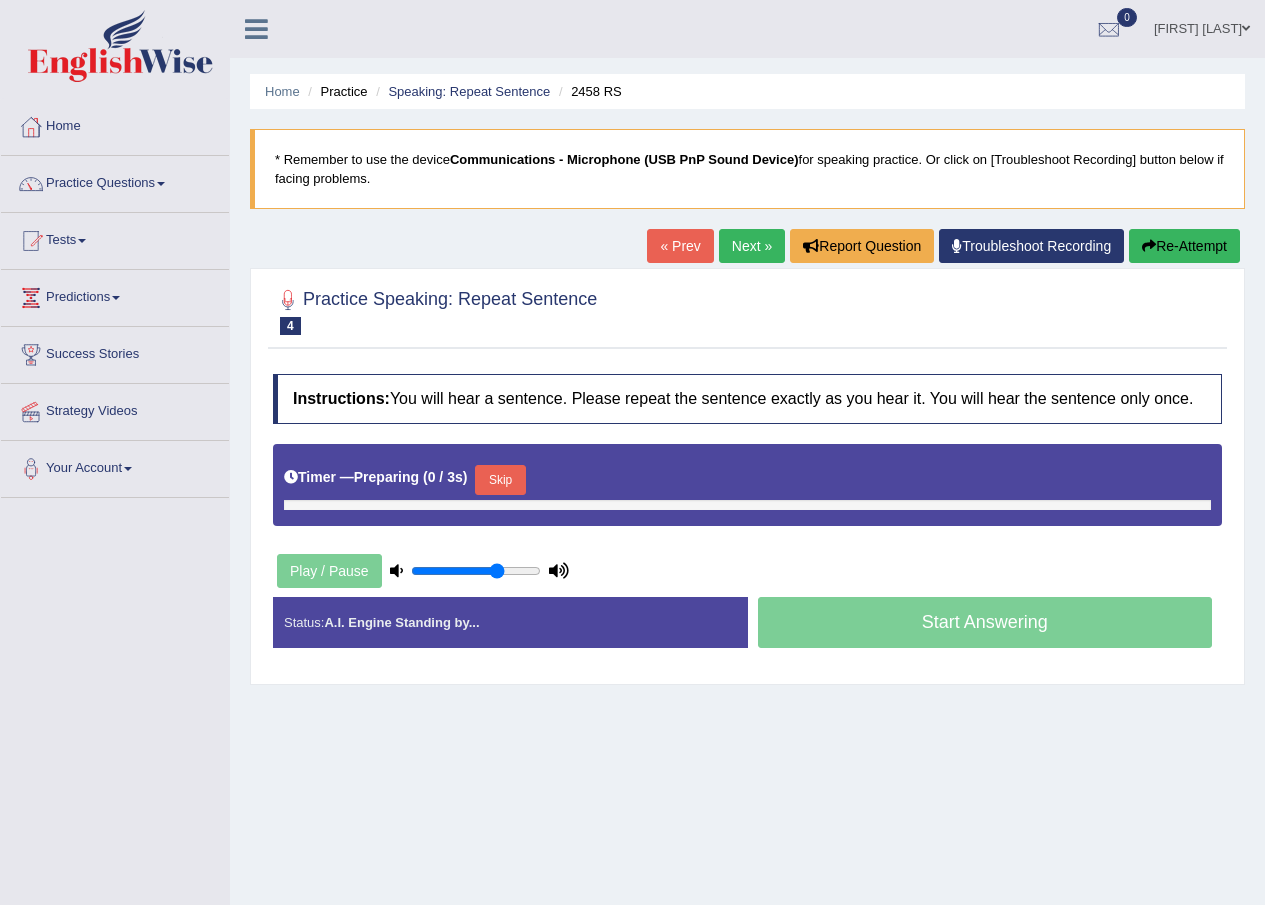 scroll, scrollTop: 0, scrollLeft: 0, axis: both 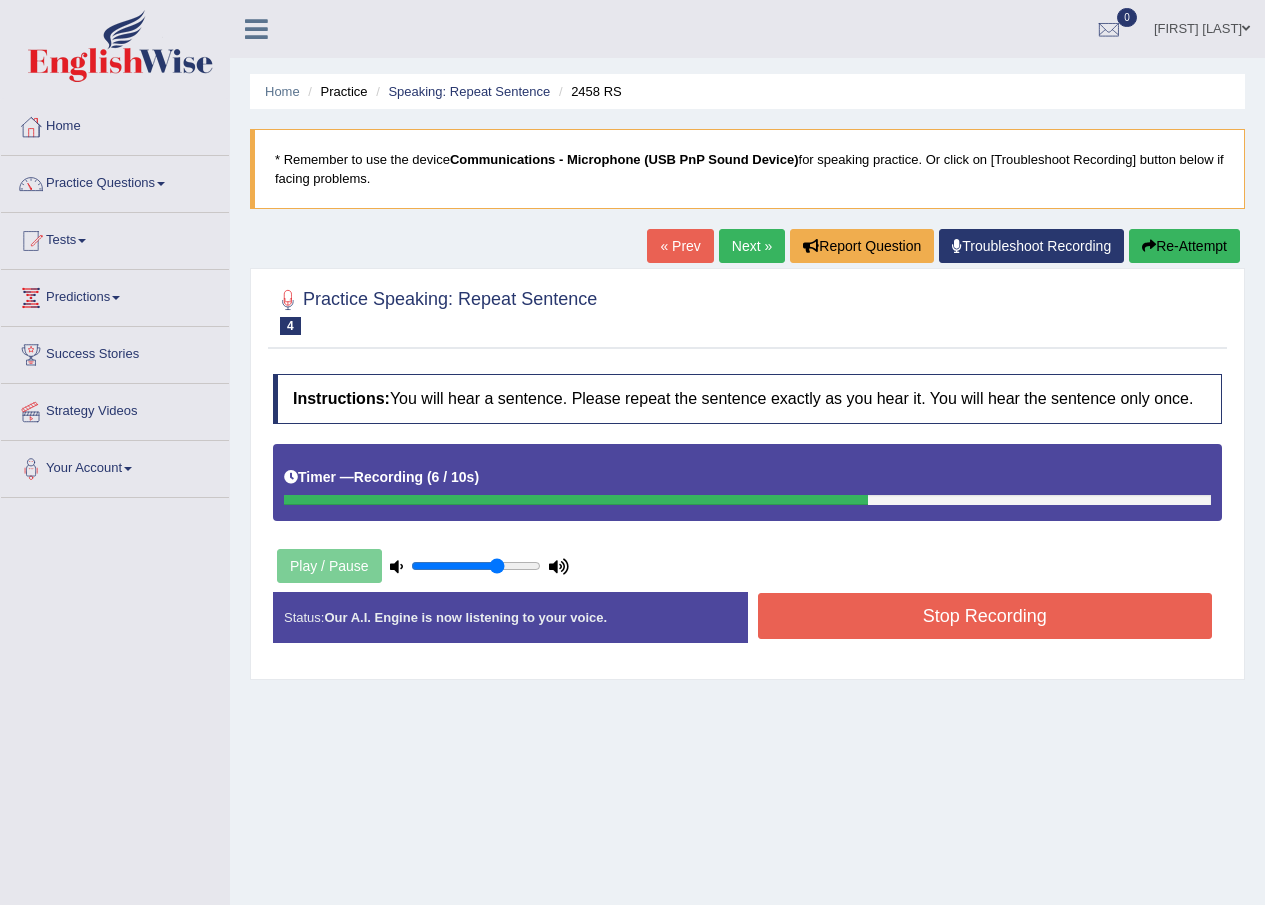 click on "Stop Recording" at bounding box center [985, 616] 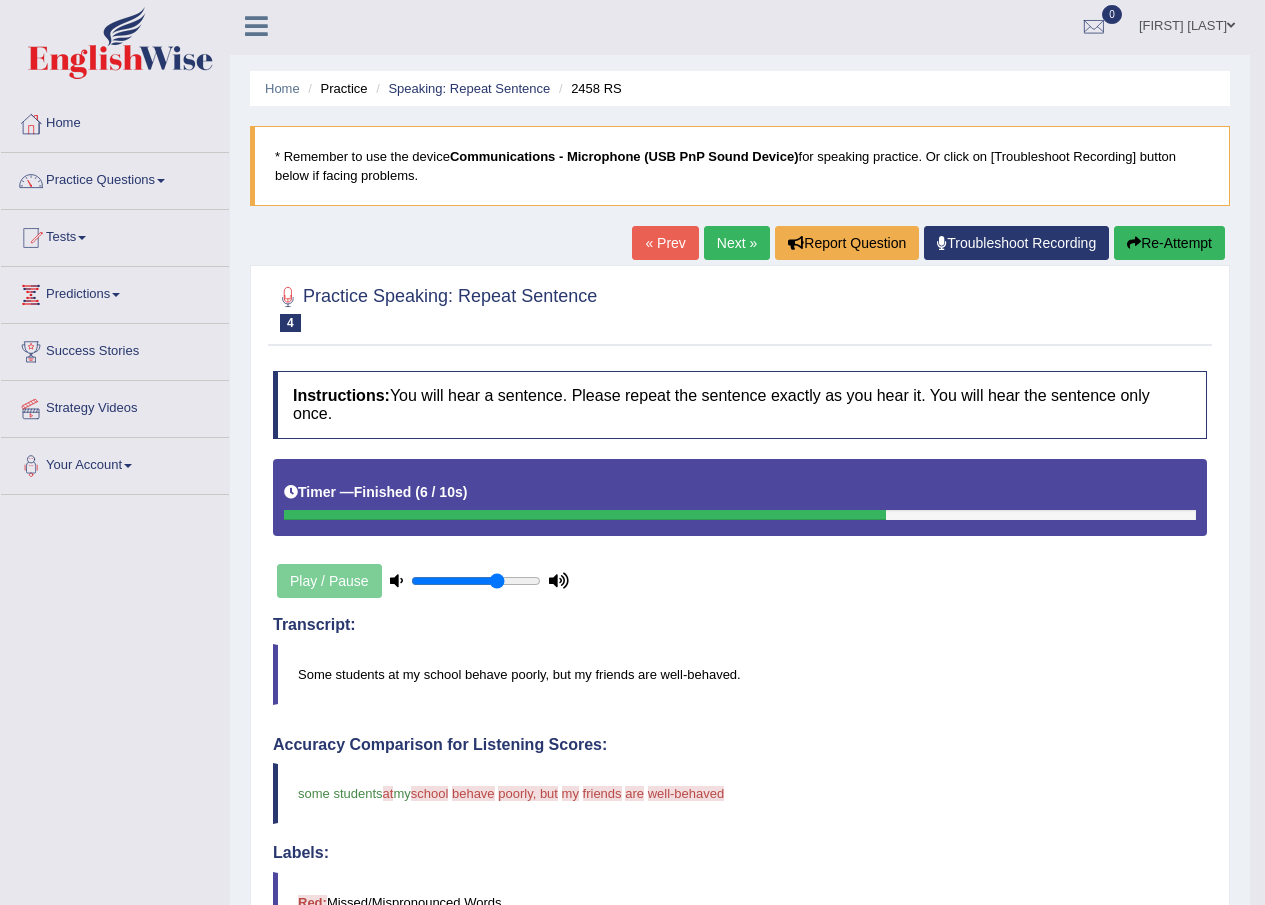 scroll, scrollTop: 0, scrollLeft: 0, axis: both 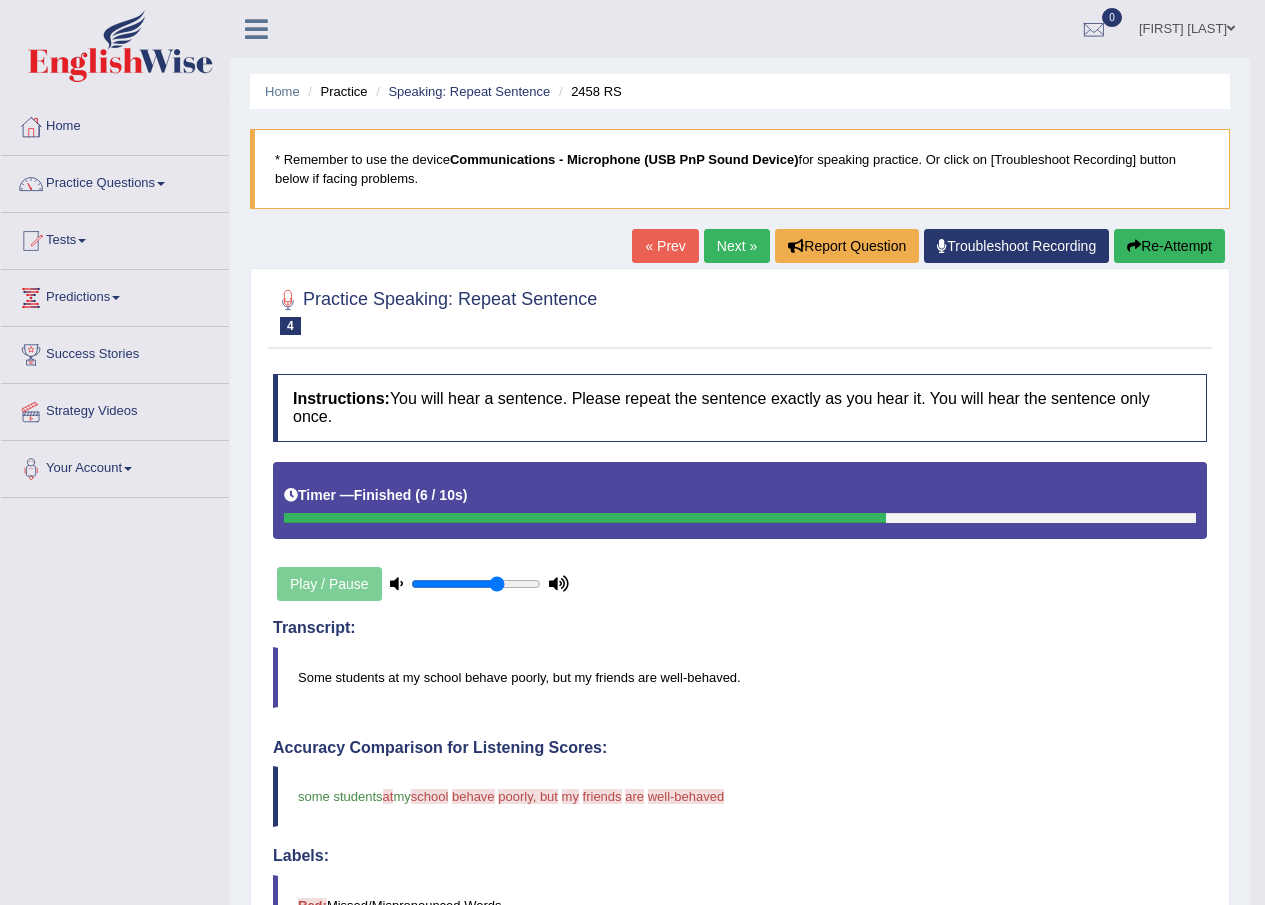 click on "Next »" at bounding box center [737, 246] 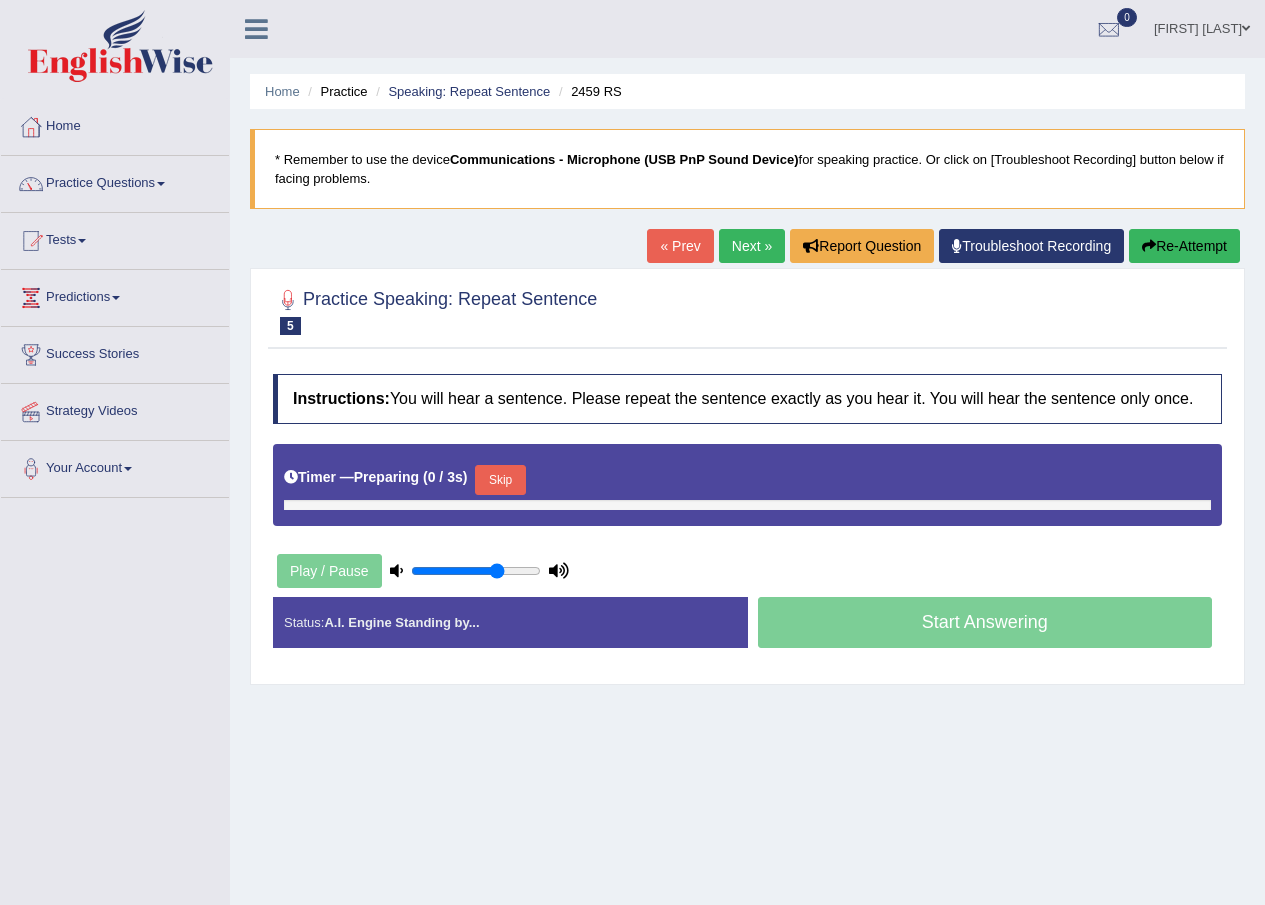 scroll, scrollTop: 0, scrollLeft: 0, axis: both 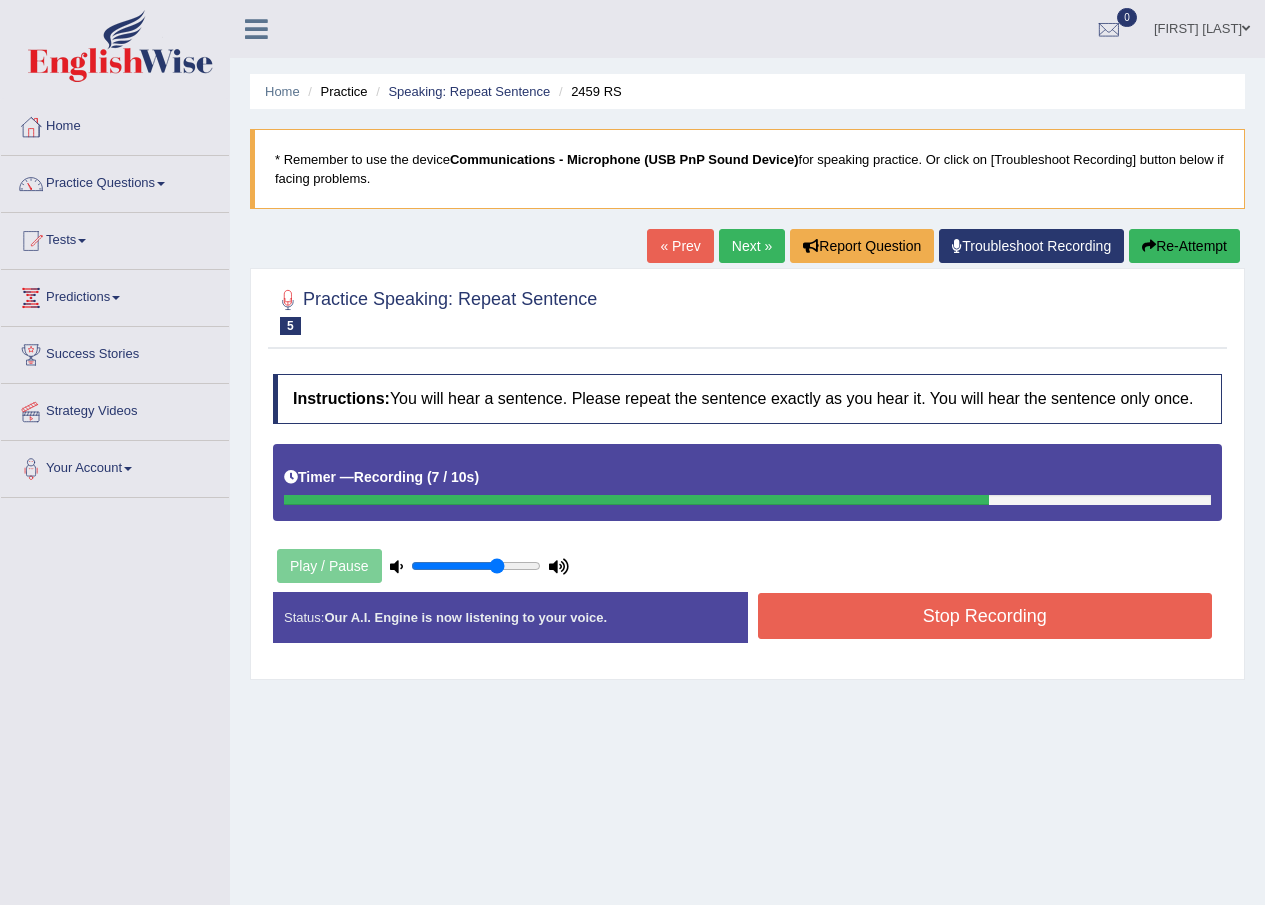 click on "Stop Recording" at bounding box center [985, 616] 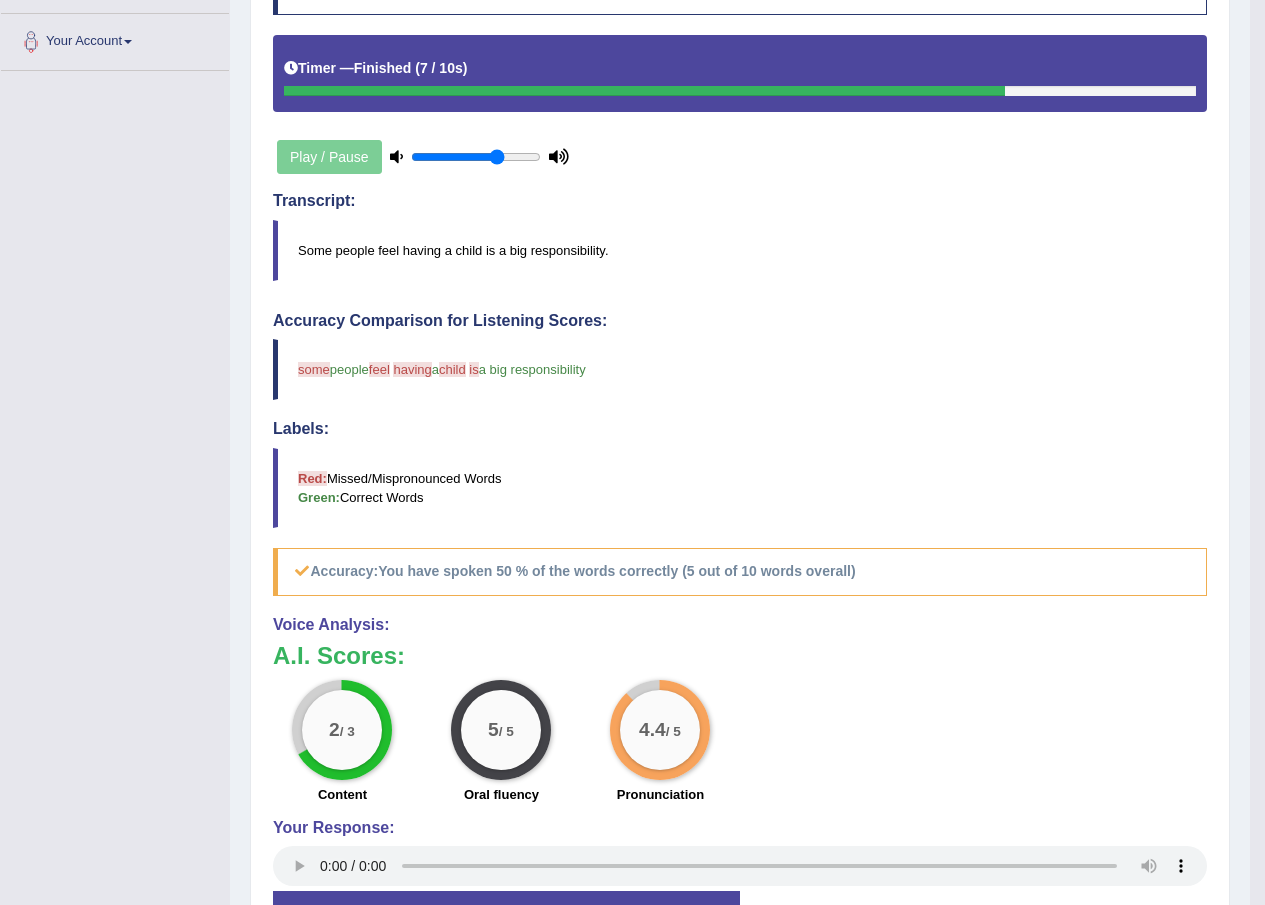 scroll, scrollTop: 0, scrollLeft: 0, axis: both 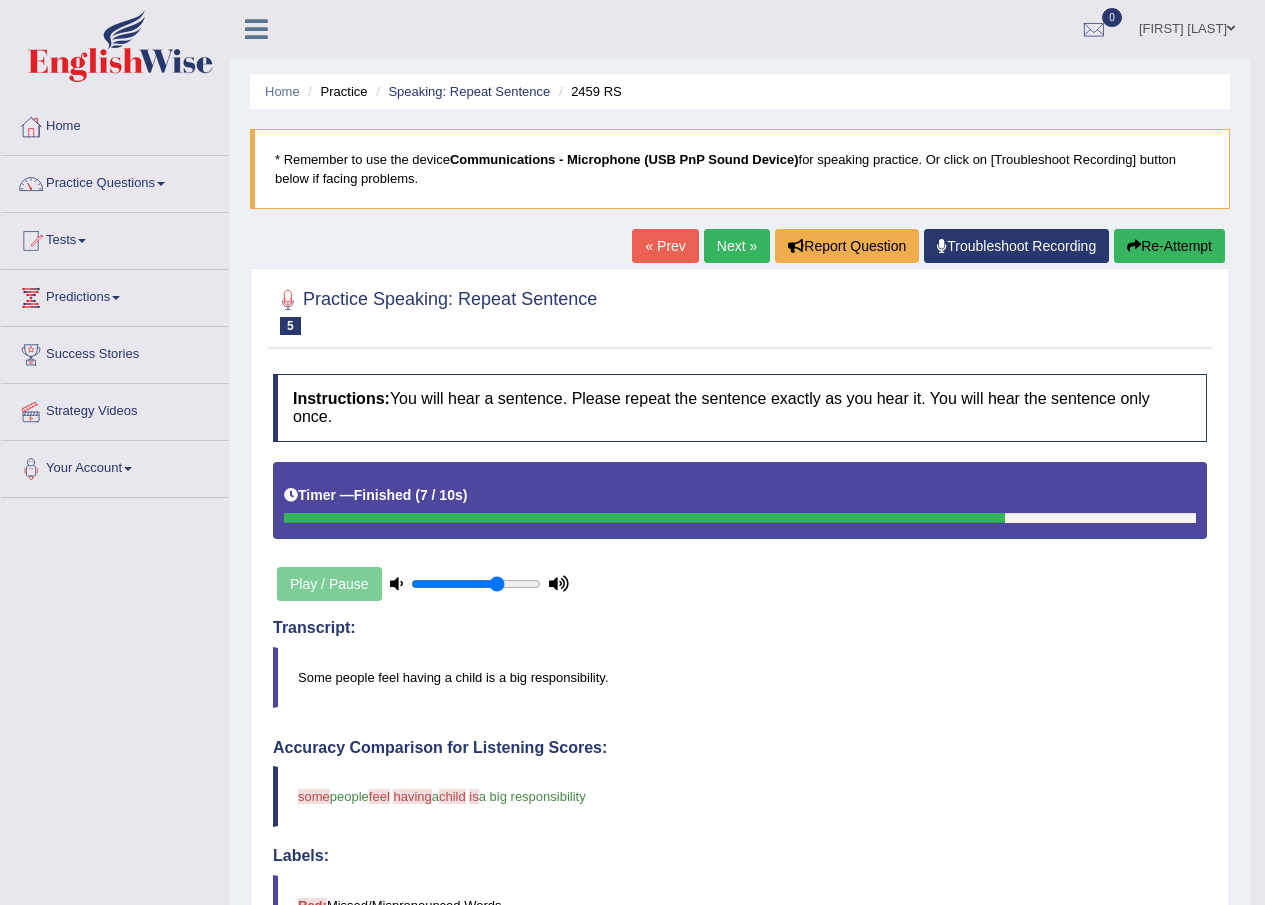 click on "Next »" at bounding box center [737, 246] 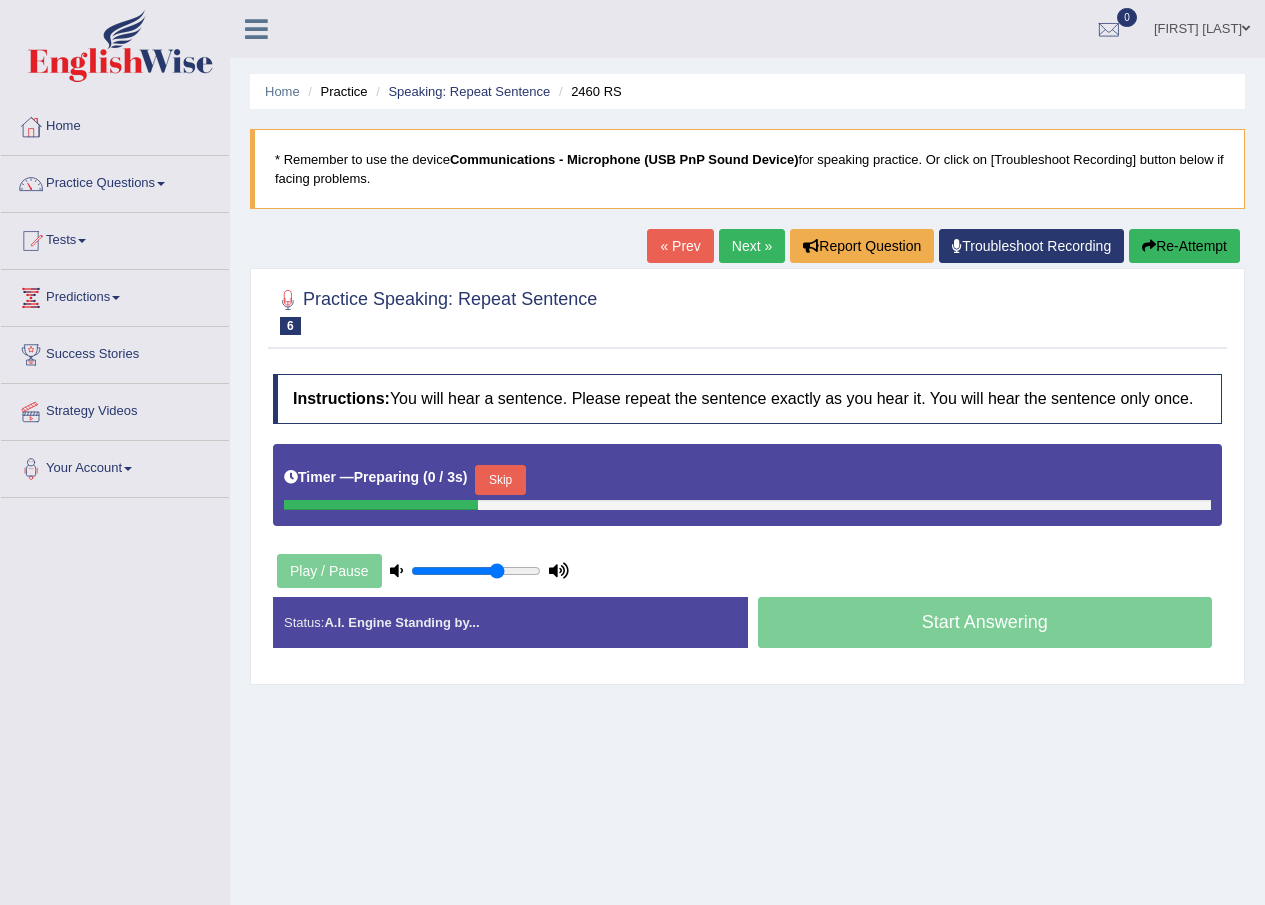 scroll, scrollTop: 0, scrollLeft: 0, axis: both 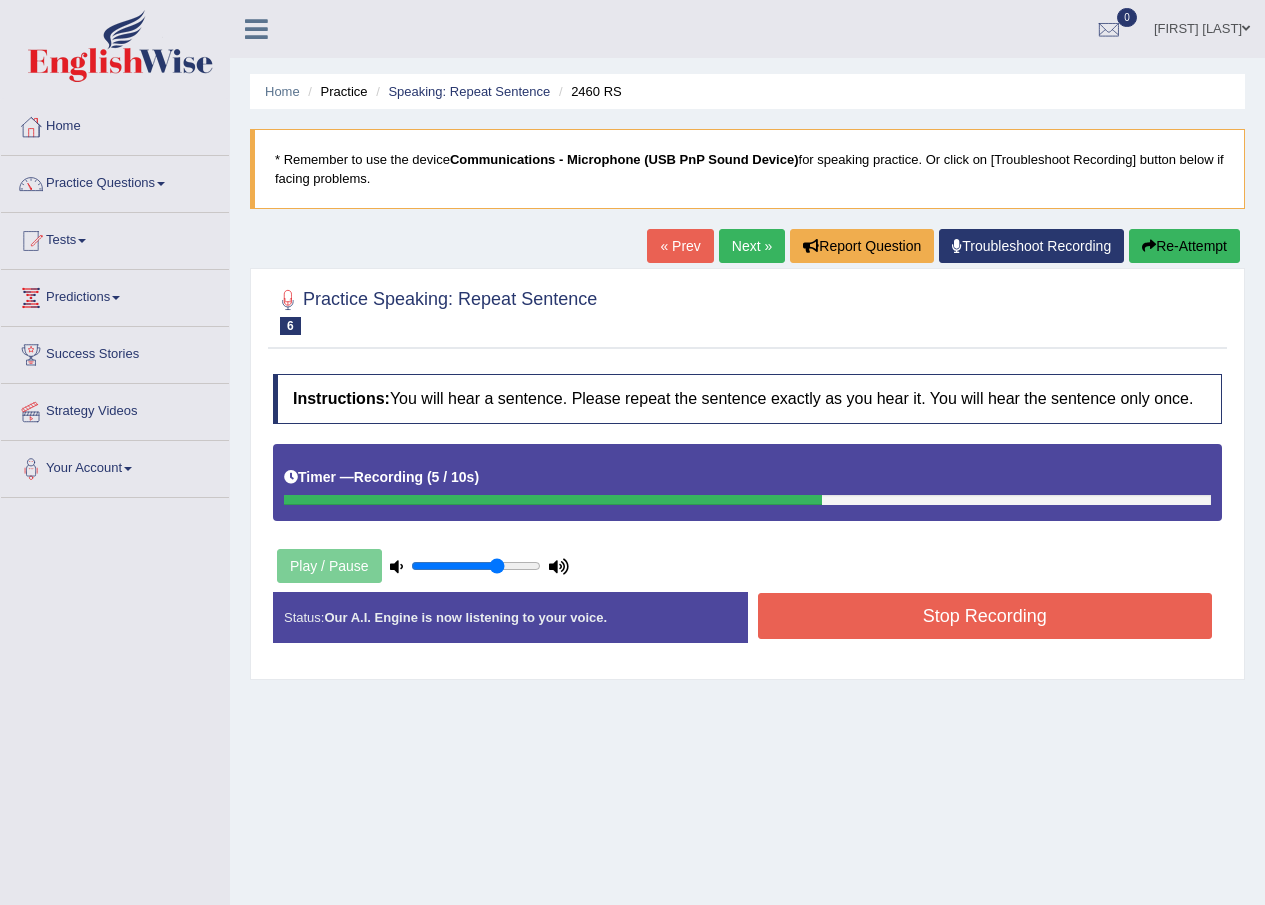 click on "Stop Recording" at bounding box center (985, 616) 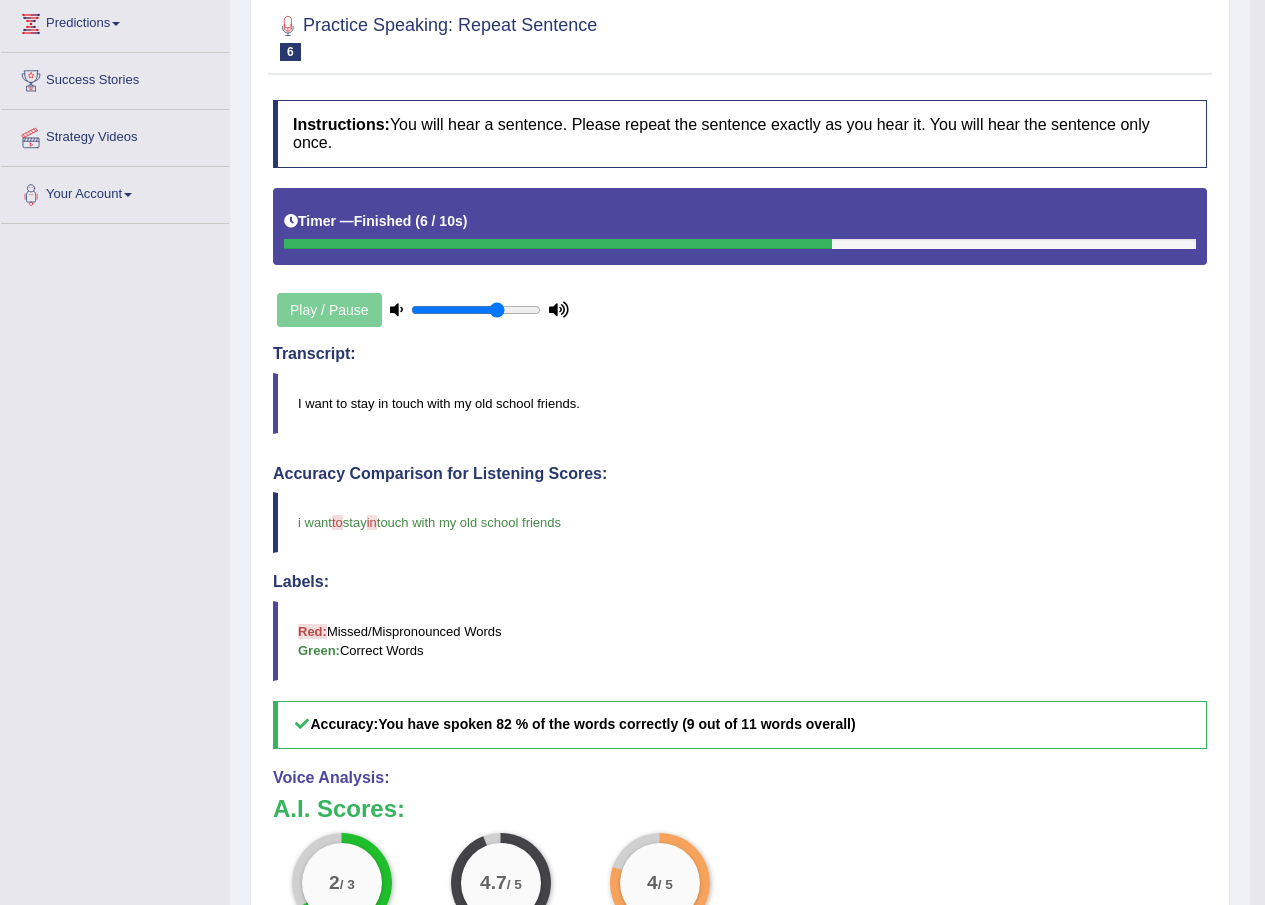 scroll, scrollTop: 0, scrollLeft: 0, axis: both 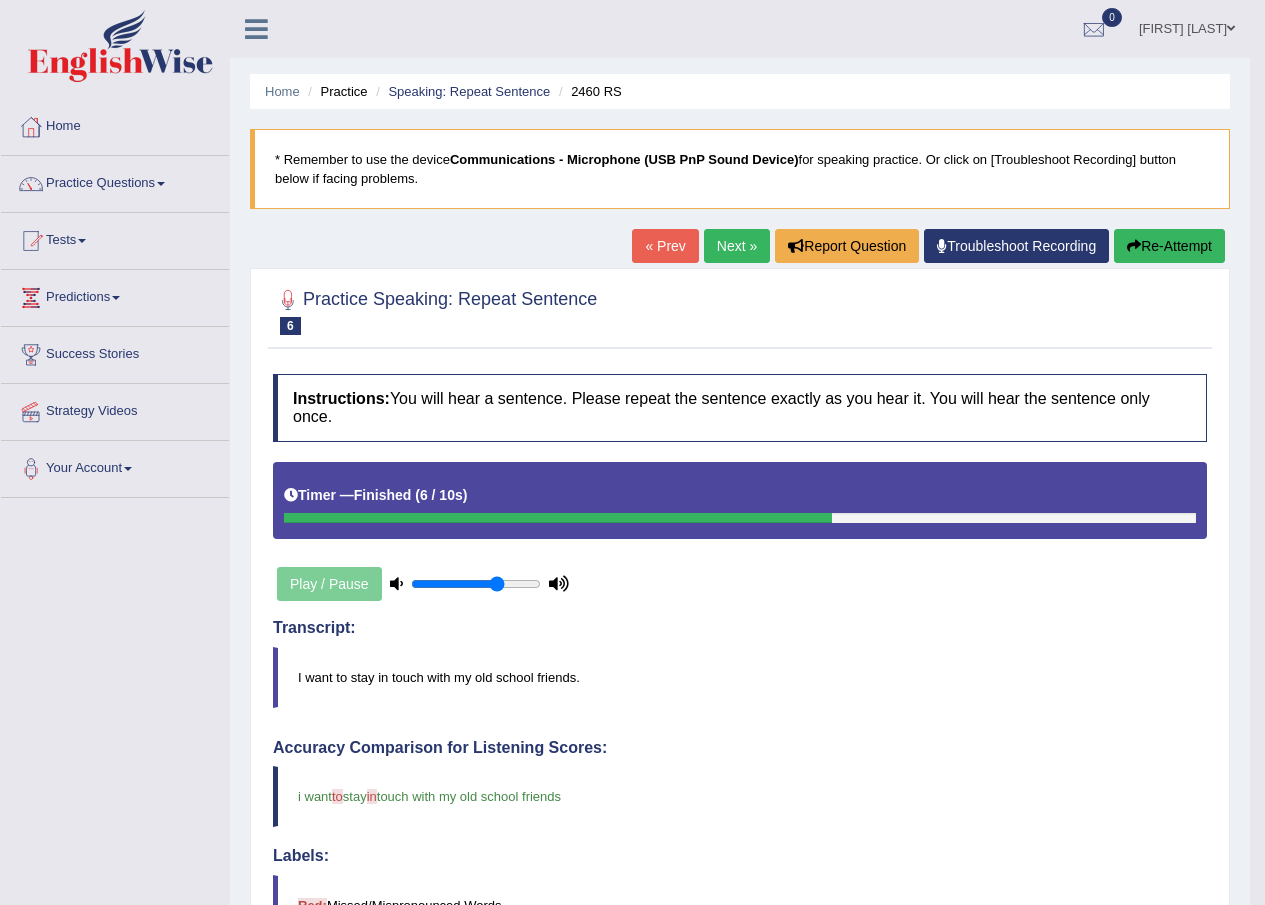 click on "Next »" at bounding box center [737, 246] 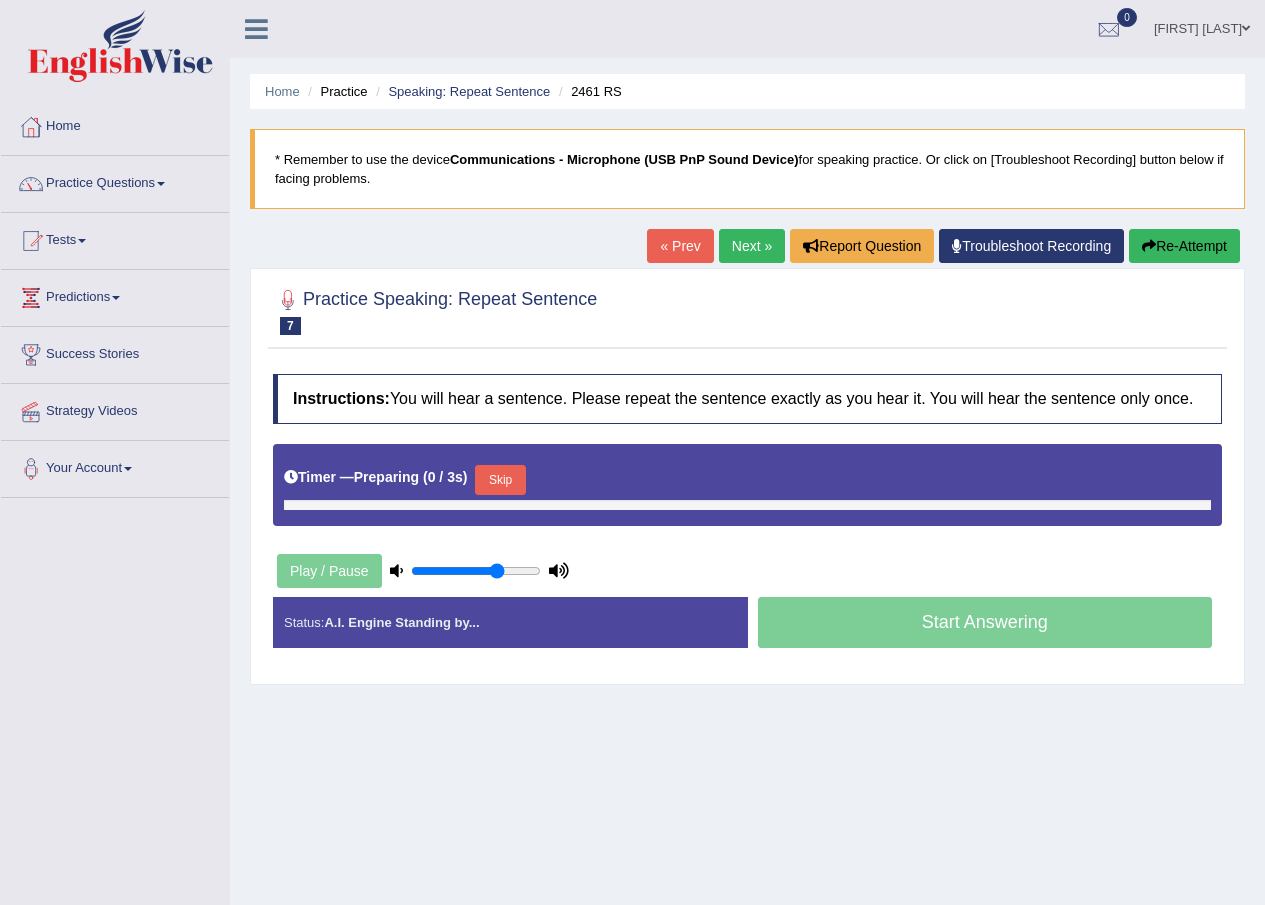 scroll, scrollTop: 0, scrollLeft: 0, axis: both 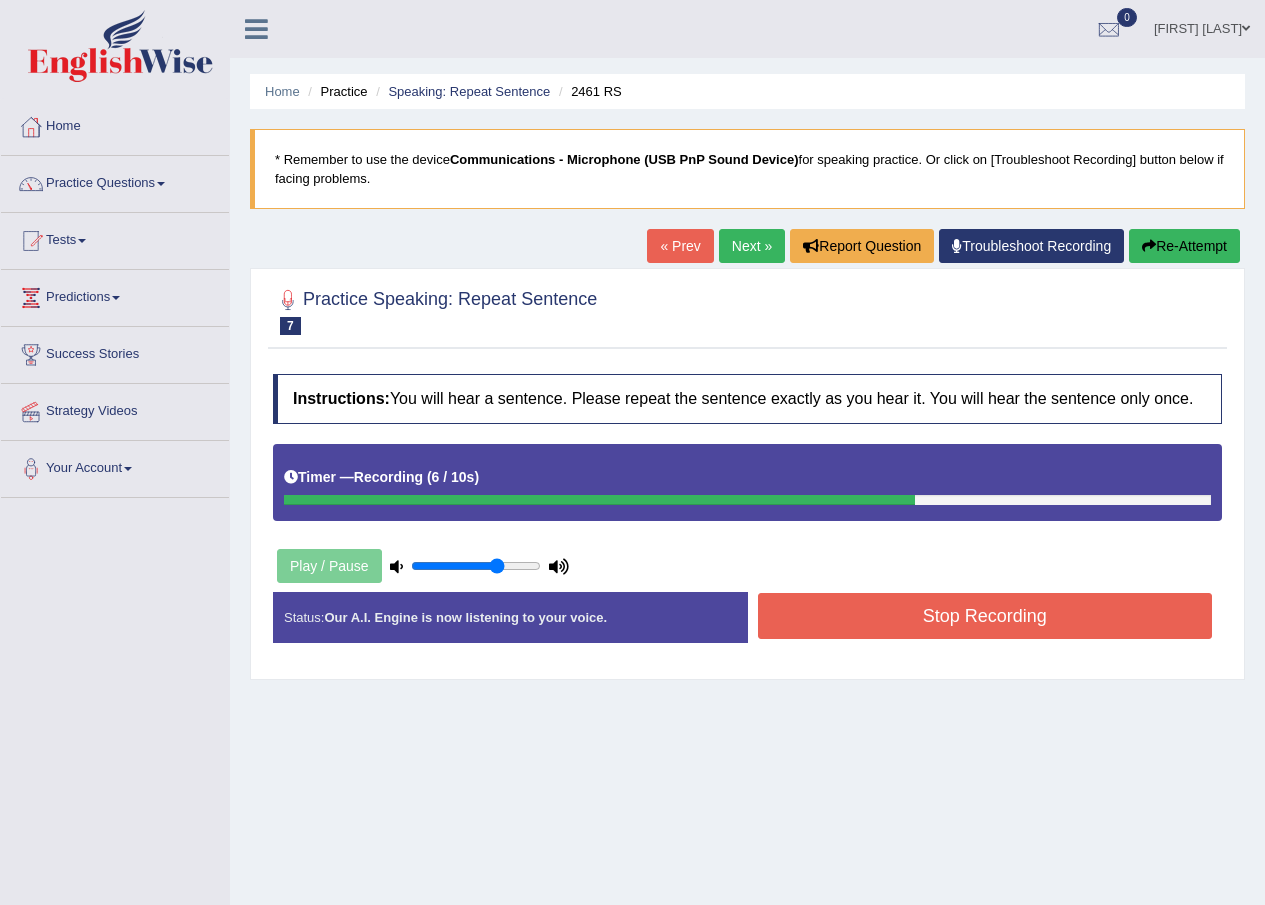 click on "Stop Recording" at bounding box center (985, 616) 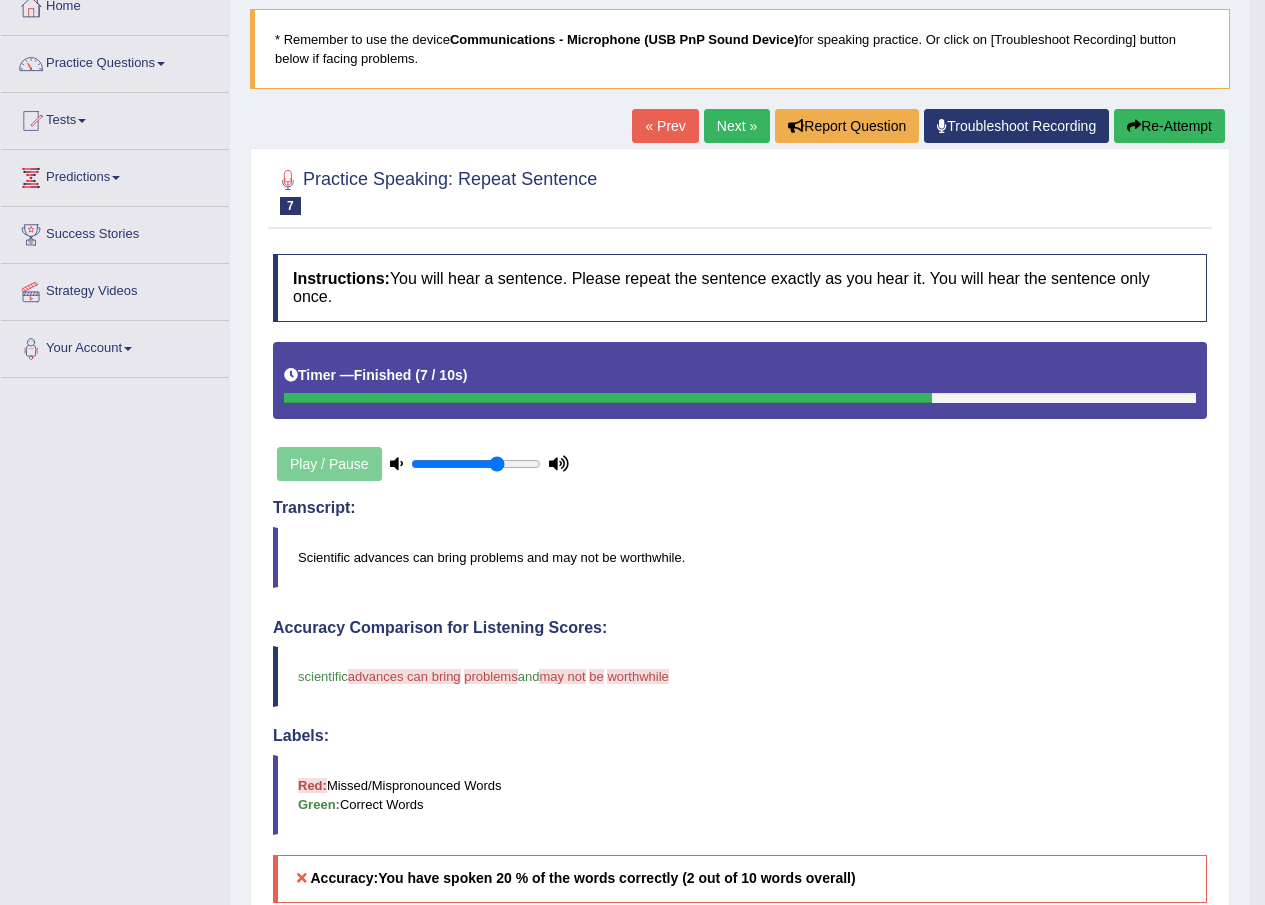 scroll, scrollTop: 0, scrollLeft: 0, axis: both 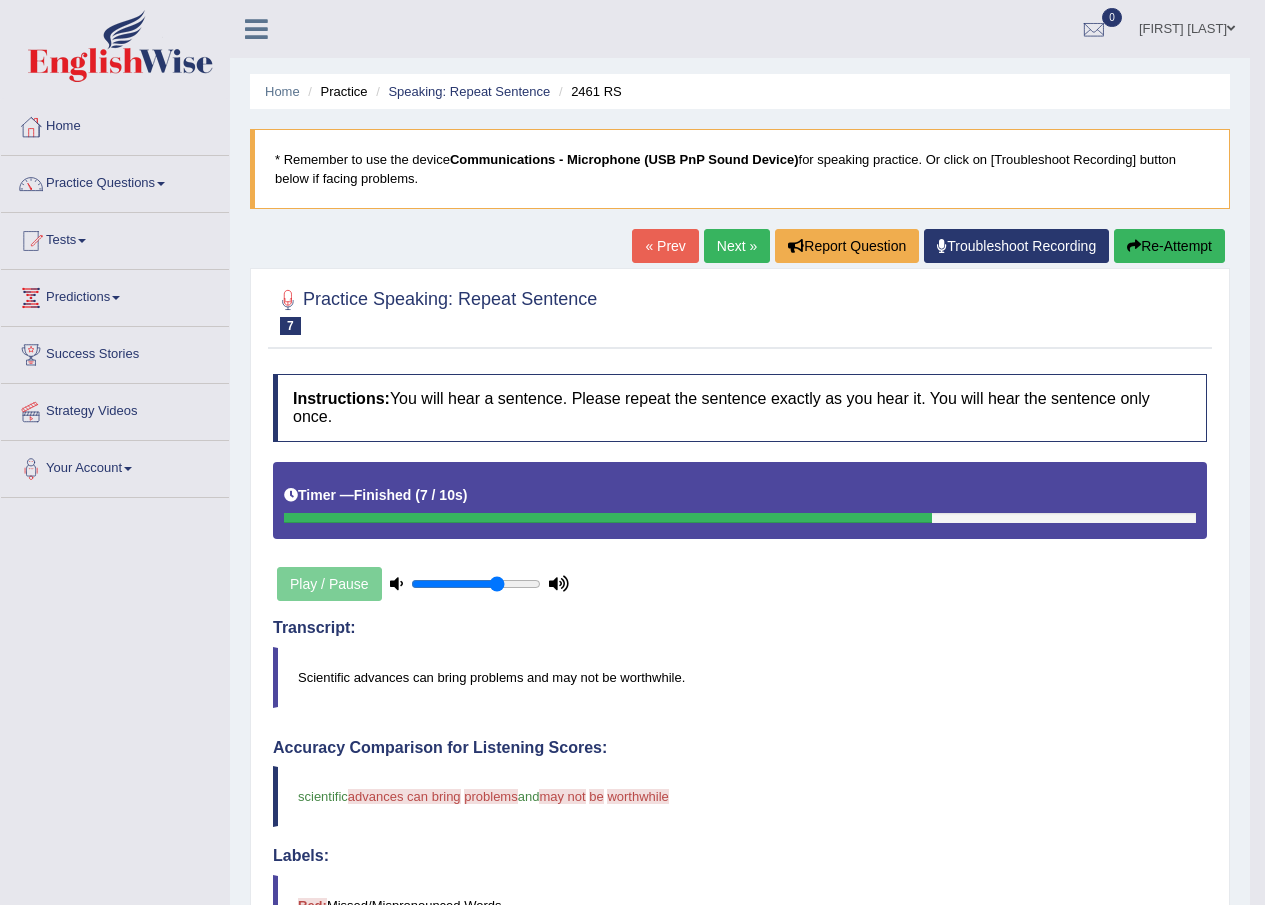 click on "Next »" at bounding box center [737, 246] 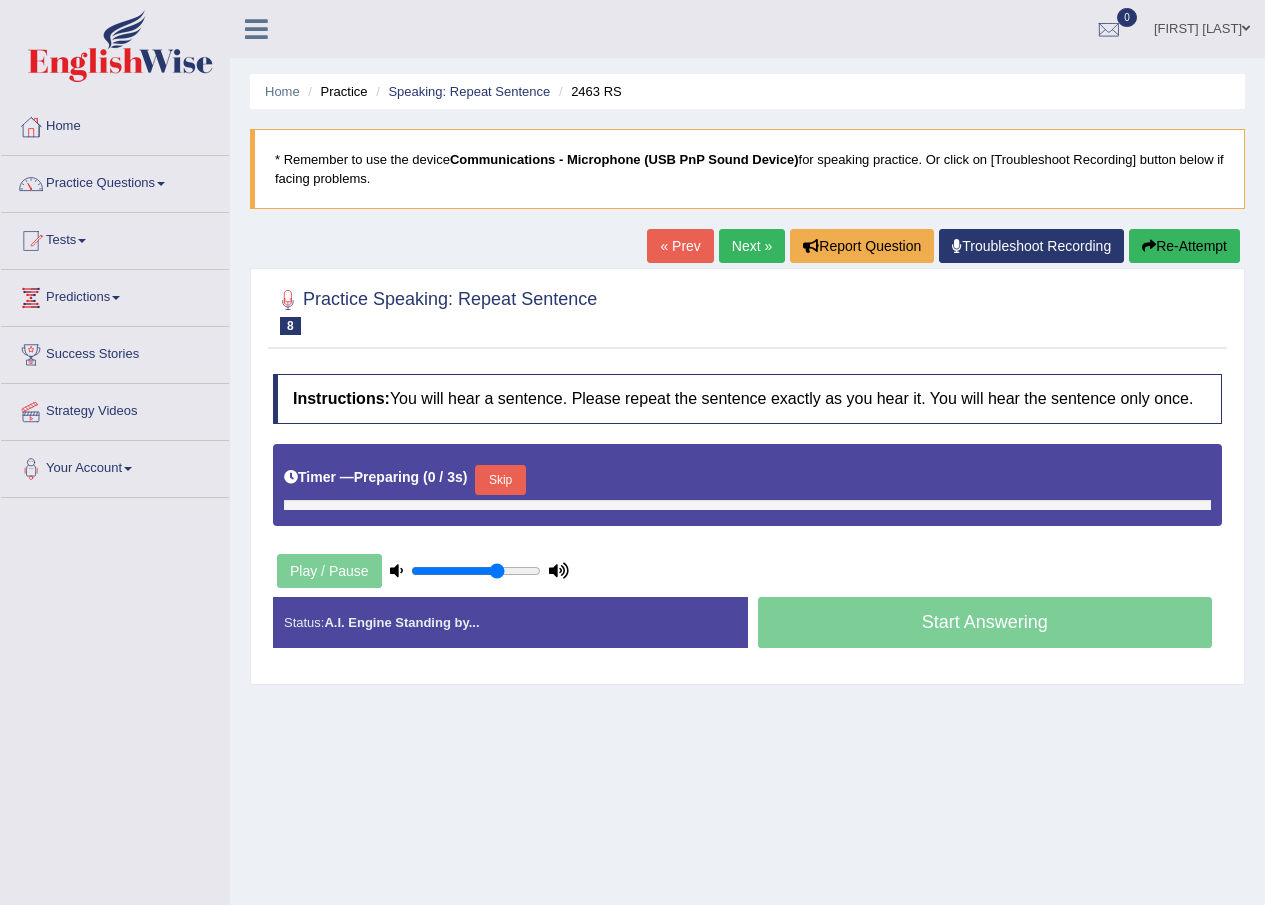 scroll, scrollTop: 0, scrollLeft: 0, axis: both 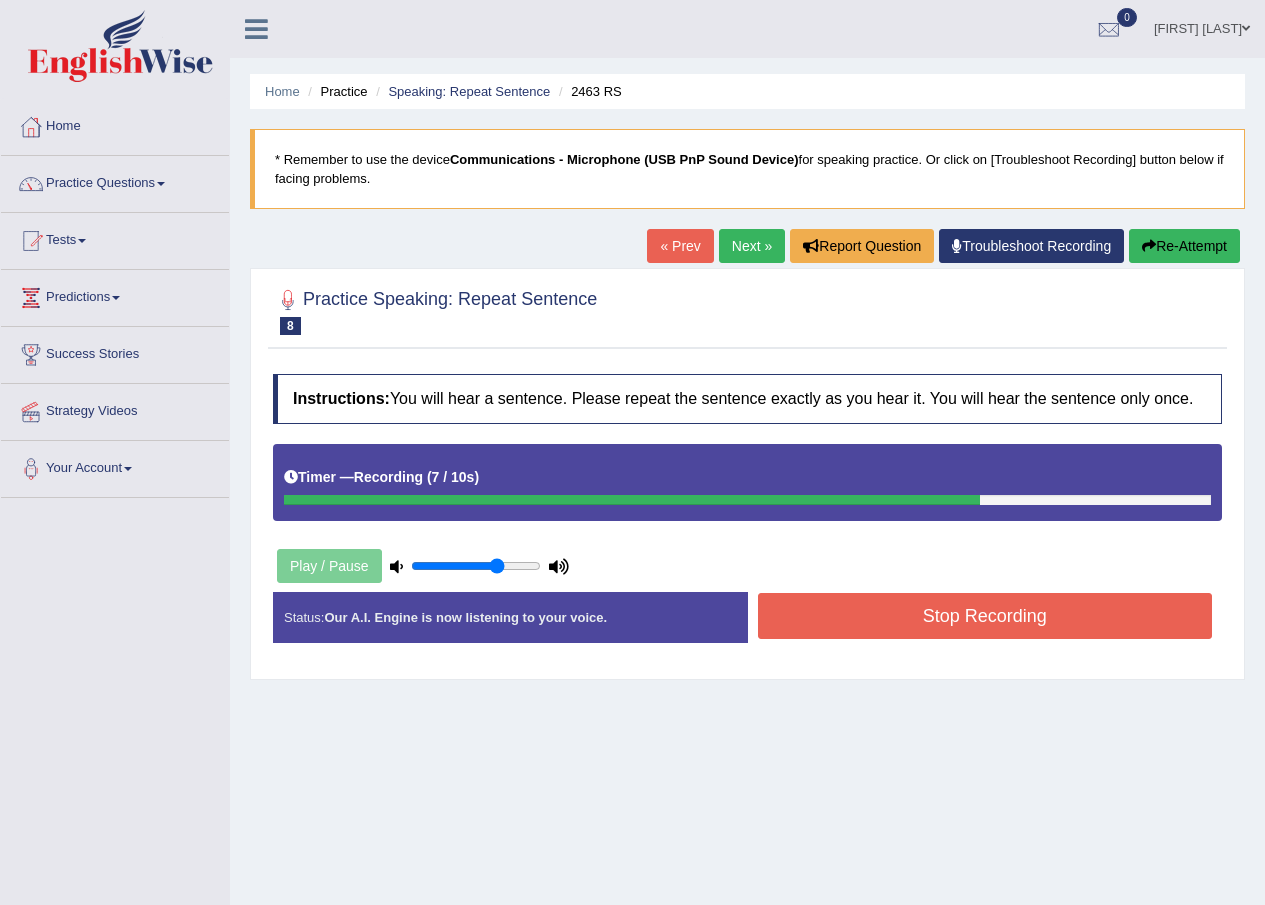 click on "Stop Recording" at bounding box center [985, 616] 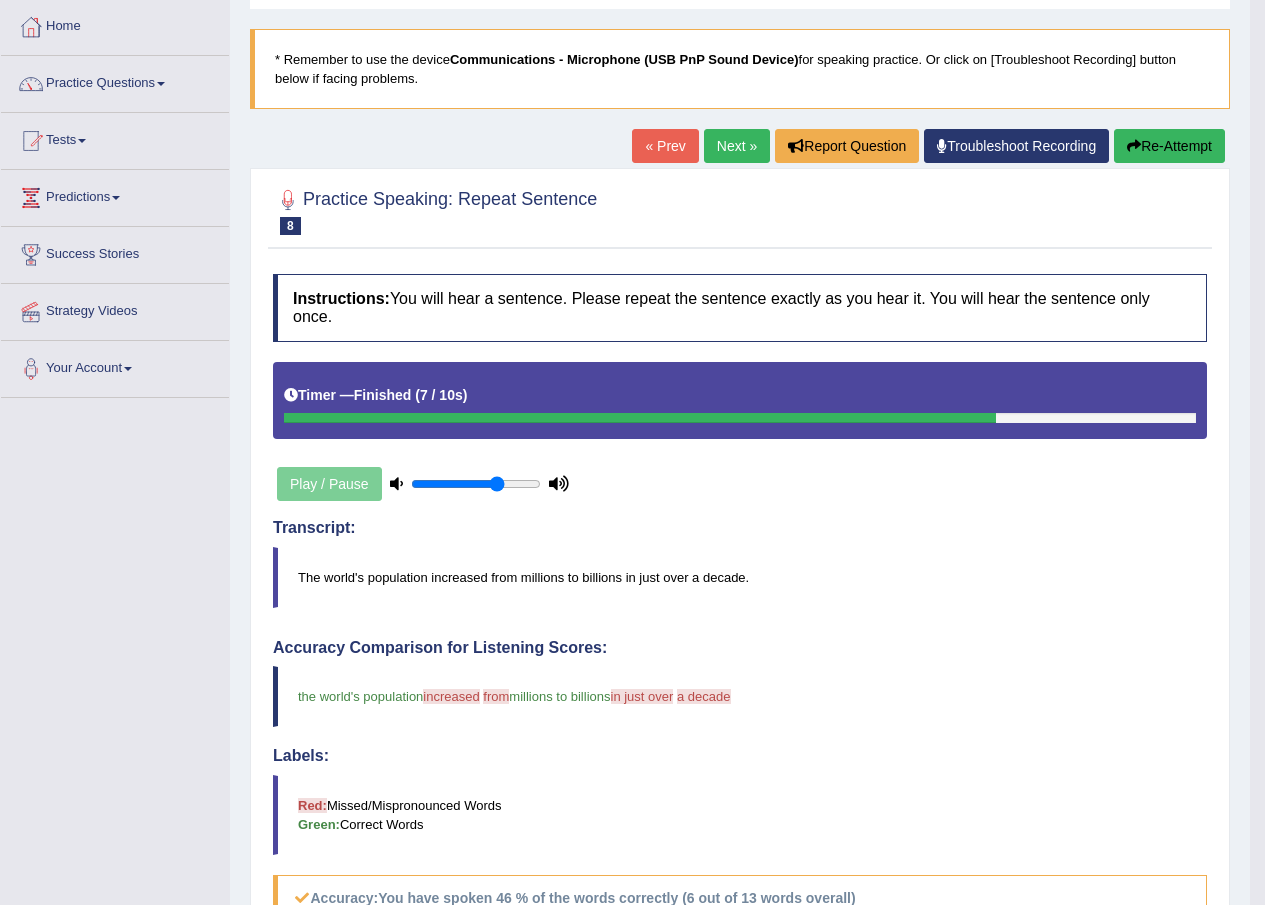 scroll, scrollTop: 0, scrollLeft: 0, axis: both 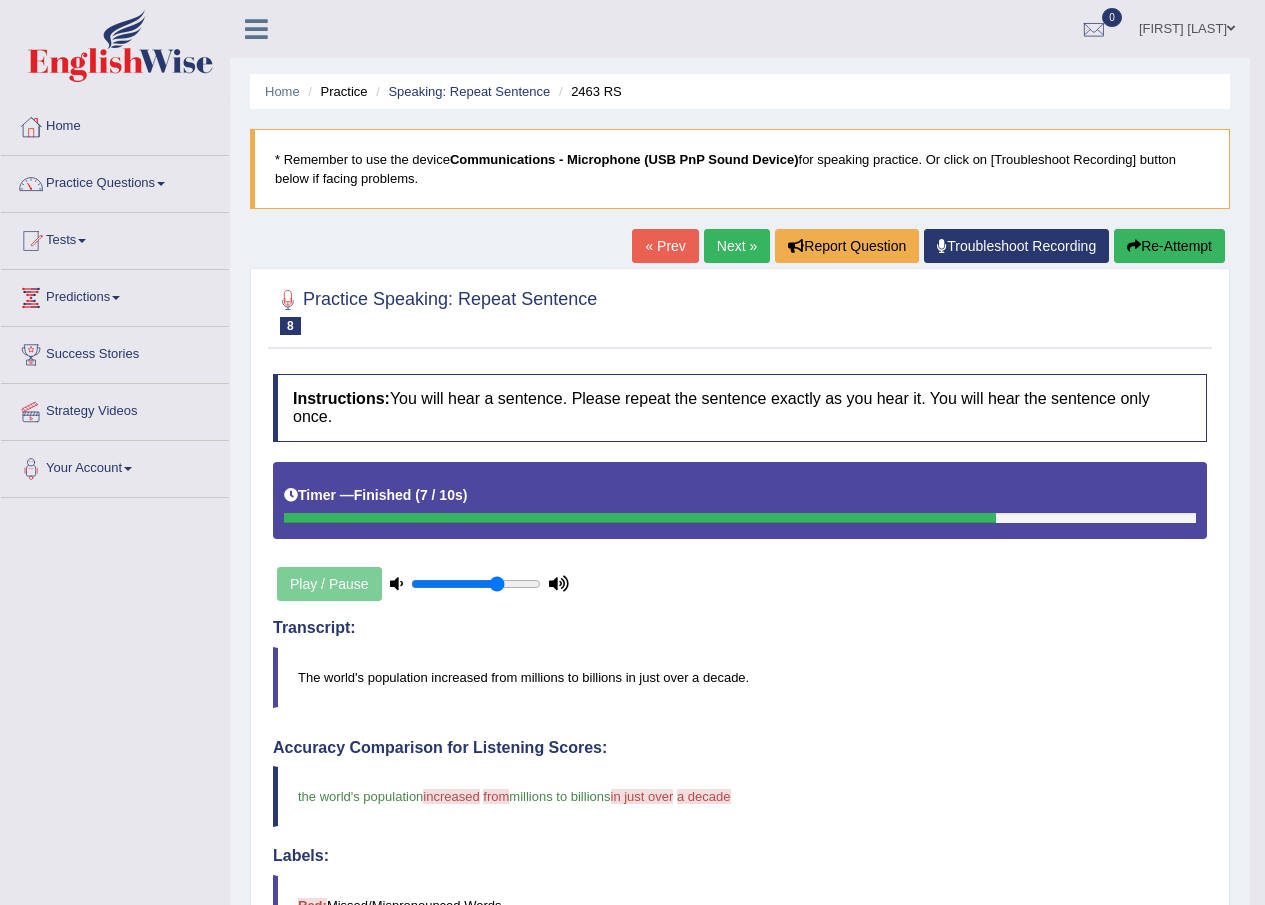 click on "Next »" at bounding box center (737, 246) 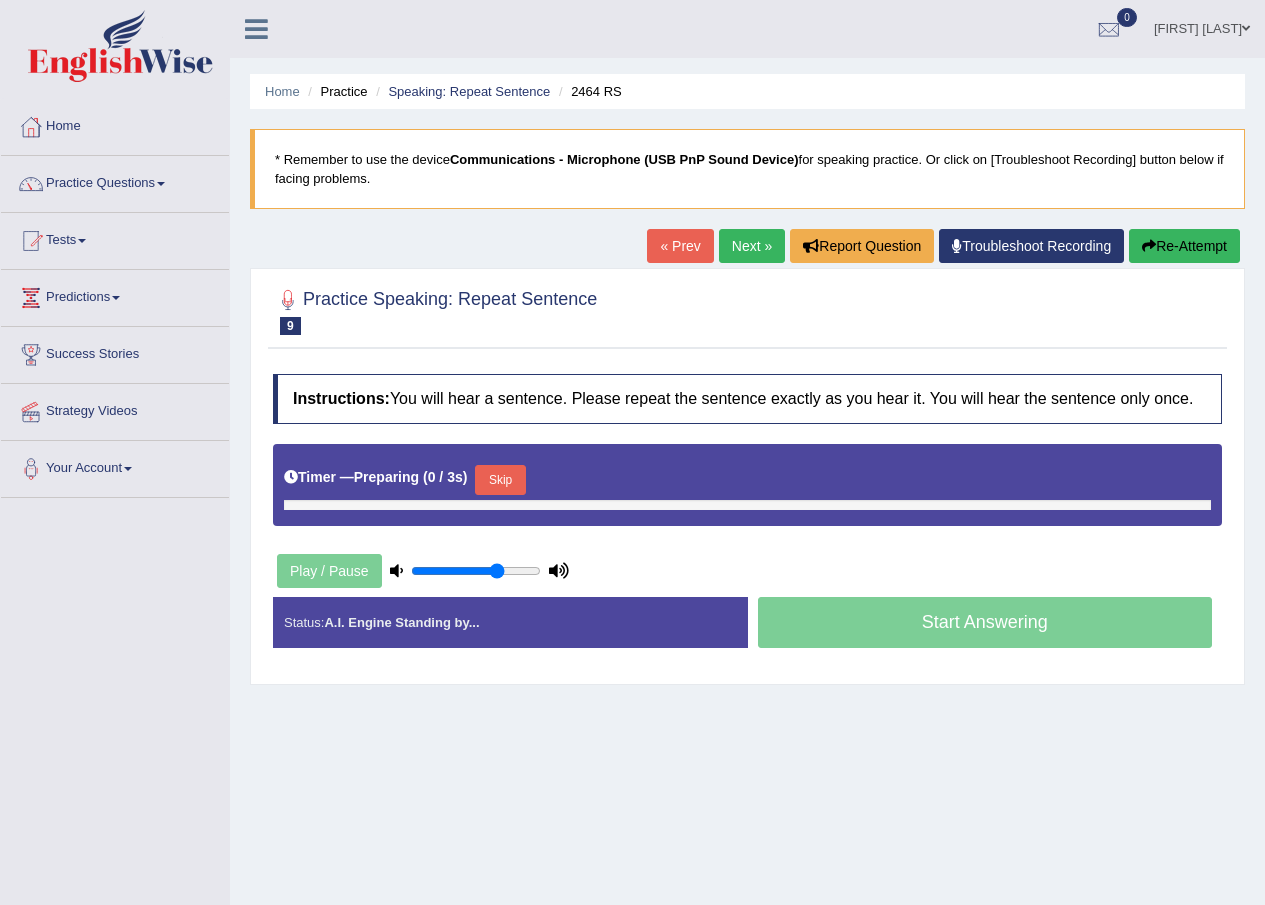 scroll, scrollTop: 0, scrollLeft: 0, axis: both 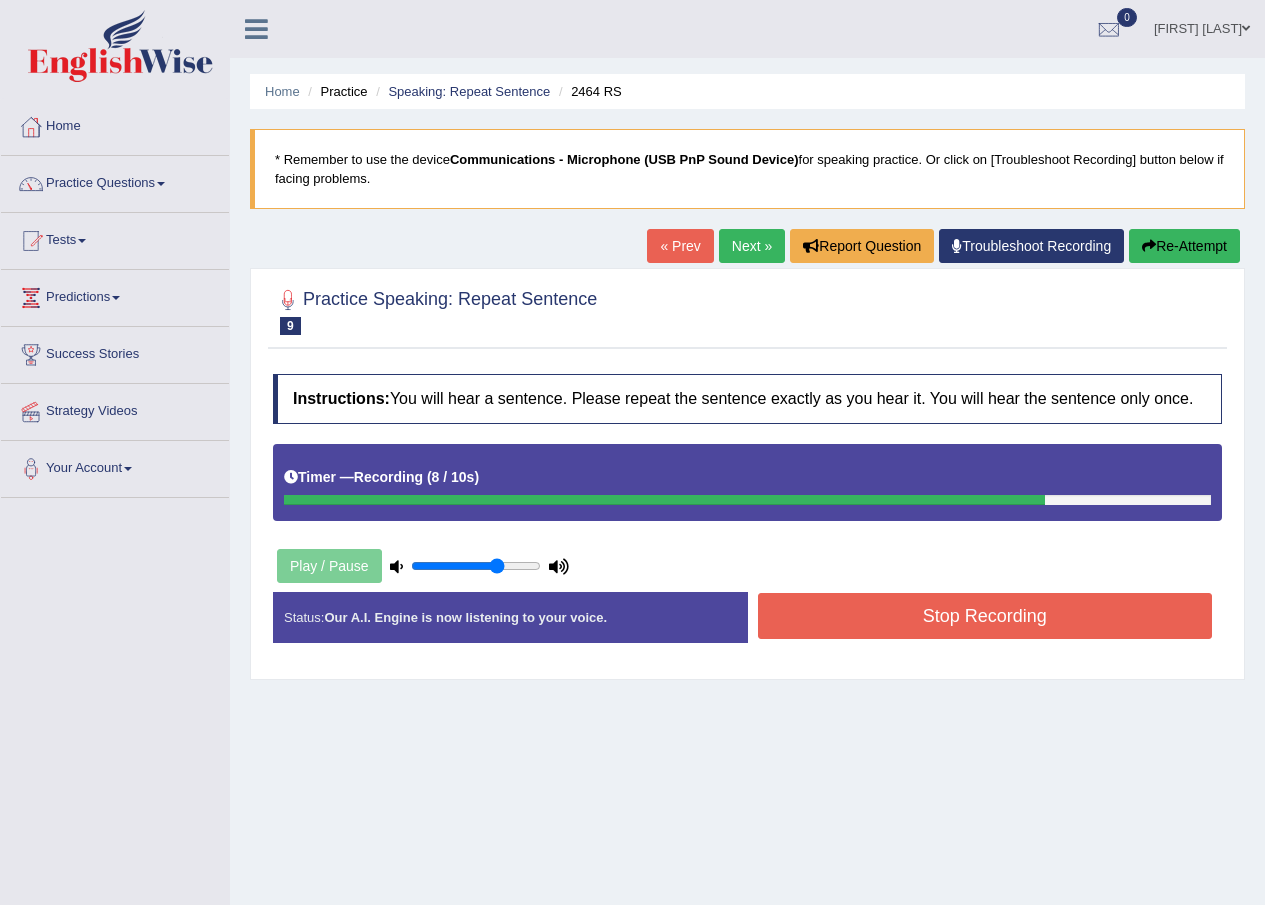 click on "Stop Recording" at bounding box center [985, 616] 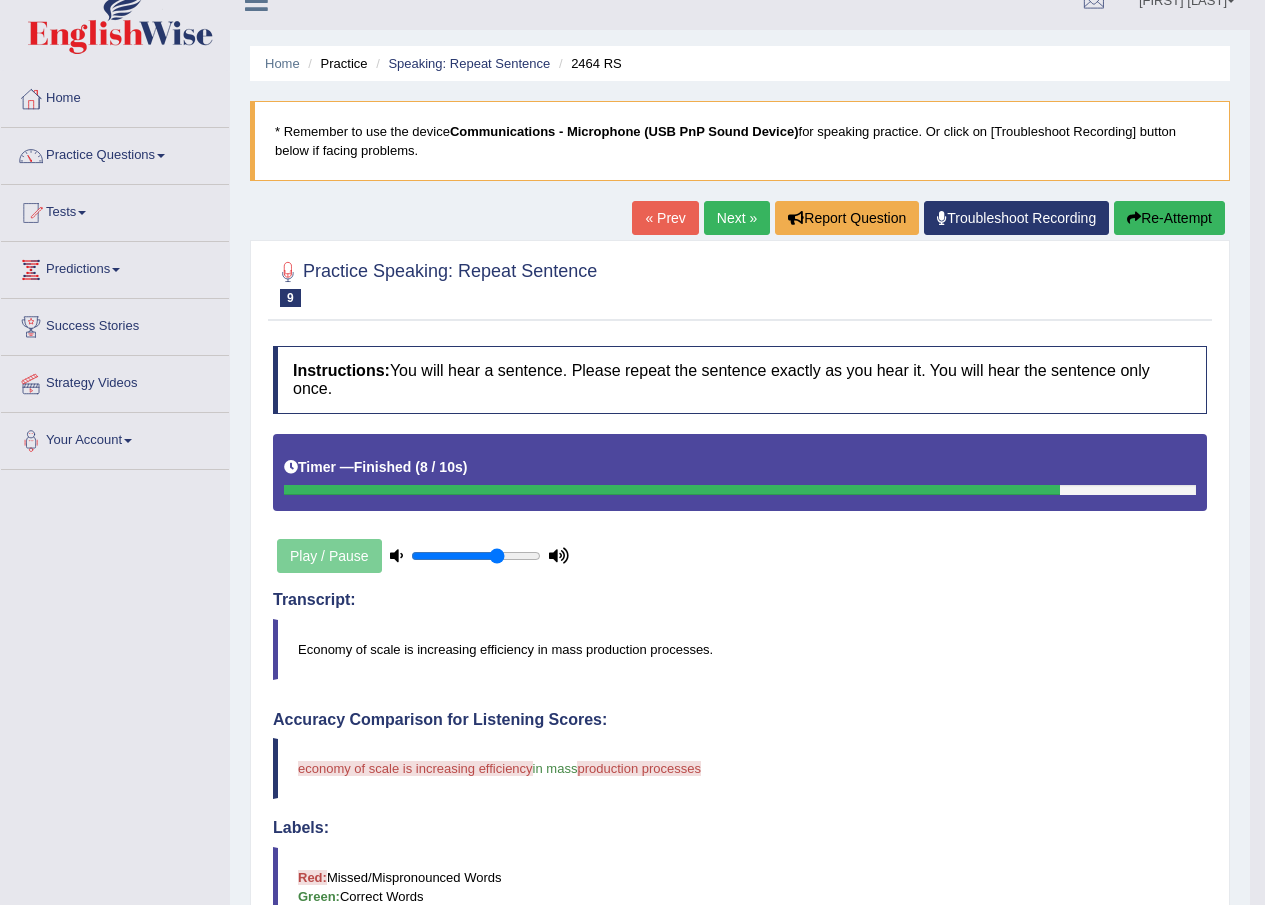 scroll, scrollTop: 0, scrollLeft: 0, axis: both 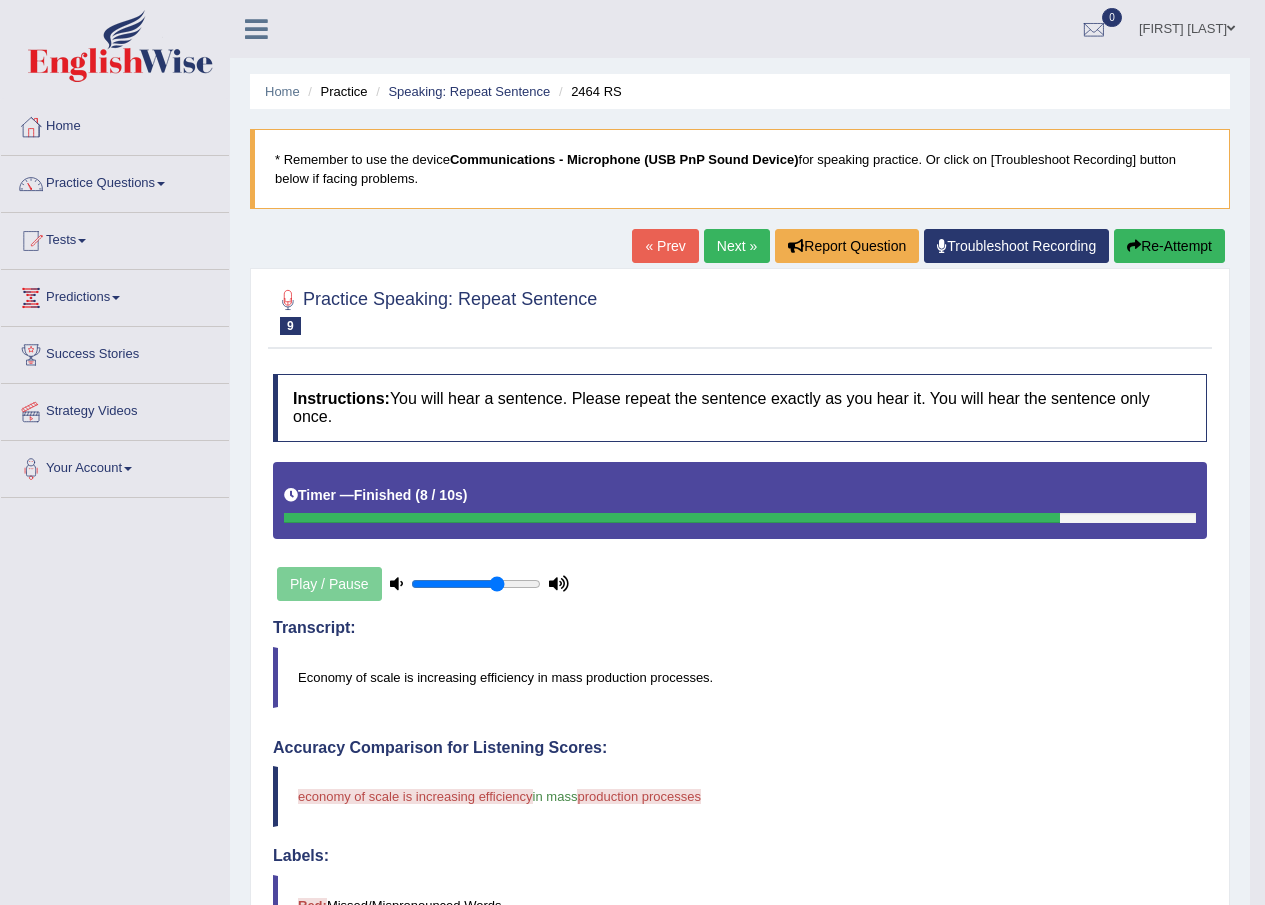 click on "Next »" at bounding box center [737, 246] 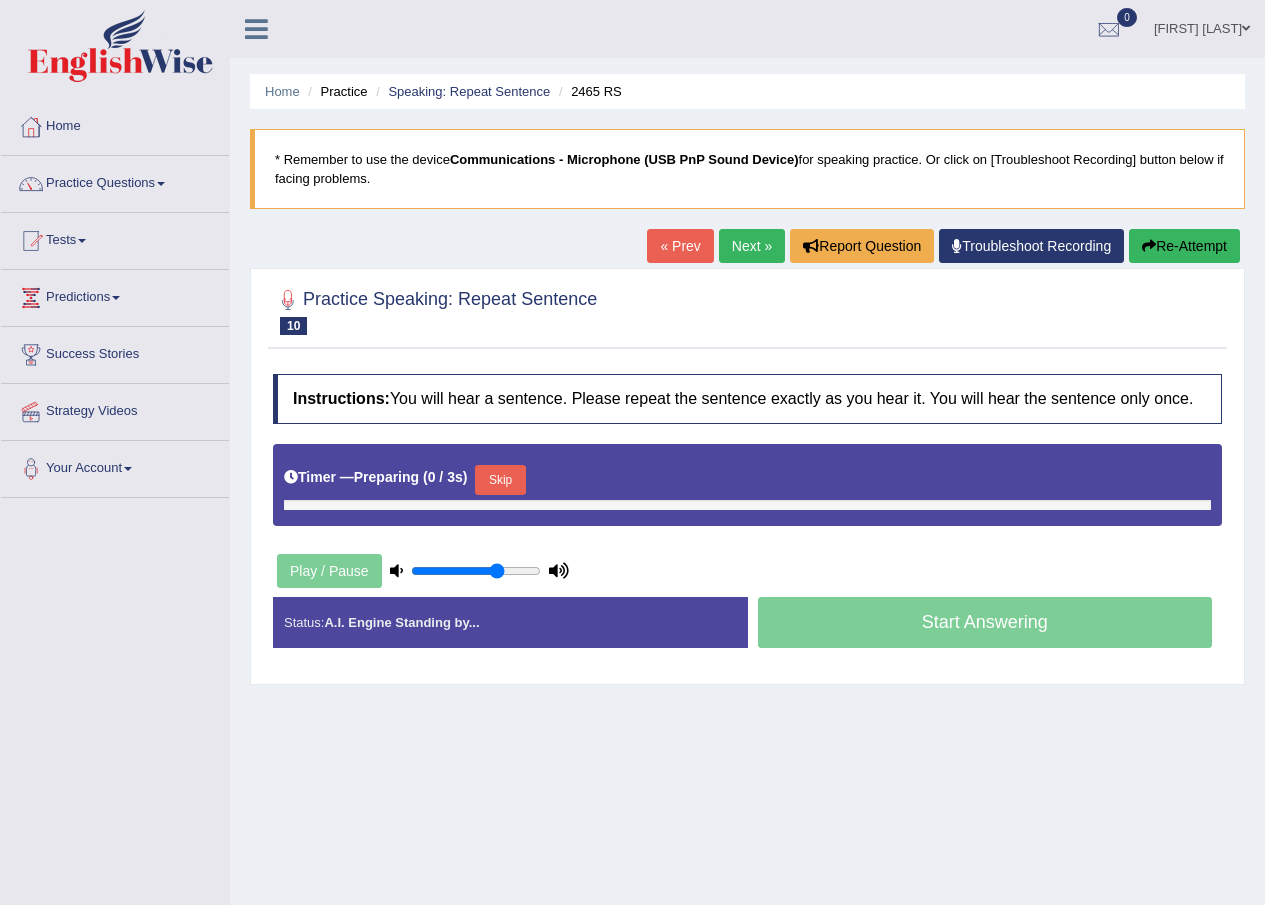 scroll, scrollTop: 0, scrollLeft: 0, axis: both 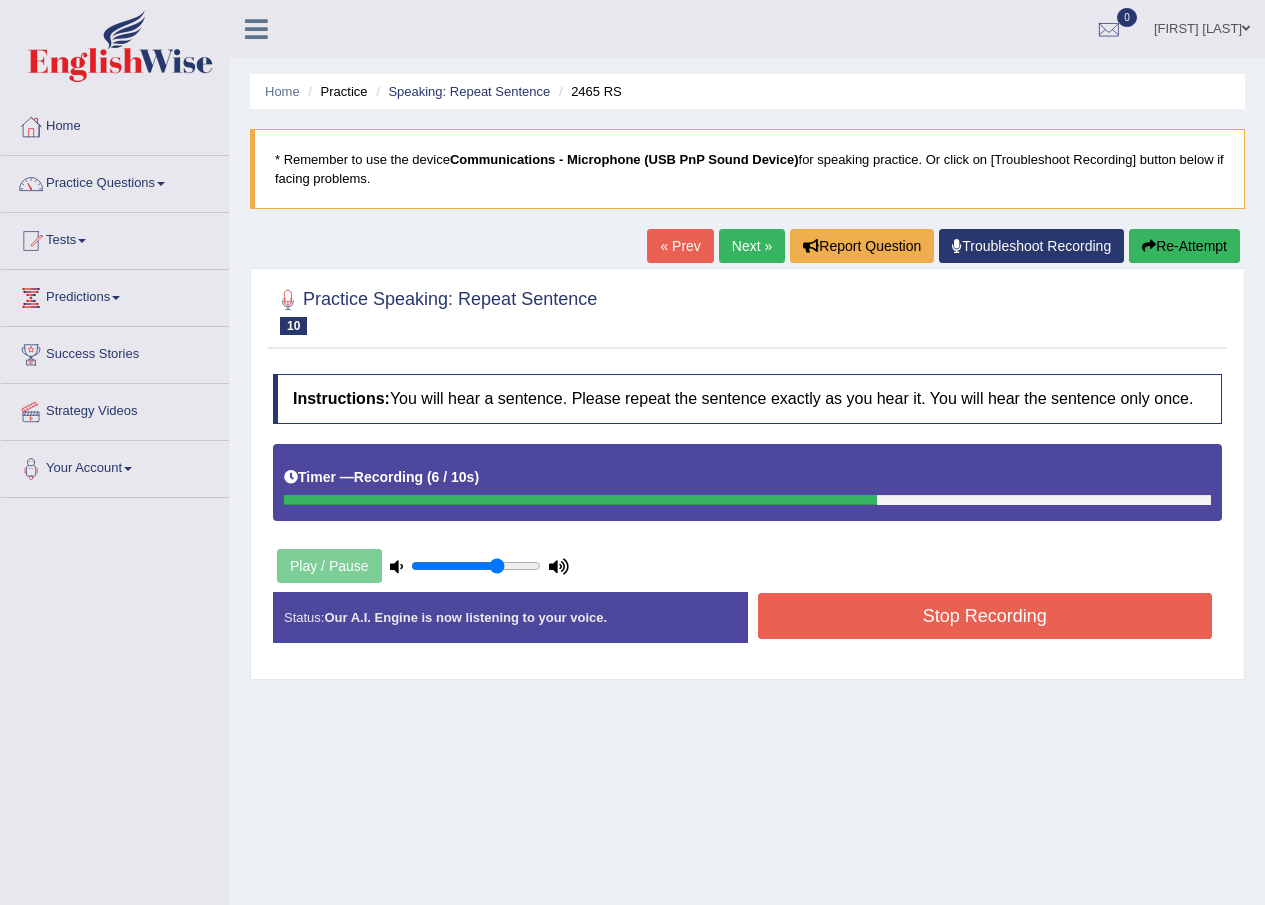click on "Stop Recording" at bounding box center (985, 616) 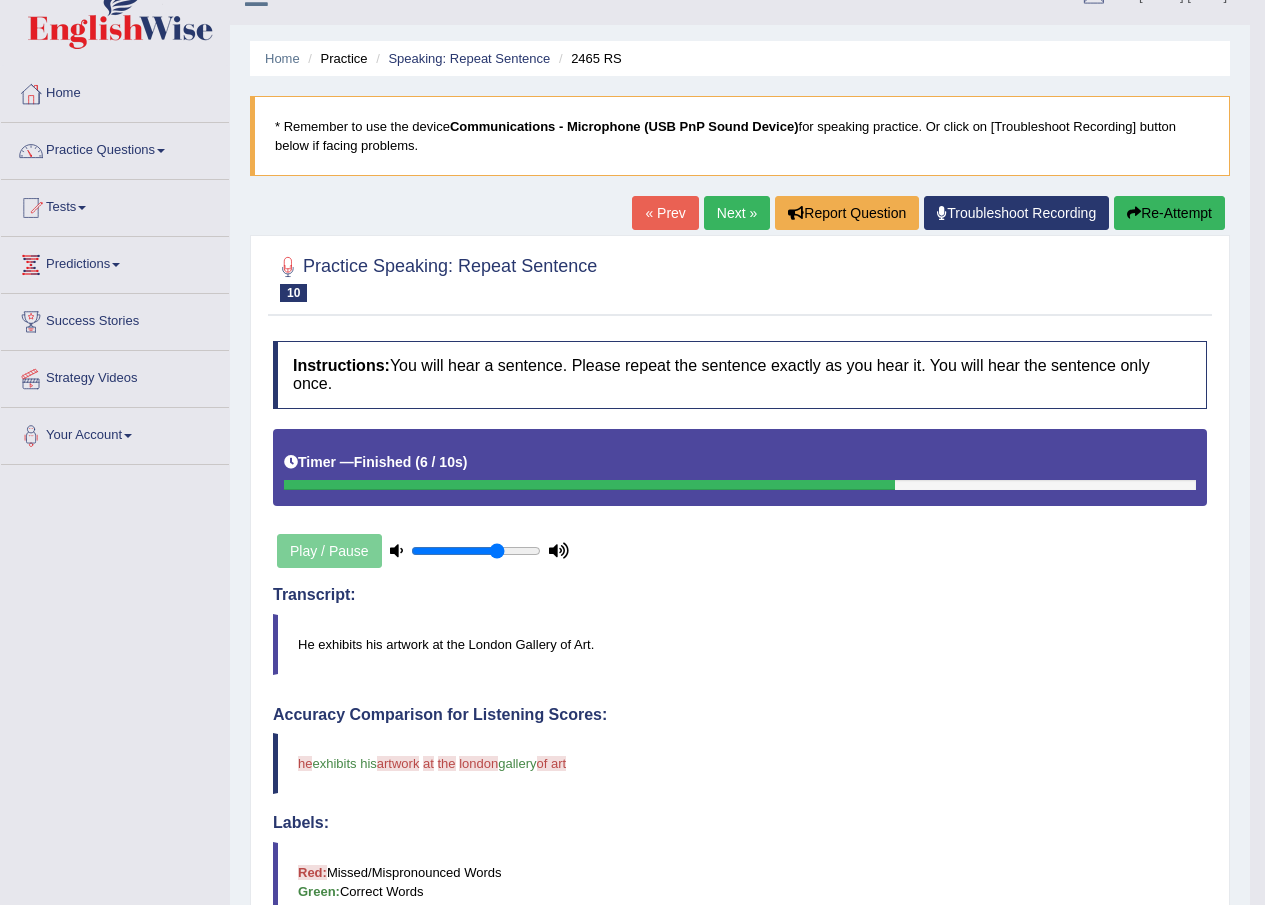 scroll, scrollTop: 0, scrollLeft: 0, axis: both 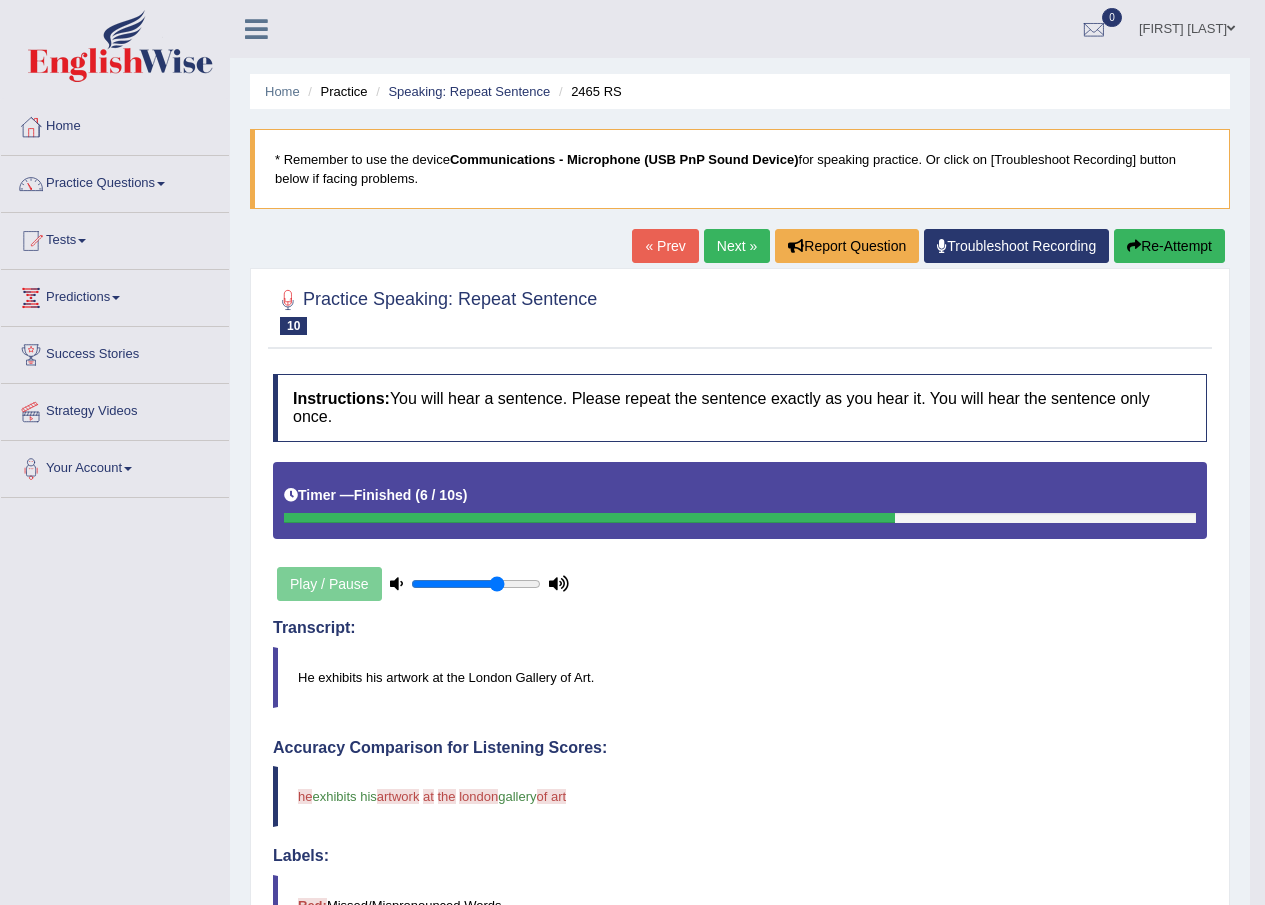 click on "Next »" at bounding box center (737, 246) 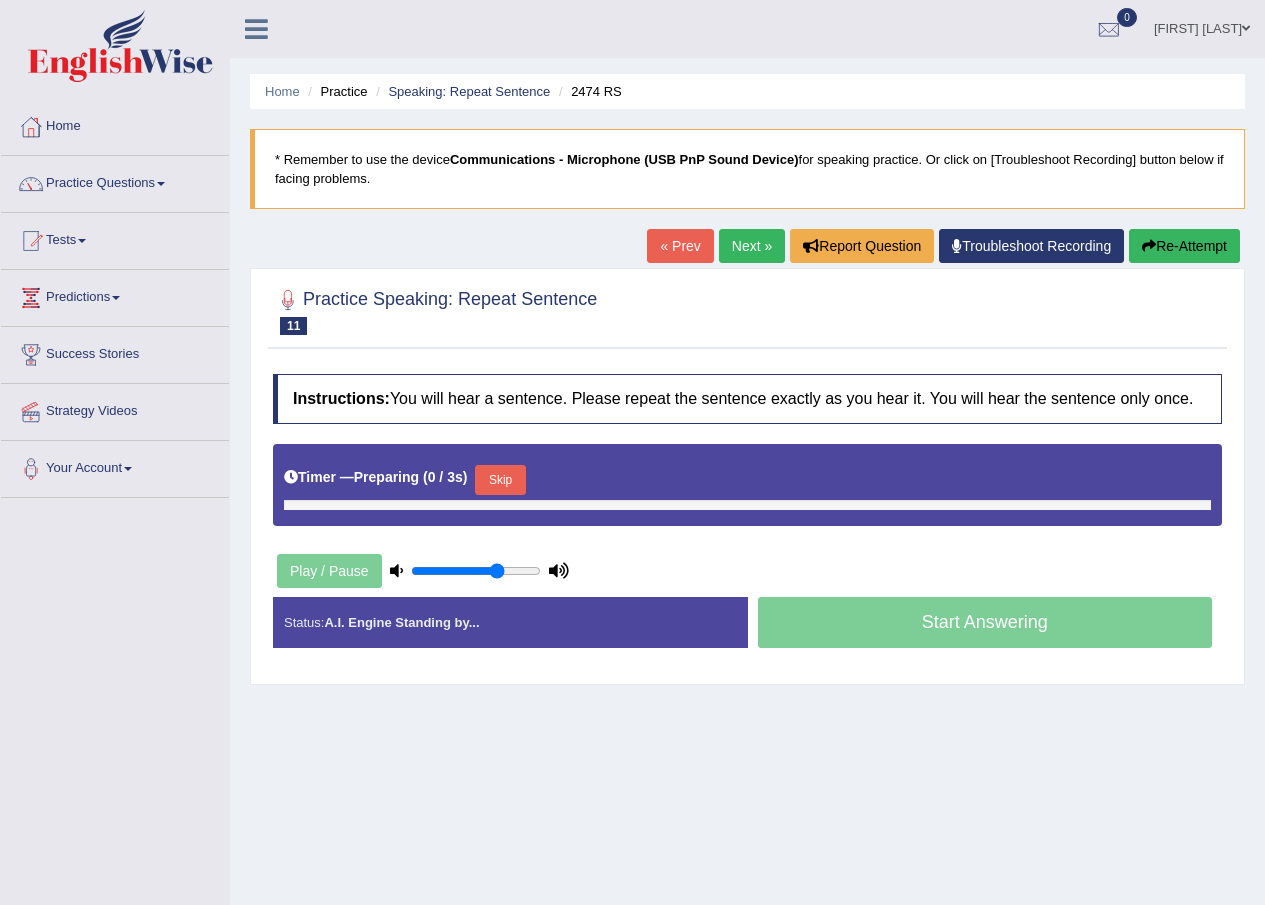 scroll, scrollTop: 0, scrollLeft: 0, axis: both 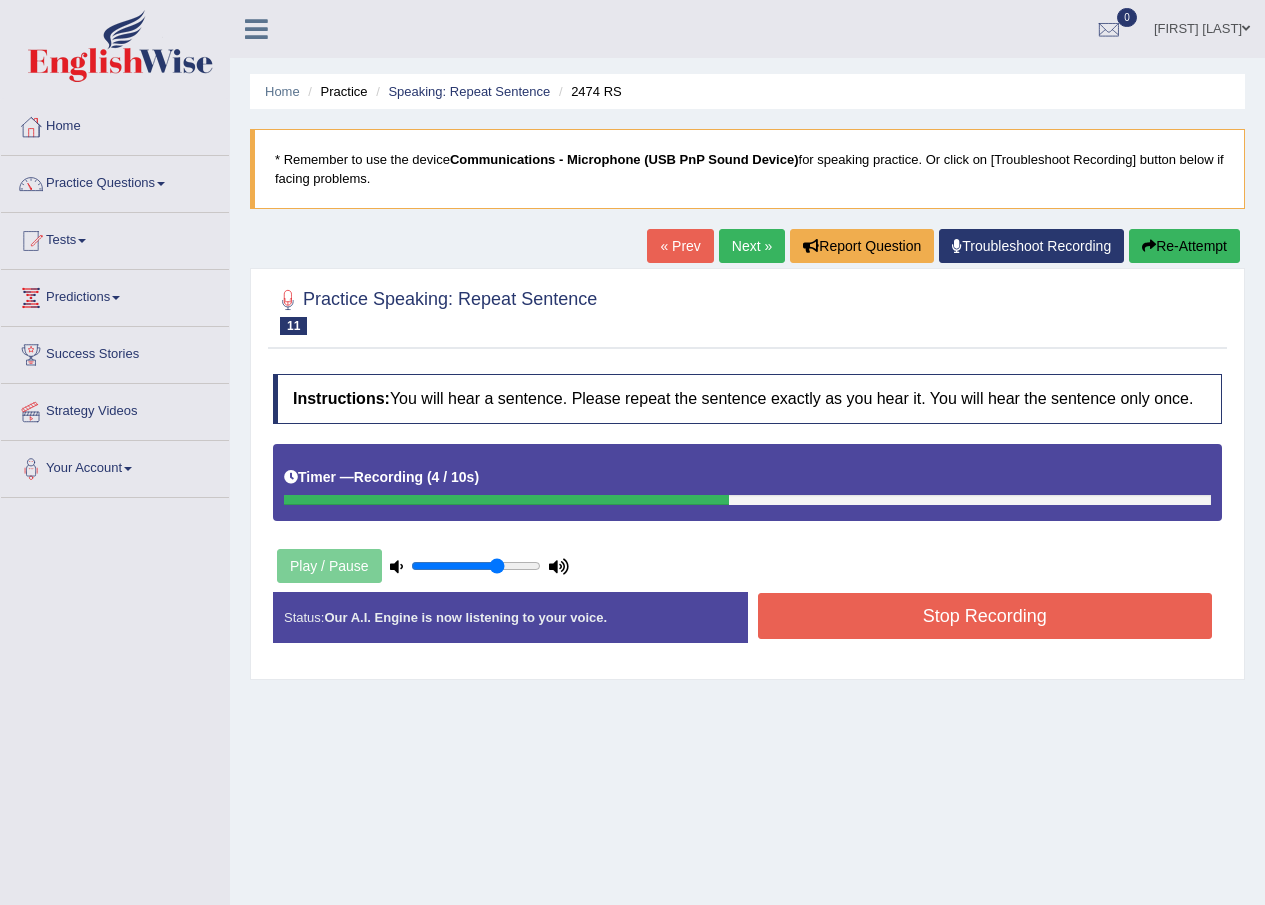 click on "Re-Attempt" at bounding box center [1184, 246] 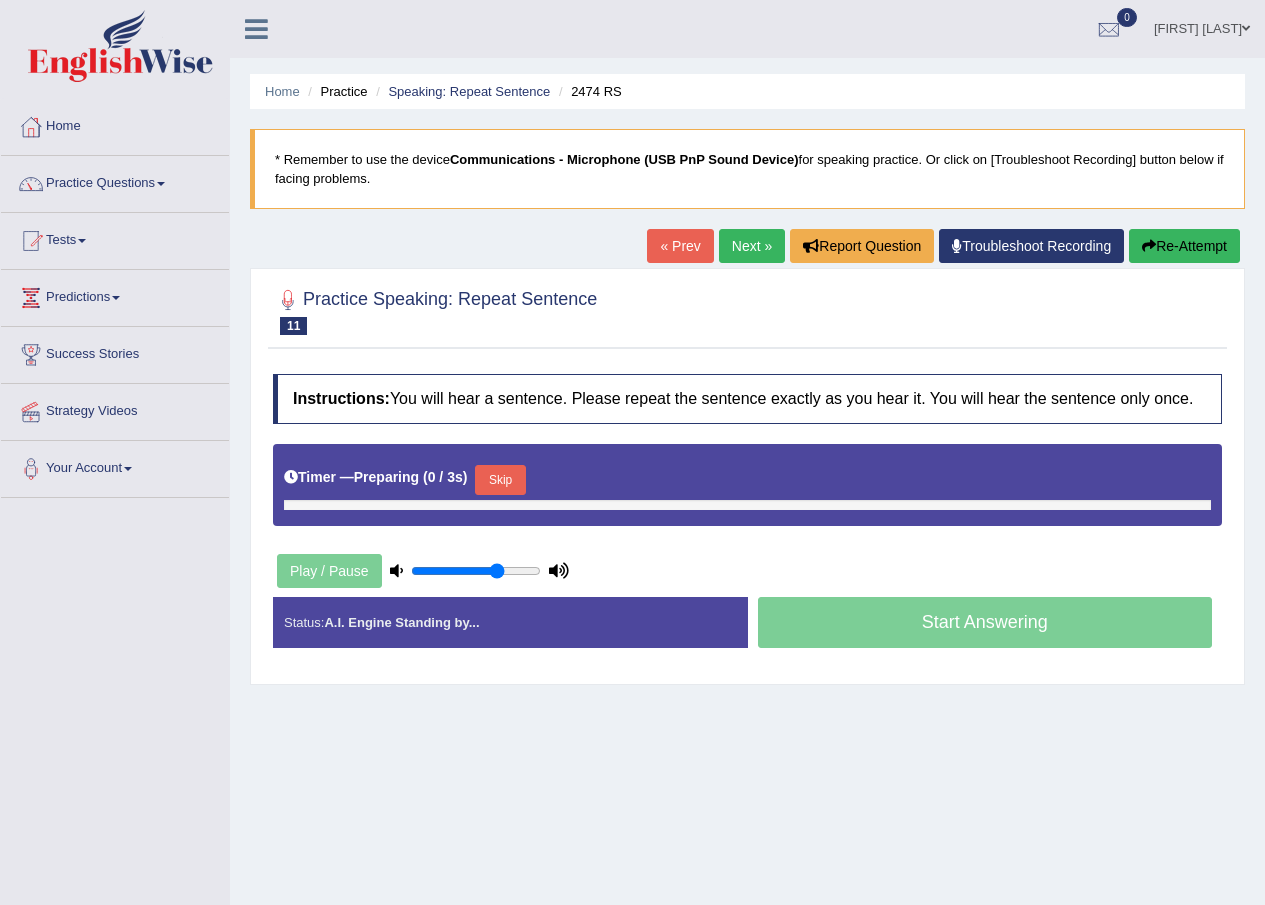 scroll, scrollTop: 0, scrollLeft: 0, axis: both 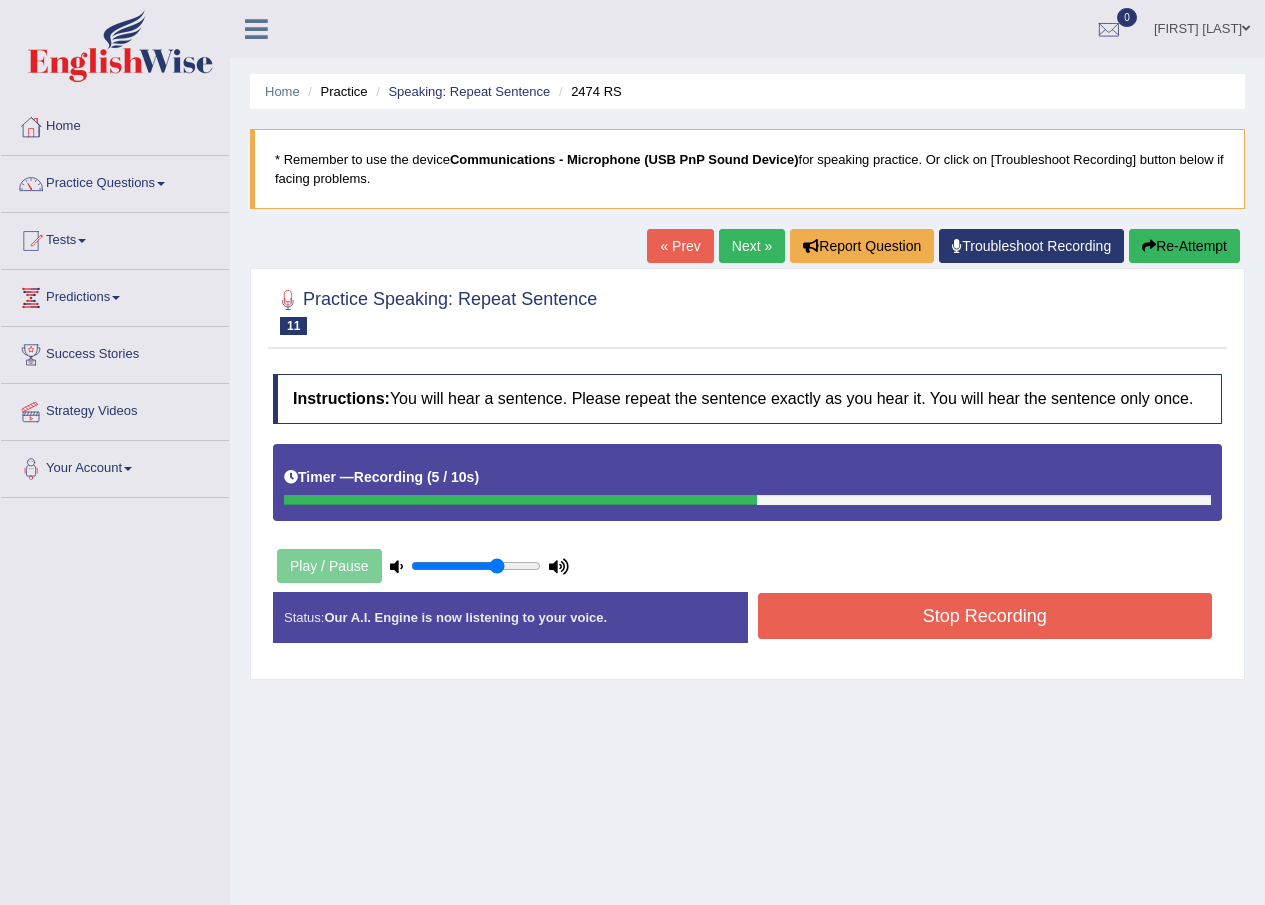 click on "Stop Recording" at bounding box center [985, 616] 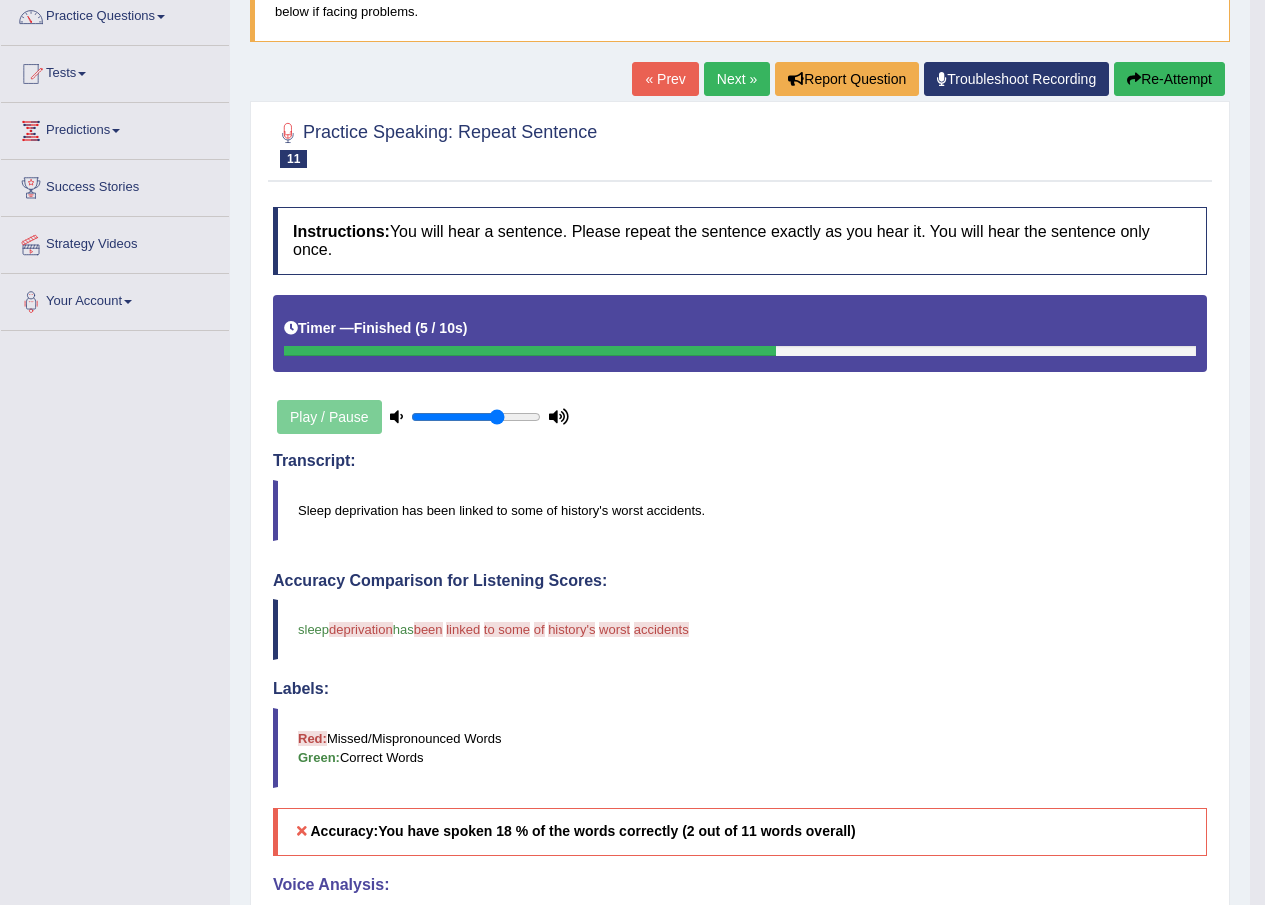 scroll, scrollTop: 0, scrollLeft: 0, axis: both 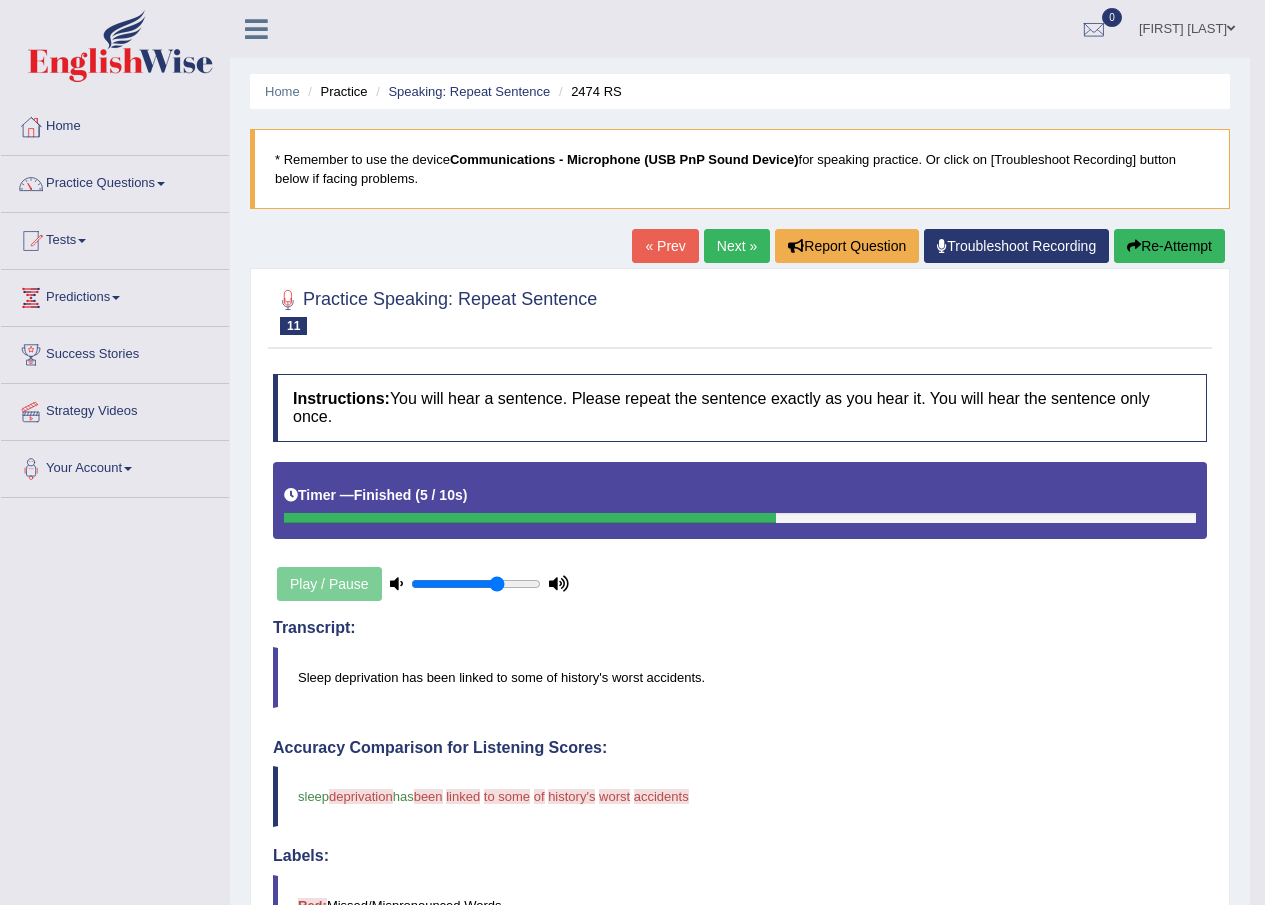 click on "Next »" at bounding box center (737, 246) 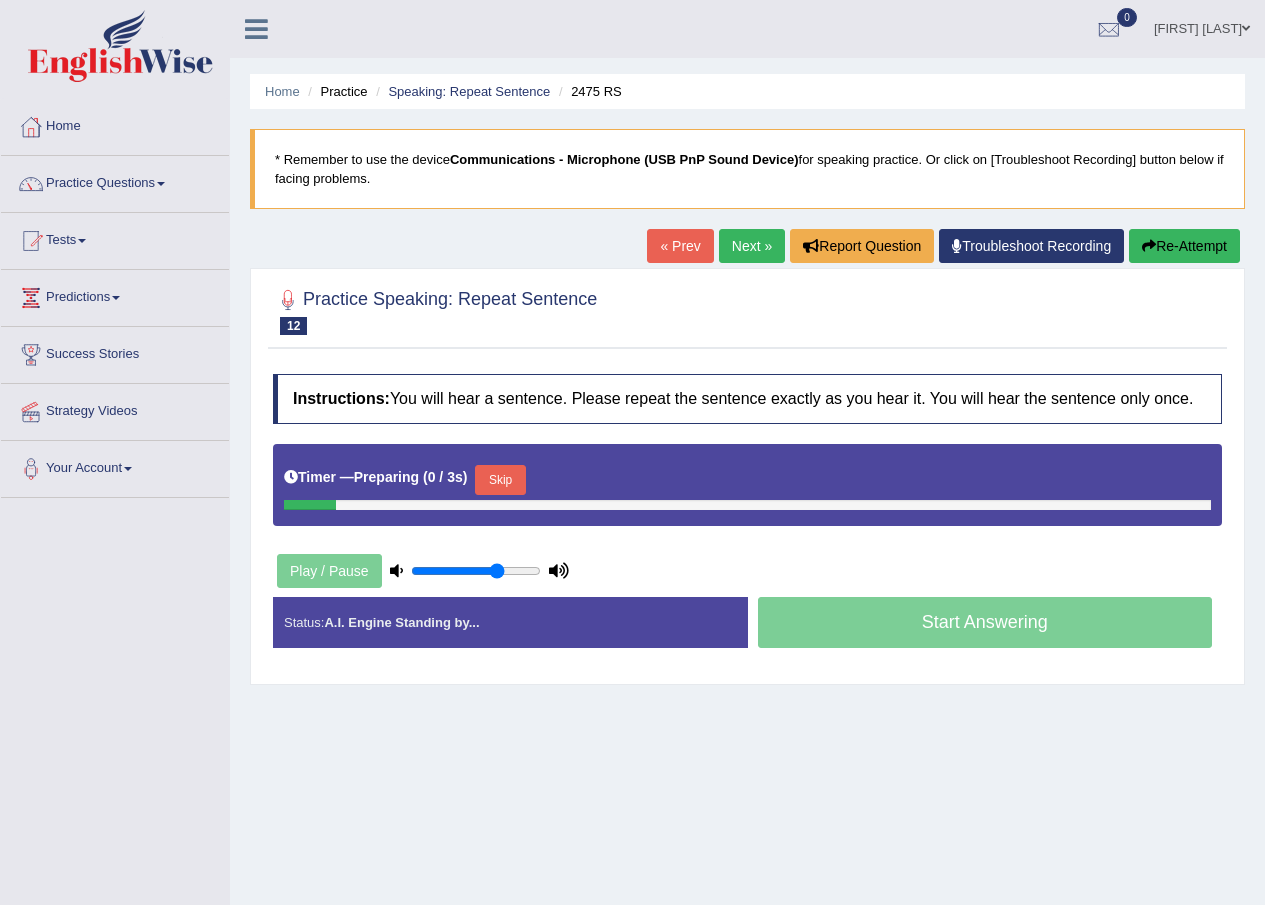 scroll, scrollTop: 0, scrollLeft: 0, axis: both 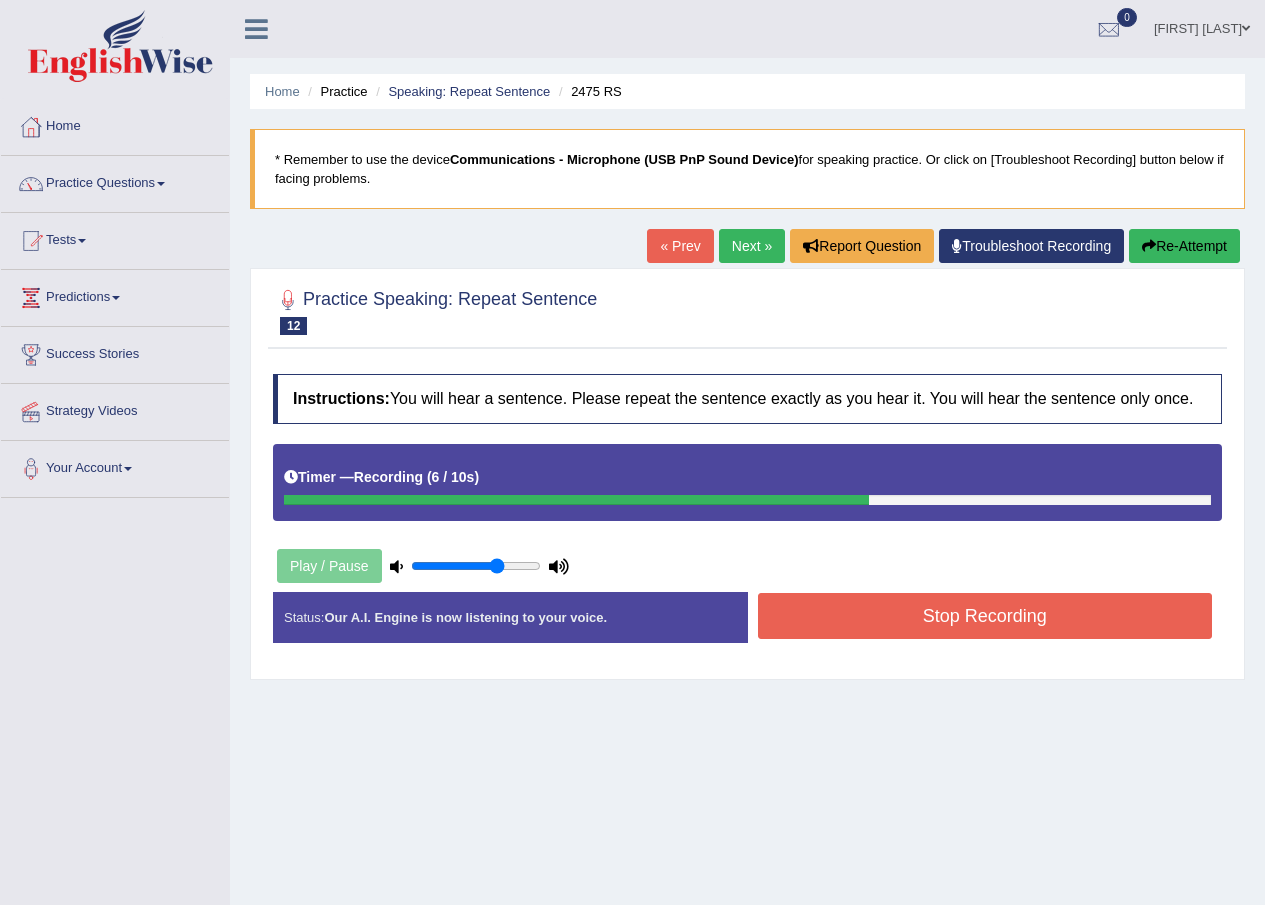 click on "Stop Recording" at bounding box center [985, 616] 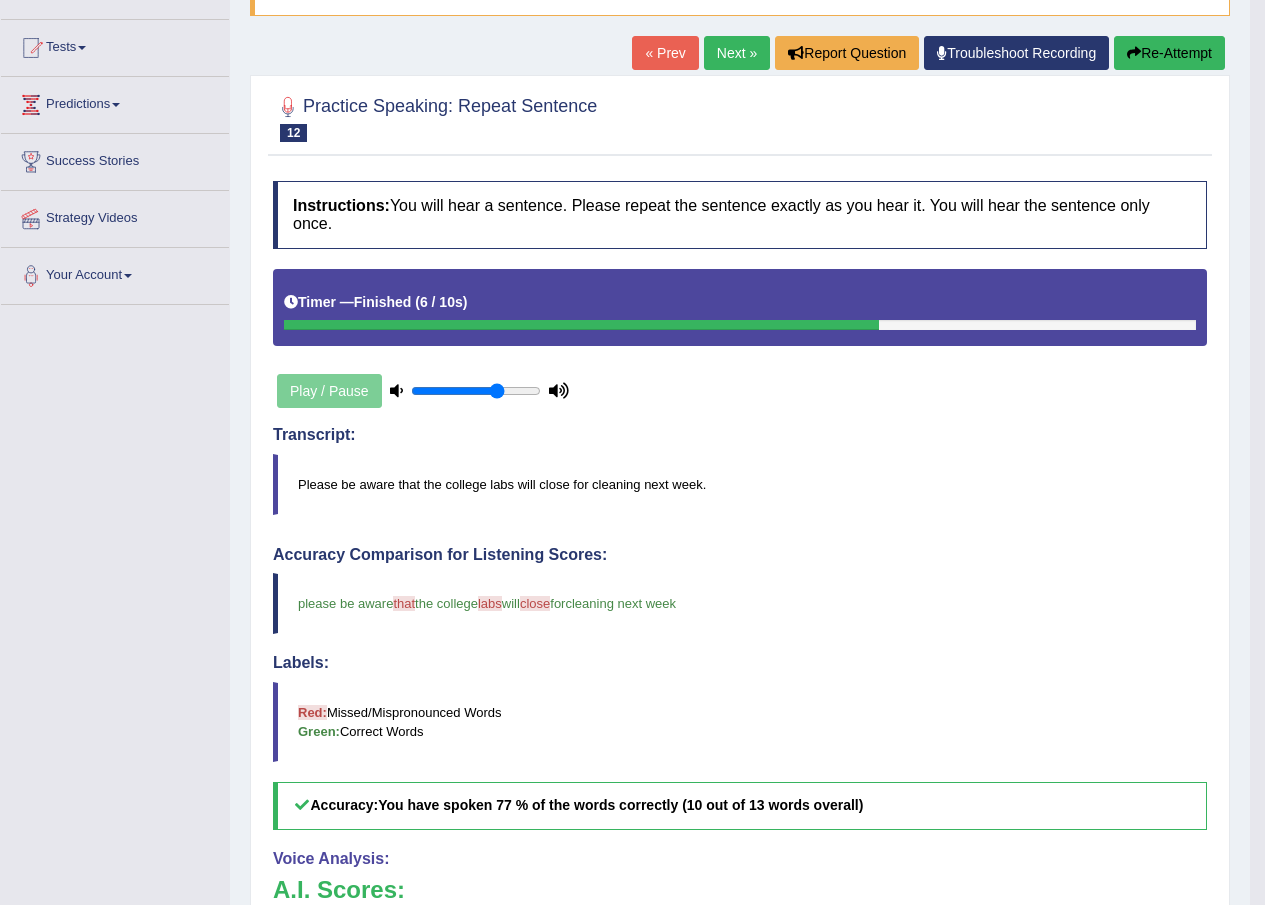 scroll, scrollTop: 0, scrollLeft: 0, axis: both 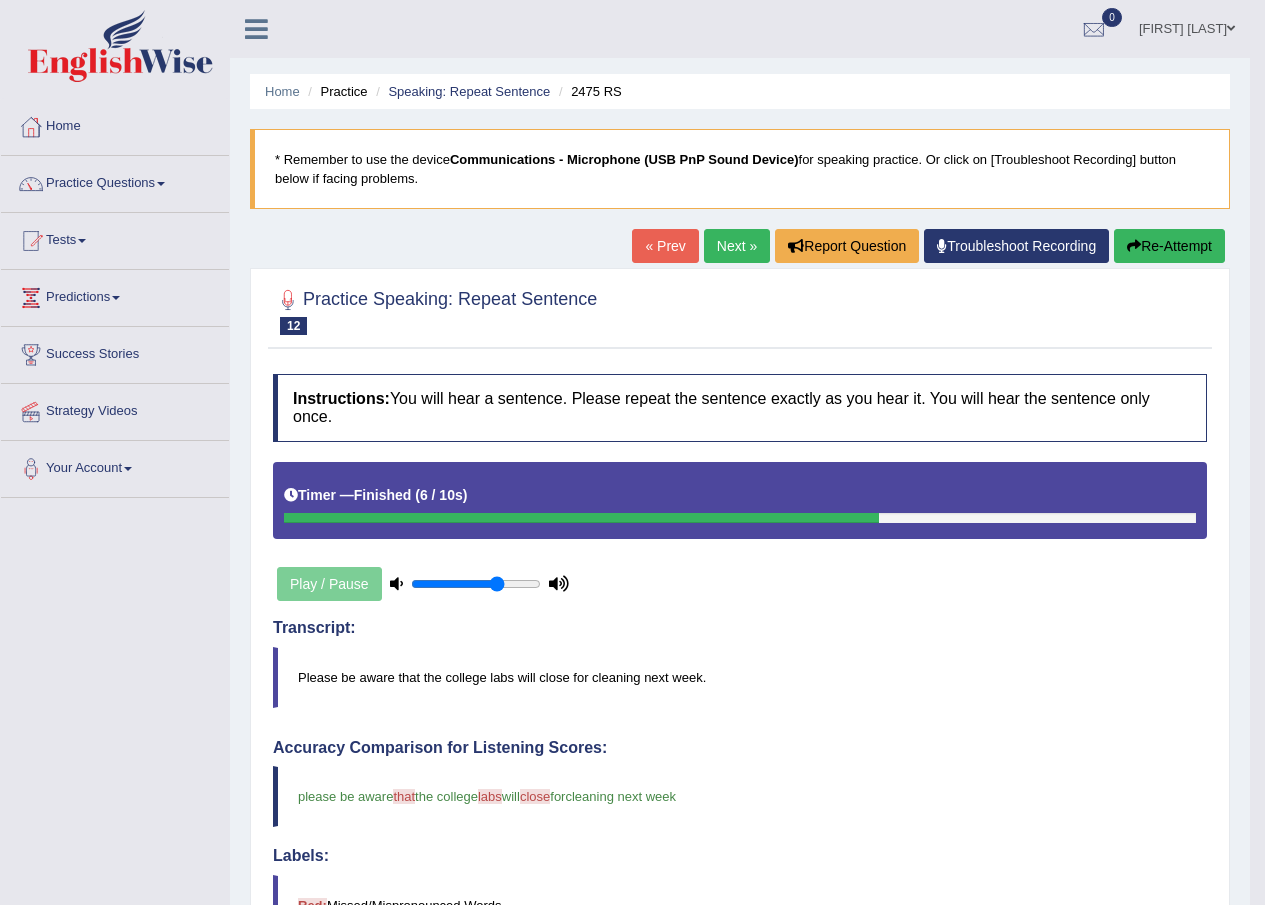 click on "Next »" at bounding box center (737, 246) 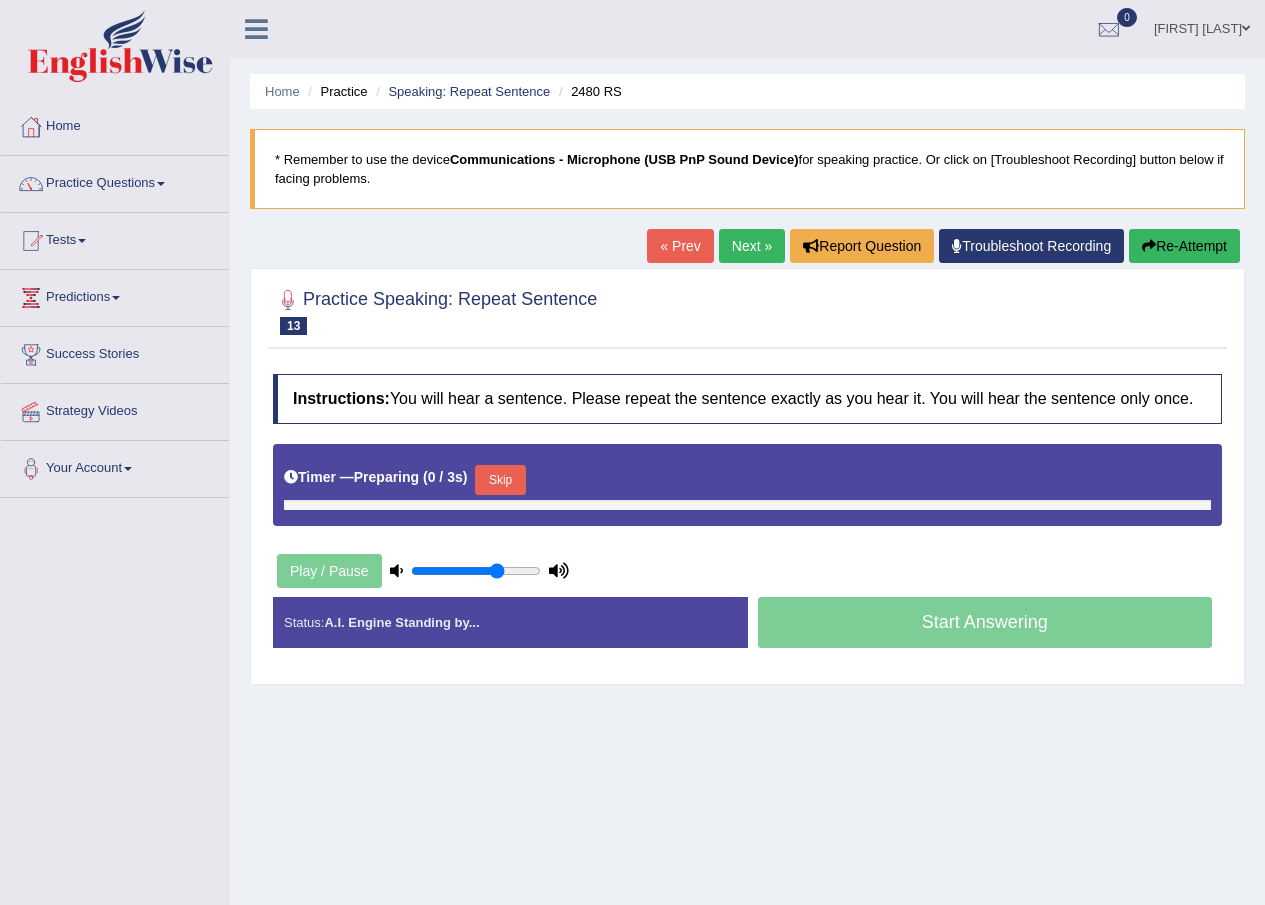 scroll, scrollTop: 0, scrollLeft: 0, axis: both 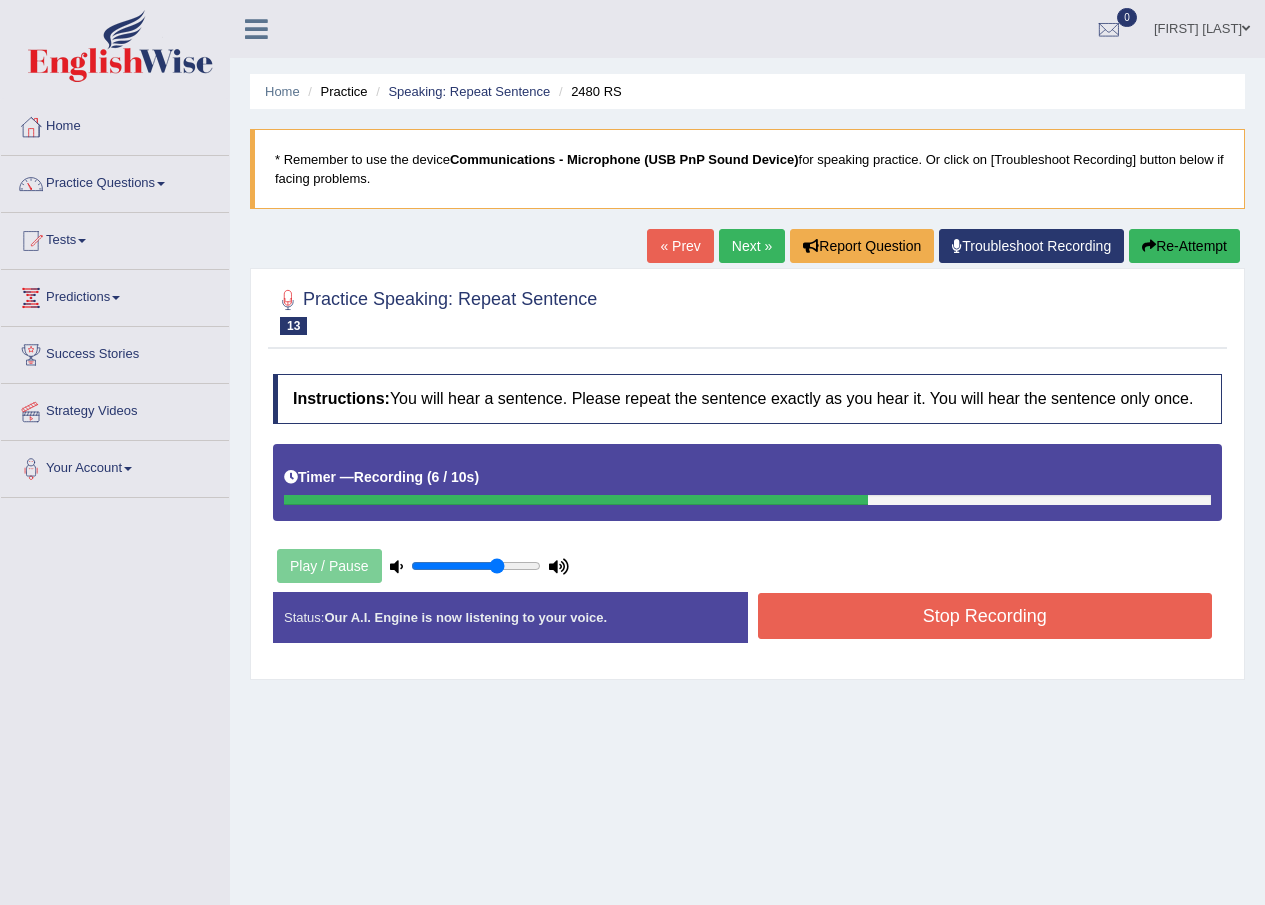 click on "Stop Recording" at bounding box center [985, 616] 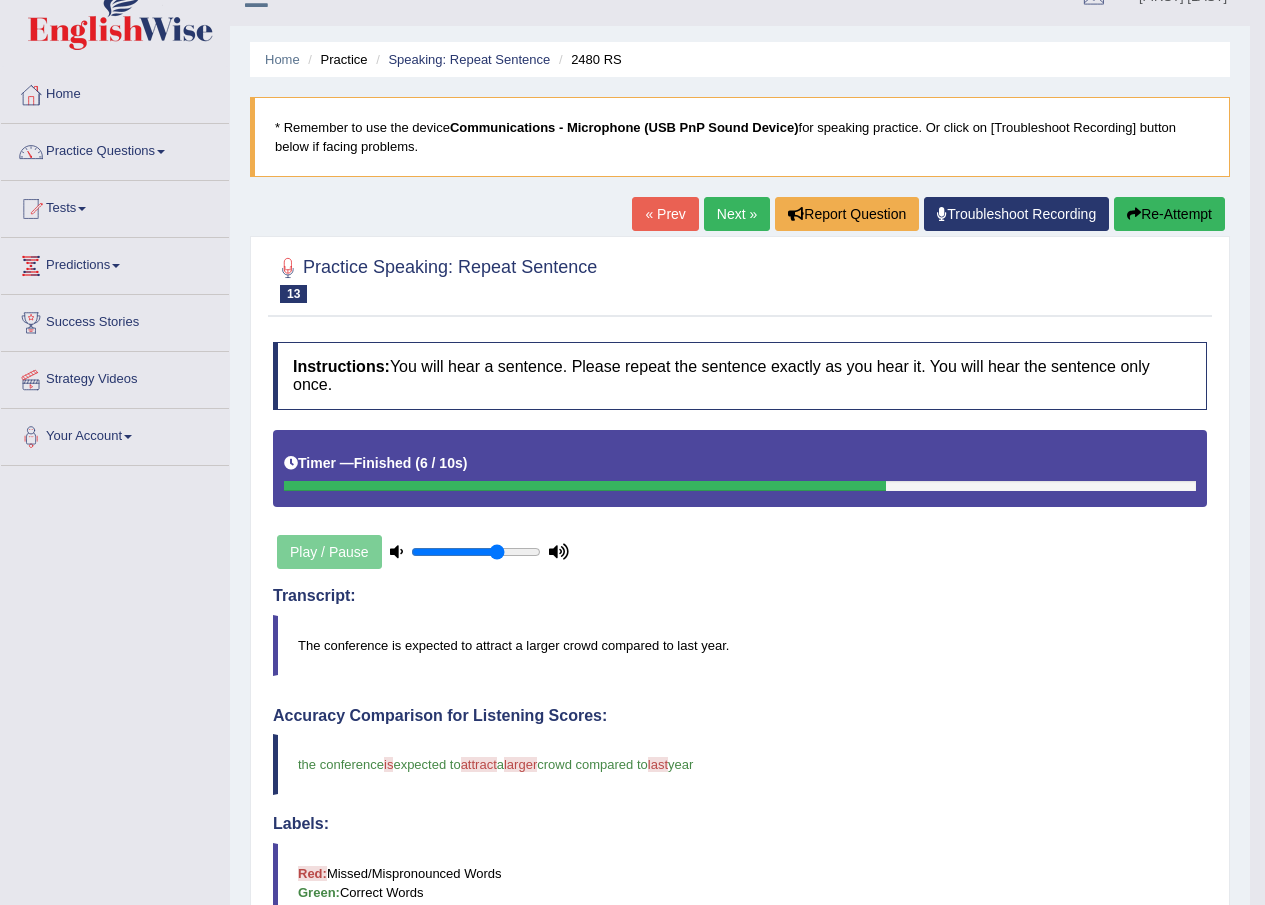 scroll, scrollTop: 0, scrollLeft: 0, axis: both 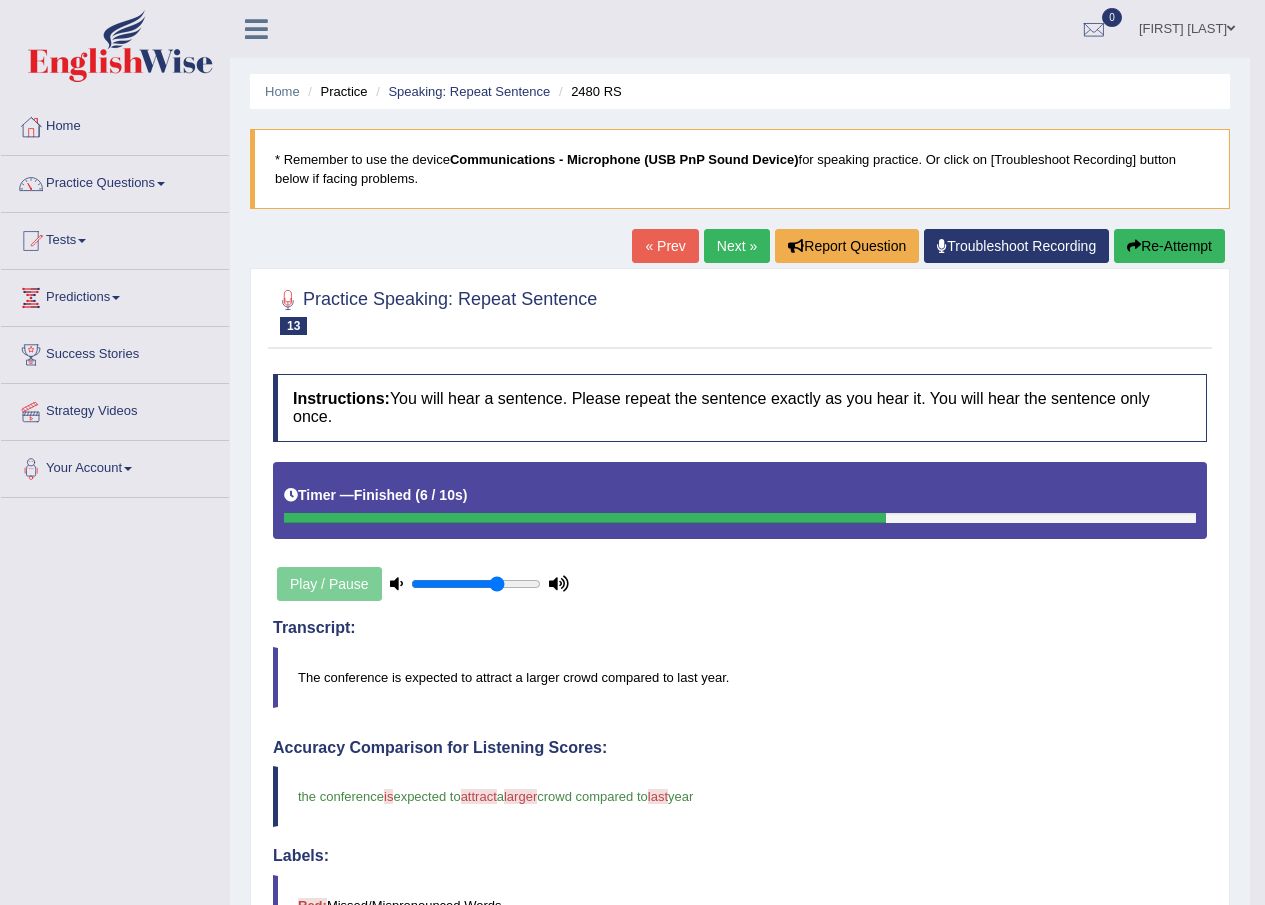 click on "Next »" at bounding box center (737, 246) 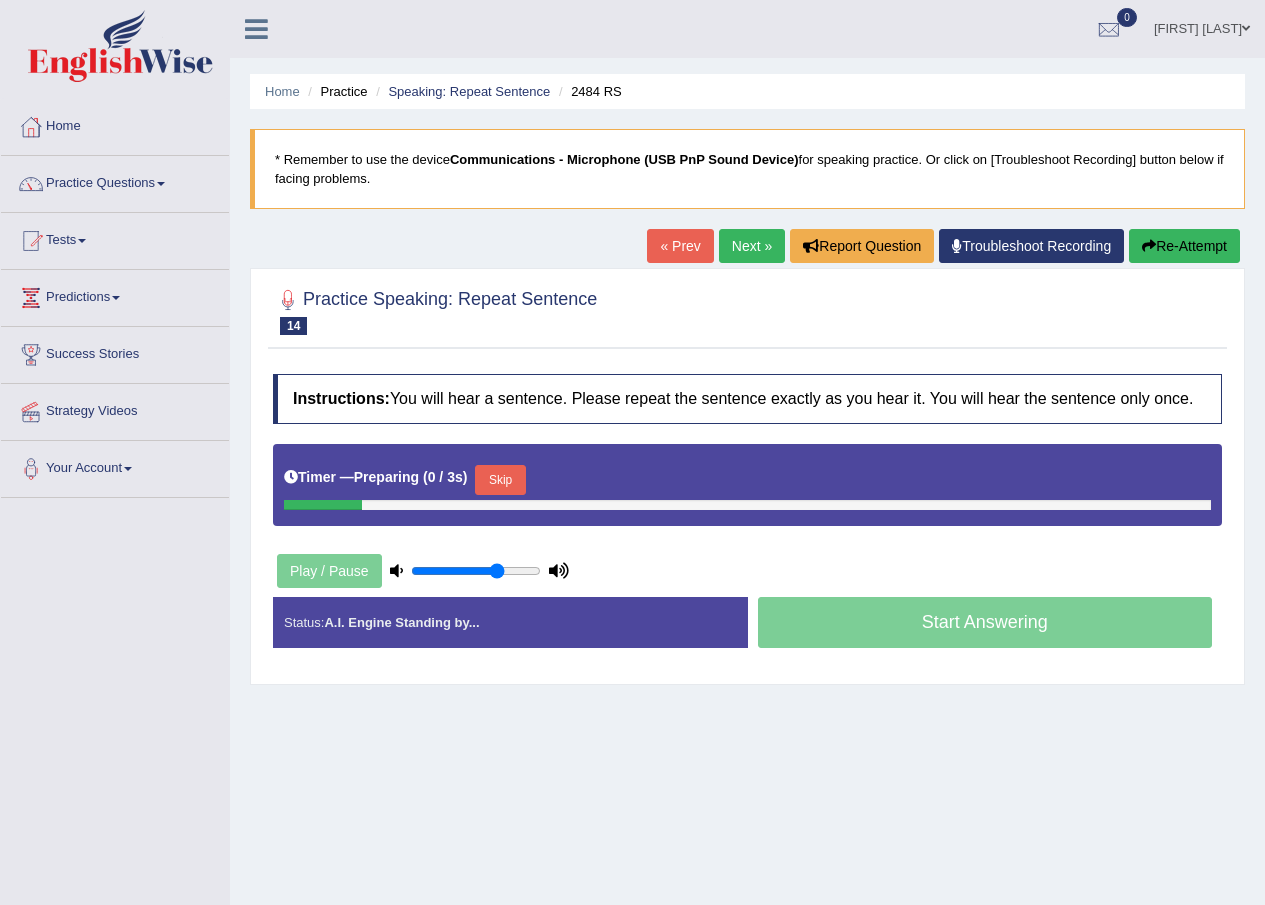 scroll, scrollTop: 0, scrollLeft: 0, axis: both 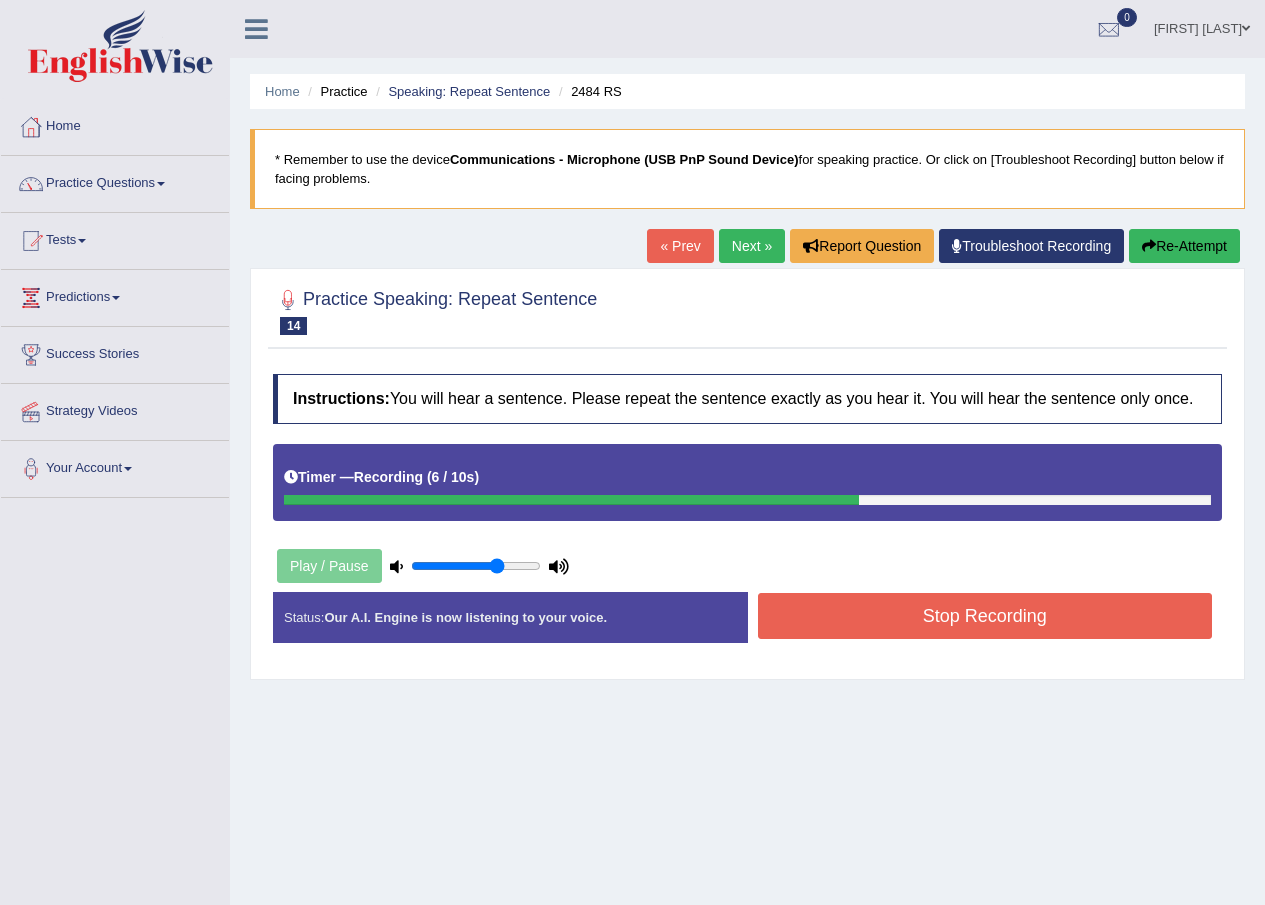 click on "Stop Recording" at bounding box center [985, 616] 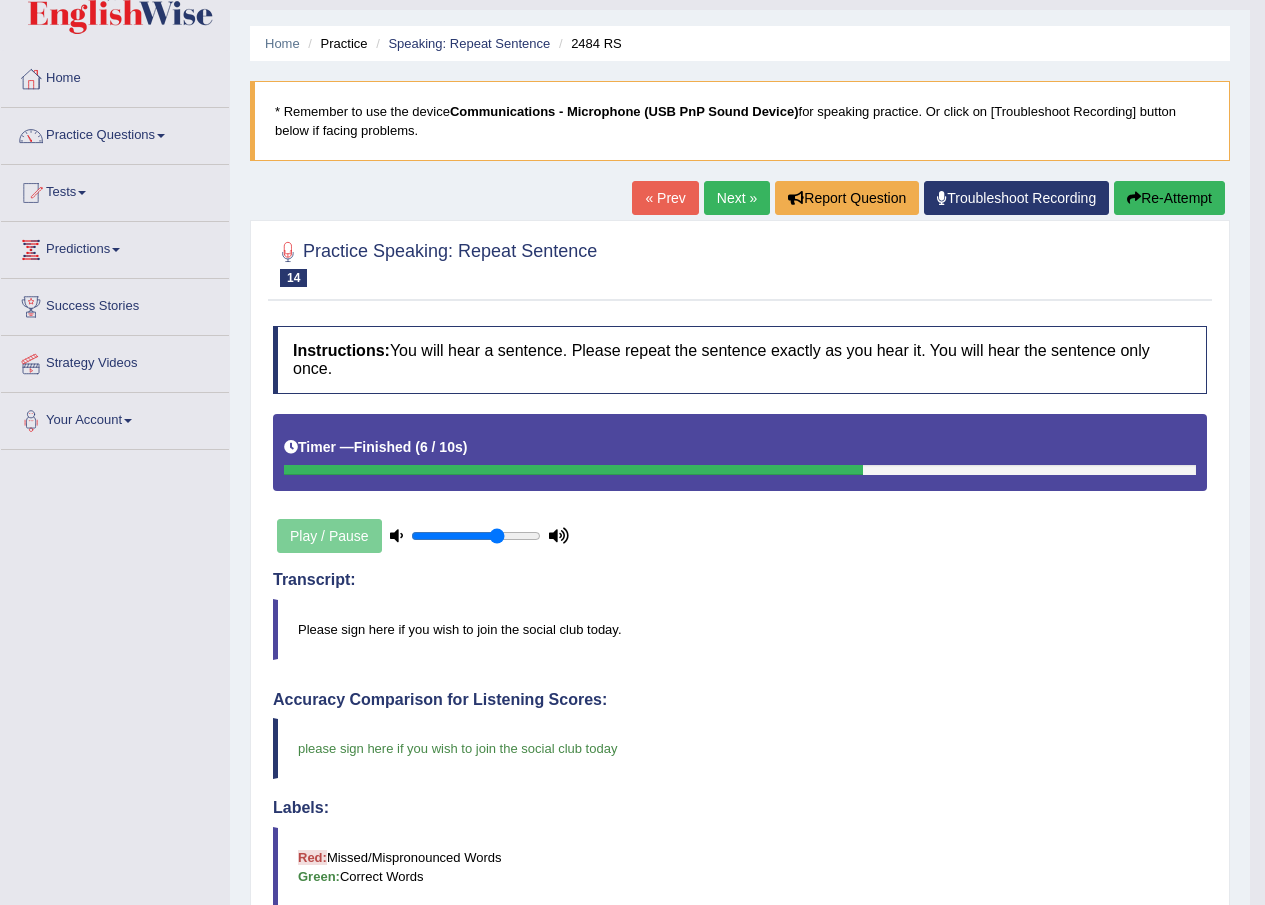 scroll, scrollTop: 0, scrollLeft: 0, axis: both 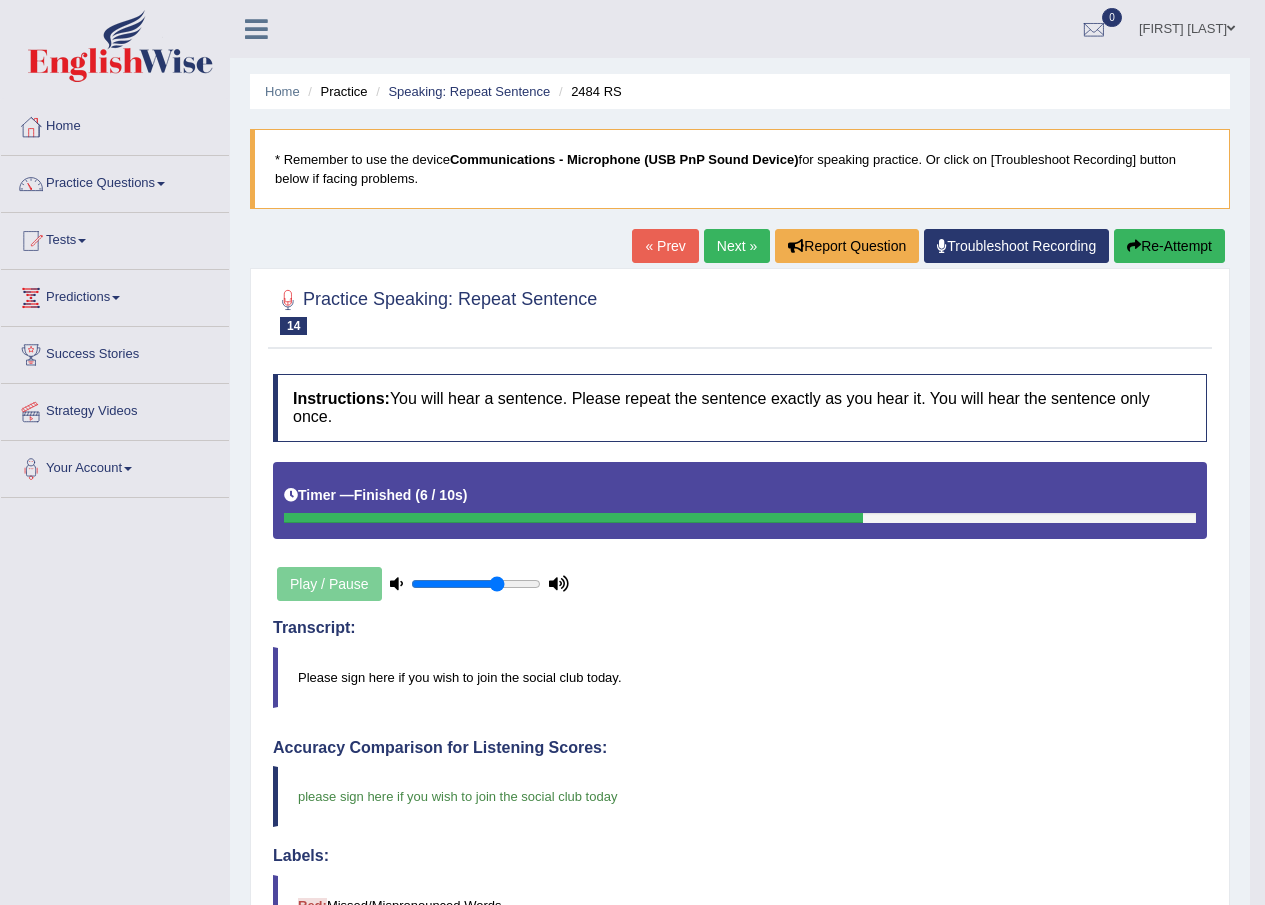 click on "Next »" at bounding box center (737, 246) 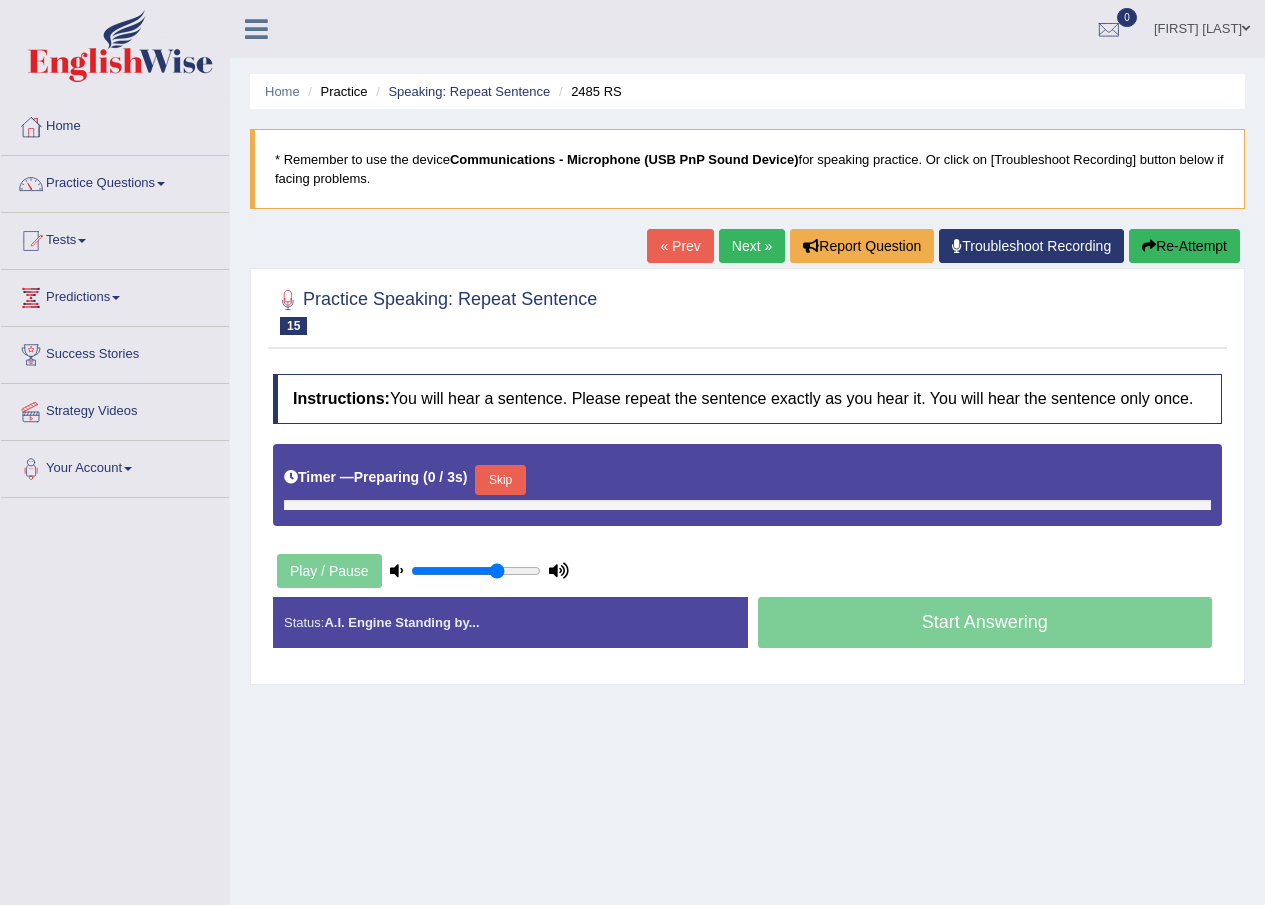 scroll, scrollTop: 0, scrollLeft: 0, axis: both 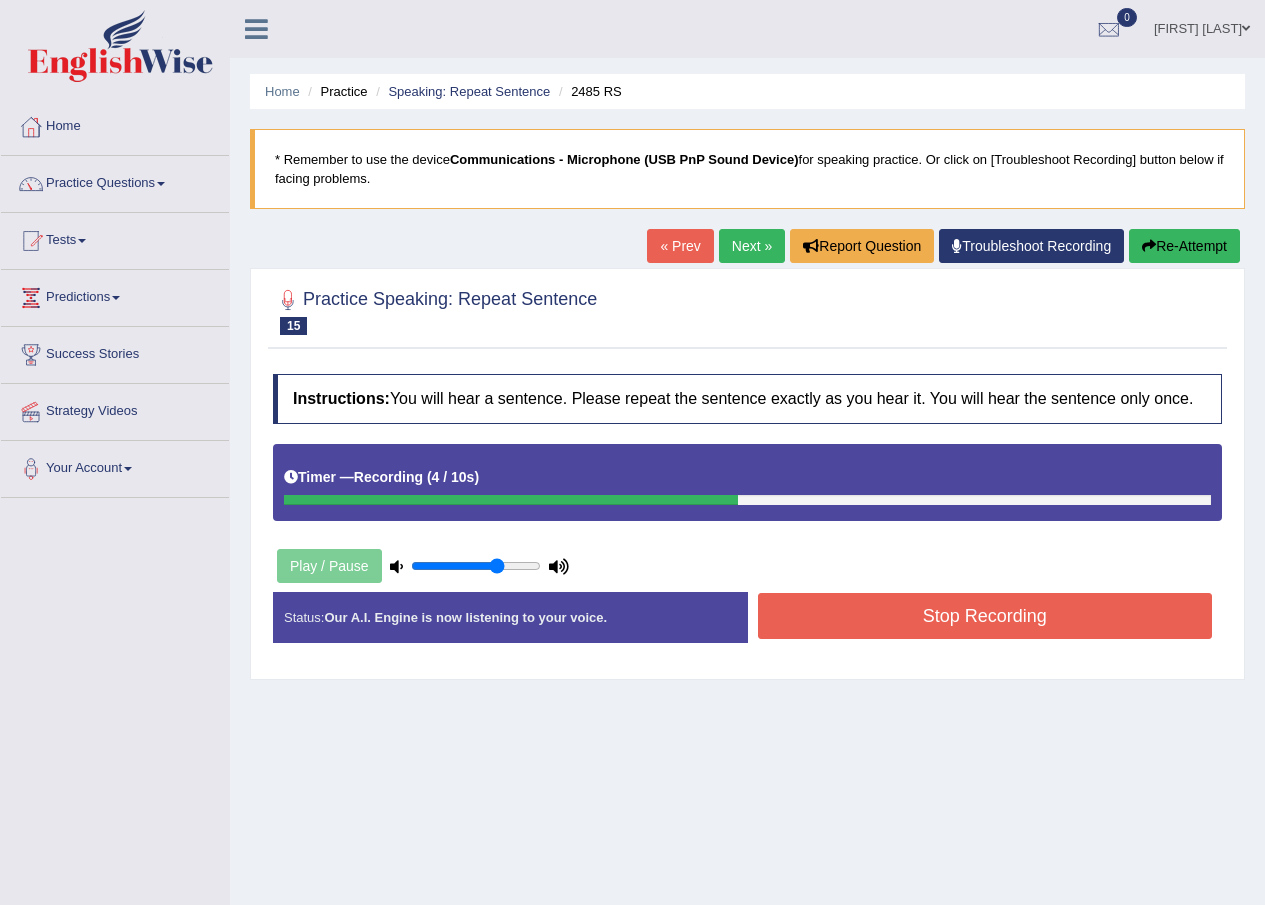 click on "Stop Recording" at bounding box center [985, 616] 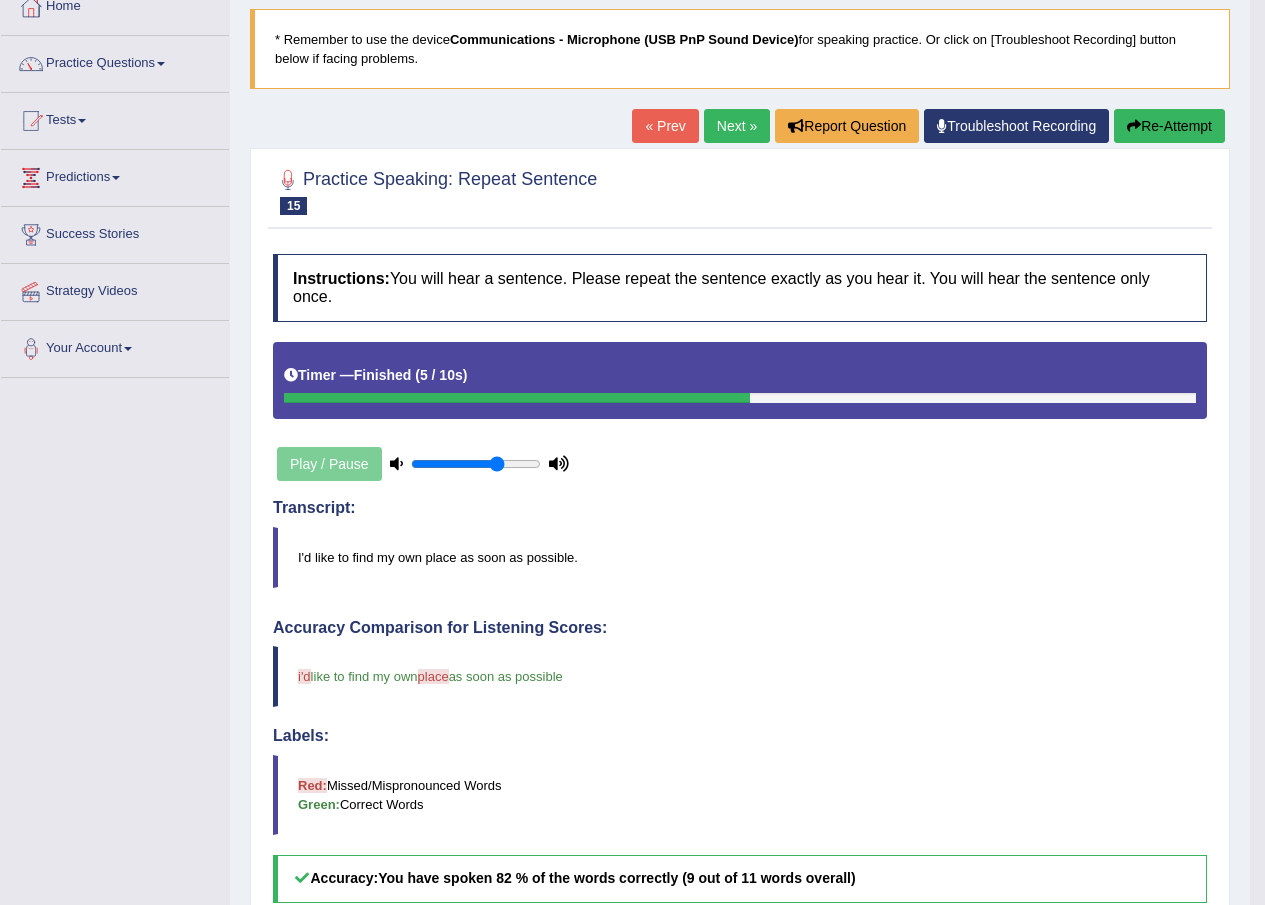 scroll, scrollTop: 0, scrollLeft: 0, axis: both 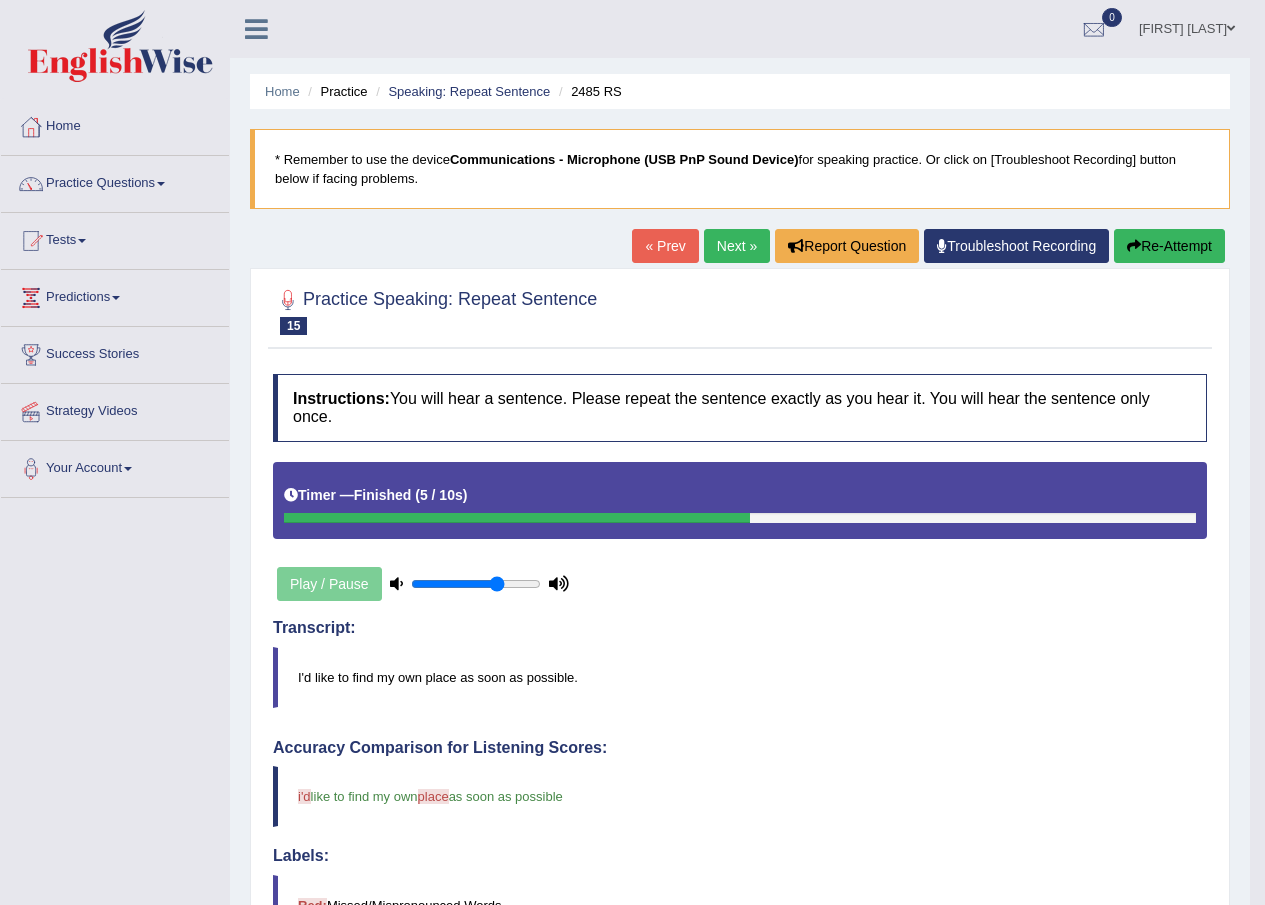 click on "Next »" at bounding box center [737, 246] 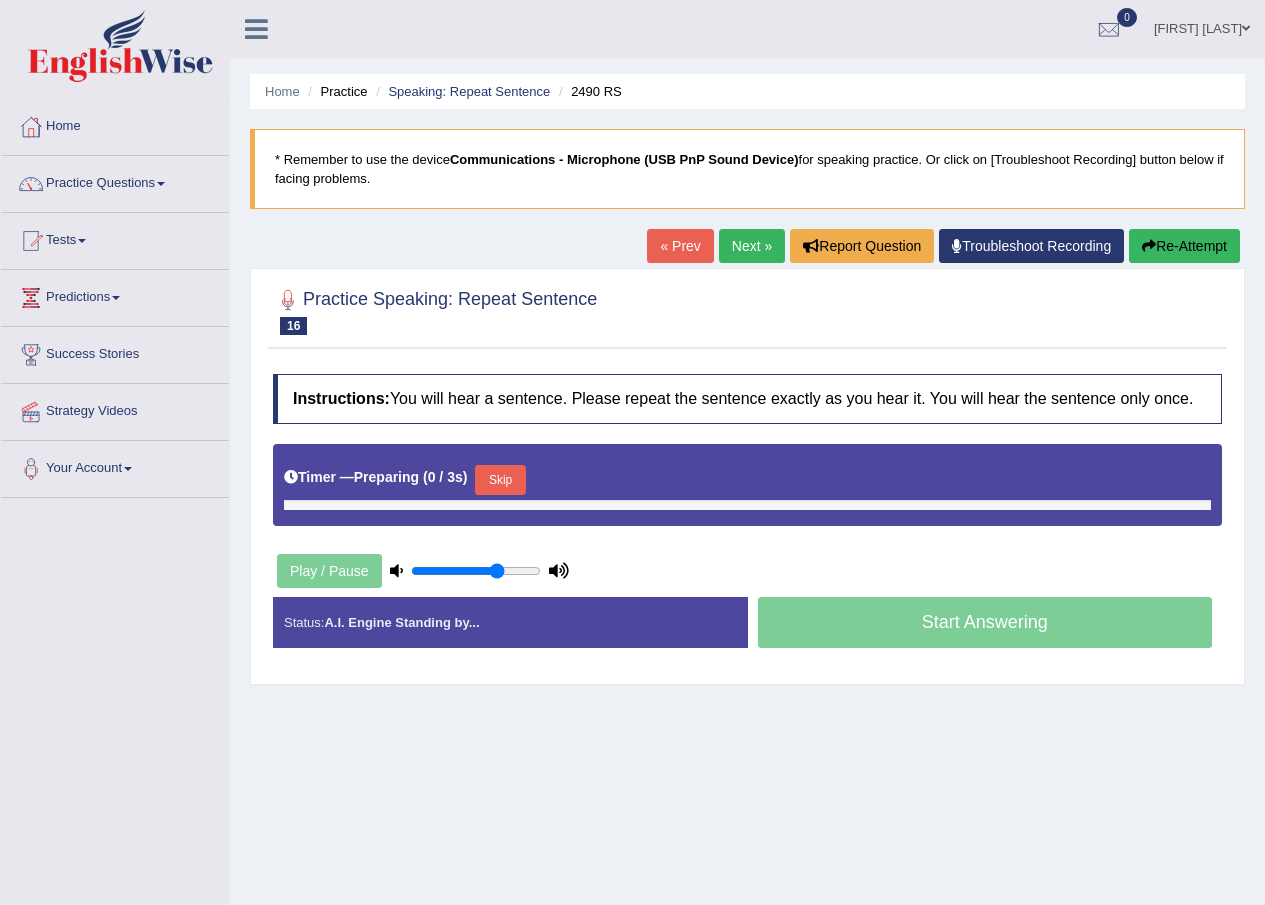 scroll, scrollTop: 0, scrollLeft: 0, axis: both 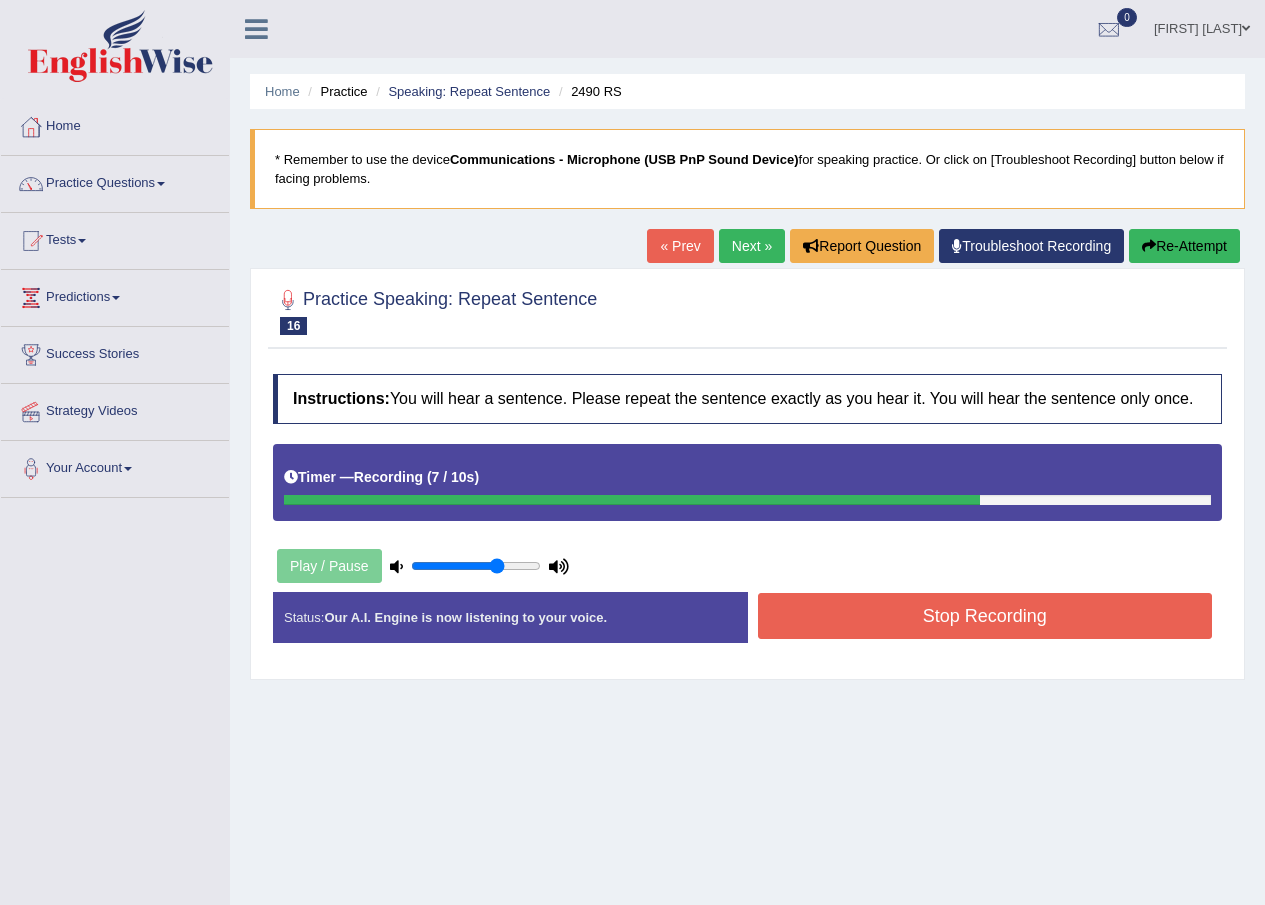 click on "Stop Recording" at bounding box center [985, 616] 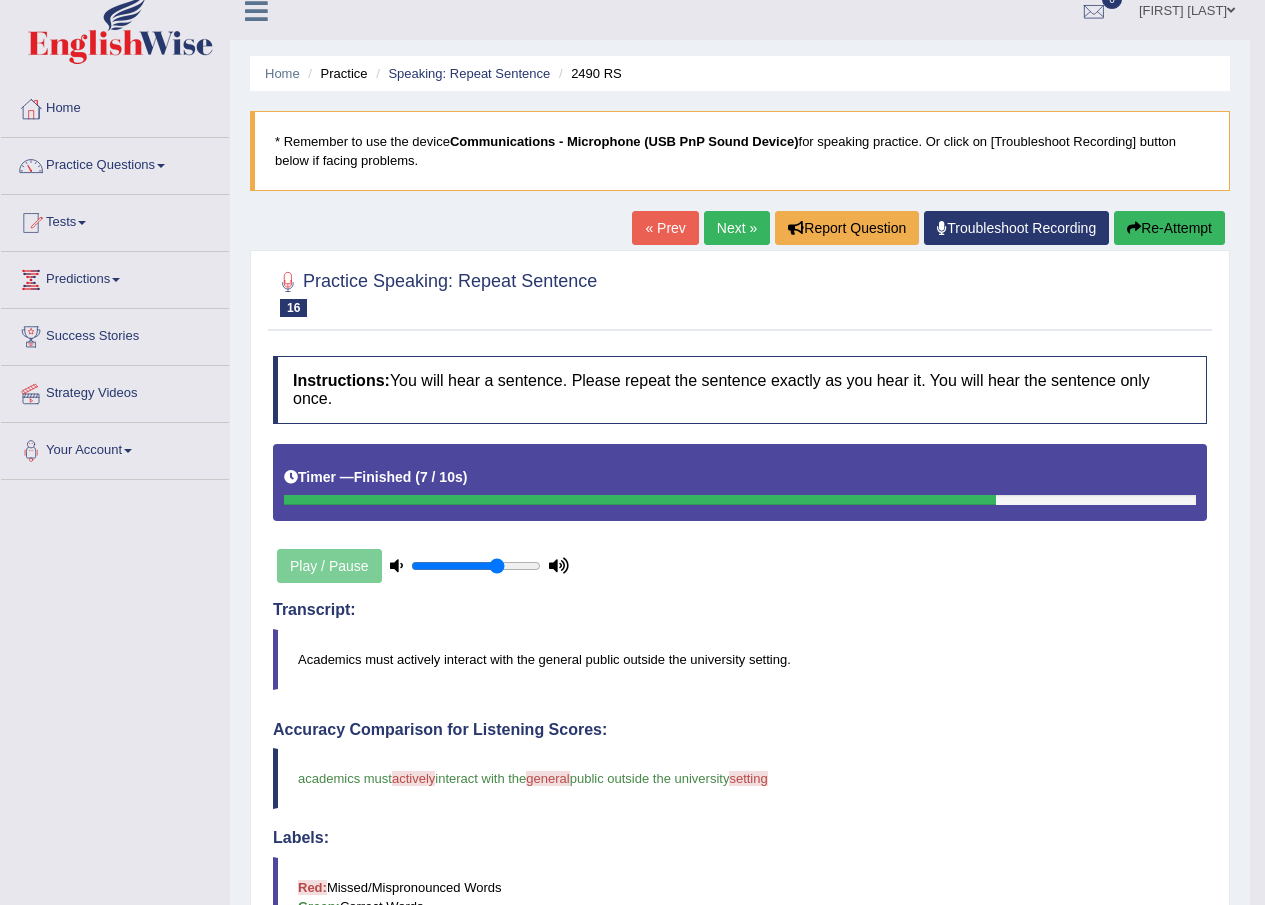 scroll, scrollTop: 0, scrollLeft: 0, axis: both 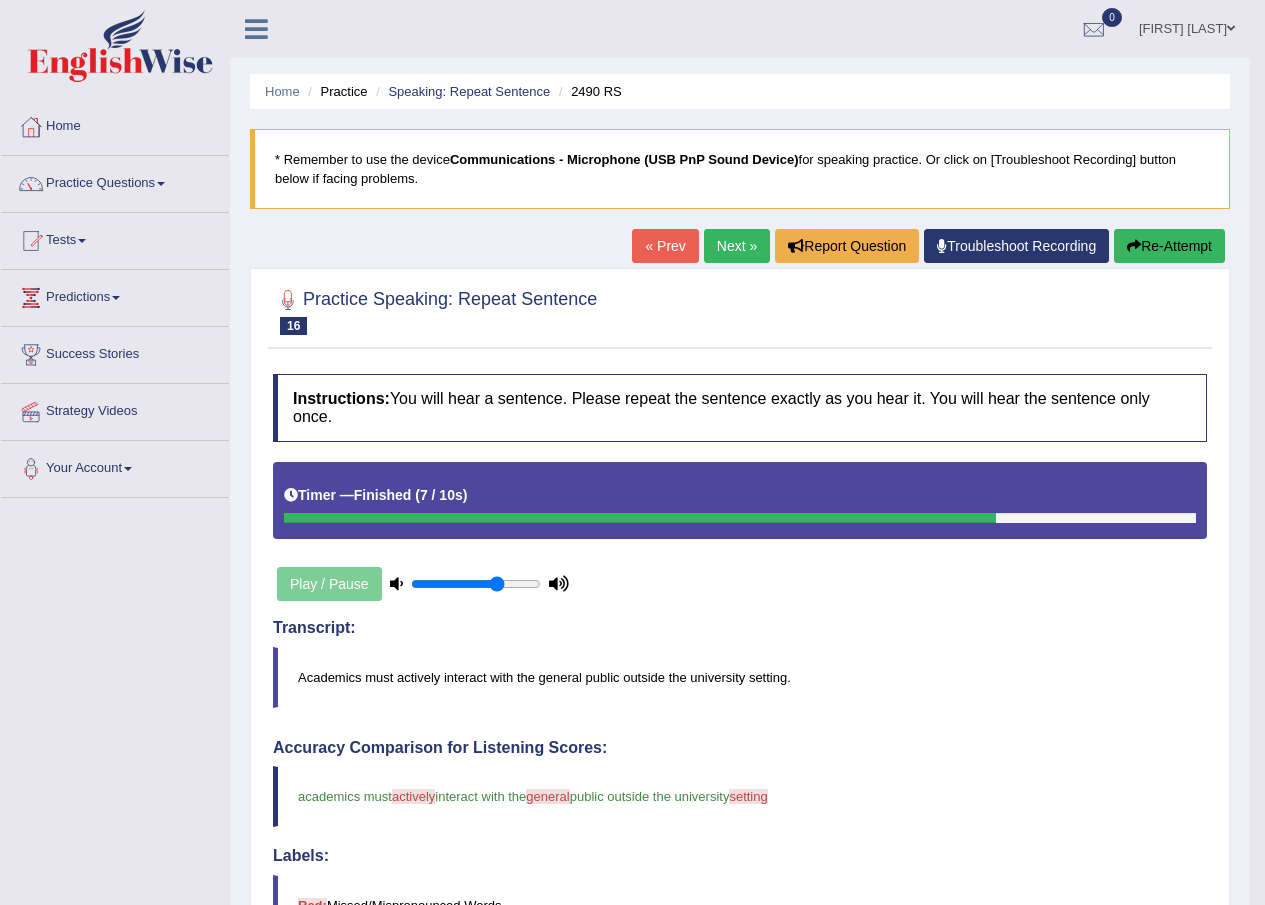 click on "Next »" at bounding box center [737, 246] 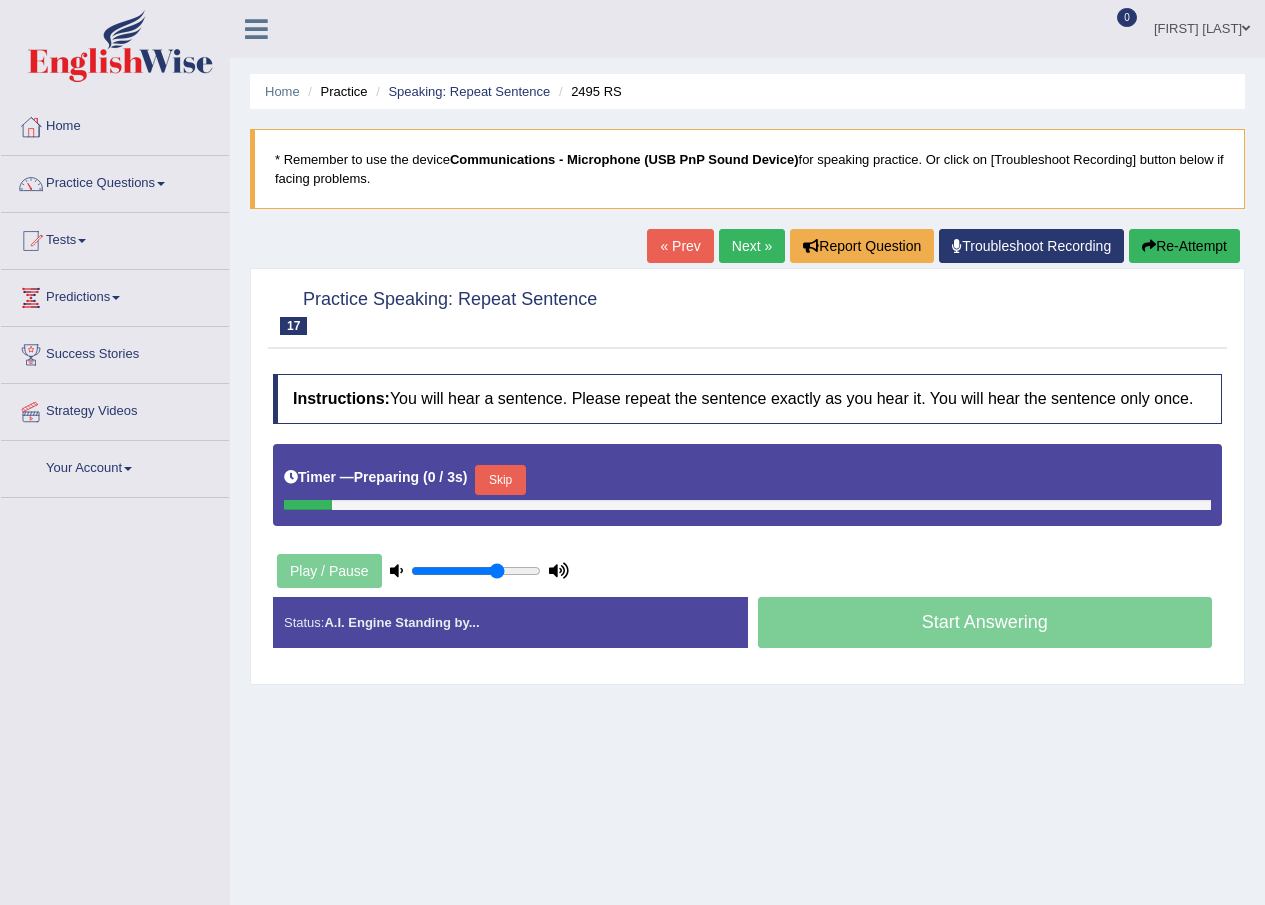 scroll, scrollTop: 0, scrollLeft: 0, axis: both 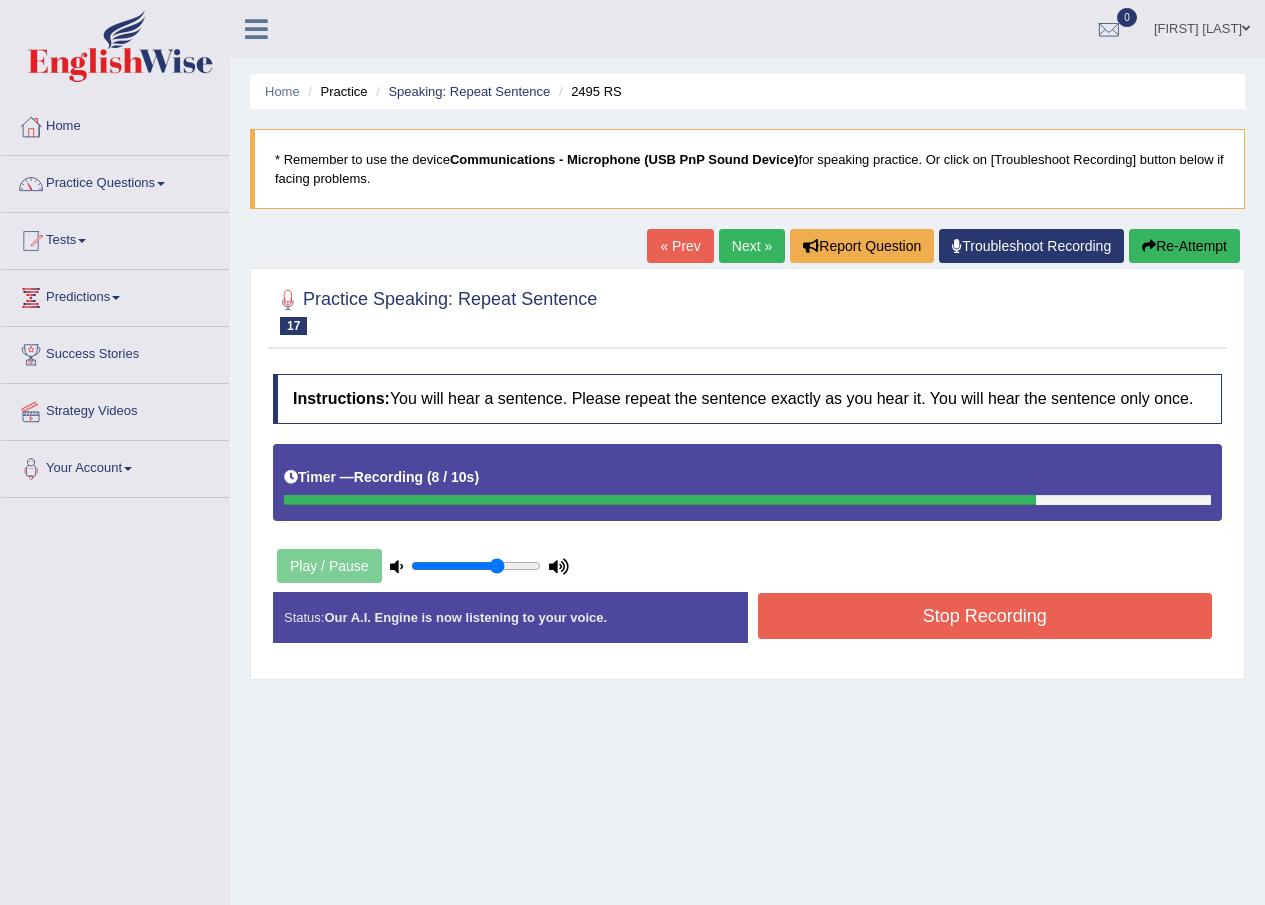 click on "Stop Recording" at bounding box center (985, 616) 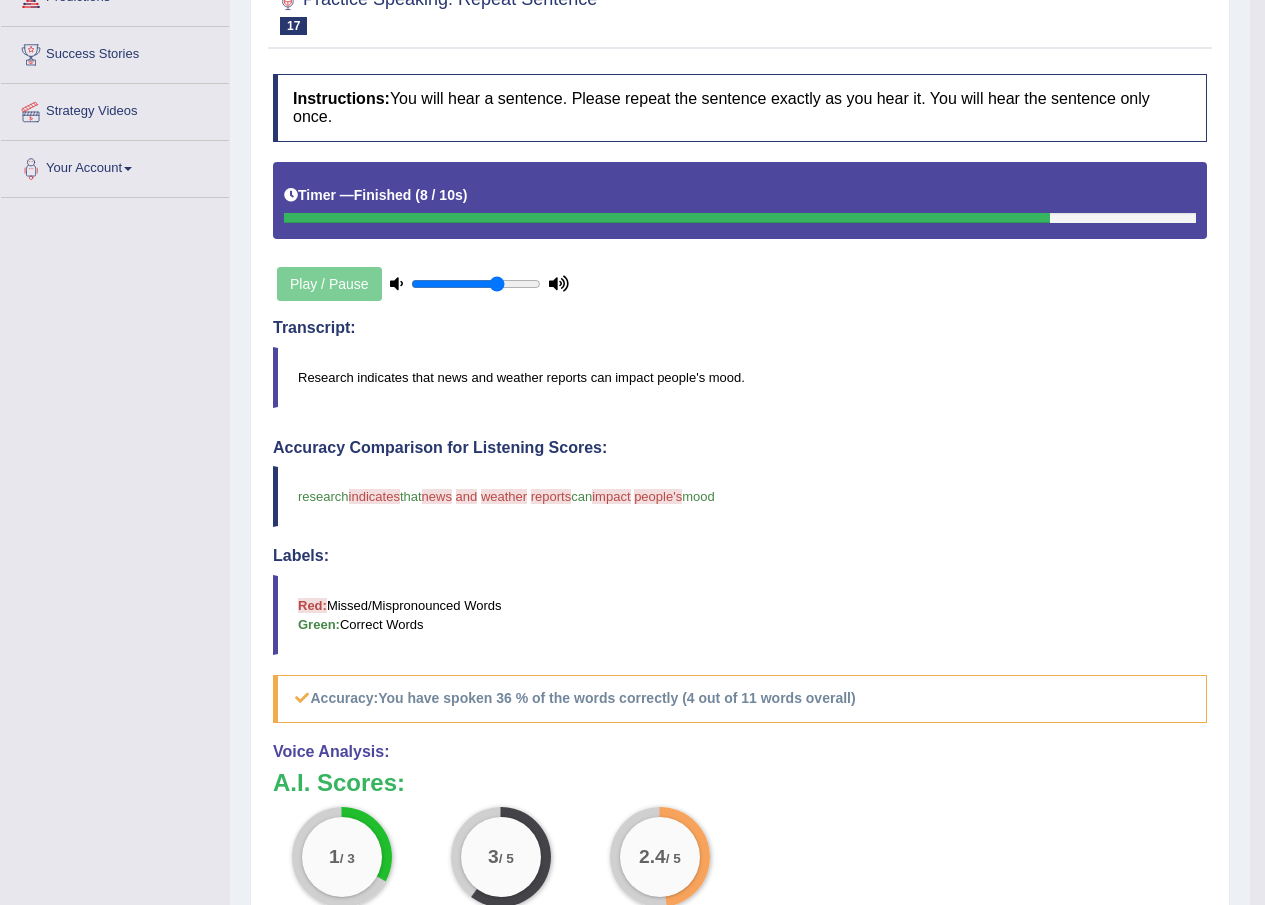scroll, scrollTop: 0, scrollLeft: 0, axis: both 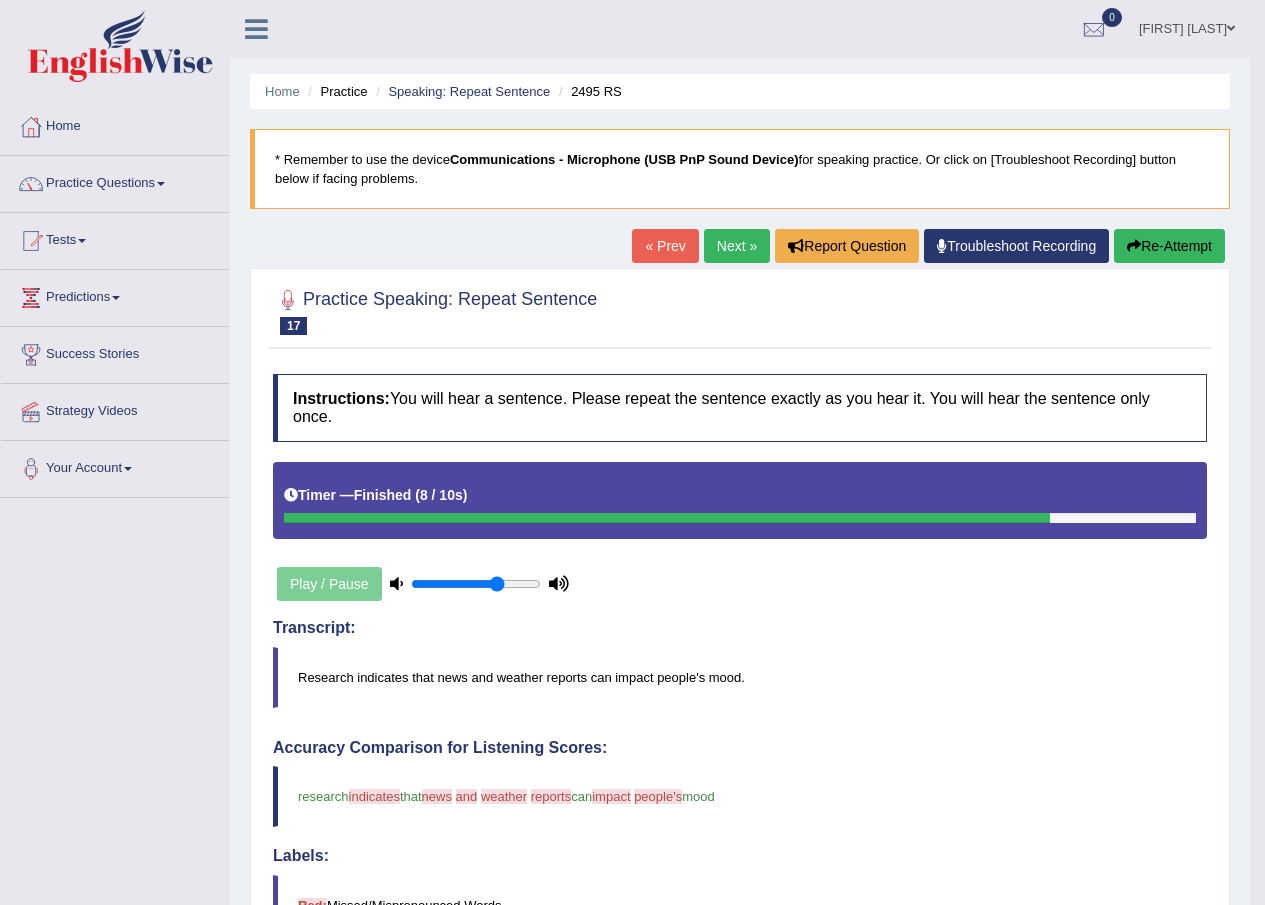 click on "Next »" at bounding box center [737, 246] 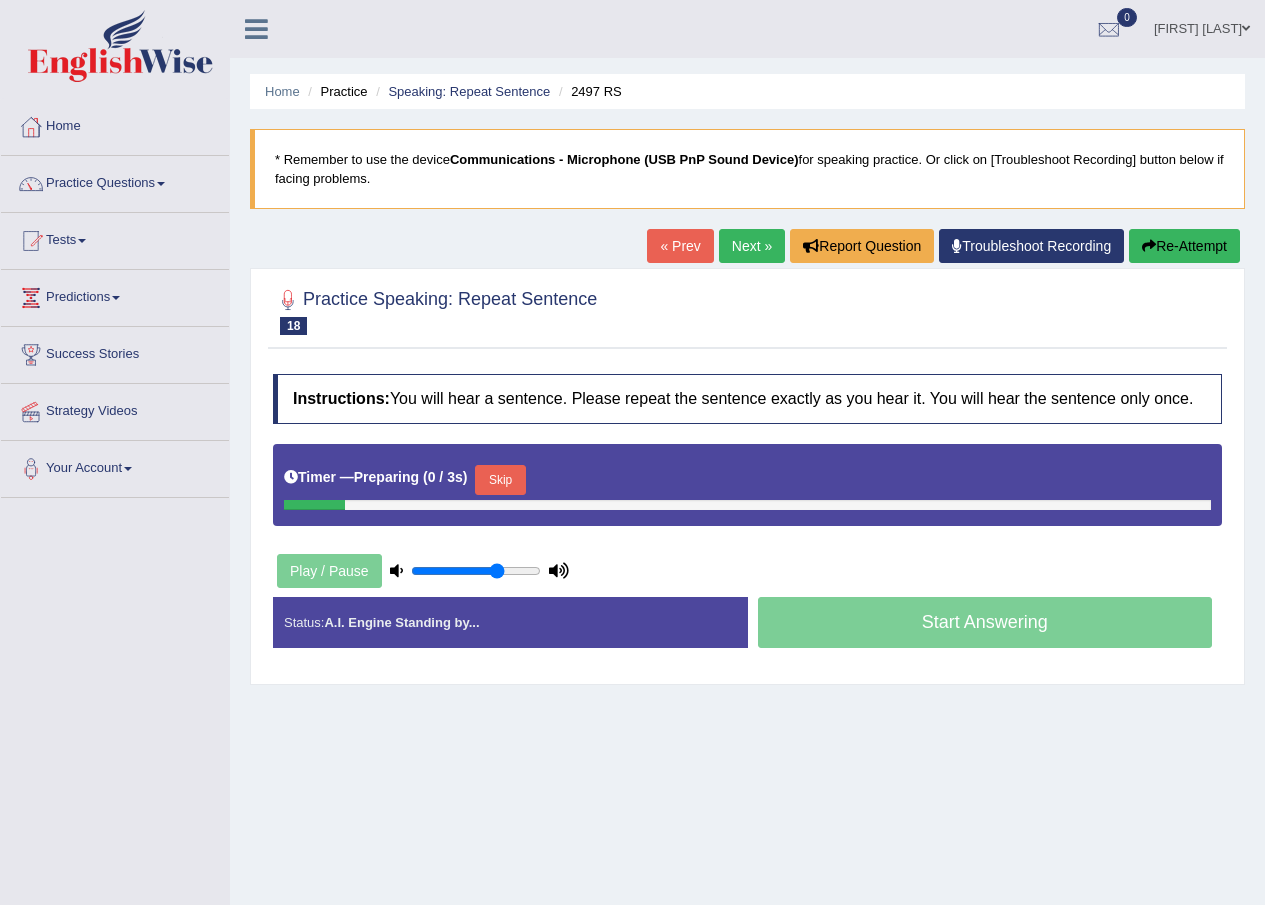 scroll, scrollTop: 0, scrollLeft: 0, axis: both 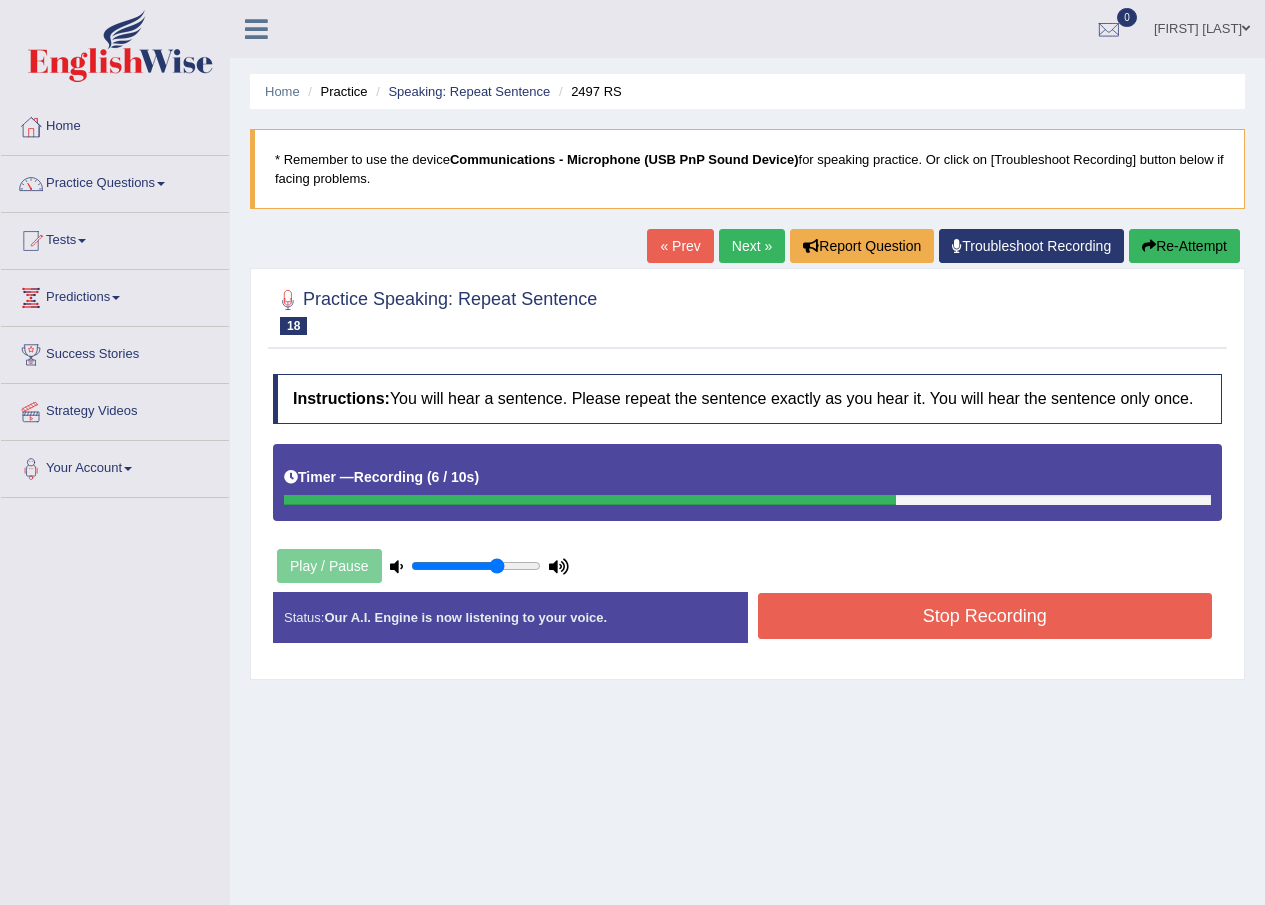 click on "Stop Recording" at bounding box center [985, 616] 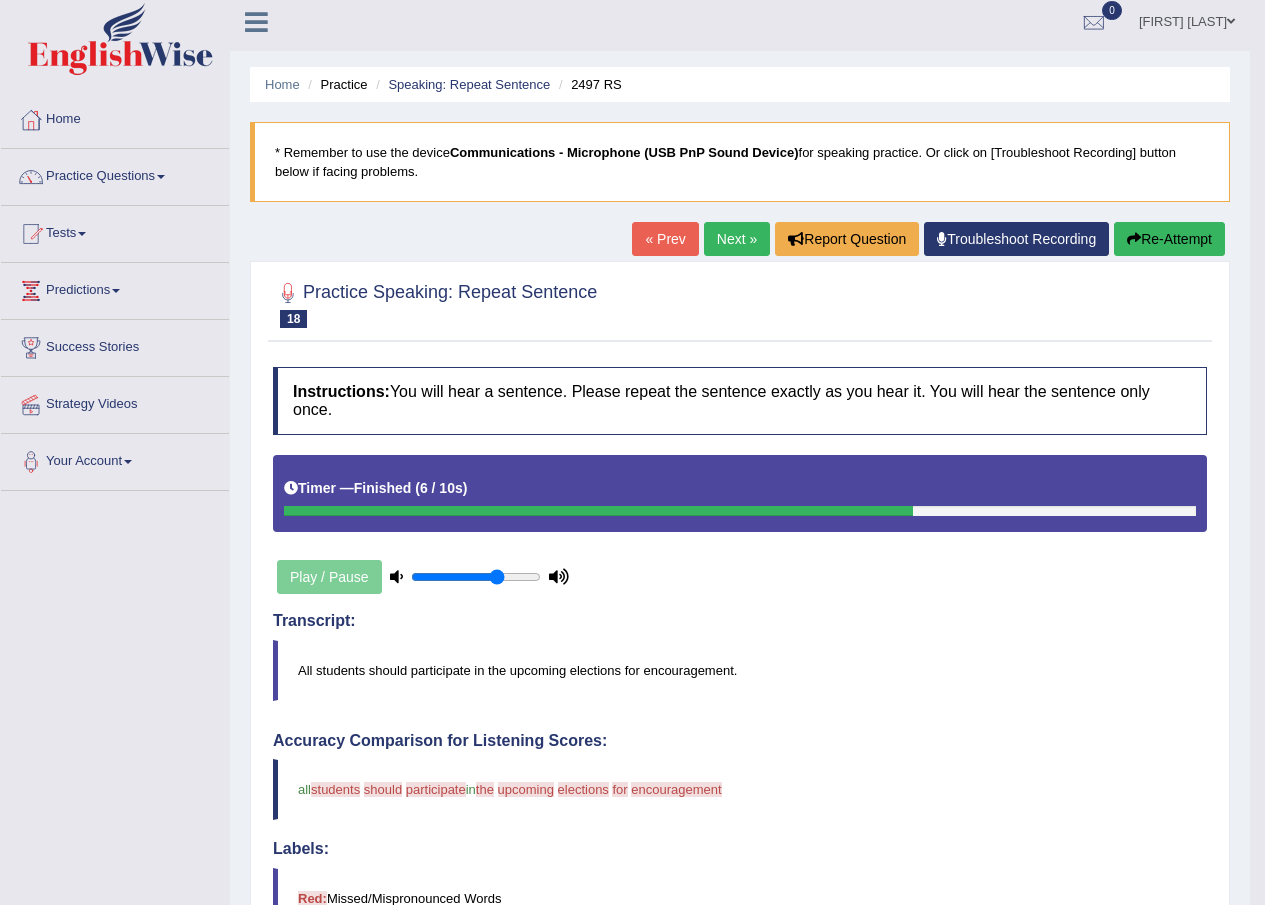 scroll, scrollTop: 0, scrollLeft: 0, axis: both 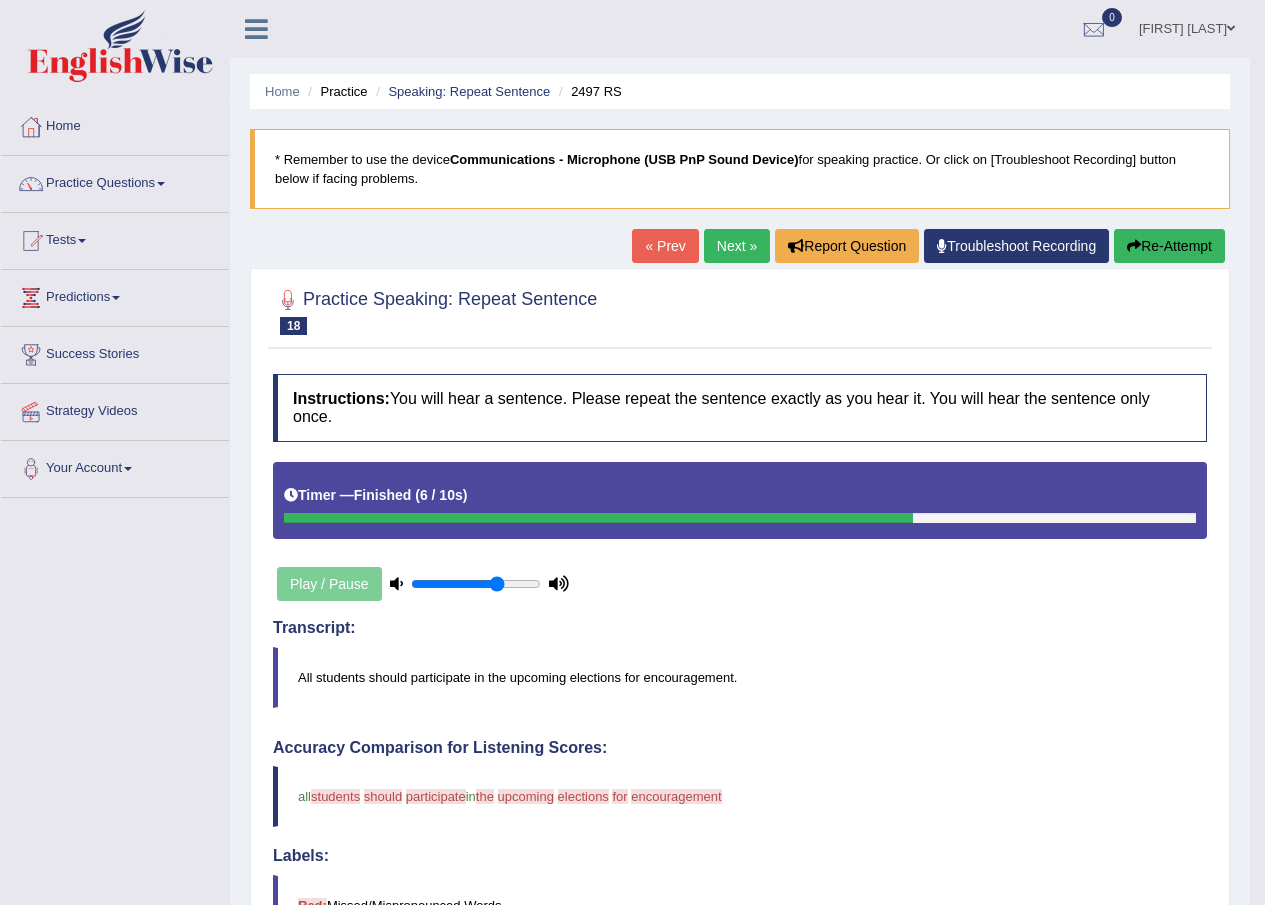 click on "Next »" at bounding box center [737, 246] 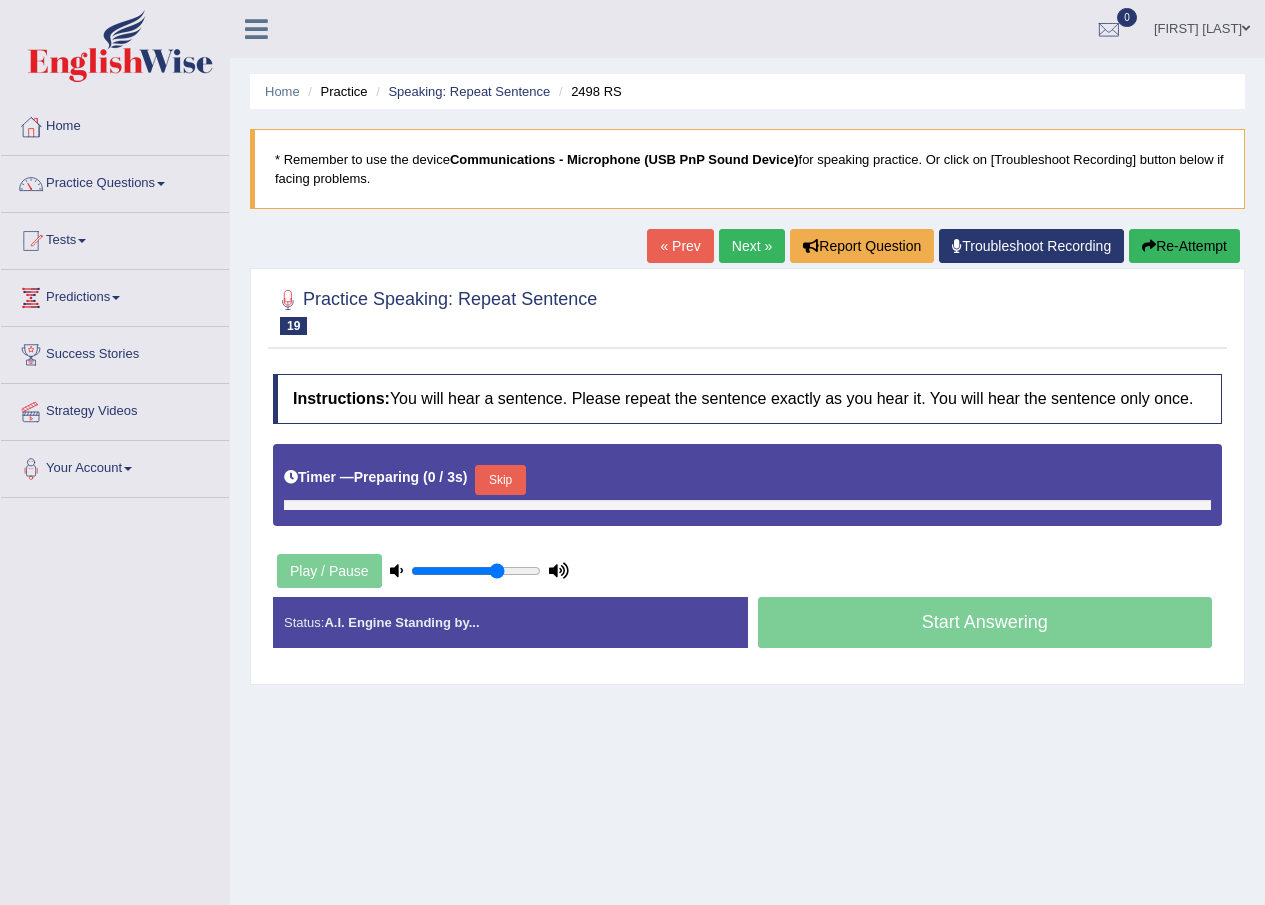 scroll, scrollTop: 0, scrollLeft: 0, axis: both 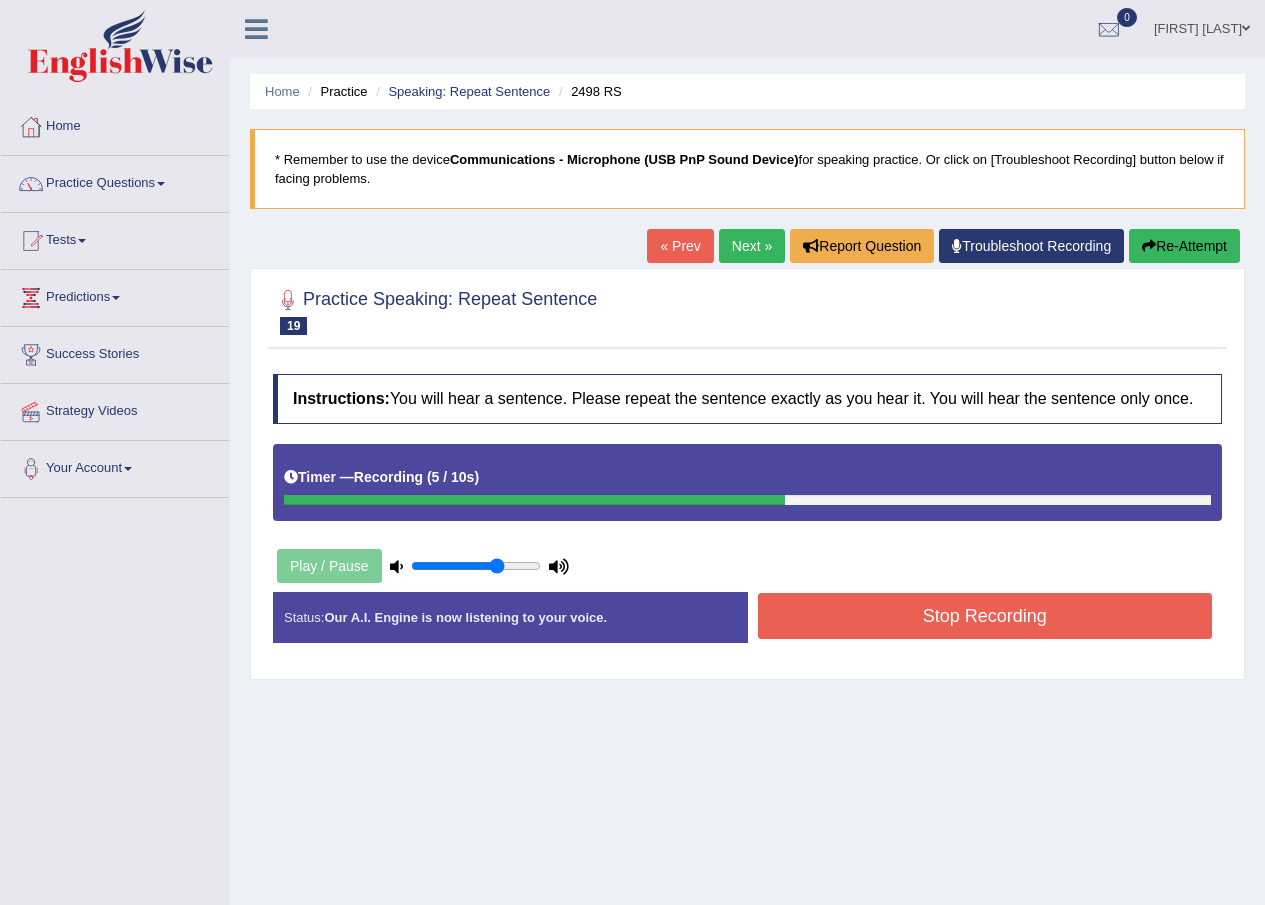 click on "Stop Recording" at bounding box center (985, 616) 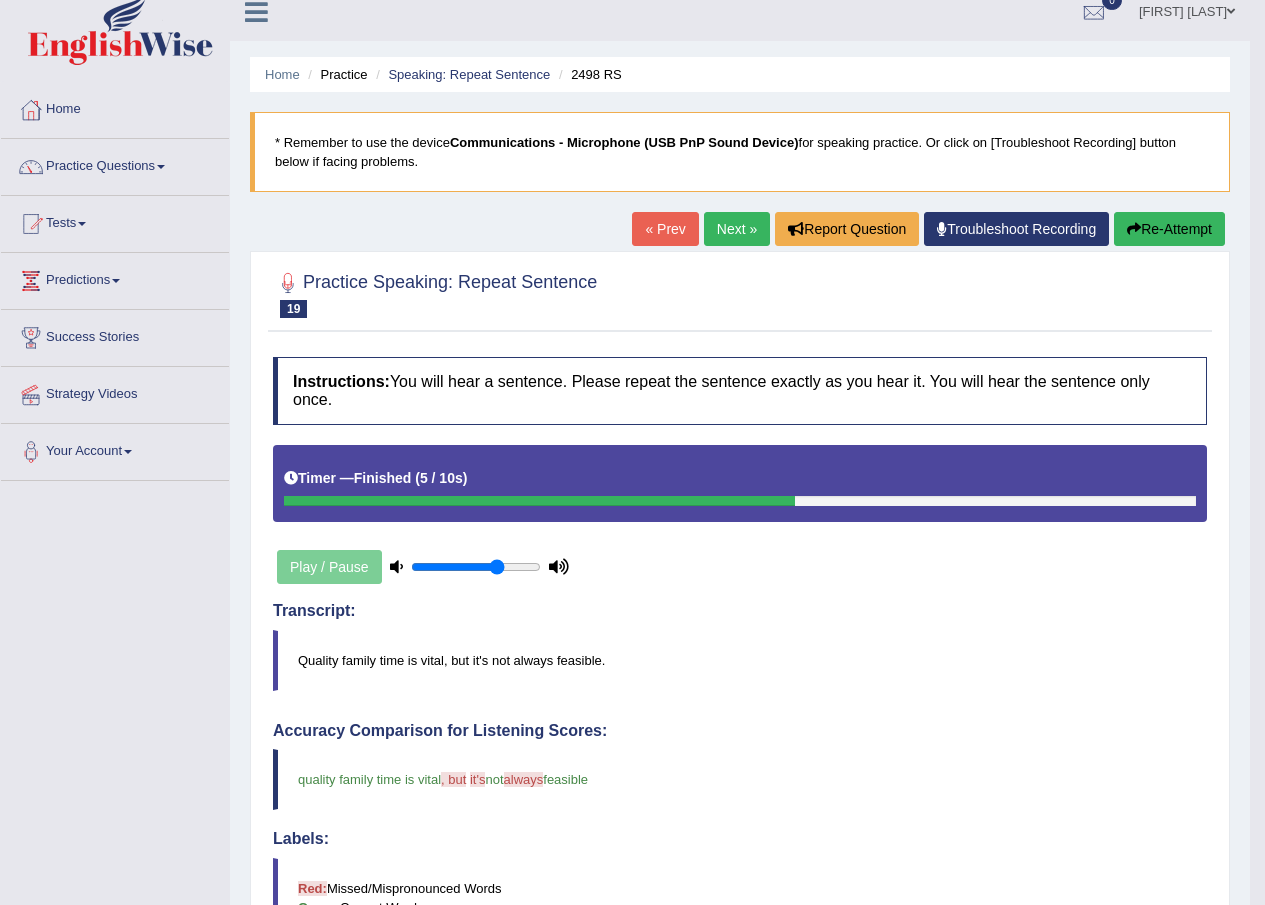 scroll, scrollTop: 0, scrollLeft: 0, axis: both 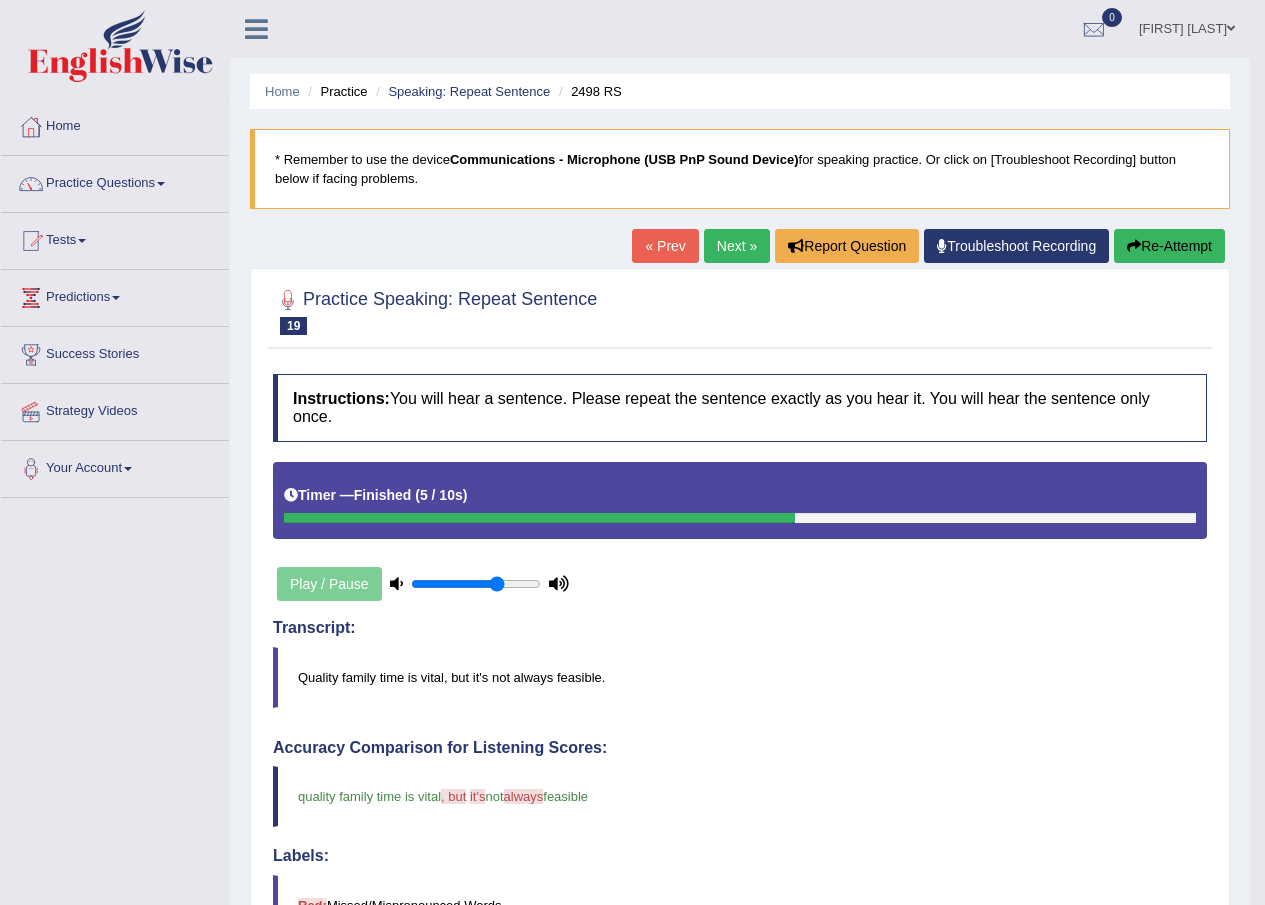 click on "Next »" at bounding box center (737, 246) 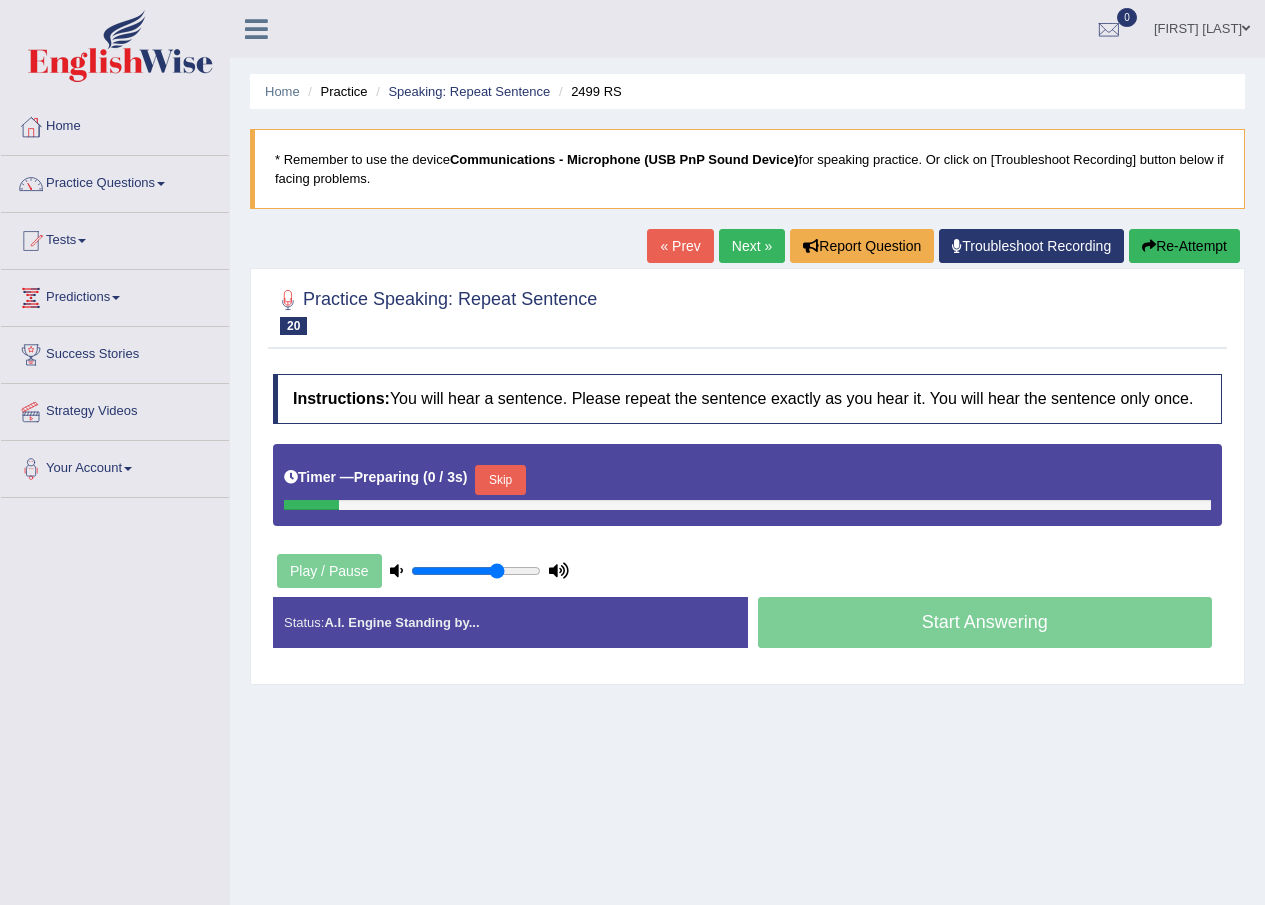 scroll, scrollTop: 0, scrollLeft: 0, axis: both 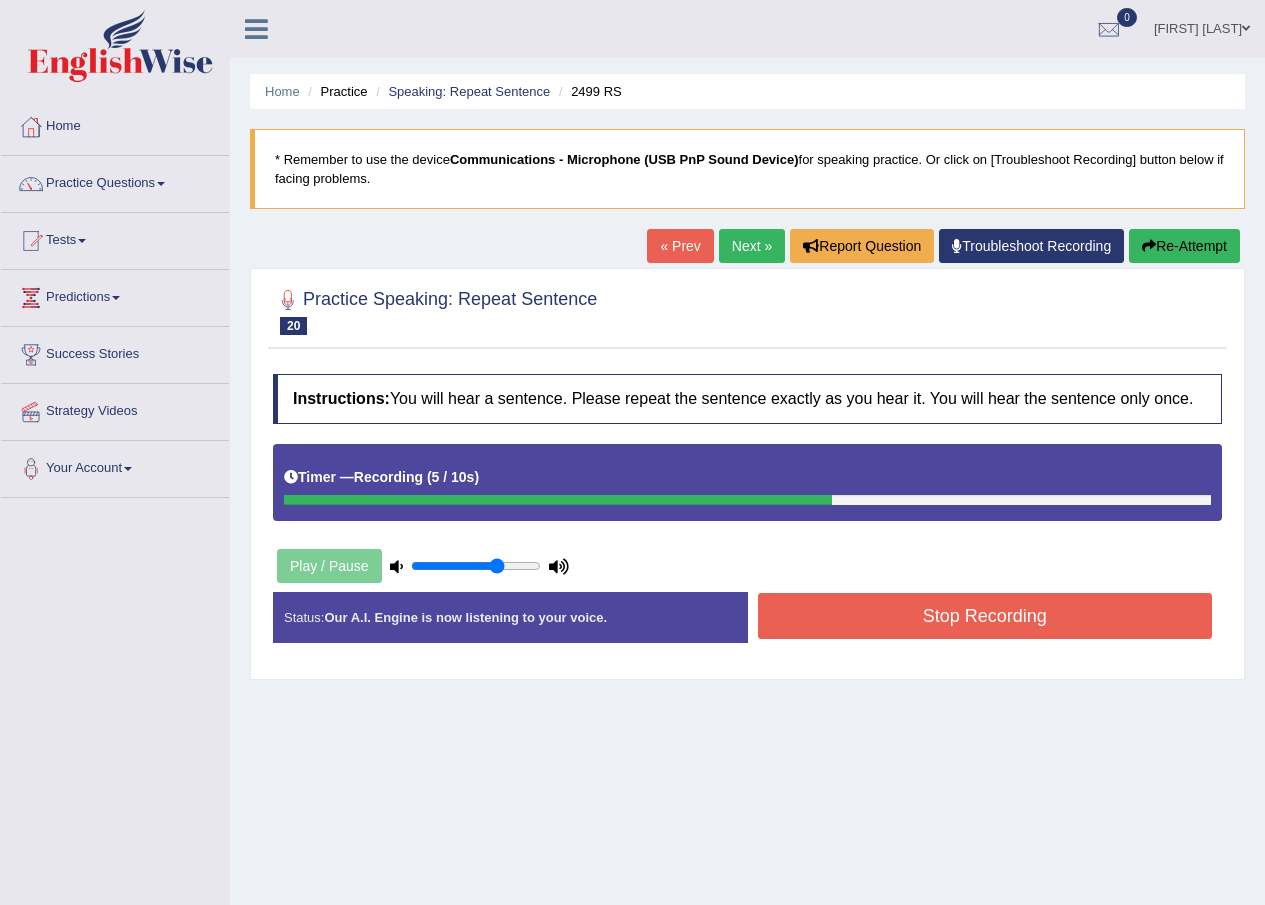 click on "Stop Recording" at bounding box center (985, 616) 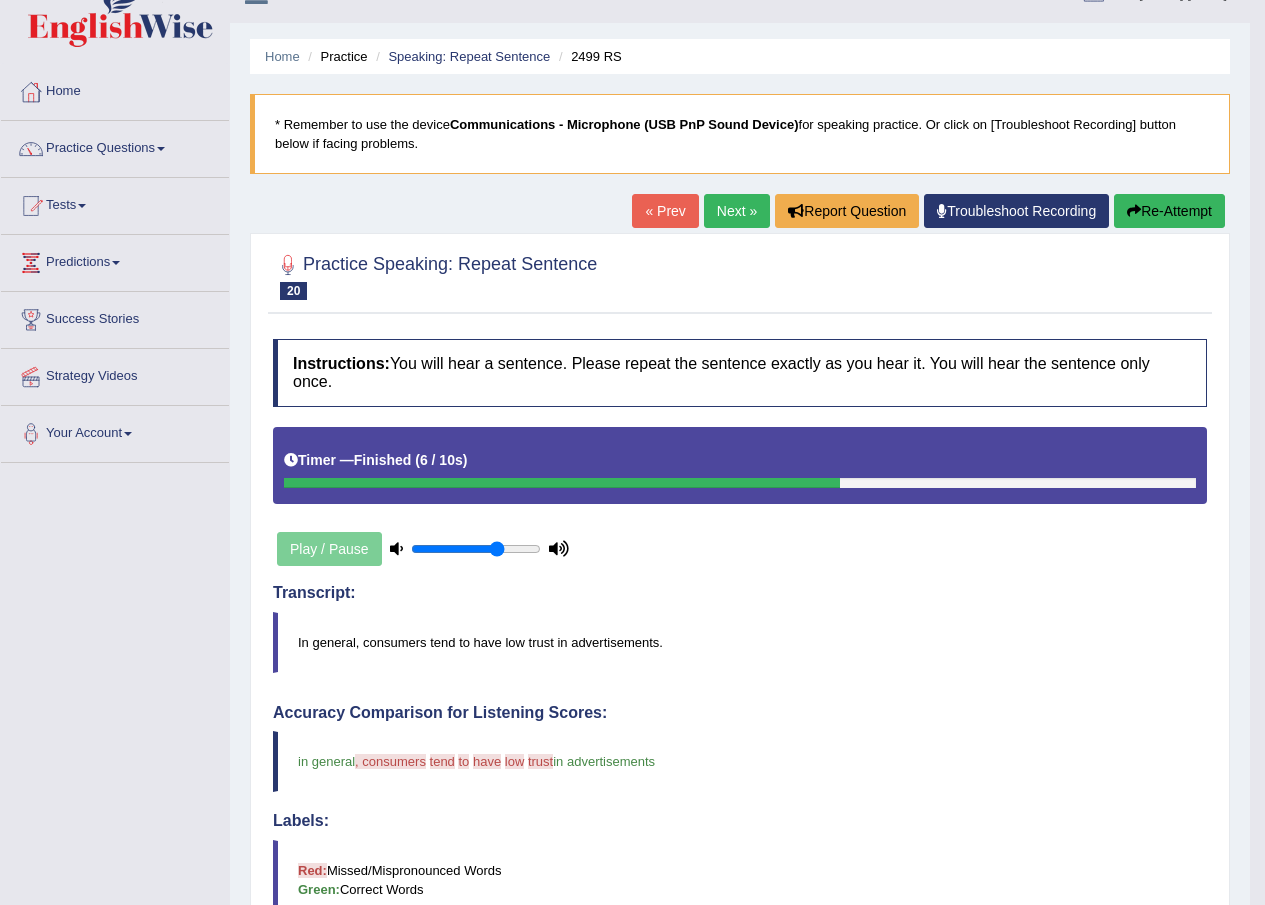 scroll, scrollTop: 0, scrollLeft: 0, axis: both 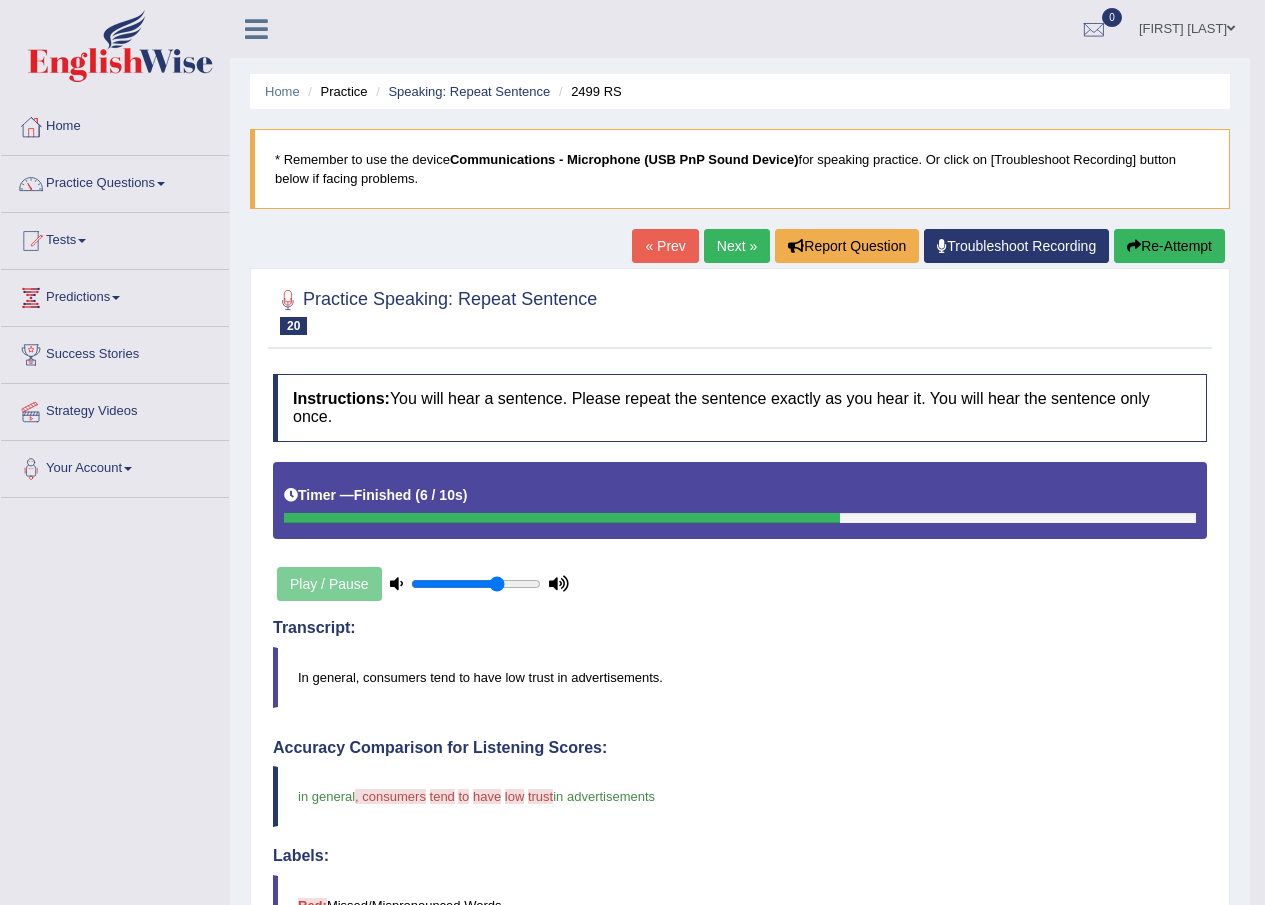 click on "Next »" at bounding box center [737, 246] 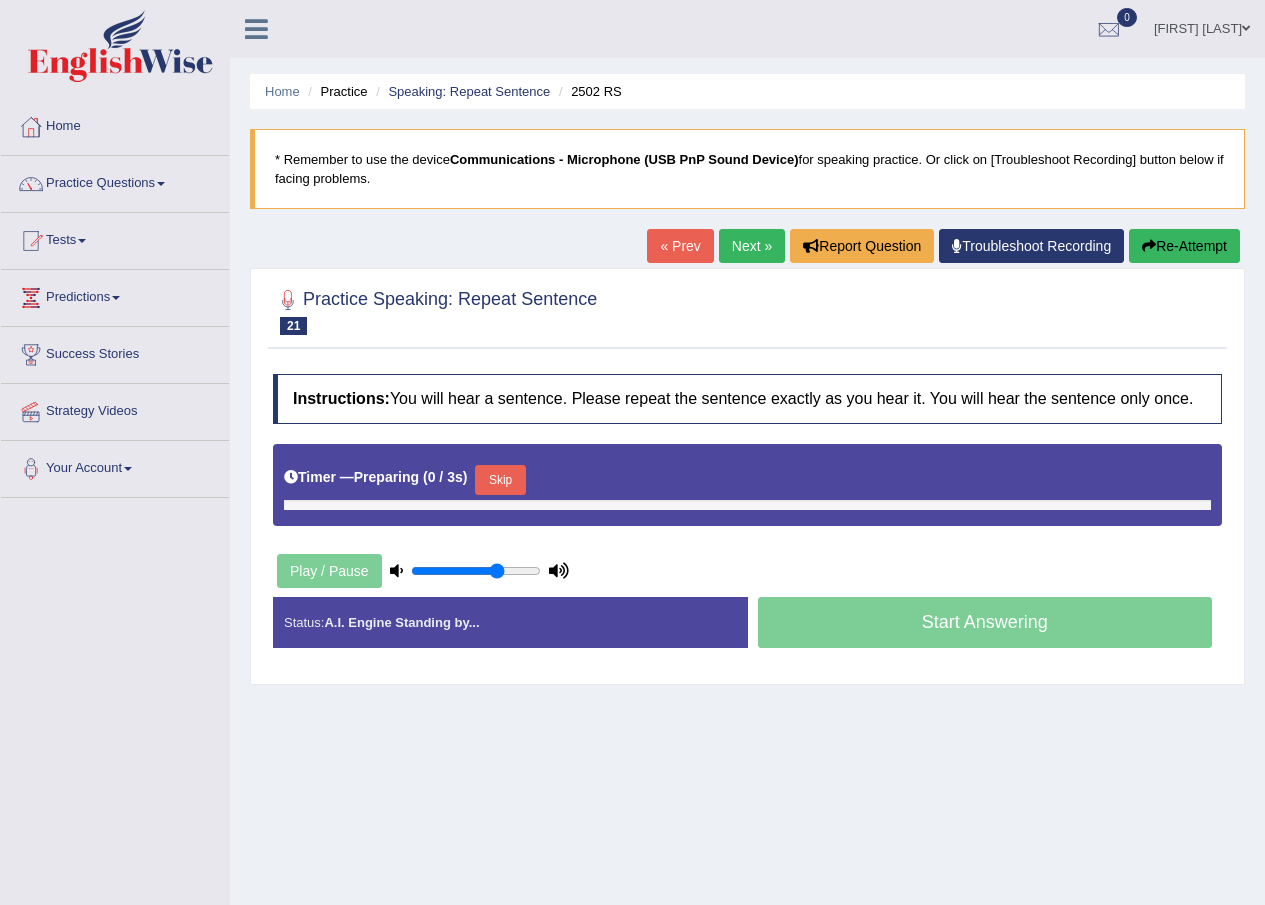 scroll, scrollTop: 0, scrollLeft: 0, axis: both 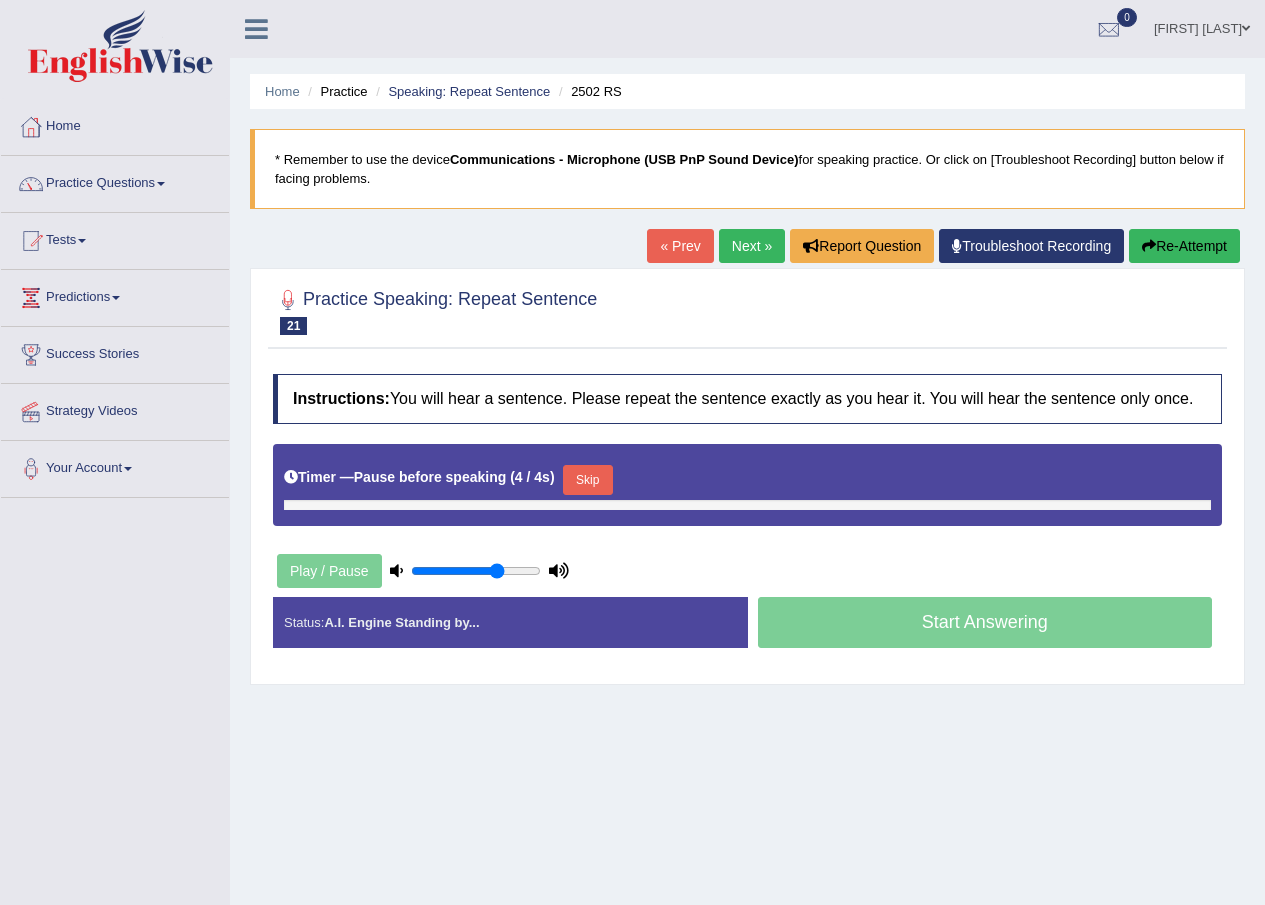 click on "Re-Attempt" at bounding box center [1184, 246] 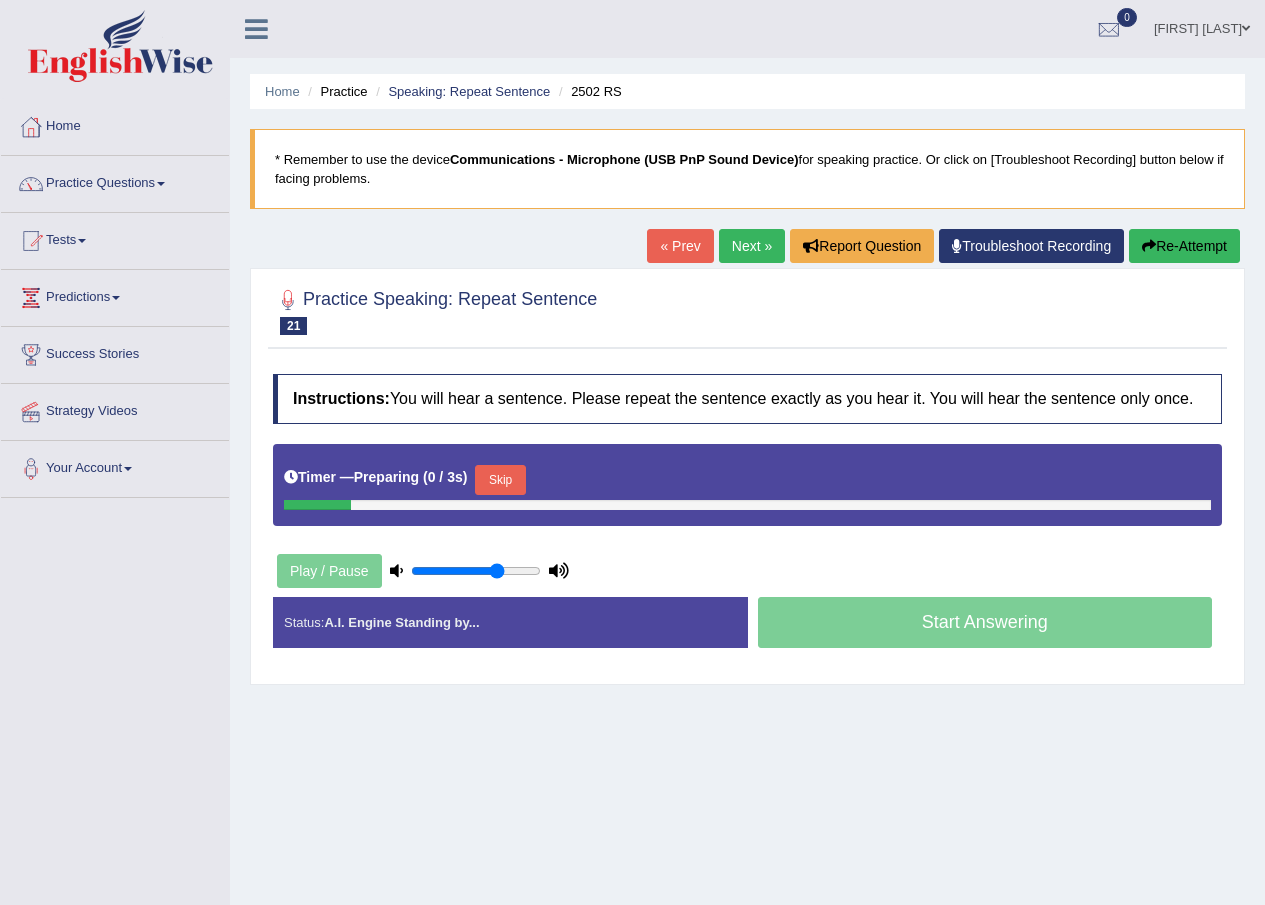 scroll, scrollTop: 0, scrollLeft: 0, axis: both 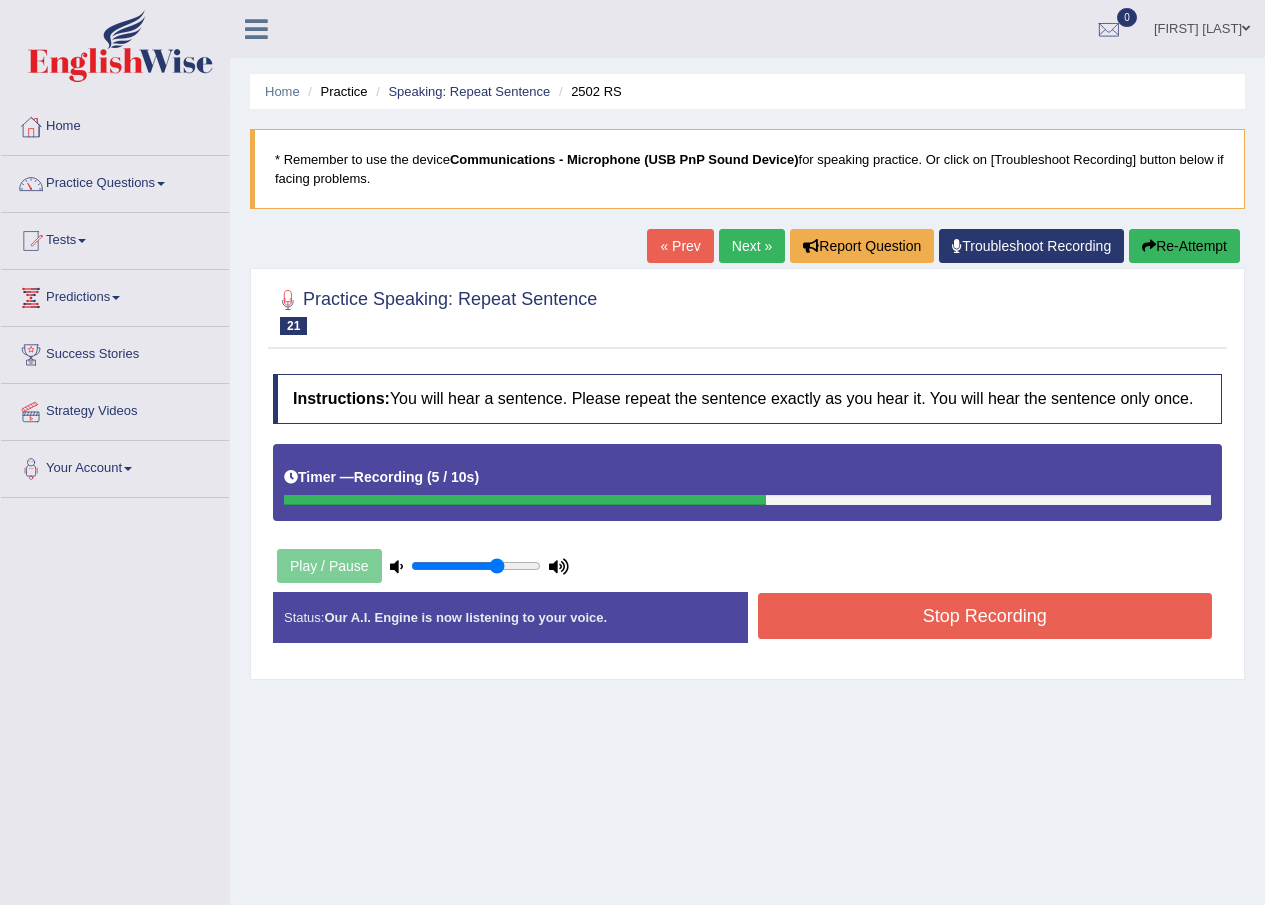 click on "Stop Recording" at bounding box center (985, 616) 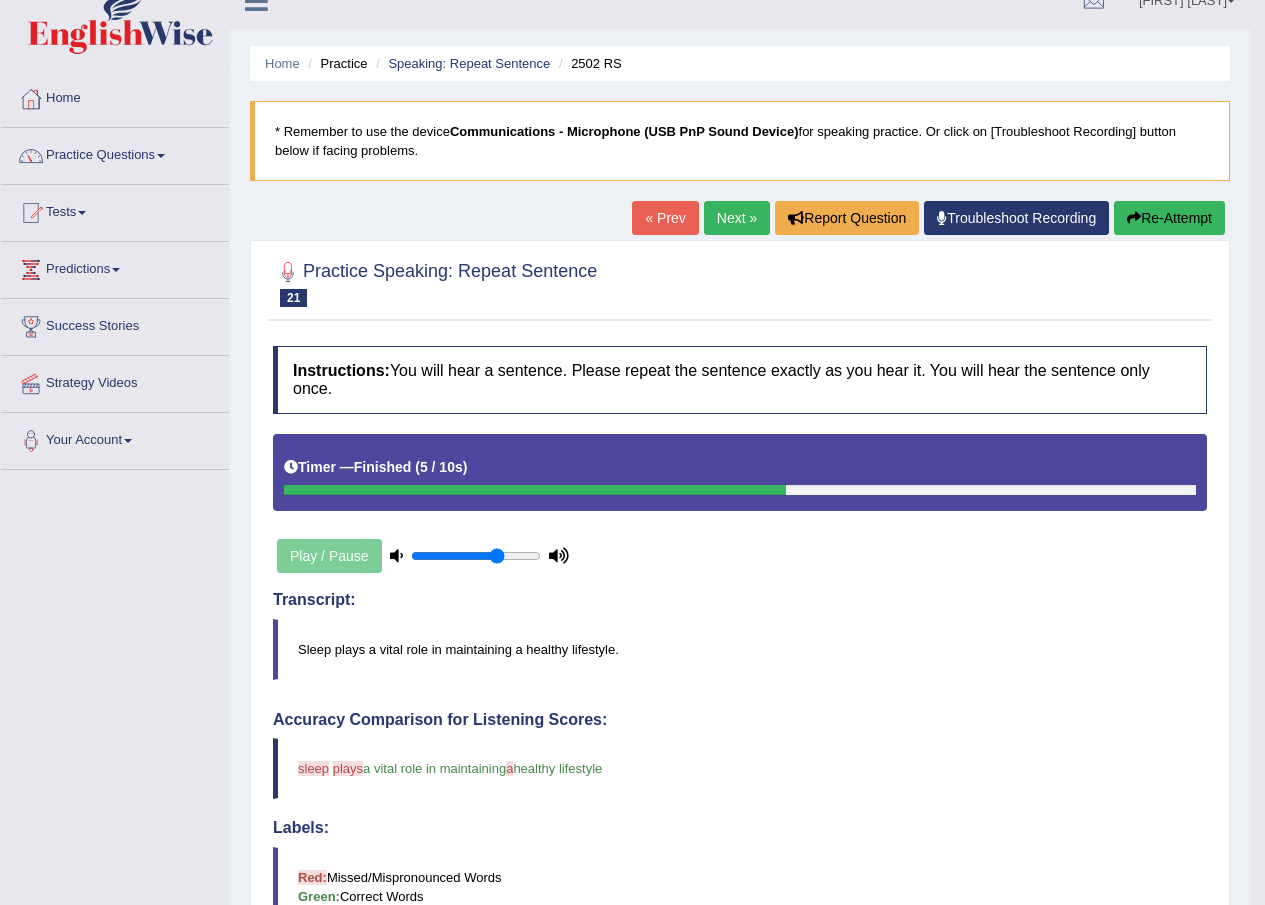scroll, scrollTop: 0, scrollLeft: 0, axis: both 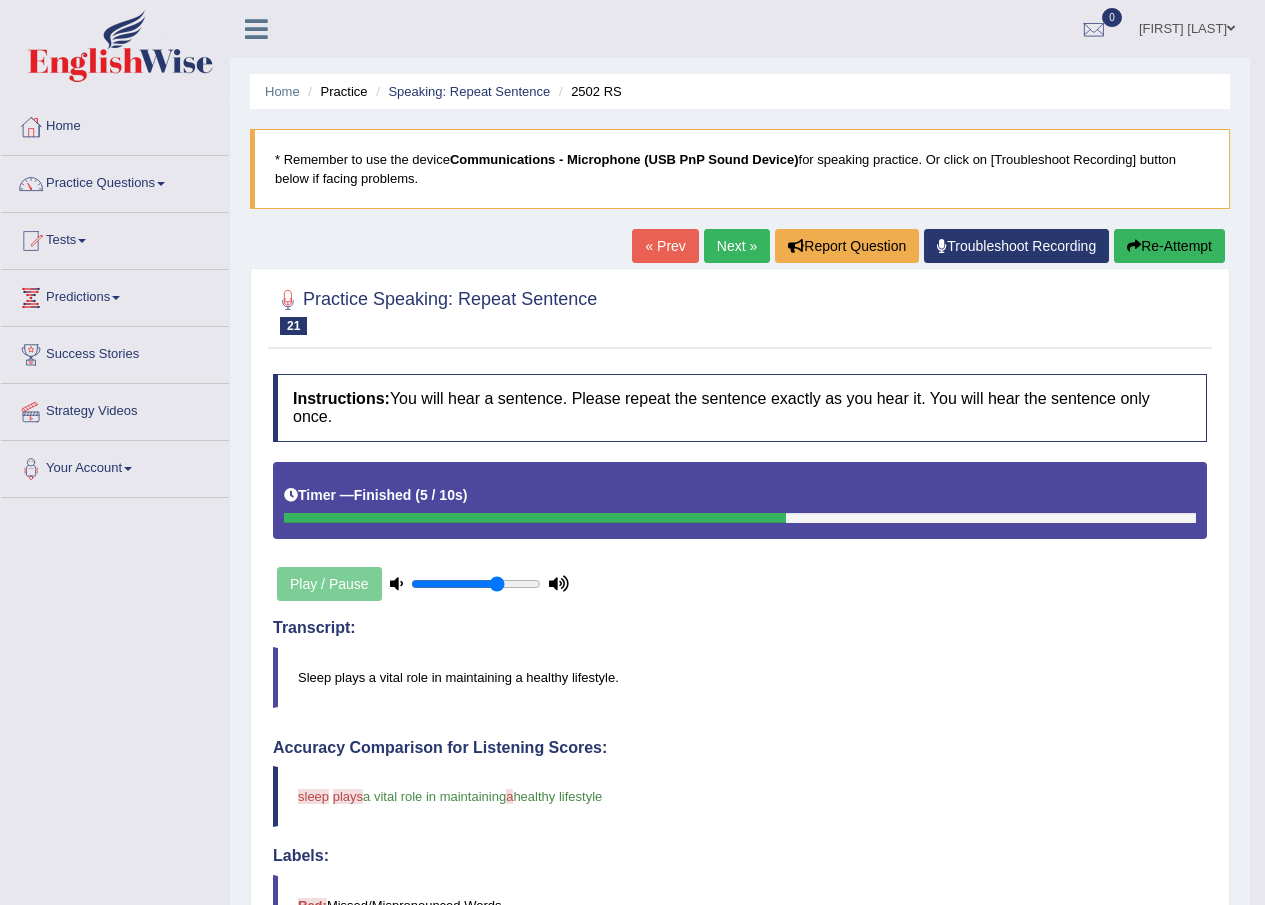 click on "Next »" at bounding box center (737, 246) 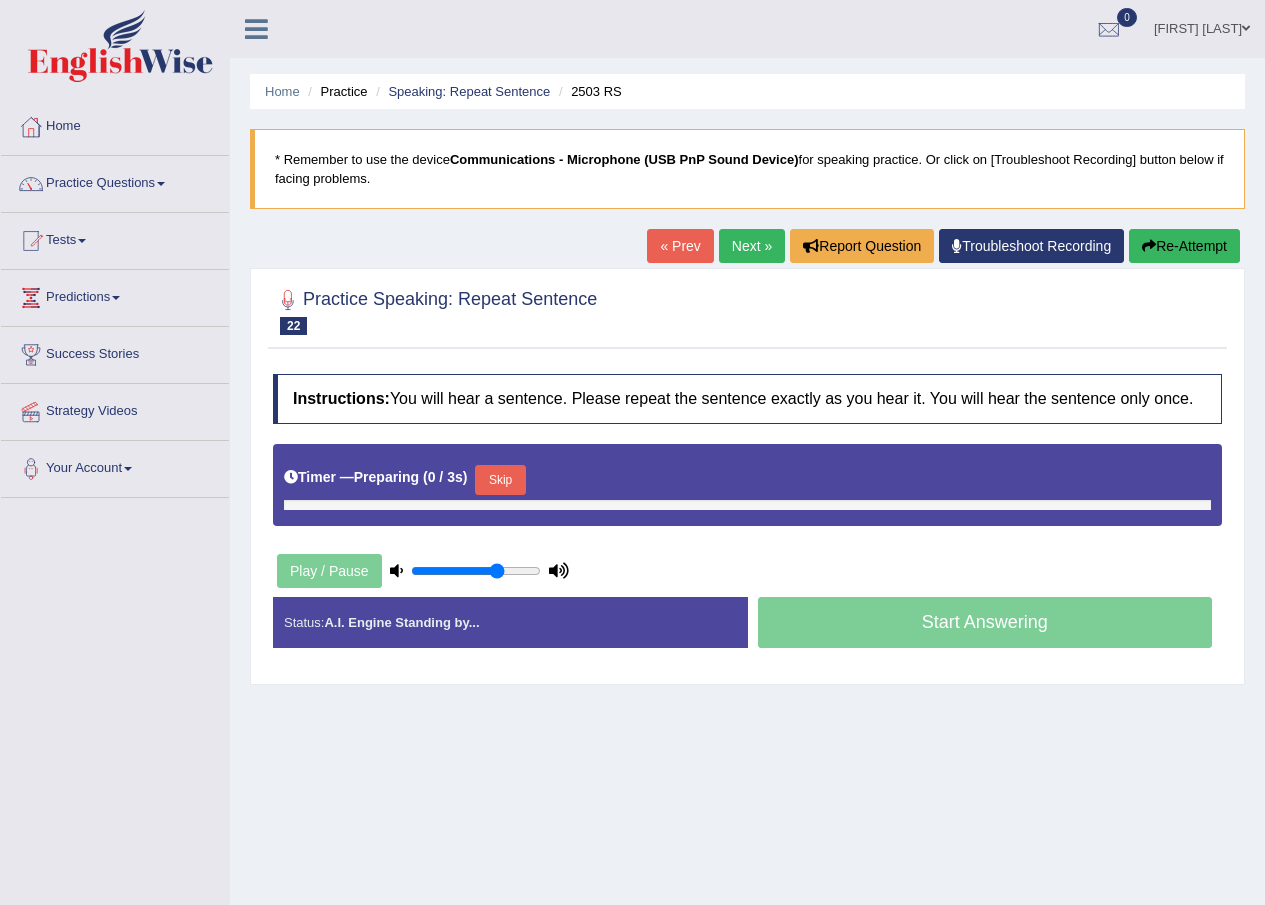 scroll, scrollTop: 0, scrollLeft: 0, axis: both 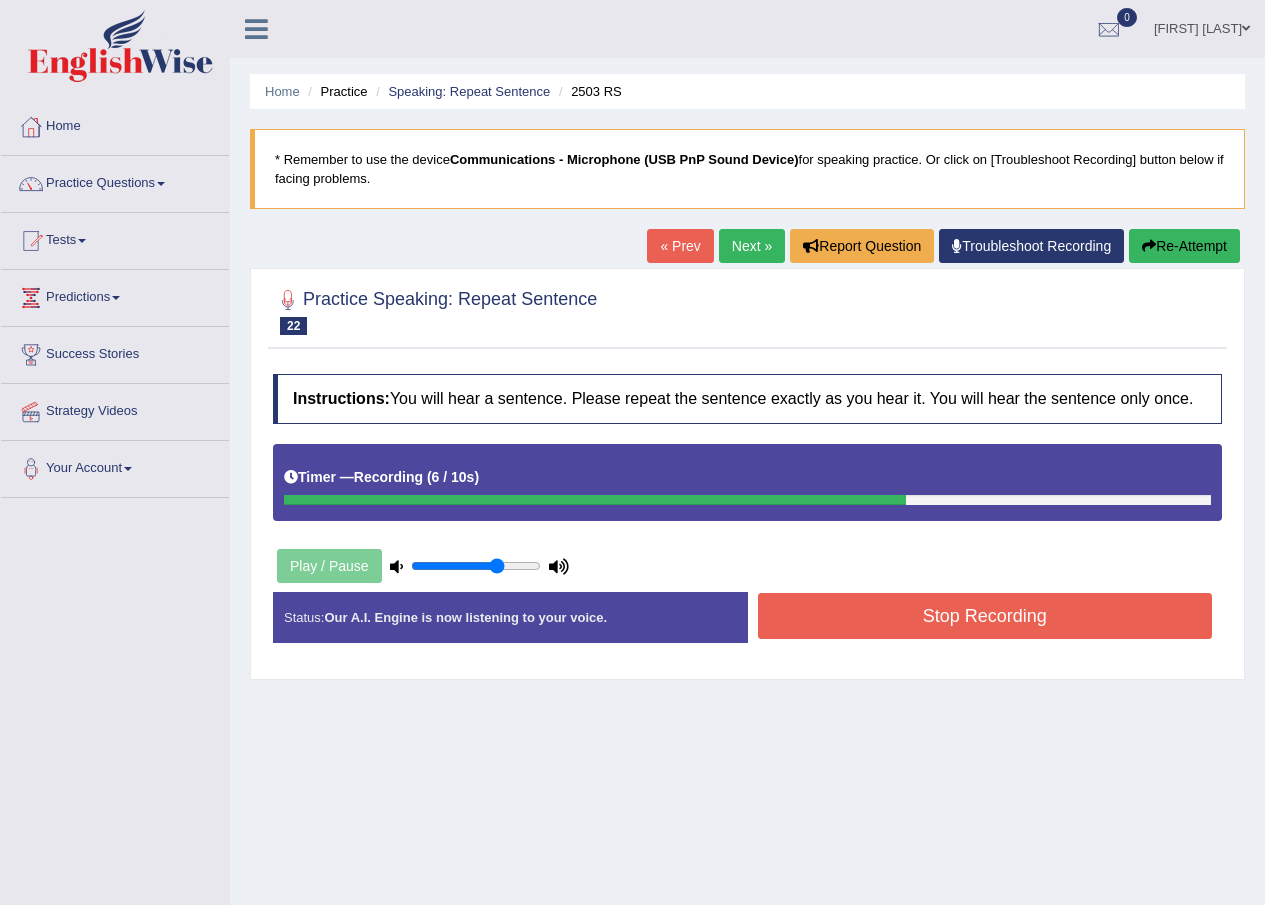 click on "Stop Recording" at bounding box center [985, 616] 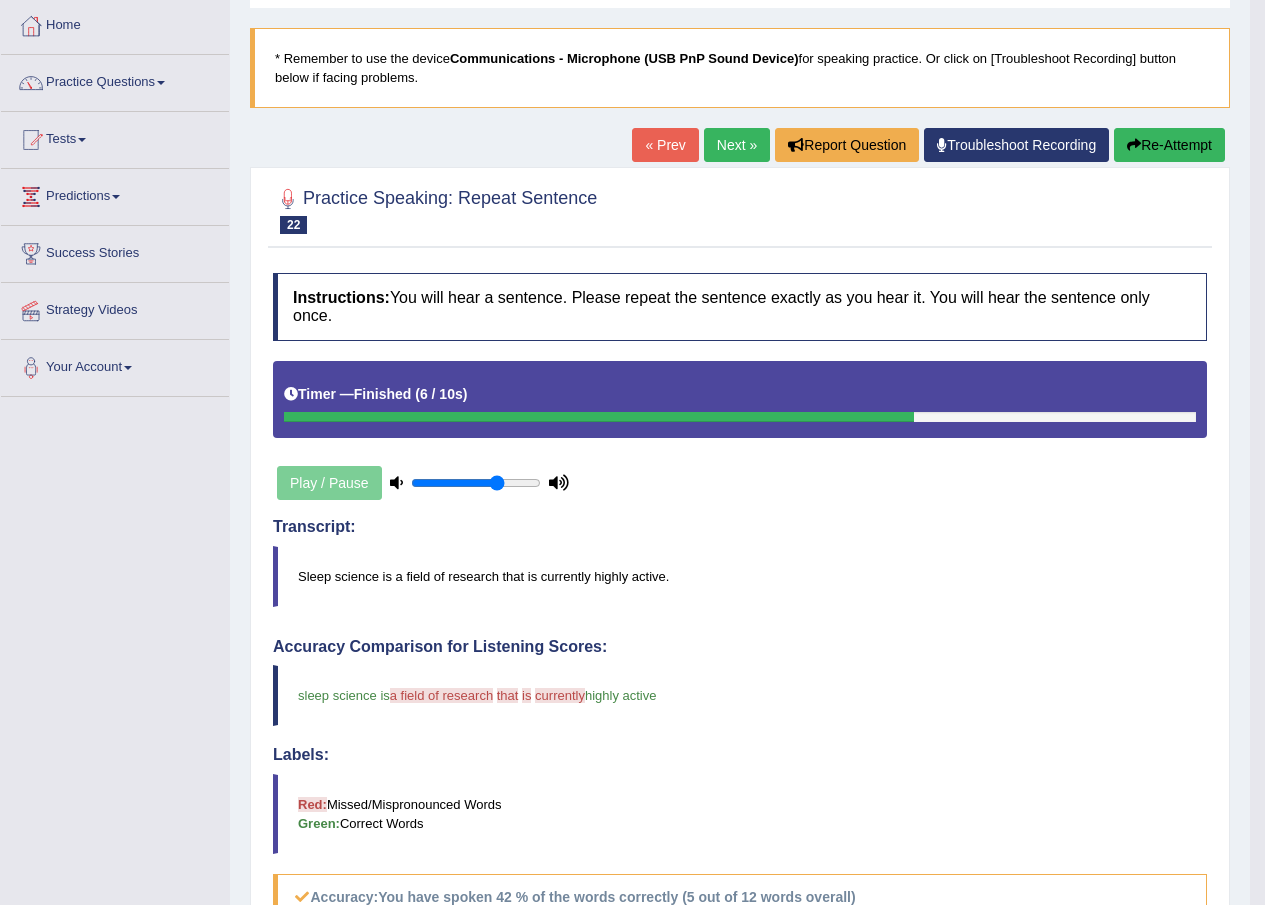 scroll, scrollTop: 0, scrollLeft: 0, axis: both 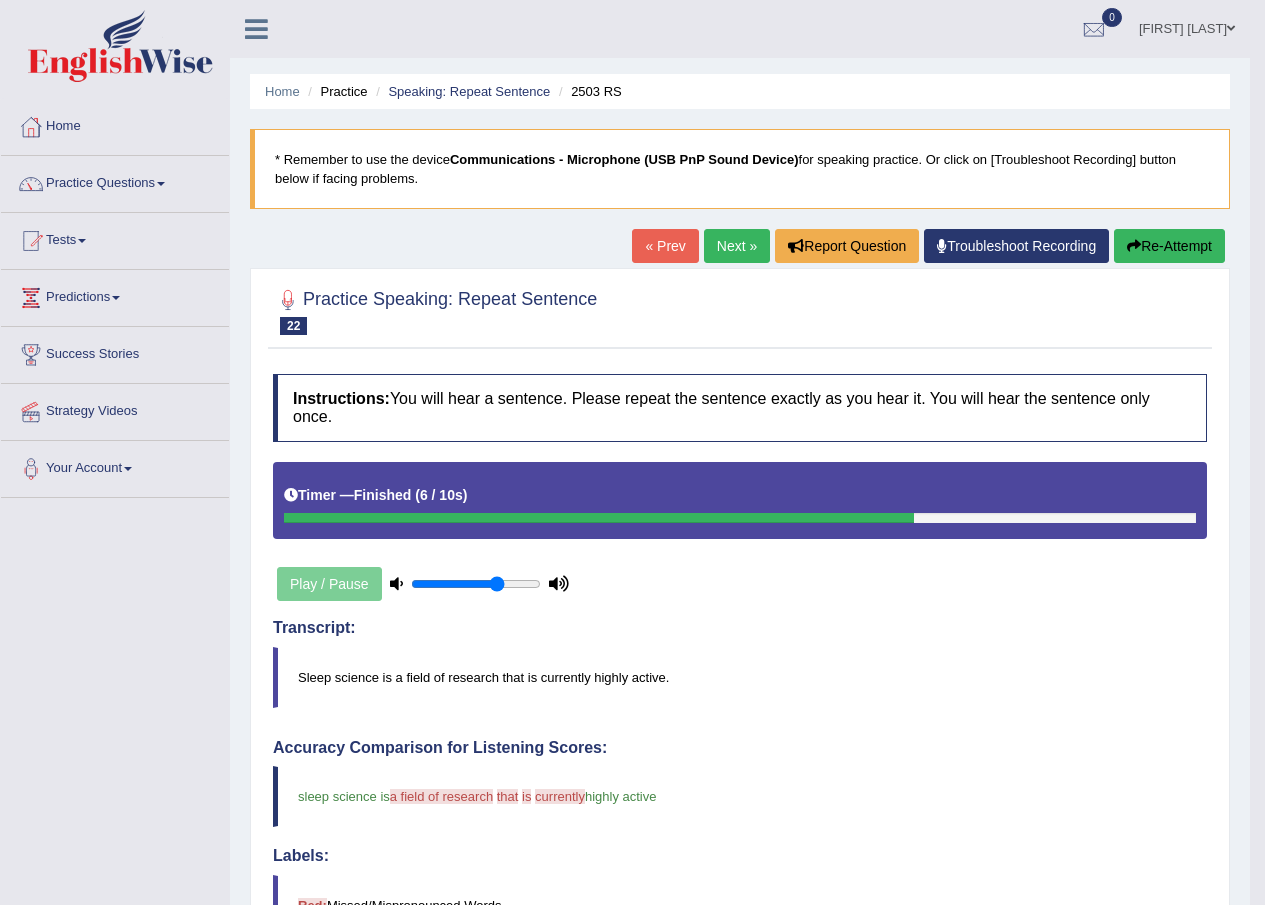 click on "Next »" at bounding box center [737, 246] 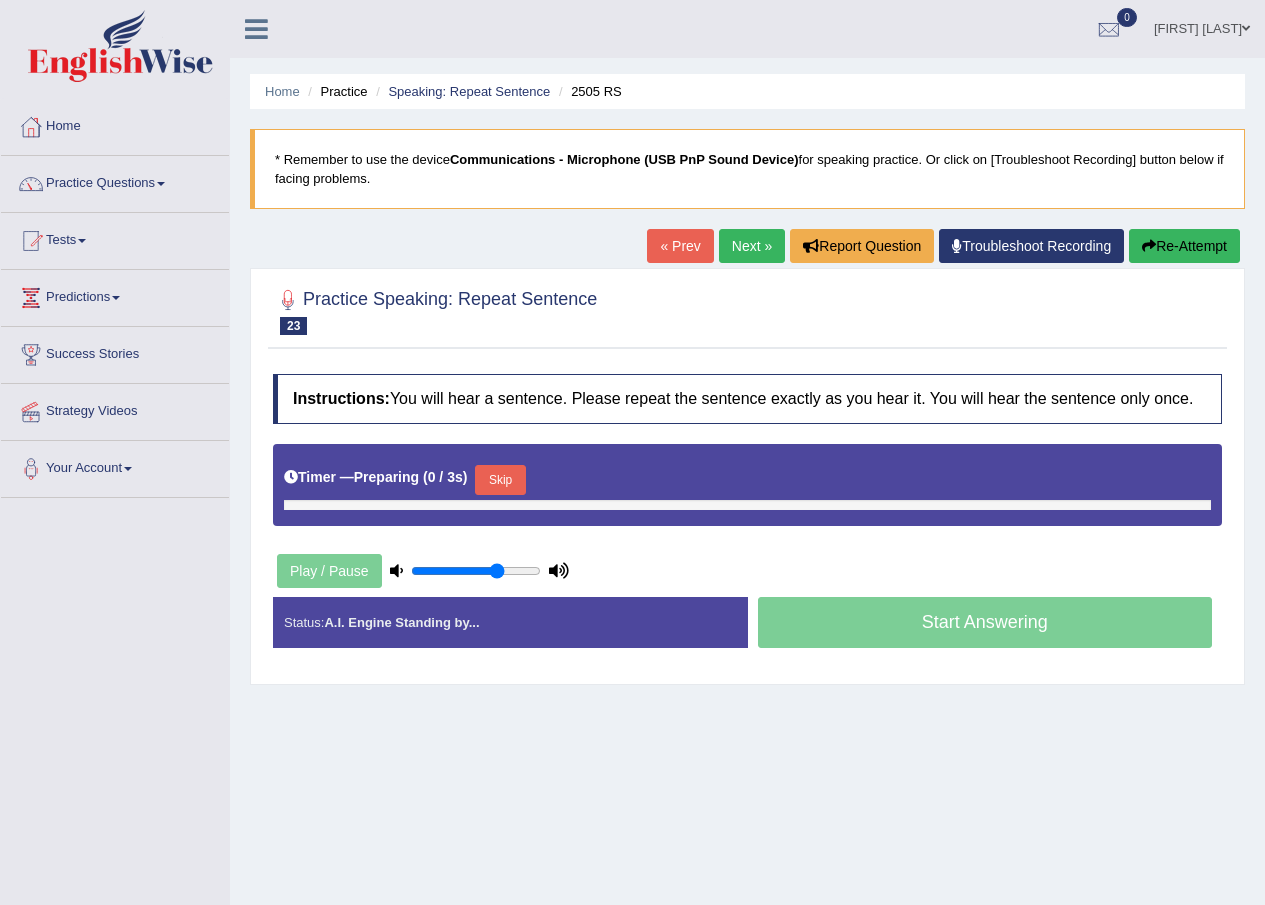 scroll, scrollTop: 0, scrollLeft: 0, axis: both 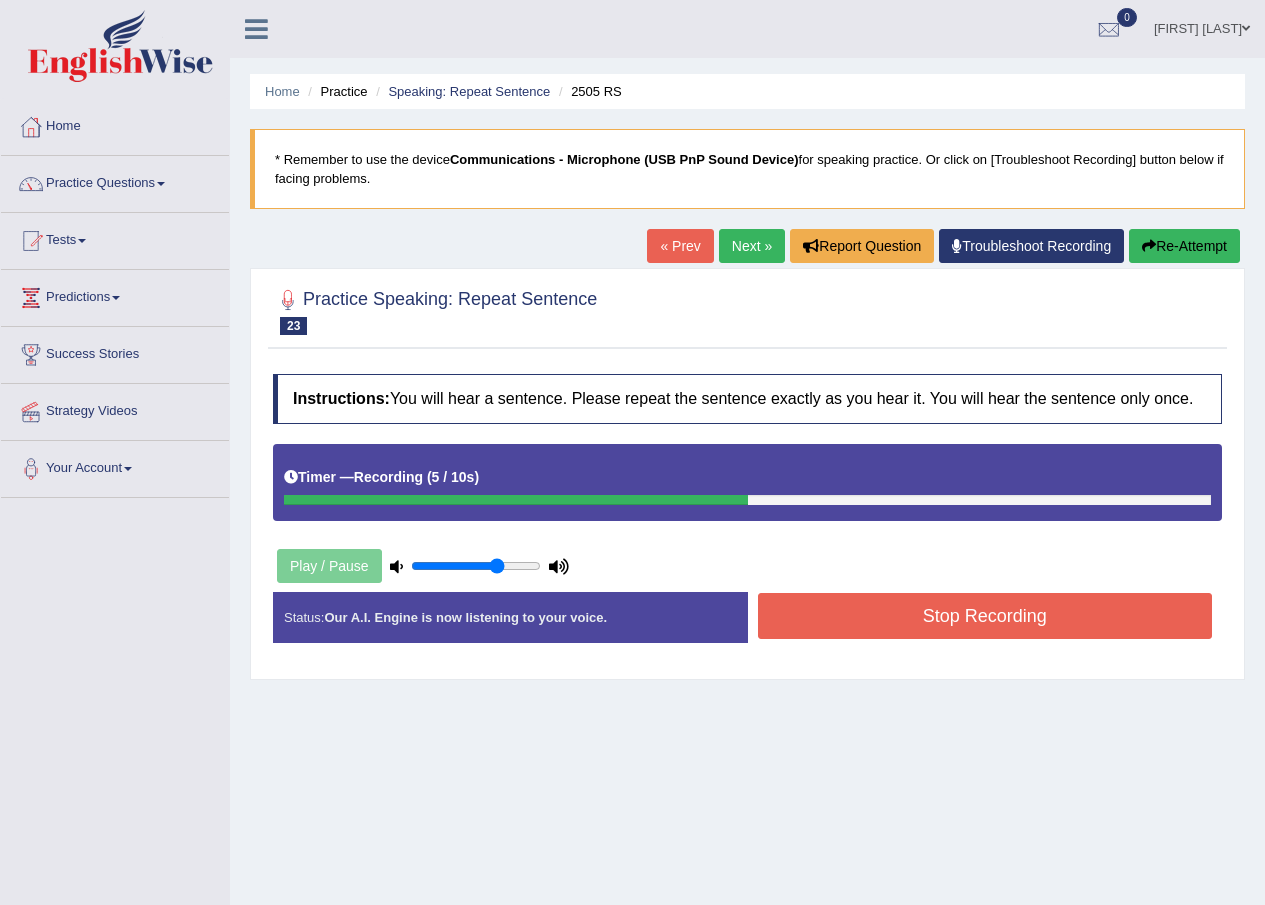 click on "Stop Recording" at bounding box center (985, 616) 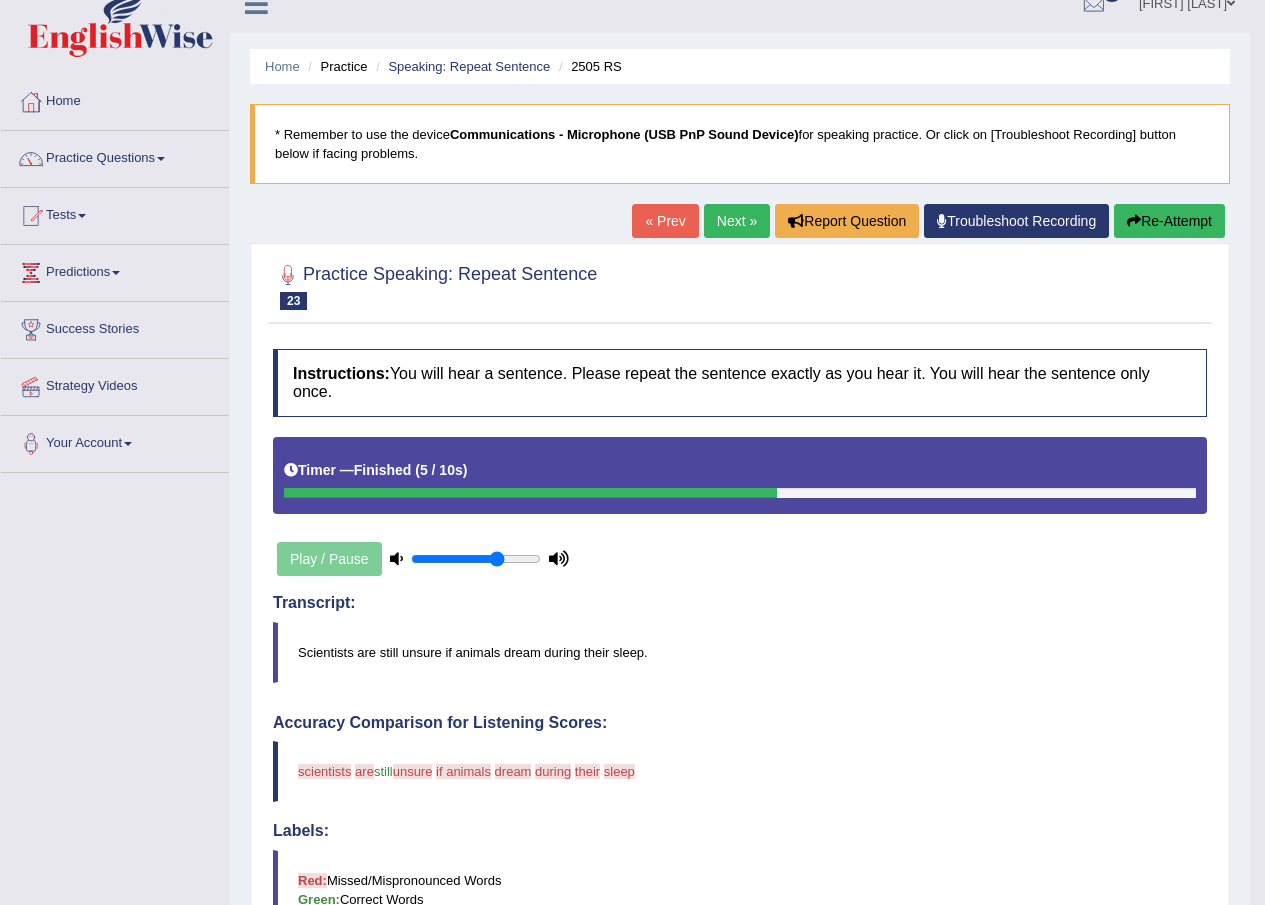 scroll, scrollTop: 0, scrollLeft: 0, axis: both 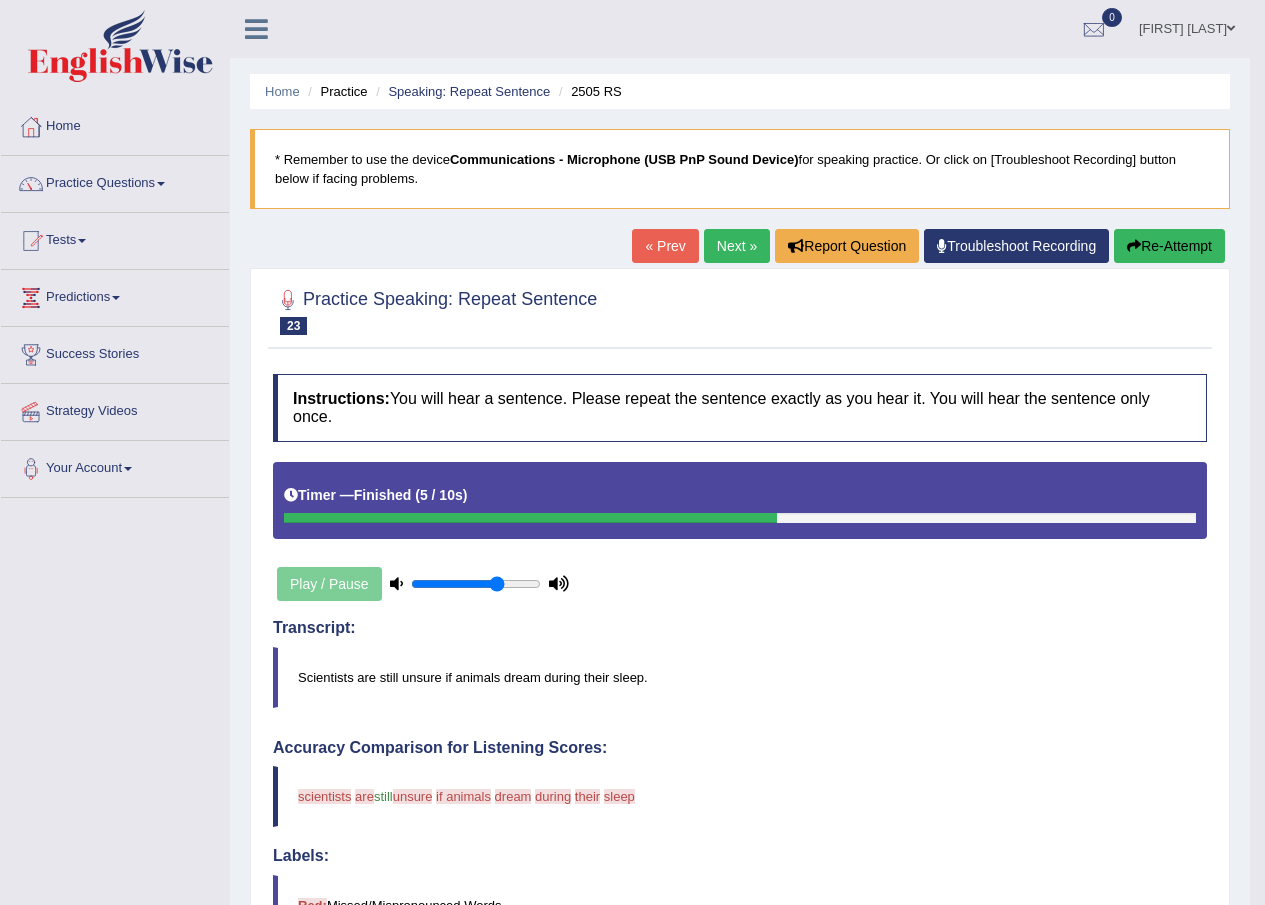 click on "Next »" at bounding box center [737, 246] 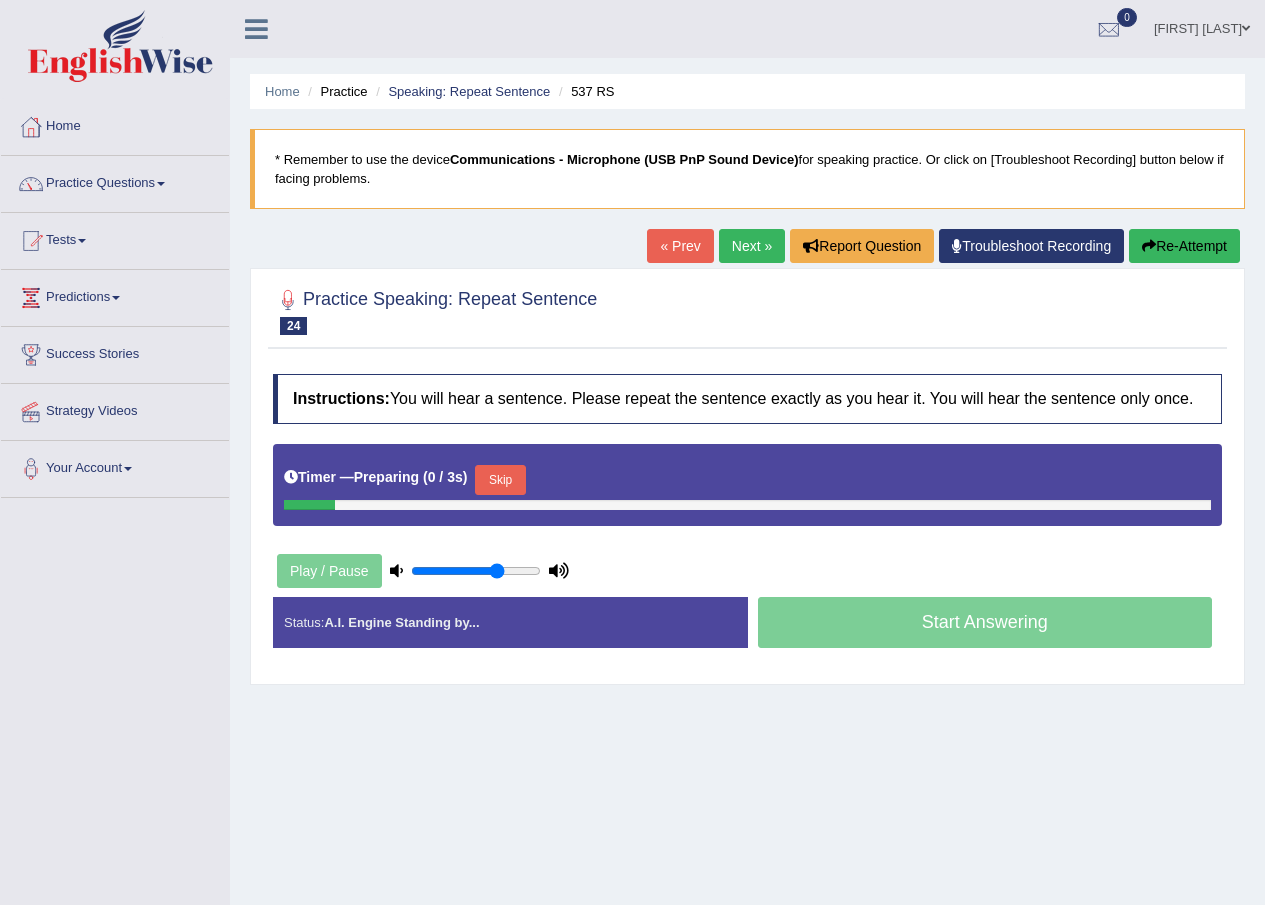 scroll, scrollTop: 0, scrollLeft: 0, axis: both 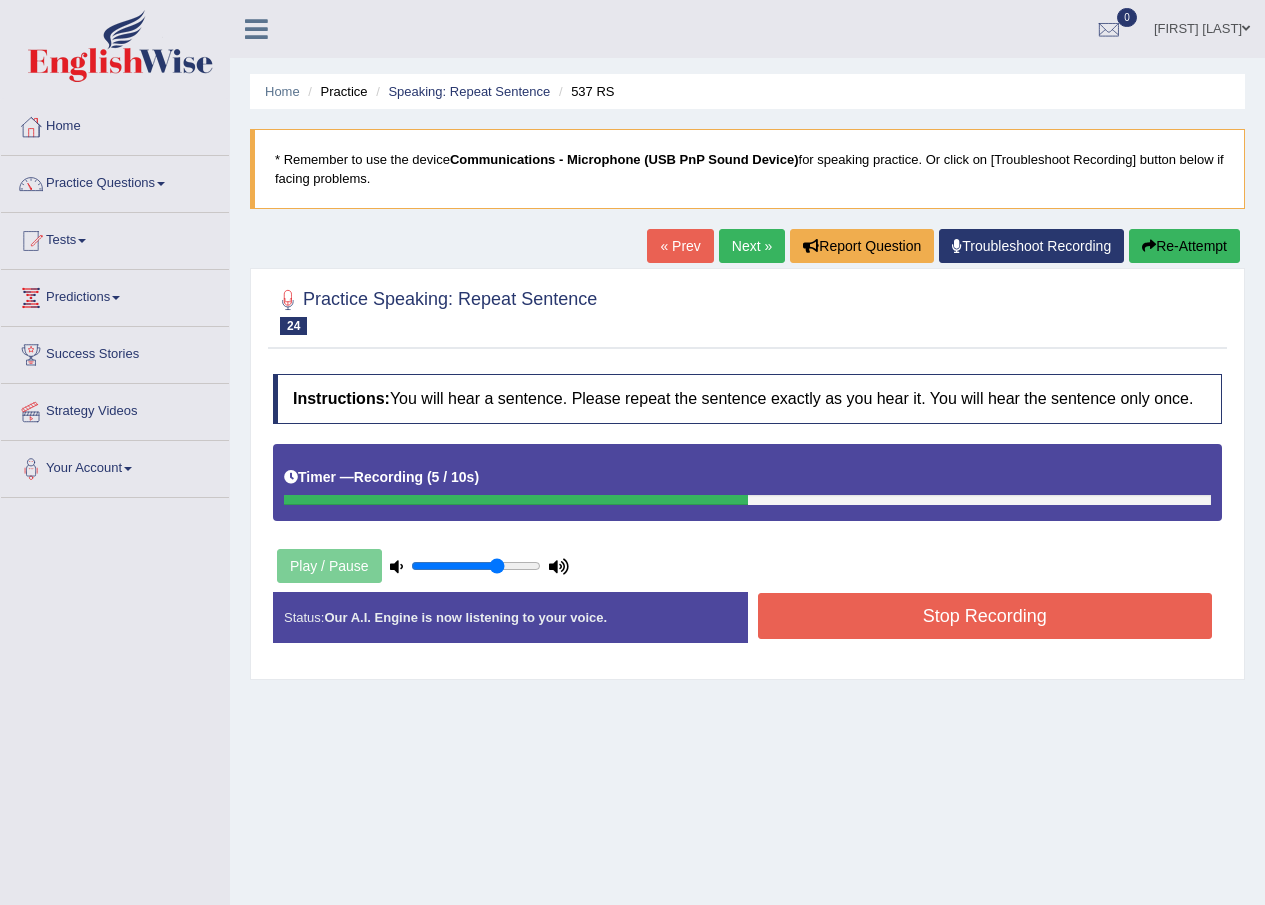 click on "Stop Recording" at bounding box center (985, 616) 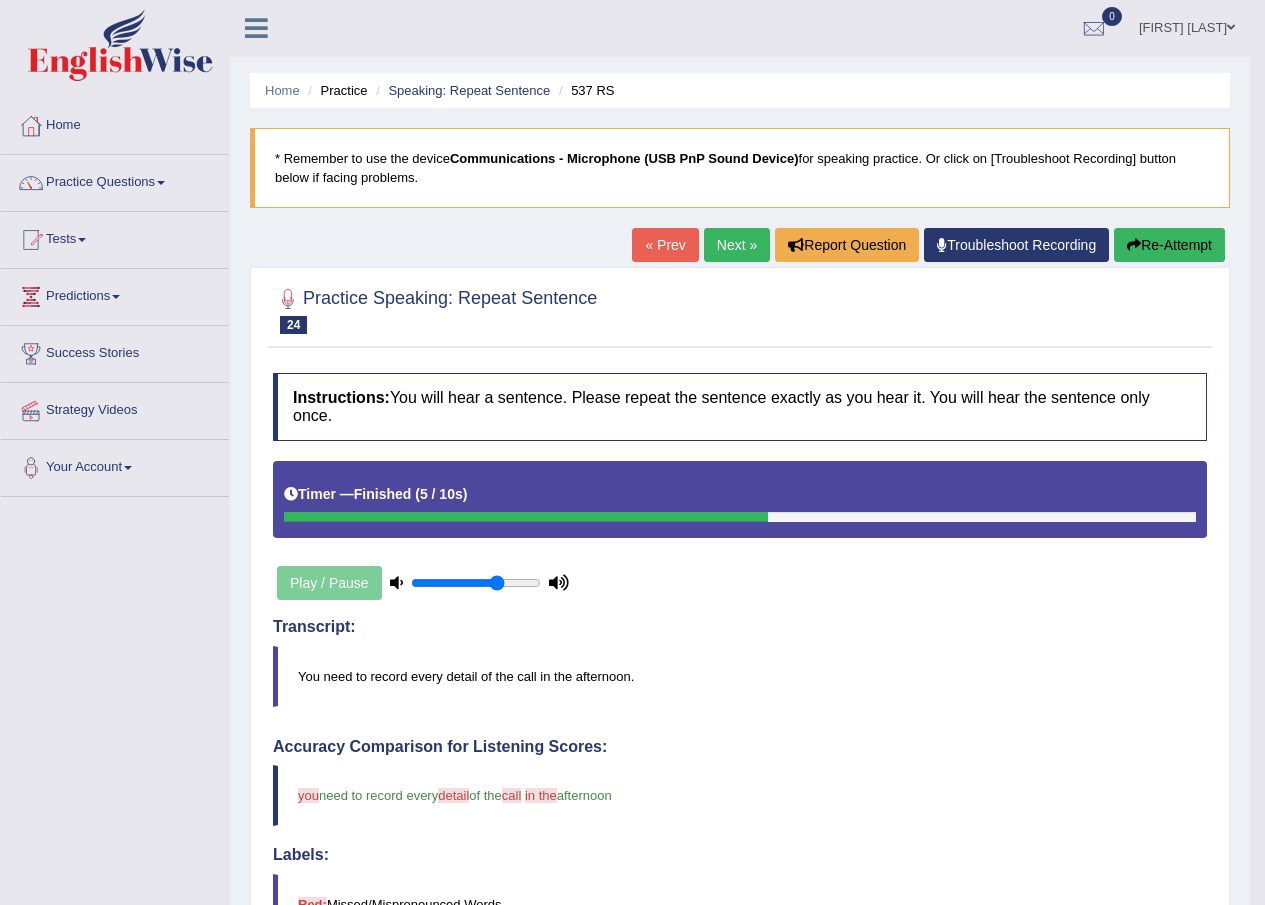 scroll, scrollTop: 0, scrollLeft: 0, axis: both 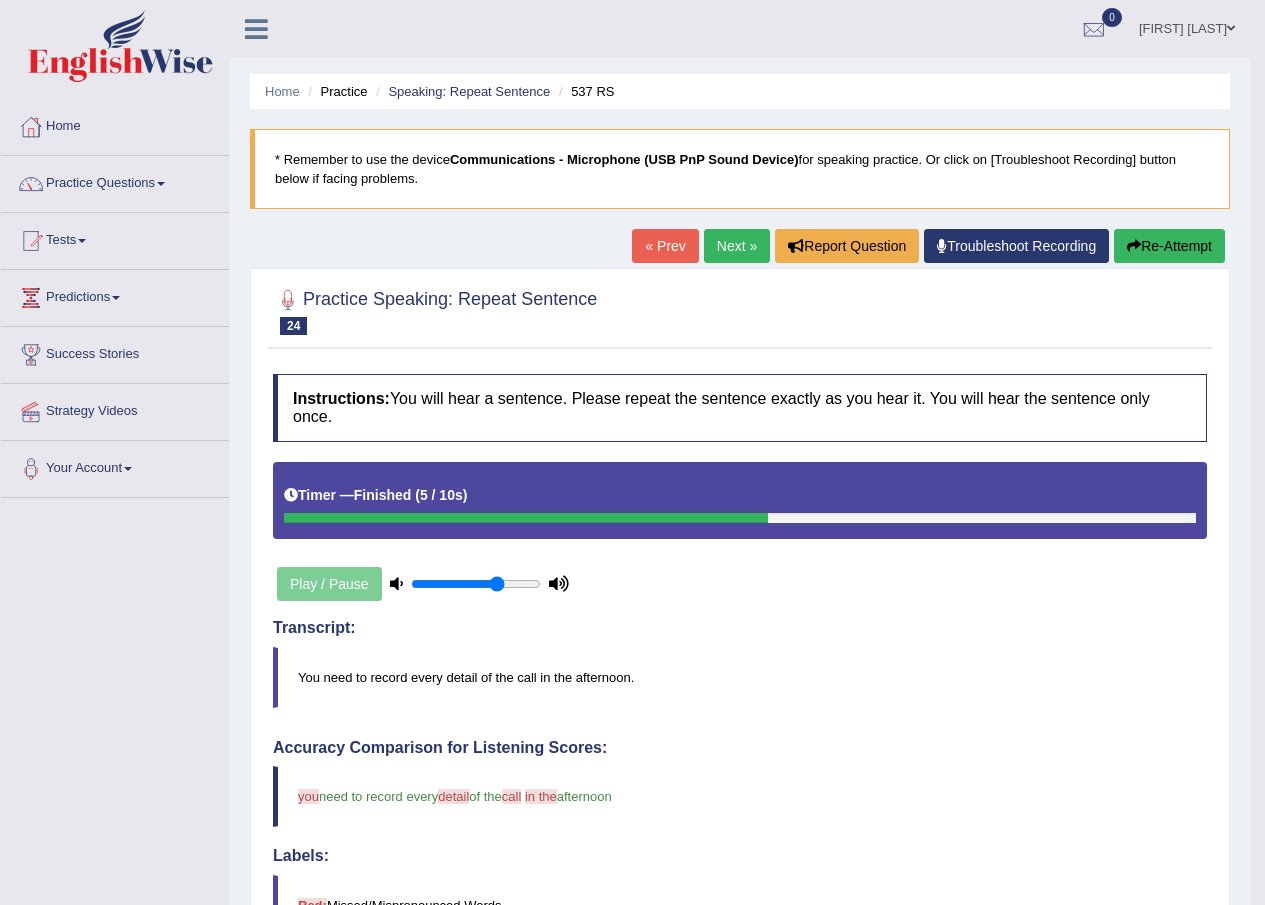 click on "Next »" at bounding box center (737, 246) 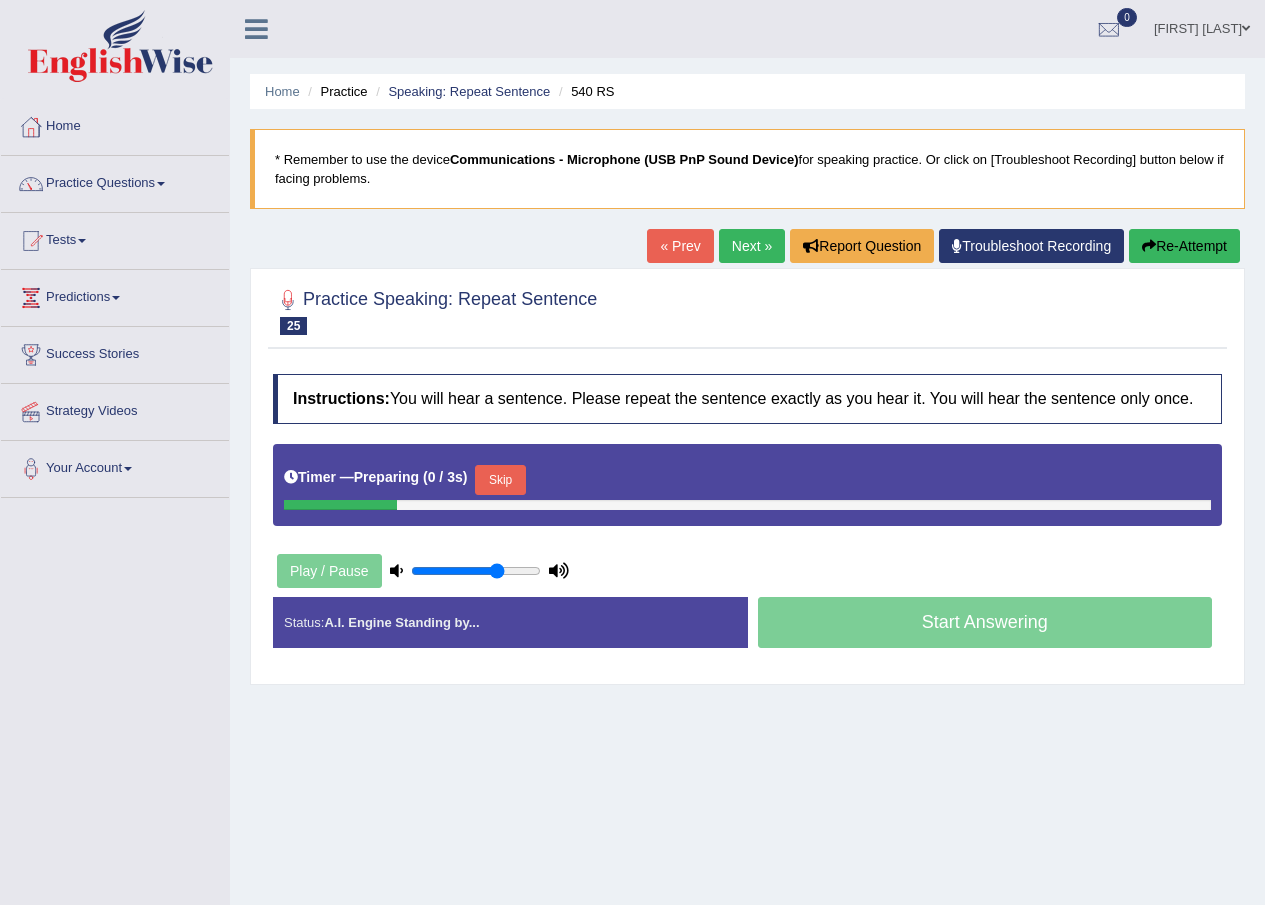 scroll, scrollTop: 0, scrollLeft: 0, axis: both 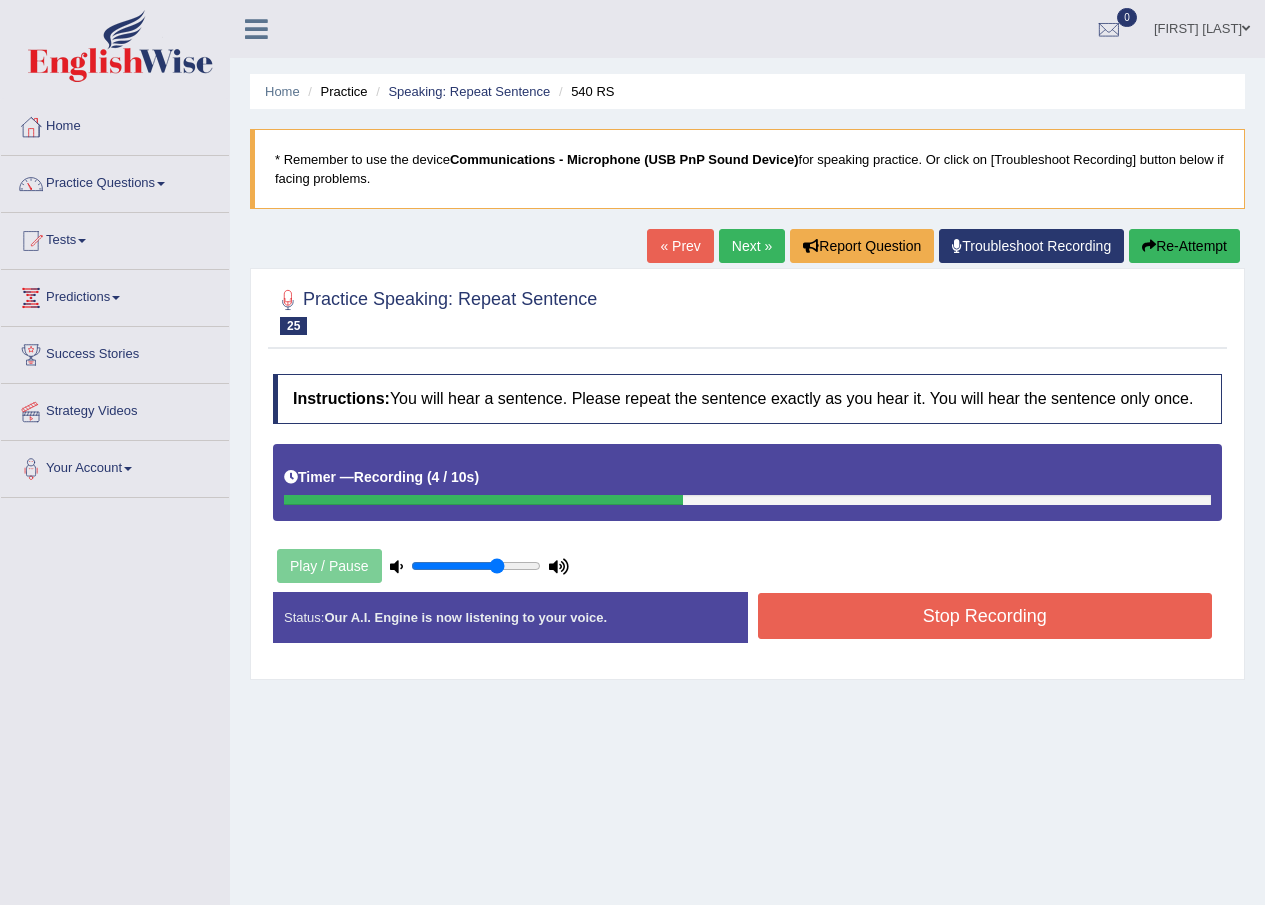 click on "Stop Recording" at bounding box center [985, 616] 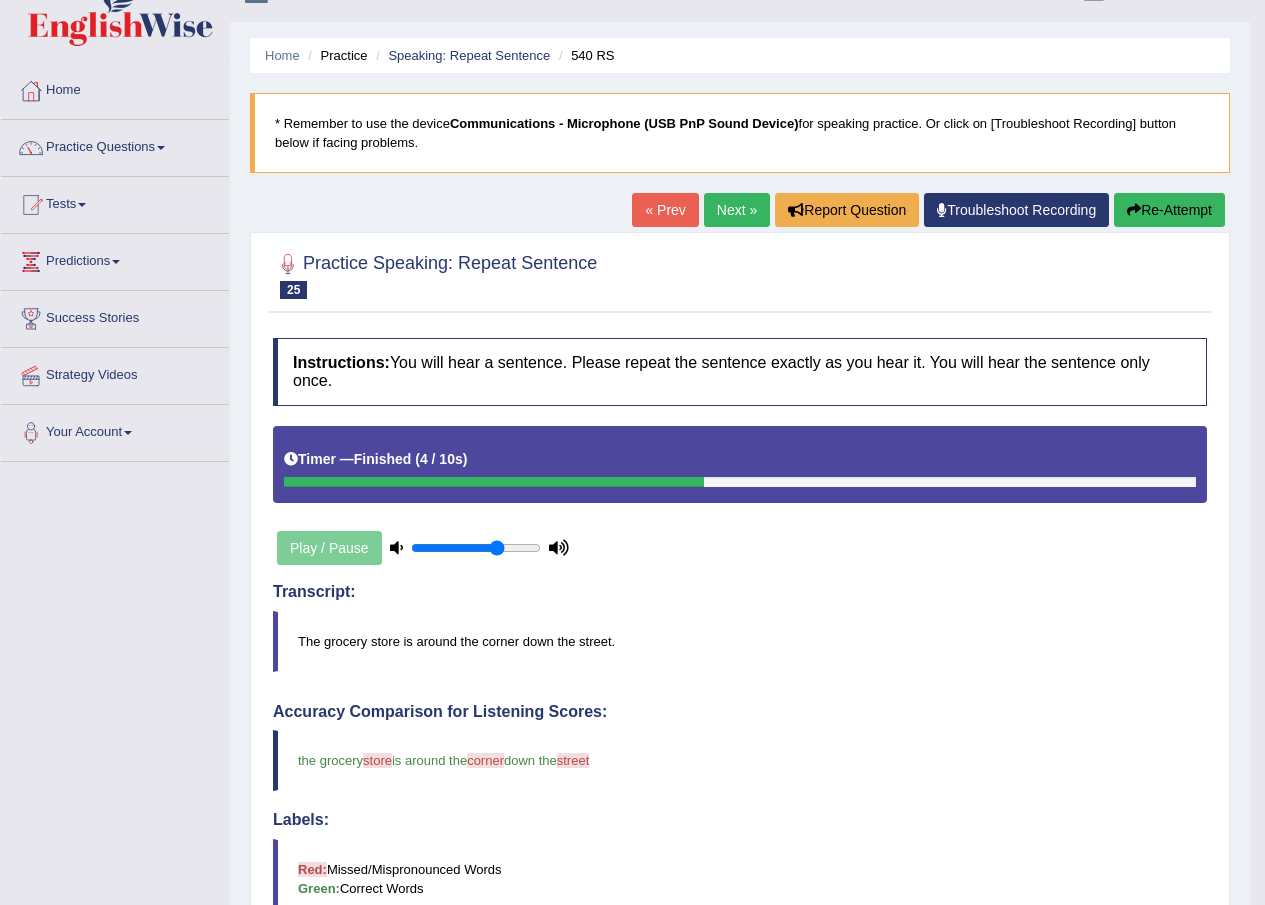 scroll, scrollTop: 0, scrollLeft: 0, axis: both 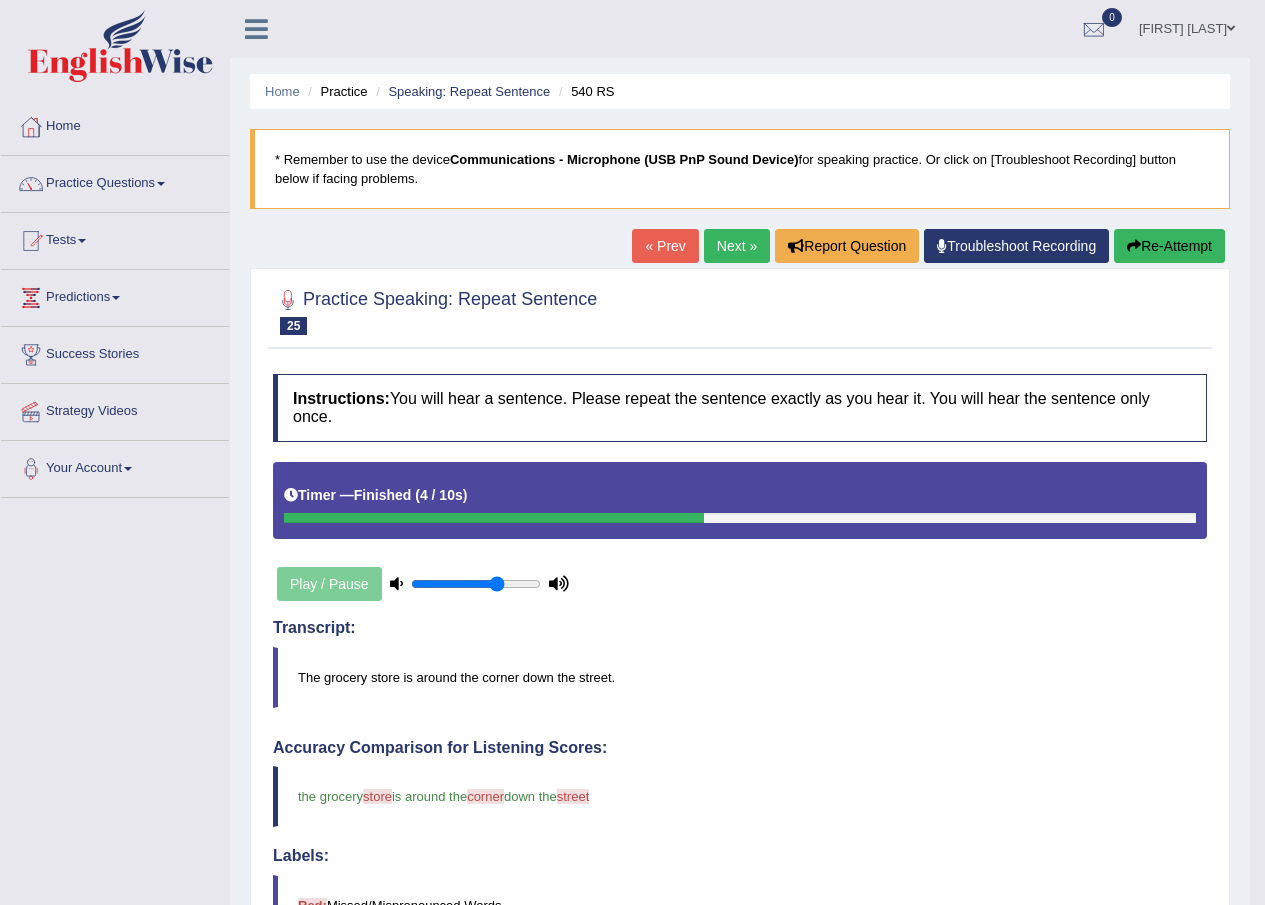click on "Next »" at bounding box center [737, 246] 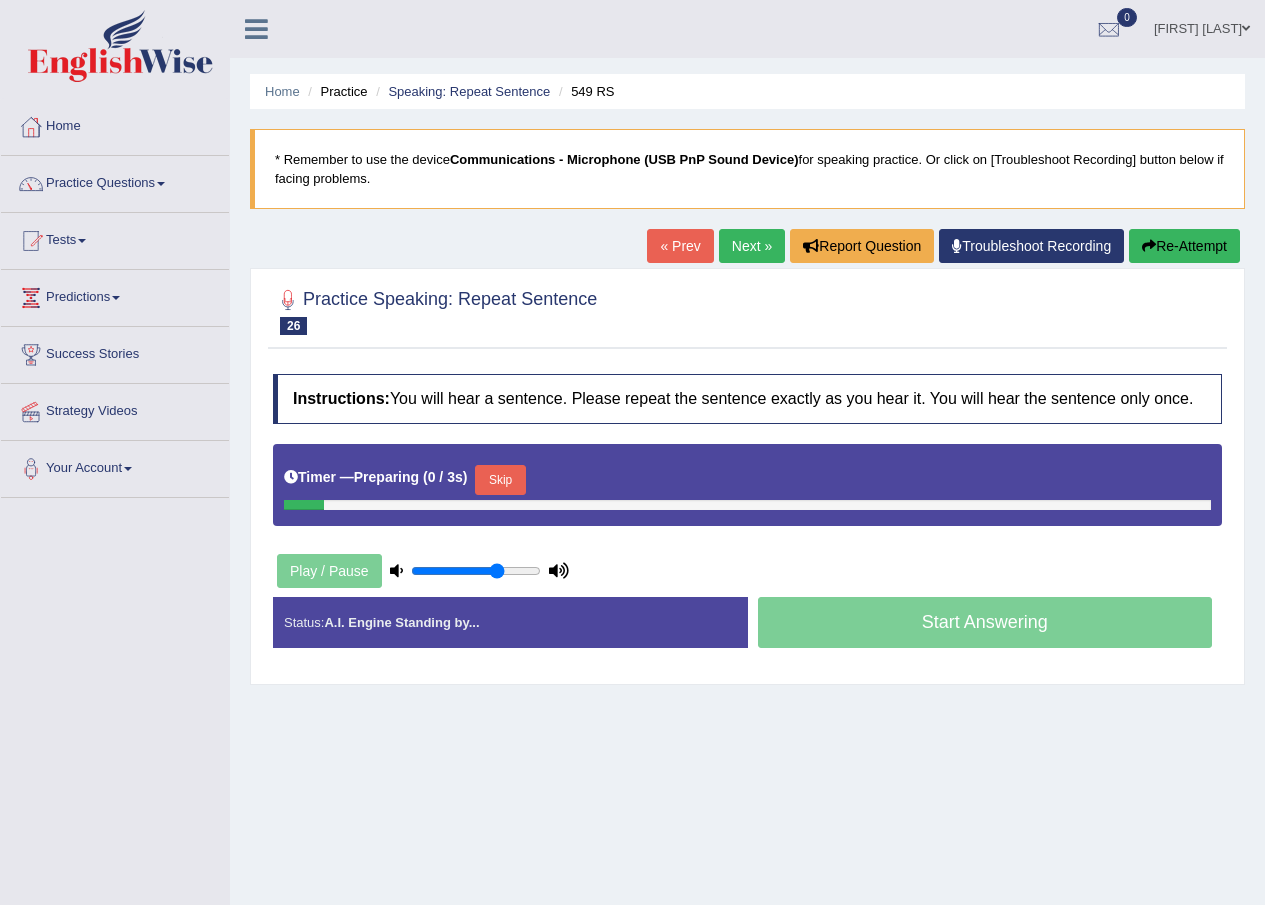 scroll, scrollTop: 0, scrollLeft: 0, axis: both 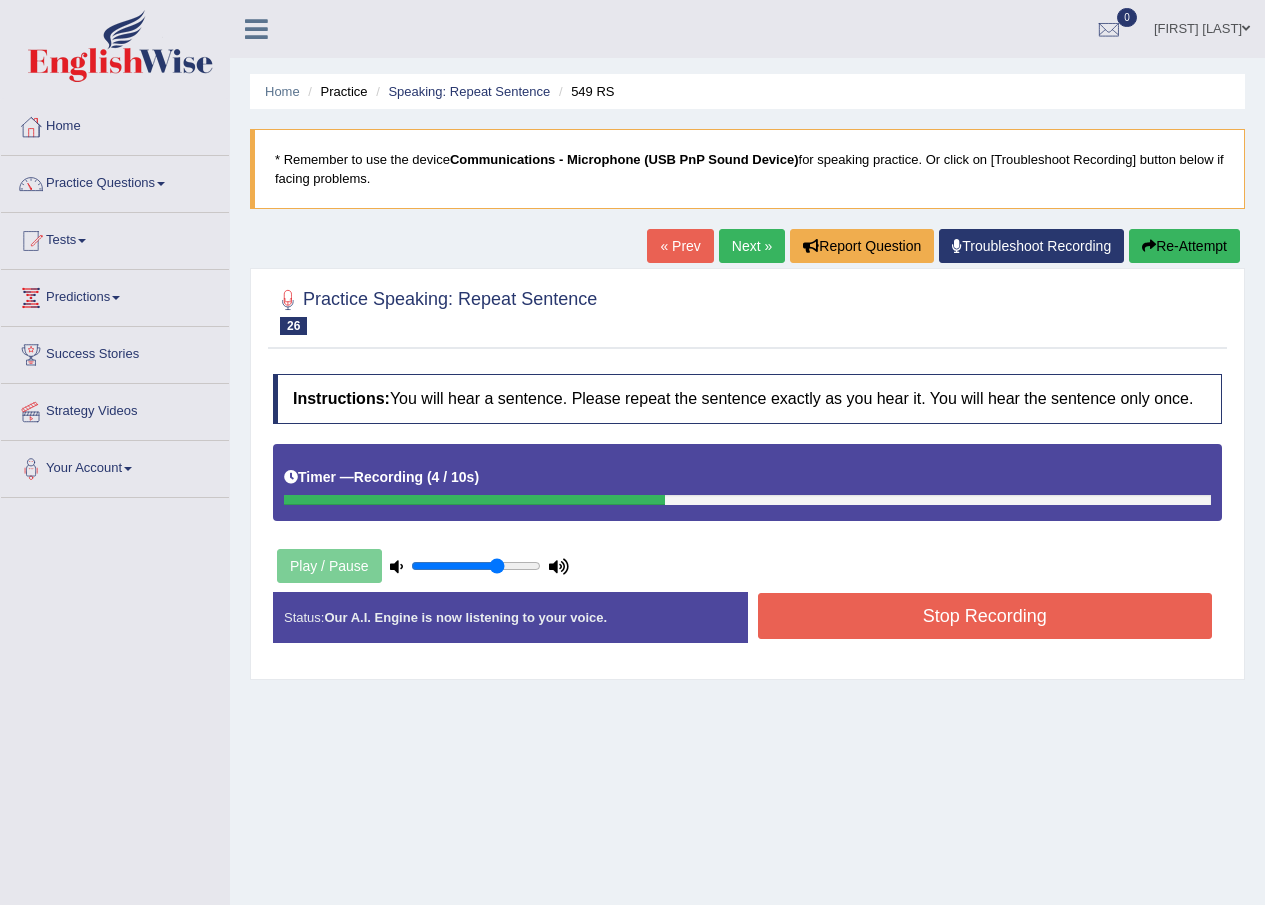 click on "Stop Recording" at bounding box center (985, 616) 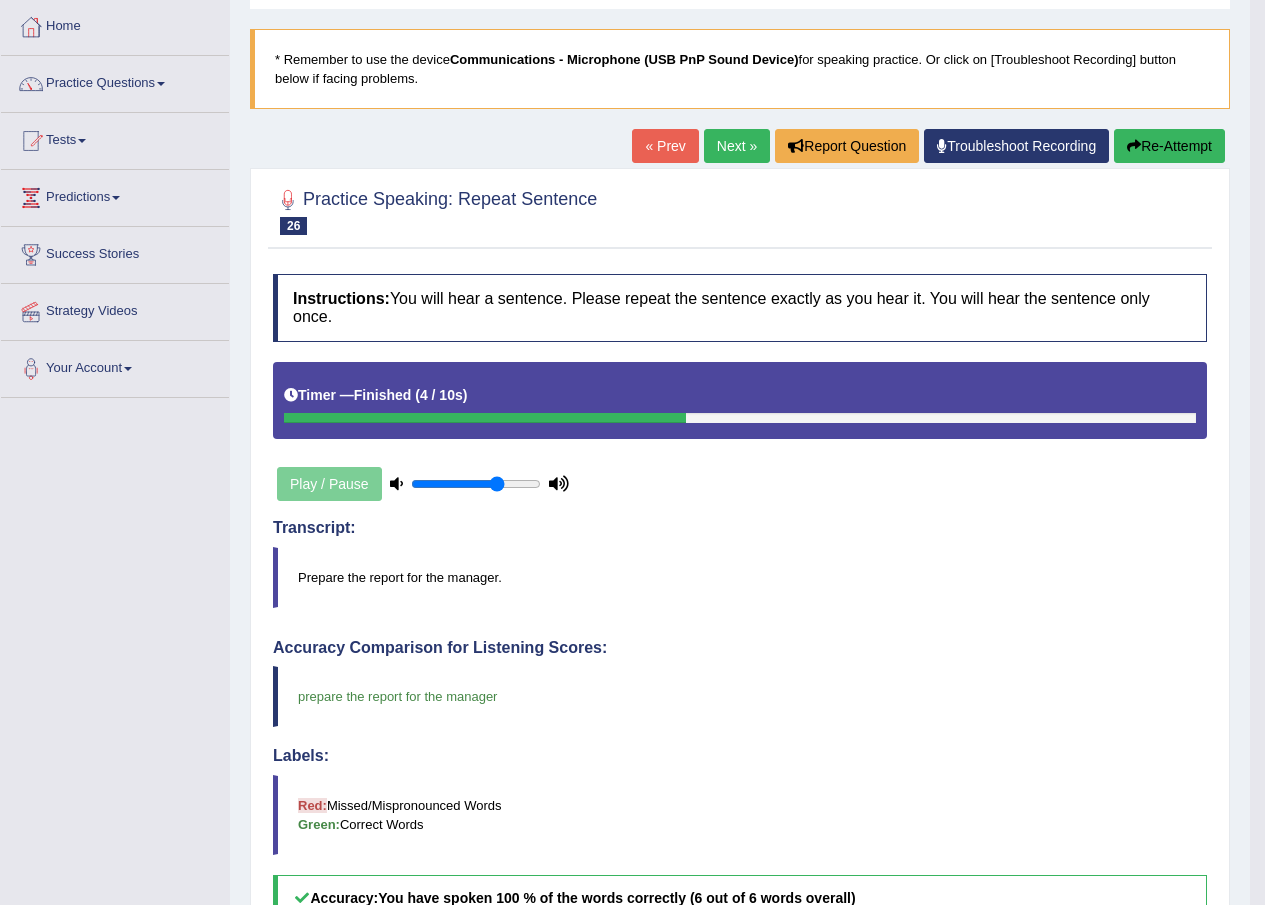 scroll, scrollTop: 0, scrollLeft: 0, axis: both 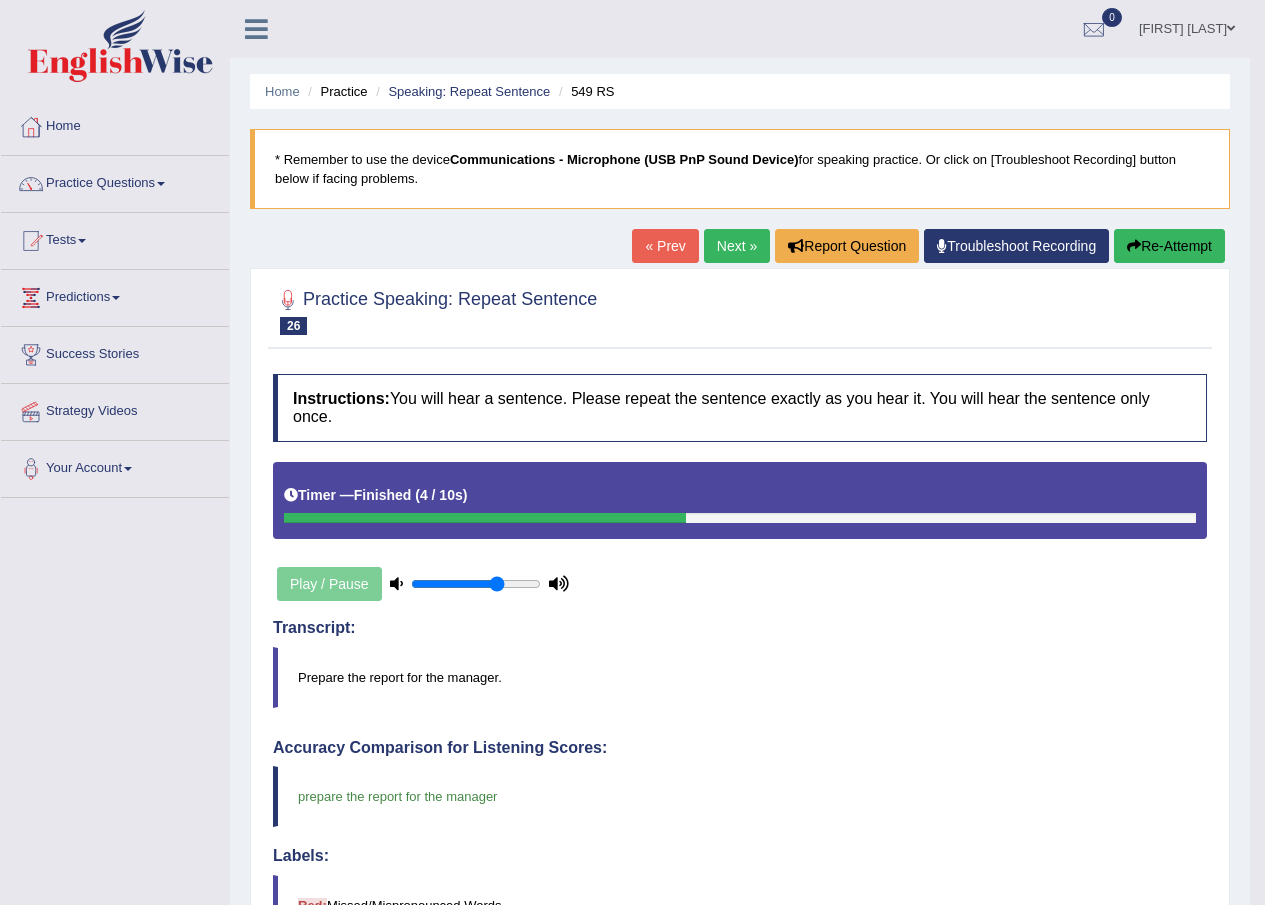 click on "Next »" at bounding box center (737, 246) 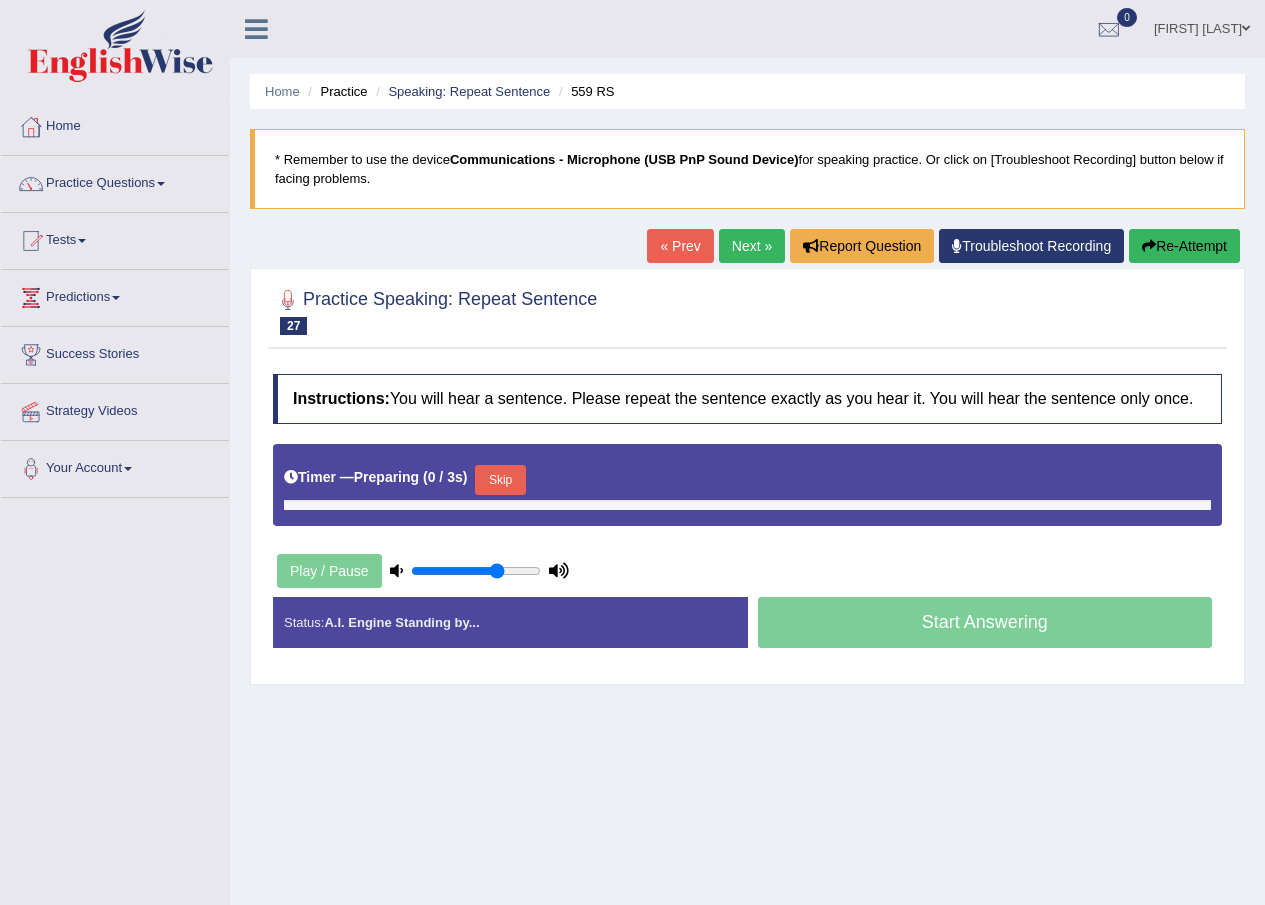 scroll, scrollTop: 0, scrollLeft: 0, axis: both 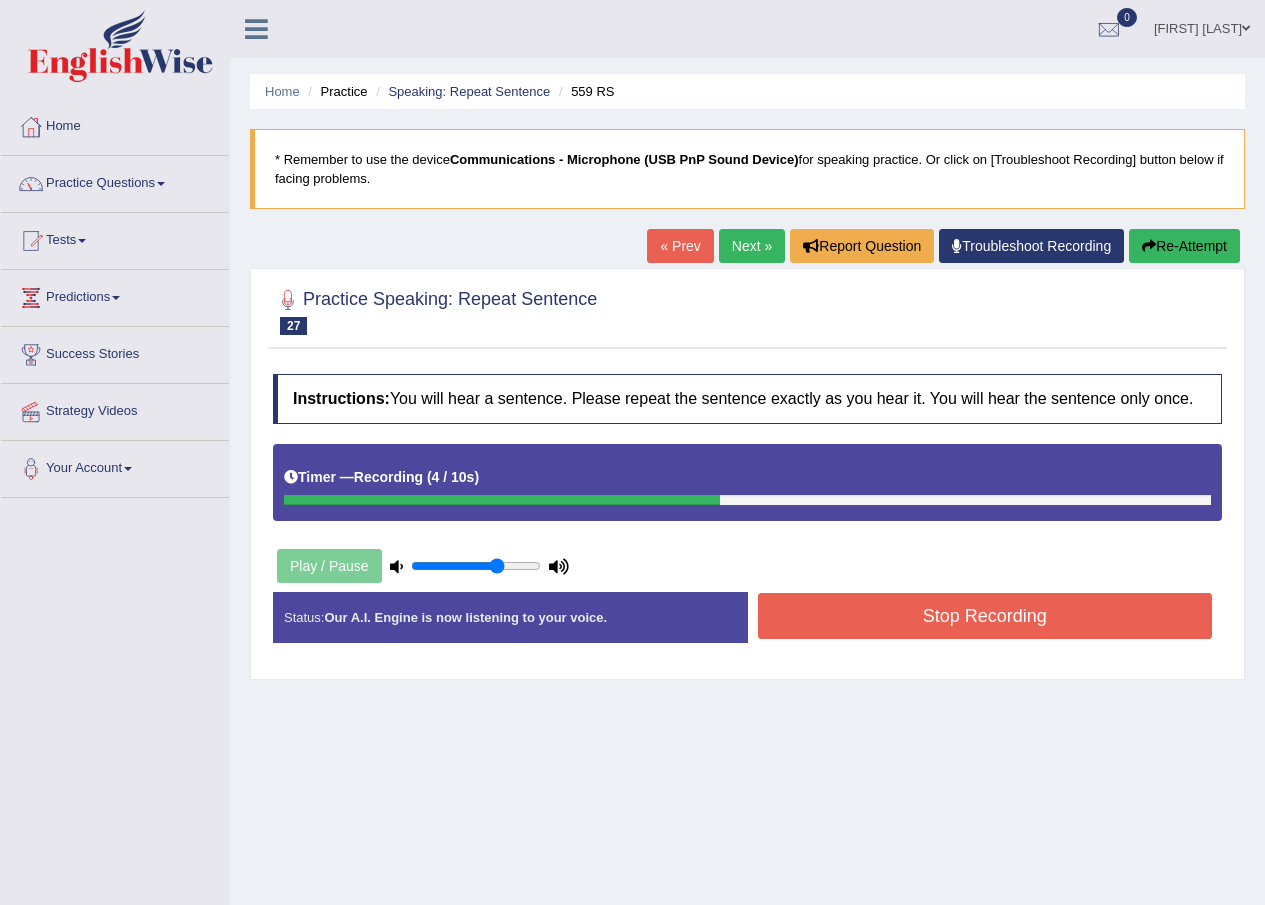 click on "Stop Recording" at bounding box center (985, 616) 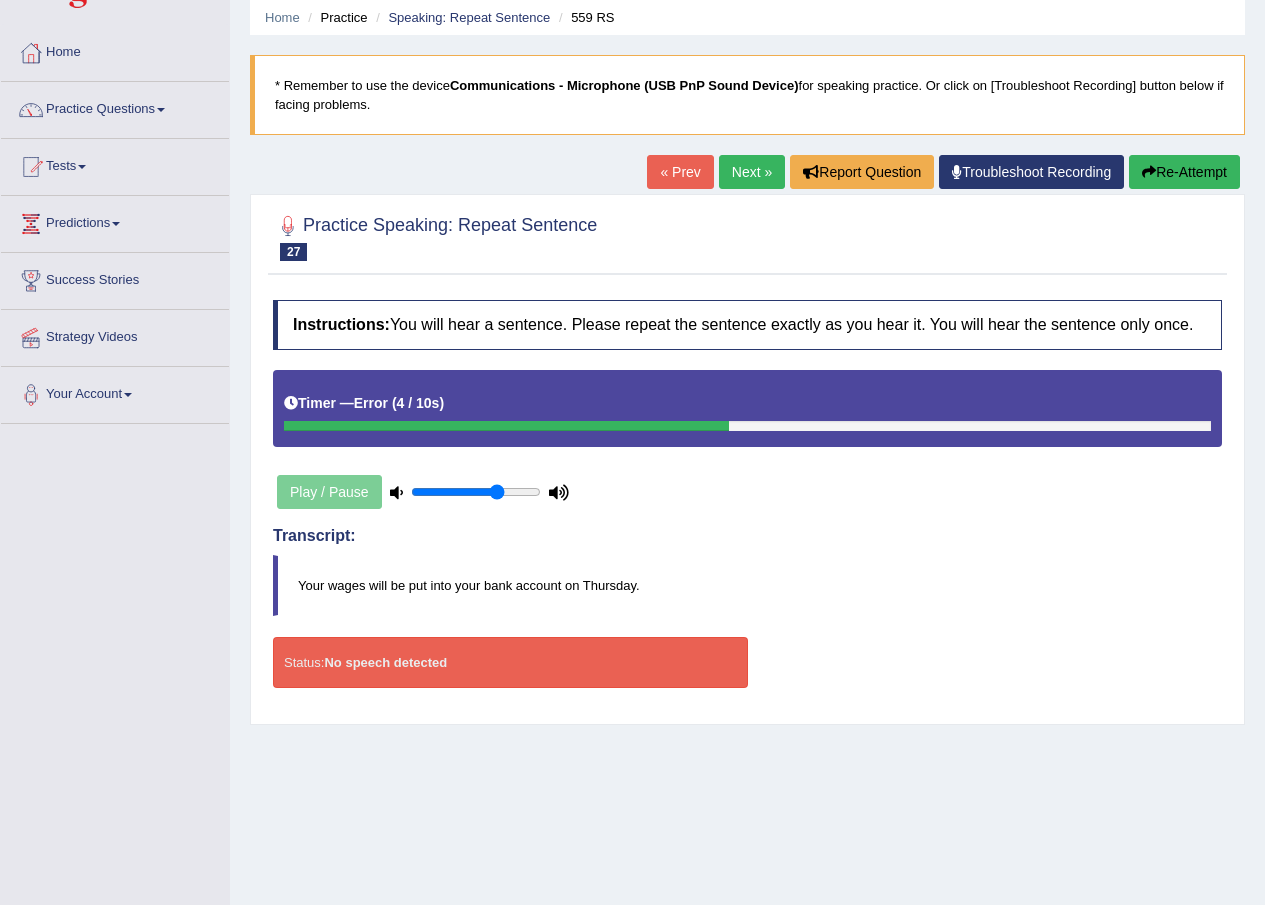 scroll, scrollTop: 45, scrollLeft: 0, axis: vertical 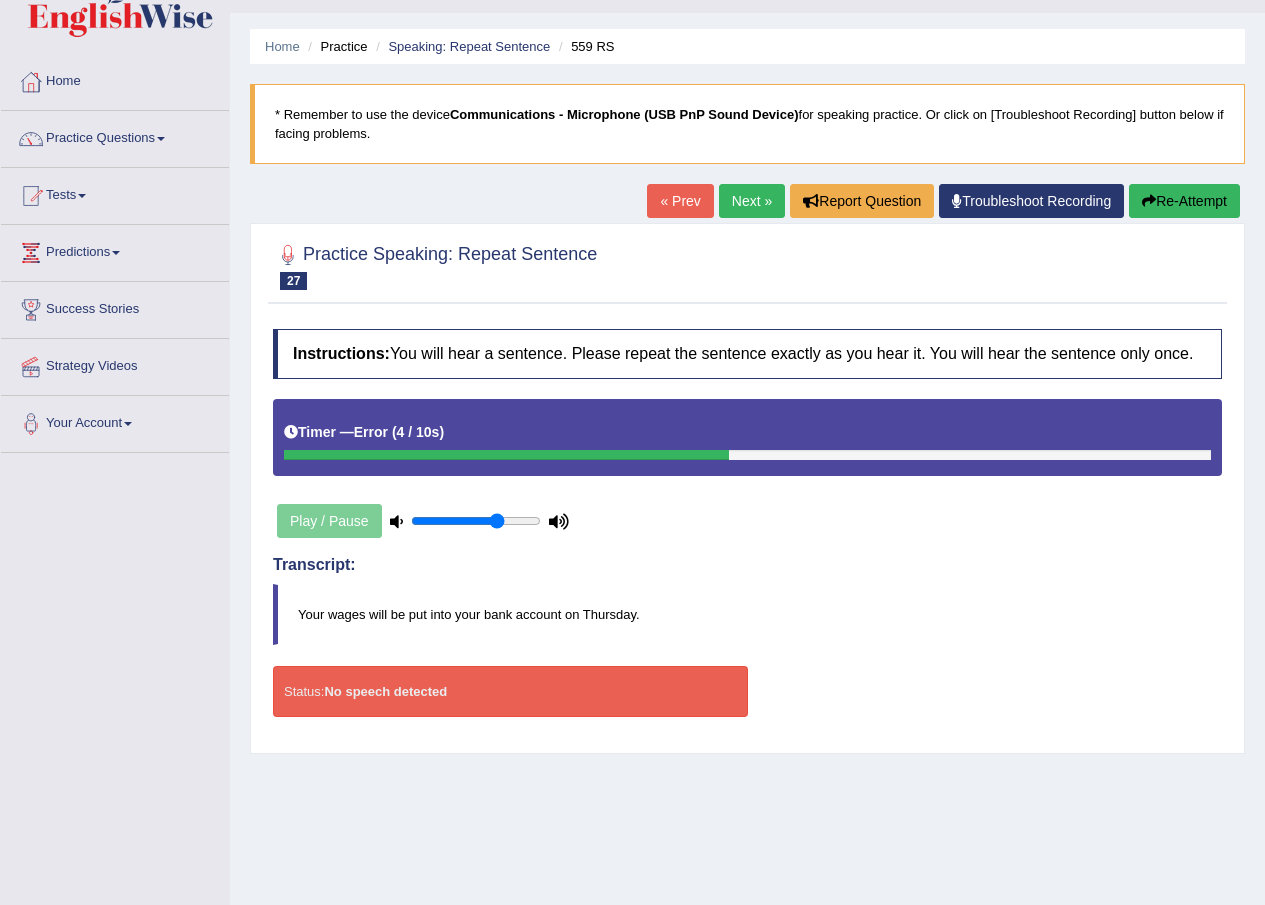 click on "Re-Attempt" at bounding box center [1184, 201] 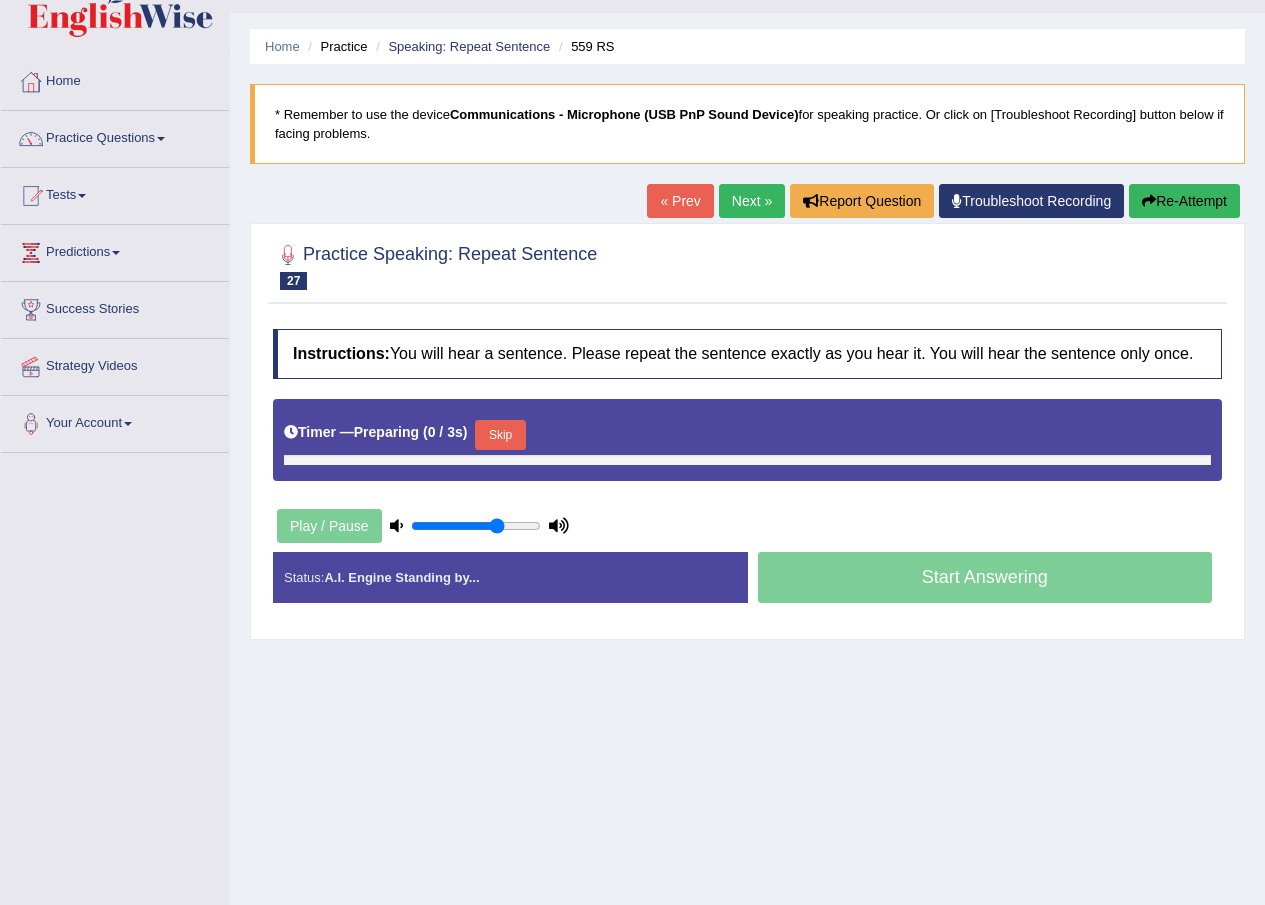 scroll, scrollTop: 45, scrollLeft: 0, axis: vertical 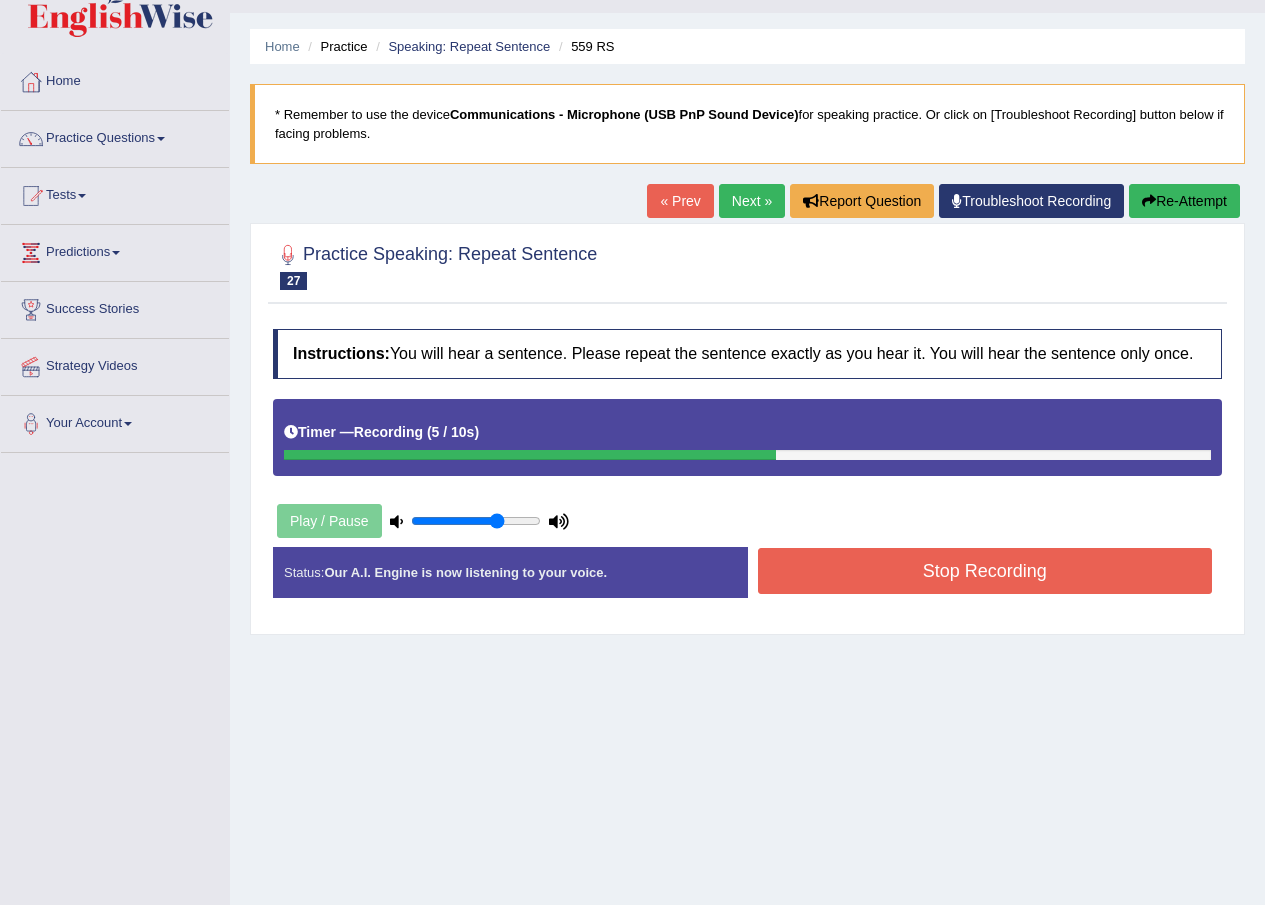click on "Stop Recording" at bounding box center (985, 571) 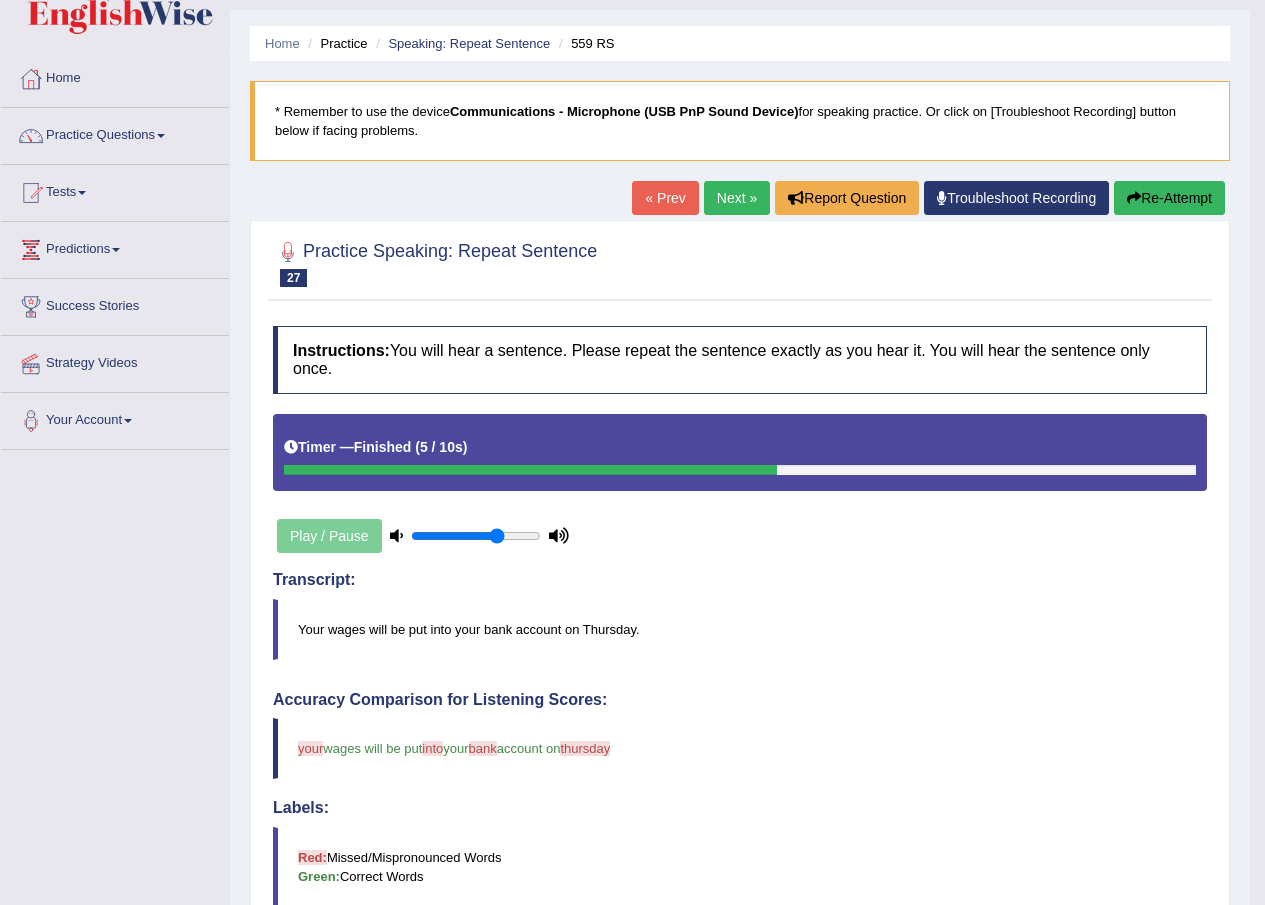 scroll, scrollTop: 45, scrollLeft: 0, axis: vertical 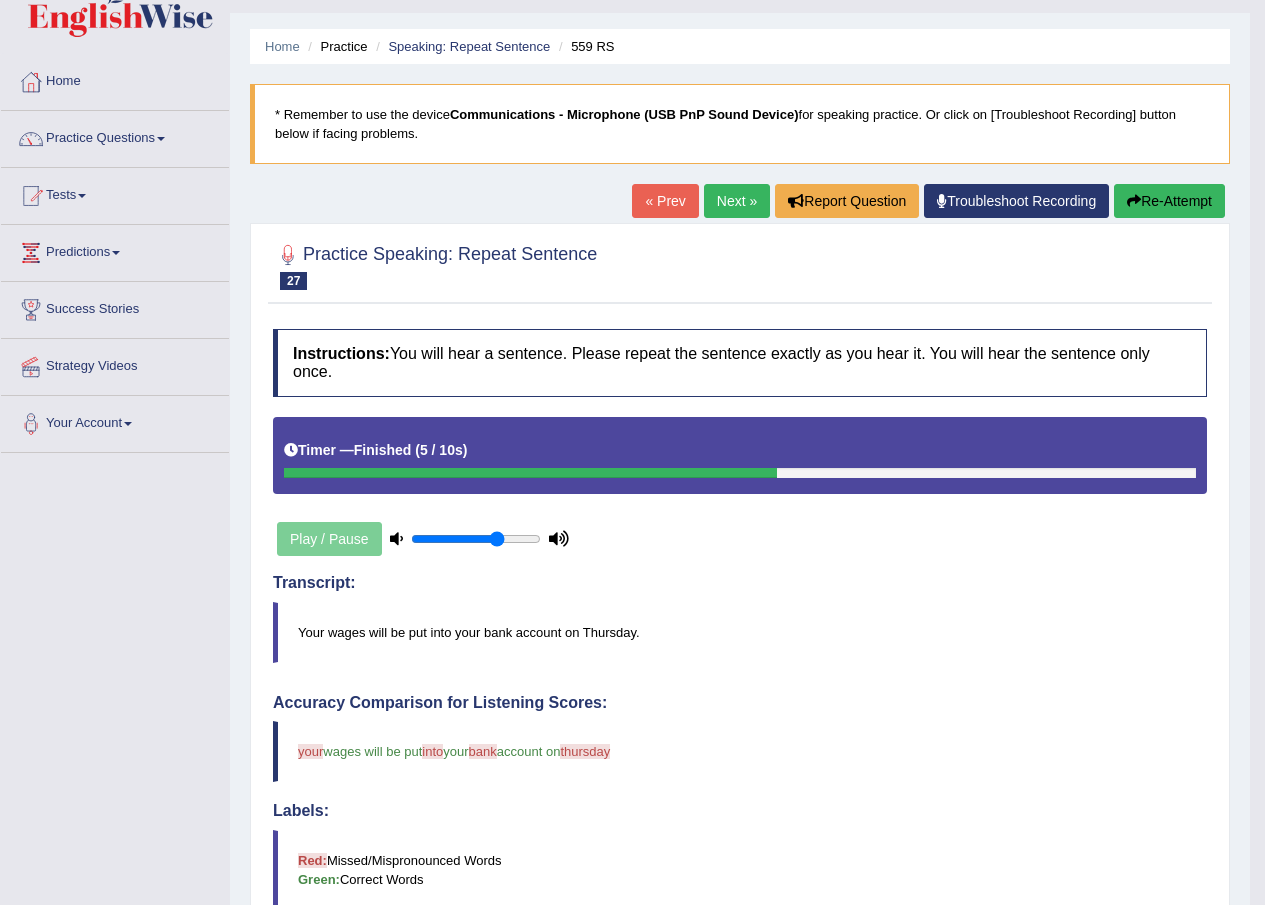 click on "Next »" at bounding box center [737, 201] 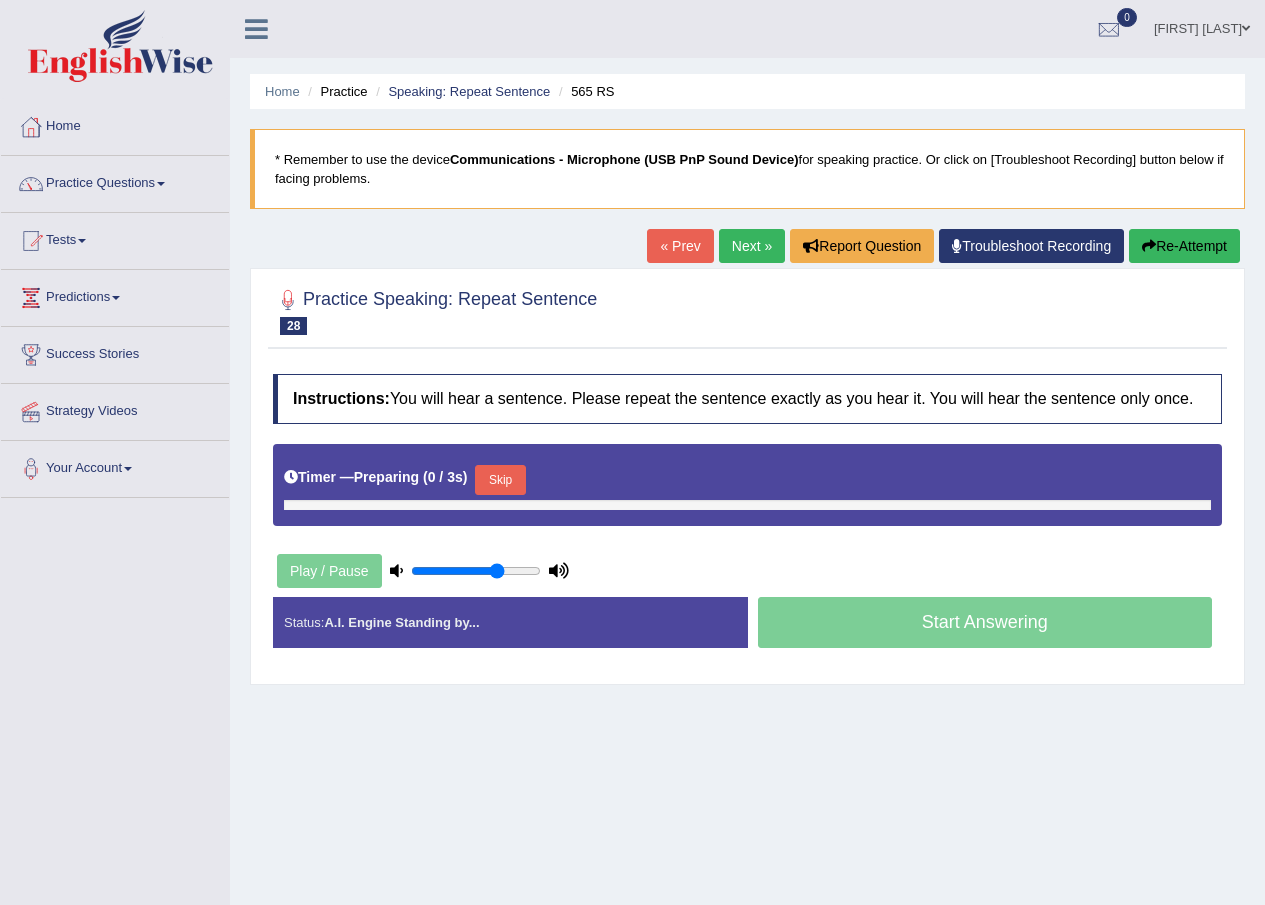 scroll, scrollTop: 0, scrollLeft: 0, axis: both 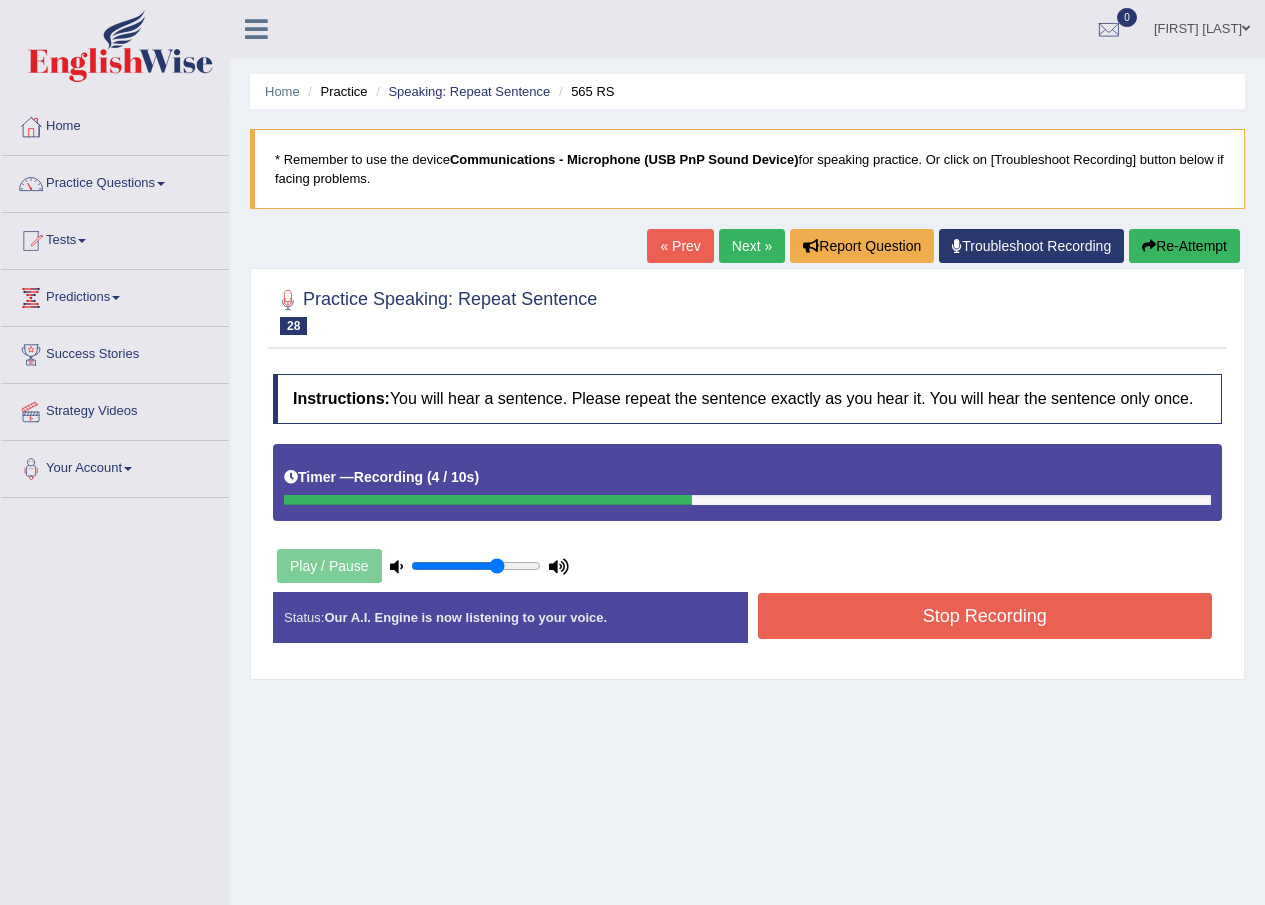 click on "Stop Recording" at bounding box center (985, 616) 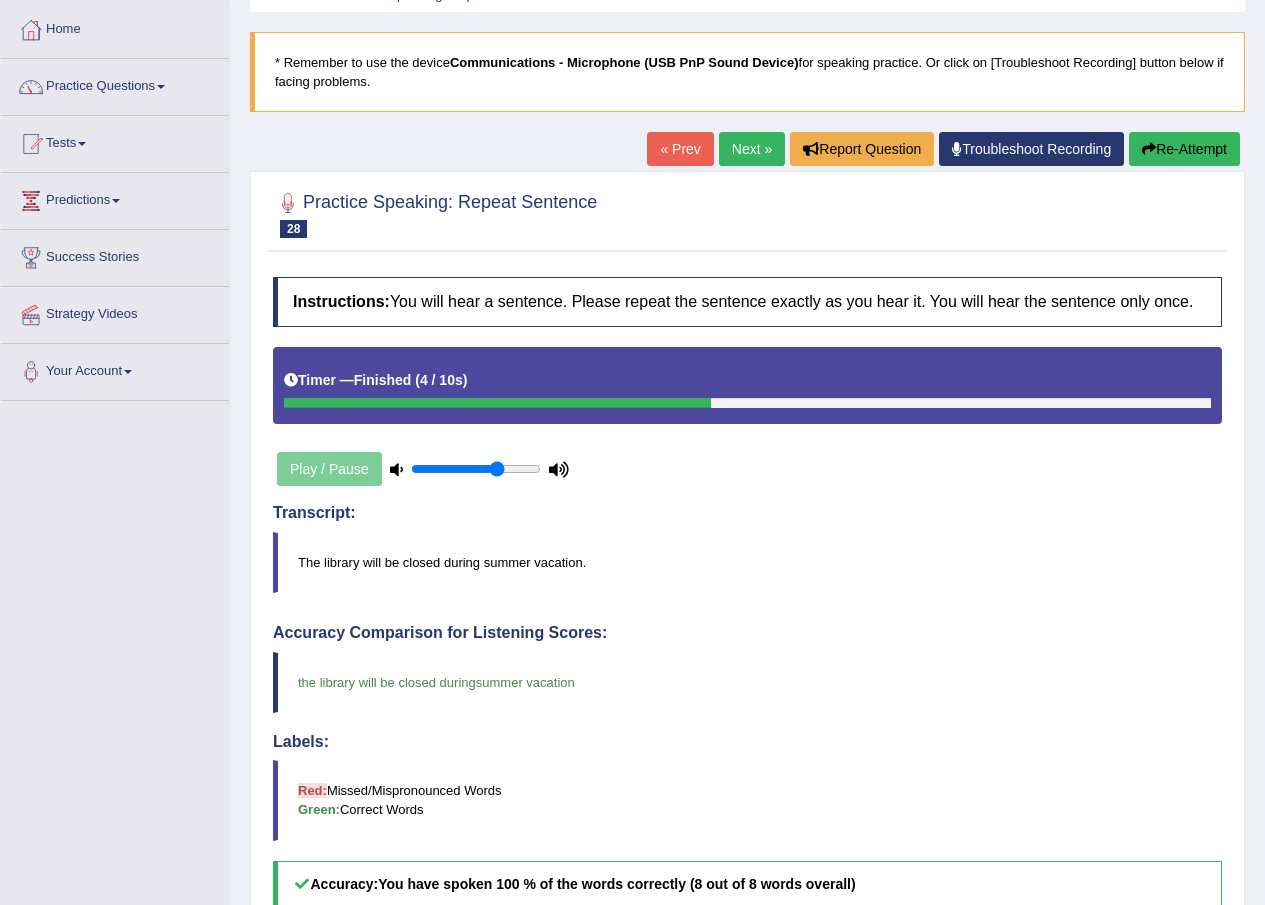 scroll, scrollTop: 0, scrollLeft: 0, axis: both 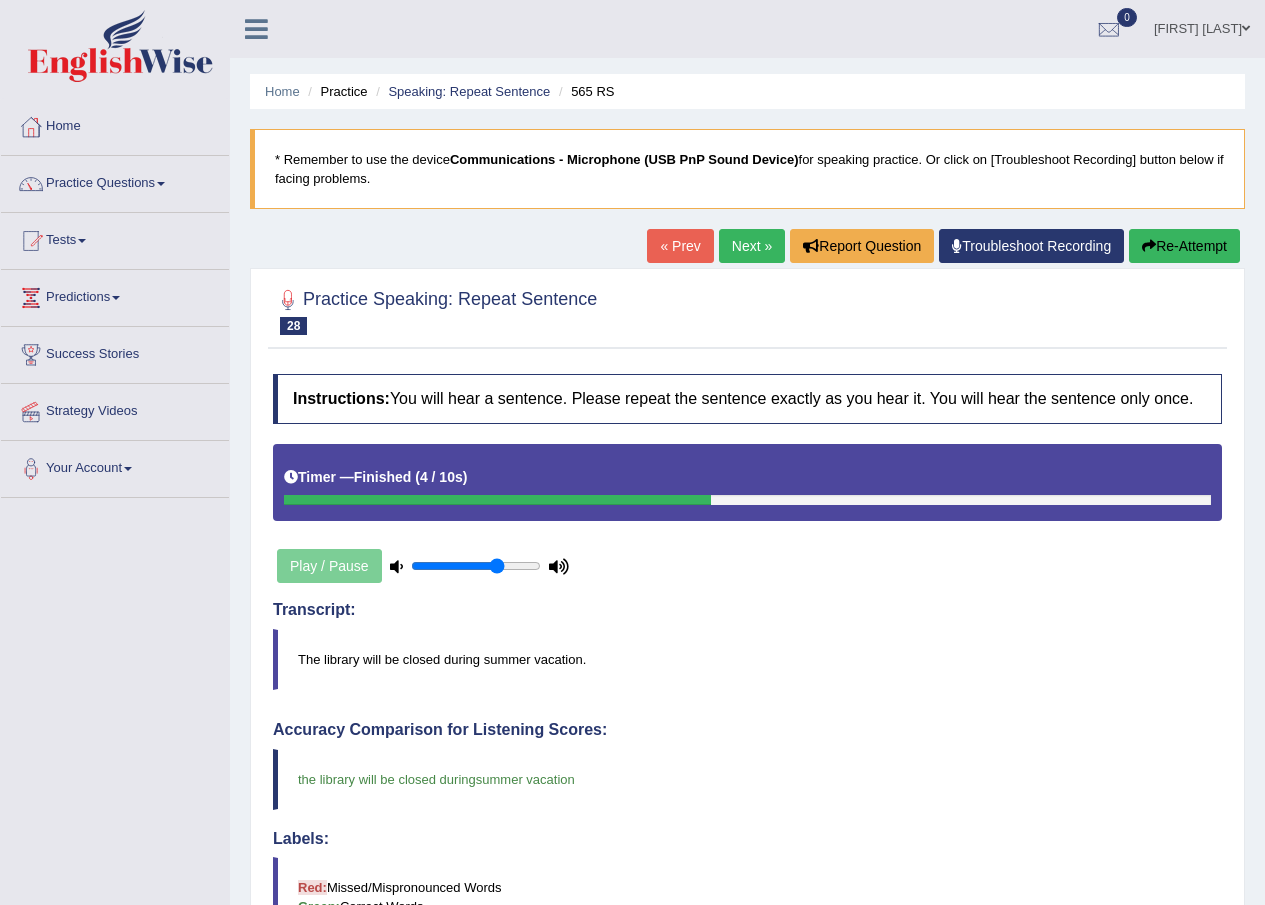 click on "Next »" at bounding box center (752, 246) 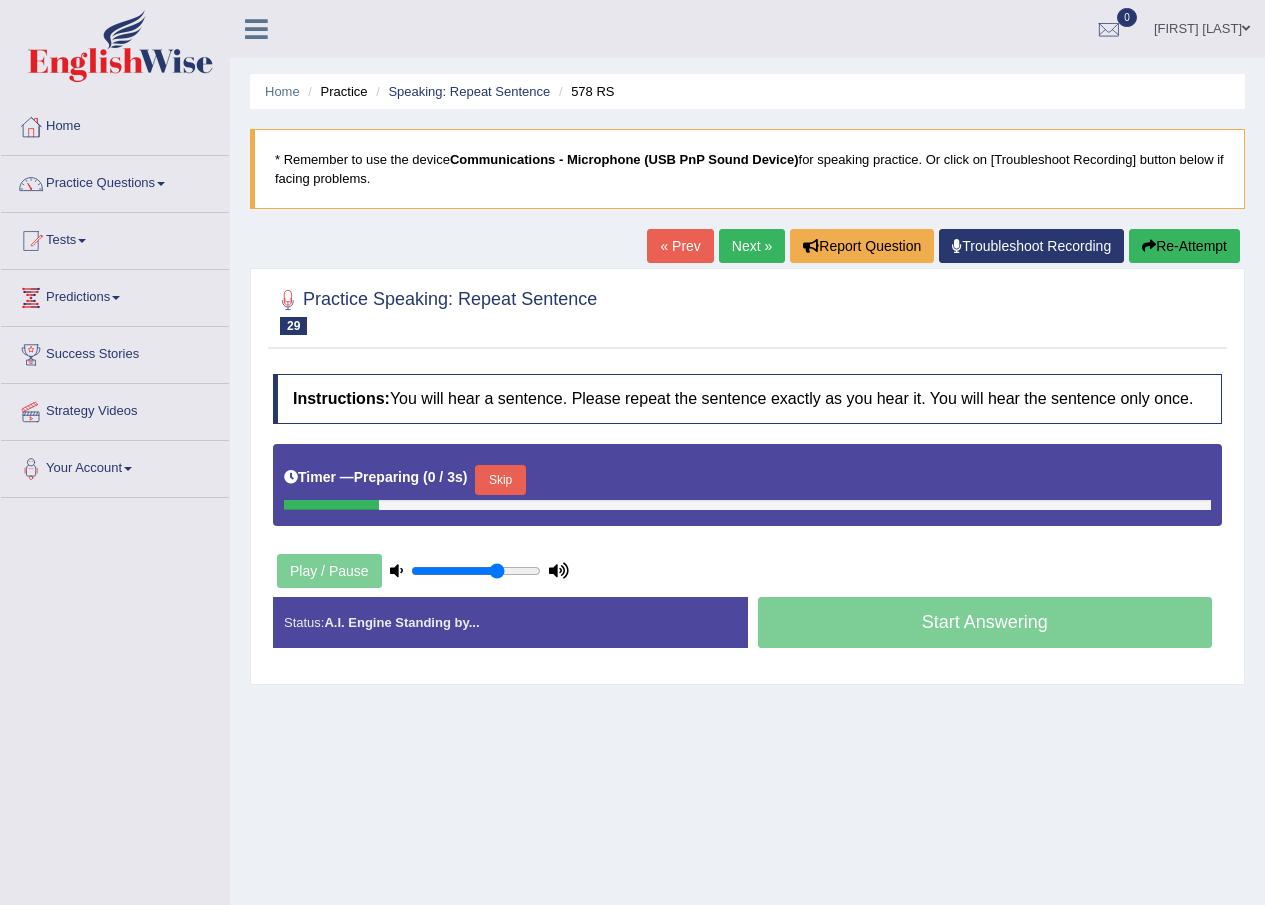 scroll, scrollTop: 0, scrollLeft: 0, axis: both 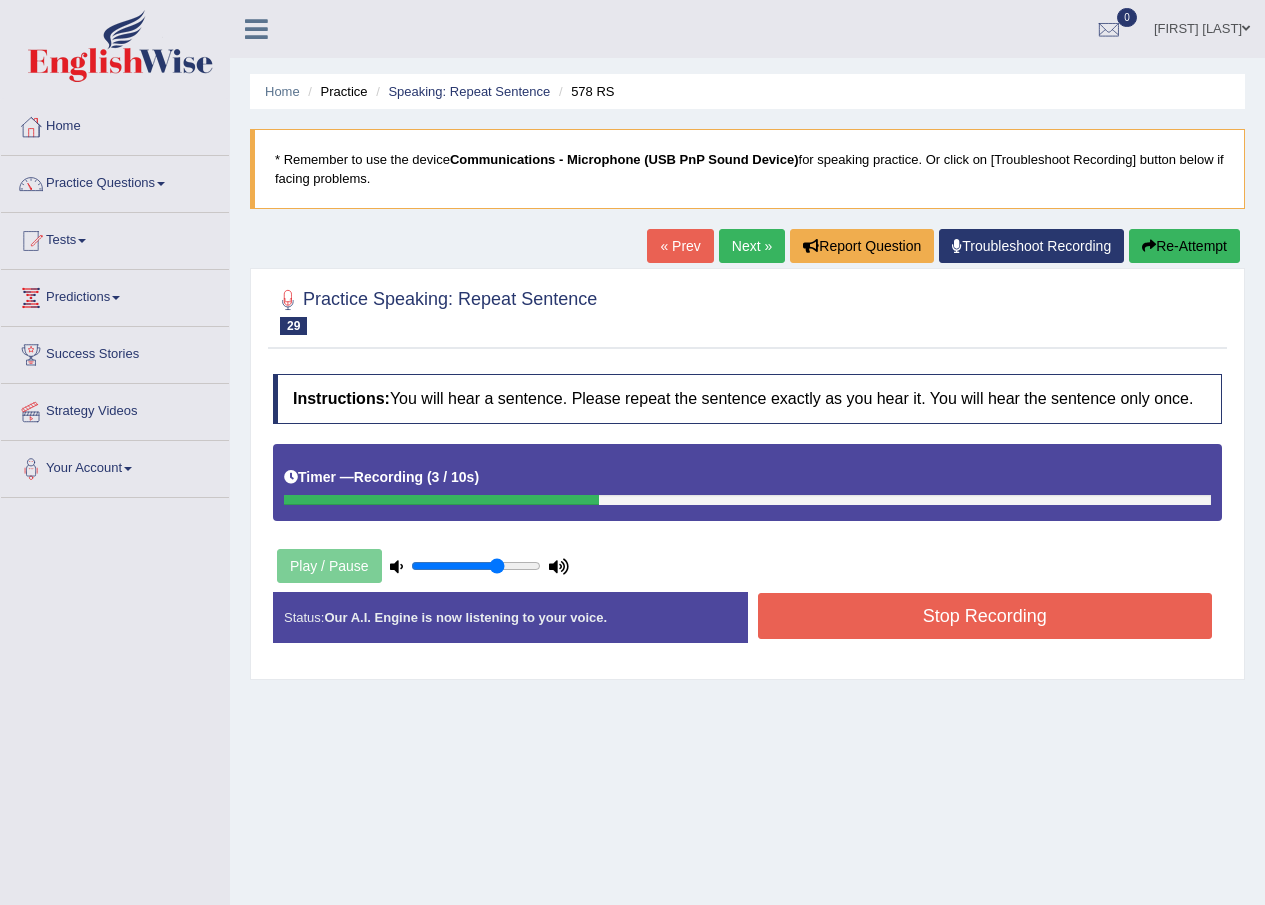 click on "Stop Recording" at bounding box center (985, 616) 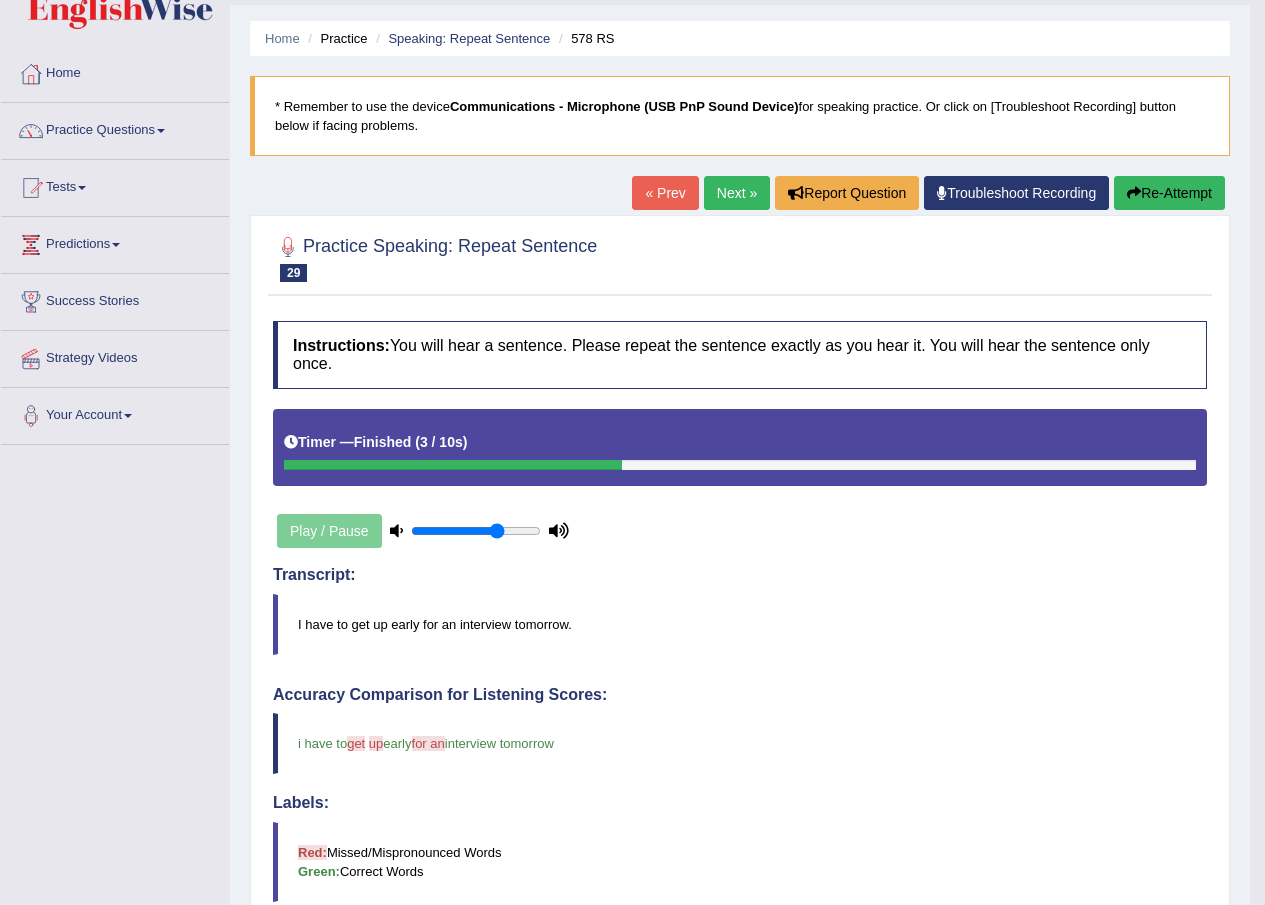 scroll, scrollTop: 0, scrollLeft: 0, axis: both 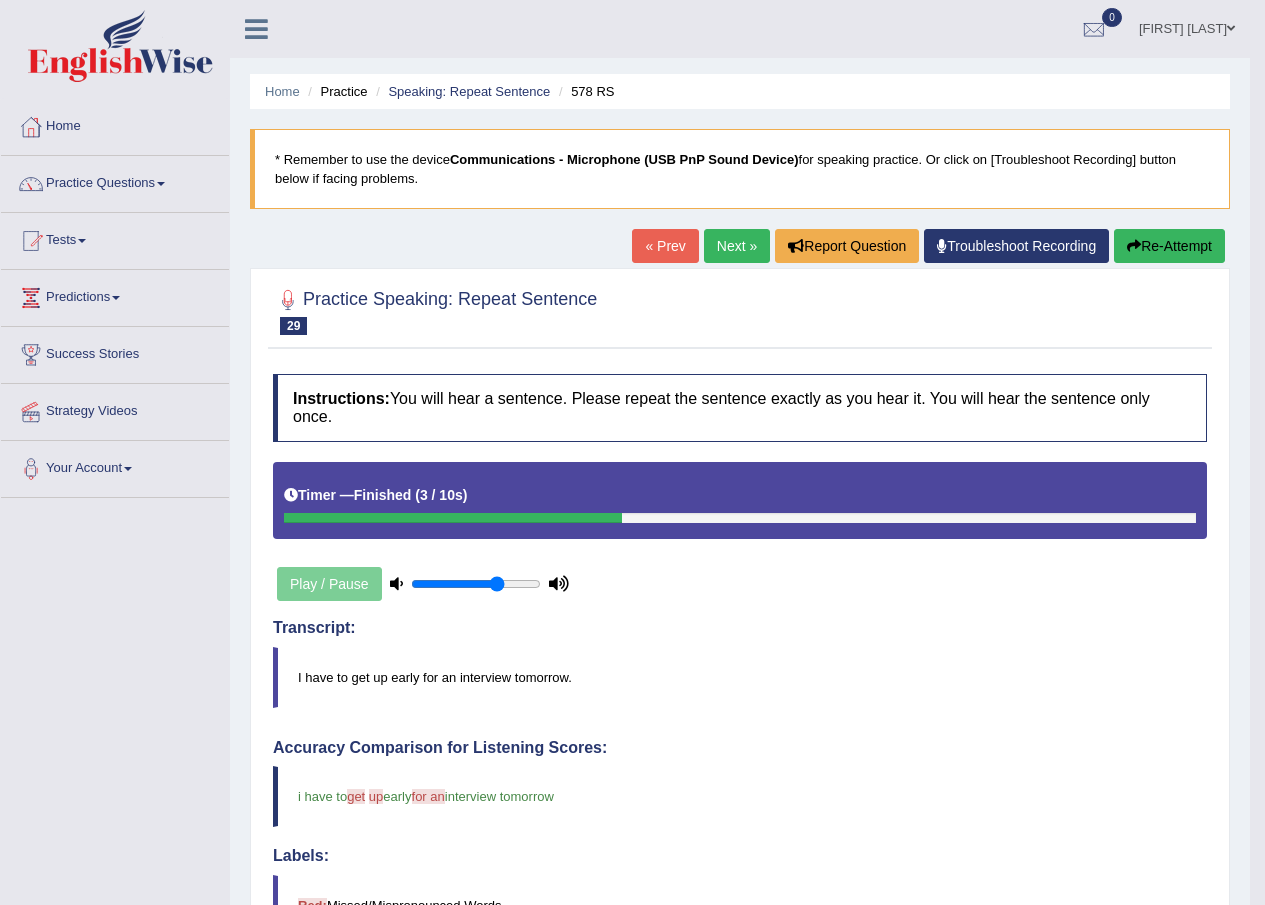 click on "Next »" at bounding box center [737, 246] 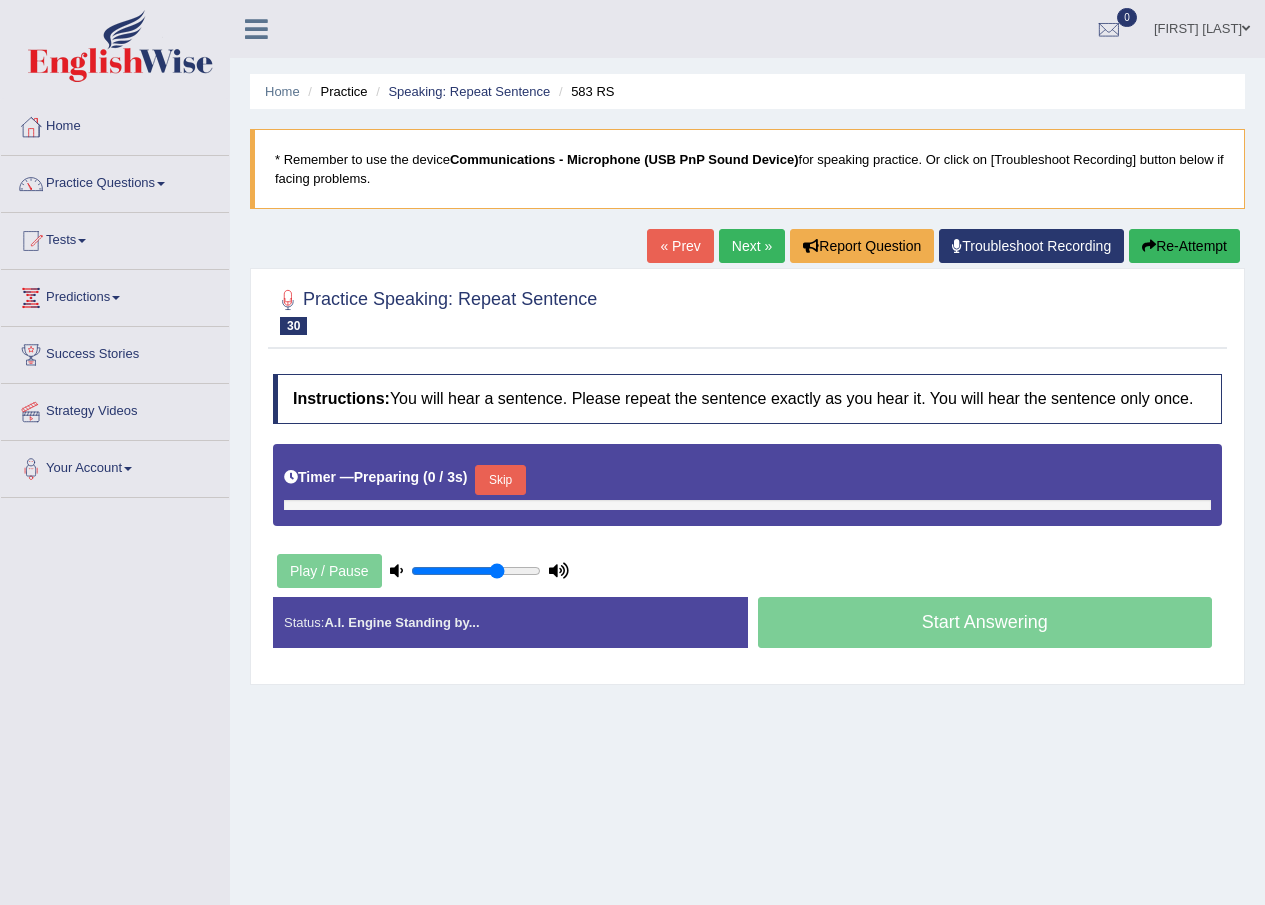 scroll, scrollTop: 0, scrollLeft: 0, axis: both 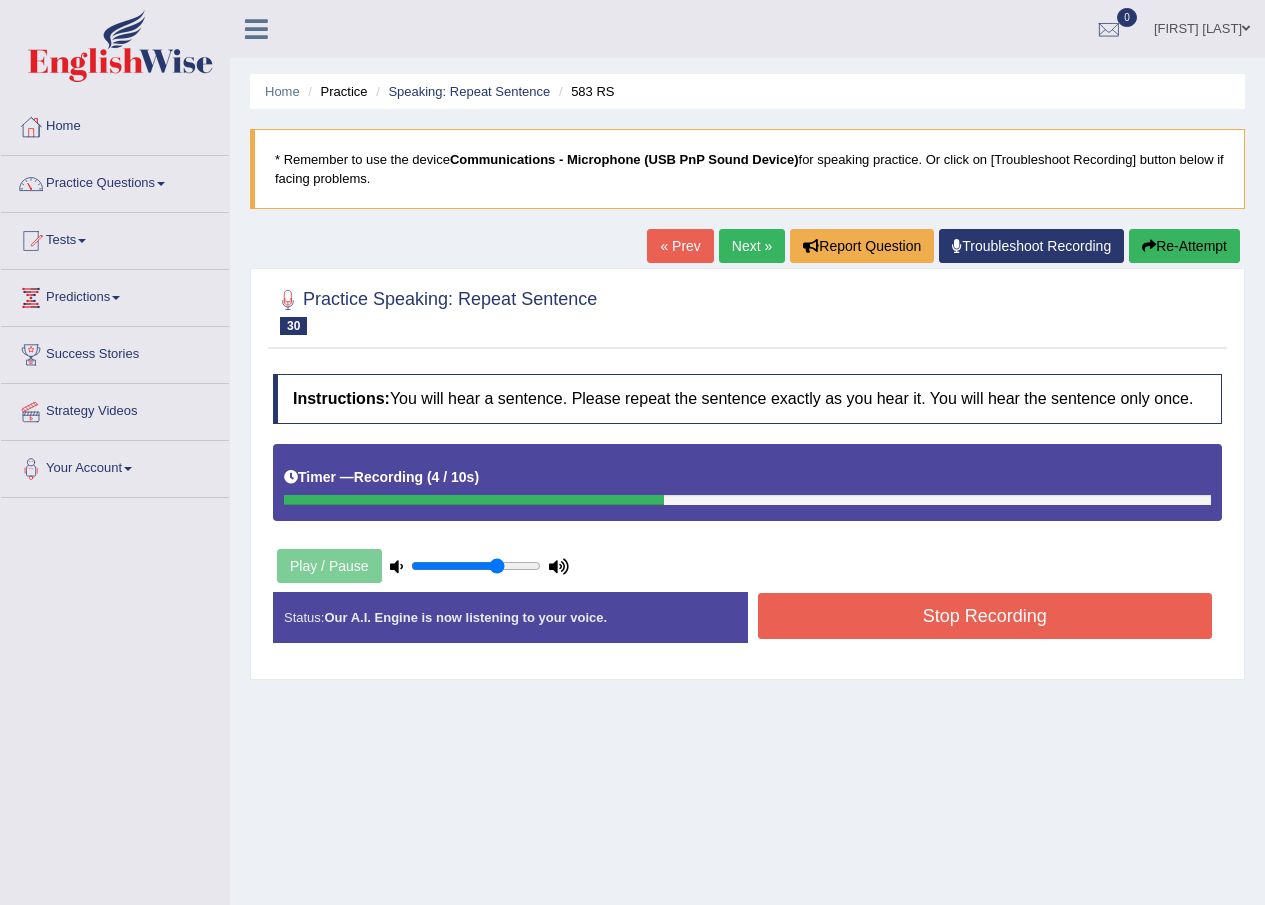 click on "Stop Recording" at bounding box center [985, 616] 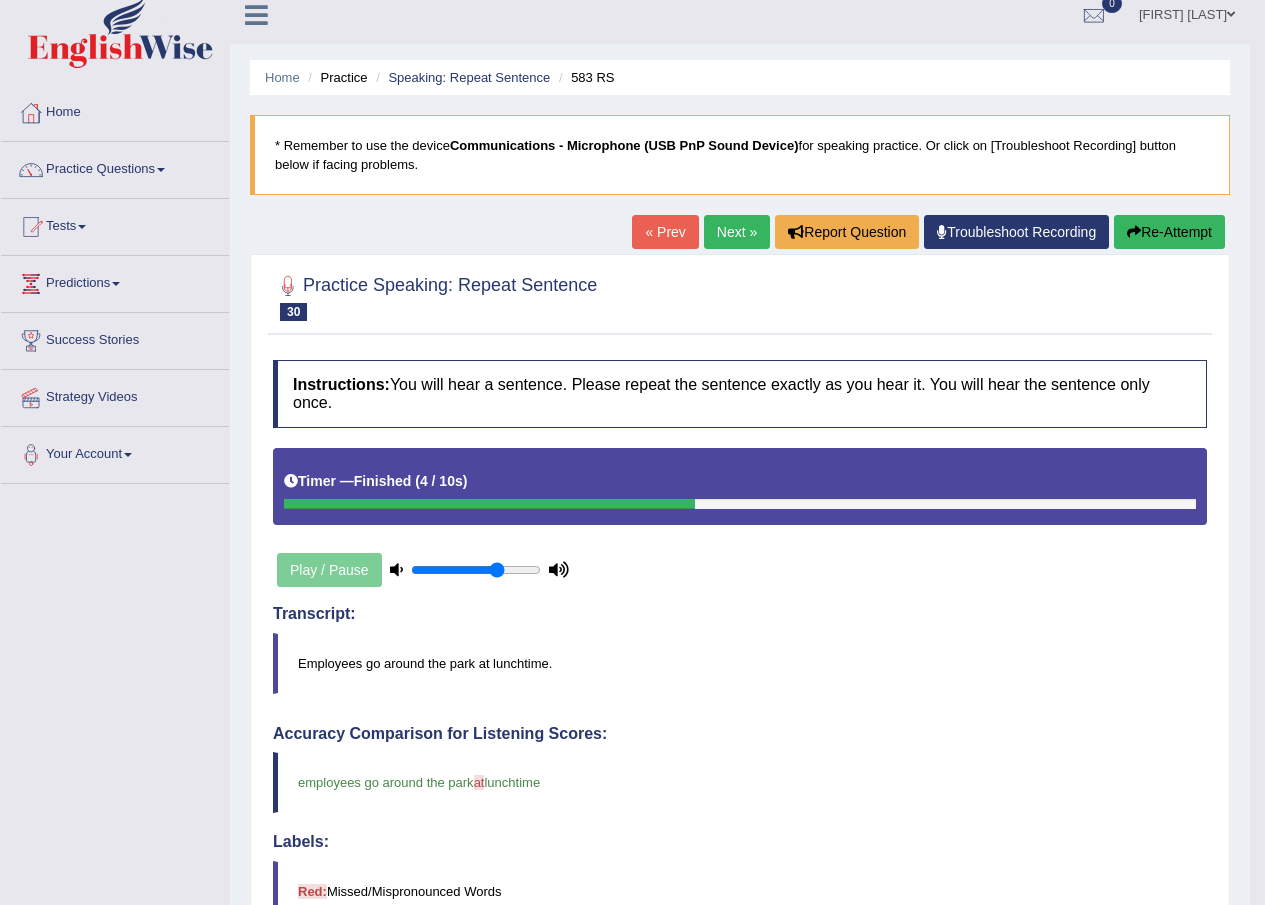 scroll, scrollTop: 0, scrollLeft: 0, axis: both 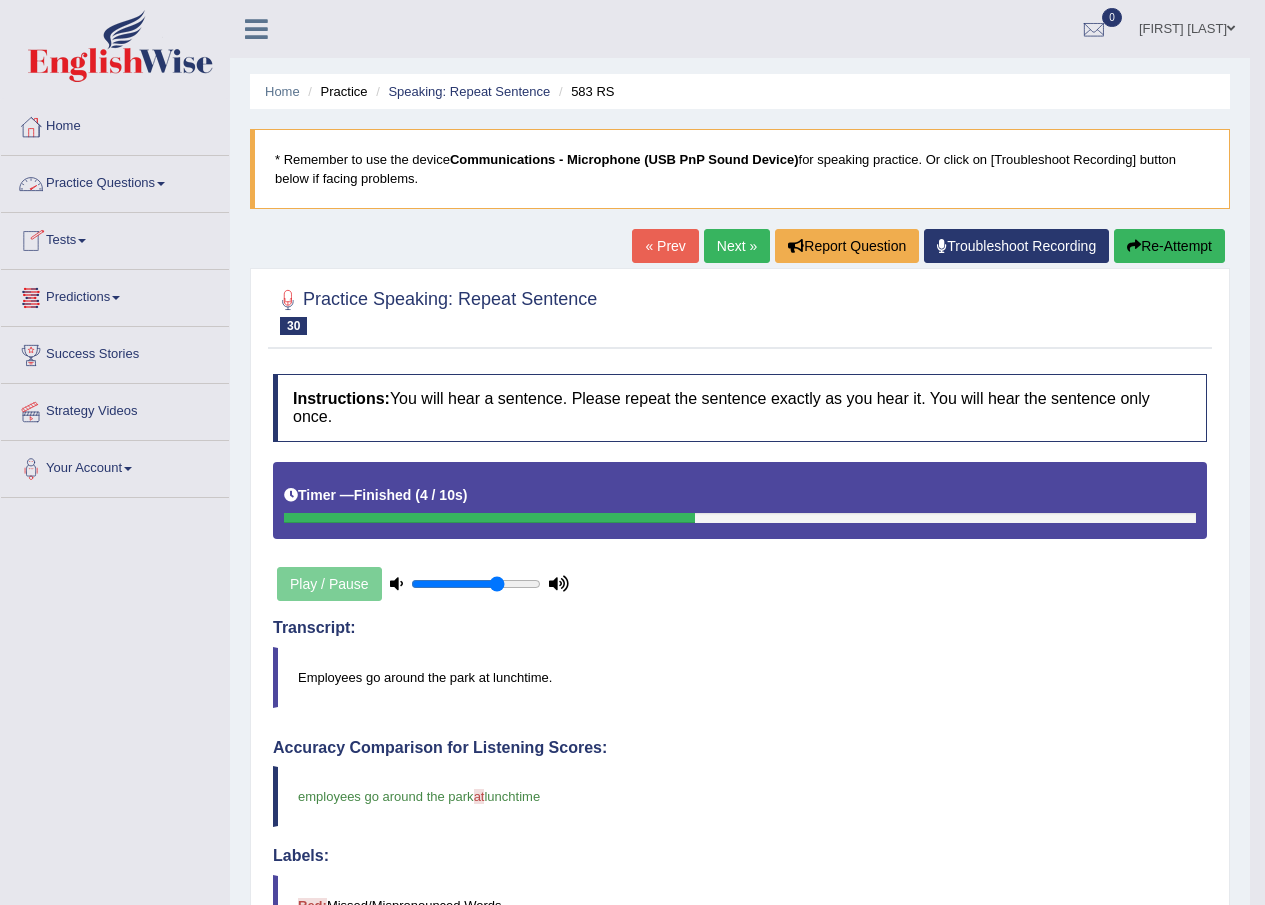 click on "Practice Questions" at bounding box center [115, 181] 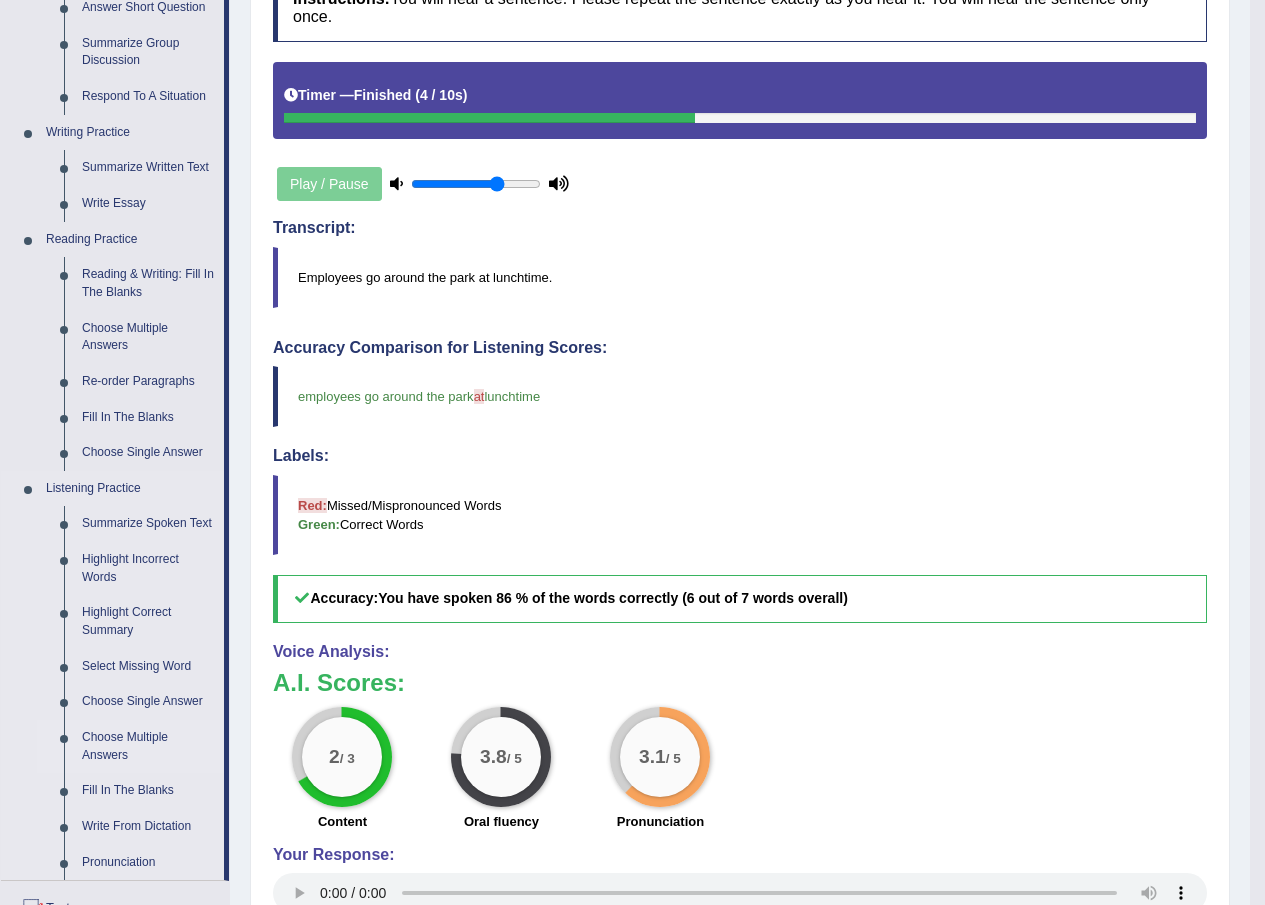 scroll, scrollTop: 500, scrollLeft: 0, axis: vertical 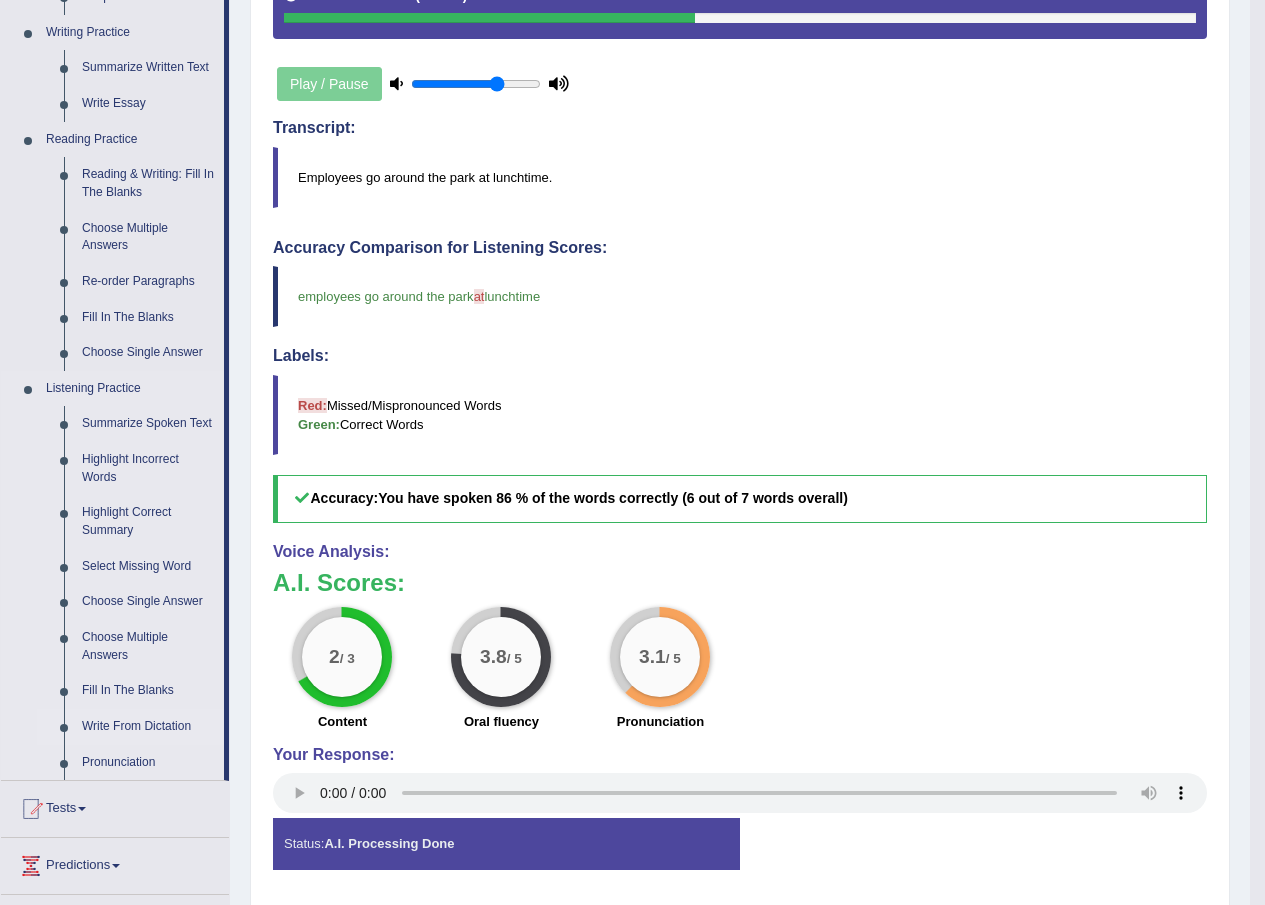 click on "Write From Dictation" at bounding box center (148, 727) 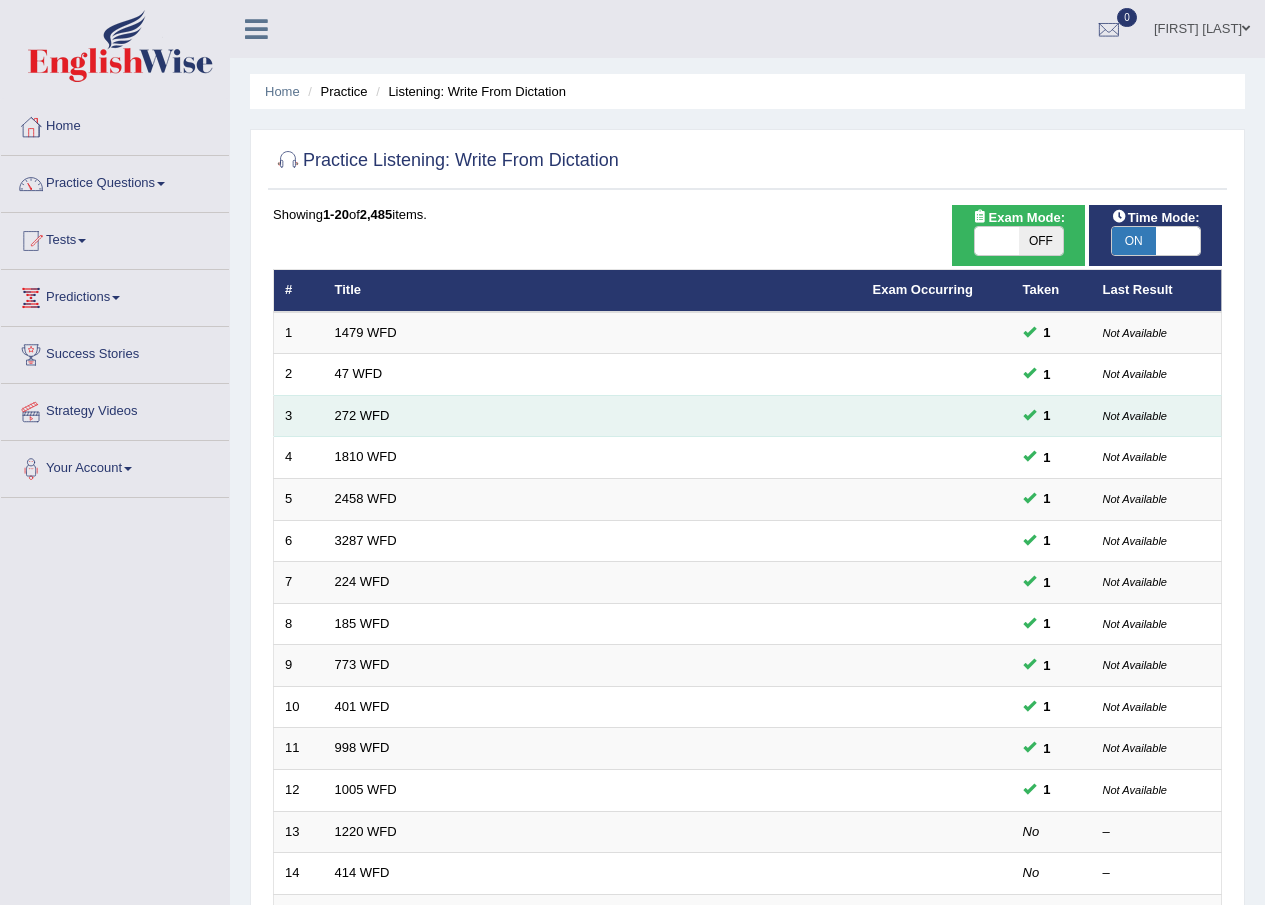 scroll, scrollTop: 0, scrollLeft: 0, axis: both 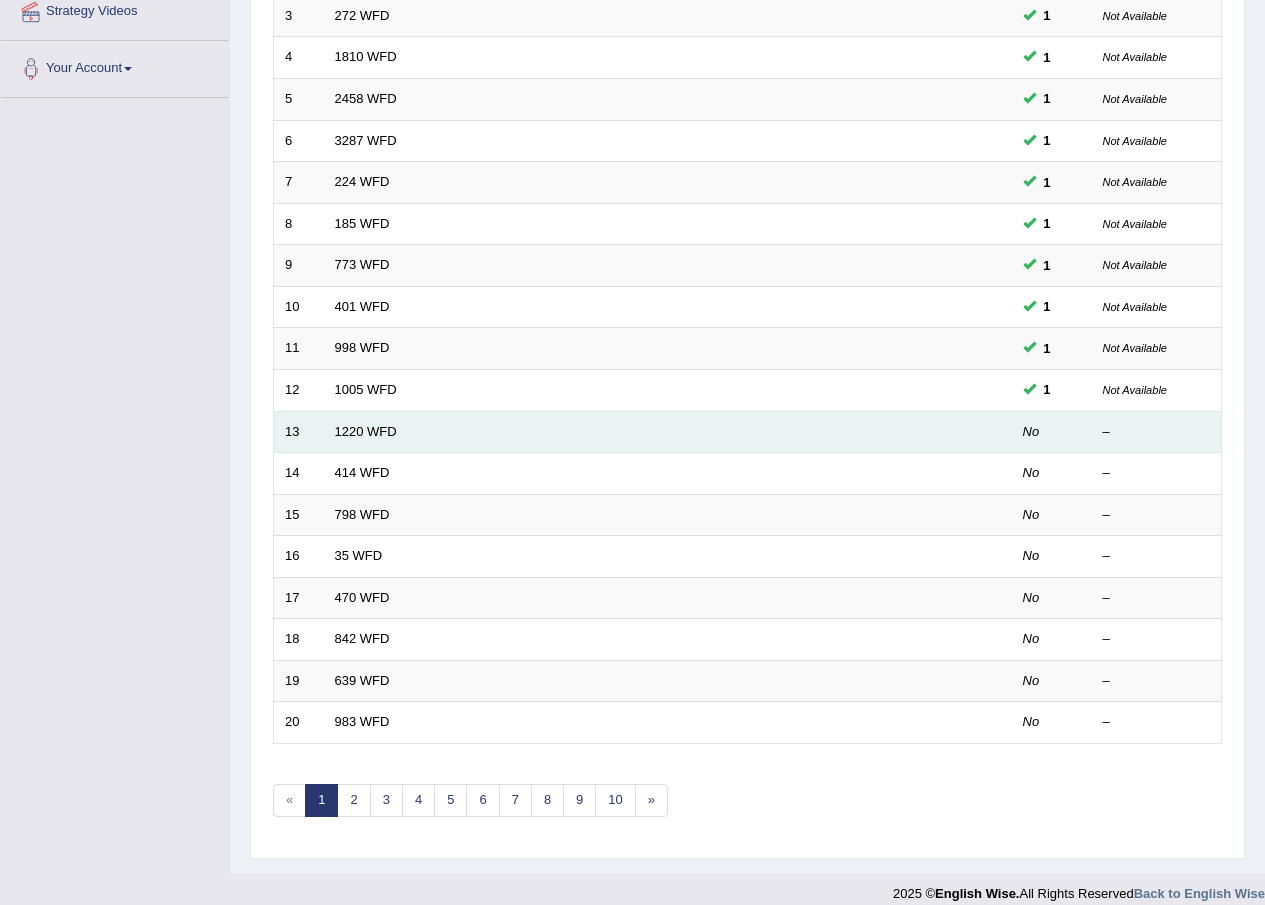 click on "13" at bounding box center [299, 432] 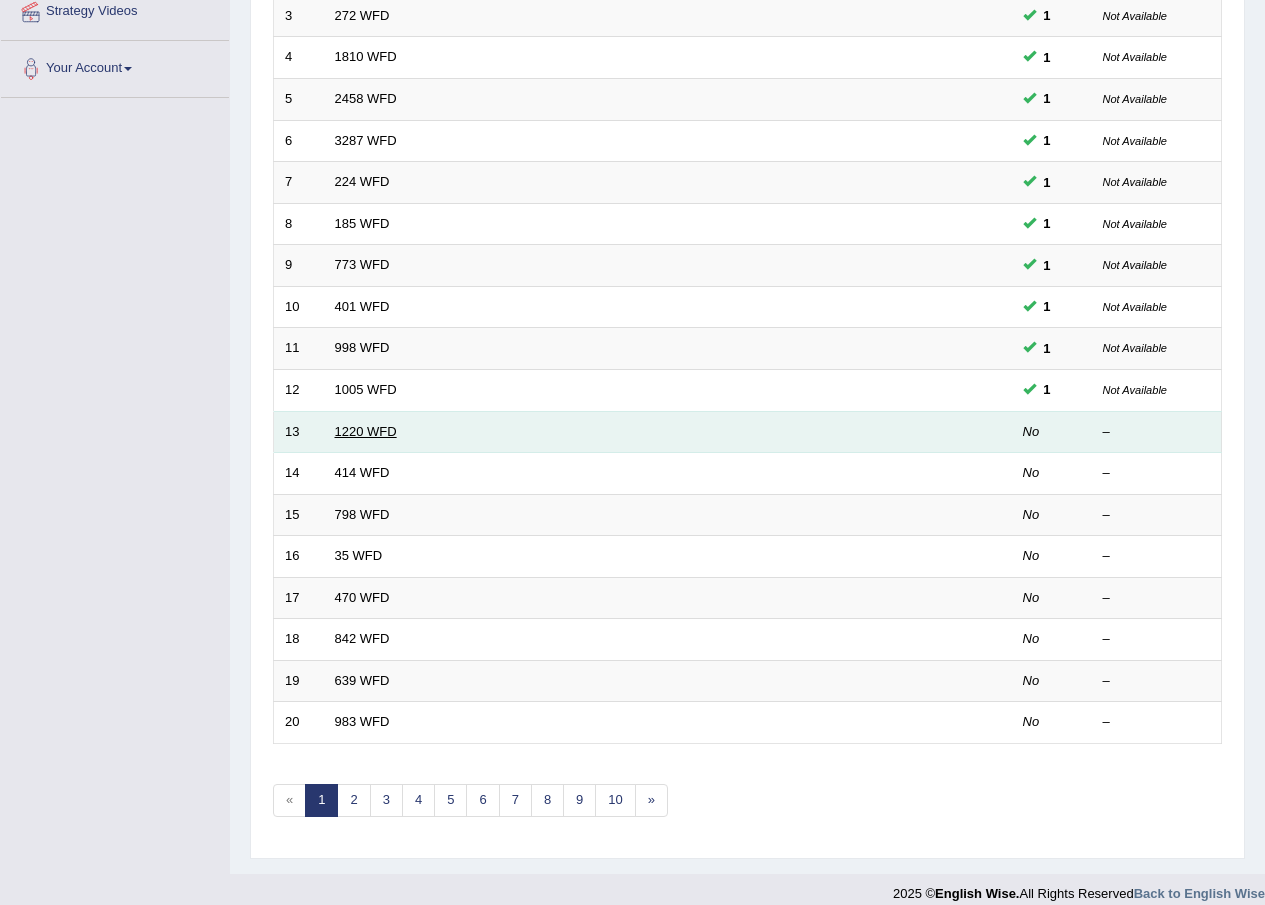 click on "1220 WFD" at bounding box center (366, 431) 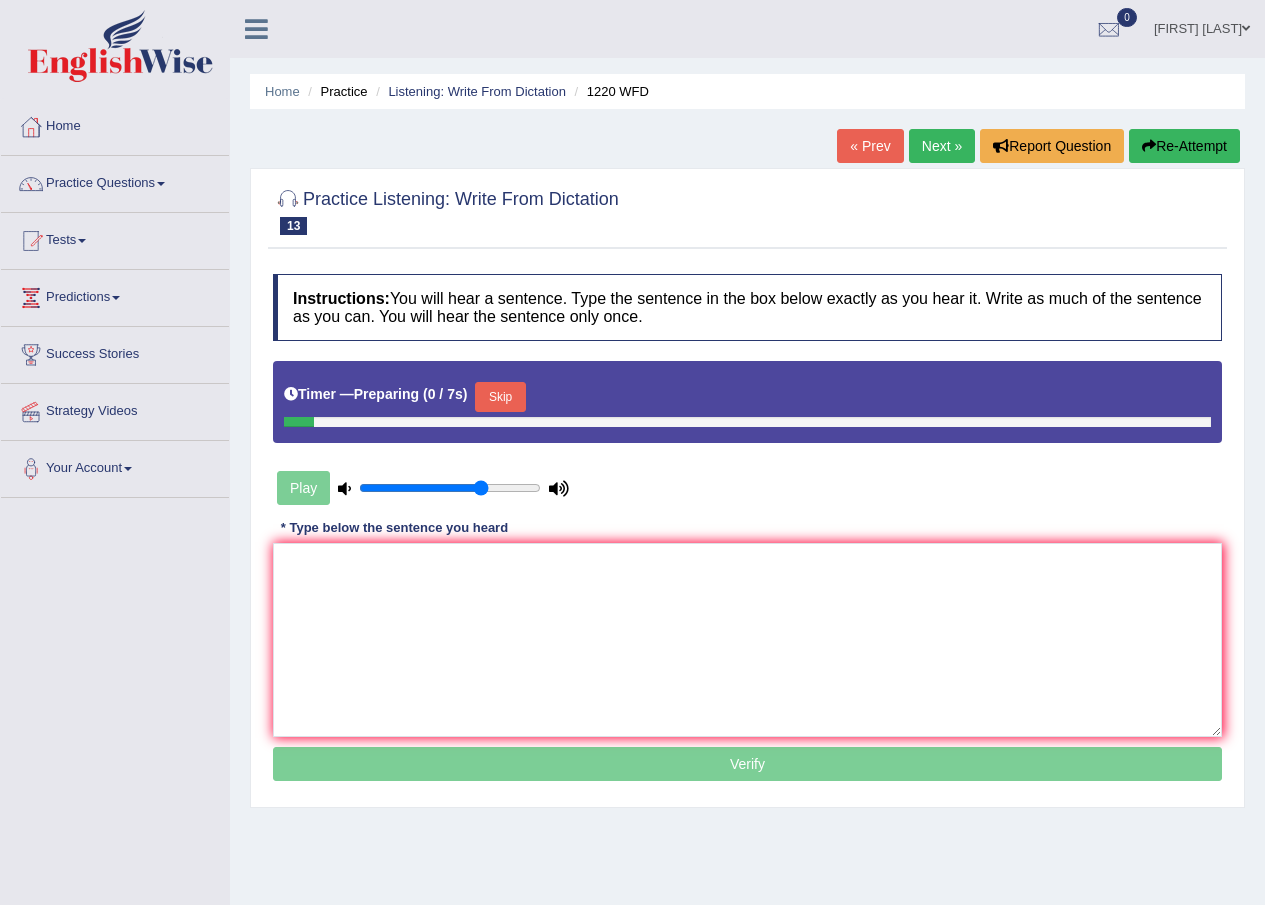 scroll, scrollTop: 0, scrollLeft: 0, axis: both 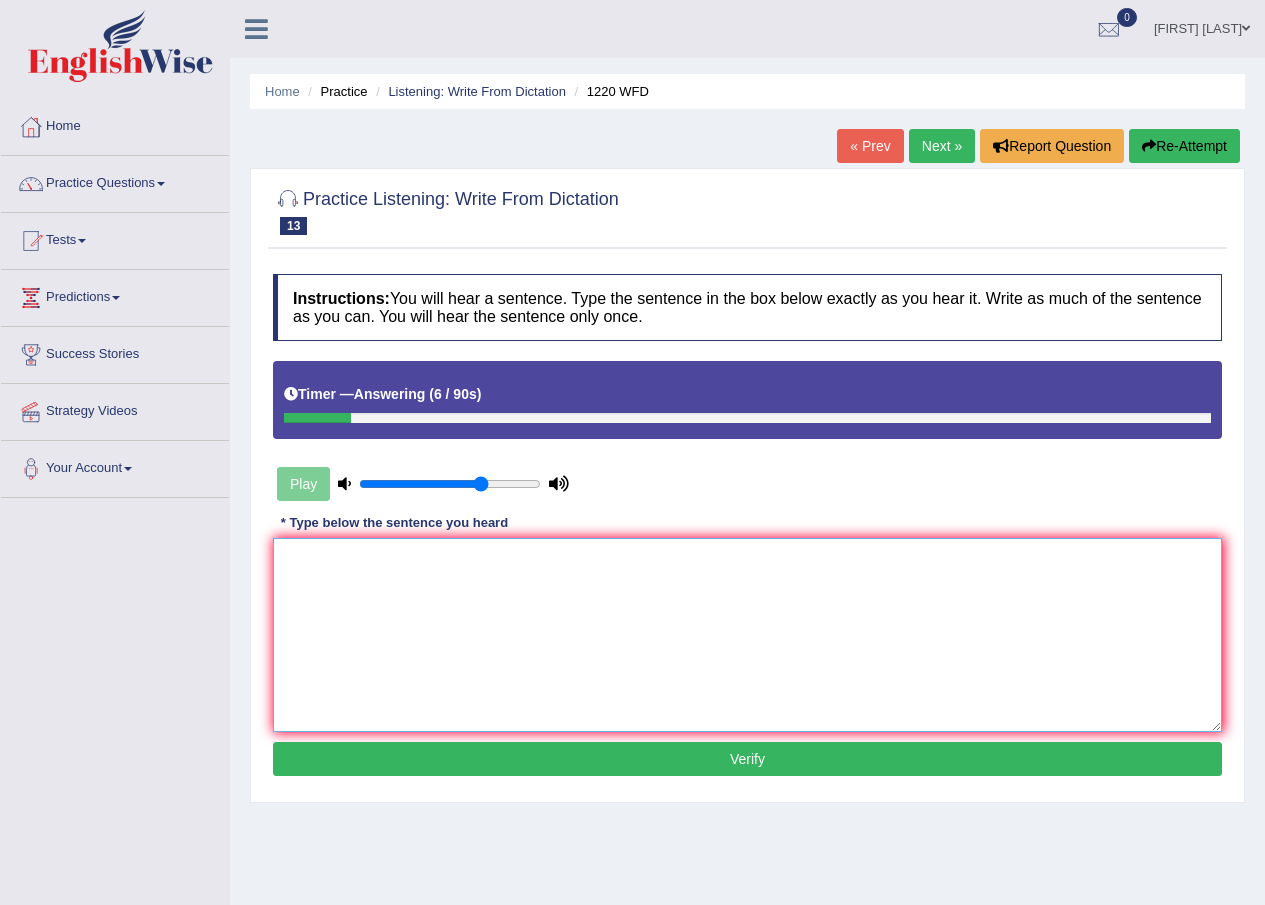 click at bounding box center (747, 635) 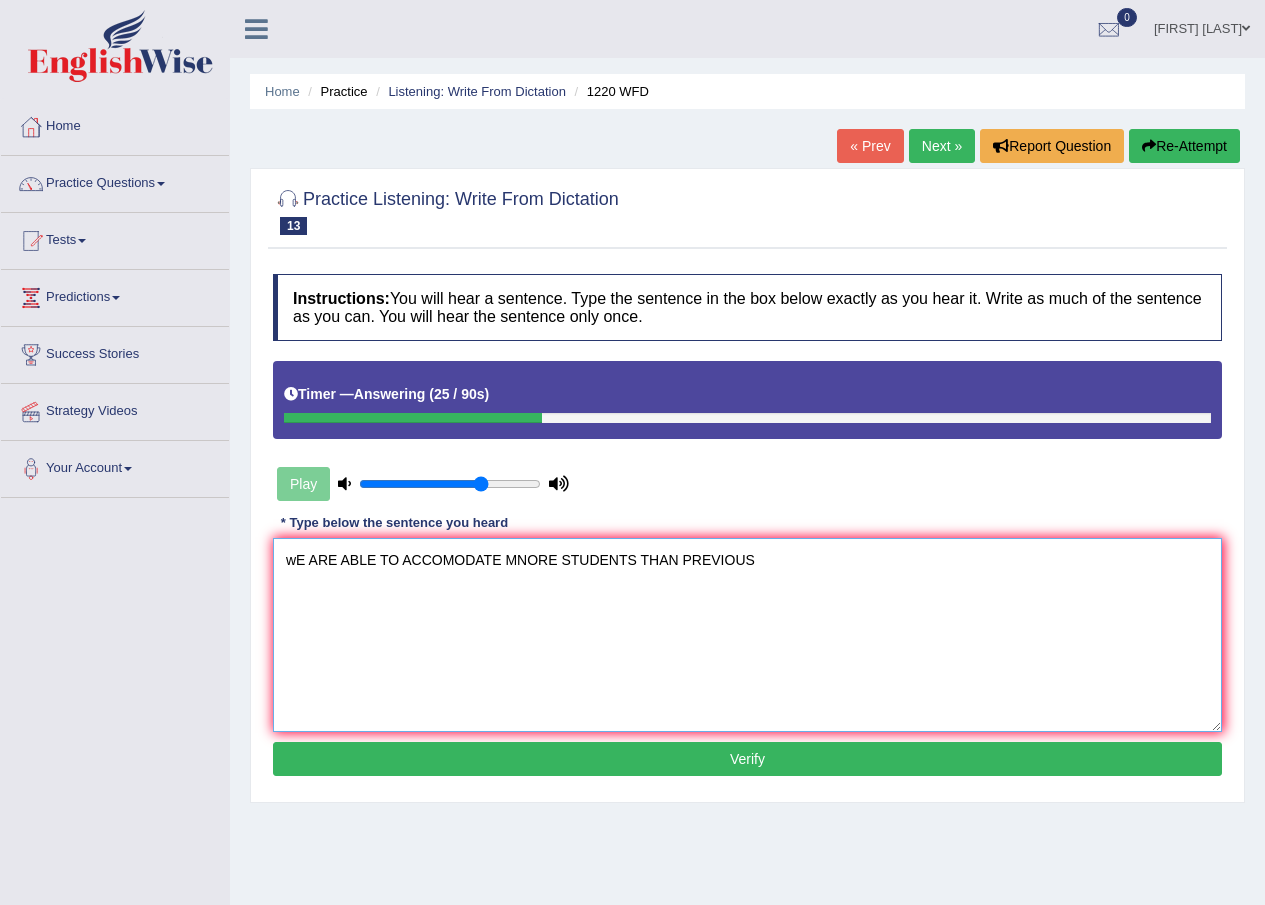 click on "wE ARE ABLE TO ACCOMODATE MNORE STUDENTS THAN PREVIOUS" at bounding box center [747, 635] 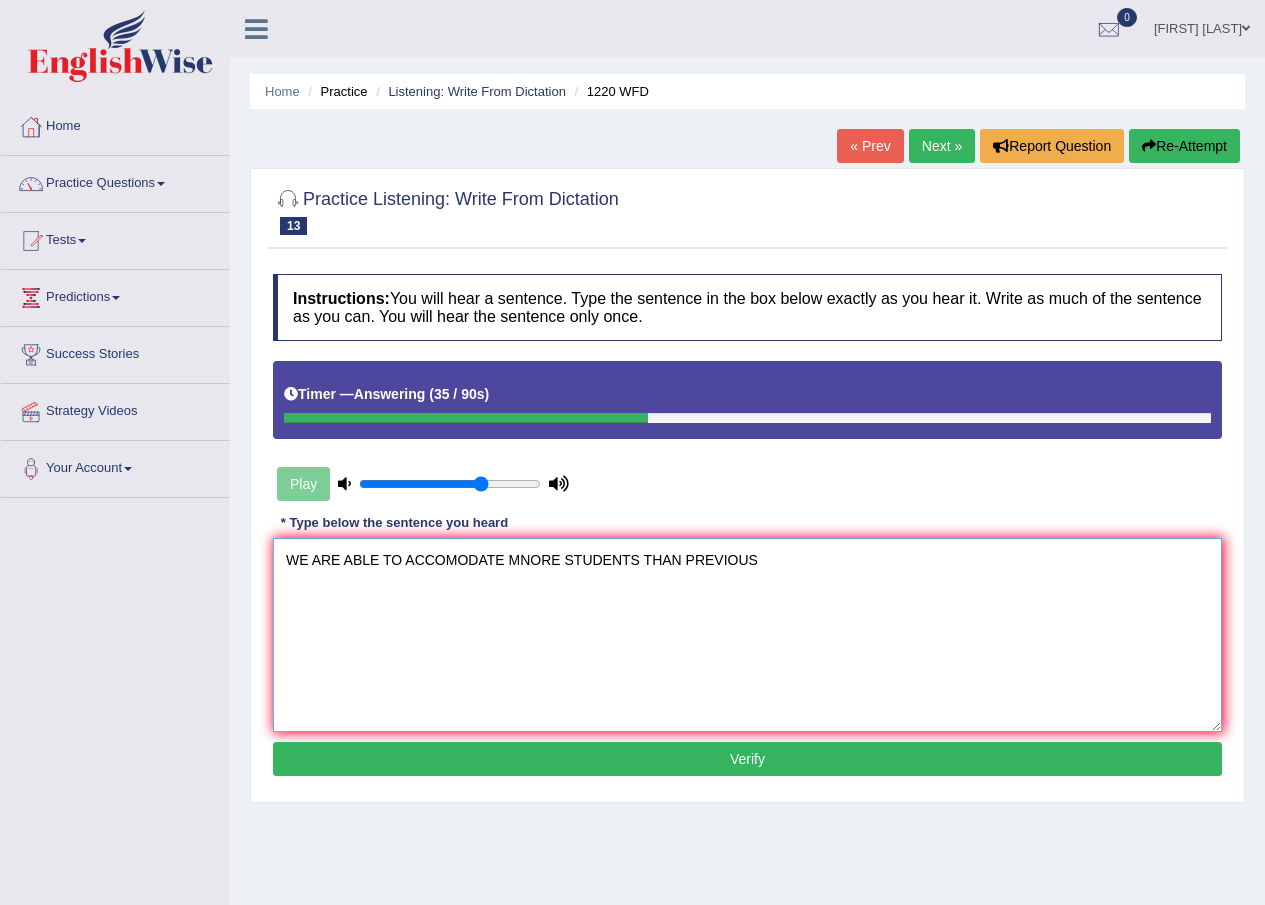 drag, startPoint x: 768, startPoint y: 565, endPoint x: 312, endPoint y: 555, distance: 456.10965 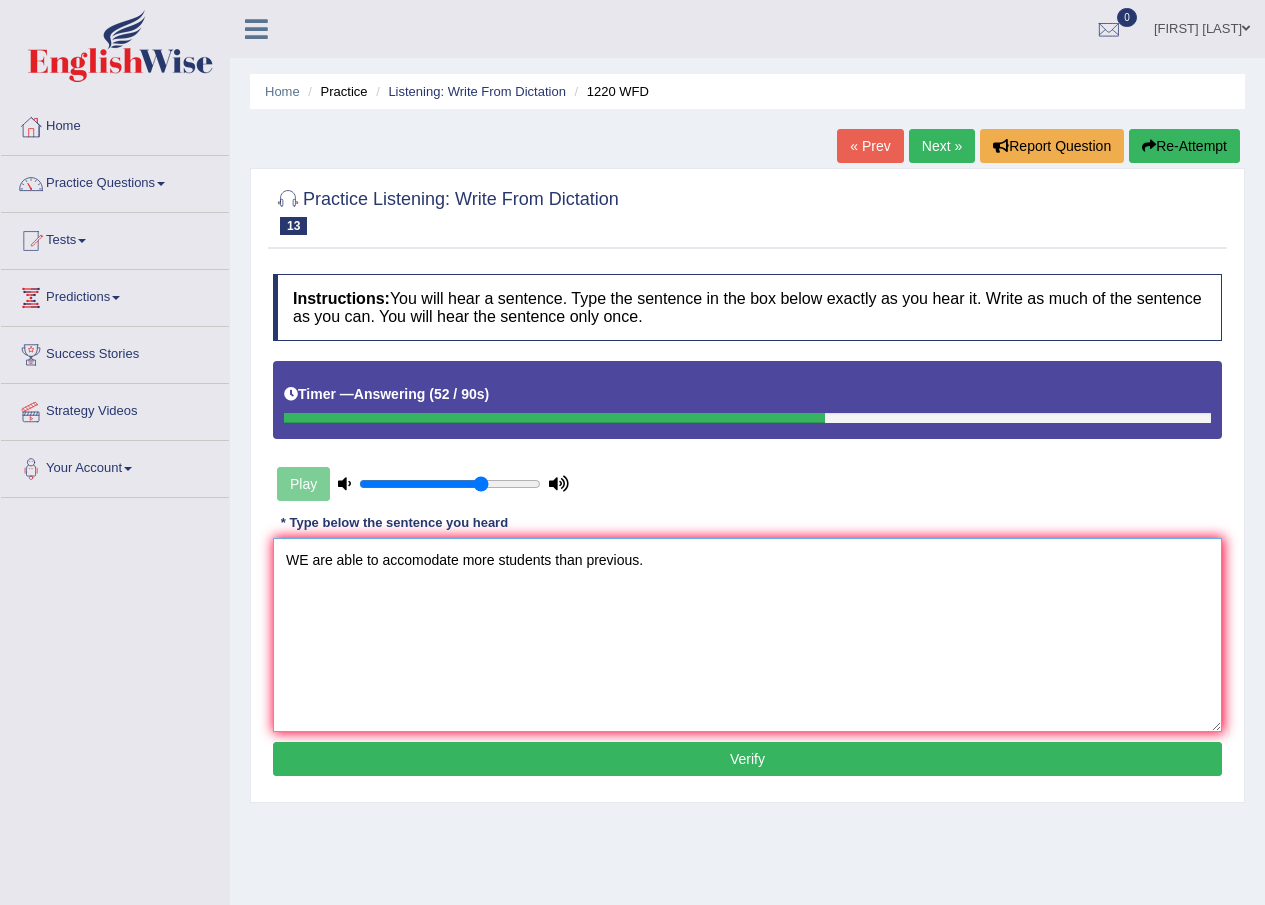 click on "WE are able to accomodate more students than previous." at bounding box center (747, 635) 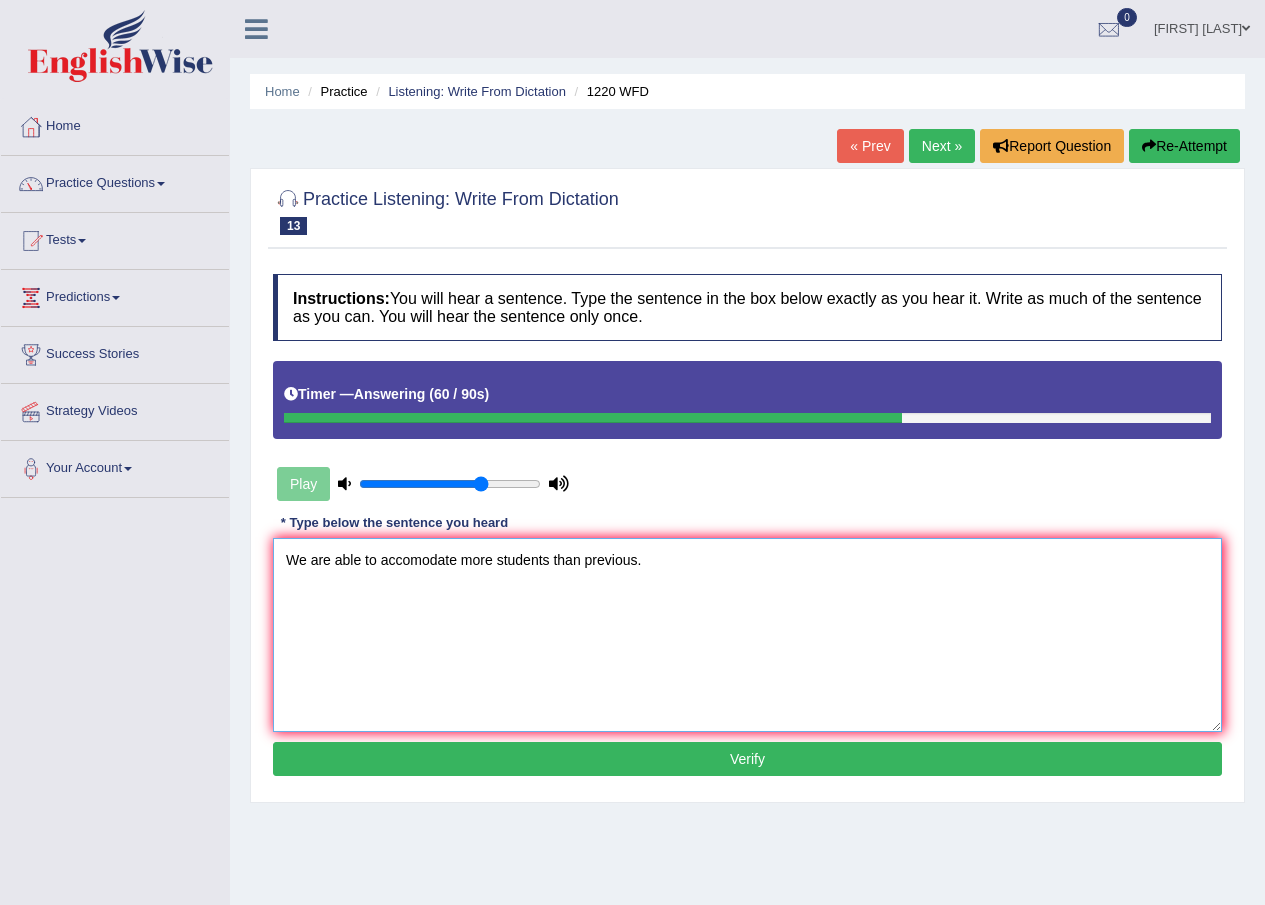 type on "We are able to accomodate more students than previous." 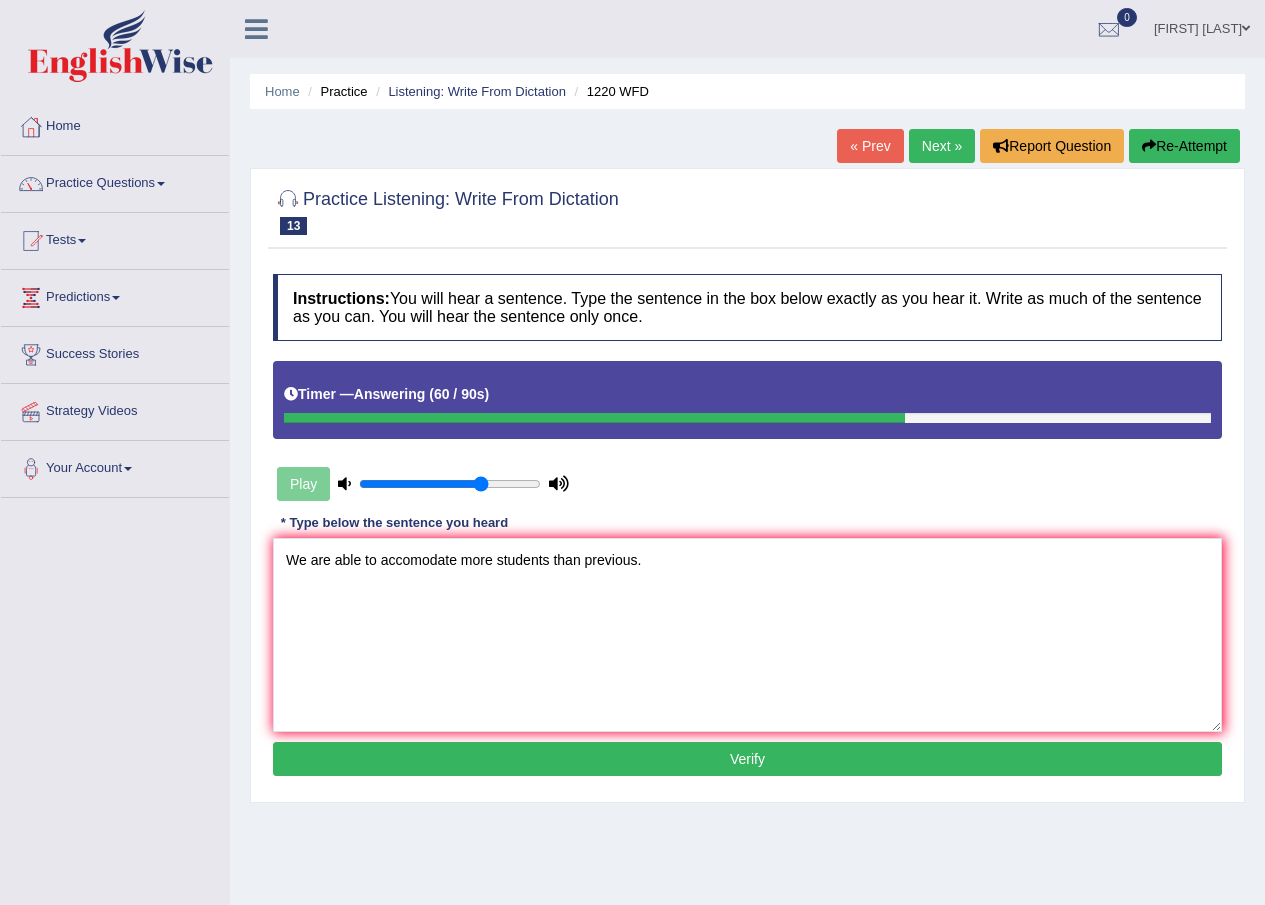 click on "Verify" at bounding box center [747, 759] 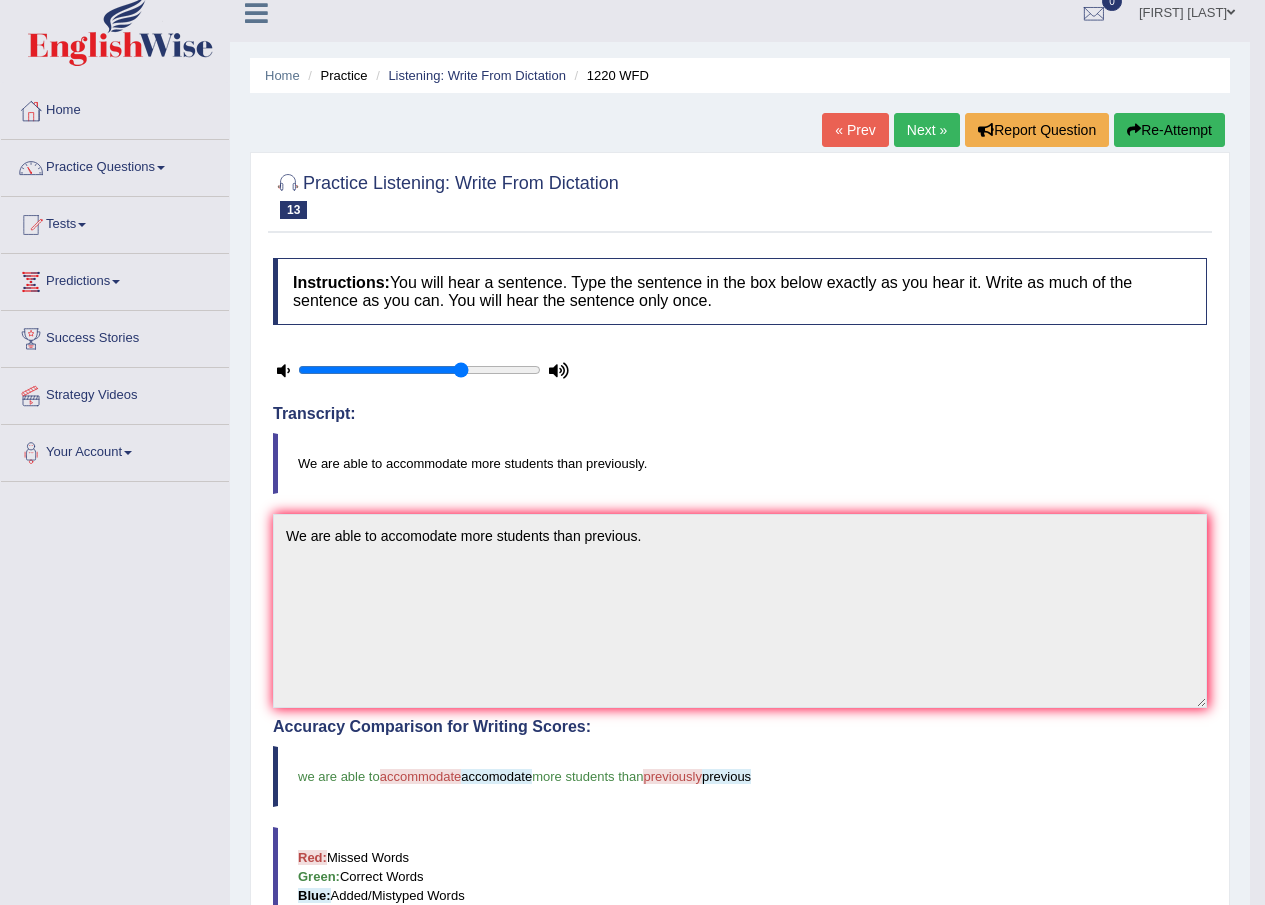 scroll, scrollTop: 0, scrollLeft: 0, axis: both 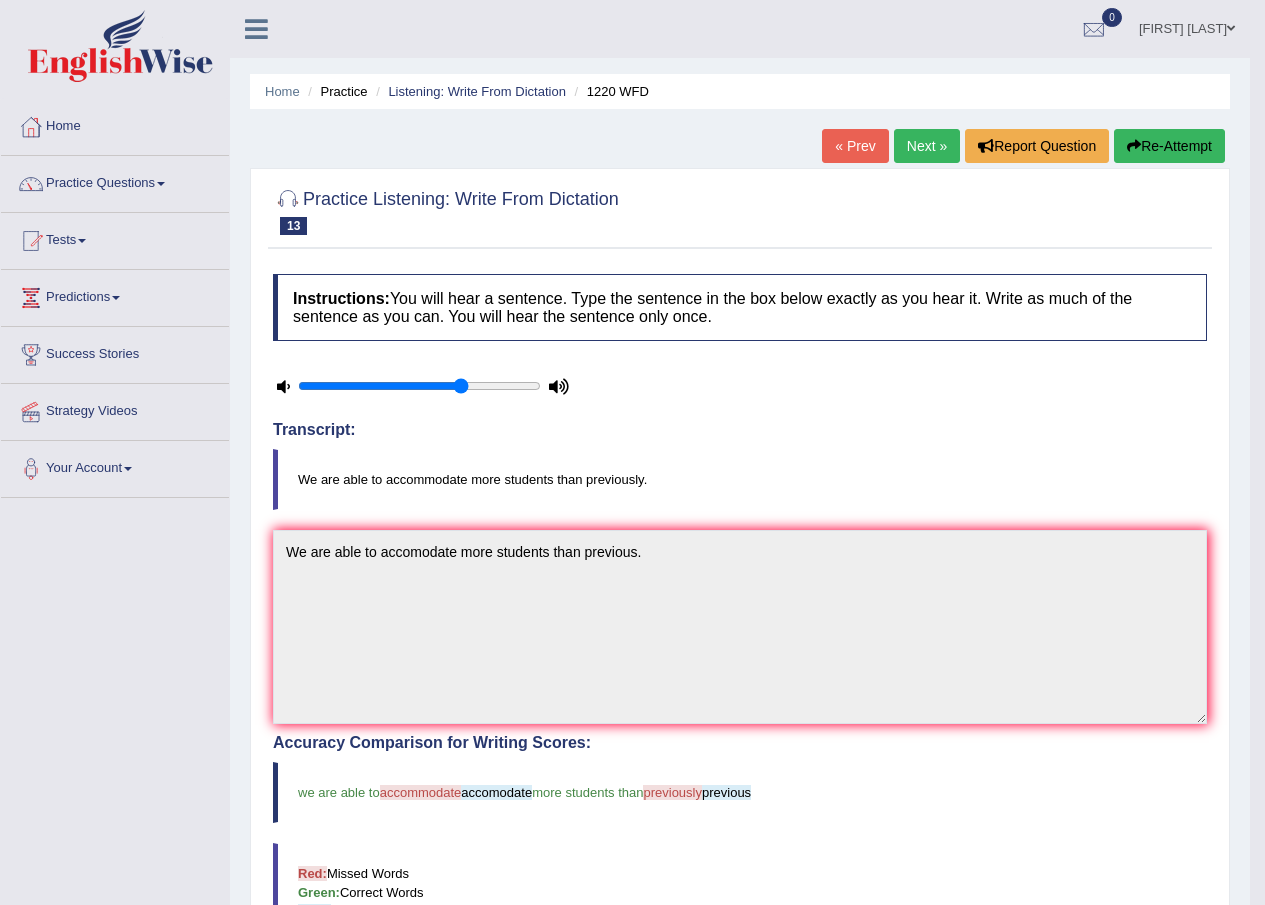 click on "Next »" at bounding box center [927, 146] 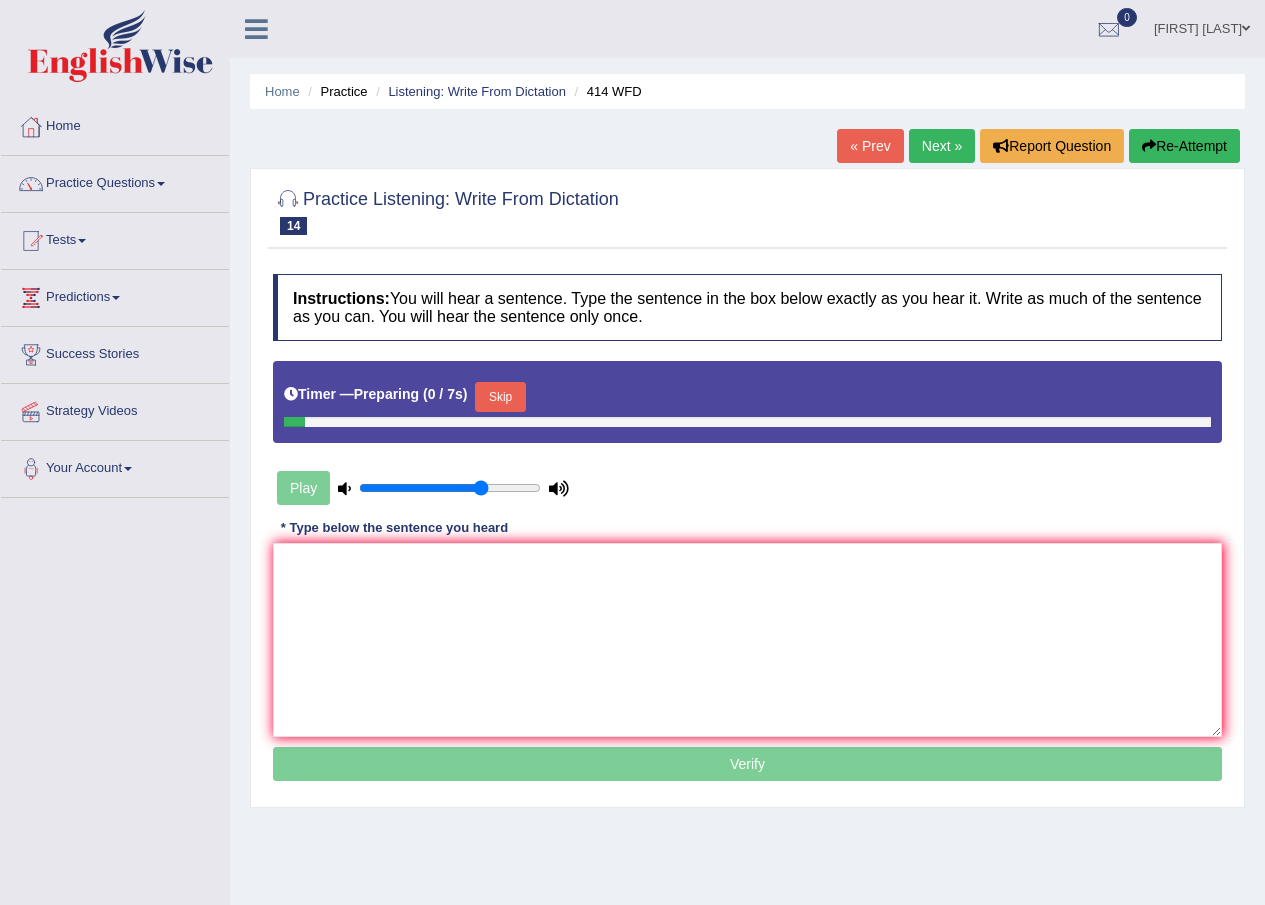 scroll, scrollTop: 0, scrollLeft: 0, axis: both 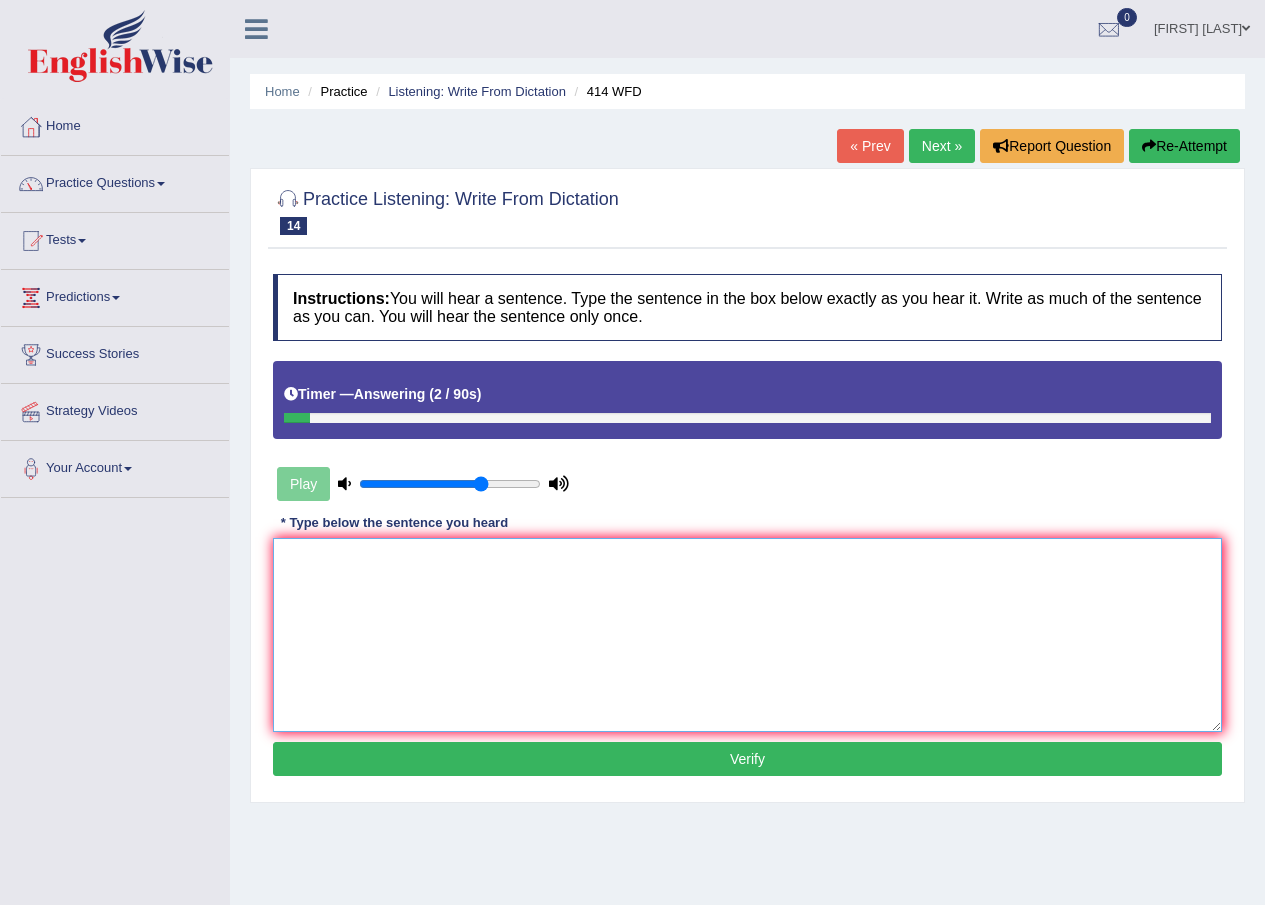 click at bounding box center [747, 635] 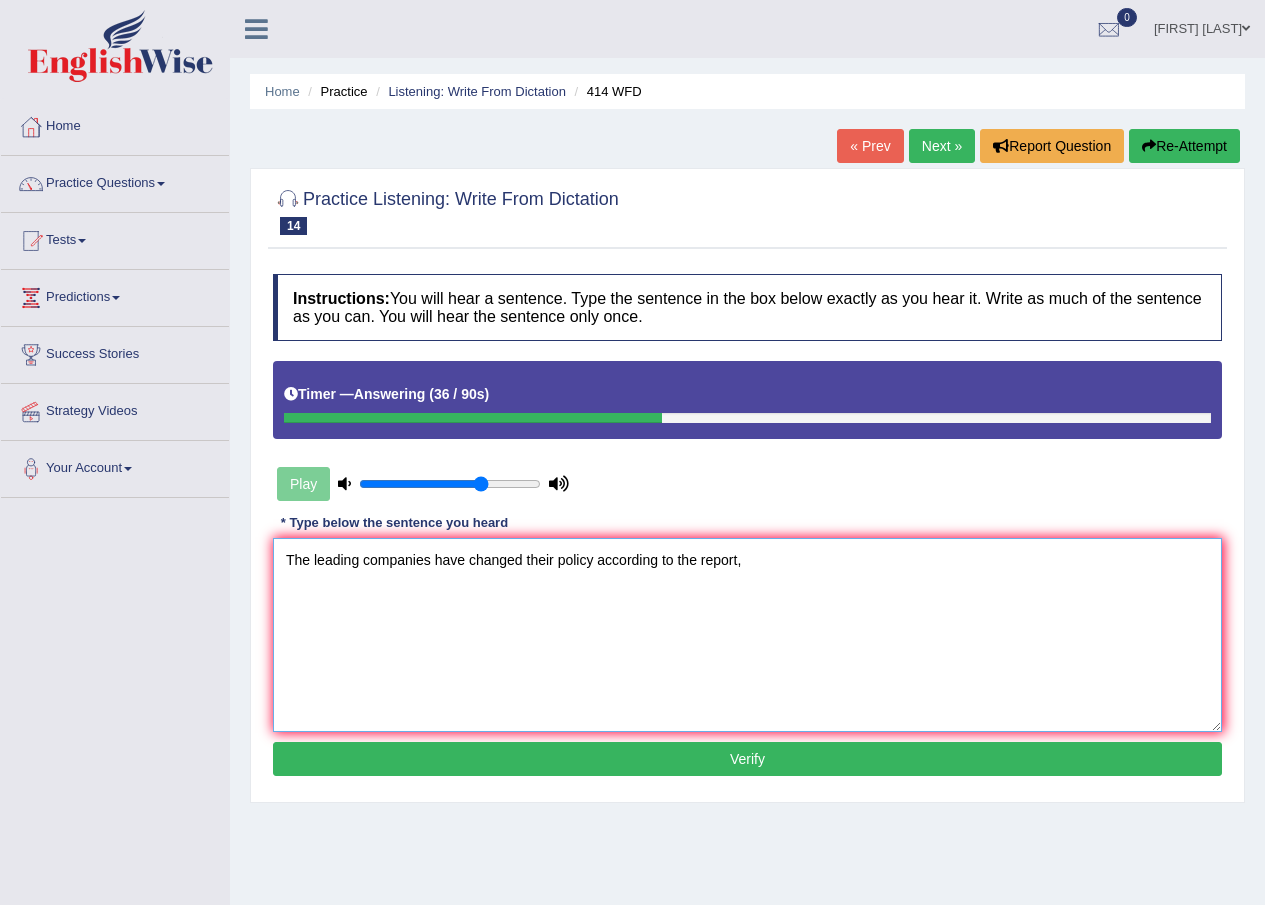 type on "The leading companies have changed their policy according to the report," 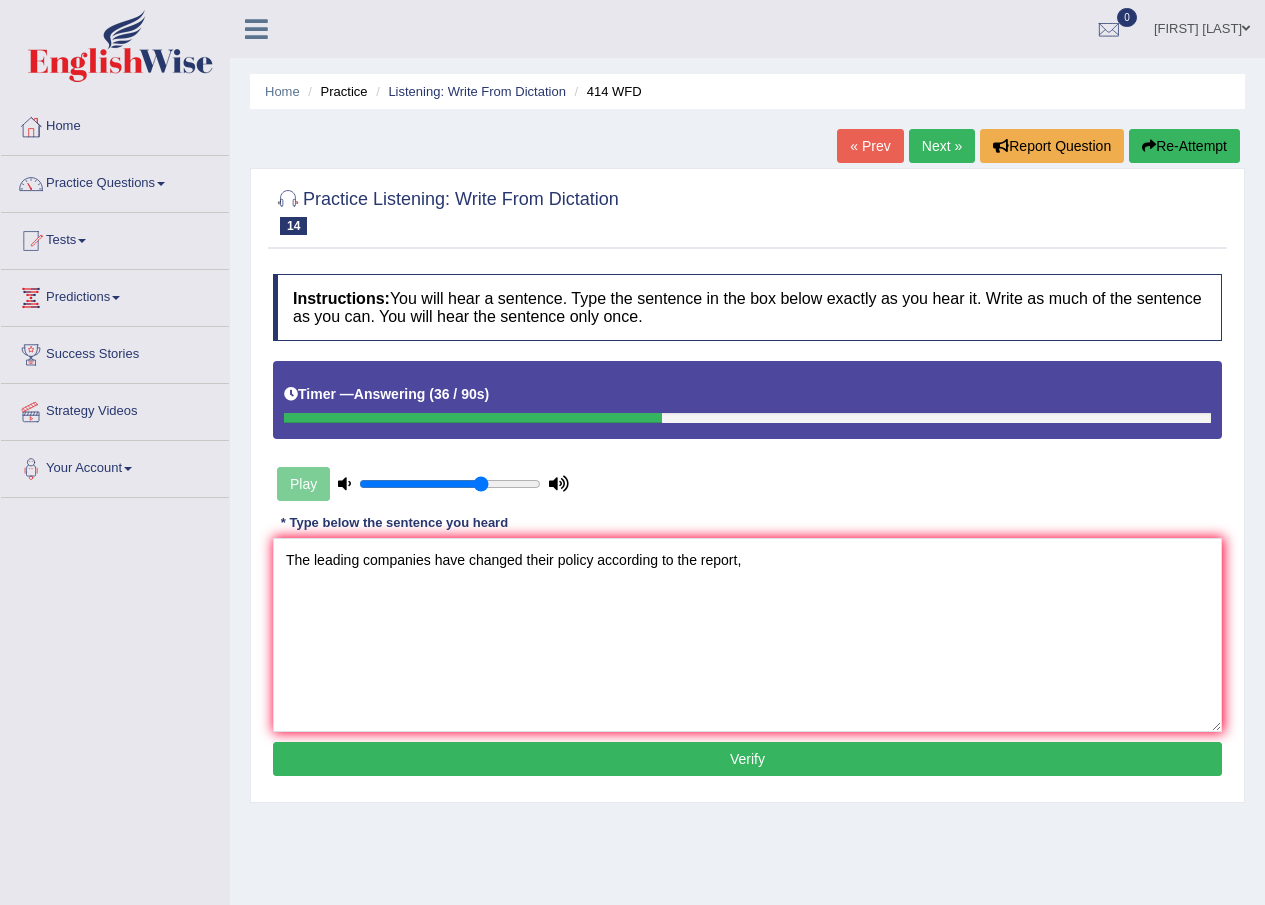 click on "Verify" at bounding box center (747, 759) 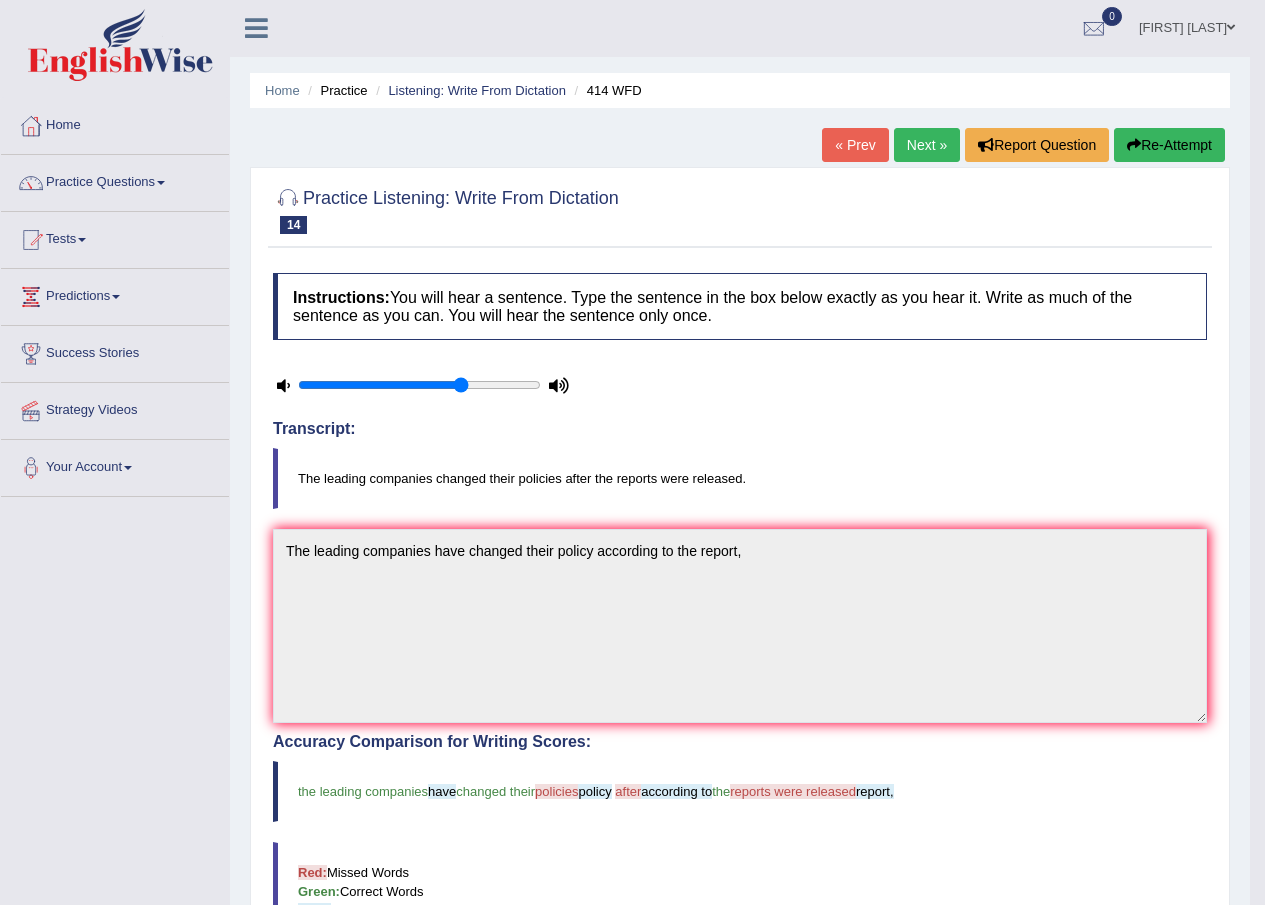 scroll, scrollTop: 0, scrollLeft: 0, axis: both 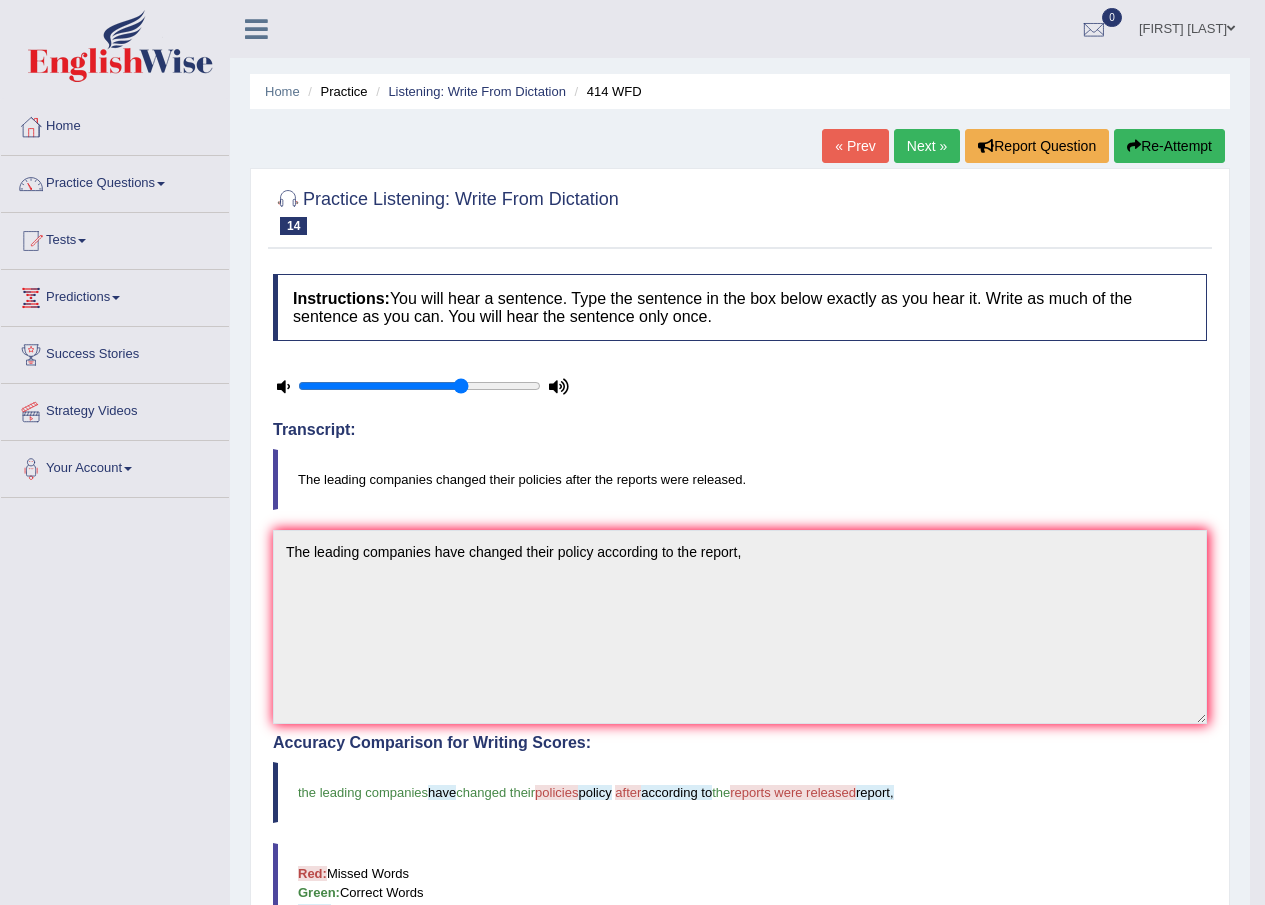 click on "Next »" at bounding box center (927, 146) 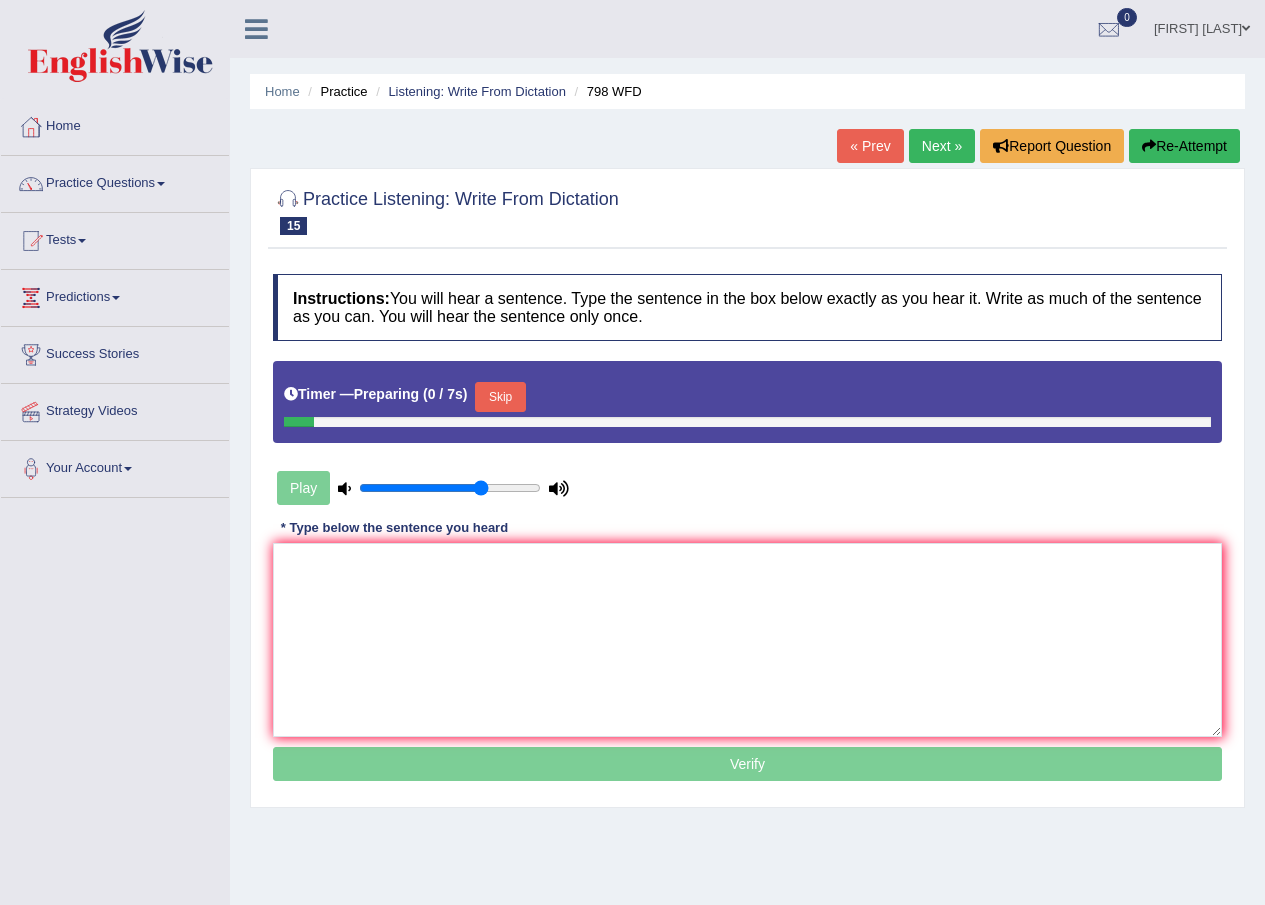 scroll, scrollTop: 0, scrollLeft: 0, axis: both 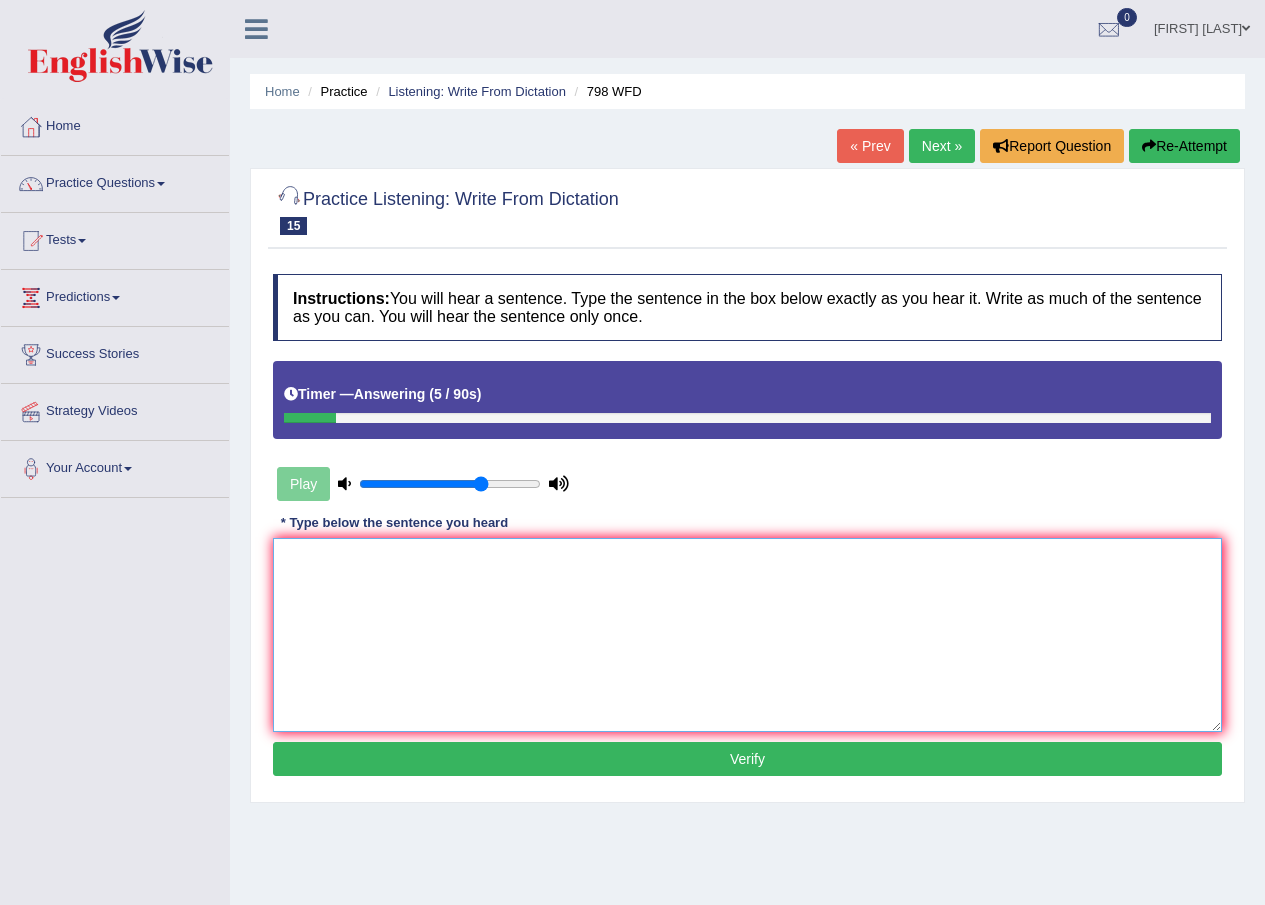 click at bounding box center (747, 635) 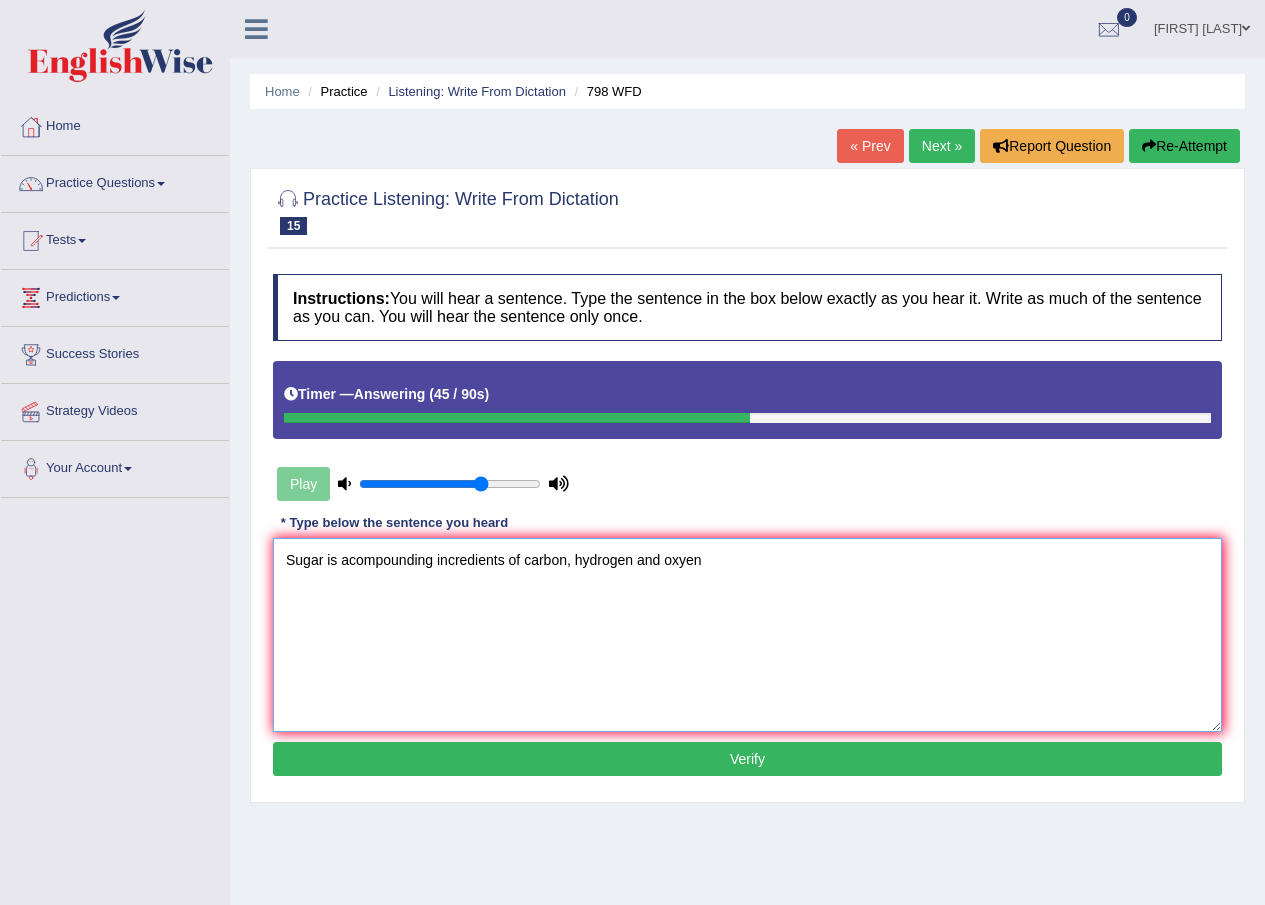 type on "Sugar is acompounding incredients of carbon, hydrogen and oxyen" 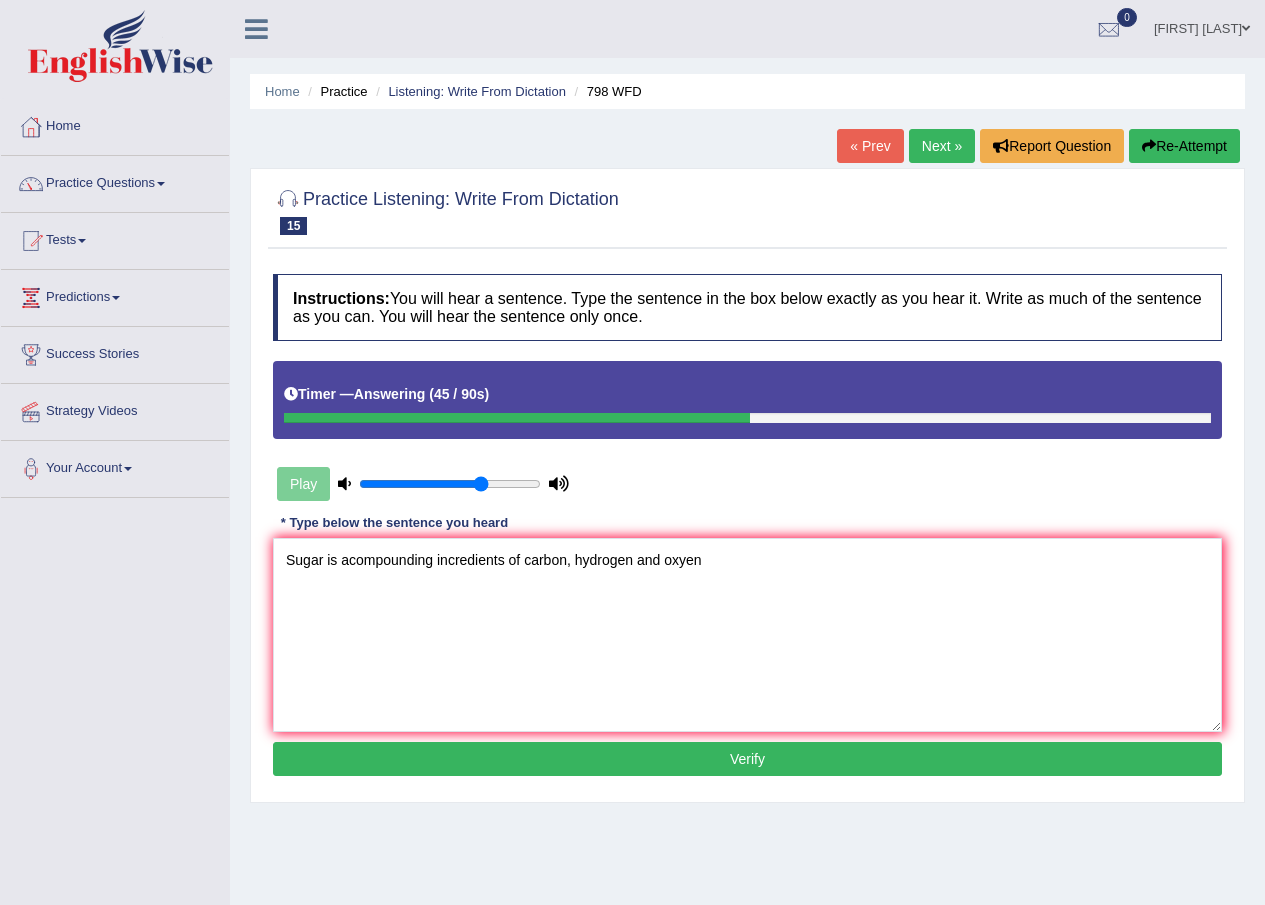click on "Verify" at bounding box center [747, 759] 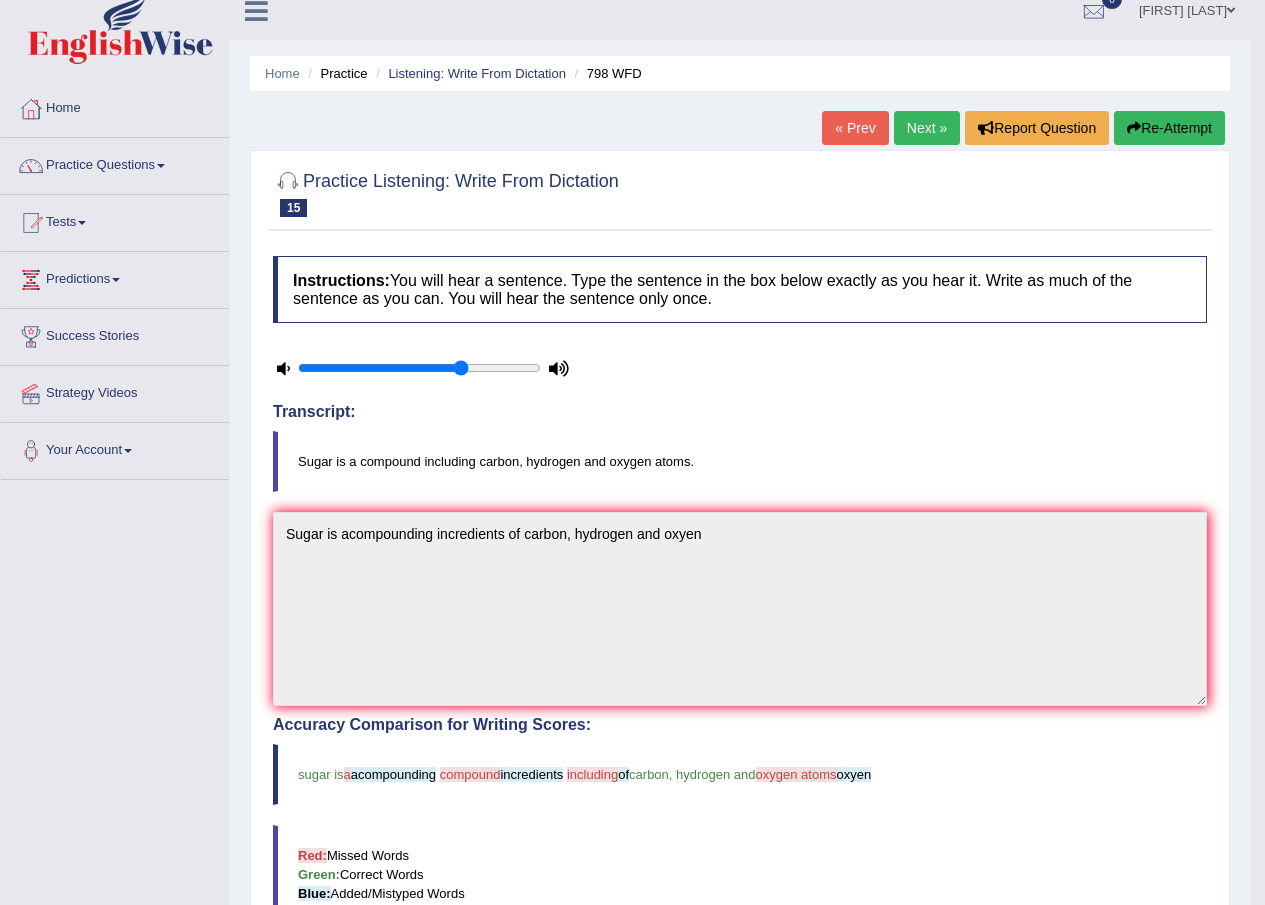 scroll, scrollTop: 0, scrollLeft: 0, axis: both 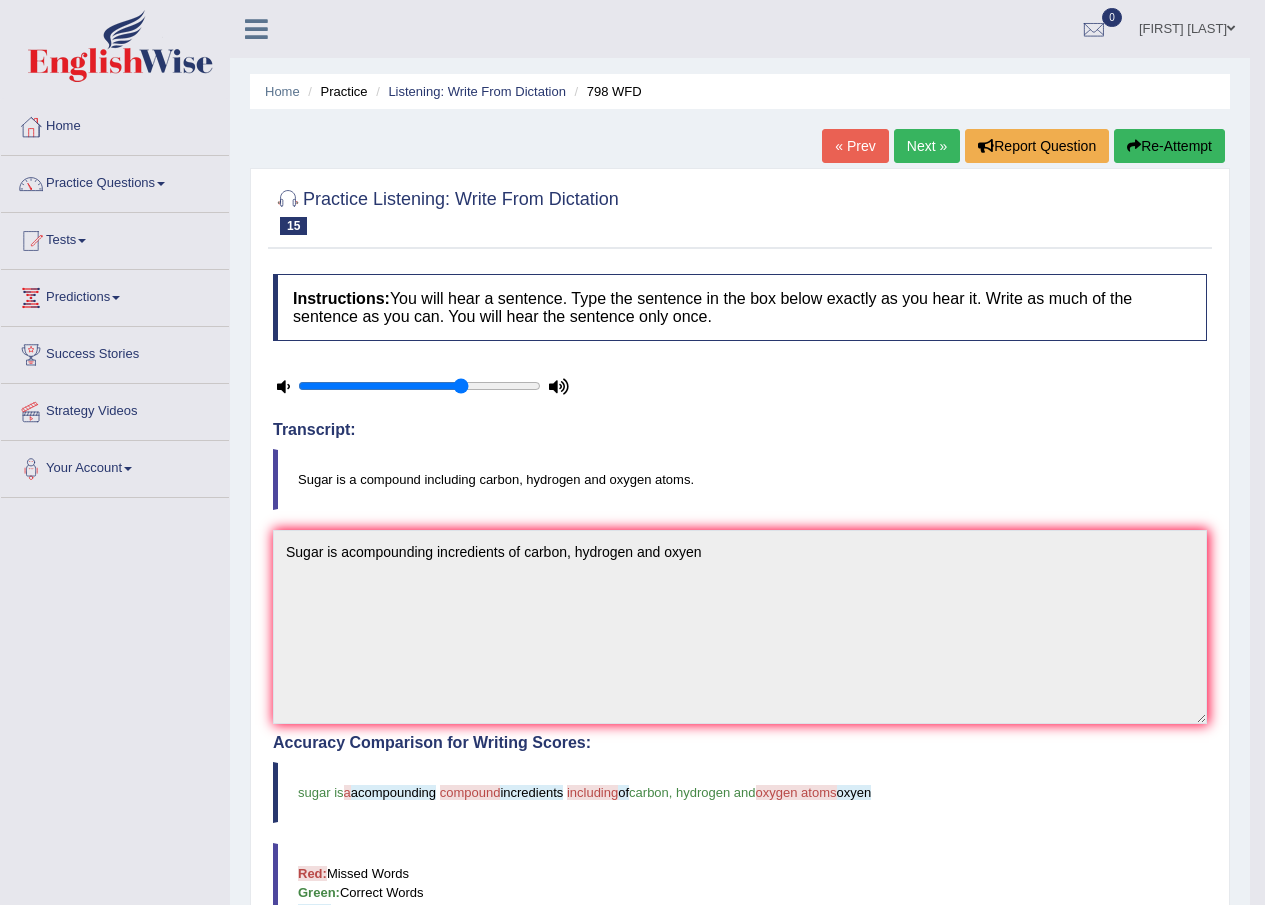 click on "Next »" at bounding box center [927, 146] 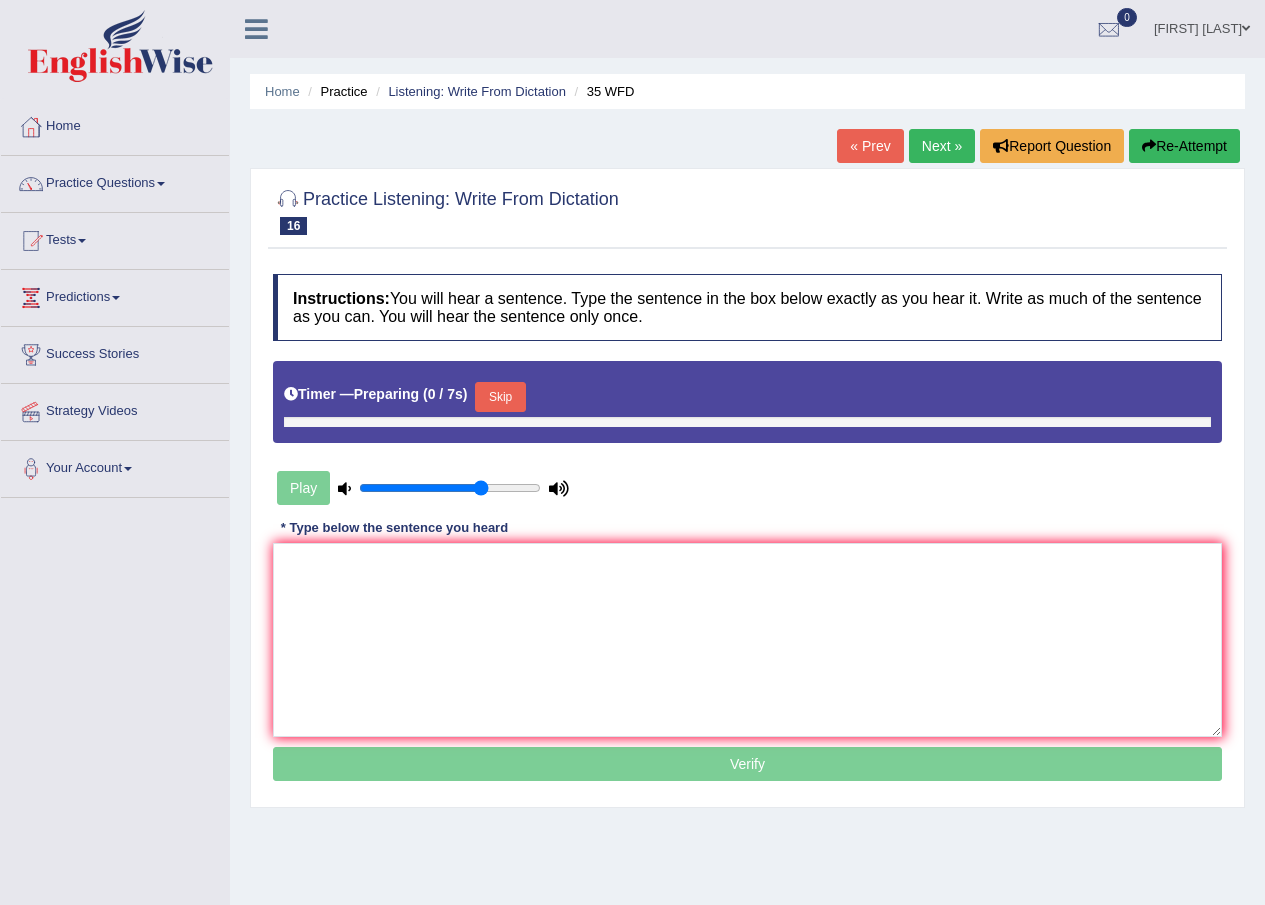 scroll, scrollTop: 0, scrollLeft: 0, axis: both 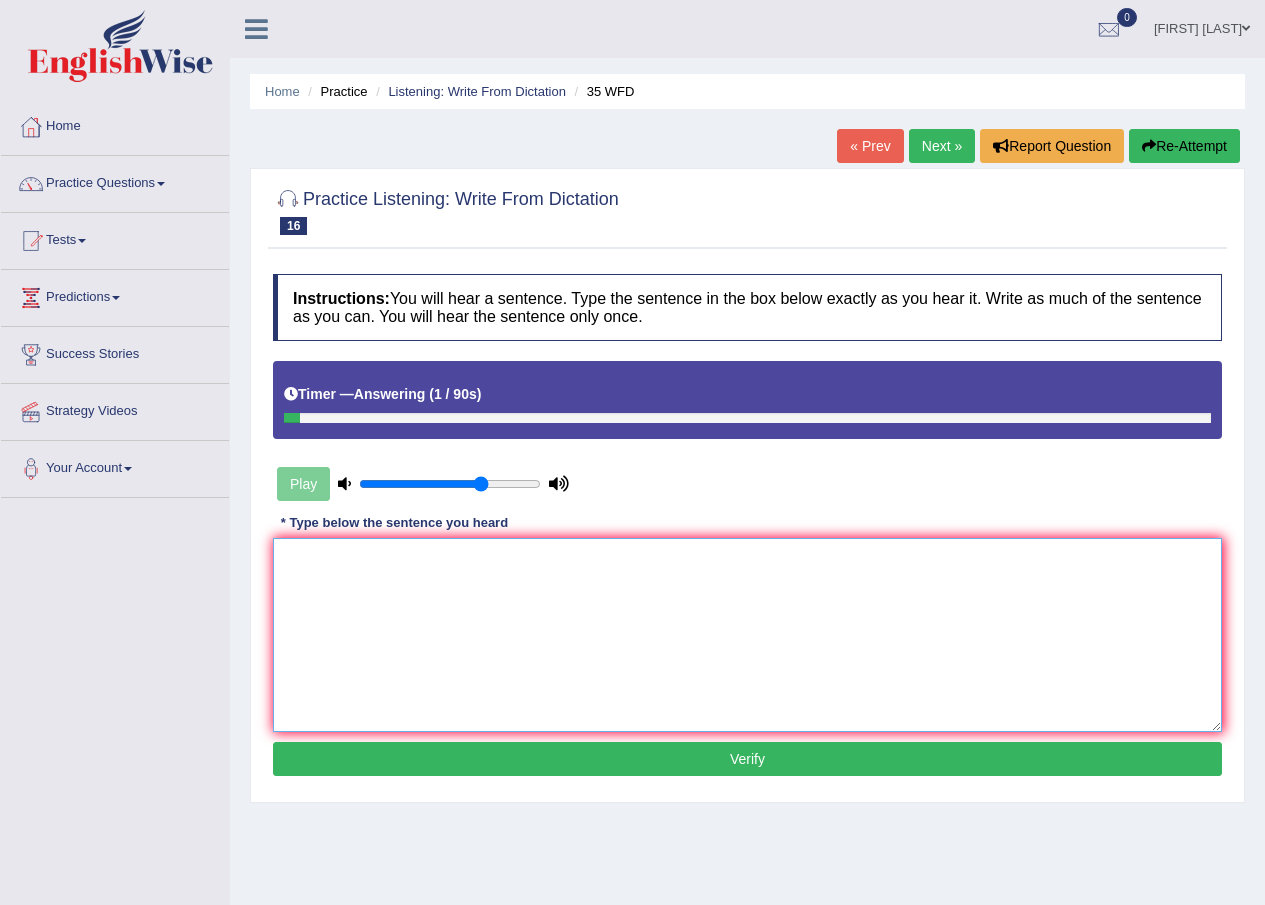 click at bounding box center (747, 635) 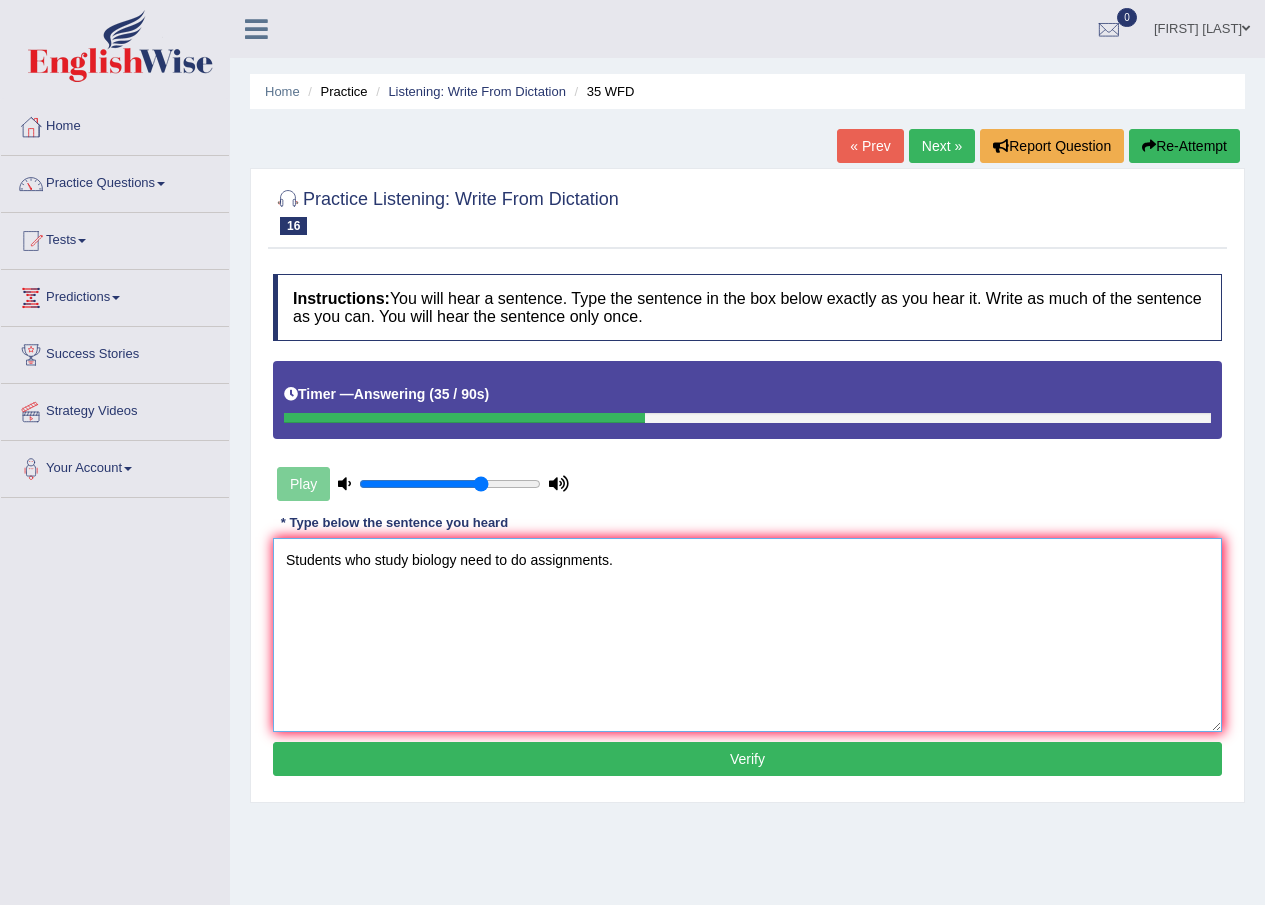 type on "Students who study biology need to do assignments." 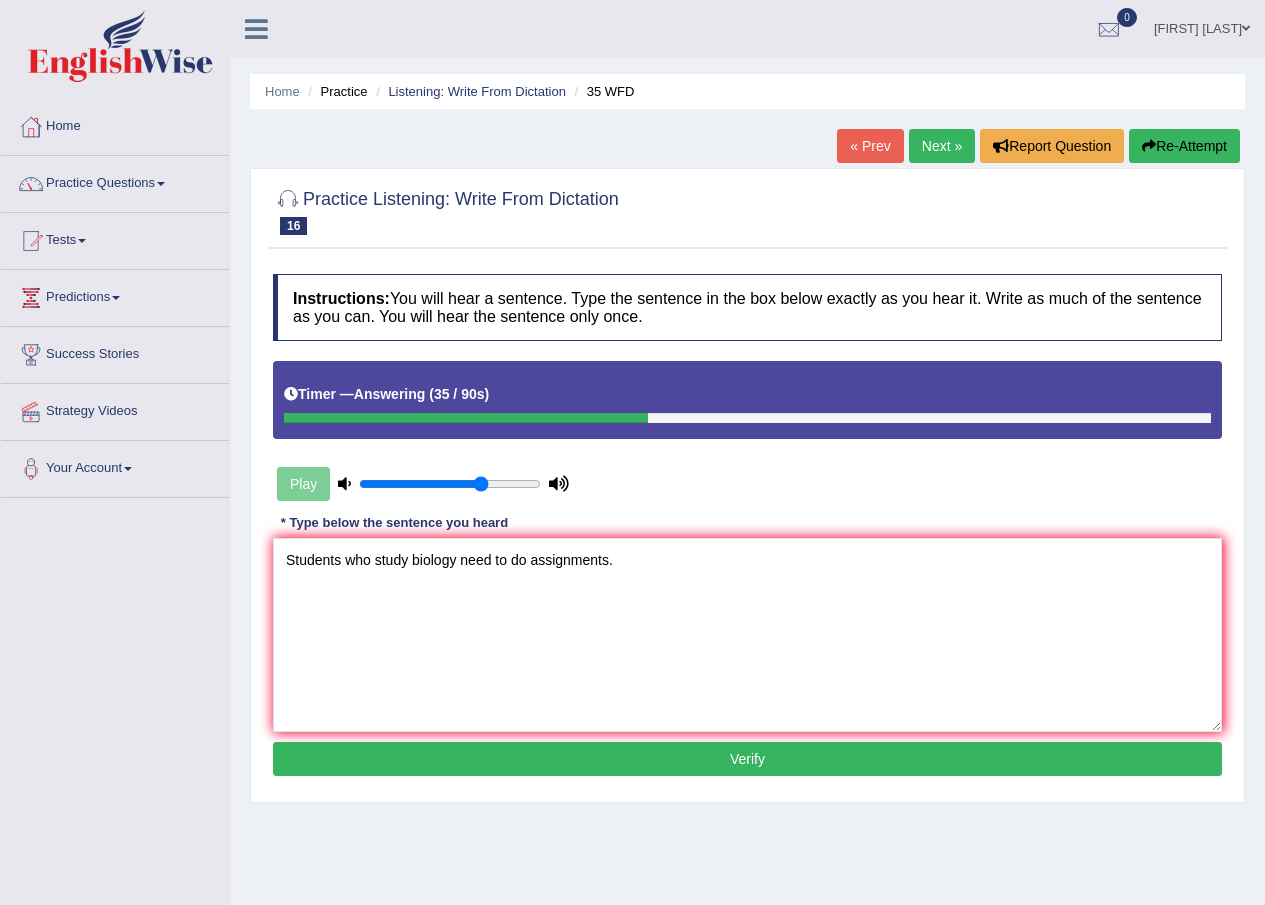 click on "Verify" at bounding box center (747, 759) 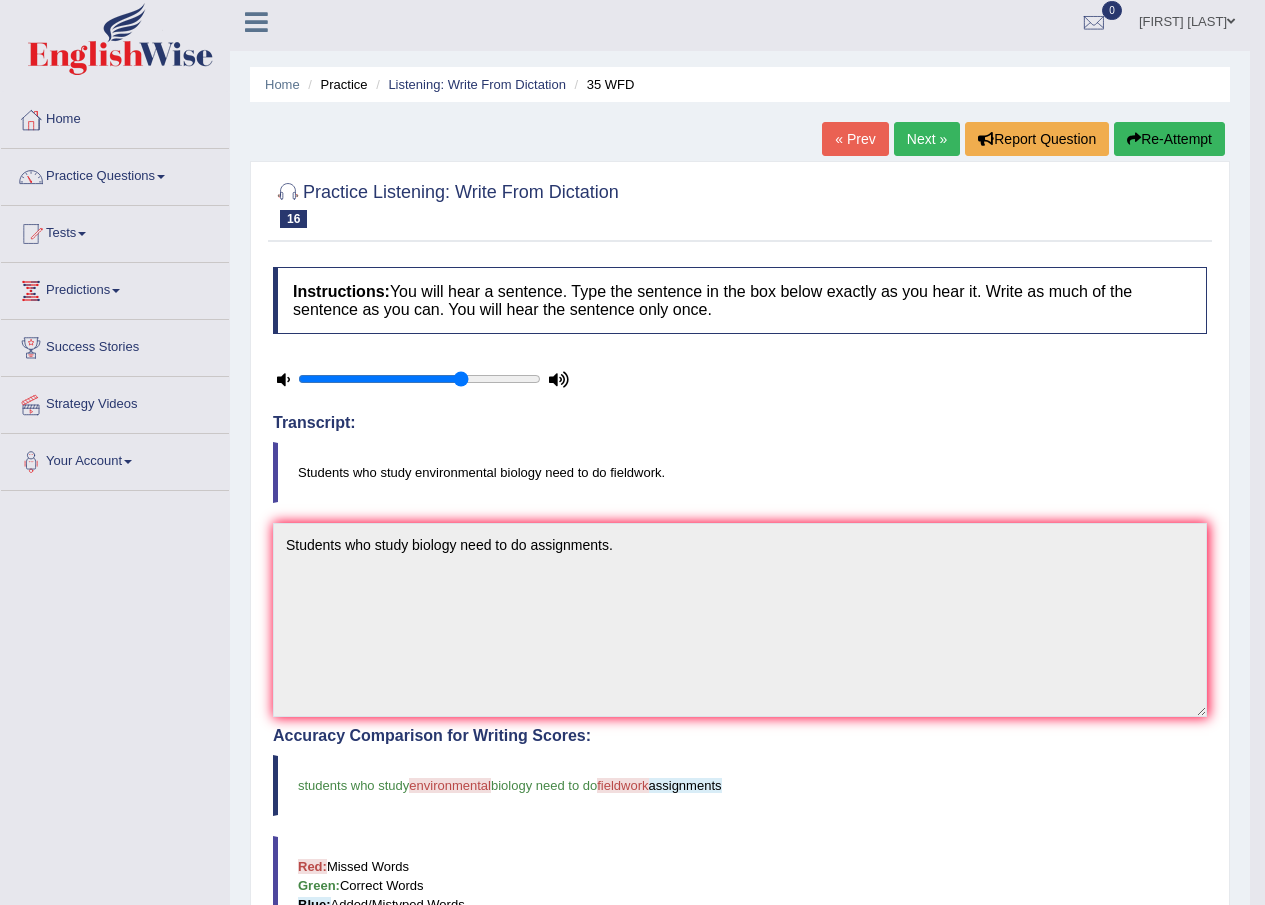 scroll, scrollTop: 0, scrollLeft: 0, axis: both 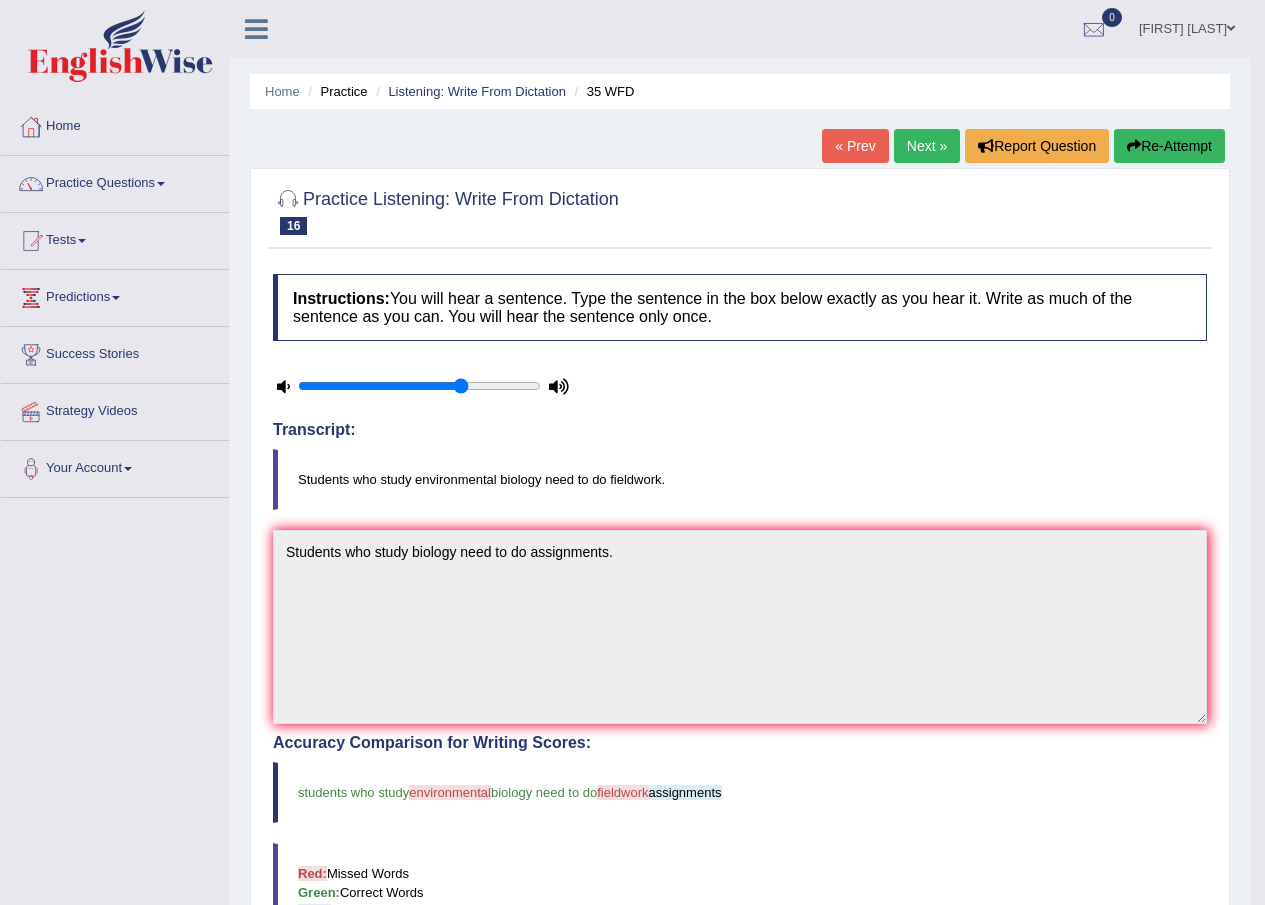 click on "Next »" at bounding box center [927, 146] 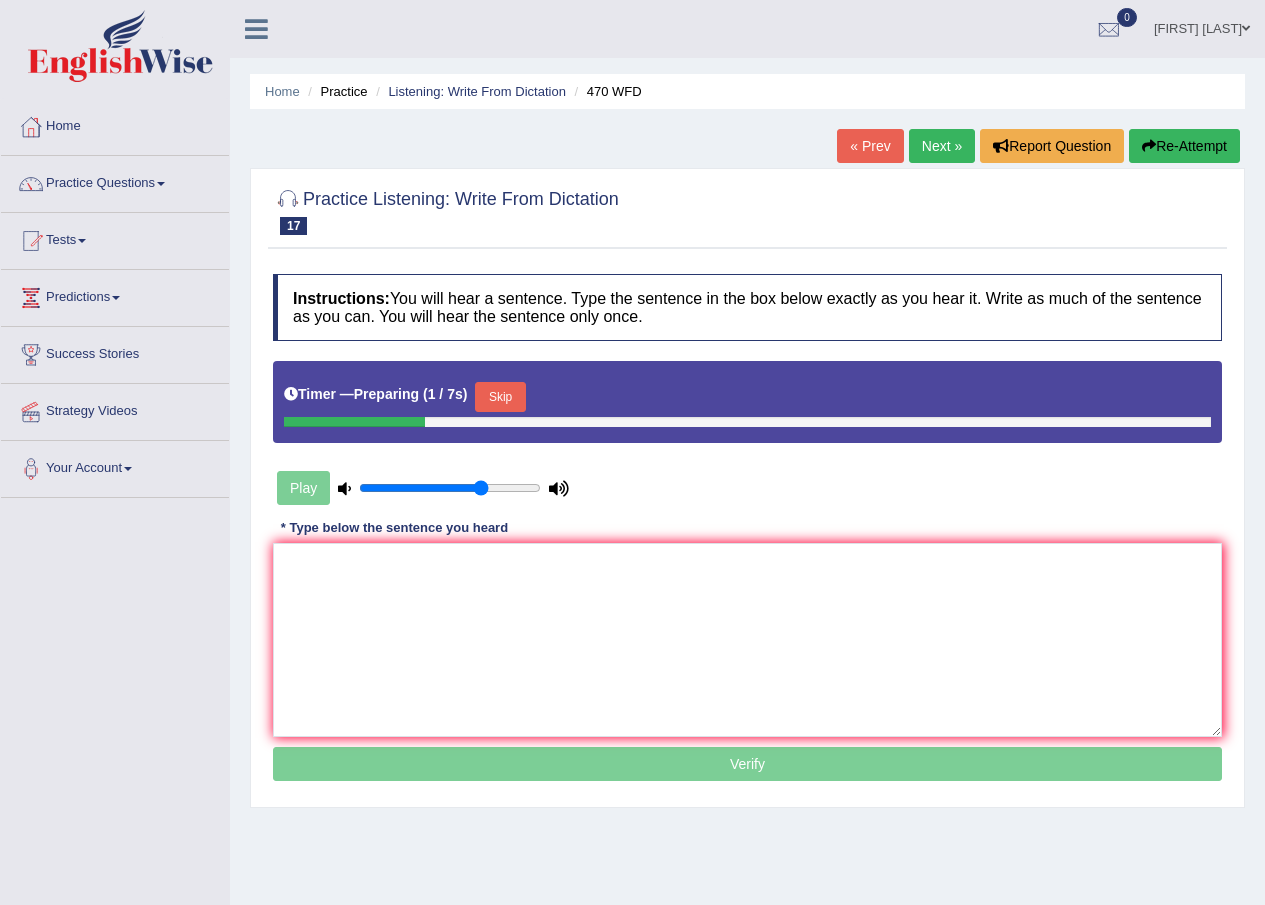scroll, scrollTop: 0, scrollLeft: 0, axis: both 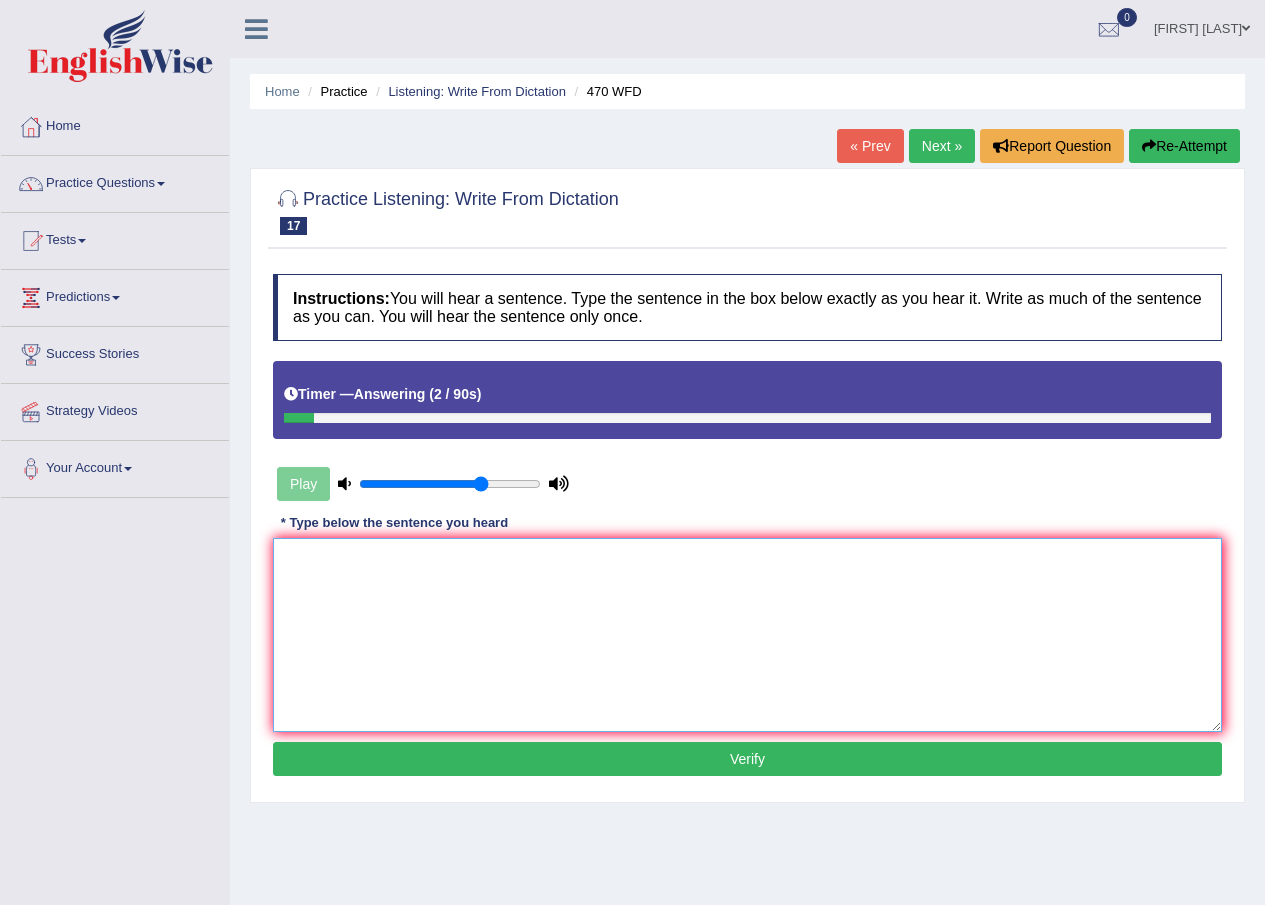 click at bounding box center [747, 635] 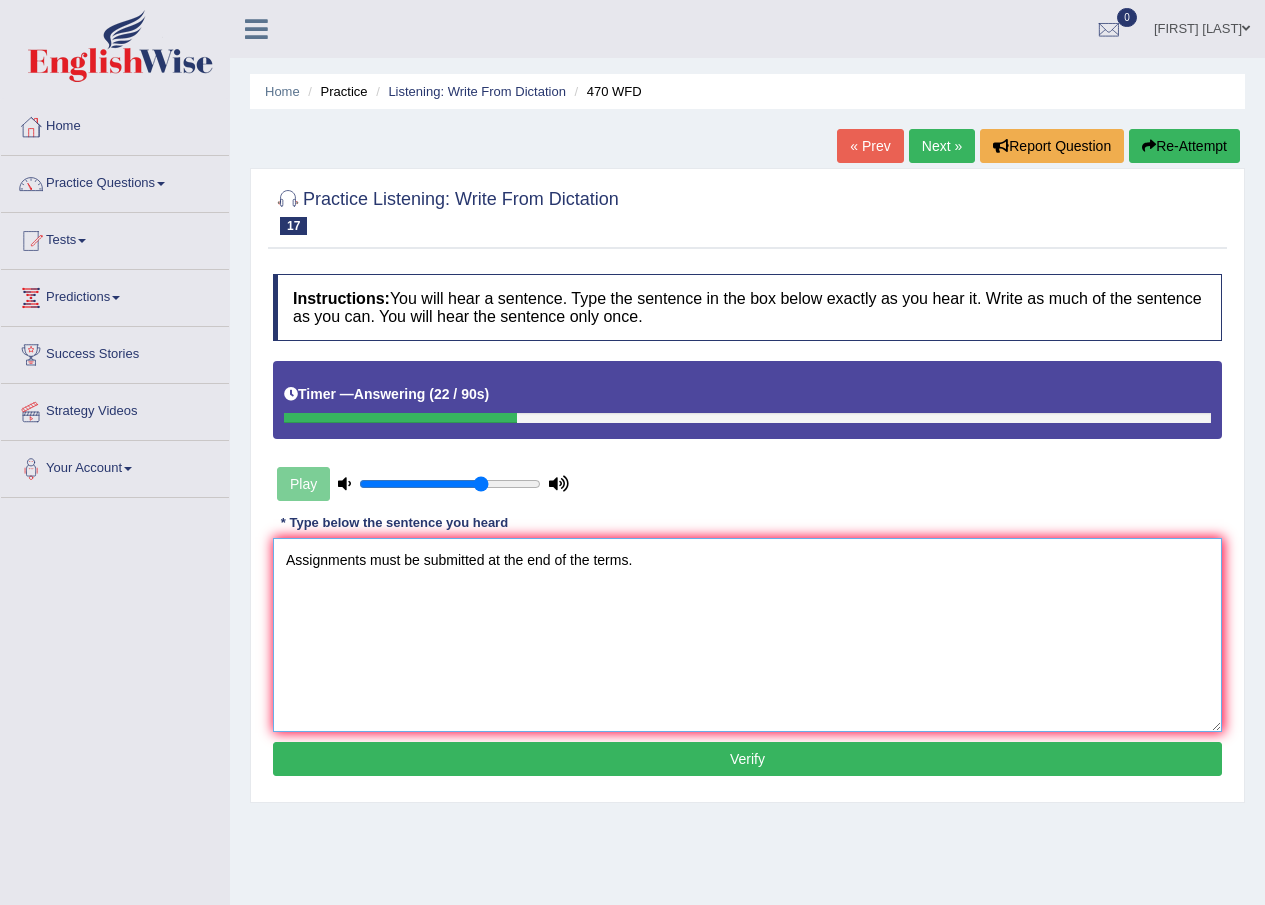 type on "Assignments must be submitted at the end of the terms." 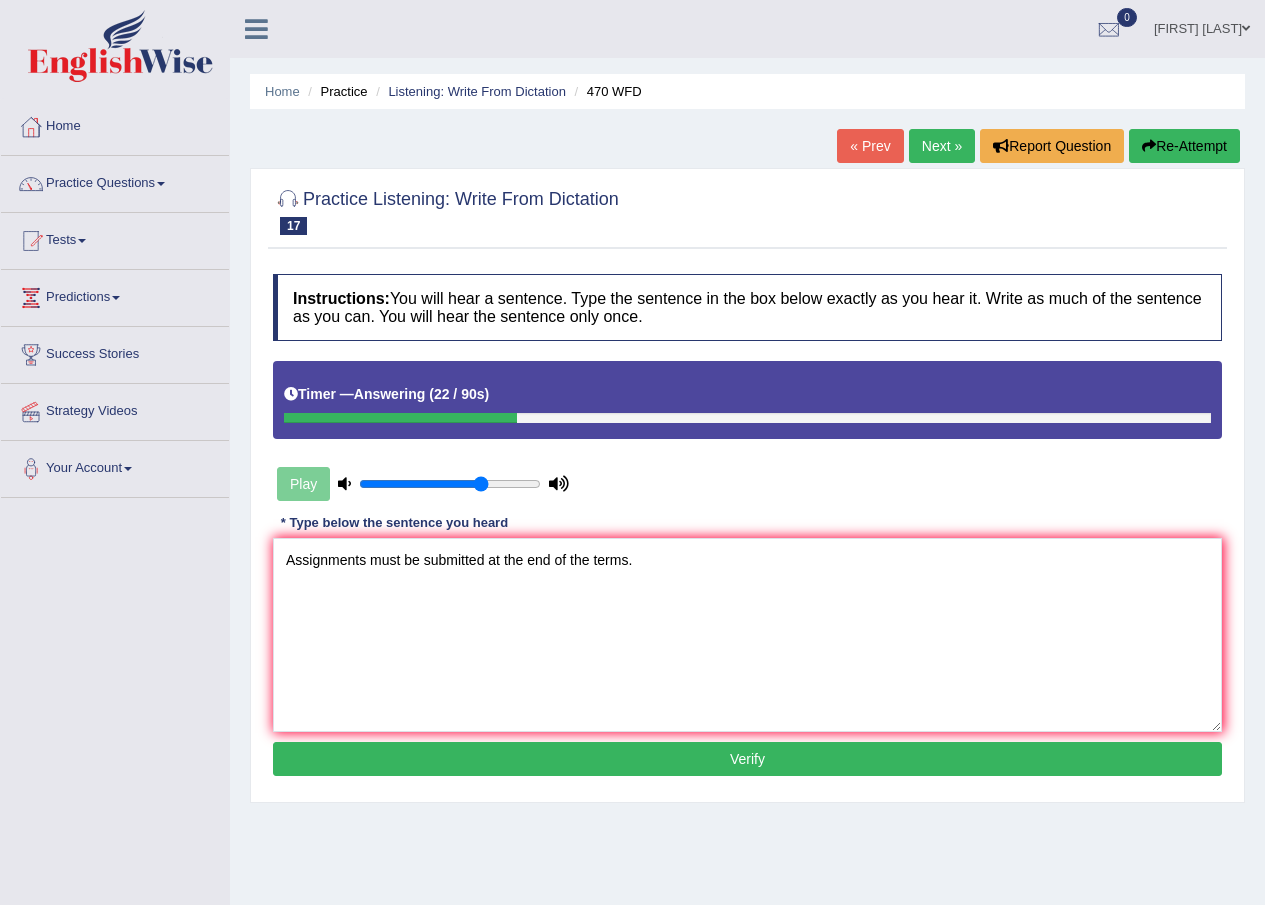 click on "Verify" at bounding box center (747, 759) 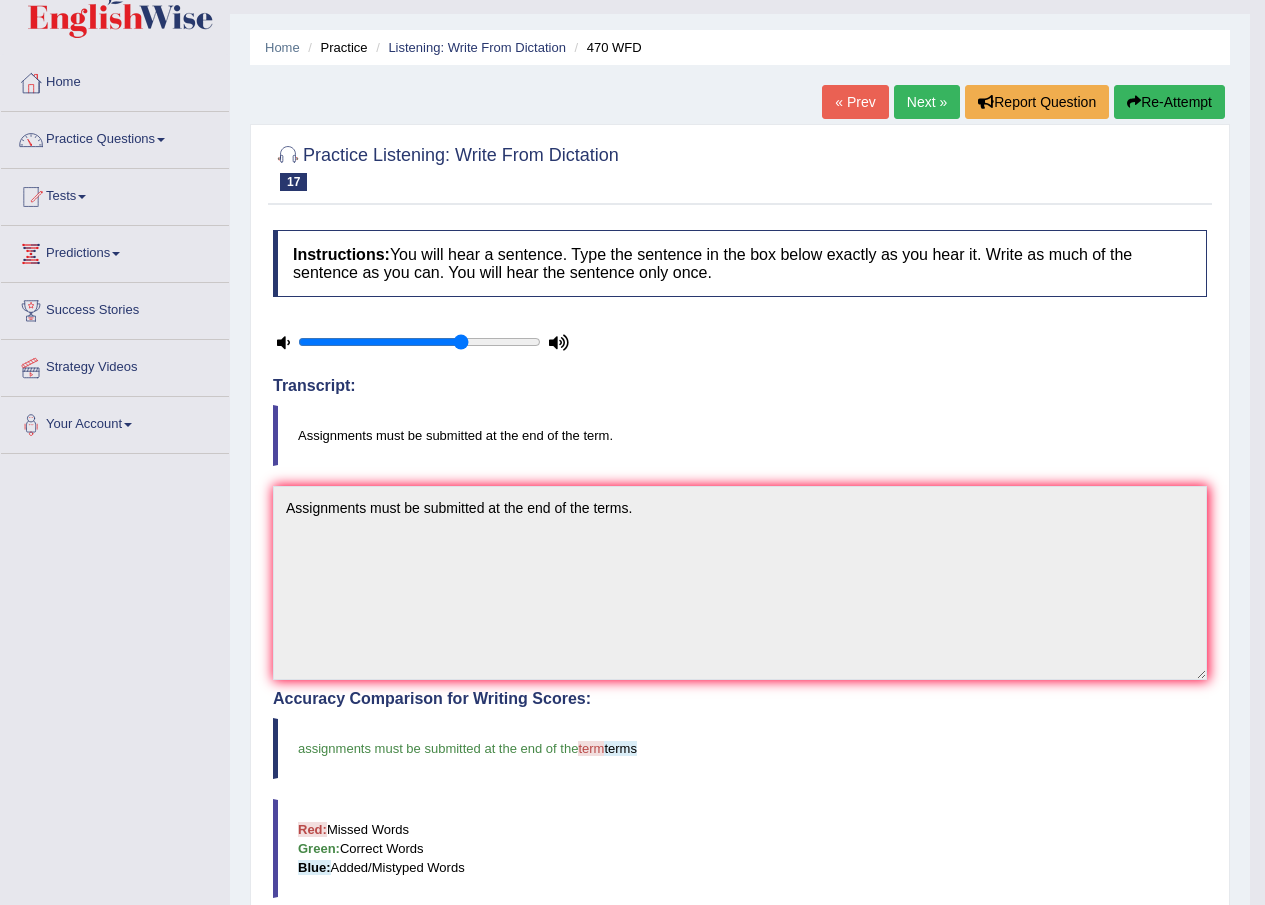 scroll, scrollTop: 0, scrollLeft: 0, axis: both 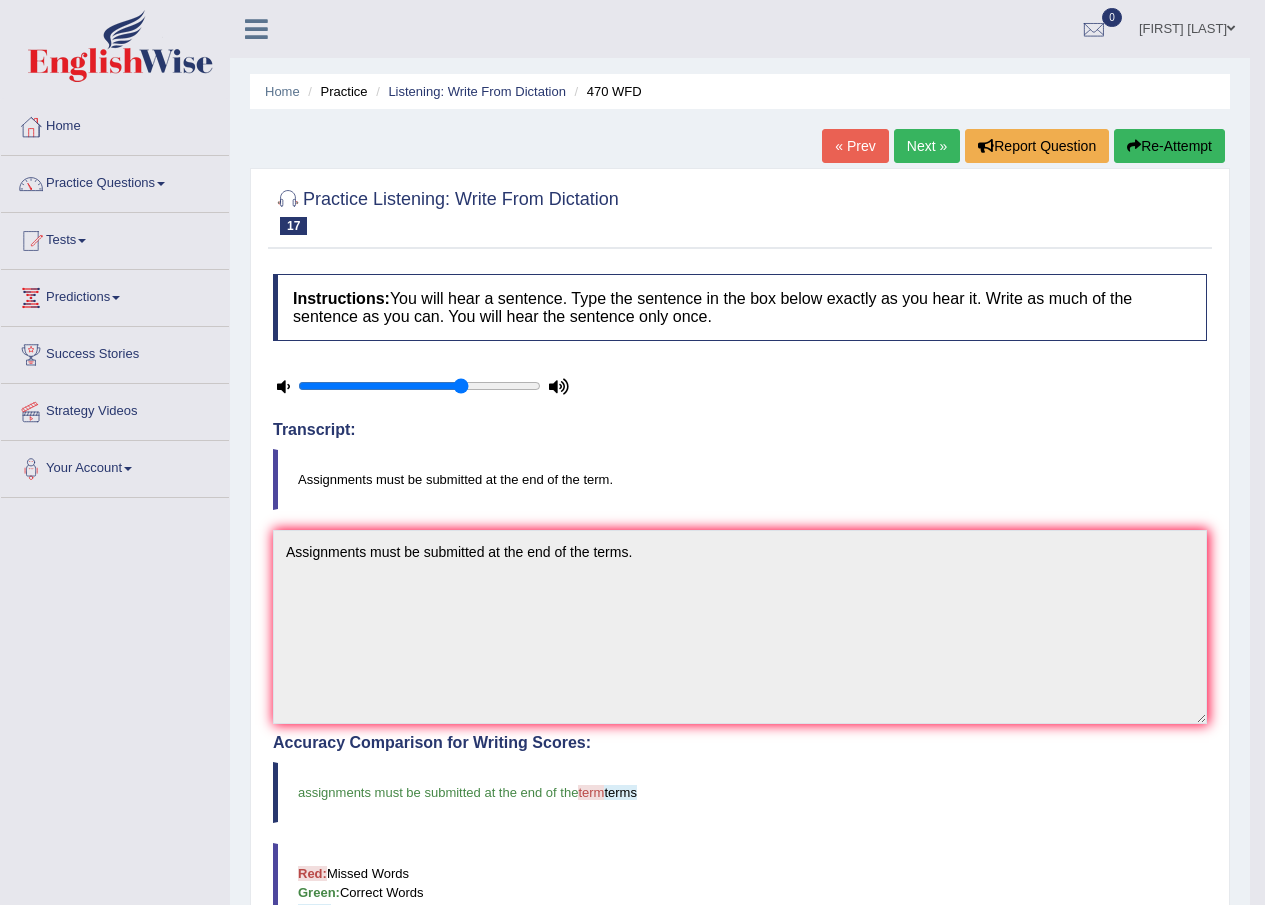click on "Next »" at bounding box center [927, 146] 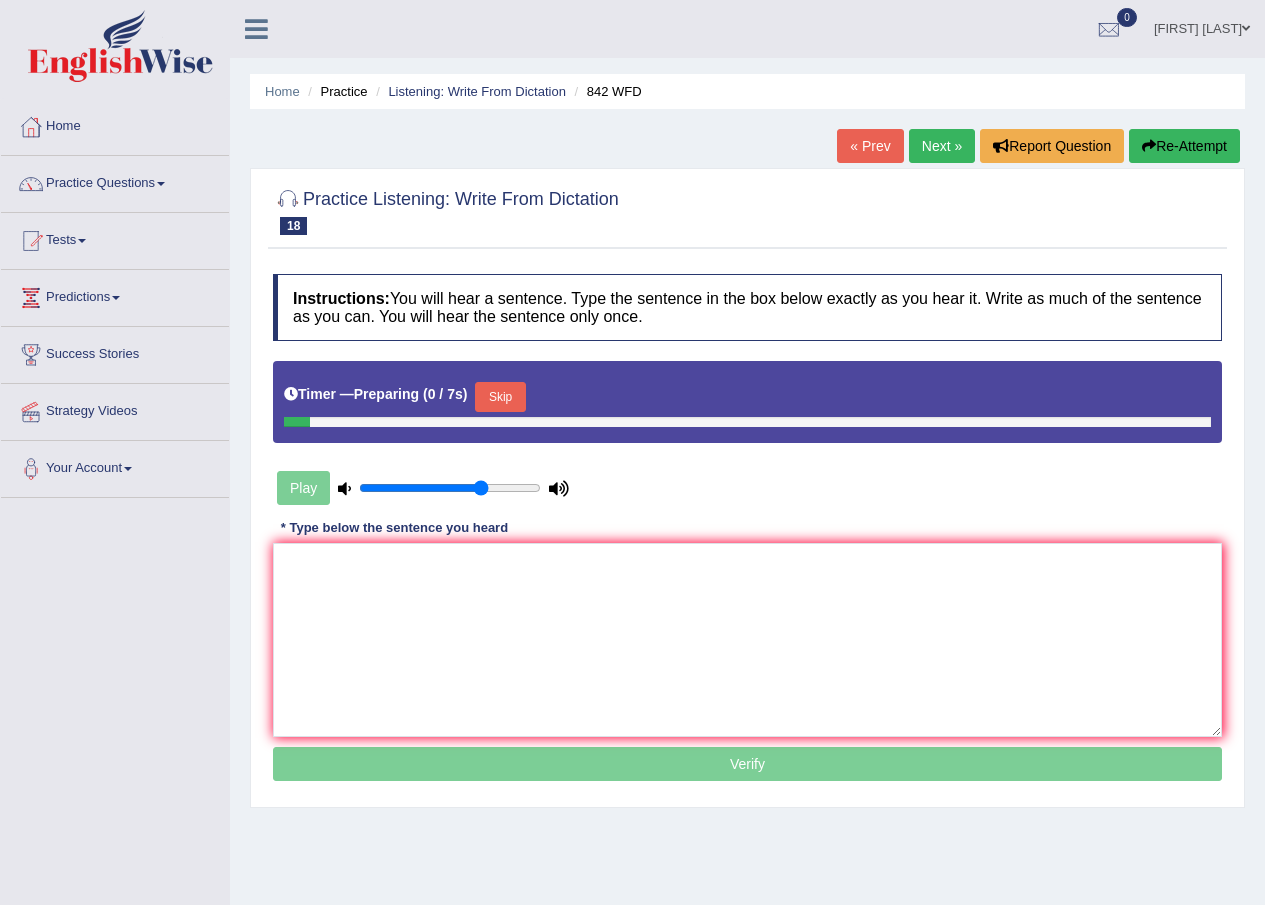 scroll, scrollTop: 0, scrollLeft: 0, axis: both 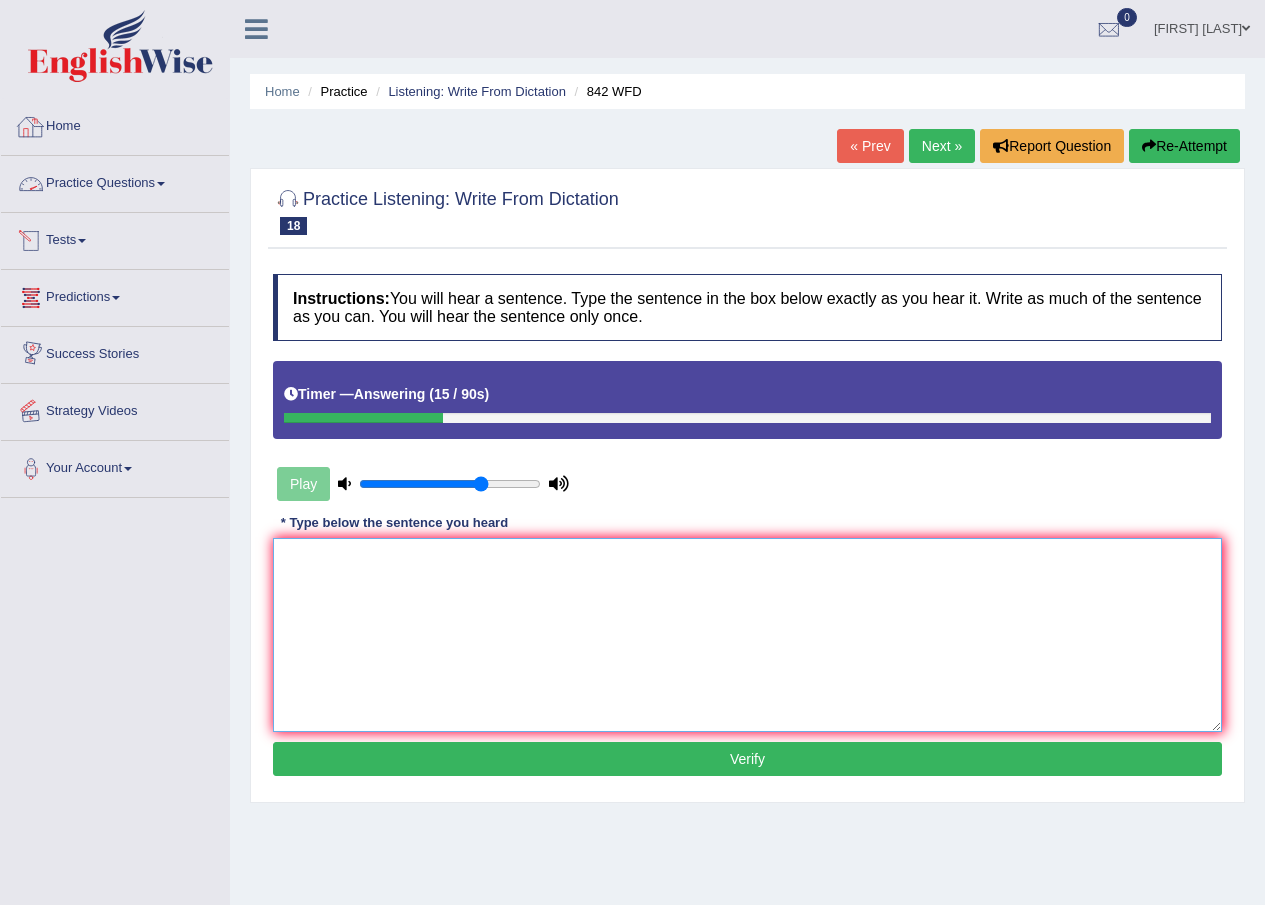 drag, startPoint x: 321, startPoint y: 564, endPoint x: 337, endPoint y: 551, distance: 20.615528 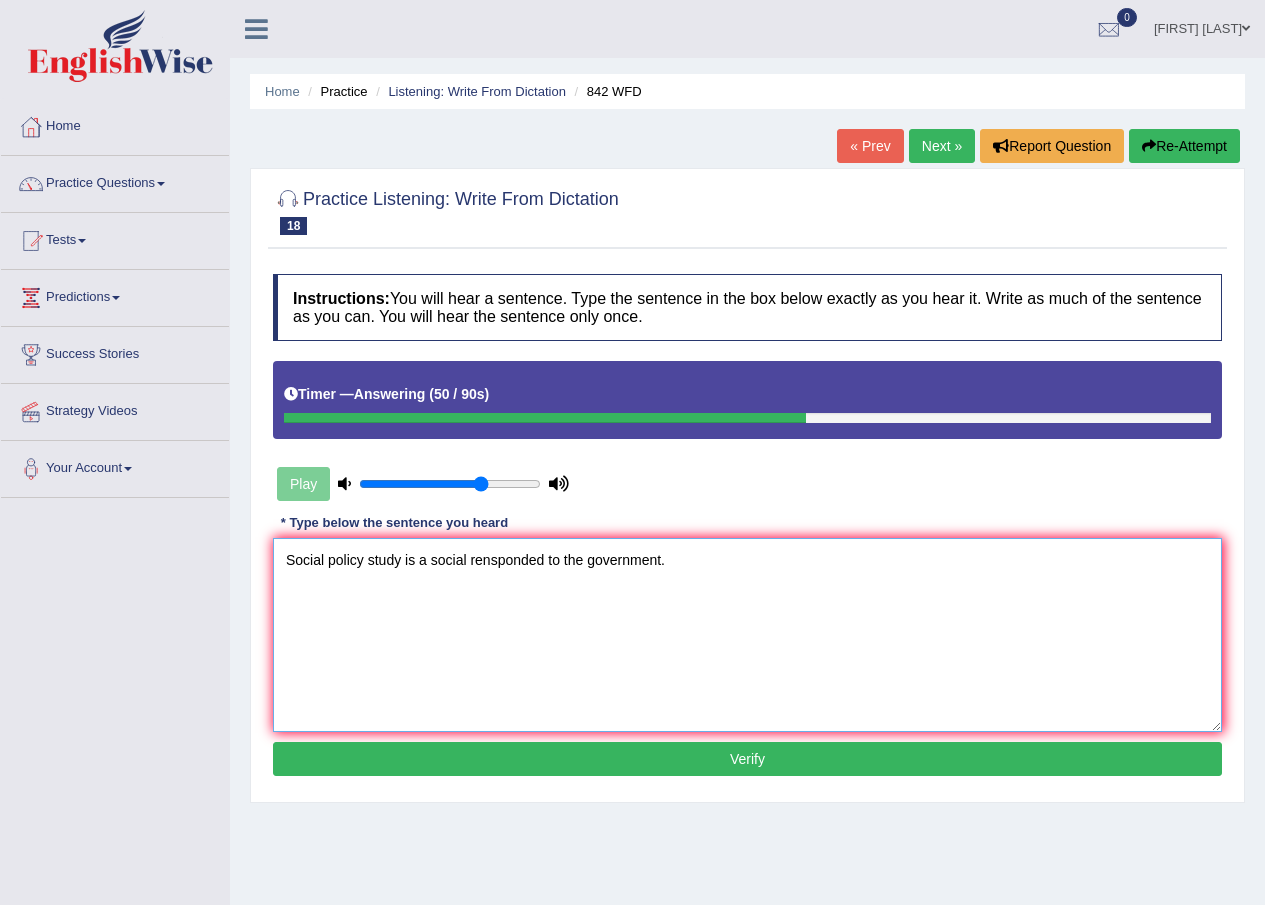 type on "Social policy study is a social rensponded to the government." 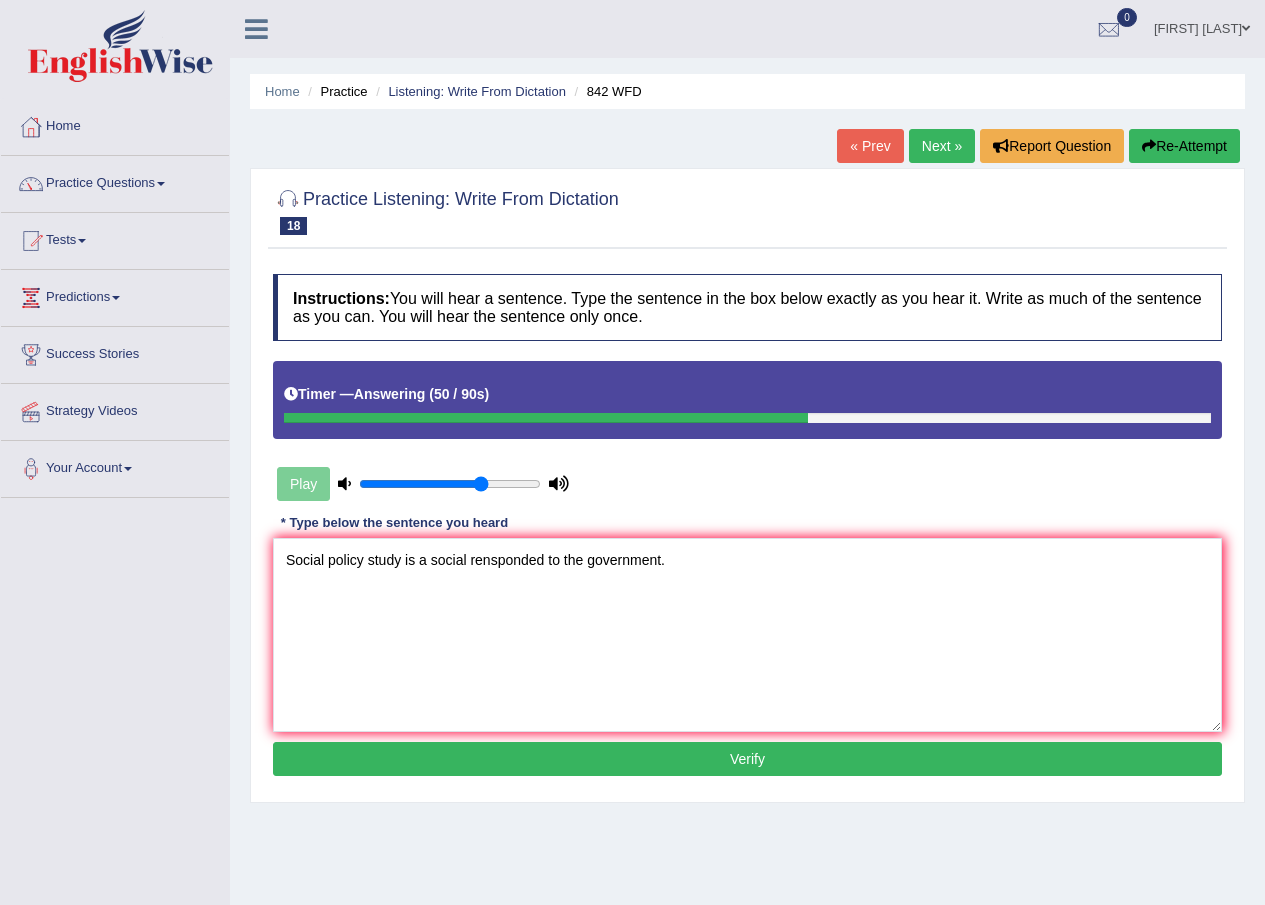 click on "Verify" at bounding box center (747, 759) 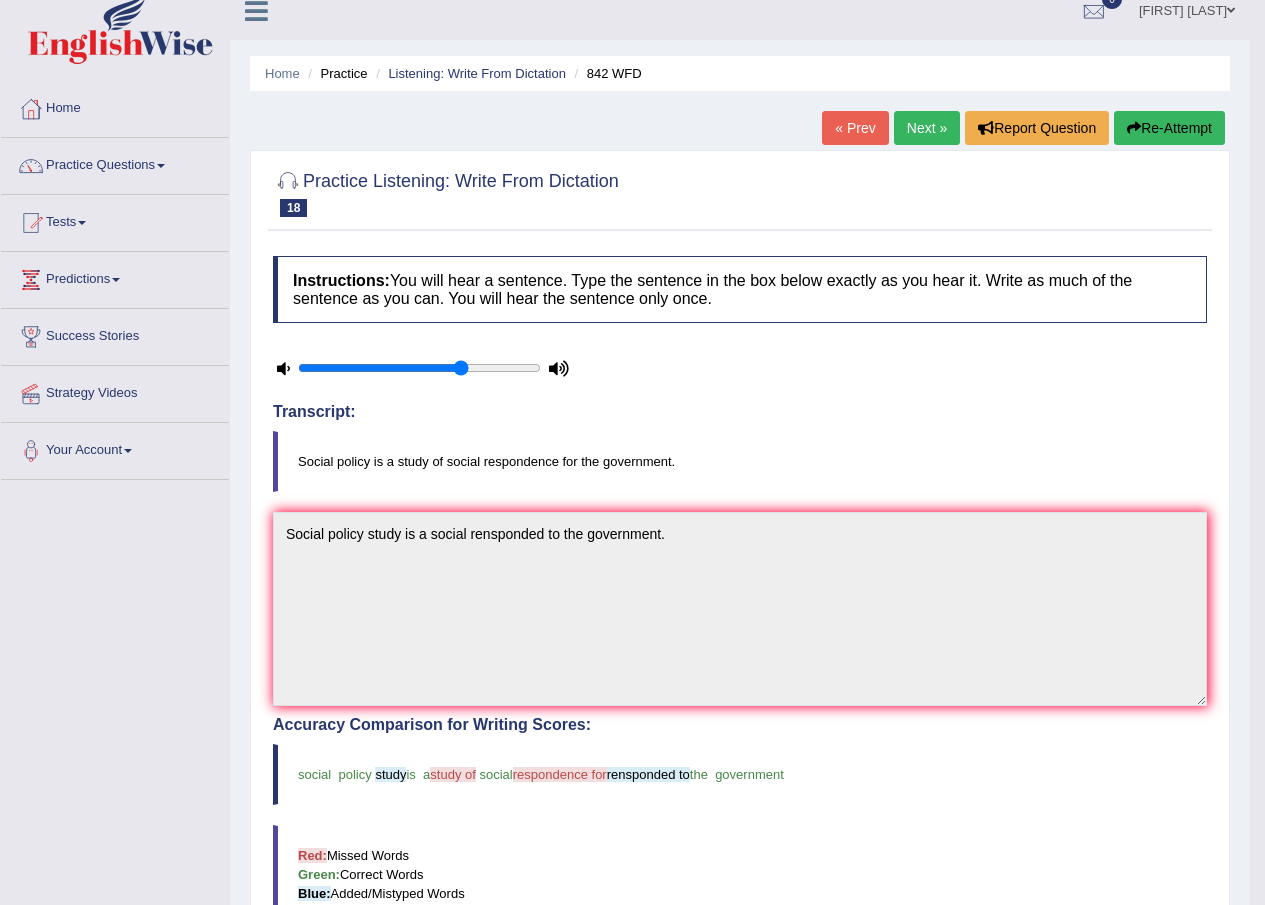scroll, scrollTop: 0, scrollLeft: 0, axis: both 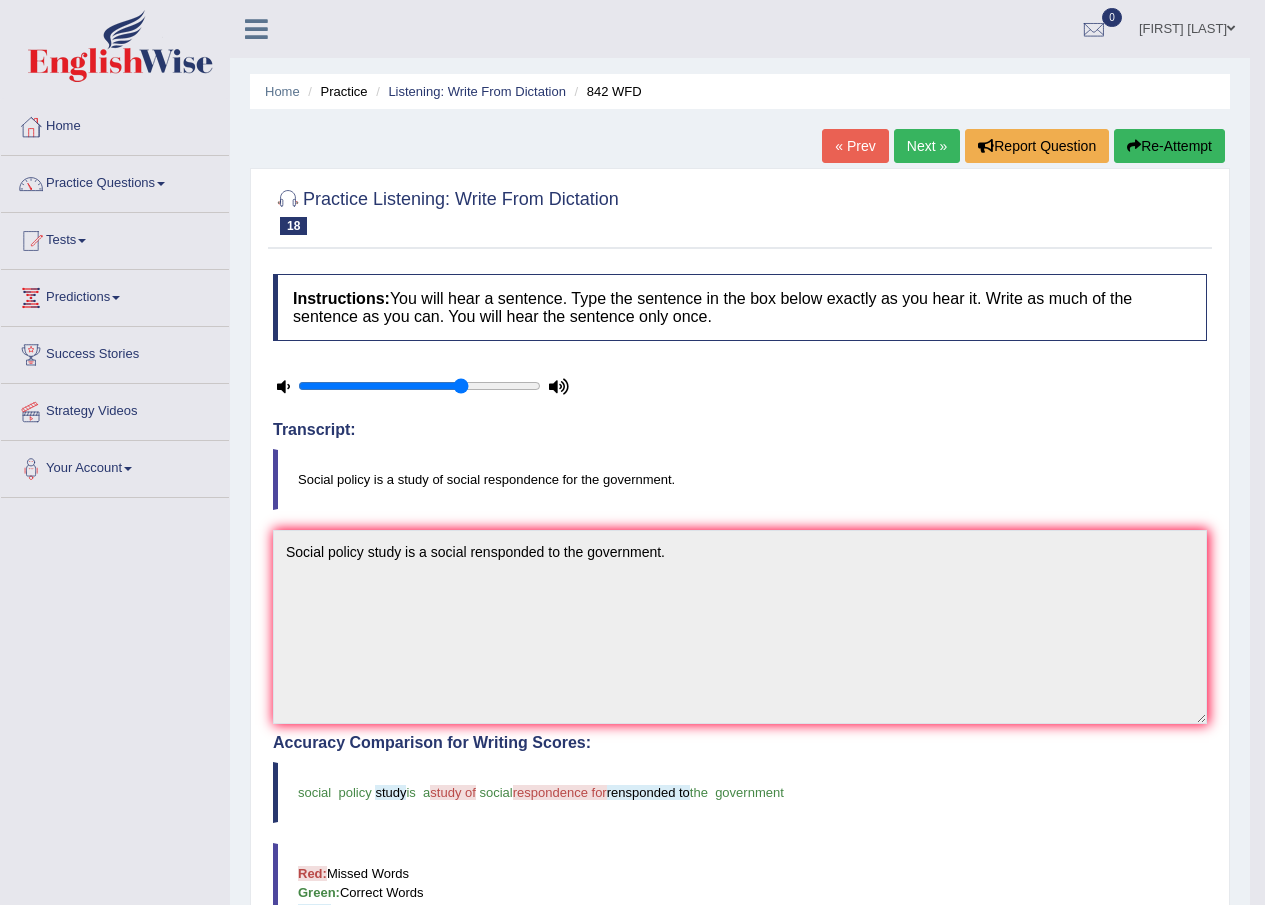 click on "Next »" at bounding box center [927, 146] 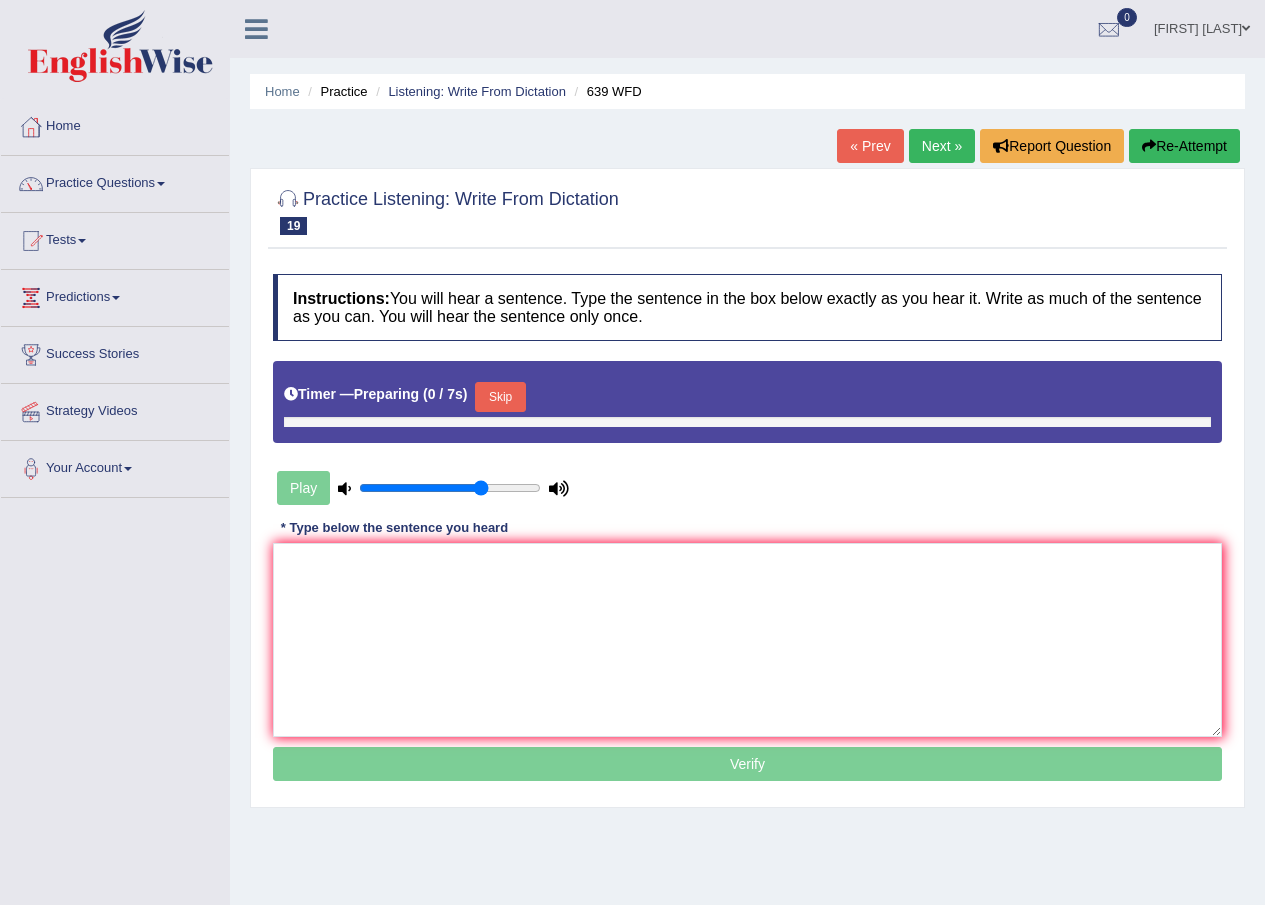 scroll, scrollTop: 0, scrollLeft: 0, axis: both 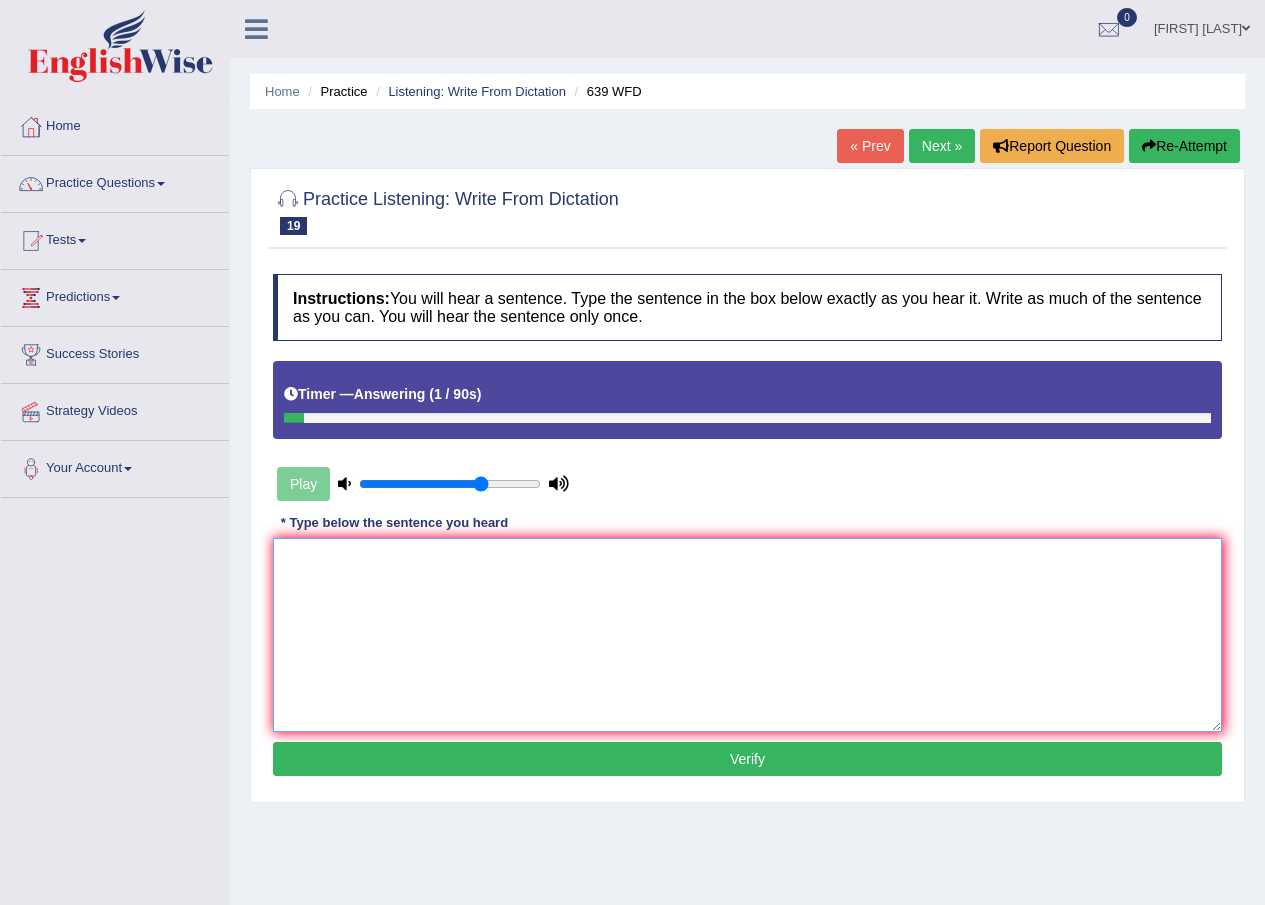 click at bounding box center [747, 635] 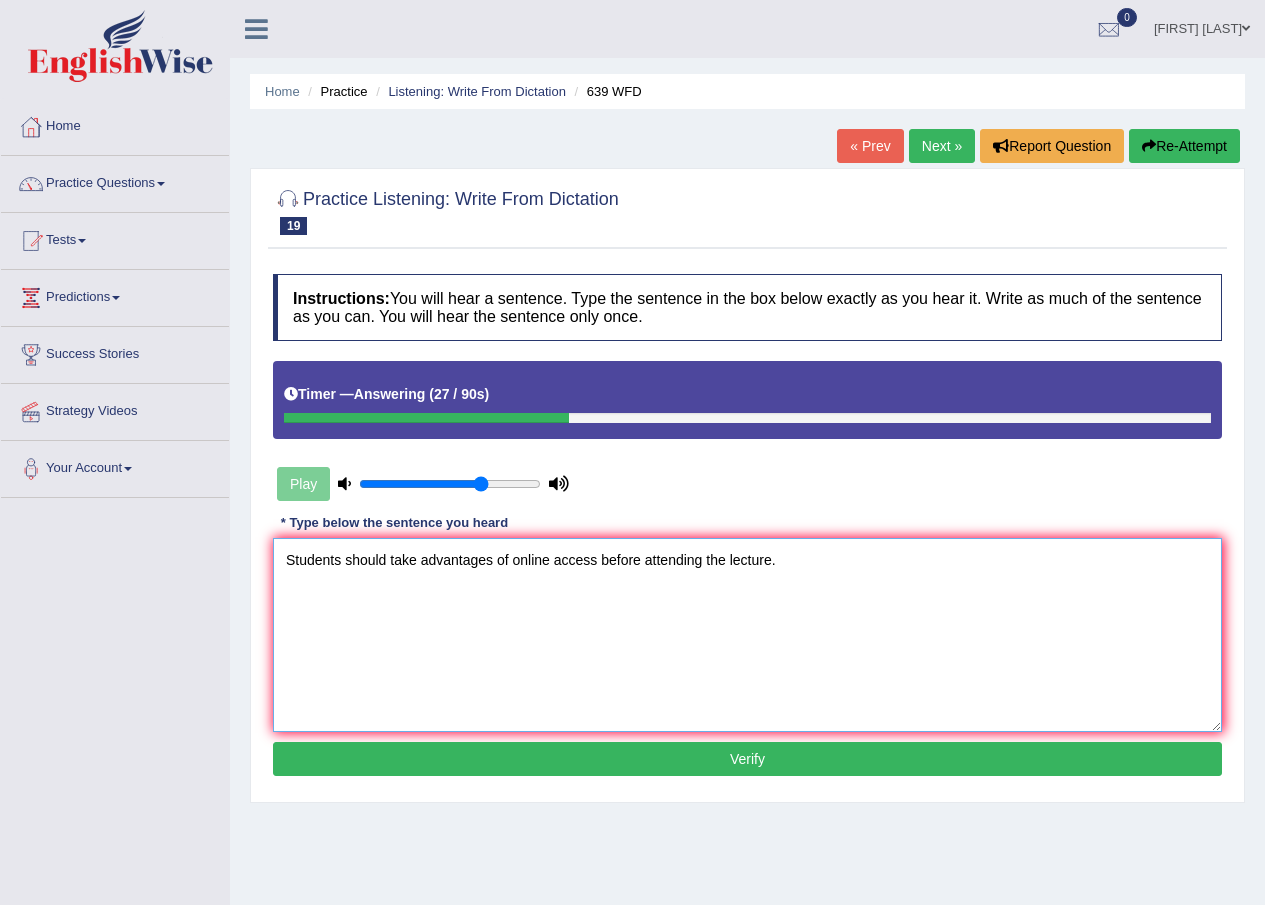 click on "Students should take advantages of online access before attending the lecture." at bounding box center [747, 635] 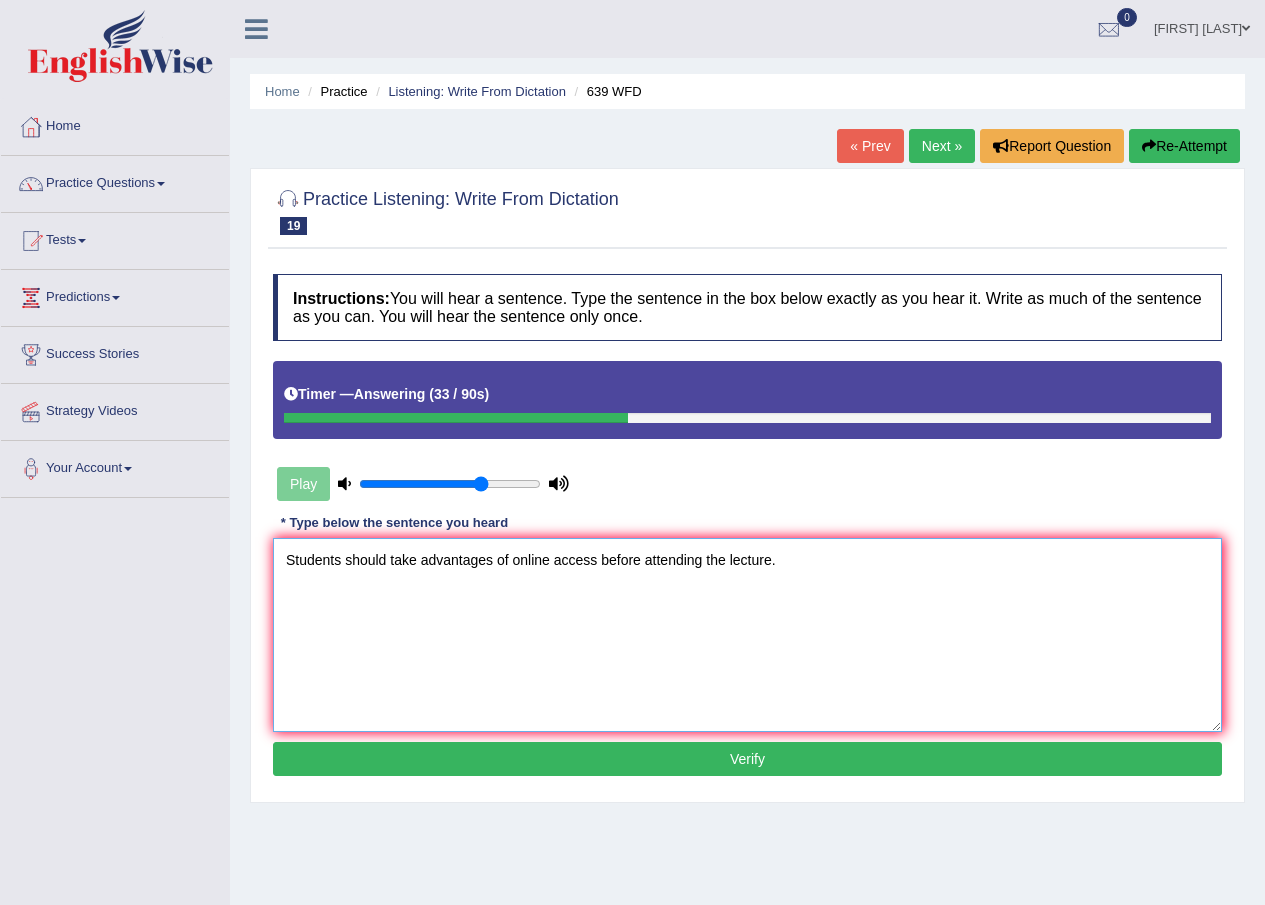 type on "Students should take advantages of online access before attending the lecture." 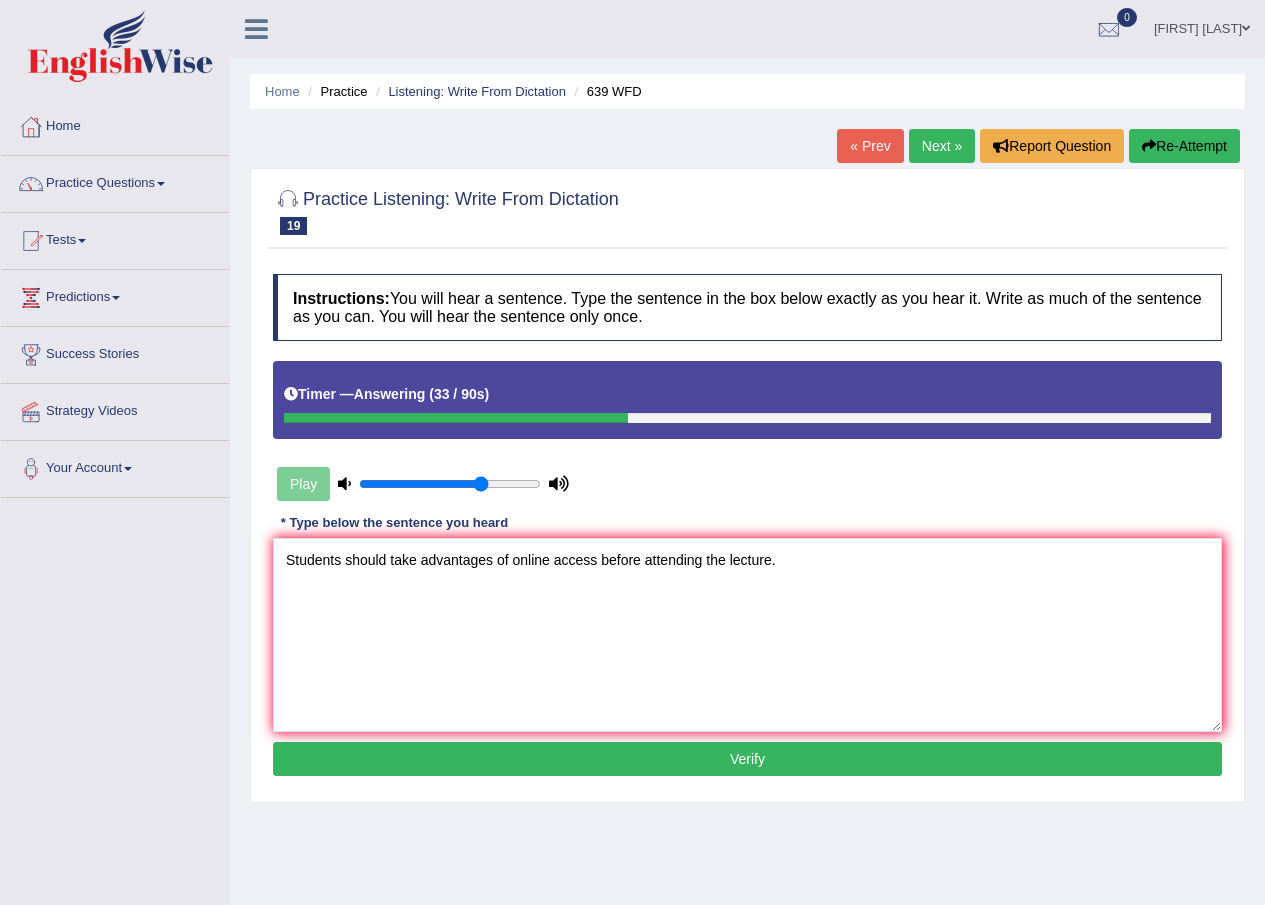 click on "Verify" at bounding box center [747, 759] 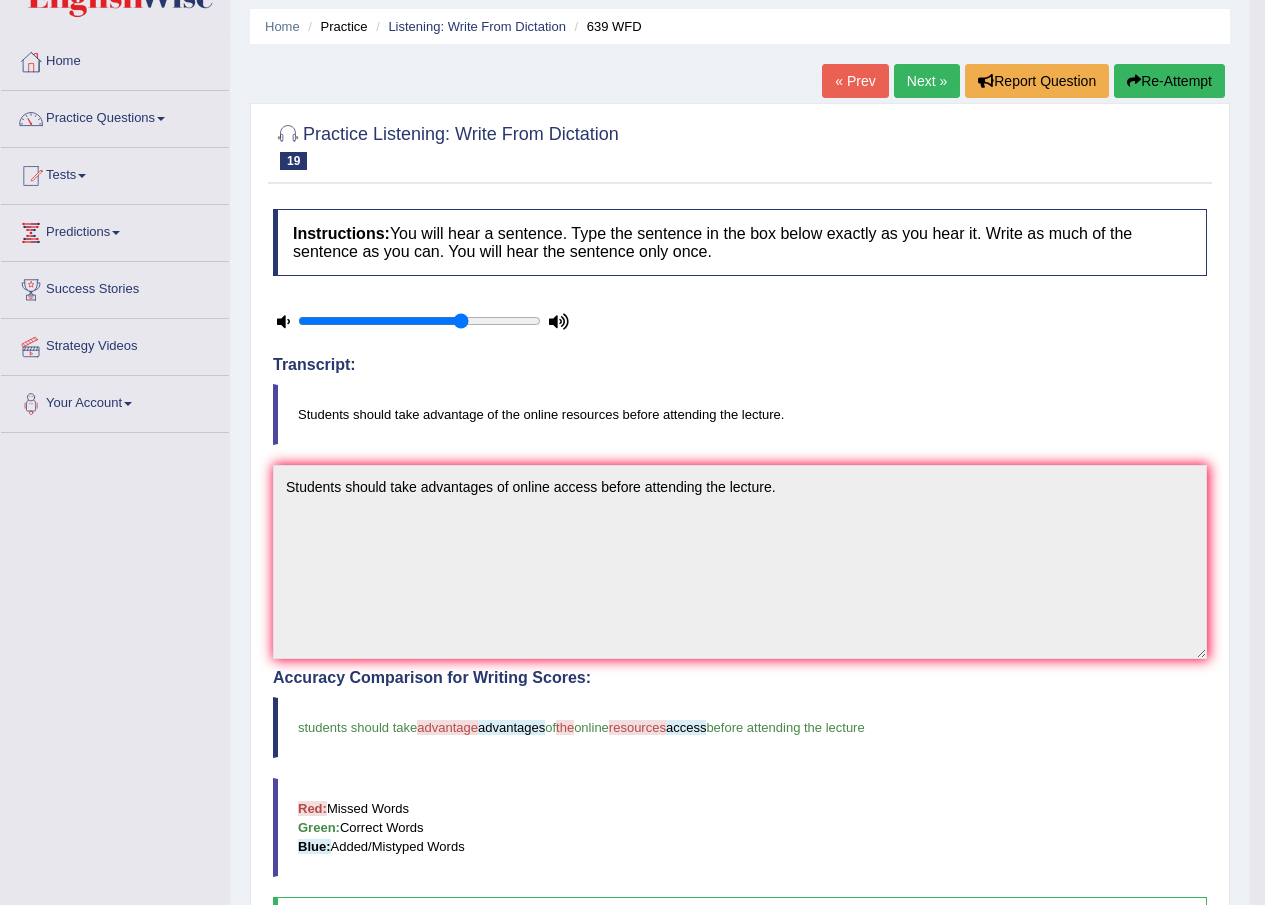 scroll, scrollTop: 50, scrollLeft: 0, axis: vertical 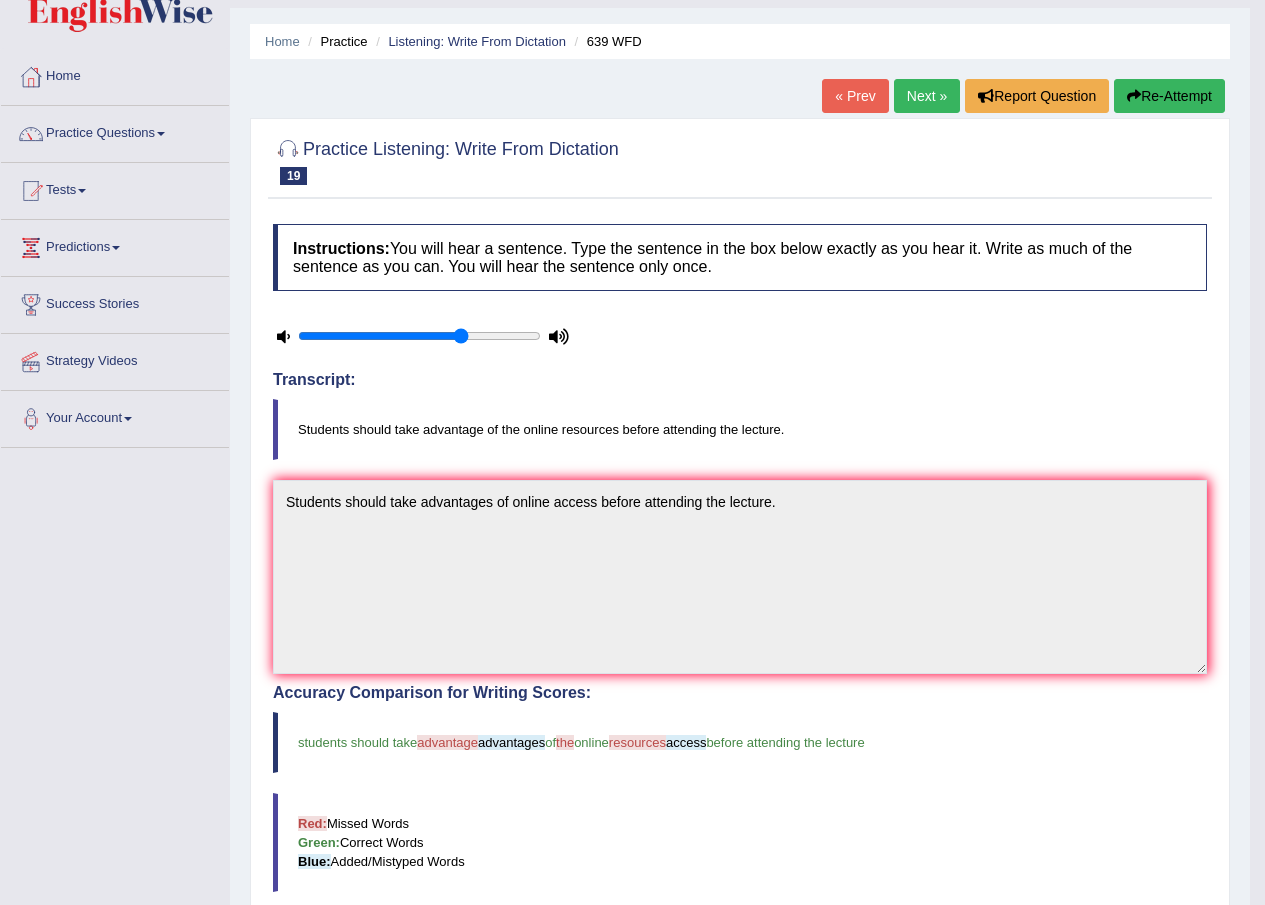 click on "Next »" at bounding box center (927, 96) 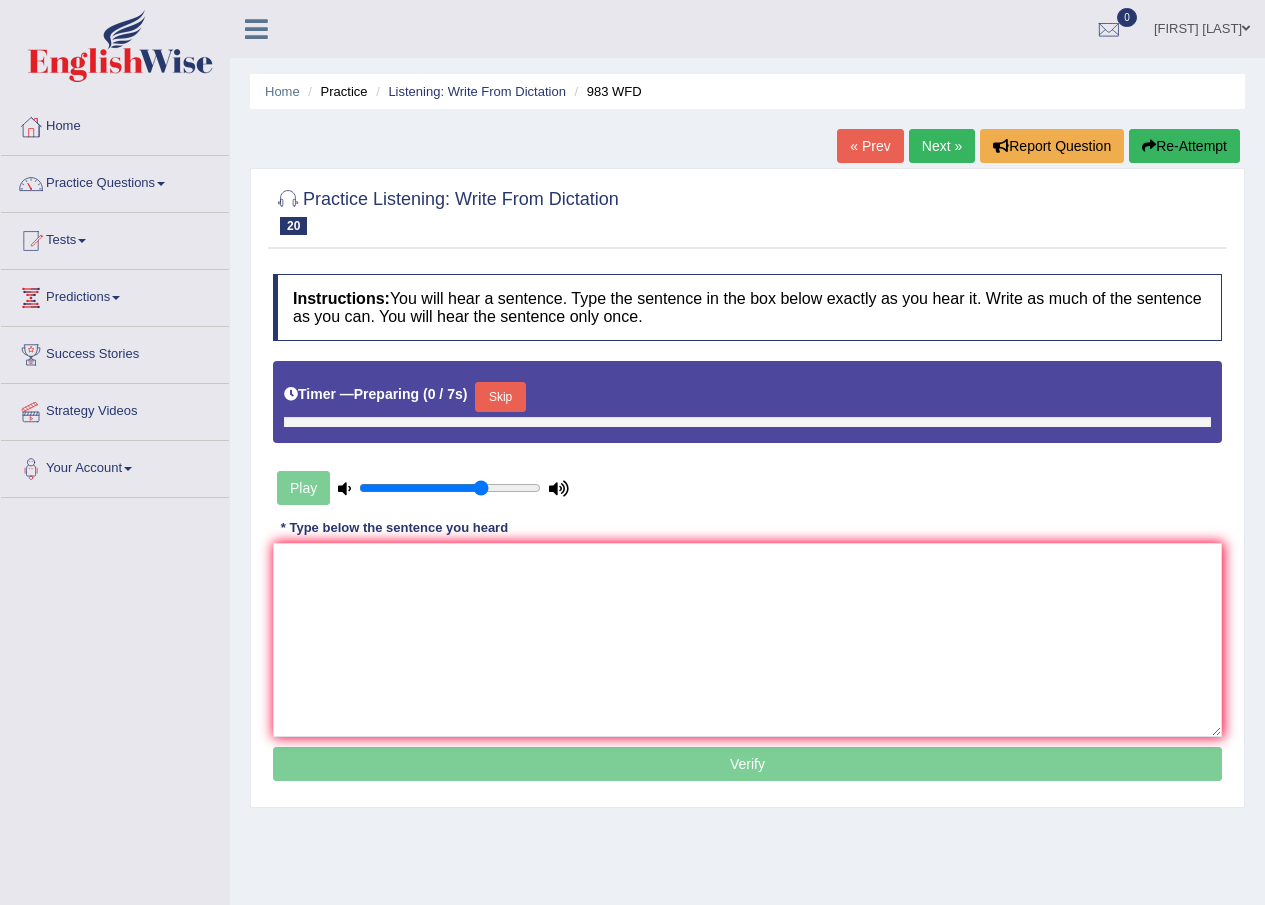 scroll, scrollTop: 0, scrollLeft: 0, axis: both 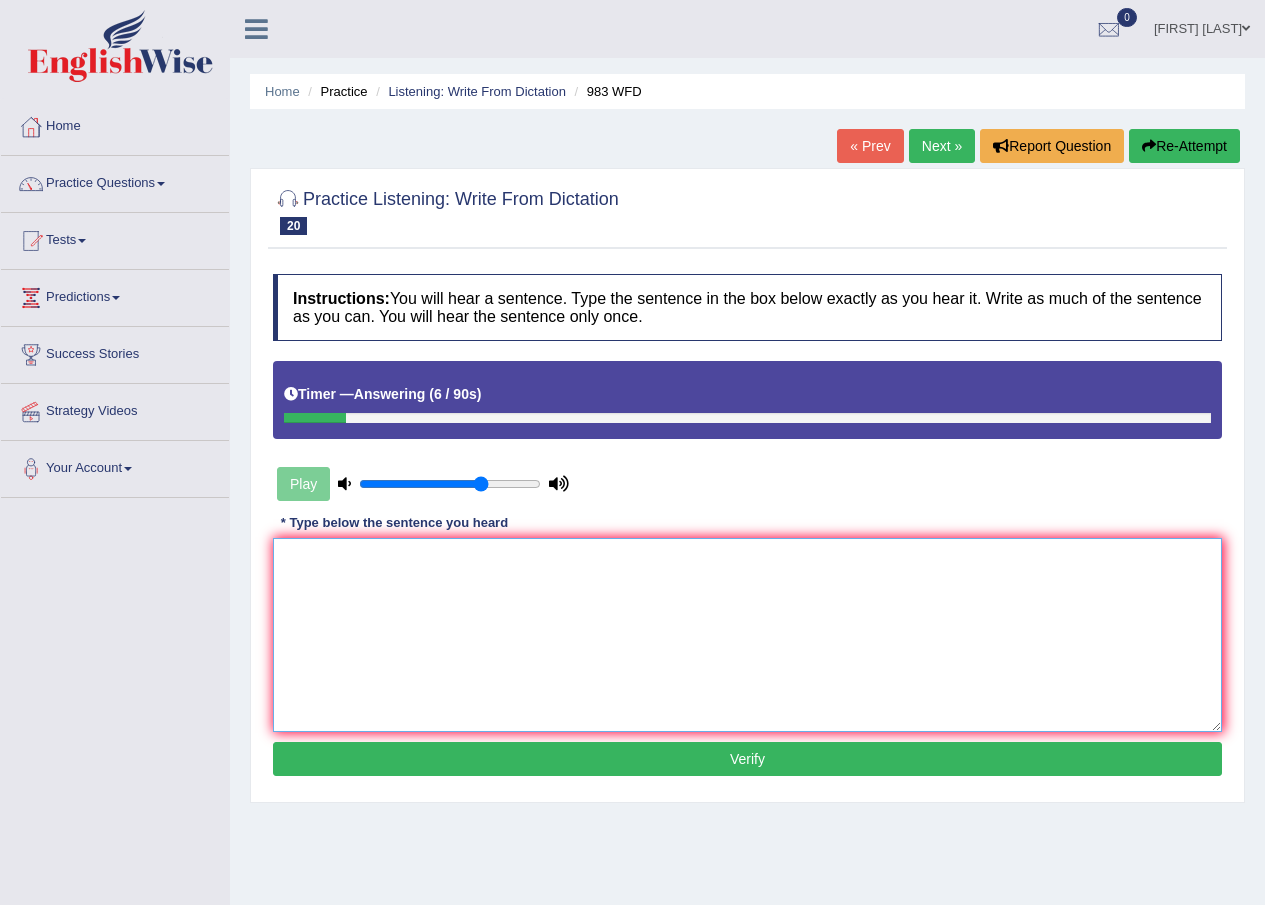 click at bounding box center (747, 635) 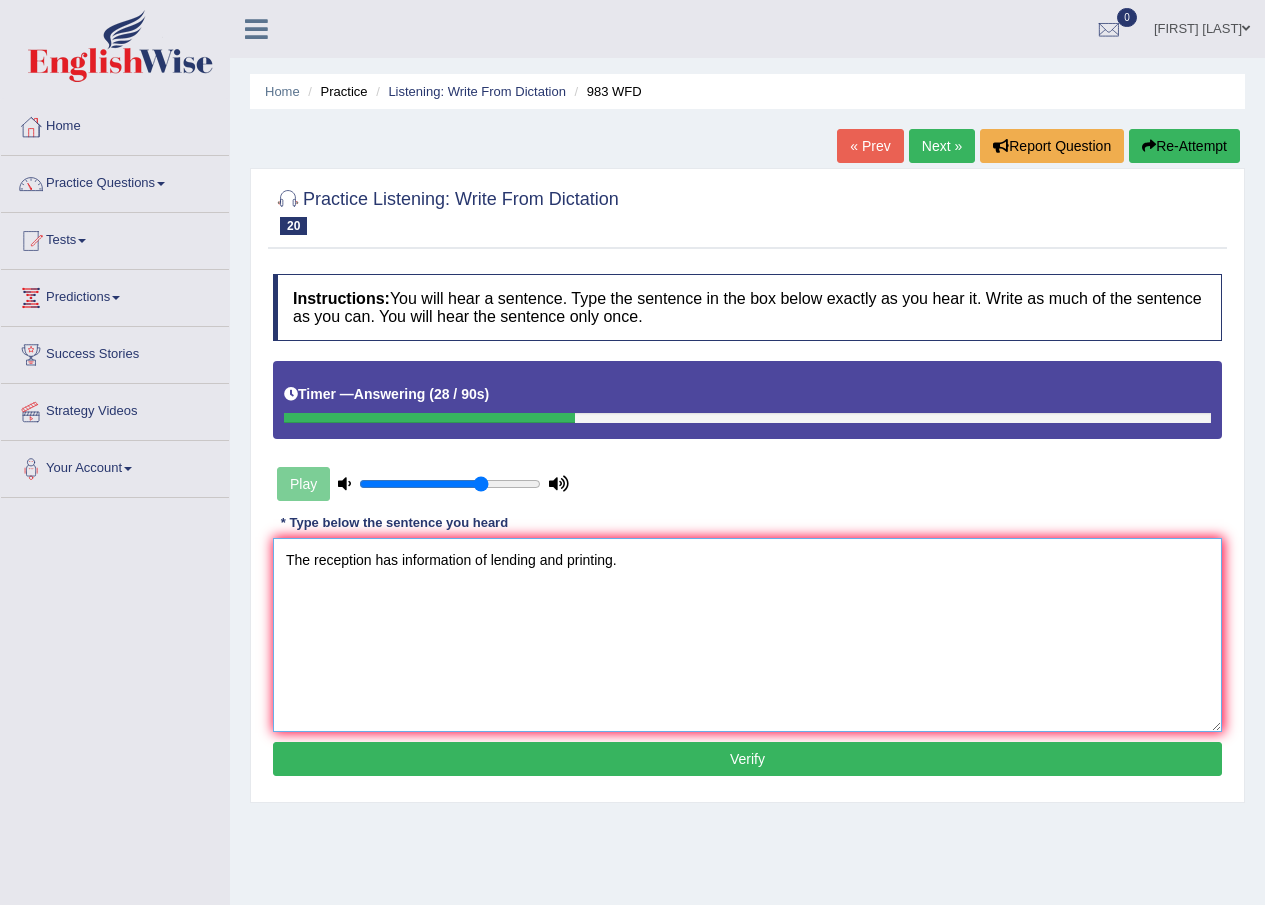 type on "The reception has information of lending and printing." 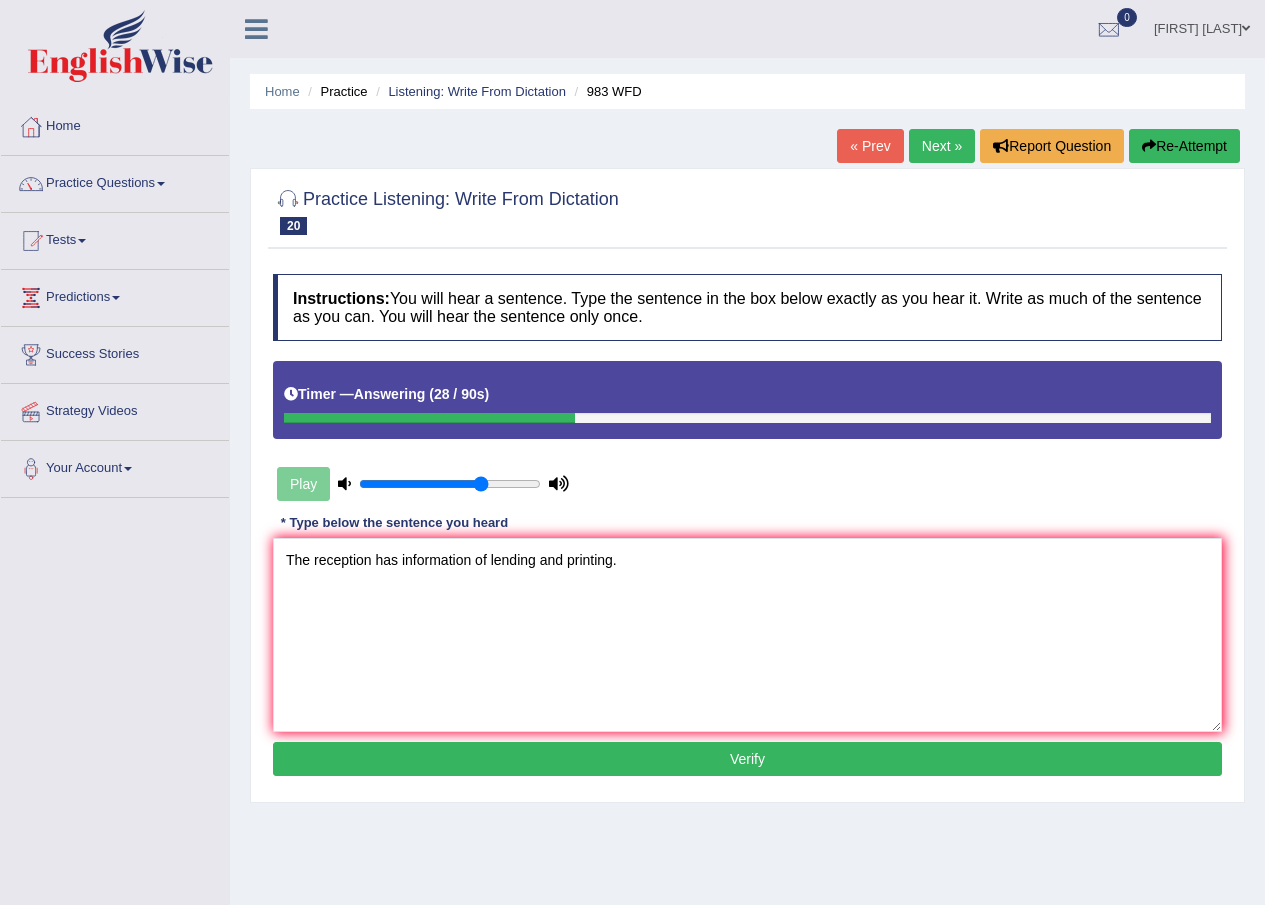 click on "Verify" at bounding box center [747, 759] 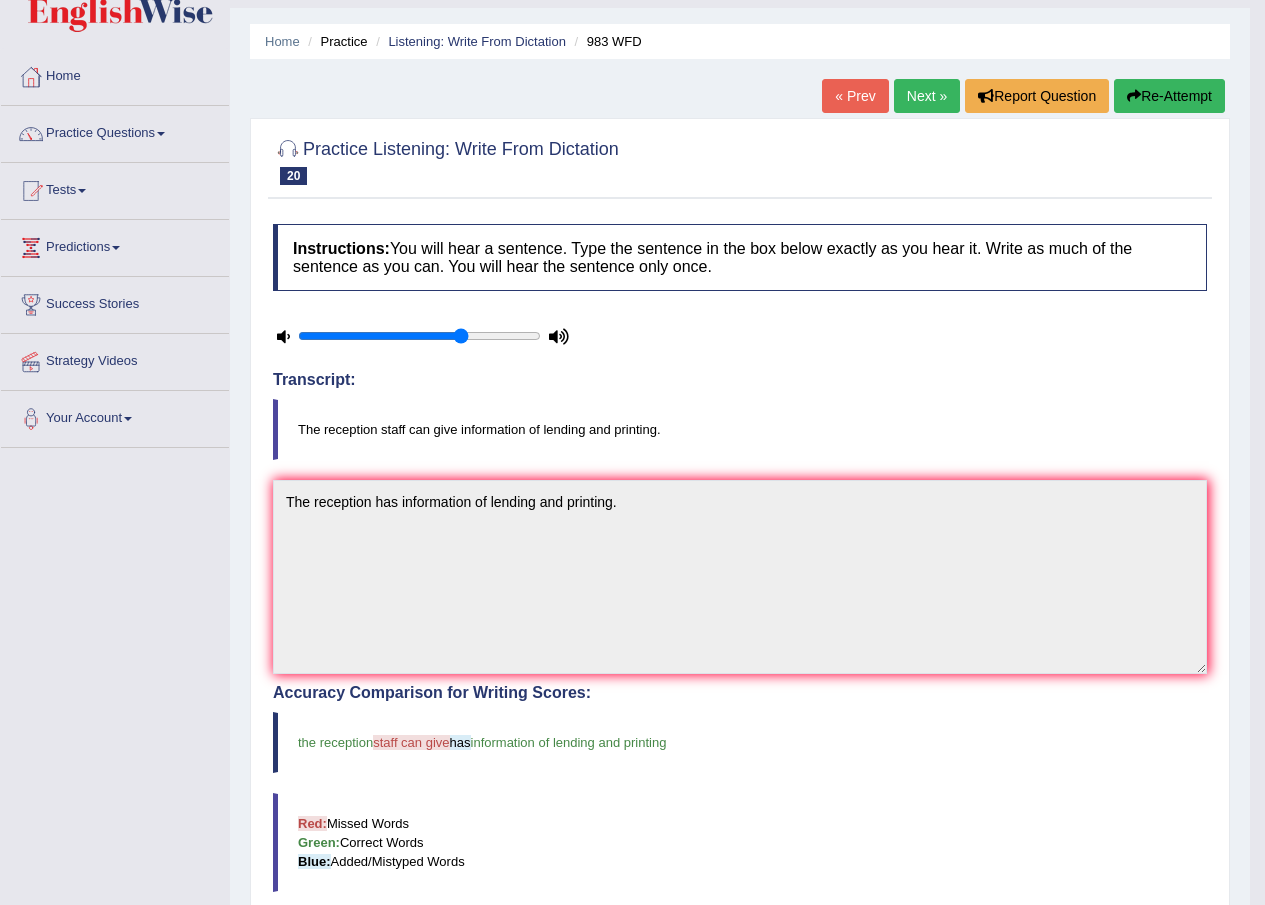 scroll, scrollTop: 0, scrollLeft: 0, axis: both 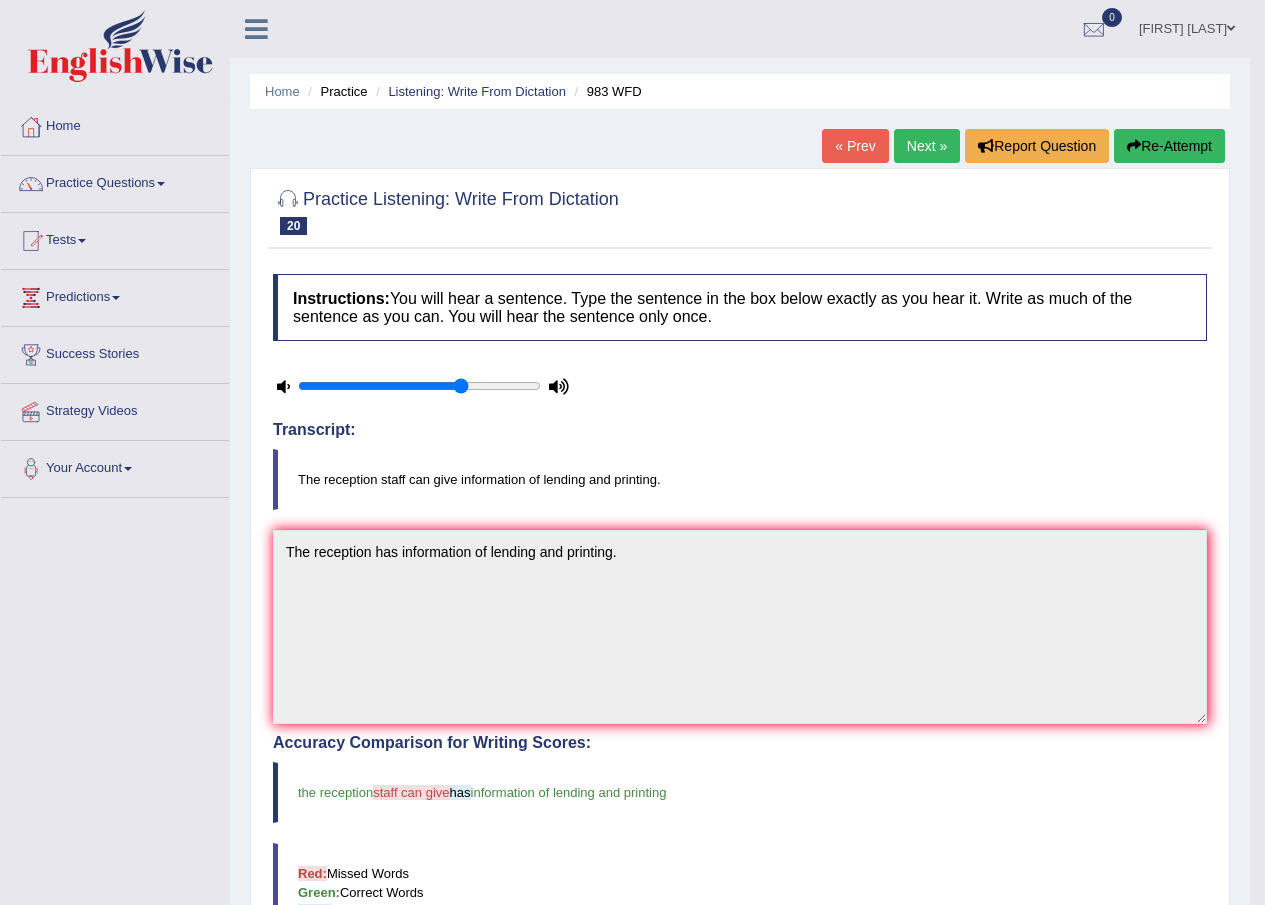 click on "Next »" at bounding box center [927, 146] 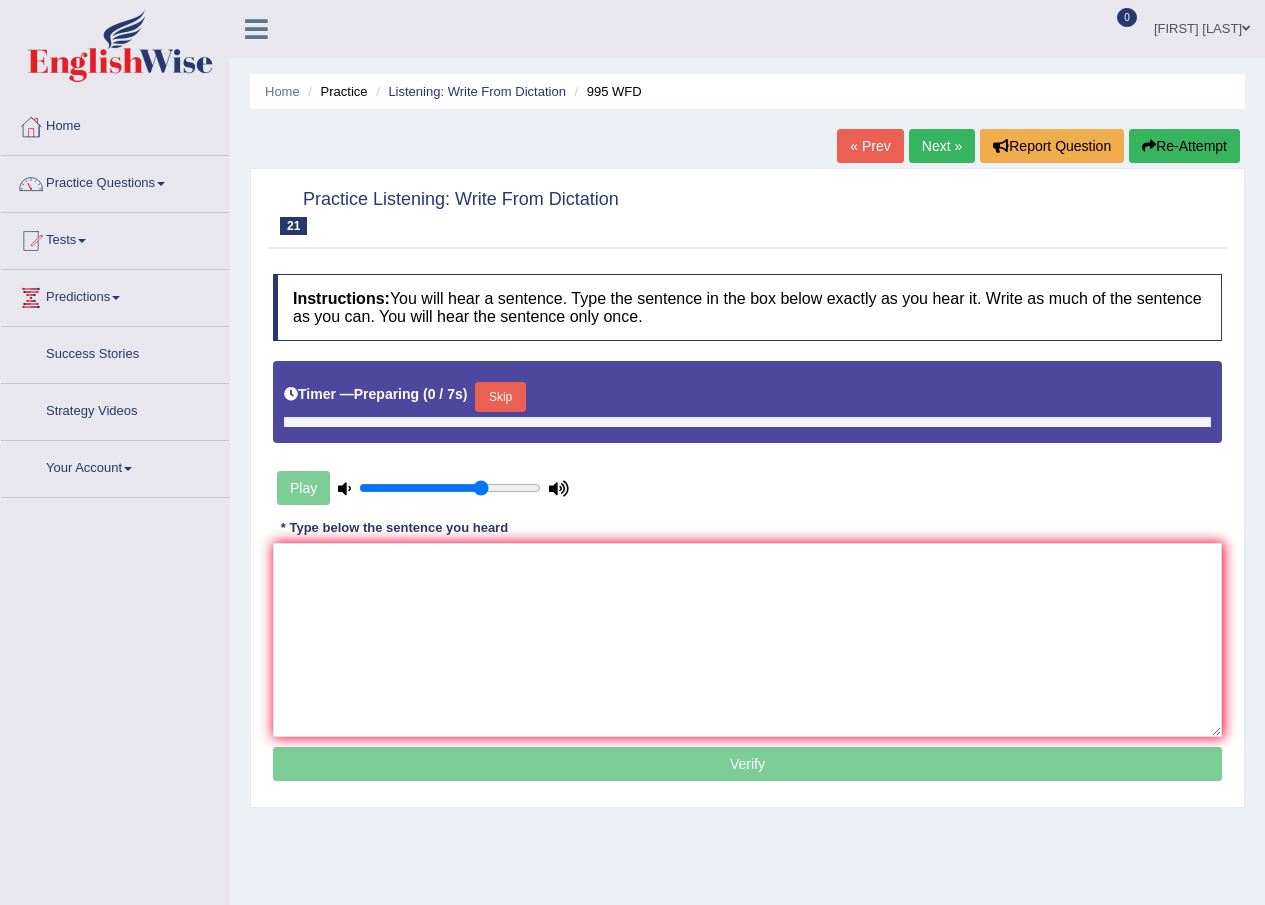 scroll, scrollTop: 0, scrollLeft: 0, axis: both 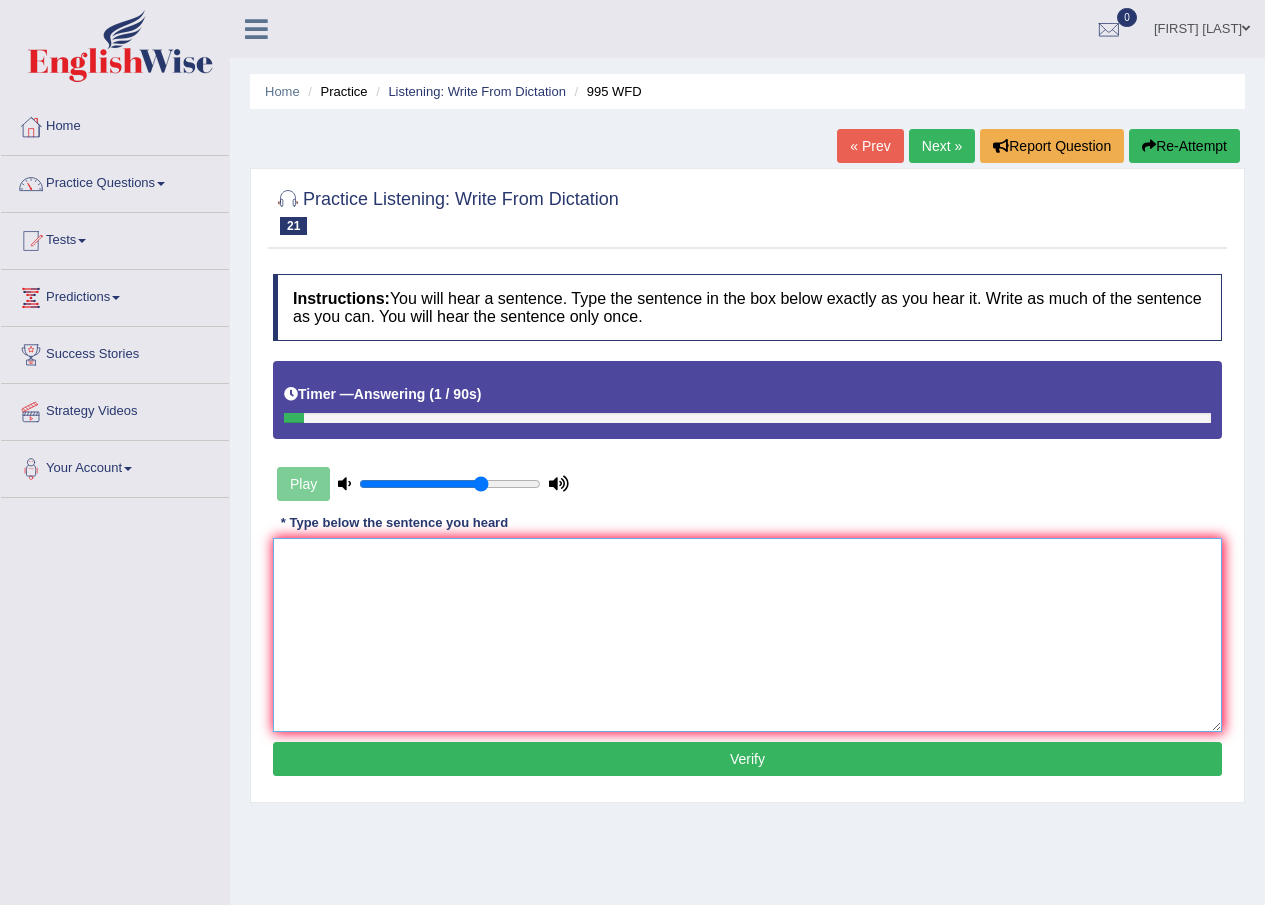 click at bounding box center [747, 635] 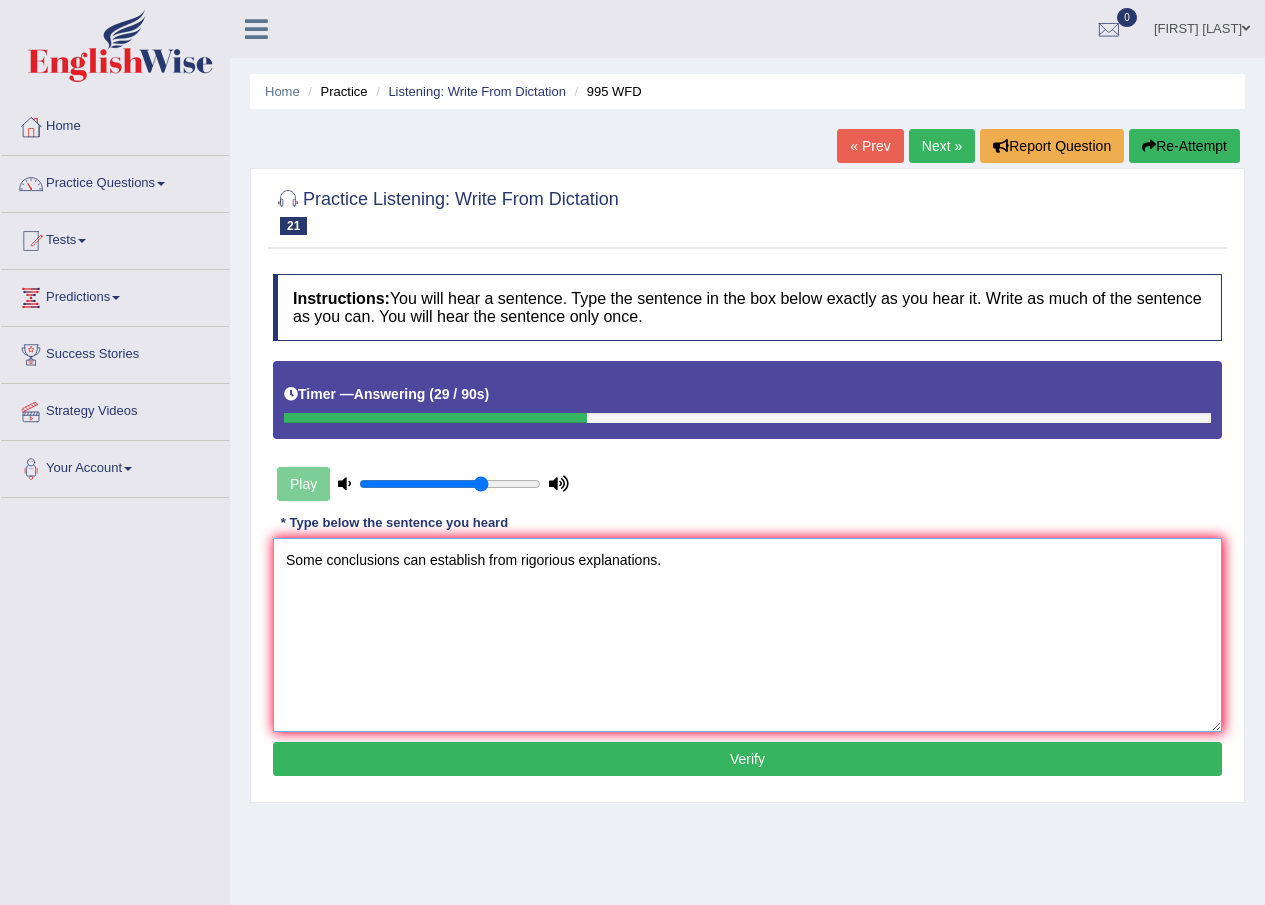 click on "Some conclusions can establish from rigorious explanations." at bounding box center (747, 635) 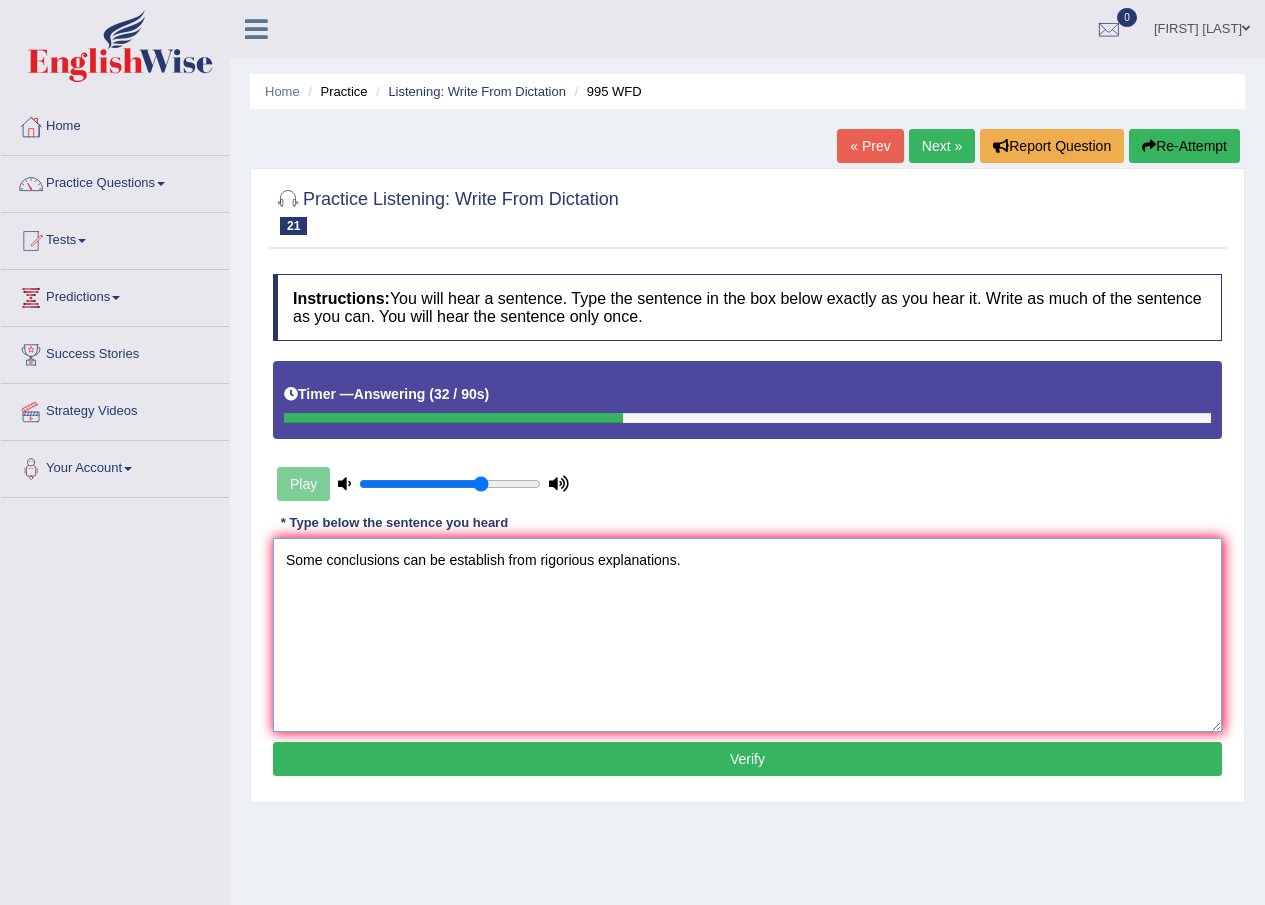click on "Some conclusions can be establish from rigorious explanations." at bounding box center (747, 635) 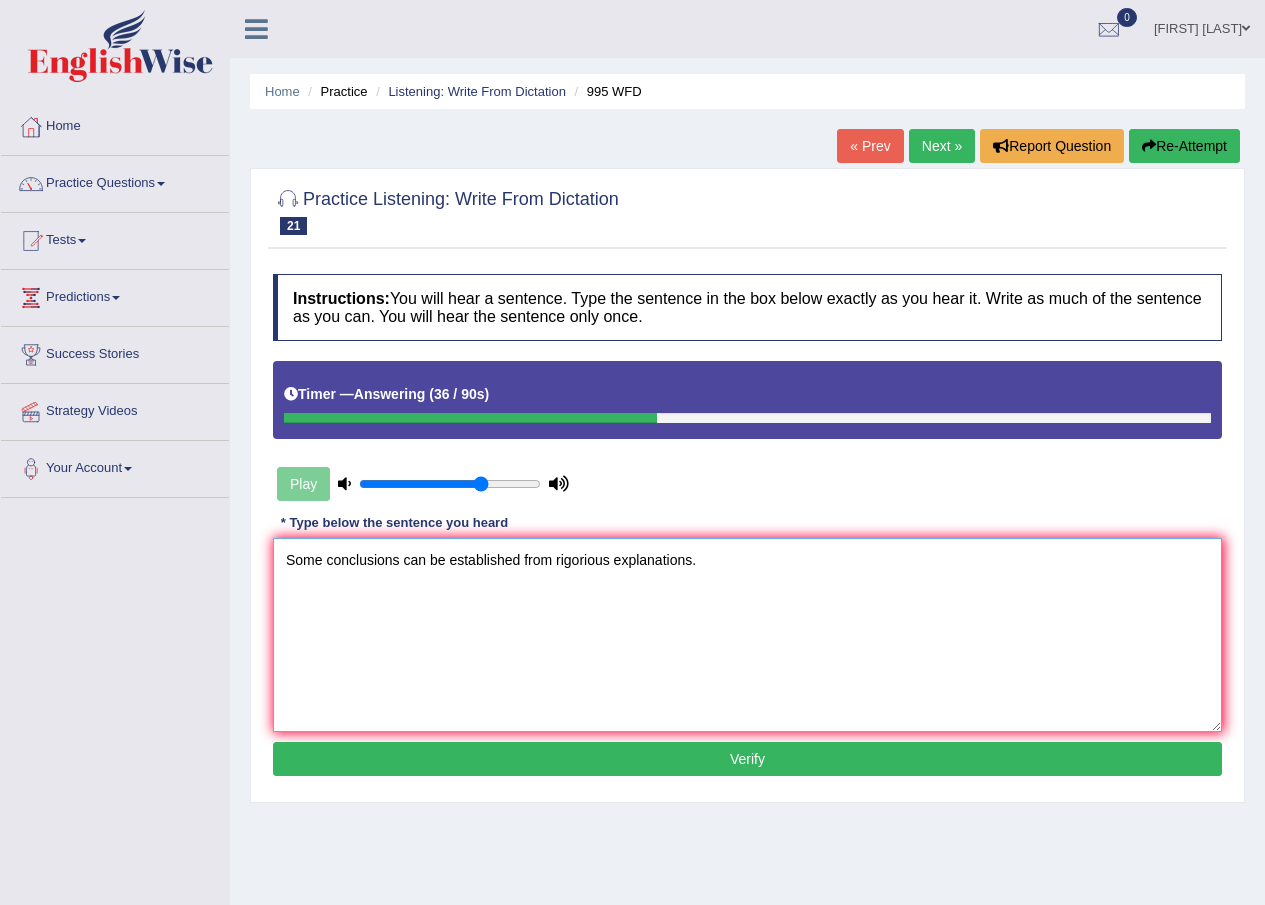 type on "Some conclusions can be established from rigorious explanations." 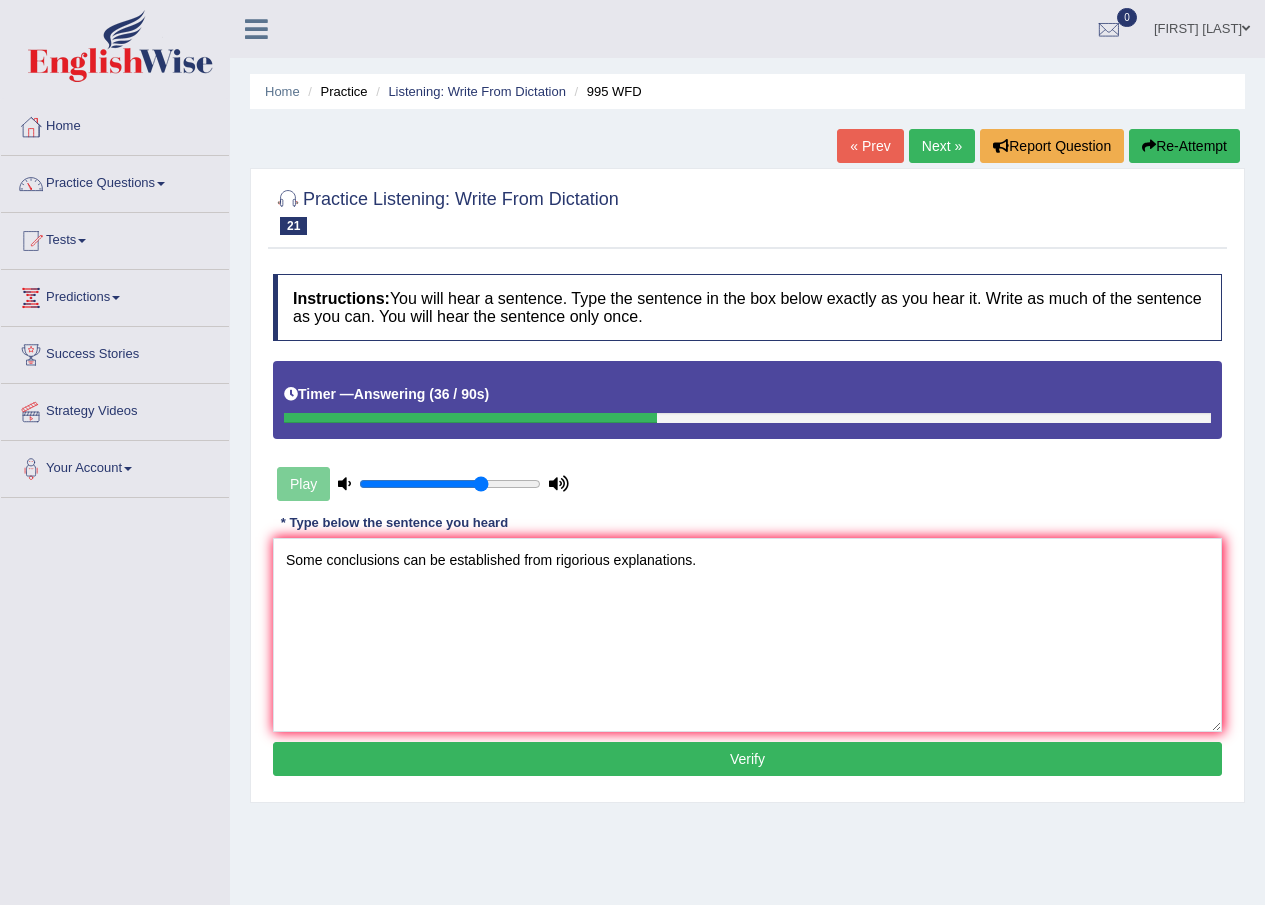 click on "Verify" at bounding box center (747, 759) 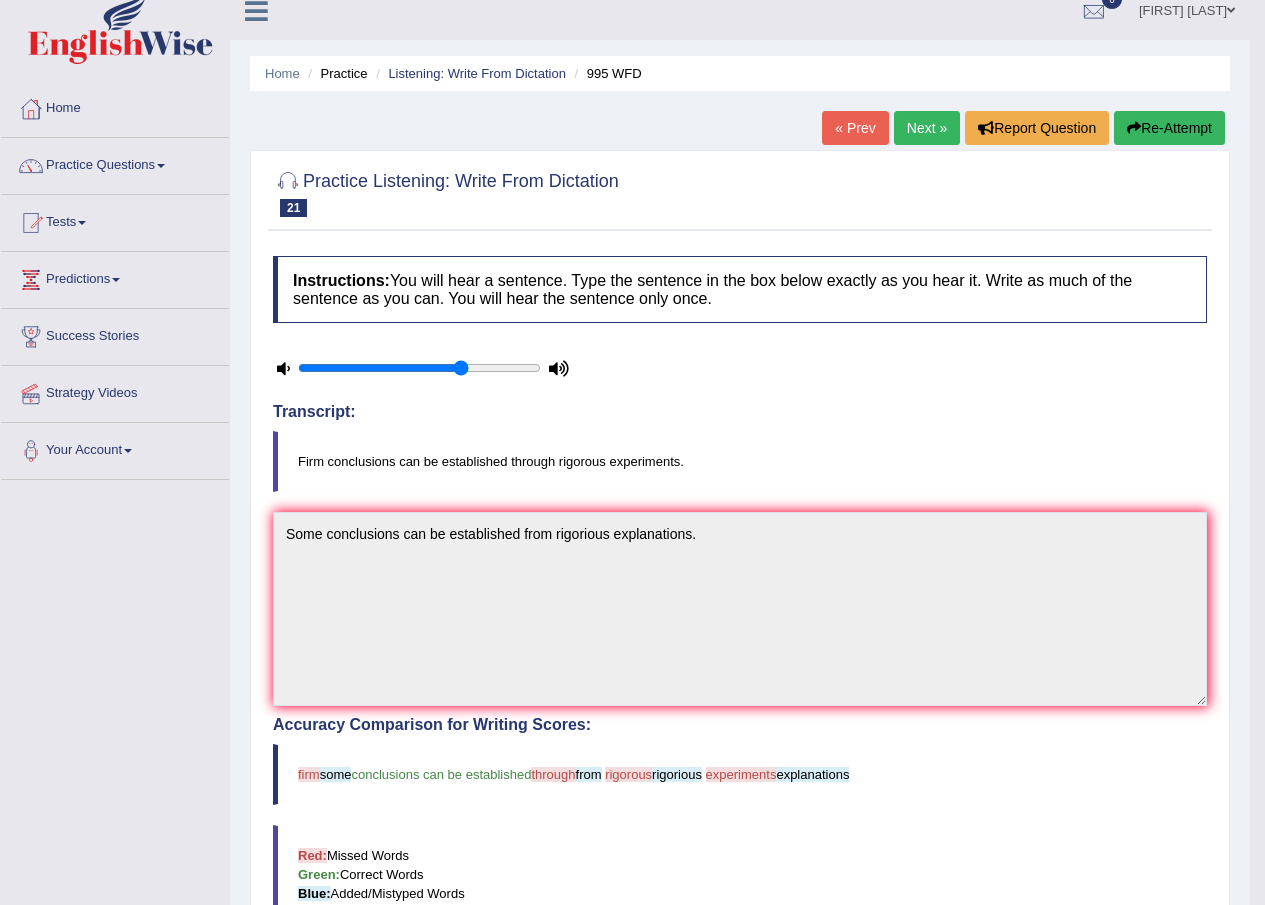 scroll, scrollTop: 0, scrollLeft: 0, axis: both 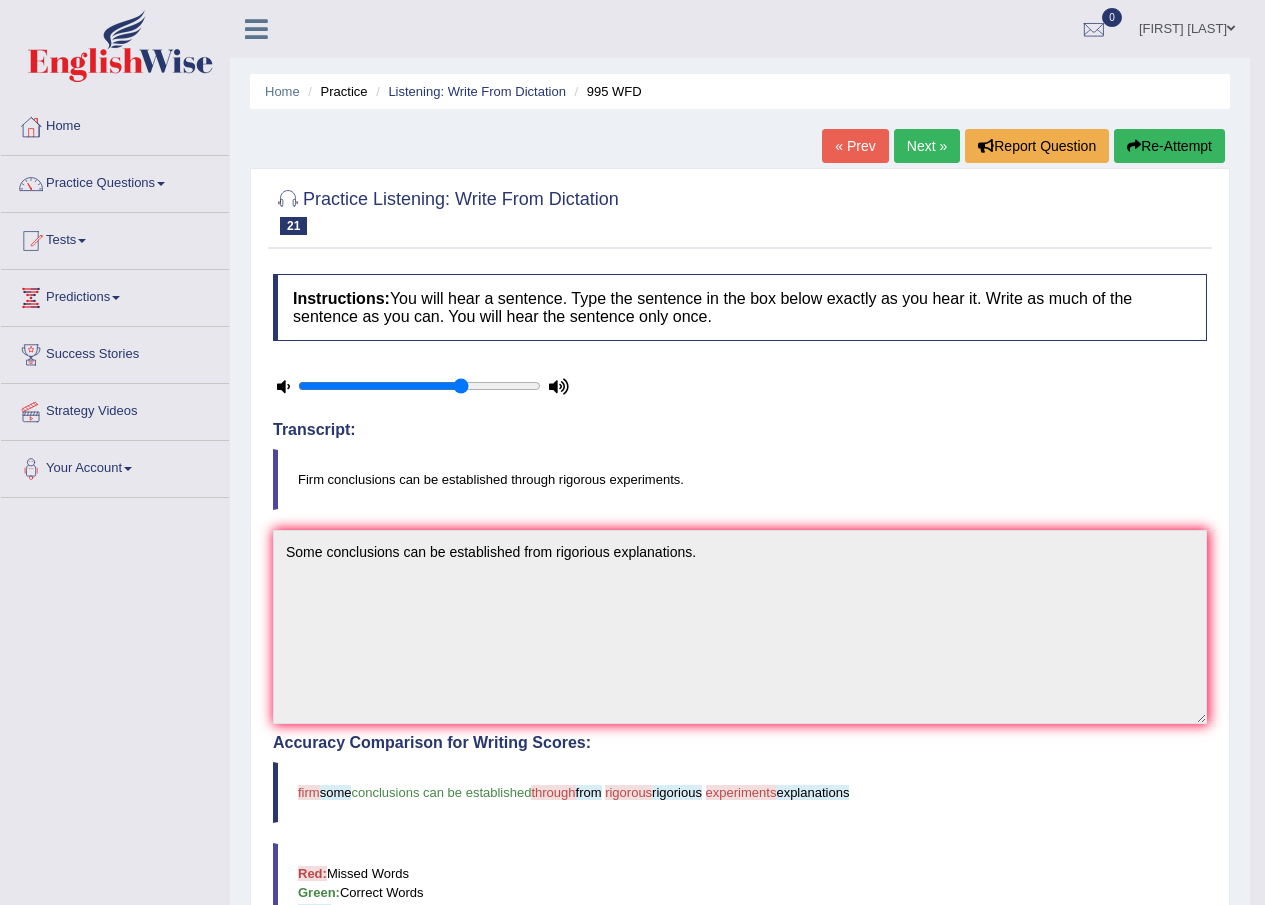 click on "Next »" at bounding box center (927, 146) 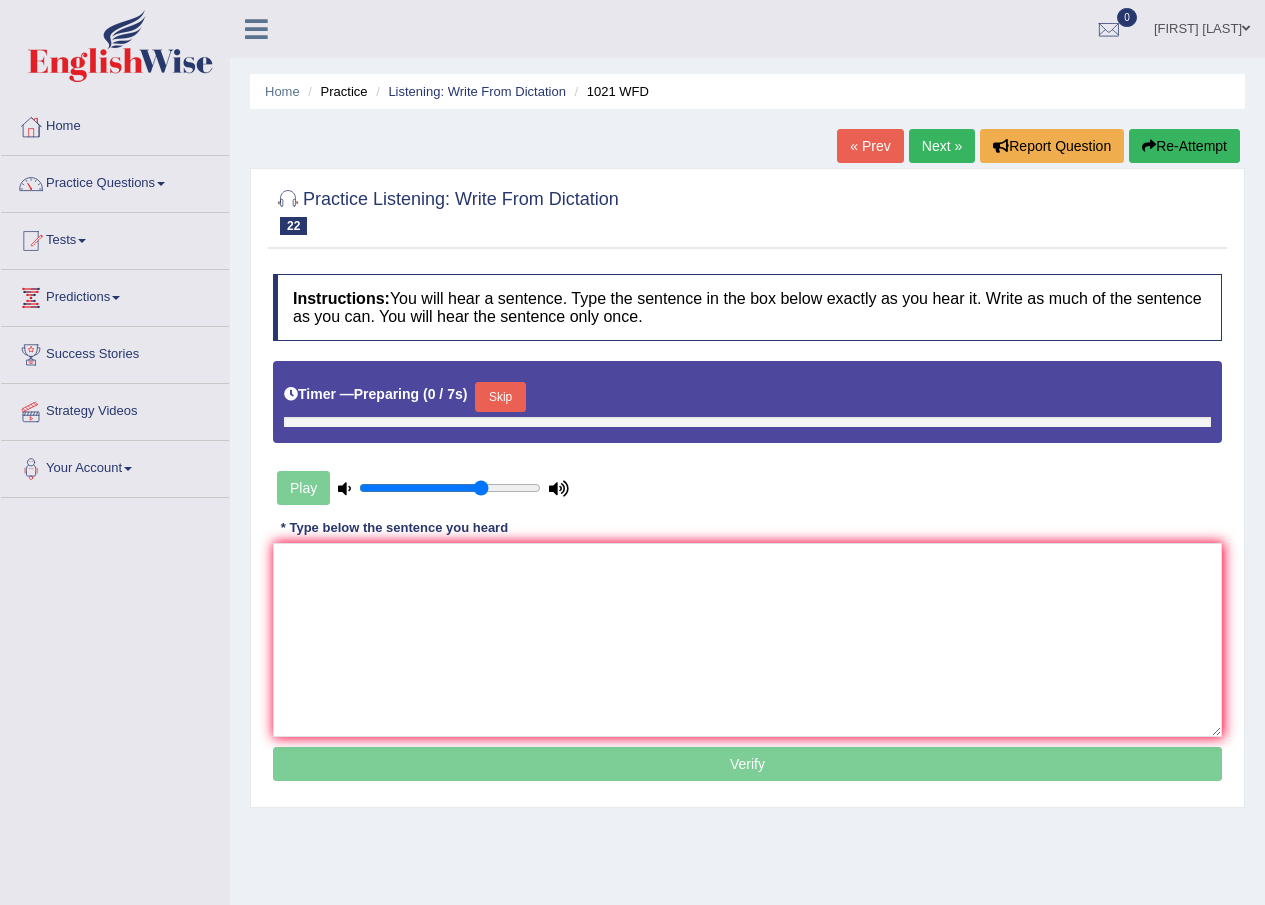 scroll, scrollTop: 0, scrollLeft: 0, axis: both 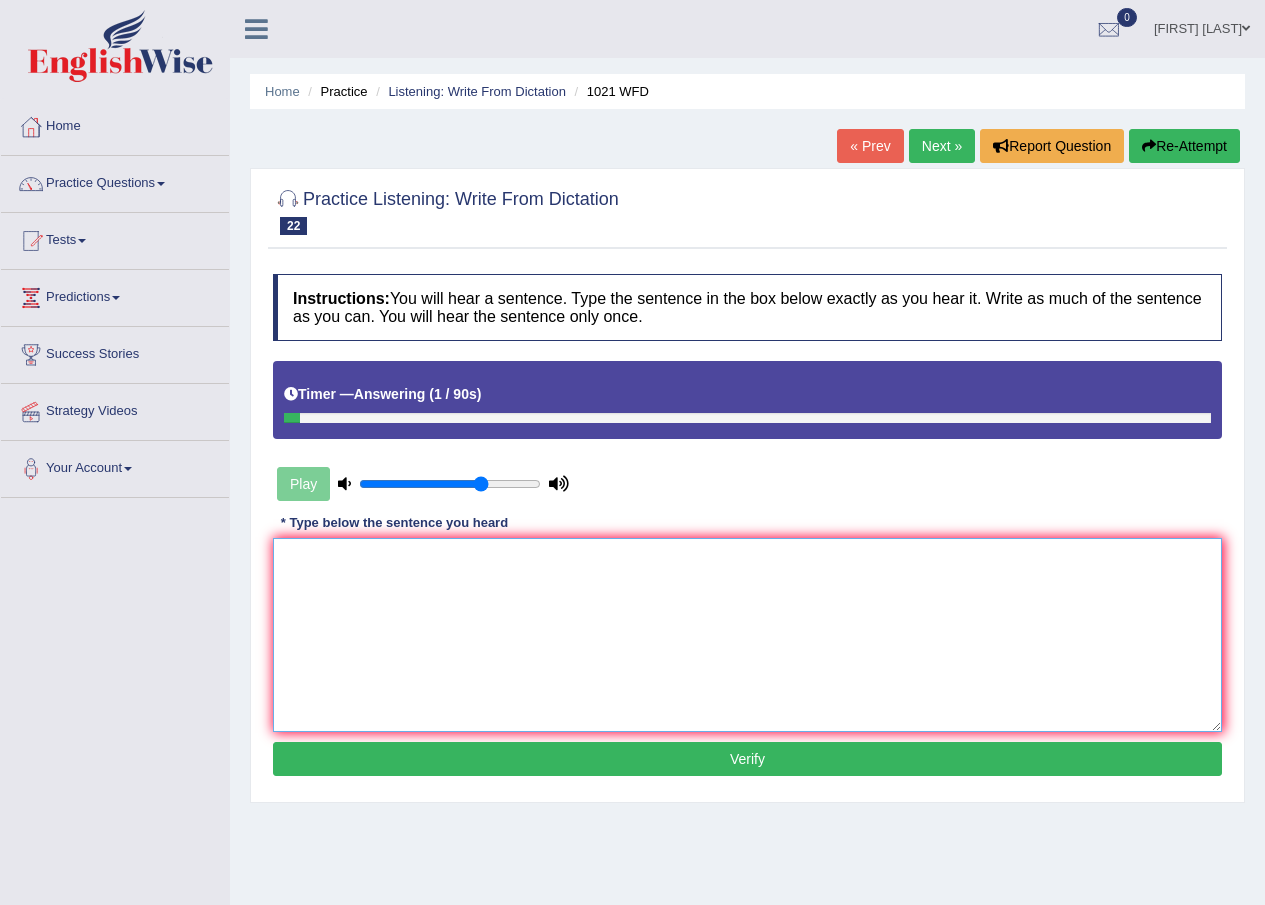 click at bounding box center (747, 635) 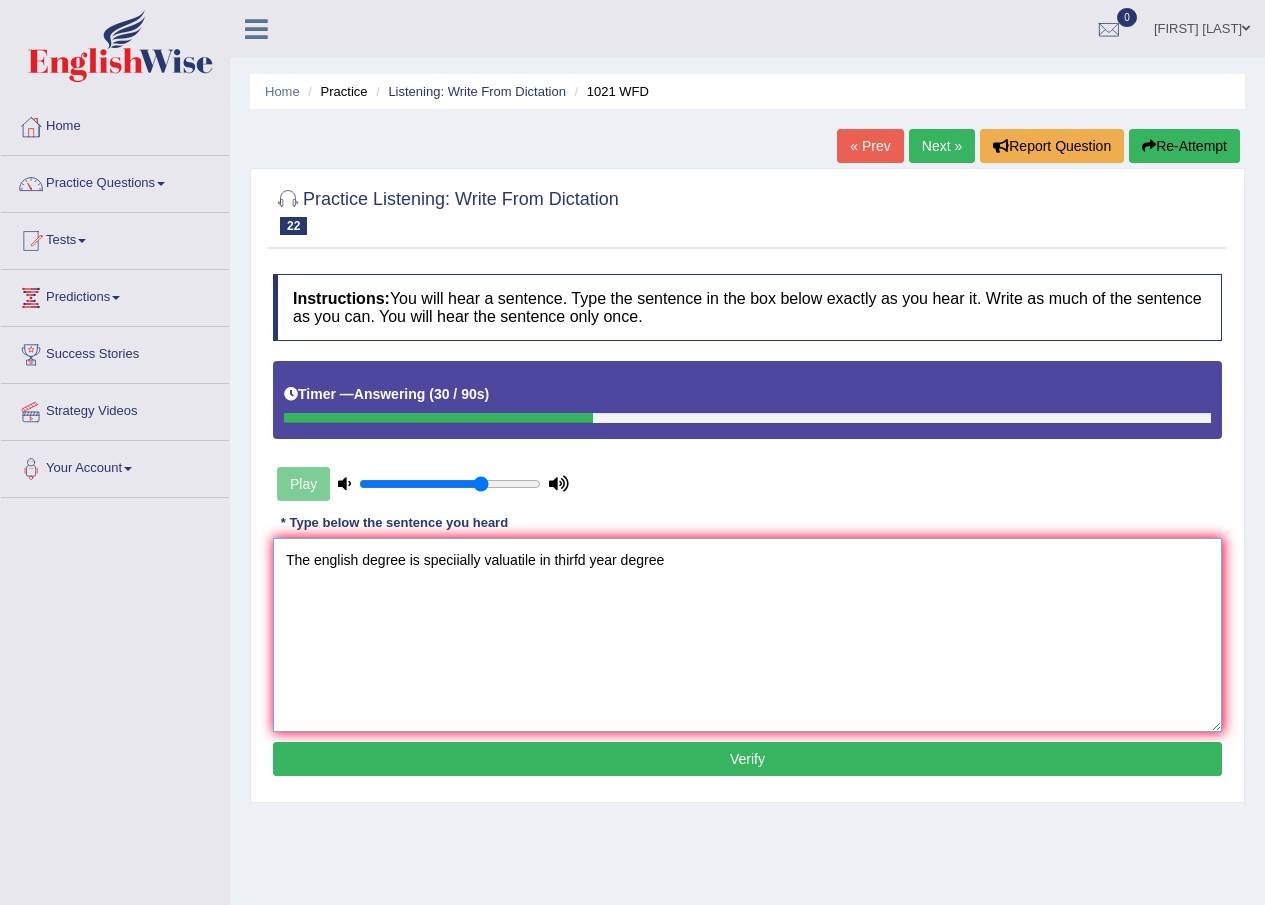 click on "The english degree is speciially valuatile in thirfd year degree" at bounding box center [747, 635] 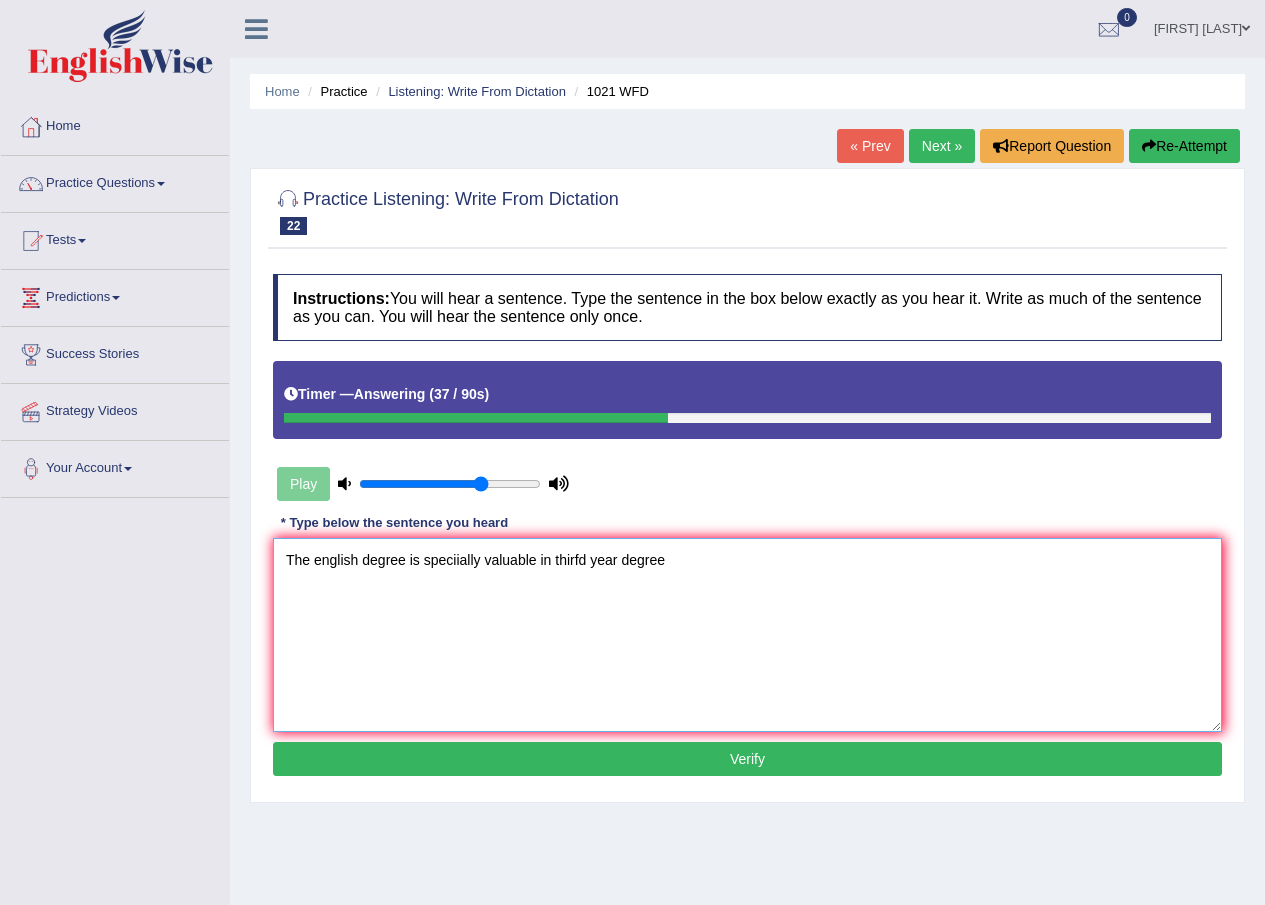 click on "The english degree is speciially valuable in thirfd year degree" at bounding box center [747, 635] 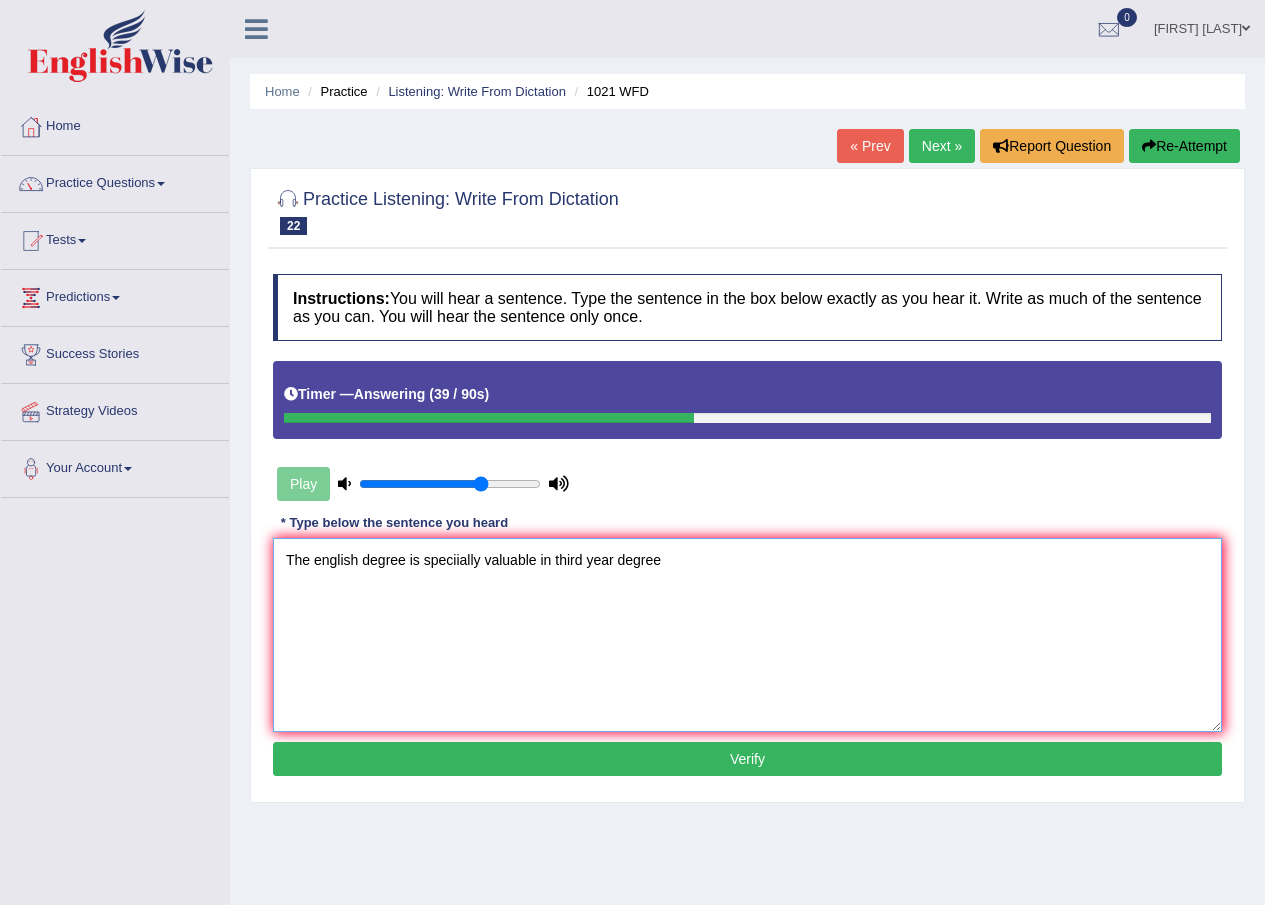 click on "The english degree is speciially valuable in third year degree" at bounding box center [747, 635] 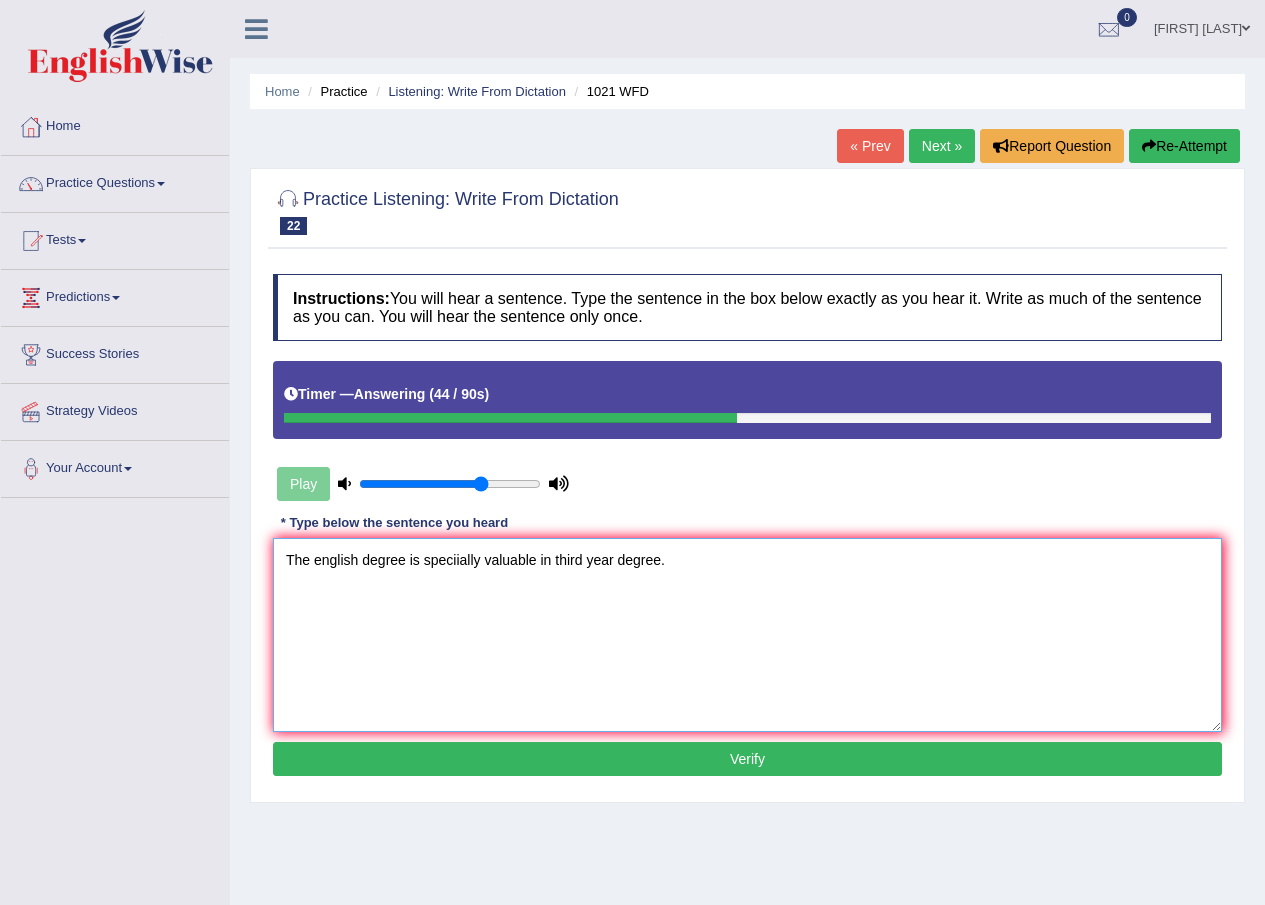 type on "The english degree is speciially valuable in third year degree." 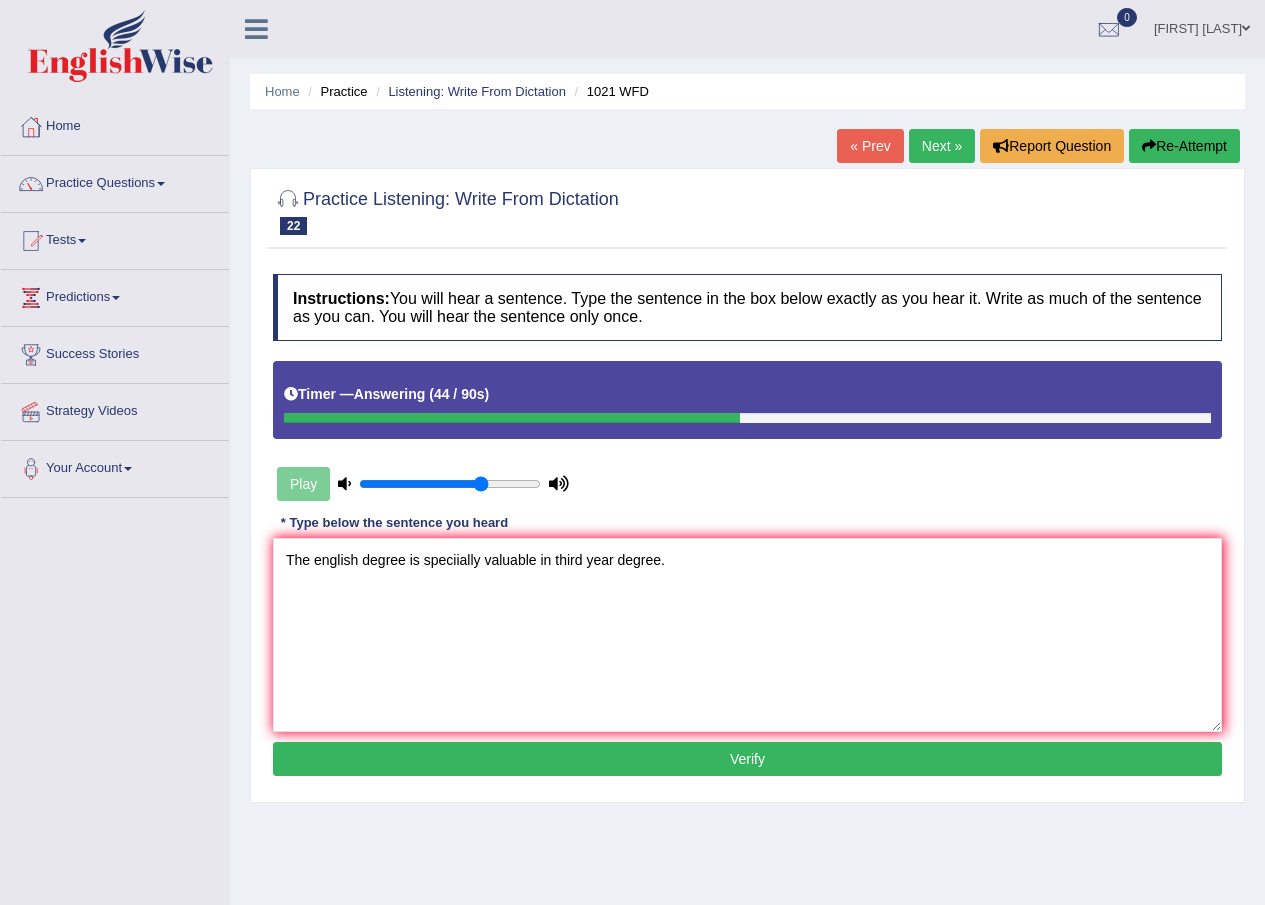 click on "Verify" at bounding box center [747, 759] 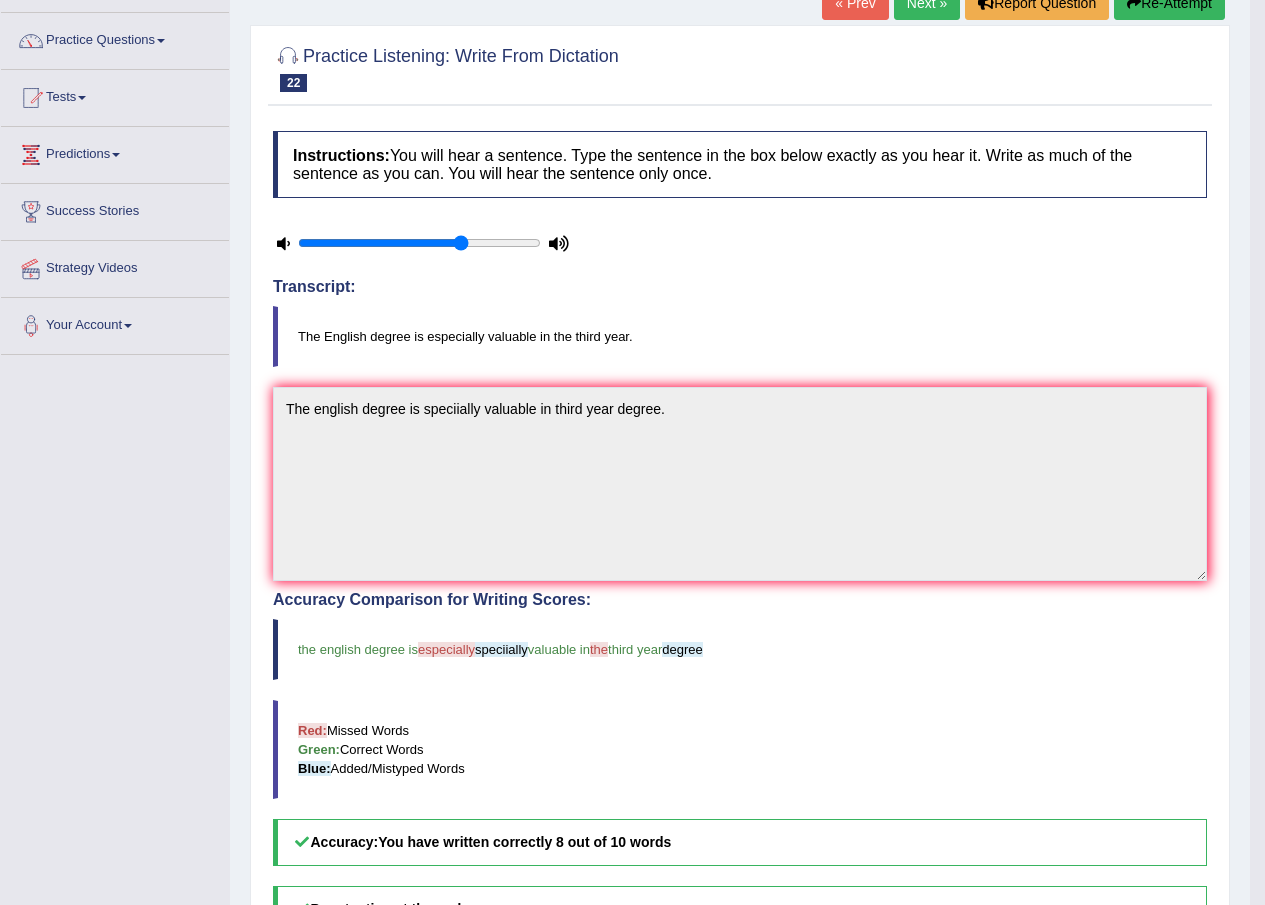 scroll, scrollTop: 100, scrollLeft: 0, axis: vertical 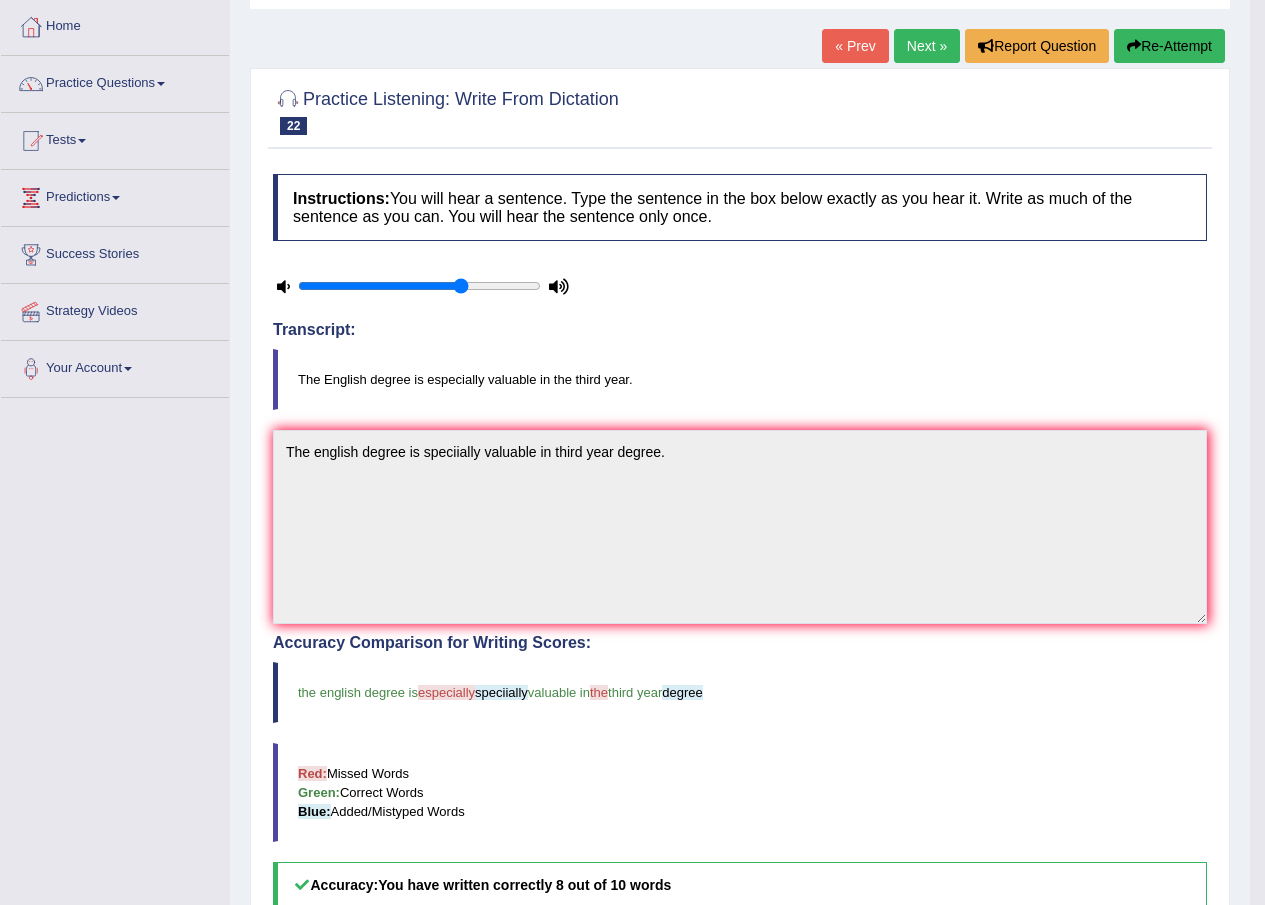 click on "Next »" at bounding box center [927, 46] 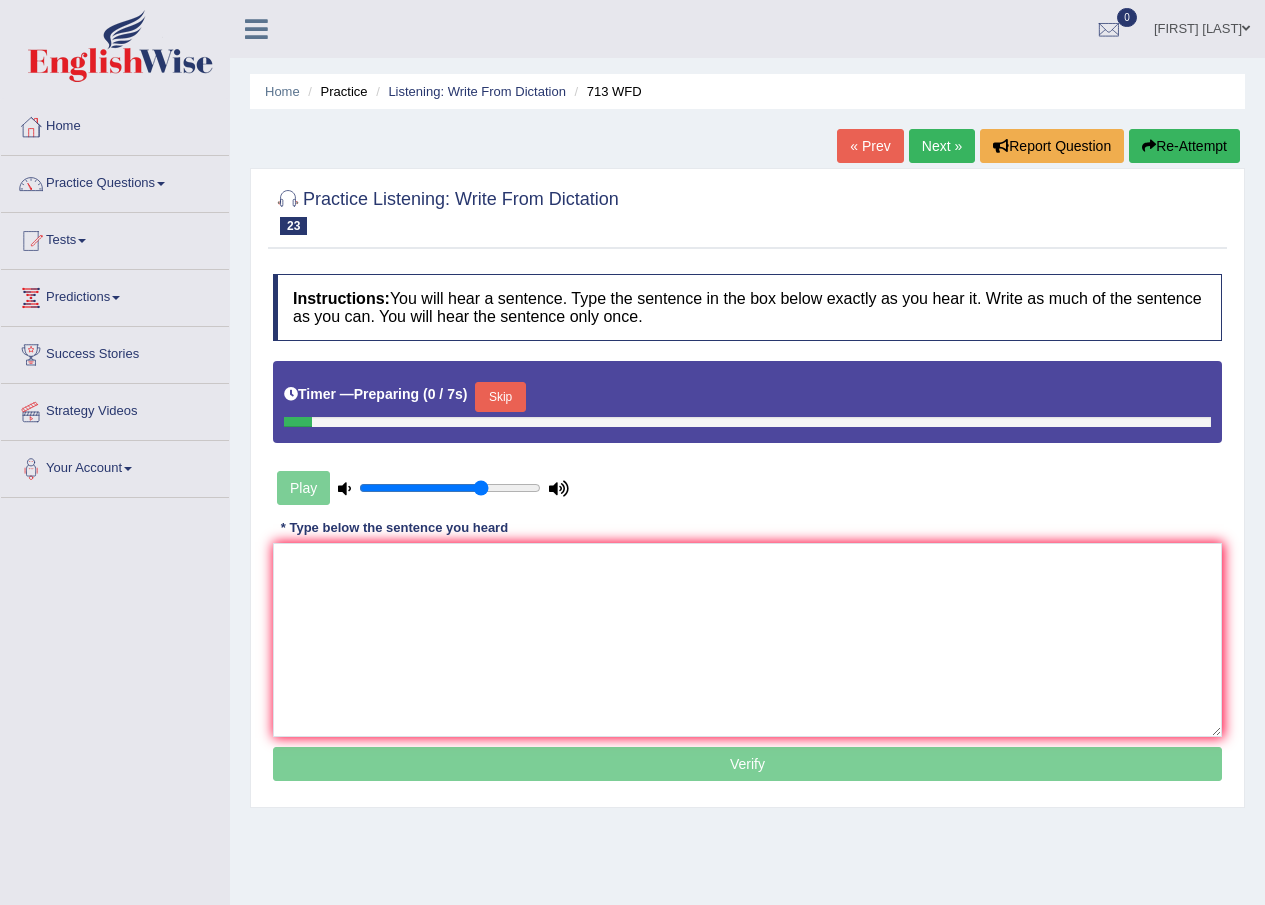 scroll, scrollTop: 0, scrollLeft: 0, axis: both 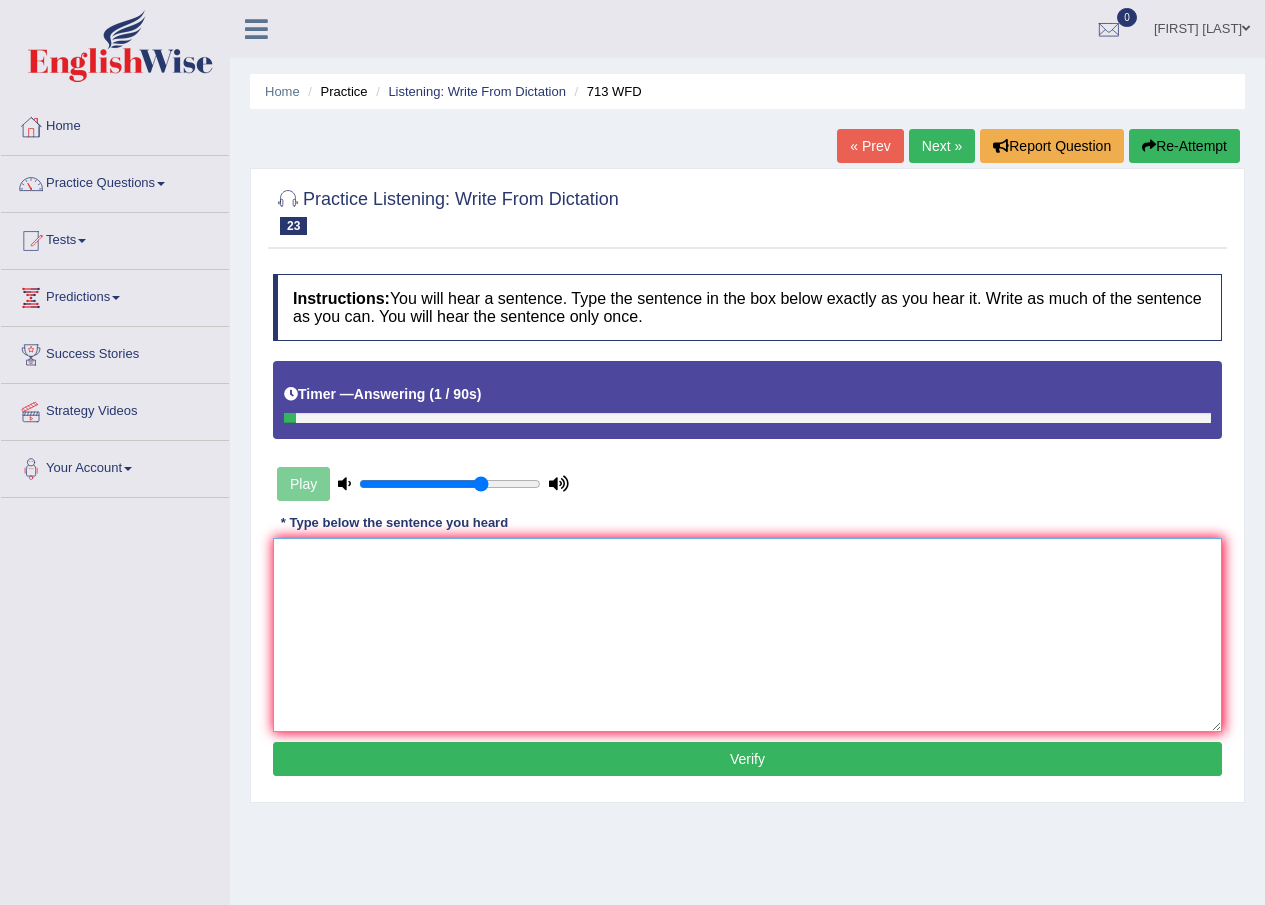 click at bounding box center [747, 635] 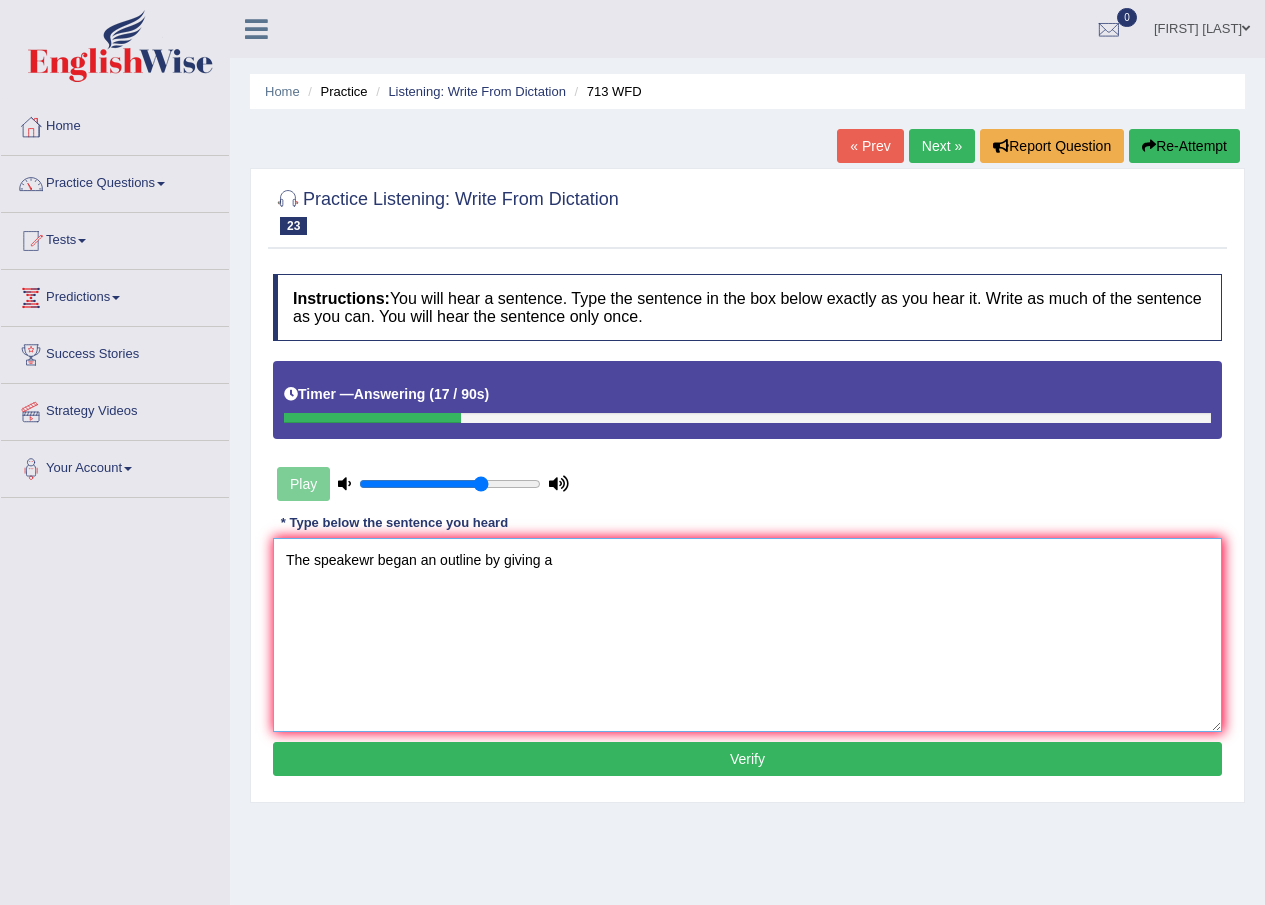 click on "The speakewr began an outline by giving a" at bounding box center [747, 635] 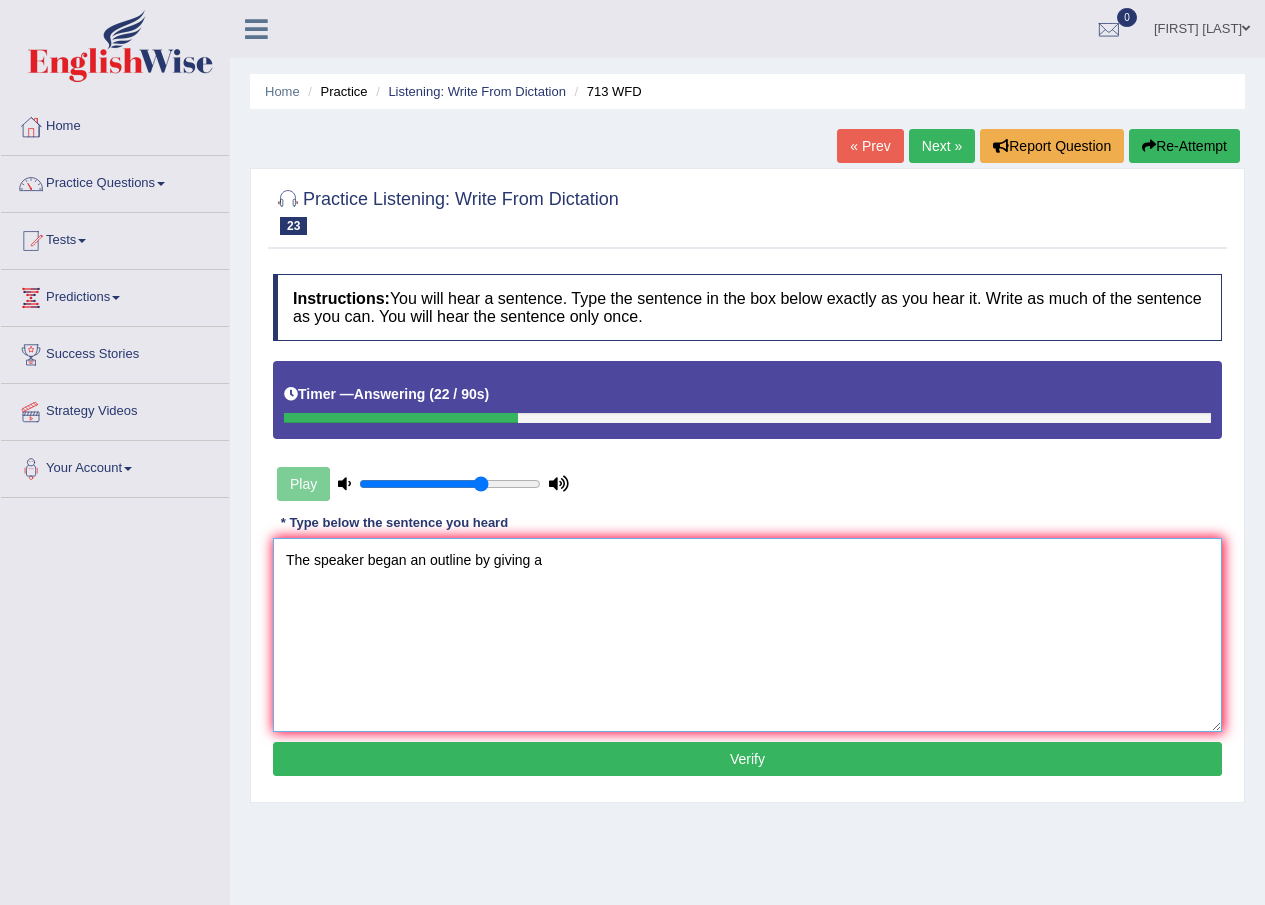 click on "The speaker began an outline by giving a" at bounding box center (747, 635) 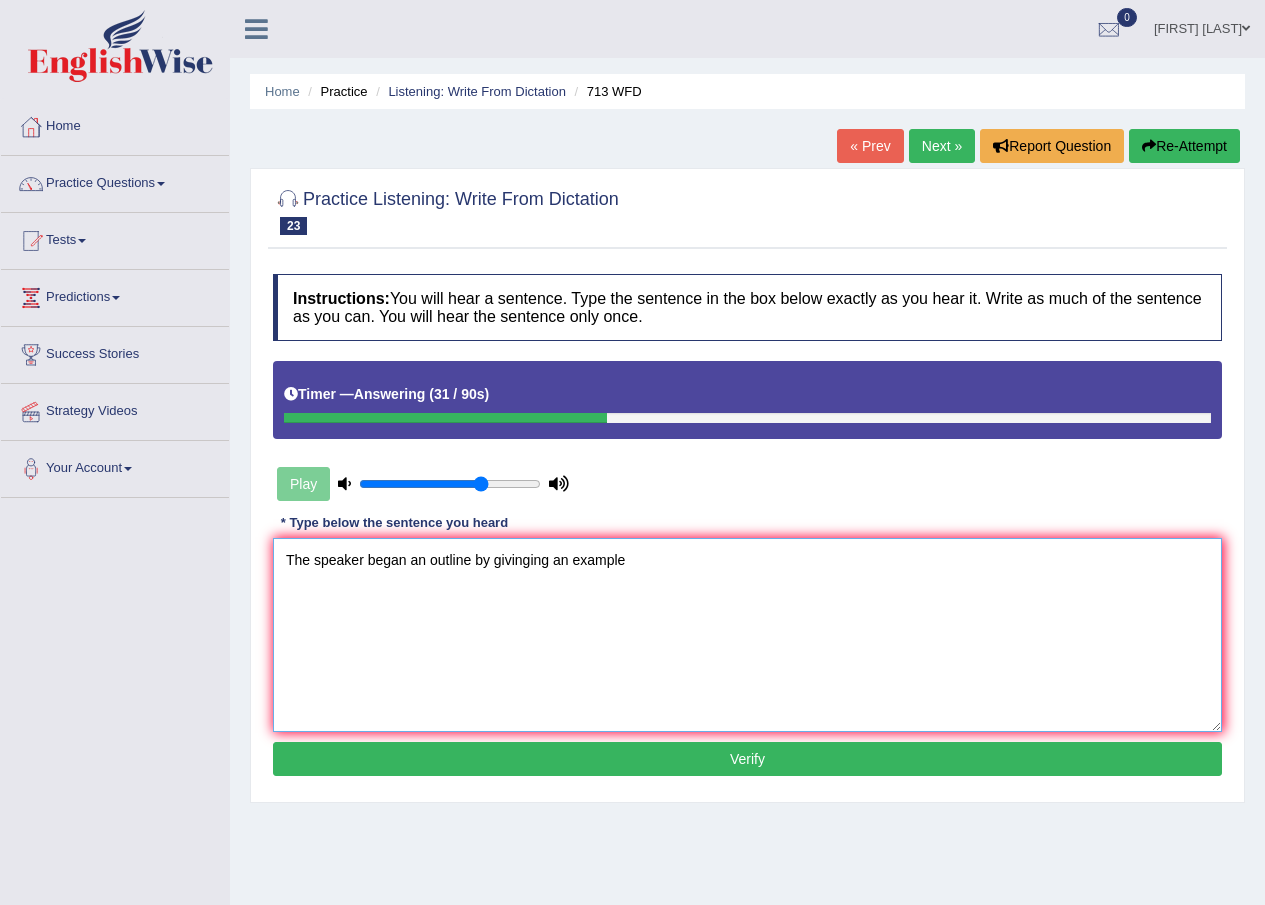 click on "The speaker began an outline by givinging an example" at bounding box center (747, 635) 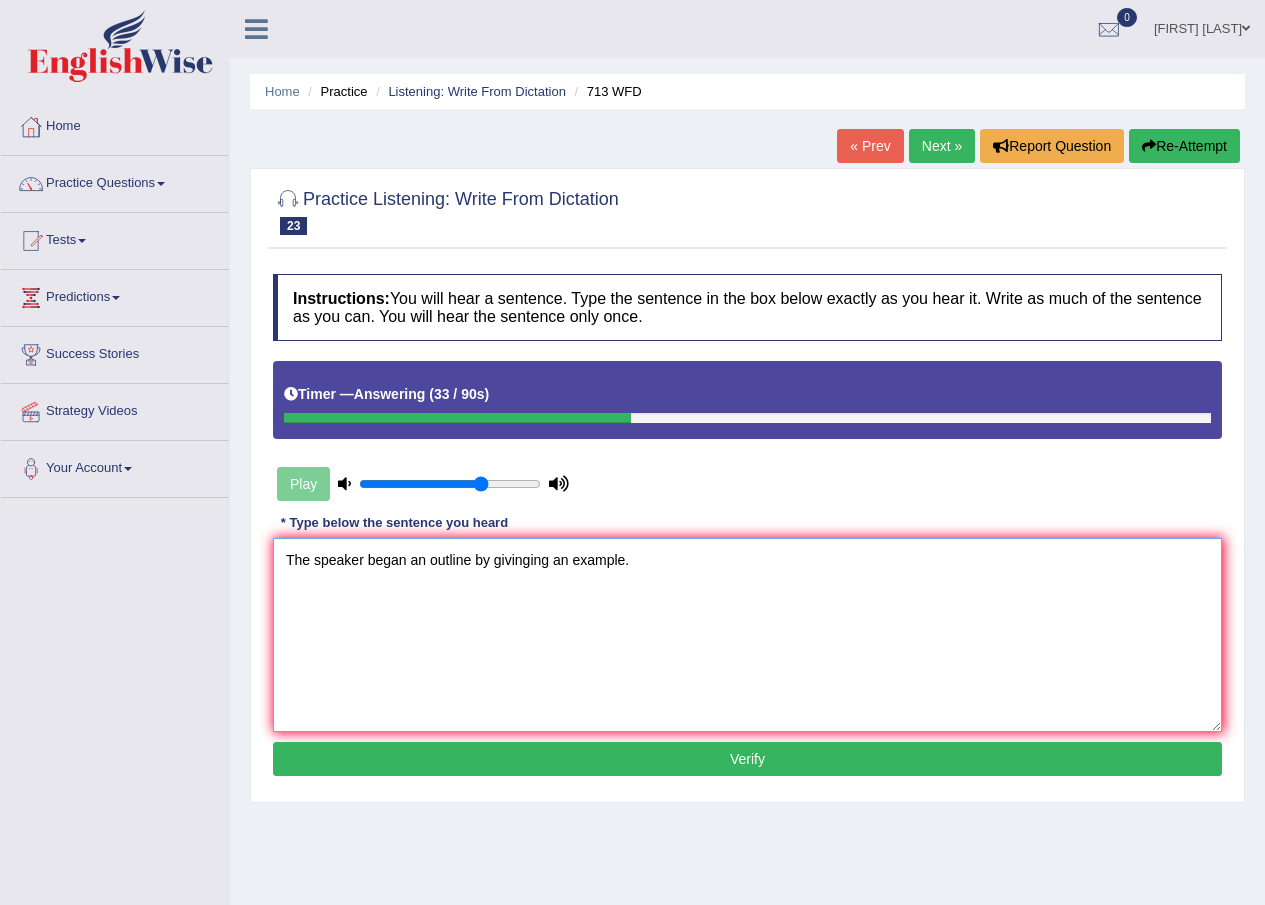 type on "The speaker began an outline by givinging an example." 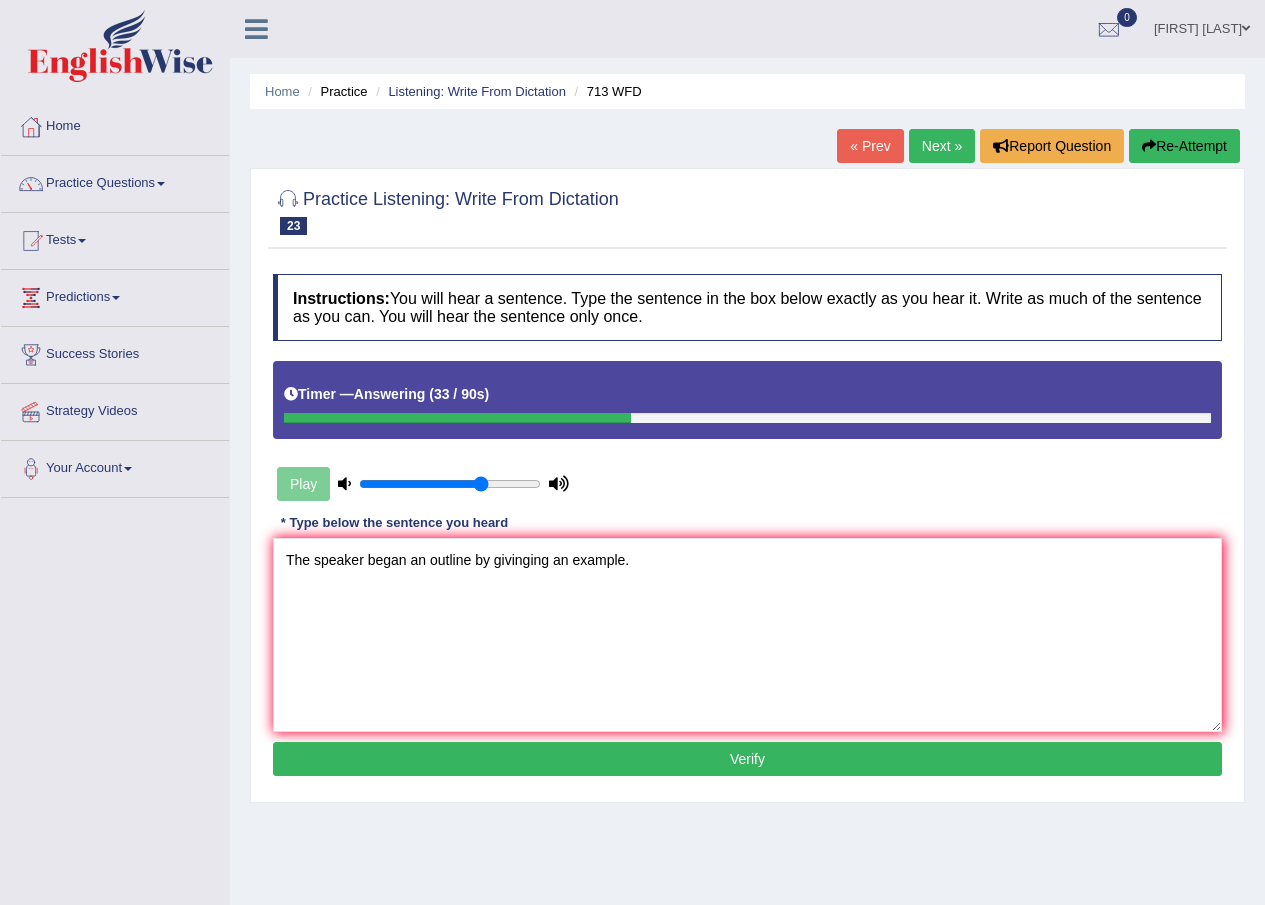 click on "Verify" at bounding box center [747, 759] 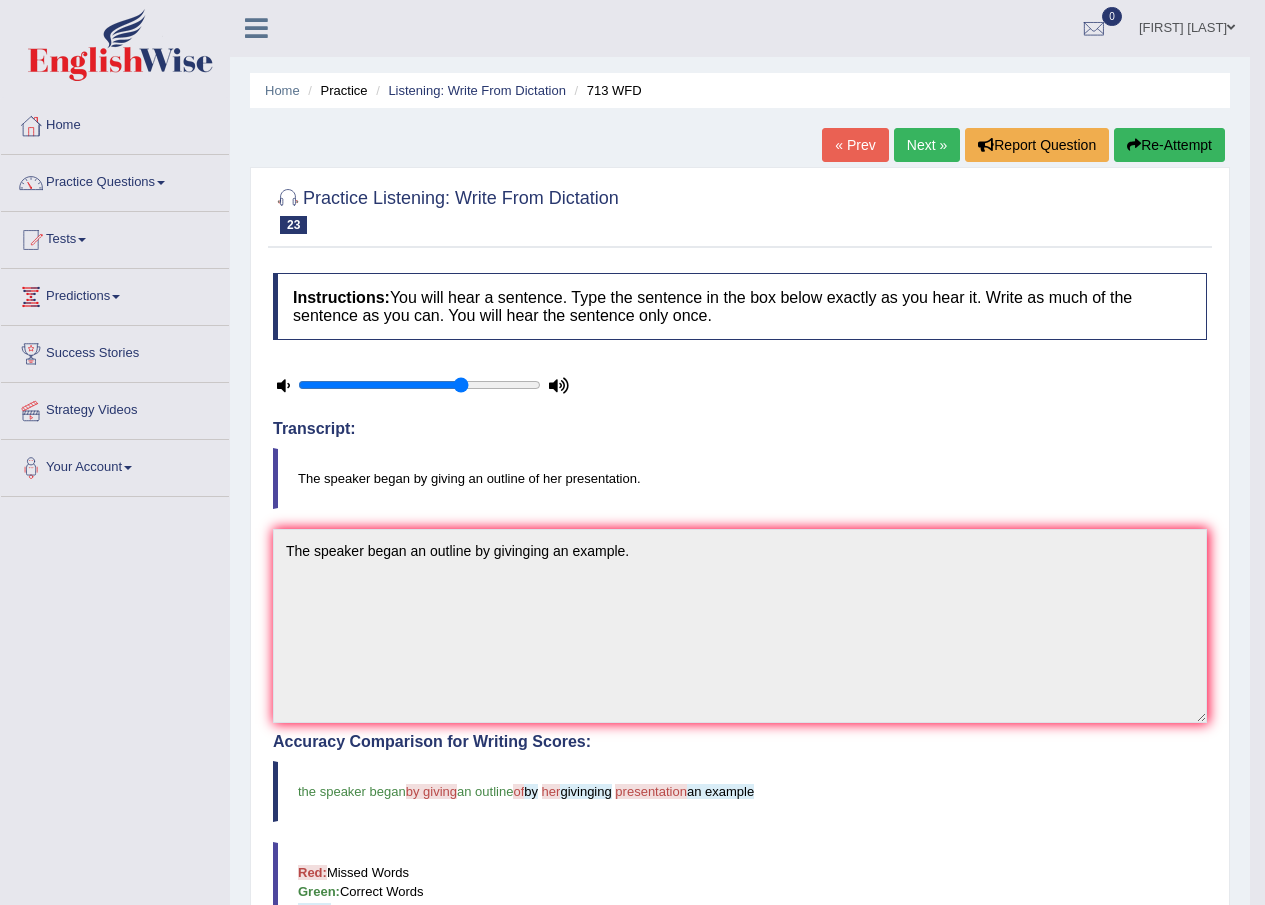 scroll, scrollTop: 0, scrollLeft: 0, axis: both 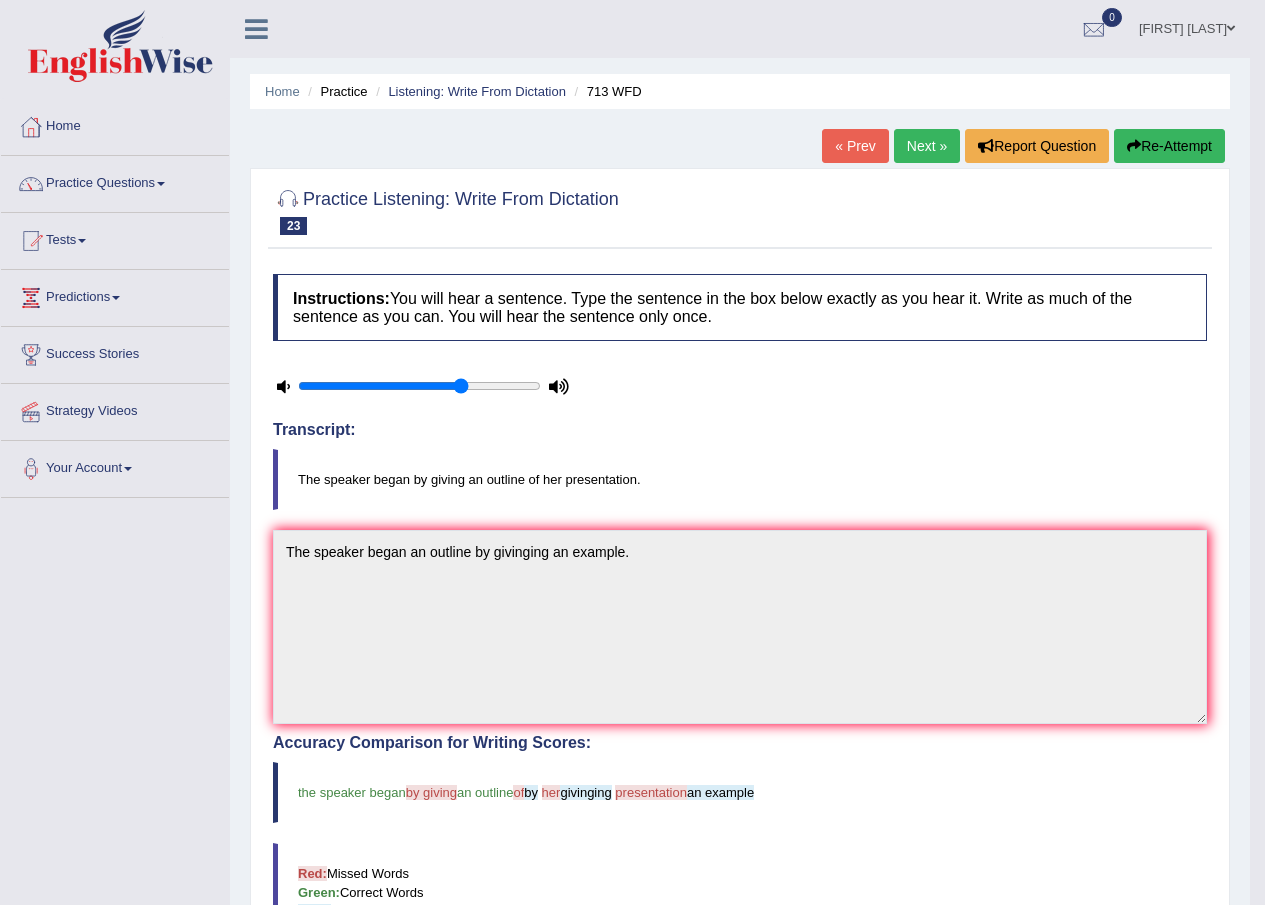 click on "Next »" at bounding box center (927, 146) 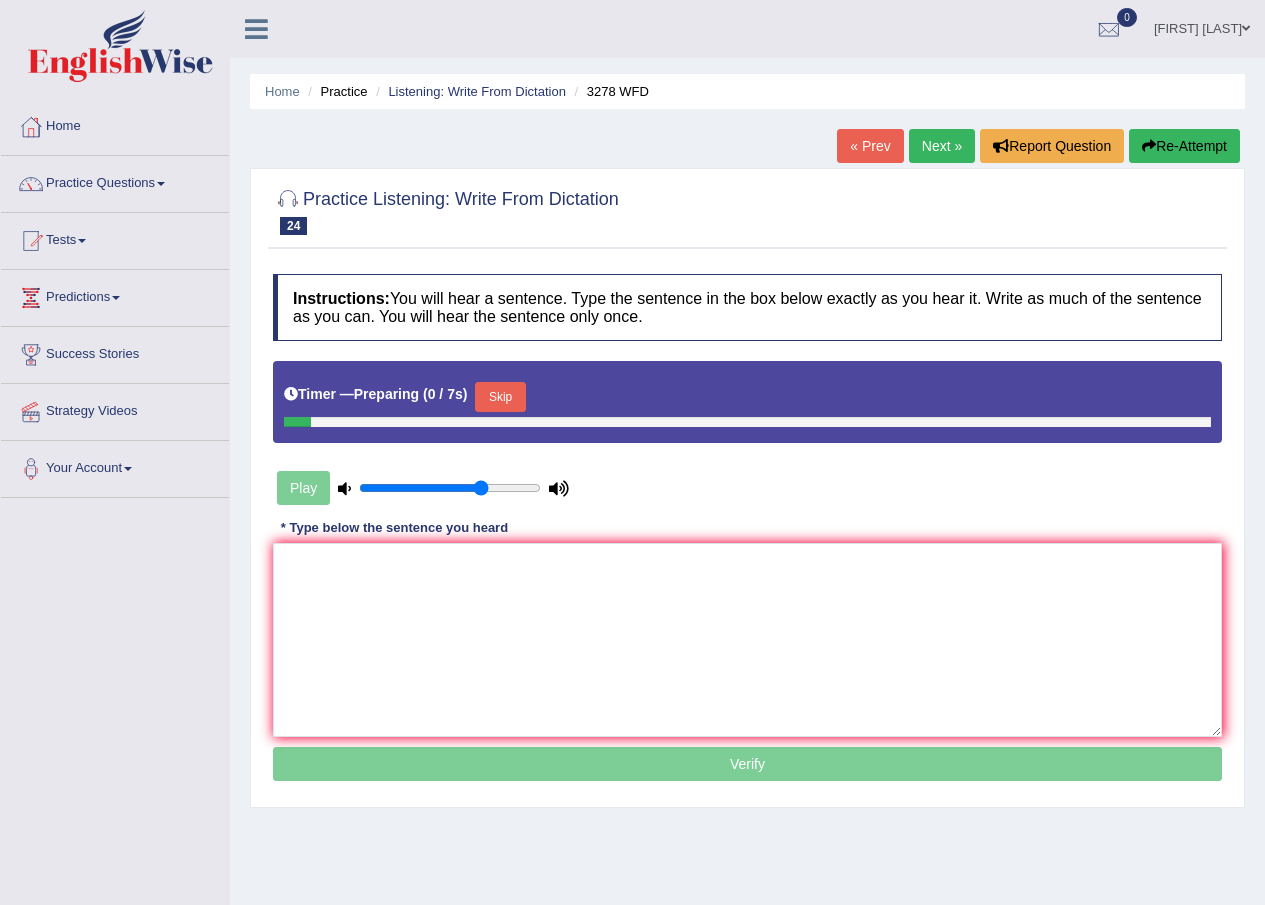 scroll, scrollTop: 0, scrollLeft: 0, axis: both 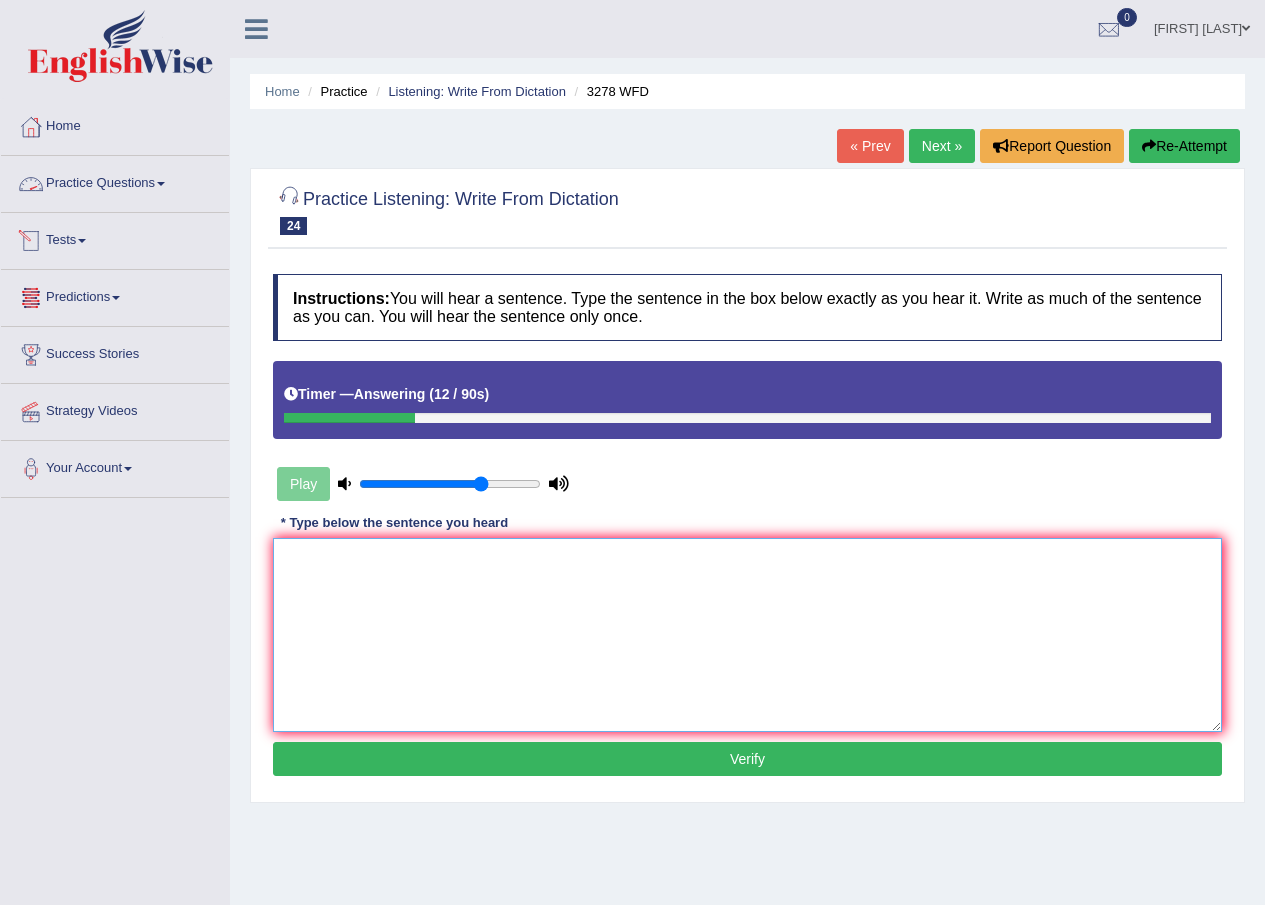click at bounding box center [747, 635] 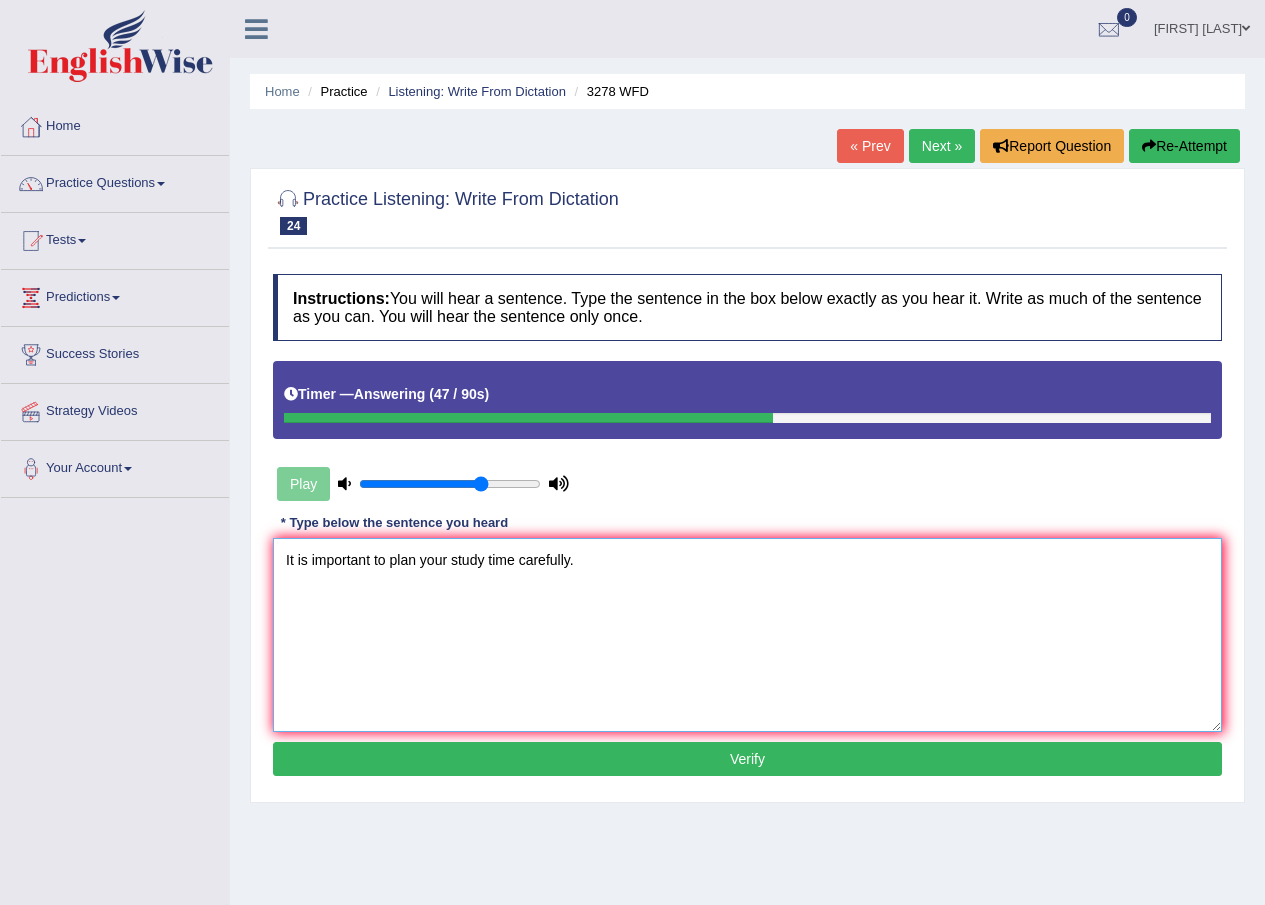 type on "It is important to plan your study time carefully." 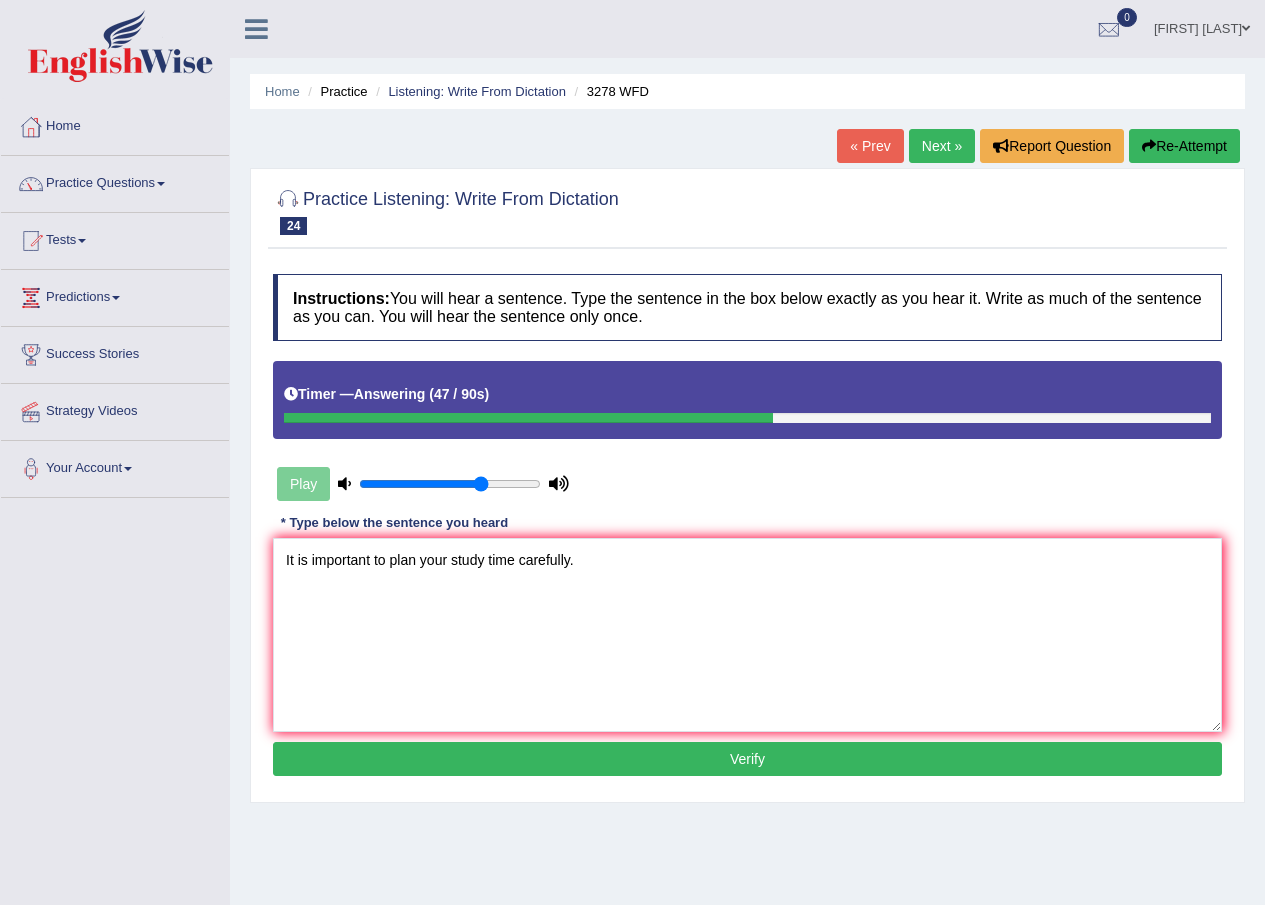 click on "Verify" at bounding box center (747, 759) 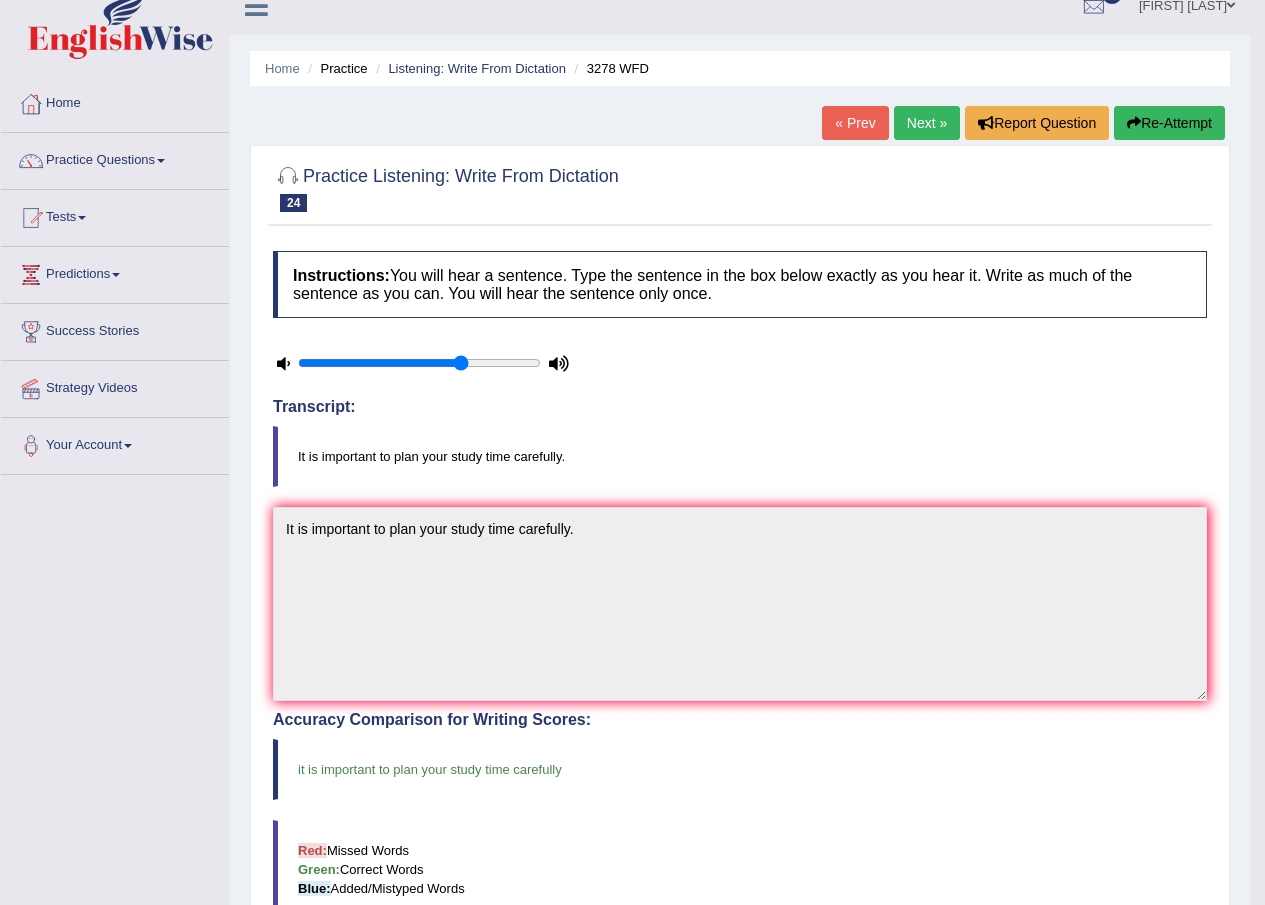 scroll, scrollTop: 0, scrollLeft: 0, axis: both 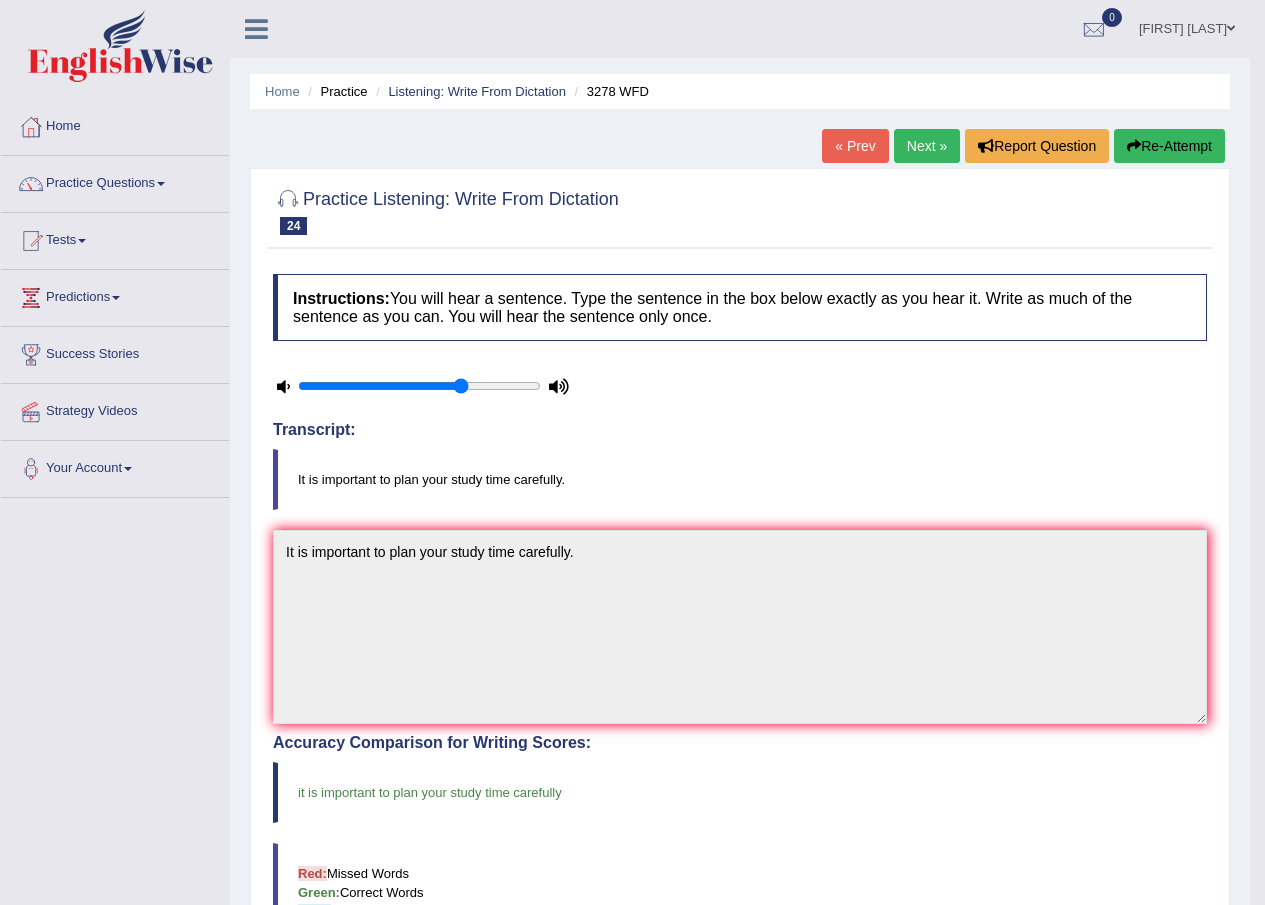 click on "Next »" at bounding box center [927, 146] 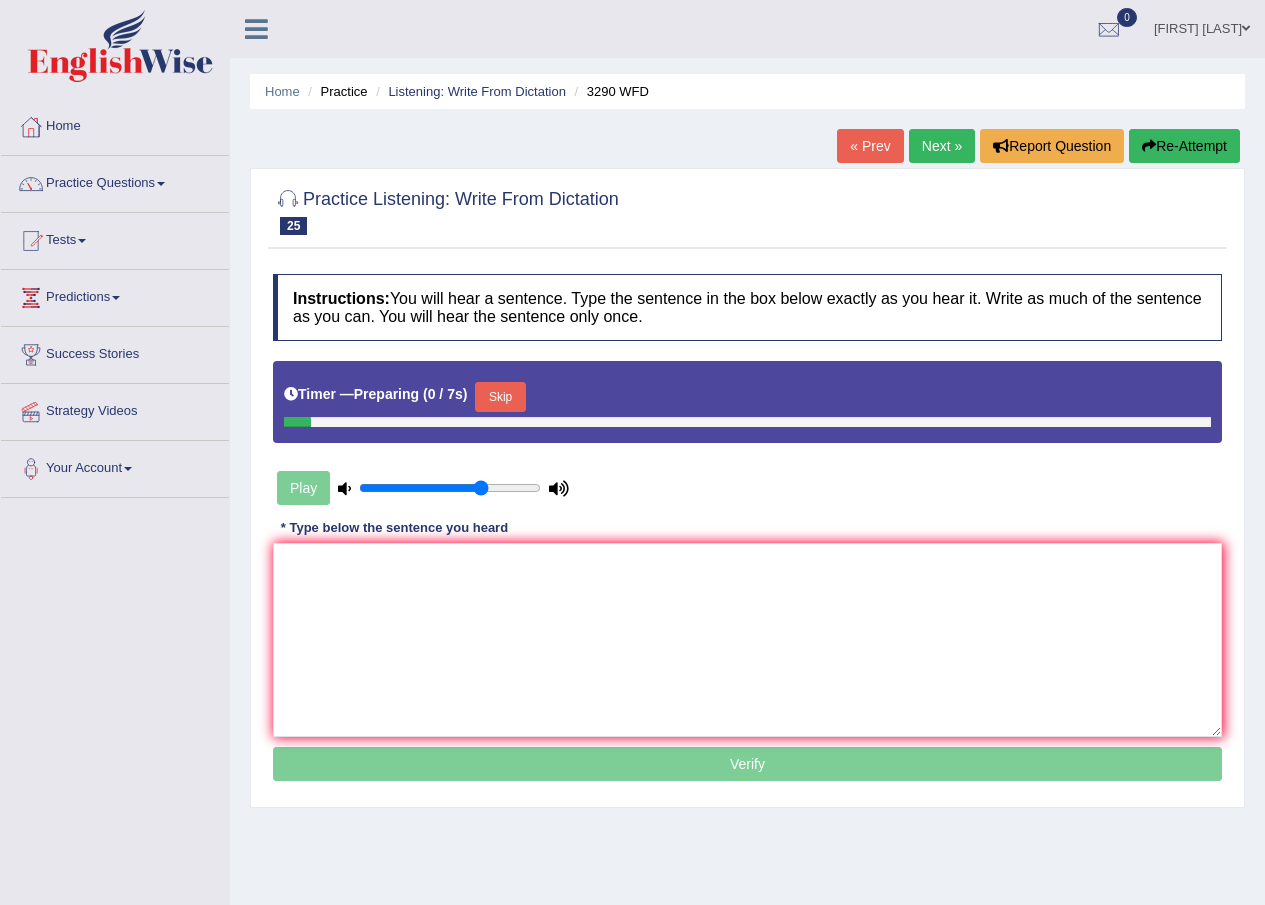 scroll, scrollTop: 0, scrollLeft: 0, axis: both 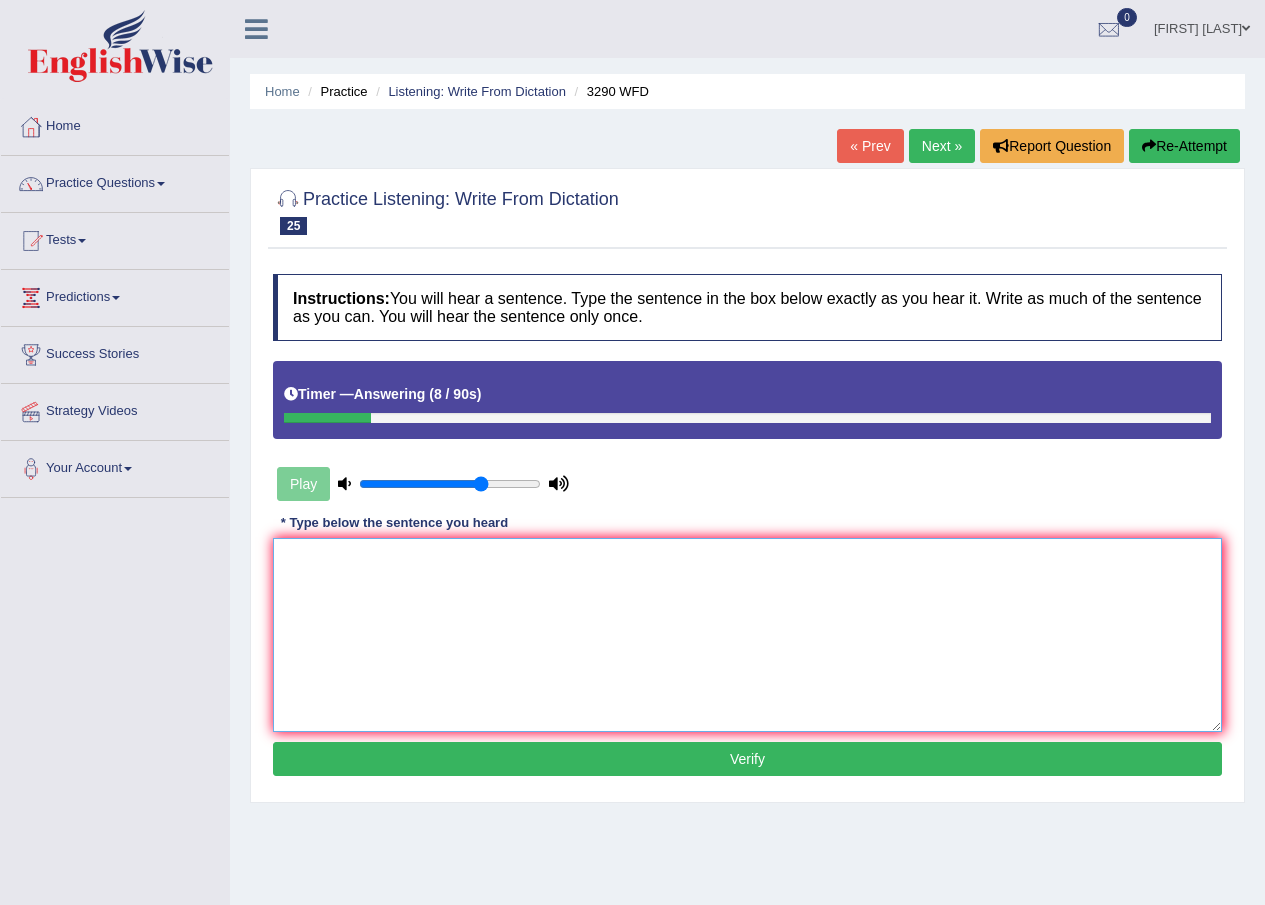 click at bounding box center [747, 635] 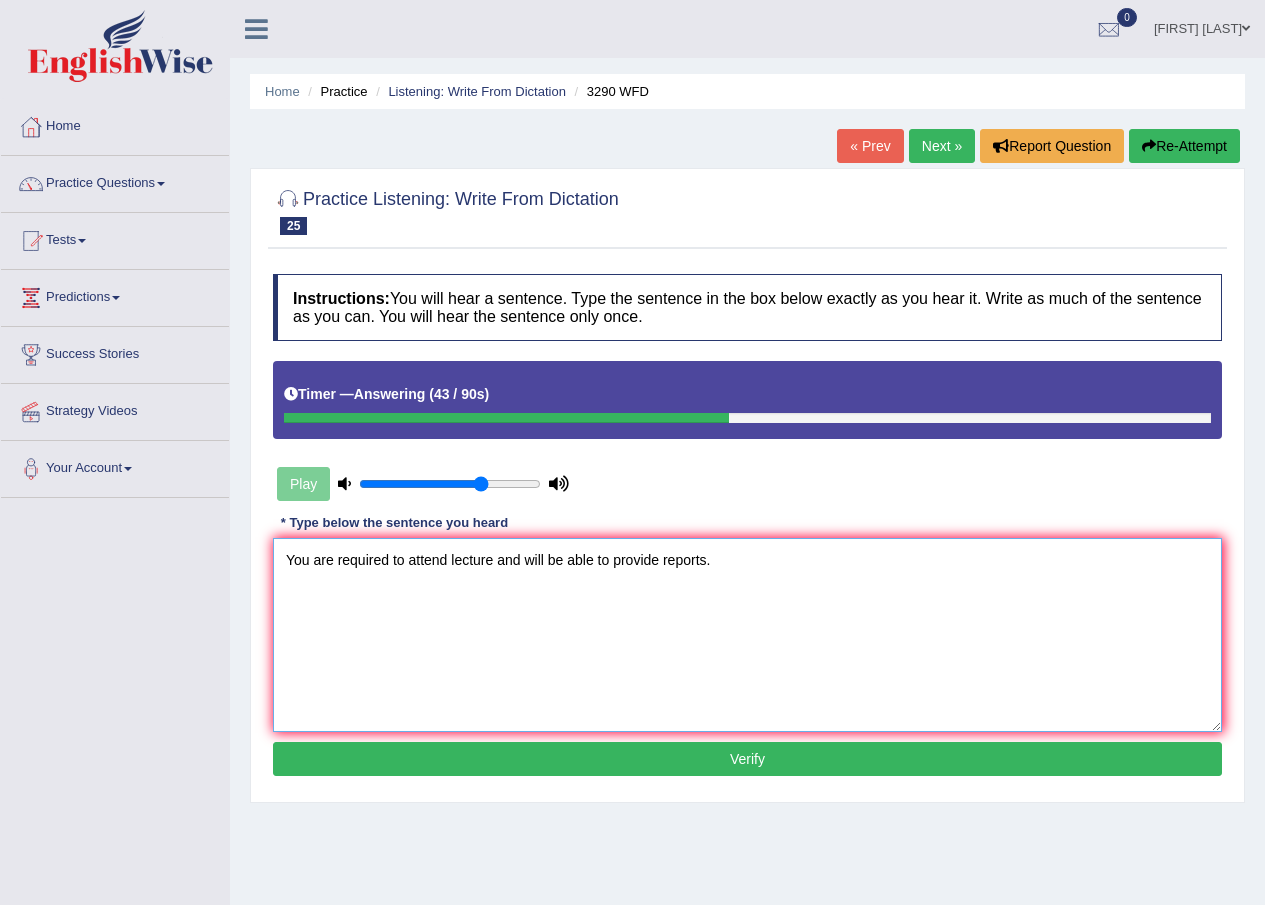 type on "You are required to attend lecture and will be able to provide reports." 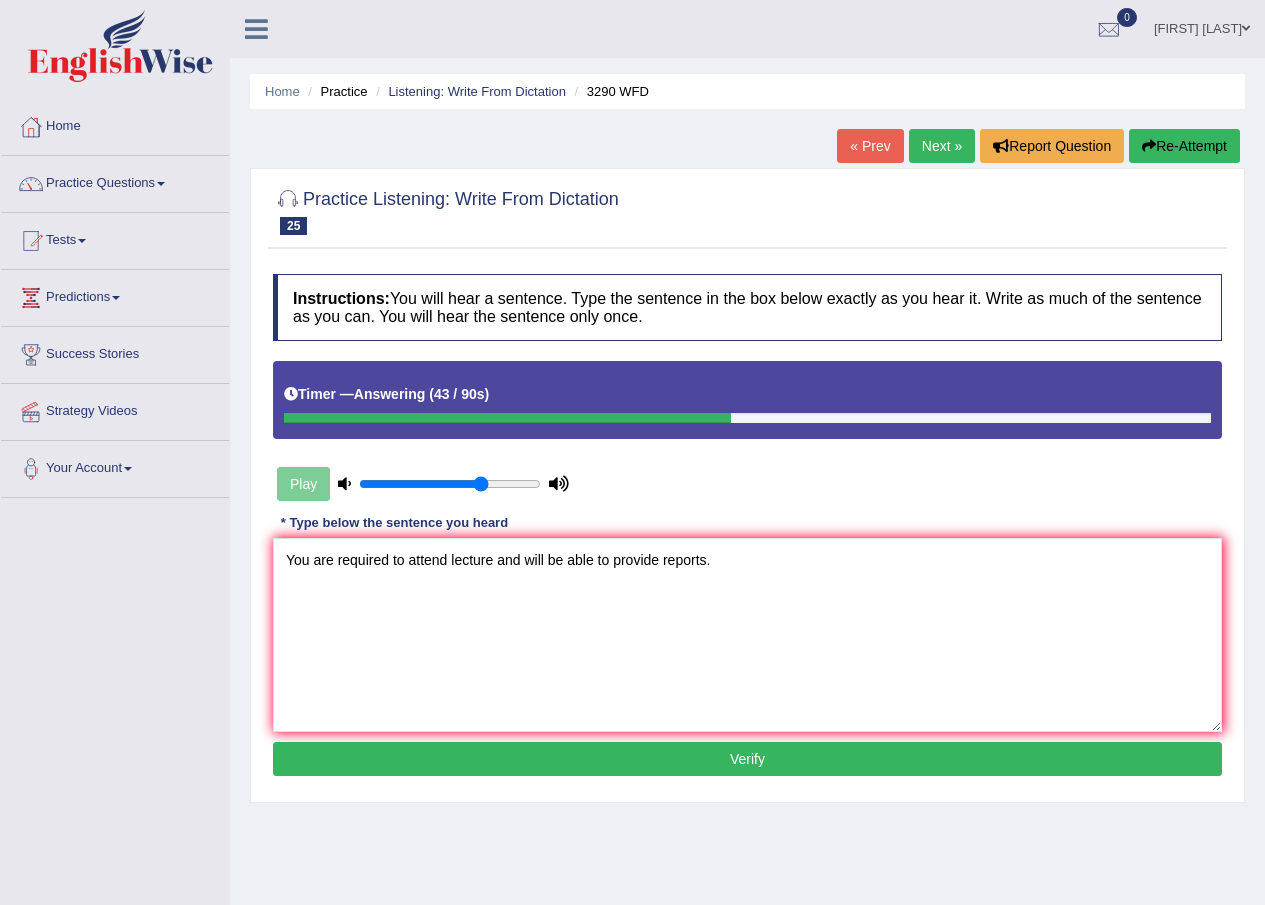 click on "Verify" at bounding box center (747, 759) 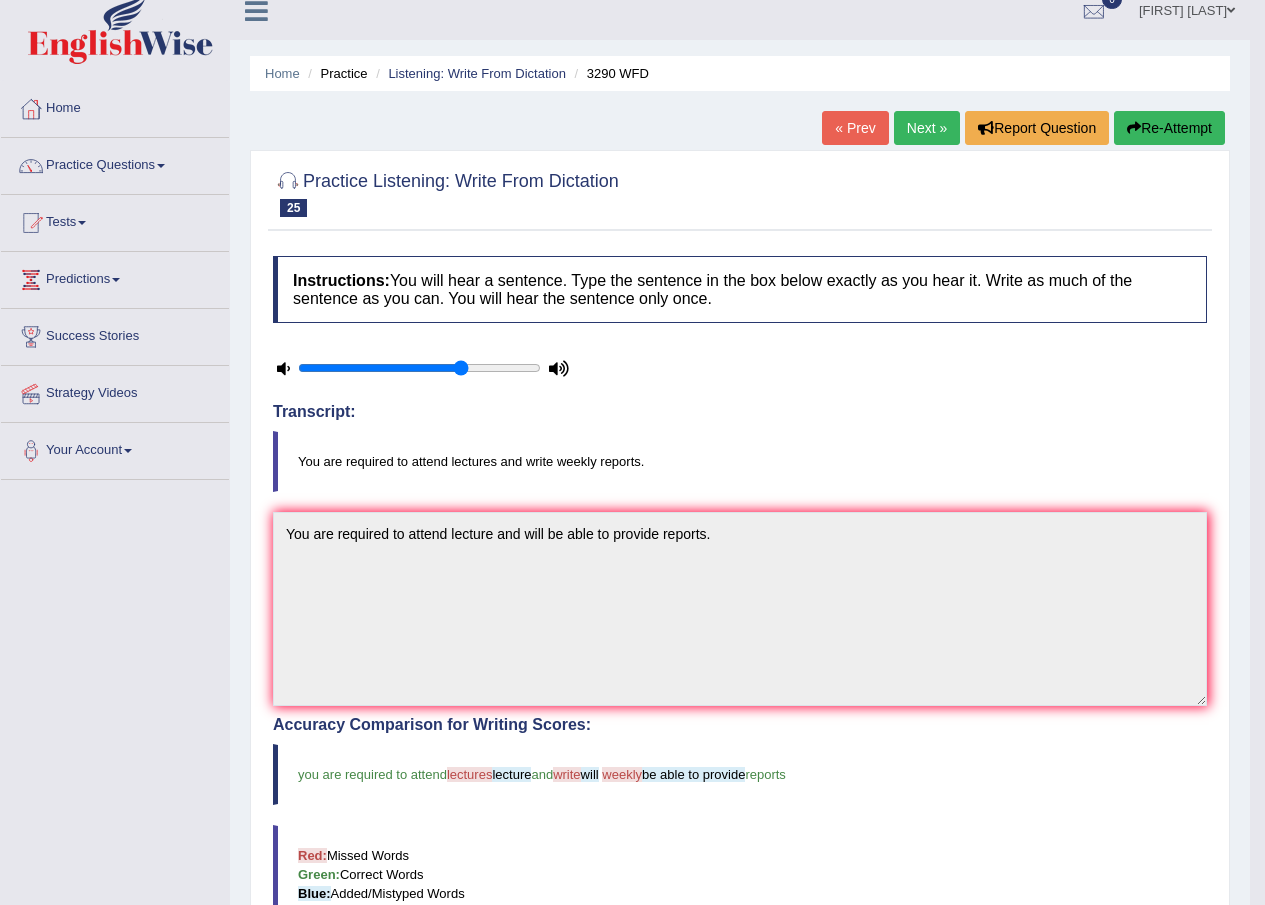 scroll, scrollTop: 0, scrollLeft: 0, axis: both 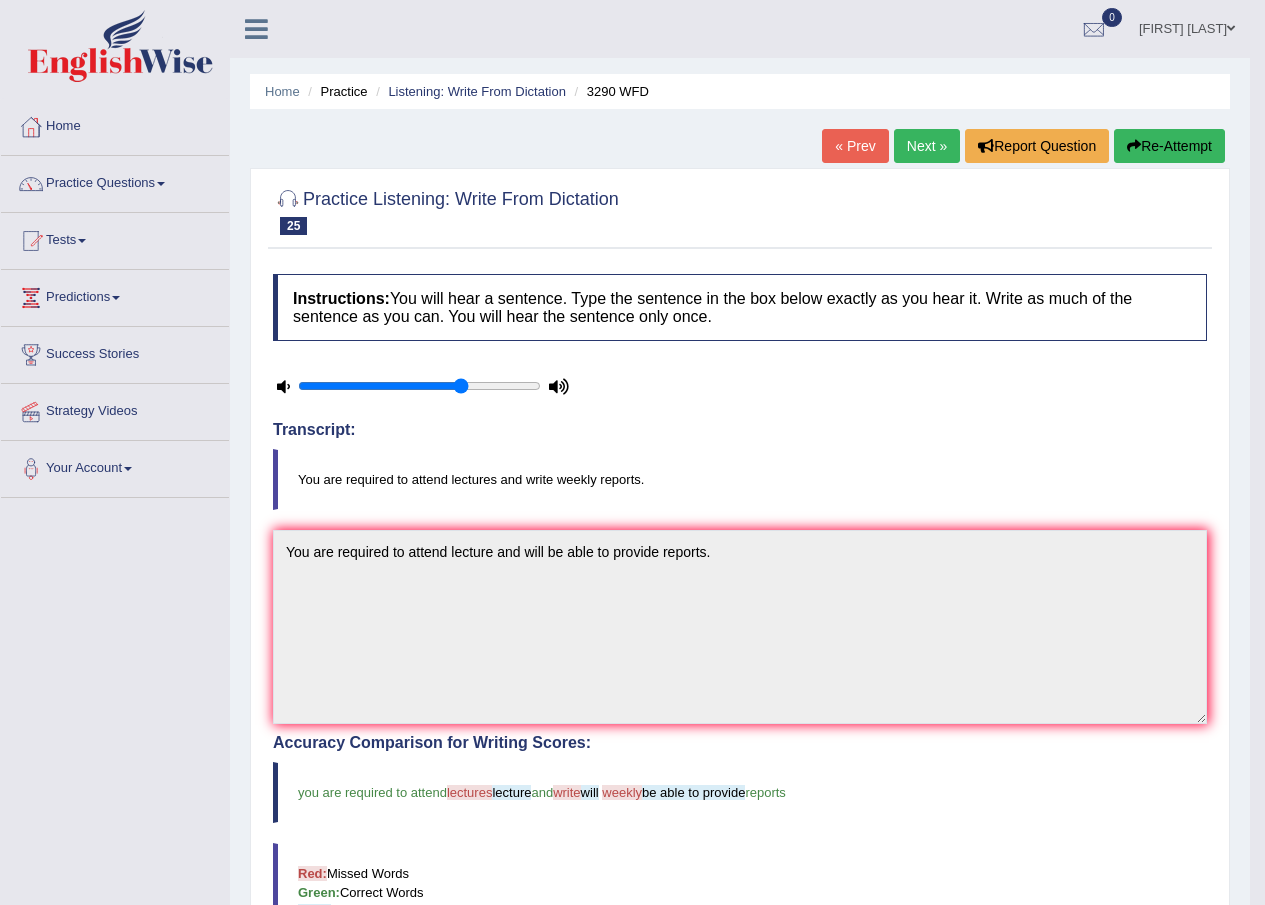 click on "Next »" at bounding box center (927, 146) 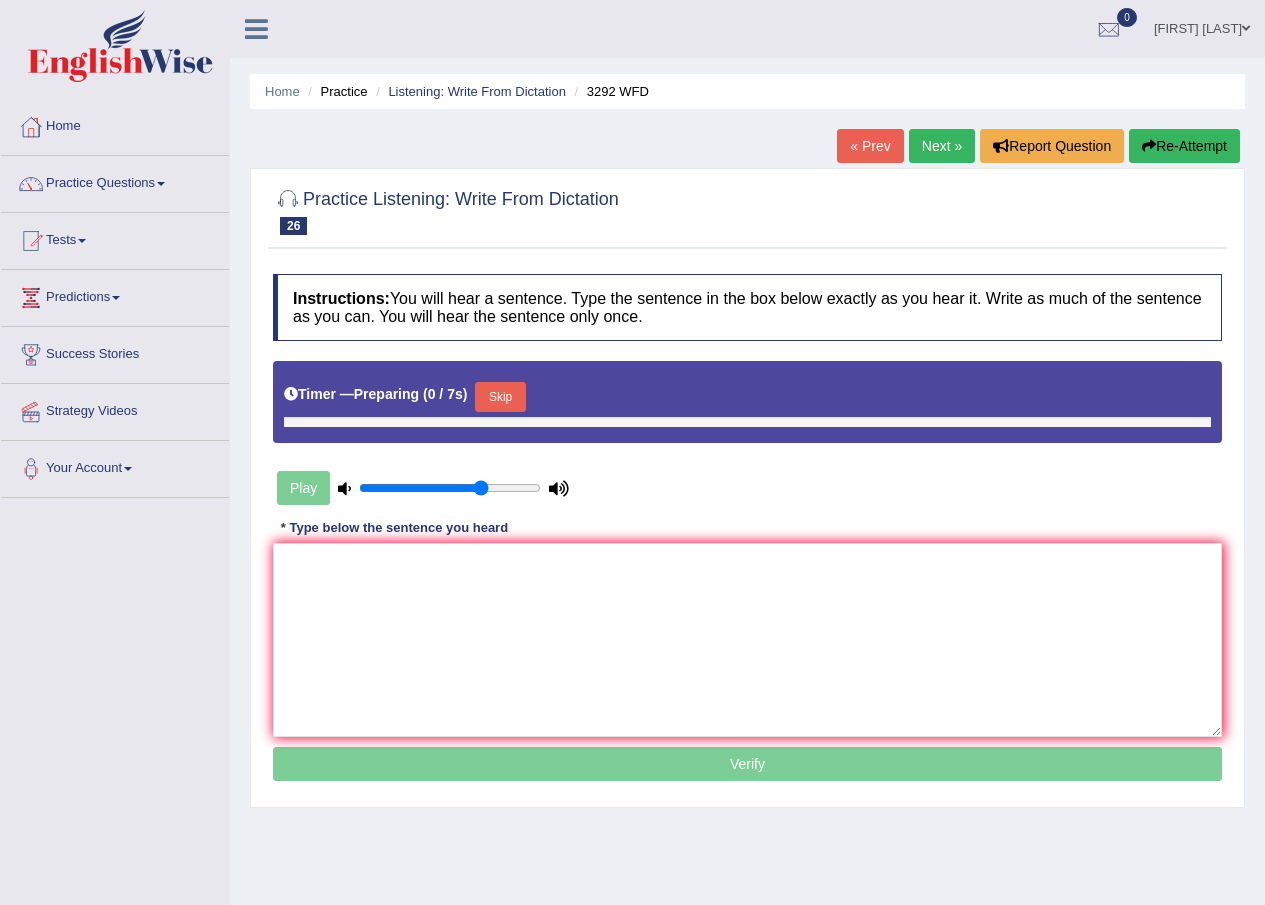 scroll, scrollTop: 0, scrollLeft: 0, axis: both 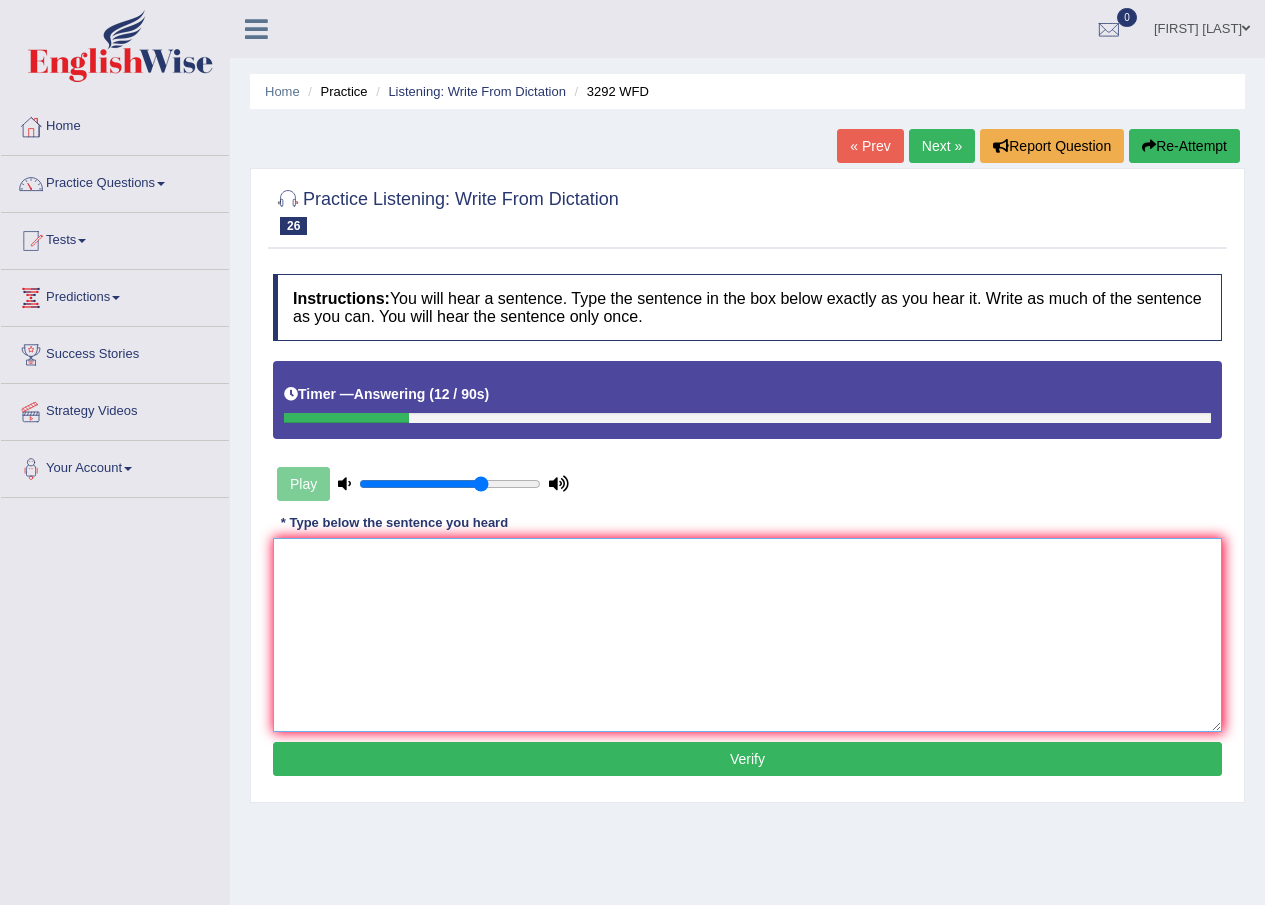 click at bounding box center (747, 635) 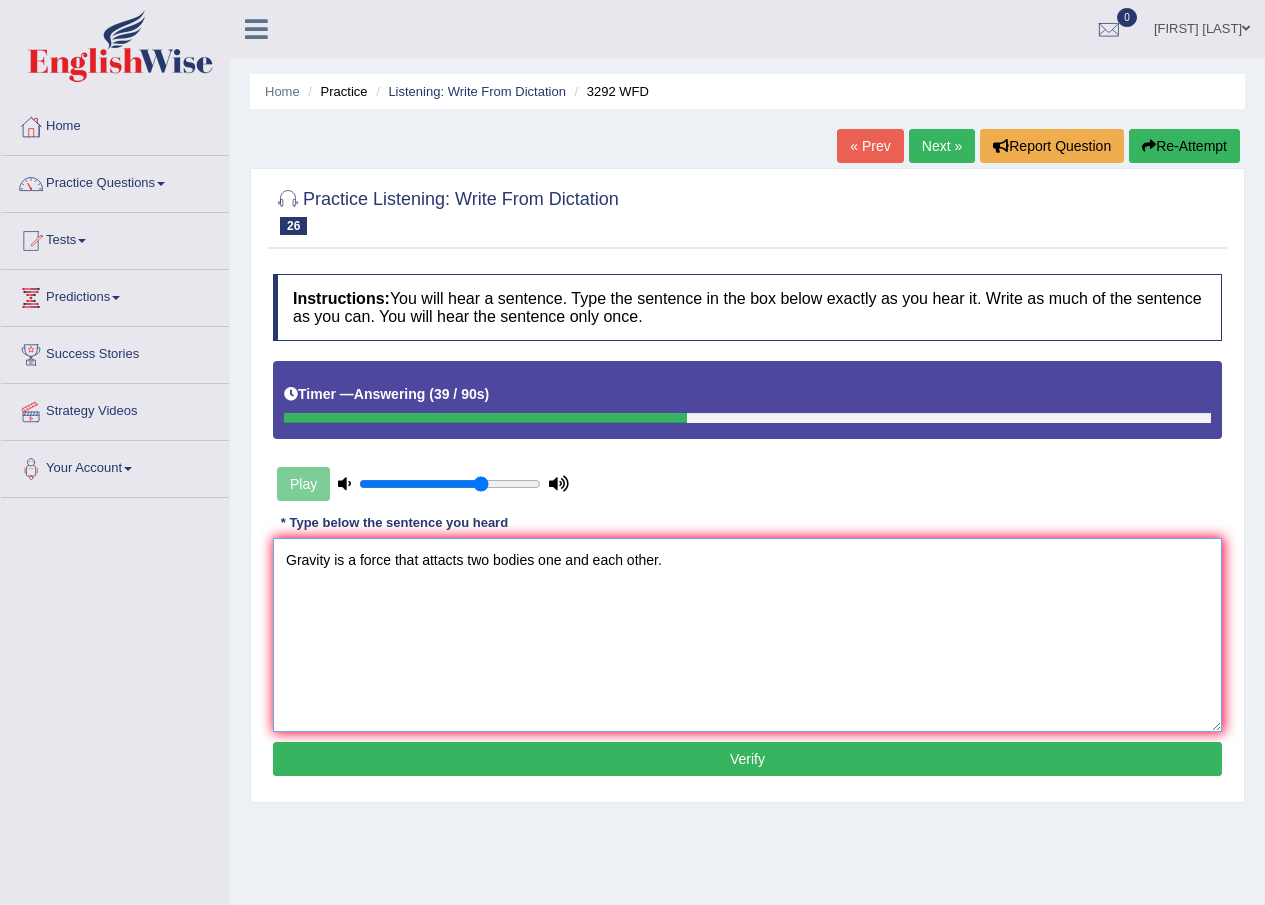 click on "Gravity is a force that attacts two bodies one and each other." at bounding box center (747, 635) 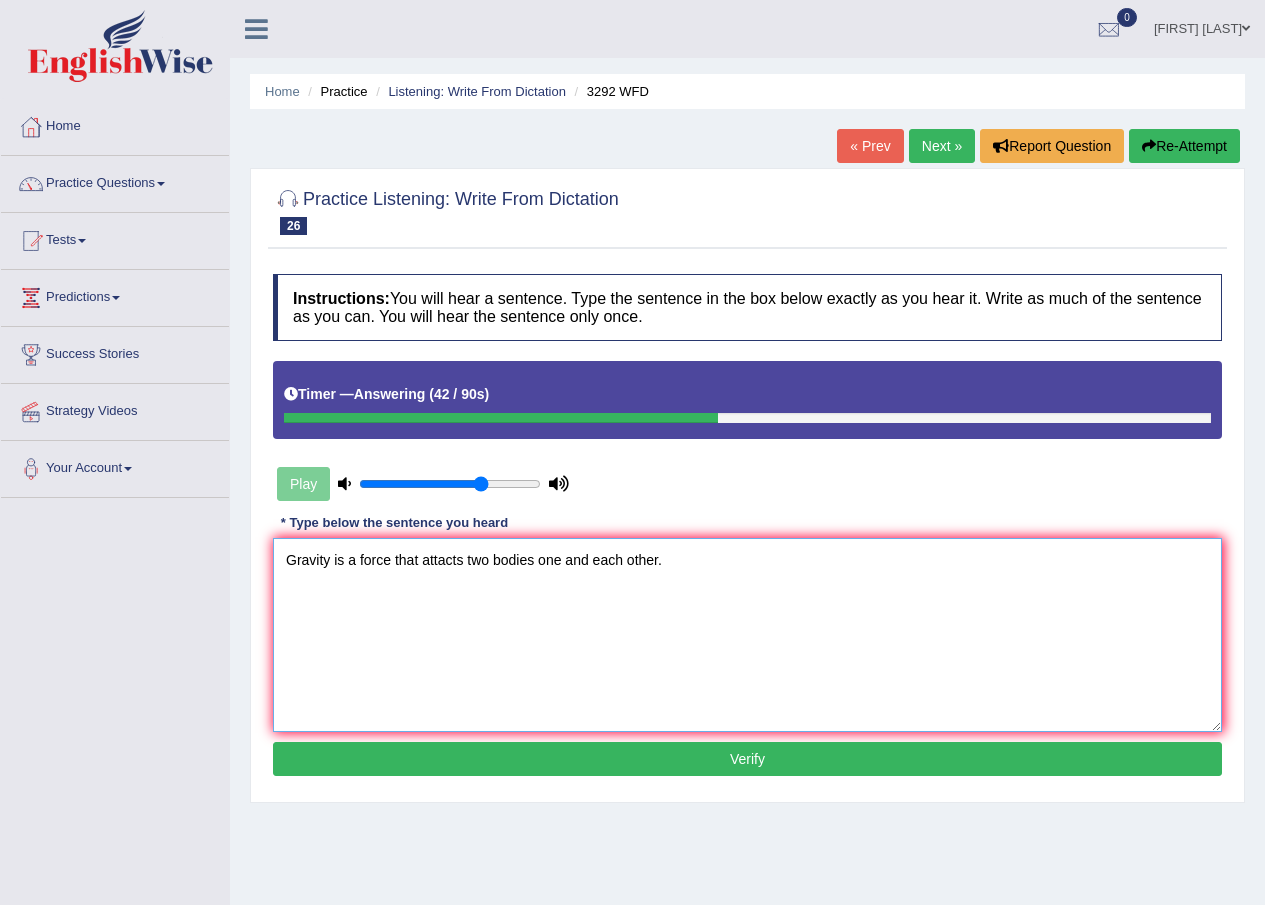 click on "Gravity is a force that attacts two bodies one and each other." at bounding box center (747, 635) 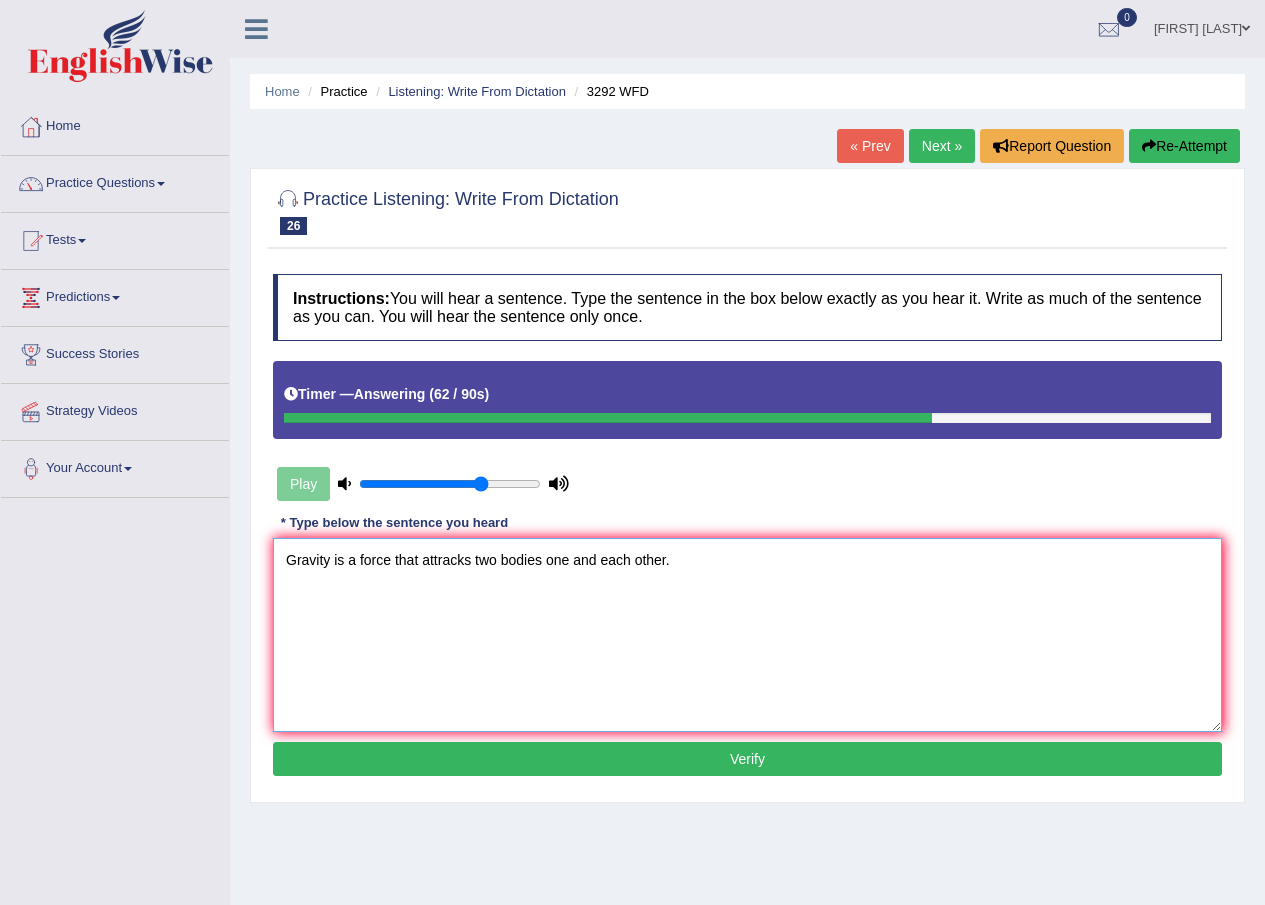 type on "Gravity is a force that attracks two bodies one and each other." 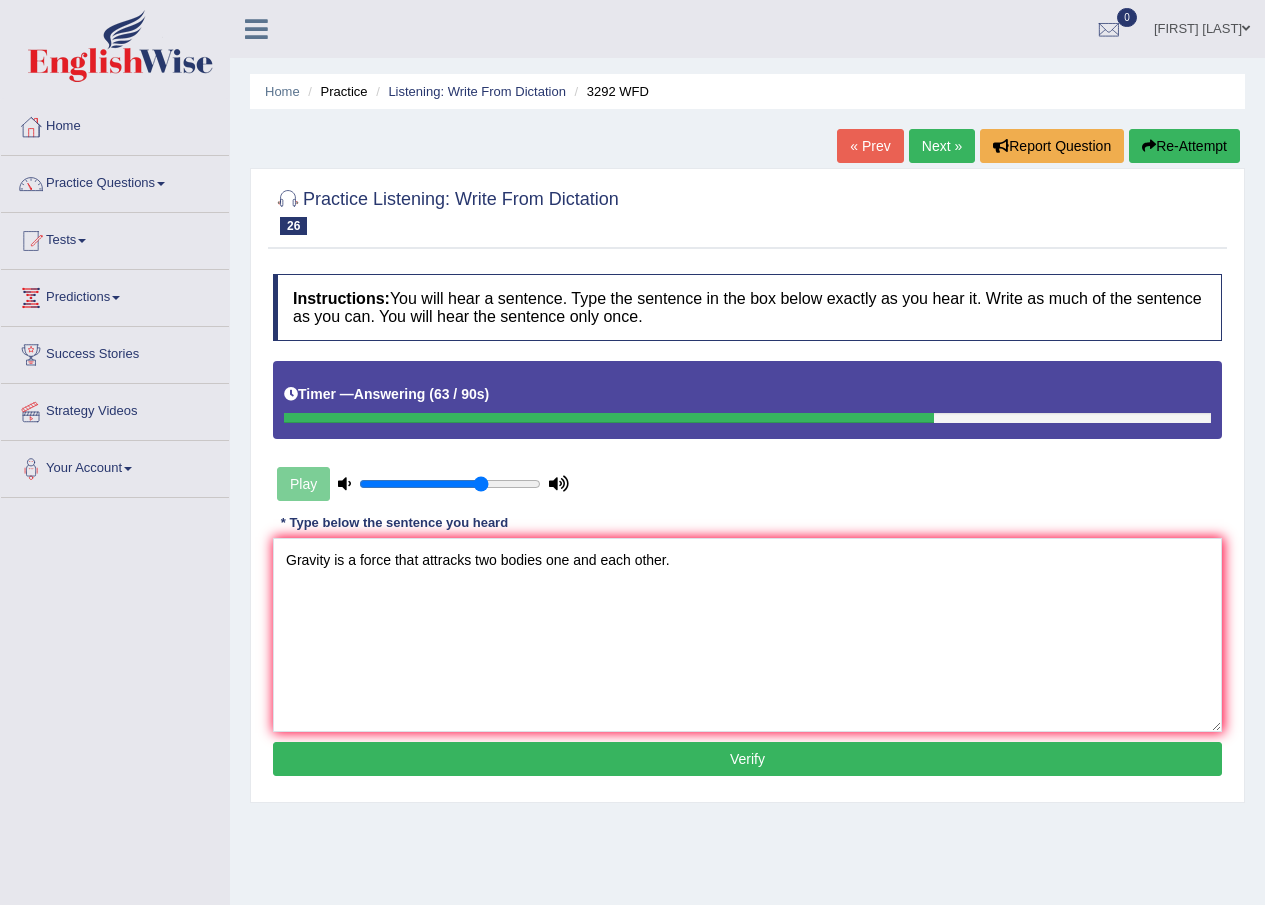click on "Verify" at bounding box center (747, 759) 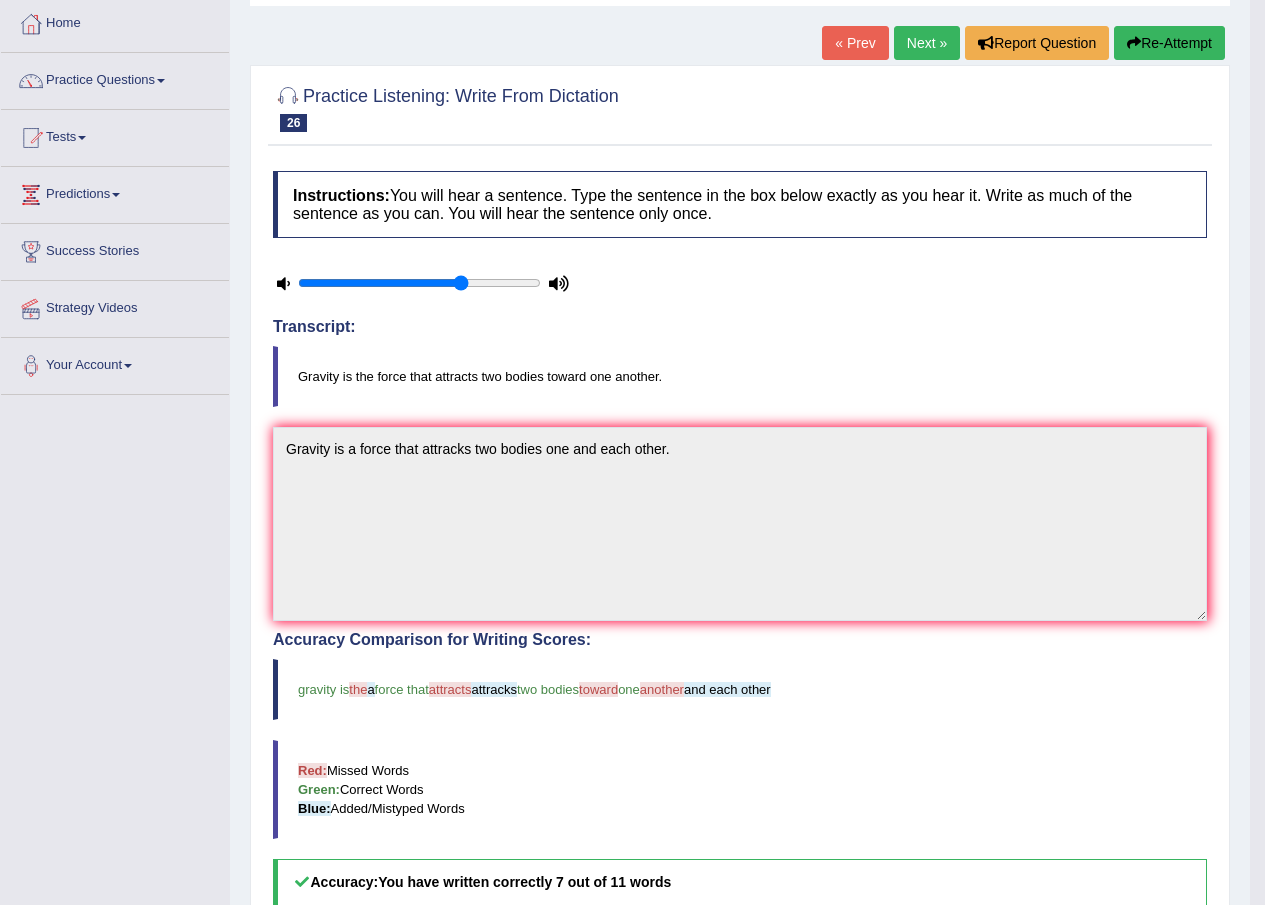 scroll, scrollTop: 0, scrollLeft: 0, axis: both 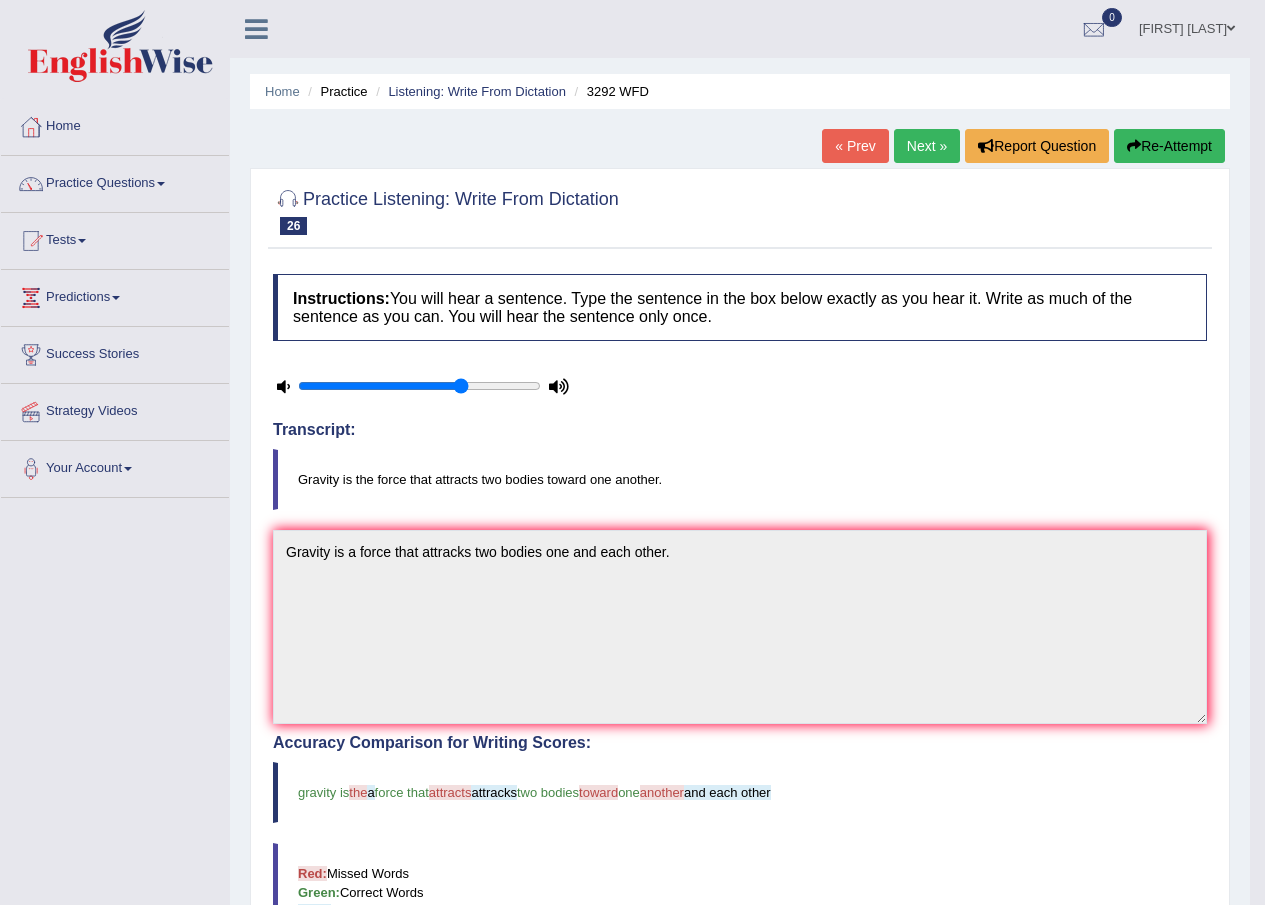 click on "Next »" at bounding box center (927, 146) 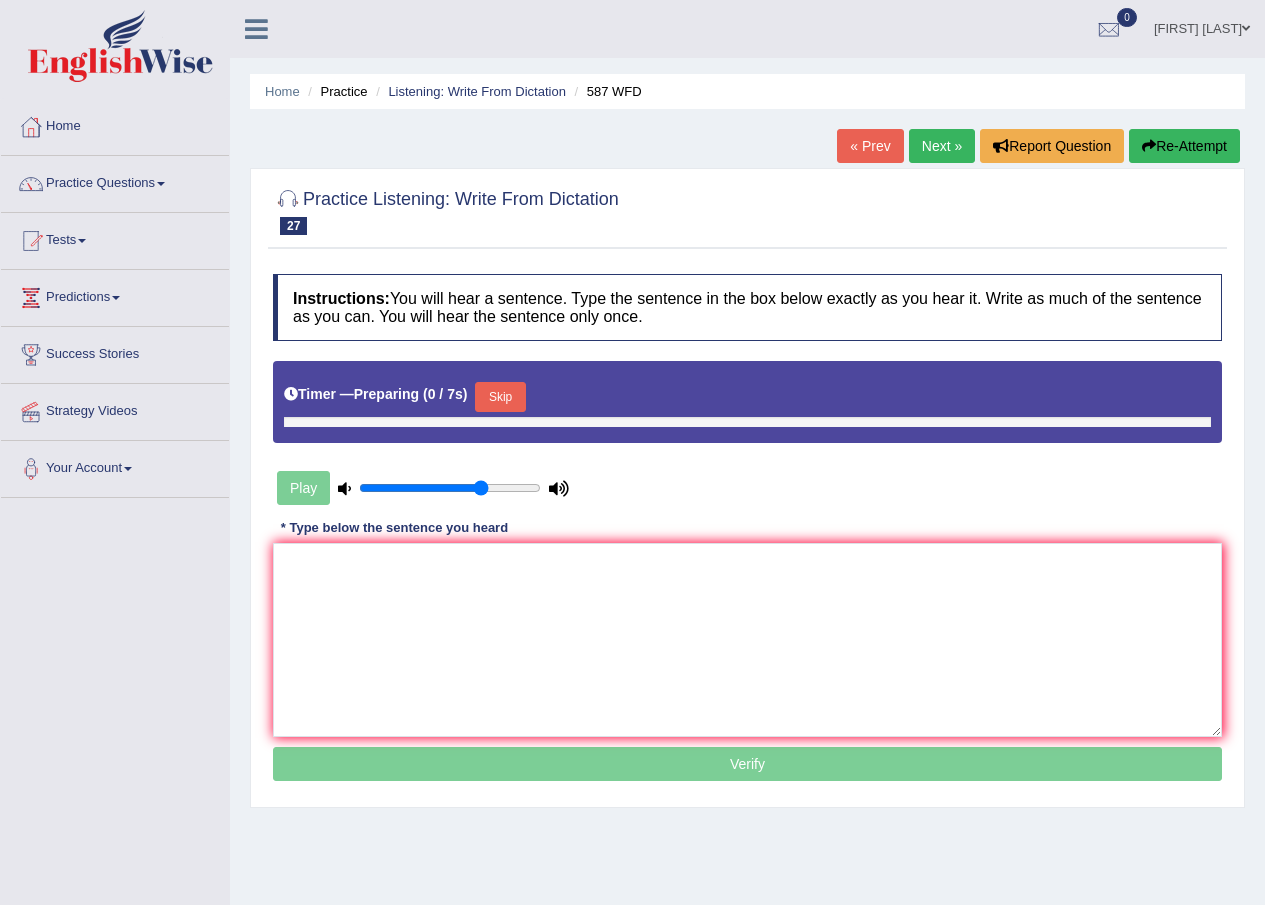 scroll, scrollTop: 0, scrollLeft: 0, axis: both 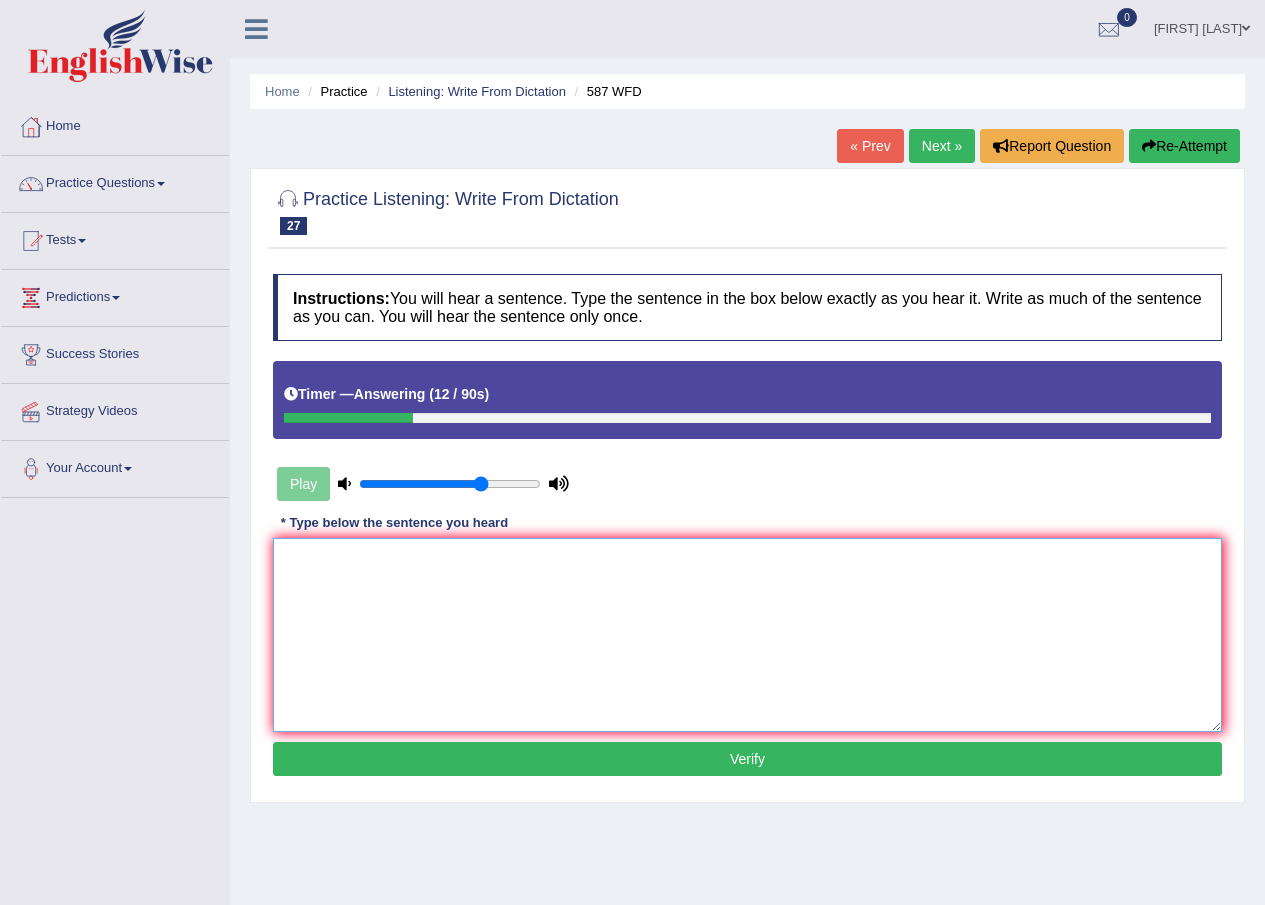 click at bounding box center (747, 635) 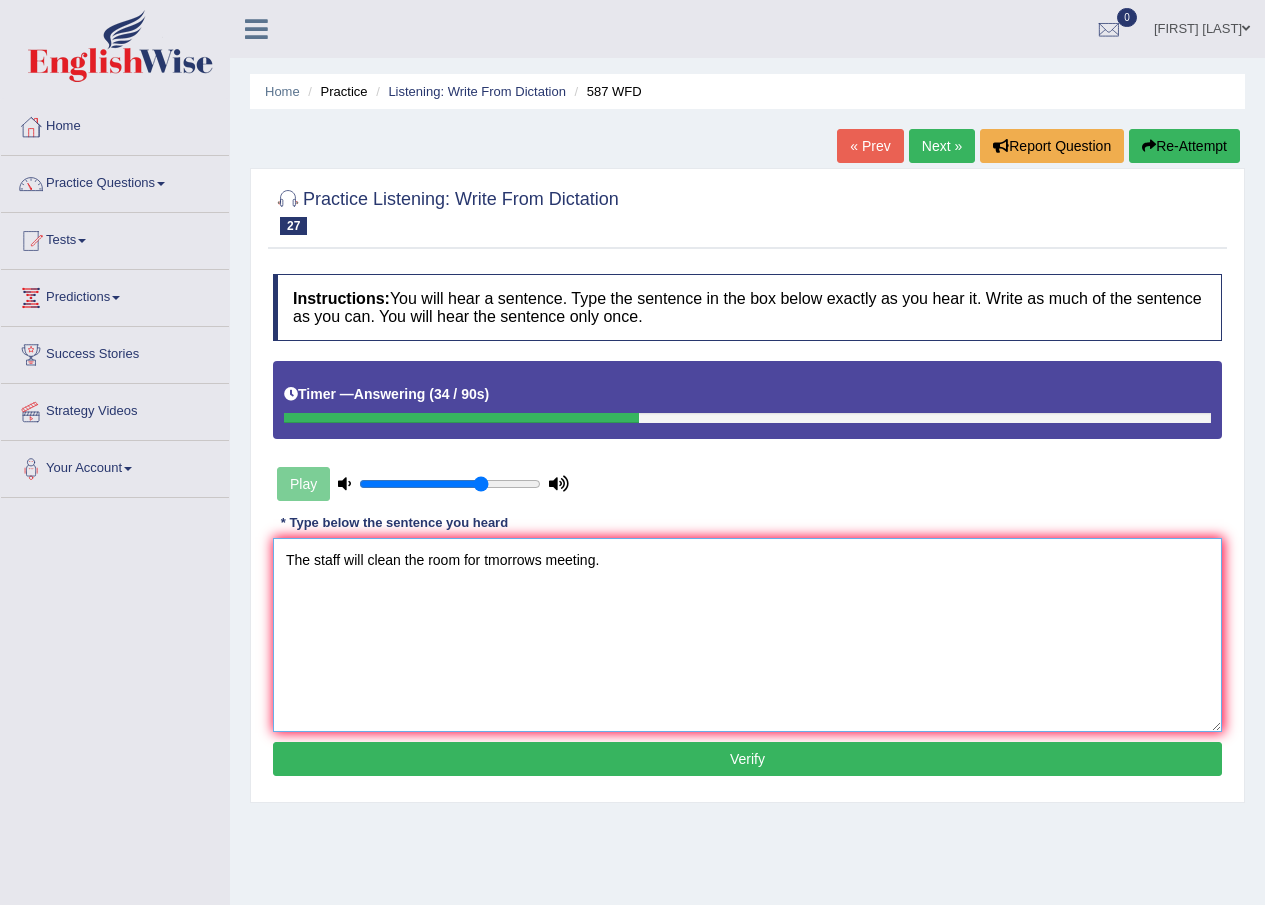 type on "The staff will clean the room for tmorrows meeting." 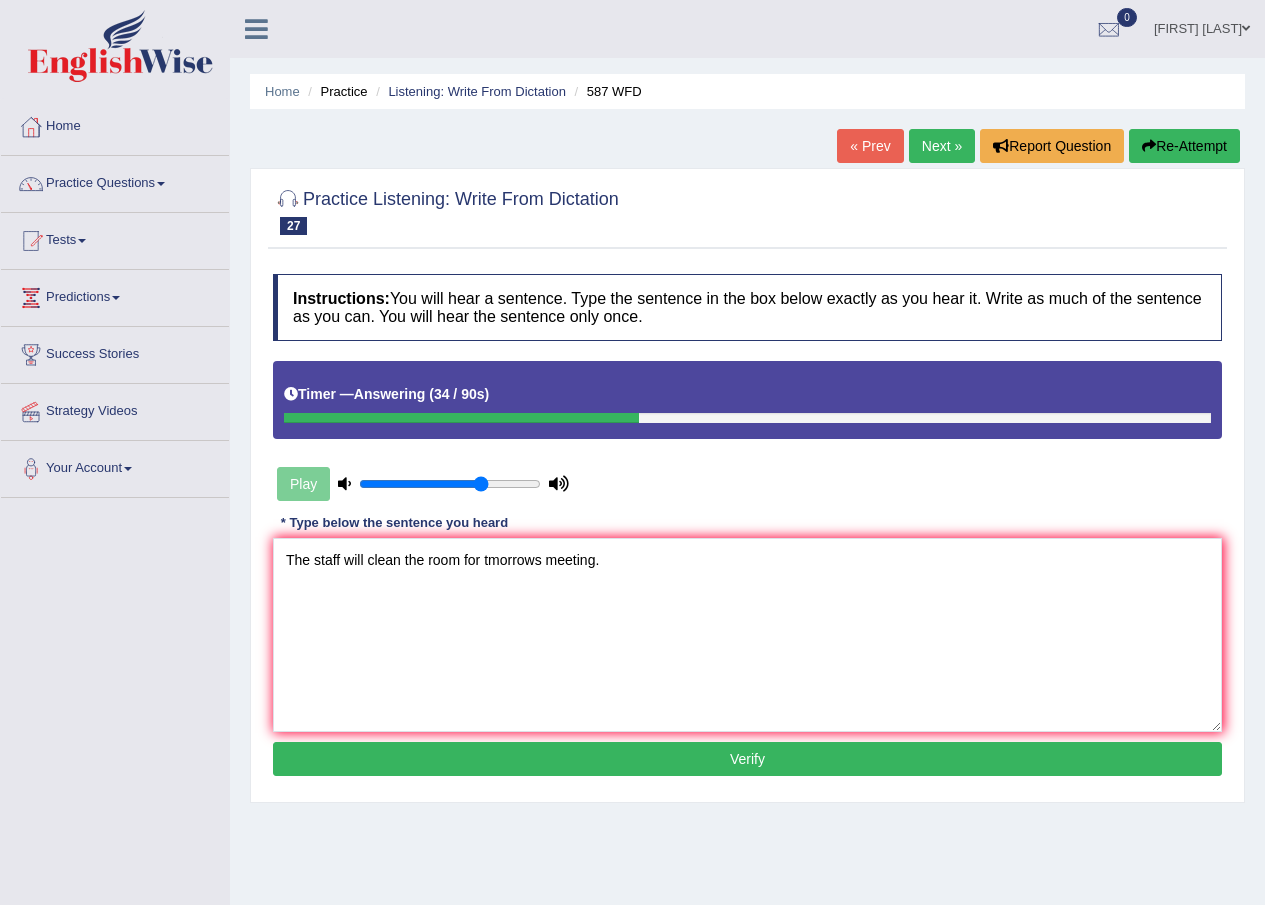 click on "Verify" at bounding box center [747, 759] 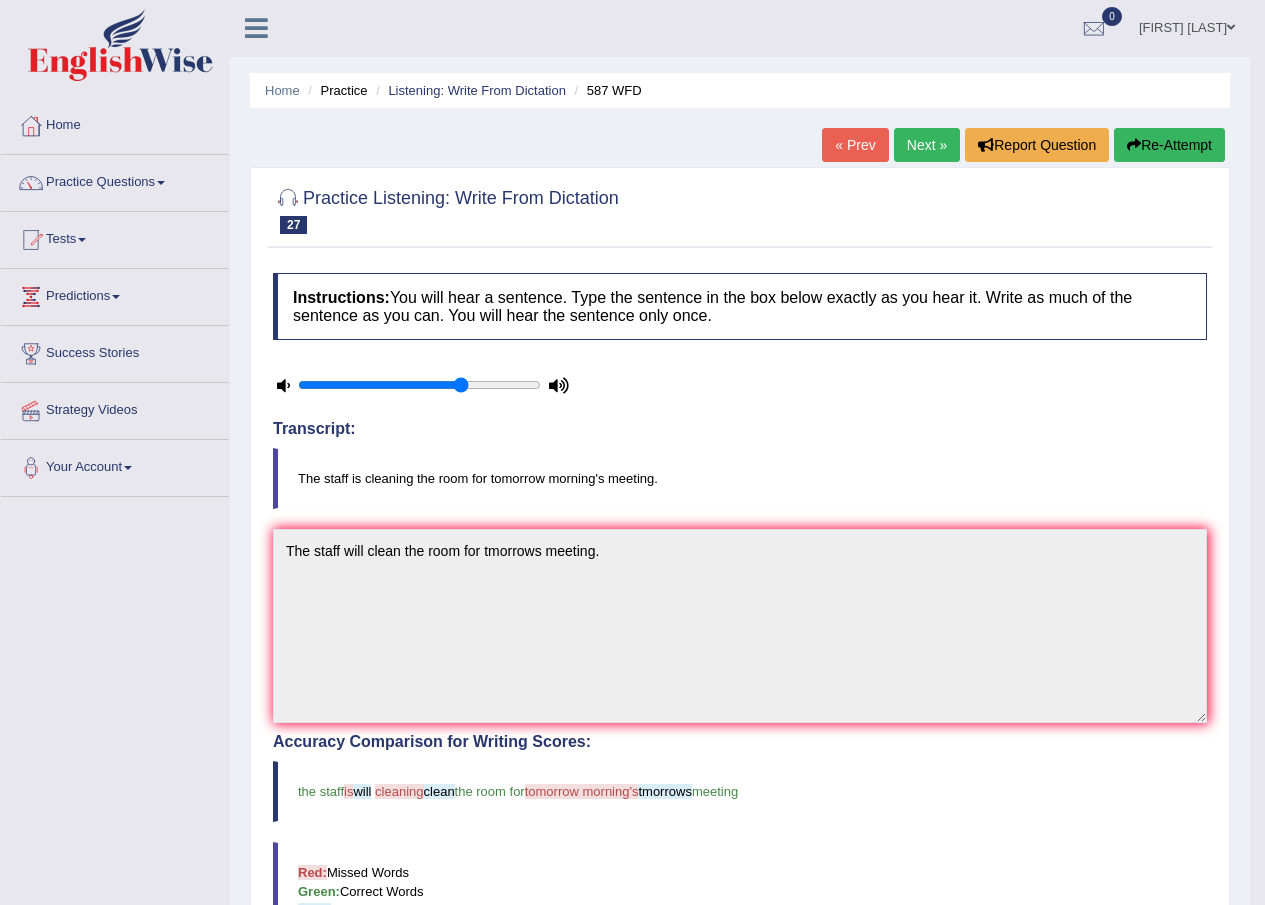 scroll, scrollTop: 0, scrollLeft: 0, axis: both 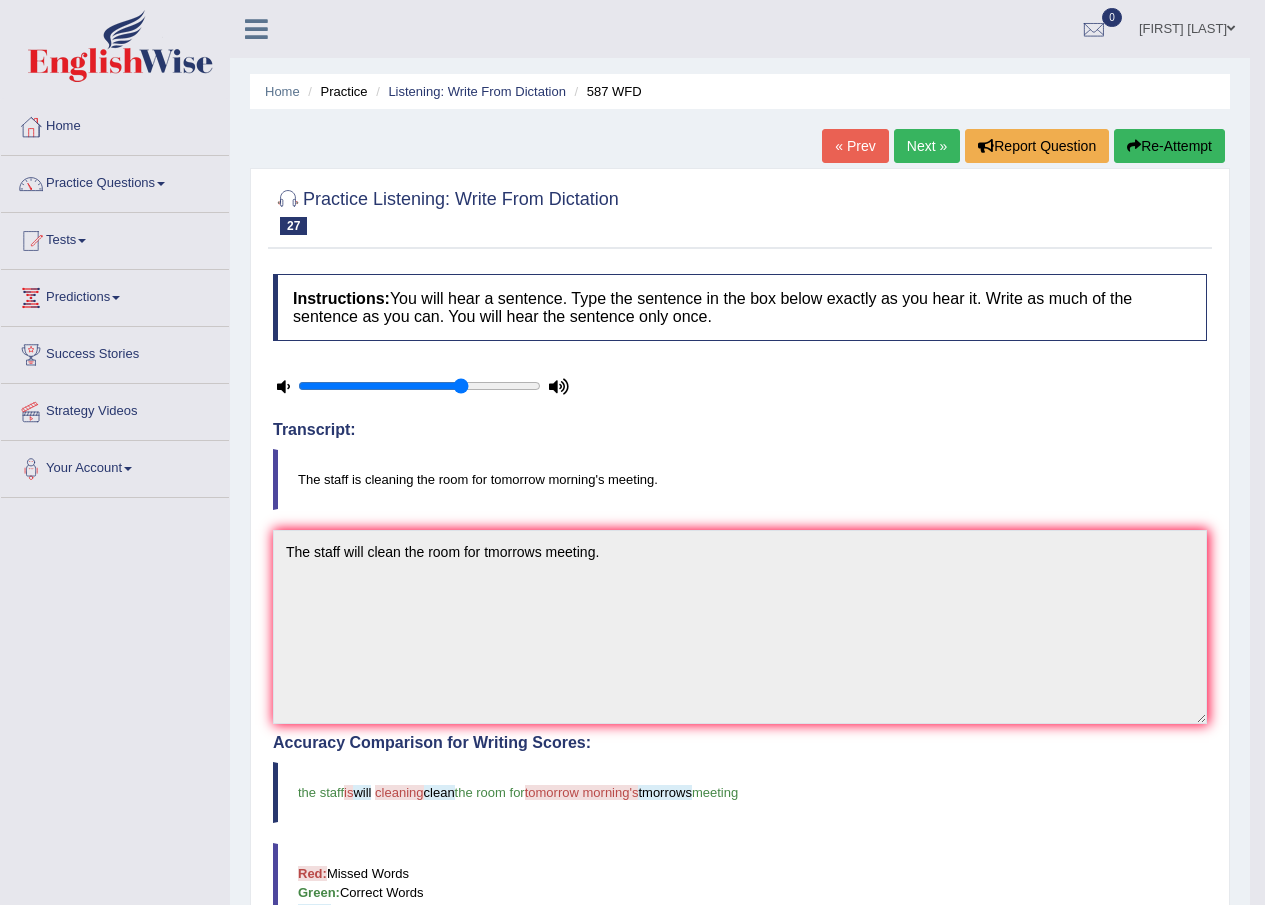 click on "Next »" at bounding box center [927, 146] 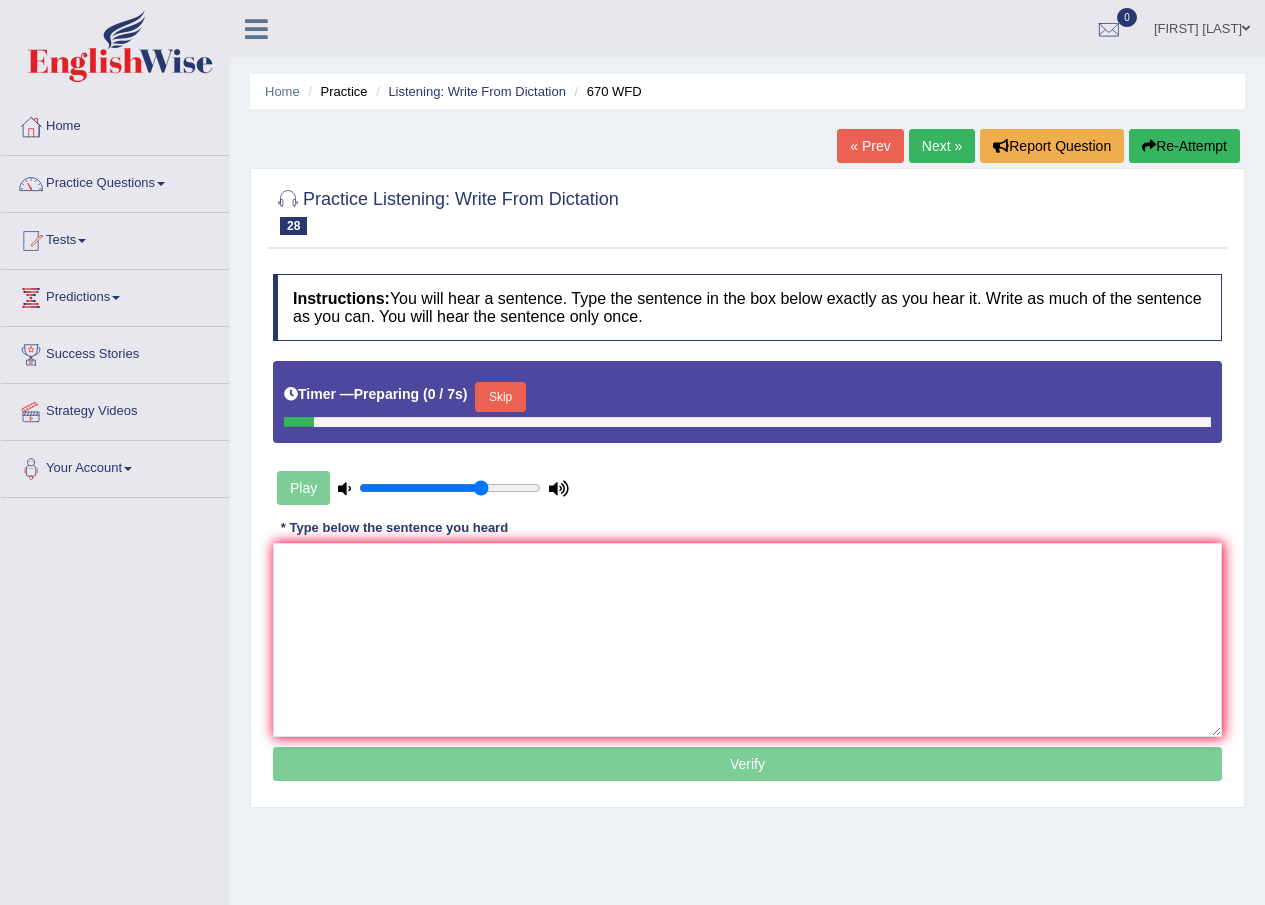 scroll, scrollTop: 0, scrollLeft: 0, axis: both 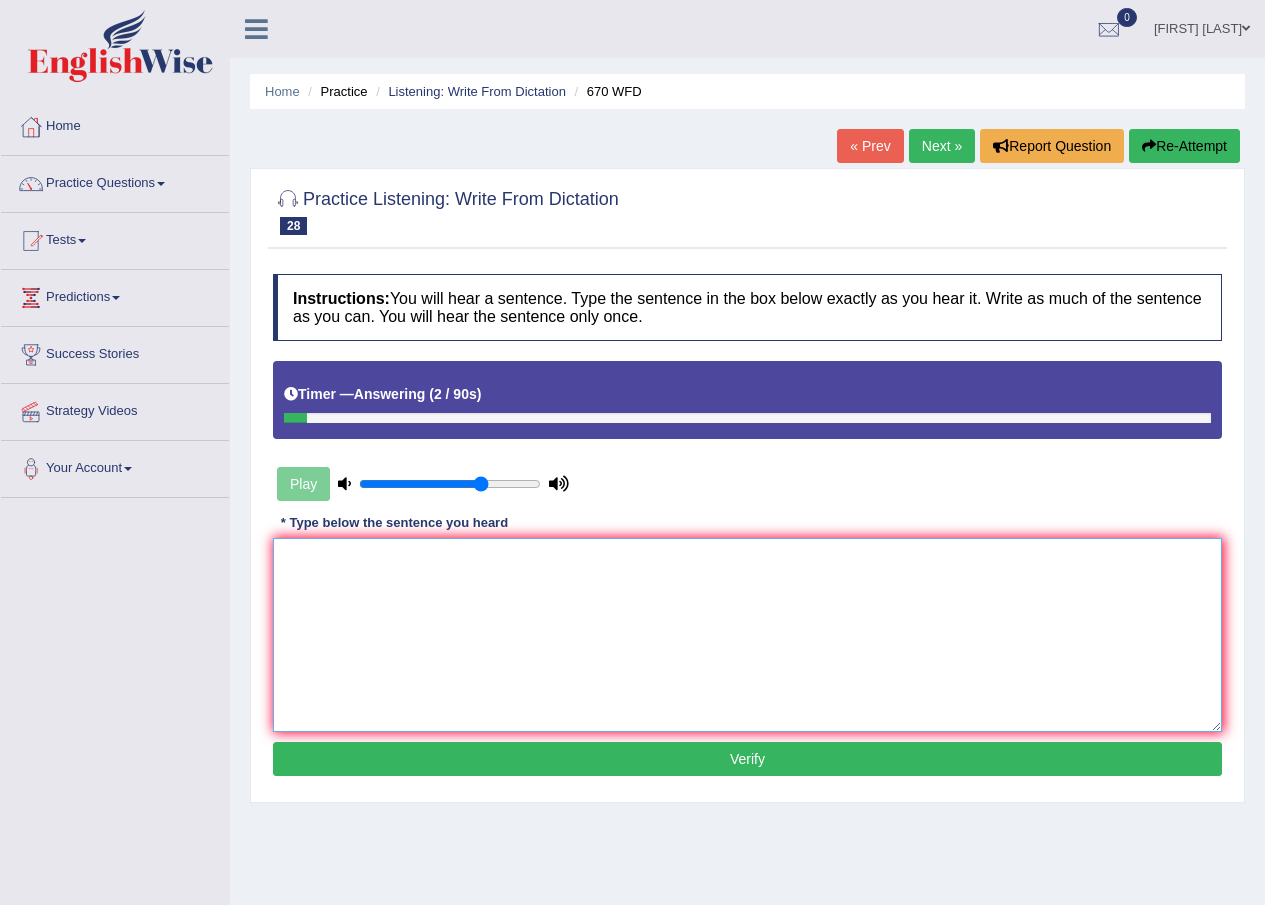 click at bounding box center (747, 635) 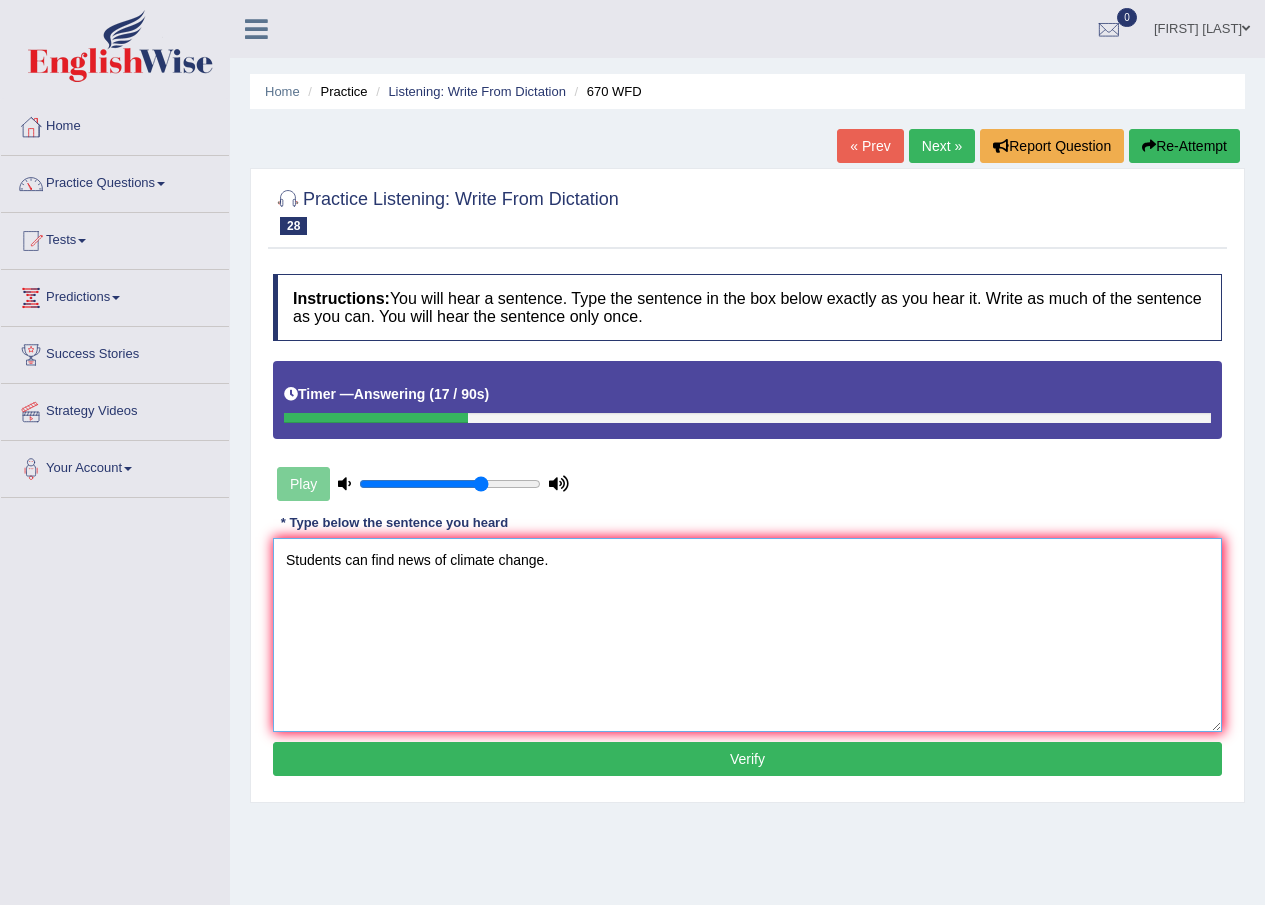 type on "Students can find news of climate change." 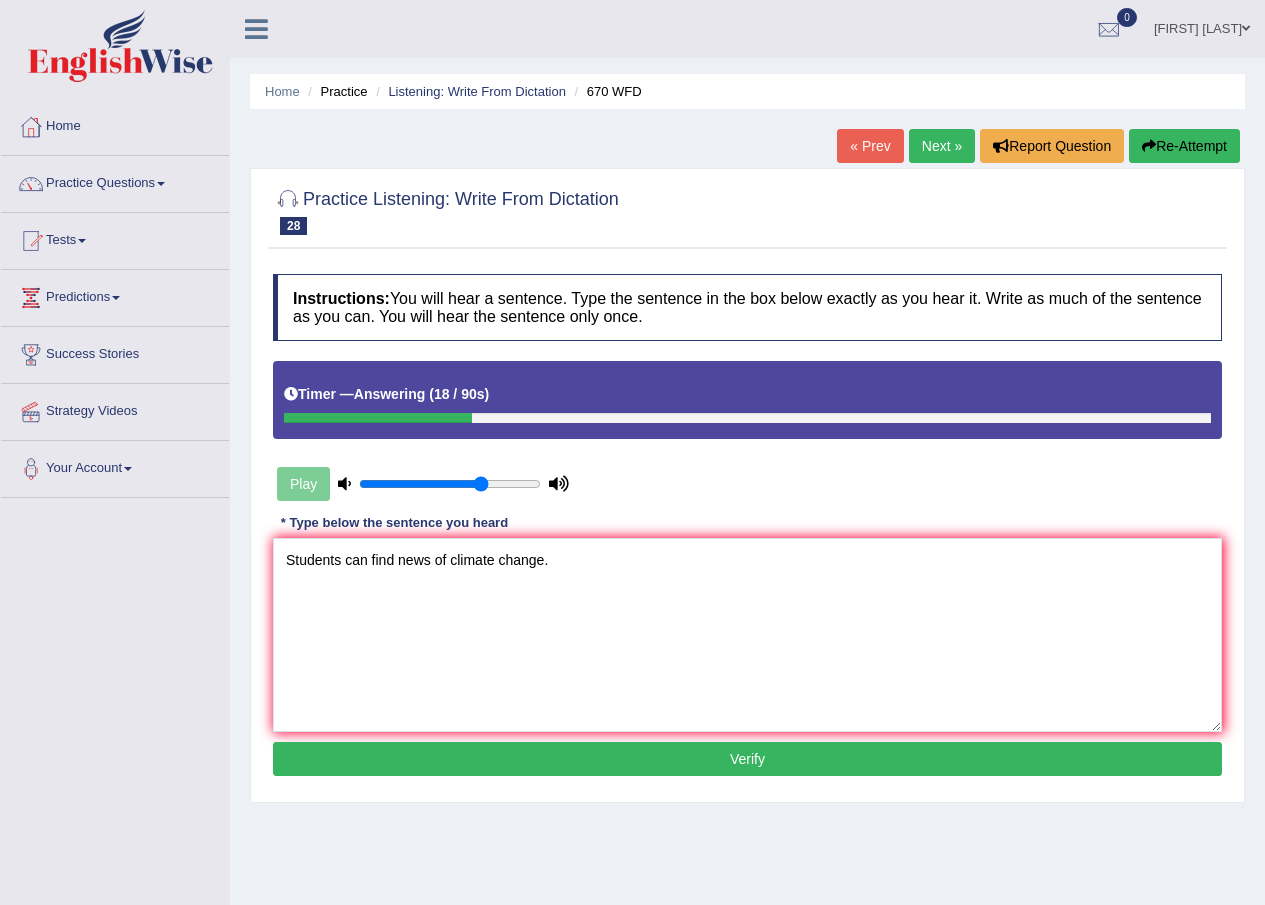 drag, startPoint x: 467, startPoint y: 758, endPoint x: 473, endPoint y: 746, distance: 13.416408 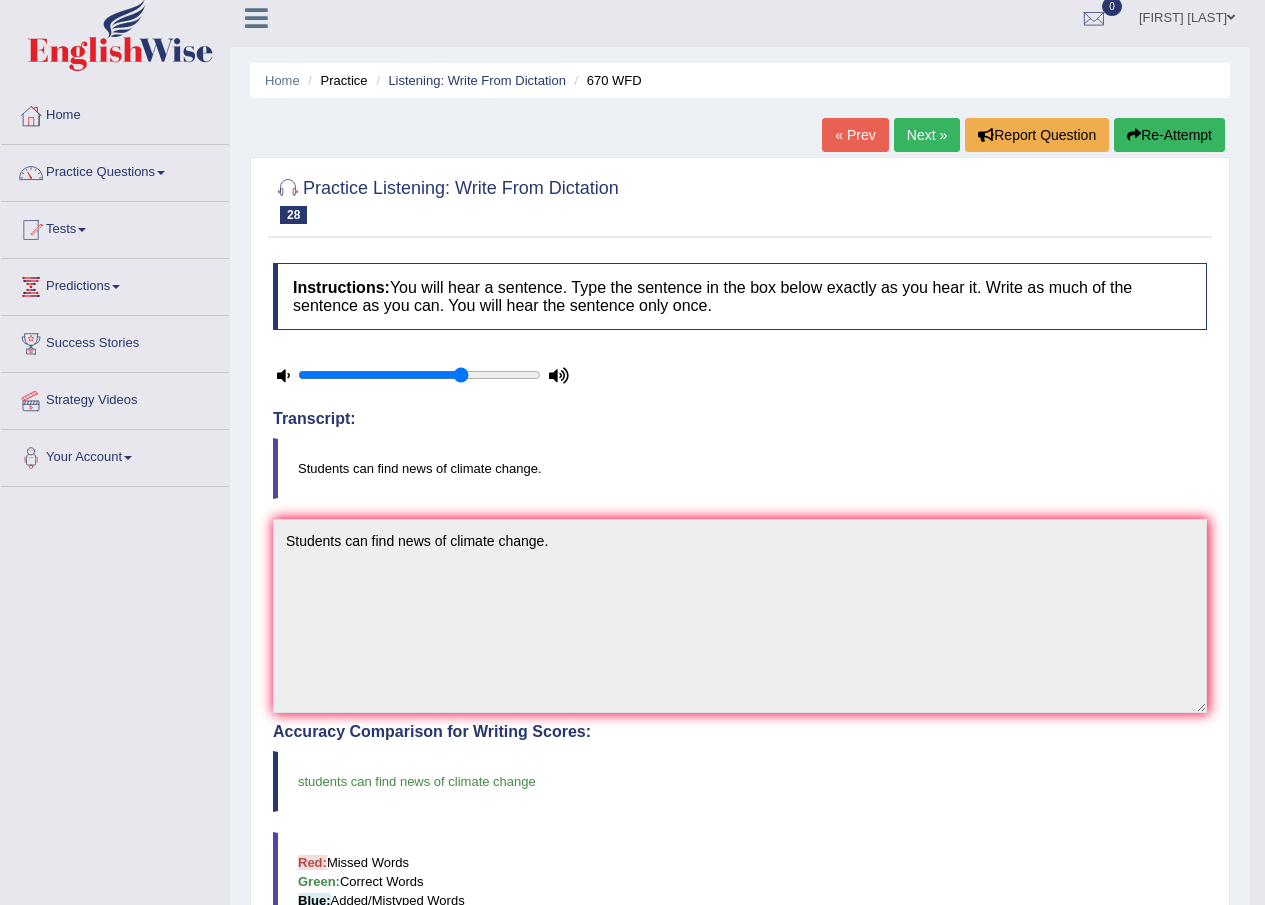 scroll, scrollTop: 0, scrollLeft: 0, axis: both 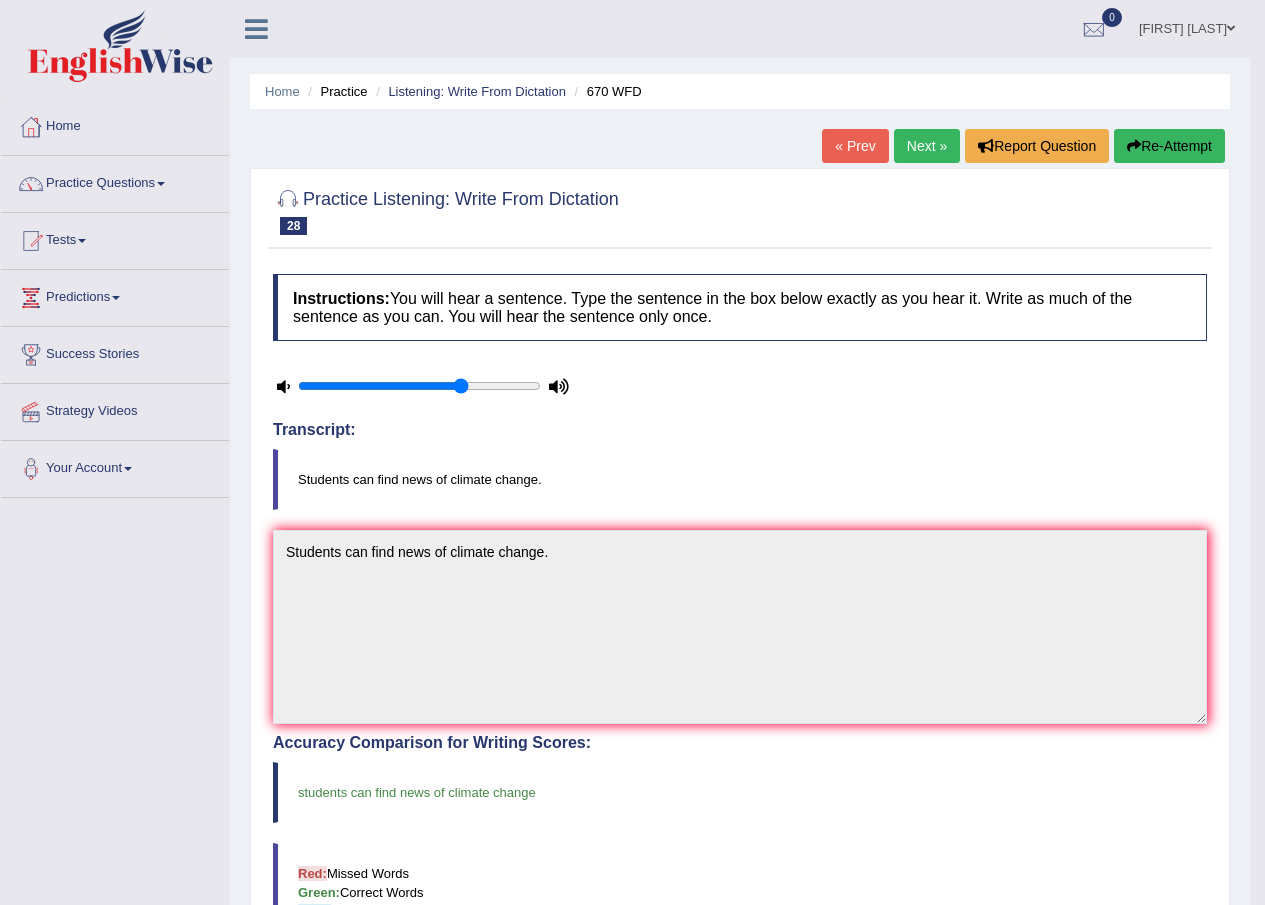 click on "Next »" at bounding box center [927, 146] 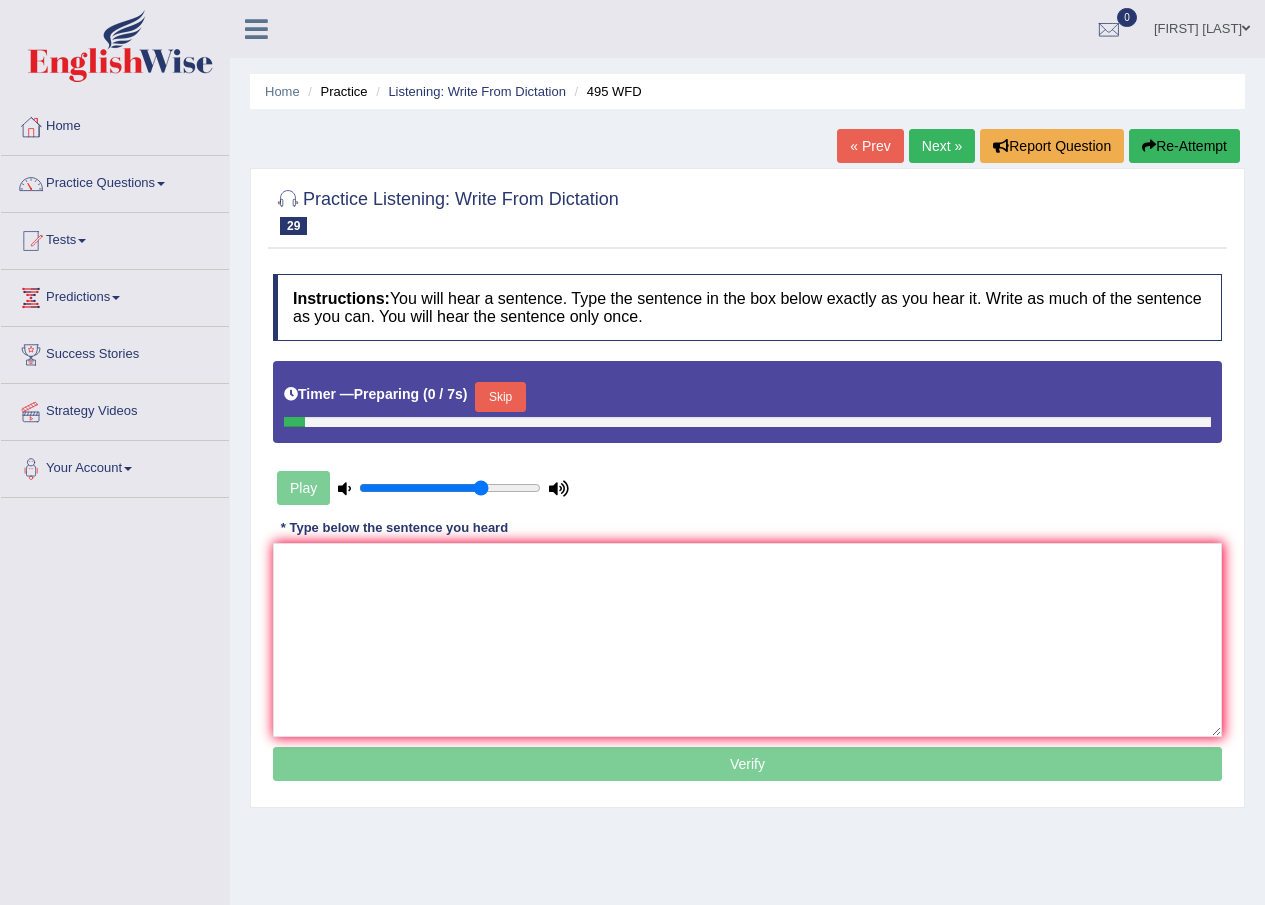 scroll, scrollTop: 0, scrollLeft: 0, axis: both 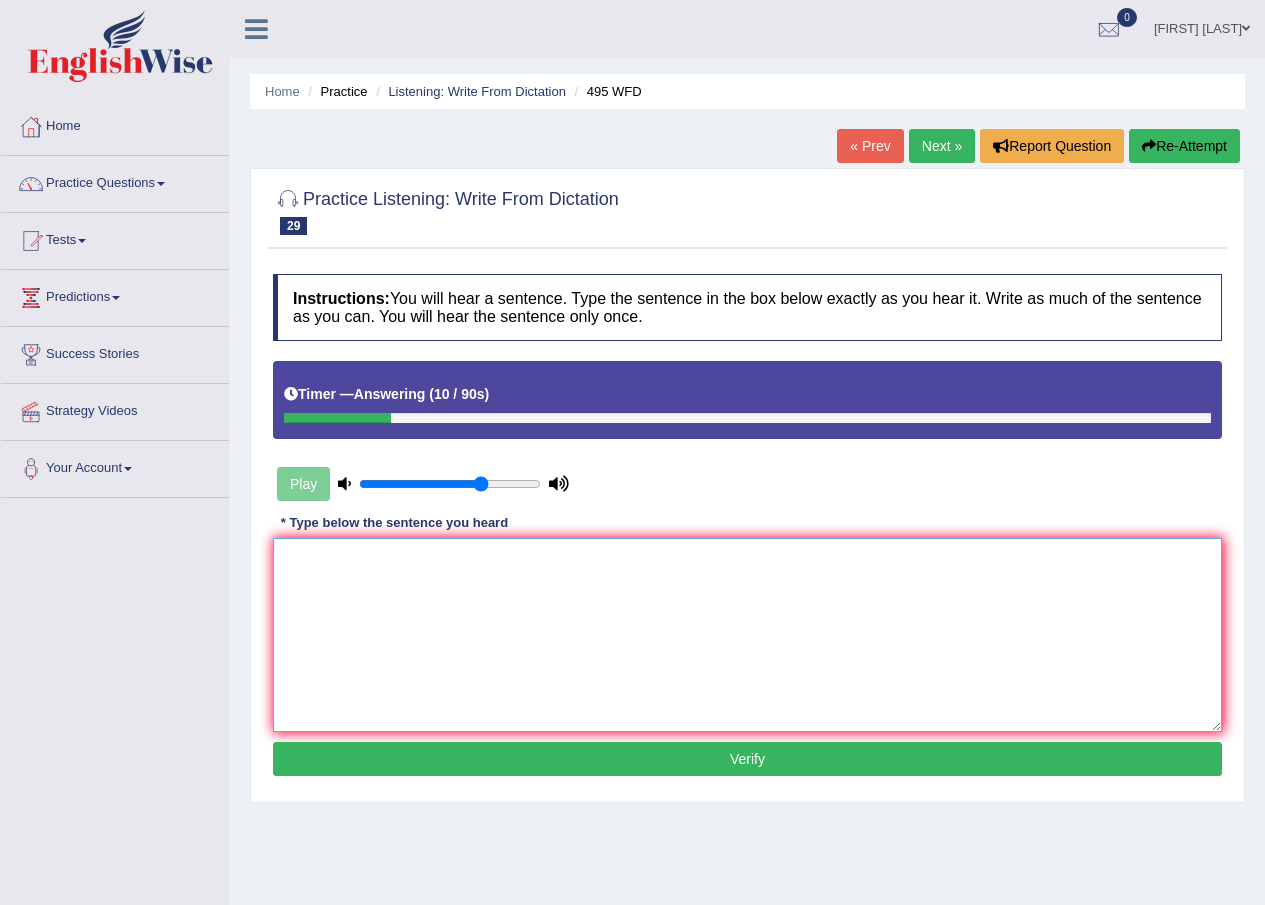 click at bounding box center [747, 635] 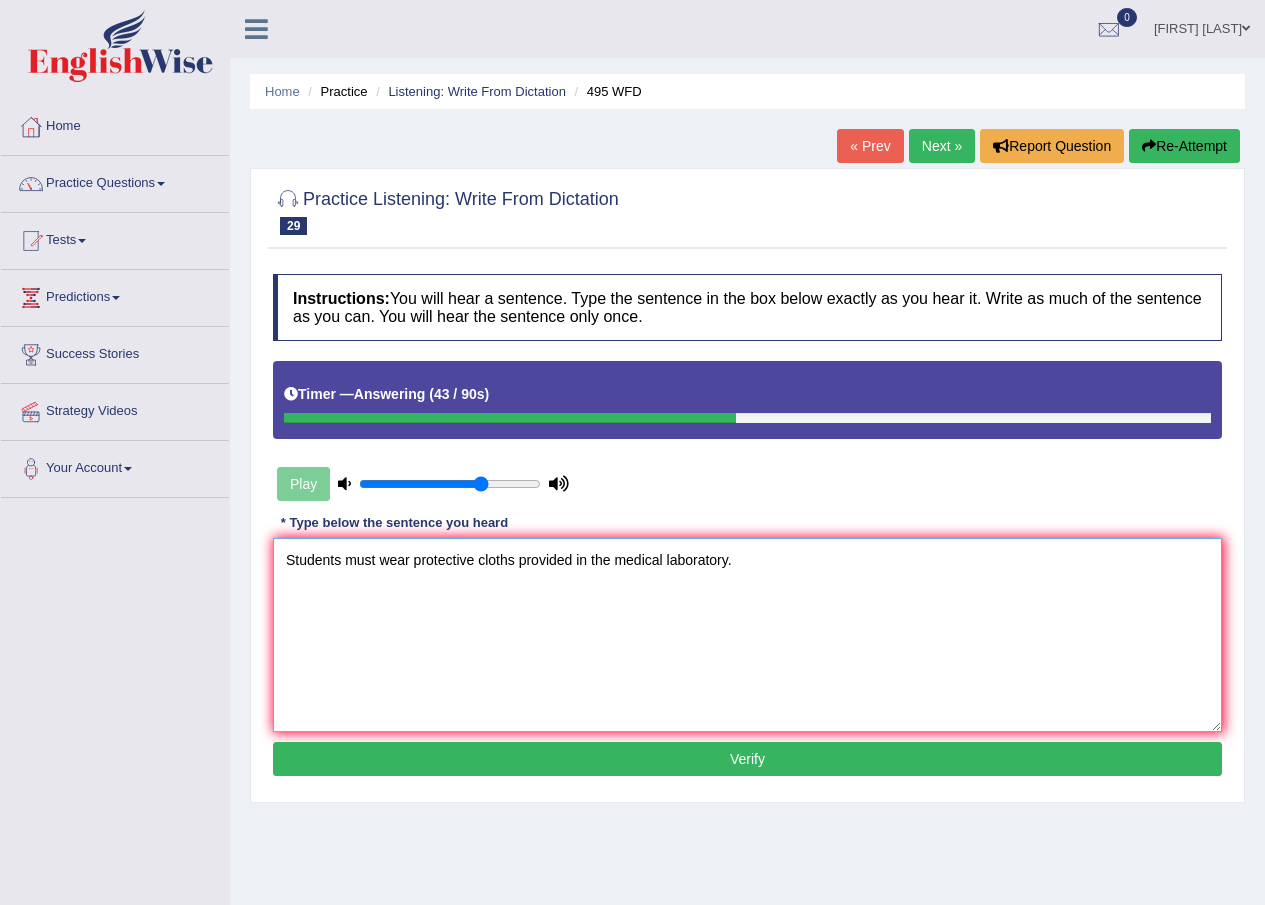 type on "Students must wear protective cloths provided in the medical laboratory." 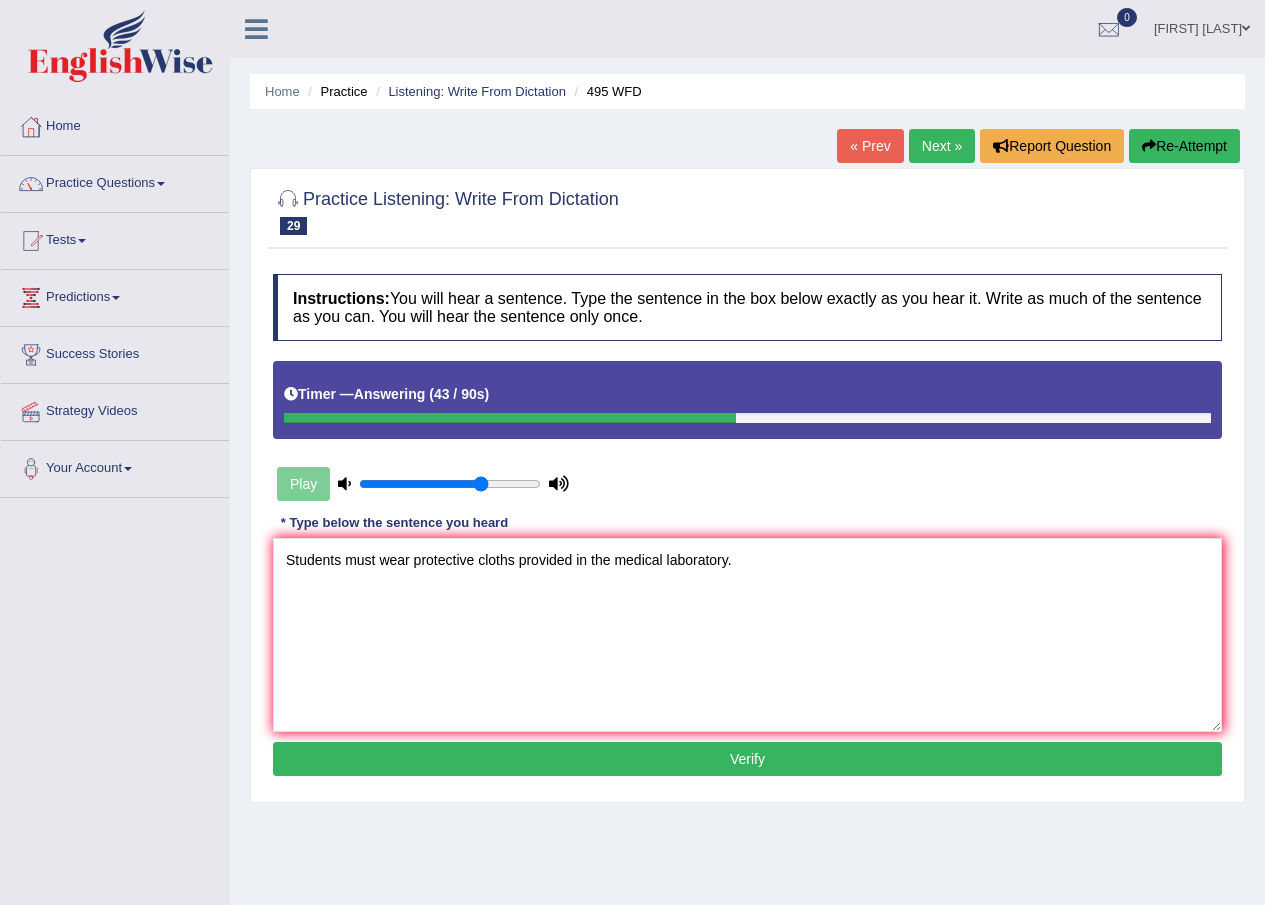 click on "Verify" at bounding box center (747, 759) 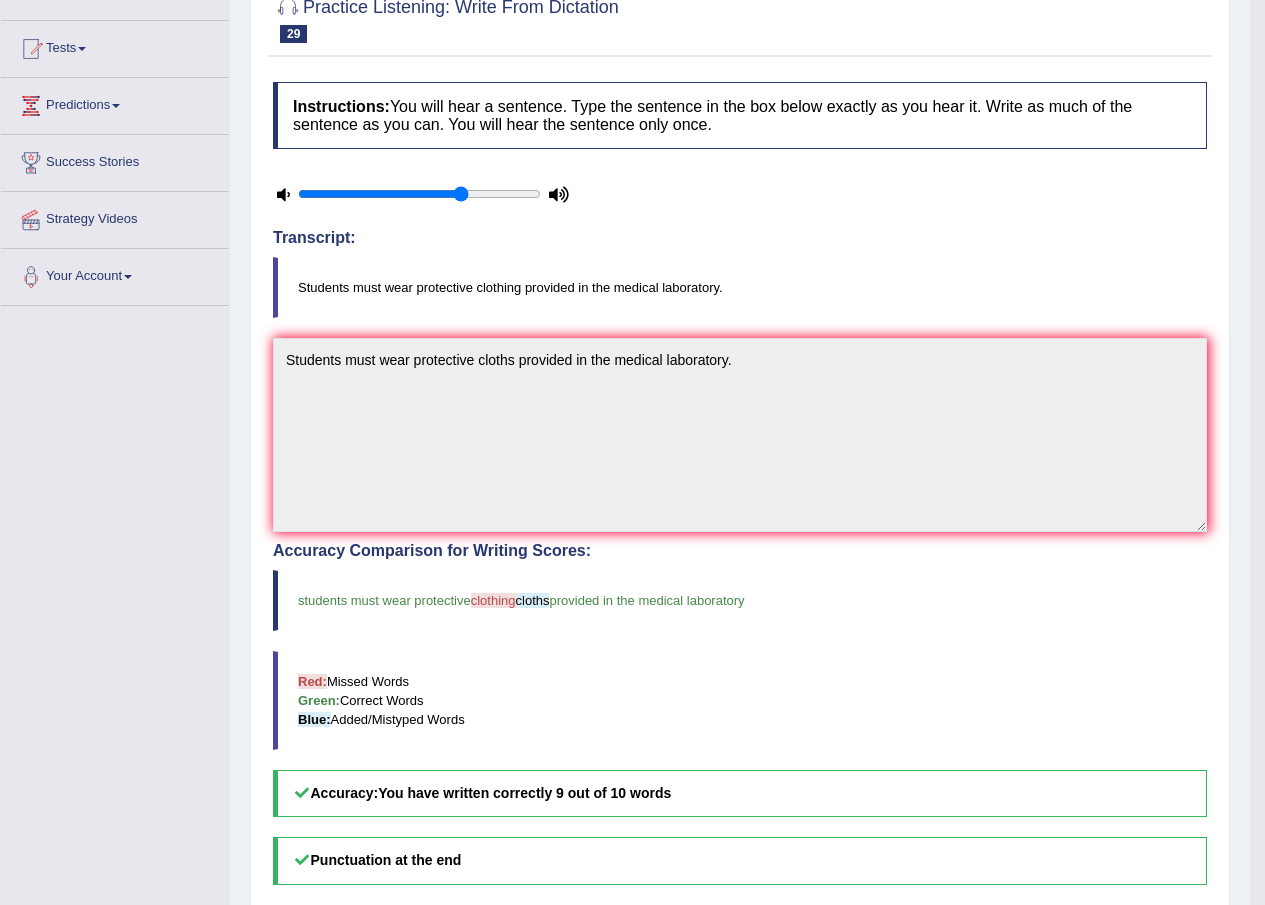 scroll, scrollTop: 0, scrollLeft: 0, axis: both 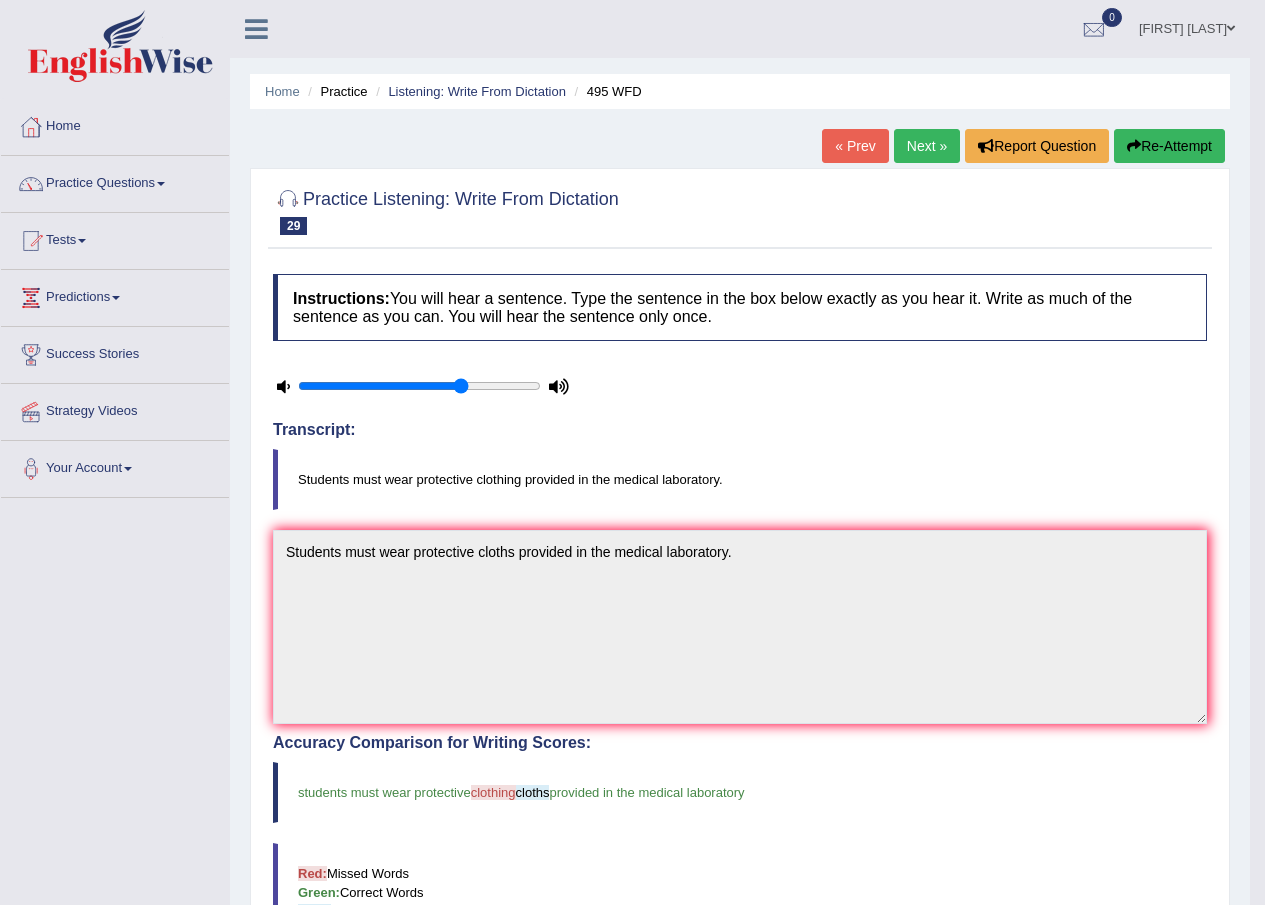 click on "Next »" at bounding box center [927, 146] 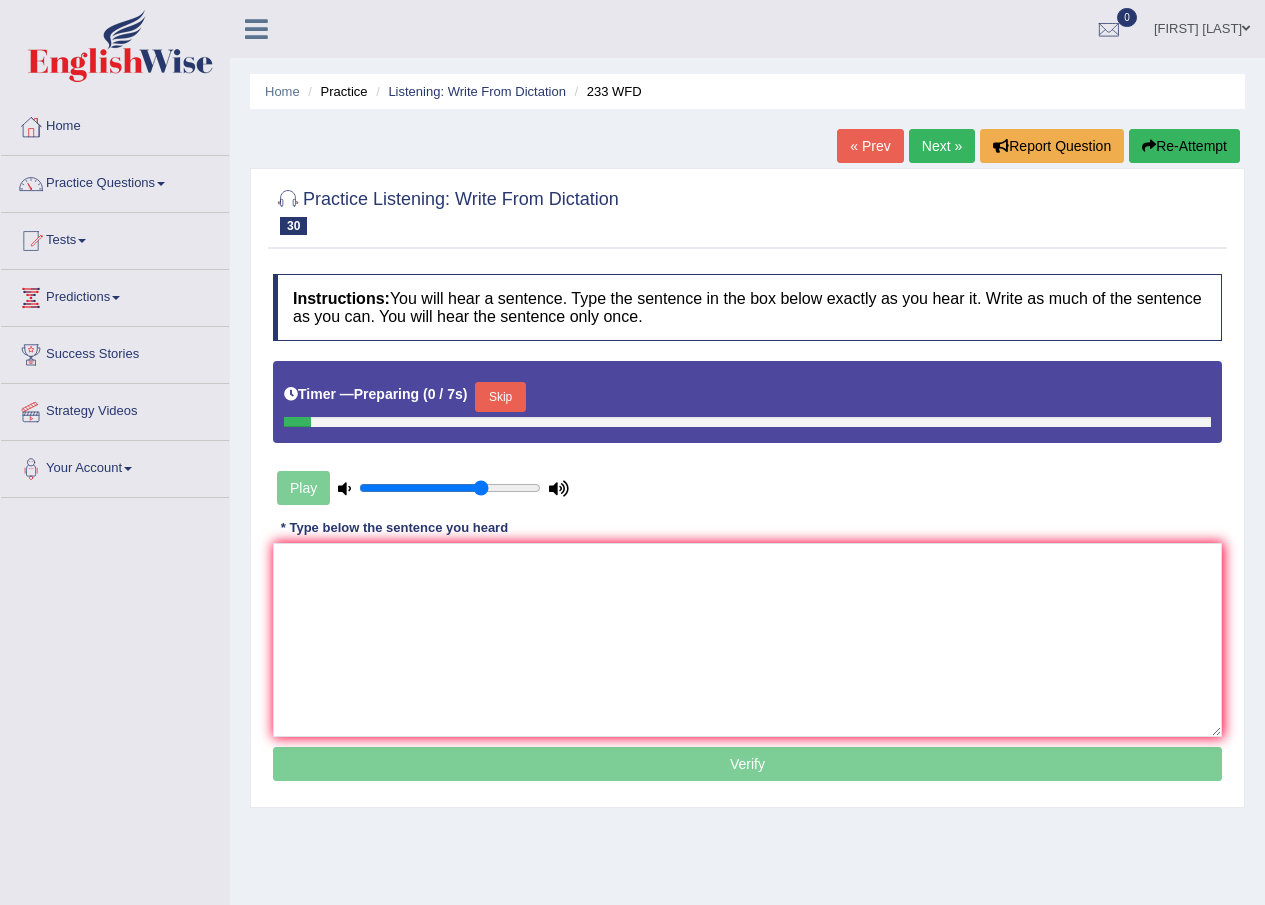 scroll, scrollTop: 0, scrollLeft: 0, axis: both 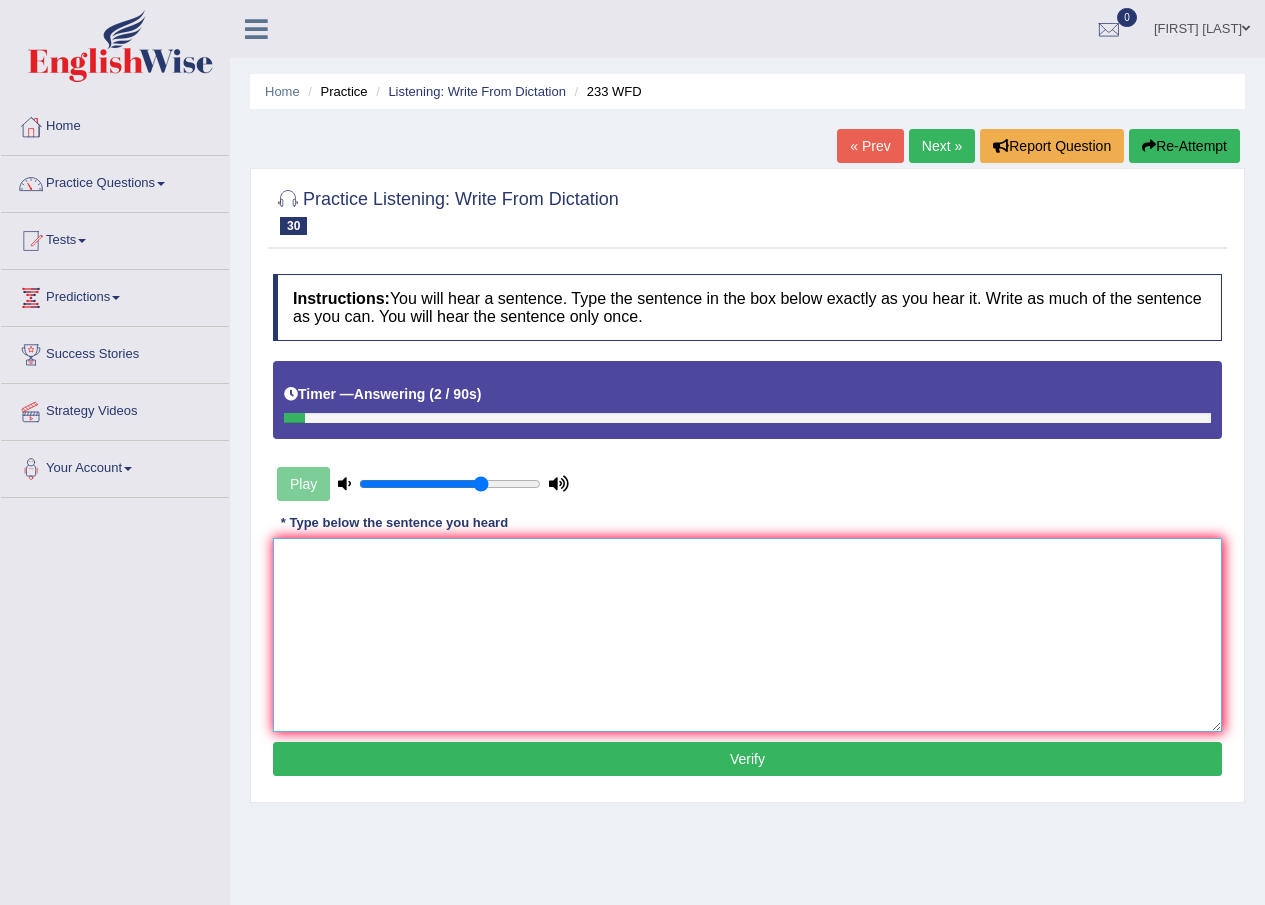 click at bounding box center [747, 635] 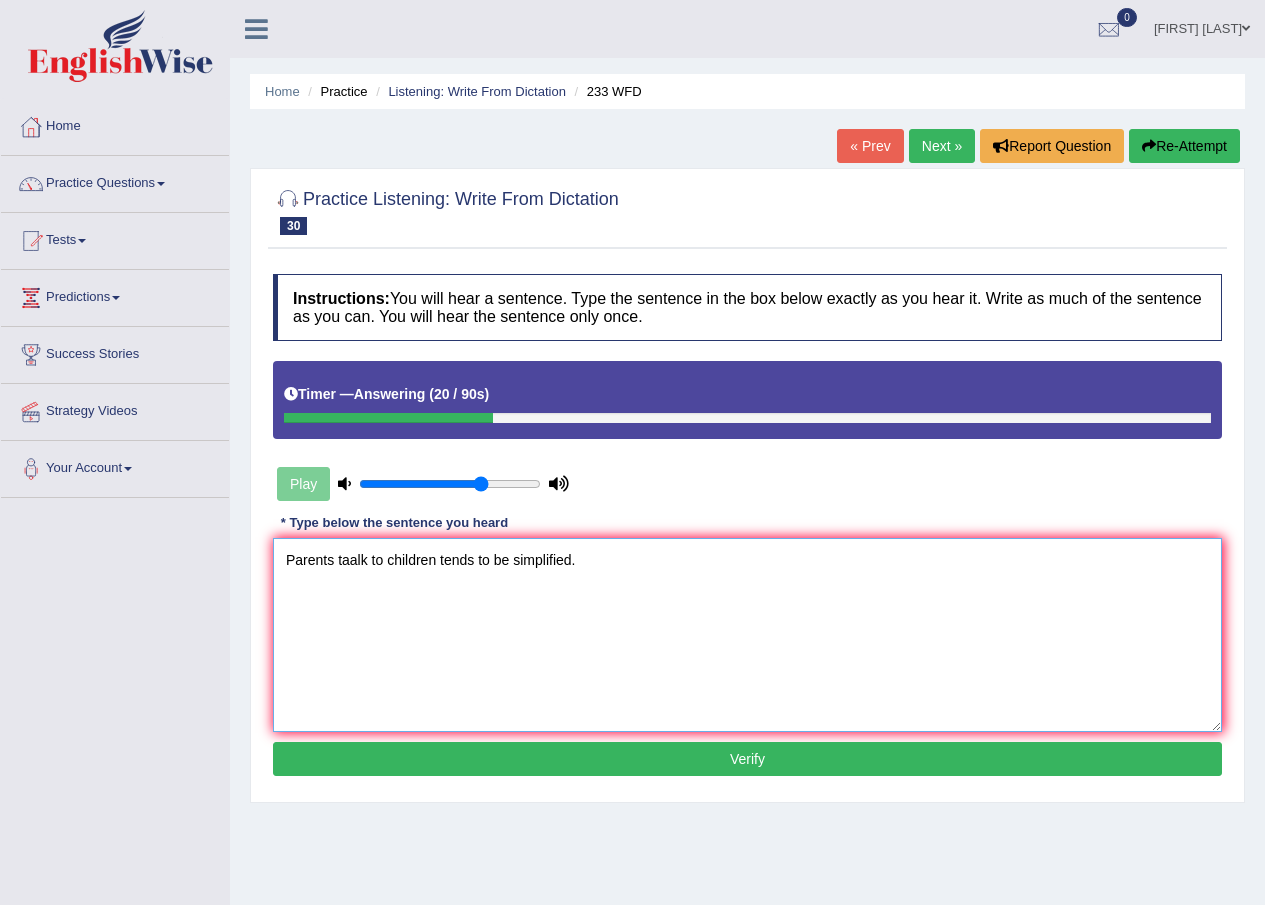 drag, startPoint x: 764, startPoint y: 536, endPoint x: 596, endPoint y: 576, distance: 172.69626 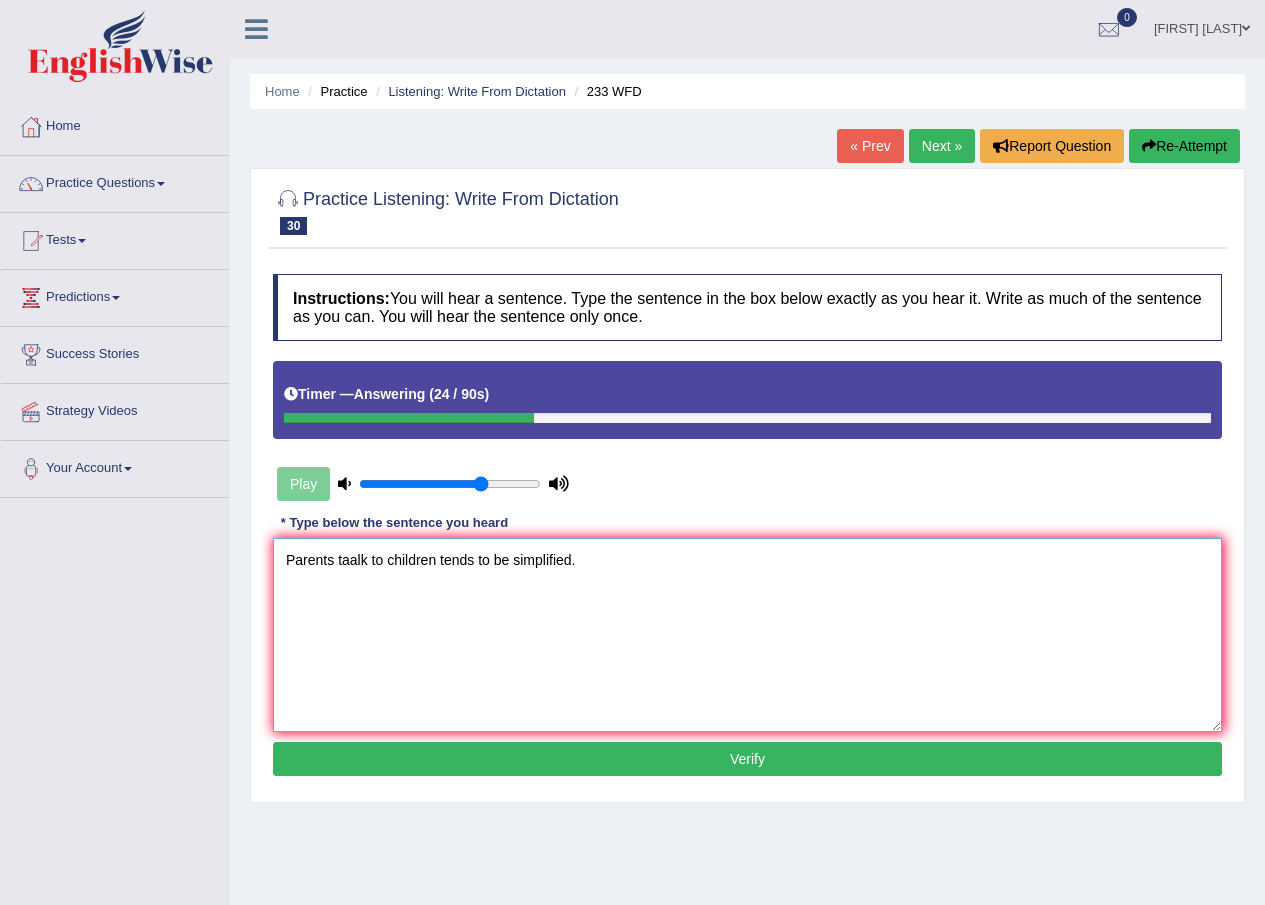 drag, startPoint x: 596, startPoint y: 576, endPoint x: 488, endPoint y: 588, distance: 108.66462 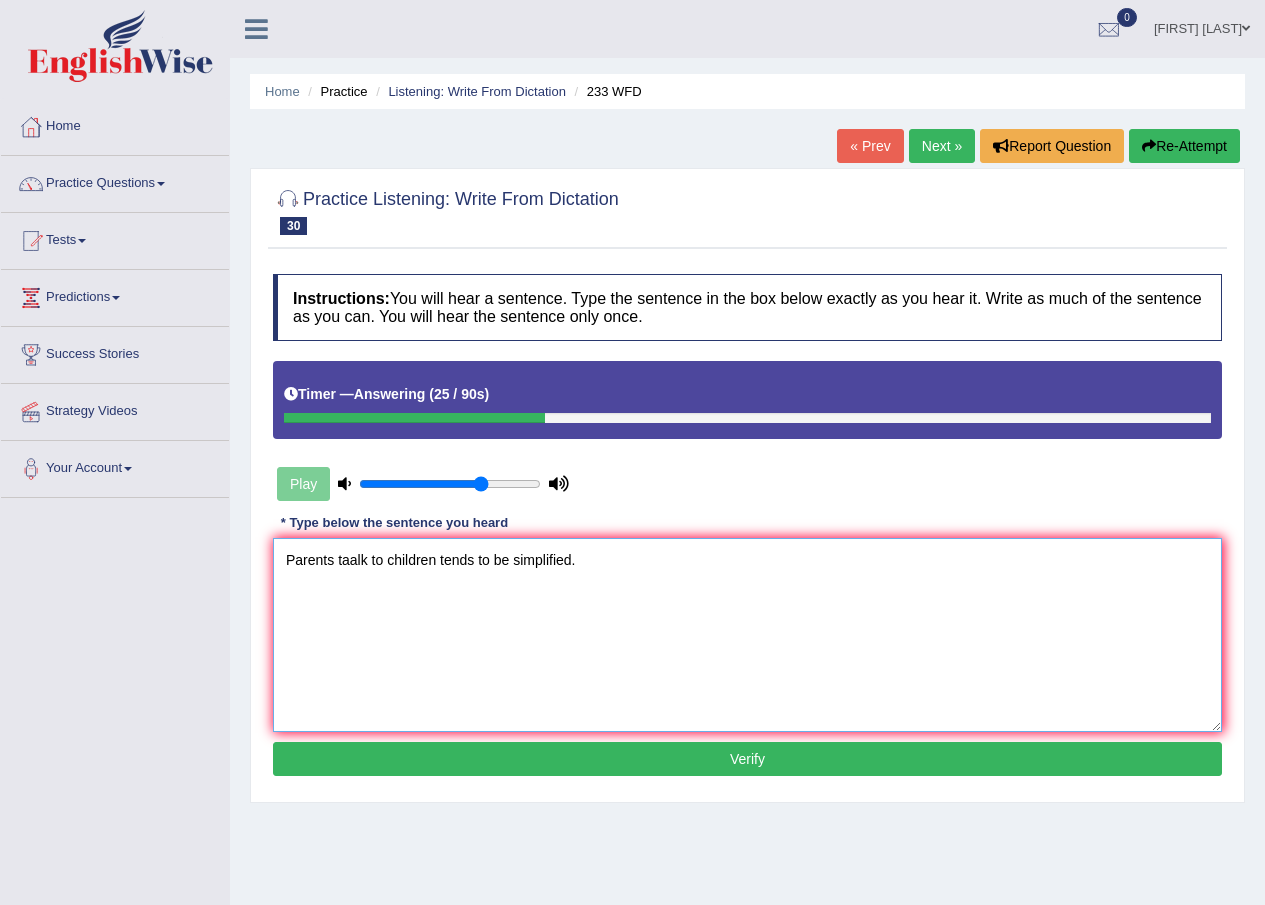 click on "Parents taalk to children tends to be simplified." at bounding box center [747, 635] 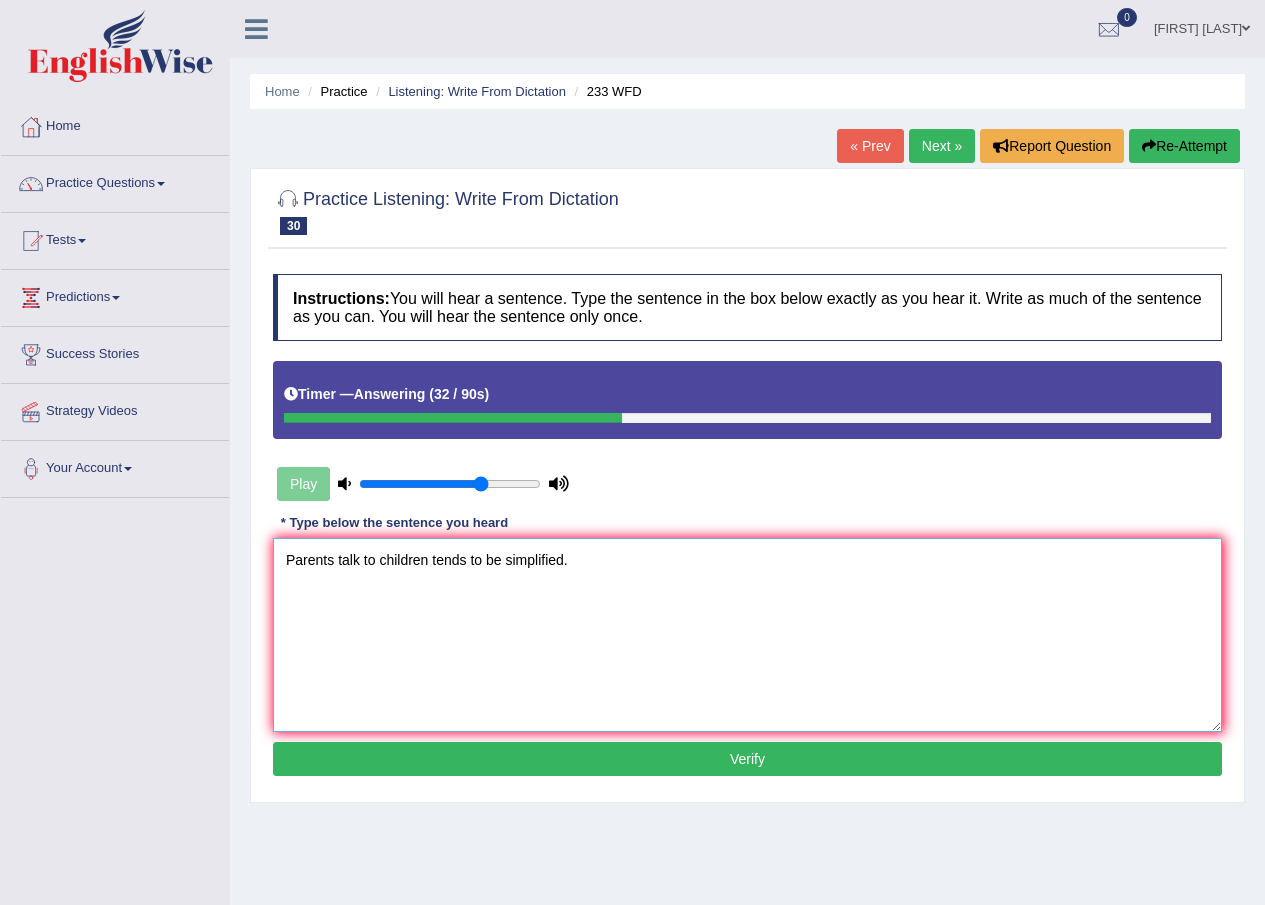 type on "Parents talk to children tends to be simplified." 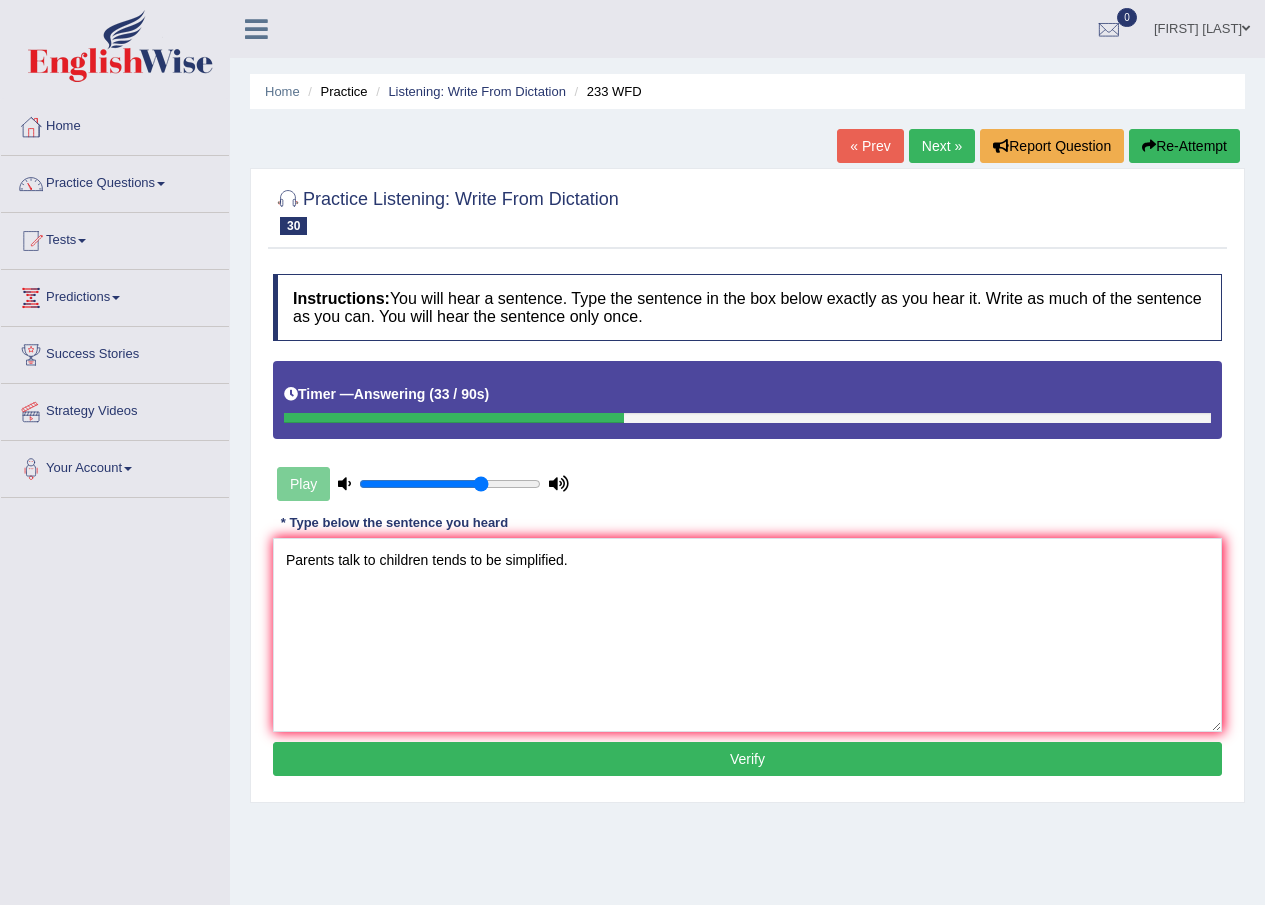 click on "Verify" at bounding box center [747, 759] 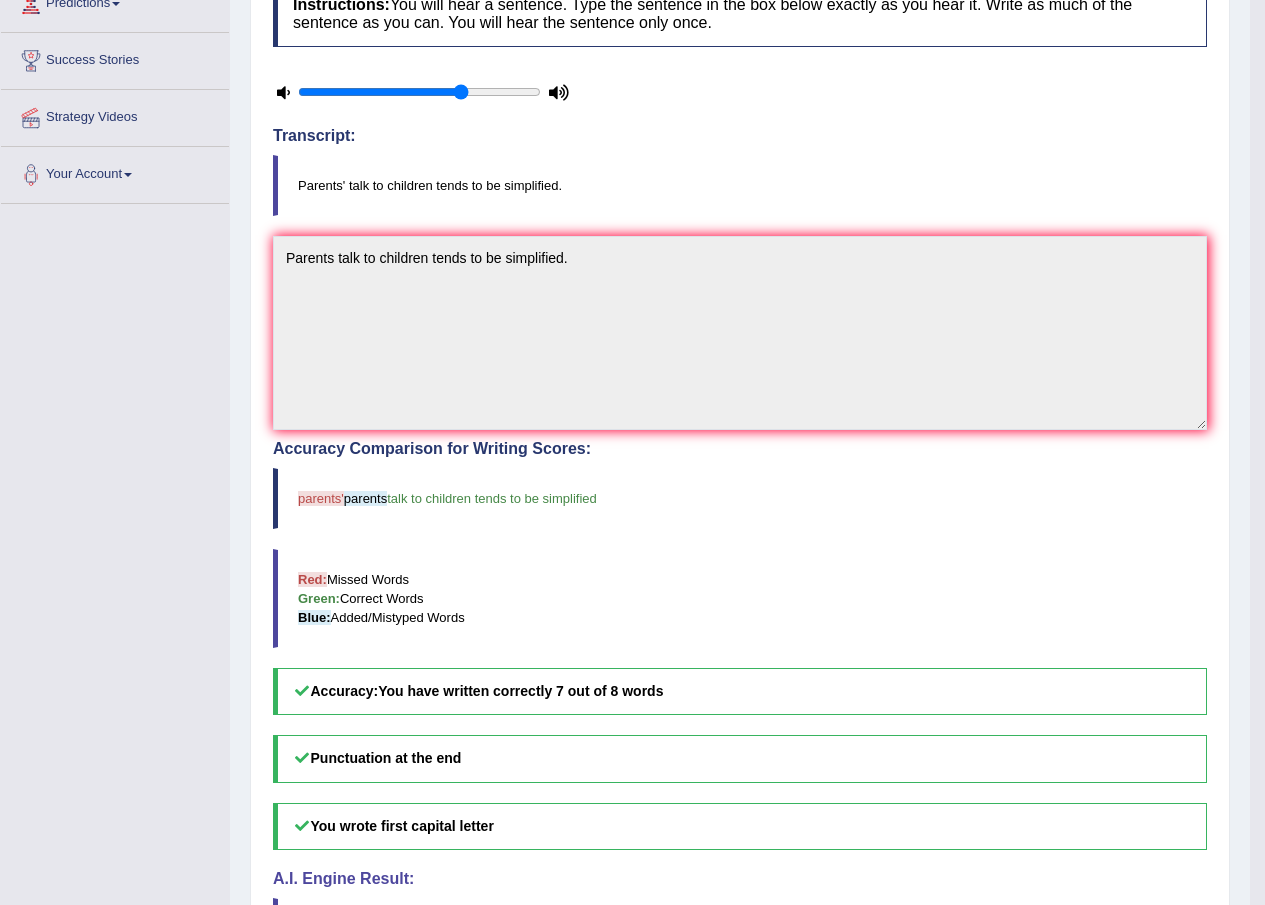 scroll, scrollTop: 0, scrollLeft: 0, axis: both 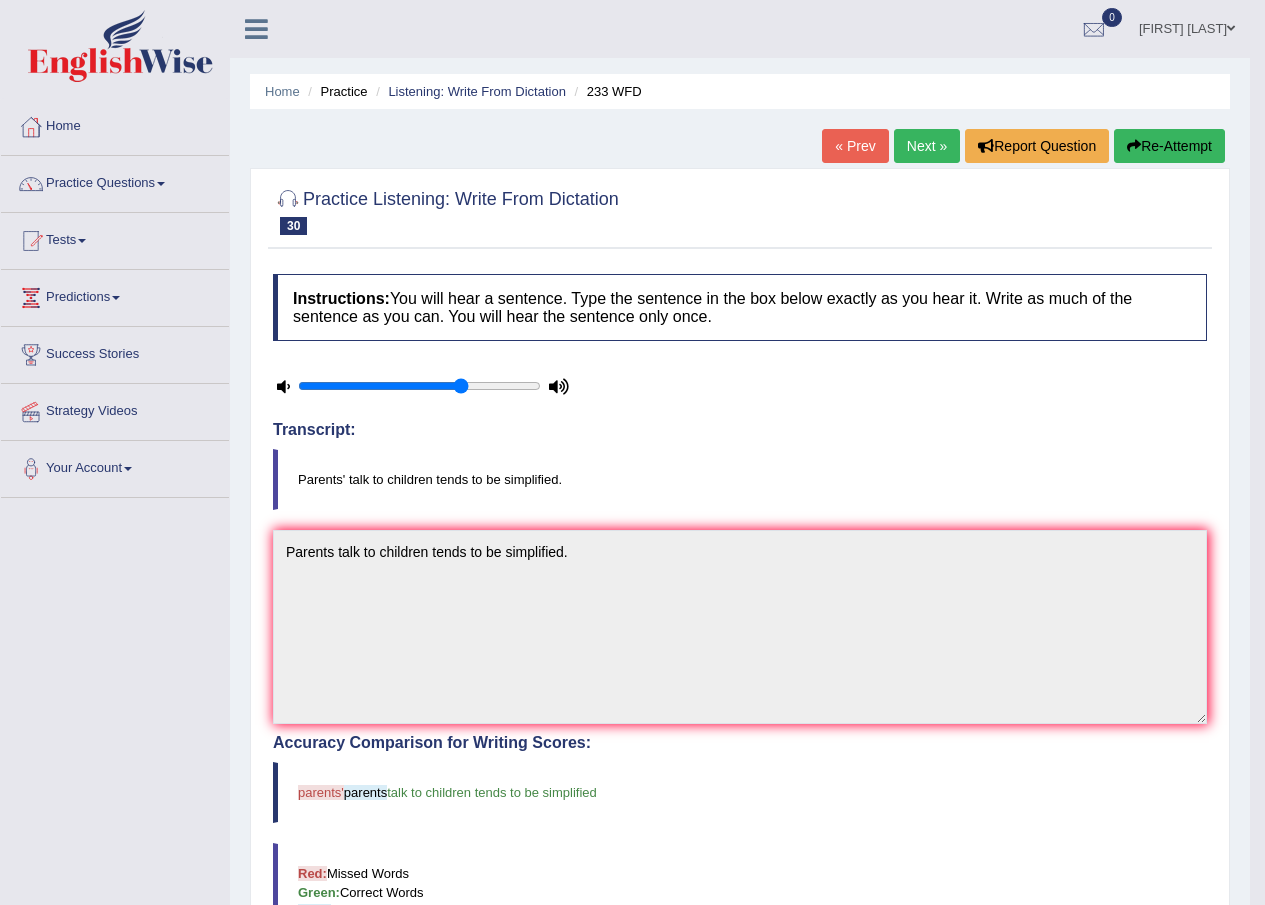 click on "Next »" at bounding box center [927, 146] 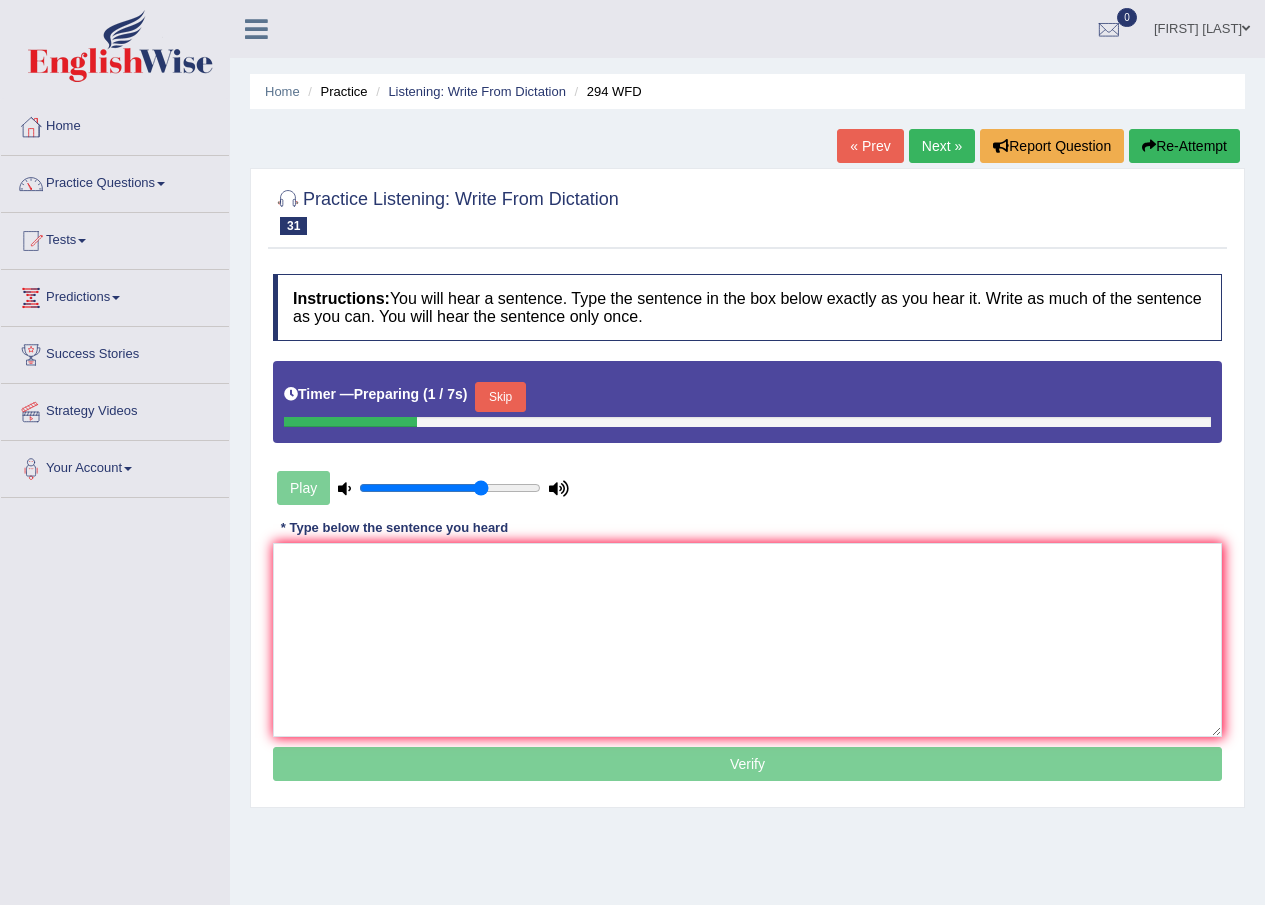 scroll, scrollTop: 0, scrollLeft: 0, axis: both 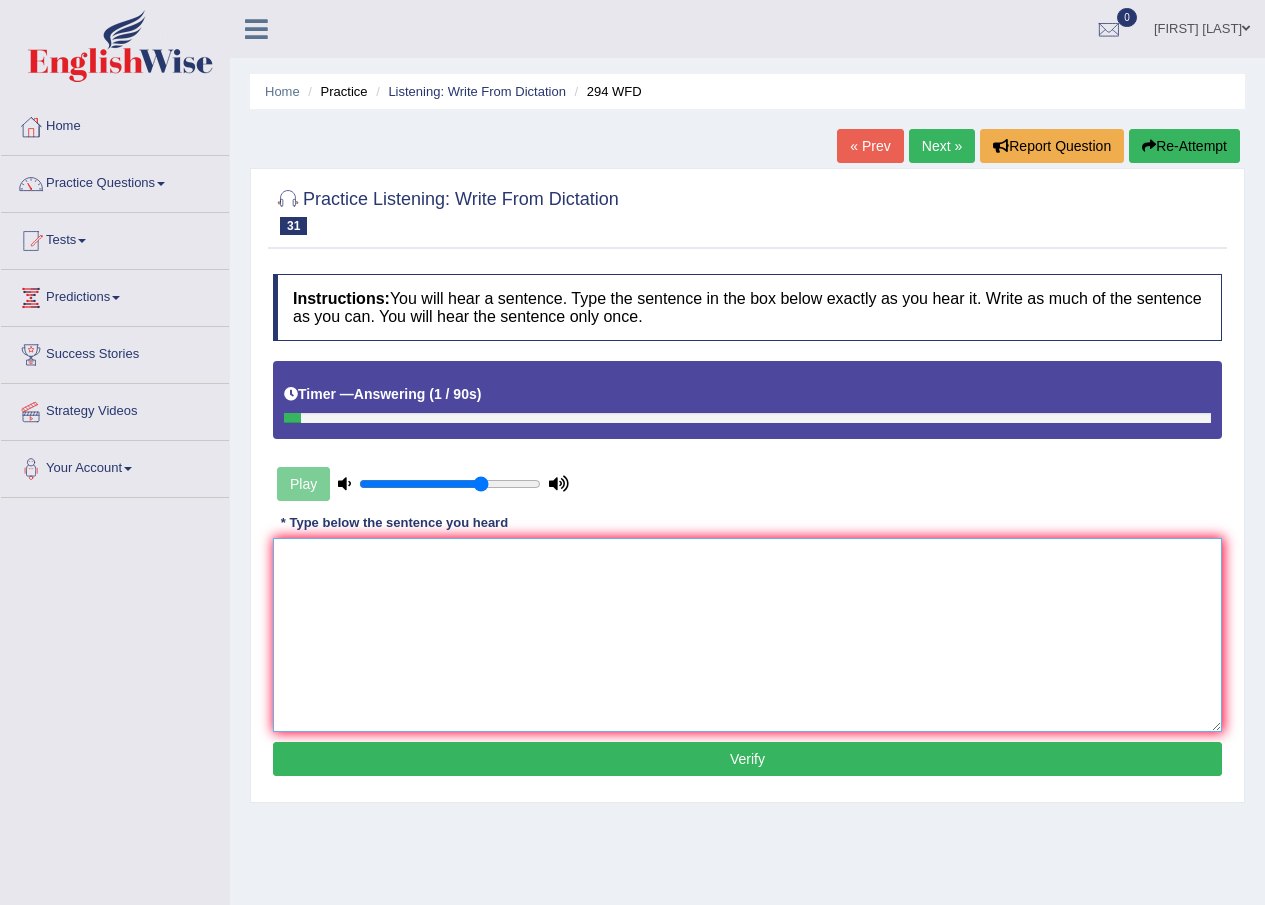 click at bounding box center (747, 635) 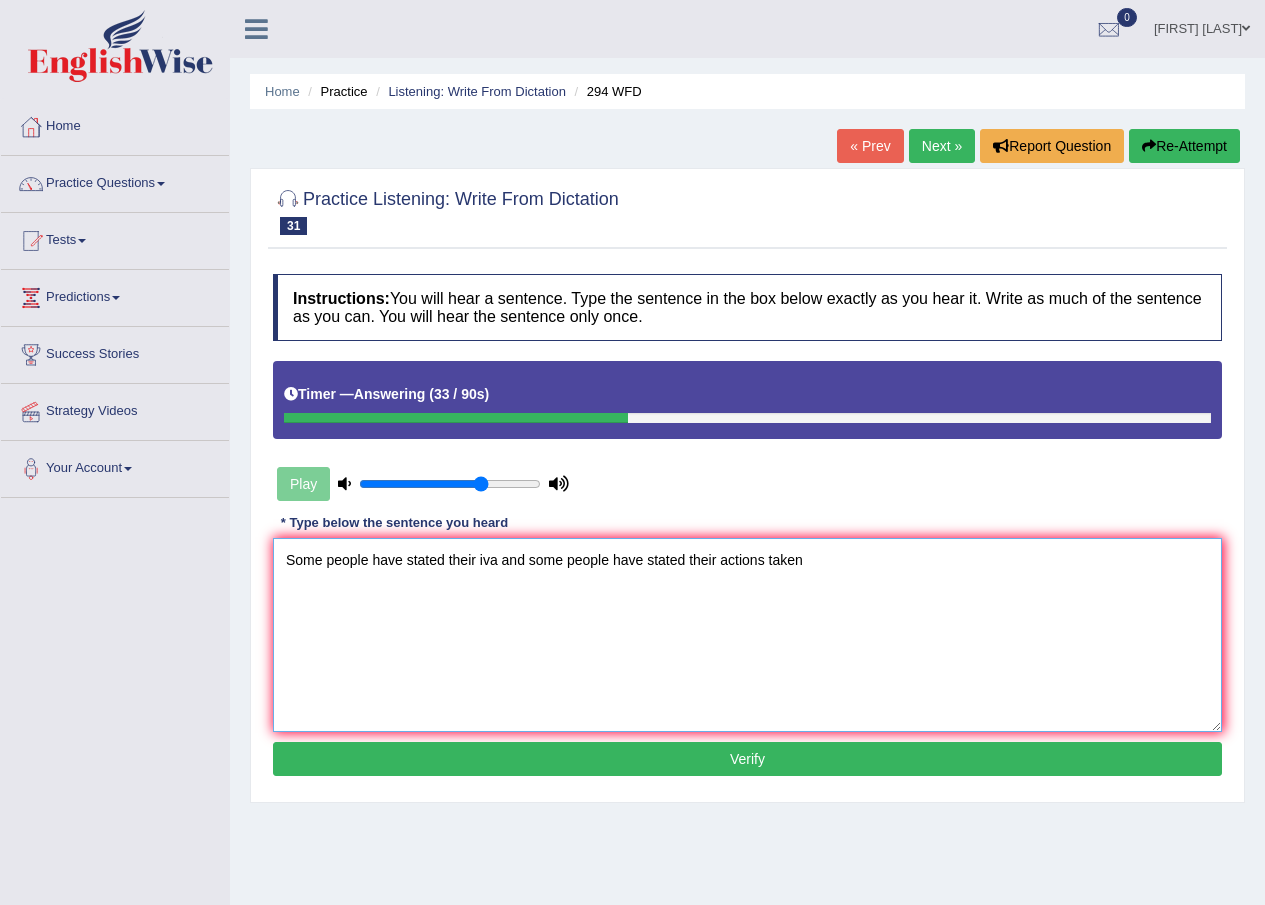 click on "Some people have stated their iva and some people have stated their actions taken" at bounding box center [747, 635] 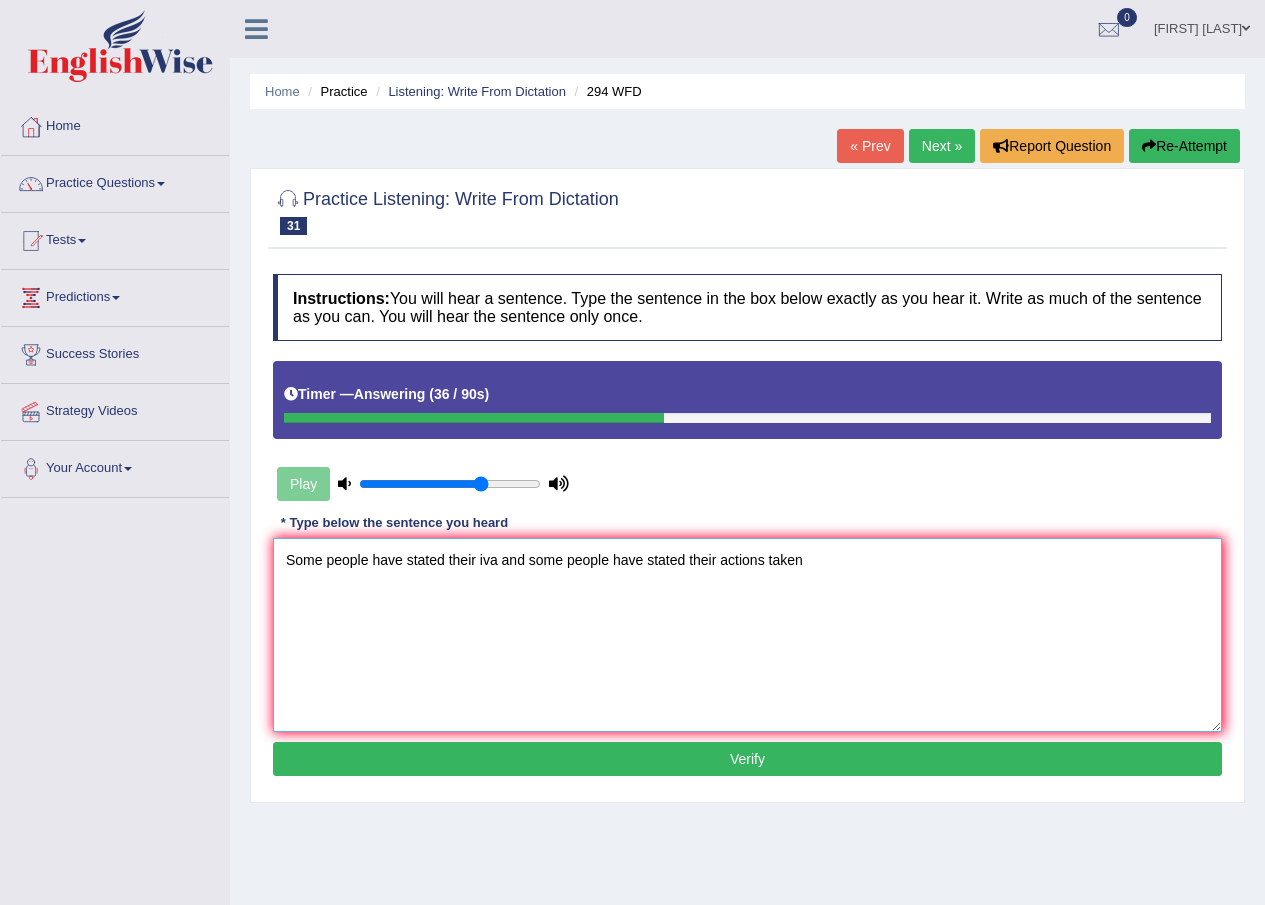 click on "Some people have stated their iva and some people have stated their actions taken" at bounding box center (747, 635) 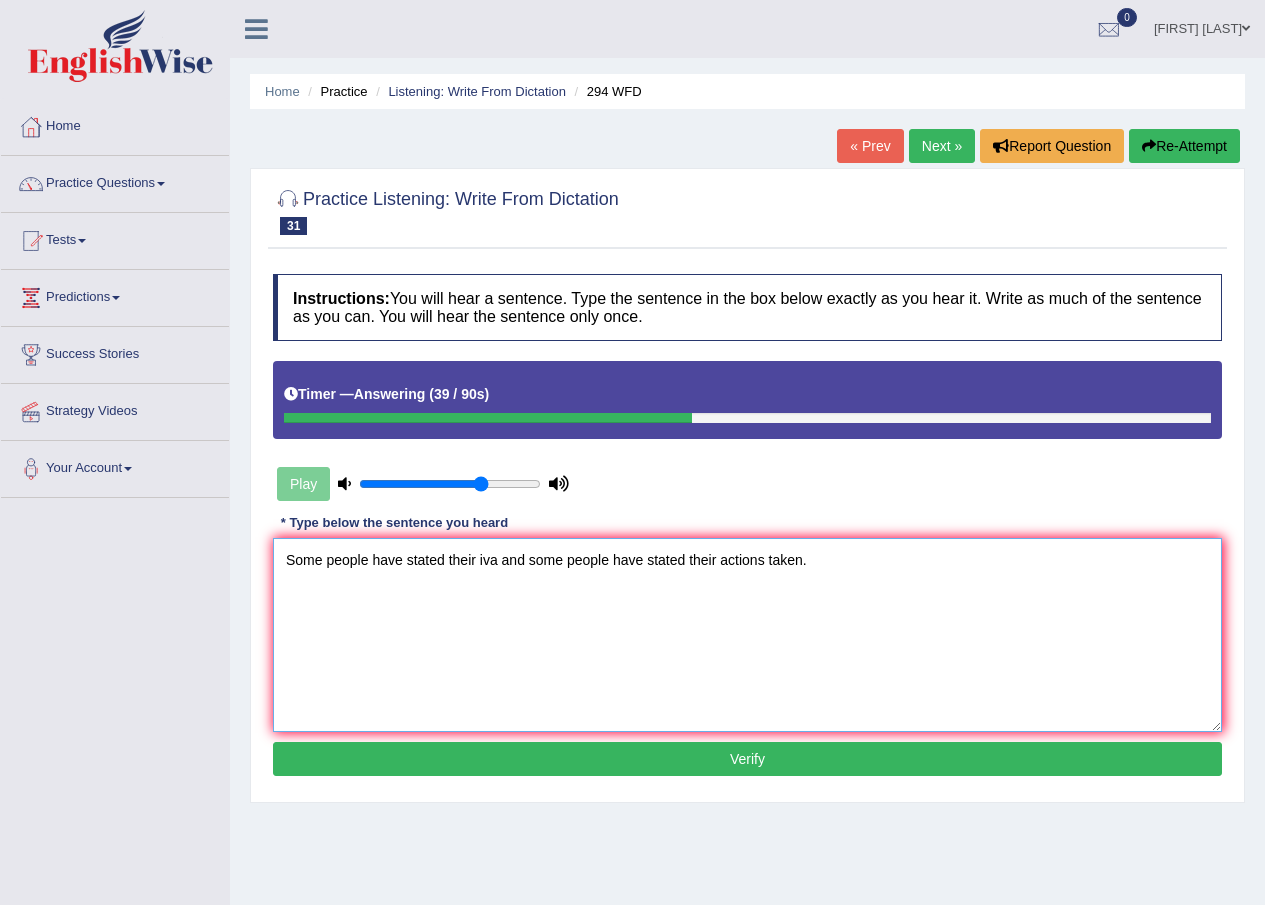 click on "Some people have stated their iva and some people have stated their actions taken." at bounding box center [747, 635] 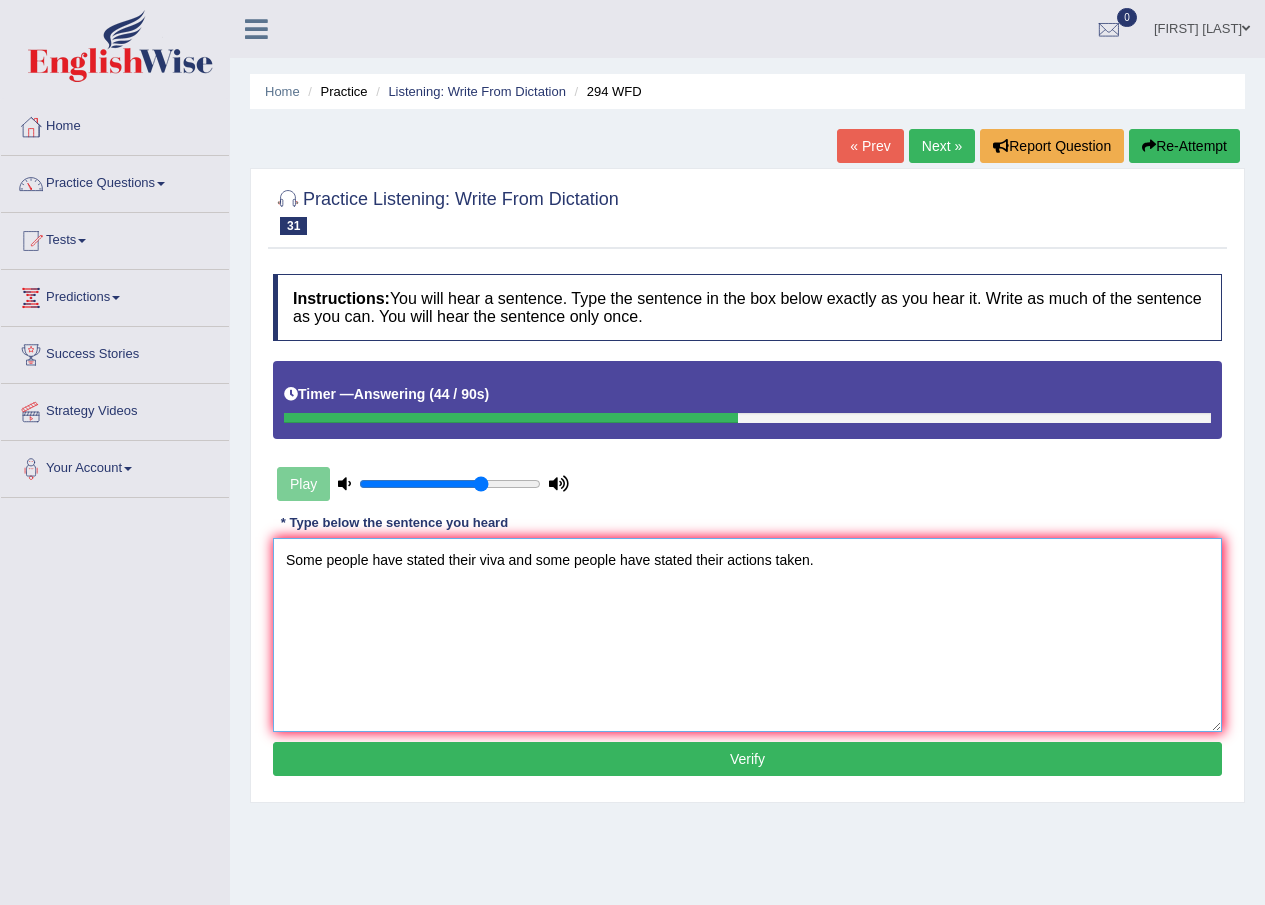 type on "Some people have stated their viva and some people have stated their actions taken." 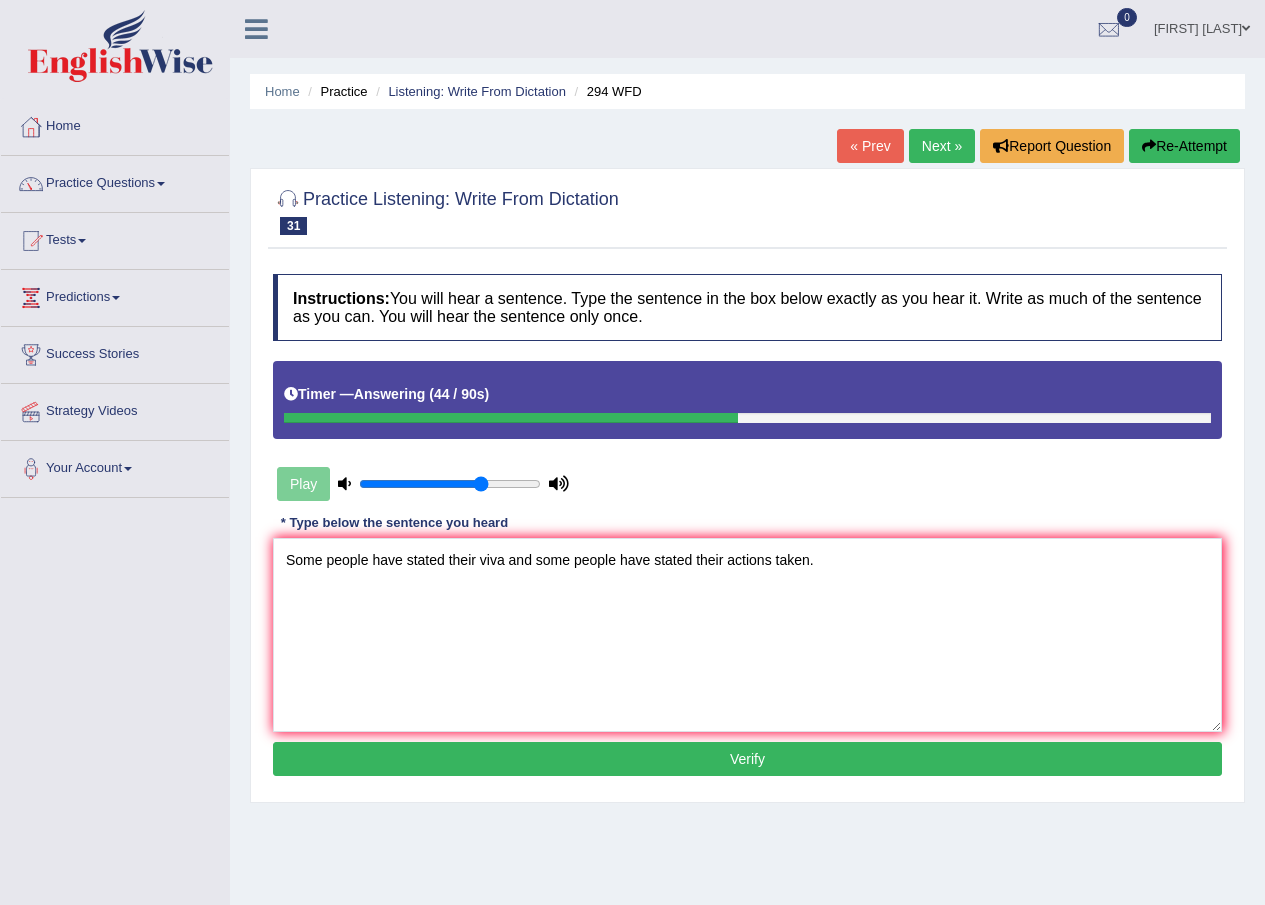 click on "Verify" at bounding box center (747, 759) 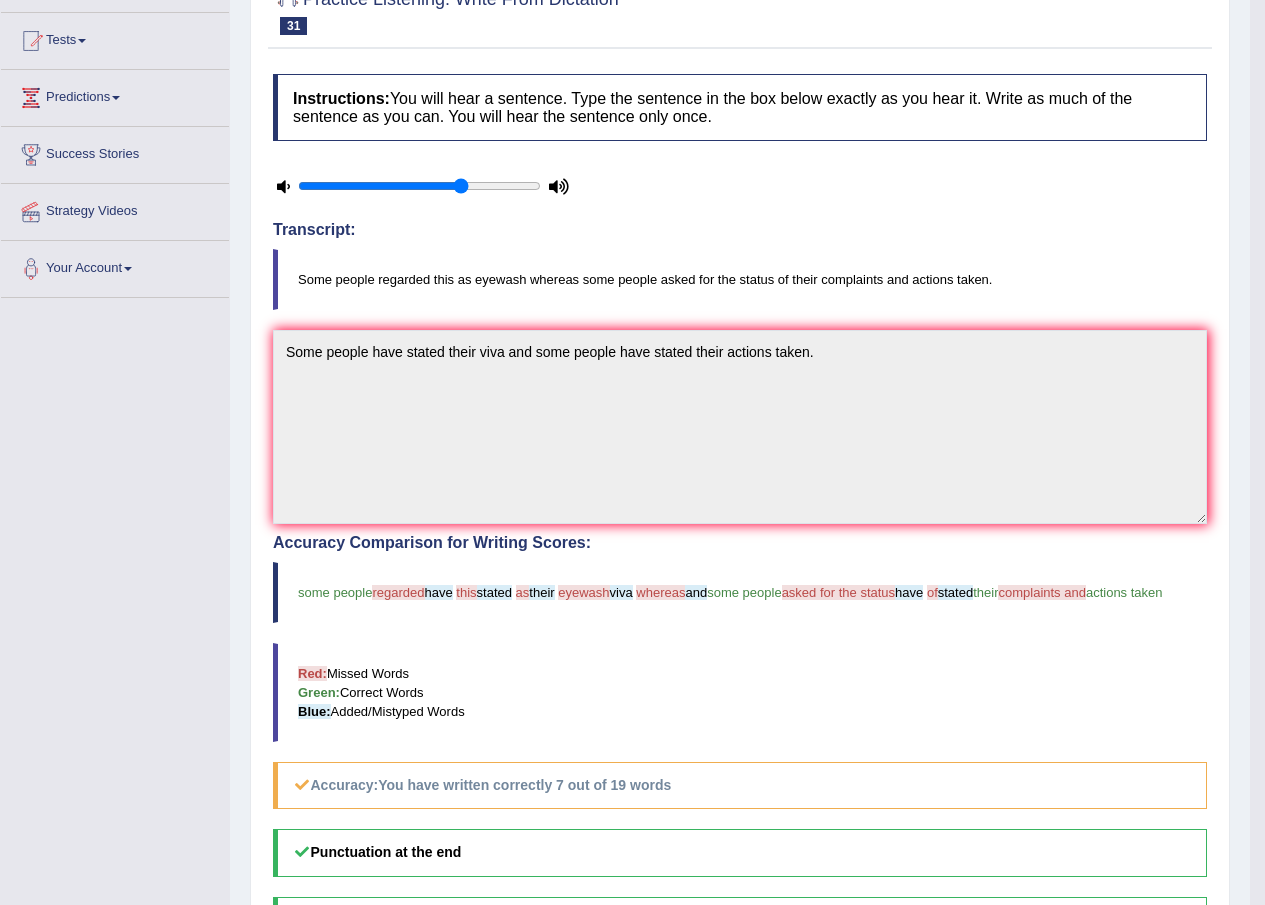 scroll, scrollTop: 0, scrollLeft: 0, axis: both 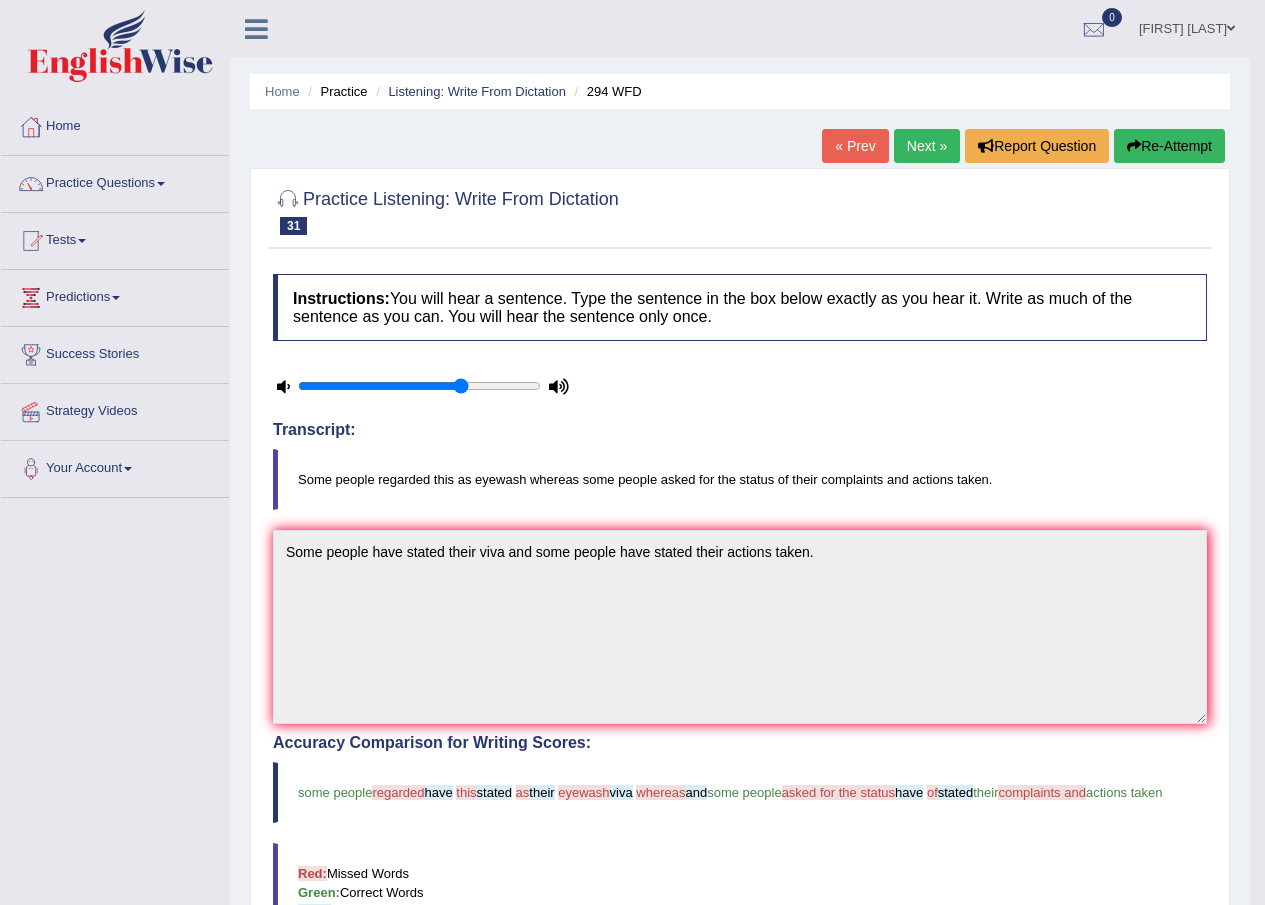 click on "Next »" at bounding box center [927, 146] 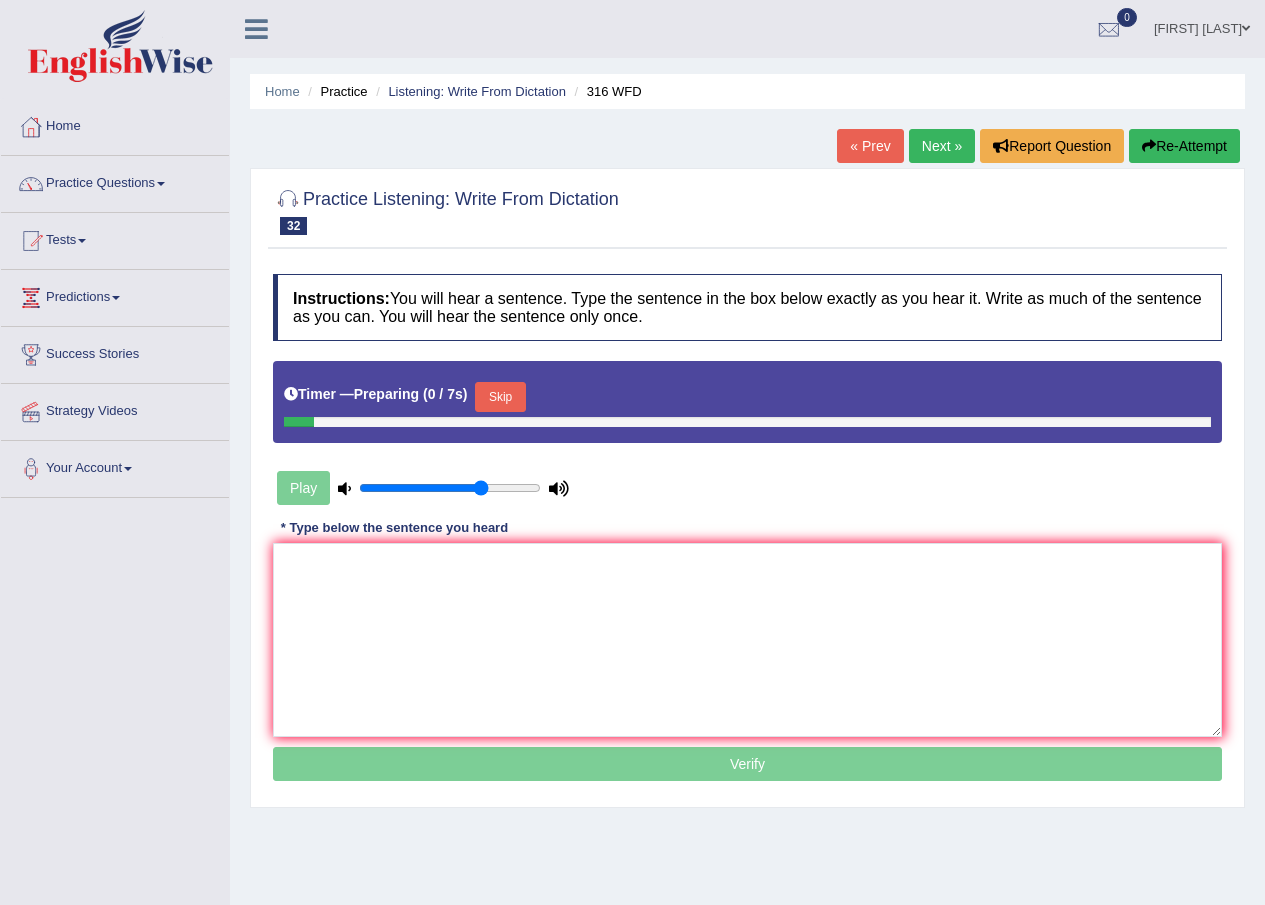 scroll, scrollTop: 0, scrollLeft: 0, axis: both 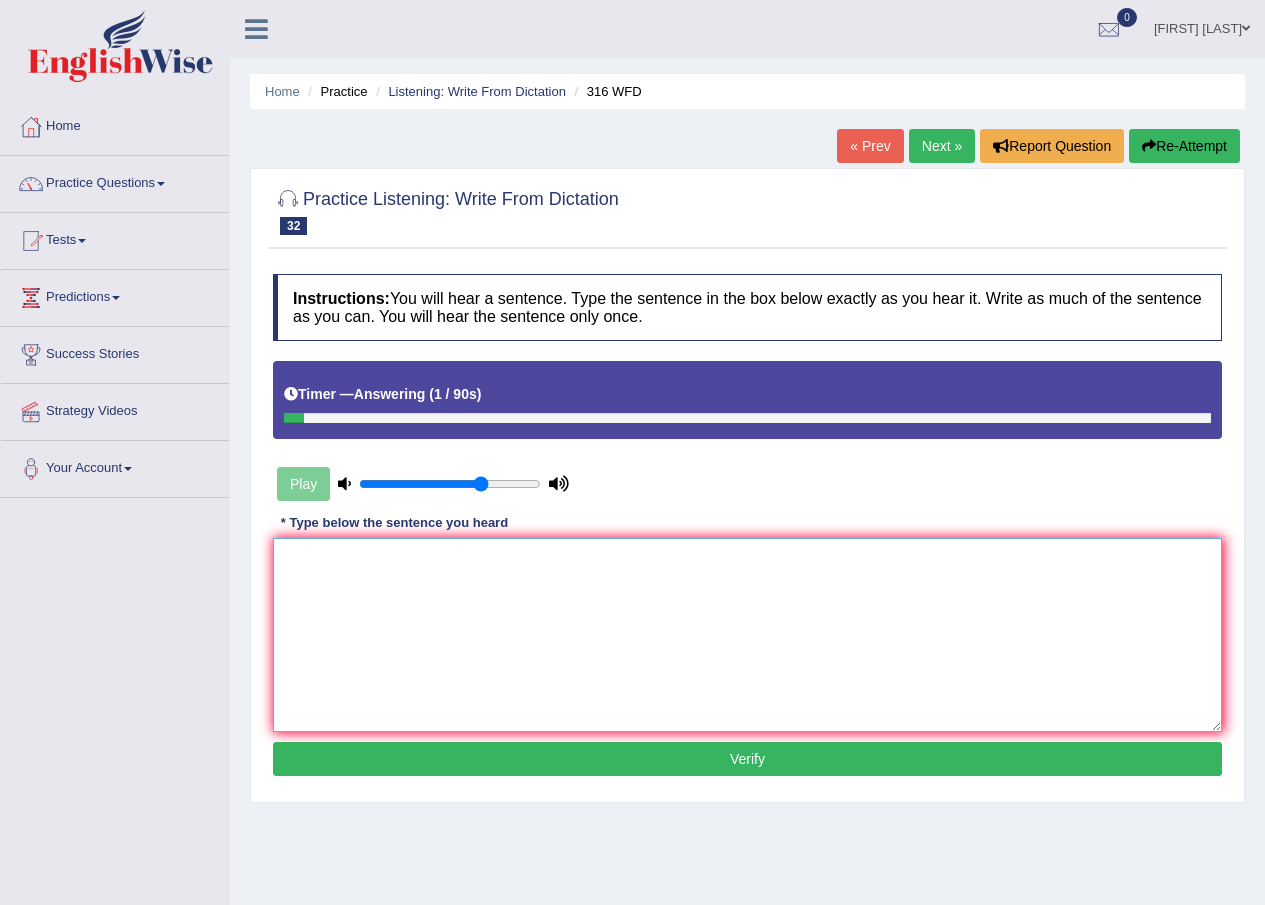 click at bounding box center (747, 635) 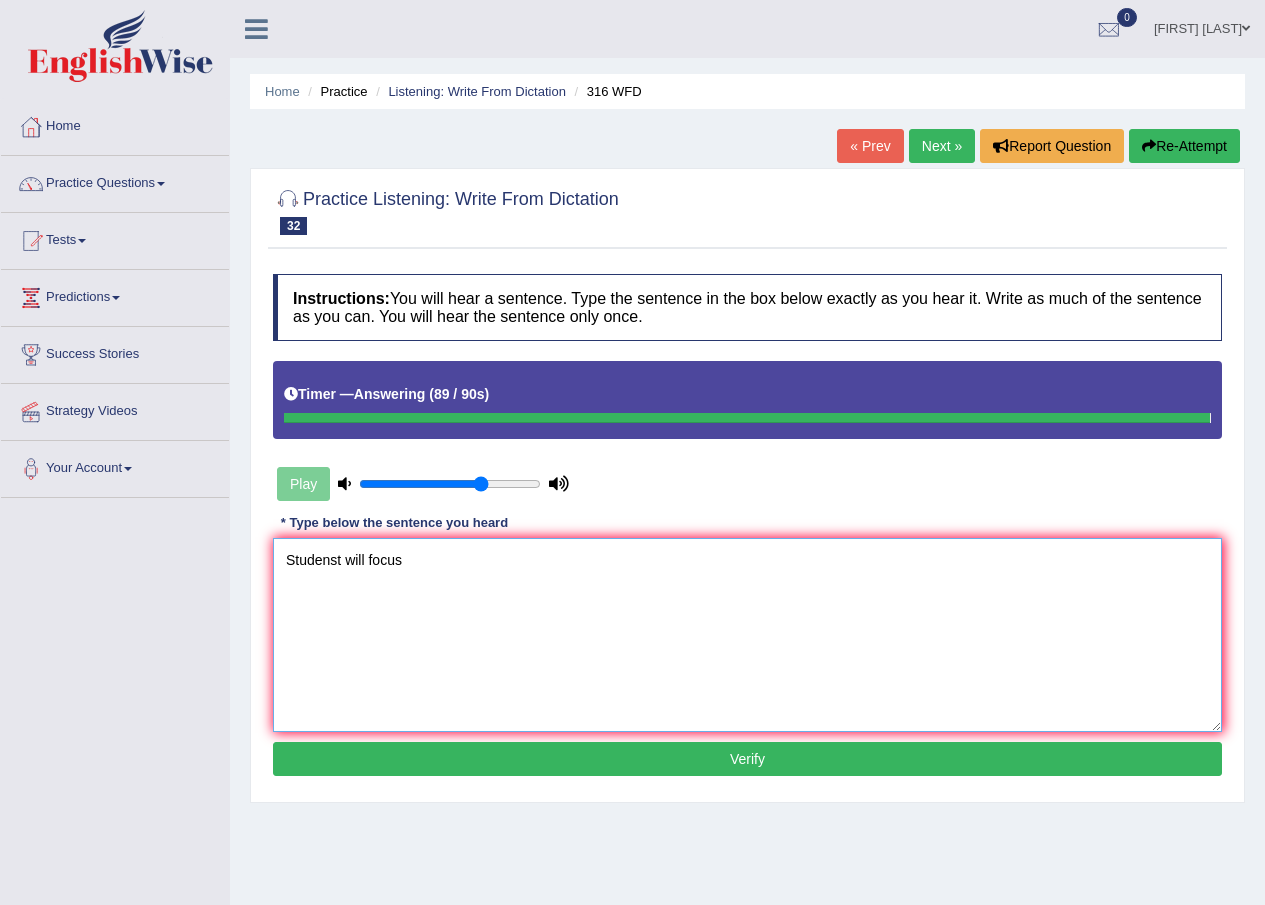 type on "Studenst will focus" 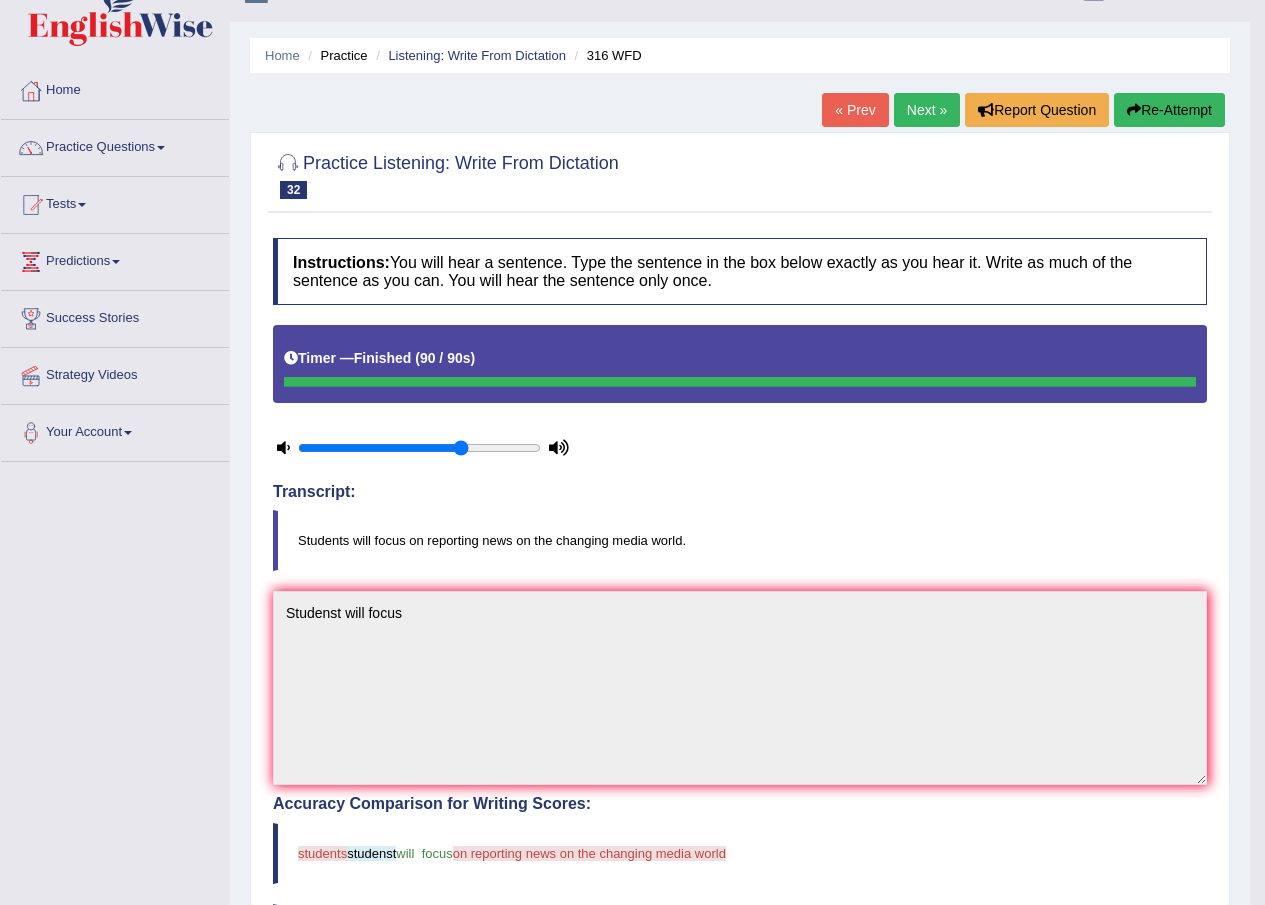 scroll, scrollTop: 0, scrollLeft: 0, axis: both 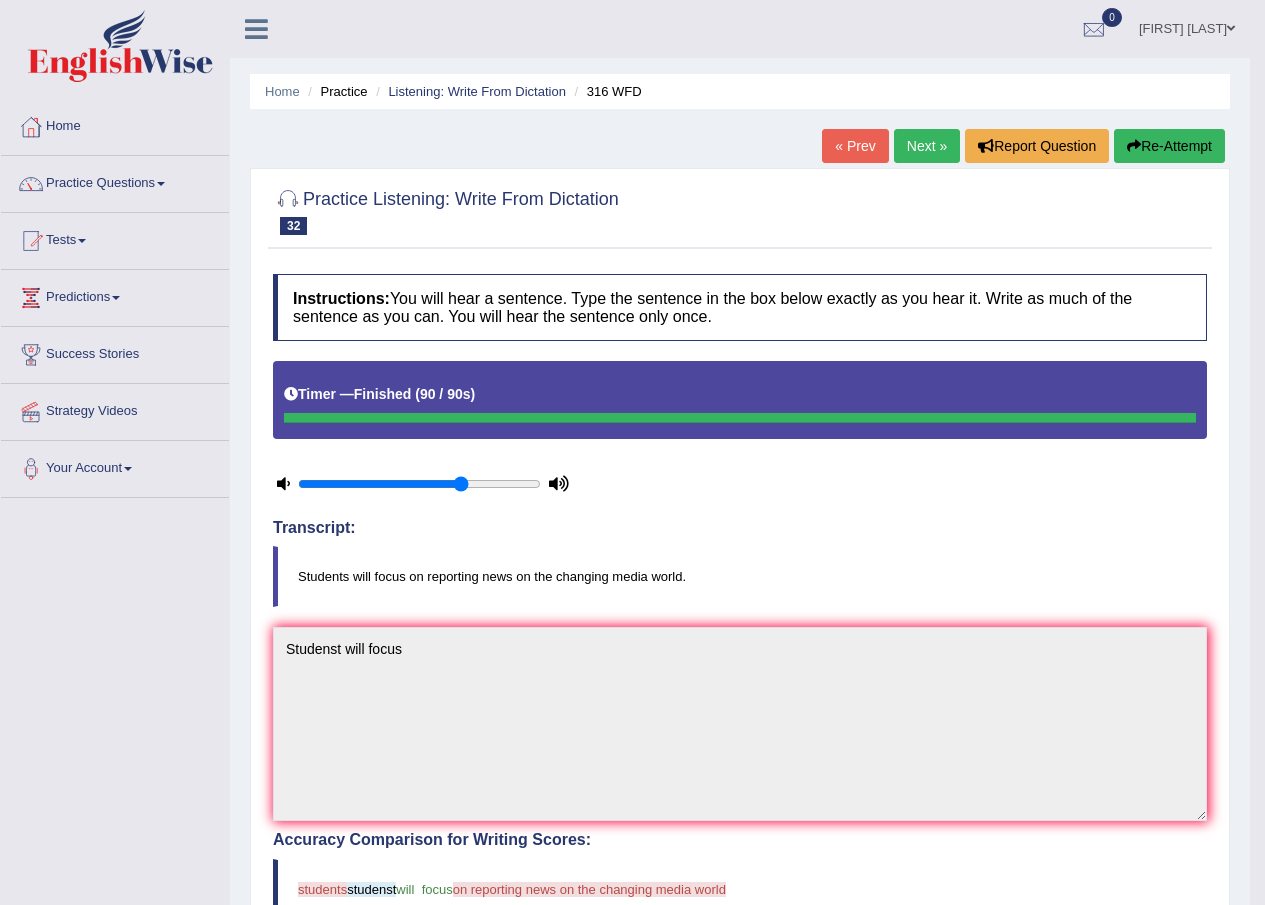click on "Next »" at bounding box center (927, 146) 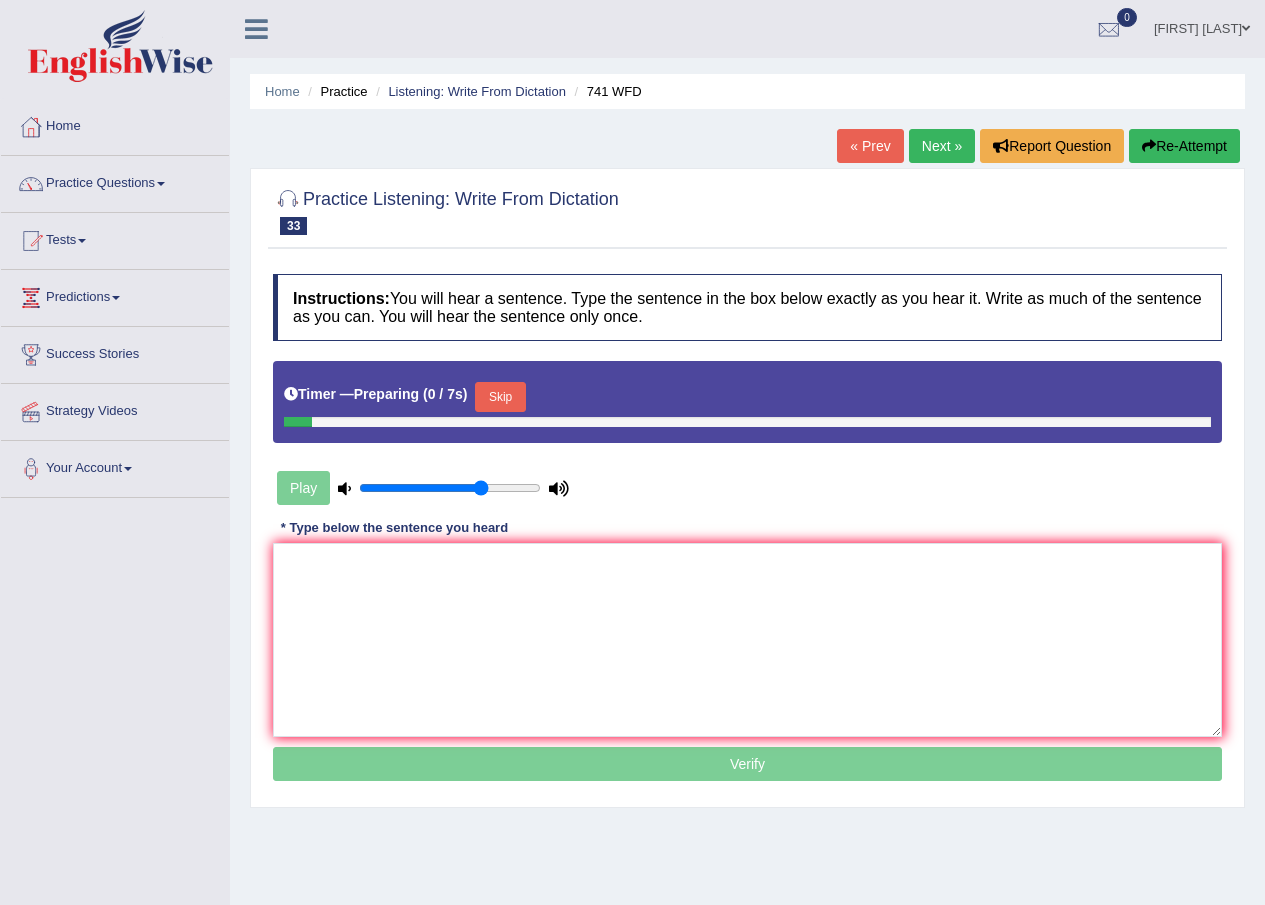 scroll, scrollTop: 0, scrollLeft: 0, axis: both 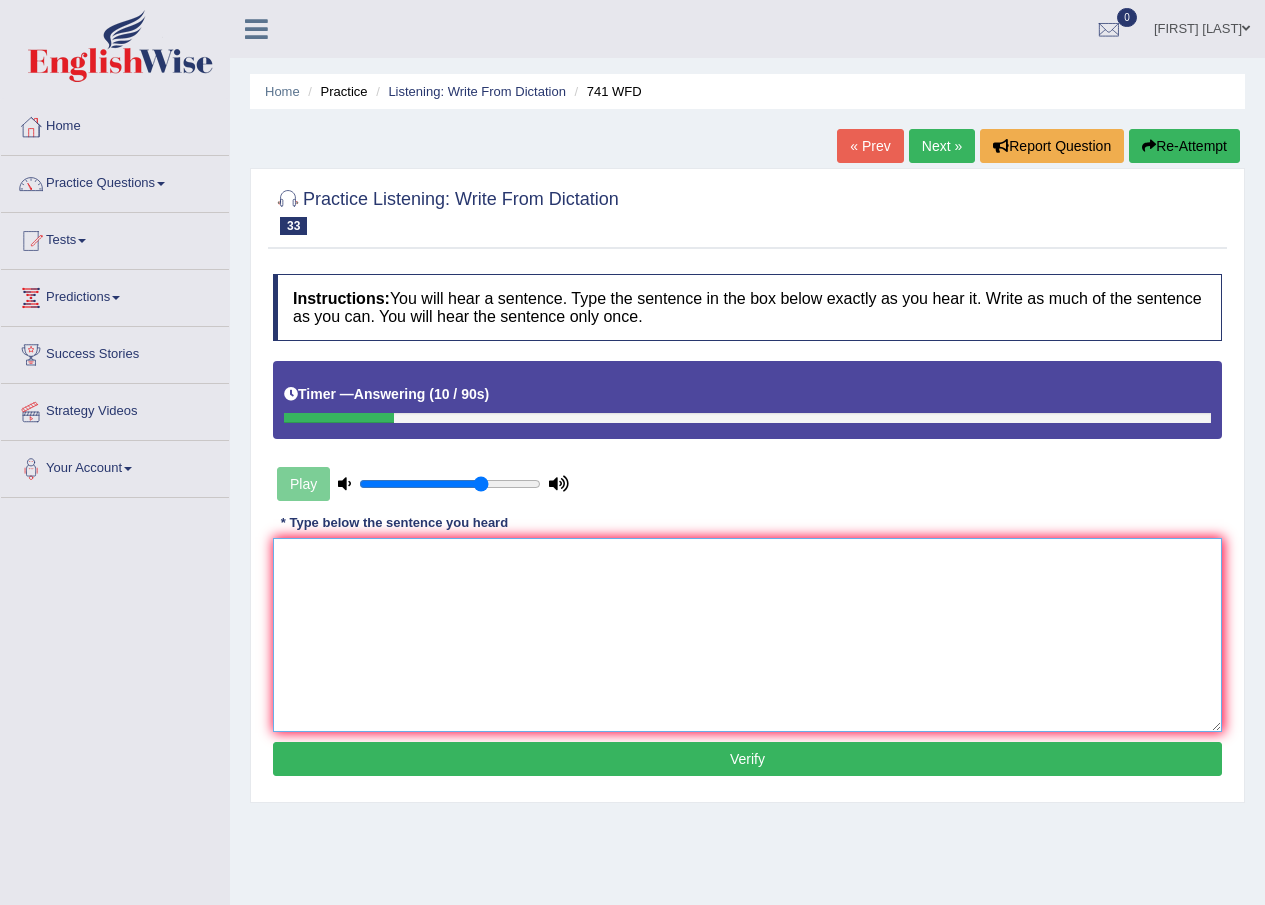 click at bounding box center (747, 635) 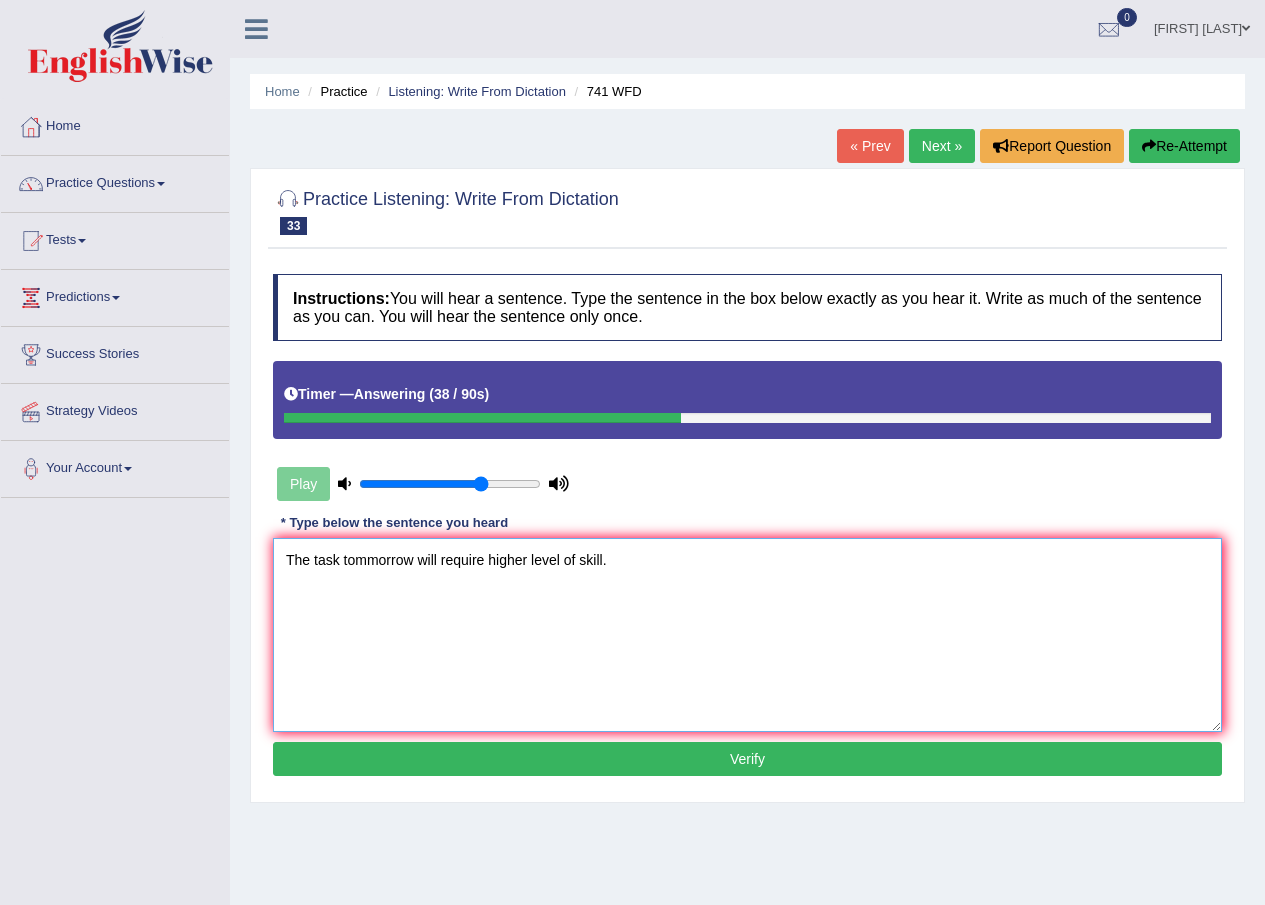 type on "The task tommorrow will require higher level of skill." 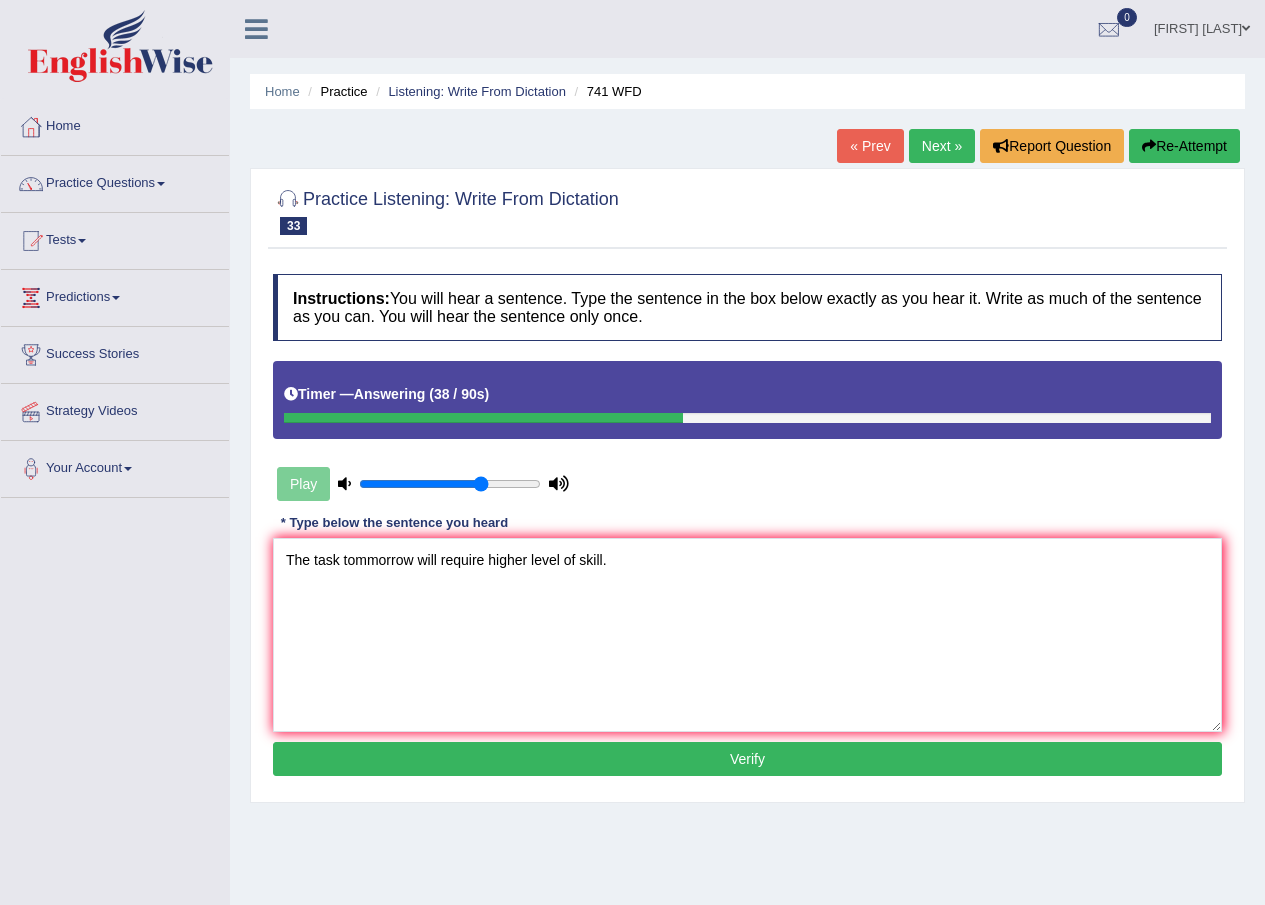 click on "Verify" at bounding box center (747, 759) 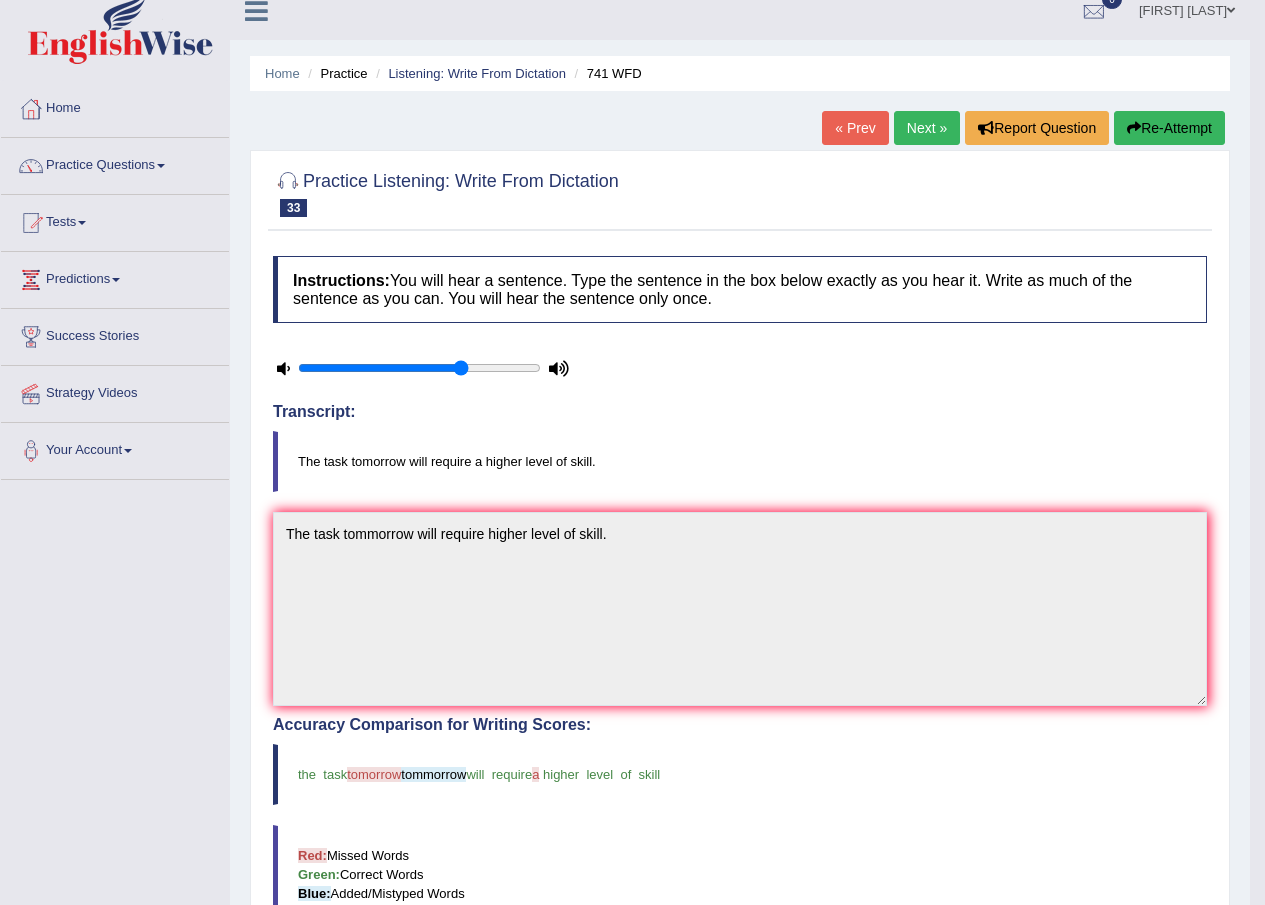 scroll, scrollTop: 0, scrollLeft: 0, axis: both 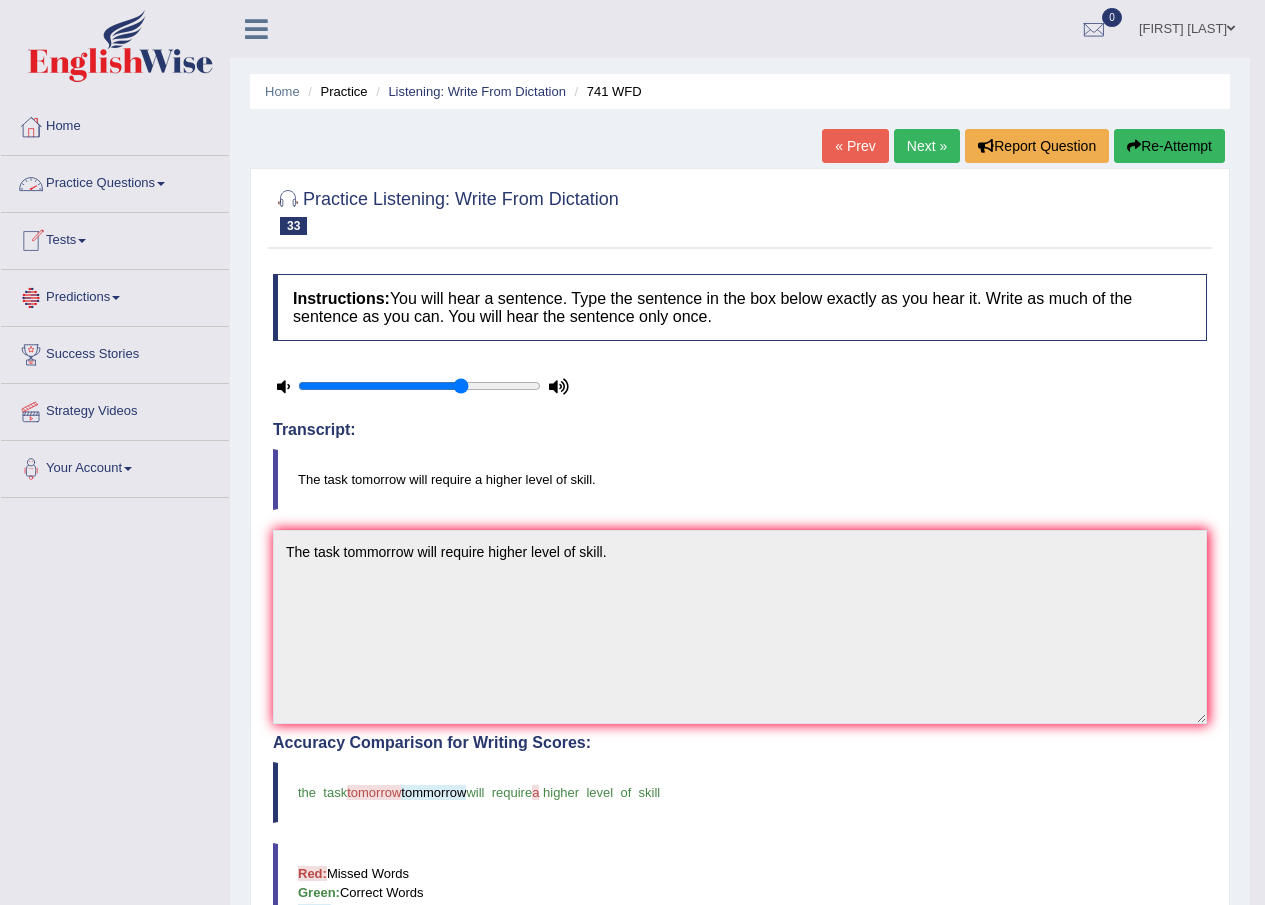 click on "Practice Questions" at bounding box center (115, 181) 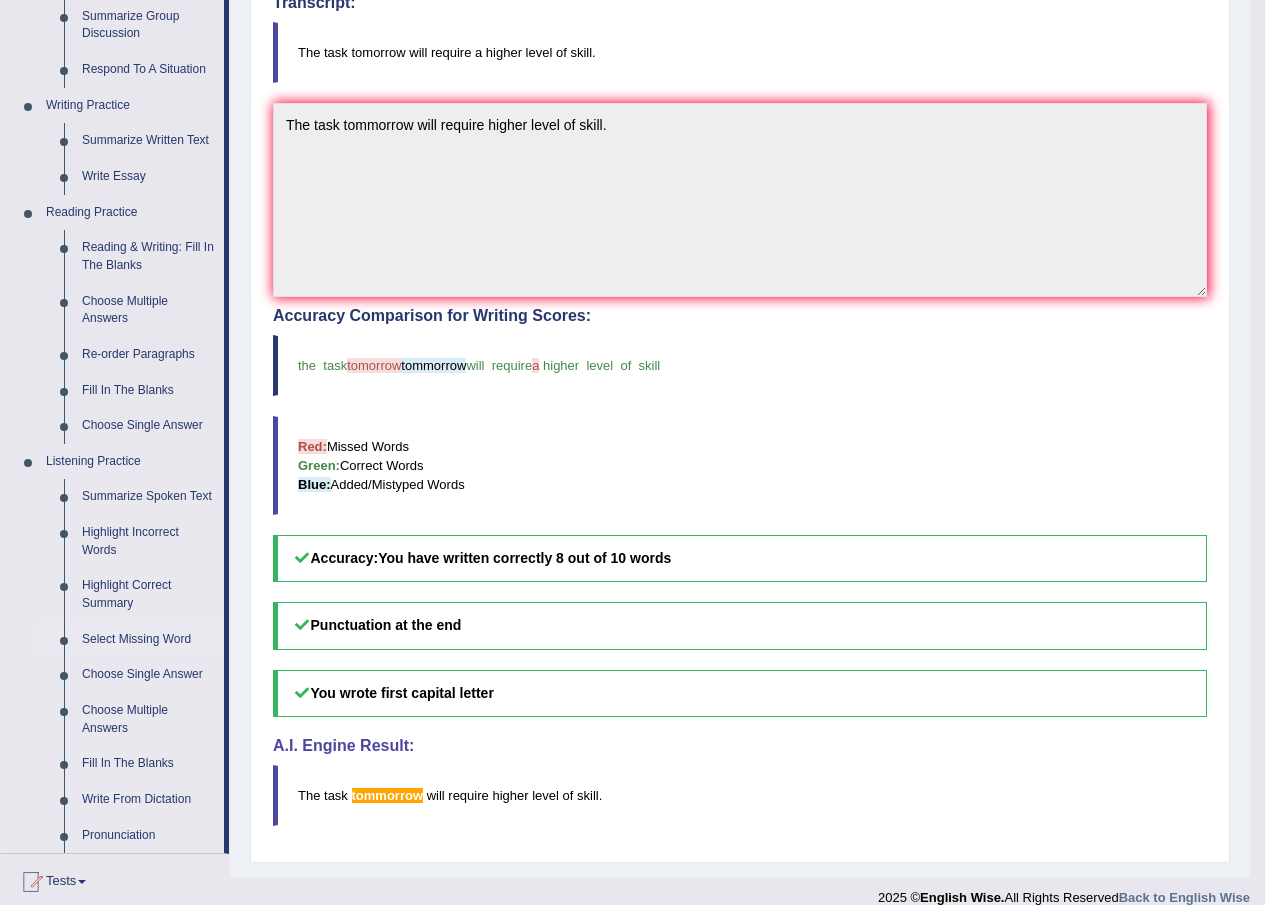 scroll, scrollTop: 400, scrollLeft: 0, axis: vertical 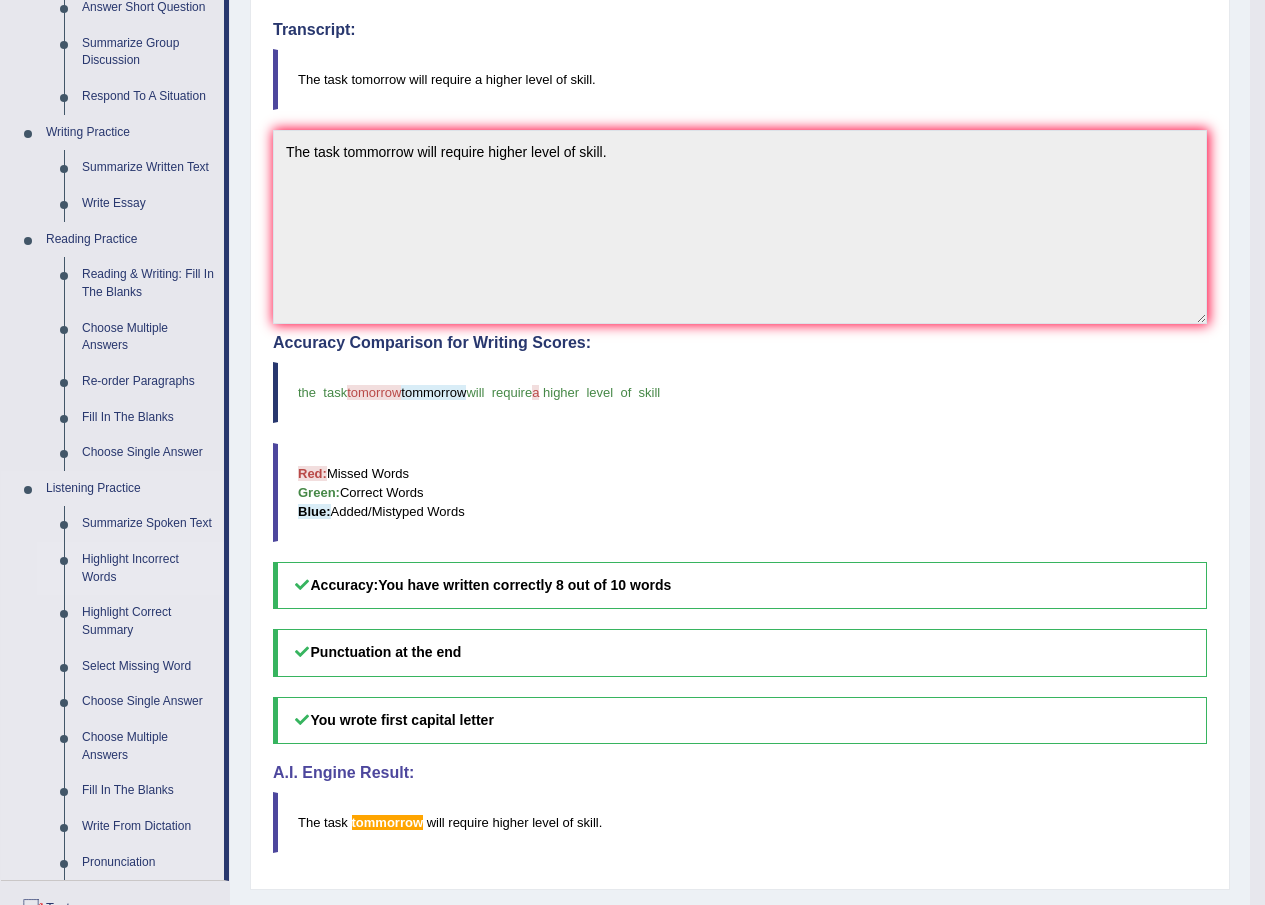 click on "Highlight Incorrect Words" at bounding box center (148, 568) 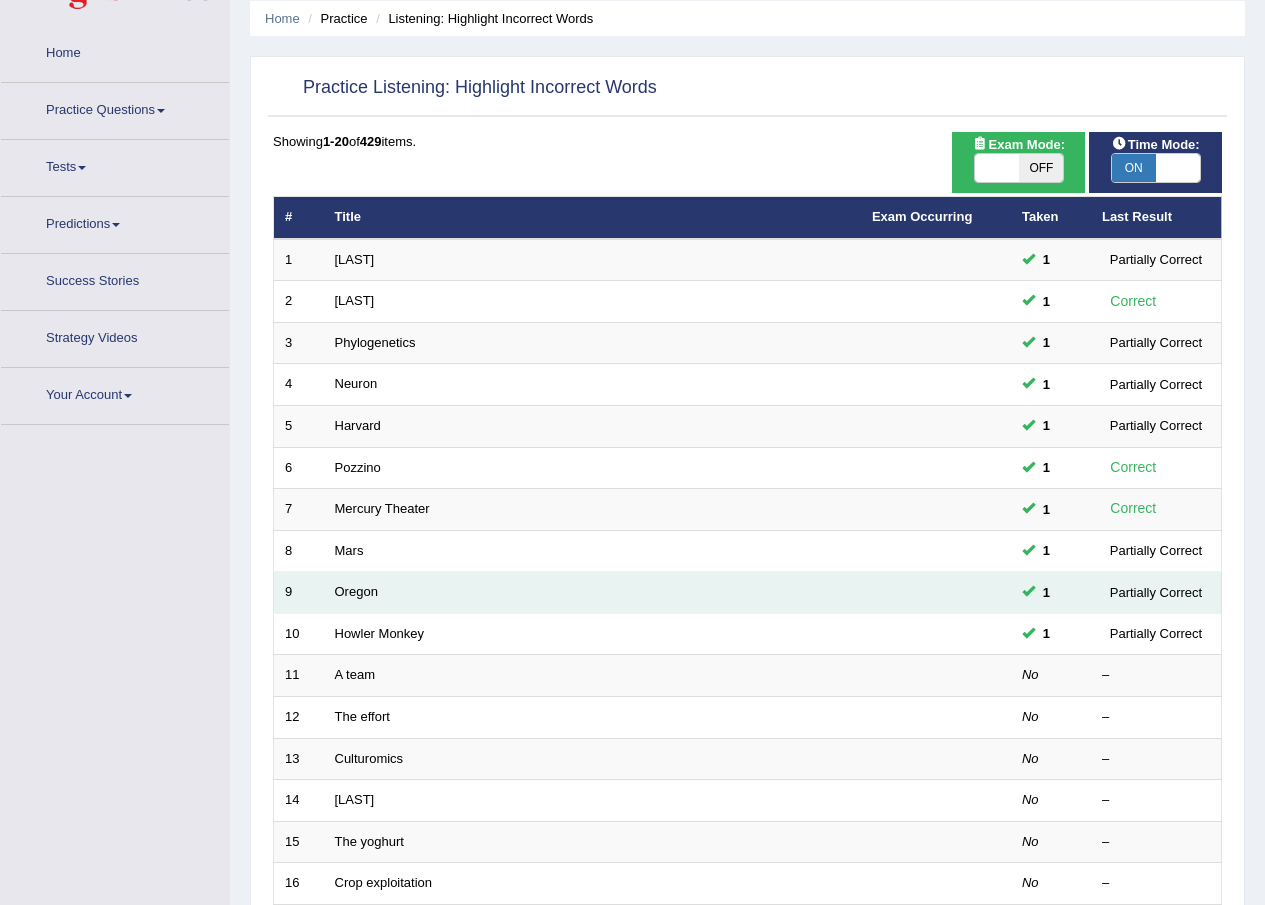 scroll, scrollTop: 200, scrollLeft: 0, axis: vertical 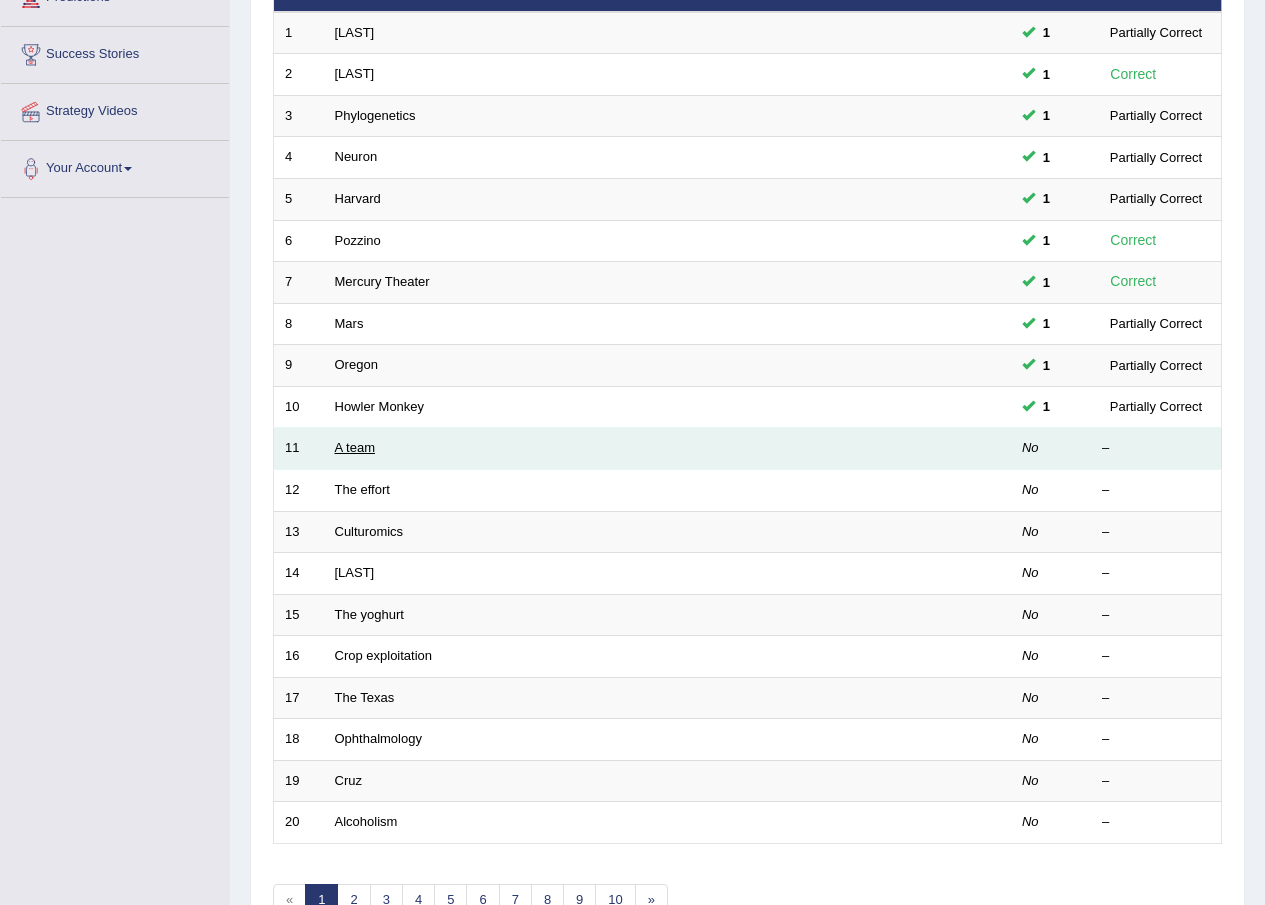 click on "A team" at bounding box center [355, 447] 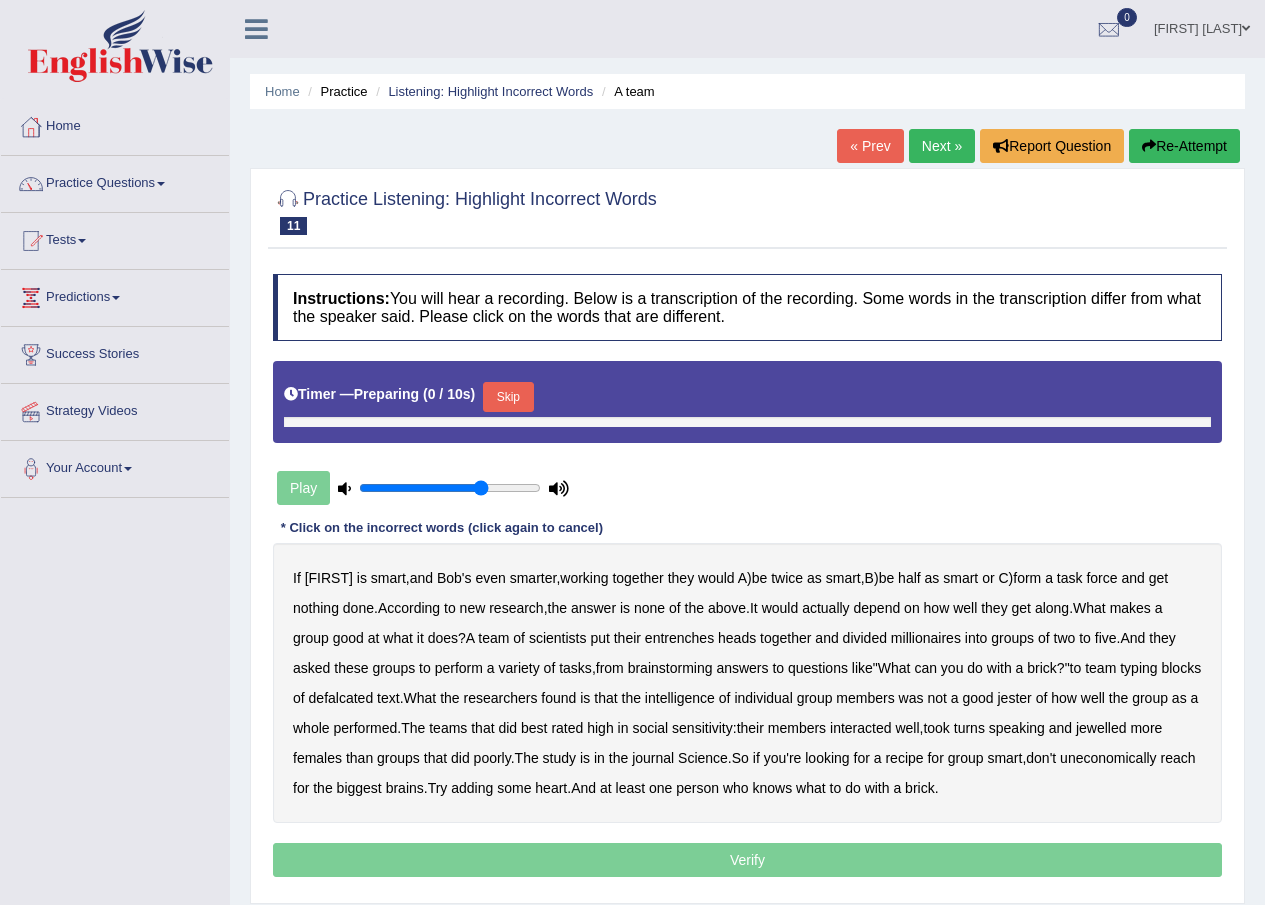 scroll, scrollTop: 0, scrollLeft: 0, axis: both 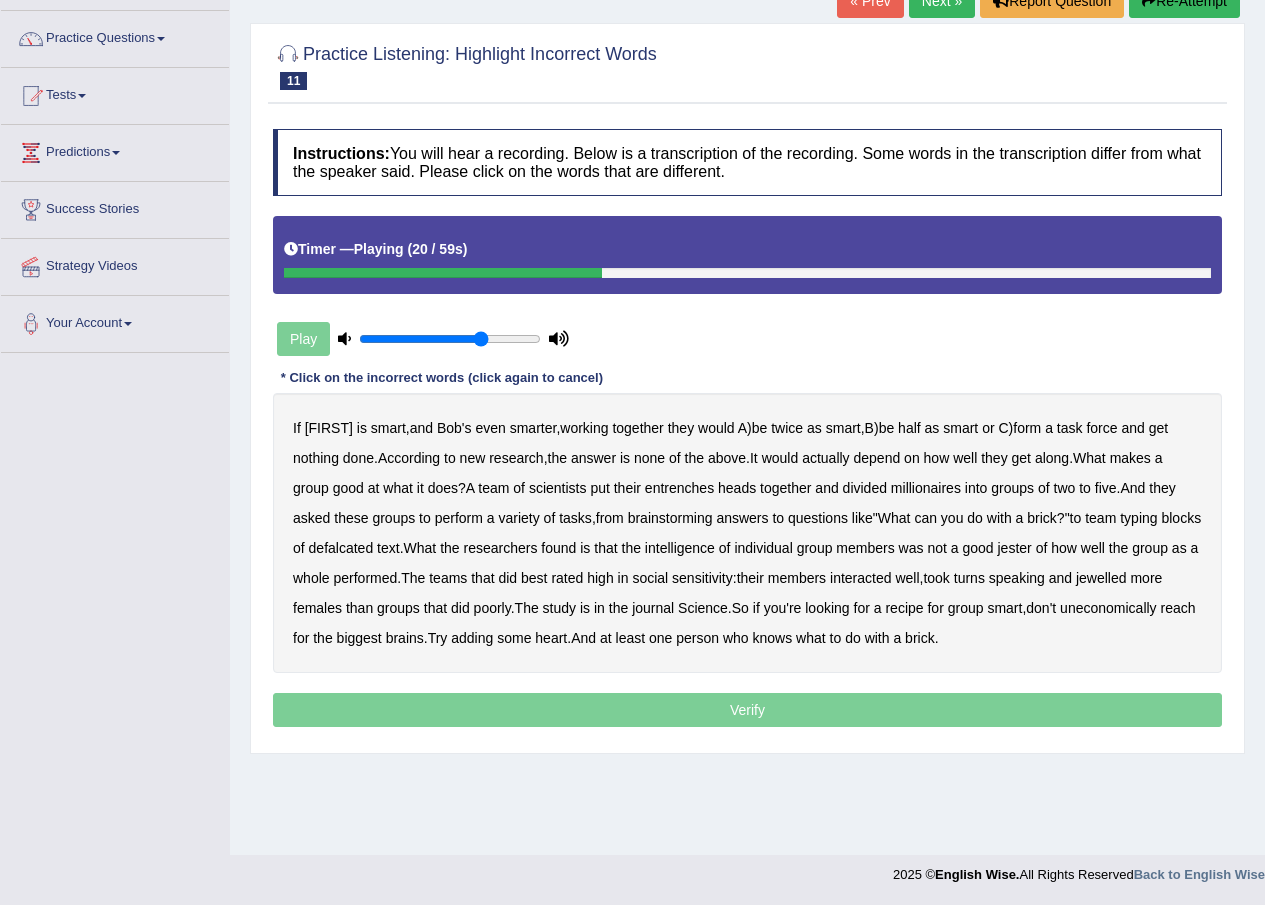 click on "entrenches" at bounding box center [679, 488] 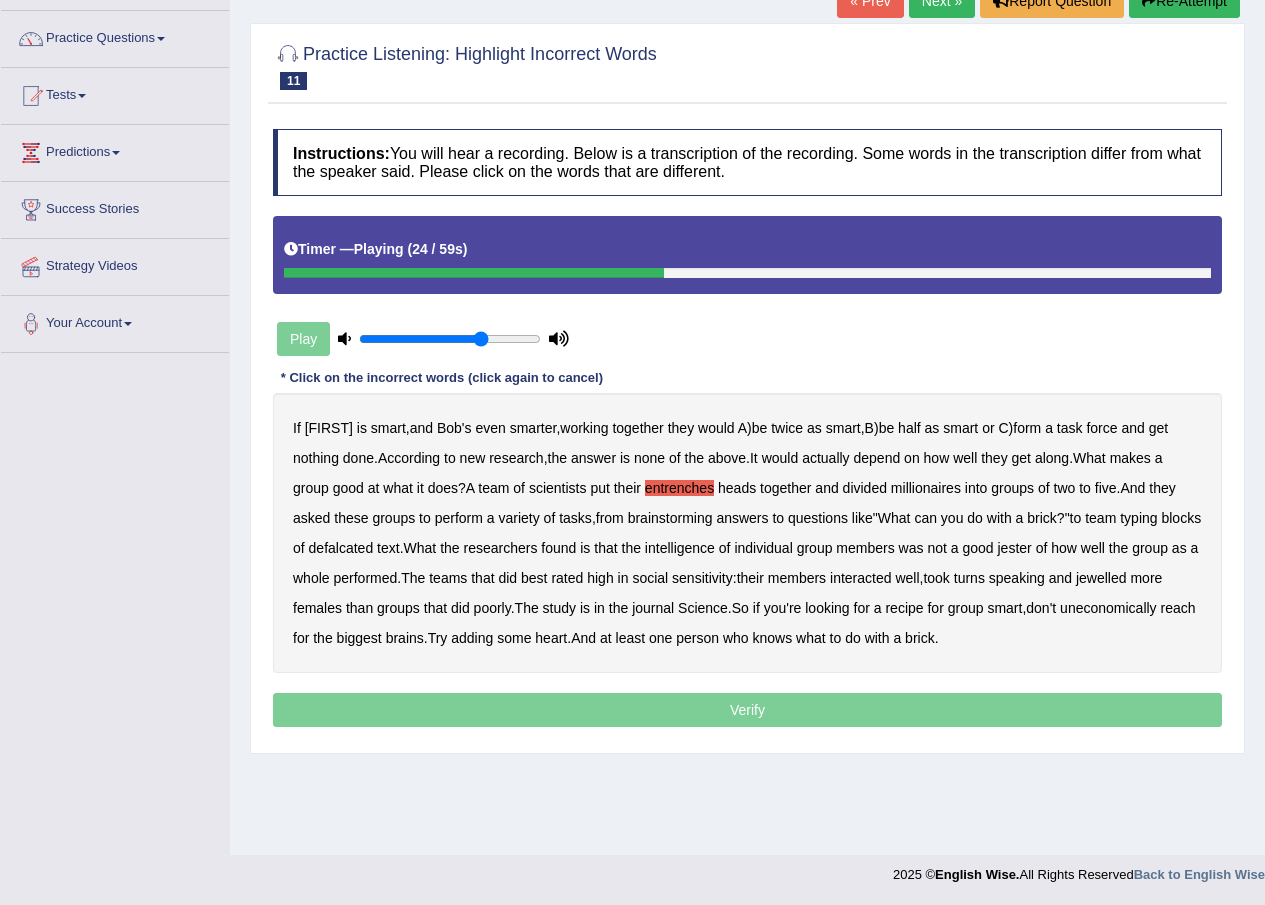 click on "millionaires" at bounding box center (926, 488) 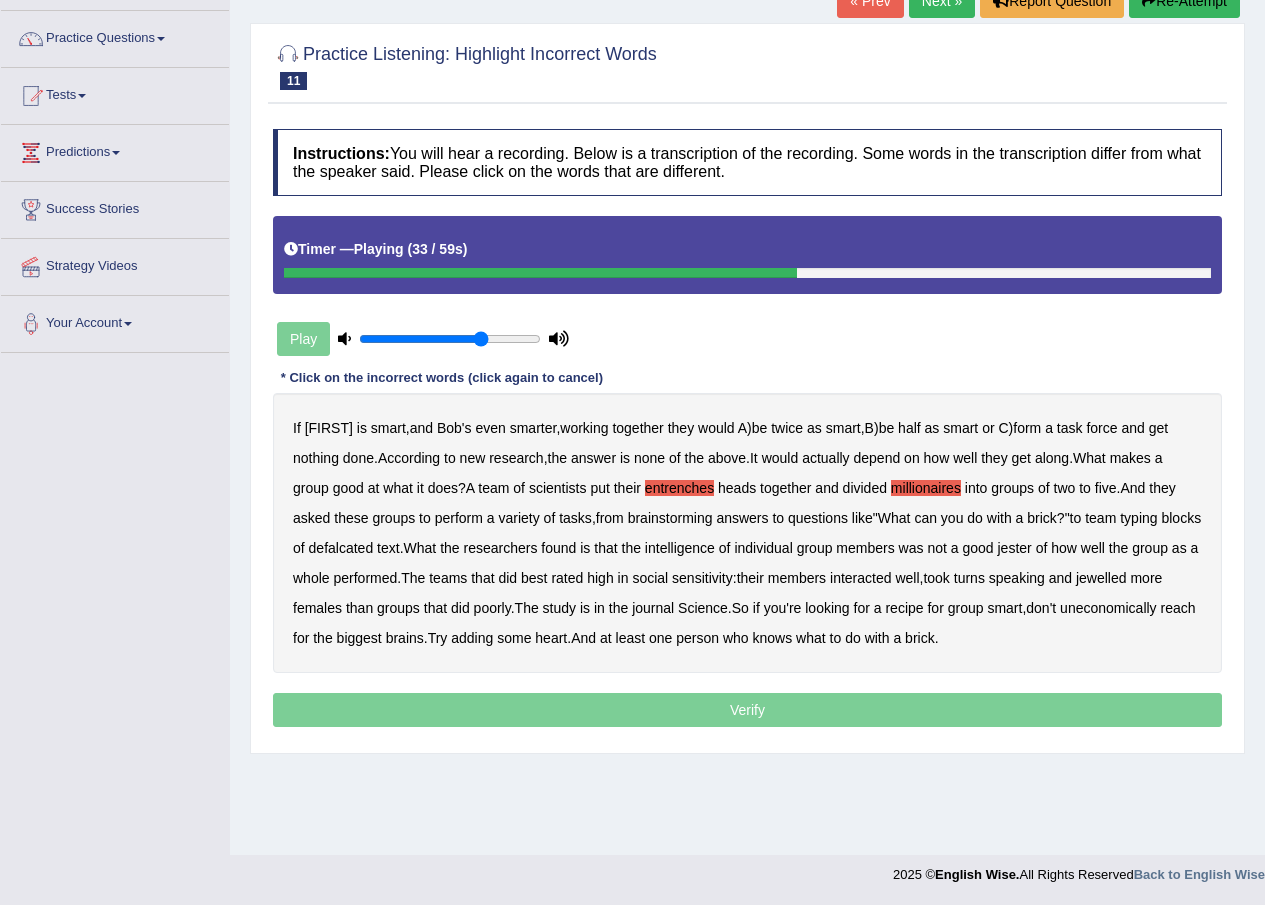 click on "defalcated" at bounding box center [341, 548] 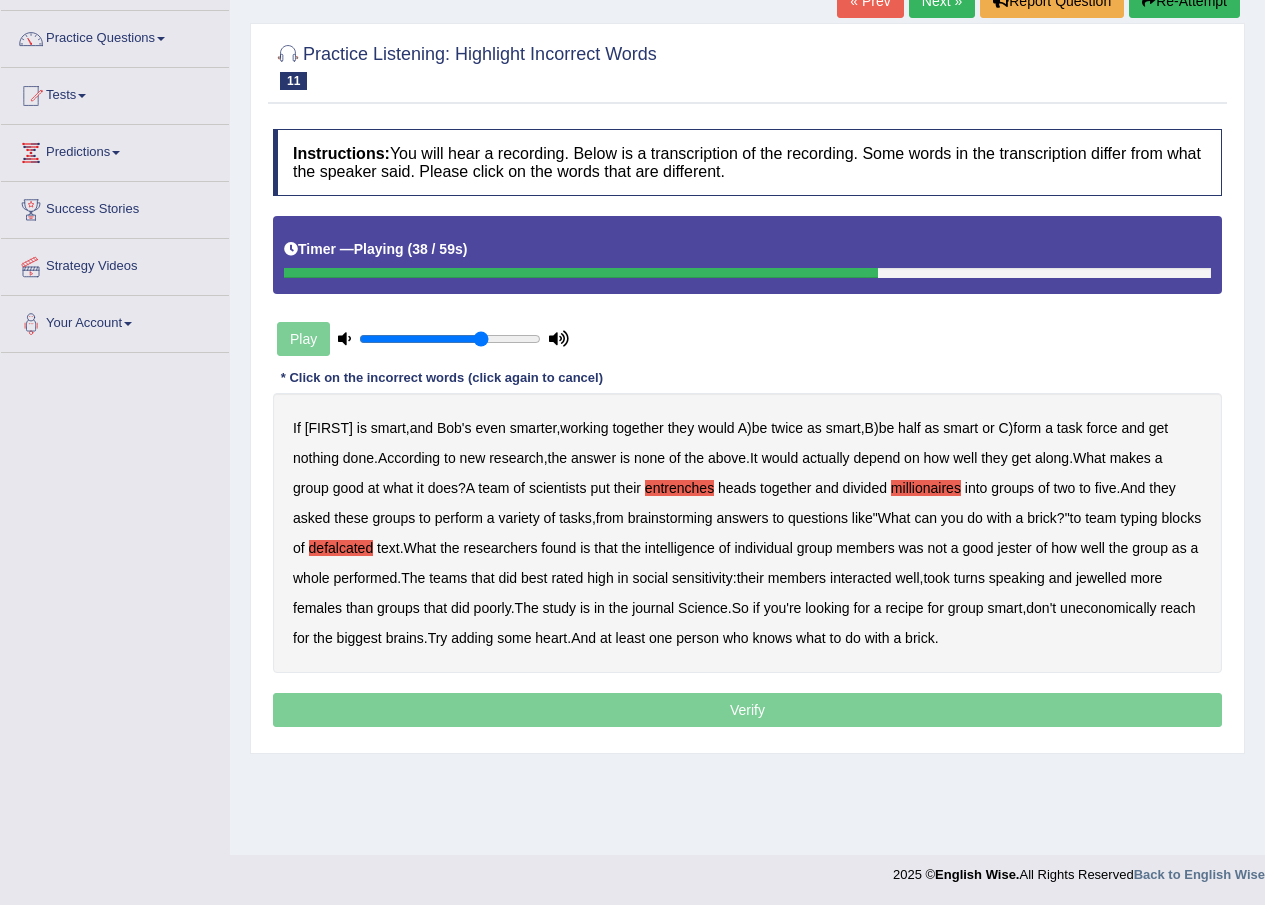 click on "jester" at bounding box center (1015, 548) 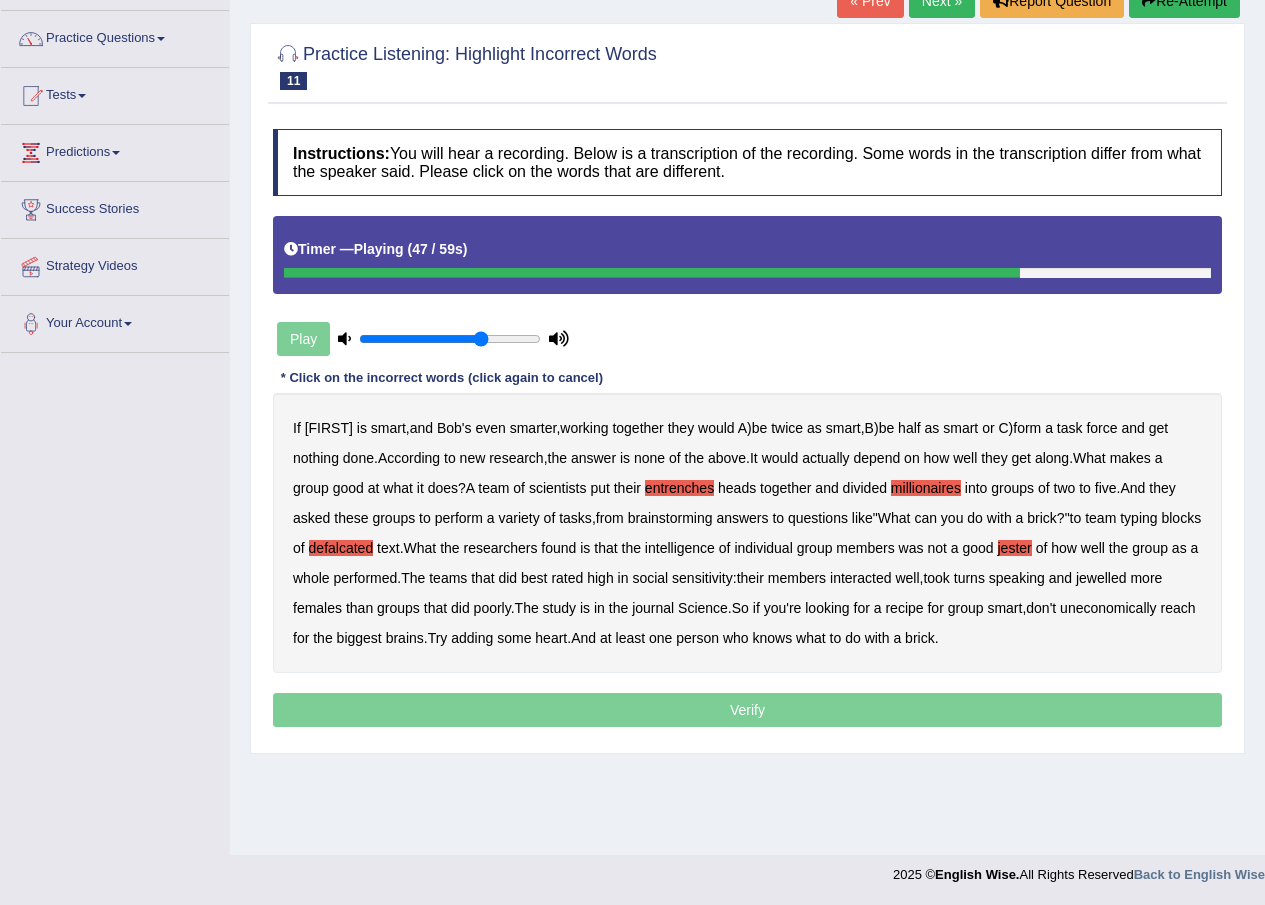 click on "jewelled" at bounding box center [1101, 578] 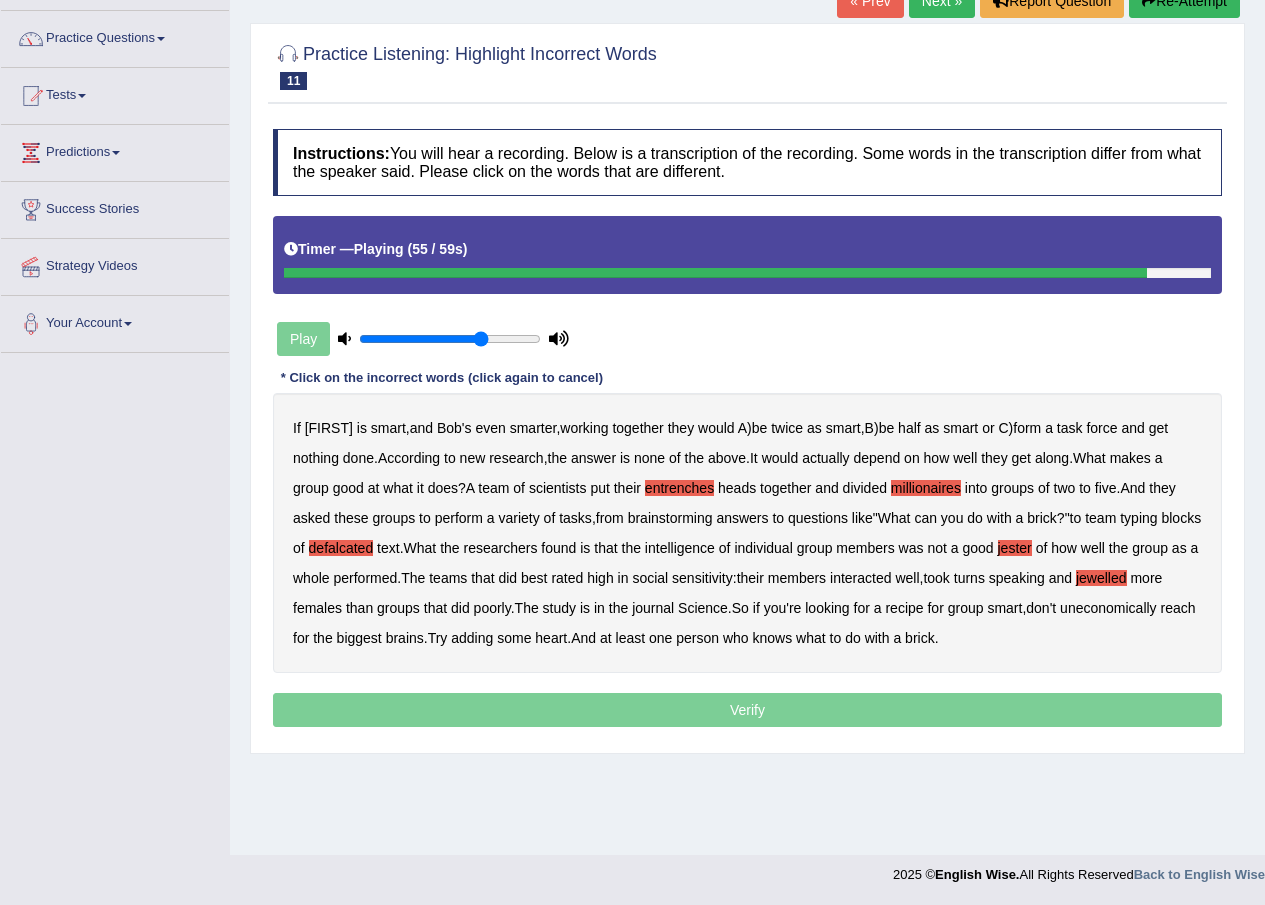 click on "uneconomically" at bounding box center [1108, 608] 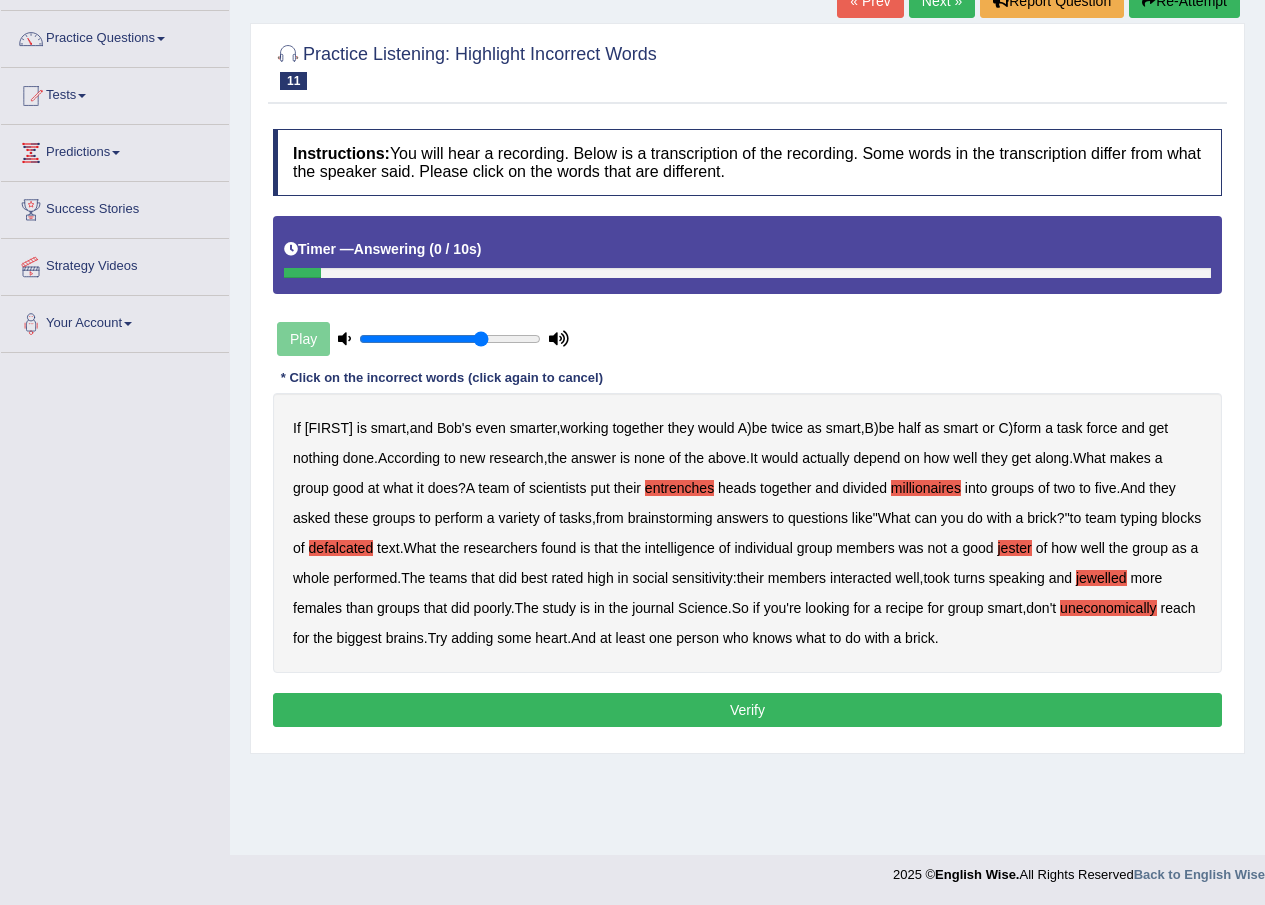 click on "Verify" at bounding box center [747, 710] 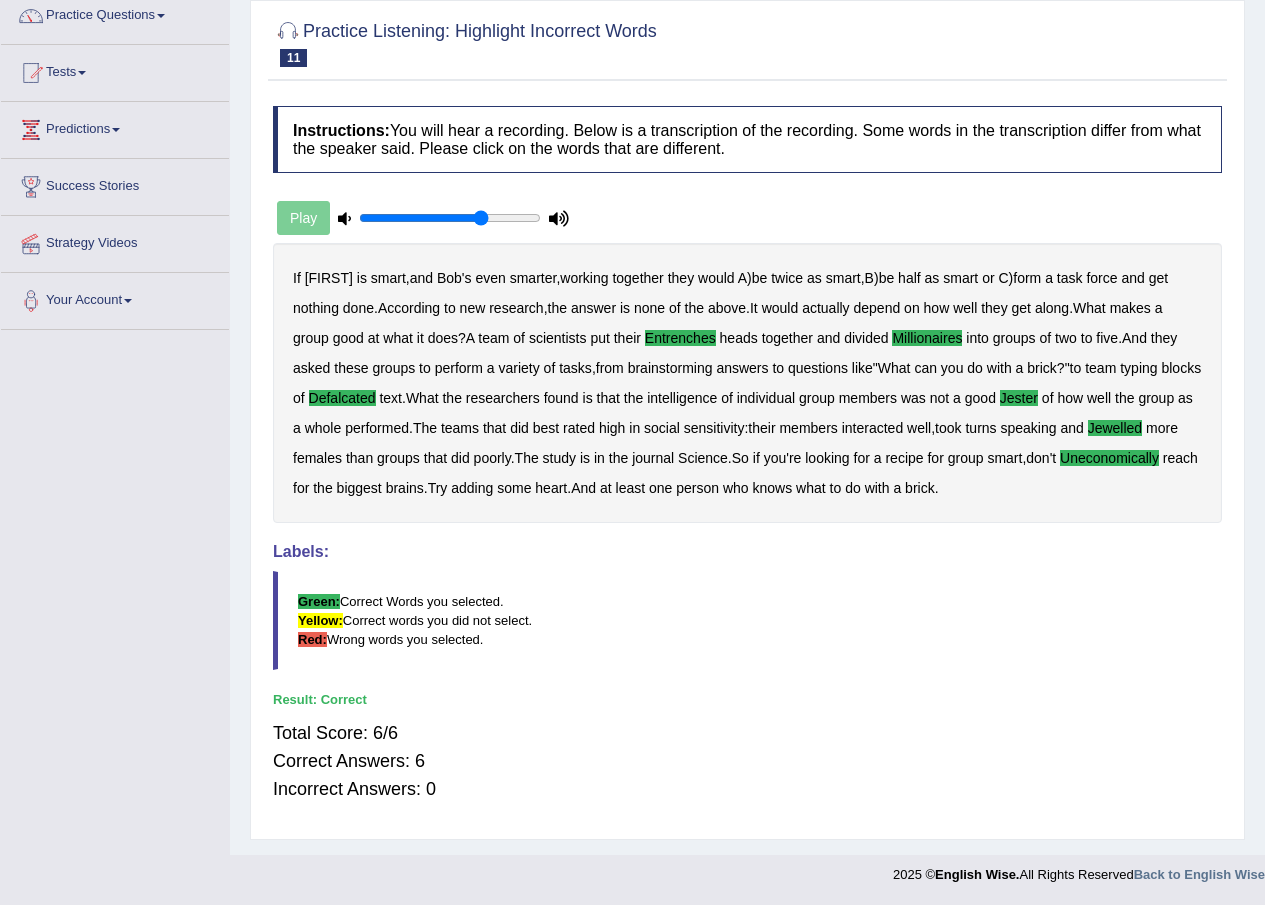 scroll, scrollTop: 0, scrollLeft: 0, axis: both 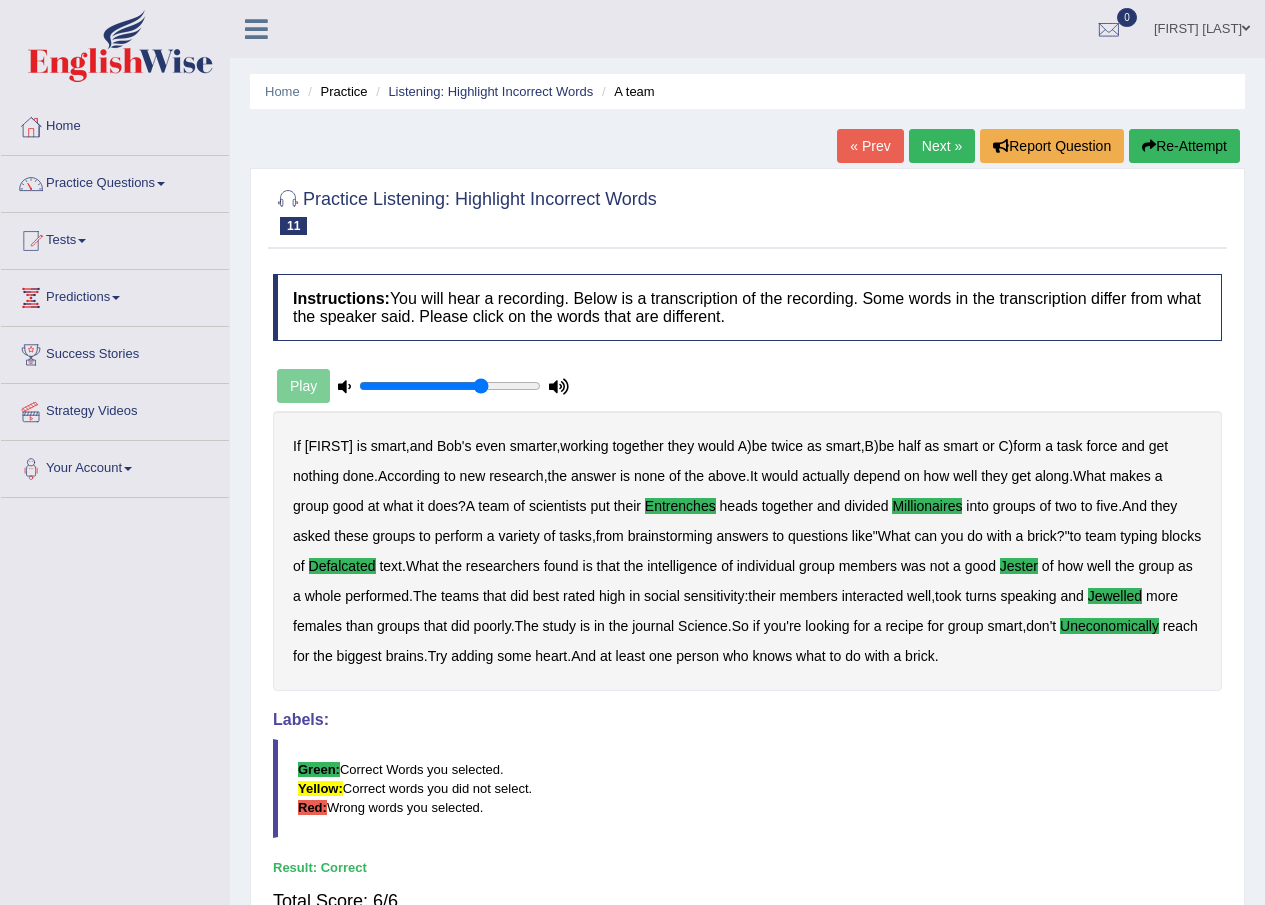 click on "Next »" at bounding box center [942, 146] 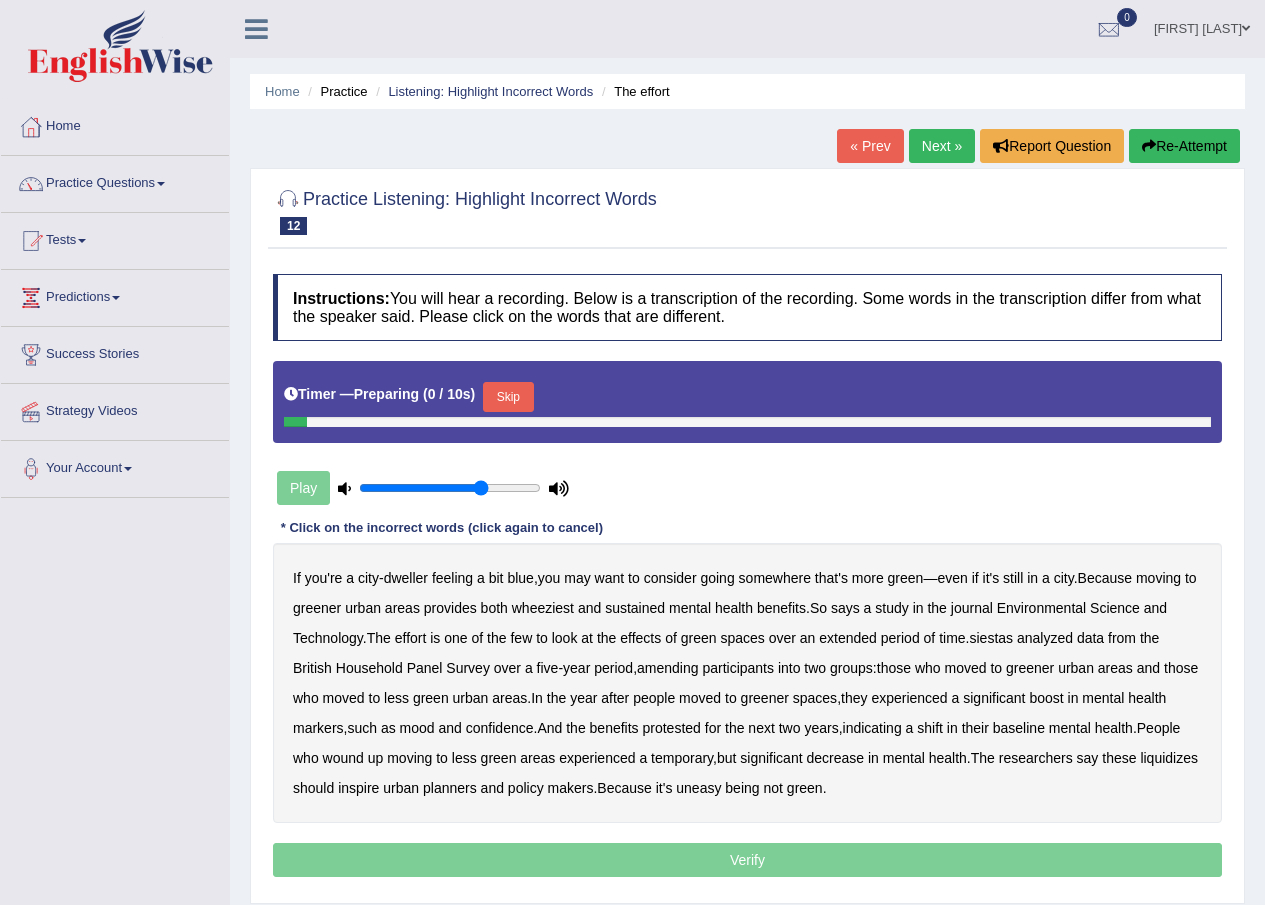 scroll, scrollTop: 0, scrollLeft: 0, axis: both 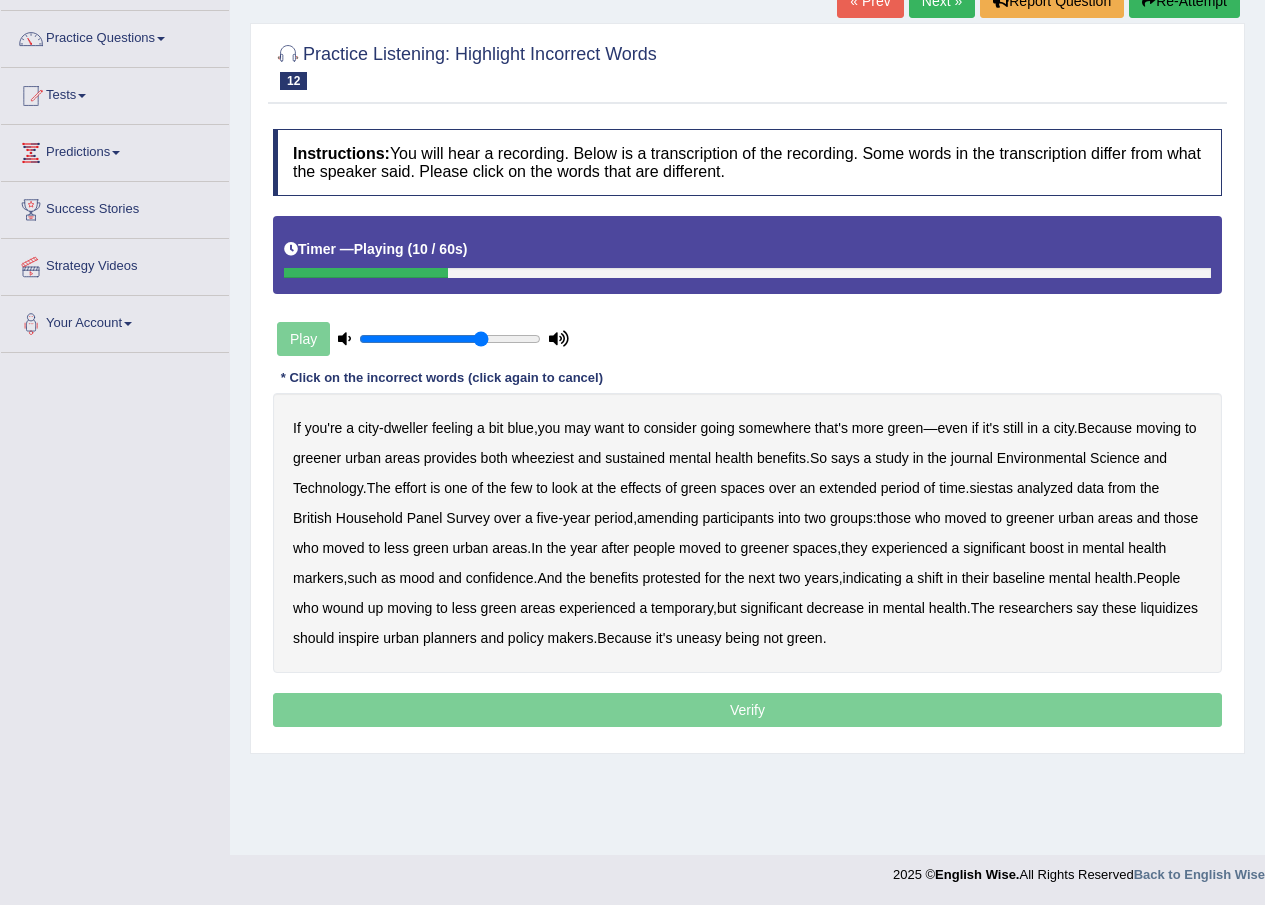 click on "wheeziest" at bounding box center [543, 458] 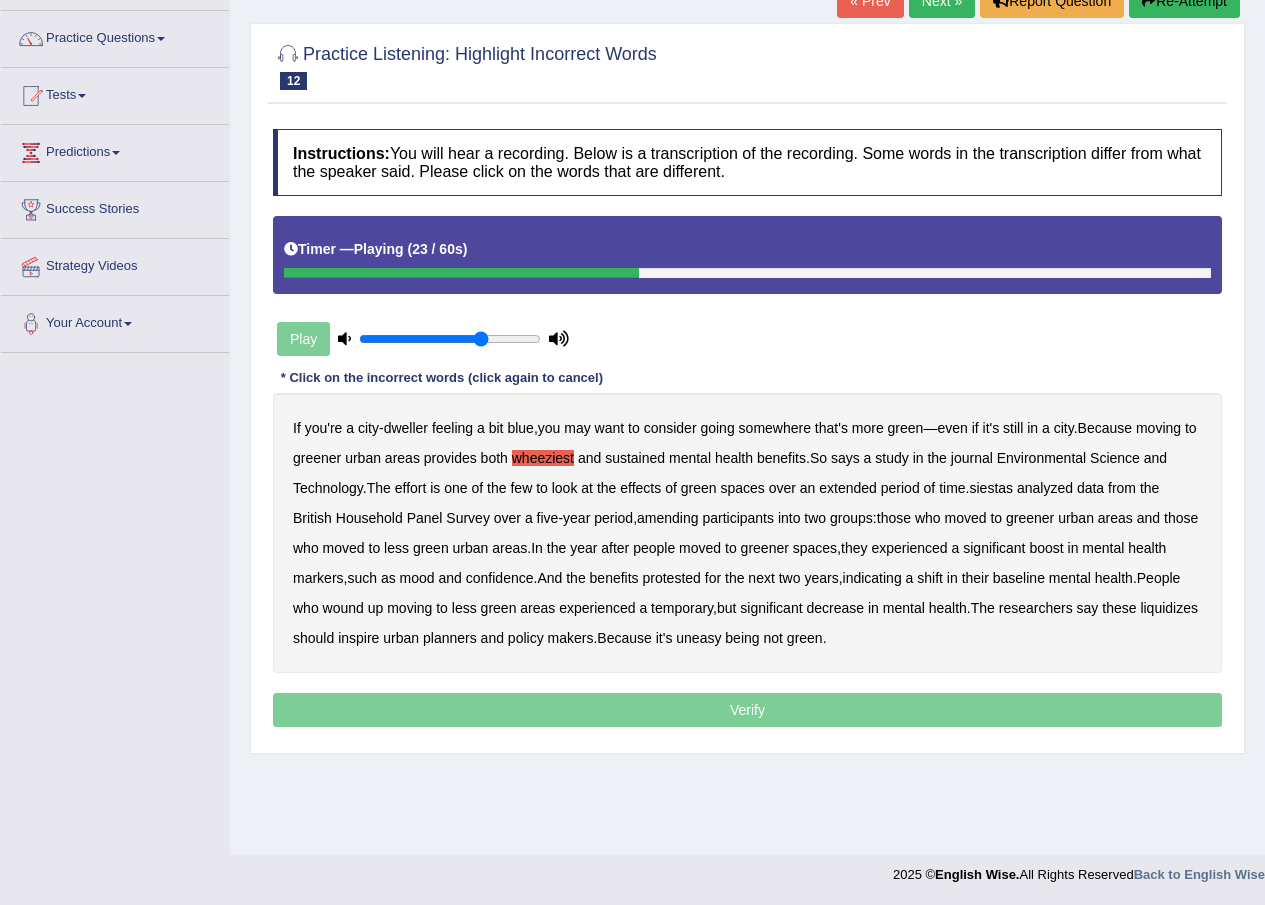 click on "siestas" at bounding box center (991, 488) 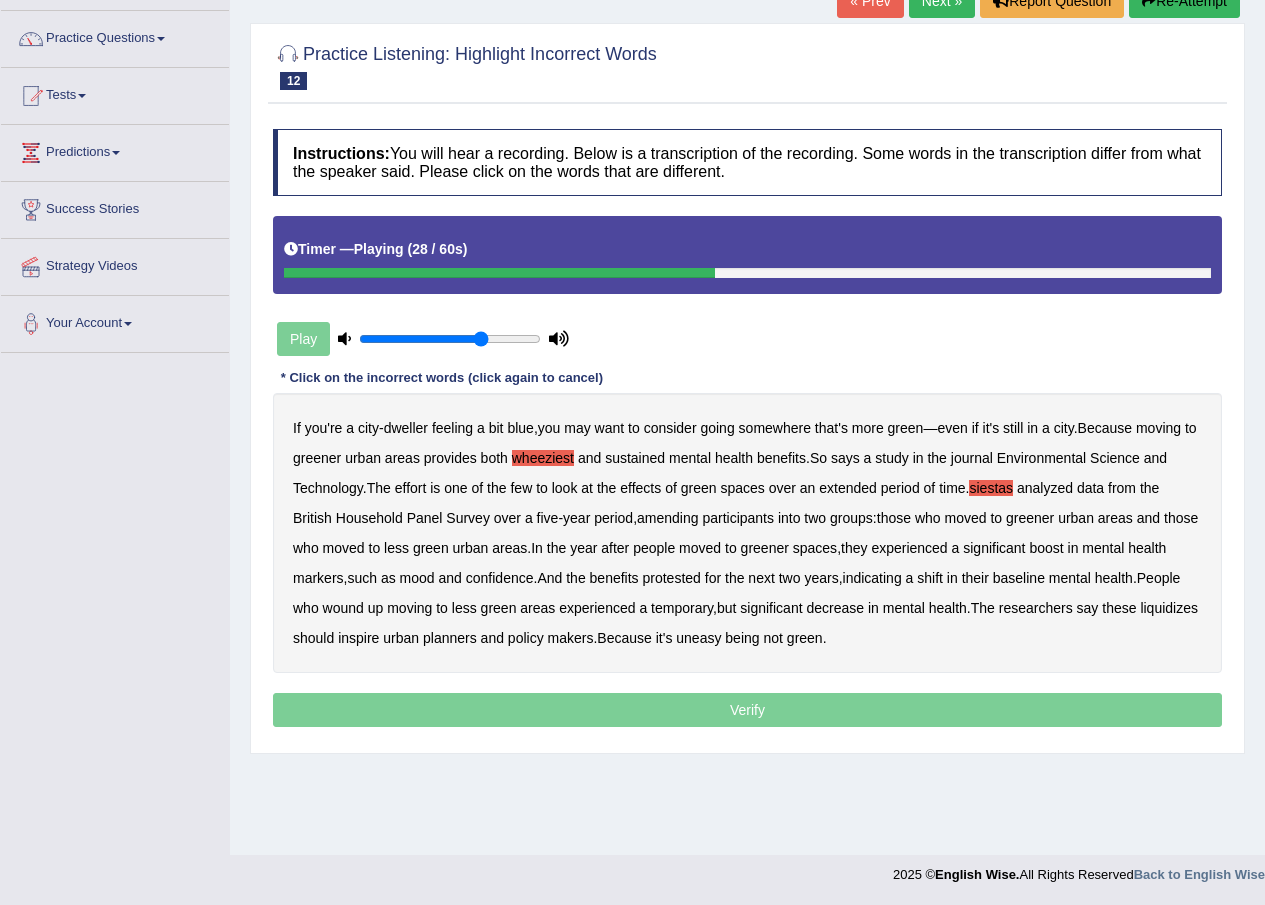 click on "amending" at bounding box center [668, 518] 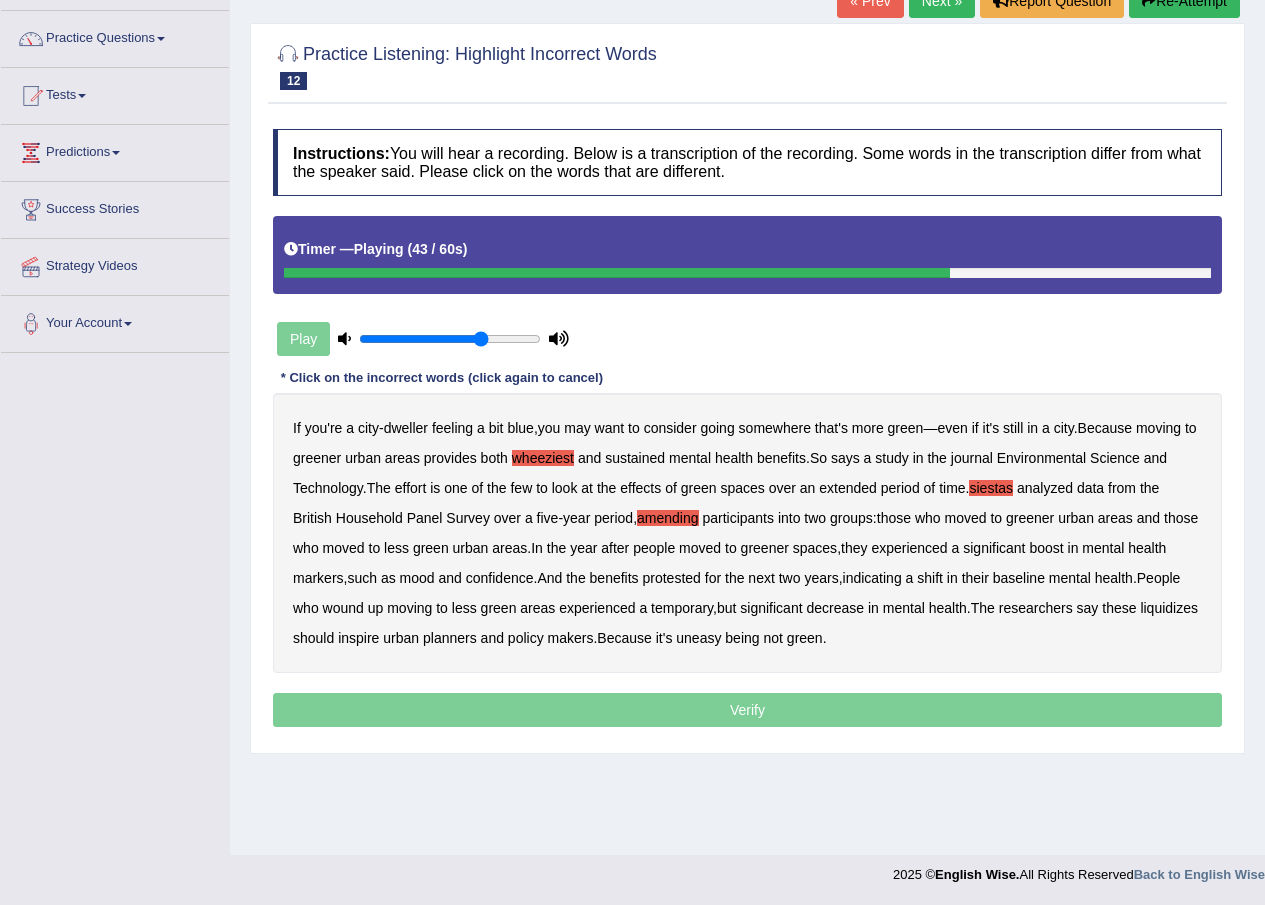 click on "protested" at bounding box center (672, 578) 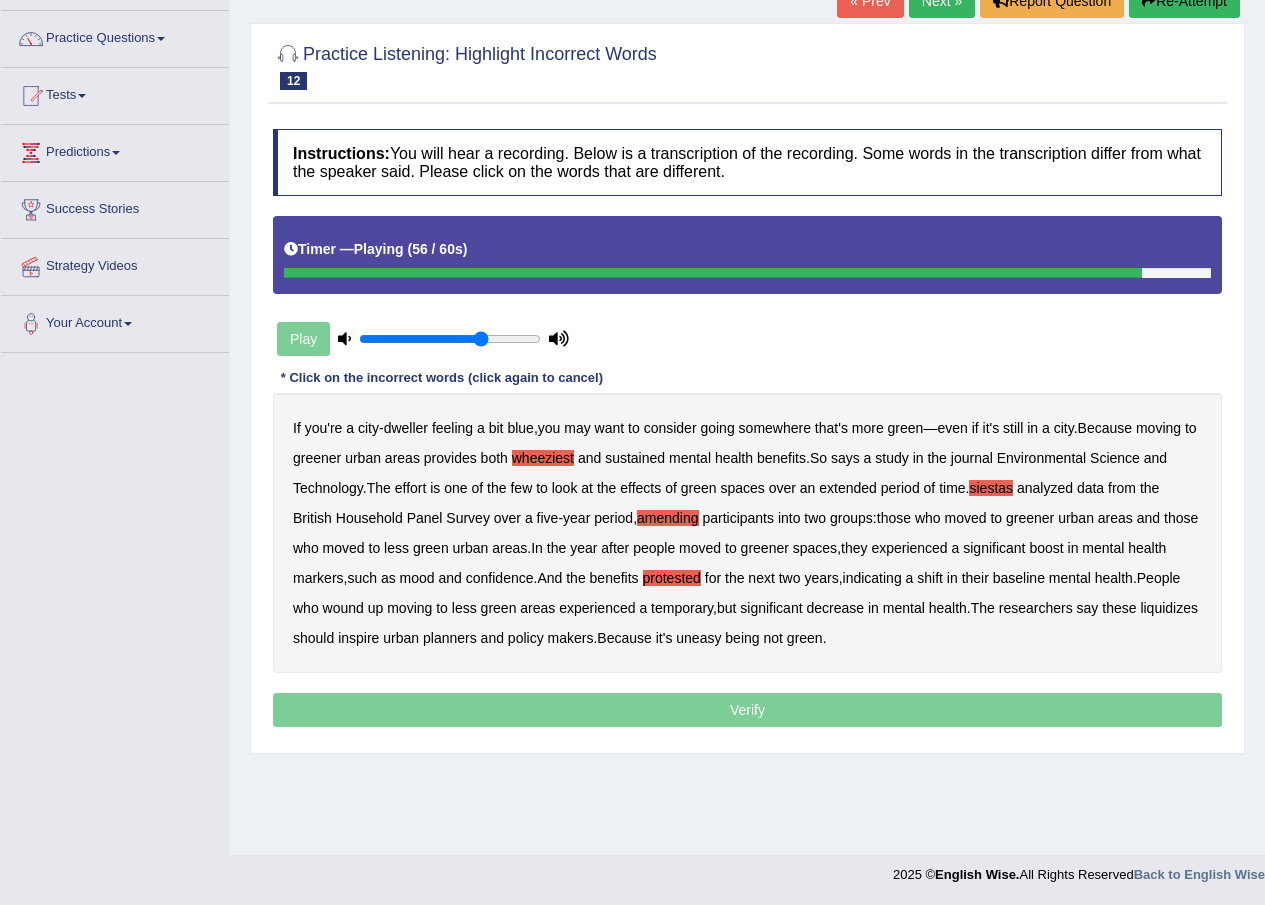 click on "liquidizes" at bounding box center (1169, 608) 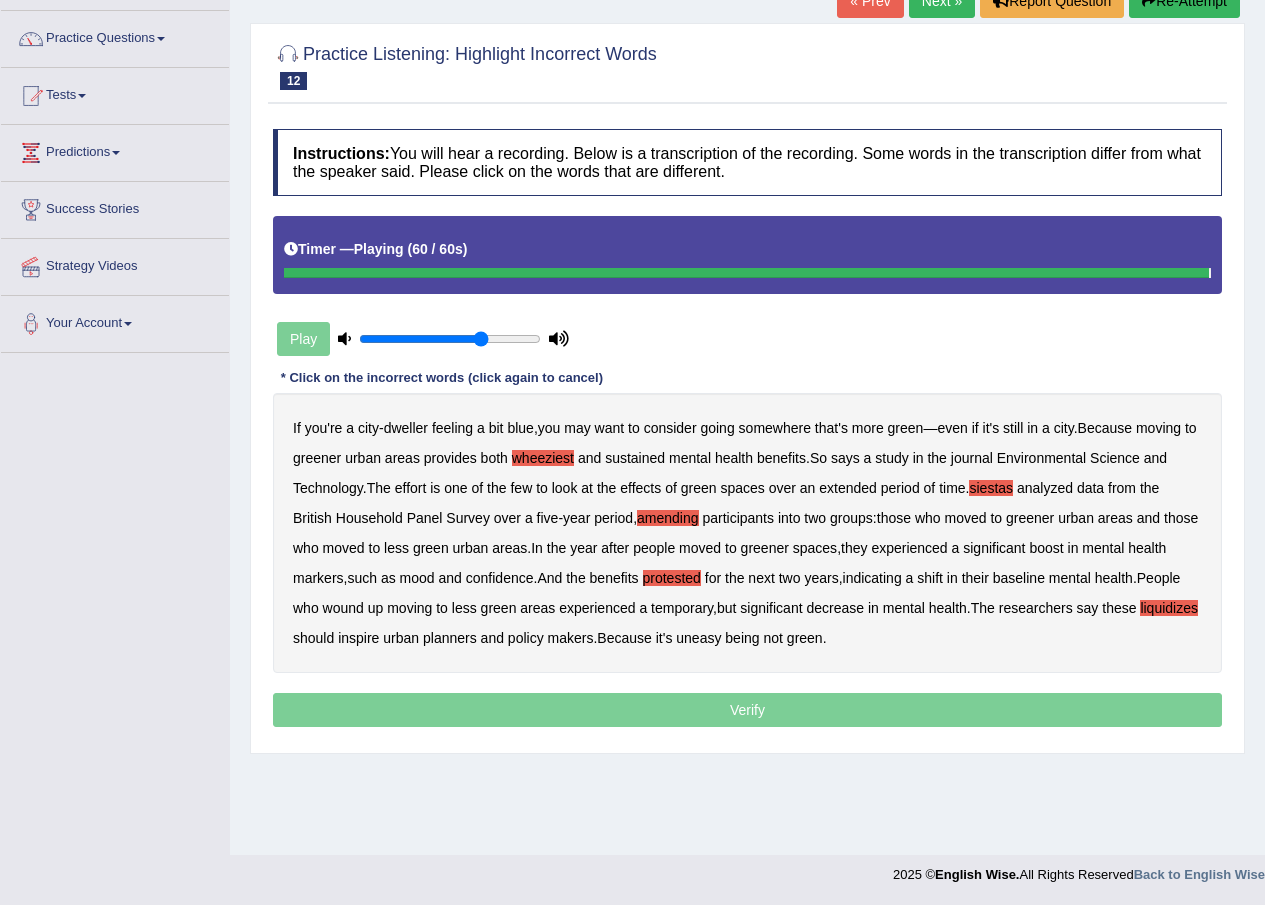 click on "Verify" at bounding box center (747, 710) 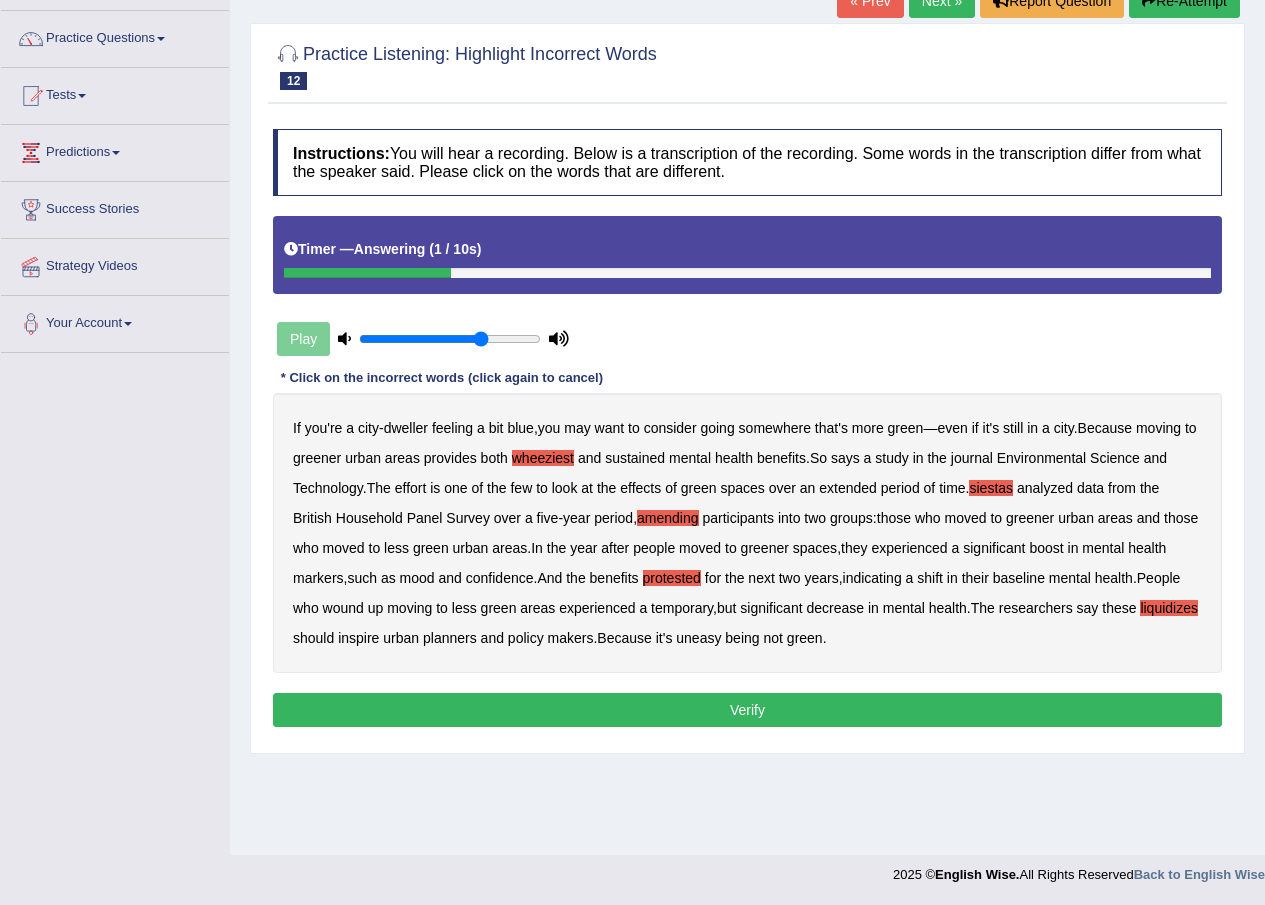 click on "Verify" at bounding box center [747, 710] 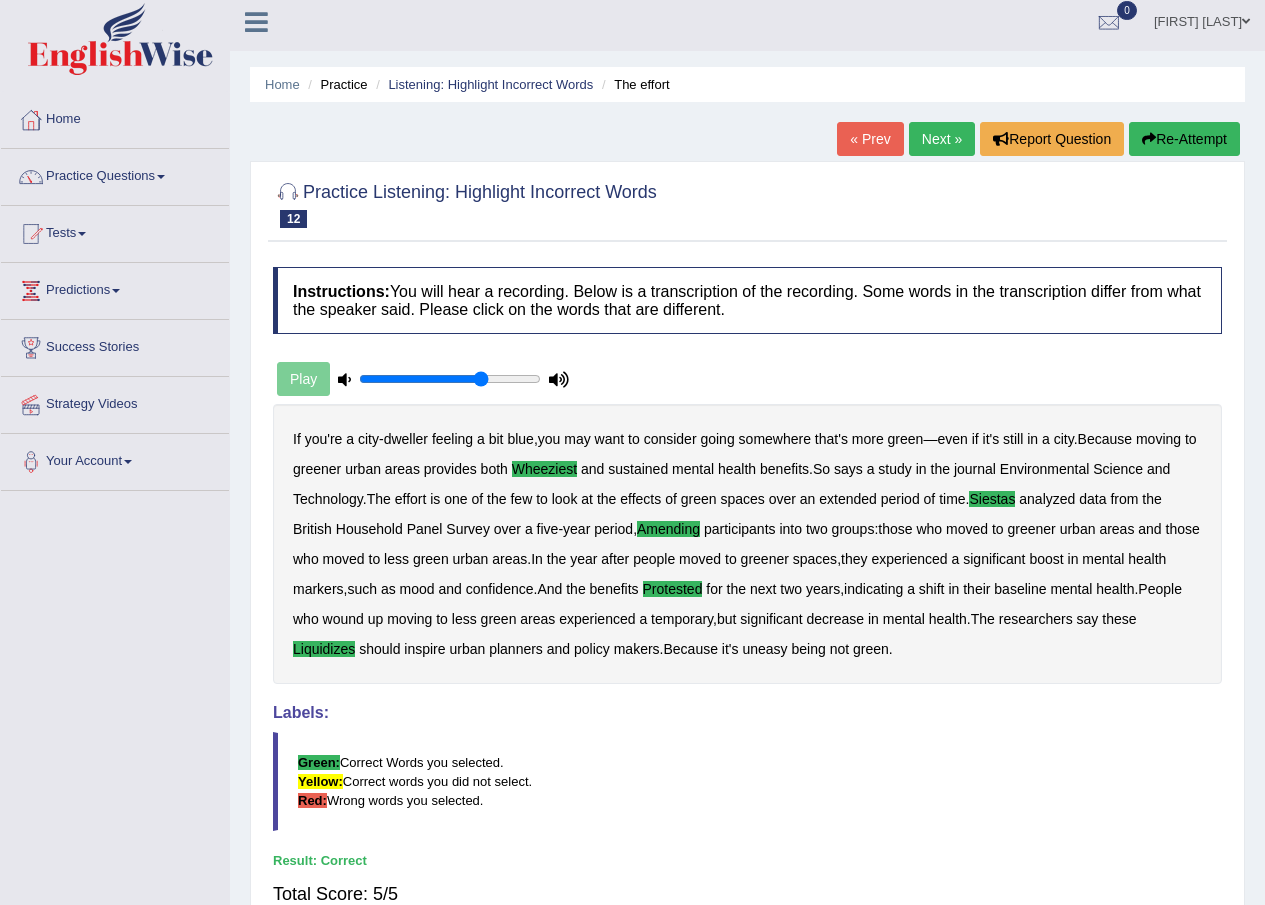 scroll, scrollTop: 0, scrollLeft: 0, axis: both 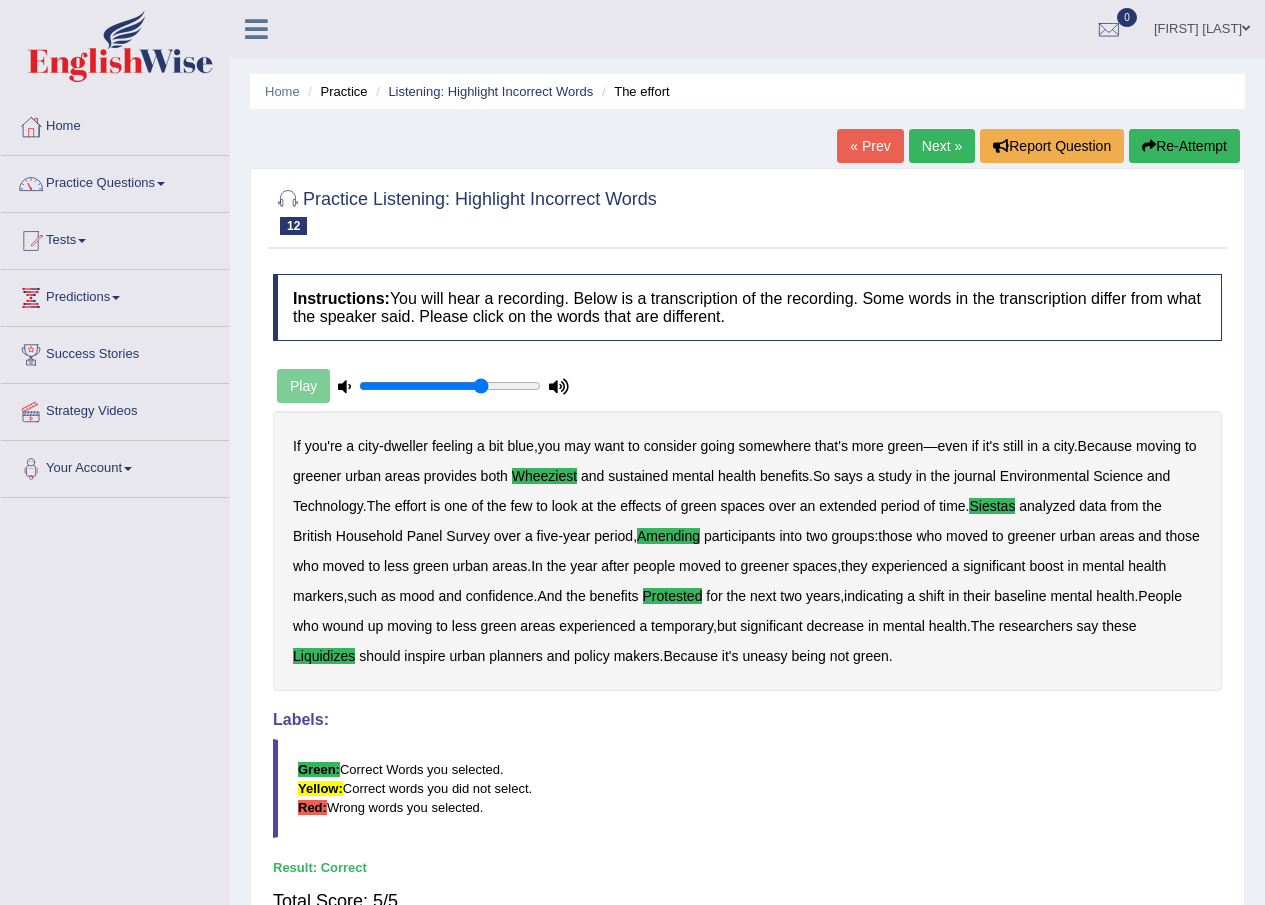 click on "Next »" at bounding box center [942, 146] 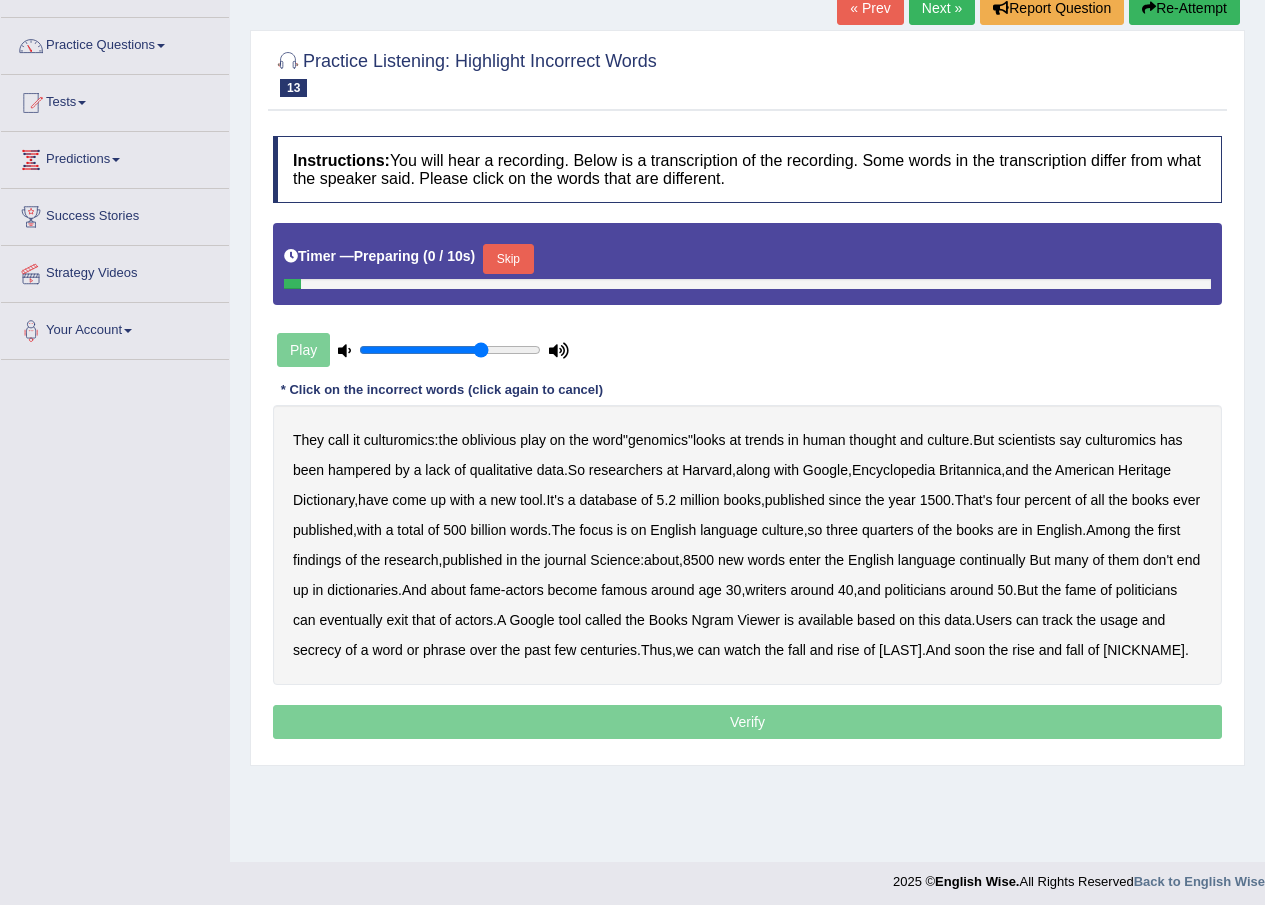 scroll, scrollTop: 0, scrollLeft: 0, axis: both 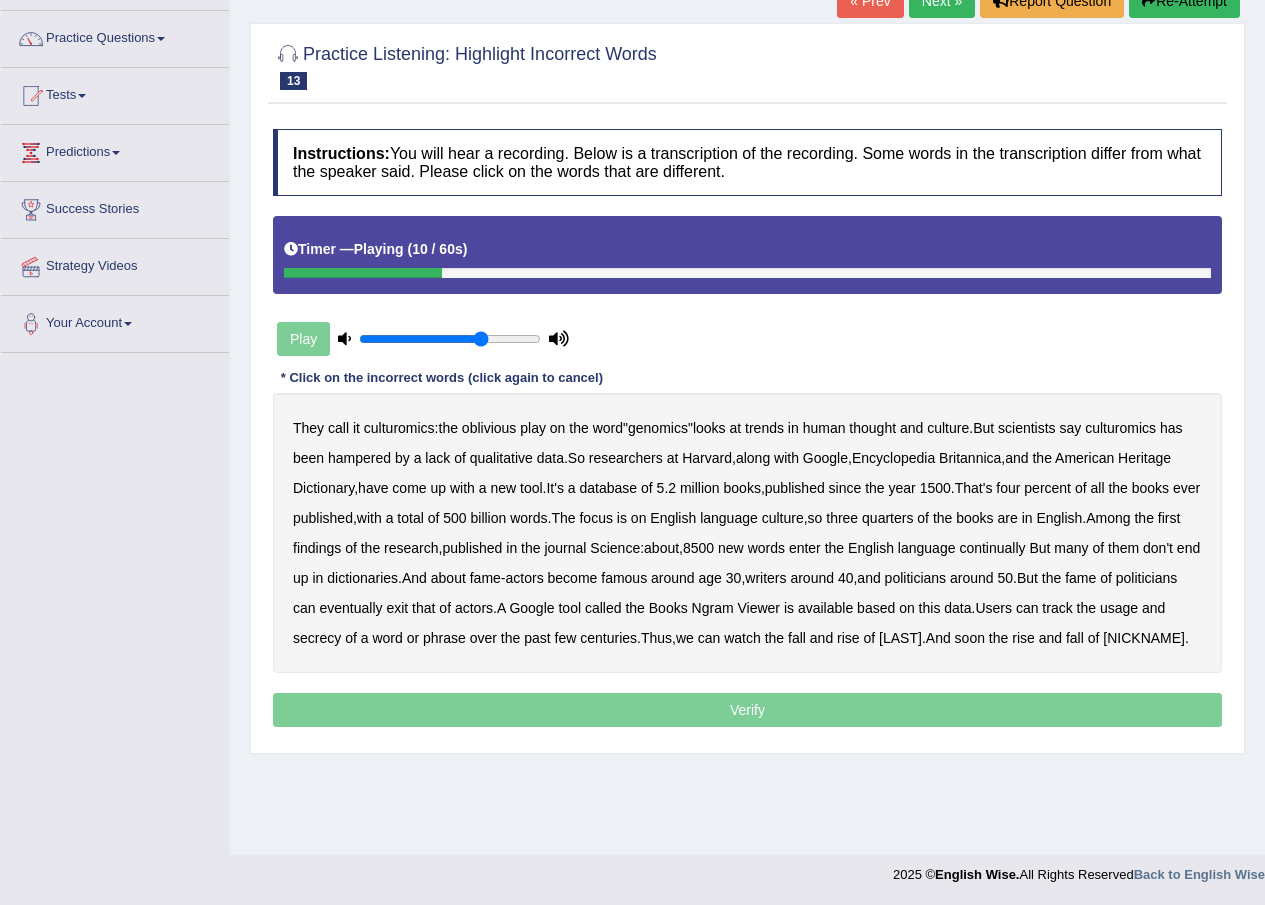 click on "qualitative" at bounding box center [501, 458] 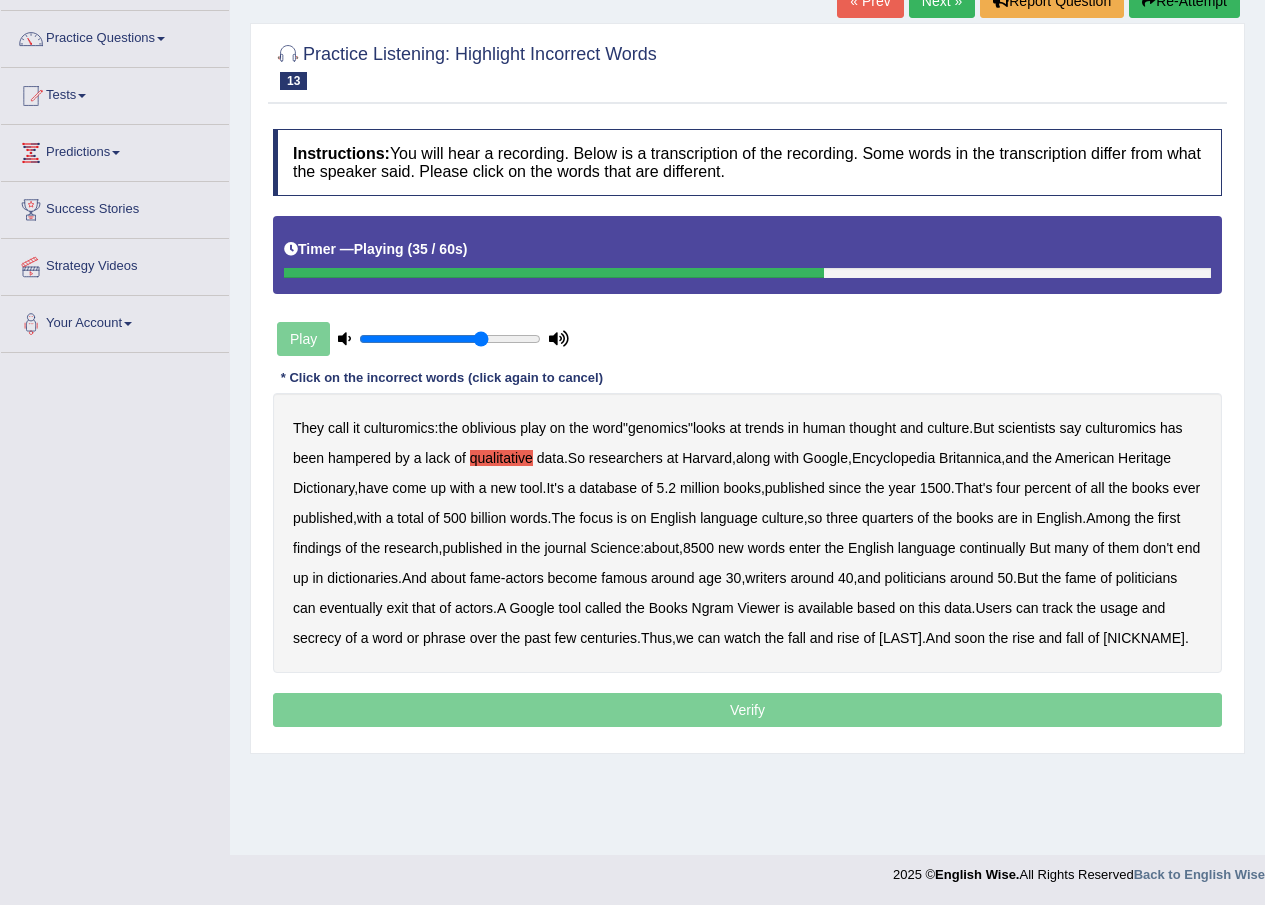 click on "continually" at bounding box center [992, 548] 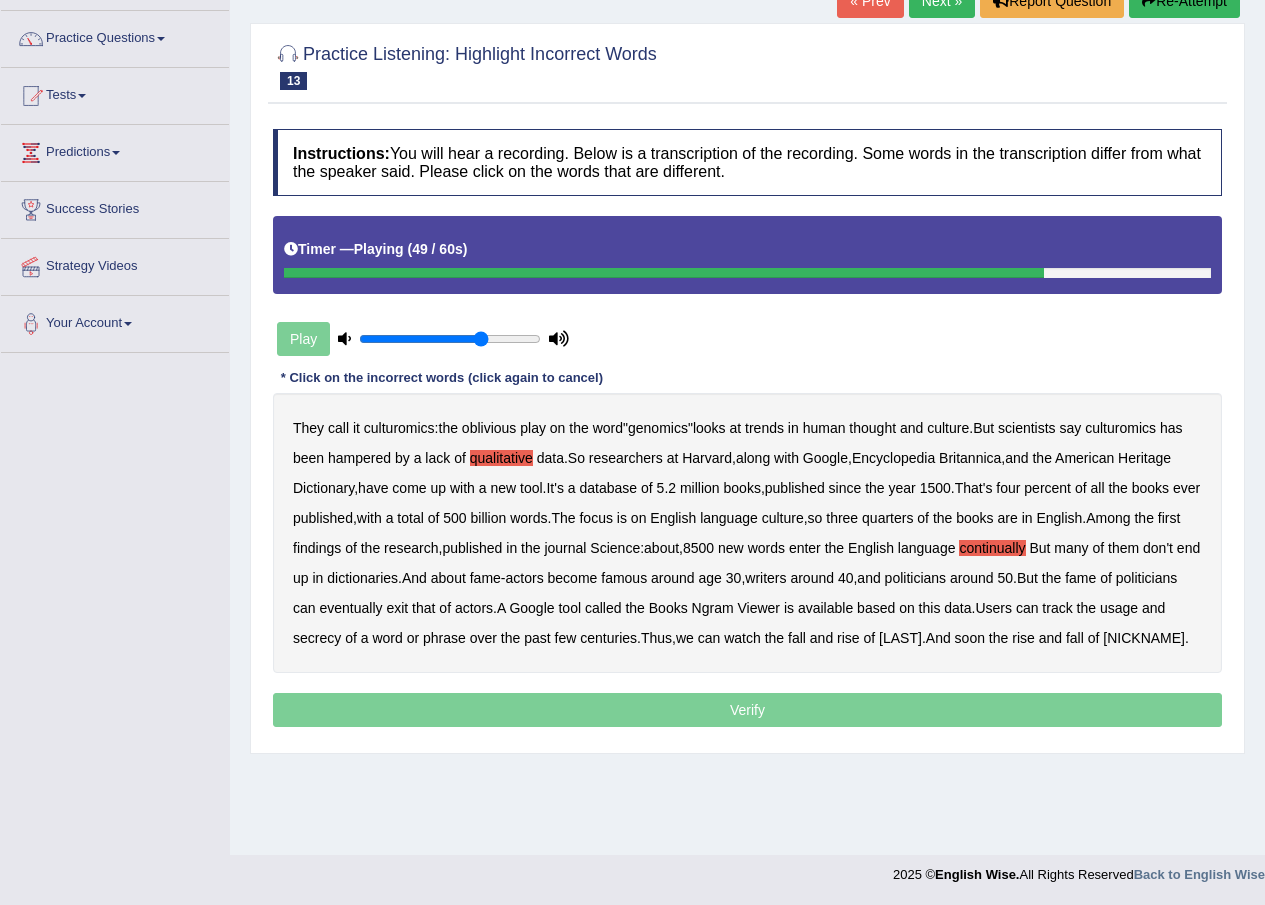 click on "Ngram" at bounding box center [713, 608] 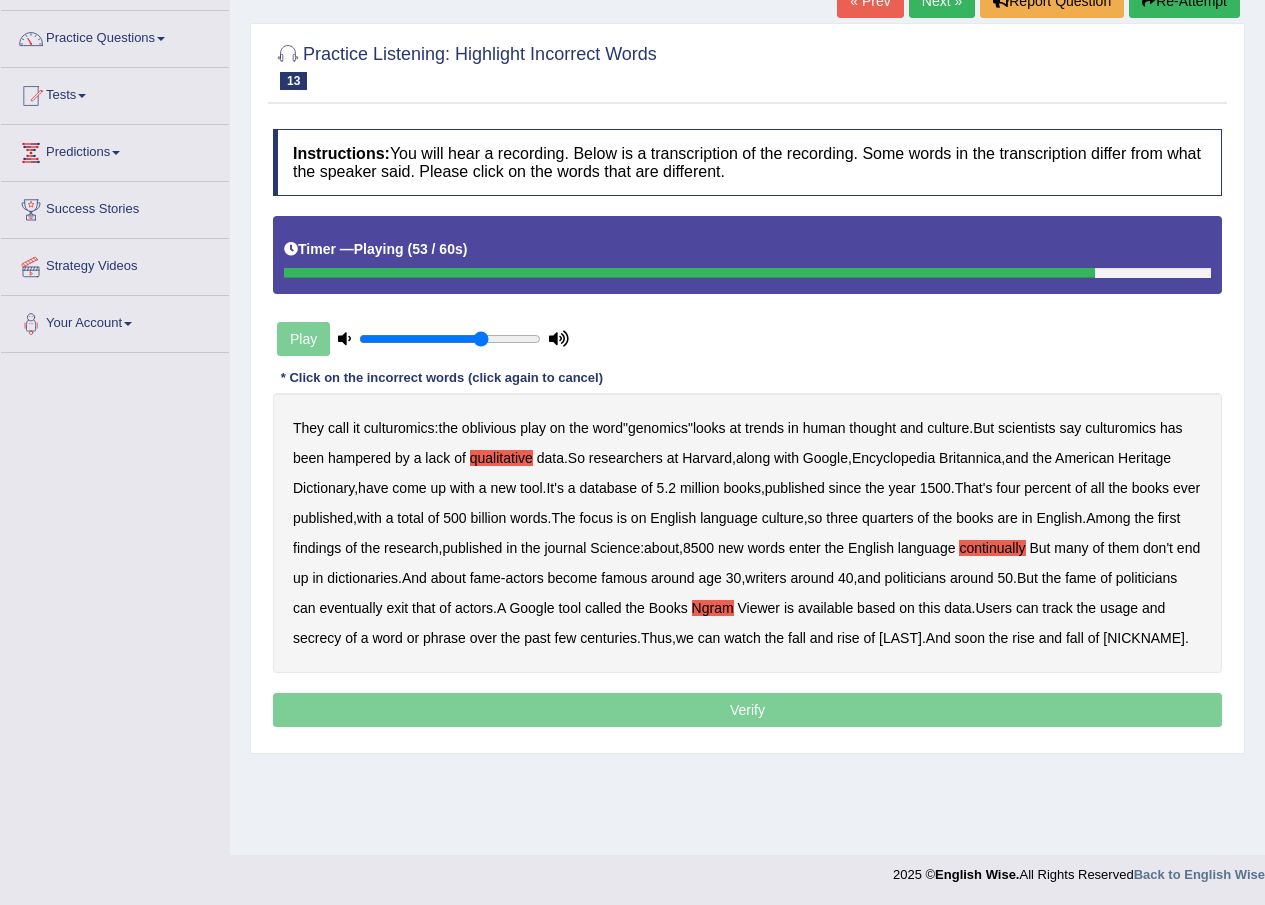 click on "secrecy" at bounding box center [317, 638] 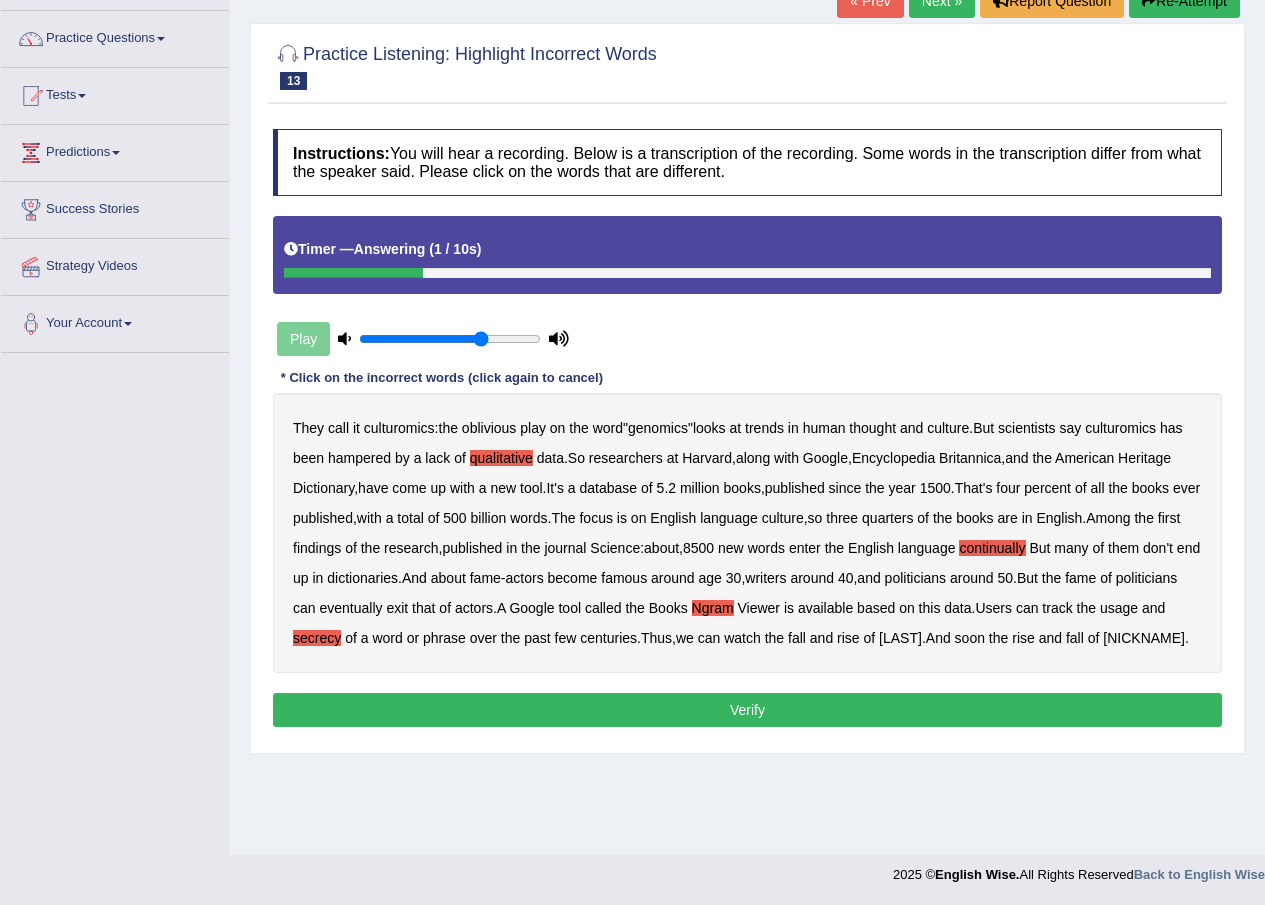 drag, startPoint x: 794, startPoint y: 731, endPoint x: 805, endPoint y: 722, distance: 14.21267 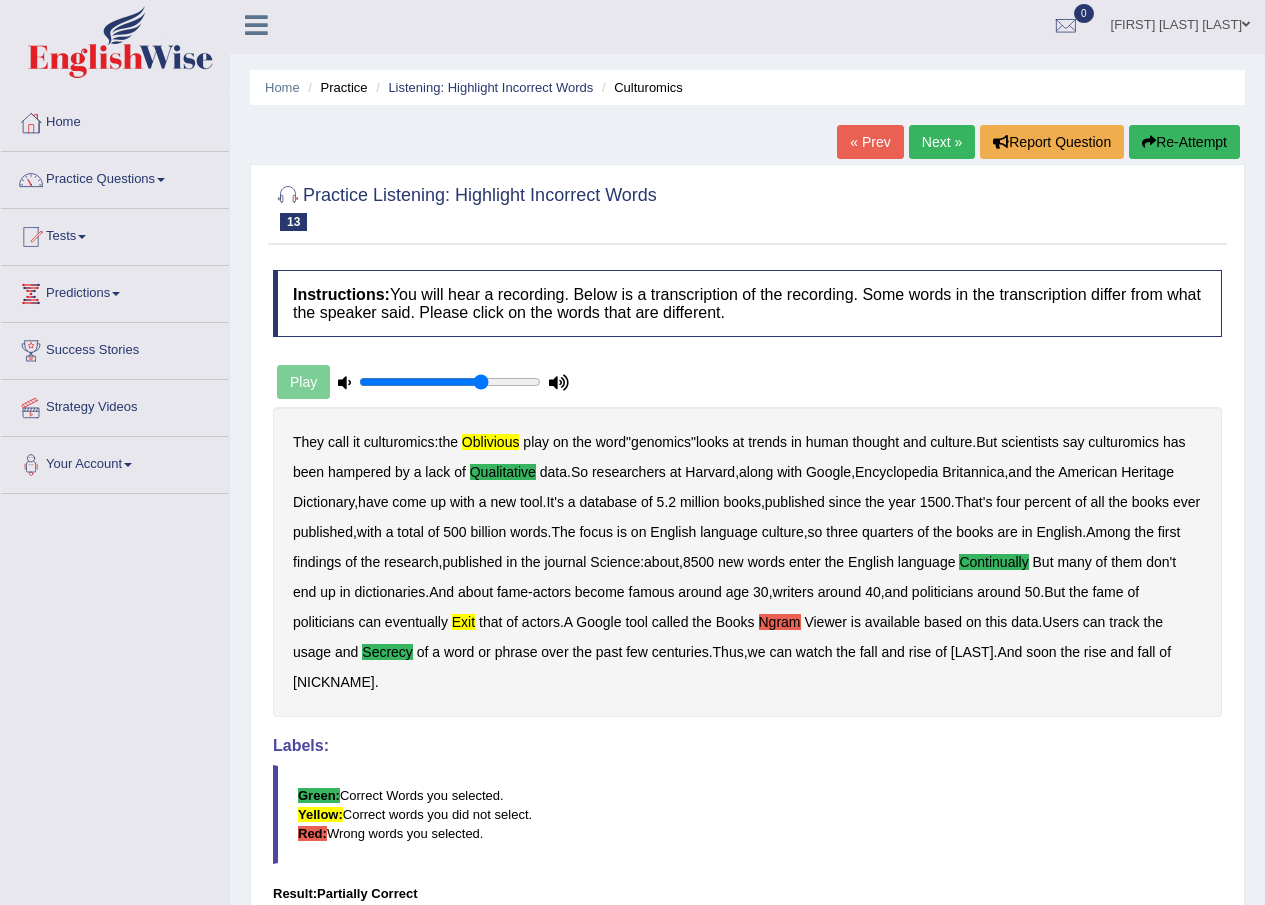 scroll, scrollTop: 0, scrollLeft: 0, axis: both 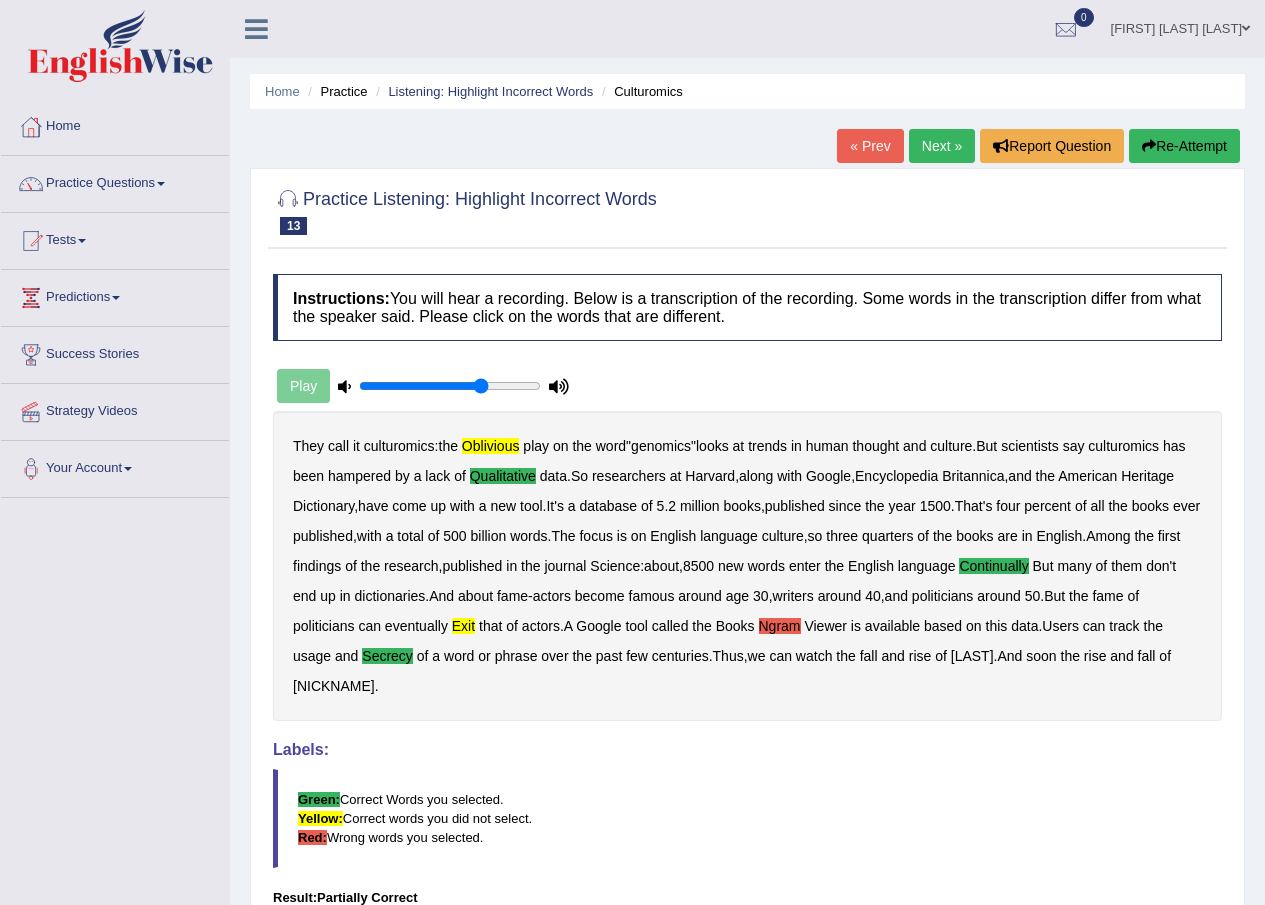 click on "Next »" at bounding box center (942, 146) 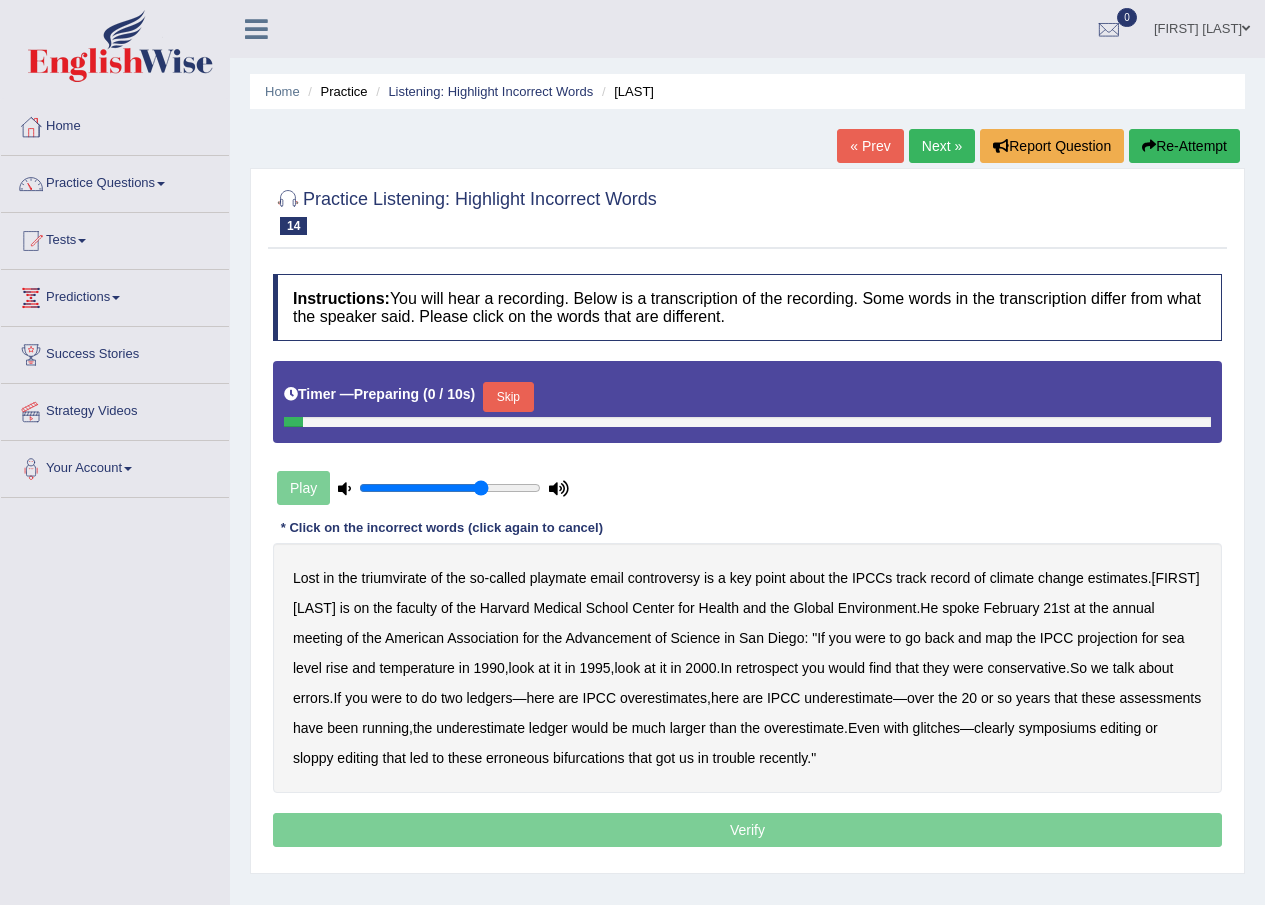 scroll, scrollTop: 0, scrollLeft: 0, axis: both 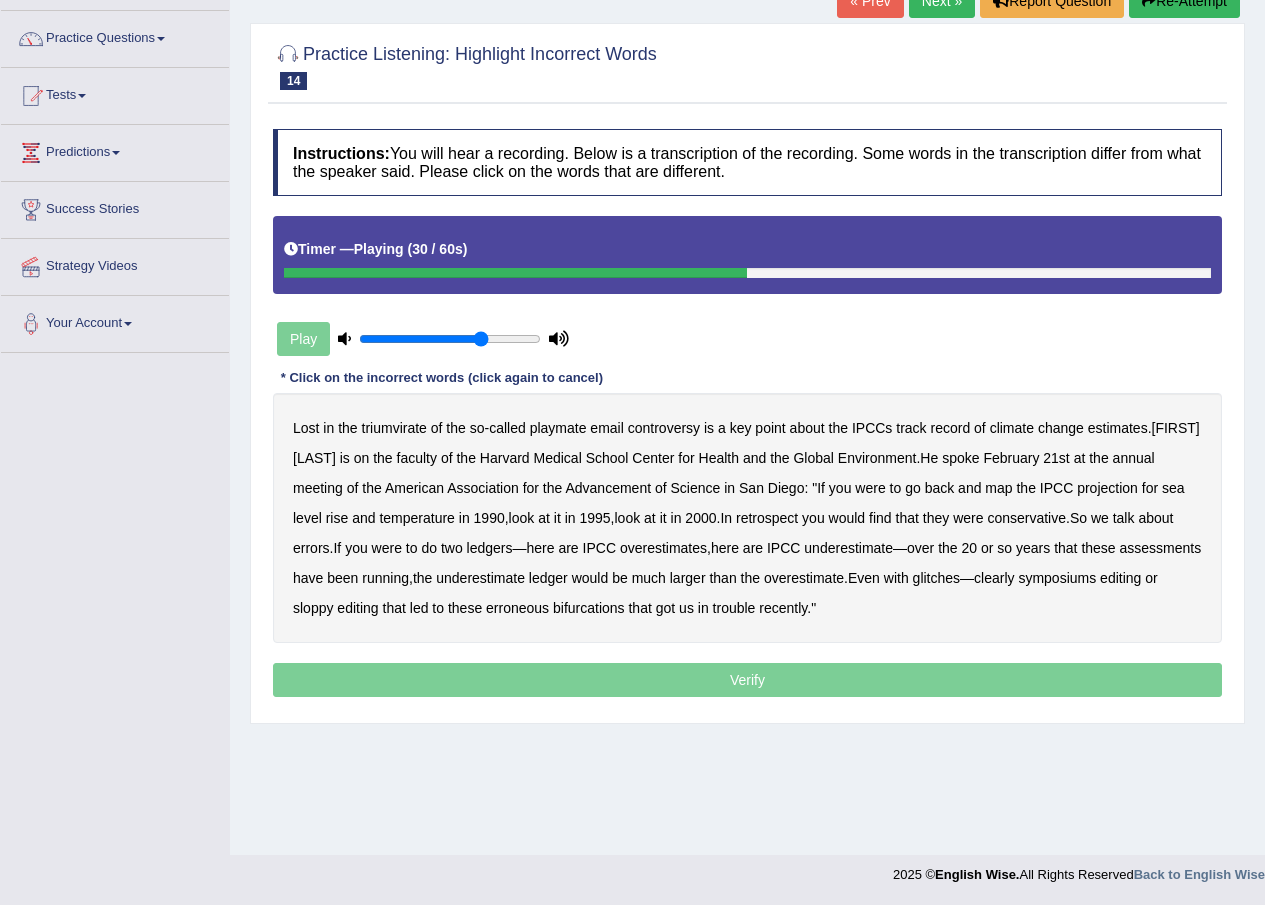 click on "retrospect" at bounding box center [767, 518] 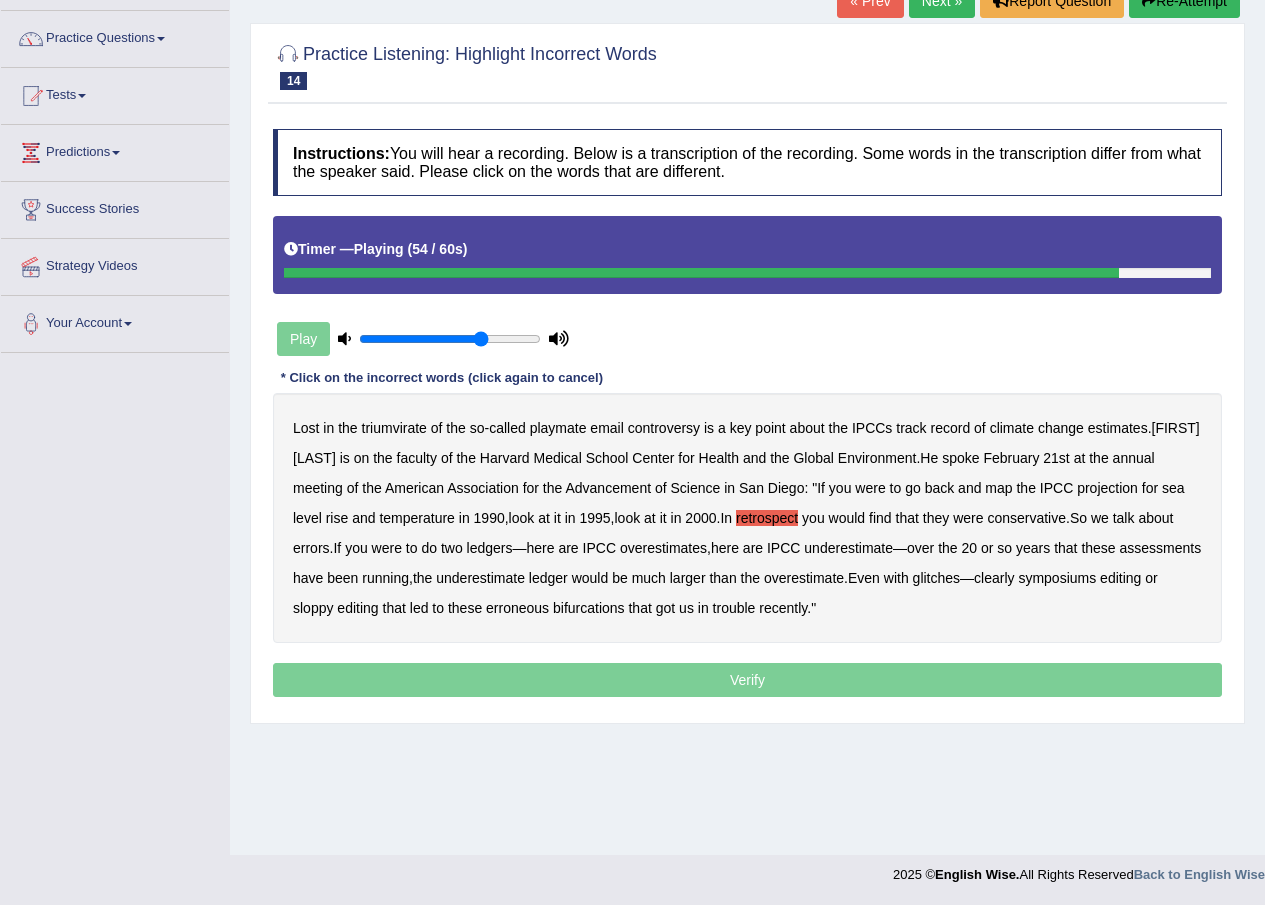 click on "symposiums" at bounding box center (1057, 578) 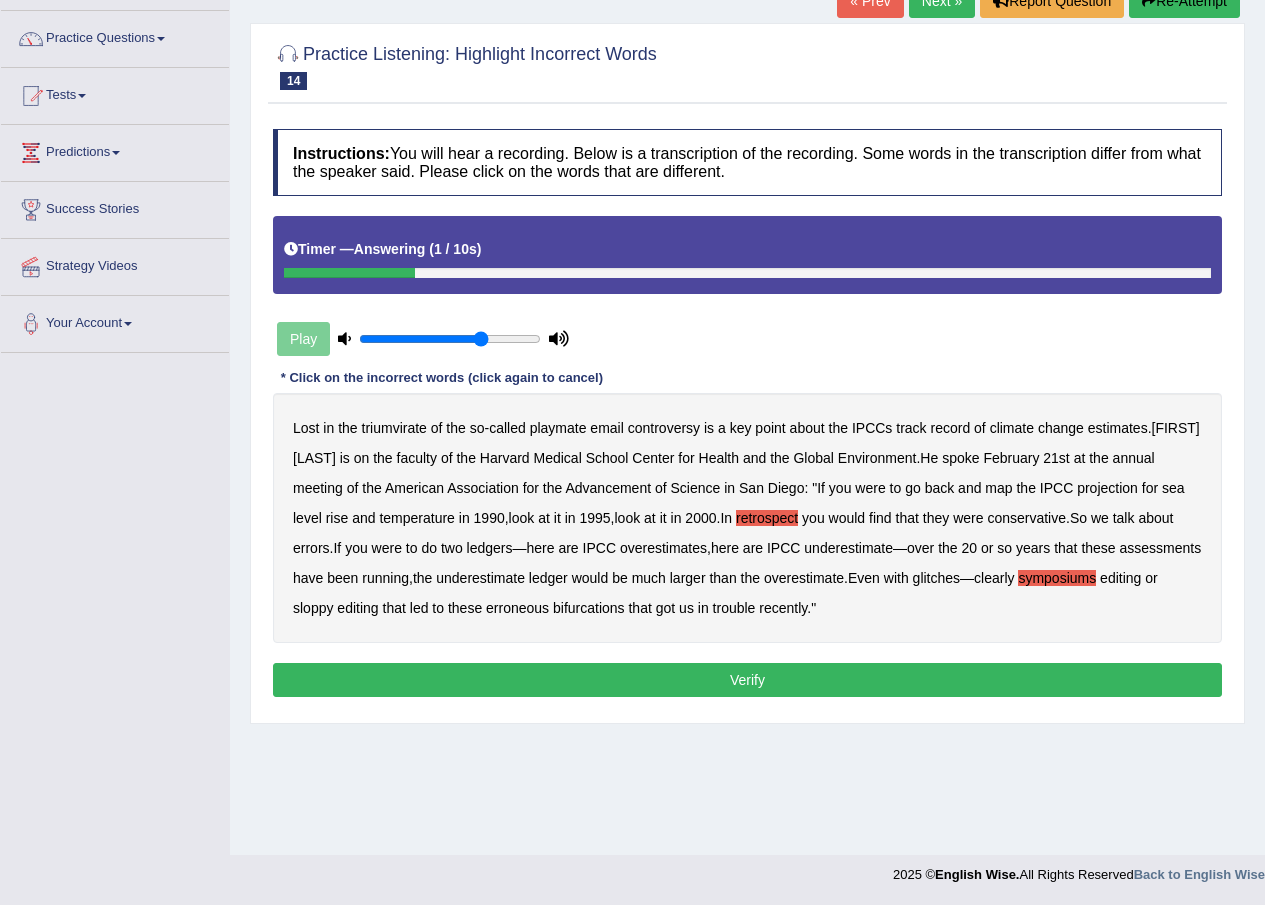 click on "Verify" at bounding box center (747, 680) 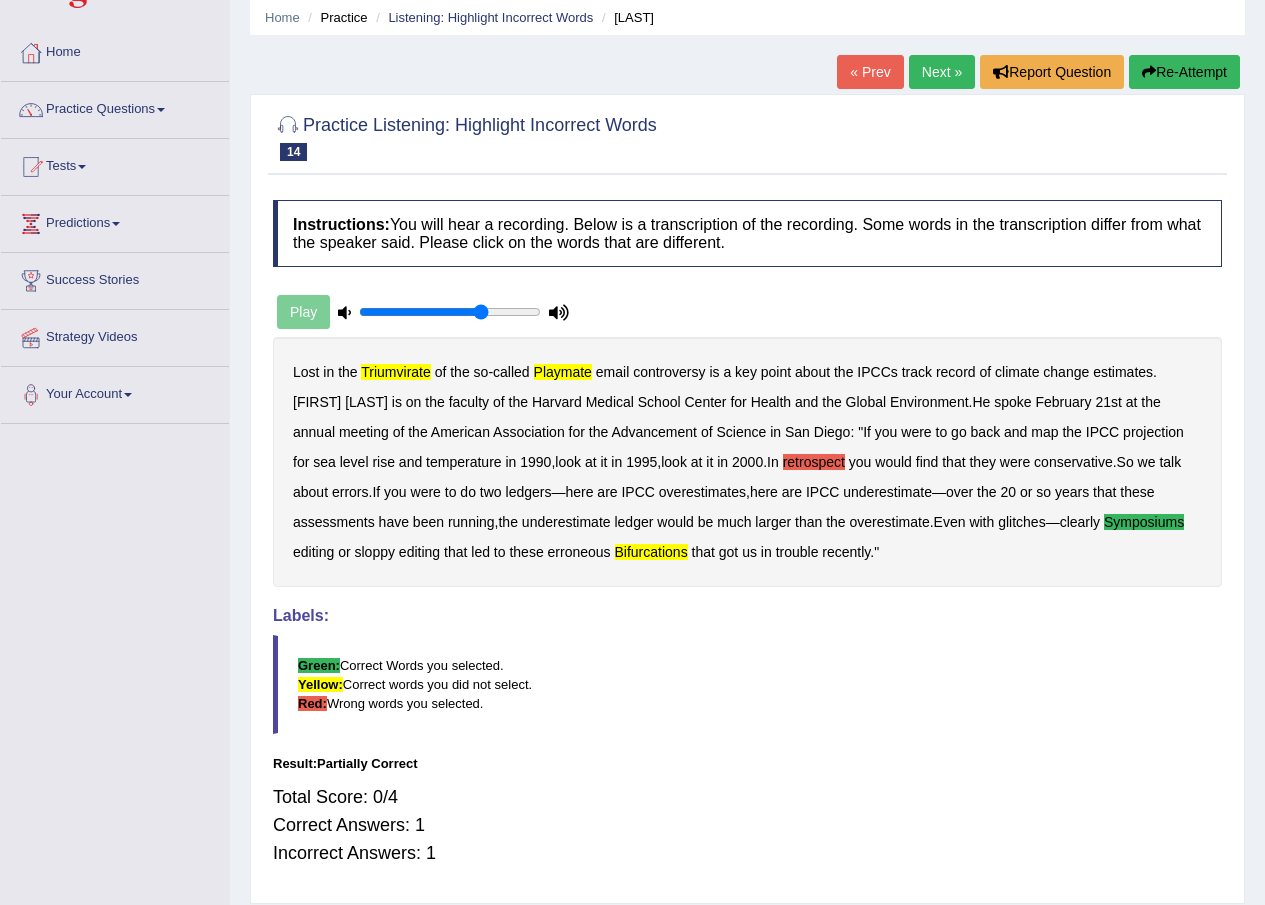 scroll, scrollTop: 45, scrollLeft: 0, axis: vertical 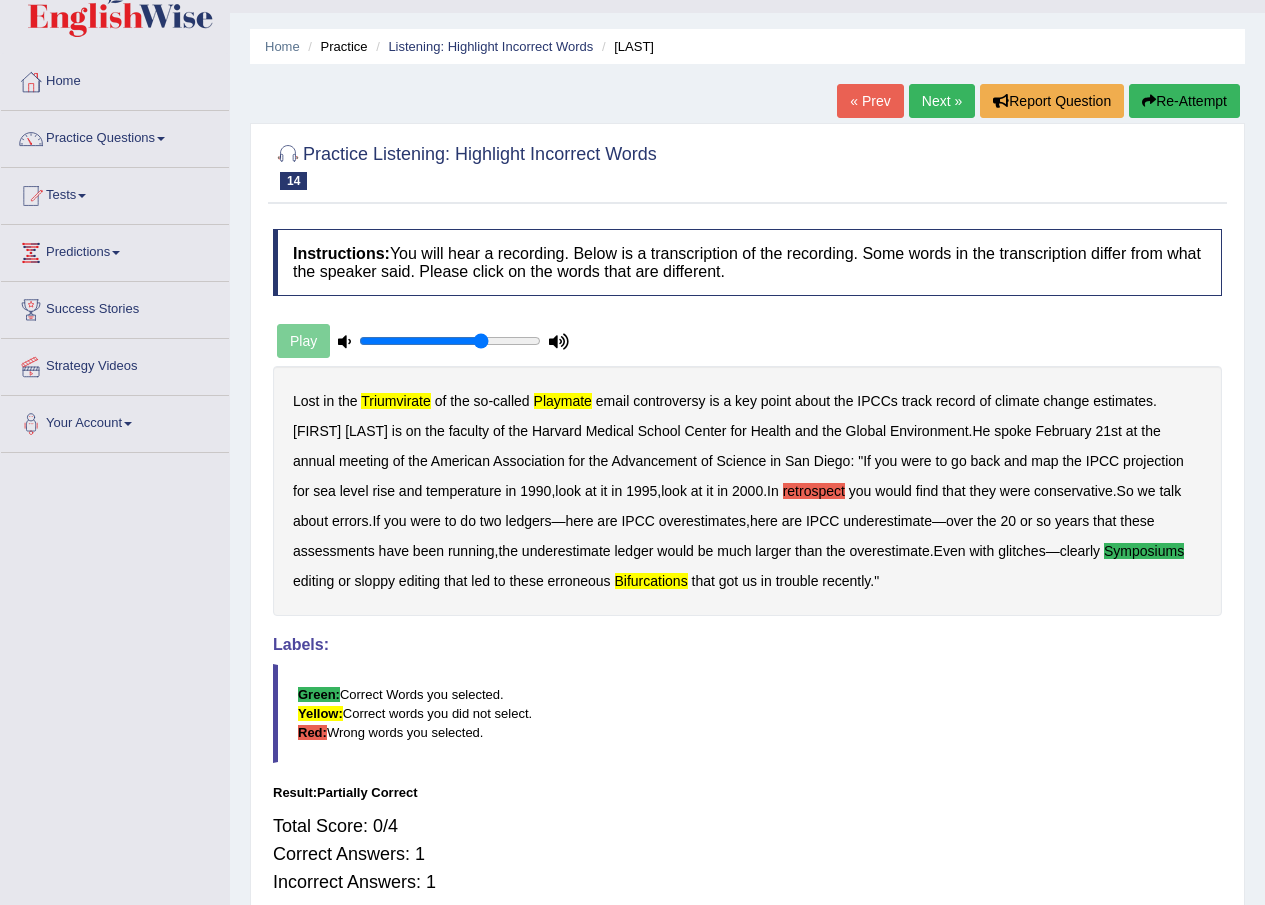 click on "Next »" at bounding box center [942, 101] 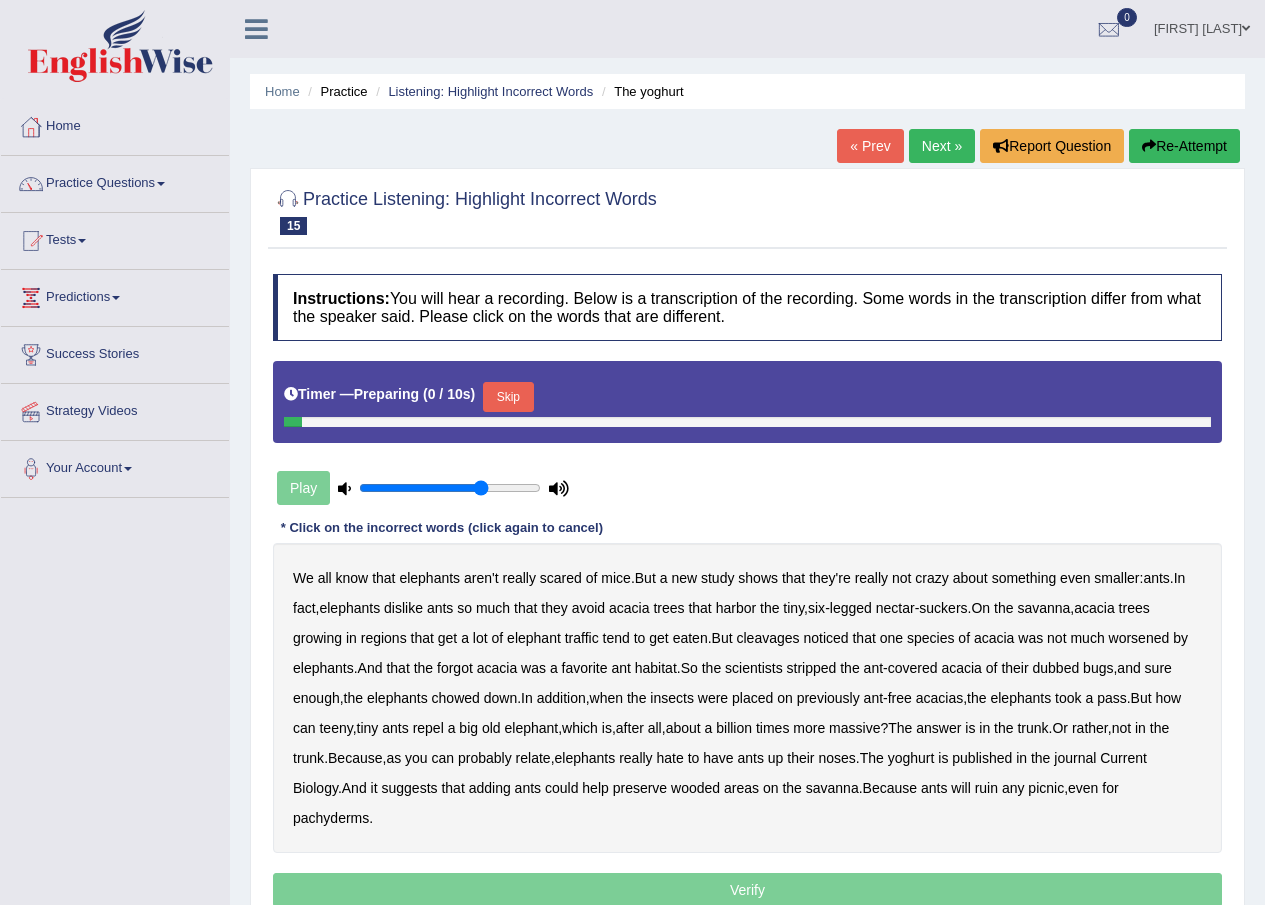 scroll, scrollTop: 0, scrollLeft: 0, axis: both 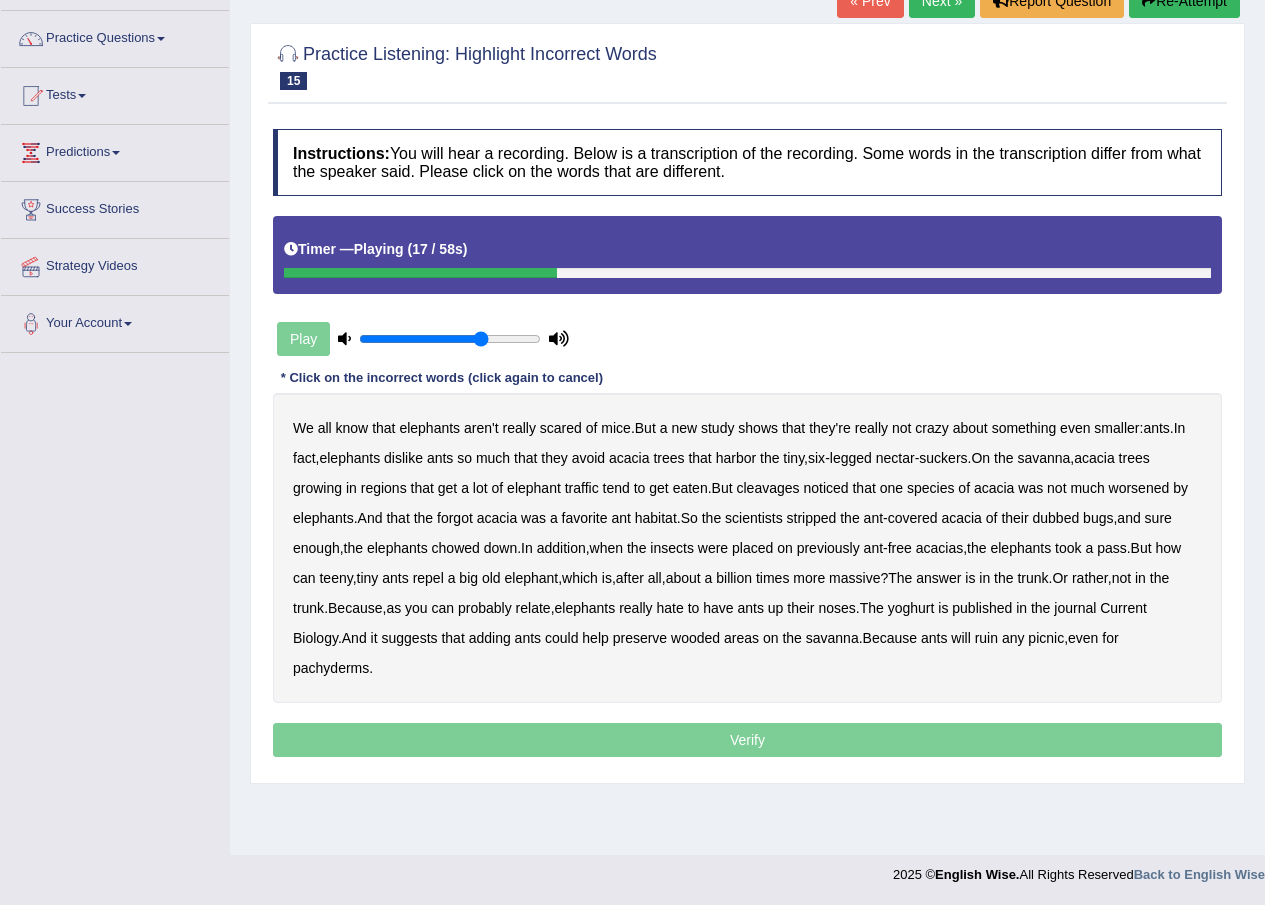 click on "elephant" at bounding box center (534, 488) 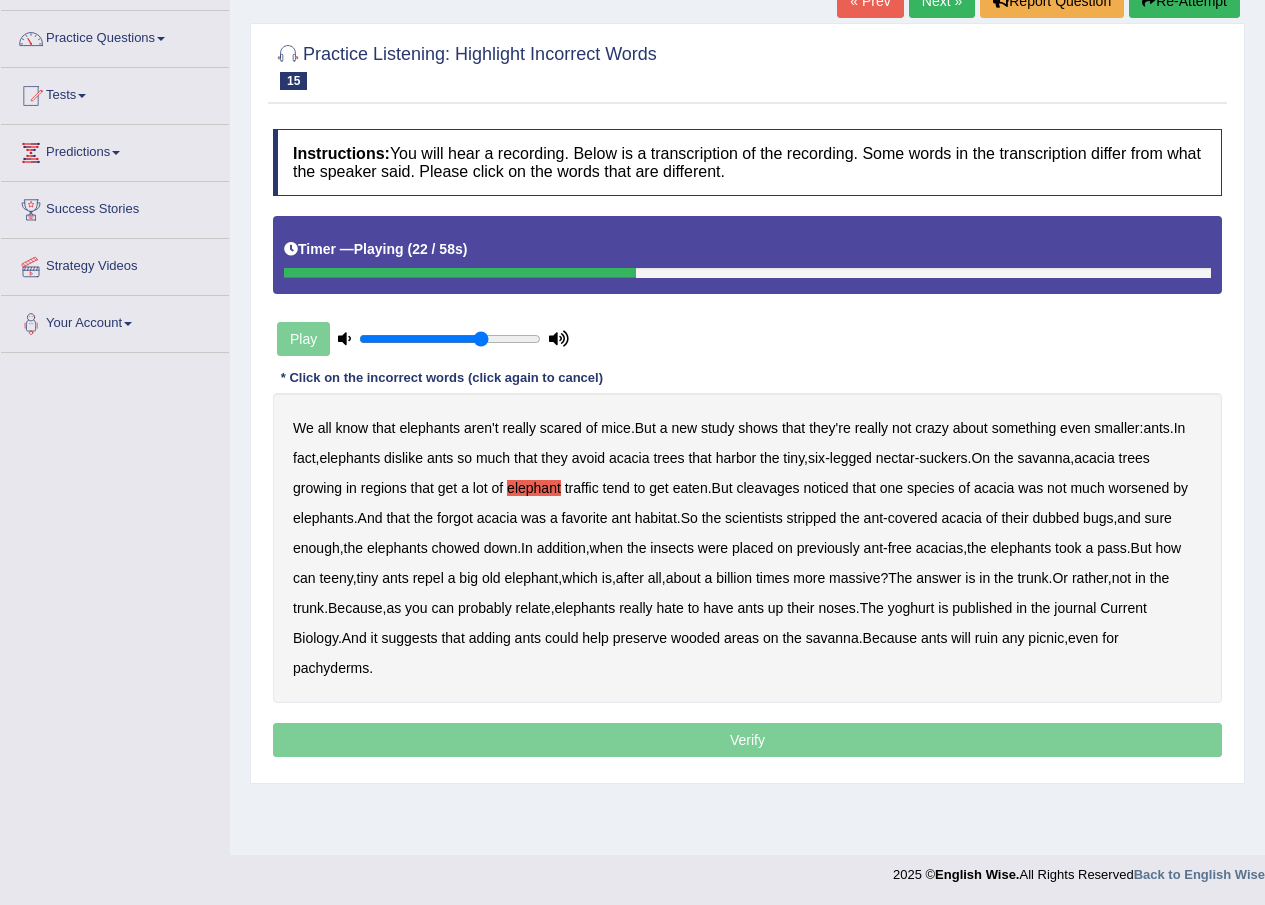click on "worsened" at bounding box center (1139, 488) 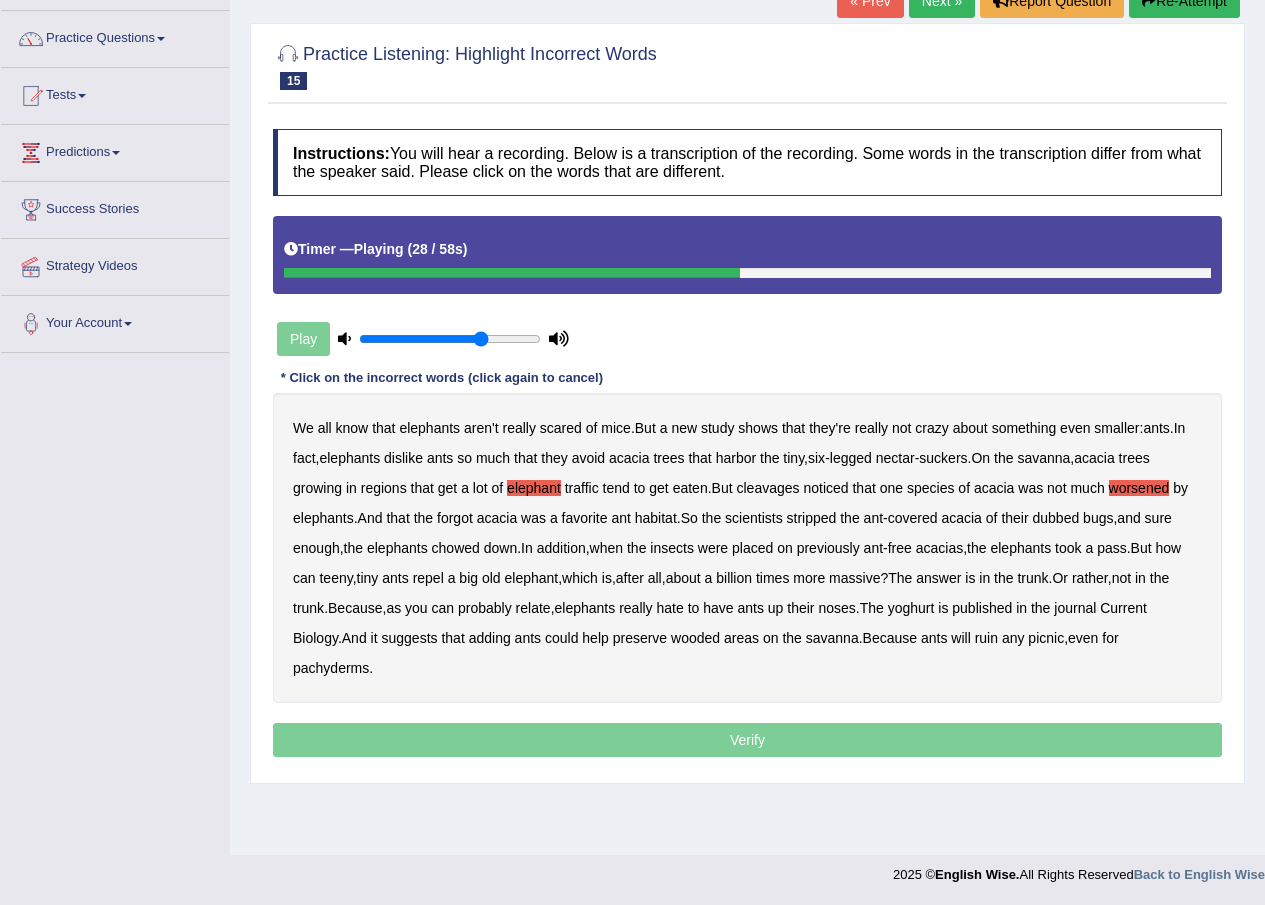 drag, startPoint x: 1074, startPoint y: 516, endPoint x: 1092, endPoint y: 516, distance: 18 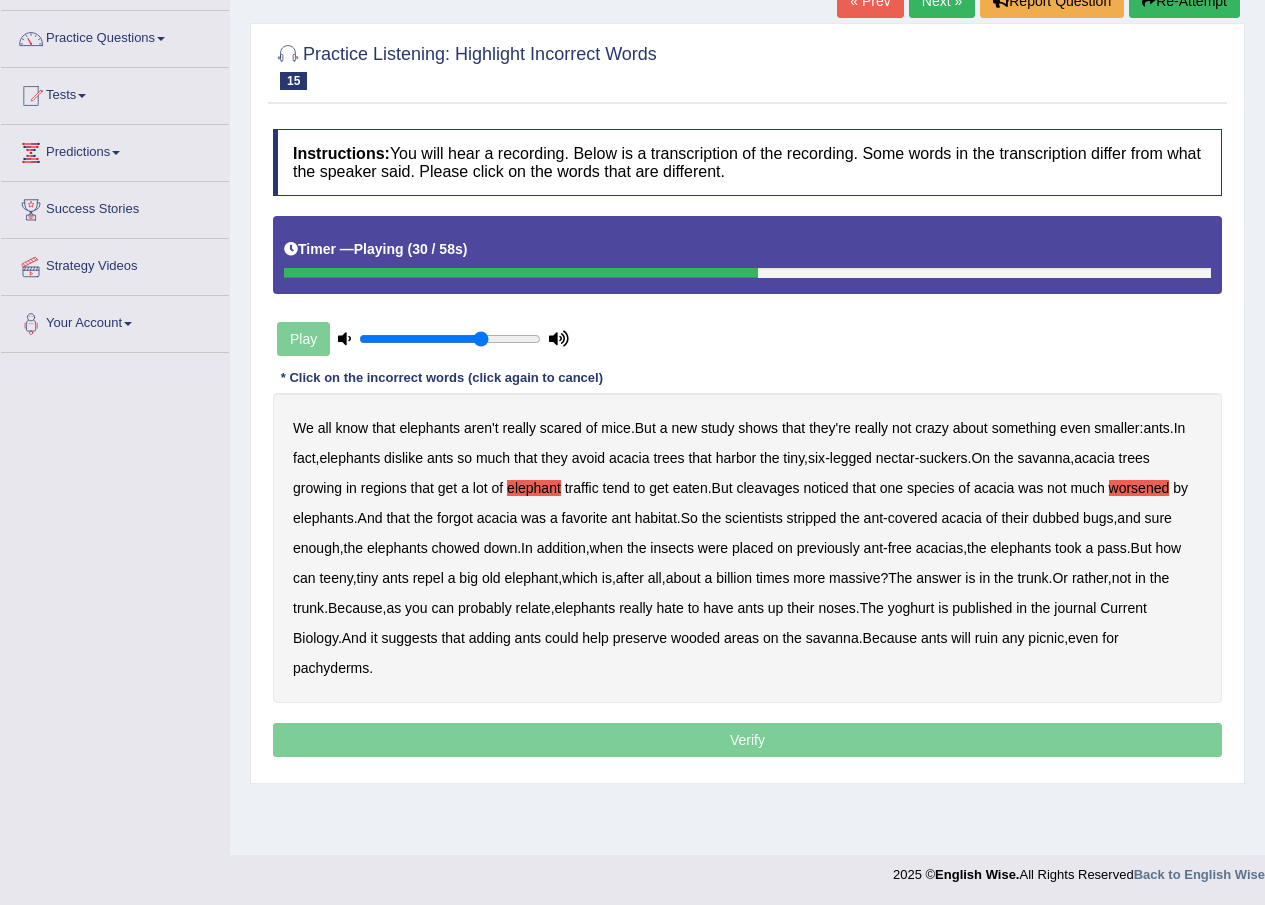 click on "dubbed" at bounding box center (1056, 518) 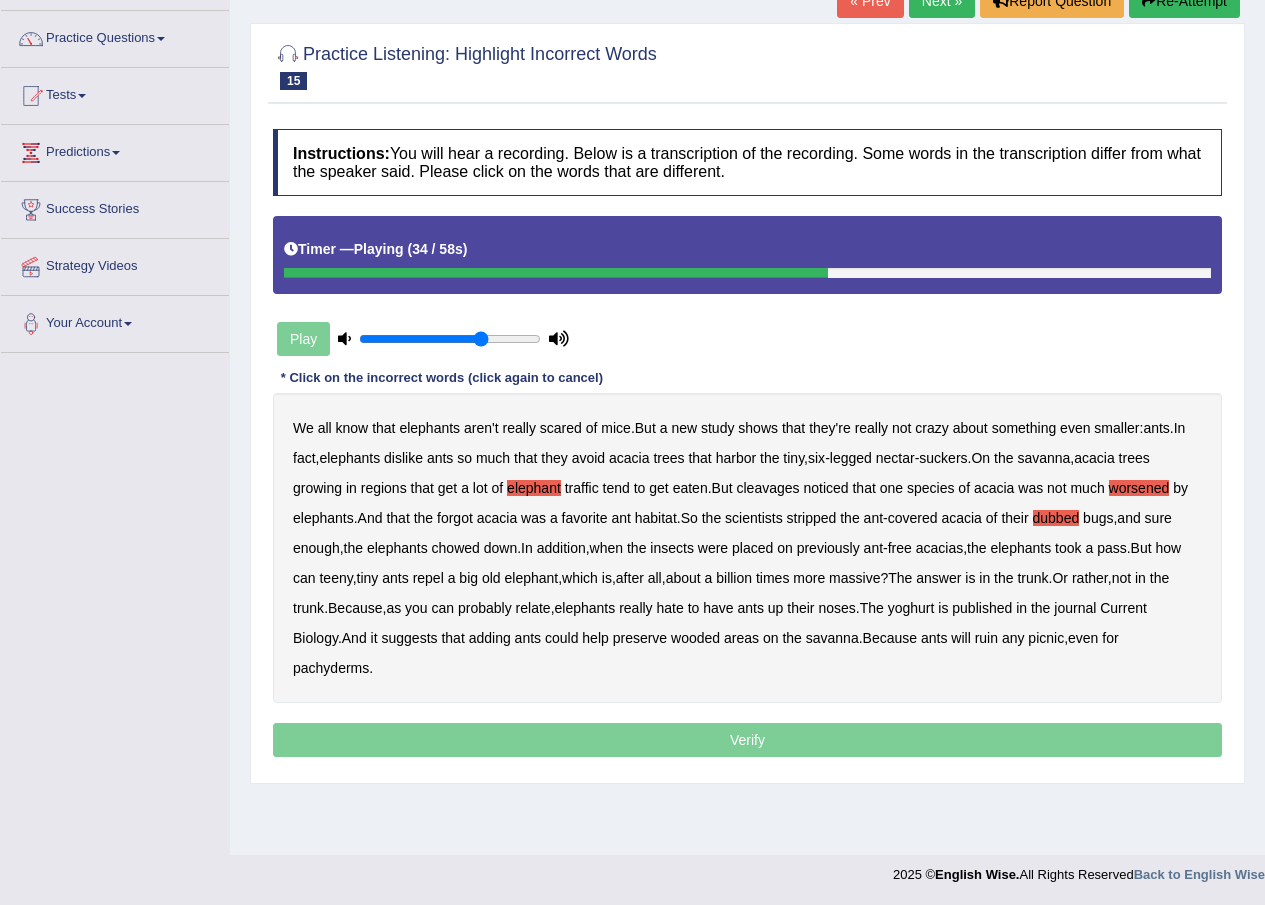 click on "previously" at bounding box center (828, 548) 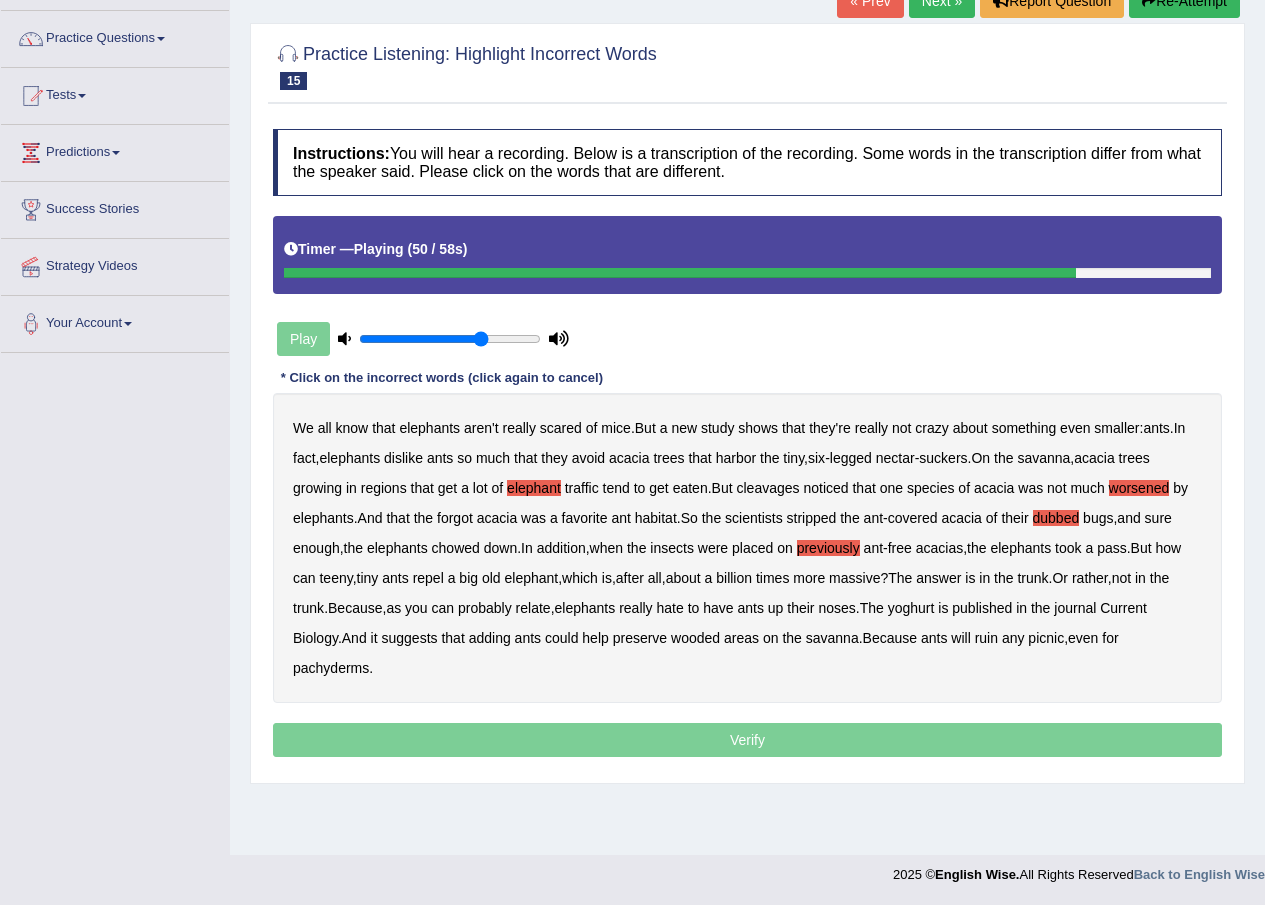 click on "yoghurt" at bounding box center [911, 608] 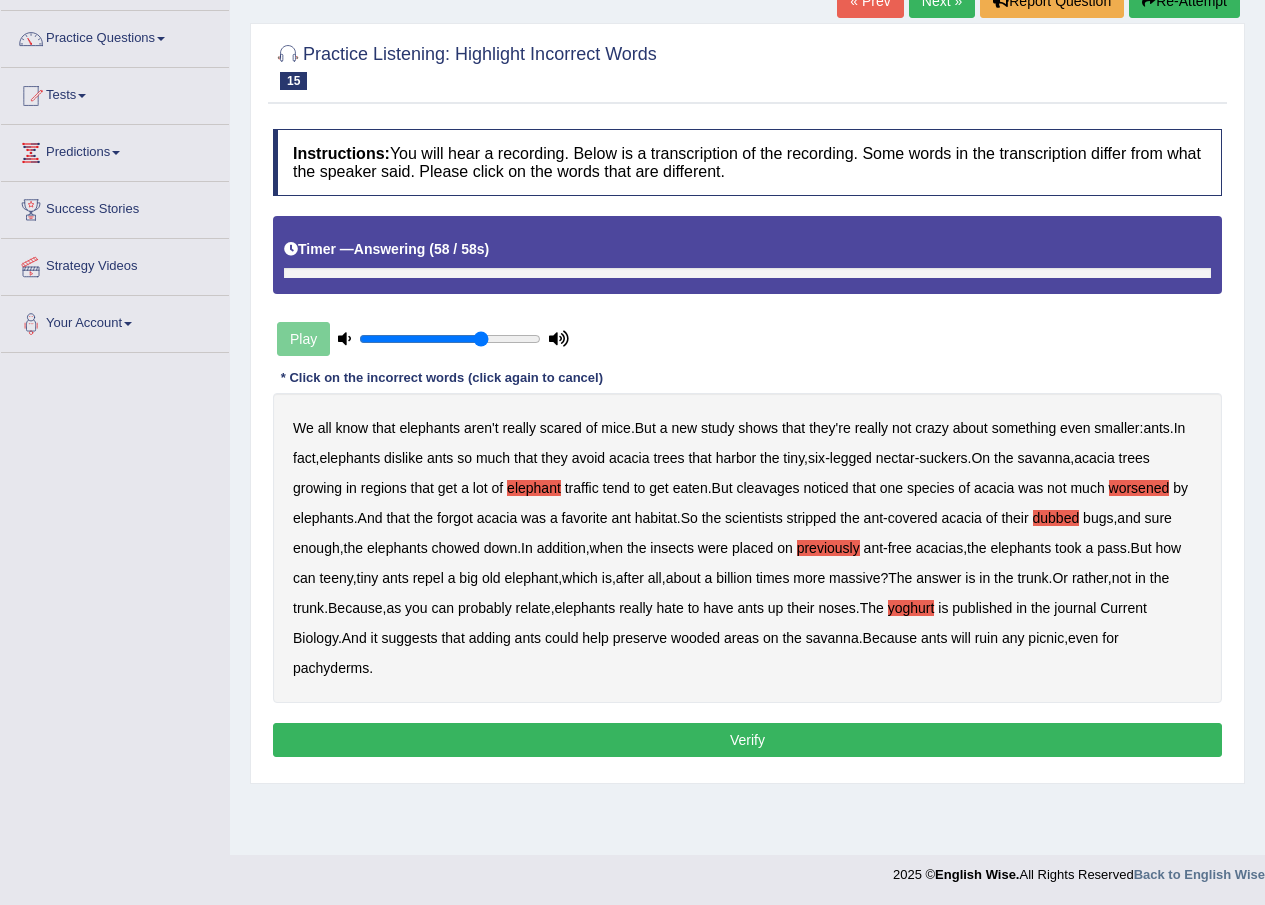 click on "Verify" at bounding box center (747, 740) 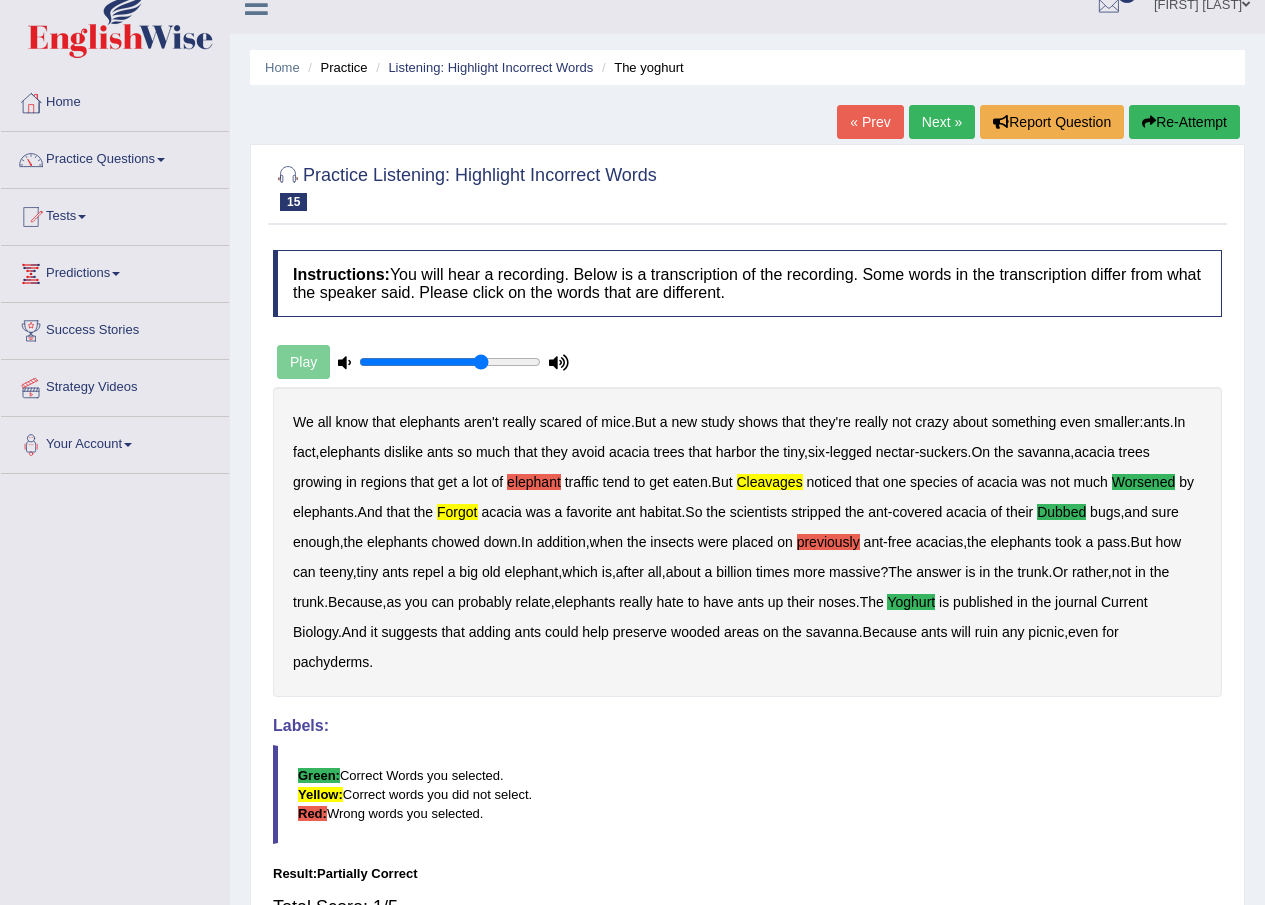 scroll, scrollTop: 0, scrollLeft: 0, axis: both 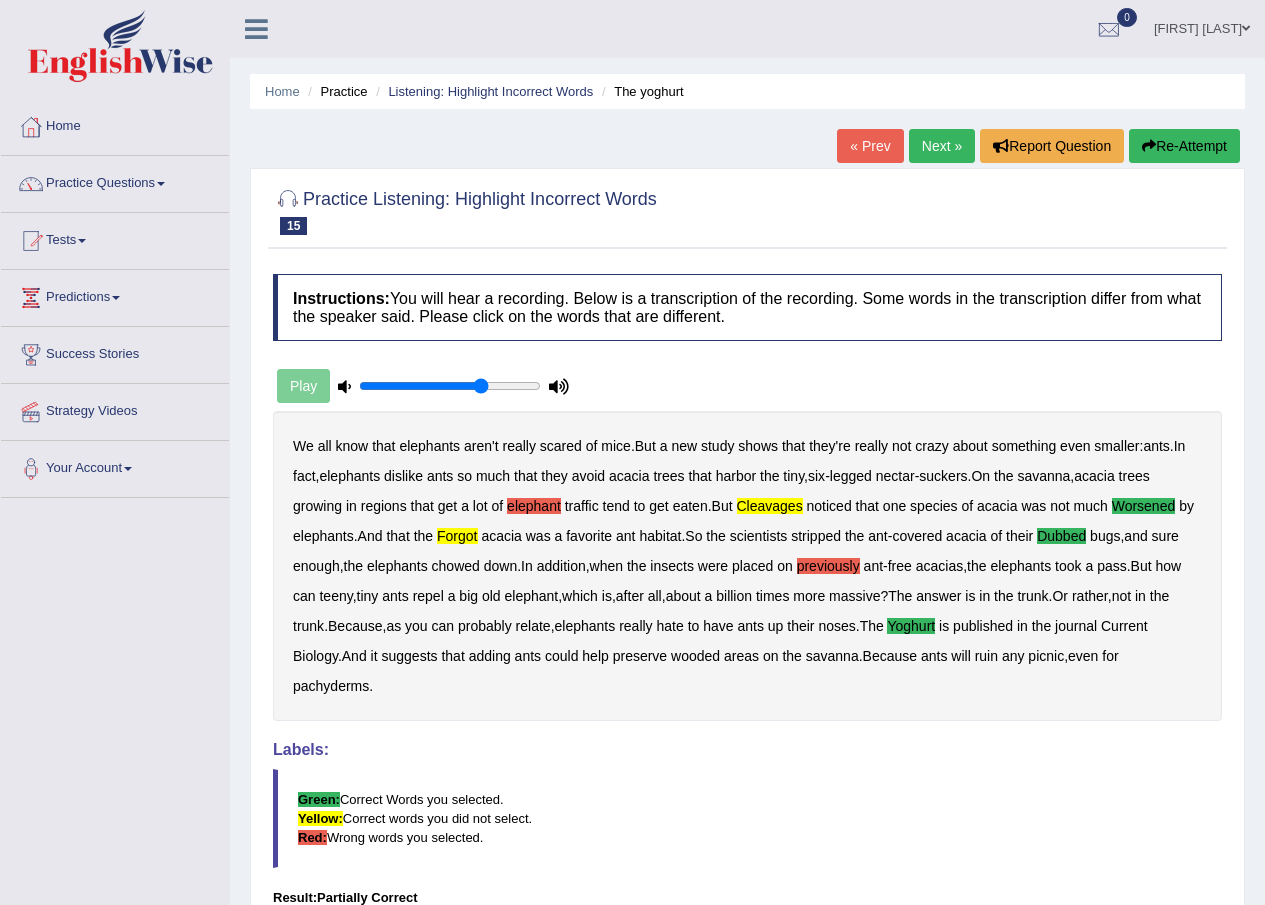 click on "Next »" at bounding box center (942, 146) 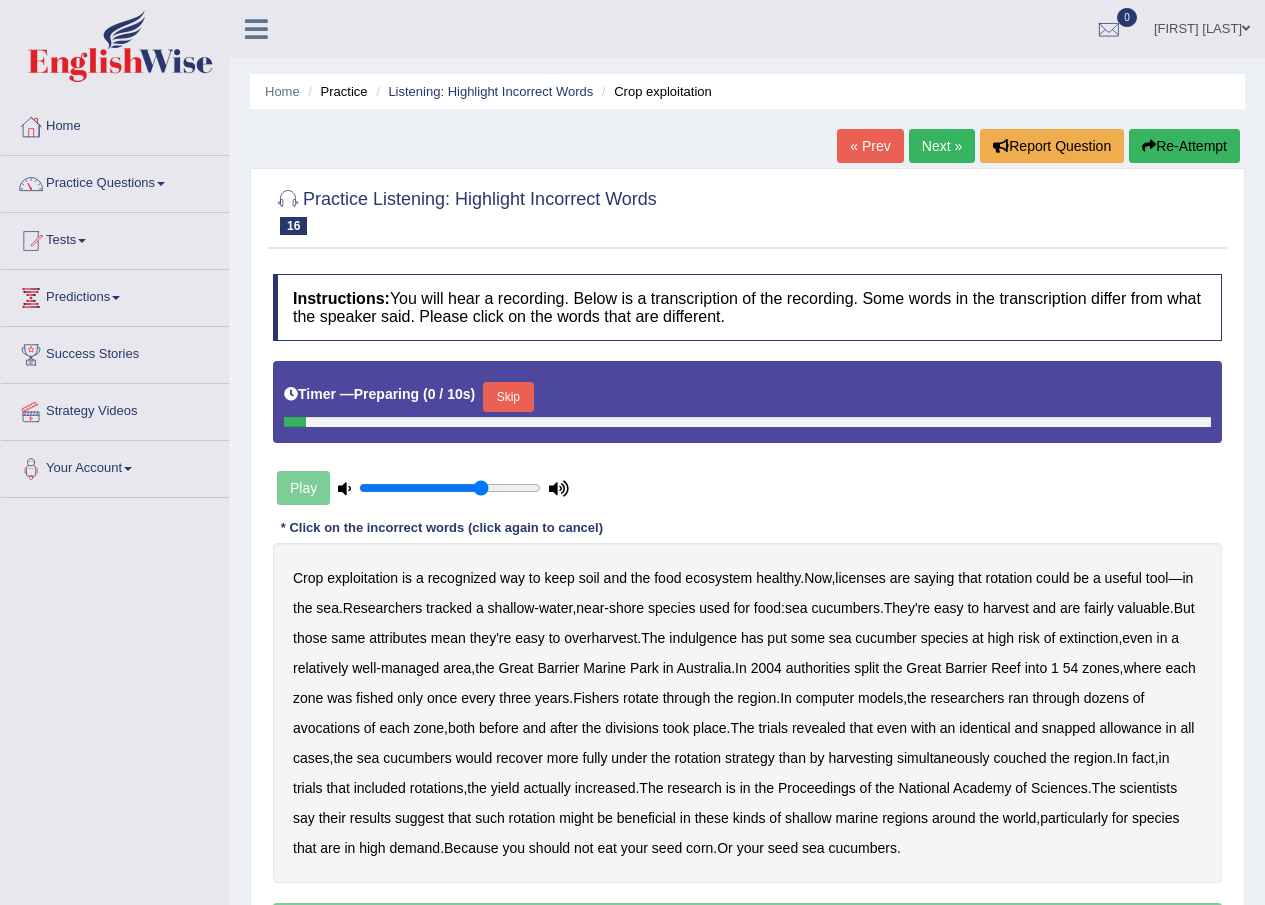 scroll, scrollTop: 0, scrollLeft: 0, axis: both 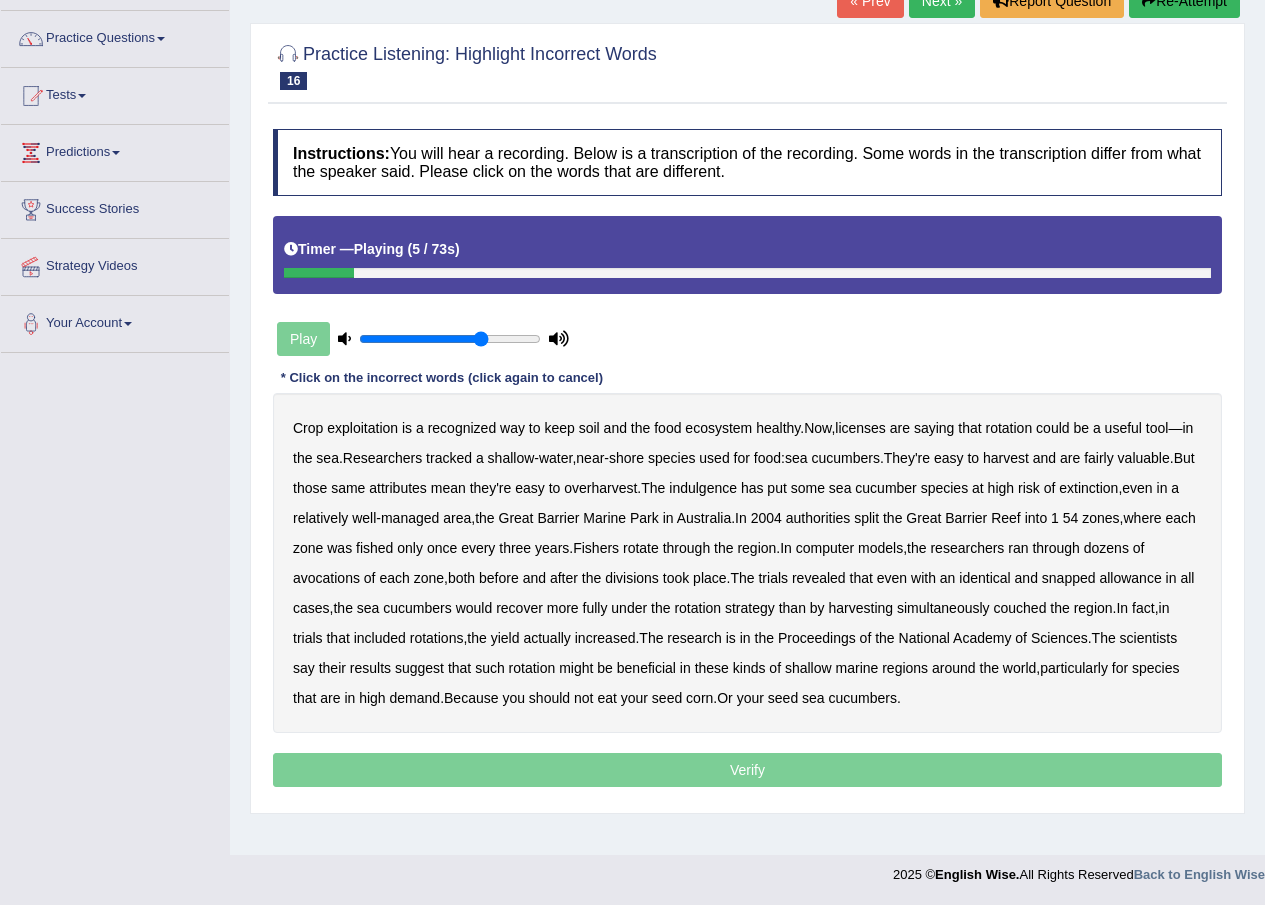 click on "licenses" at bounding box center [860, 428] 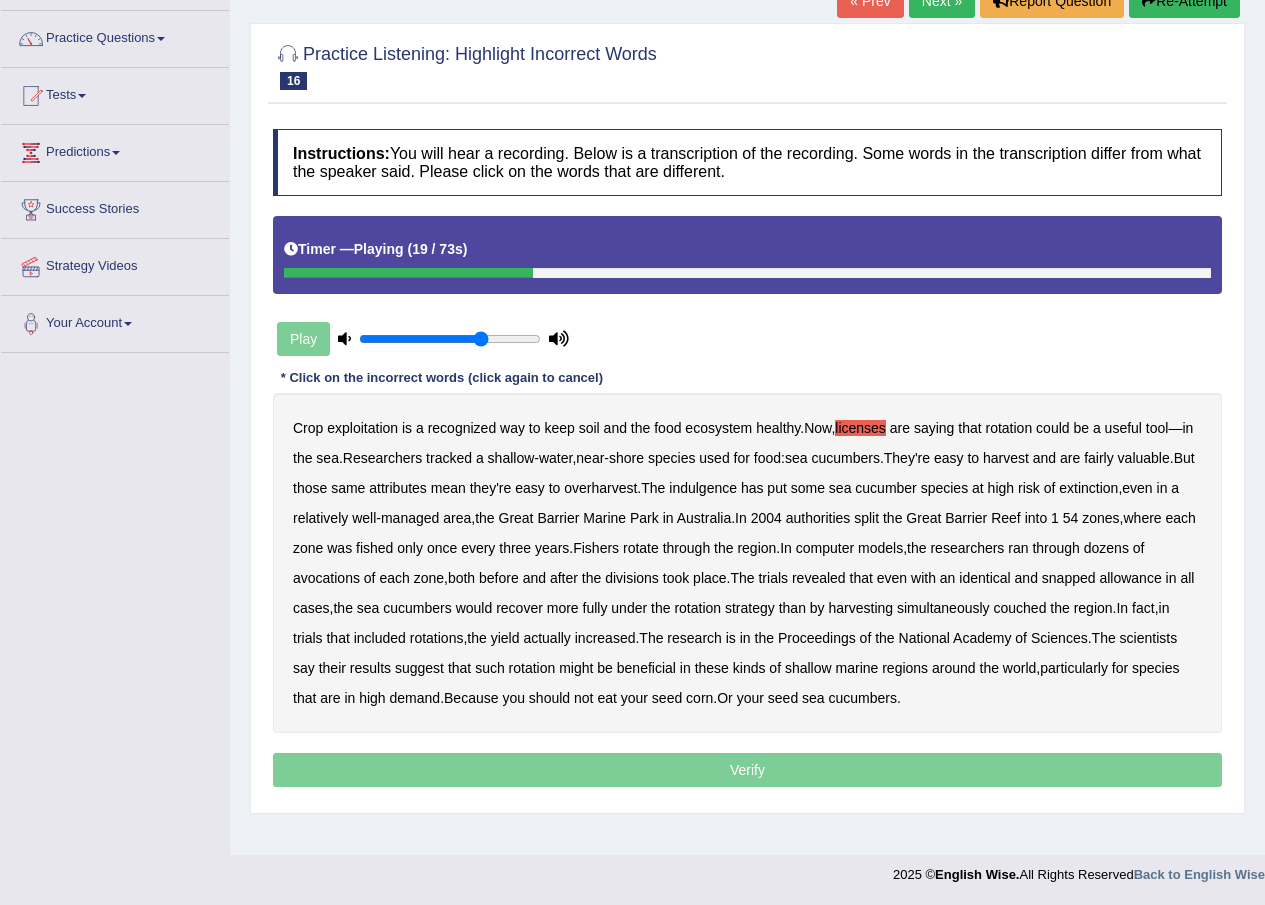 click on "indulgence" at bounding box center [703, 488] 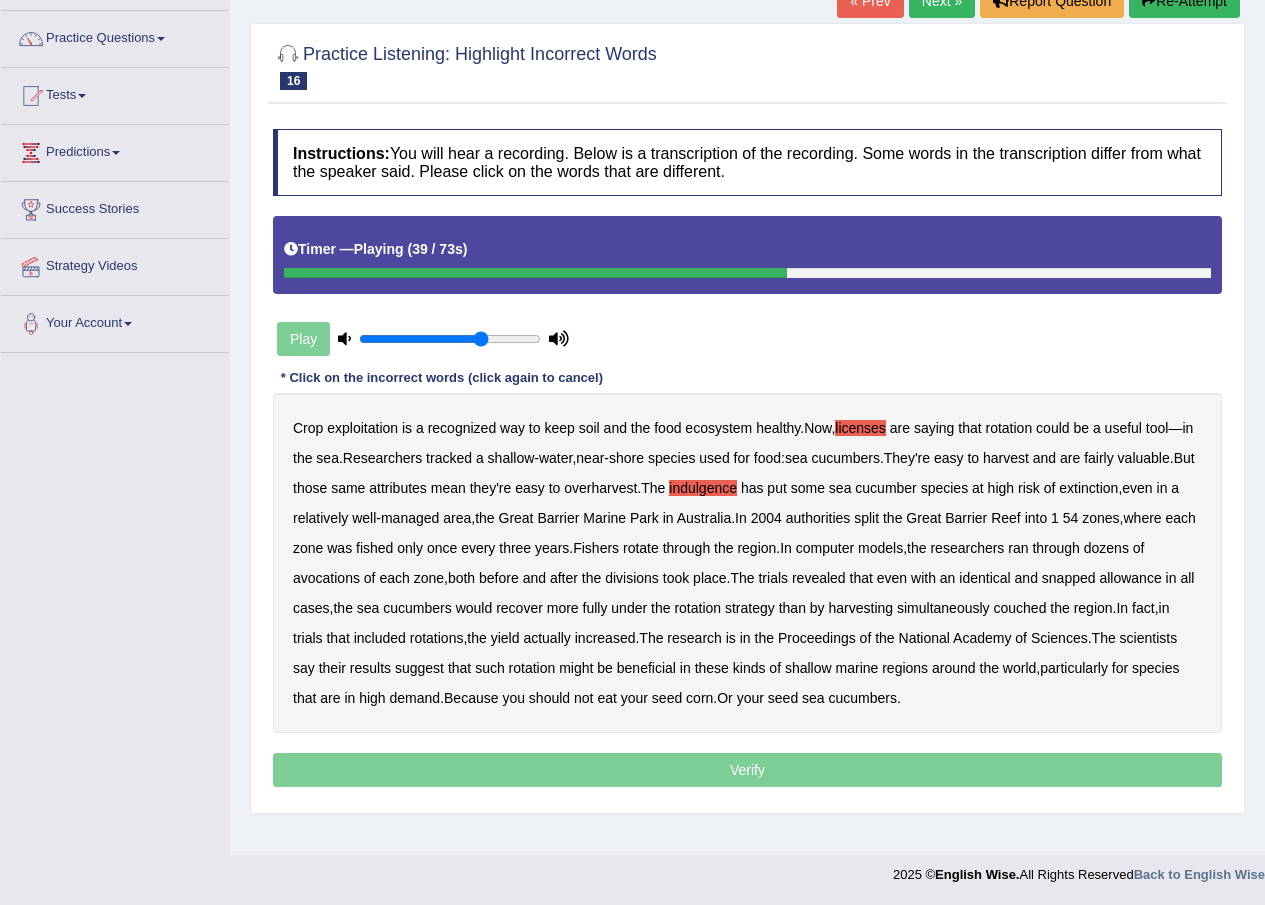 click on "avocations" at bounding box center (326, 578) 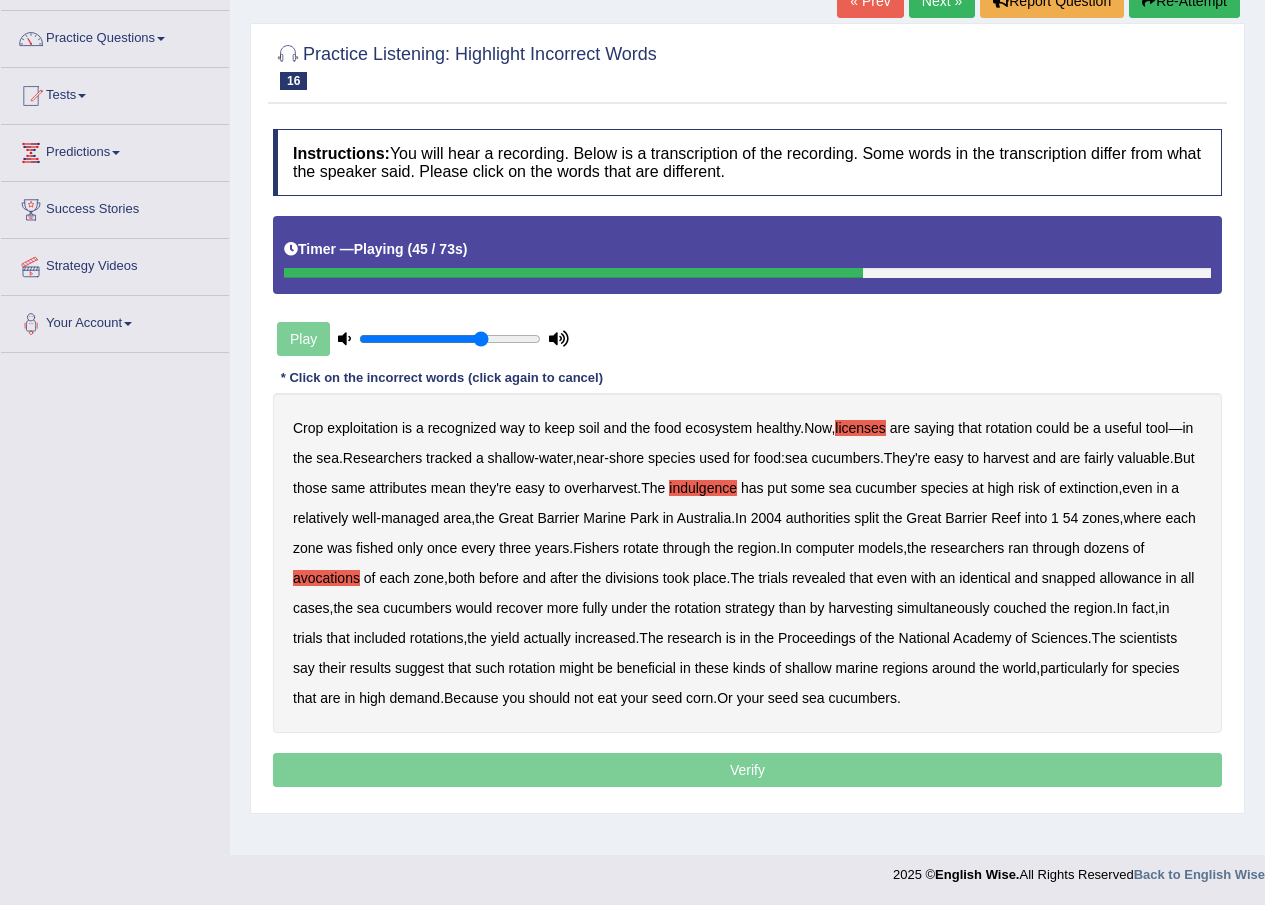 click on "snapped" at bounding box center [1069, 578] 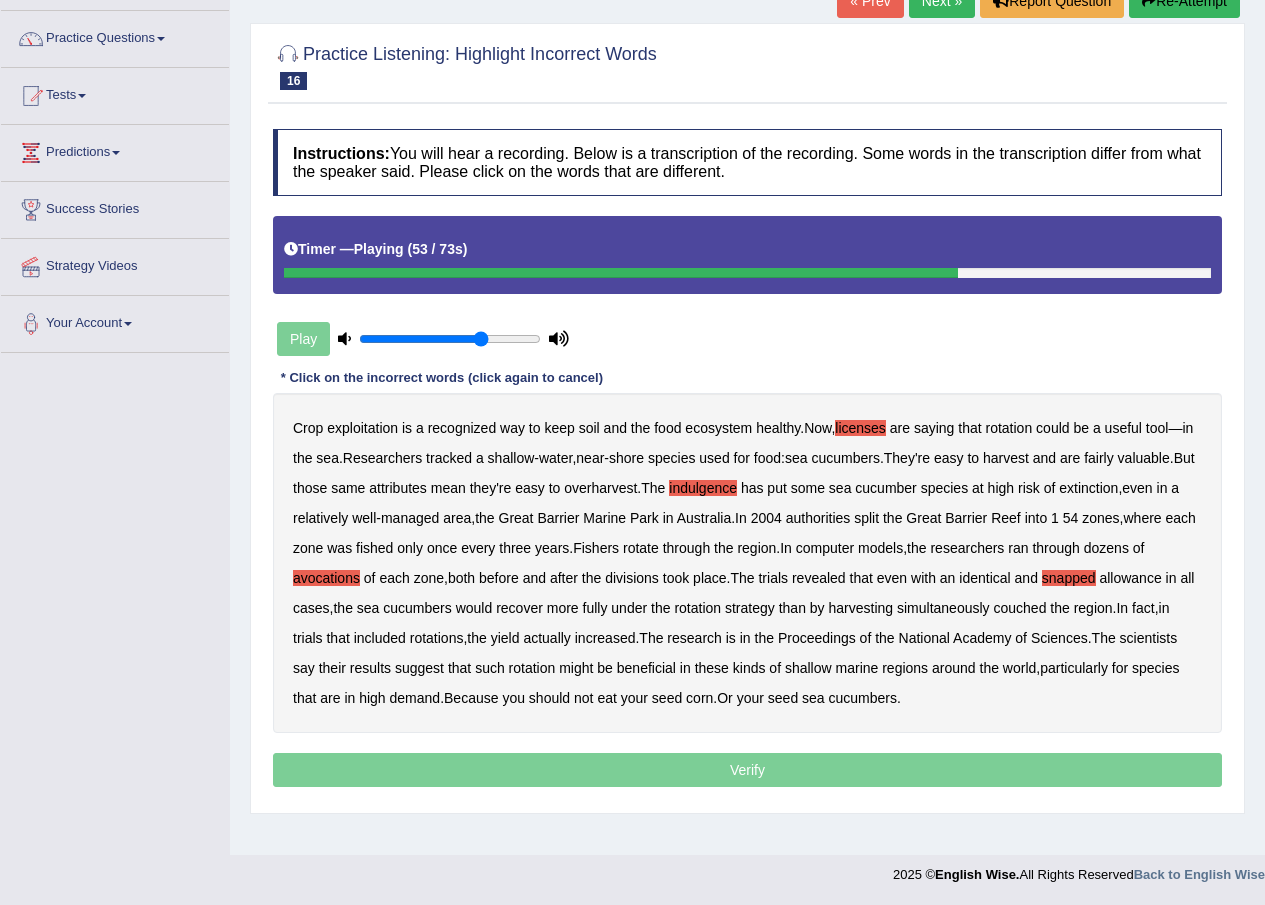 click on "couched" at bounding box center (1019, 608) 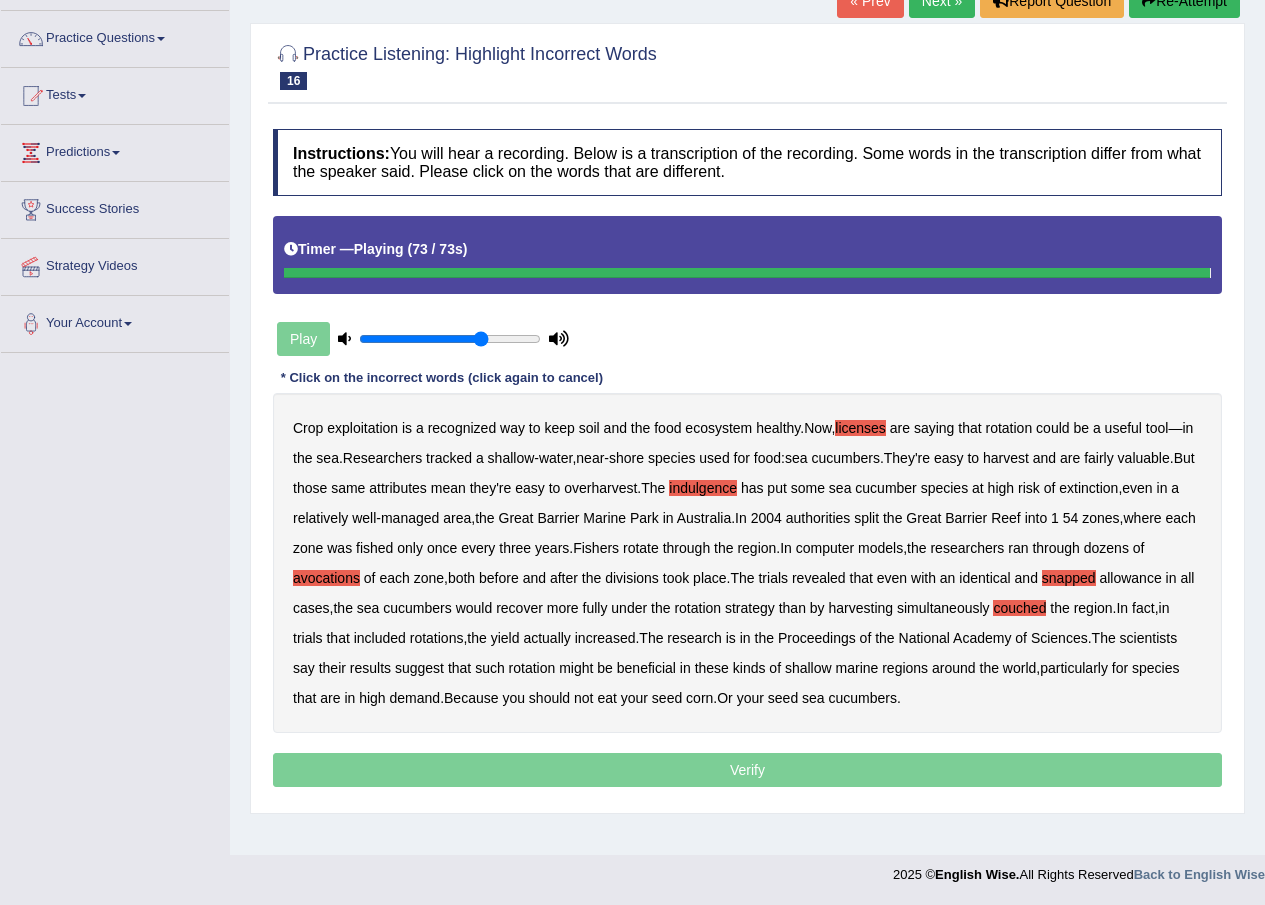 click on "Verify" at bounding box center [747, 770] 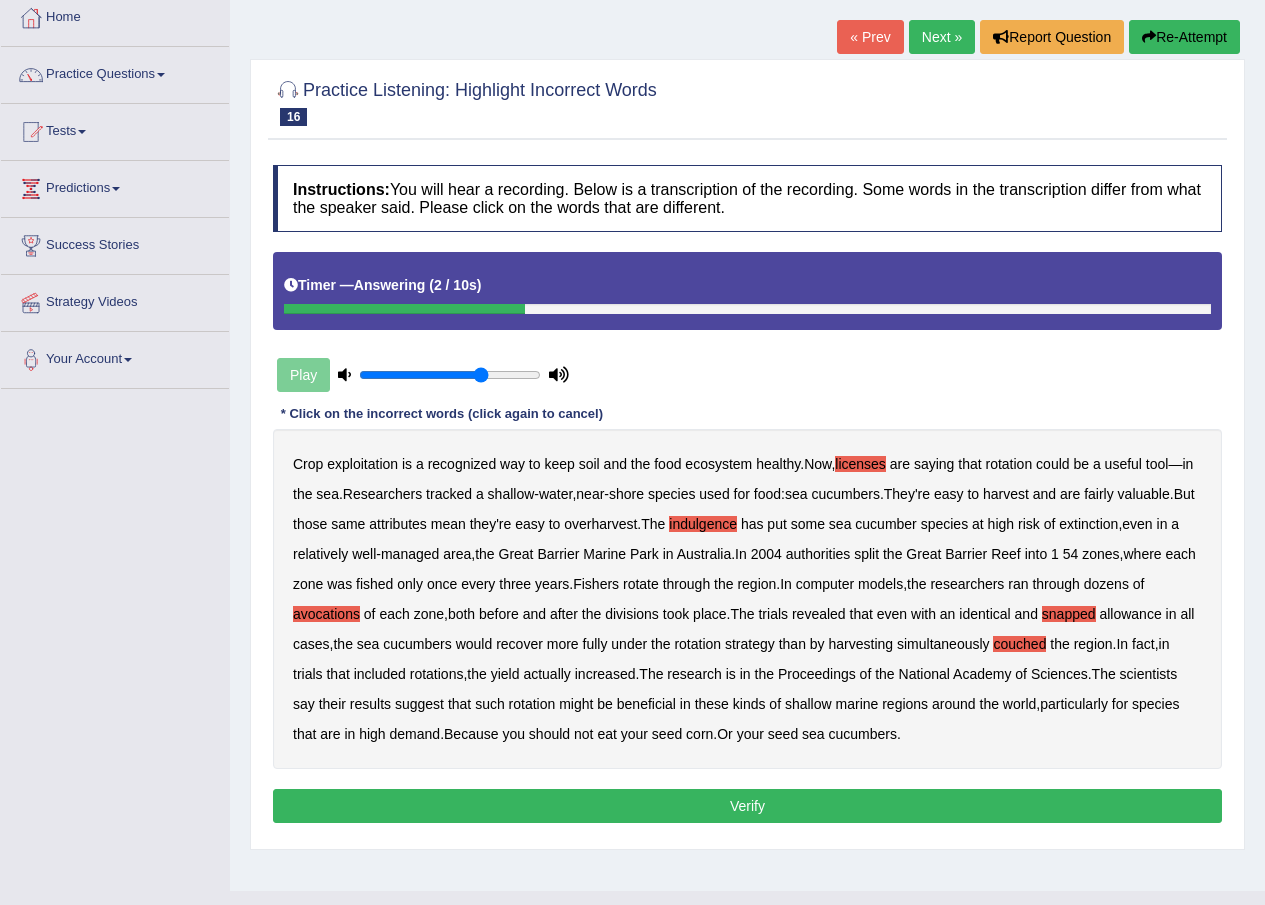scroll, scrollTop: 145, scrollLeft: 0, axis: vertical 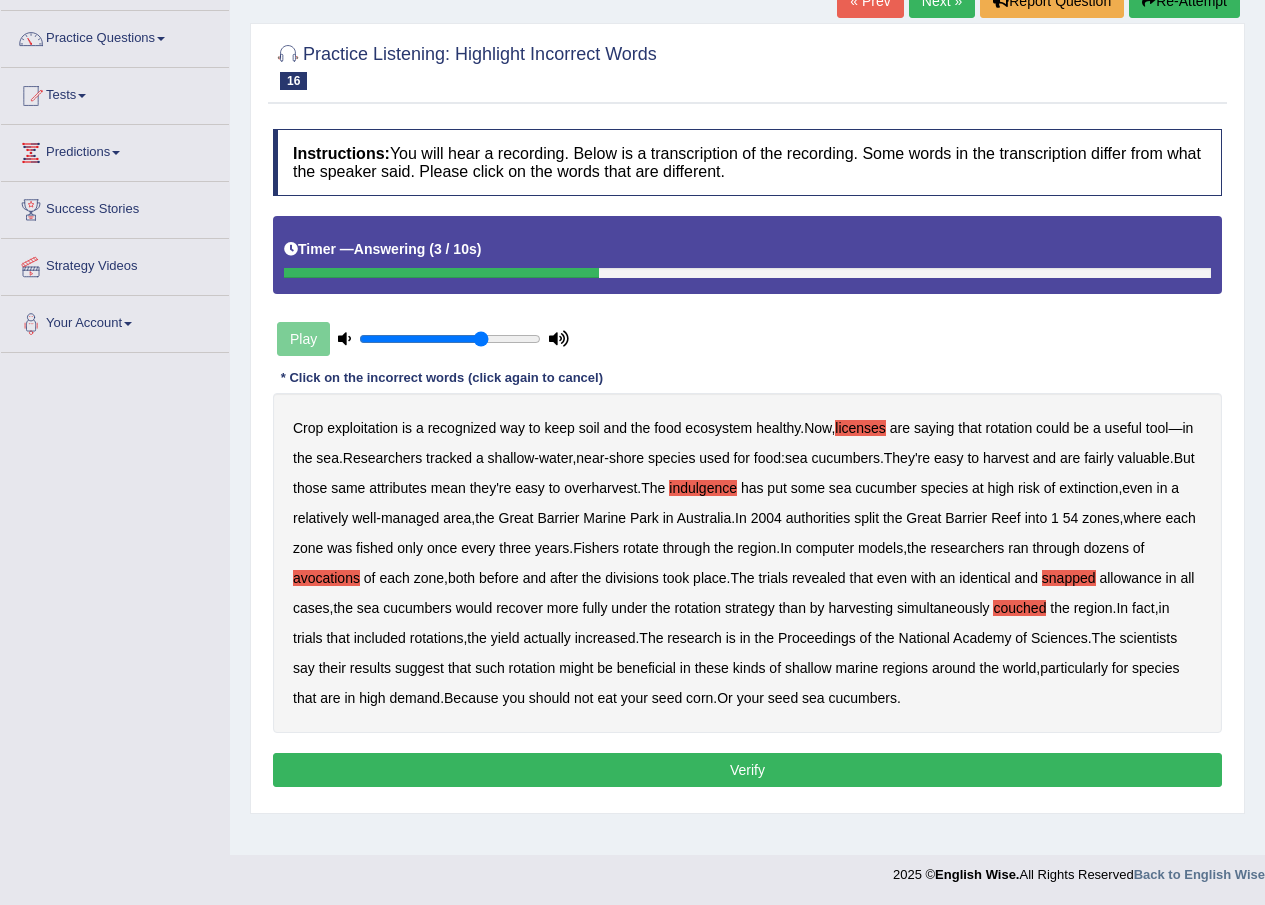 click on "Verify" at bounding box center (747, 770) 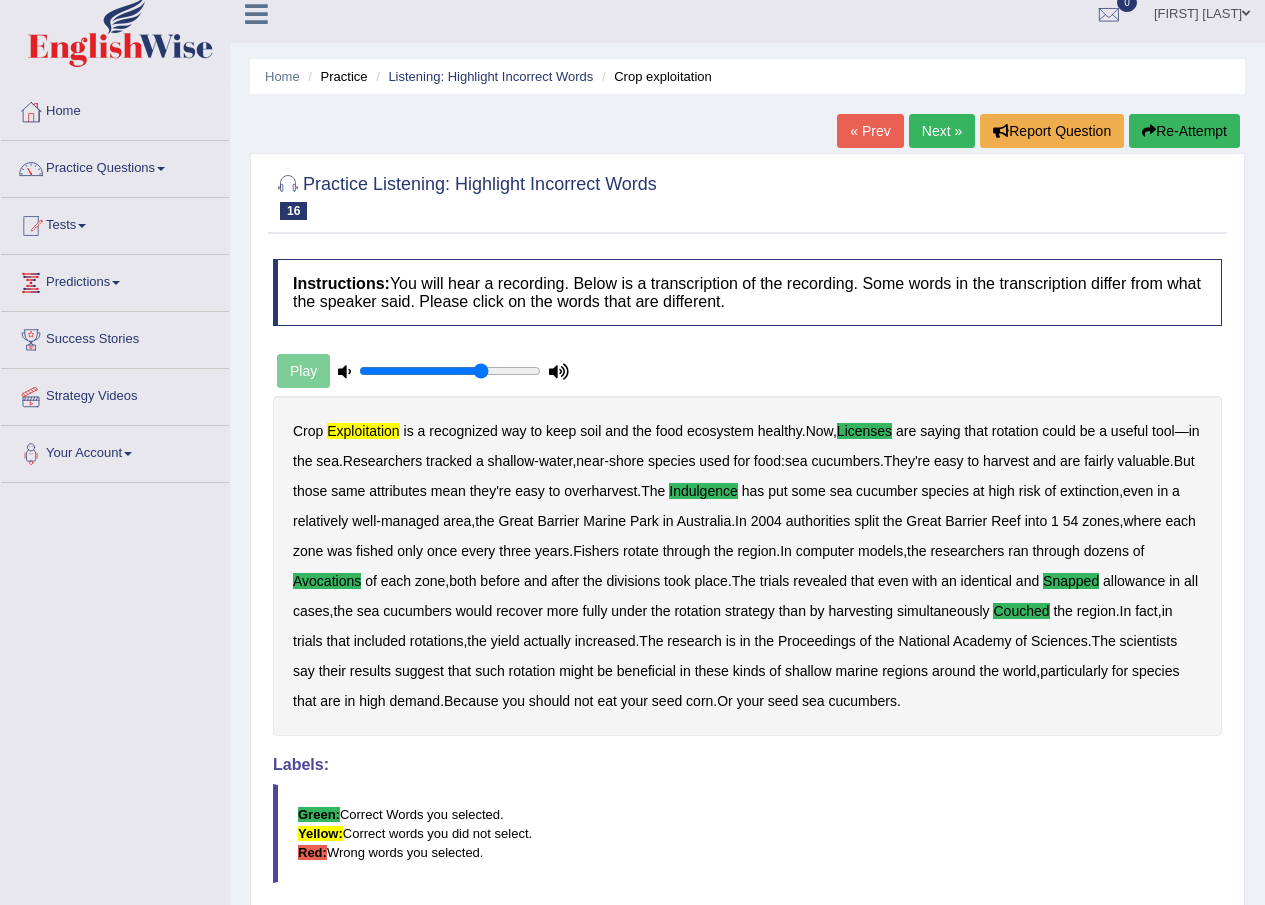 scroll, scrollTop: 0, scrollLeft: 0, axis: both 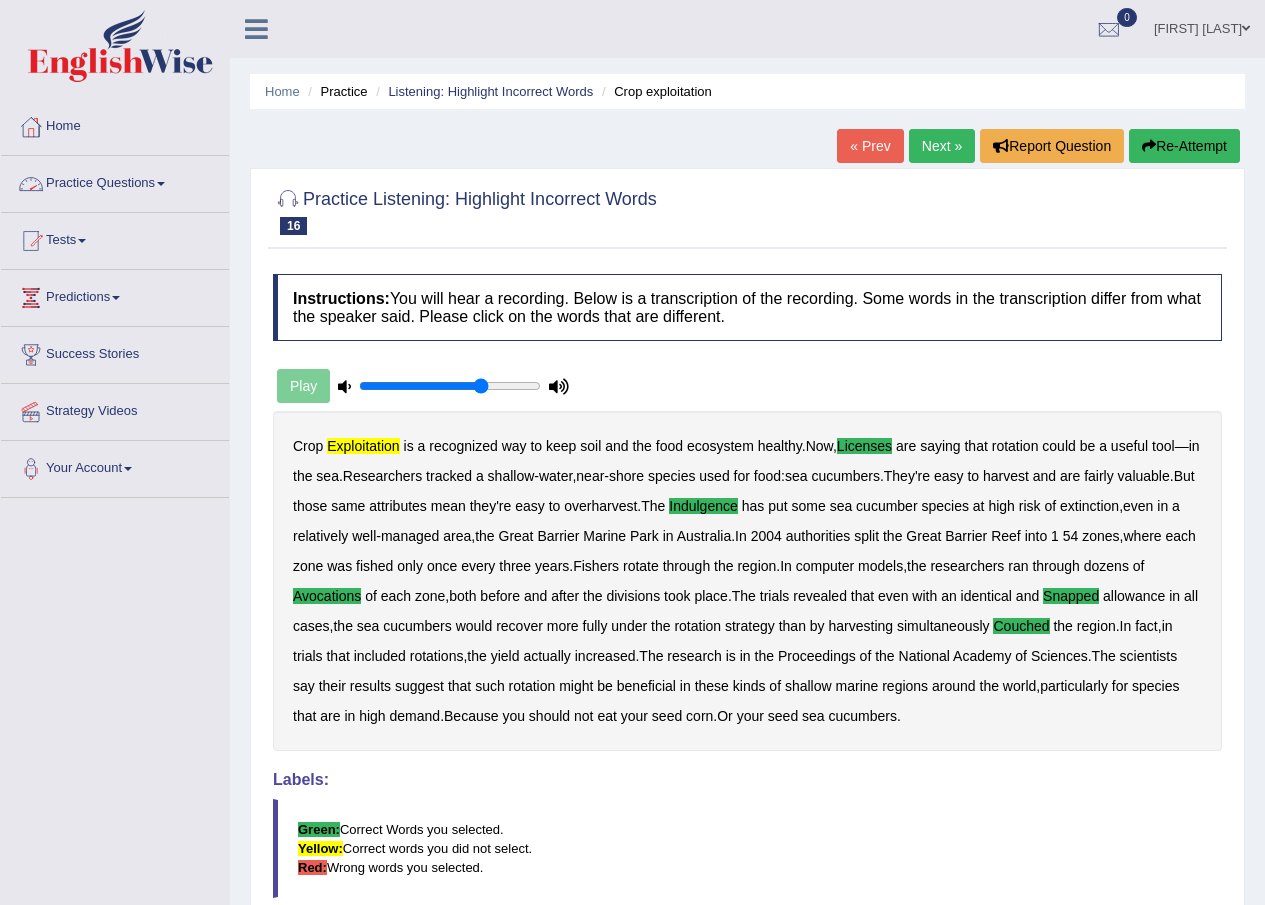 click at bounding box center [161, 184] 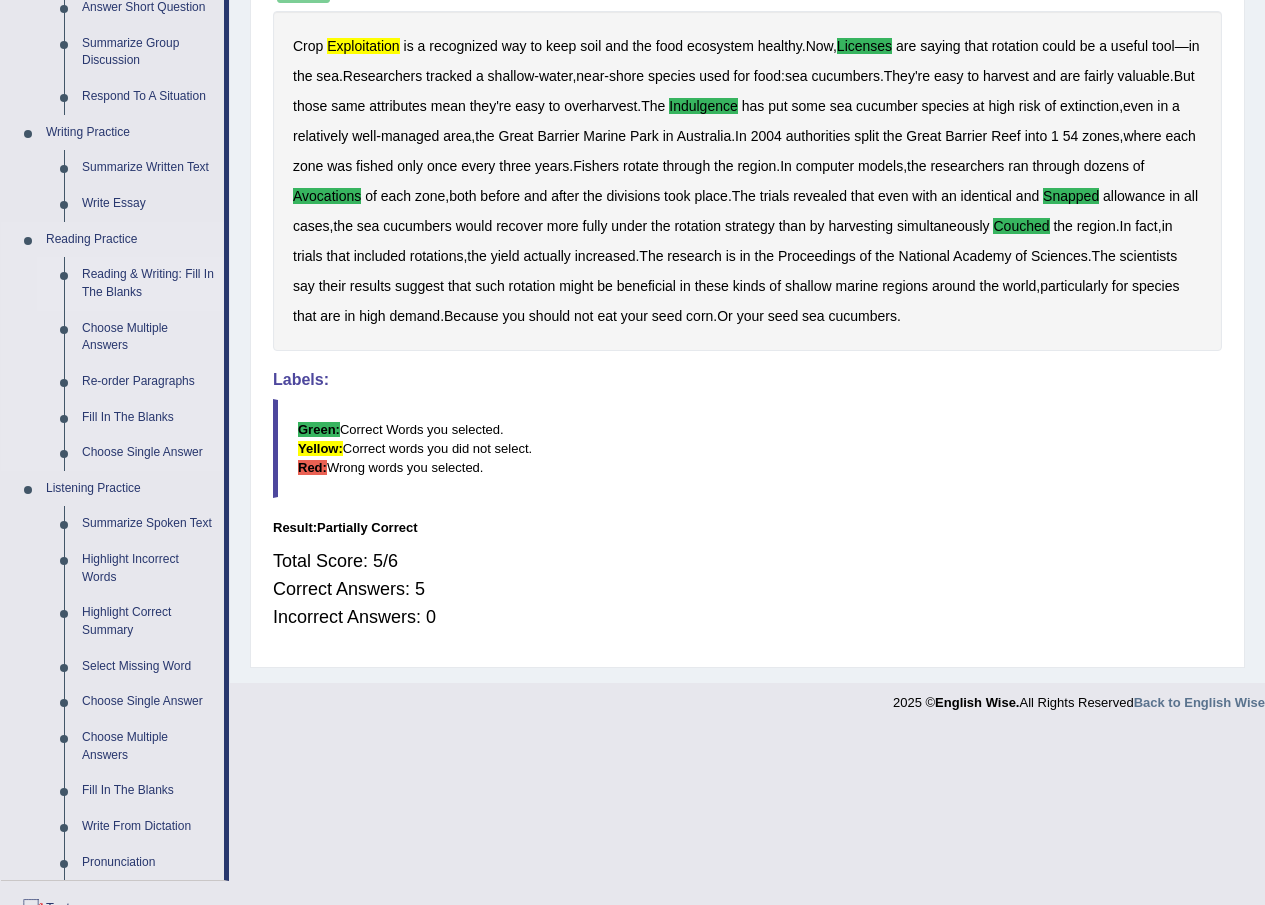 scroll, scrollTop: 300, scrollLeft: 0, axis: vertical 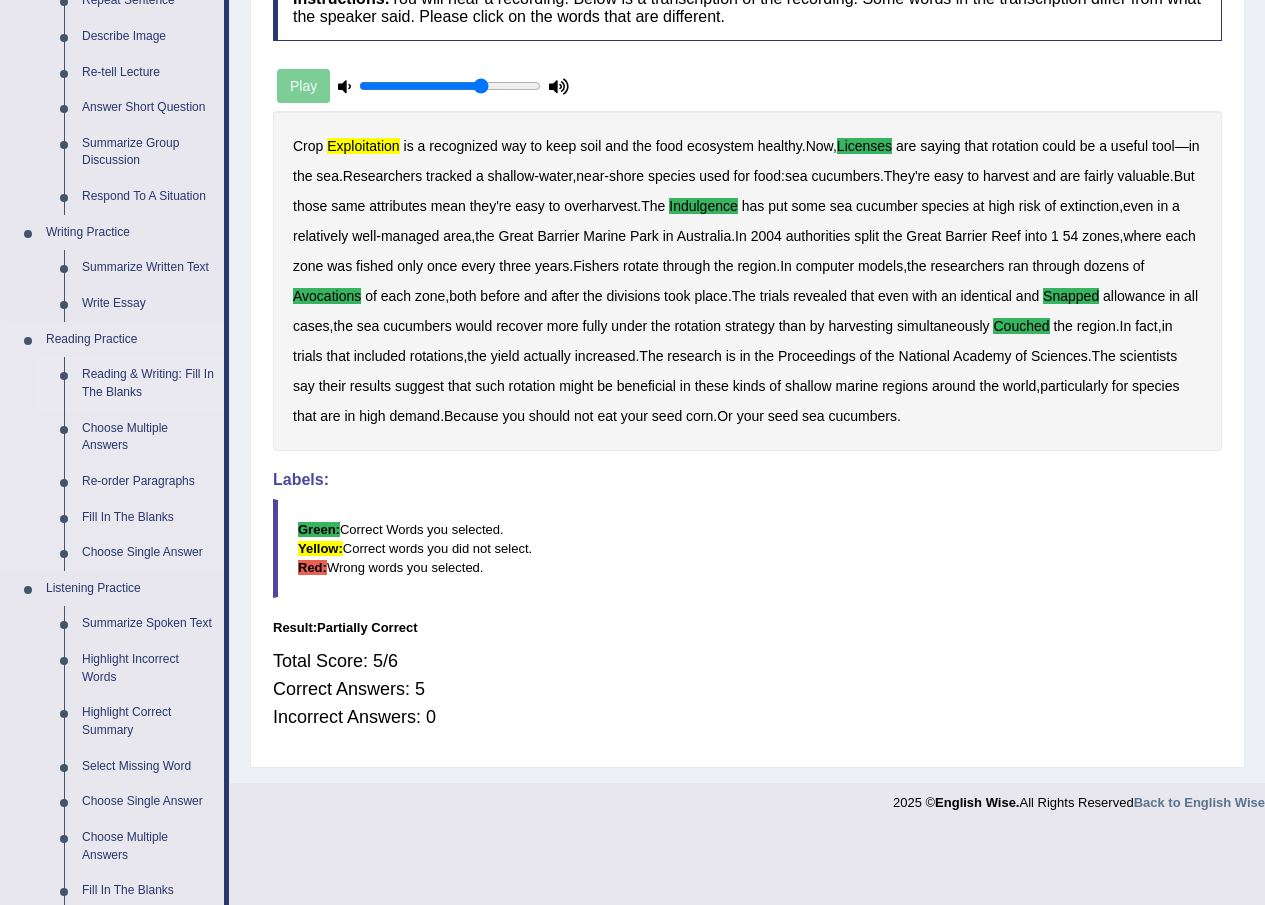 click on "Write Essay" at bounding box center (148, 304) 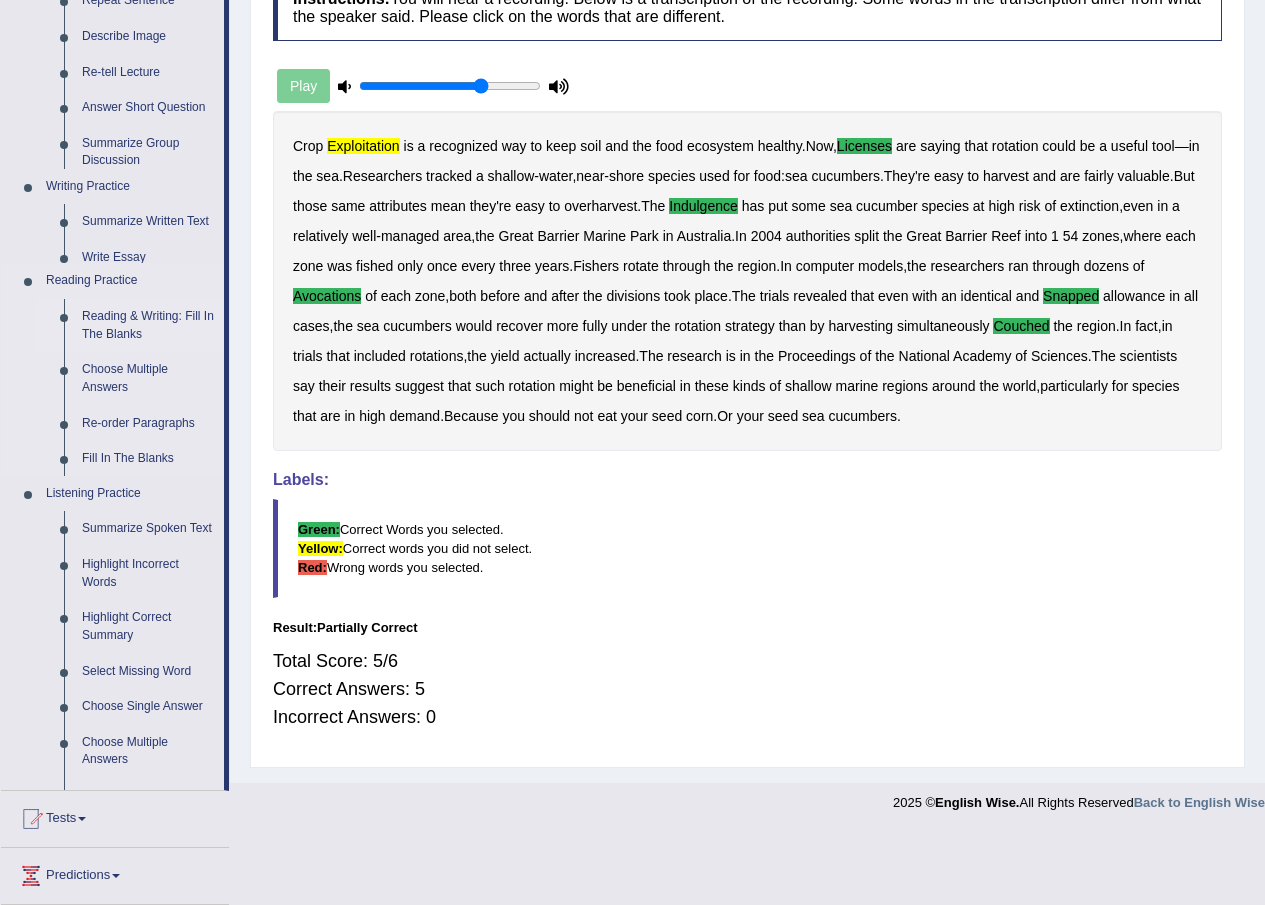 scroll, scrollTop: 228, scrollLeft: 0, axis: vertical 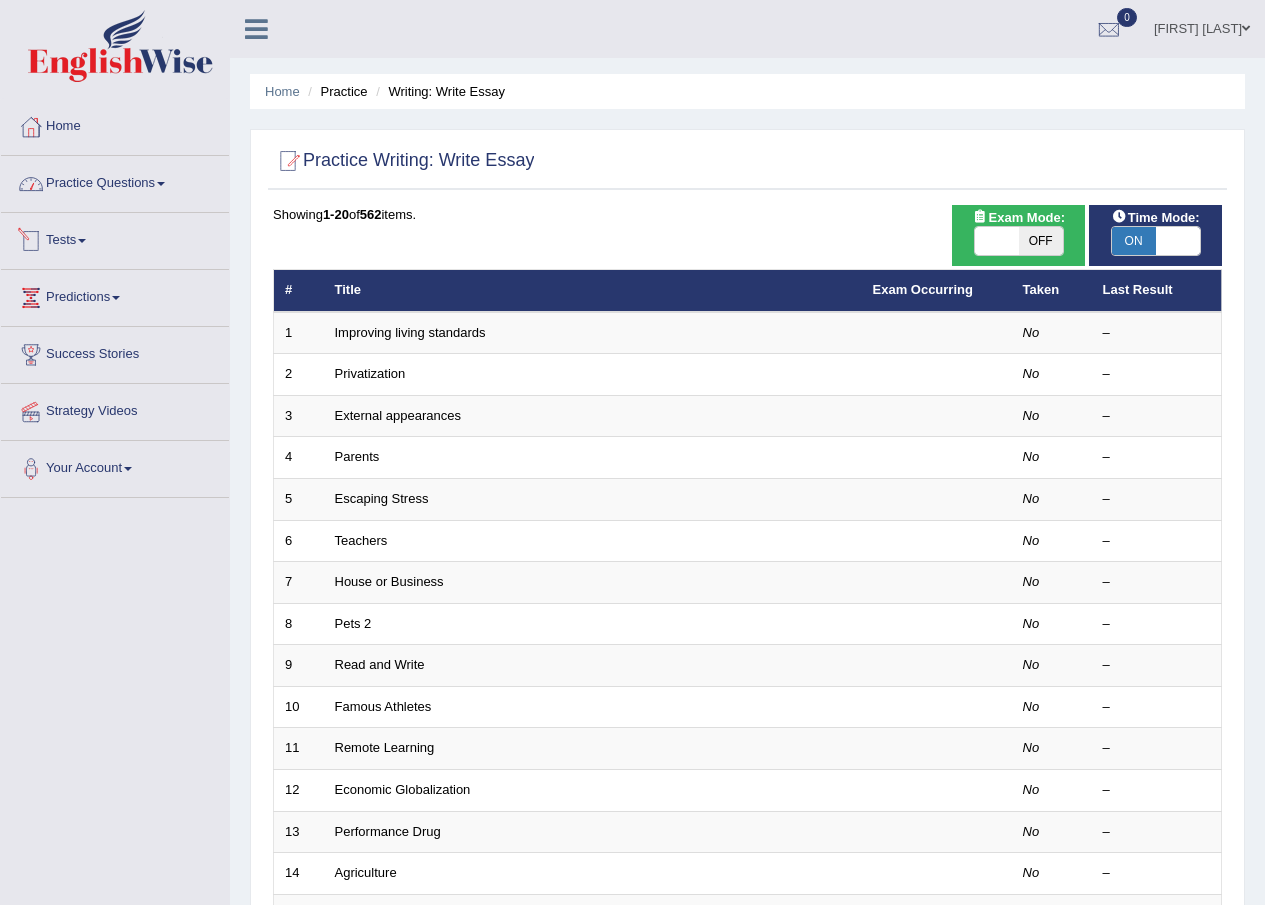click at bounding box center (161, 184) 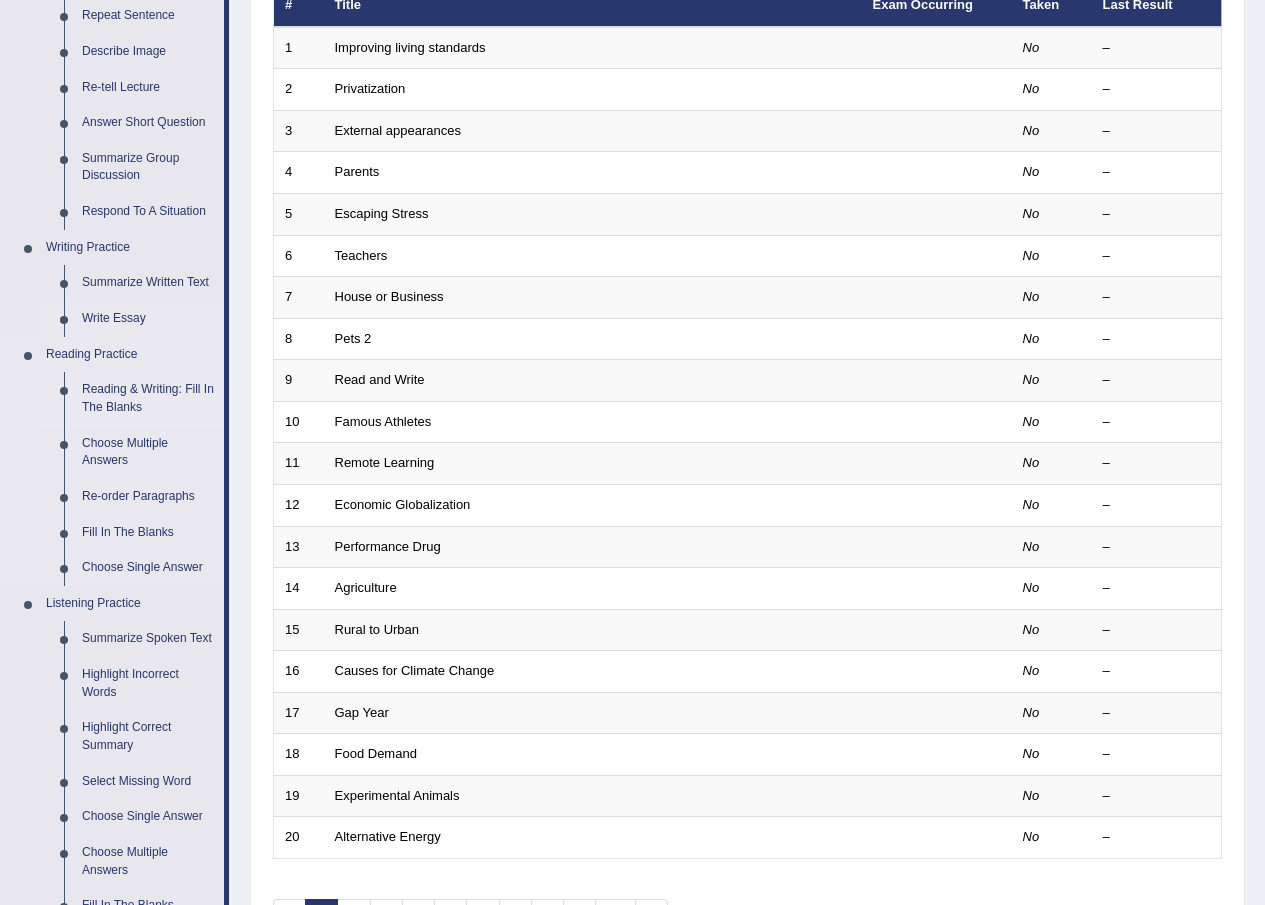 scroll, scrollTop: 100, scrollLeft: 0, axis: vertical 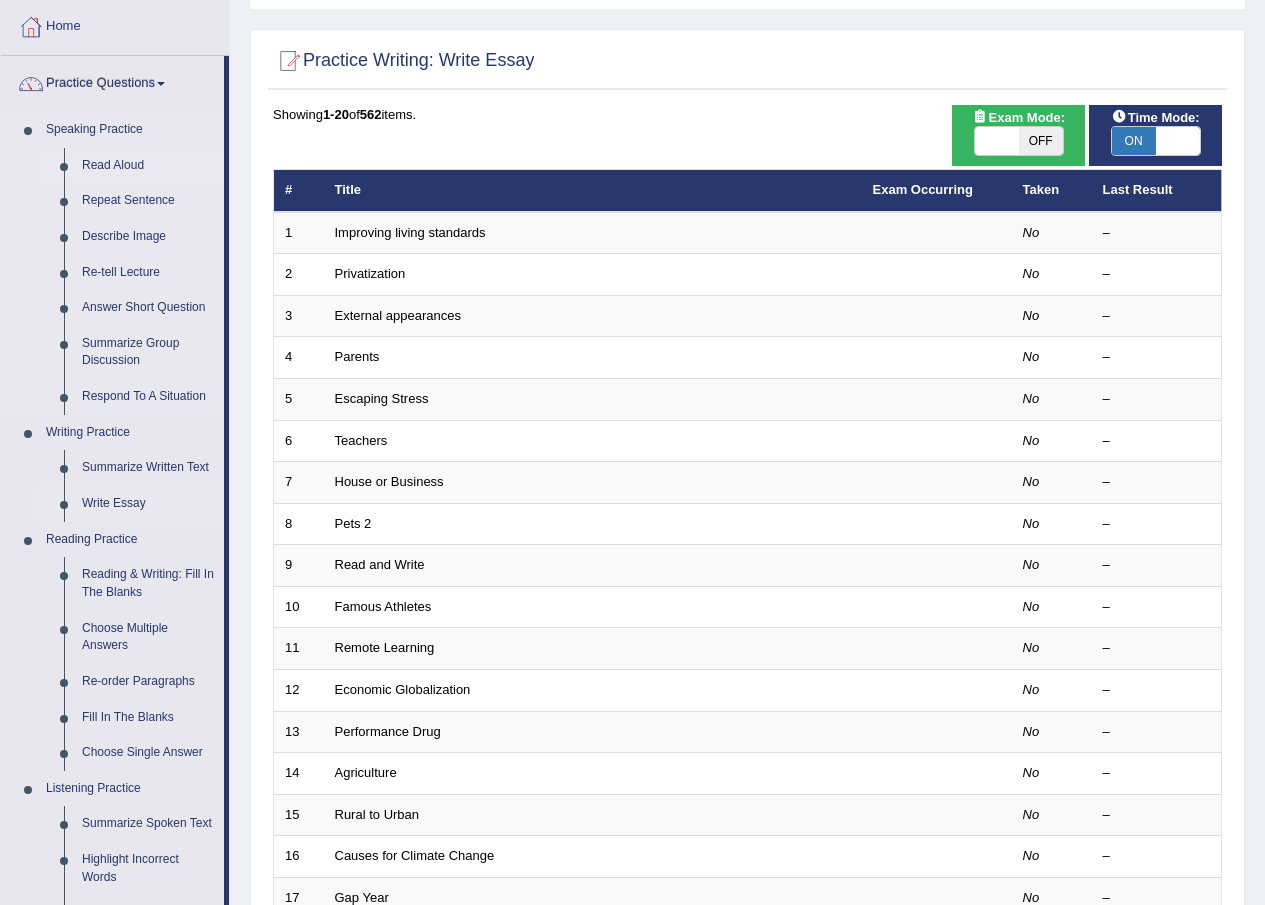 click on "Read Aloud" at bounding box center (148, 166) 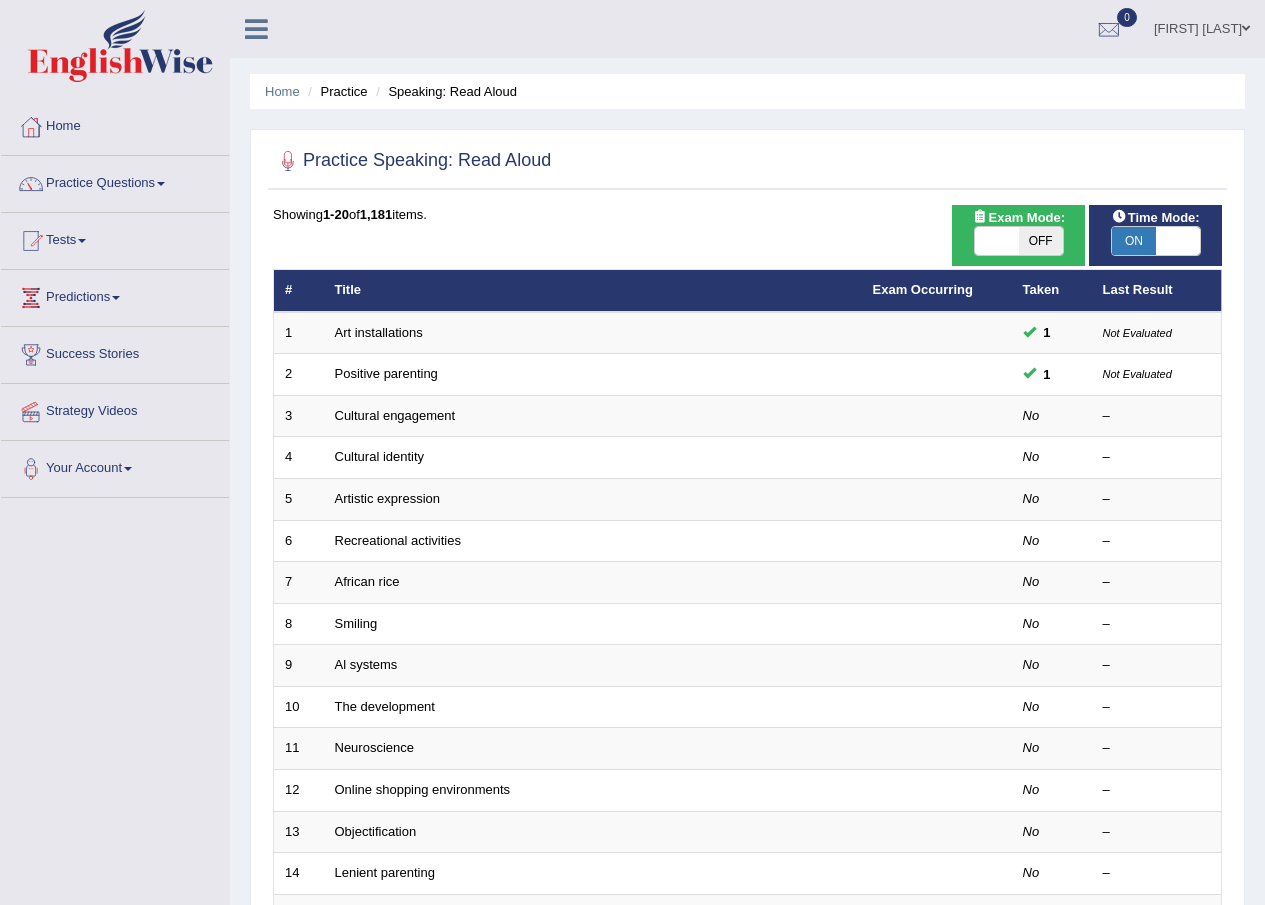 scroll, scrollTop: 0, scrollLeft: 0, axis: both 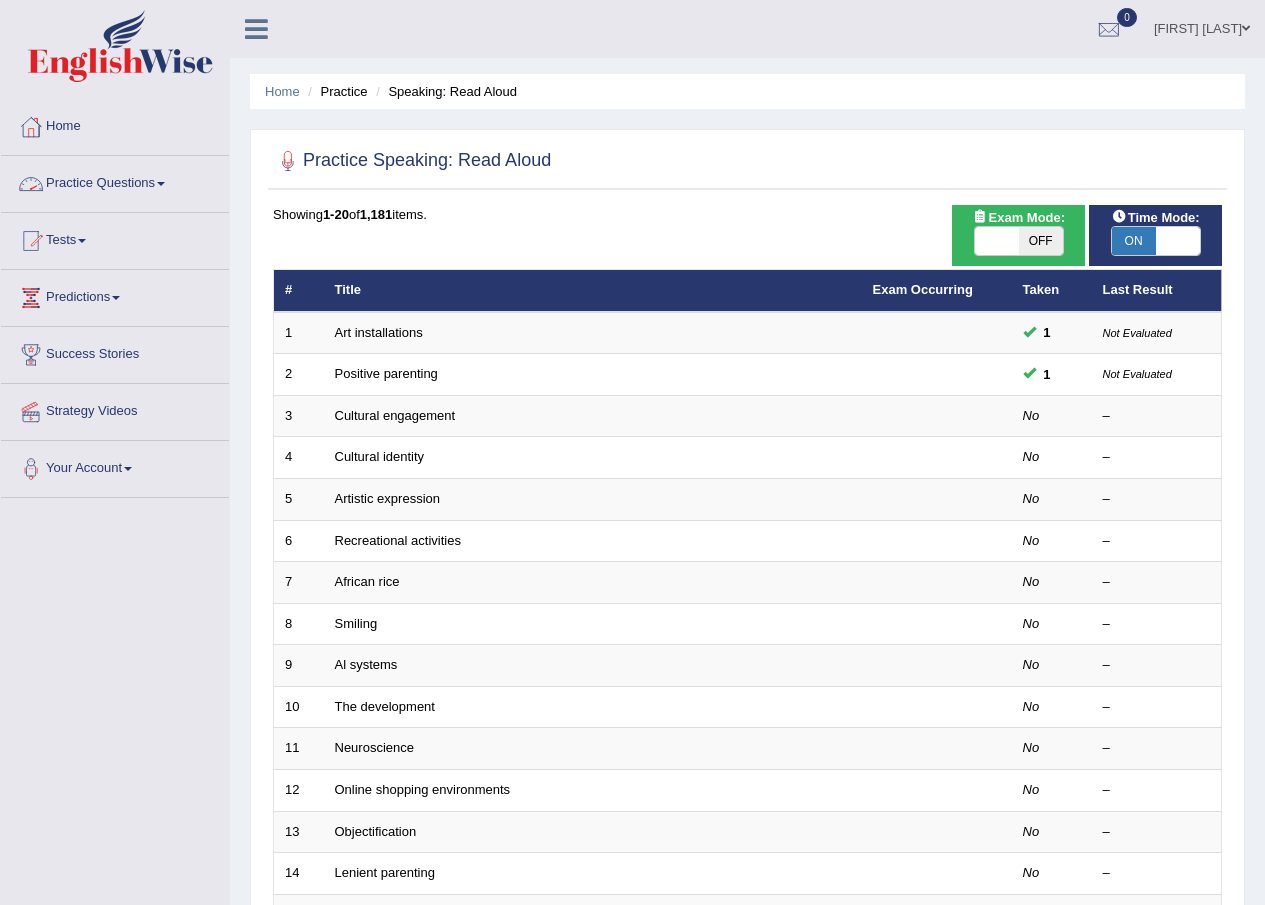 click on "Practice Questions" at bounding box center [115, 181] 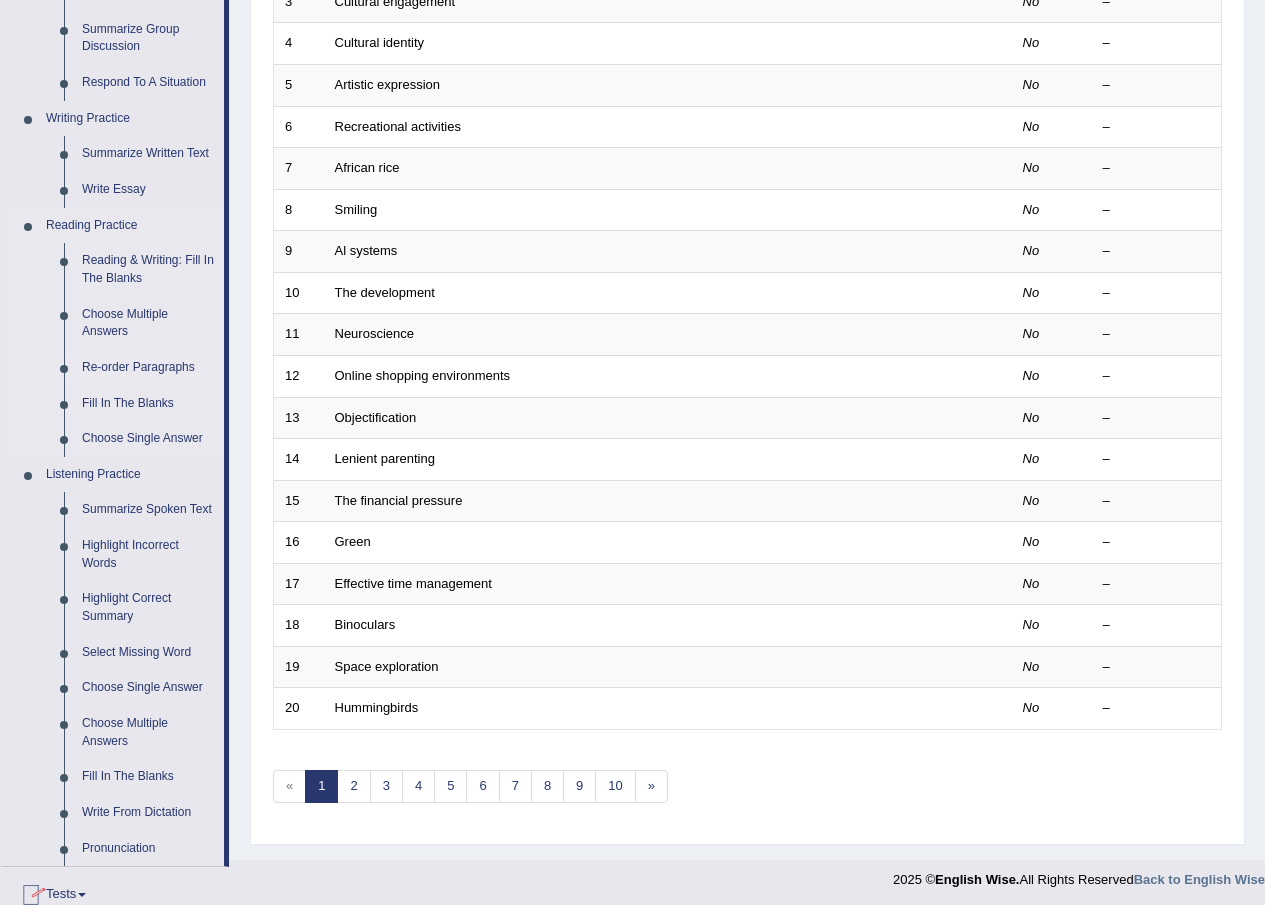 scroll, scrollTop: 300, scrollLeft: 0, axis: vertical 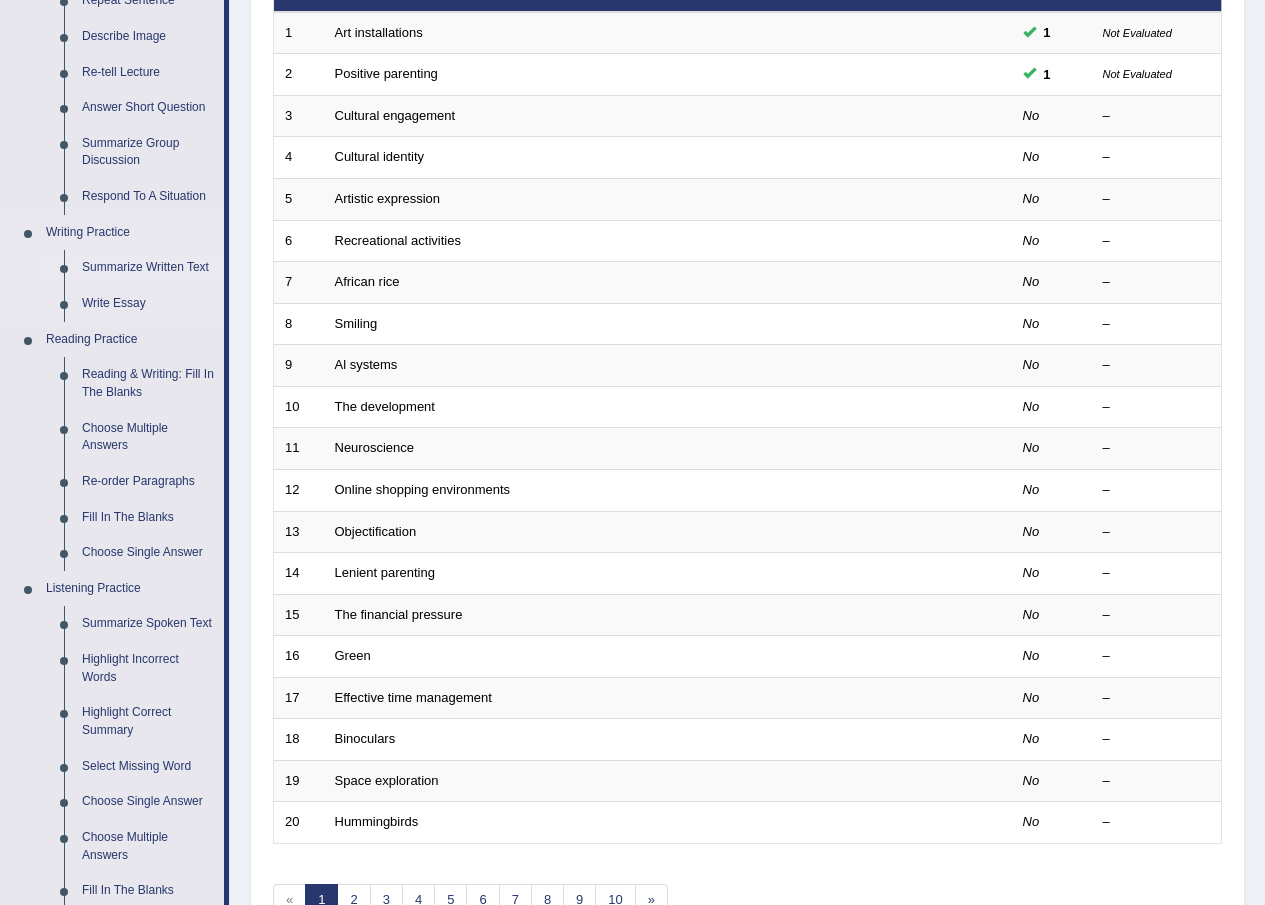 click on "Summarize Written Text" at bounding box center (148, 268) 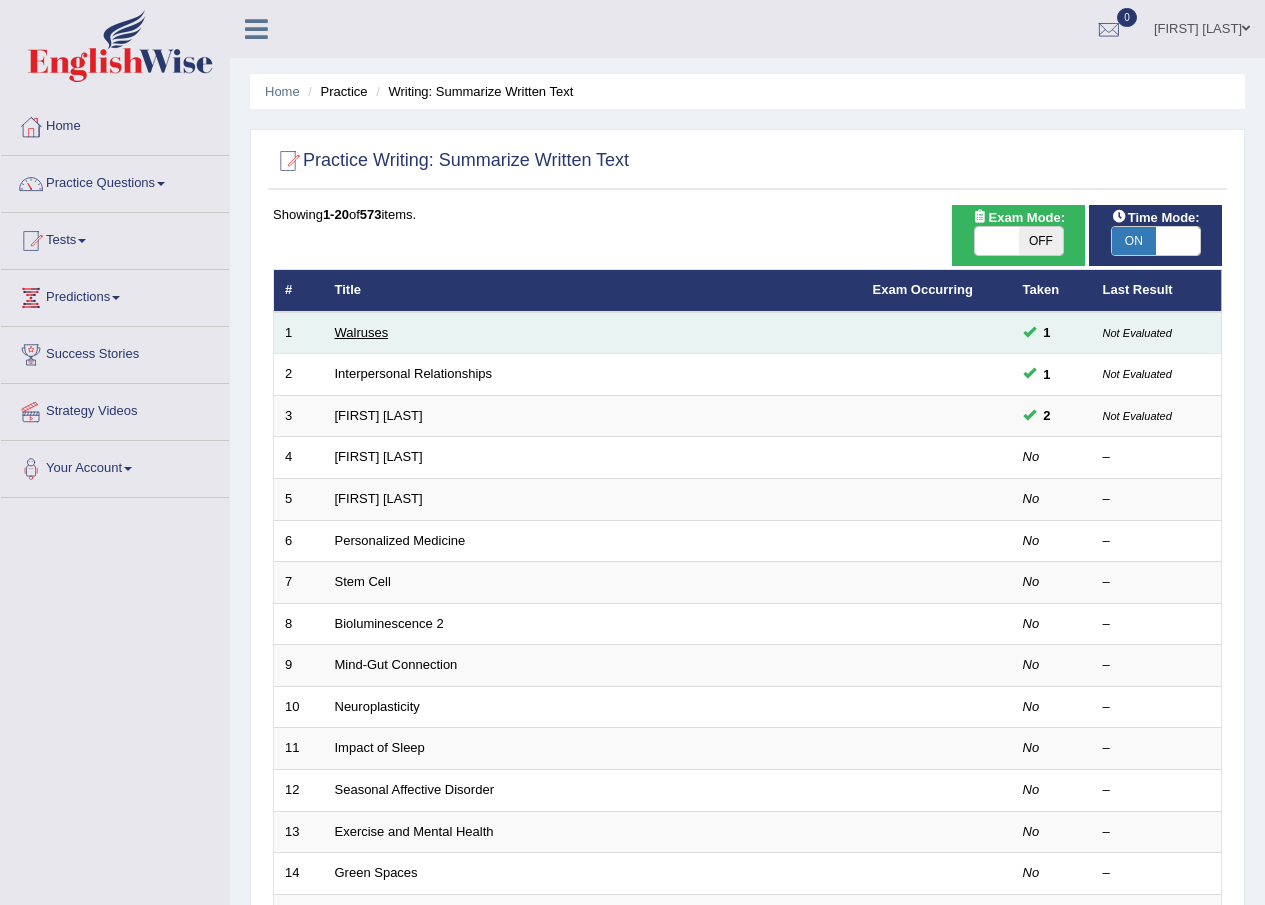 scroll, scrollTop: 0, scrollLeft: 0, axis: both 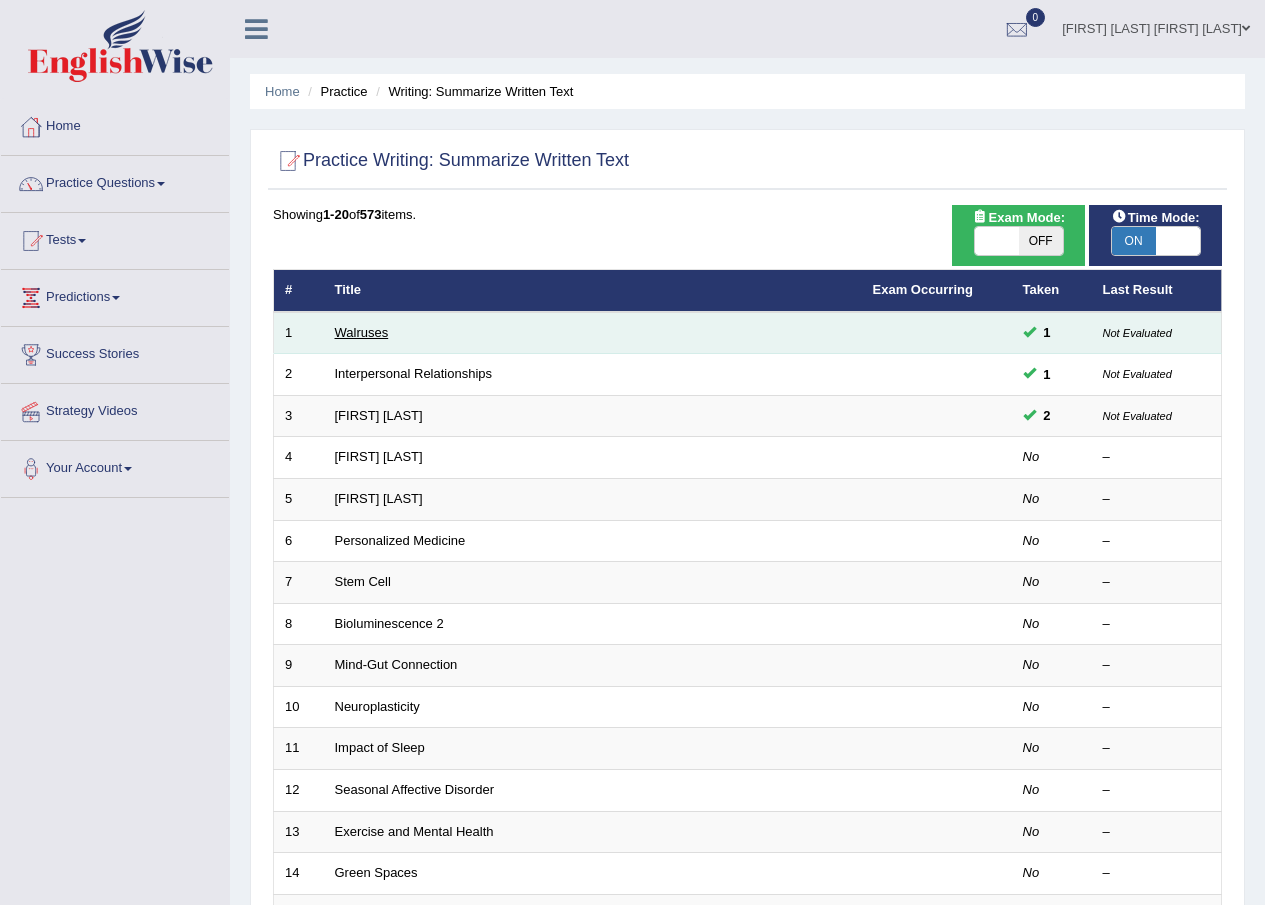 click on "Walruses" at bounding box center [362, 332] 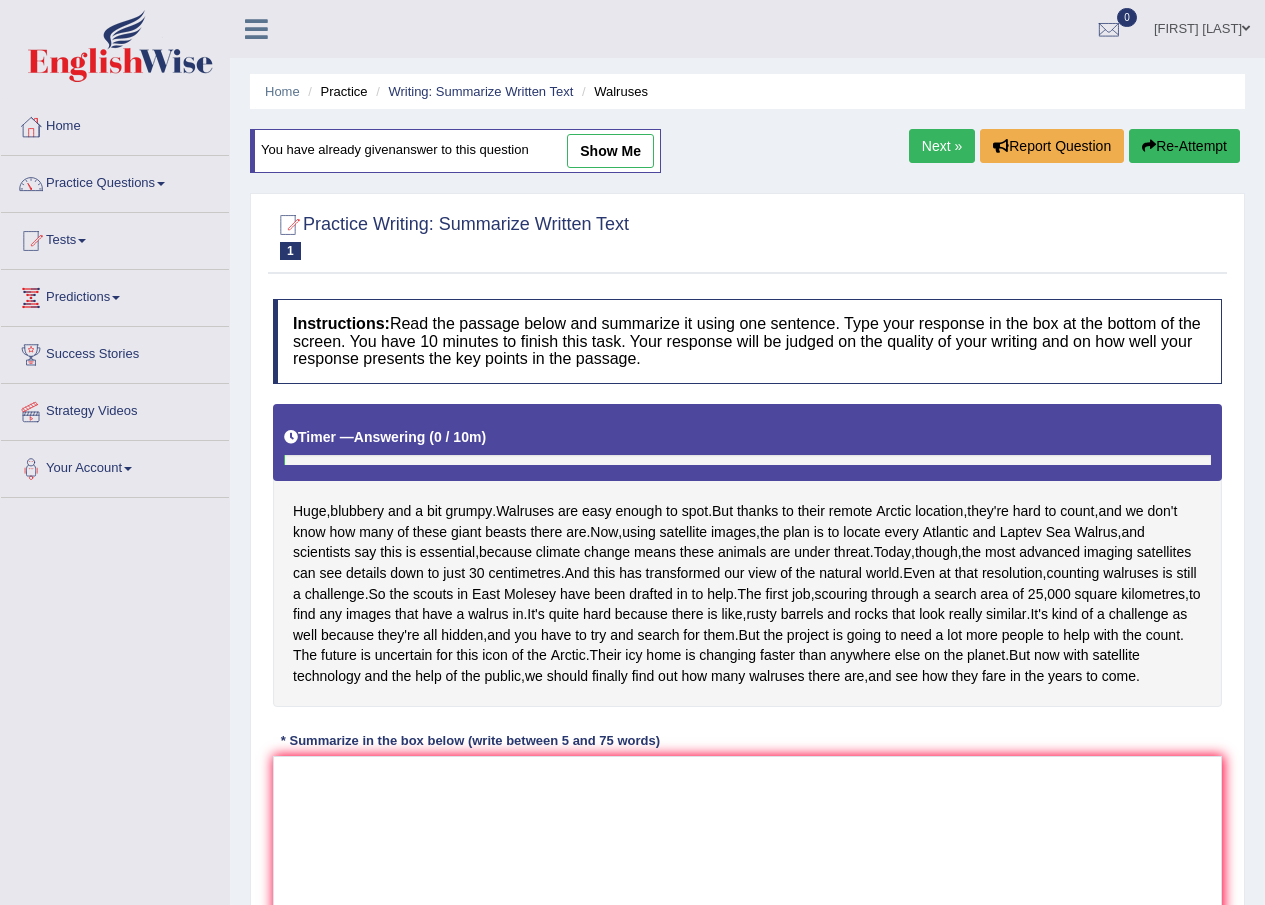 scroll, scrollTop: 0, scrollLeft: 0, axis: both 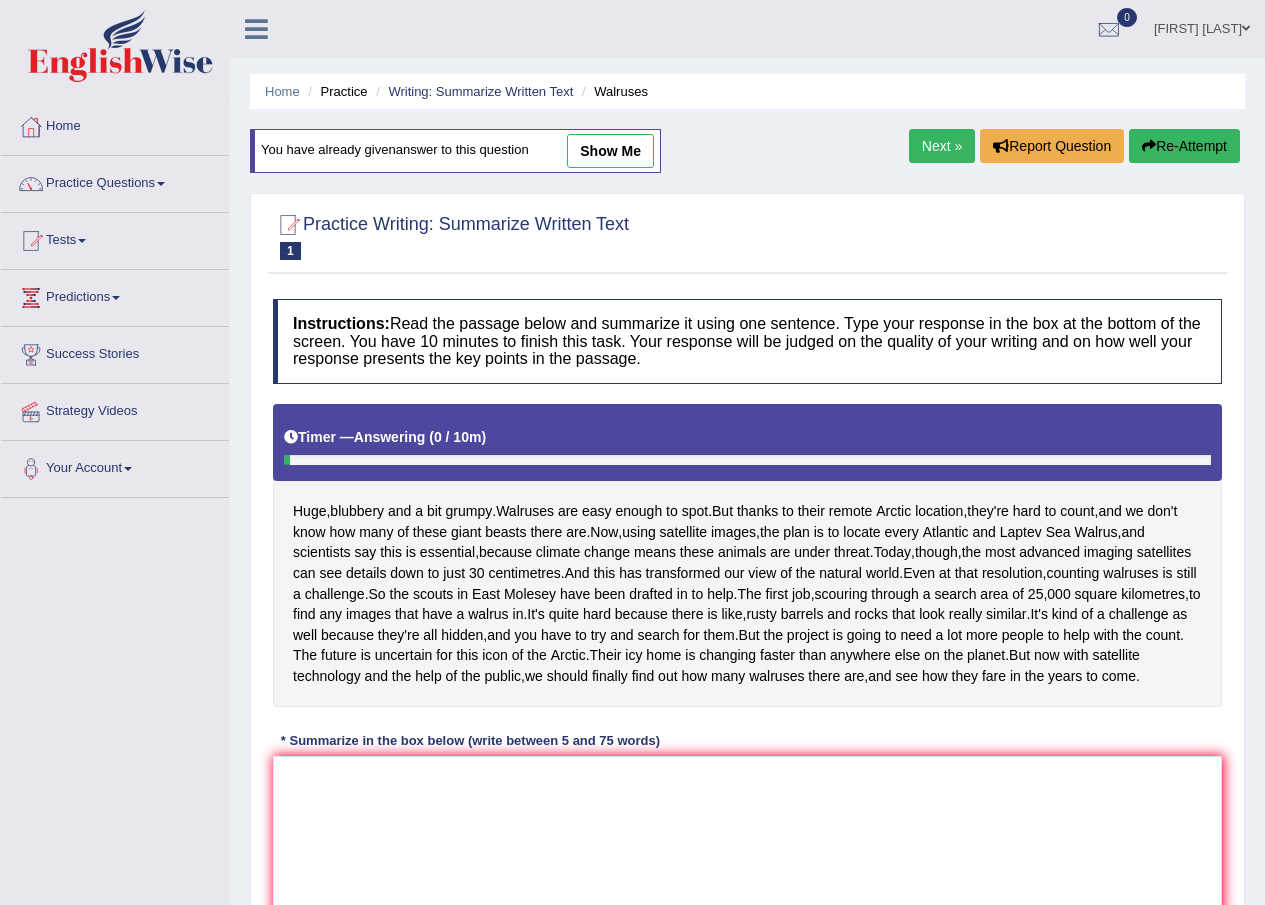 click on "show me" at bounding box center [610, 151] 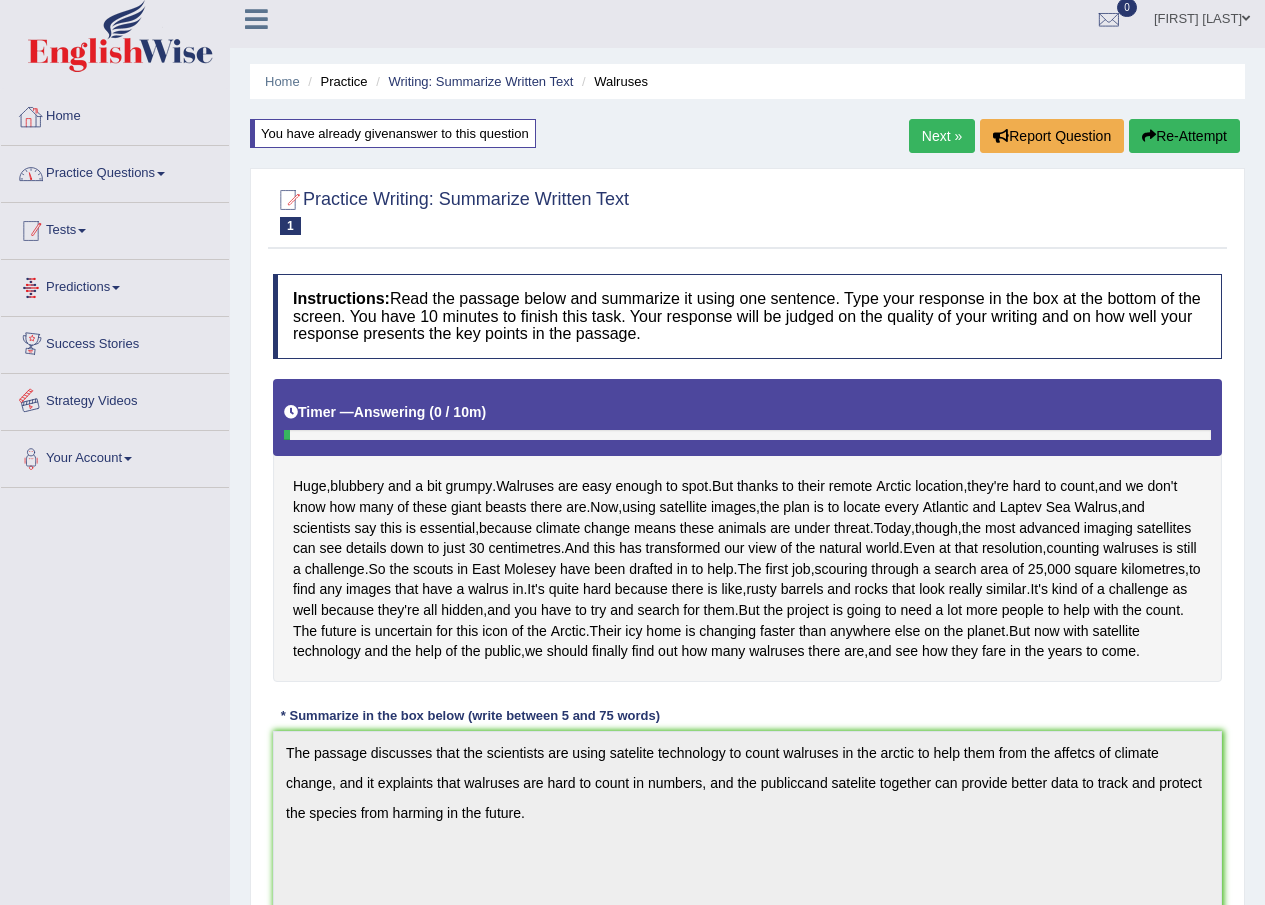 scroll, scrollTop: 0, scrollLeft: 0, axis: both 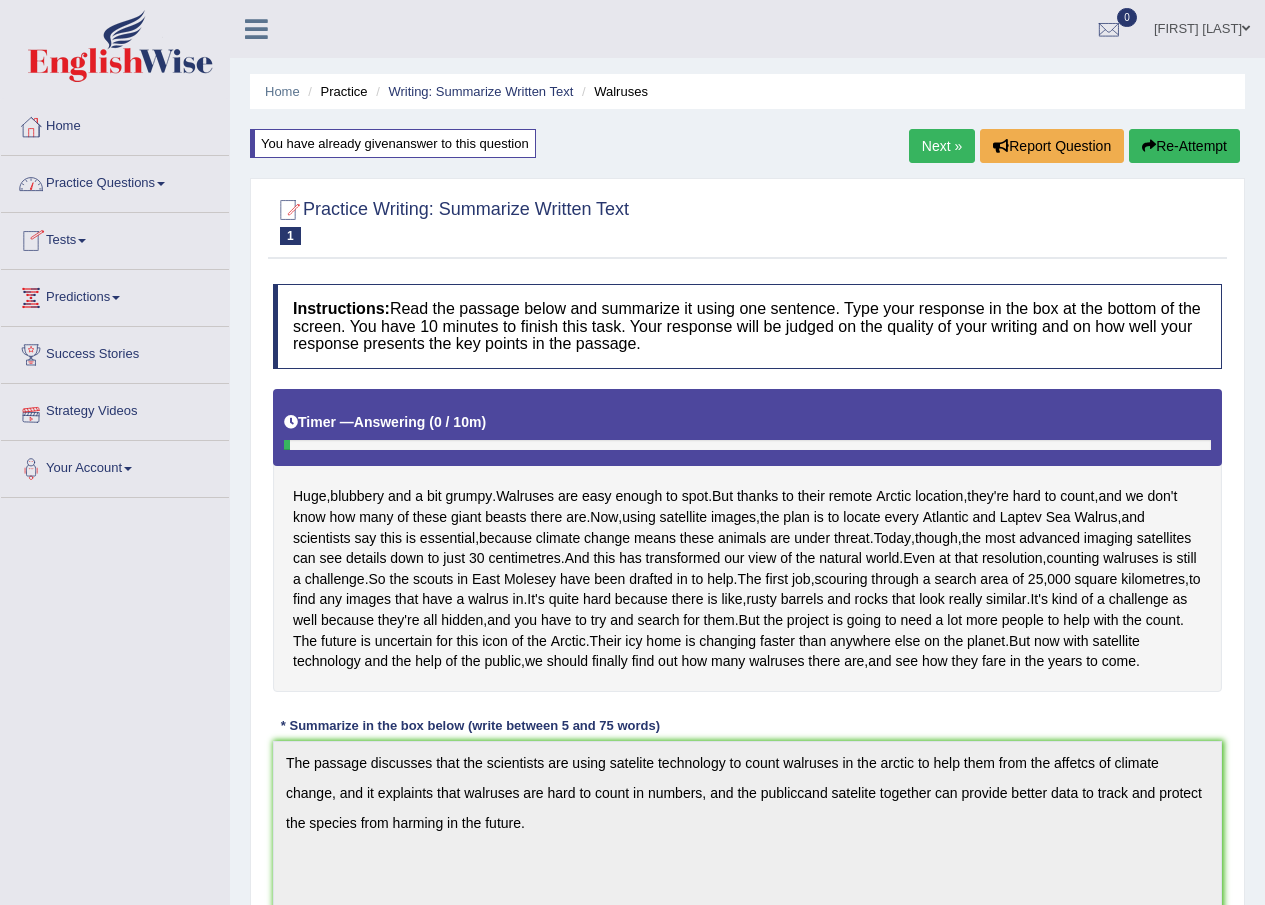 click on "Practice Questions" at bounding box center (115, 181) 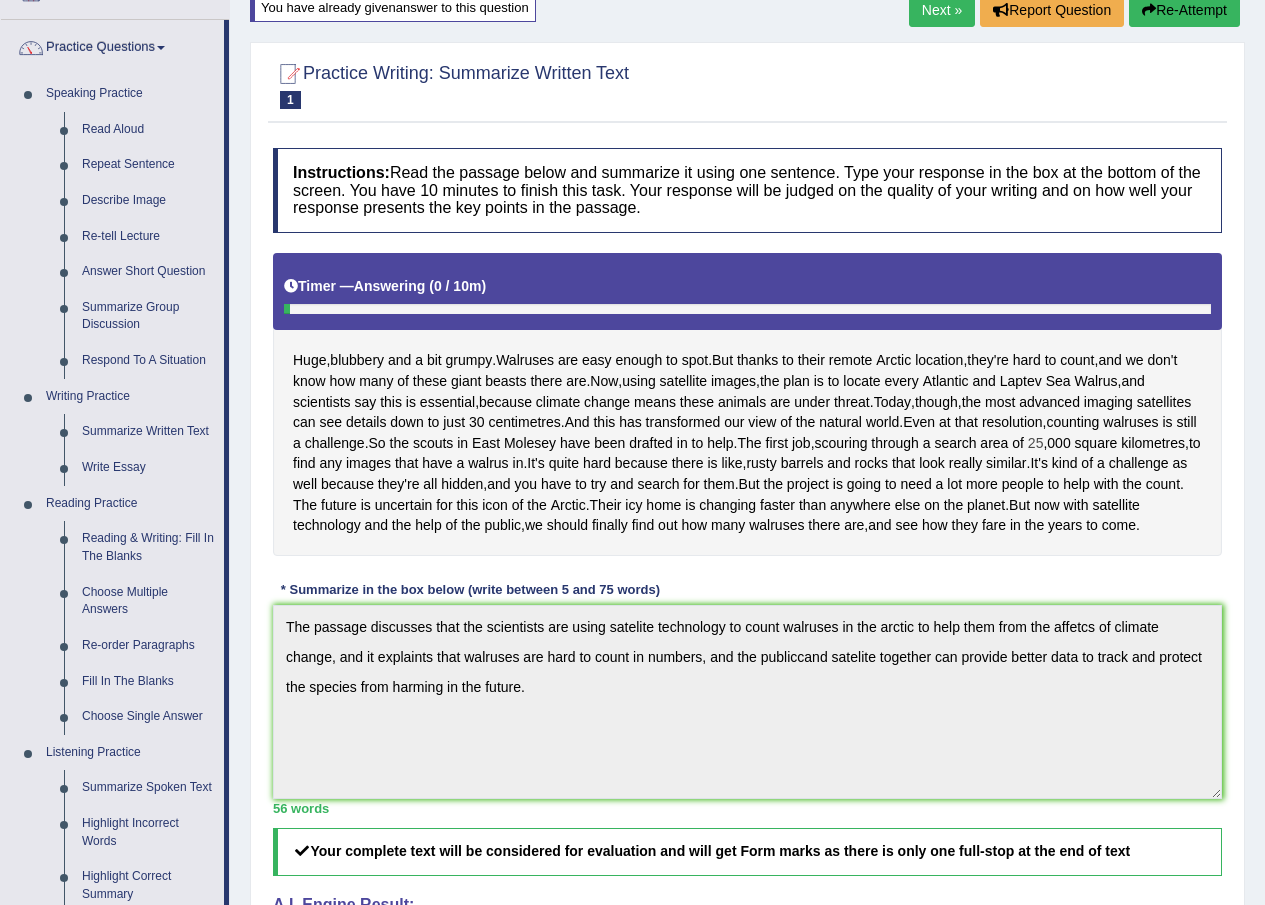 scroll, scrollTop: 100, scrollLeft: 0, axis: vertical 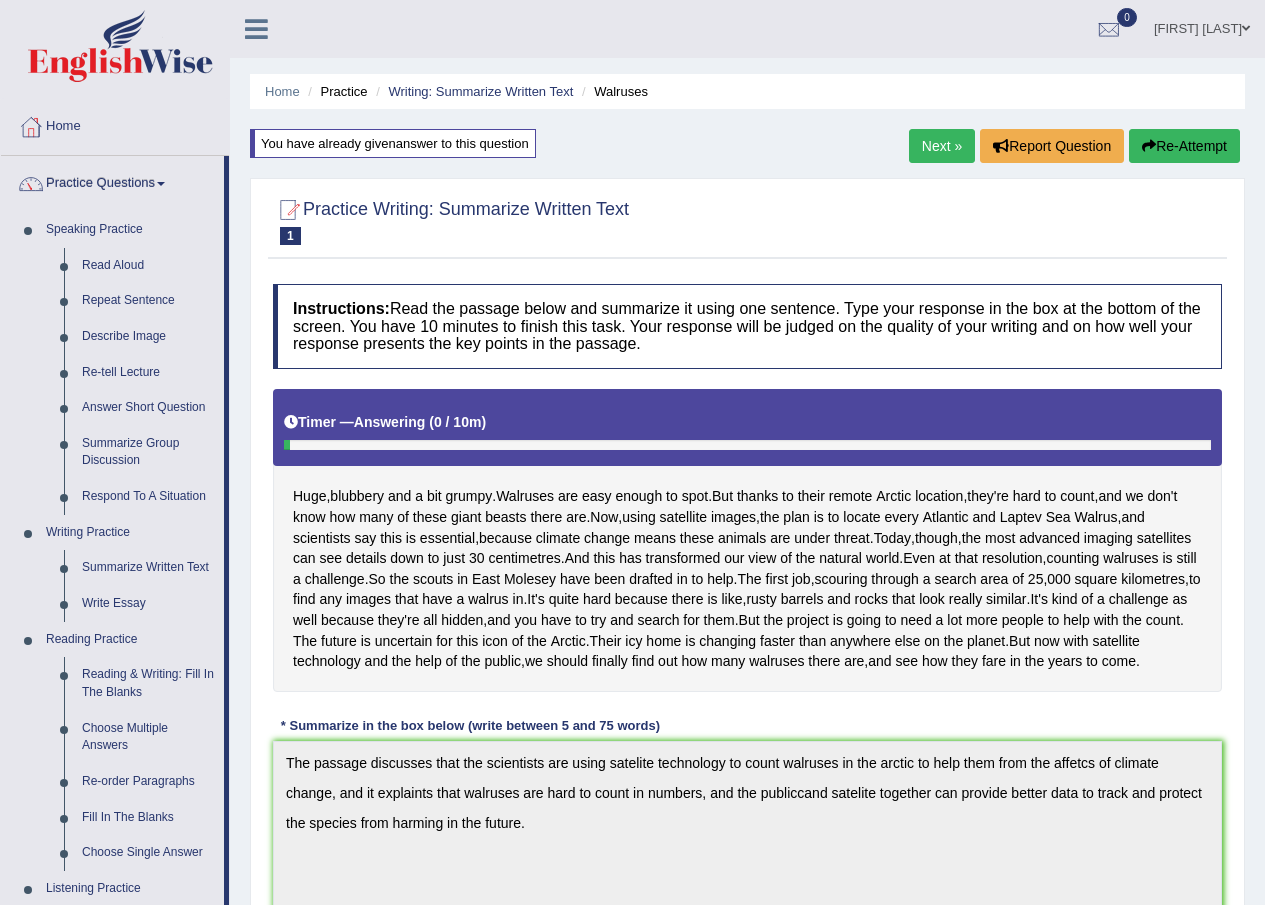 click on "Next »" at bounding box center [942, 146] 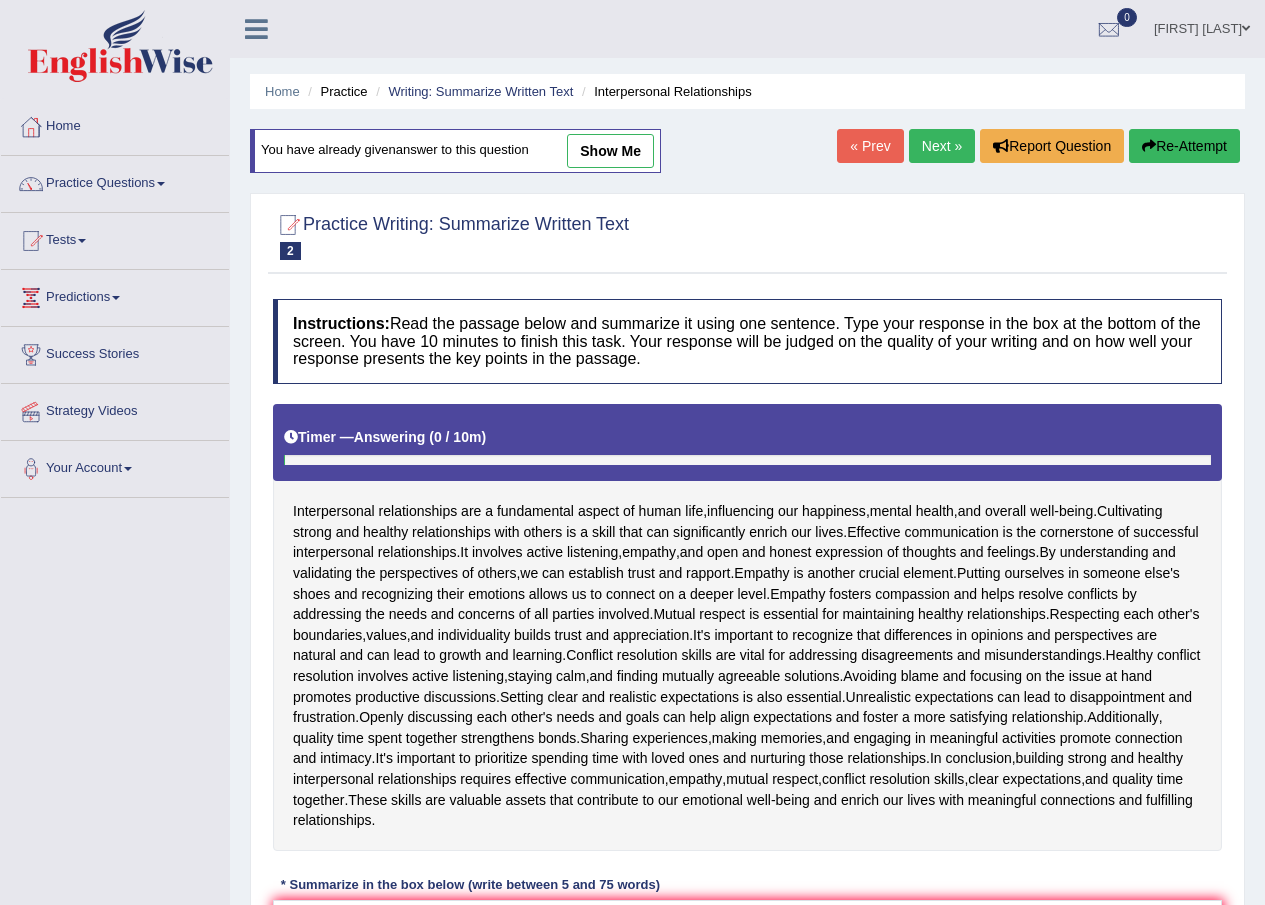 scroll, scrollTop: 0, scrollLeft: 0, axis: both 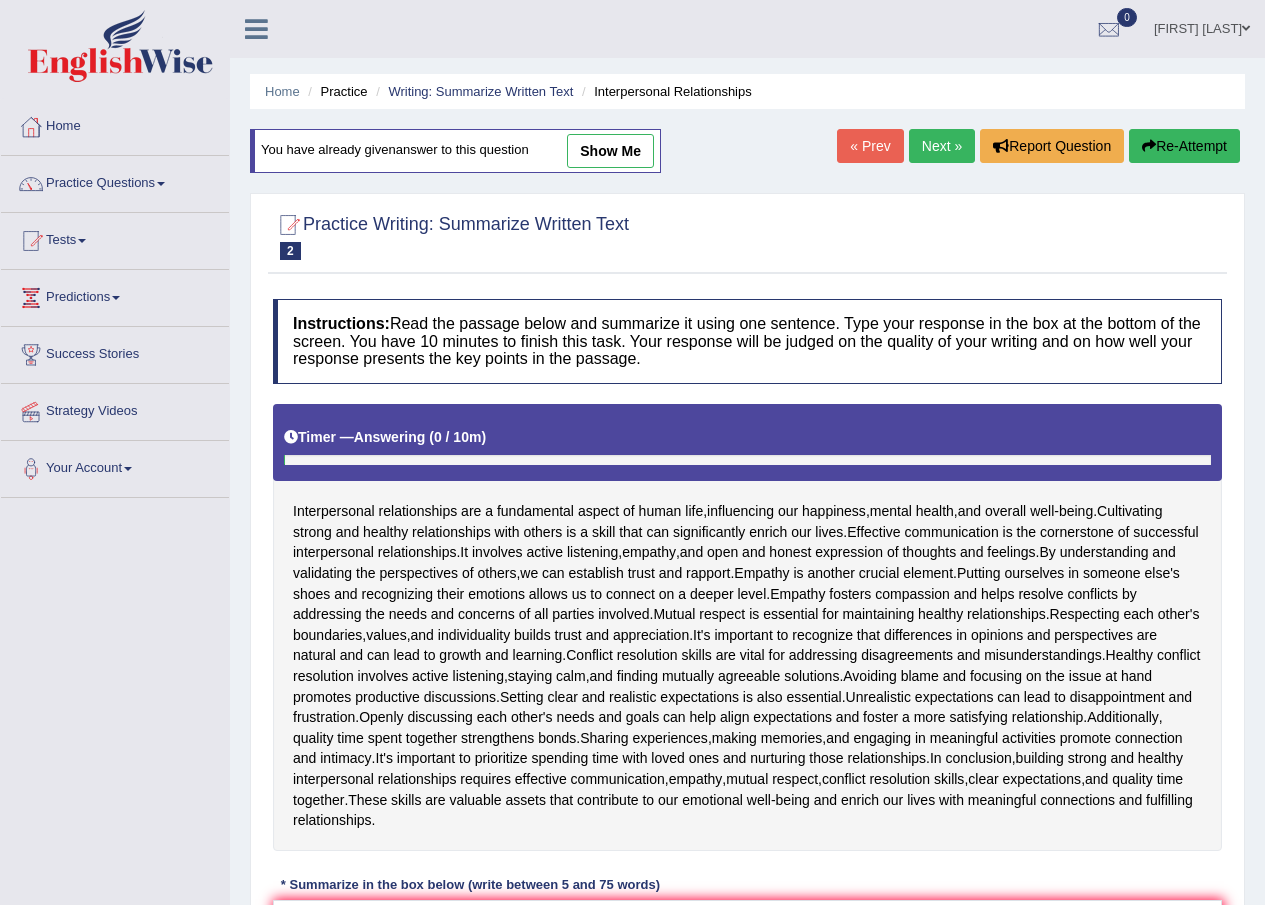 click on "show me" at bounding box center [610, 151] 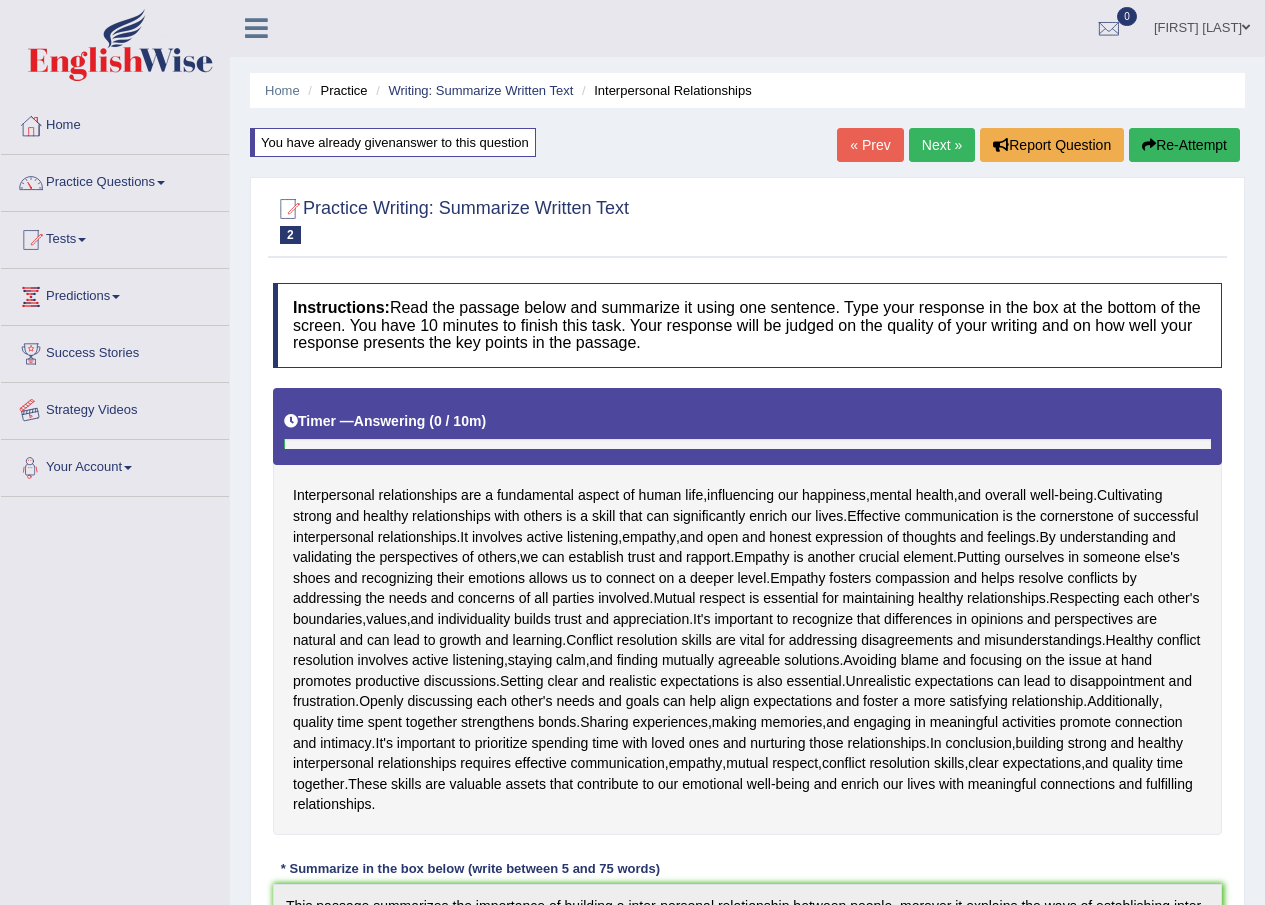 scroll, scrollTop: 0, scrollLeft: 0, axis: both 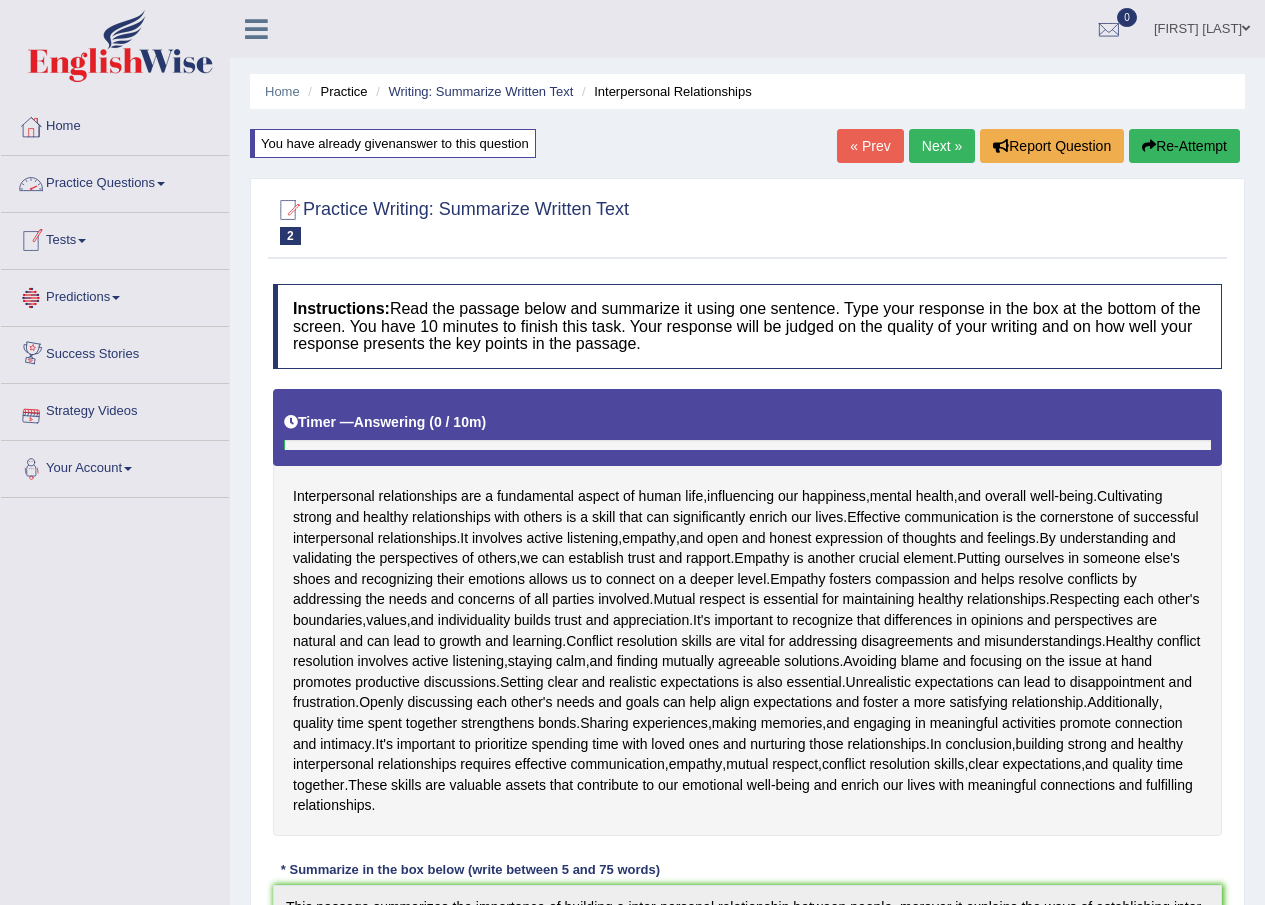 click on "Practice Questions" at bounding box center (115, 181) 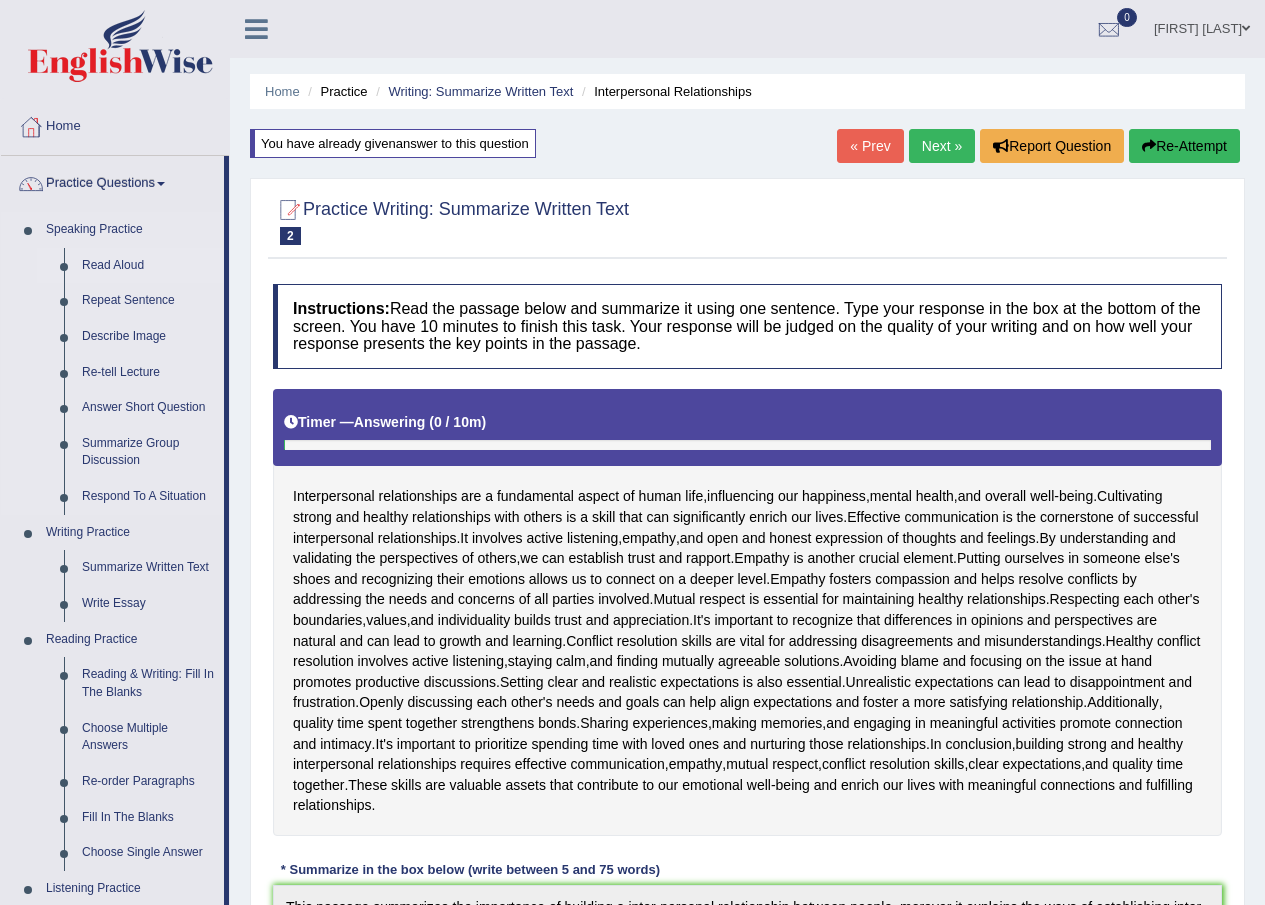 click on "Read Aloud" at bounding box center [148, 266] 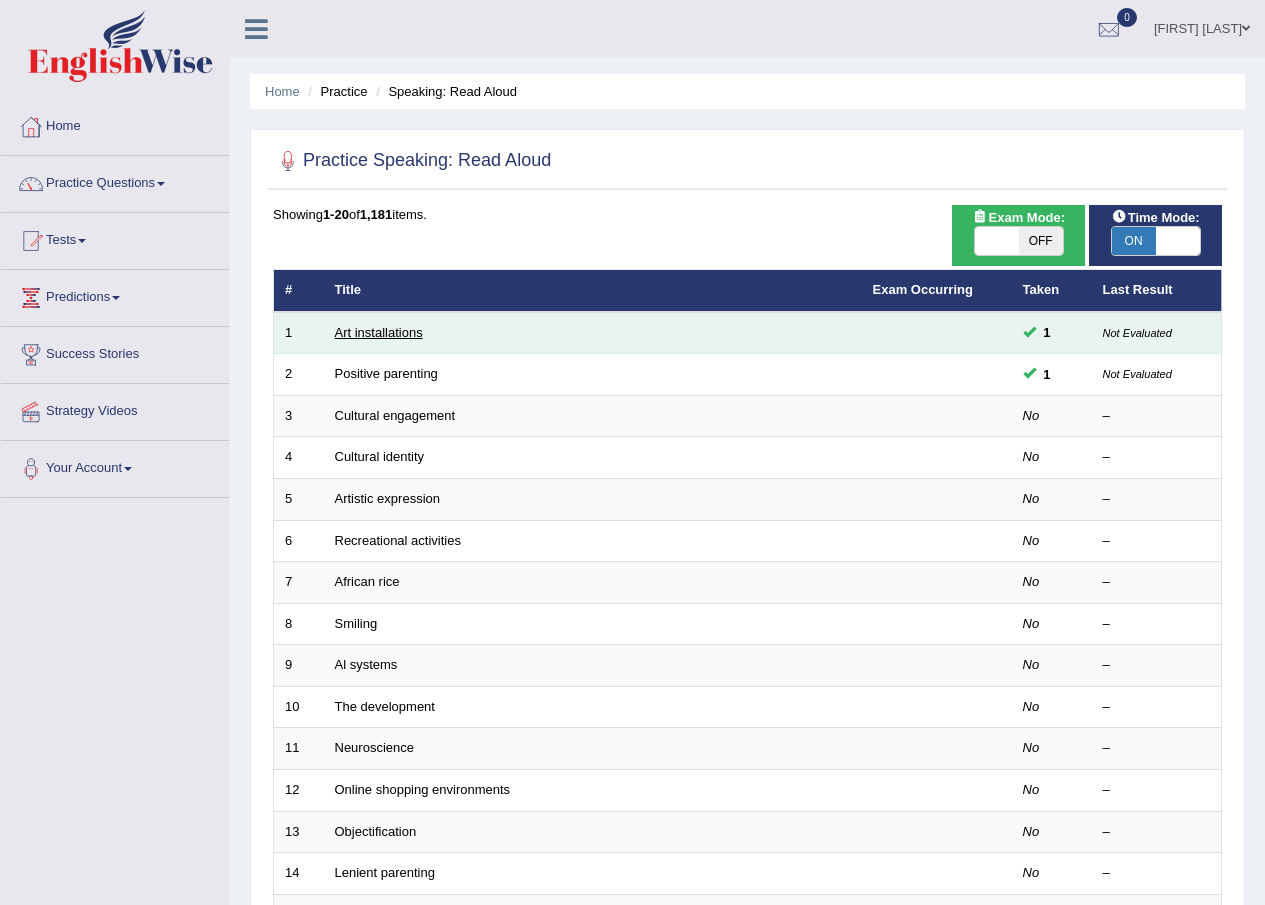 scroll, scrollTop: 0, scrollLeft: 0, axis: both 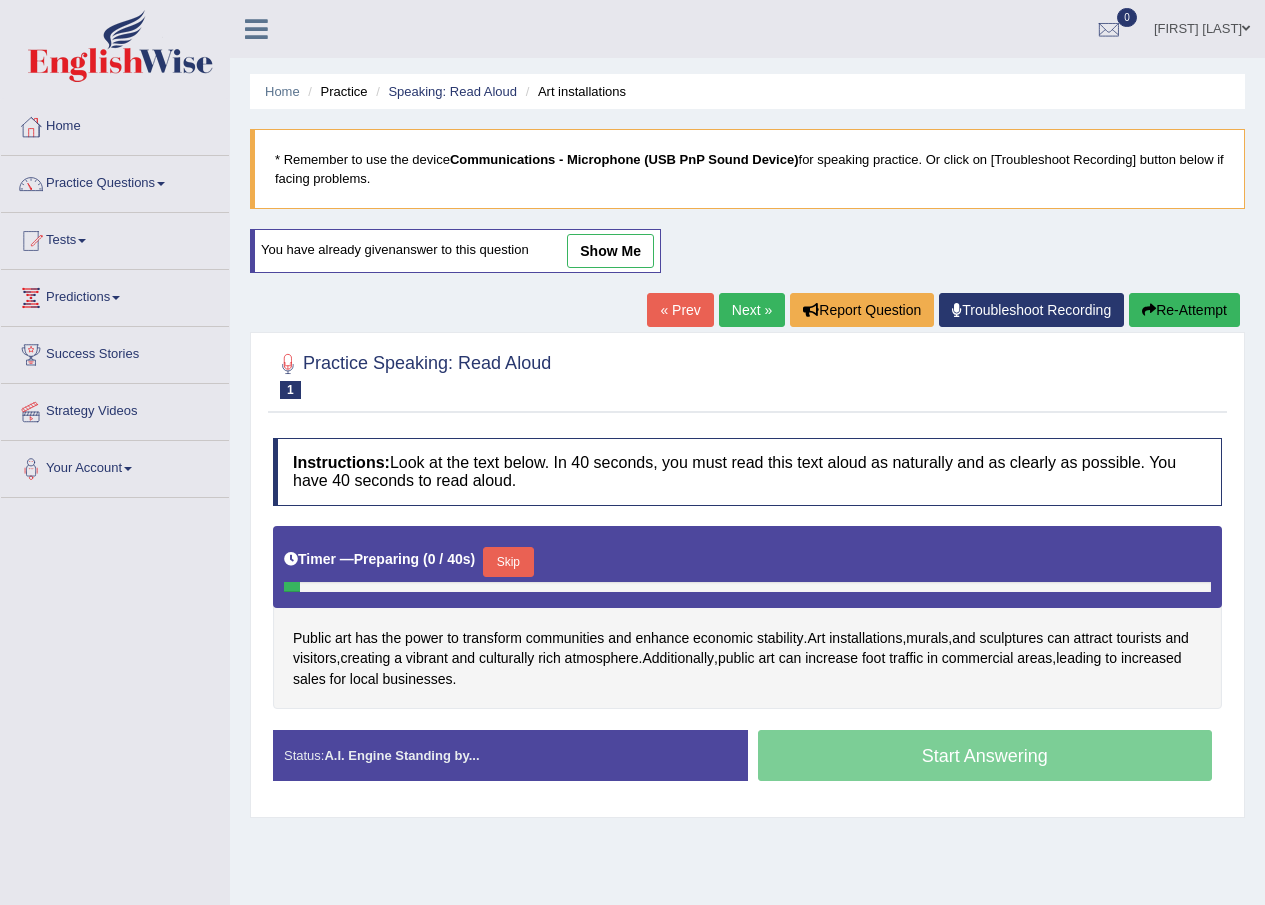 click on "show me" at bounding box center [610, 251] 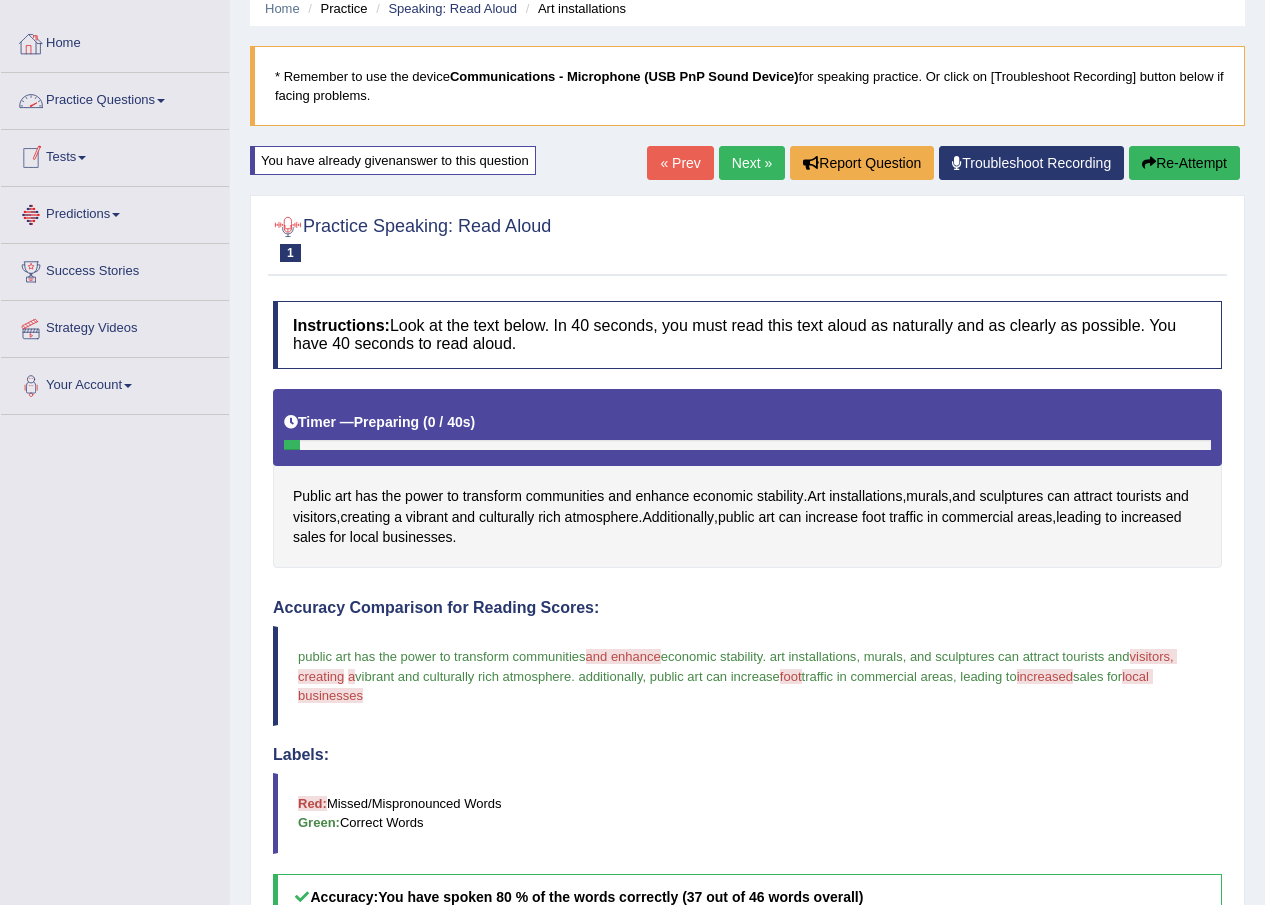 scroll, scrollTop: 0, scrollLeft: 0, axis: both 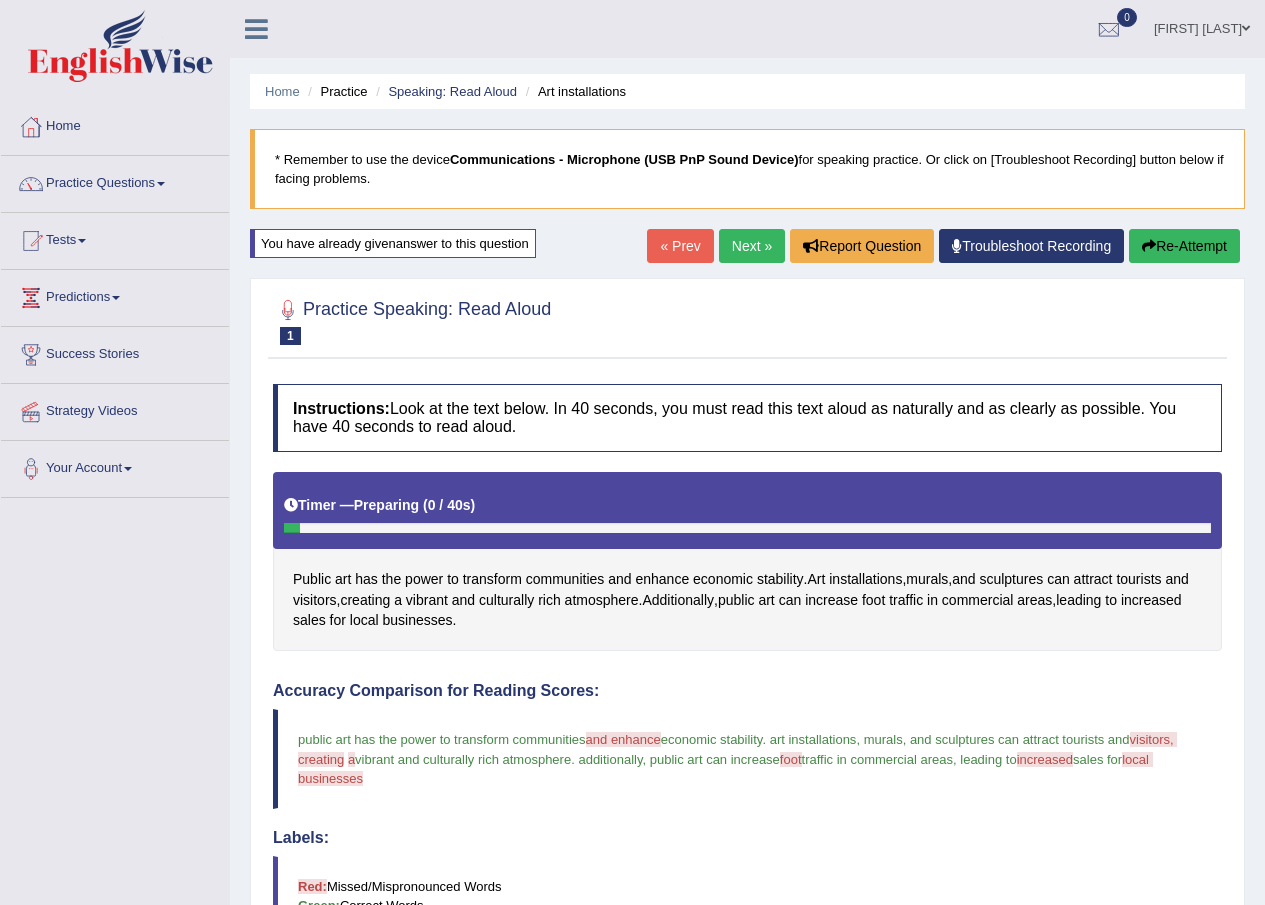 click on "Practice Questions" at bounding box center (115, 181) 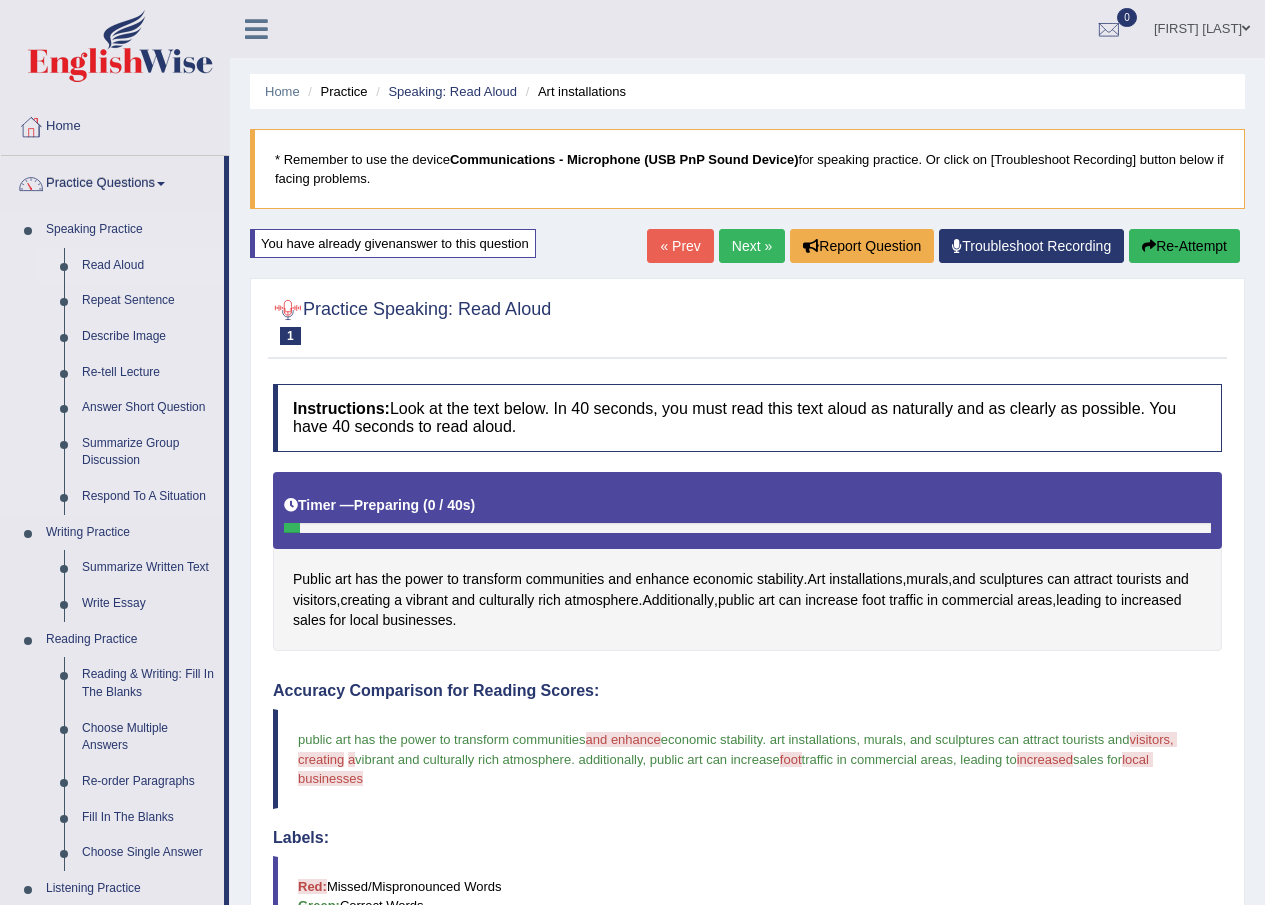 click on "Read Aloud" at bounding box center [148, 266] 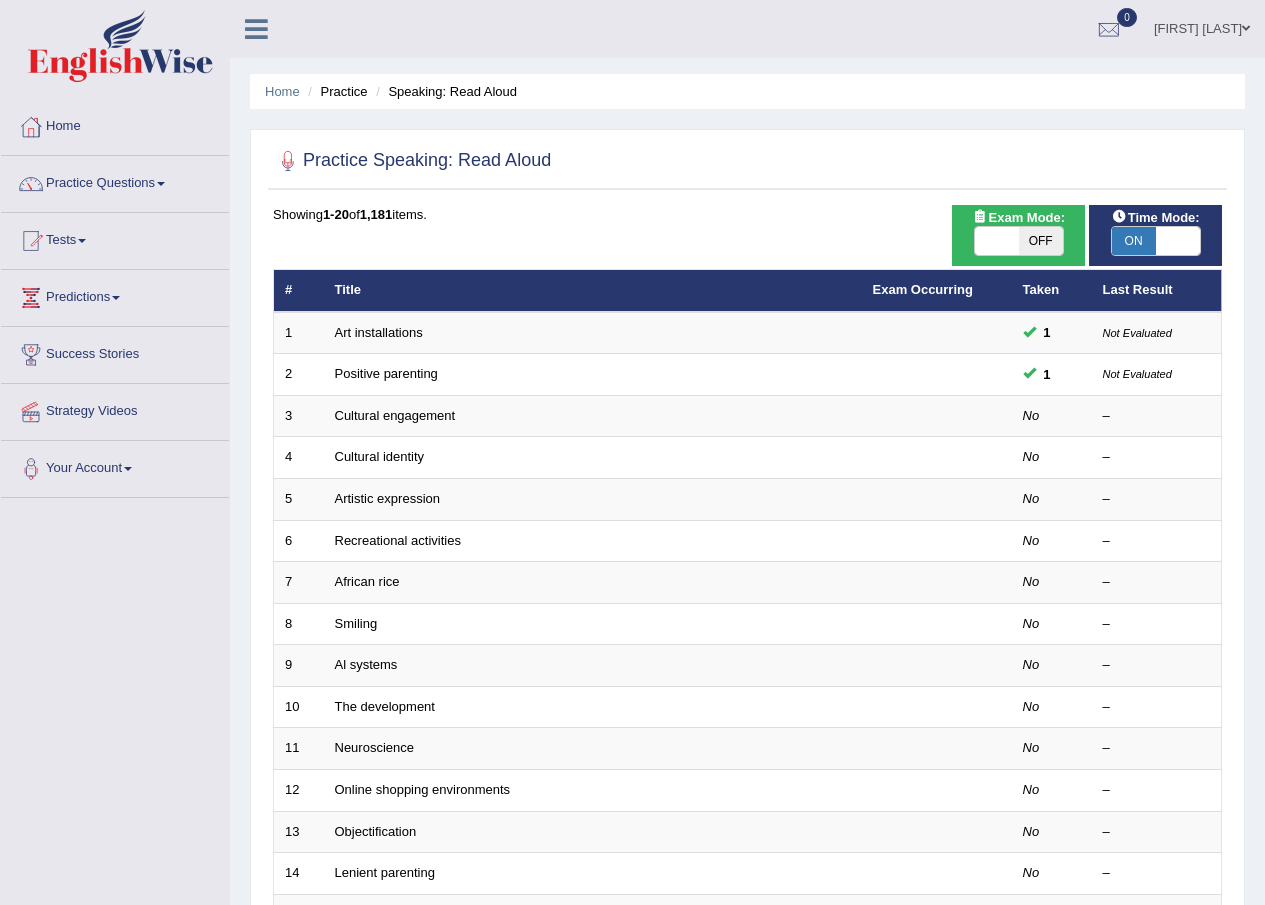 scroll, scrollTop: 0, scrollLeft: 0, axis: both 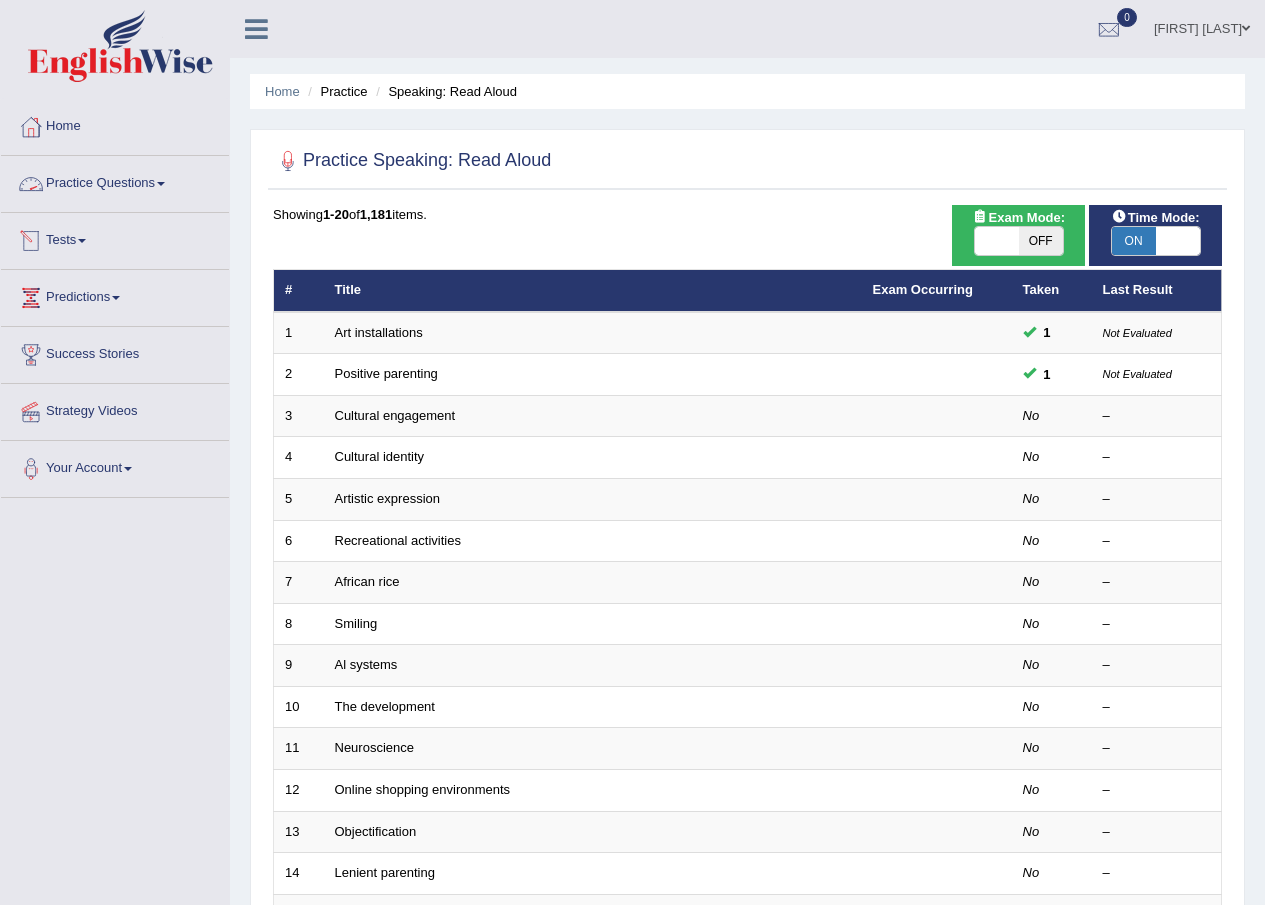 click on "Practice Questions" at bounding box center [115, 181] 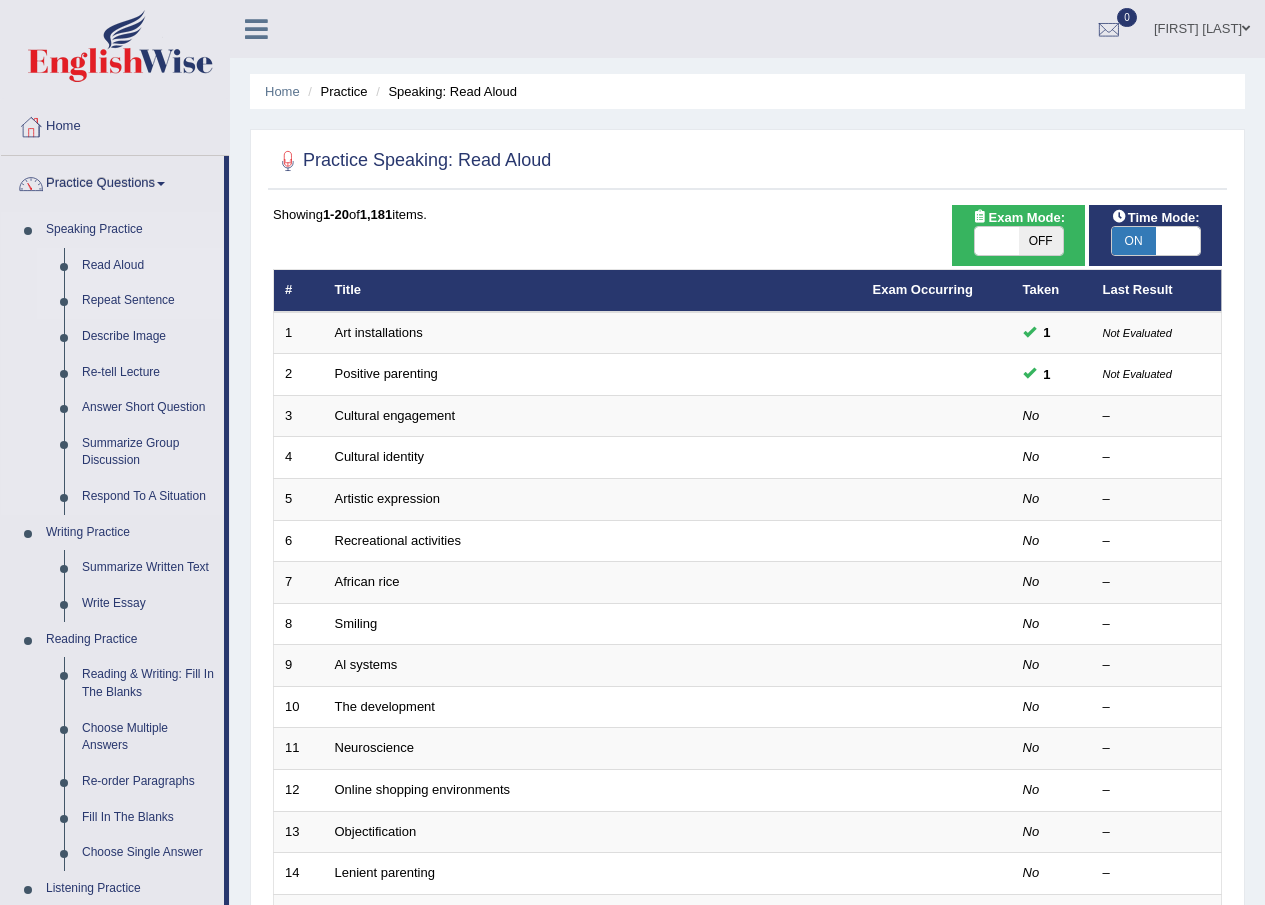 click on "Repeat Sentence" at bounding box center (148, 301) 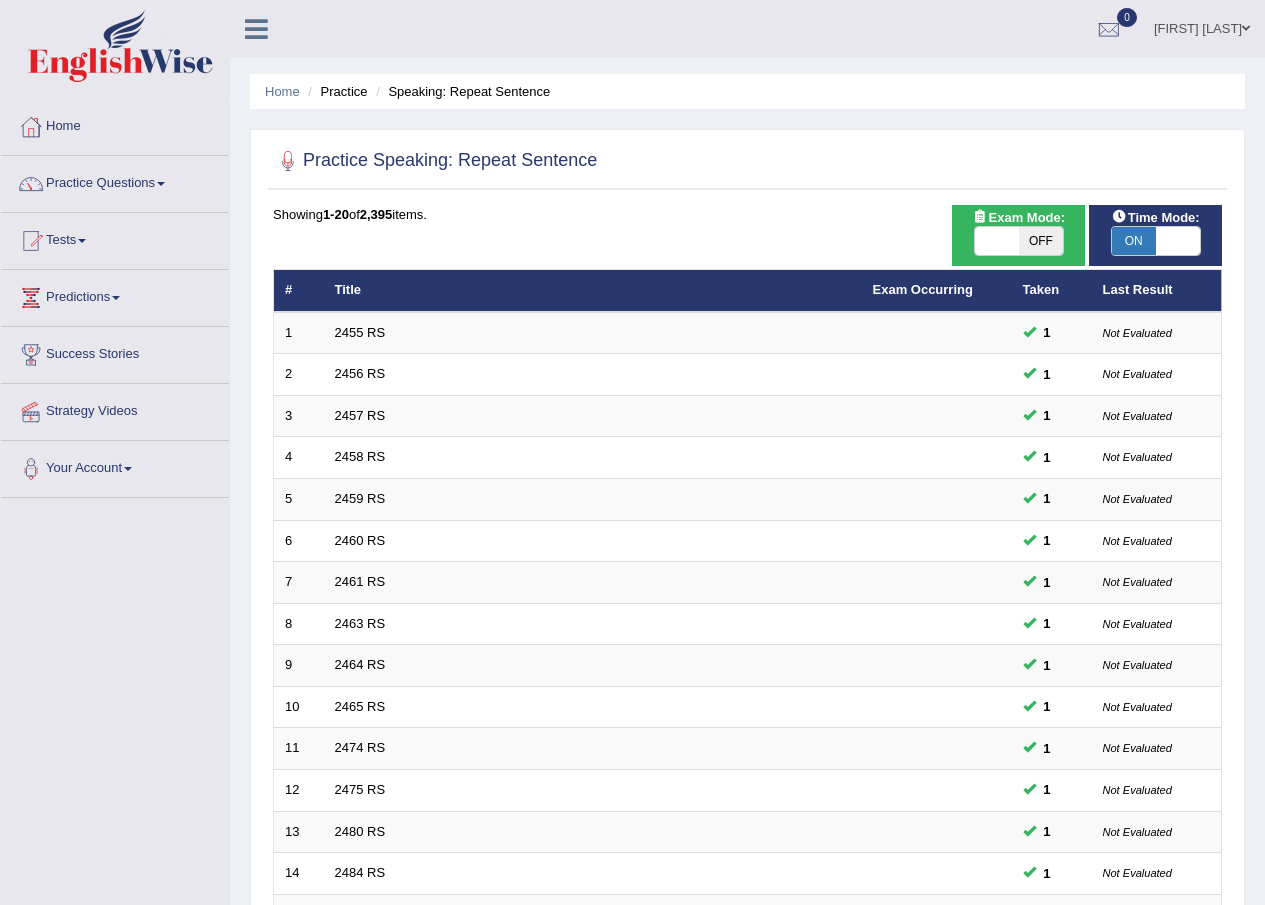 scroll, scrollTop: 0, scrollLeft: 0, axis: both 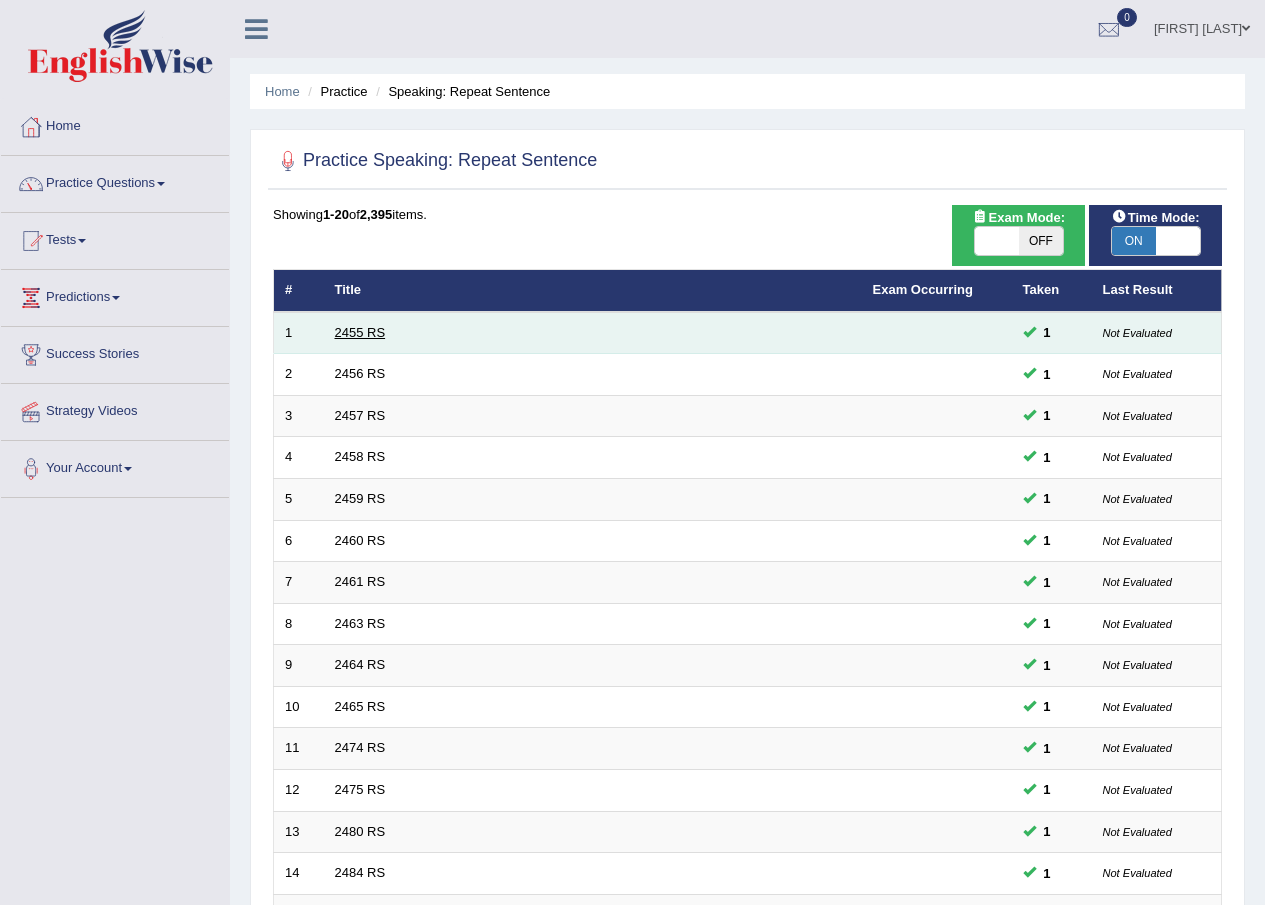 click on "2455 RS" at bounding box center [360, 332] 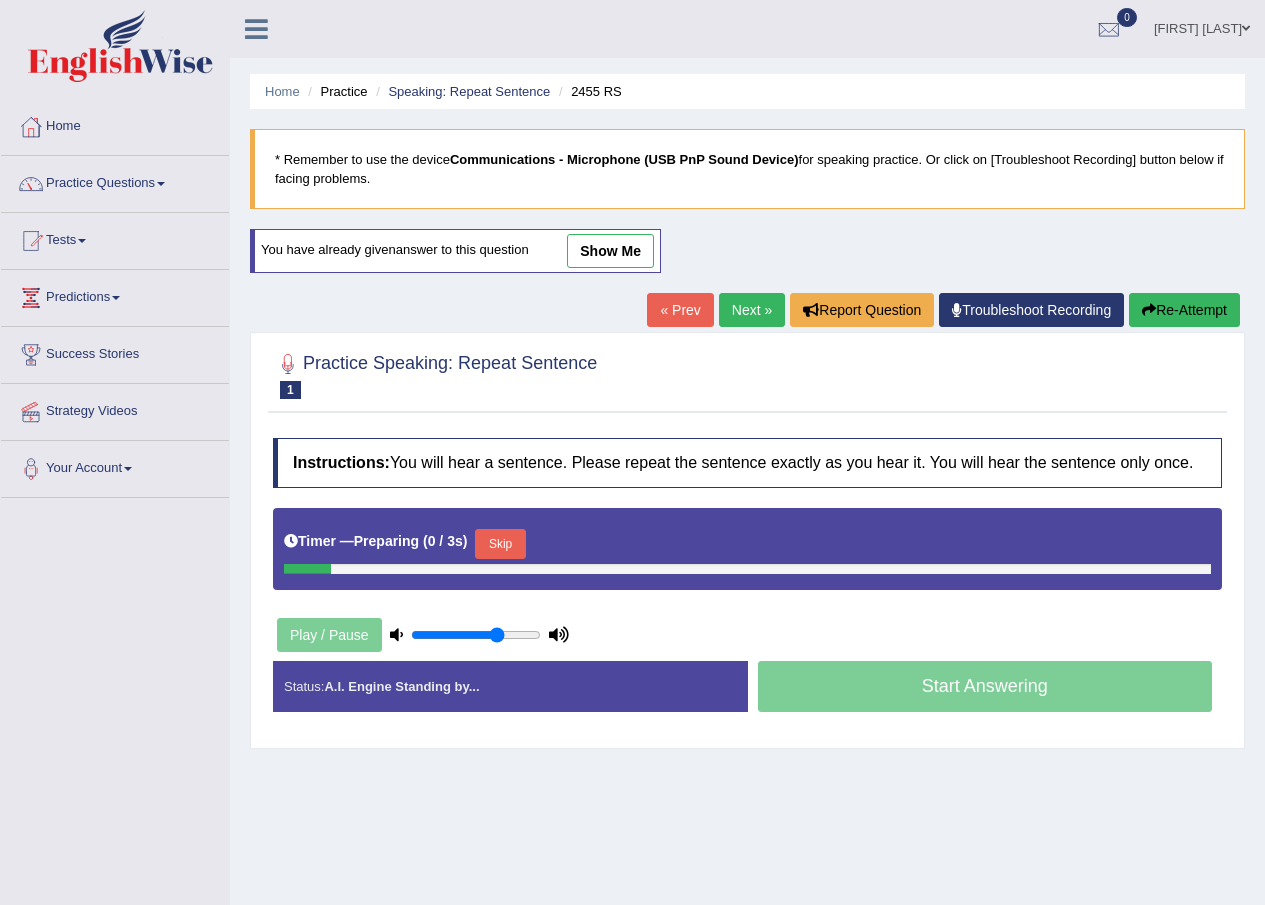 scroll, scrollTop: 0, scrollLeft: 0, axis: both 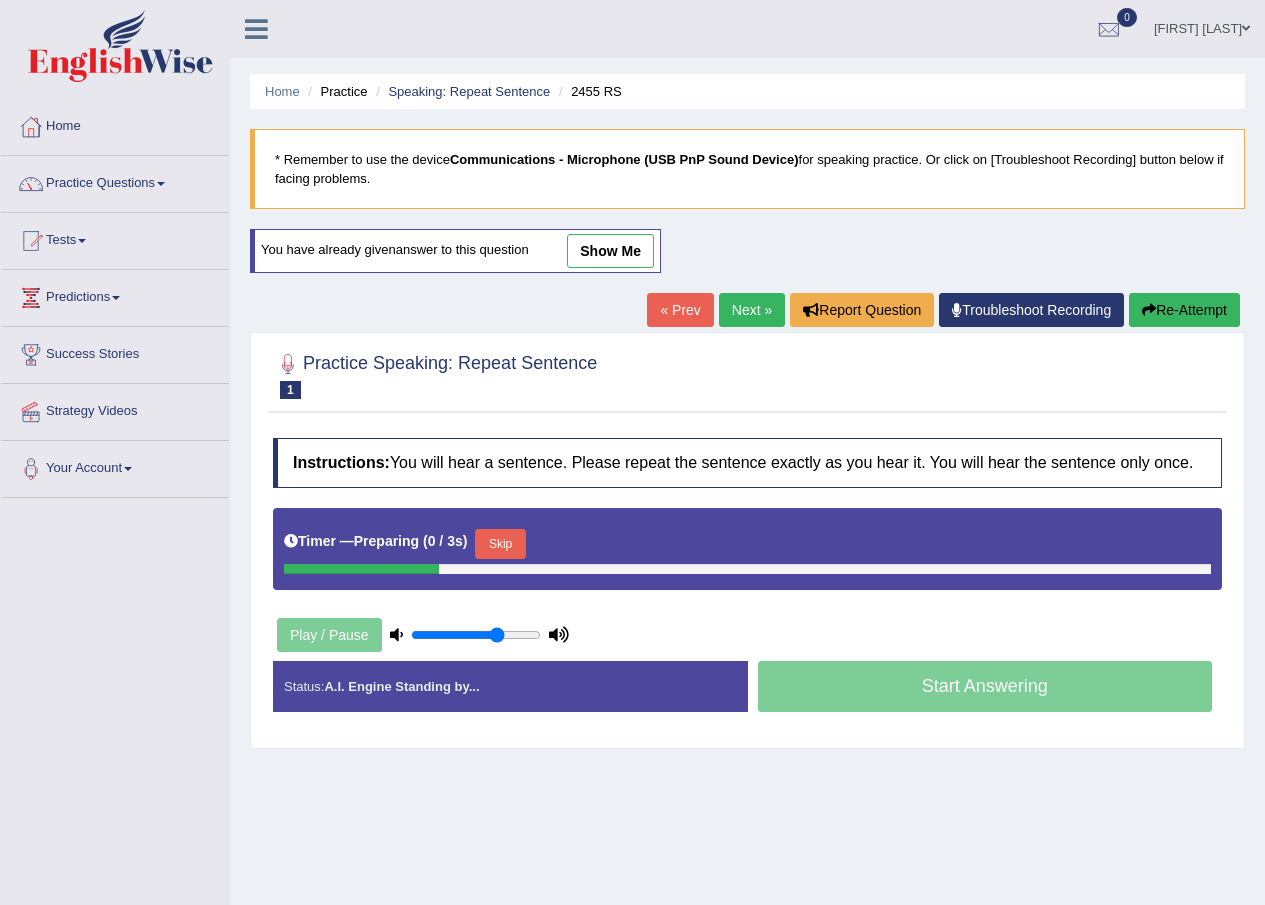 click on "show me" at bounding box center (610, 251) 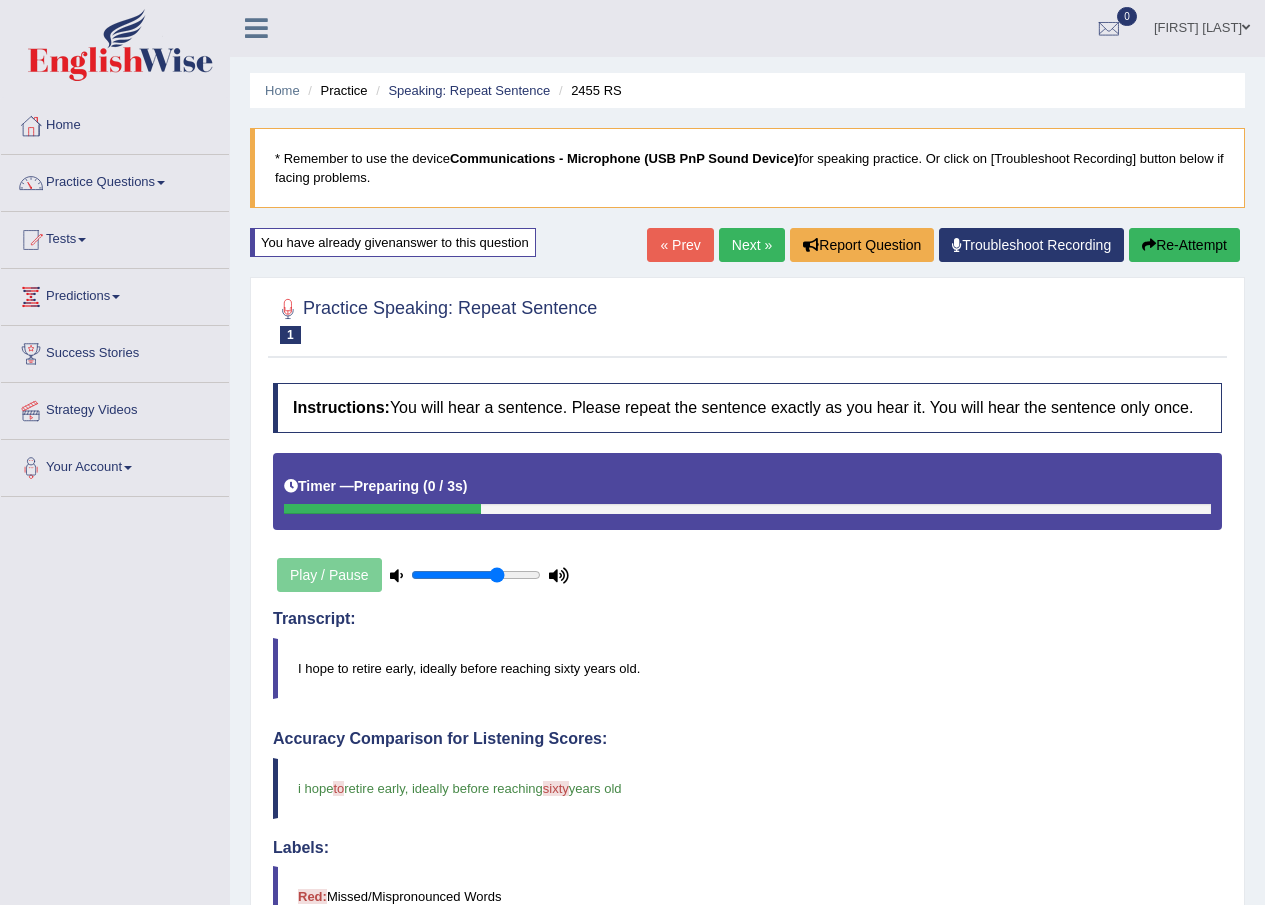 scroll, scrollTop: 0, scrollLeft: 0, axis: both 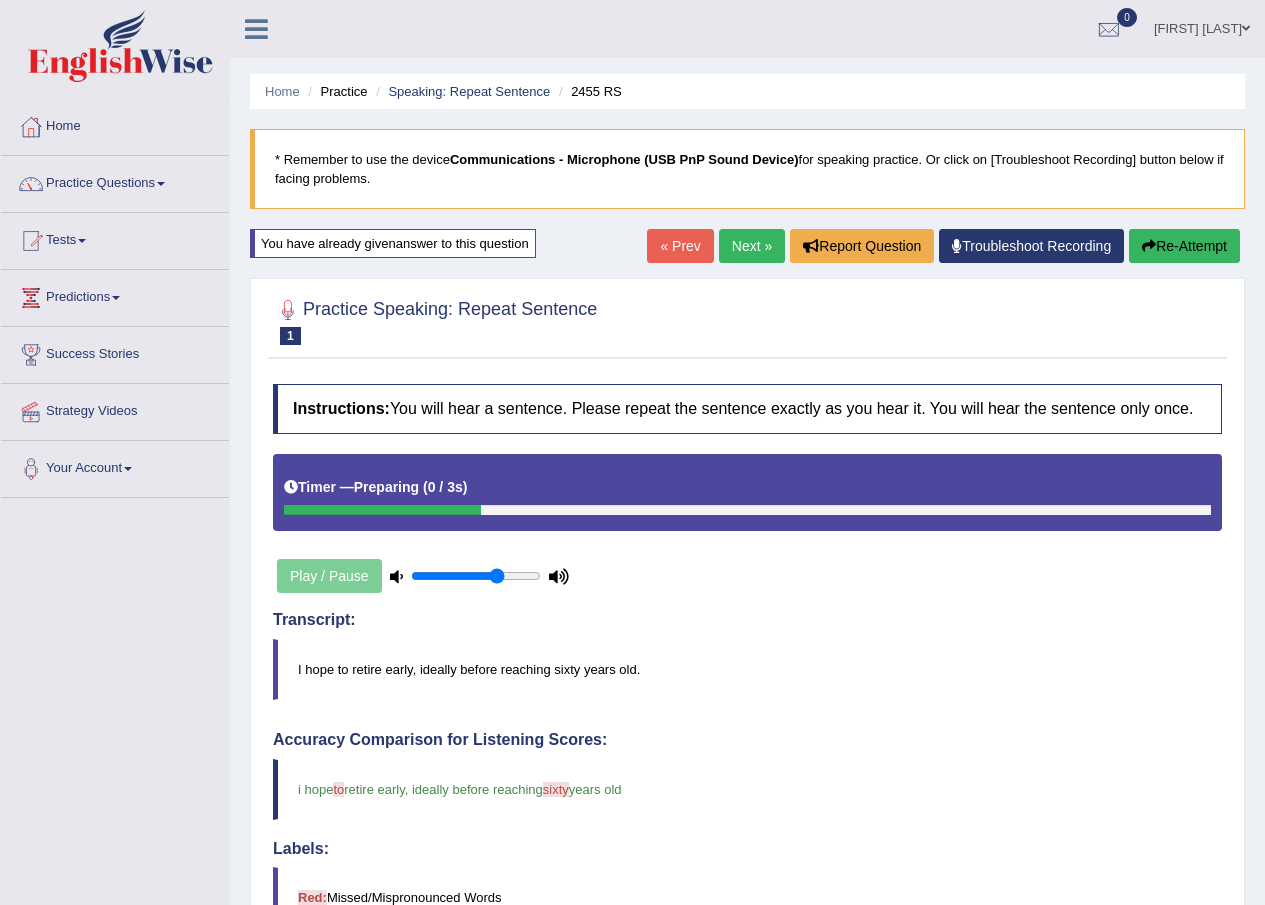 click on "Next »" at bounding box center [752, 246] 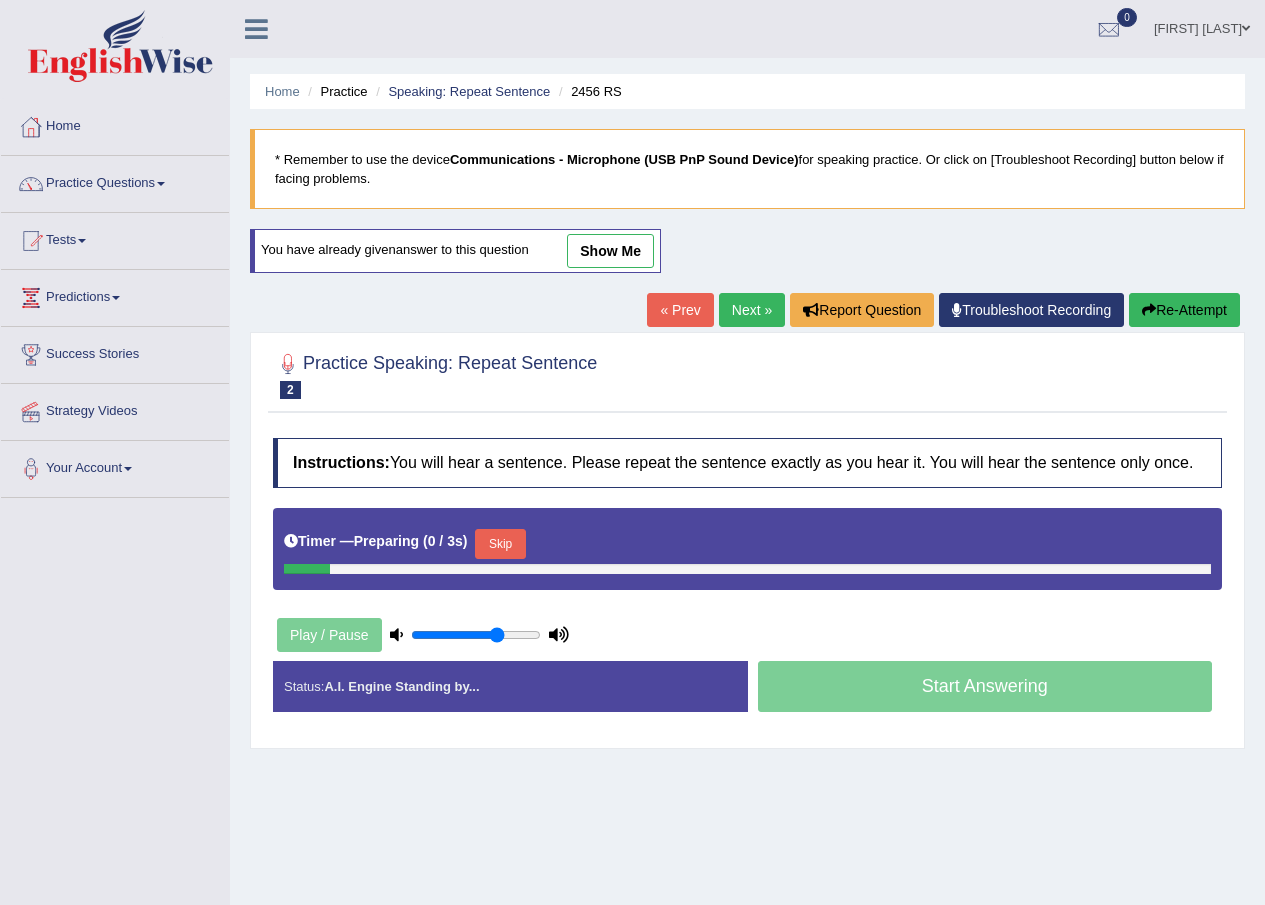 scroll, scrollTop: 0, scrollLeft: 0, axis: both 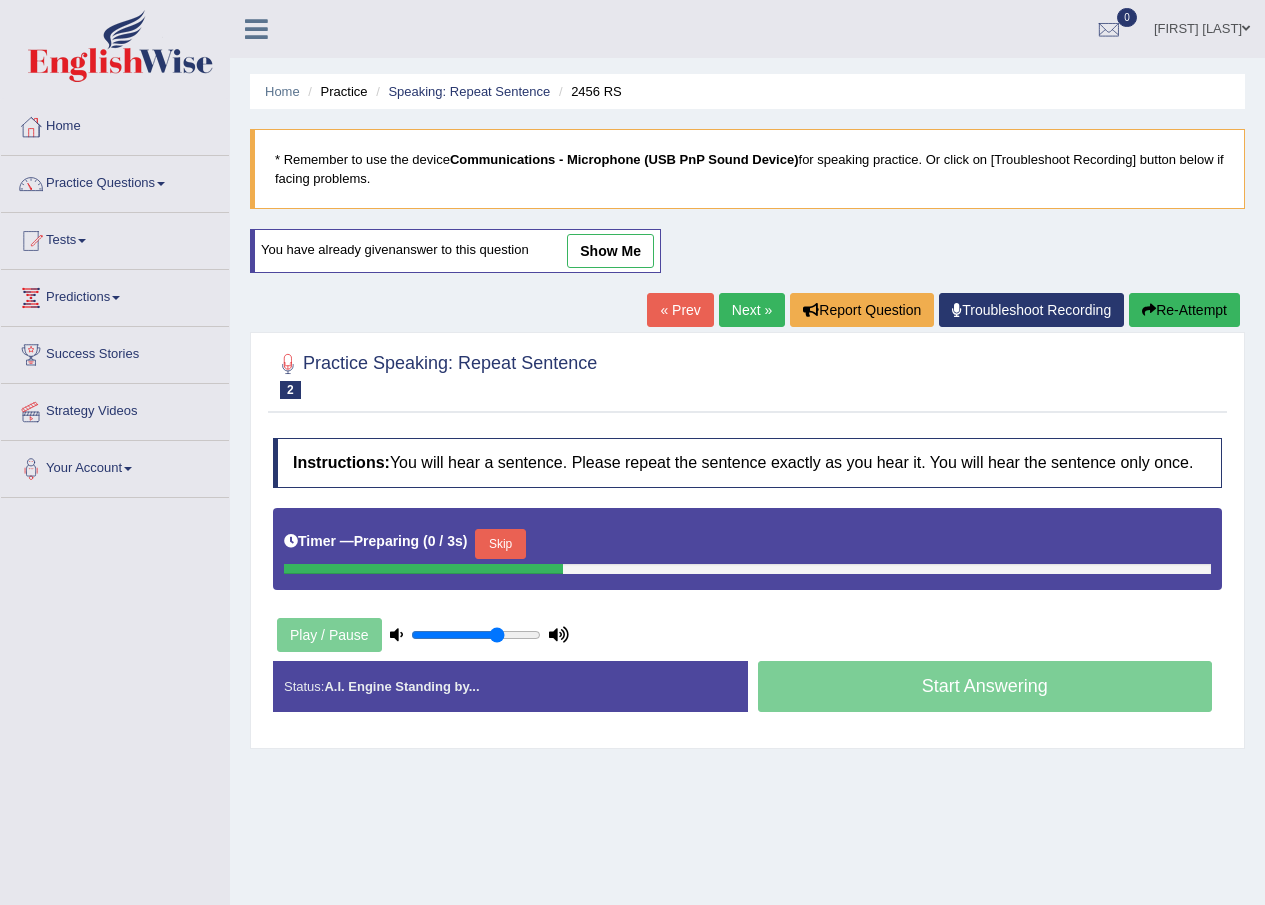 click on "show me" at bounding box center (610, 251) 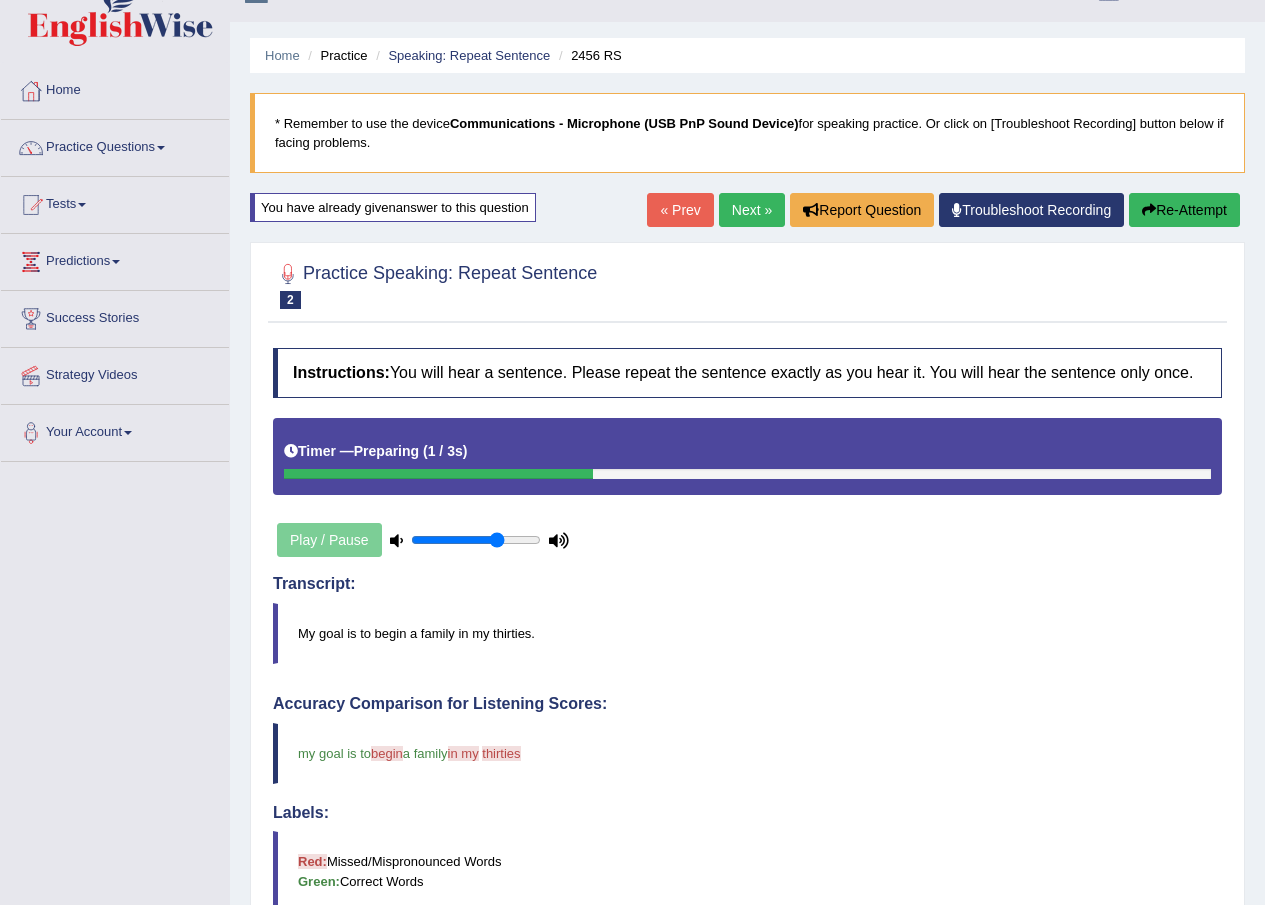 scroll, scrollTop: 0, scrollLeft: 0, axis: both 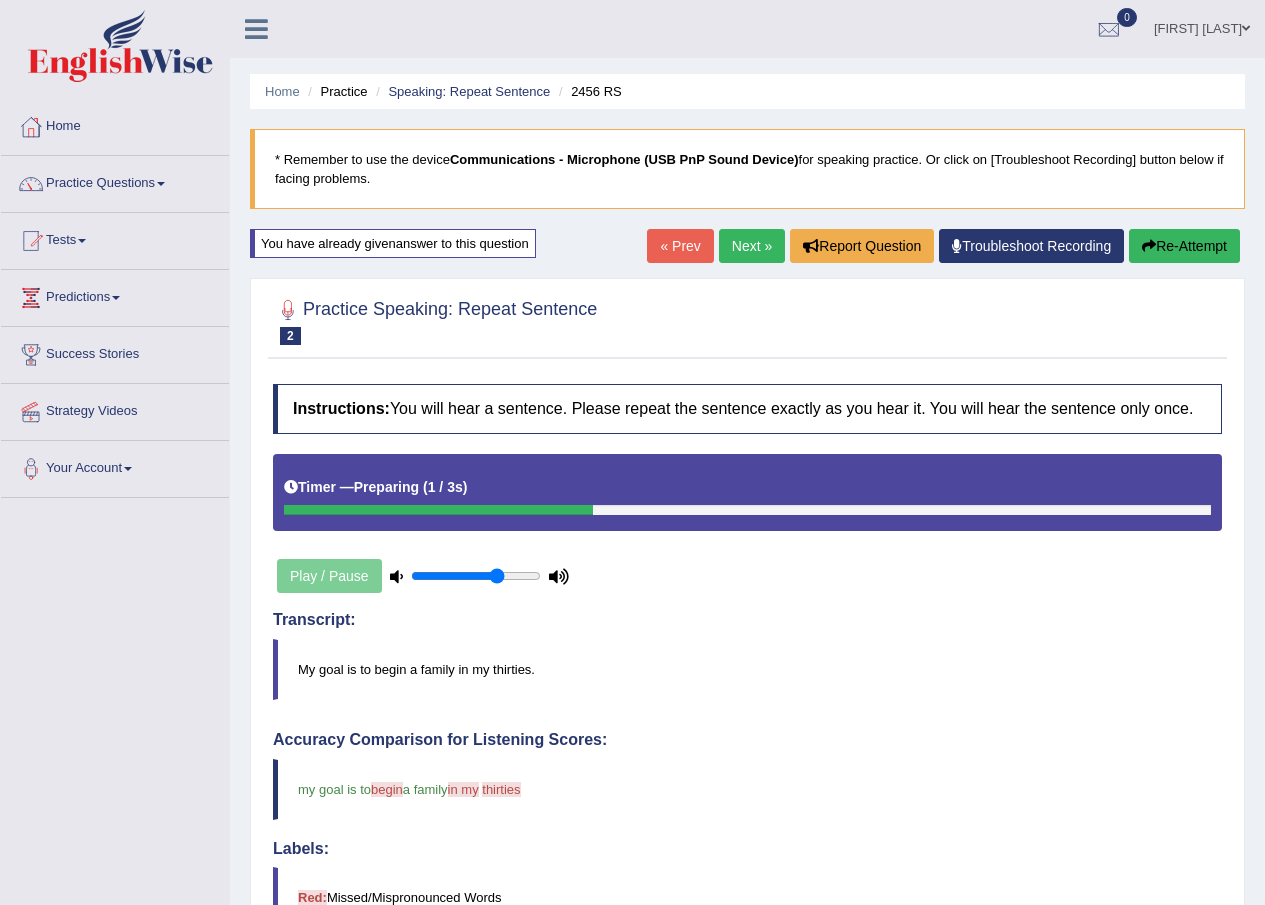 click on "Next »" at bounding box center [752, 246] 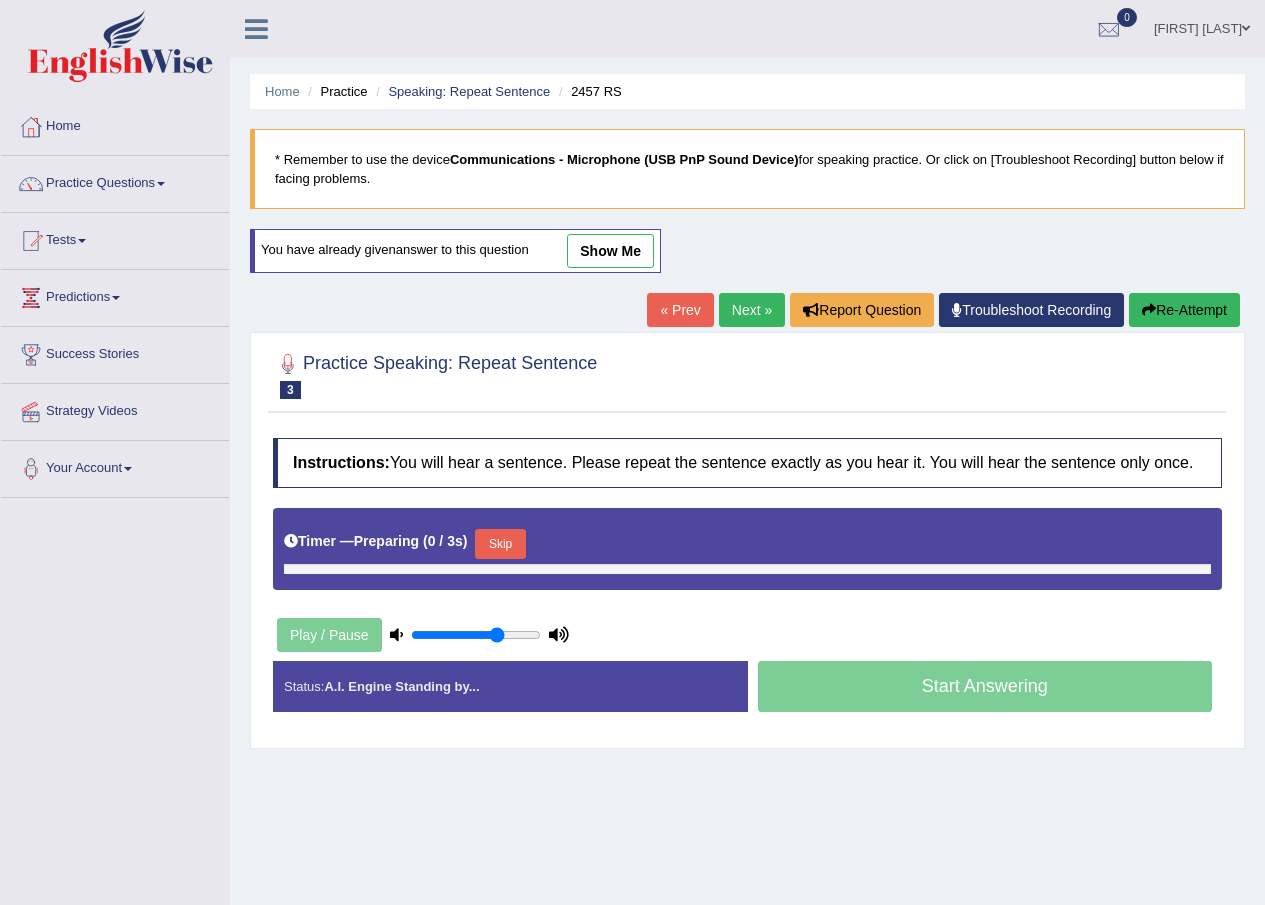 scroll, scrollTop: 0, scrollLeft: 0, axis: both 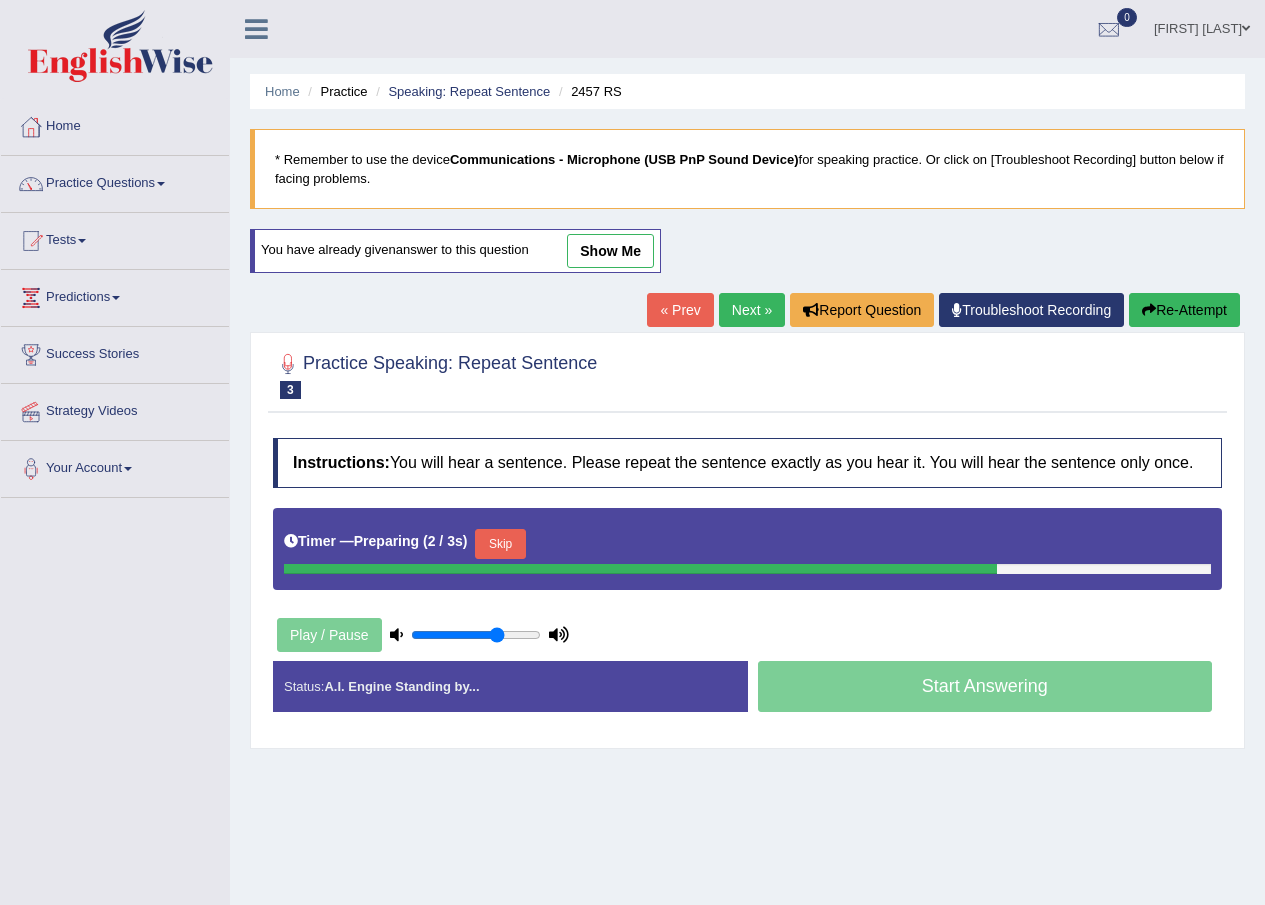 click on "show me" at bounding box center [610, 251] 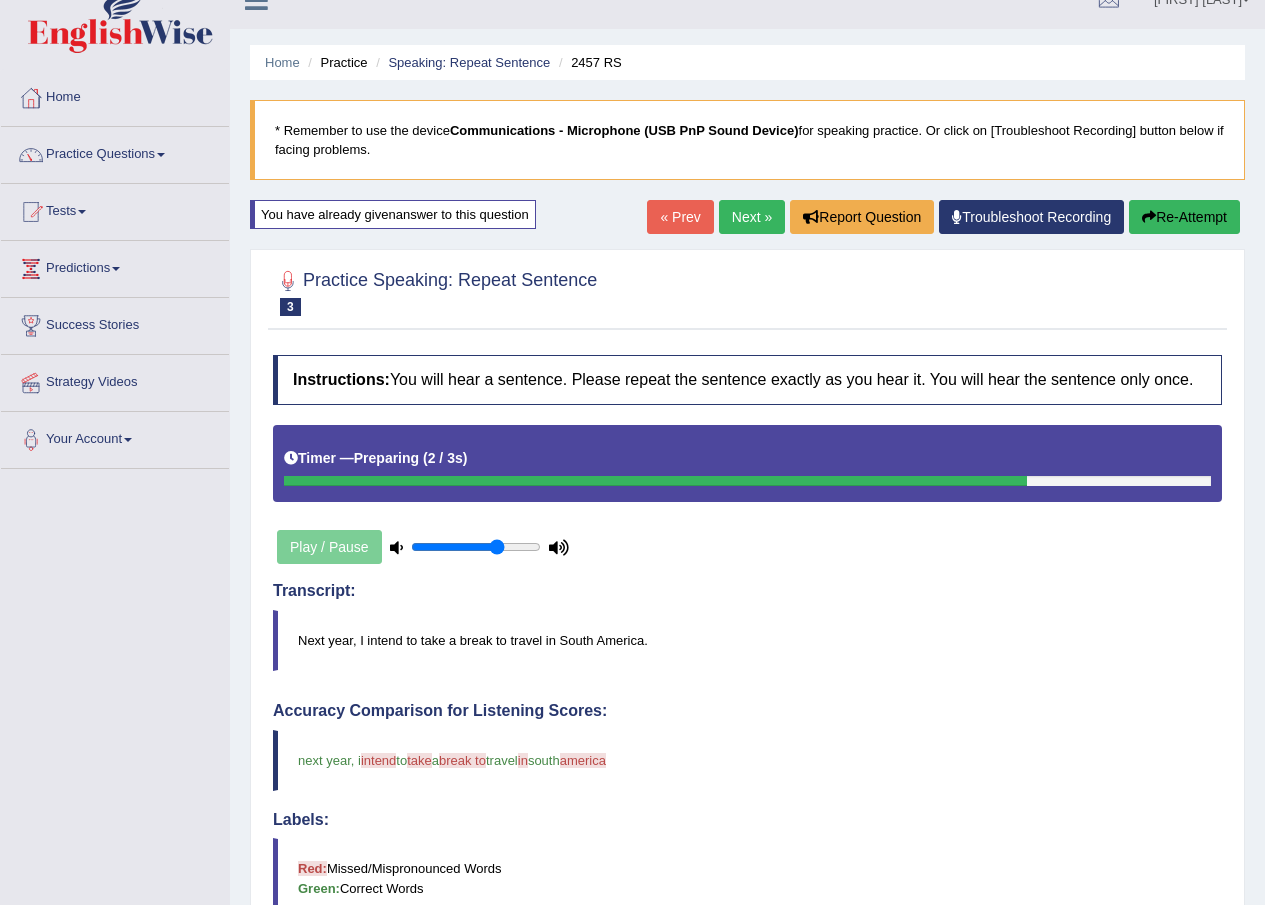 scroll, scrollTop: 0, scrollLeft: 0, axis: both 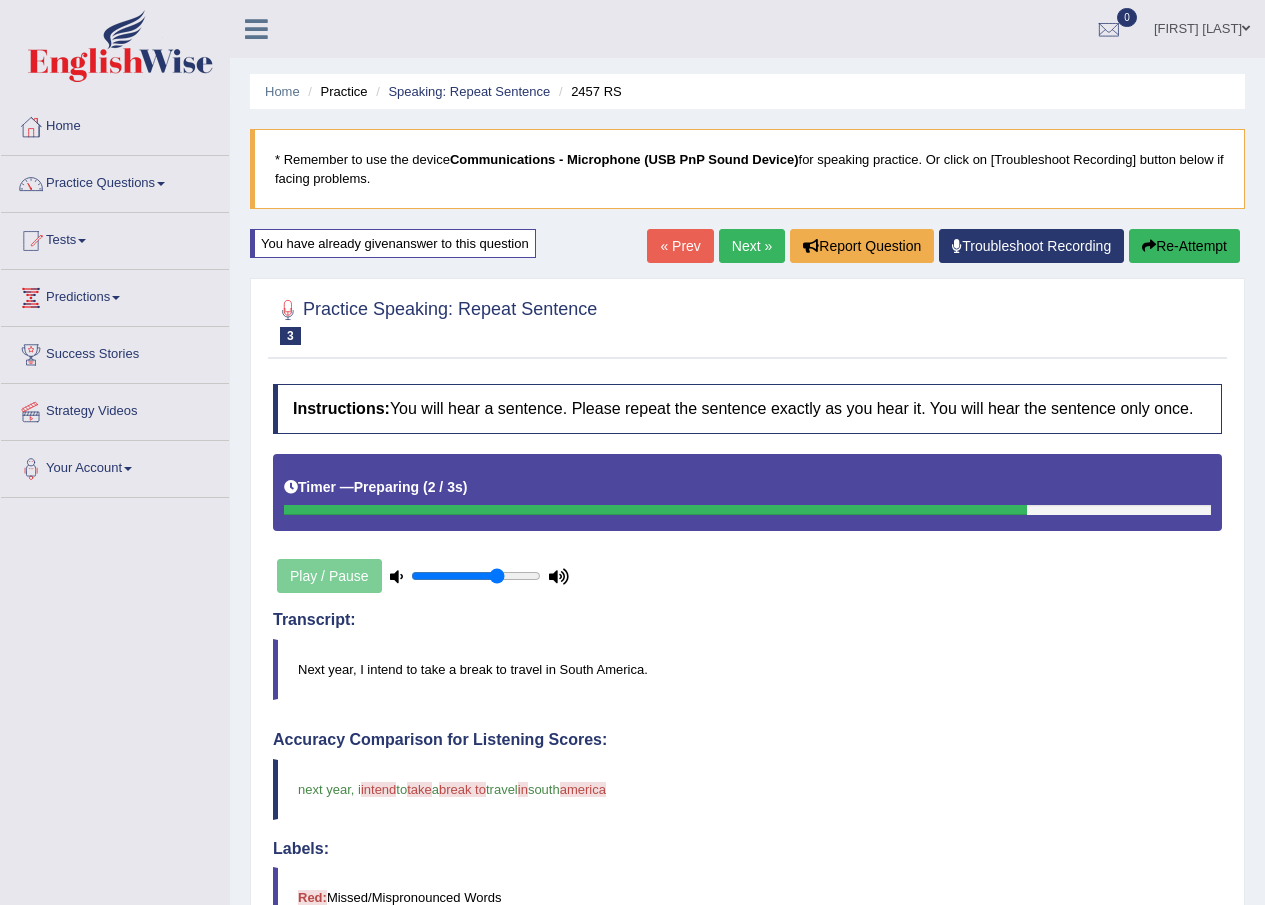 click on "Next »" at bounding box center (752, 246) 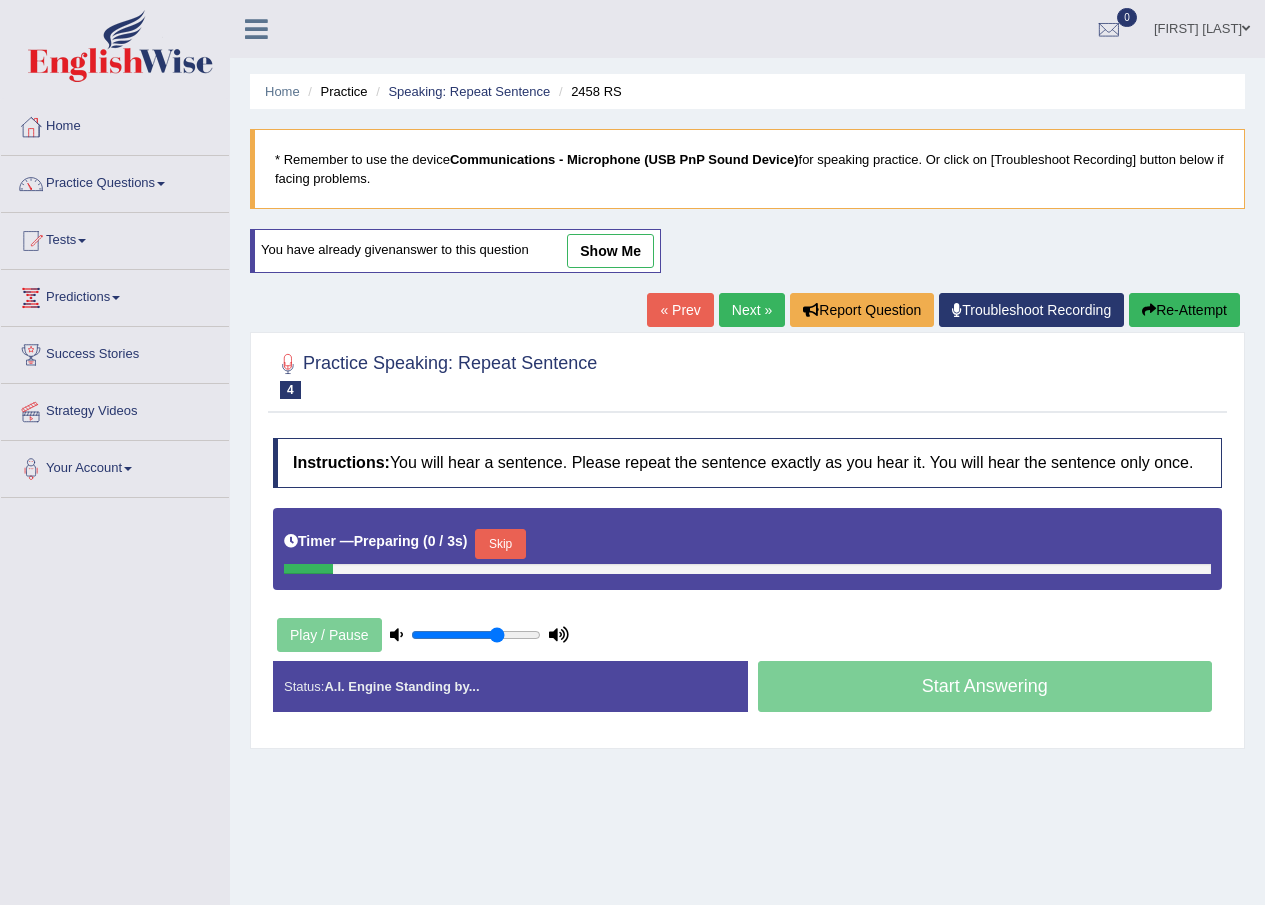 scroll, scrollTop: 0, scrollLeft: 0, axis: both 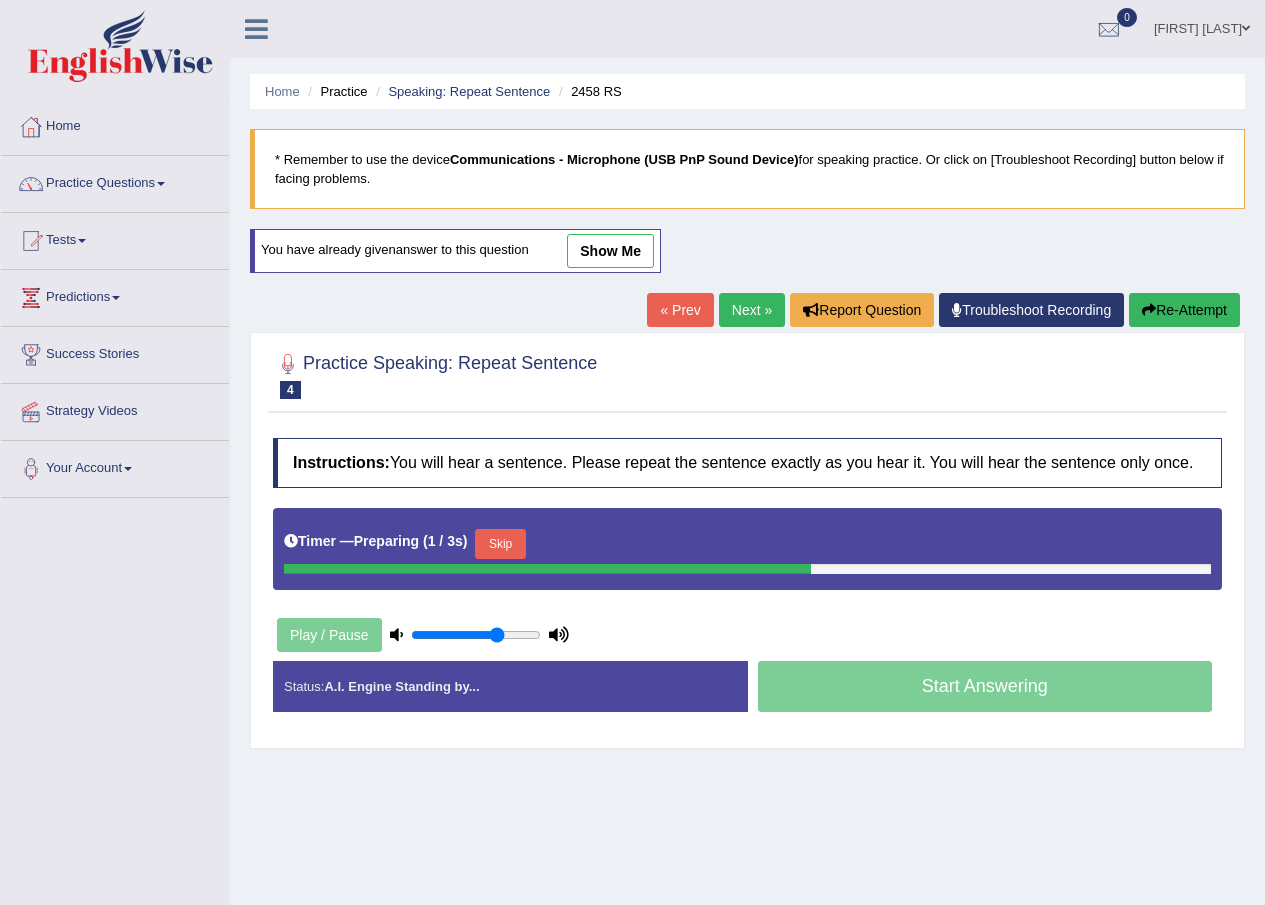 click on "show me" at bounding box center (610, 251) 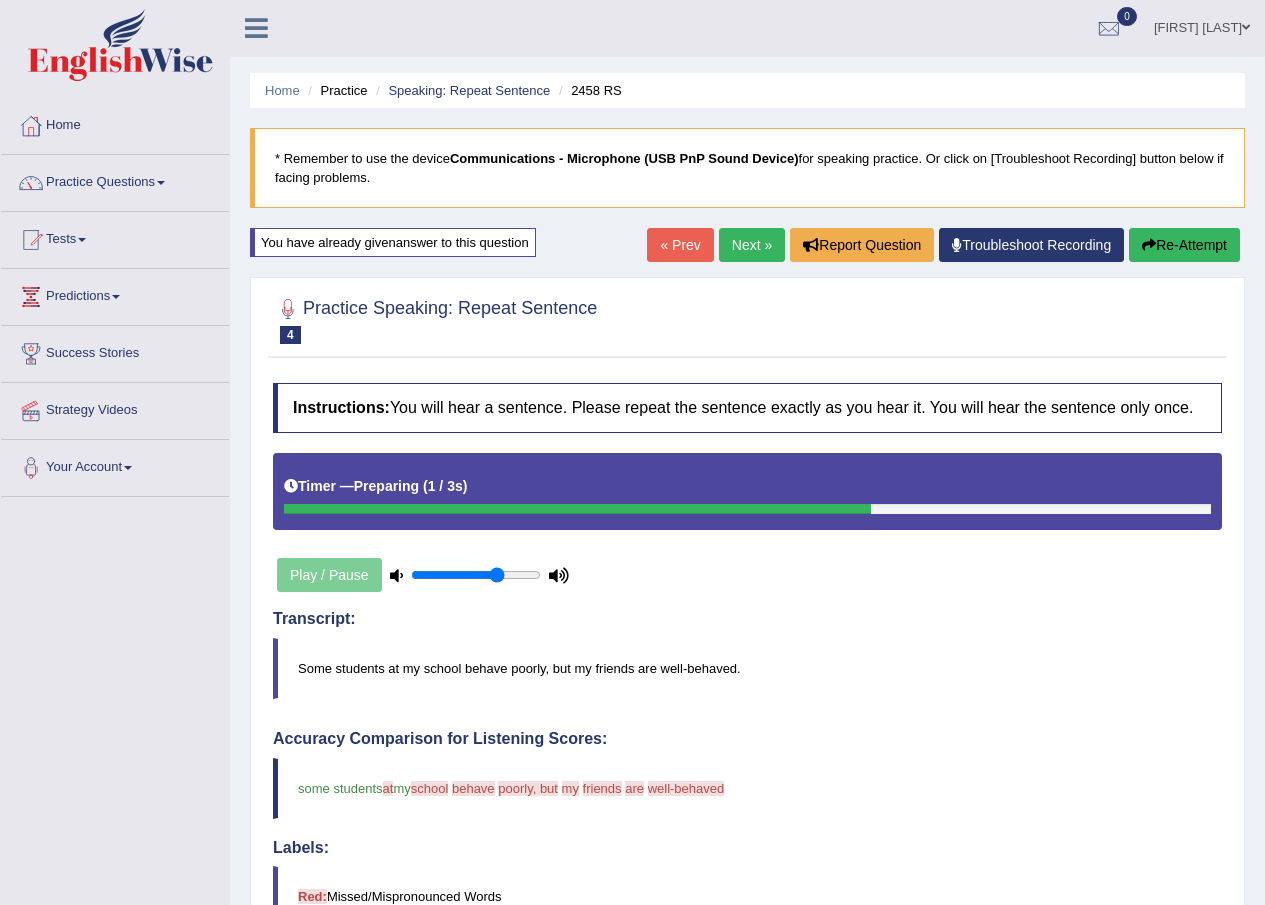 scroll, scrollTop: 0, scrollLeft: 0, axis: both 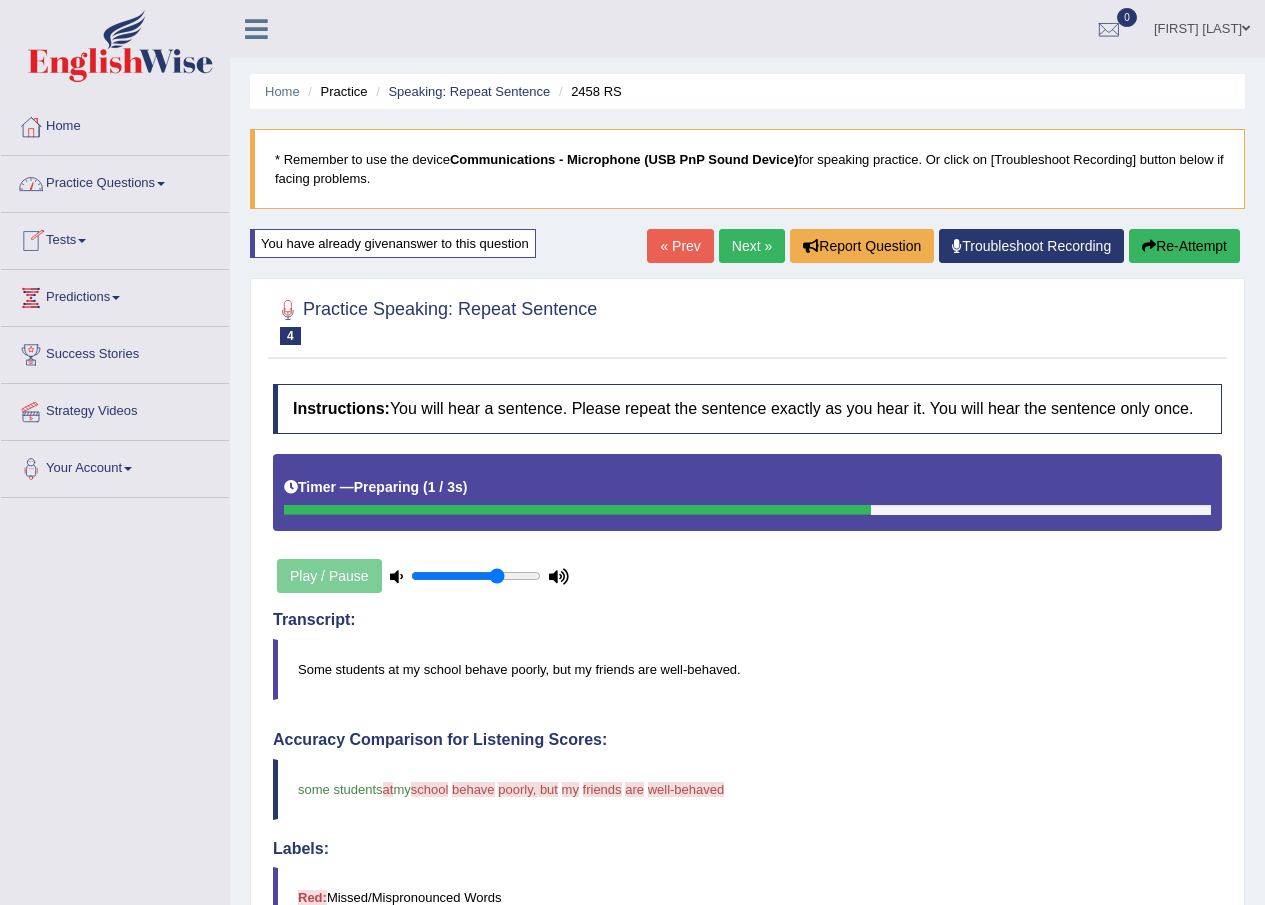 click on "Practice Questions" at bounding box center (115, 181) 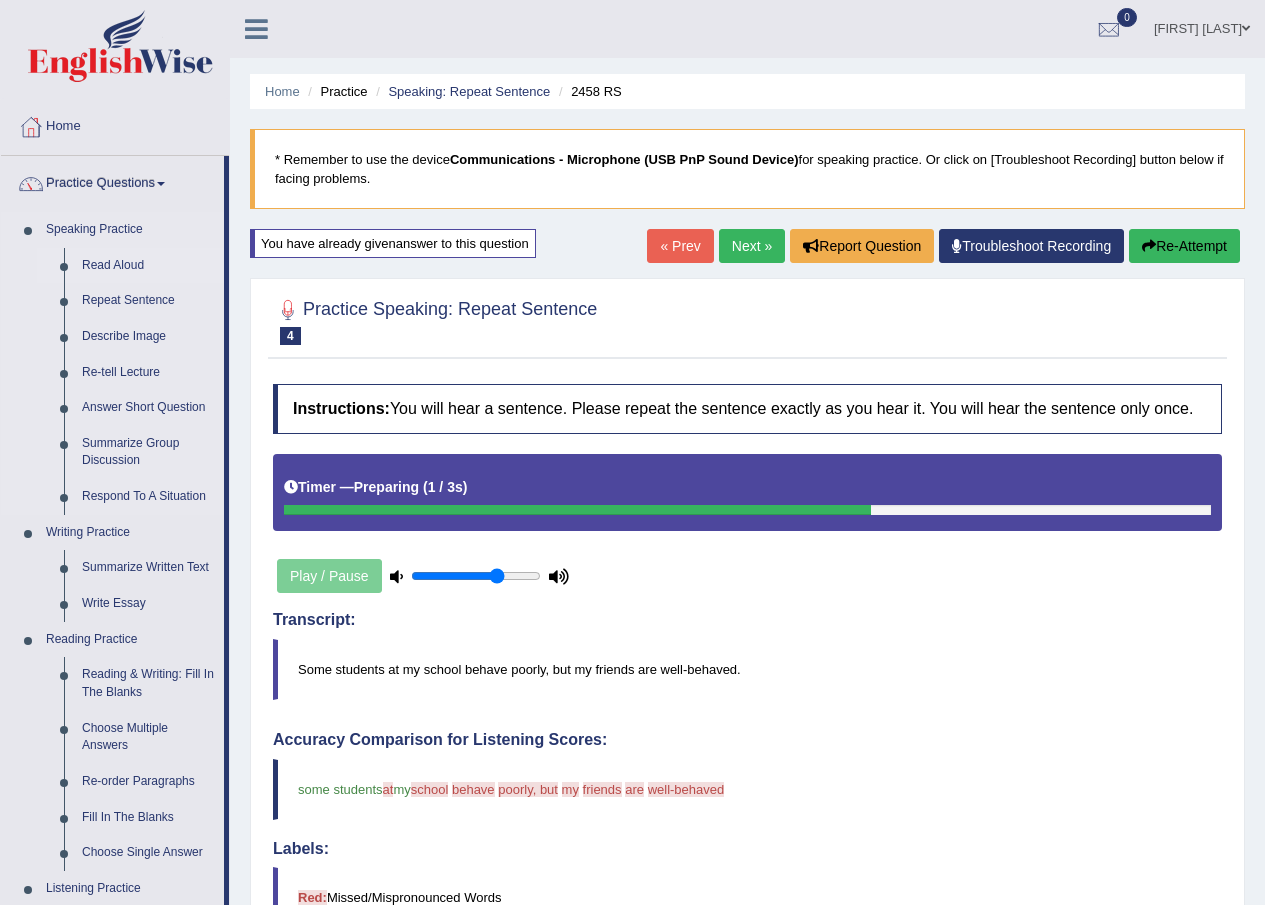 click on "Read Aloud" at bounding box center [148, 266] 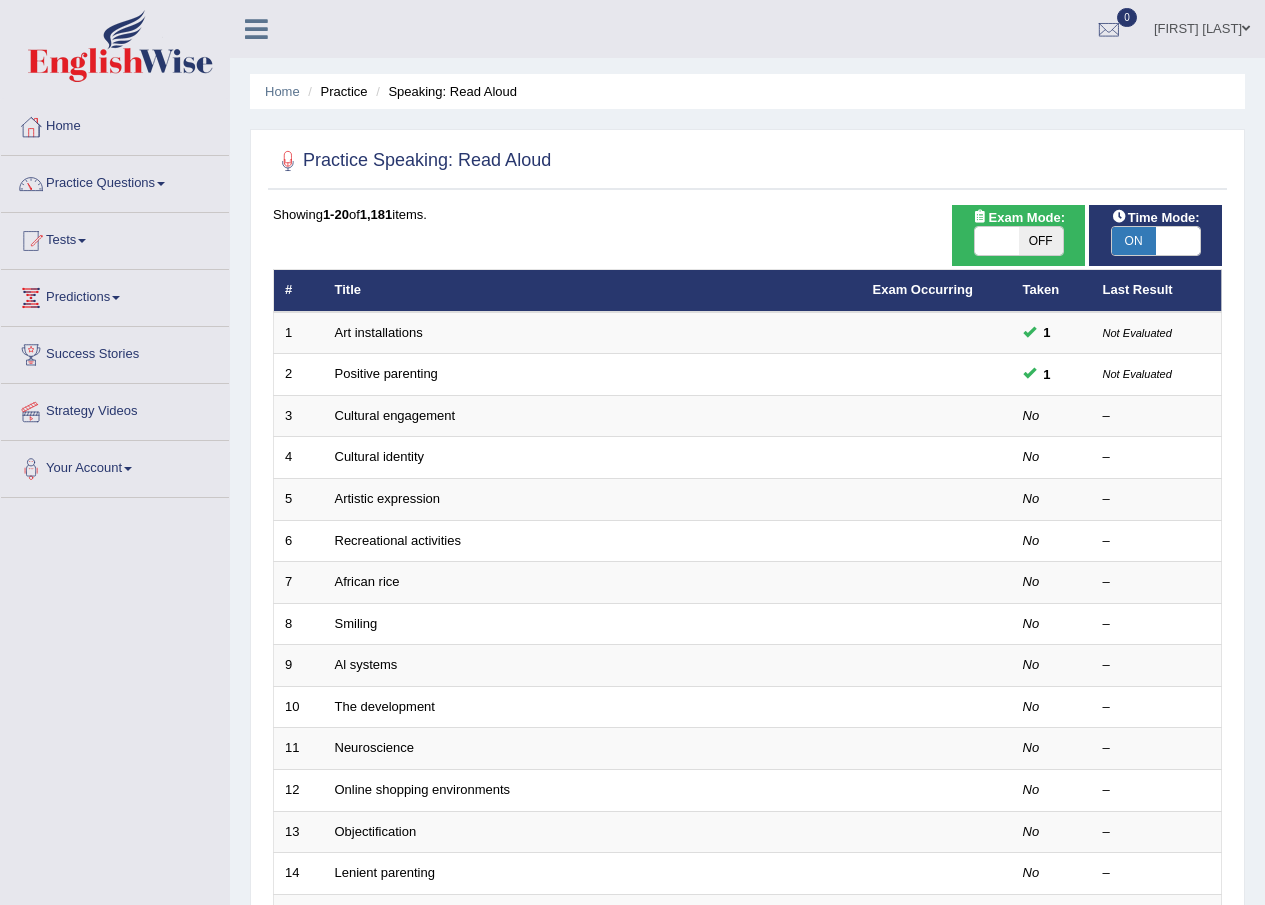 scroll, scrollTop: 0, scrollLeft: 0, axis: both 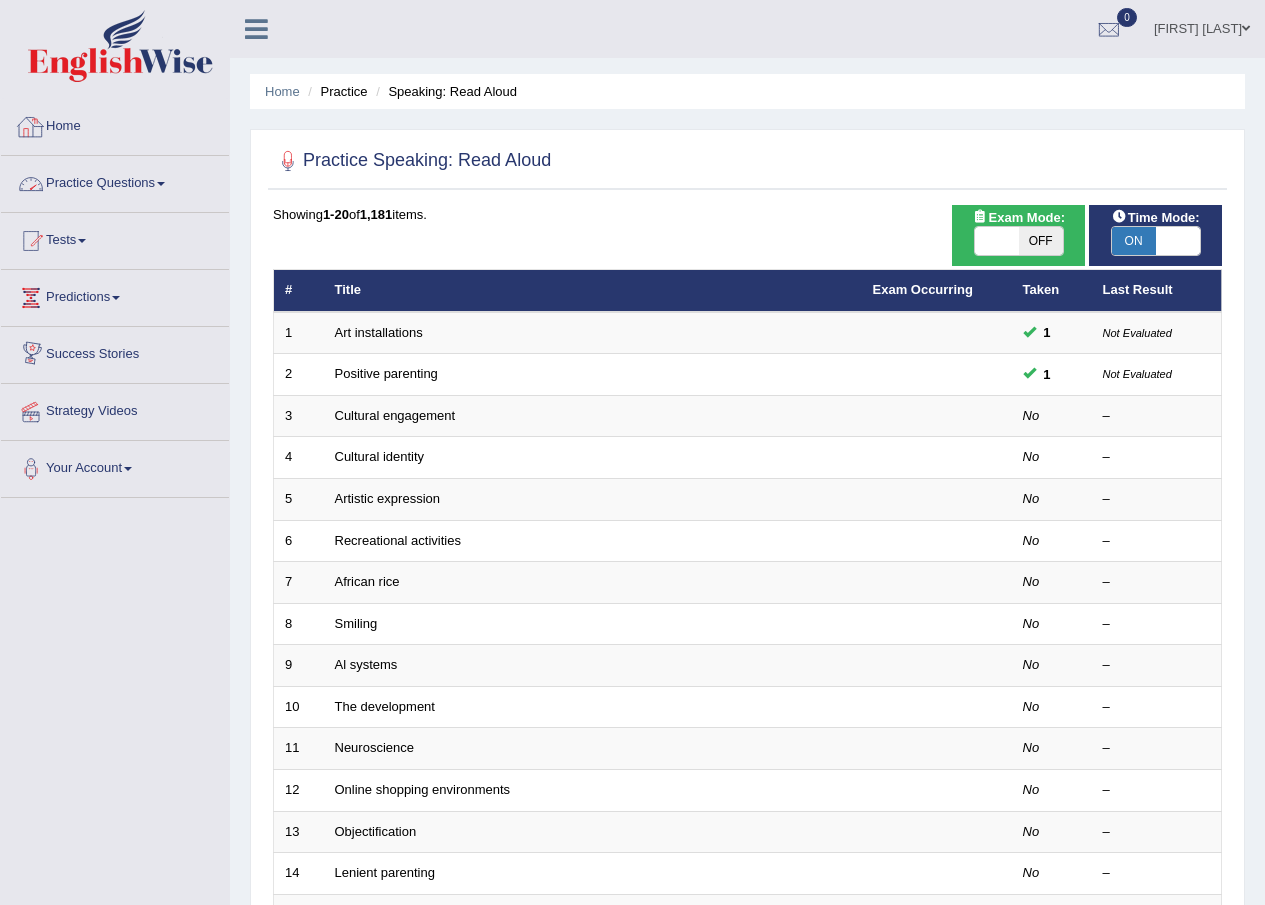 click on "Home" at bounding box center [115, 124] 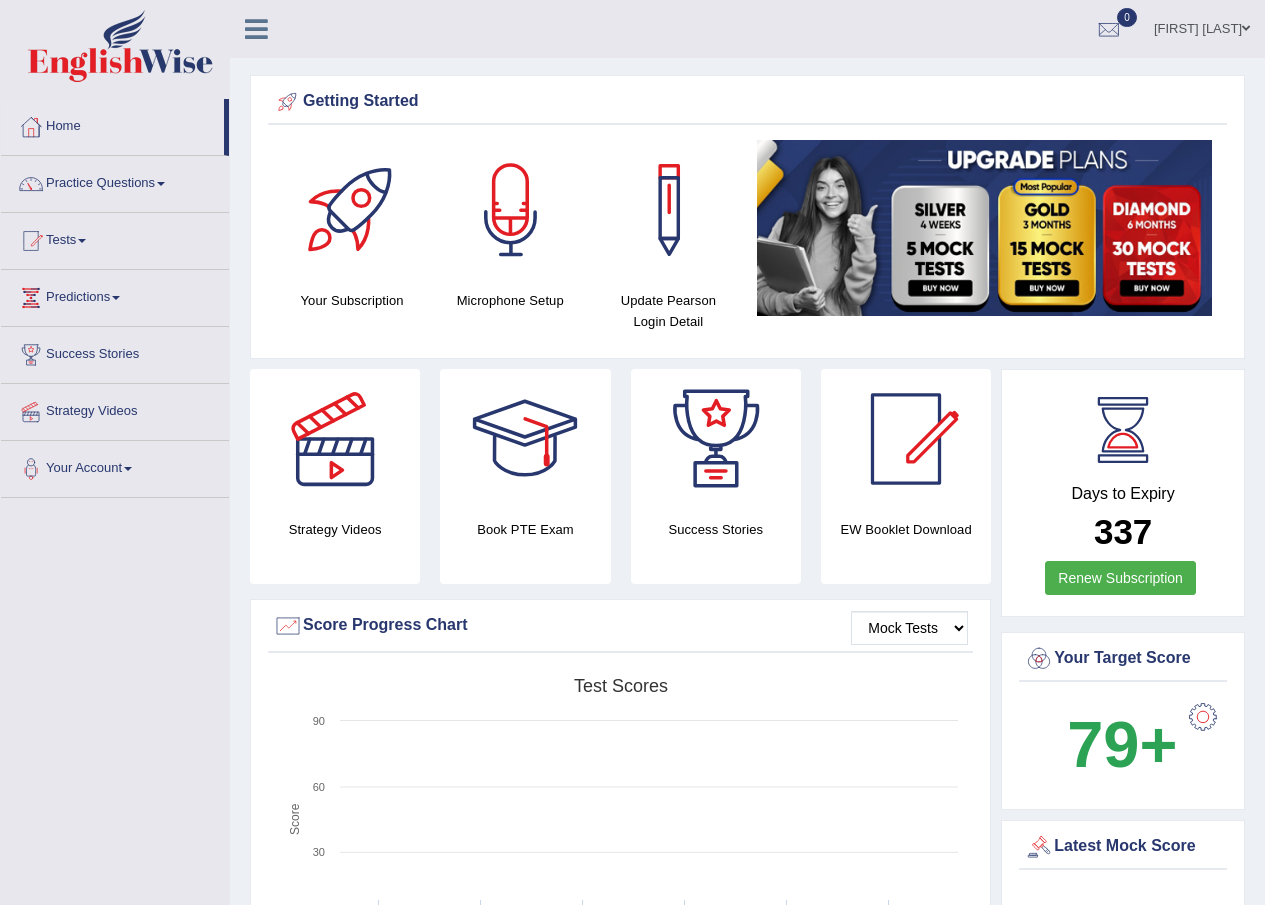 scroll, scrollTop: 0, scrollLeft: 0, axis: both 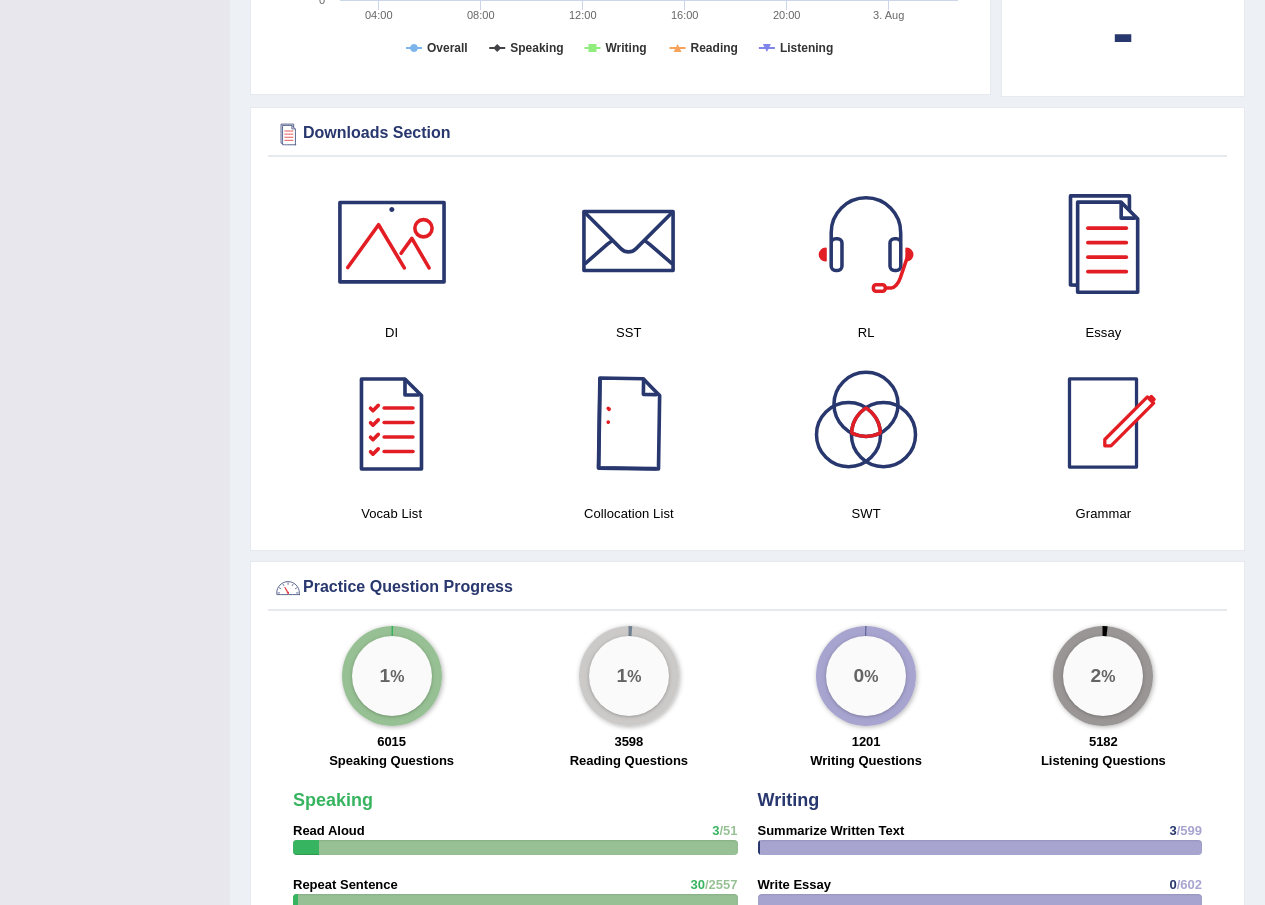 click at bounding box center [629, 423] 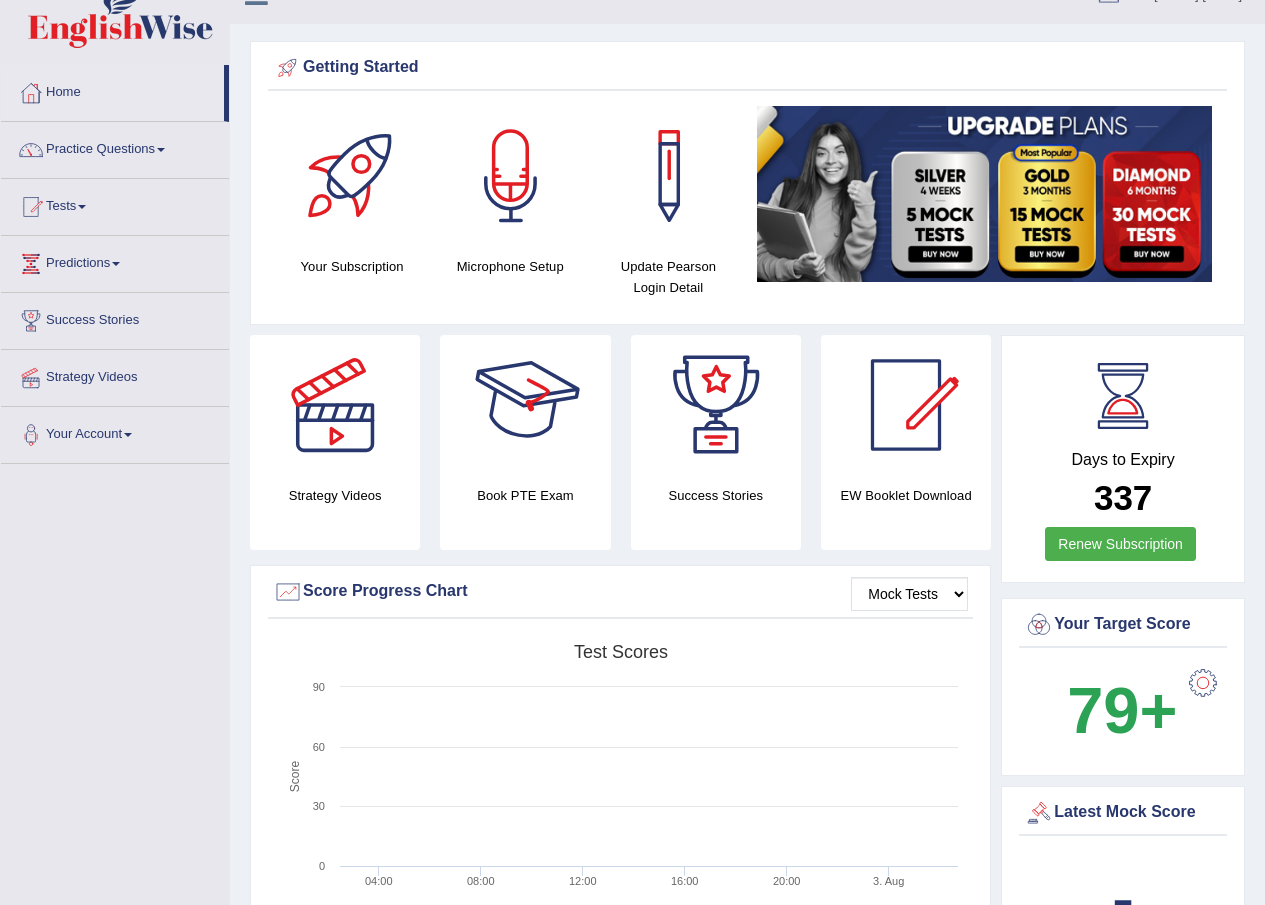 scroll, scrollTop: 0, scrollLeft: 0, axis: both 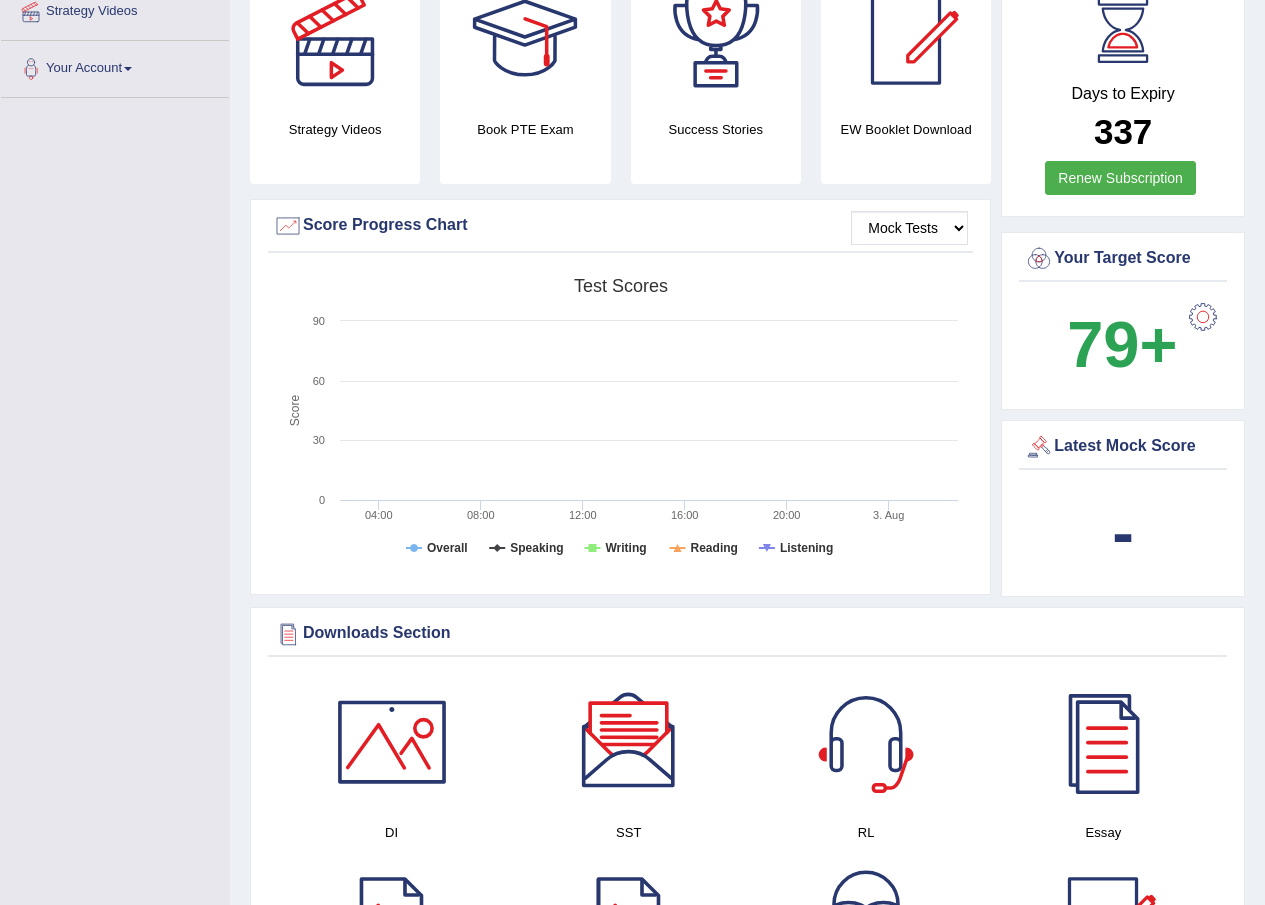 click on "Latest Mock Score" at bounding box center [1123, 447] 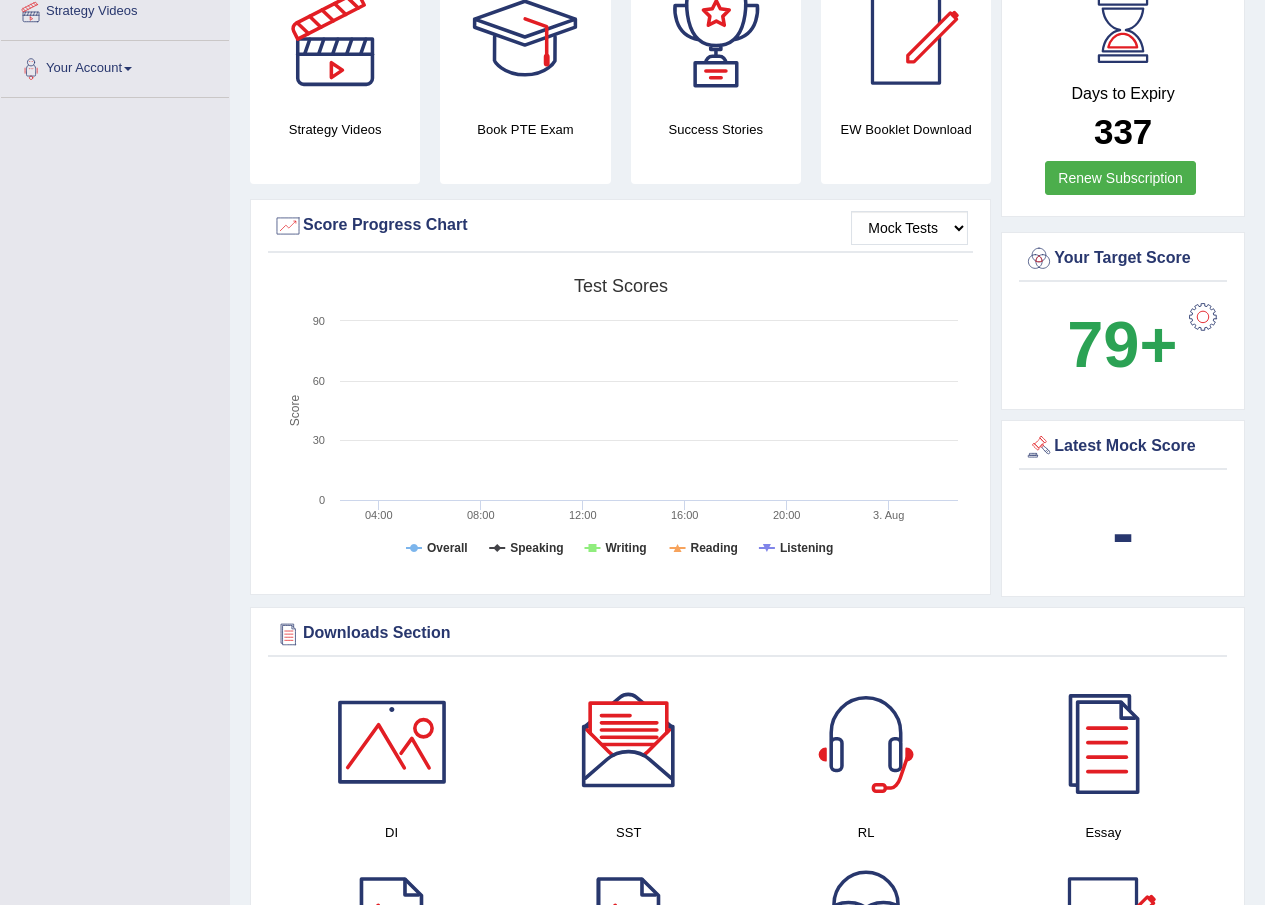 click on "Latest Mock Score" at bounding box center (1123, 447) 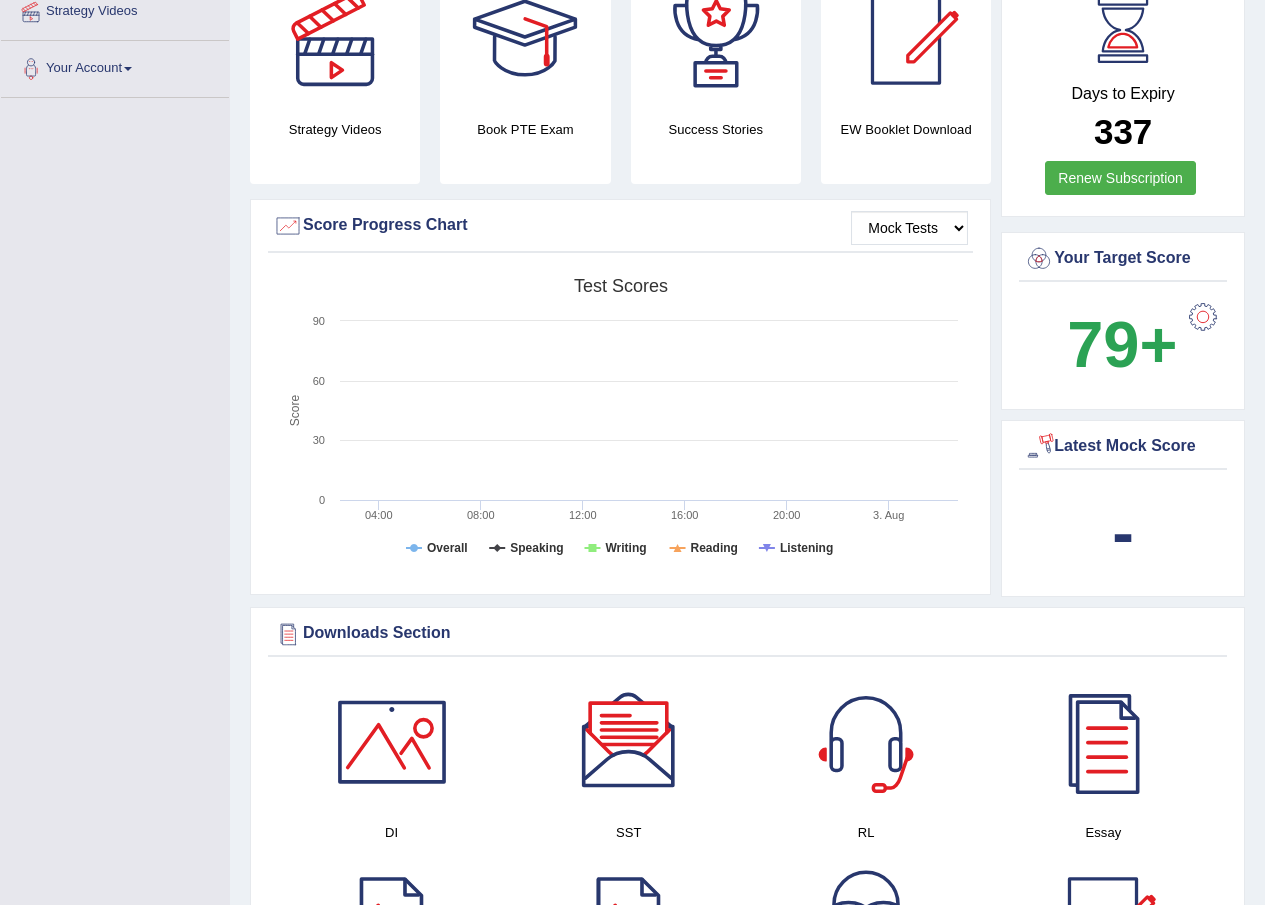 click at bounding box center (1039, 447) 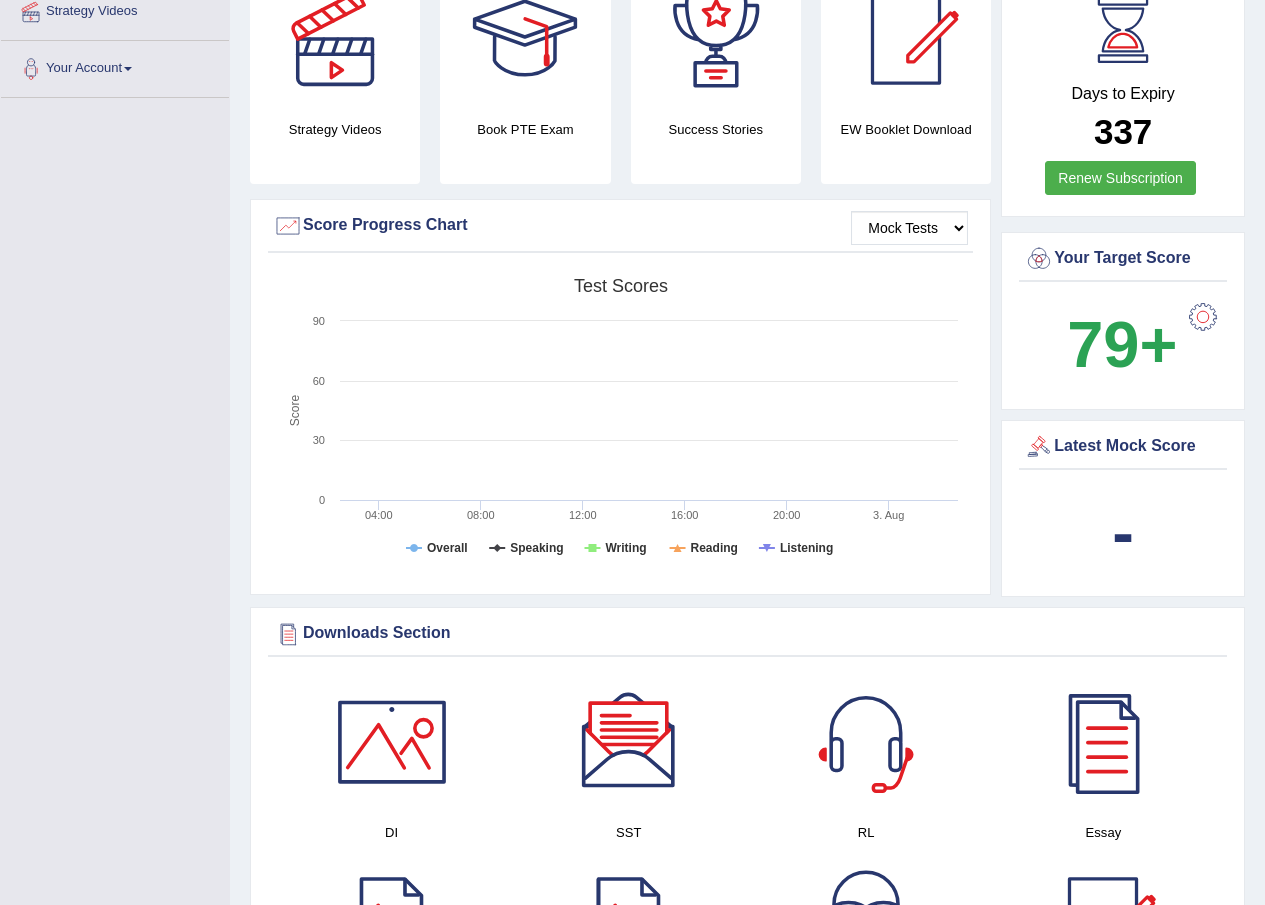 drag, startPoint x: 1044, startPoint y: 445, endPoint x: 1080, endPoint y: 437, distance: 36.878178 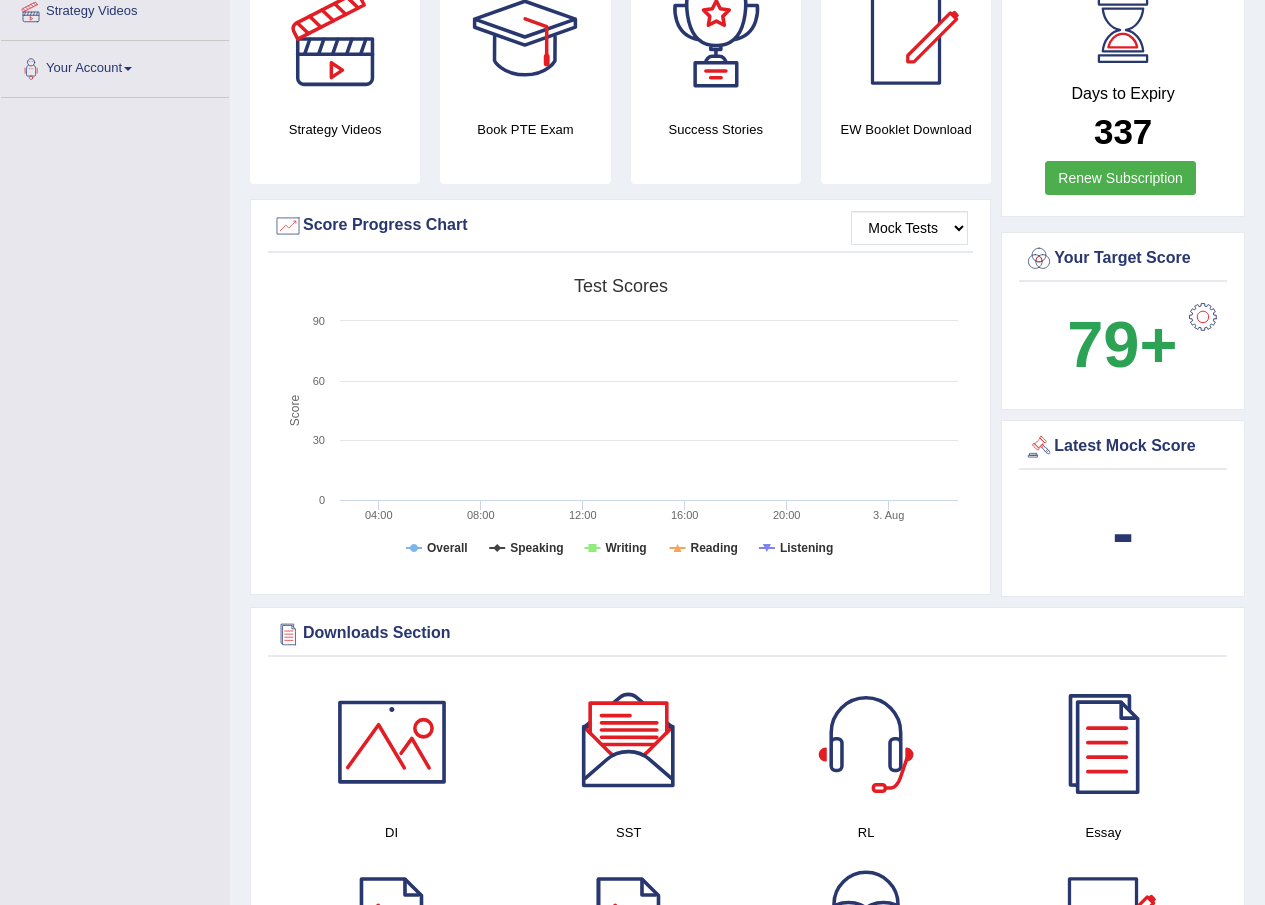 click on "Latest Mock Score" at bounding box center (1123, 447) 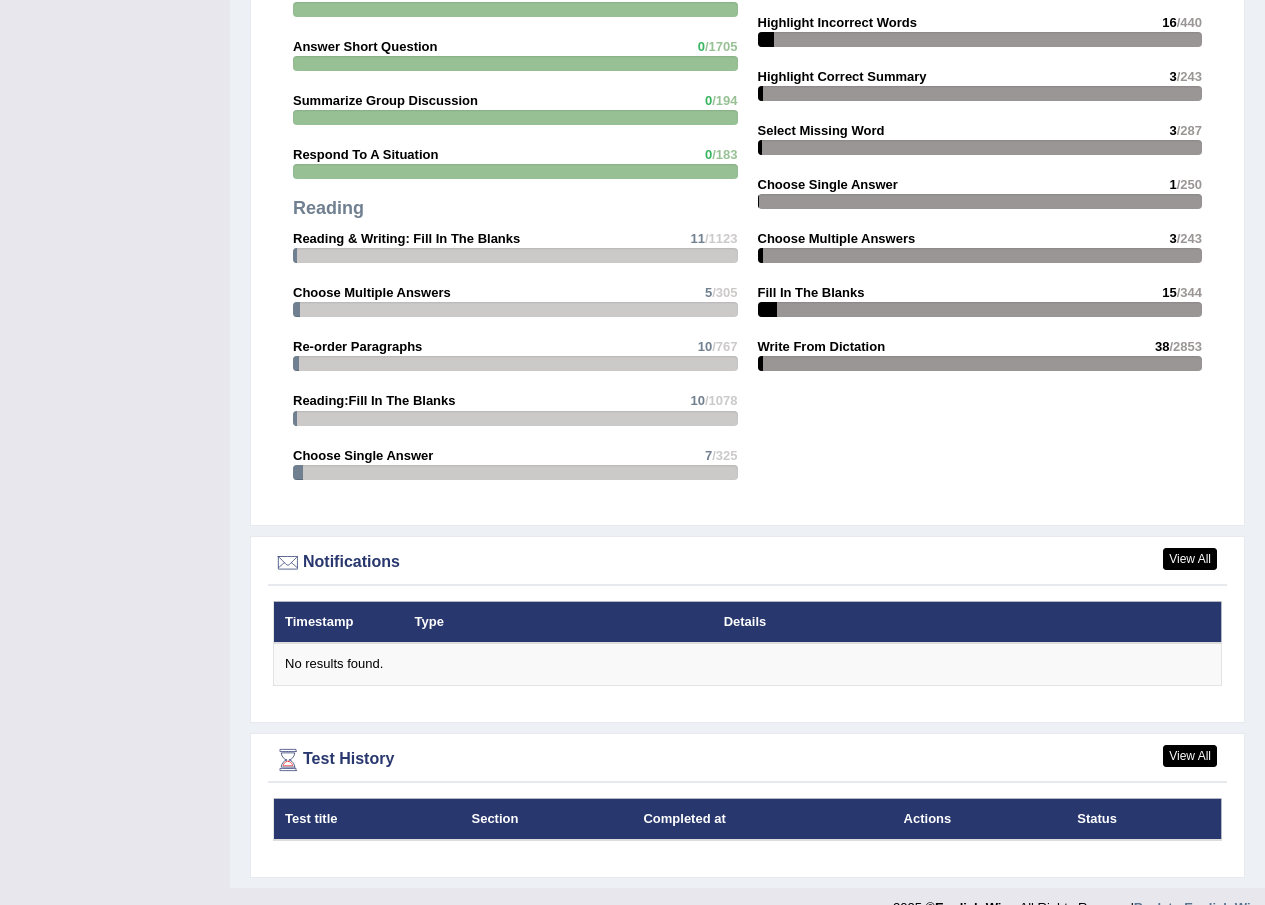 scroll, scrollTop: 1933, scrollLeft: 0, axis: vertical 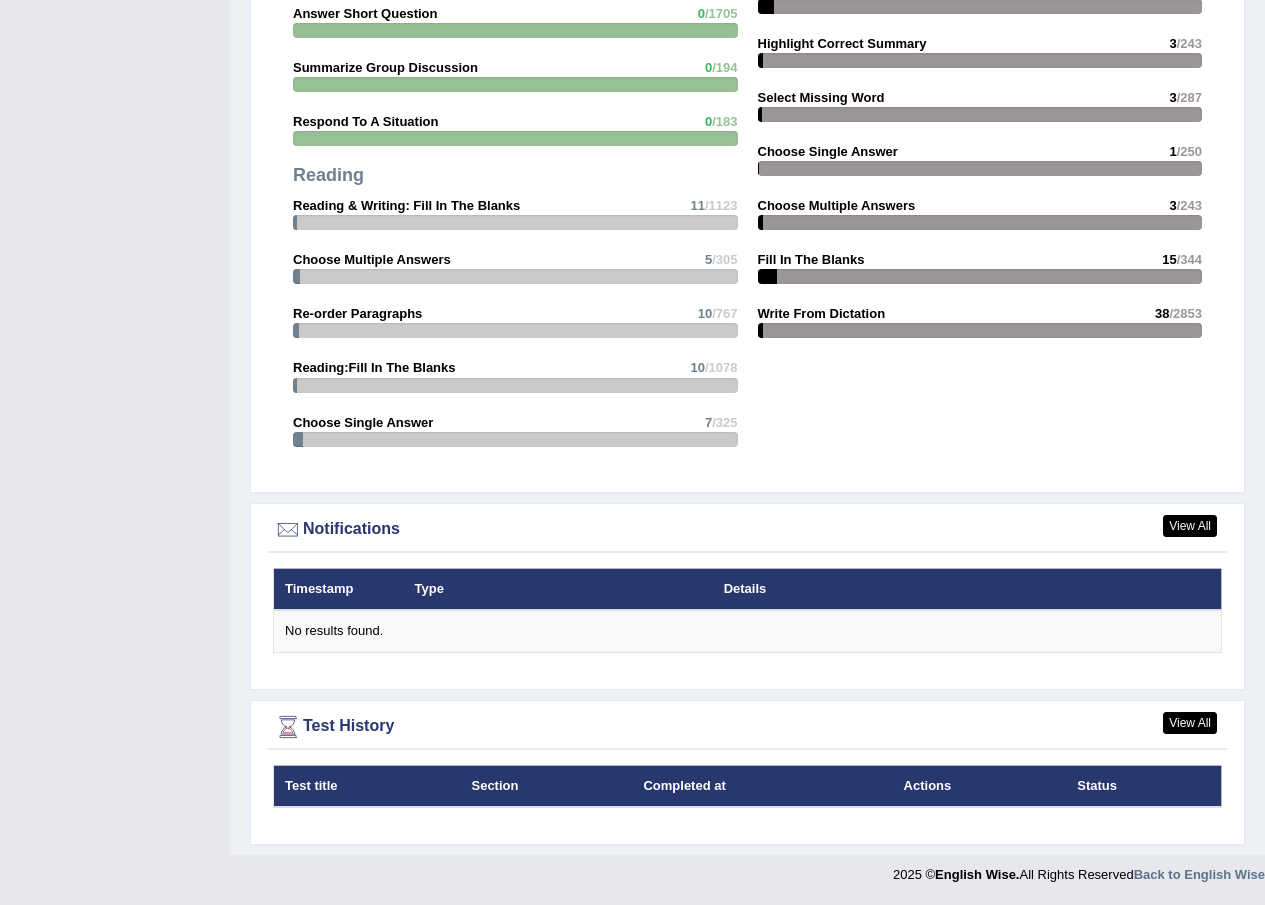 click on "Test History" at bounding box center (747, 727) 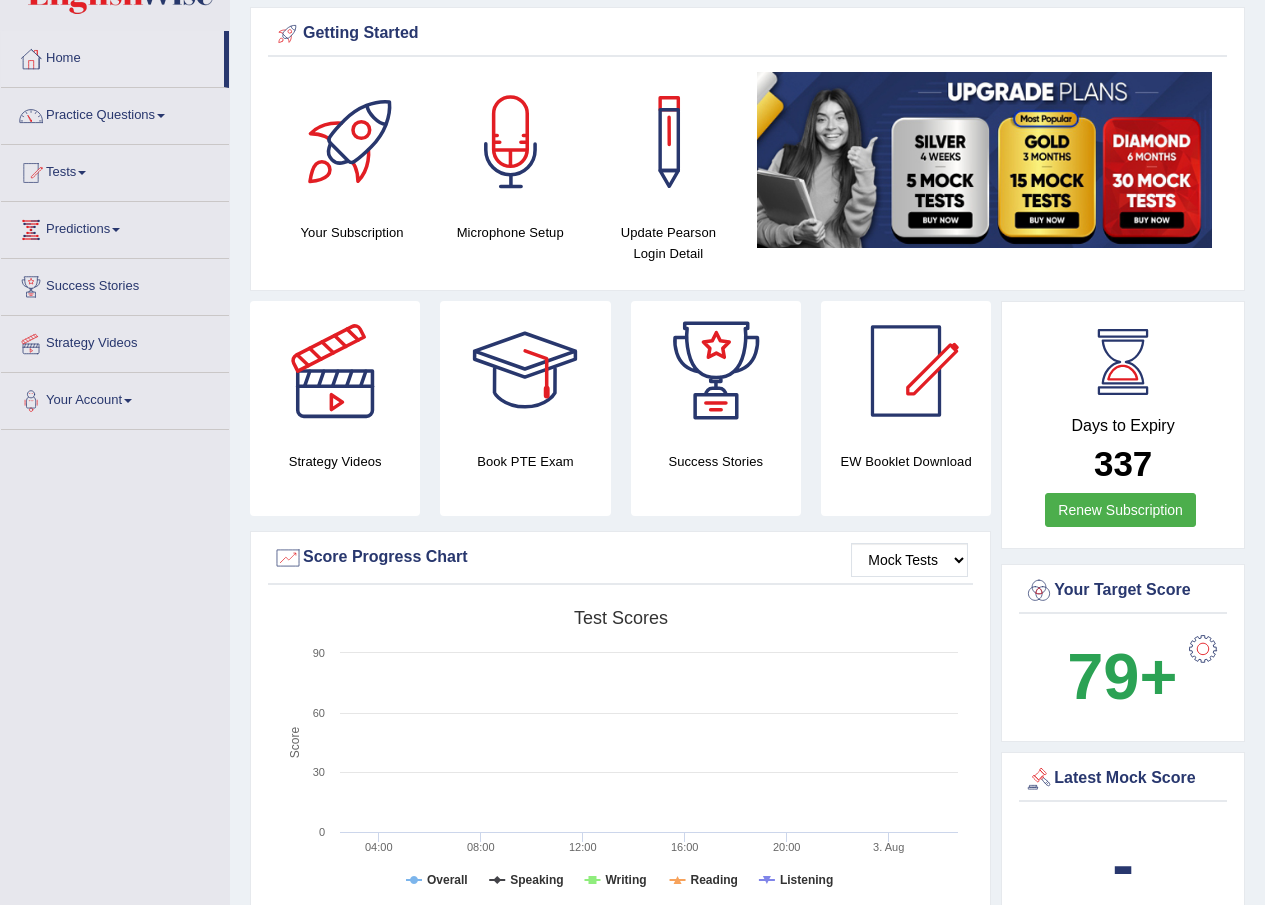 scroll, scrollTop: 0, scrollLeft: 0, axis: both 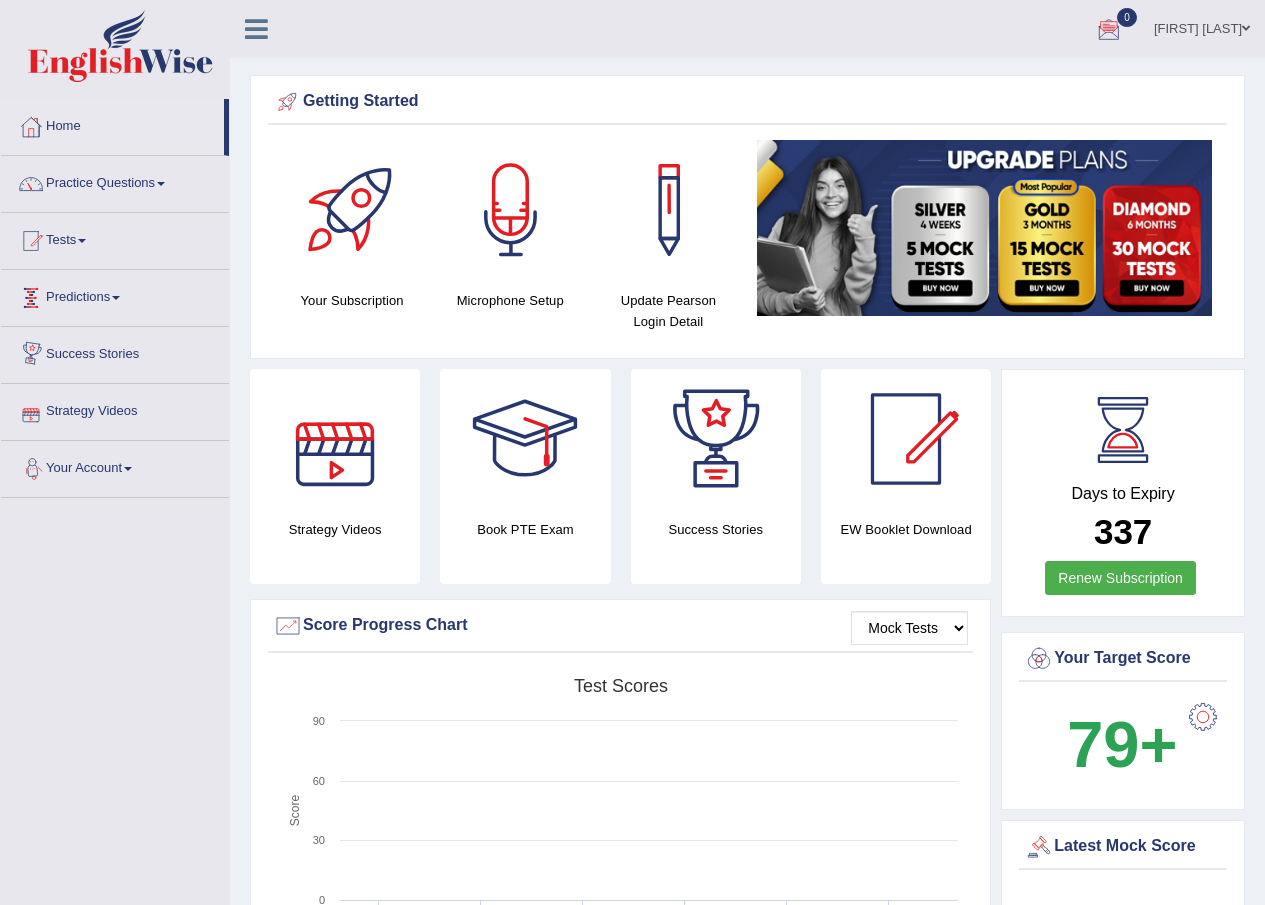 click on "Predictions" at bounding box center [115, 295] 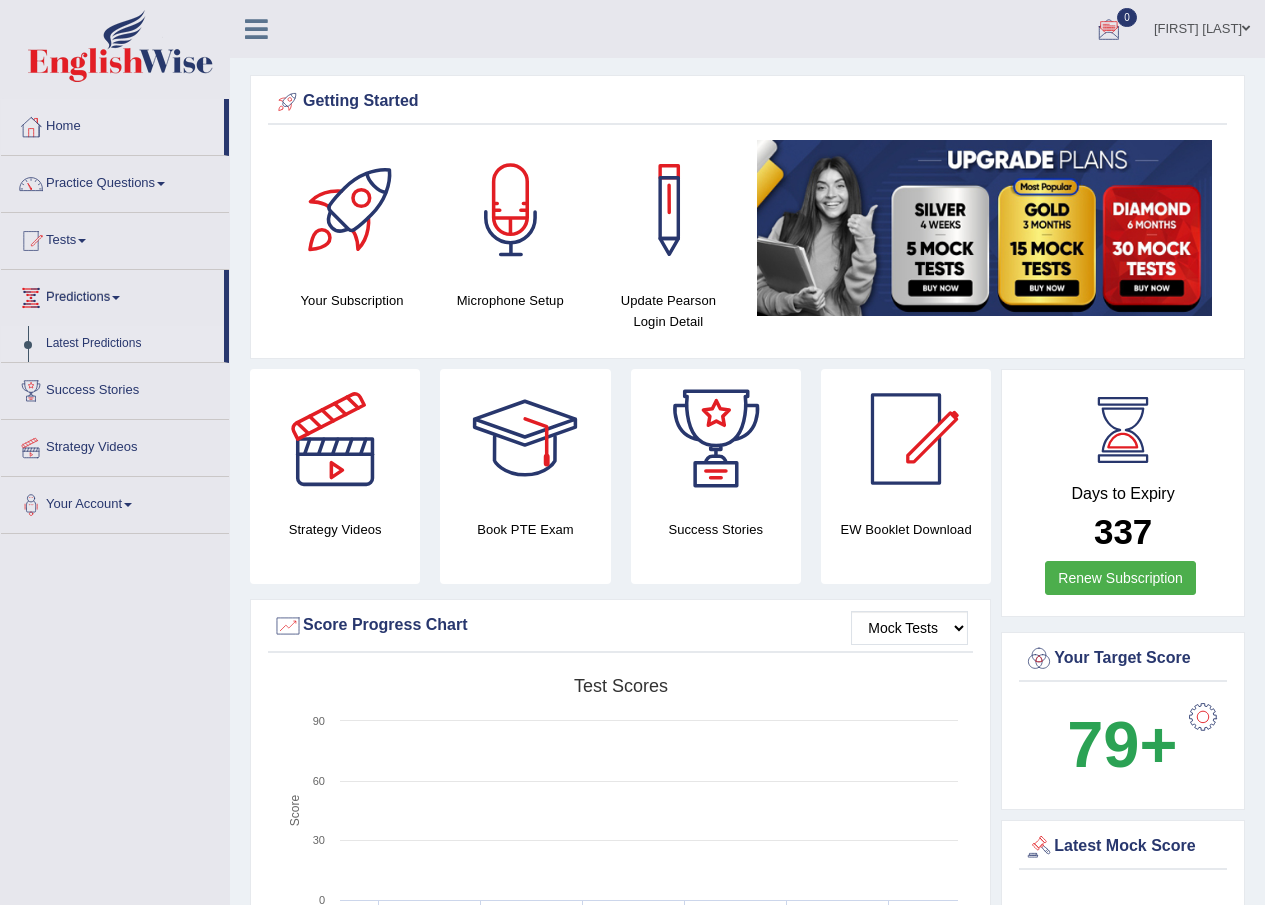 click on "Latest Predictions" at bounding box center [130, 344] 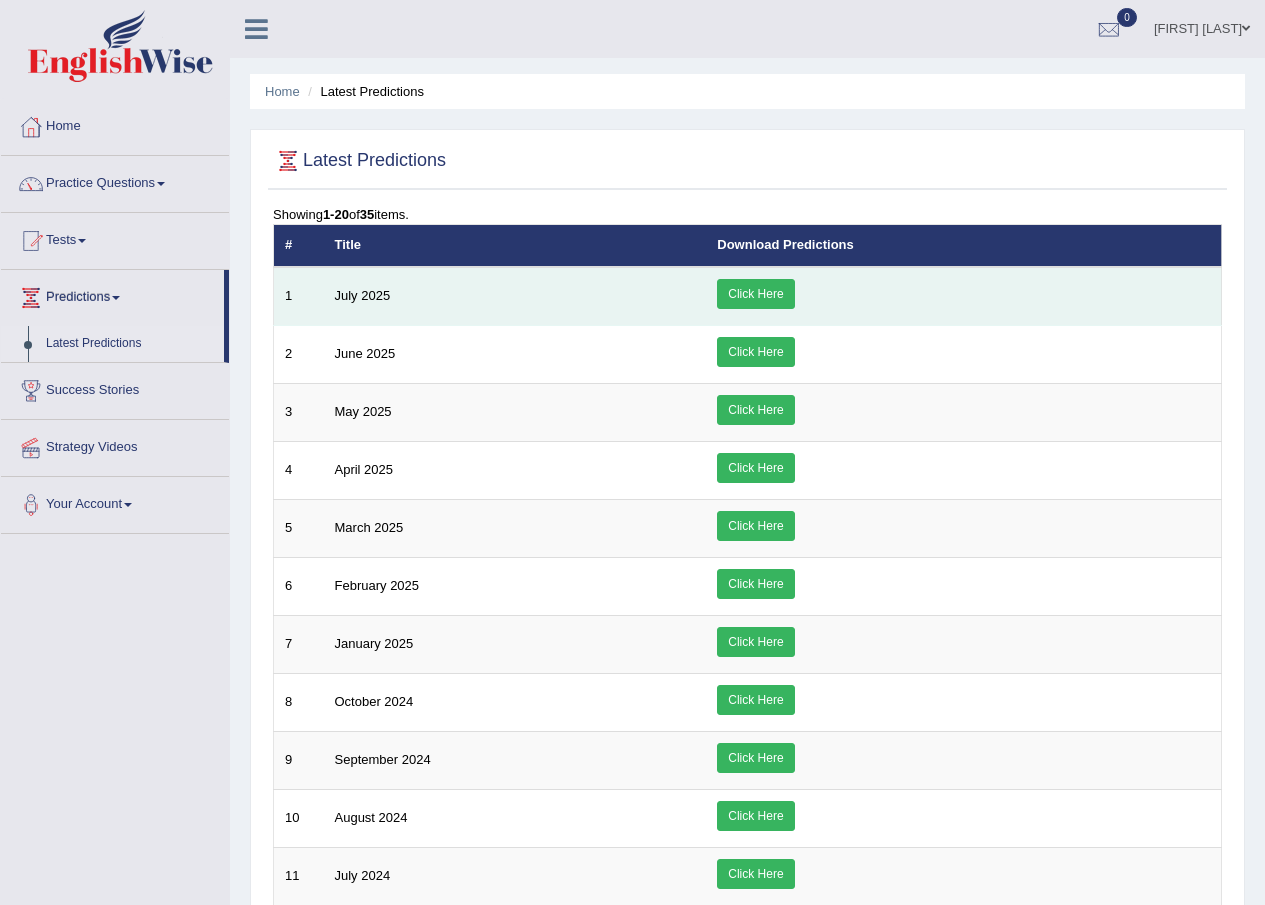 scroll, scrollTop: 0, scrollLeft: 0, axis: both 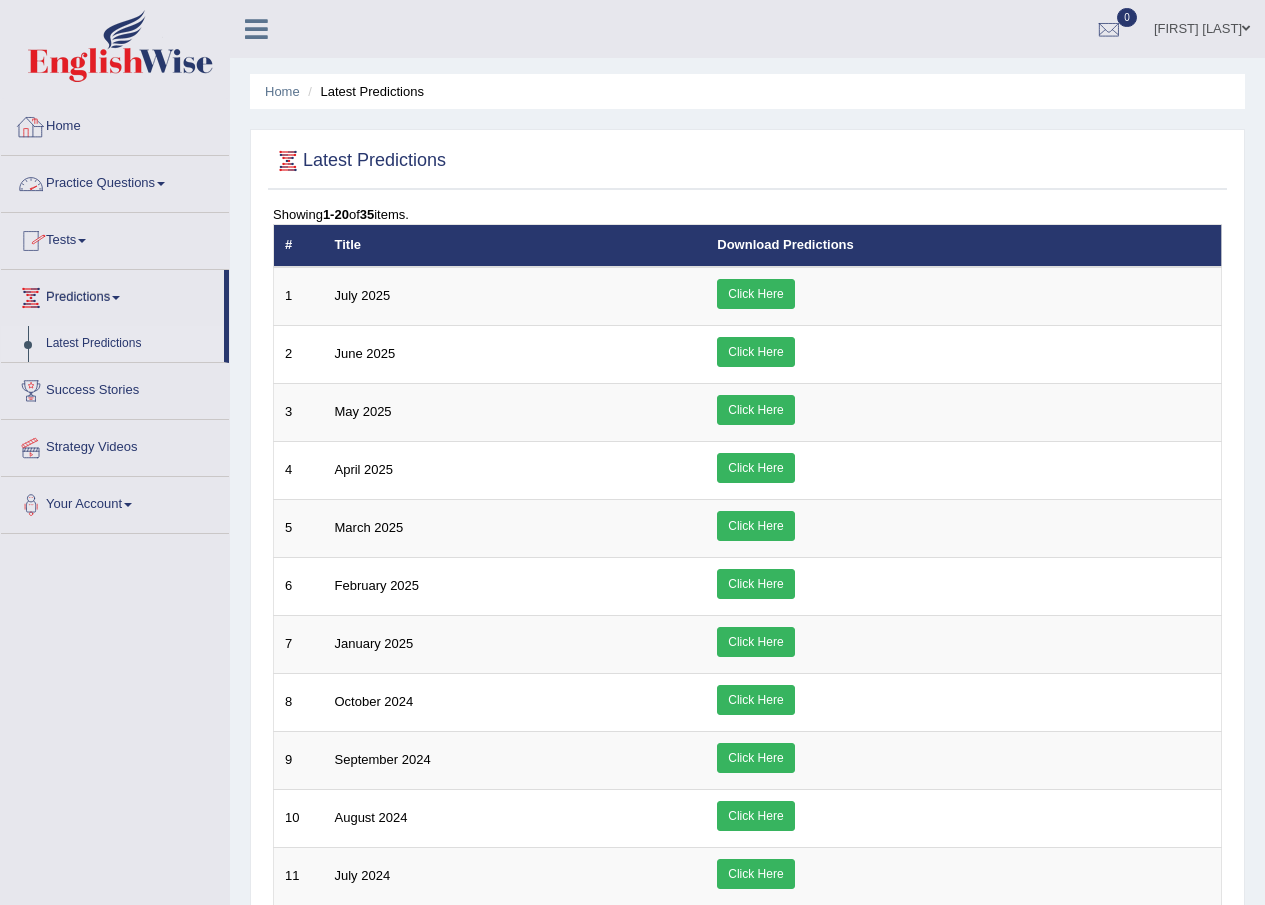 click on "Home" at bounding box center (115, 124) 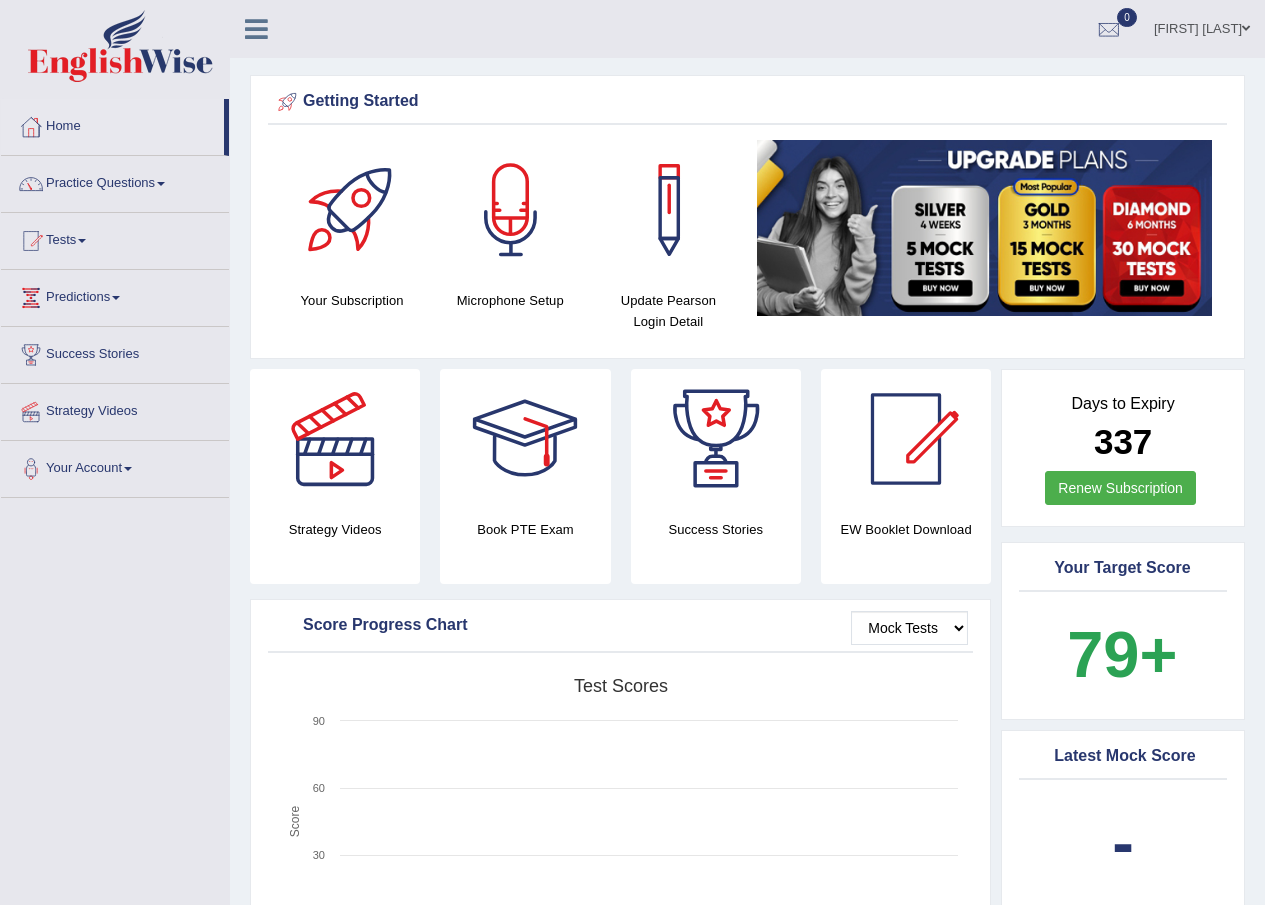 scroll, scrollTop: 0, scrollLeft: 0, axis: both 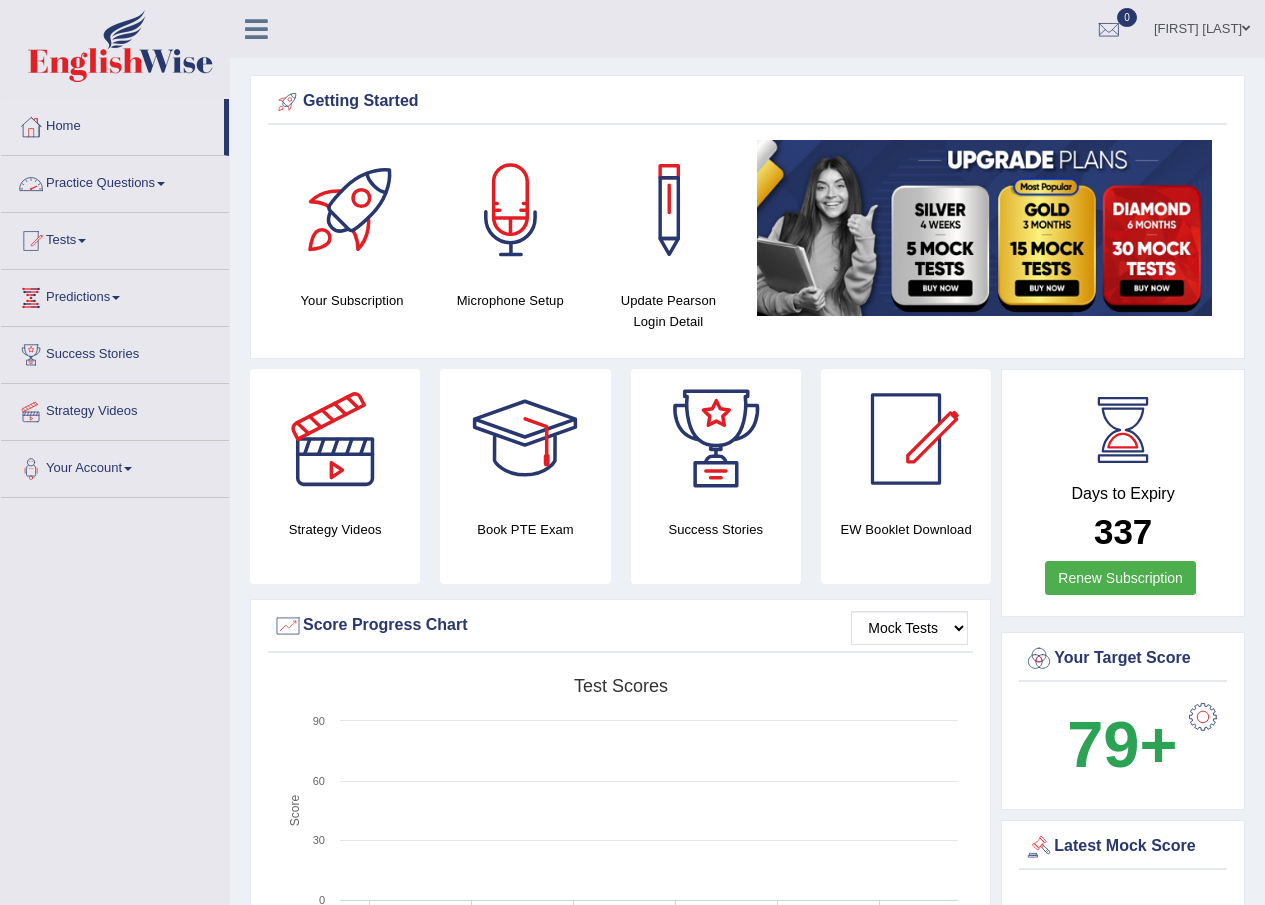 click on "Practice Questions" at bounding box center (115, 181) 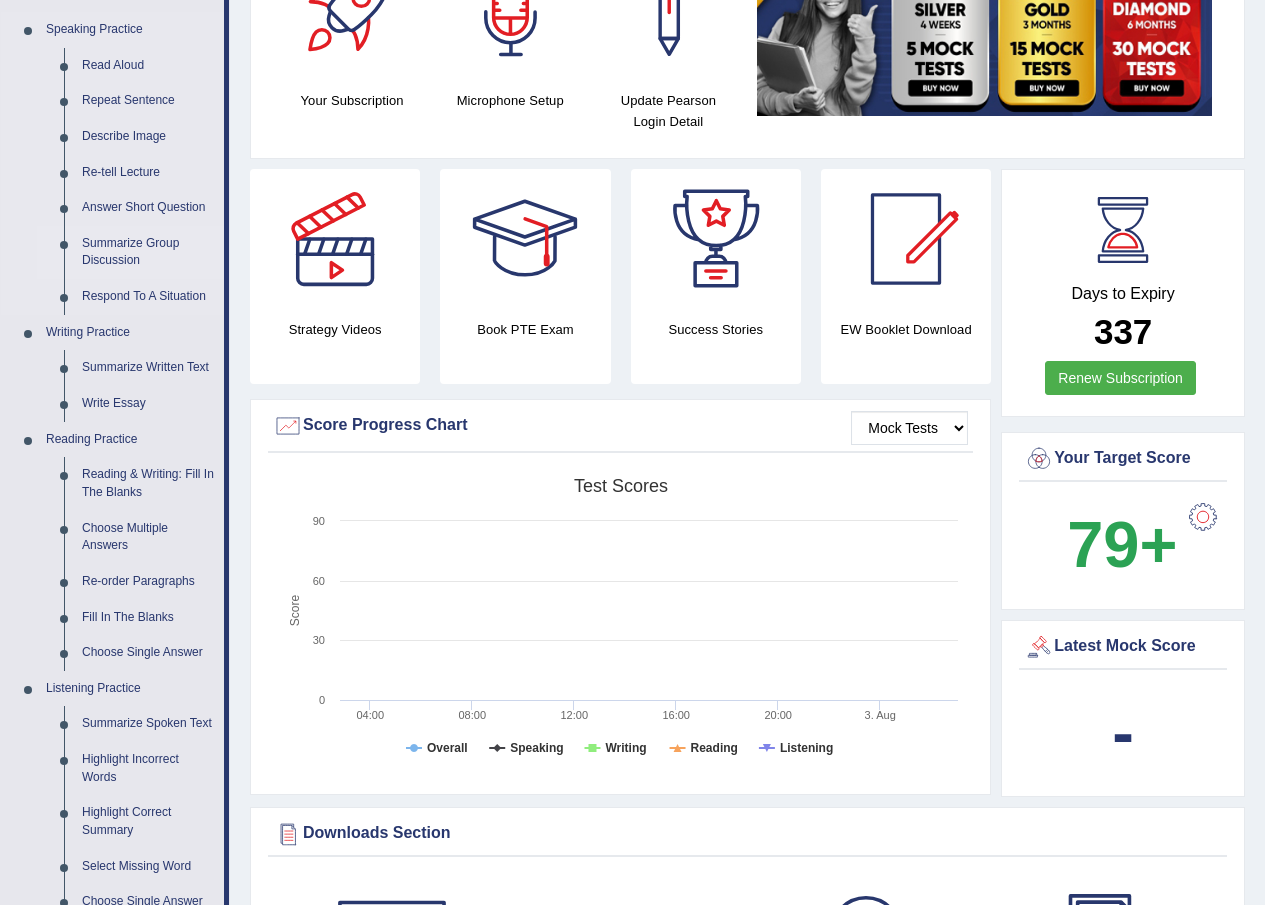 scroll, scrollTop: 300, scrollLeft: 0, axis: vertical 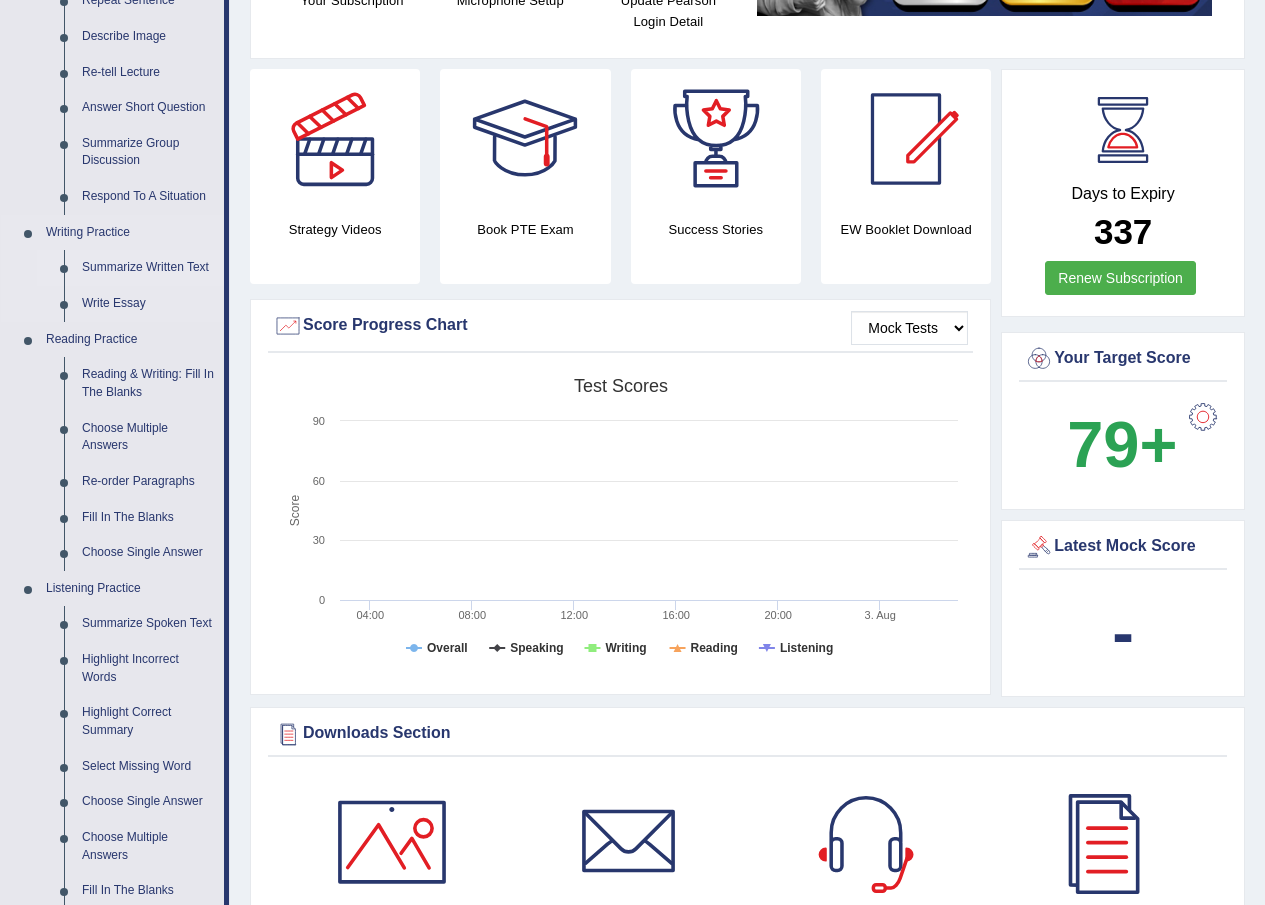click on "Summarize Written Text" at bounding box center (148, 268) 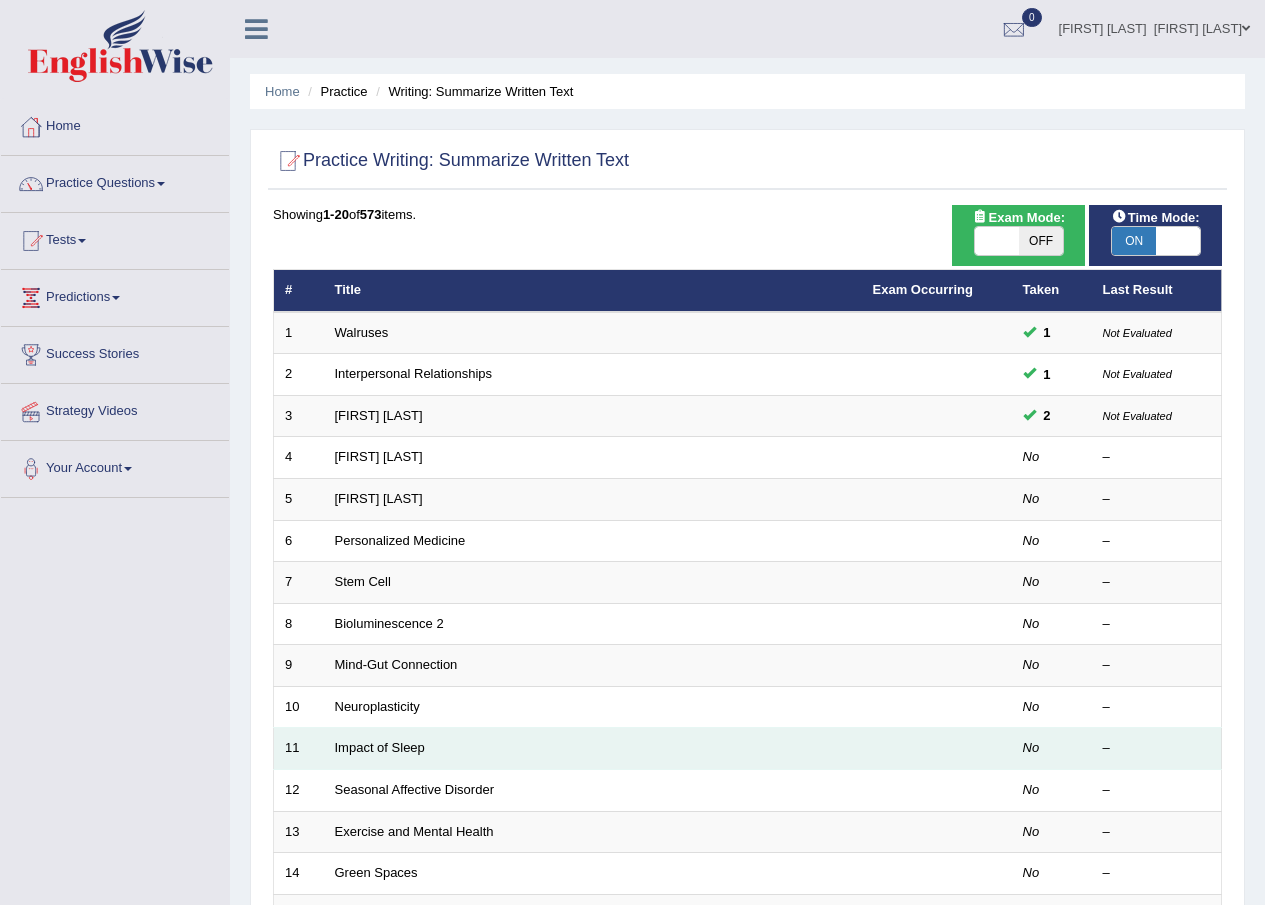 scroll, scrollTop: 300, scrollLeft: 0, axis: vertical 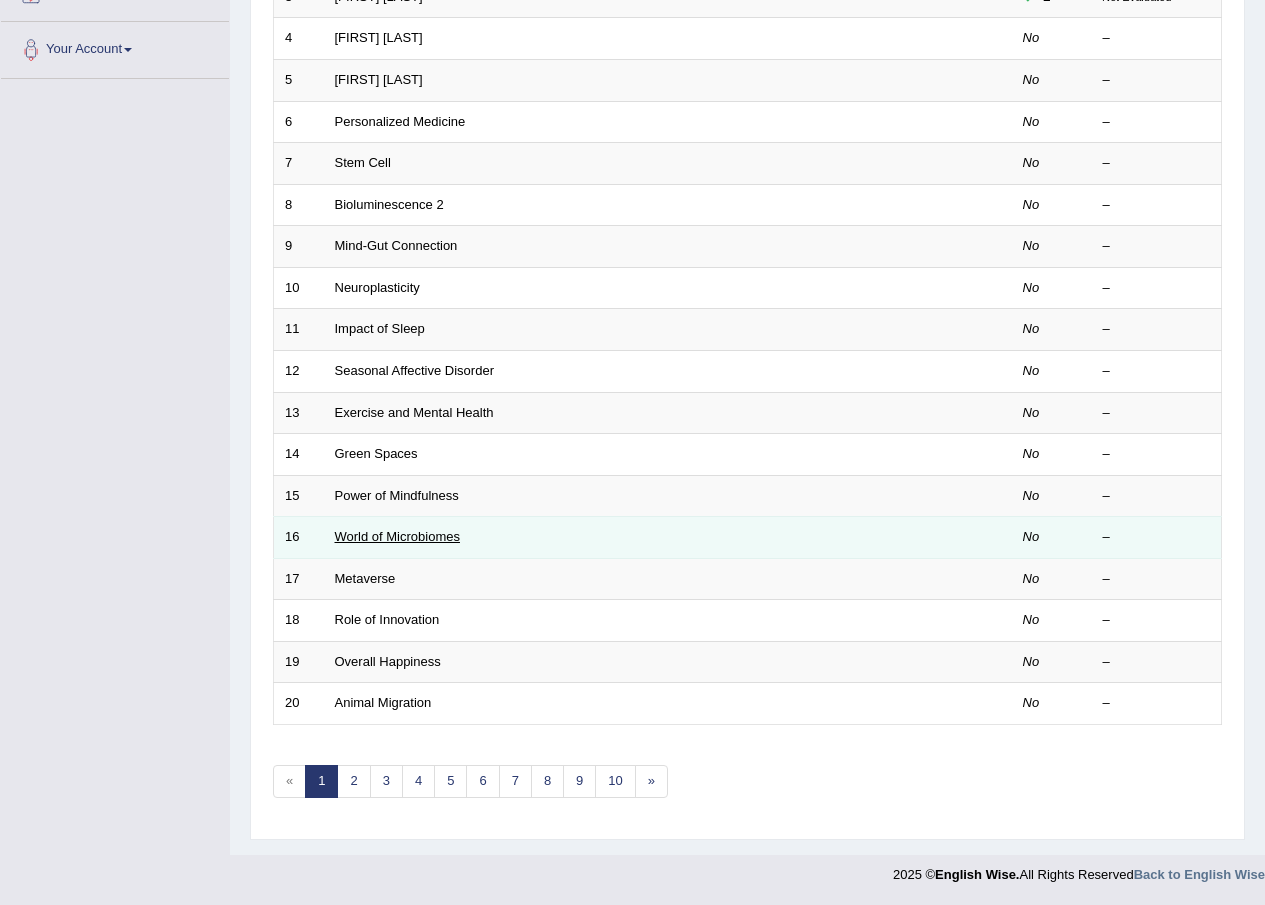 click on "World of Microbiomes" at bounding box center (397, 536) 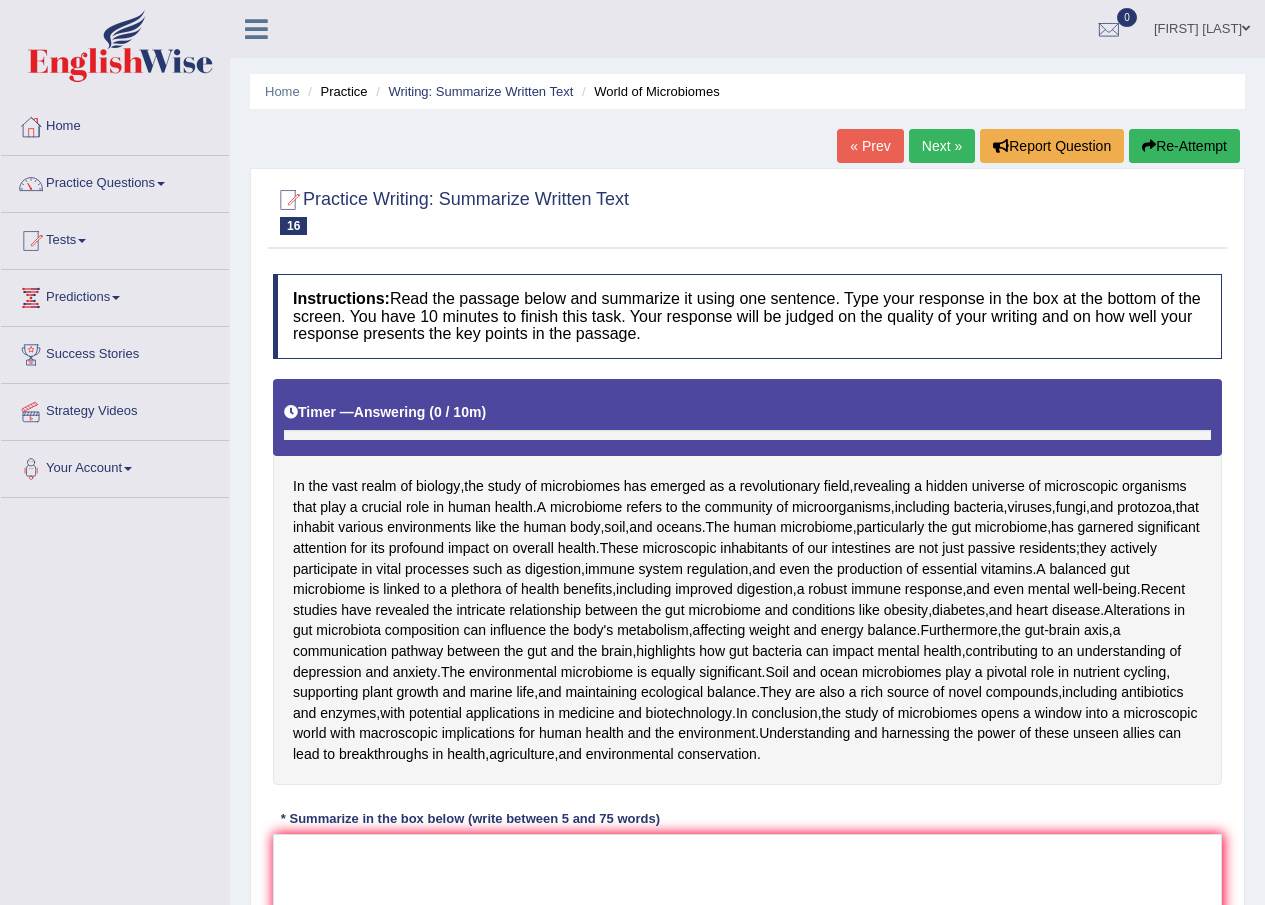 scroll, scrollTop: 0, scrollLeft: 0, axis: both 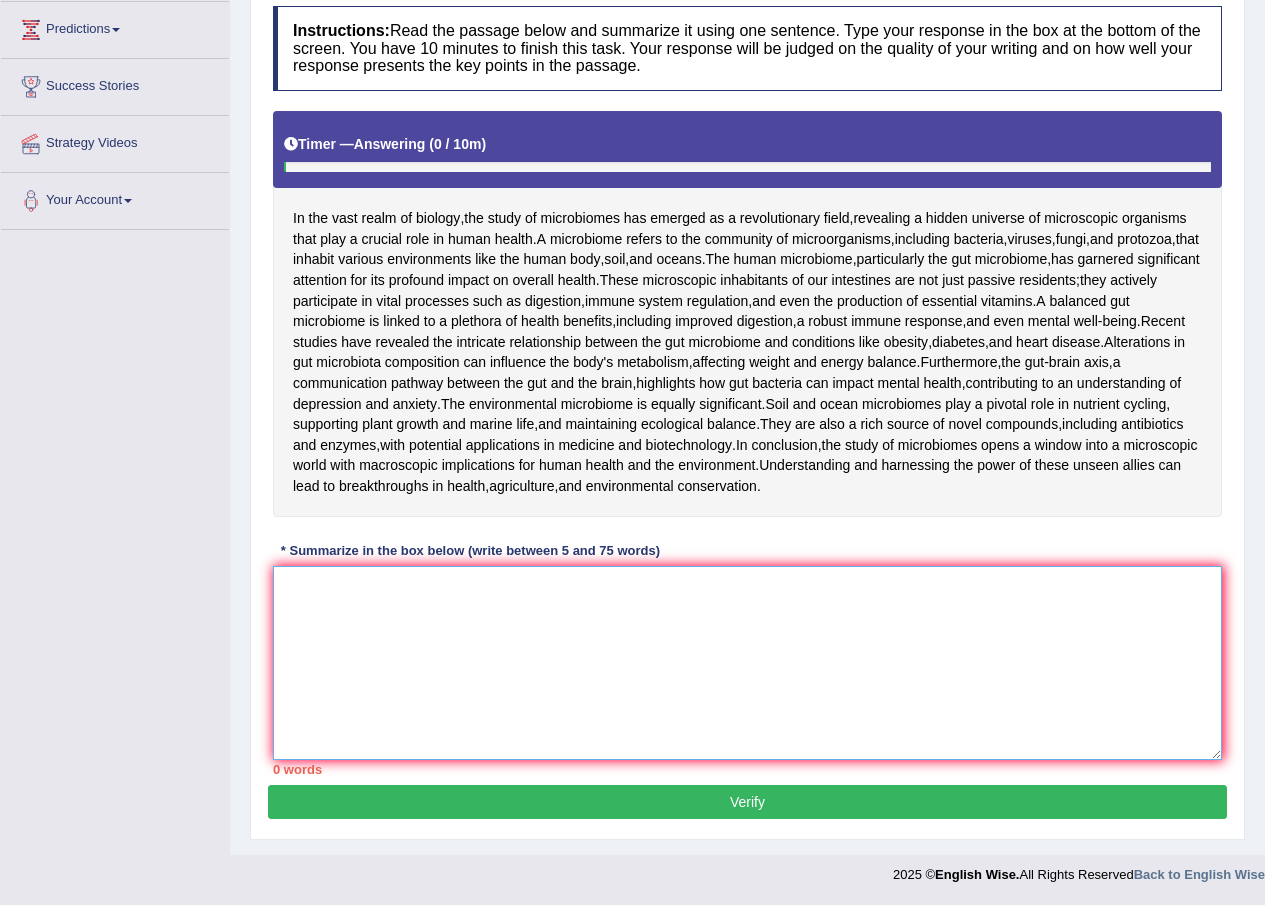 click at bounding box center [747, 663] 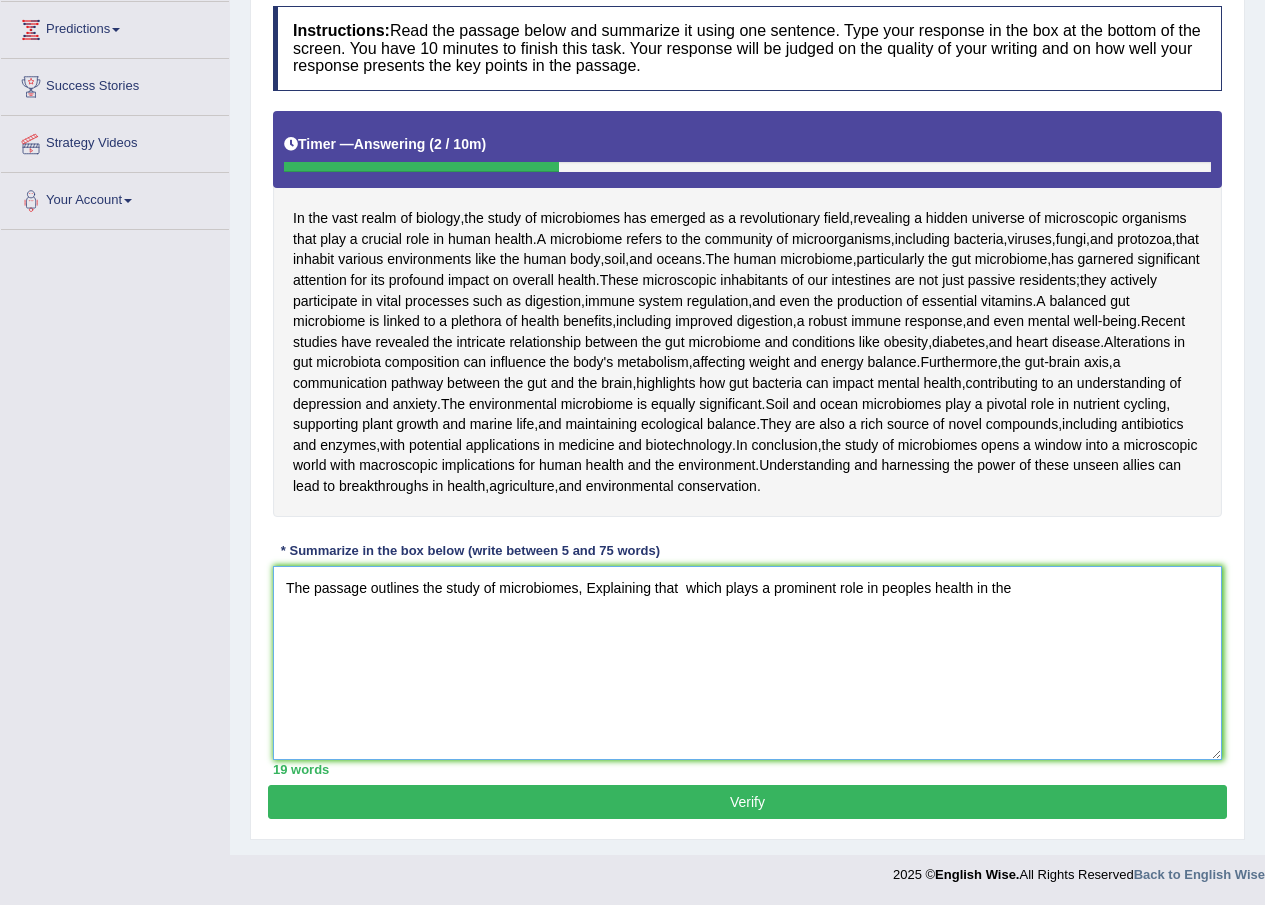 click on "The passage outlines the study of microbiomes, Explaining that  which plays a prominent role in peoples health in the" at bounding box center [747, 663] 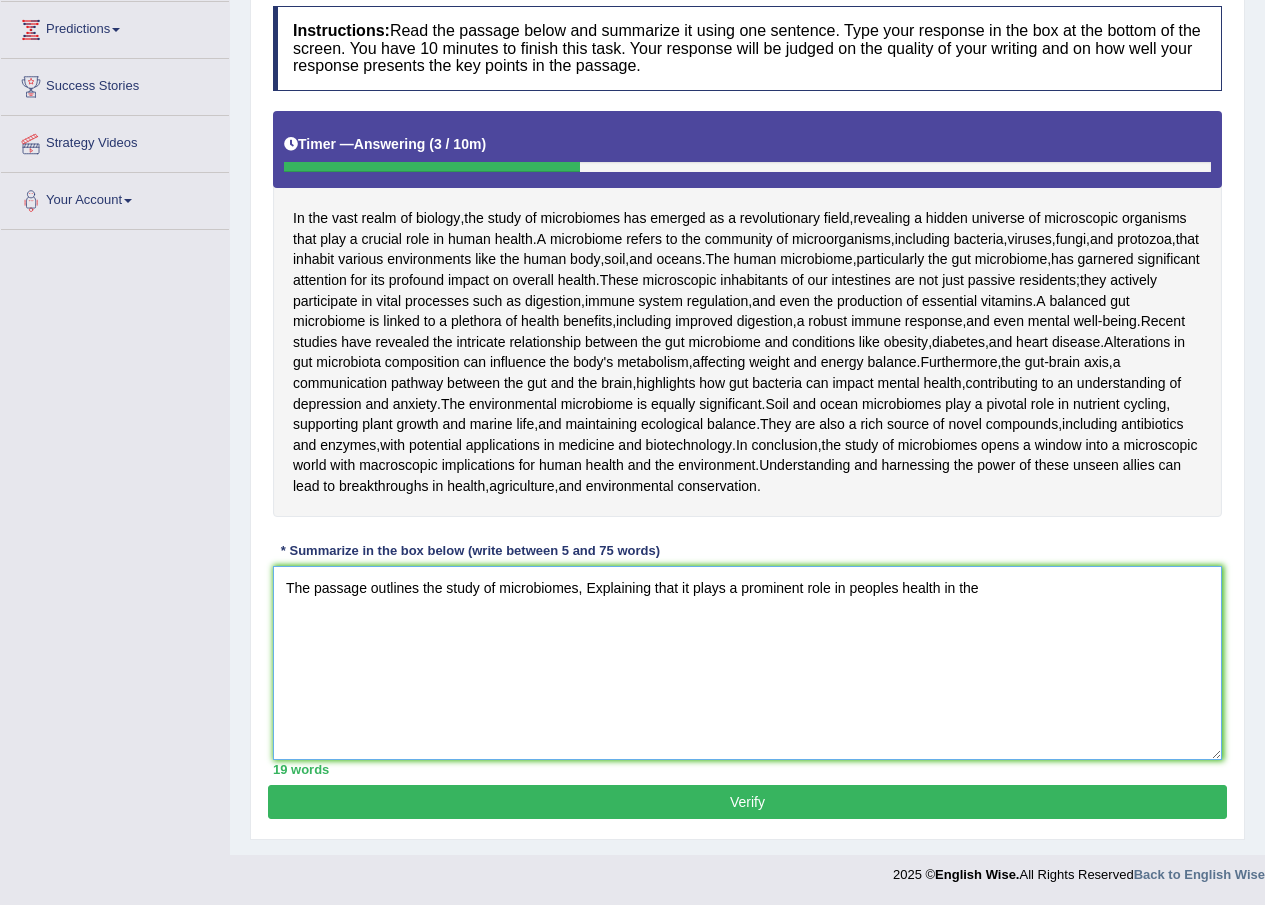 scroll, scrollTop: 412, scrollLeft: 0, axis: vertical 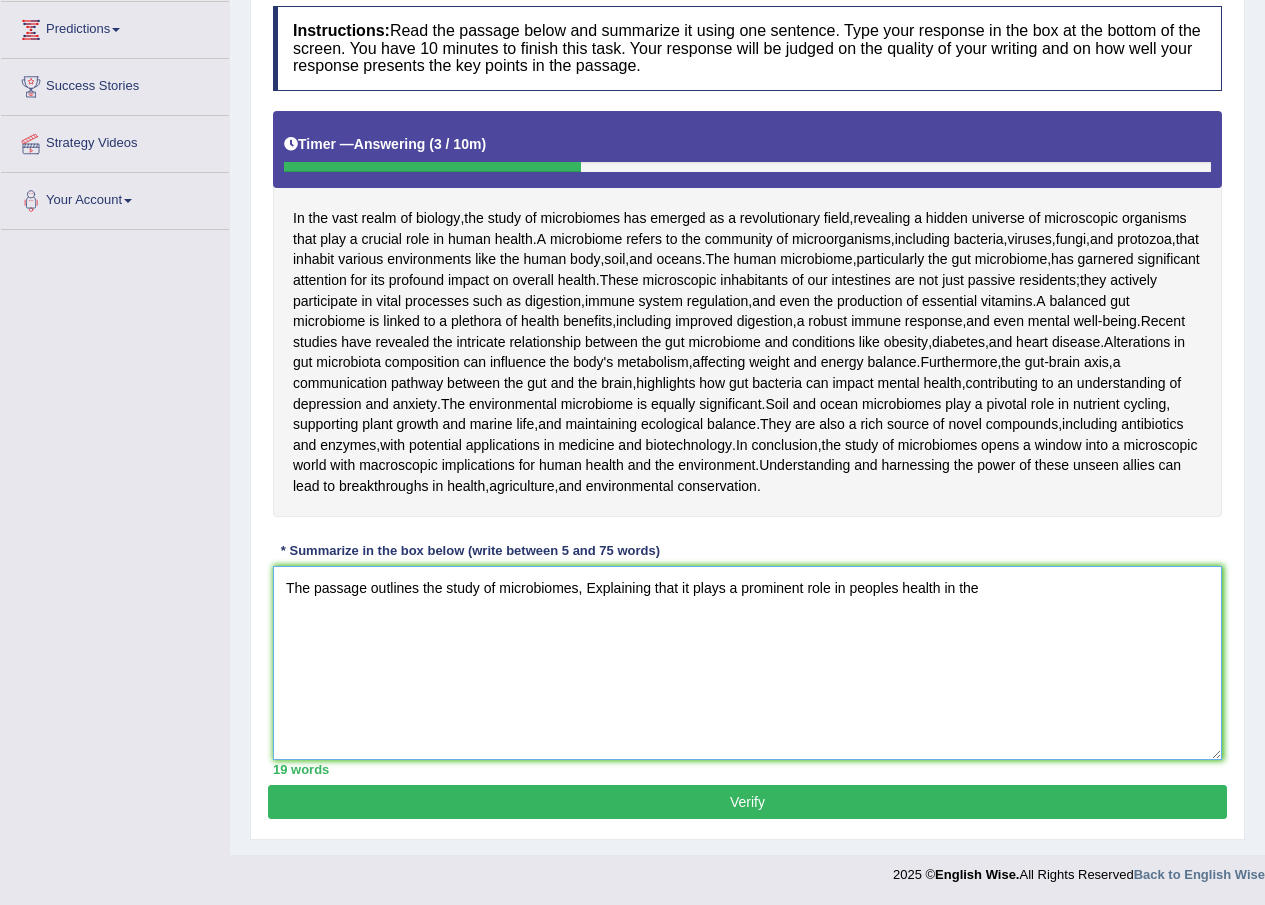click on "The passage outlines the study of microbiomes, Explaining that it plays a prominent role in peoples health in the" at bounding box center (747, 663) 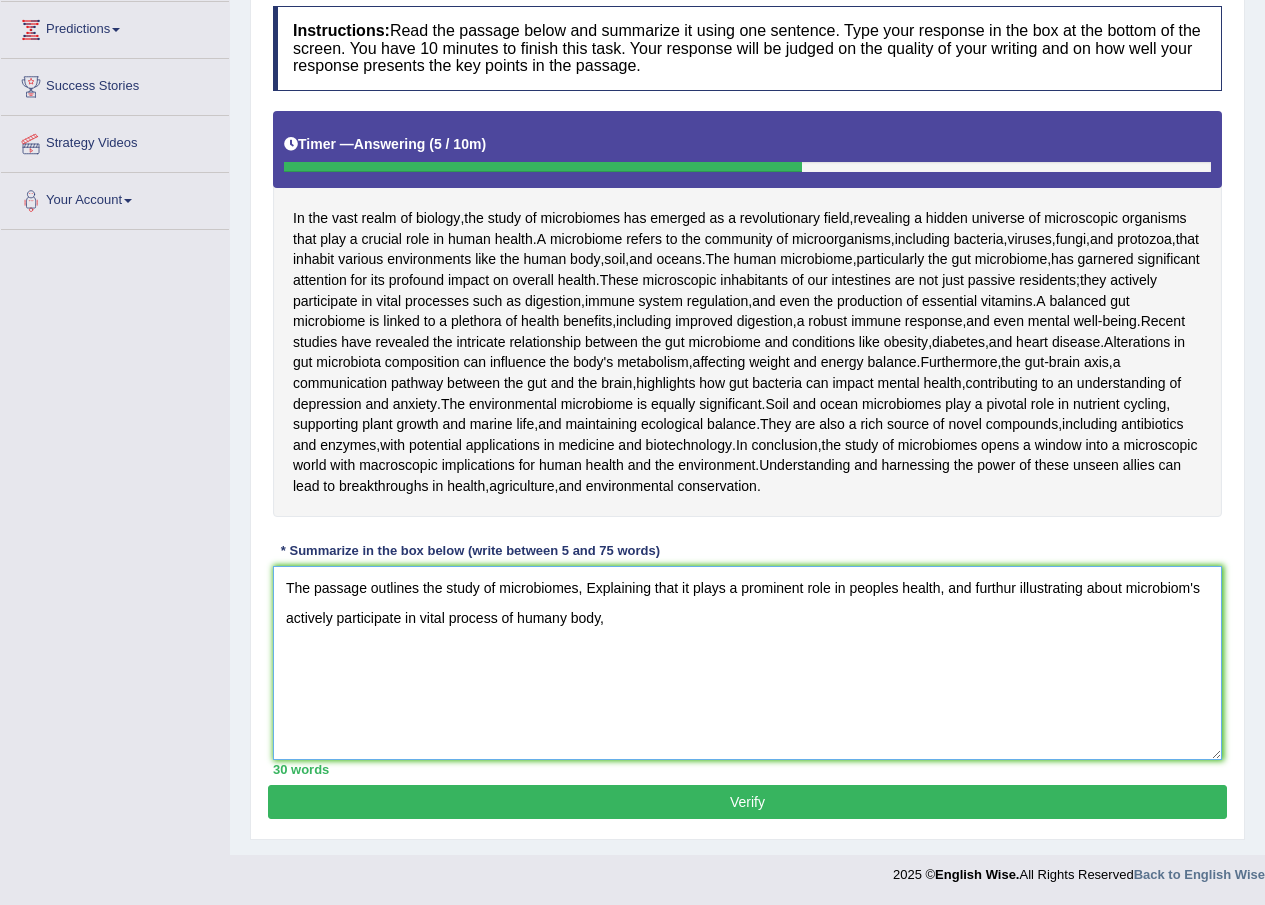 drag, startPoint x: 1126, startPoint y: 588, endPoint x: 1183, endPoint y: 627, distance: 69.065186 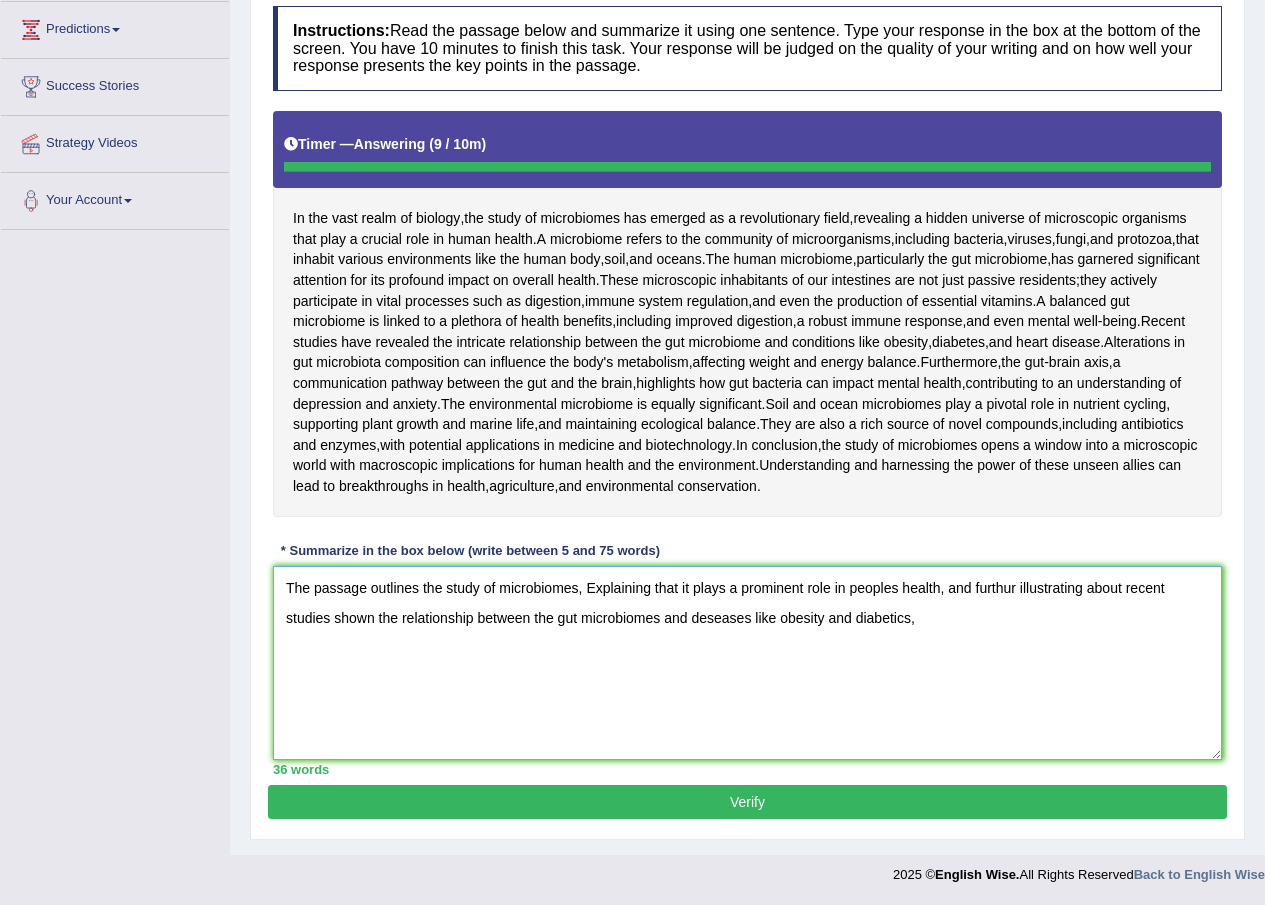 type on "The passage outlines the study of microbiomes, Explaining that it plays a prominent role in peoples health, and furthur illustrating about recent studies shown the relationship between the gut microbiomes and deseases like obesity and diabetics," 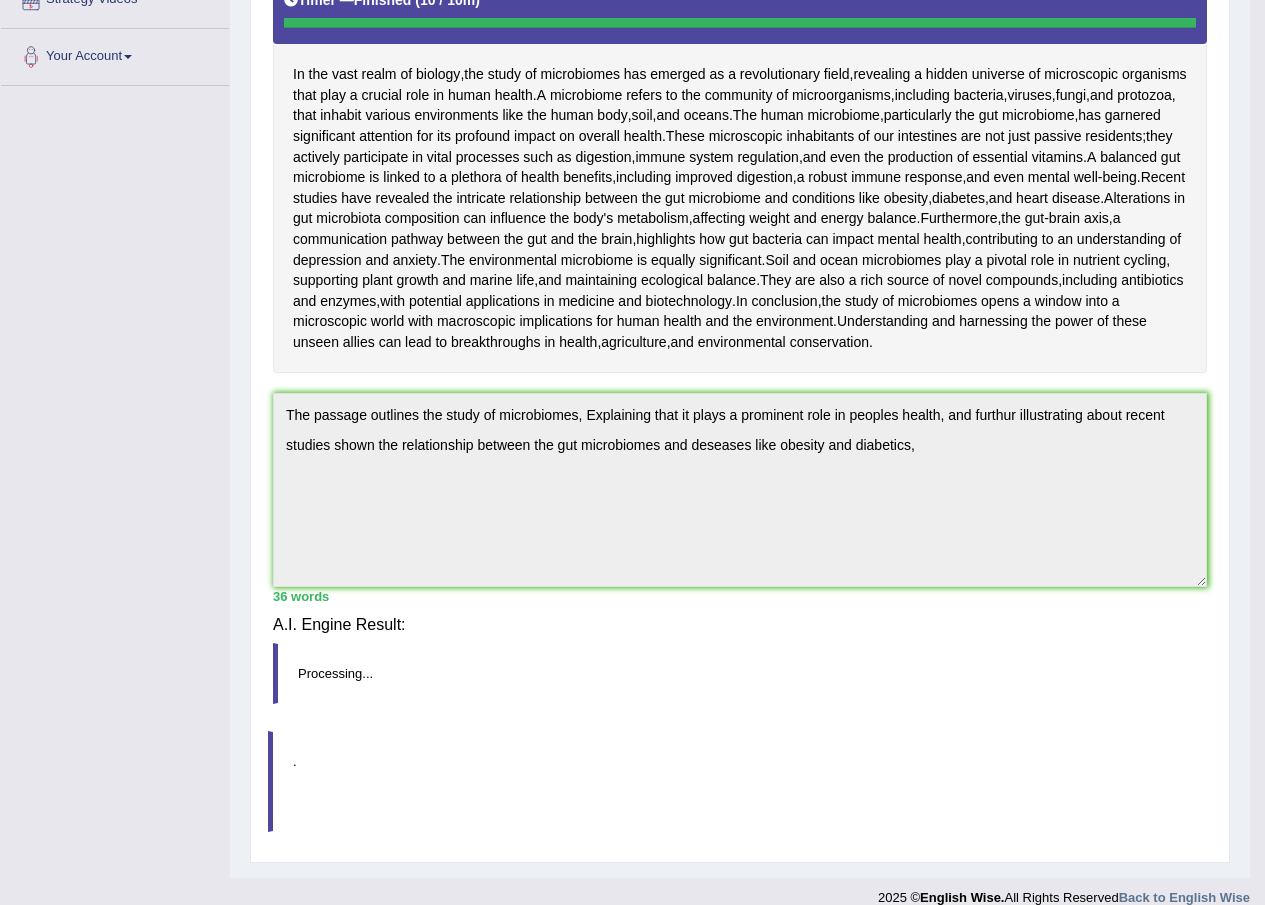 scroll, scrollTop: 401, scrollLeft: 0, axis: vertical 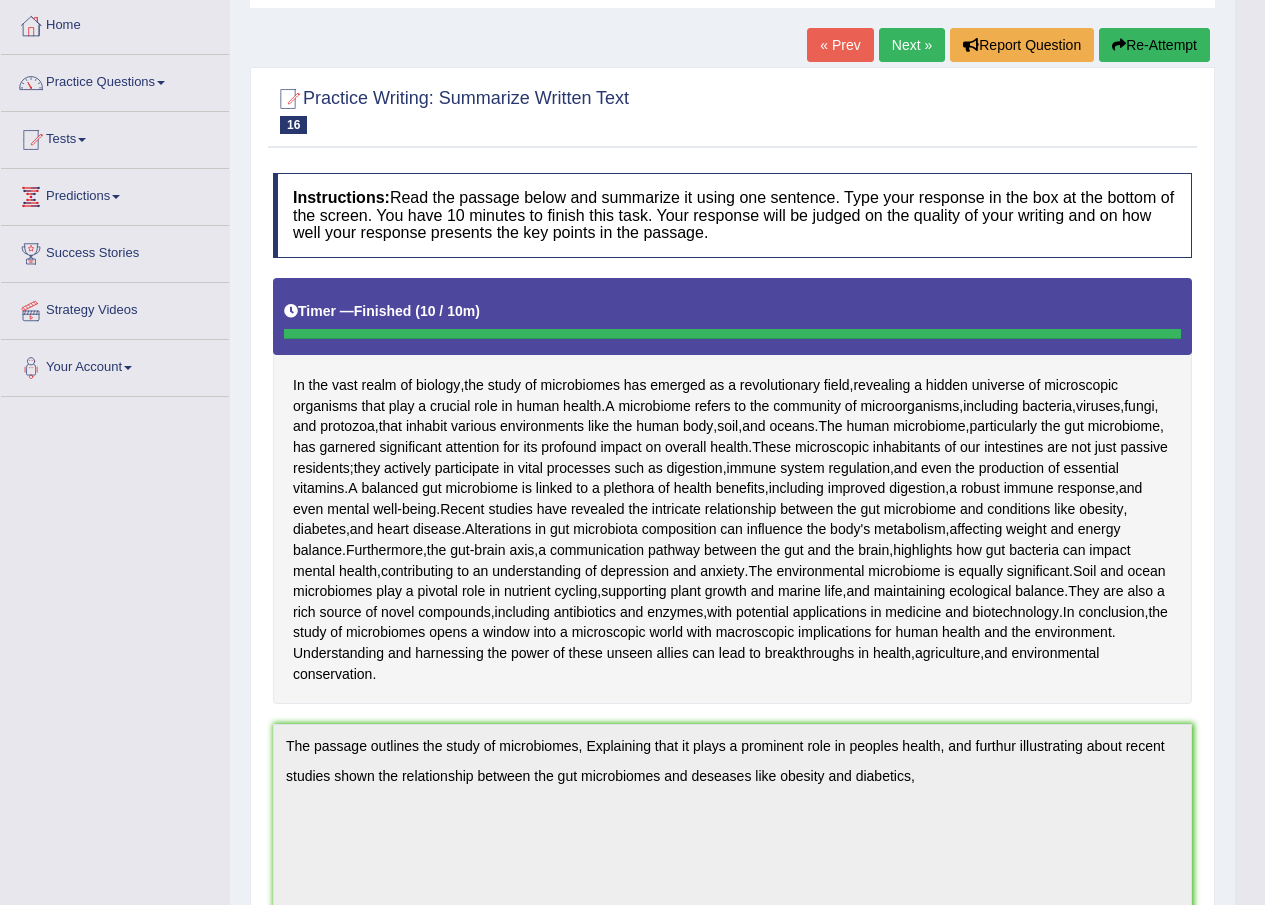click on "Re-Attempt" at bounding box center (1154, 45) 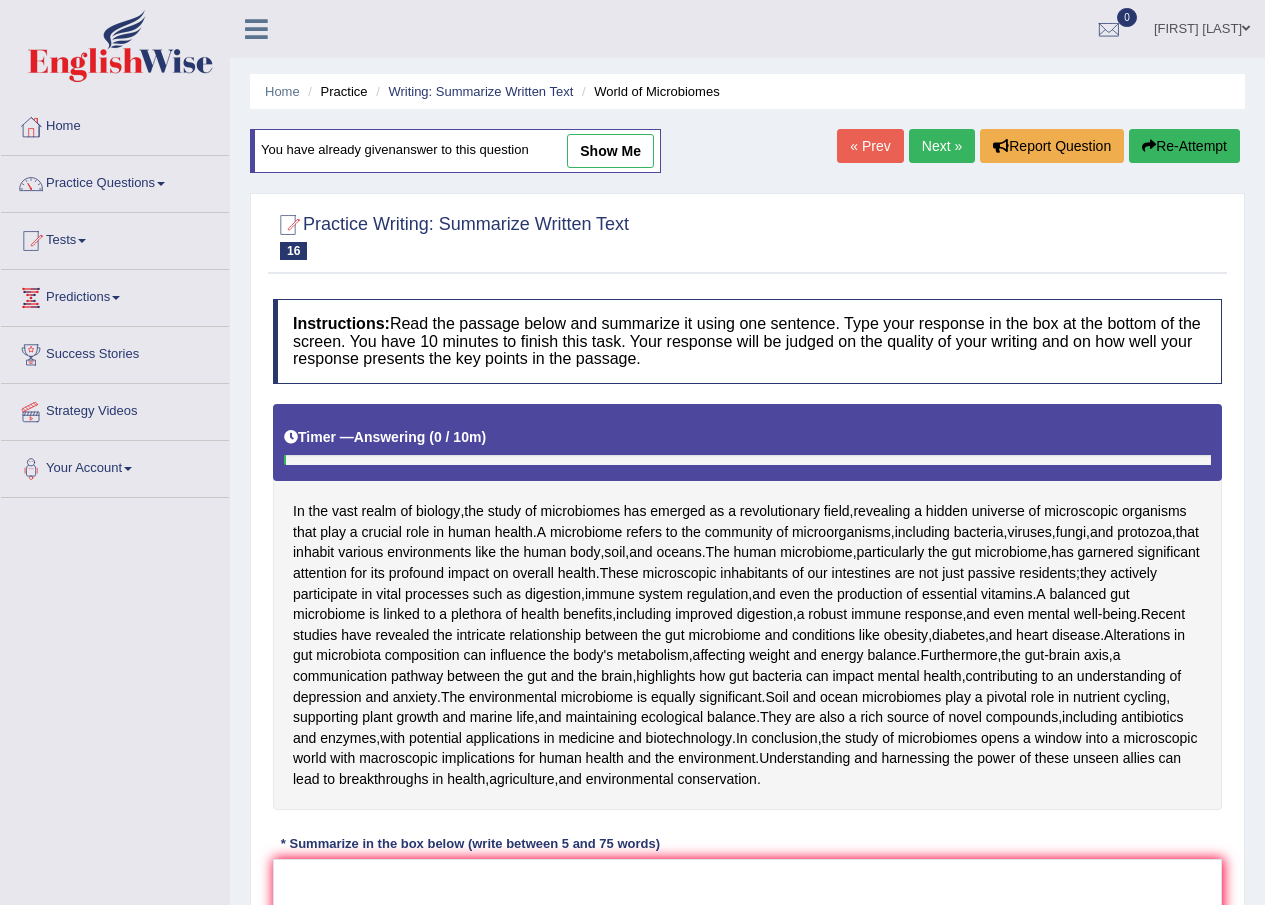 scroll, scrollTop: 437, scrollLeft: 0, axis: vertical 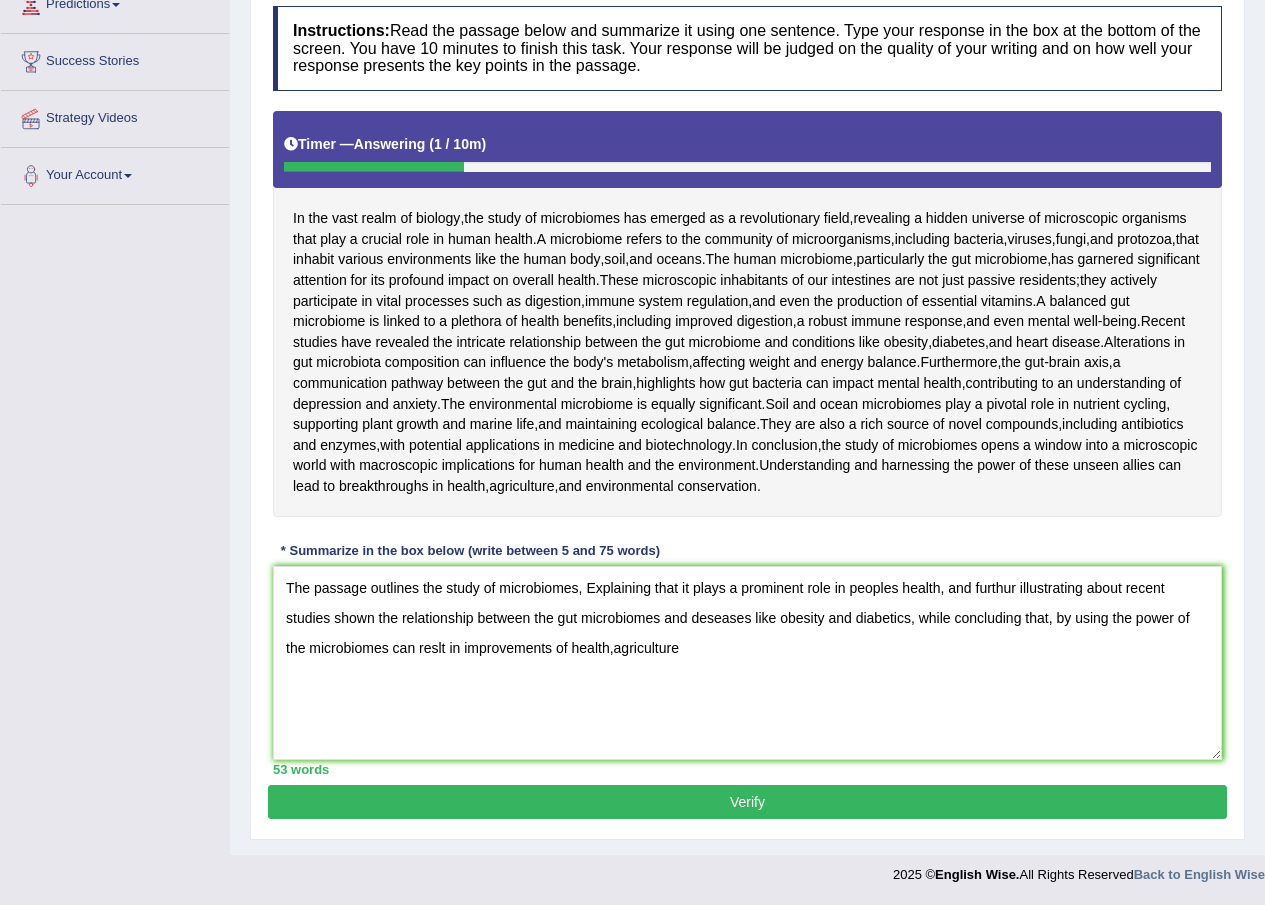 click on "The passage outlines the study of microbiomes, Explaining that it plays a prominent role in peoples health, and furthur illustrating about recent studies shown the relationship between the gut microbiomes and deseases like obesity and diabetics, while concluding that, by using the power of the microbiomes can reslt in improvements of health,agriculture" at bounding box center (747, 663) 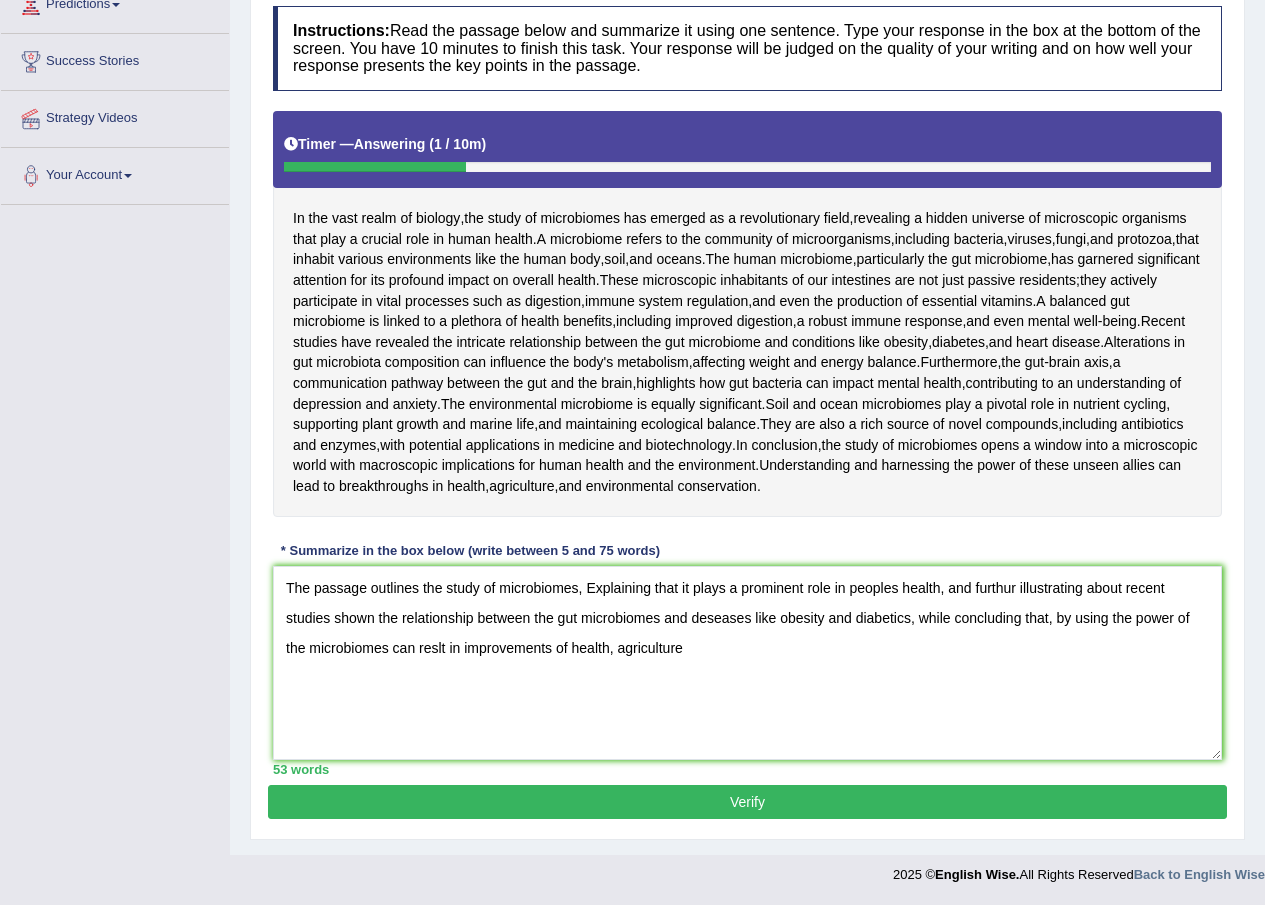 click on "The passage outlines the study of microbiomes, Explaining that it plays a prominent role in peoples health, and furthur illustrating about recent studies shown the relationship between the gut microbiomes and deseases like obesity and diabetics, while concluding that, by using the power of the microbiomes can reslt in improvements of health, agriculture" at bounding box center (747, 663) 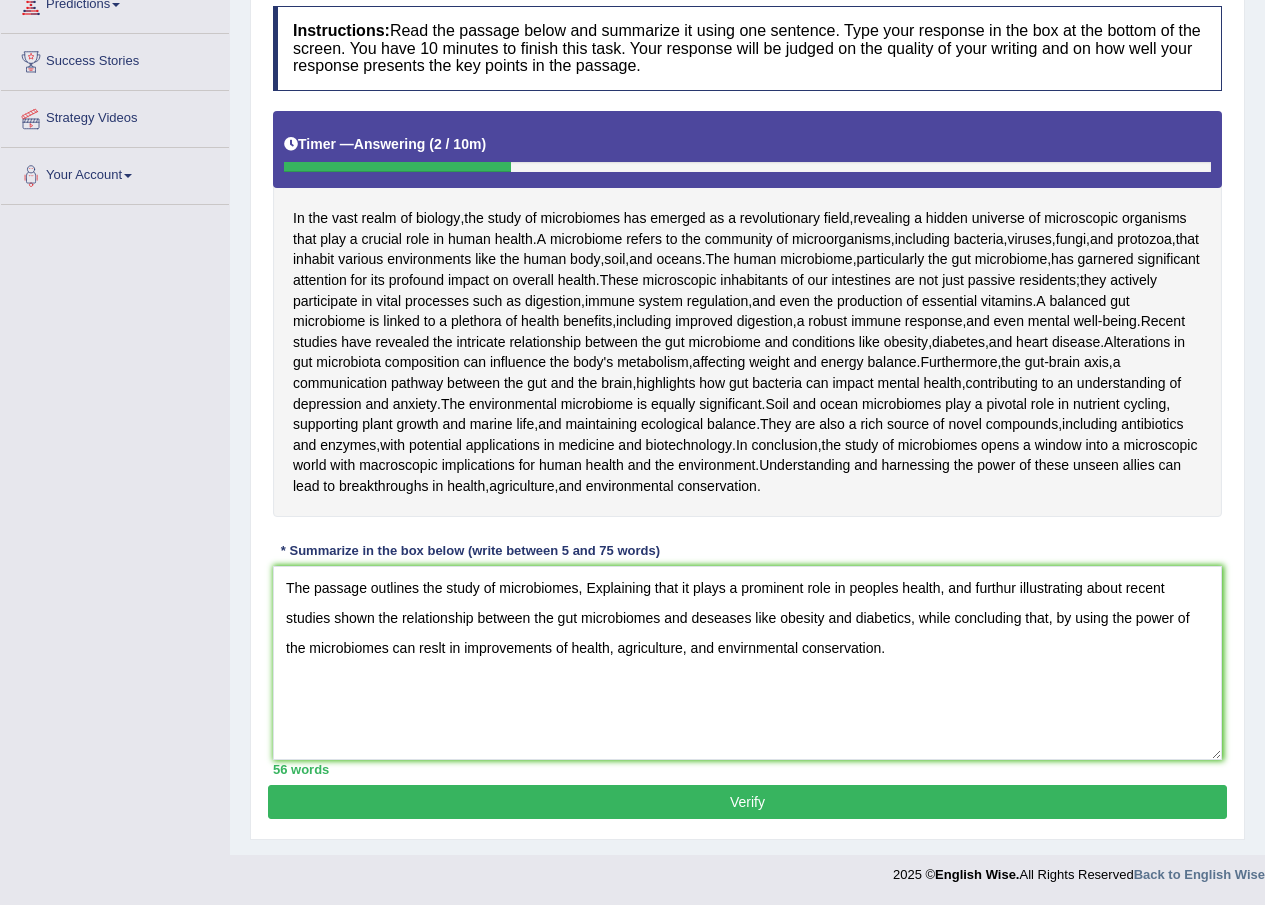 click on "The passage outlines the study of microbiomes, Explaining that it plays a prominent role in peoples health, and furthur illustrating about recent studies shown the relationship between the gut microbiomes and deseases like obesity and diabetics, while concluding that, by using the power of the microbiomes can reslt in improvements of health, agriculture, and envirnmental conservation." at bounding box center [747, 663] 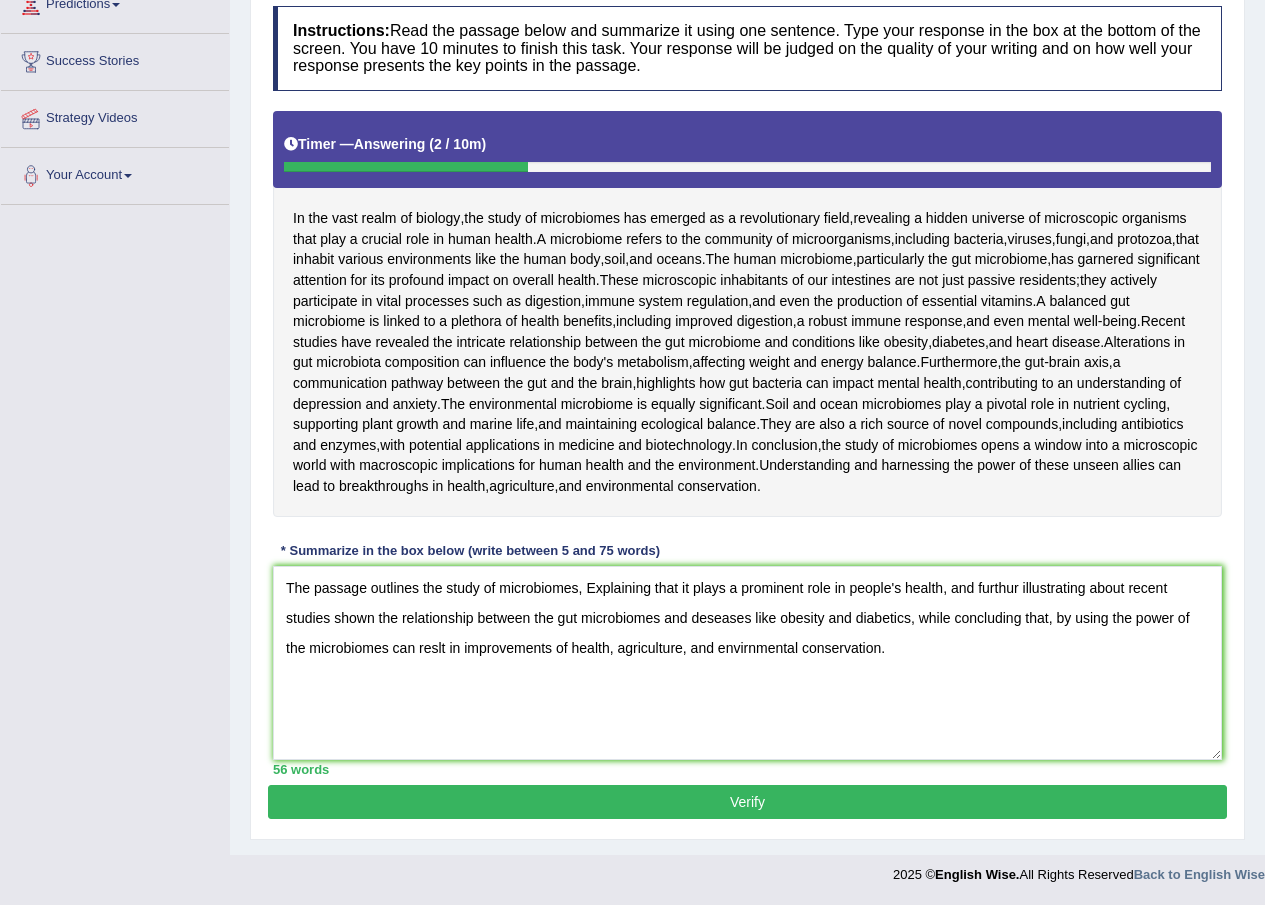 click on "The passage outlines the study of microbiomes, Explaining that it plays a prominent role in people's health, and furthur illustrating about recent studies shown the relationship between the gut microbiomes and deseases like obesity and diabetics, while concluding that, by using the power of the microbiomes can reslt in improvements of health, agriculture, and envirnmental conservation." at bounding box center (747, 663) 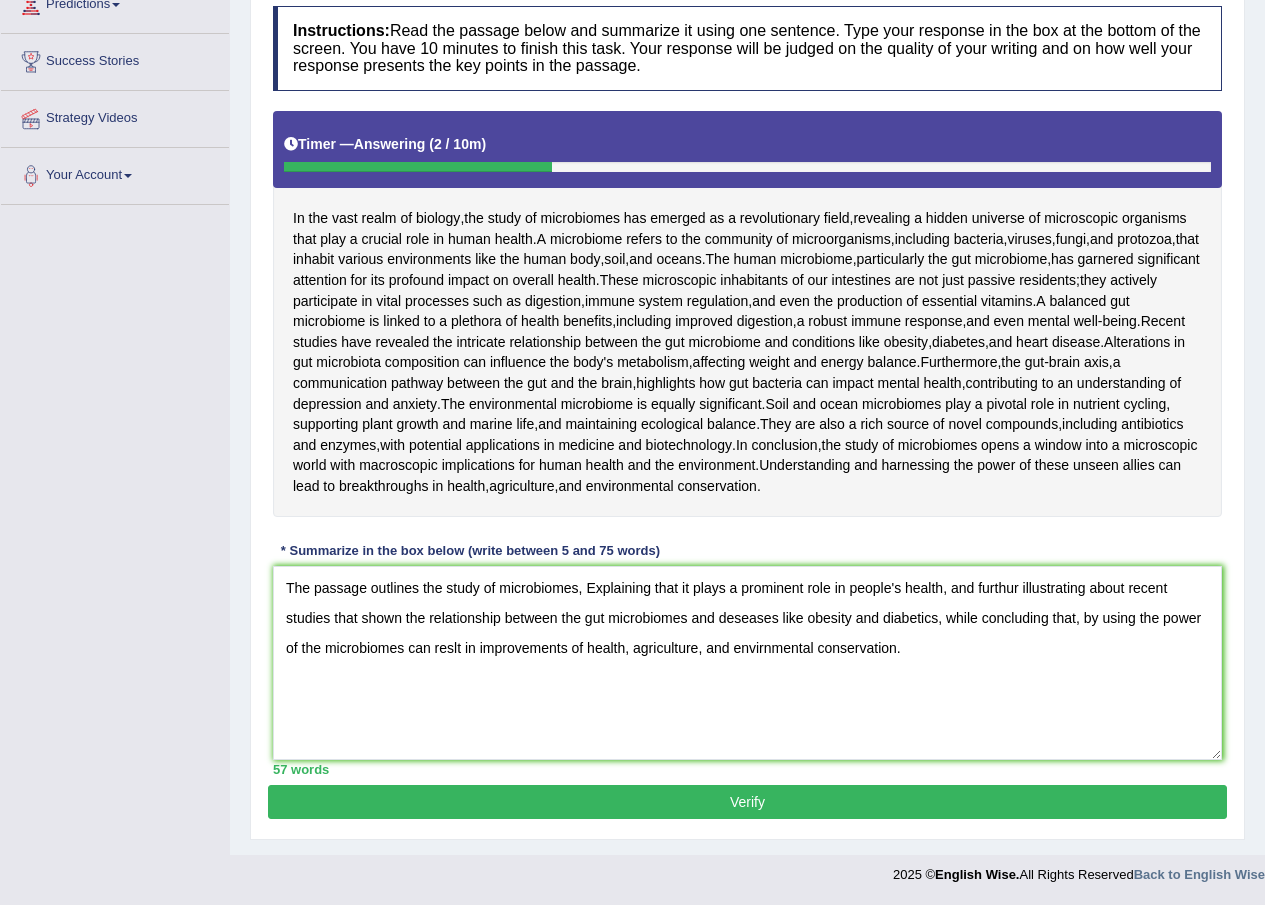 click on "The passage outlines the study of microbiomes, Explaining that it plays a prominent role in people's health, and furthur illustrating about recent studies that shown the relationship between the gut microbiomes and deseases like obesity and diabetics, while concluding that, by using the power of the microbiomes can reslt in improvements of health, agriculture, and envirnmental conservation." at bounding box center (747, 663) 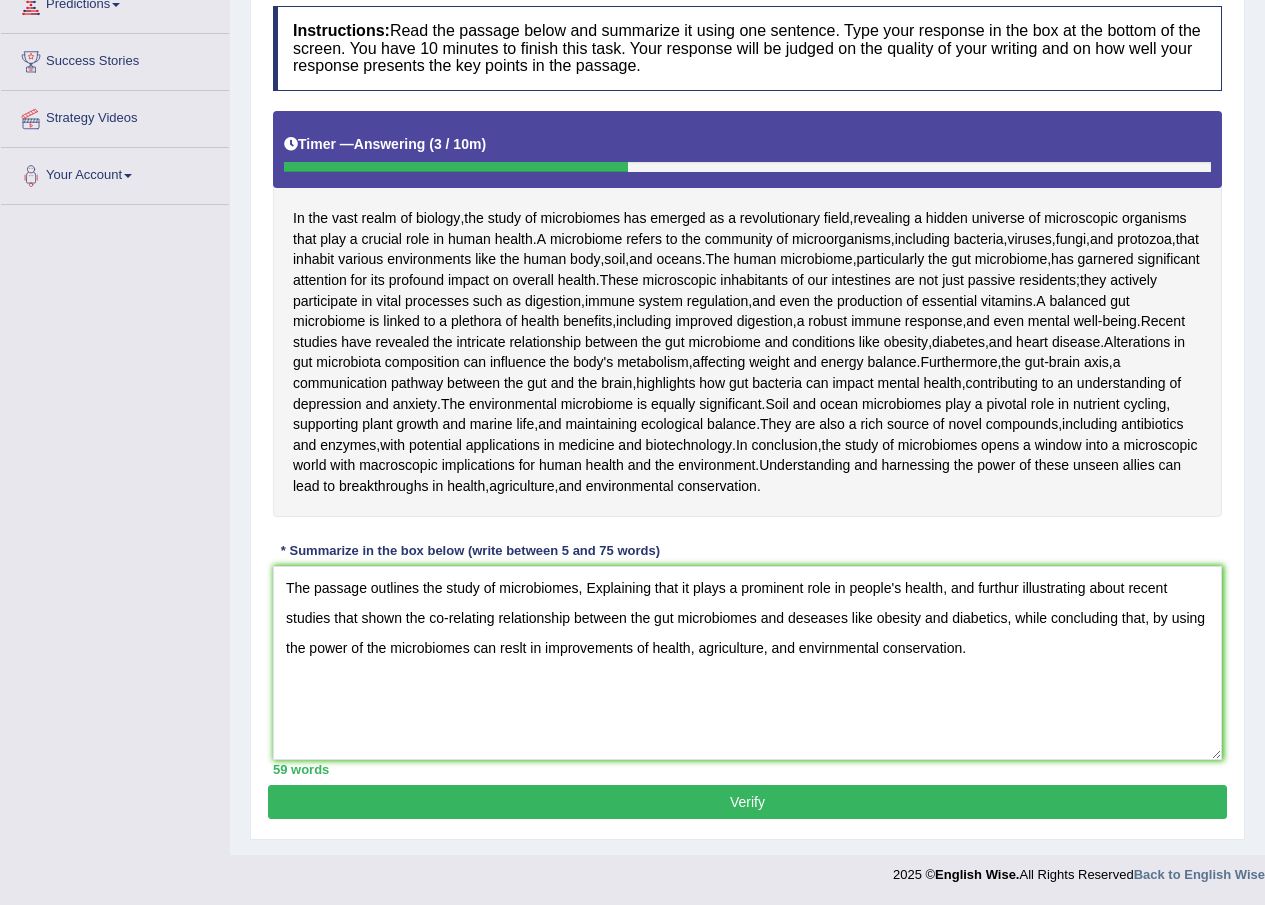 click on "The passage outlines the study of microbiomes, Explaining that it plays a prominent role in people's health, and furthur illustrating about recent studies that shown the co-relating relationship between the gut microbiomes and deseases like obesity and diabetics, while concluding that, by using the power of the microbiomes can reslt in improvements of health, agriculture, and envirnmental conservation." at bounding box center [747, 663] 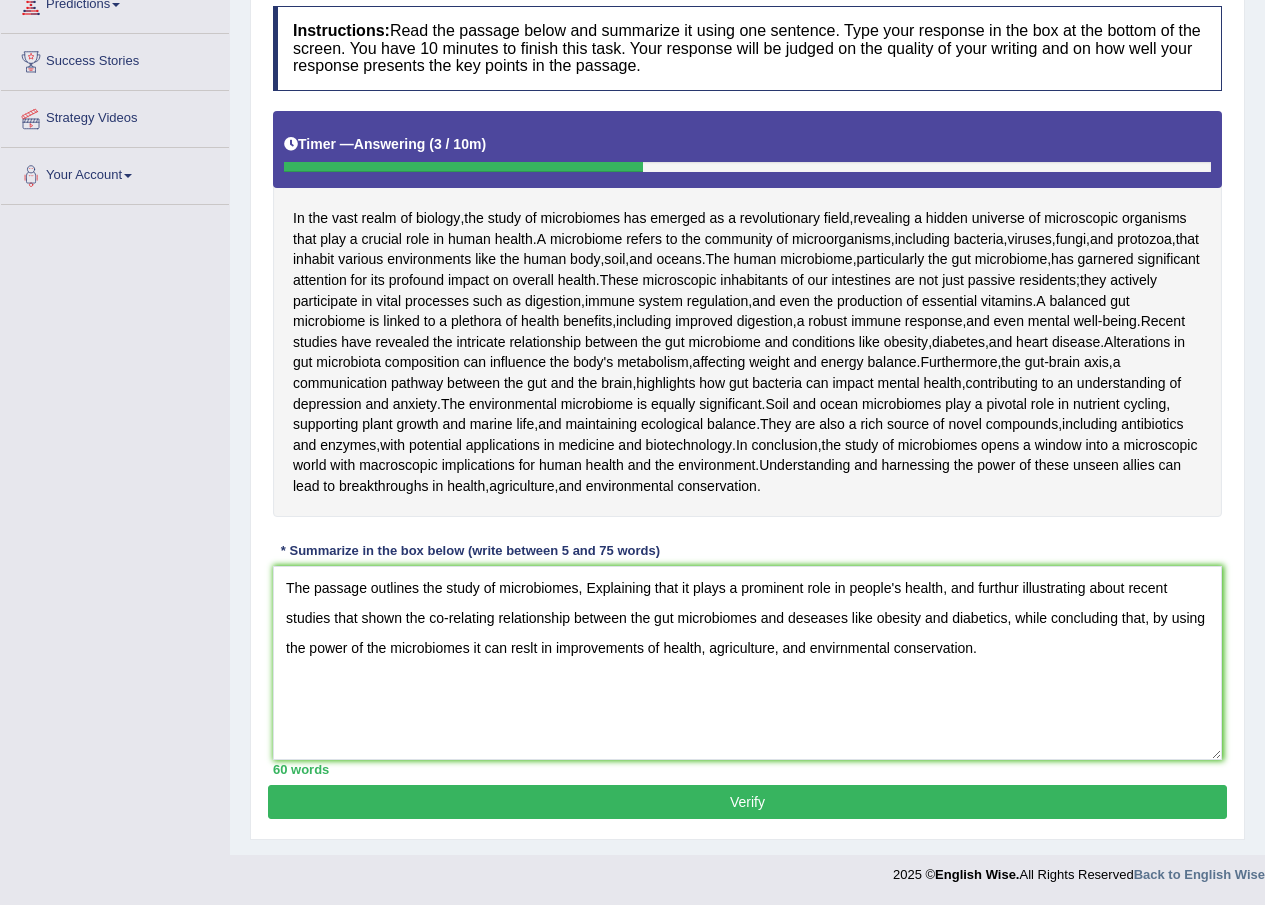 click on "The passage outlines the study of microbiomes, Explaining that it plays a prominent role in people's health, and furthur illustrating about recent studies that shown the co-relating relationship between the gut microbiomes and deseases like obesity and diabetics, while concluding that, by using the power of the microbiomes it can reslt in improvements of health, agriculture, and envirnmental conservation." at bounding box center (747, 663) 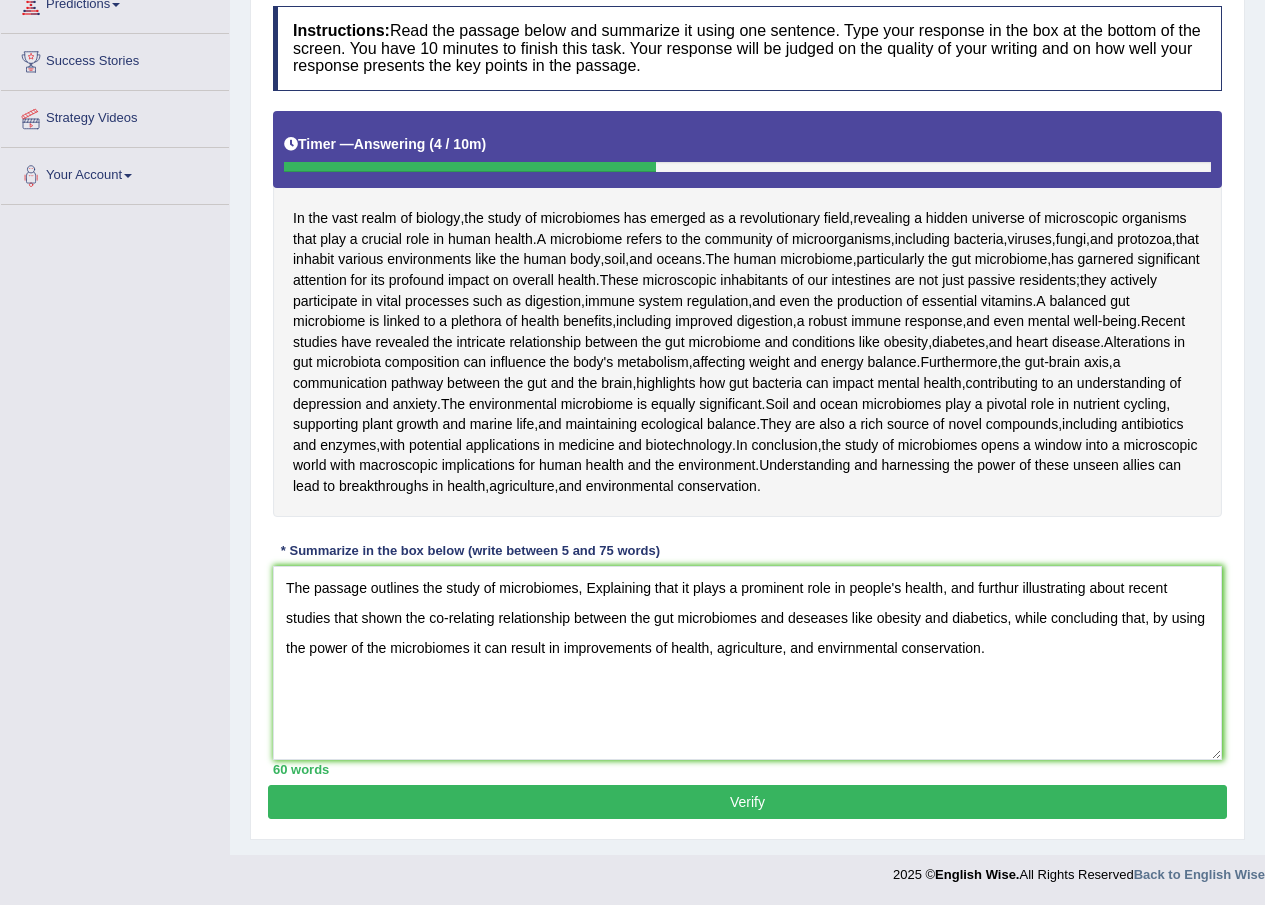 click on "The passage outlines the study of microbiomes, Explaining that it plays a prominent role in people's health, and furthur illustrating about recent studies that shown the co-relating relationship between the gut microbiomes and deseases like obesity and diabetics, while concluding that, by using the power of the microbiomes it can result in improvements of health, agriculture, and envirnmental conservation." at bounding box center (747, 663) 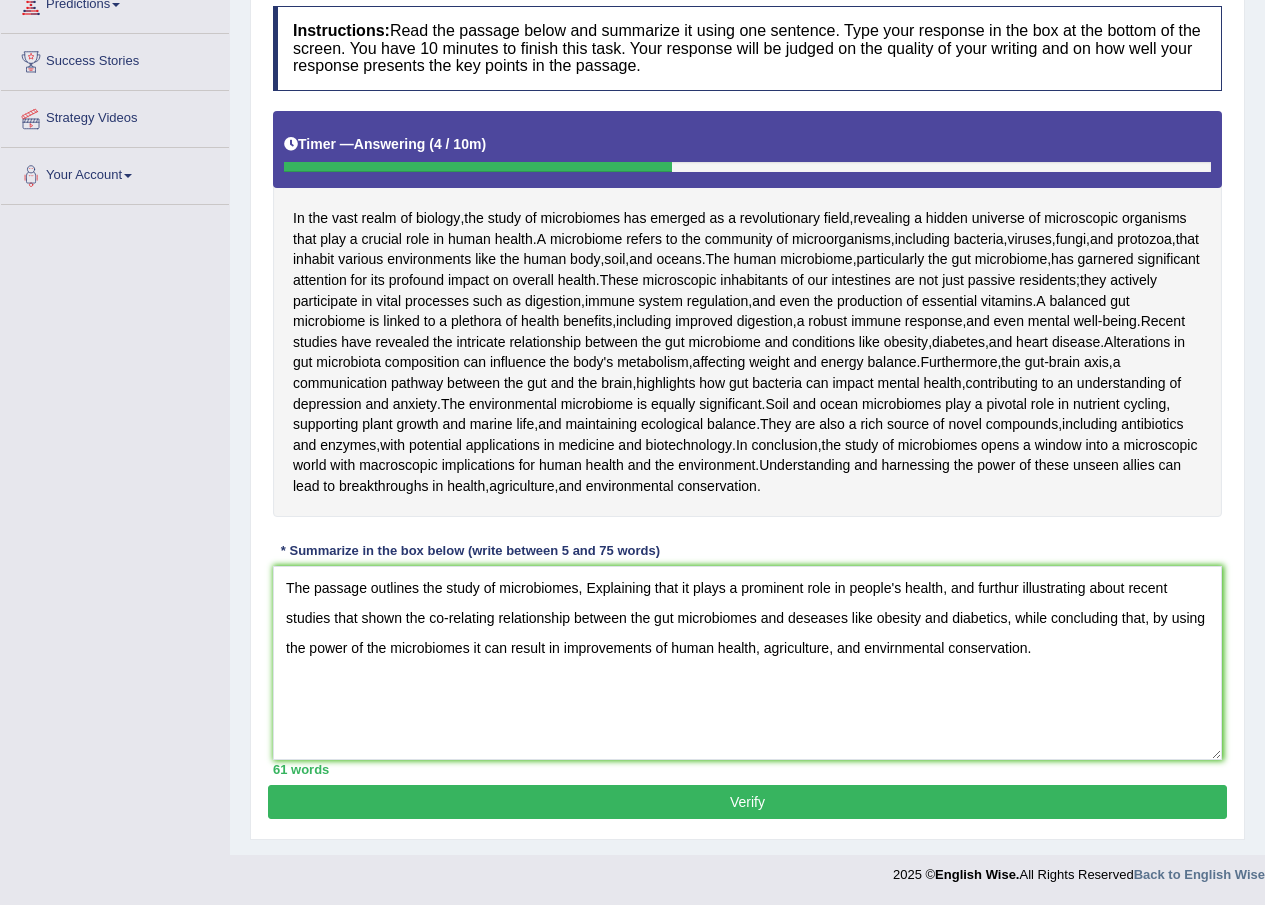 type on "The passage outlines the study of microbiomes, Explaining that it plays a prominent role in people's health, and furthur illustrating about recent studies that shown the co-relating relationship between the gut microbiomes and deseases like obesity and diabetics, while concluding that, by using the power of the microbiomes it can result in improvements of human health, agriculture, and envirnmental conservation." 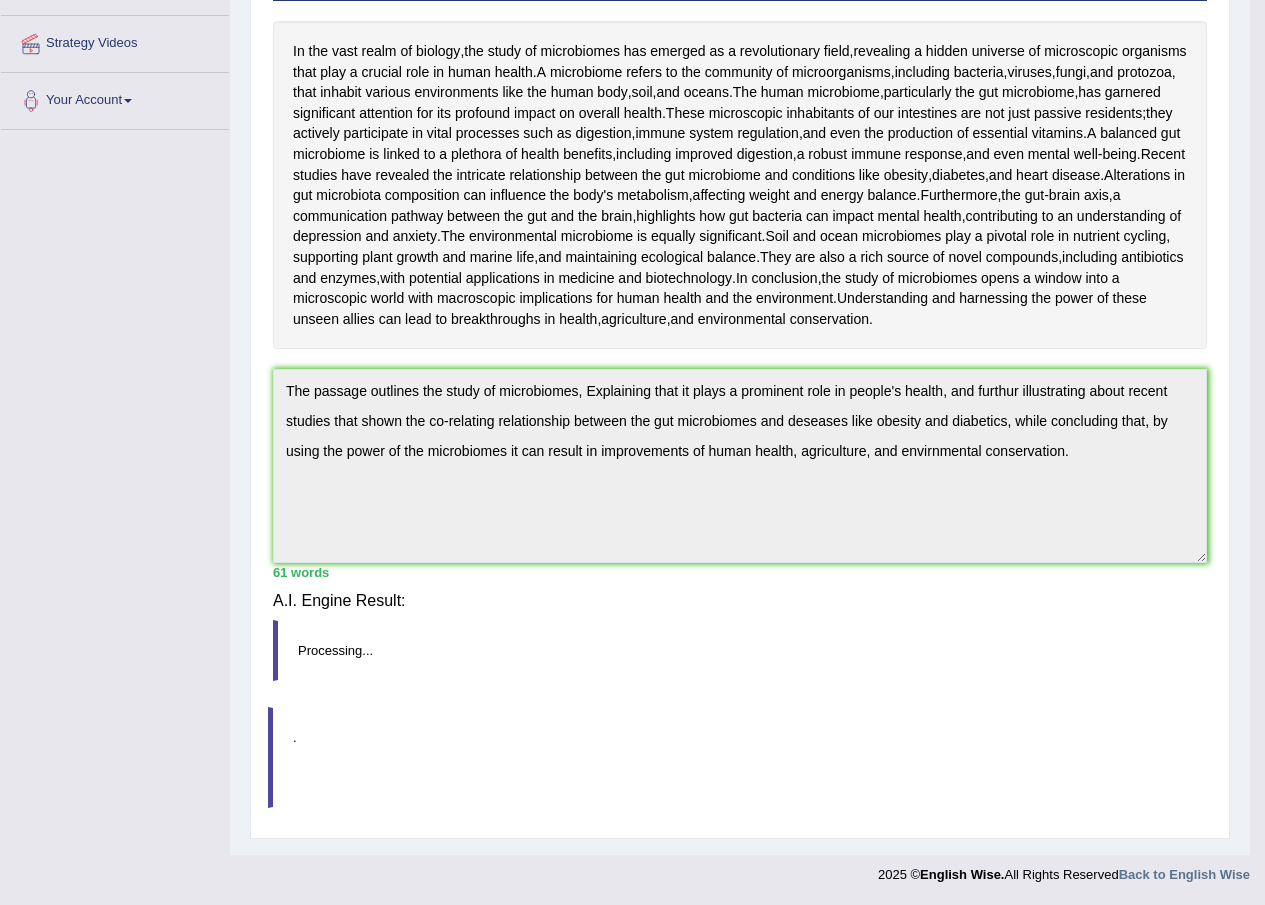 scroll, scrollTop: 334, scrollLeft: 0, axis: vertical 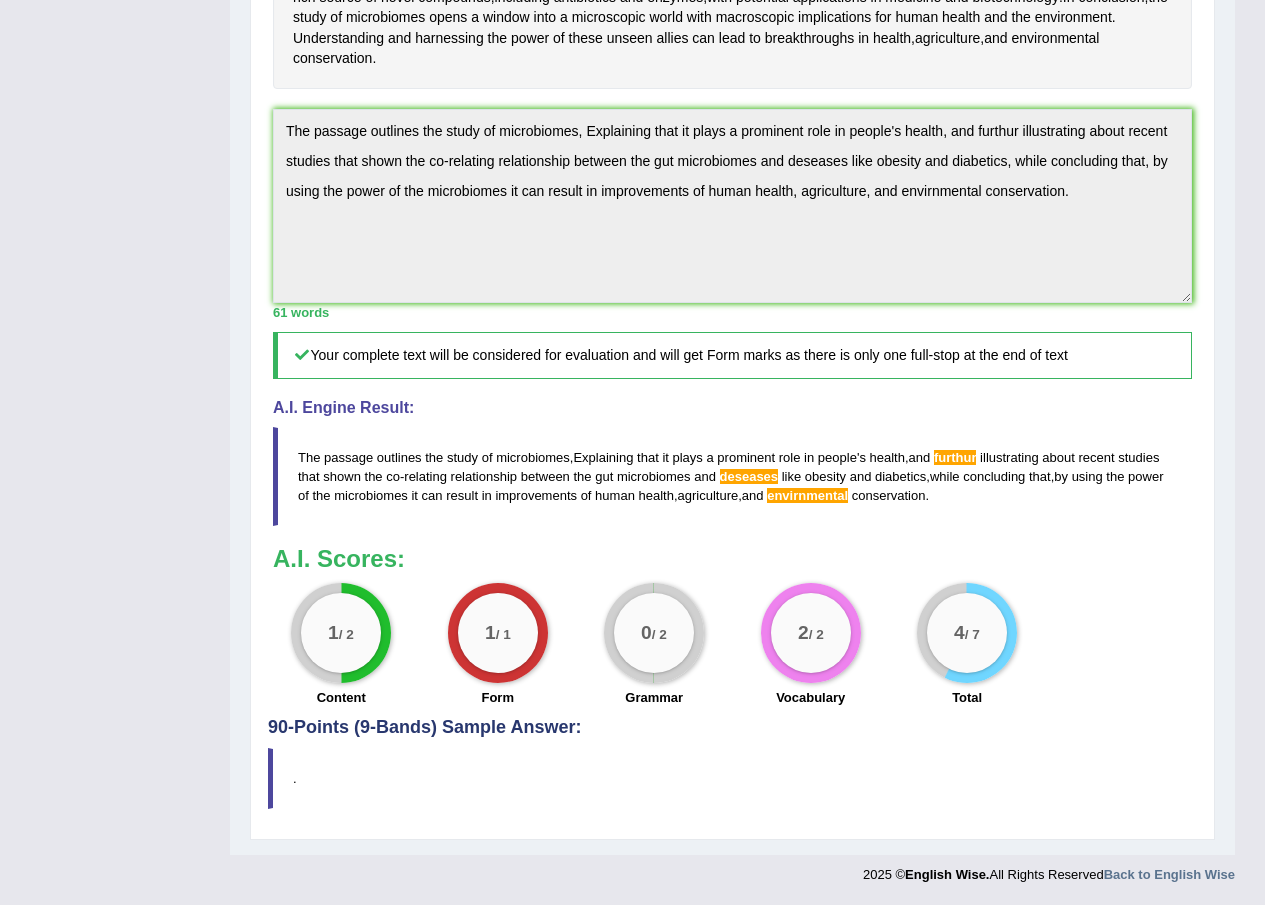 click on "furthur" at bounding box center [955, 457] 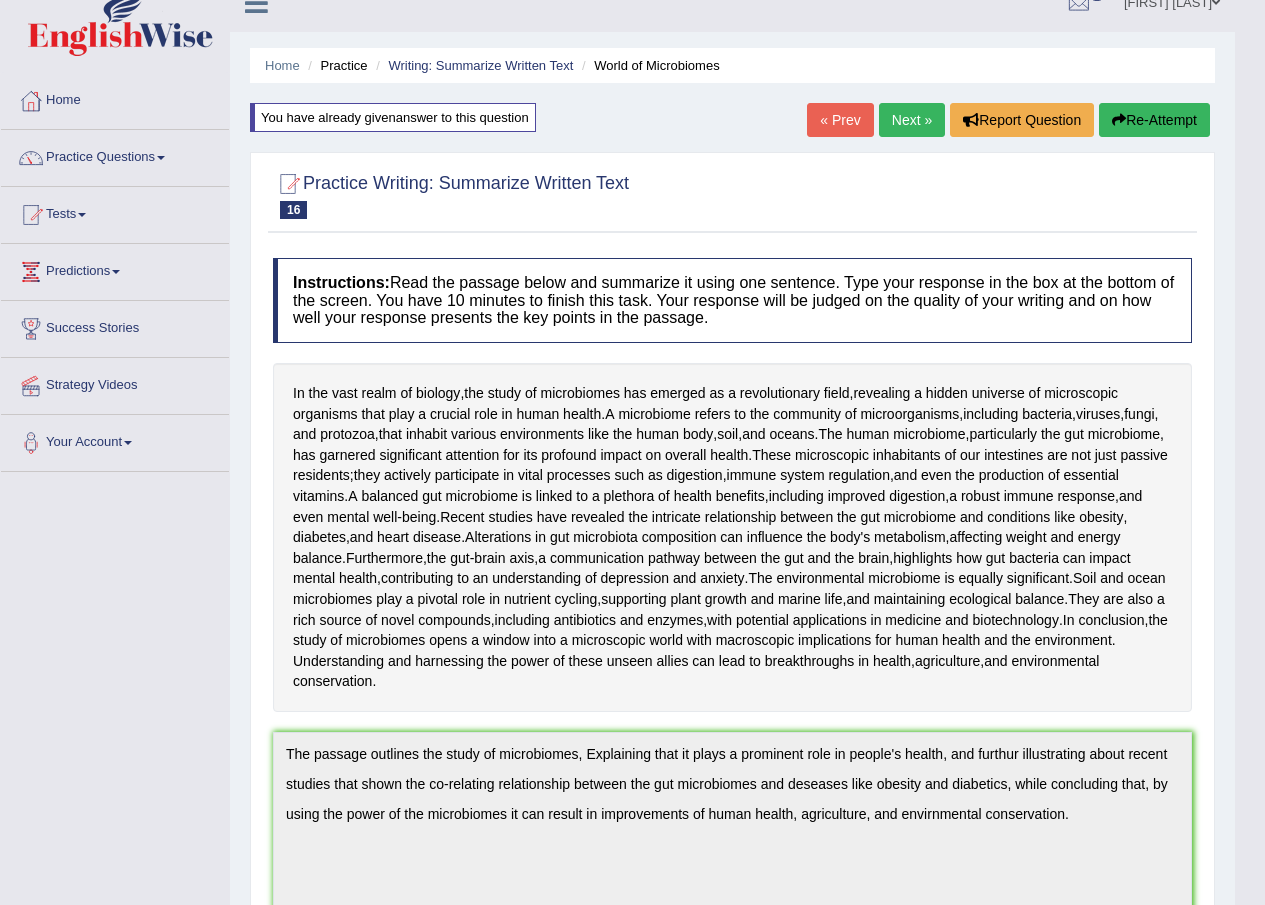 scroll, scrollTop: 0, scrollLeft: 0, axis: both 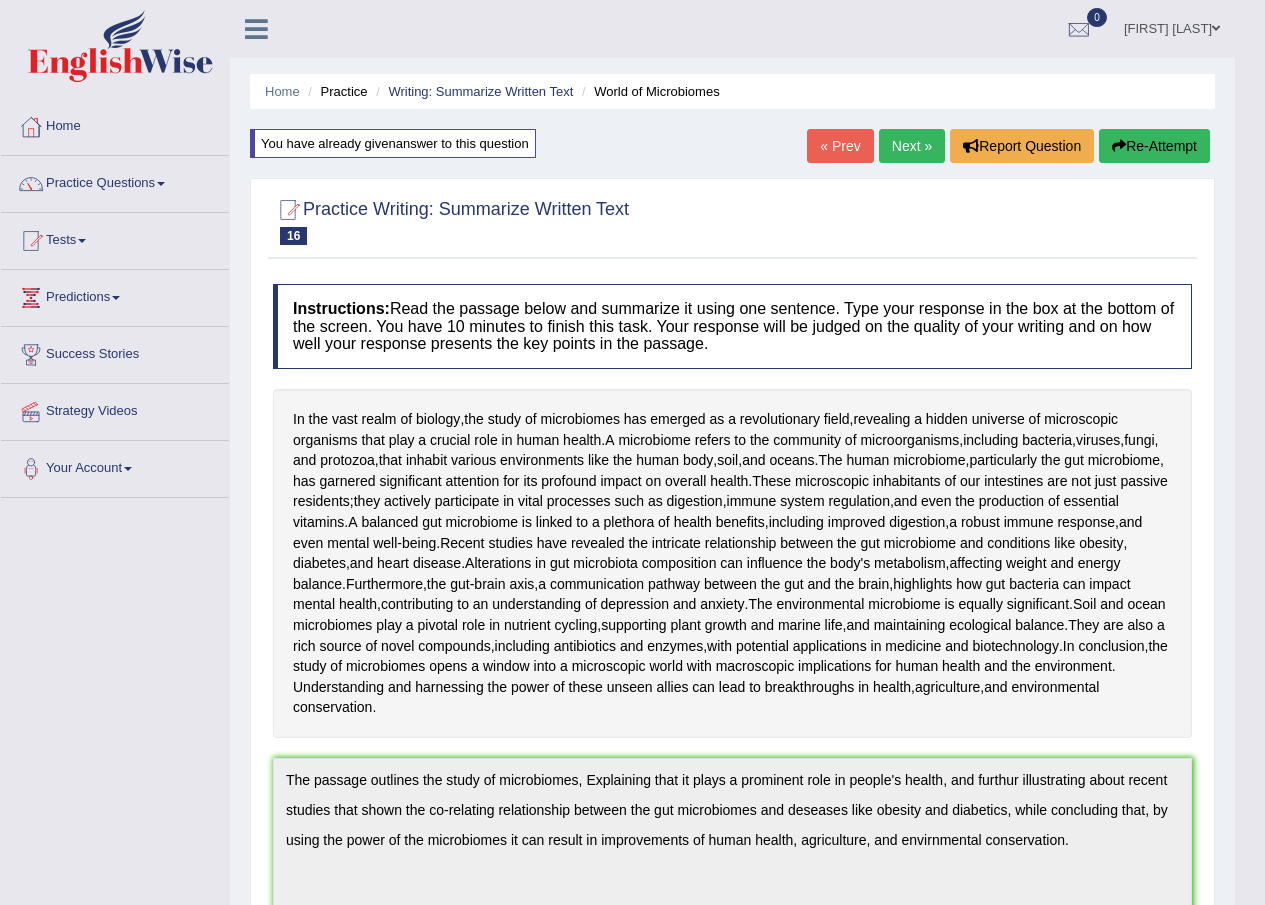 click on "Re-Attempt" at bounding box center (1154, 146) 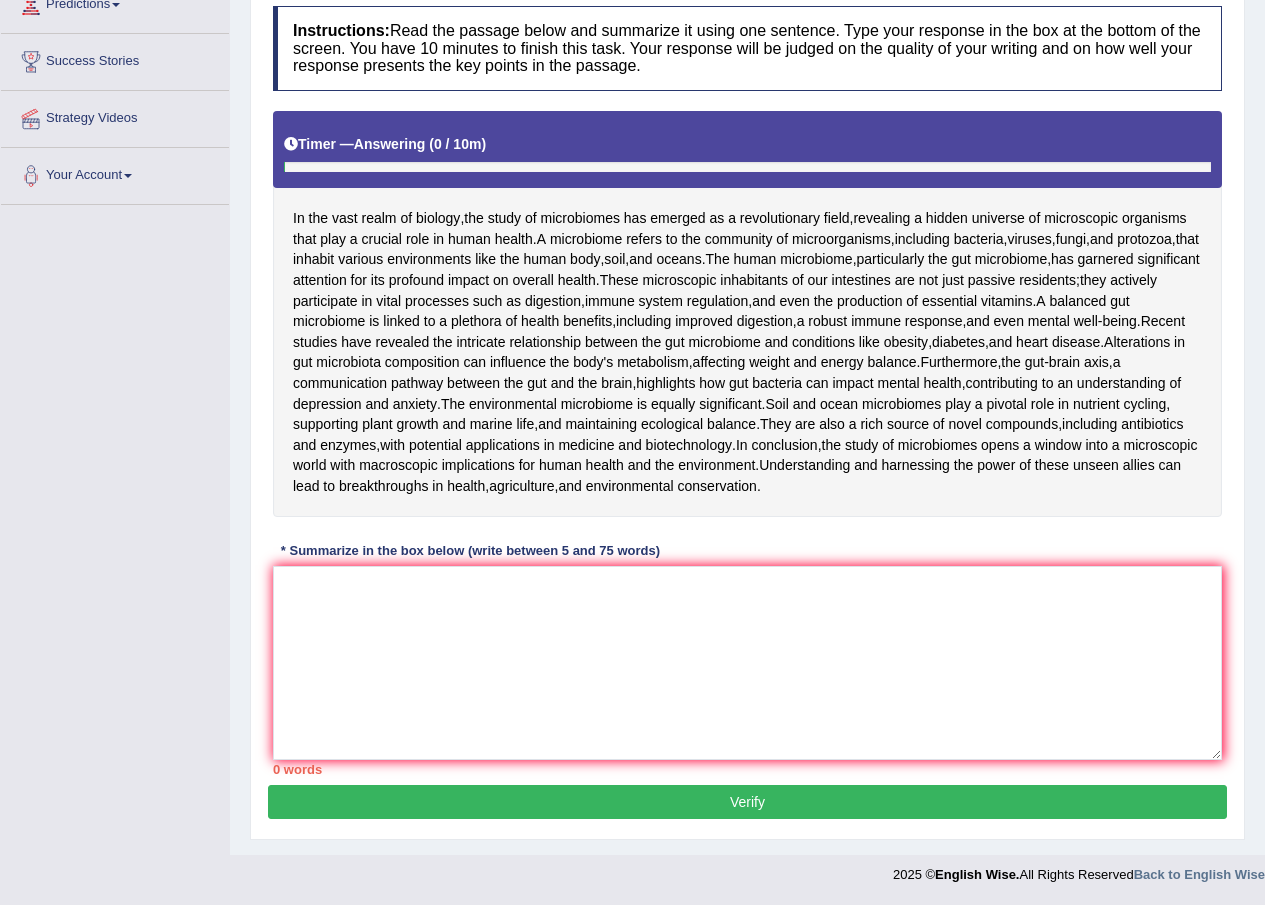 scroll, scrollTop: 437, scrollLeft: 0, axis: vertical 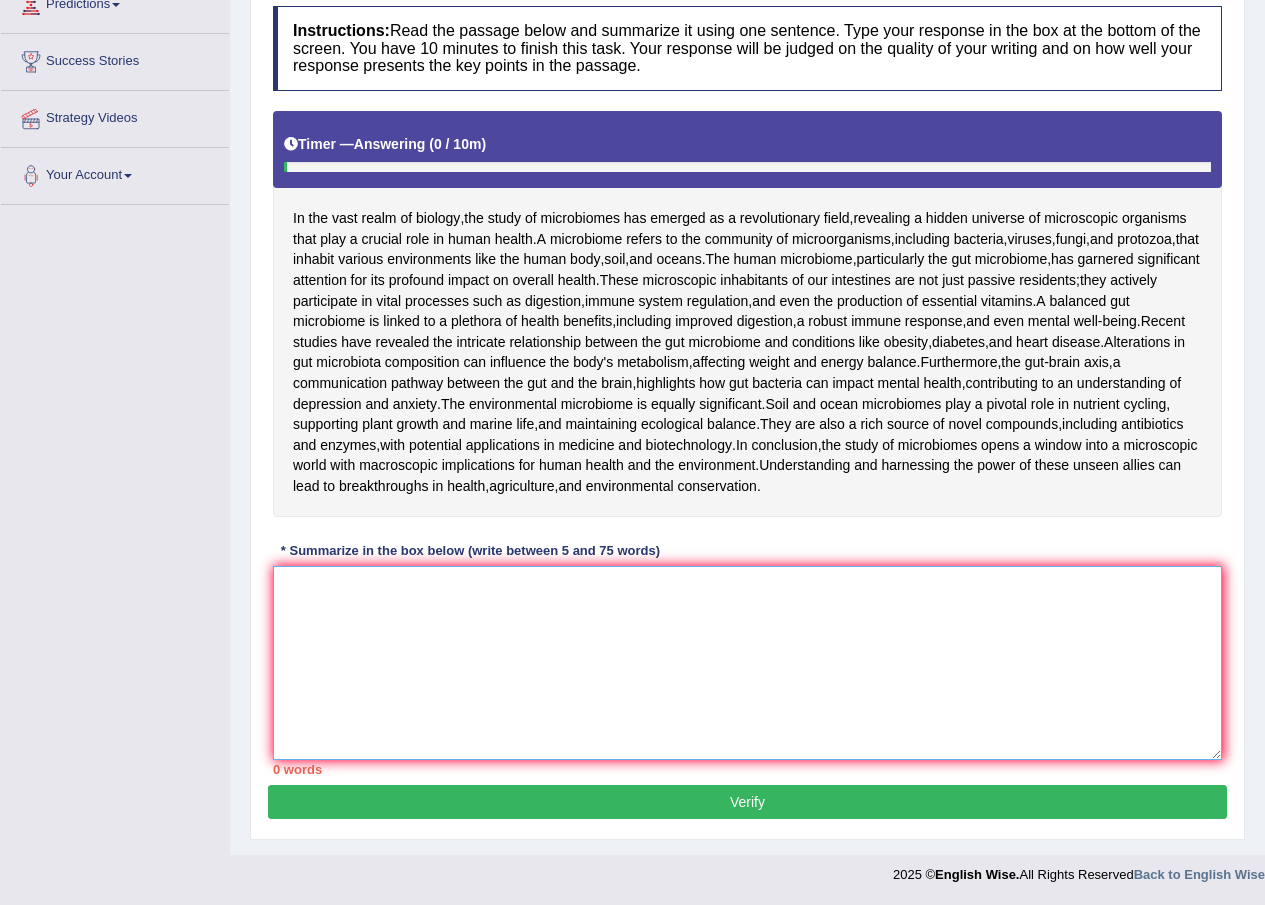 click at bounding box center [747, 663] 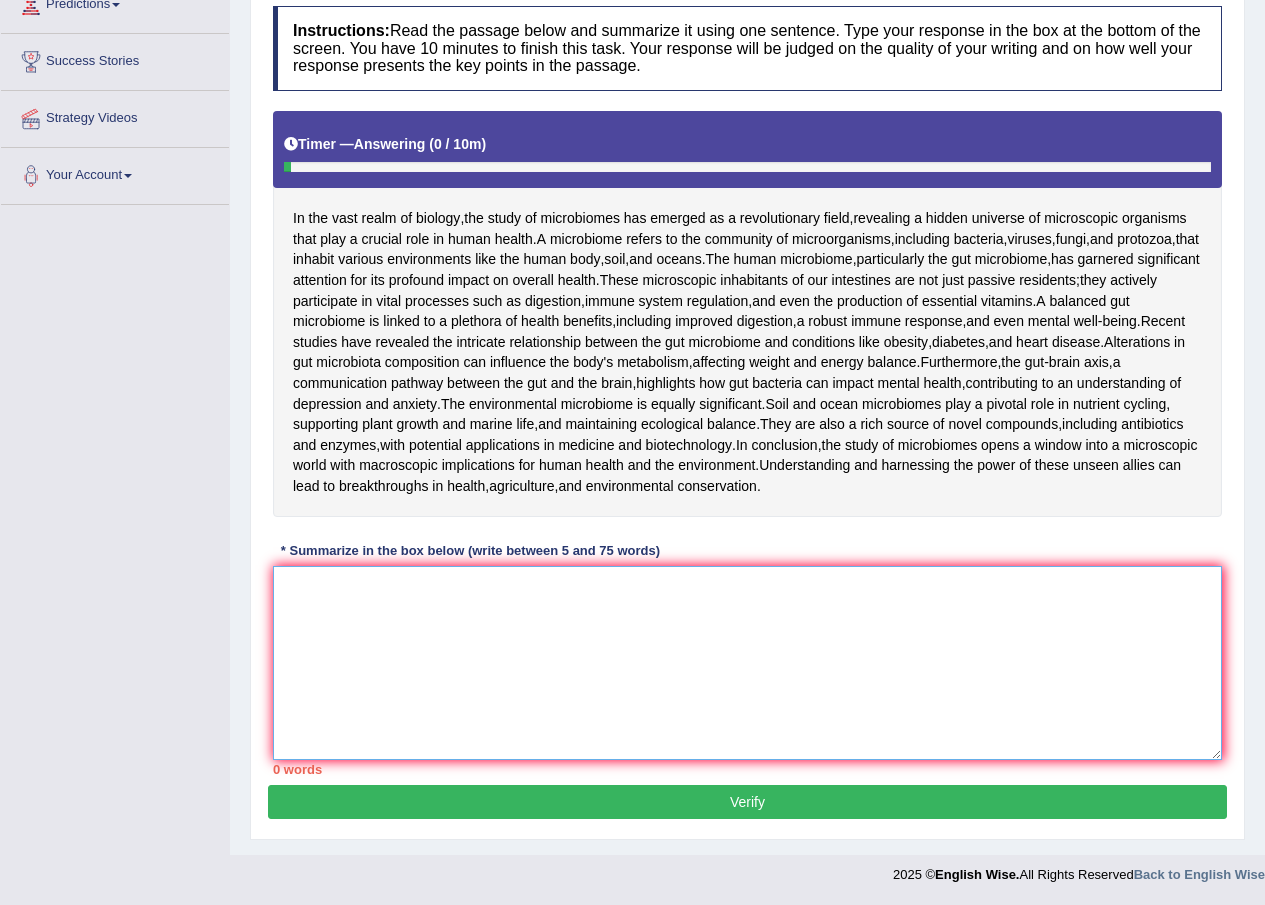 paste on "The passage outlines the study of microbiomes, Explaining that it plays a prominent role in people's health, and furthur illustrating about recent studies that shown the co-relating relationship between the gut microbiomes and deseases like obesity and diabetics, while concluding that, by using the power of the microbiomes it can result in improvements of human health, agriculture, and envirnmental conservation." 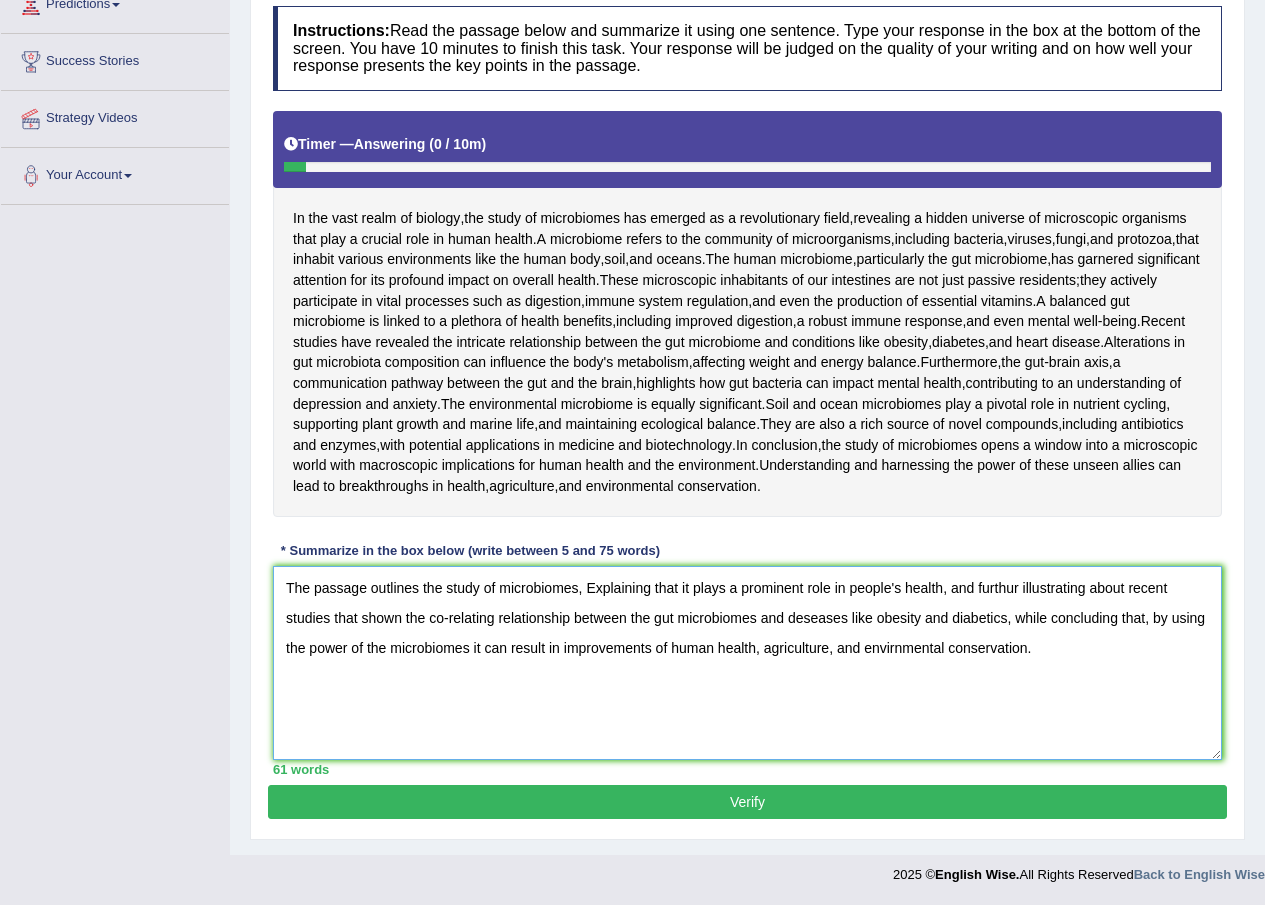 click on "The passage outlines the study of microbiomes, Explaining that it plays a prominent role in people's health, and furthur illustrating about recent studies that shown the co-relating relationship between the gut microbiomes and deseases like obesity and diabetics, while concluding that, by using the power of the microbiomes it can result in improvements of human health, agriculture, and envirnmental conservation." at bounding box center (747, 663) 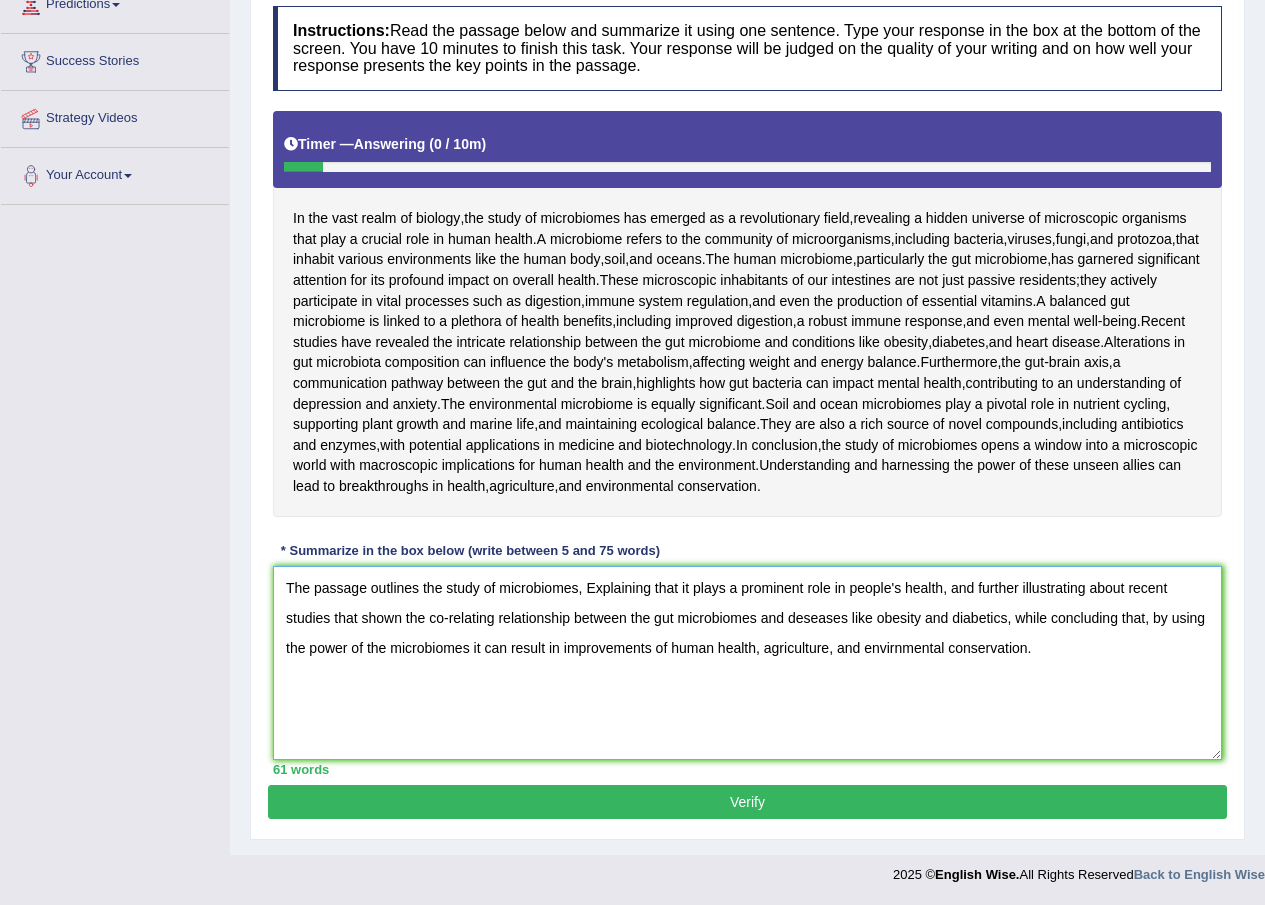 click on "The passage outlines the study of microbiomes, Explaining that it plays a prominent role in people's health, and further illustrating about recent studies that shown the co-relating relationship between the gut microbiomes and deseases like obesity and diabetics, while concluding that, by using the power of the microbiomes it can result in improvements of human health, agriculture, and envirnmental conservation." at bounding box center [747, 663] 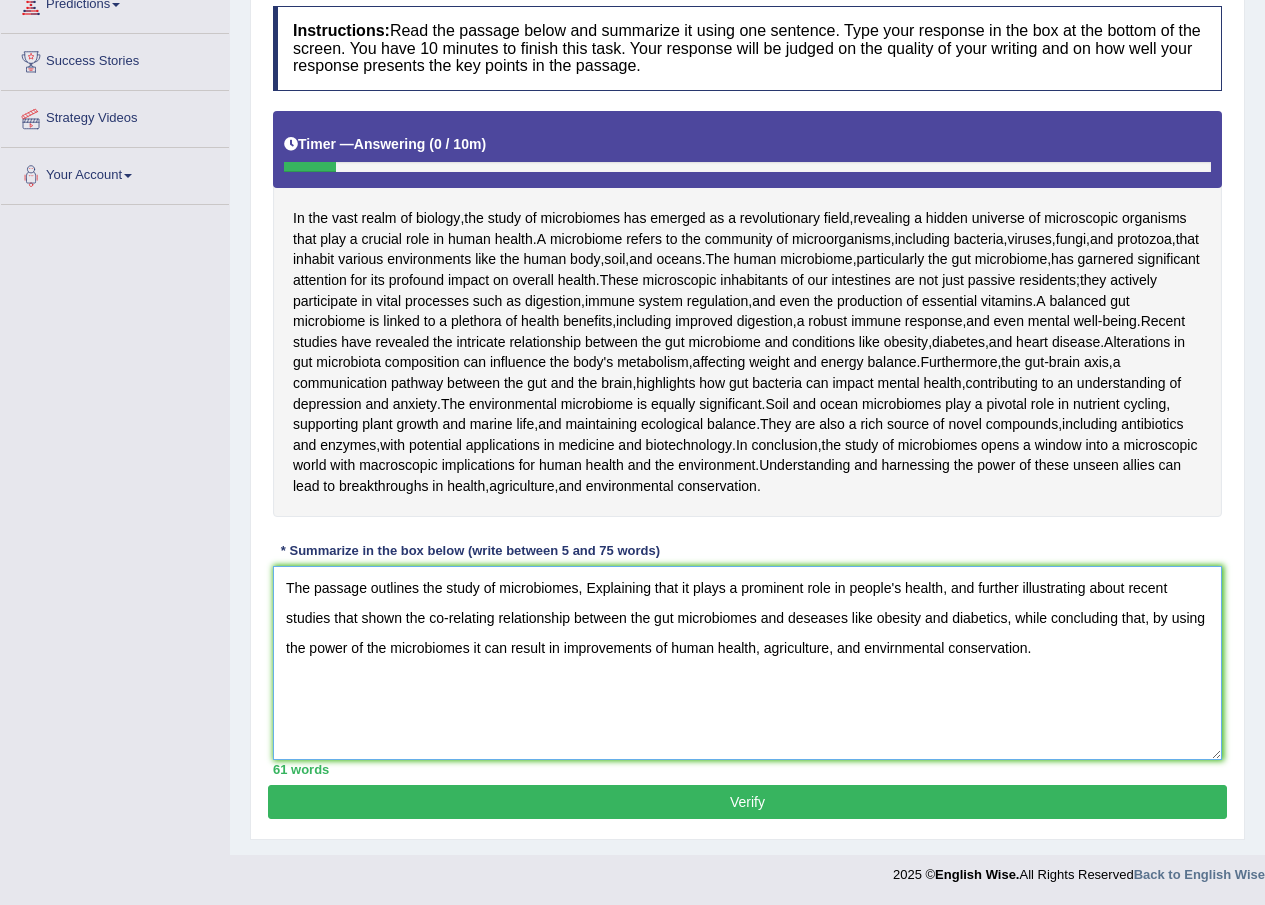 click on "The passage outlines the study of microbiomes, Explaining that it plays a prominent role in people's health, and further illustrating about recent studies that shown the co-relating relationship between the gut microbiomes and deseases like obesity and diabetics, while concluding that, by using the power of the microbiomes it can result in improvements of human health, agriculture, and envirnmental conservation." at bounding box center (747, 663) 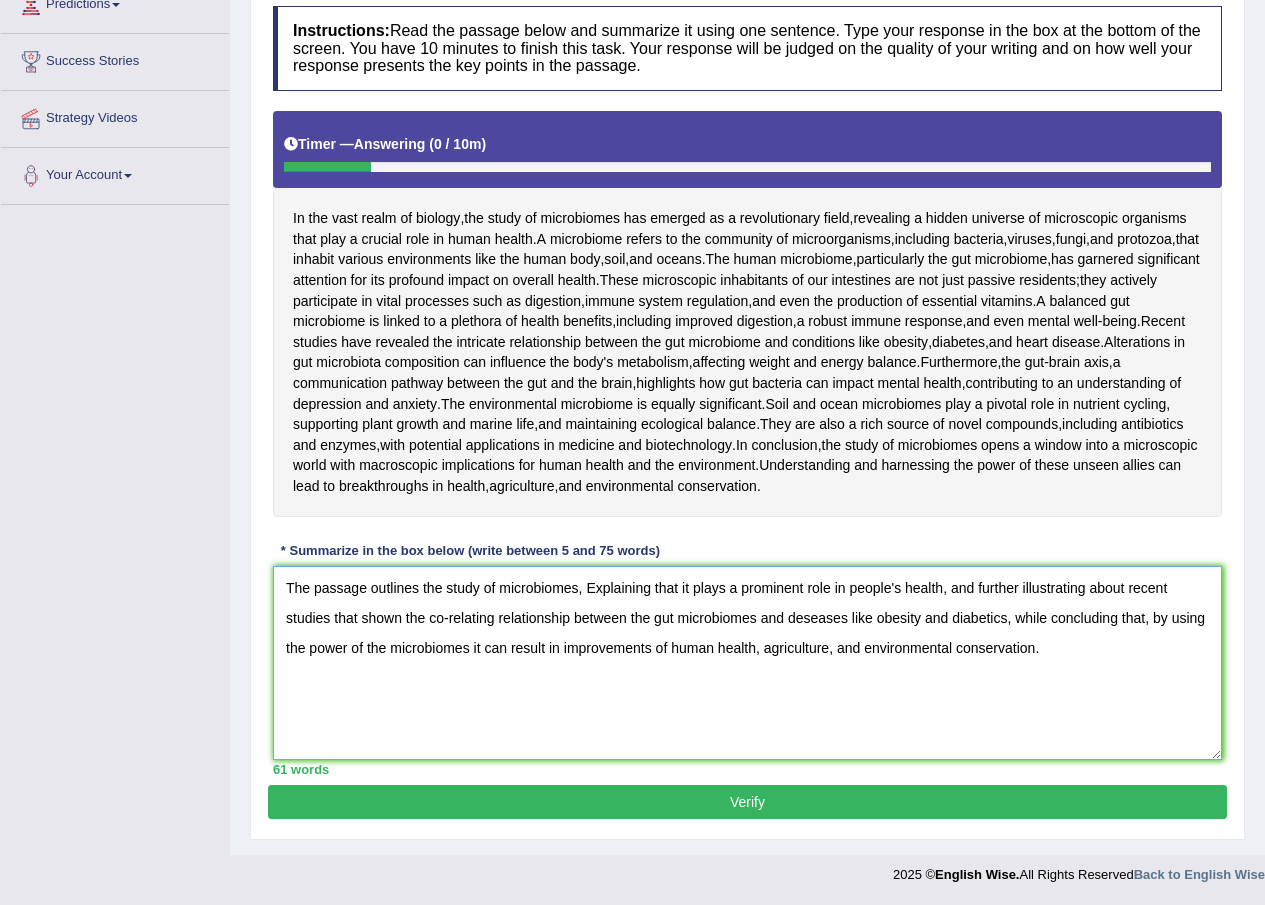 click on "The passage outlines the study of microbiomes, Explaining that it plays a prominent role in people's health, and further illustrating about recent studies that shown the co-relating relationship between the gut microbiomes and deseases like obesity and diabetics, while concluding that, by using the power of the microbiomes it can result in improvements of human health, agriculture, and environmental conservation." at bounding box center [747, 663] 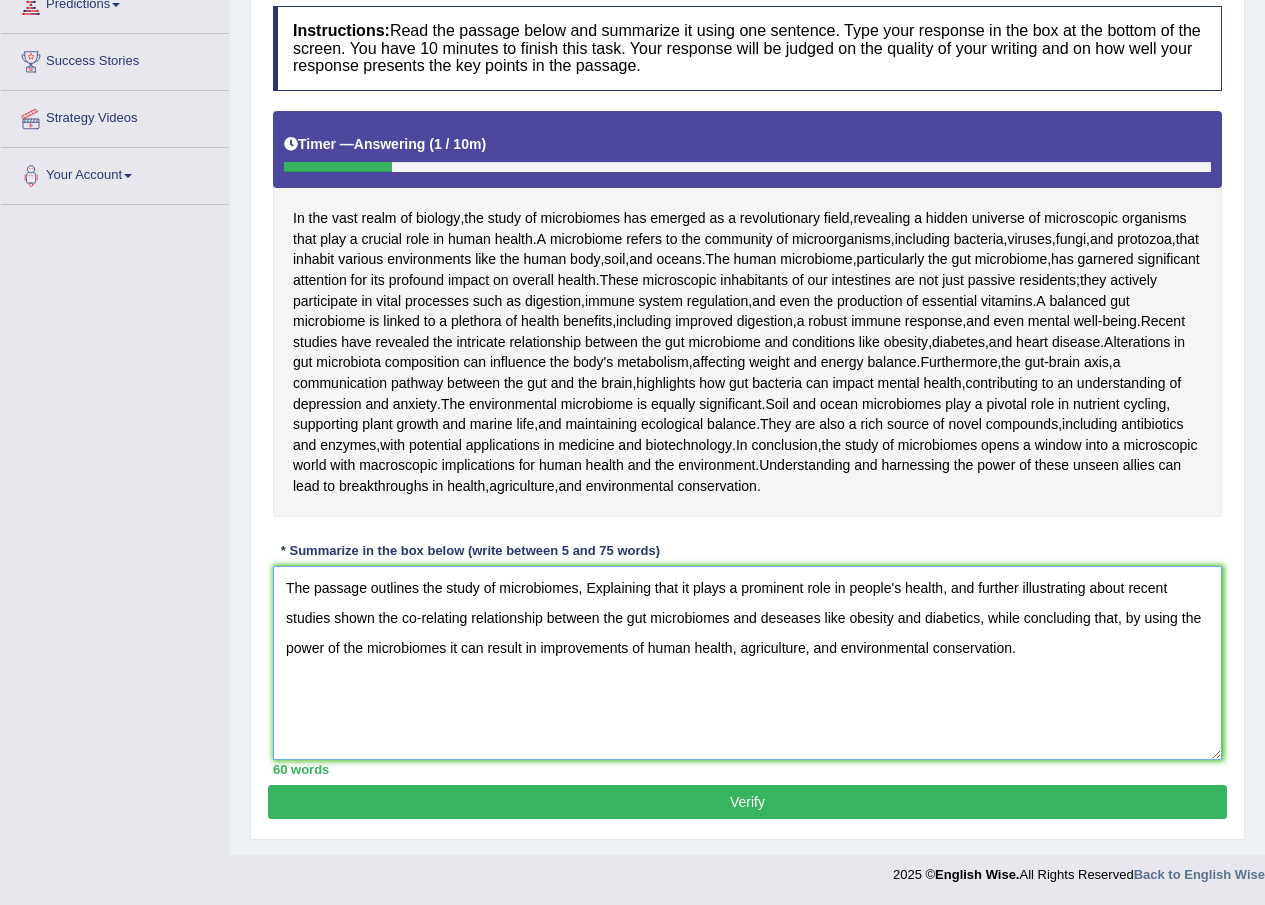 click on "The passage outlines the study of microbiomes, Explaining that it plays a prominent role in people's health, and further illustrating about recent studies shown the co-relating relationship between the gut microbiomes and deseases like obesity and diabetics, while concluding that, by using the power of the microbiomes it can result in improvements of human health, agriculture, and environmental conservation." at bounding box center [747, 663] 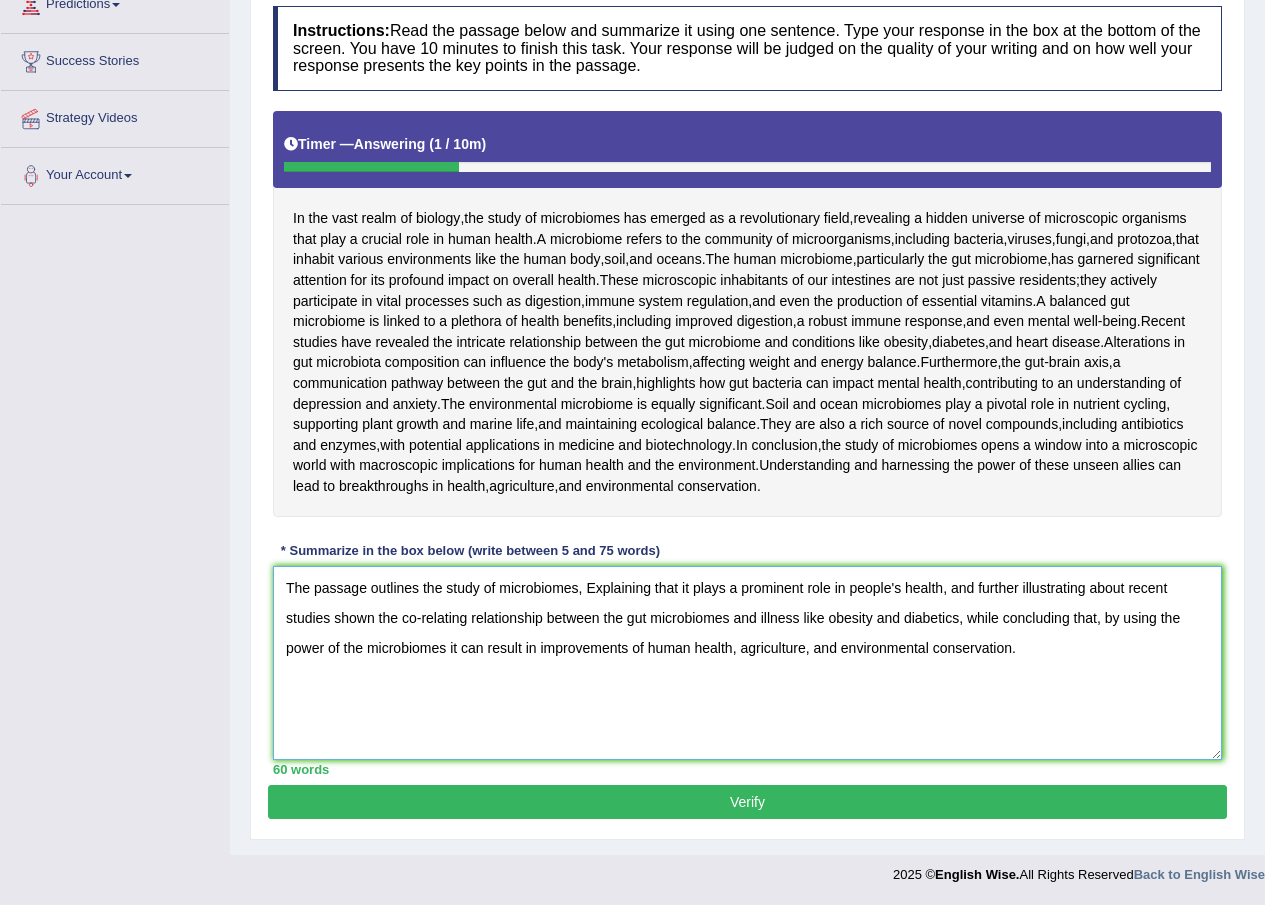type on "The passage outlines the study of microbiomes, Explaining that it plays a prominent role in people's health, and further illustrating about recent studies shown the co-relating relationship between the gut microbiomes and illness like obesity and diabetics, while concluding that, by using the power of the microbiomes it can result in improvements of human health, agriculture, and environmental conservation." 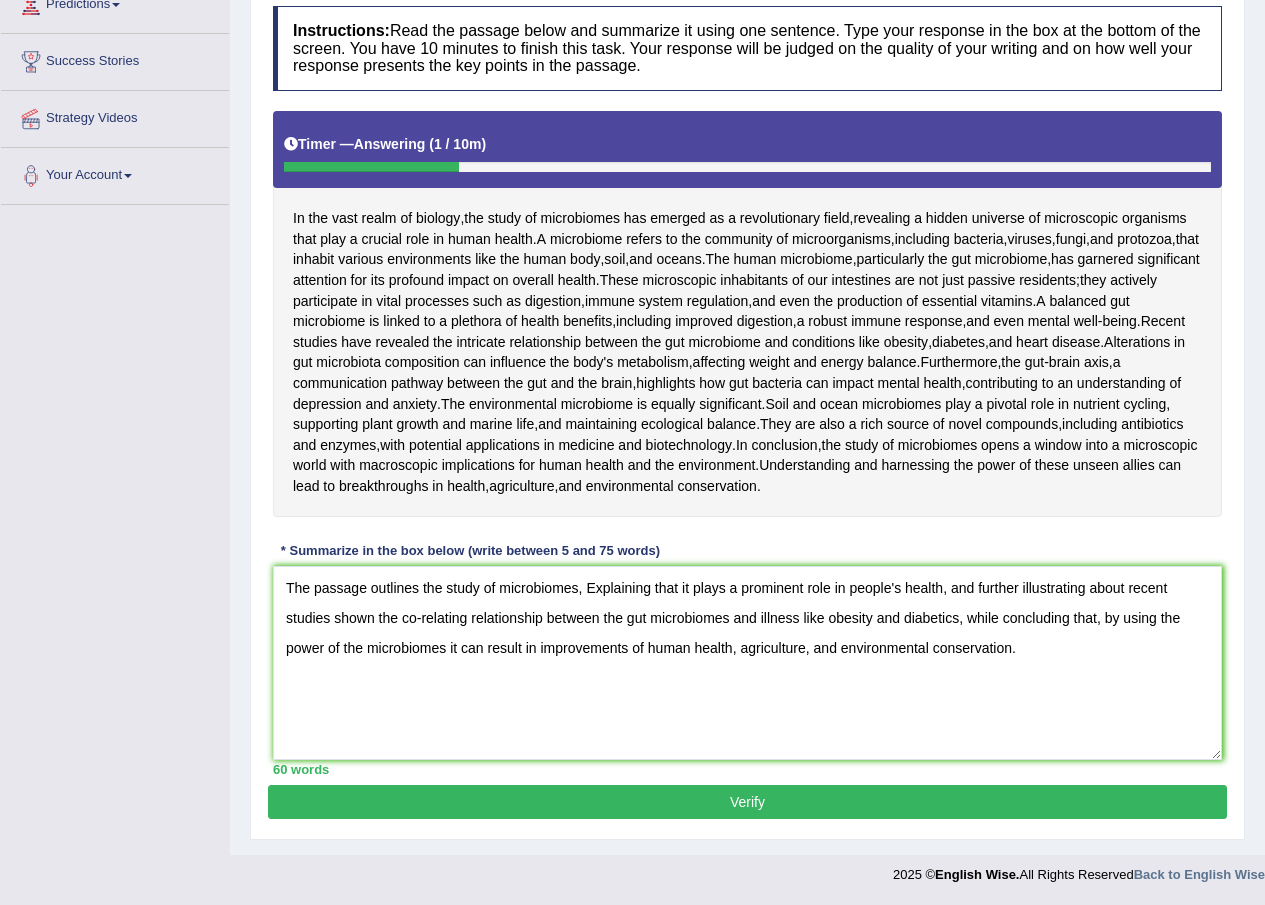 click on "Verify" at bounding box center (747, 802) 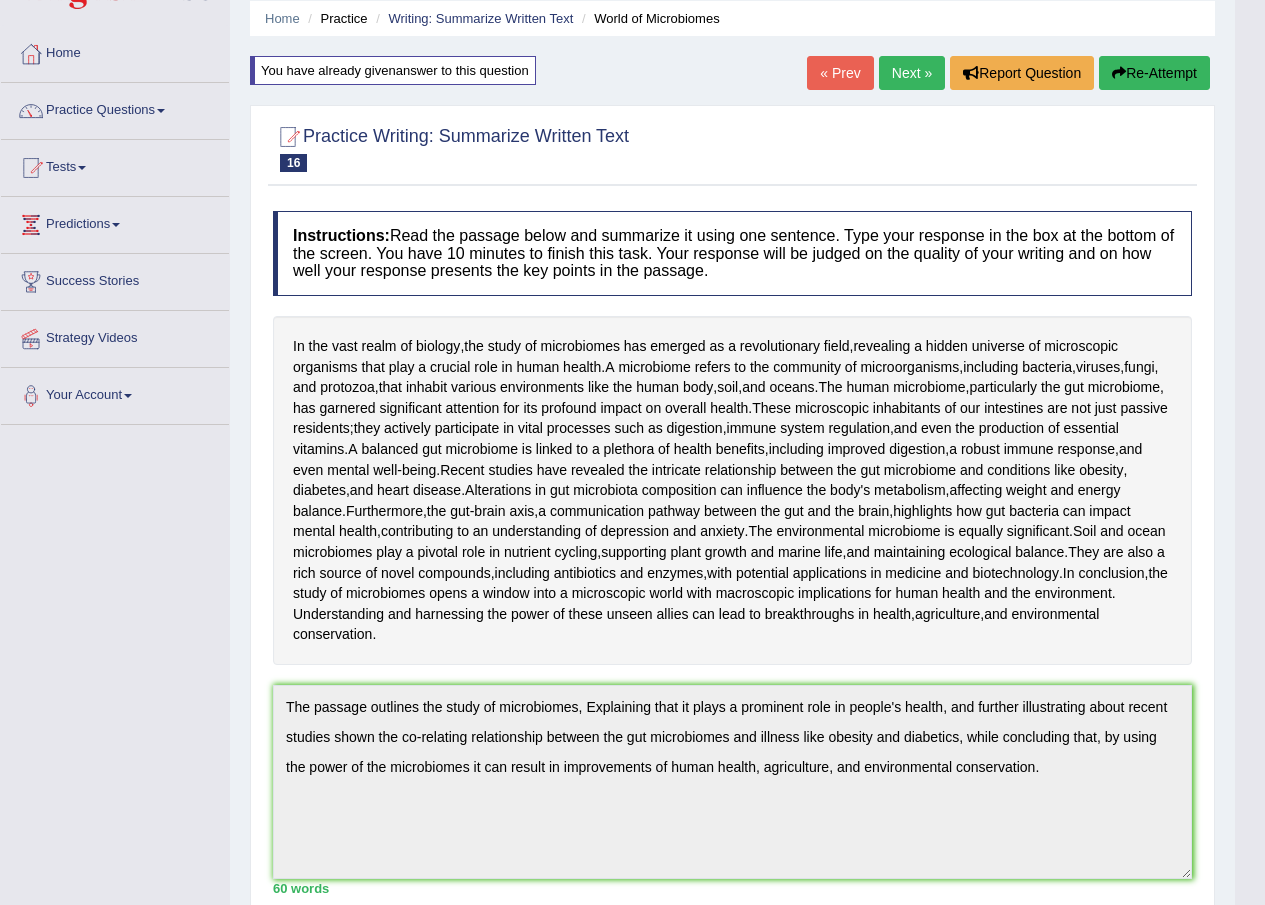 scroll, scrollTop: 0, scrollLeft: 0, axis: both 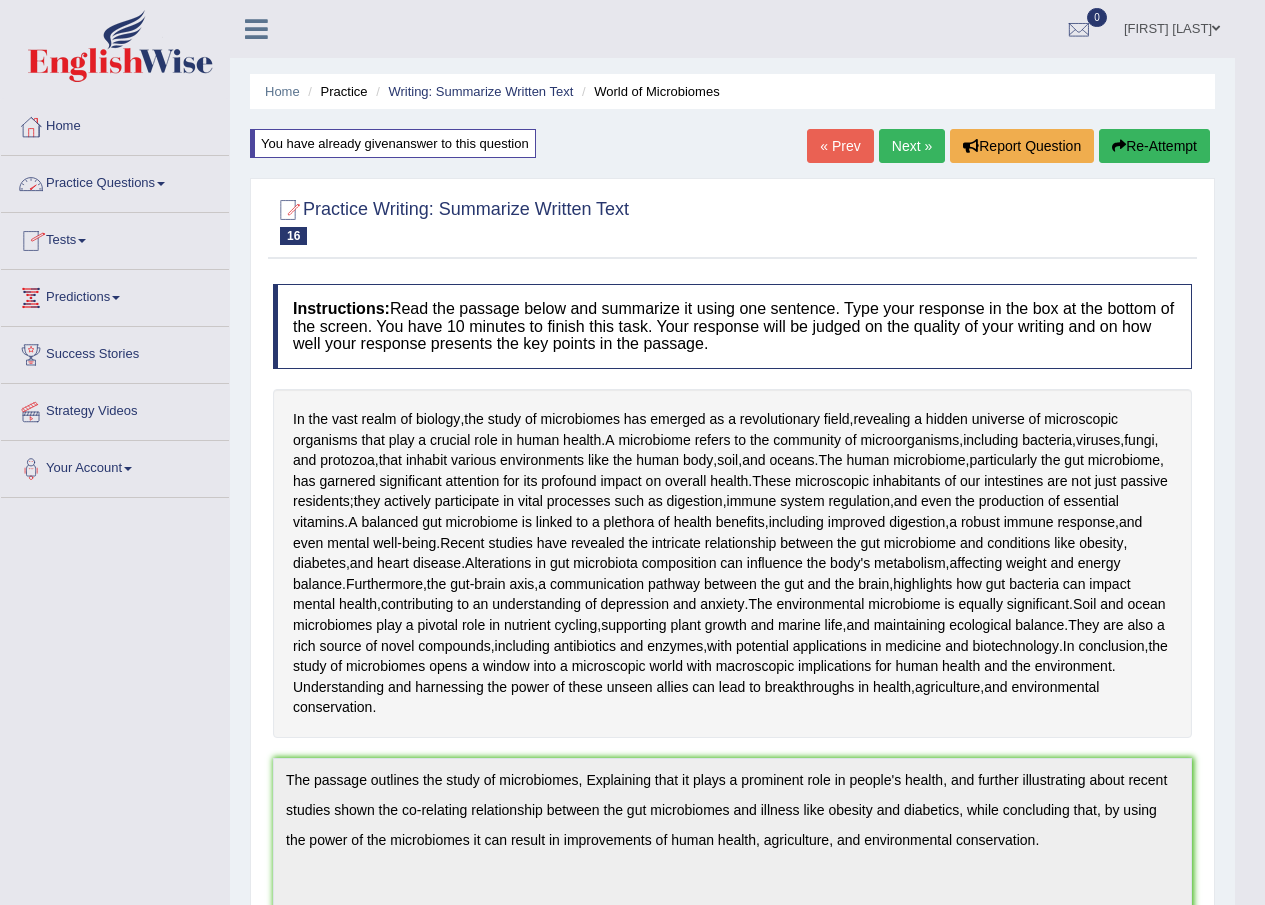 click on "Practice Questions" at bounding box center (115, 181) 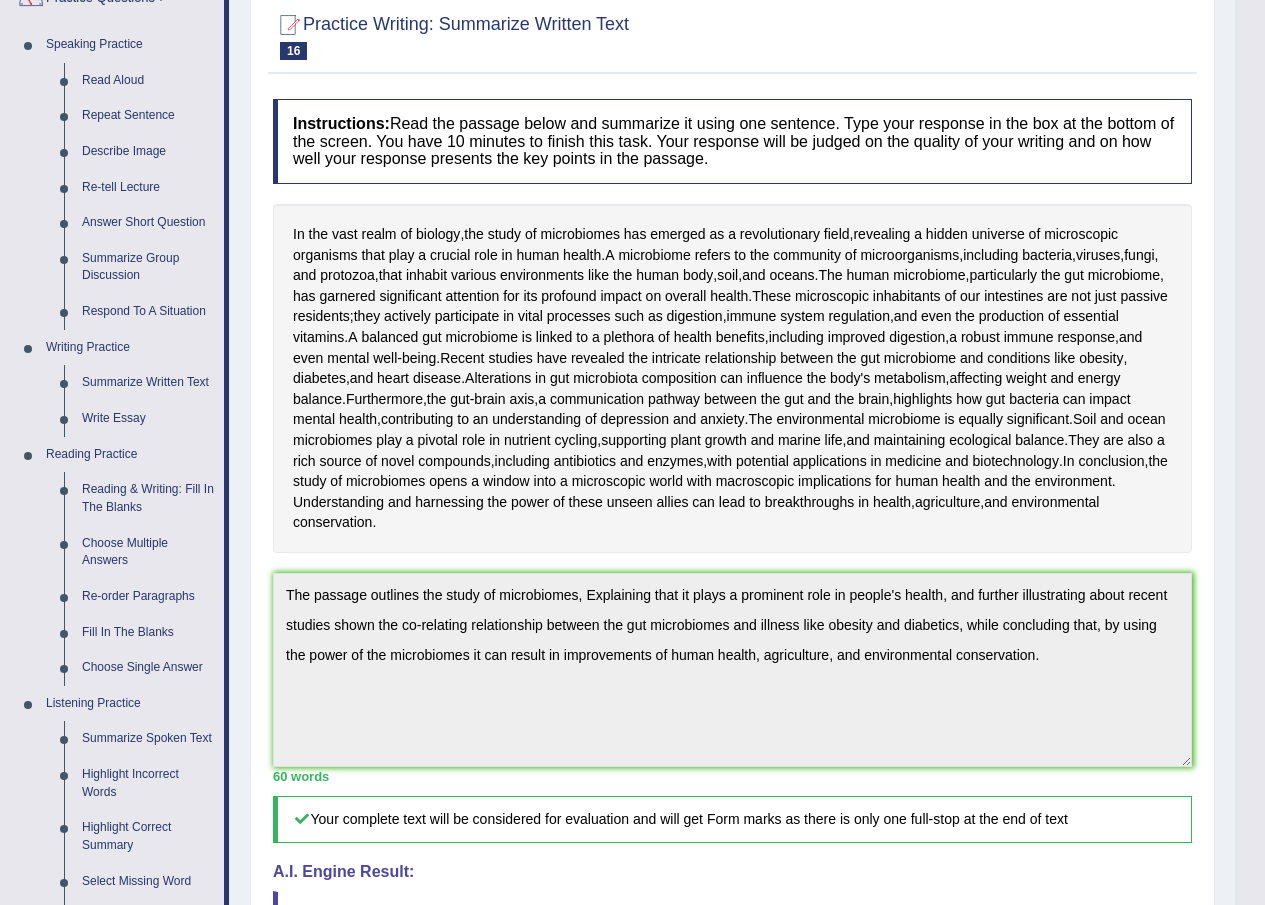 scroll, scrollTop: 0, scrollLeft: 0, axis: both 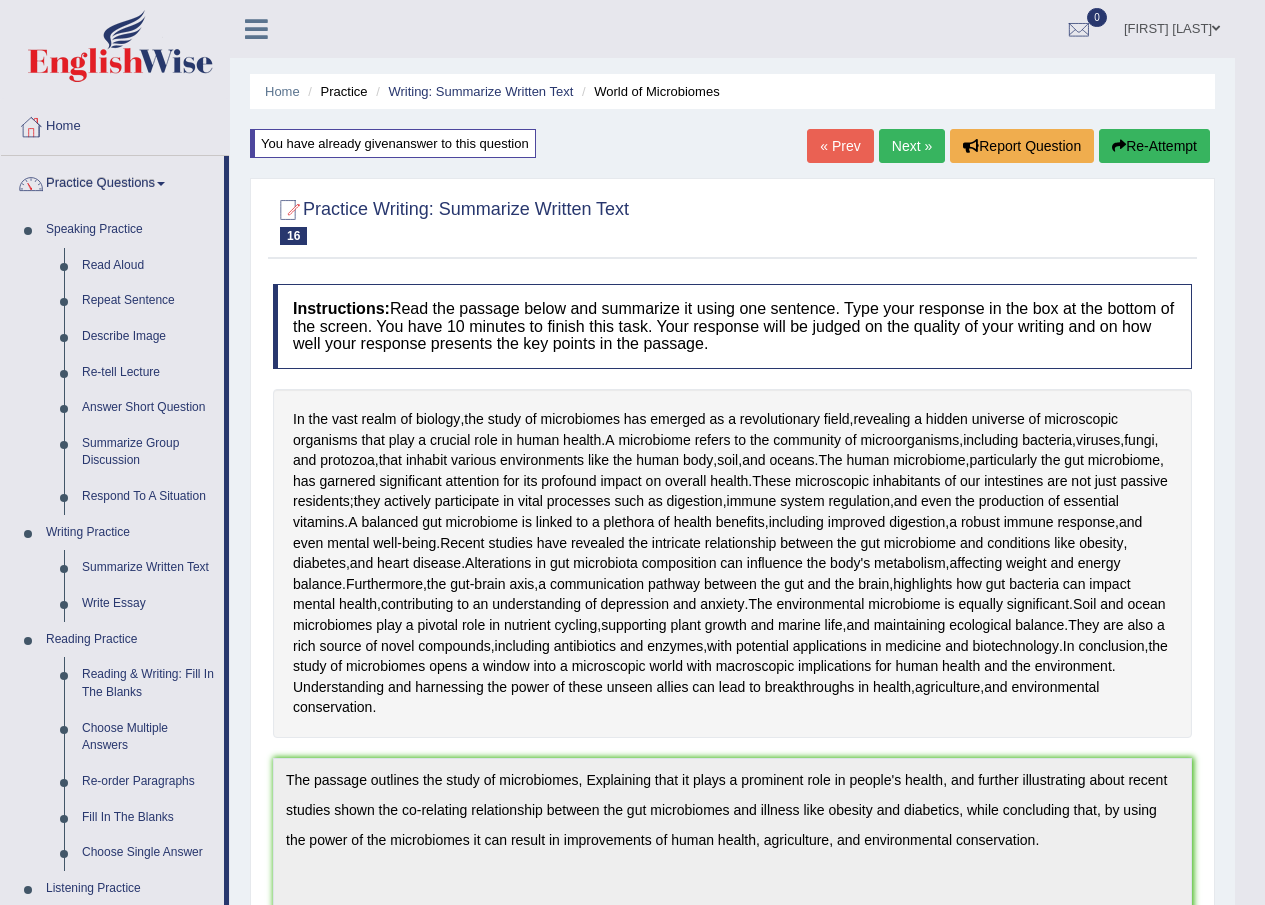 click on "Next »" at bounding box center (912, 146) 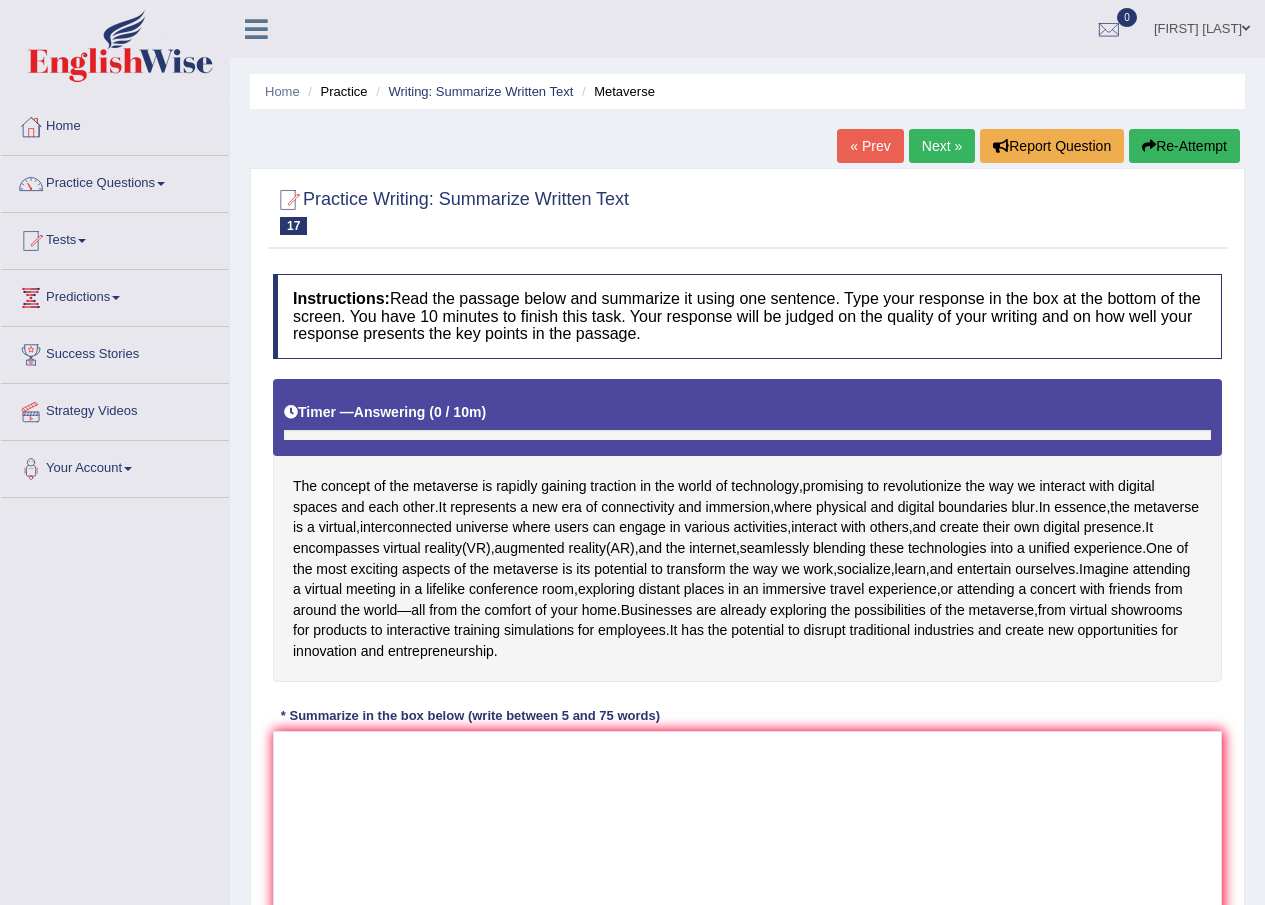 scroll, scrollTop: 0, scrollLeft: 0, axis: both 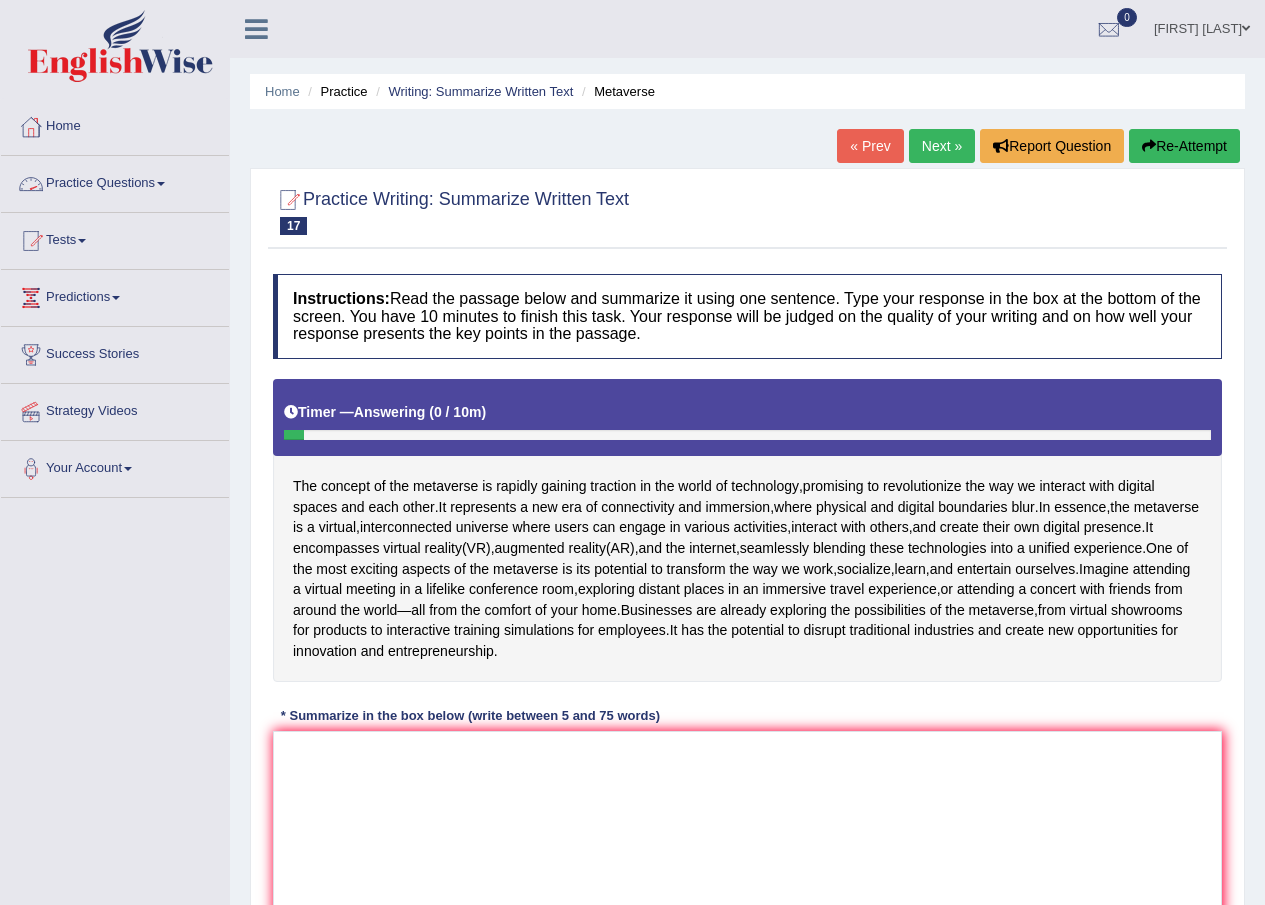 click on "Practice Questions" at bounding box center [115, 181] 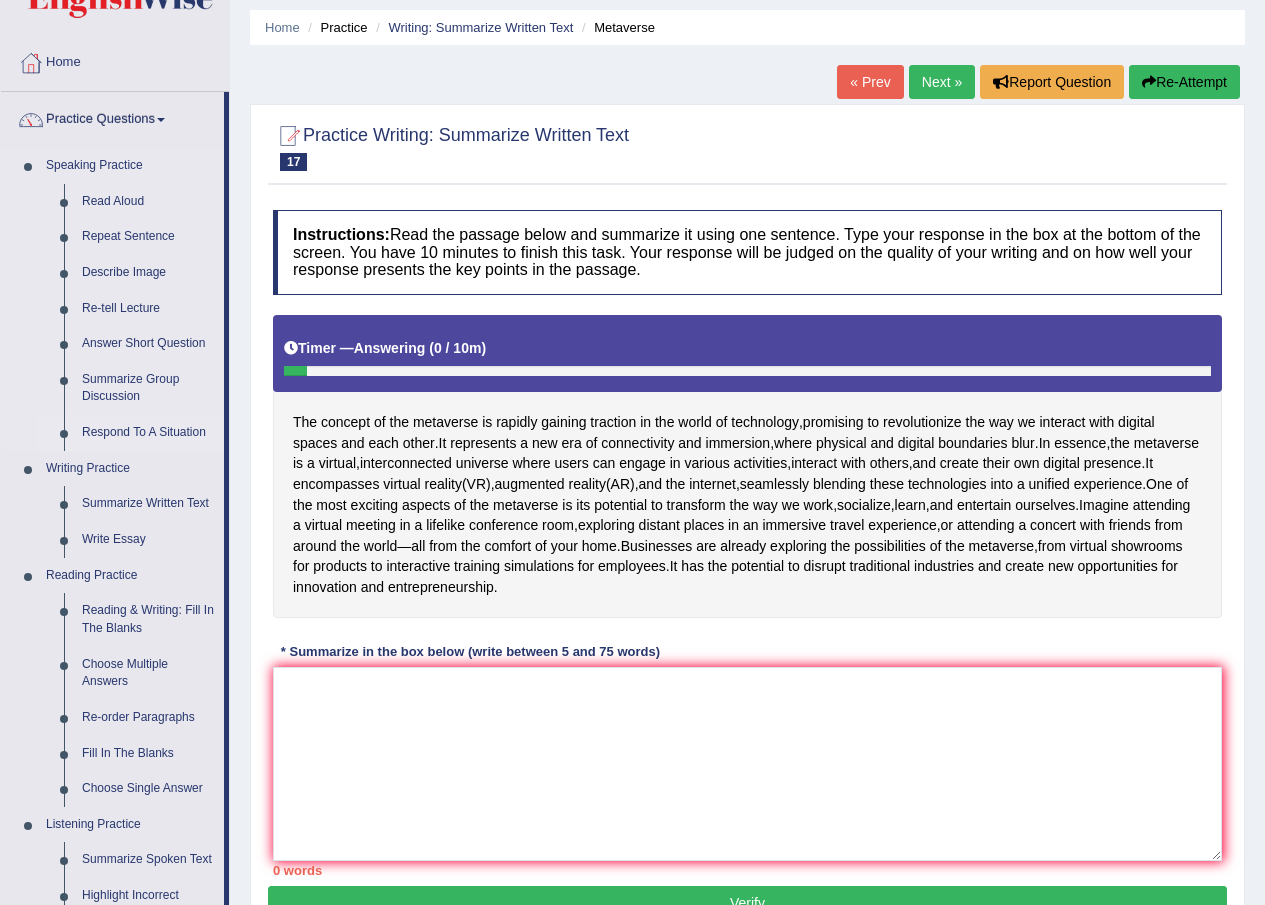 scroll, scrollTop: 100, scrollLeft: 0, axis: vertical 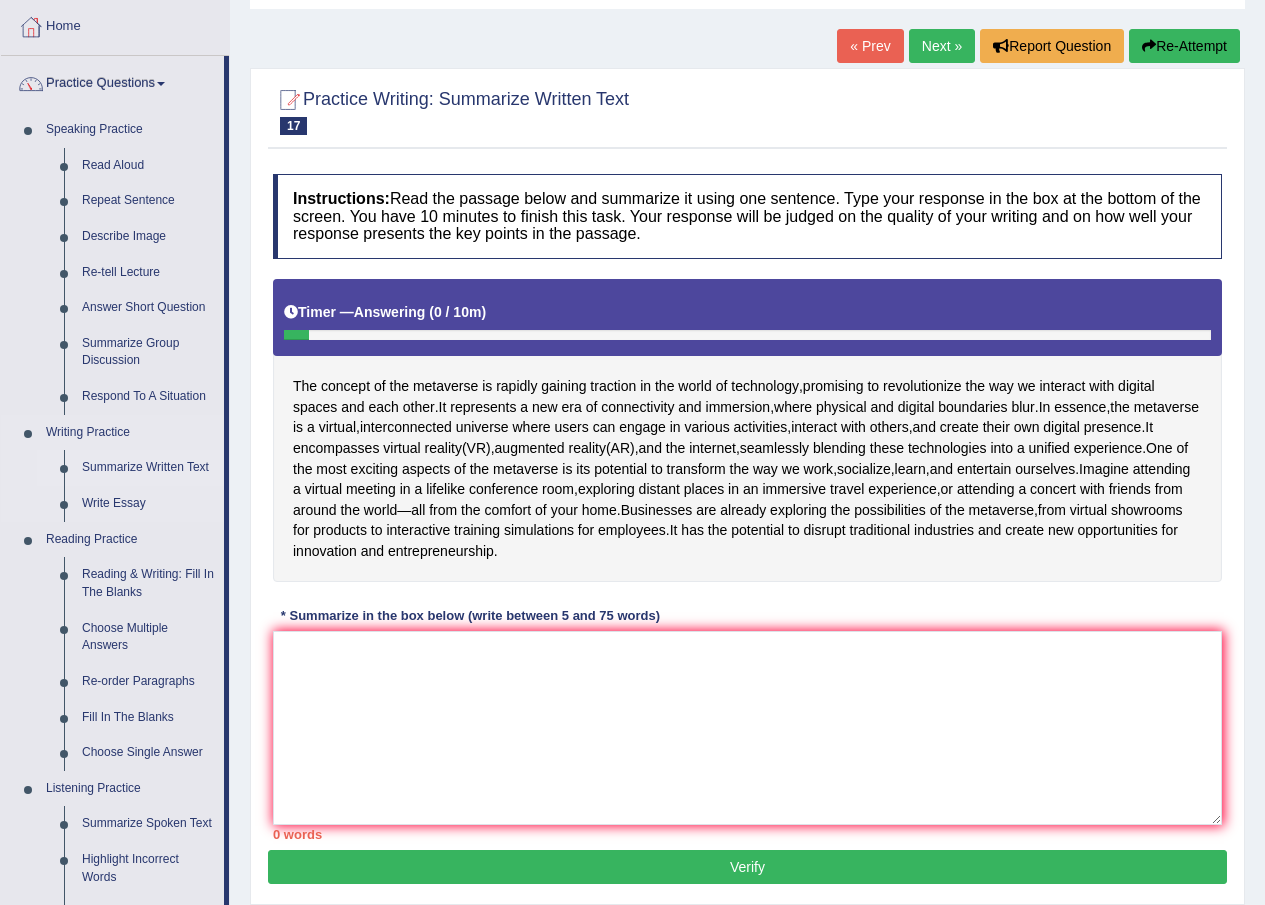 click on "Summarize Written Text" at bounding box center [148, 468] 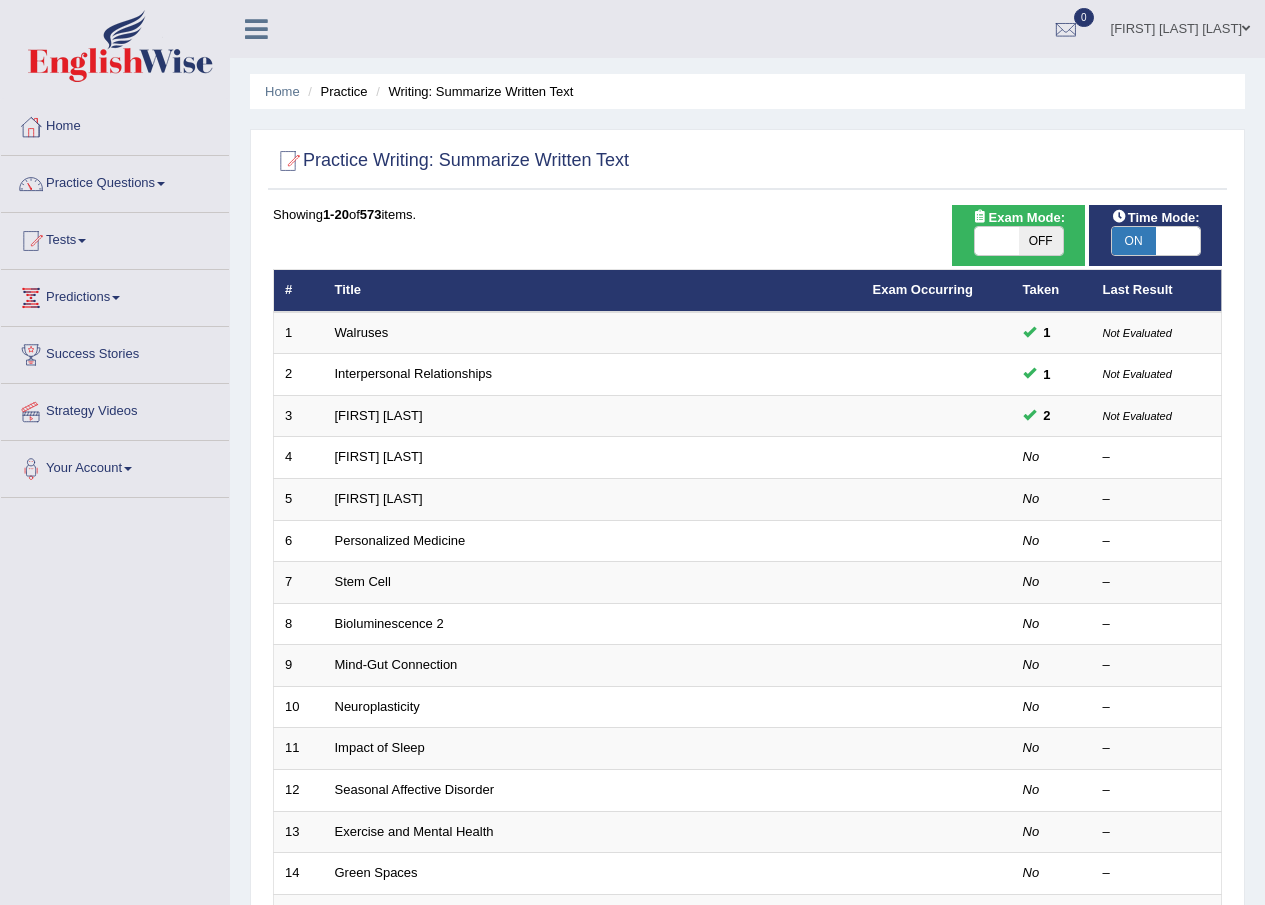scroll, scrollTop: 200, scrollLeft: 0, axis: vertical 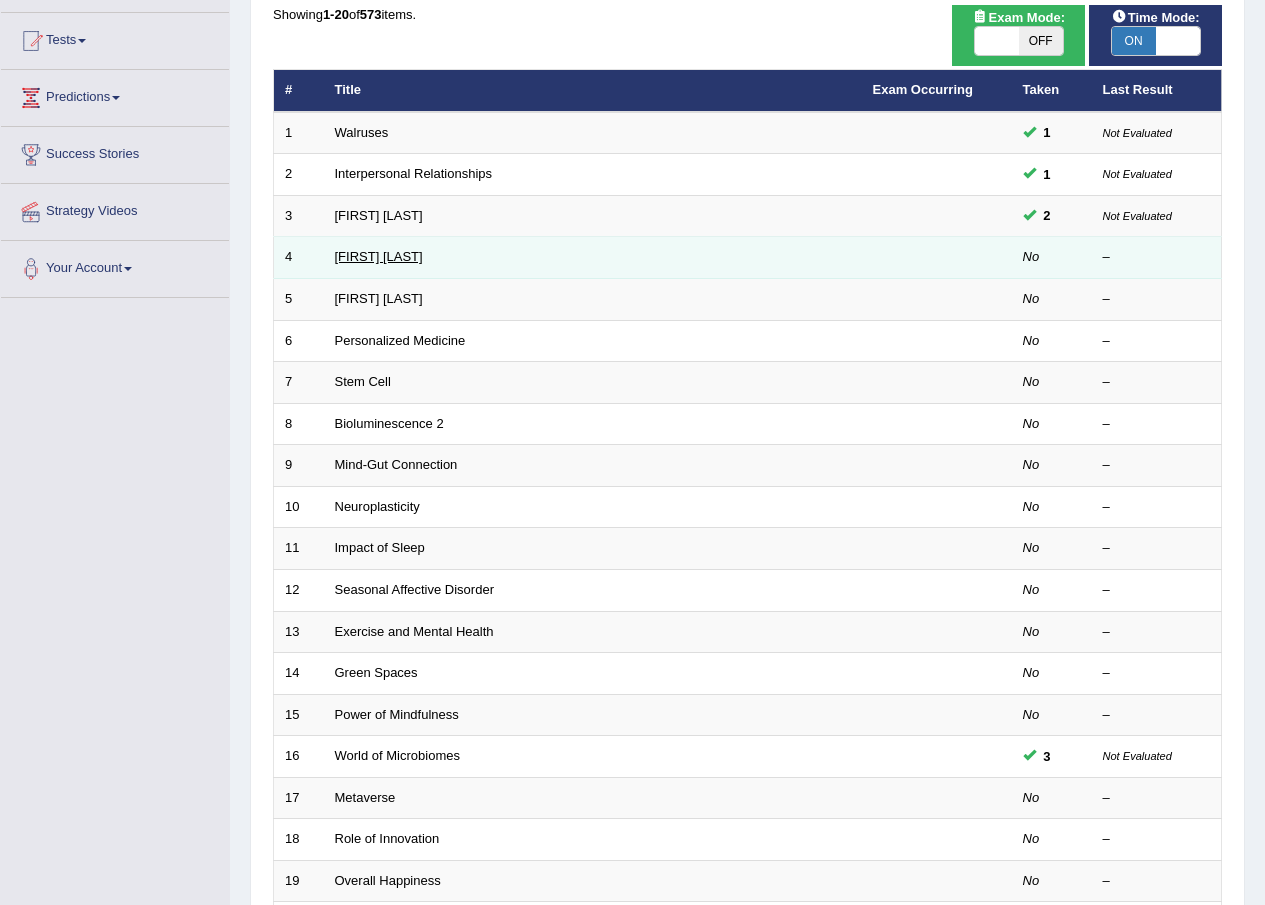 click on "[FIRST] [LAST]" at bounding box center [379, 256] 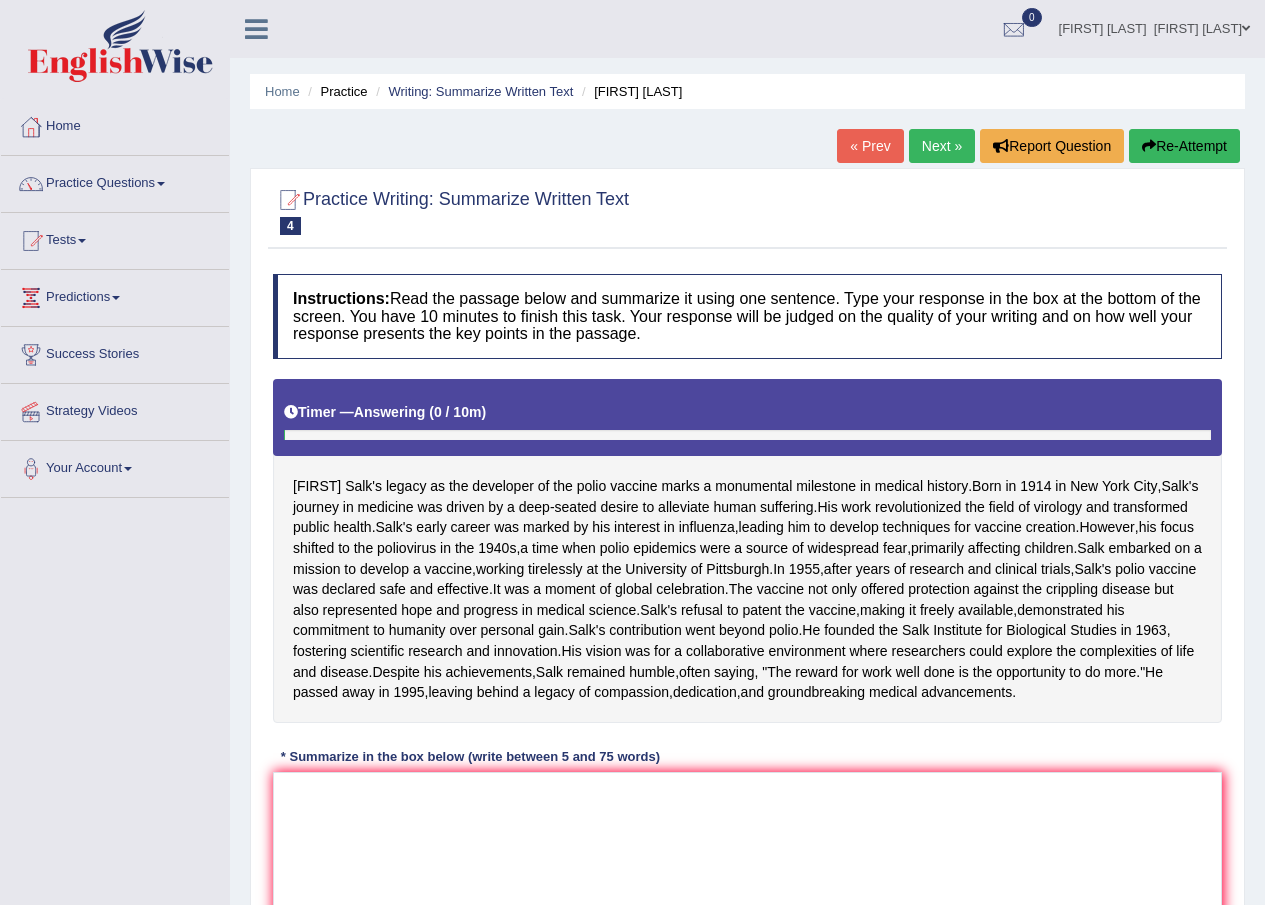 scroll, scrollTop: 0, scrollLeft: 0, axis: both 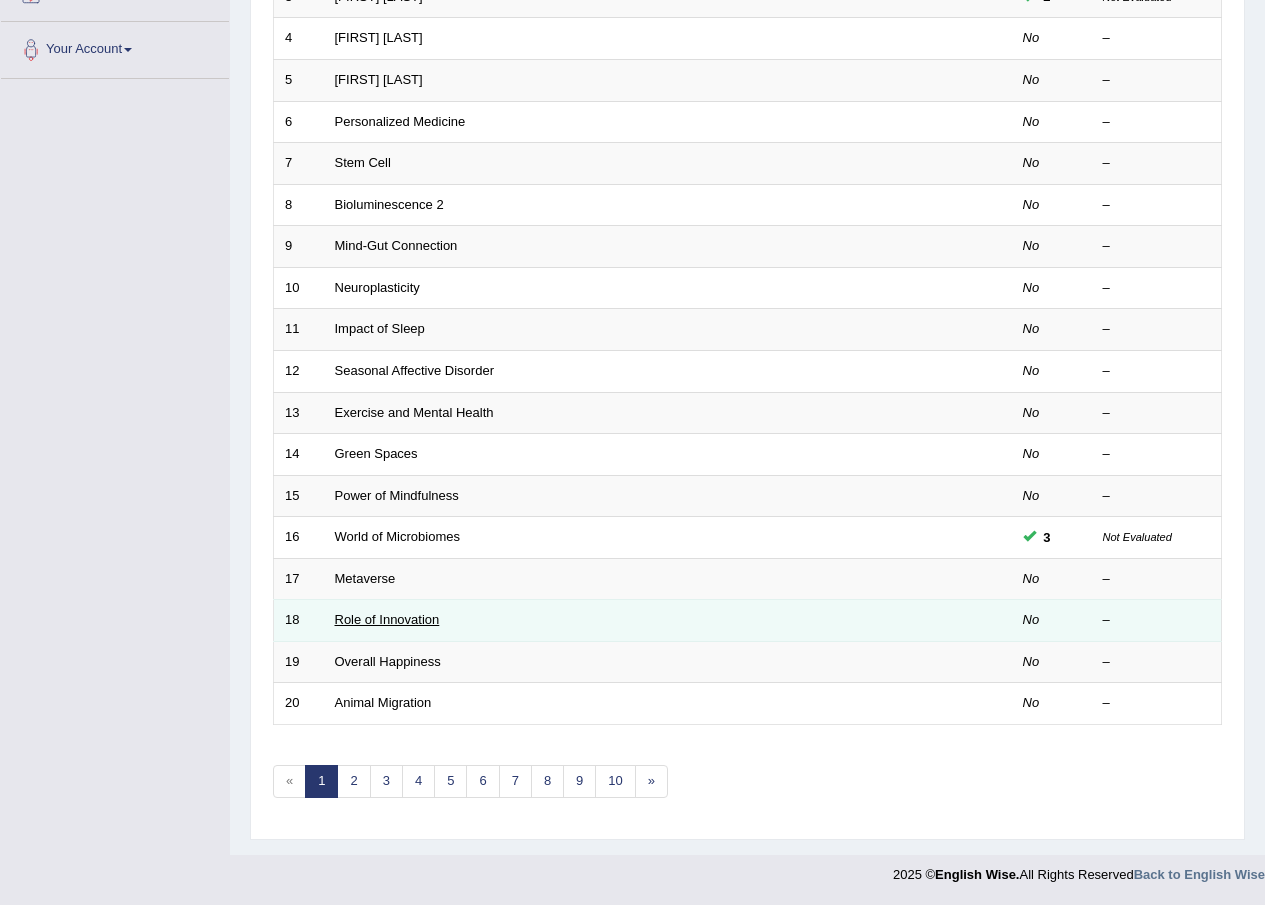 click on "Role of Innovation" at bounding box center [387, 619] 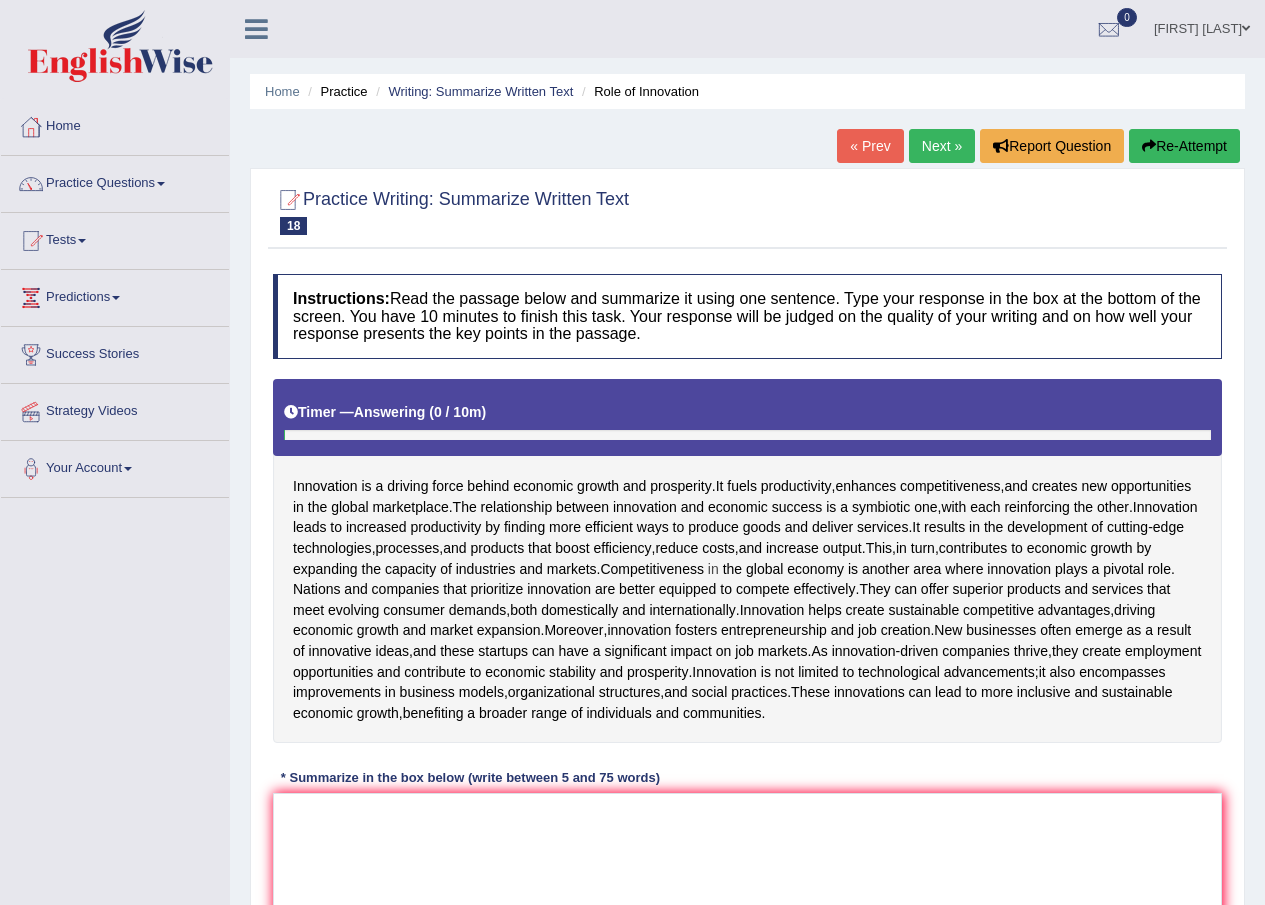 scroll, scrollTop: 0, scrollLeft: 0, axis: both 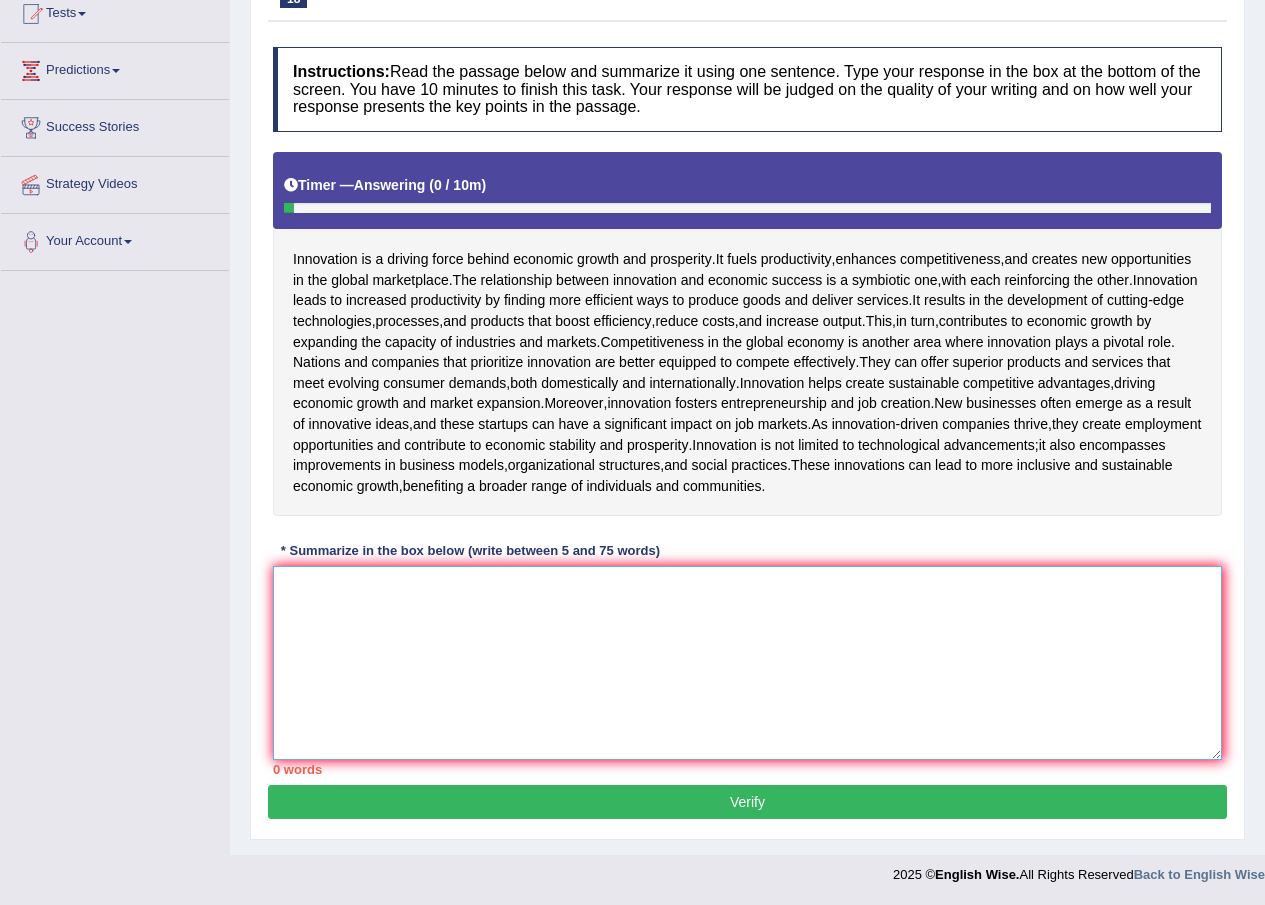 drag, startPoint x: 332, startPoint y: 603, endPoint x: 346, endPoint y: 575, distance: 31.304953 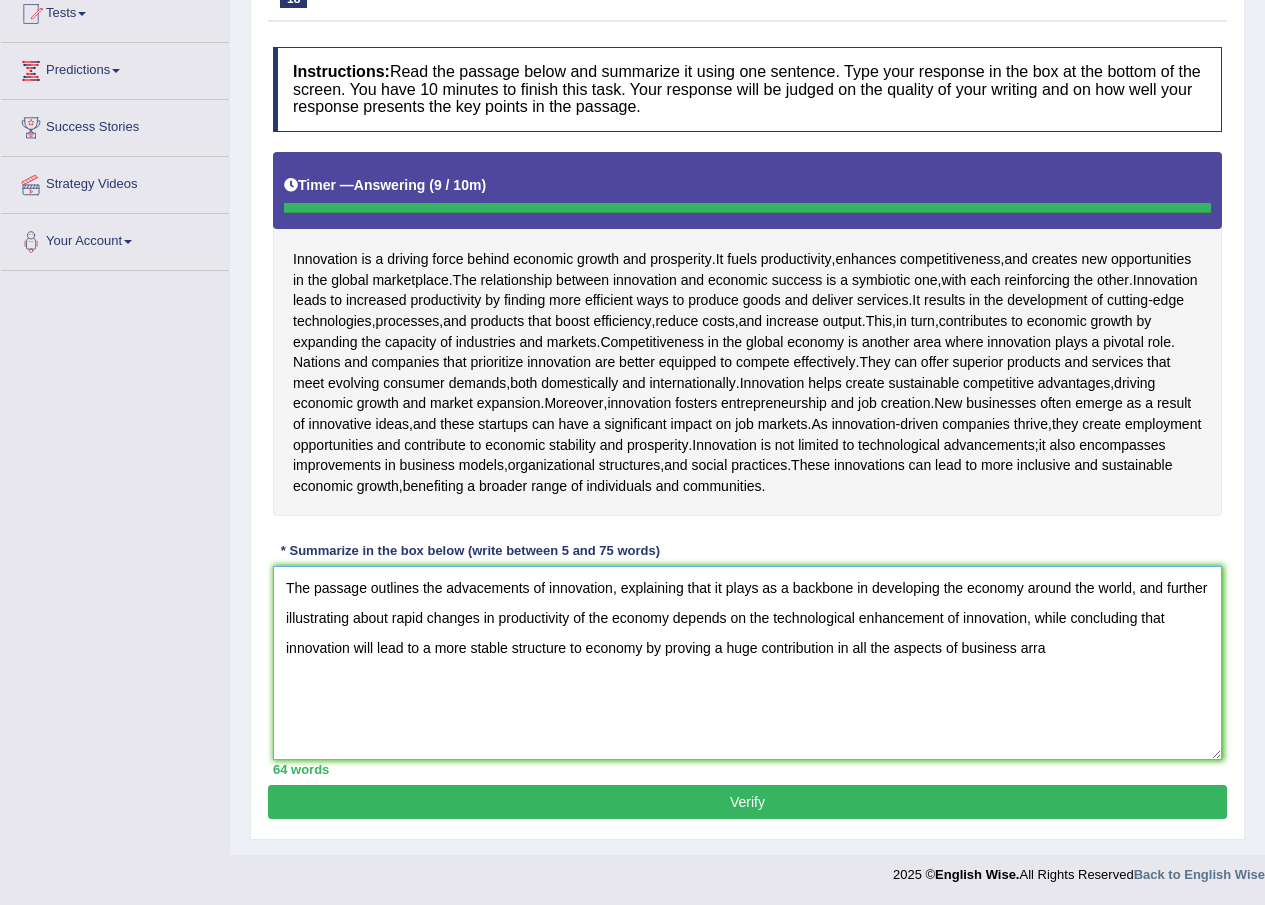 type on "The passage outlines the advacements of innovation, explaining that it plays as a backbone in developing the economy around the world, and further illustrating about rapid changes in productivity of the economy depends on the technological enhancement of innovation, while concluding that innovation will lead to a more stable structure to economy by proving a huge contribution in all the aspects of business arra" 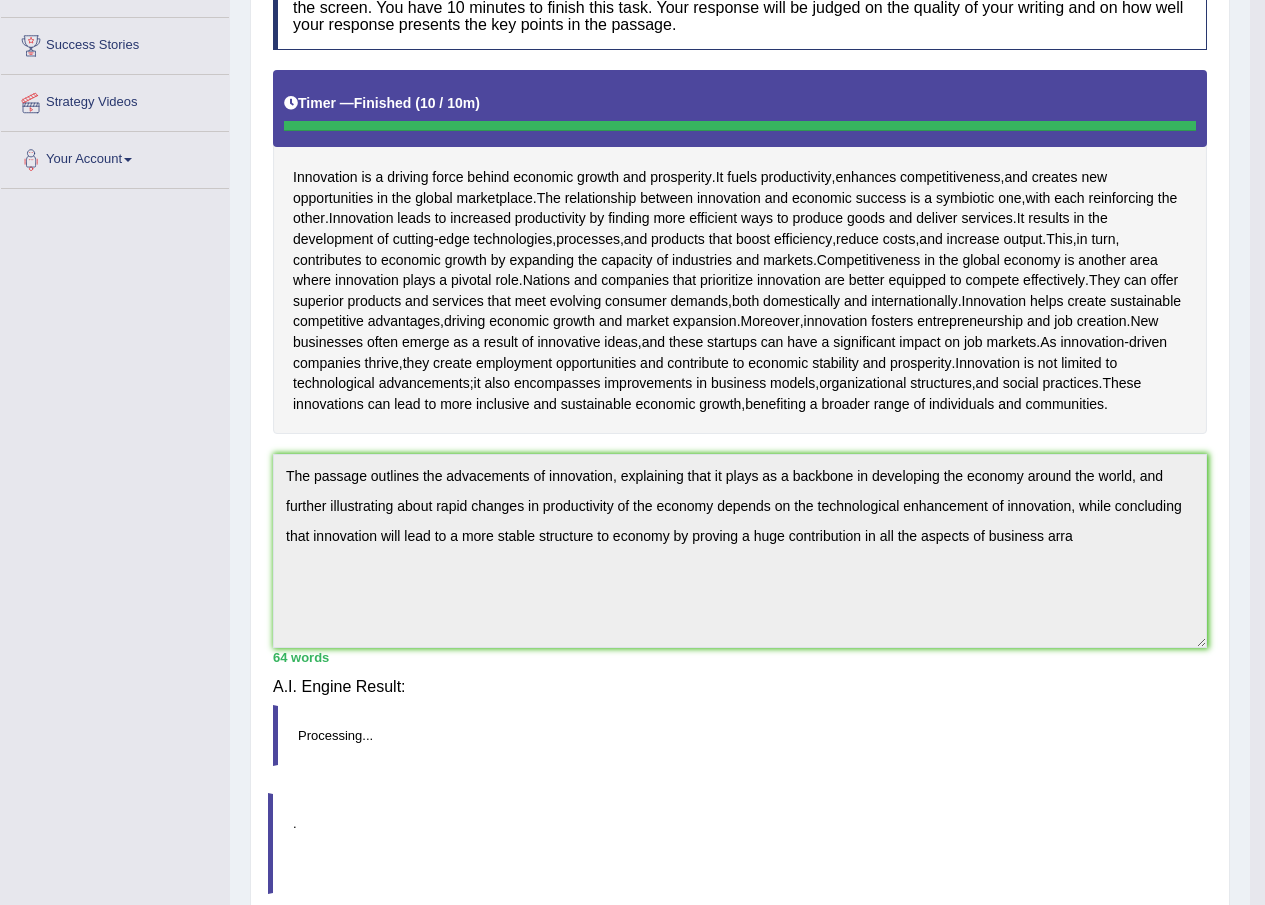 scroll, scrollTop: 298, scrollLeft: 0, axis: vertical 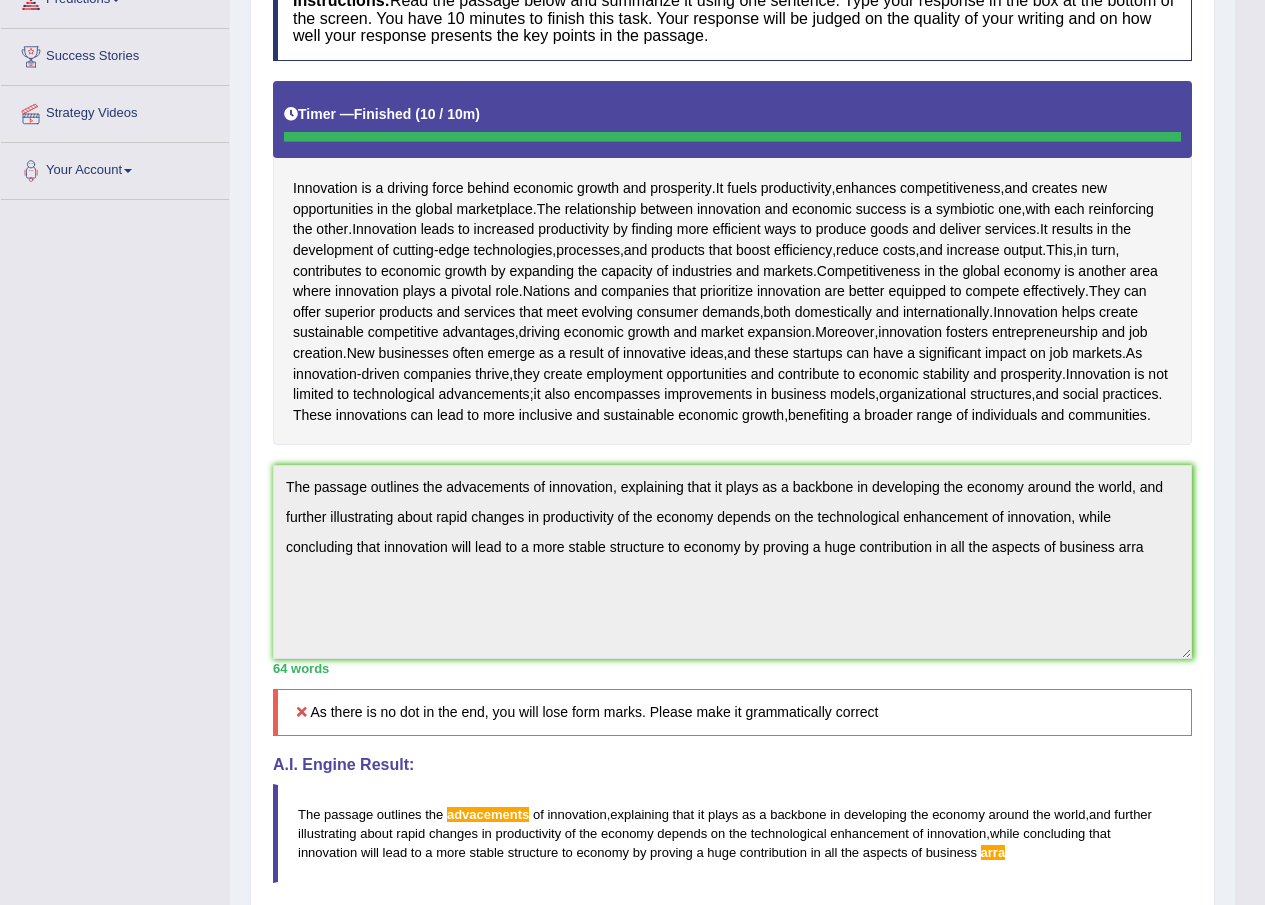 click on "Practice Writing: Summarize Written Text
18
Role of Innovation
Instructions:  Read the passage below and summarize it using one sentence. Type your response in the box at the bottom of the screen. You have 10 minutes to finish this task. Your response will be judged on the quality of your writing and on how well your response presents the key points in the passage.
Timer —  Finished   ( 10 / 10m ) Skip Innovation   is   a   driving   force   behind   economic   growth   and   prosperity .  It   fuels   productivity ,  enhances   competitiveness ,  and   creates   new   opportunities   in   the   global   marketplace .  The   relationship   between   innovation   and   economic   success   is   a   symbiotic   one ,  with   each   reinforcing   the   other .  Innovation   leads   to   increased   productivity   by   finding   more   efficient   ways   to   produce   goods   and   deliver   services .  It   results   in   the" at bounding box center (732, 533) 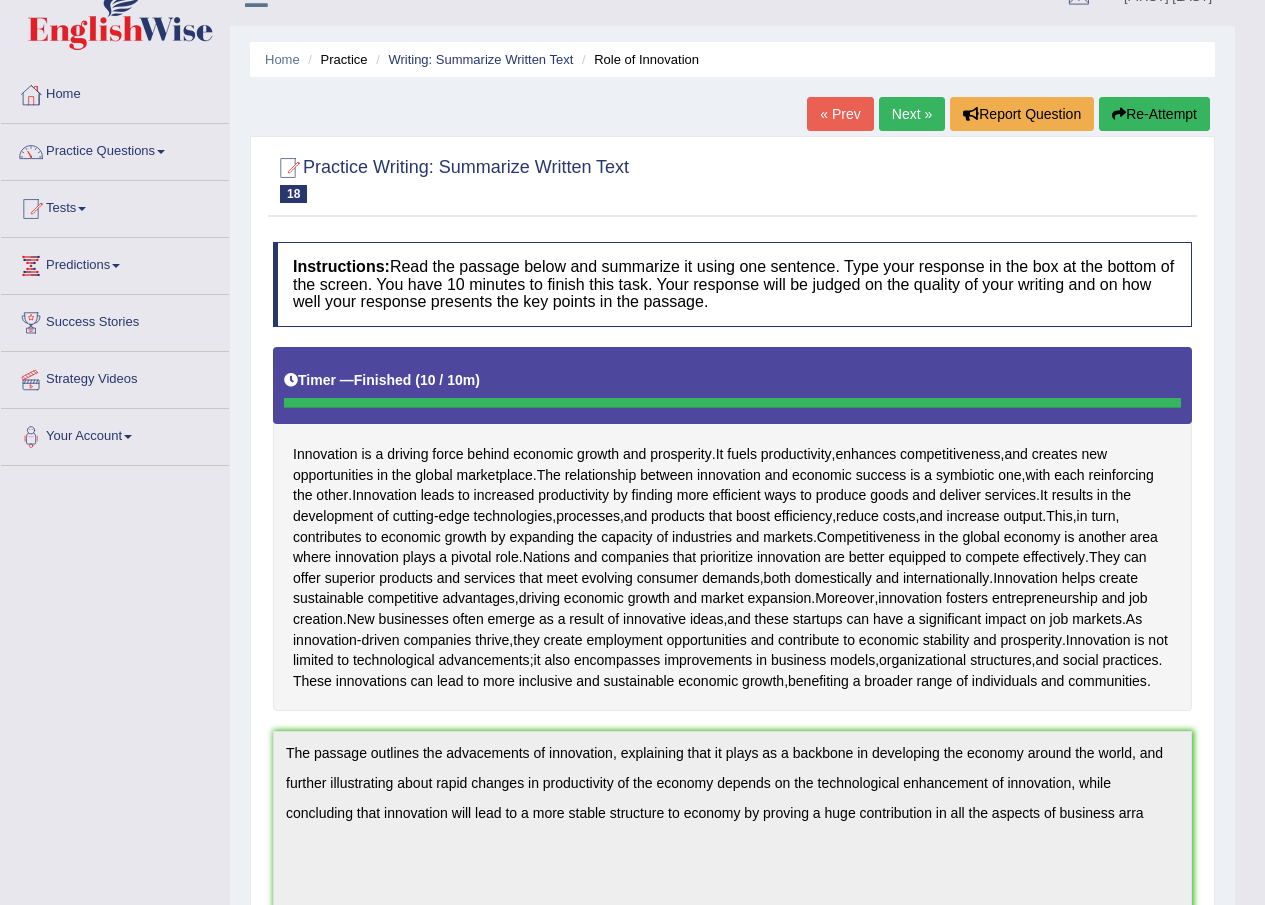 scroll, scrollTop: 0, scrollLeft: 0, axis: both 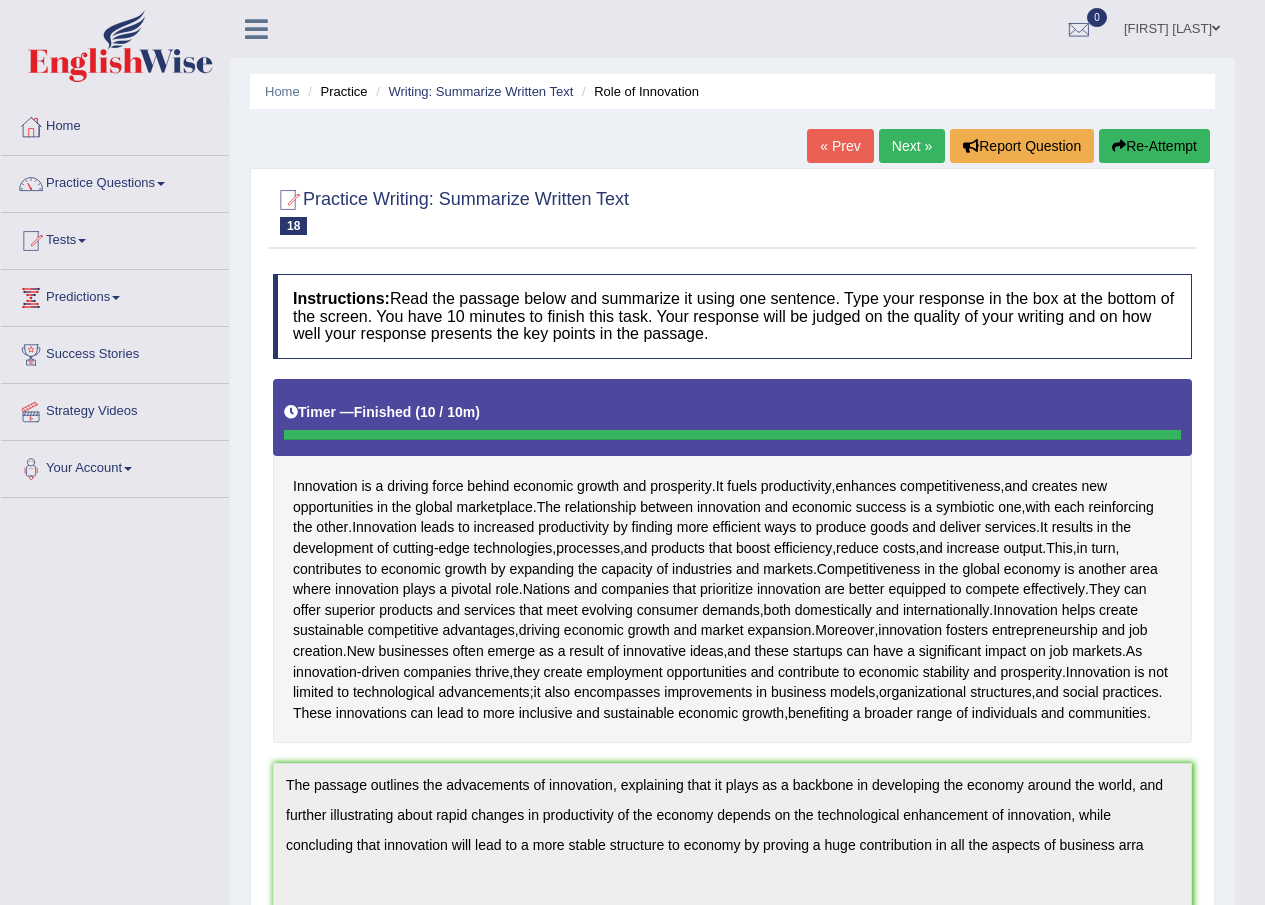 click on "Re-Attempt" at bounding box center (1154, 146) 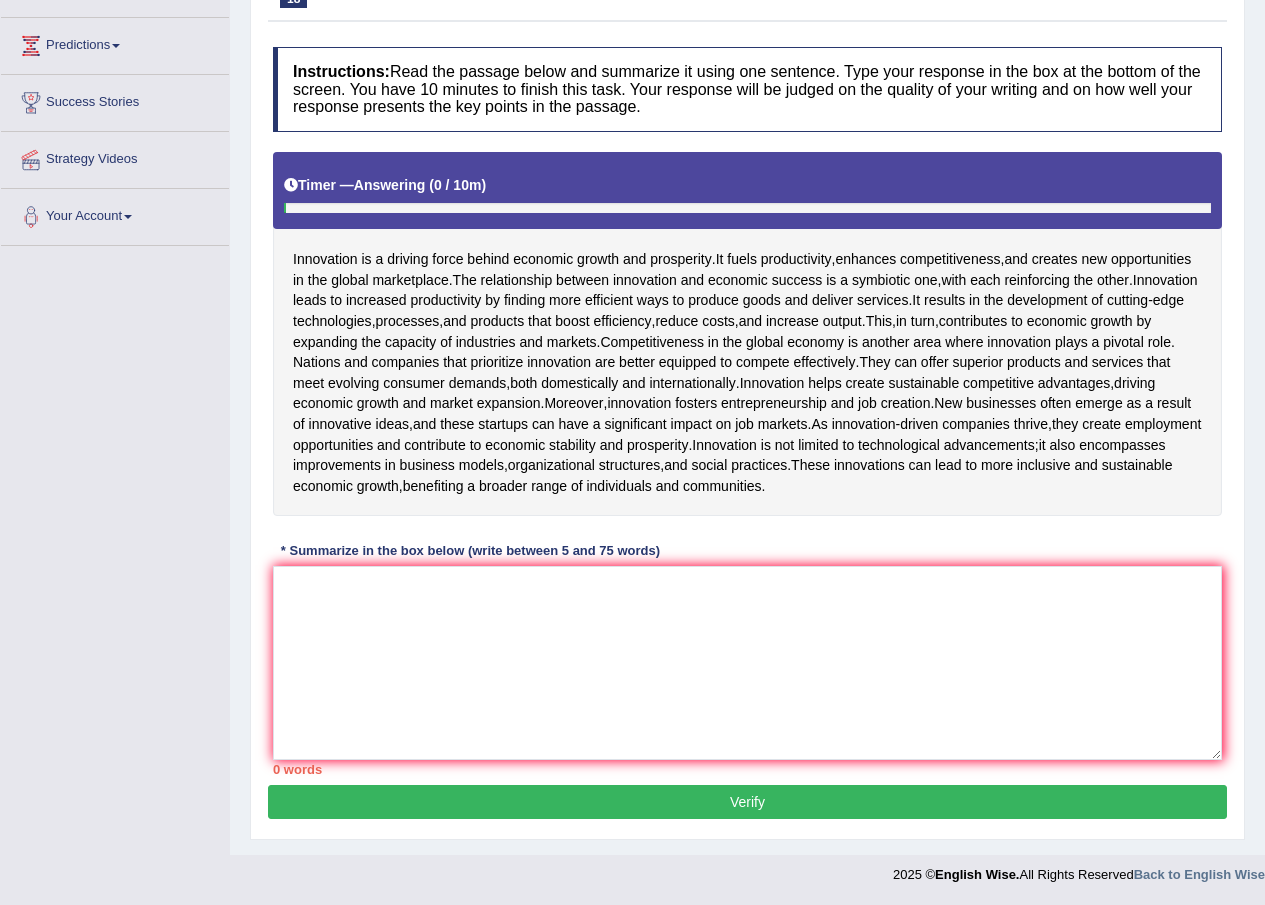scroll, scrollTop: 334, scrollLeft: 0, axis: vertical 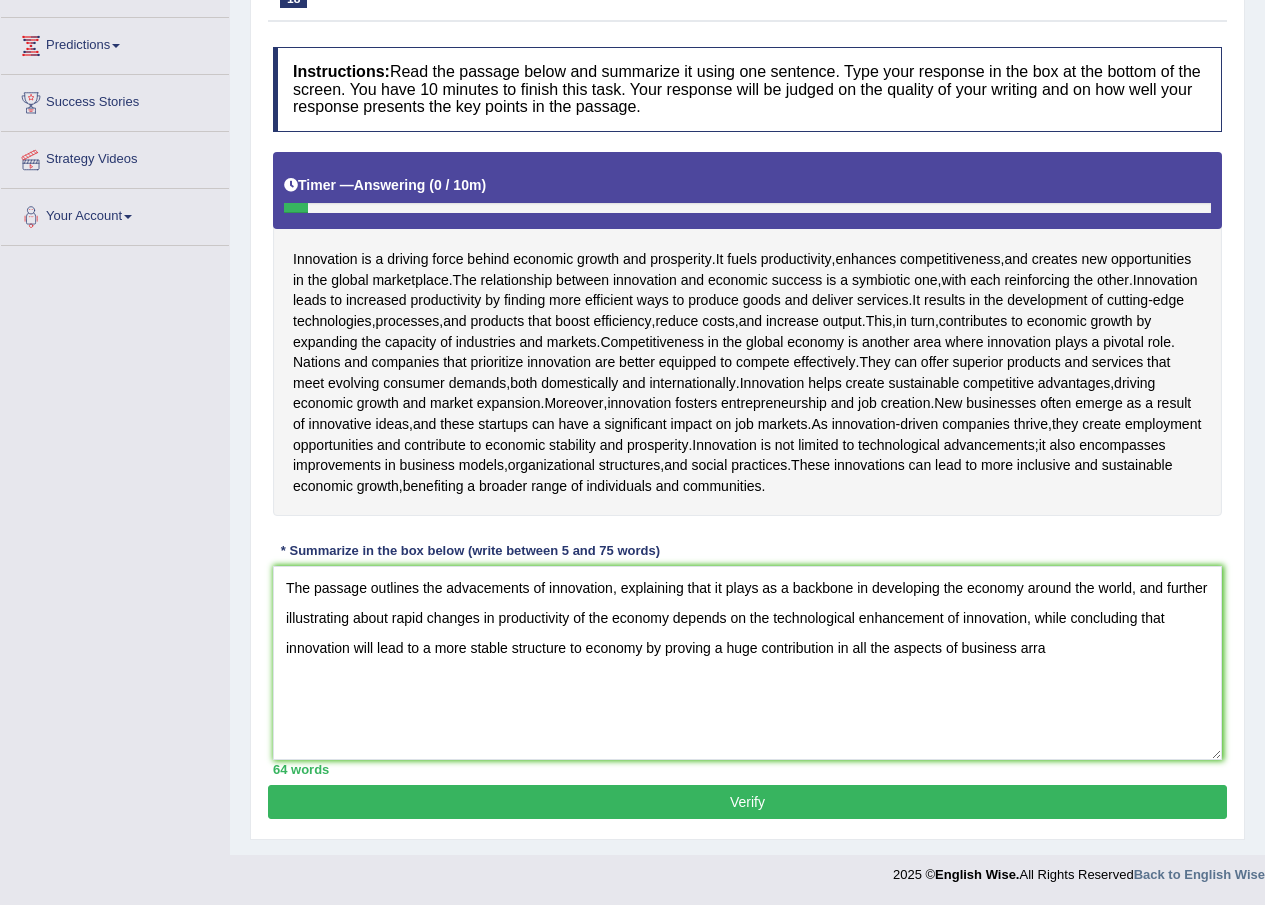 click on "The passage outlines the advacements of innovation, explaining that it plays as a backbone in developing the economy around the world, and further illustrating about rapid changes in productivity of the economy depends on the technological enhancement of innovation, while concluding that innovation will lead to a more stable structure to economy by proving a huge contribution in all the aspects of business arra" at bounding box center [747, 663] 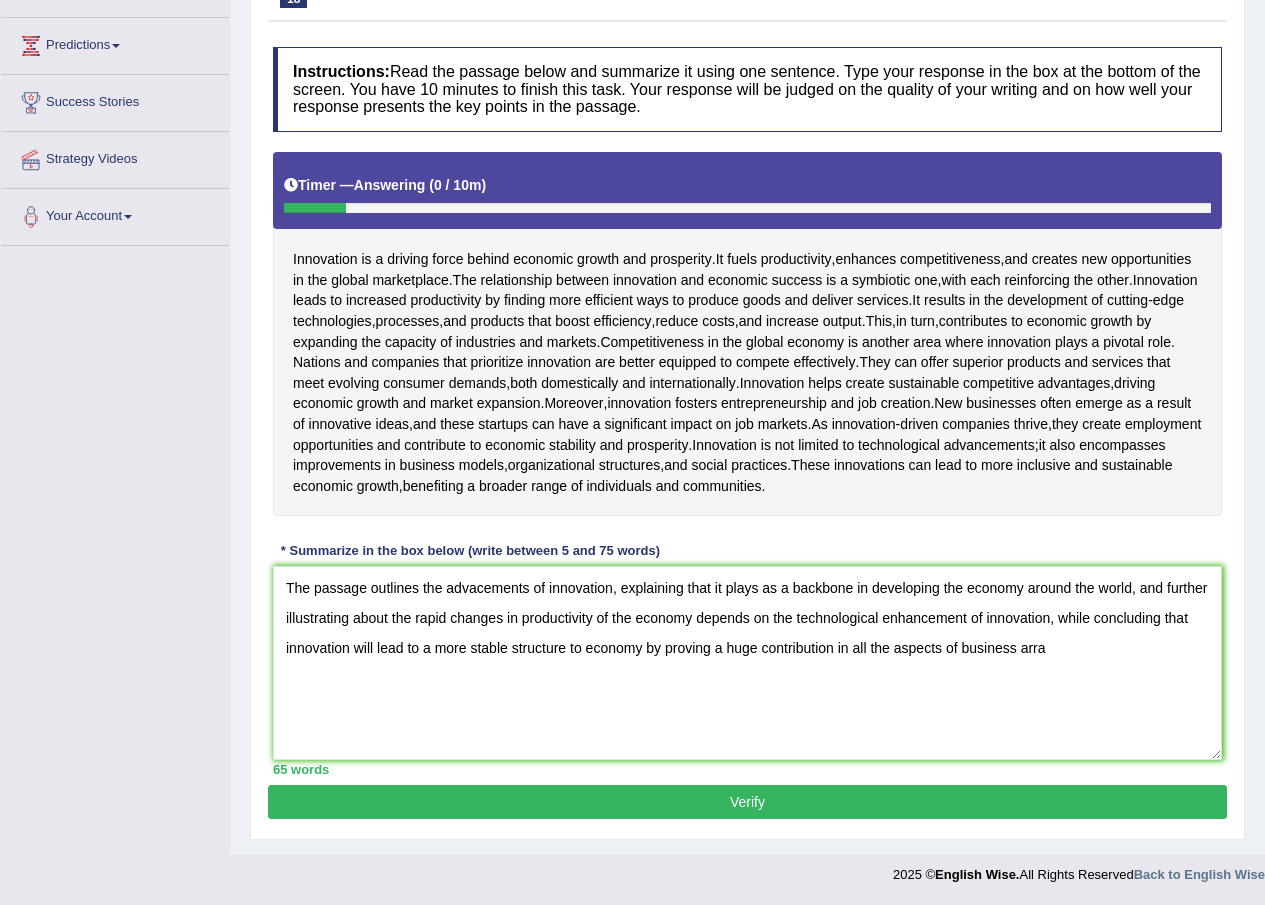 click on "The passage outlines the advacements of innovation, explaining that it plays as a backbone in developing the economy around the world, and further illustrating about the rapid changes in productivity of the economy depends on the technological enhancement of innovation, while concluding that innovation will lead to a more stable structure to economy by proving a huge contribution in all the aspects of business arra" at bounding box center (747, 663) 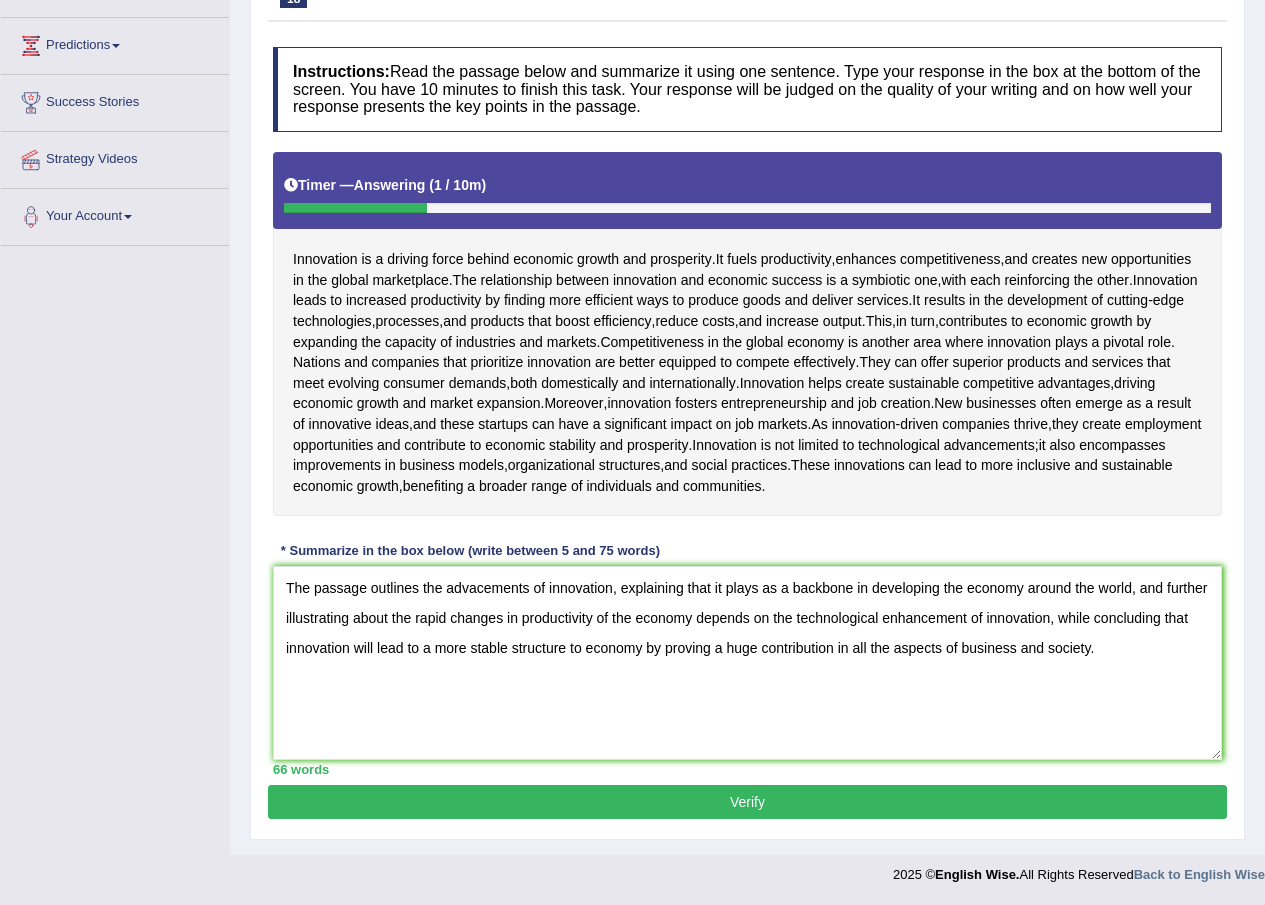 click on "The passage outlines the advacements of innovation, explaining that it plays as a backbone in developing the economy around the world, and further illustrating about the rapid changes in productivity of the economy depends on the technological enhancement of innovation, while concluding that innovation will lead to a more stable structure to economy by proving a huge contribution in all the aspects of business and society." at bounding box center [747, 663] 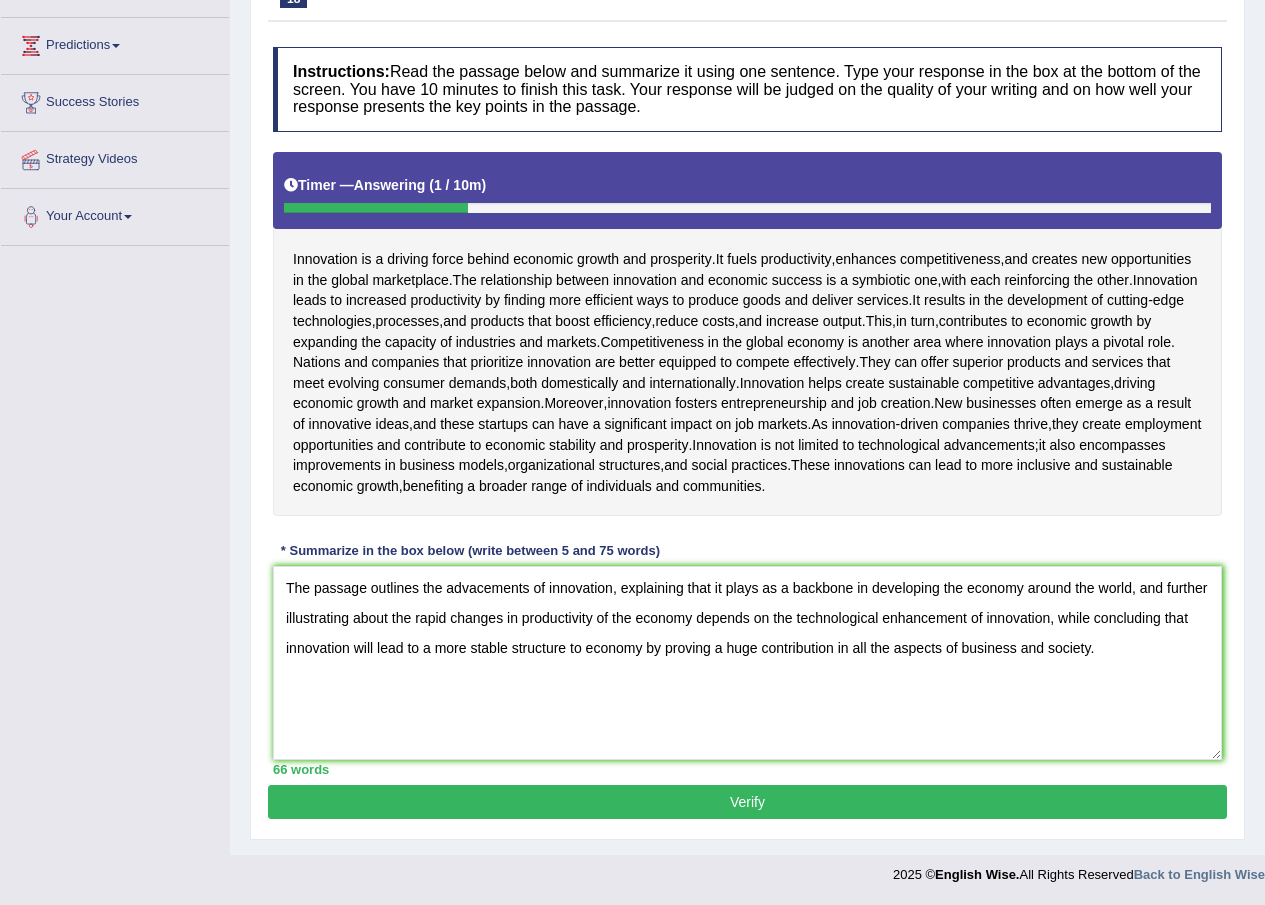 click on "The passage outlines the advacements of innovation, explaining that it plays as a backbone in developing the economy around the world, and further illustrating about the rapid changes in productivity of the economy depends on the technological enhancement of innovation, while concluding that innovation will lead to a more stable structure to economy by proving a huge contribution in all the aspects of business and society." at bounding box center [747, 663] 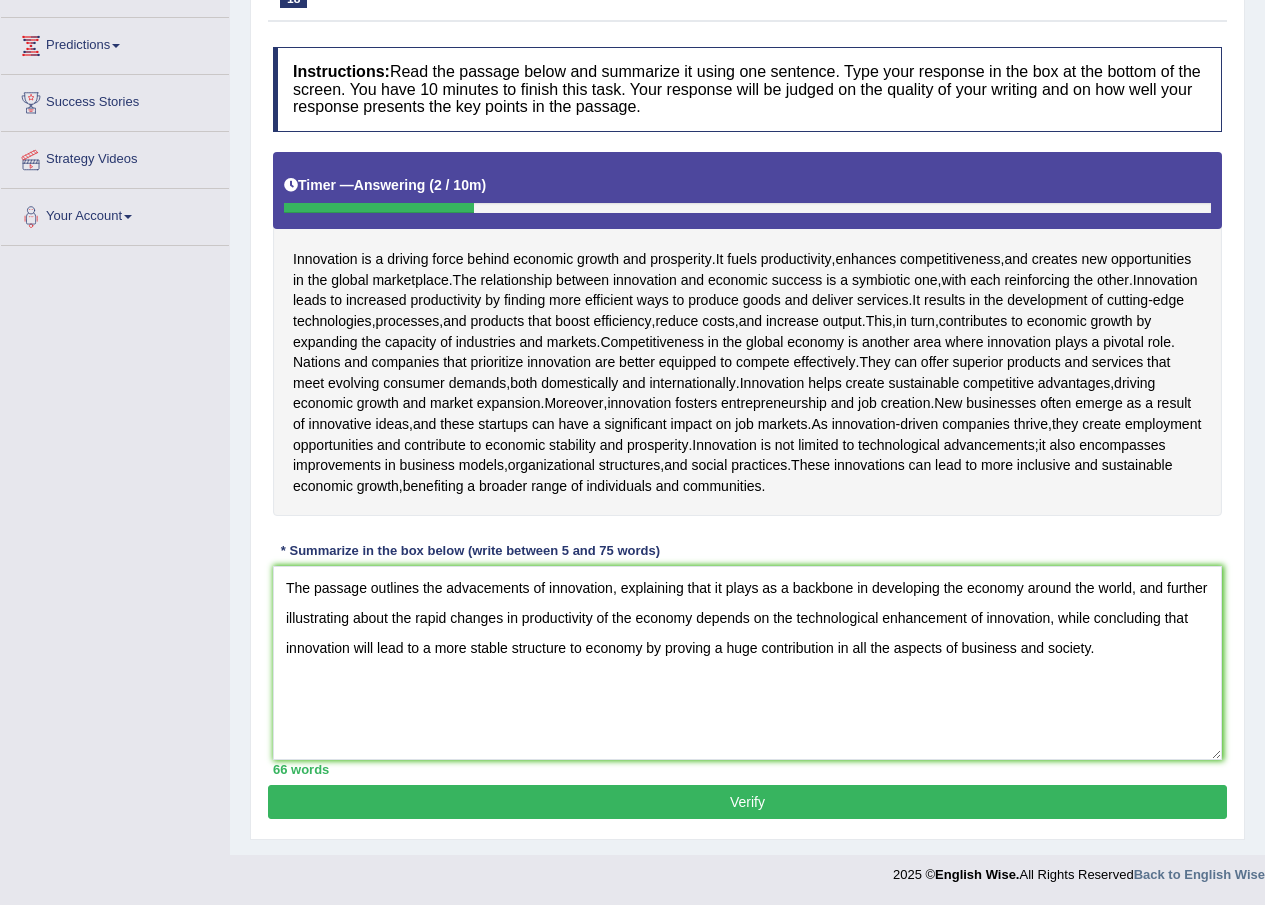 click on "The passage outlines the advacements of innovation, explaining that it plays as a backbone in developing the economy around the world, and further illustrating about the rapid changes in productivity of the economy depends on the technological enhancement of innovation, while concluding that innovation will lead to a more stable structure to economy by proving a huge contribution in all the aspects of business and society." at bounding box center [747, 663] 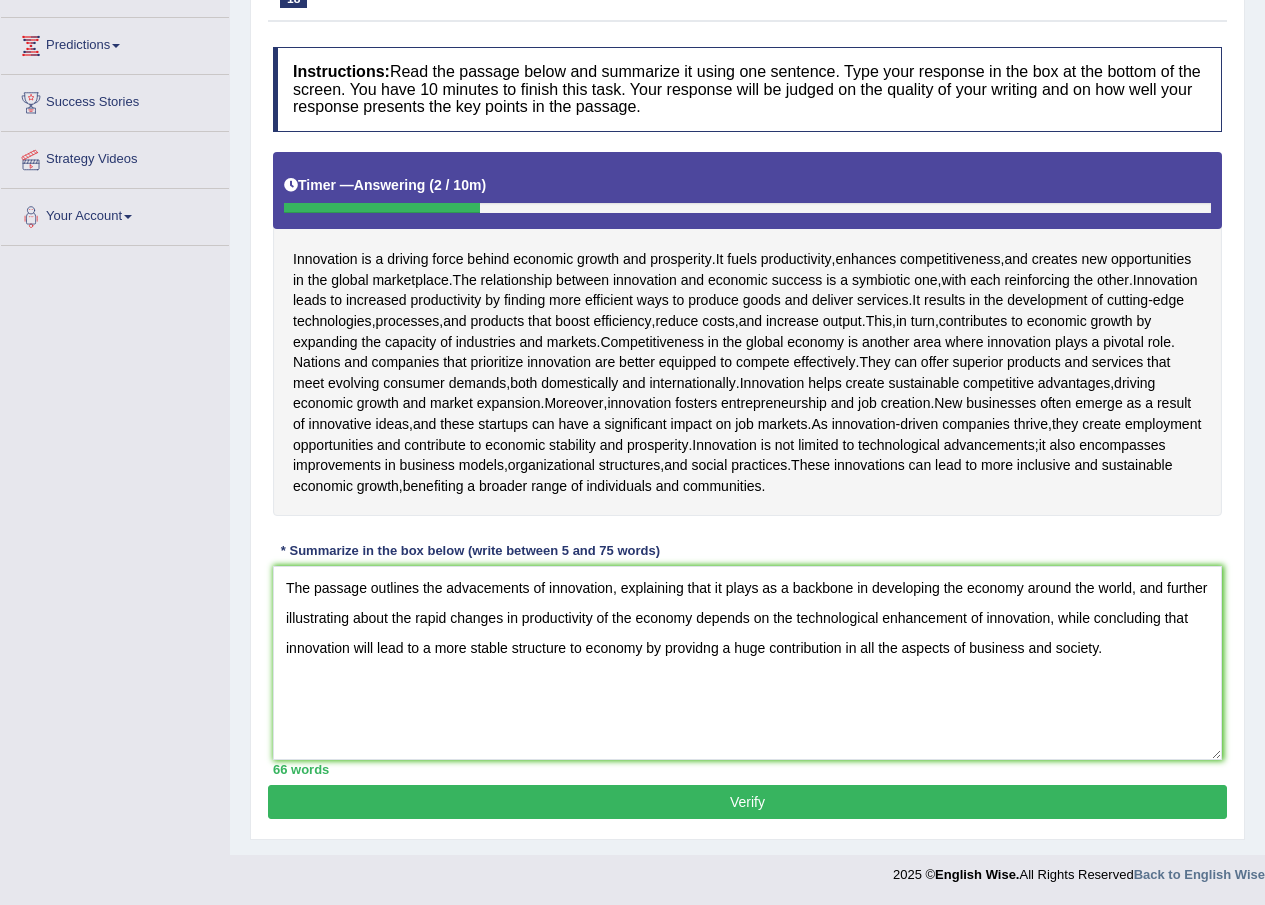 type on "The passage outlines the advacements of innovation, explaining that it plays as a backbone in developing the economy around the world, and further illustrating about the rapid changes in productivity of the economy depends on the technological enhancement of innovation, while concluding that innovation will lead to a more stable structure to economy by providng a huge contribution in all the aspects of business and society." 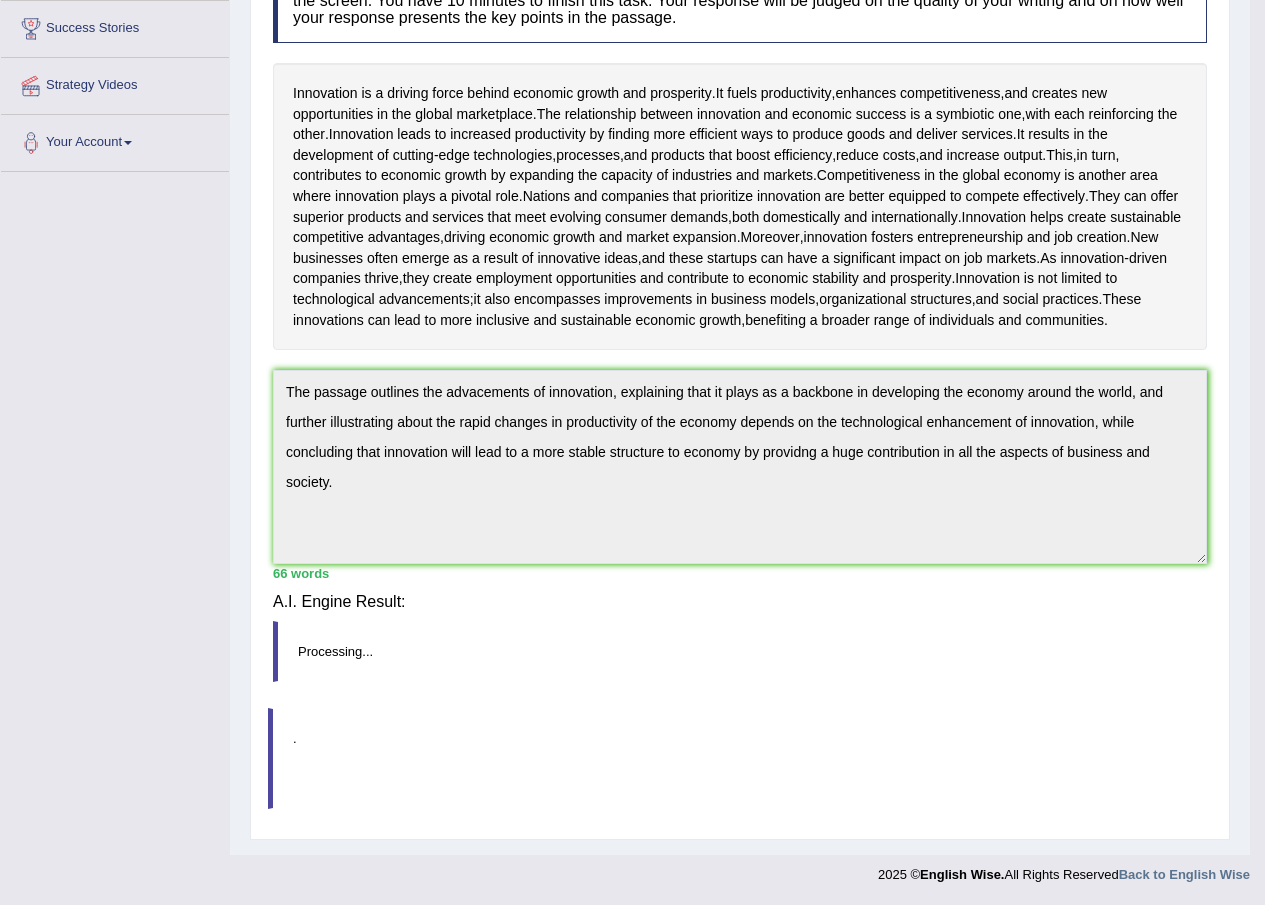 scroll, scrollTop: 231, scrollLeft: 0, axis: vertical 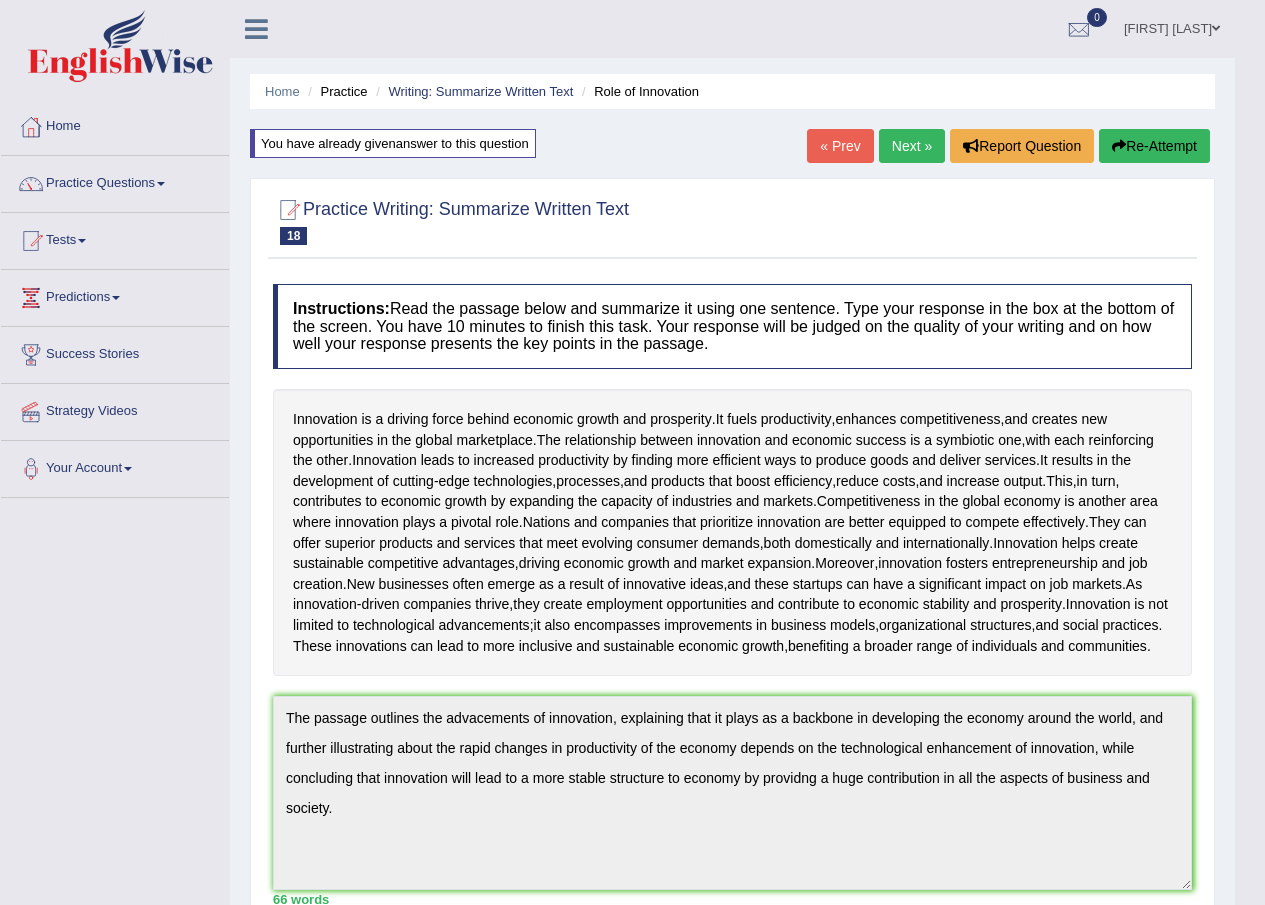 click on "Next »" at bounding box center (912, 146) 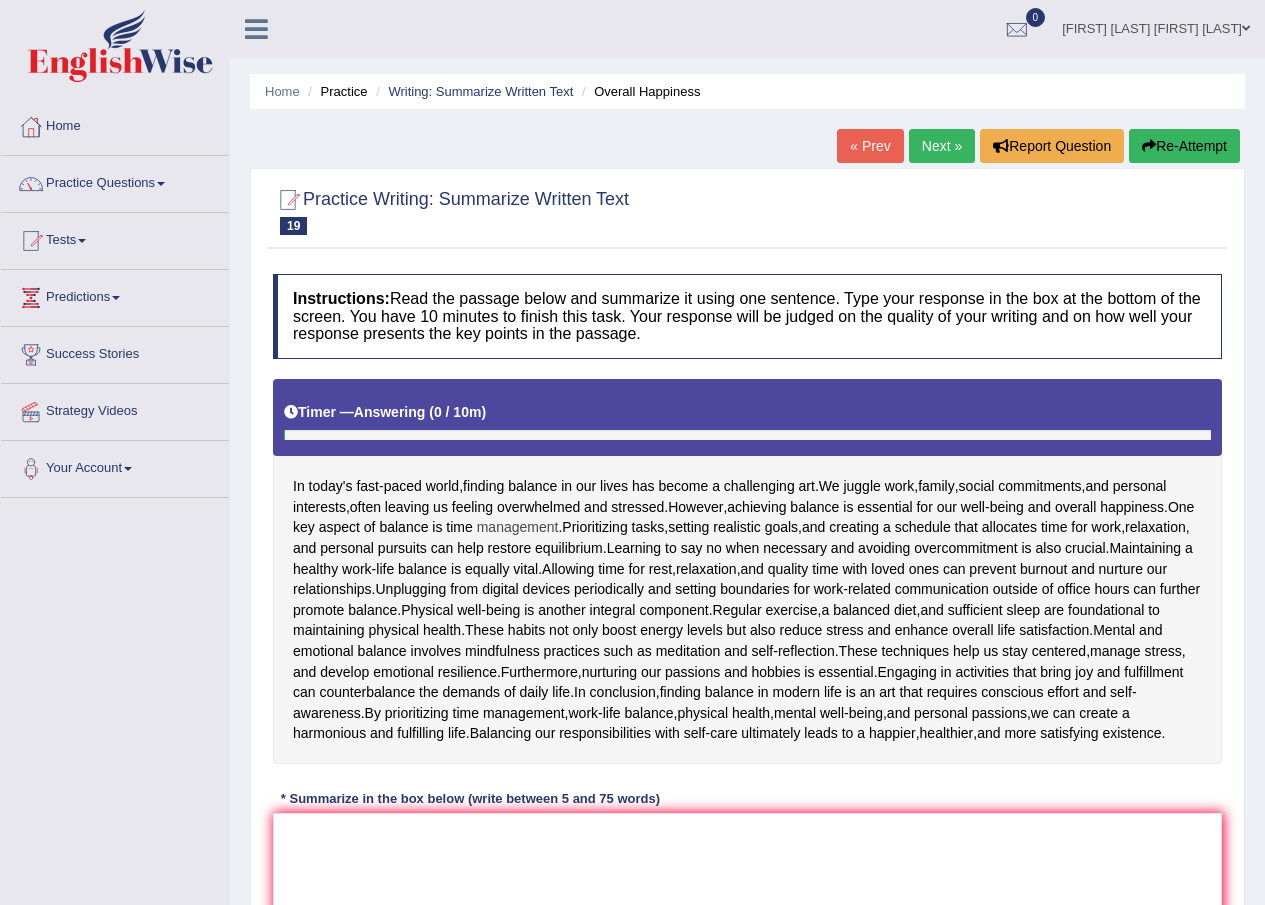 scroll, scrollTop: 0, scrollLeft: 0, axis: both 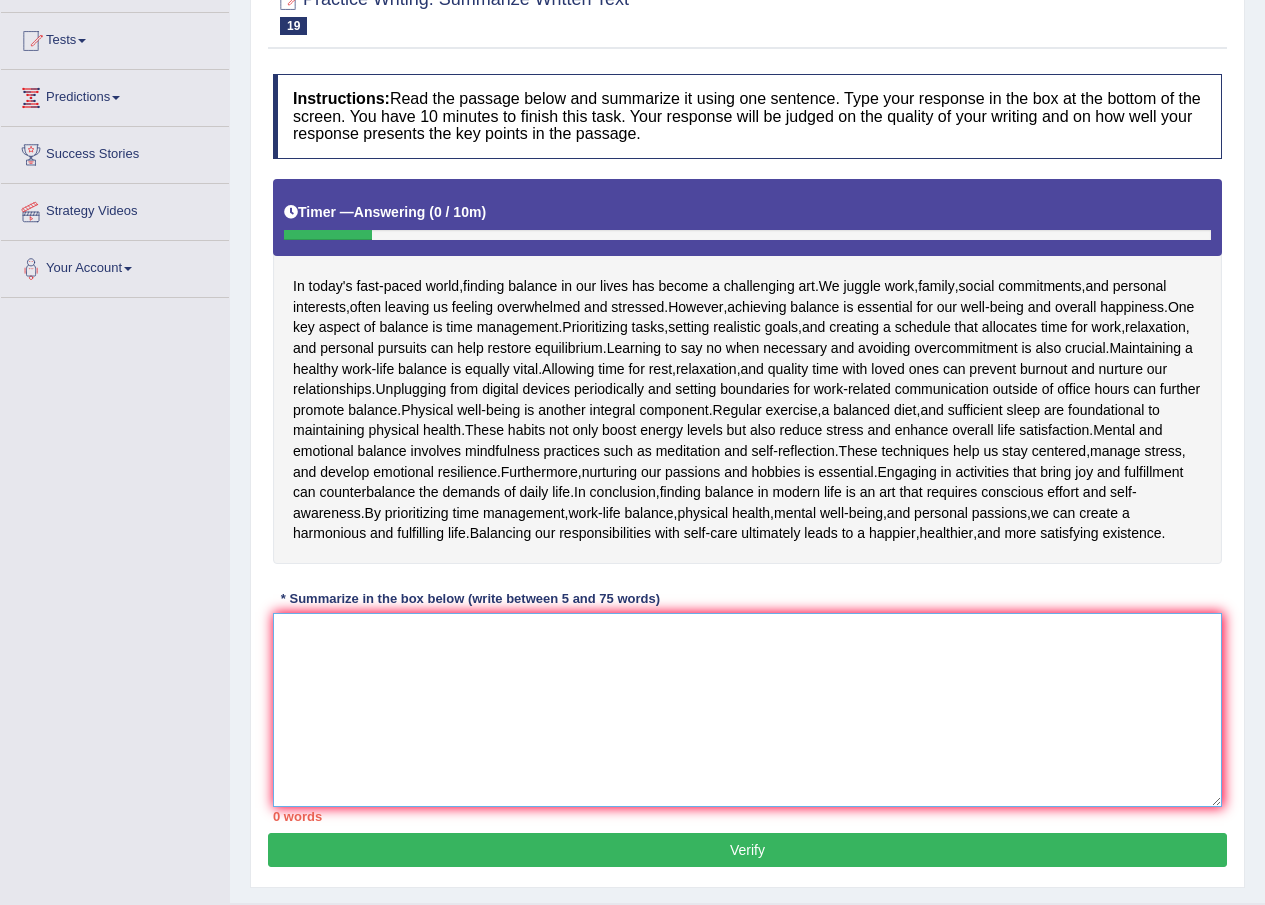 click at bounding box center (747, 710) 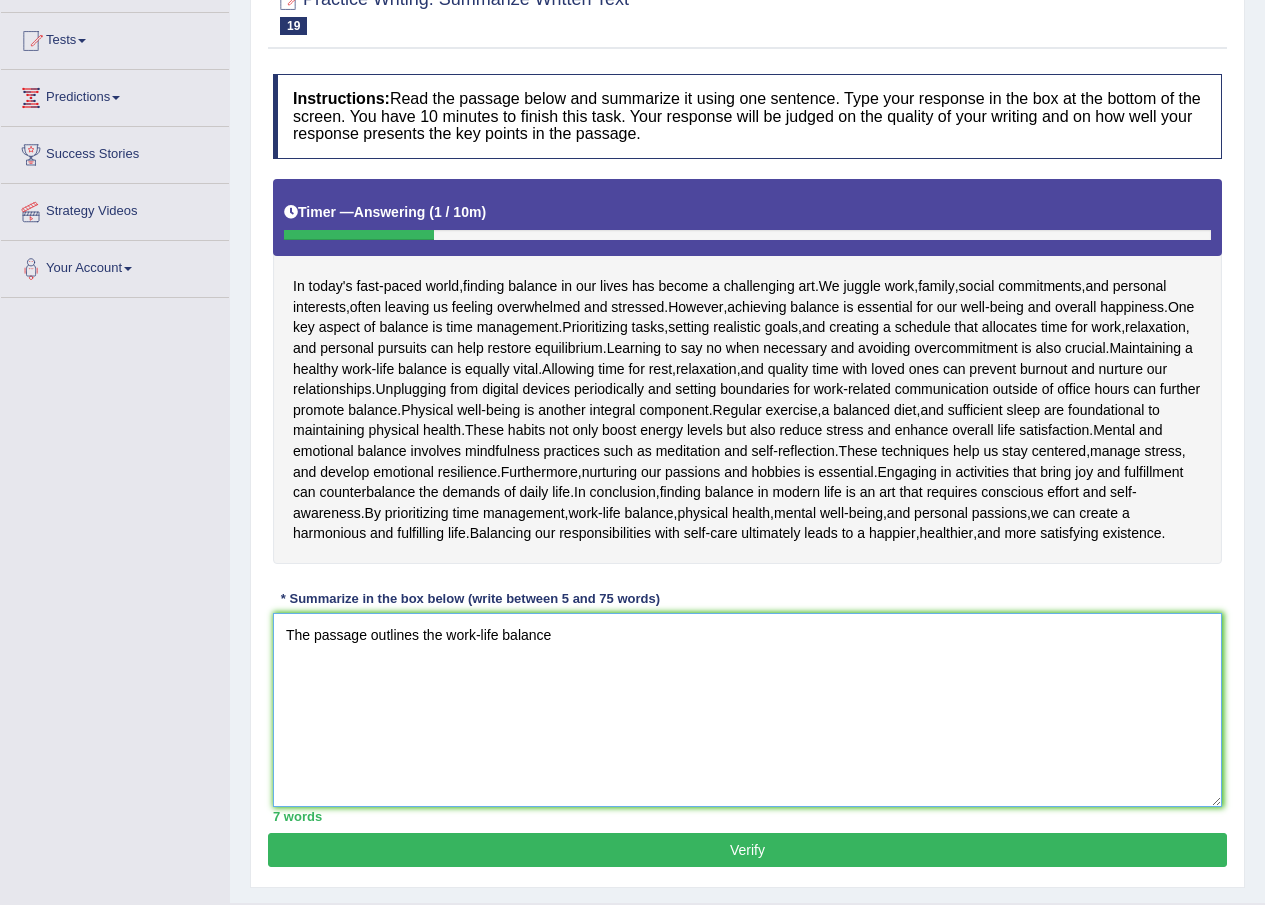 click on "The passage outlines the work-life balance" at bounding box center [747, 710] 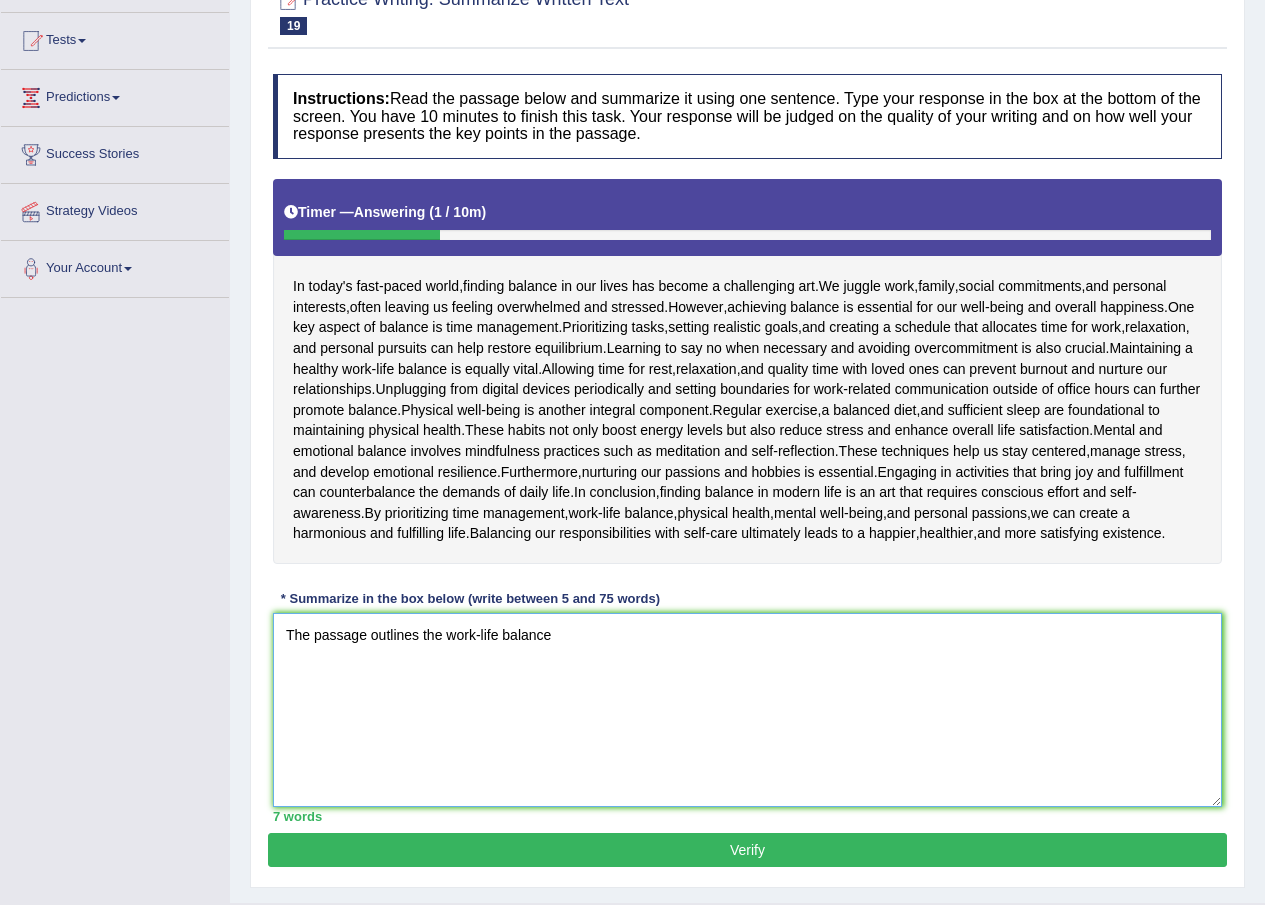 click on "The passage outlines the work-life balance" at bounding box center [747, 710] 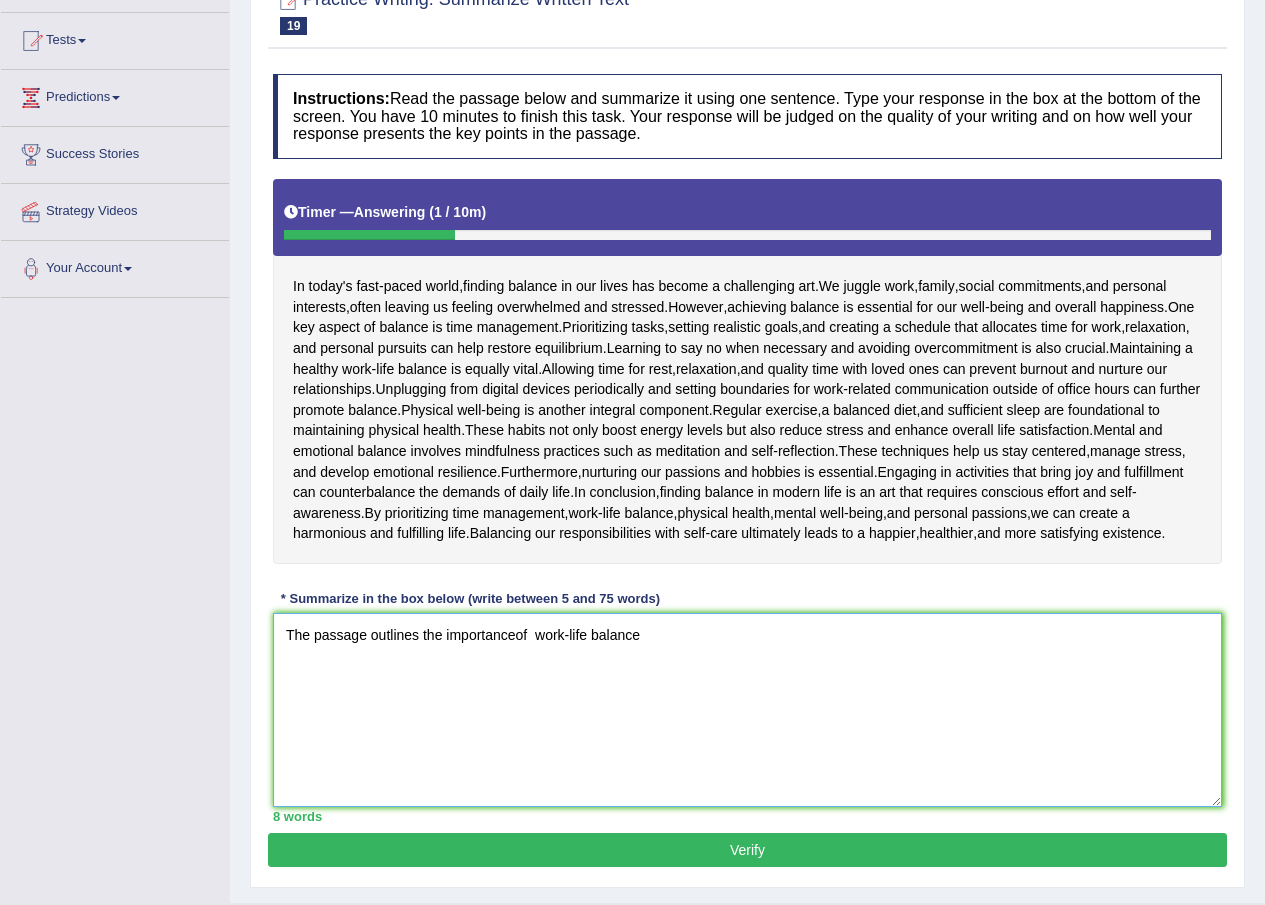 click on "The passage outlines the importanceof  work-life balance" at bounding box center [747, 710] 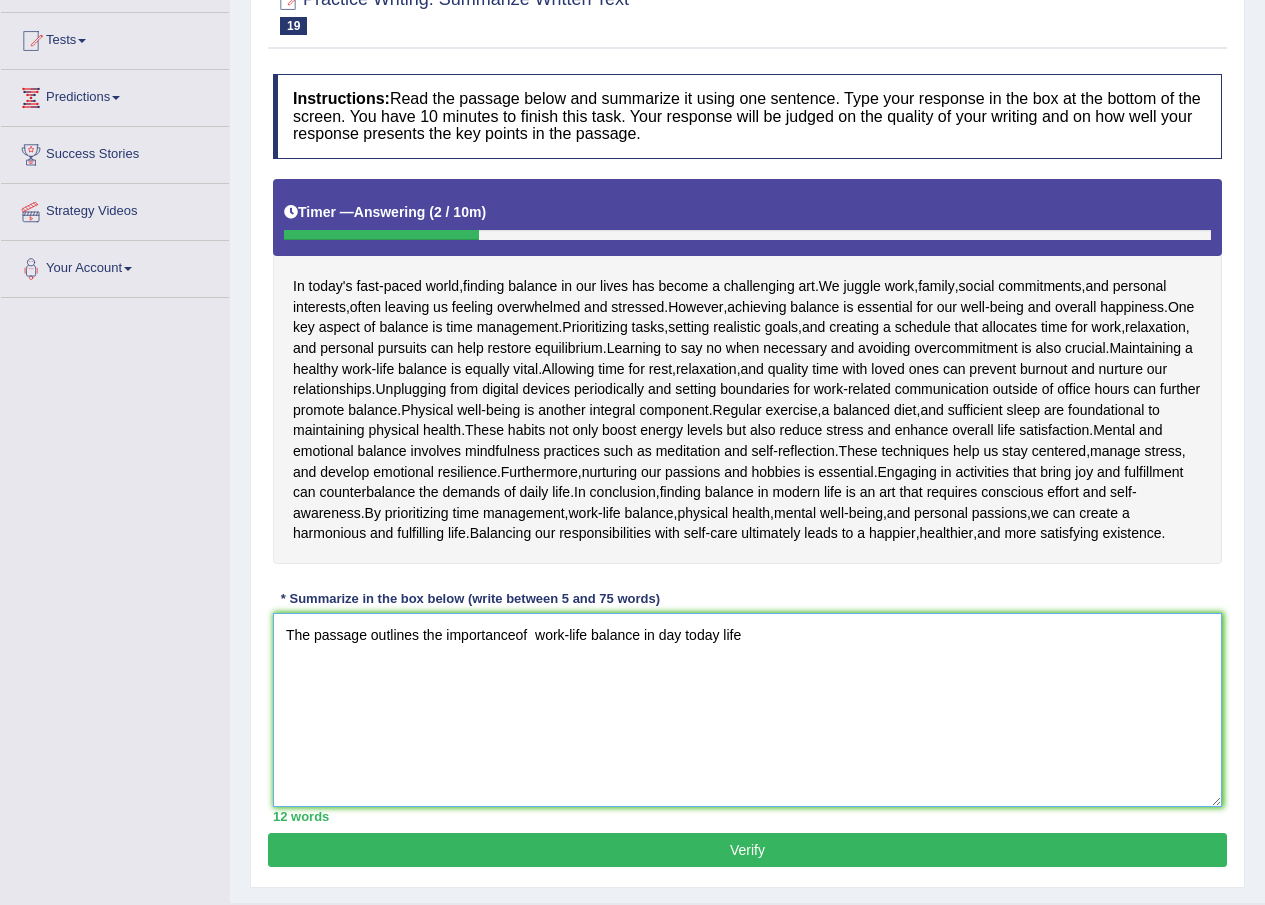 click on "The passage outlines the importanceof  work-life balance in day today life" at bounding box center (747, 710) 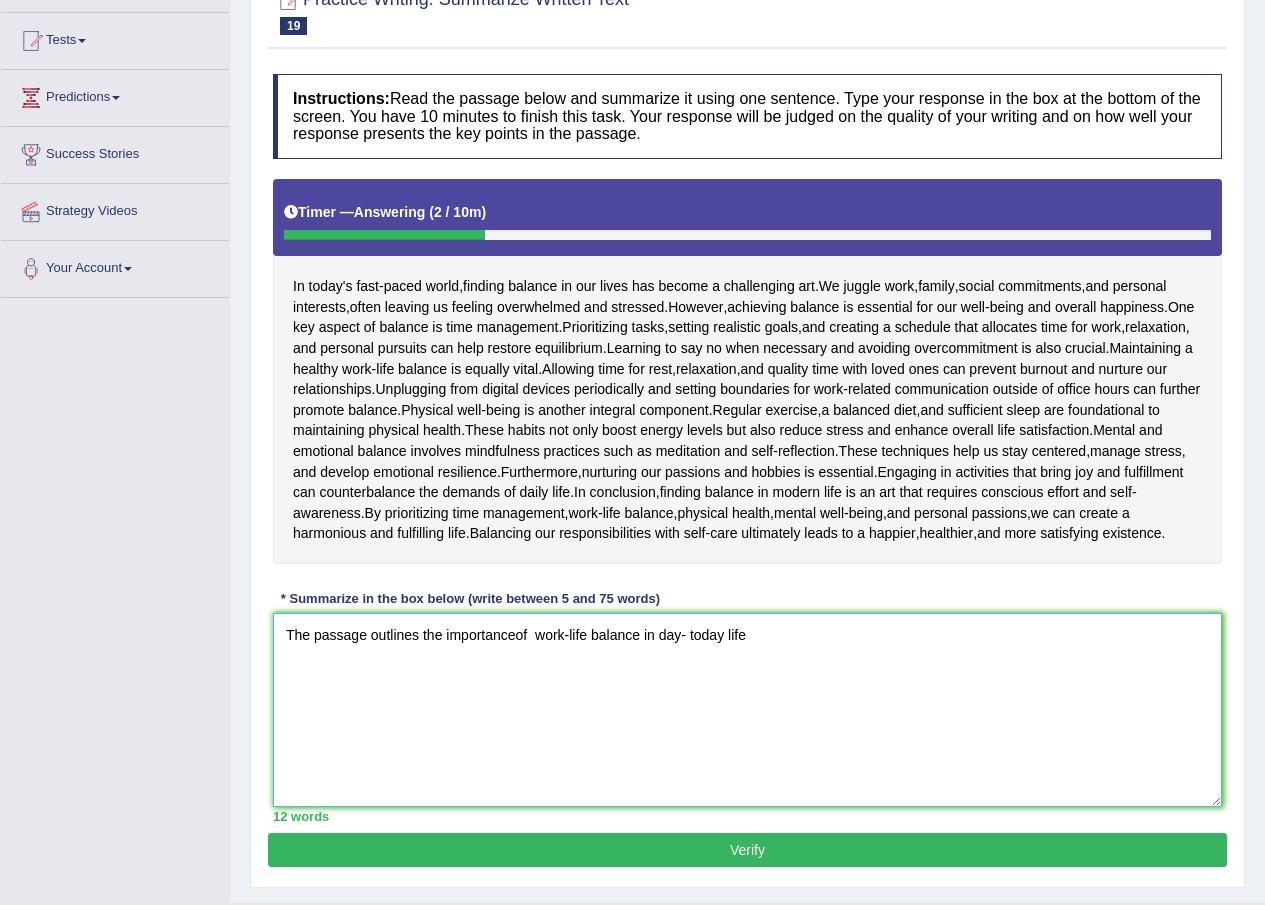 drag, startPoint x: 700, startPoint y: 635, endPoint x: 711, endPoint y: 635, distance: 11 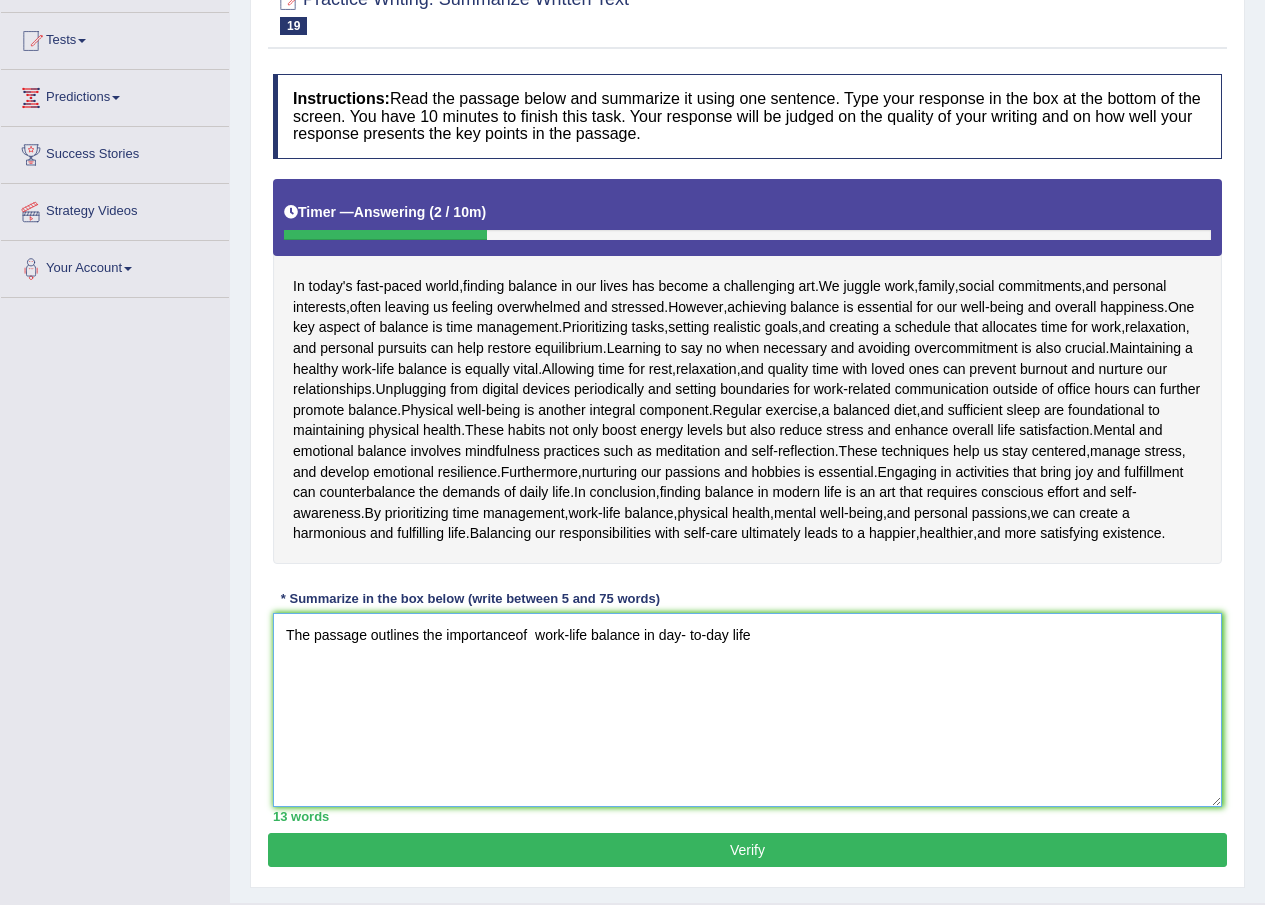 click on "The passage outlines the importanceof  work-life balance in day- to-day life" at bounding box center [747, 710] 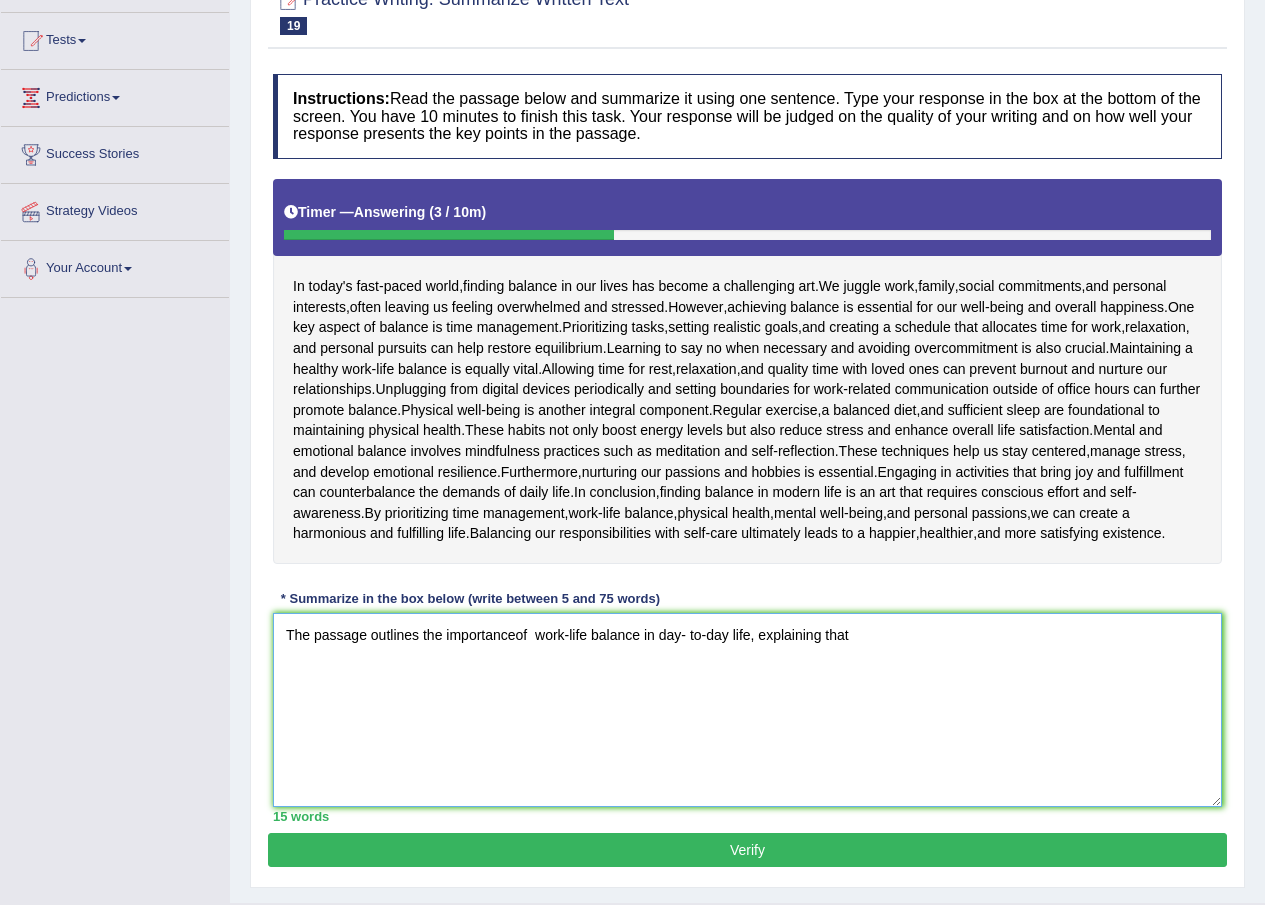drag, startPoint x: 513, startPoint y: 641, endPoint x: 538, endPoint y: 645, distance: 25.317978 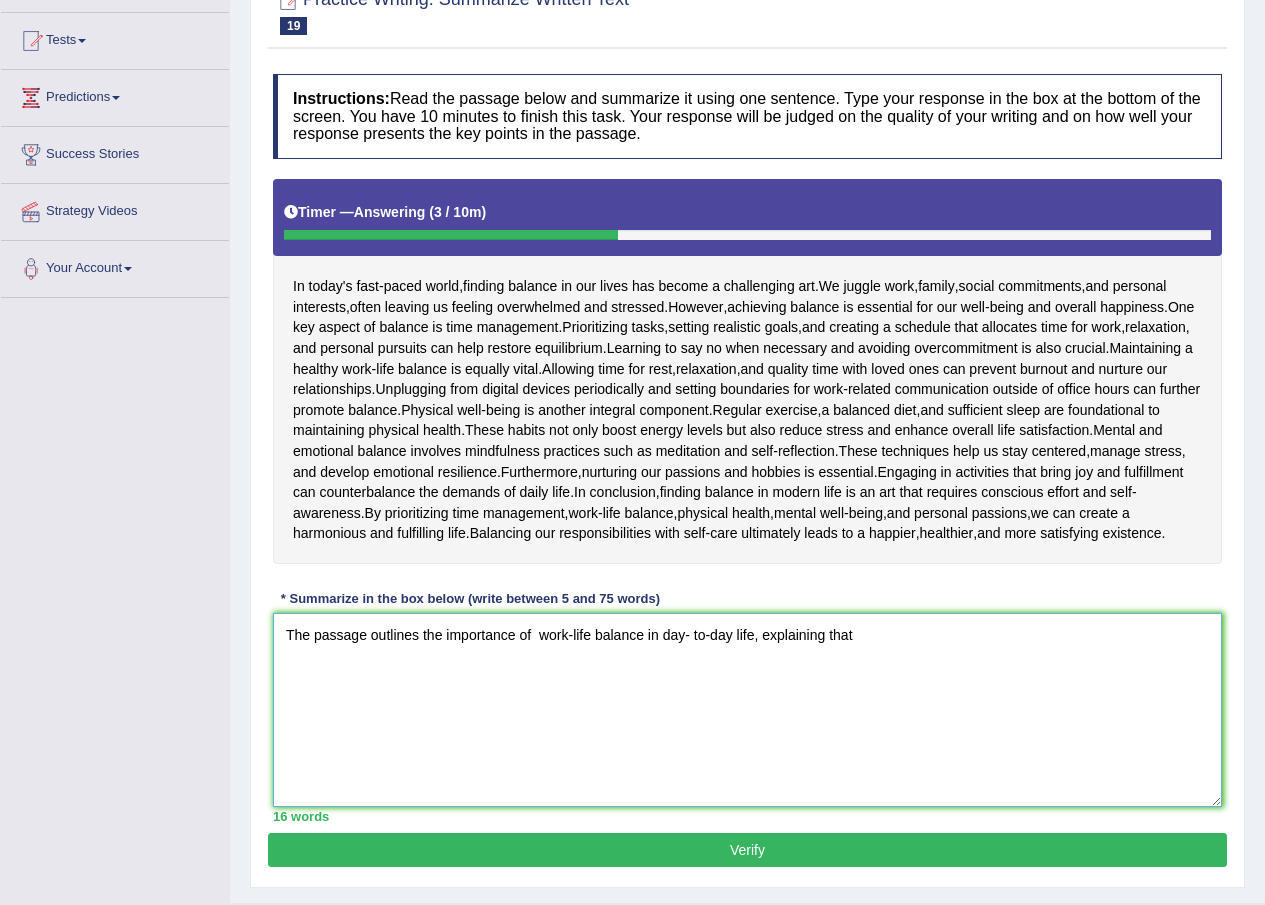 click on "The passage outlines the importance of  work-life balance in day- to-day life, explaining that" at bounding box center (747, 710) 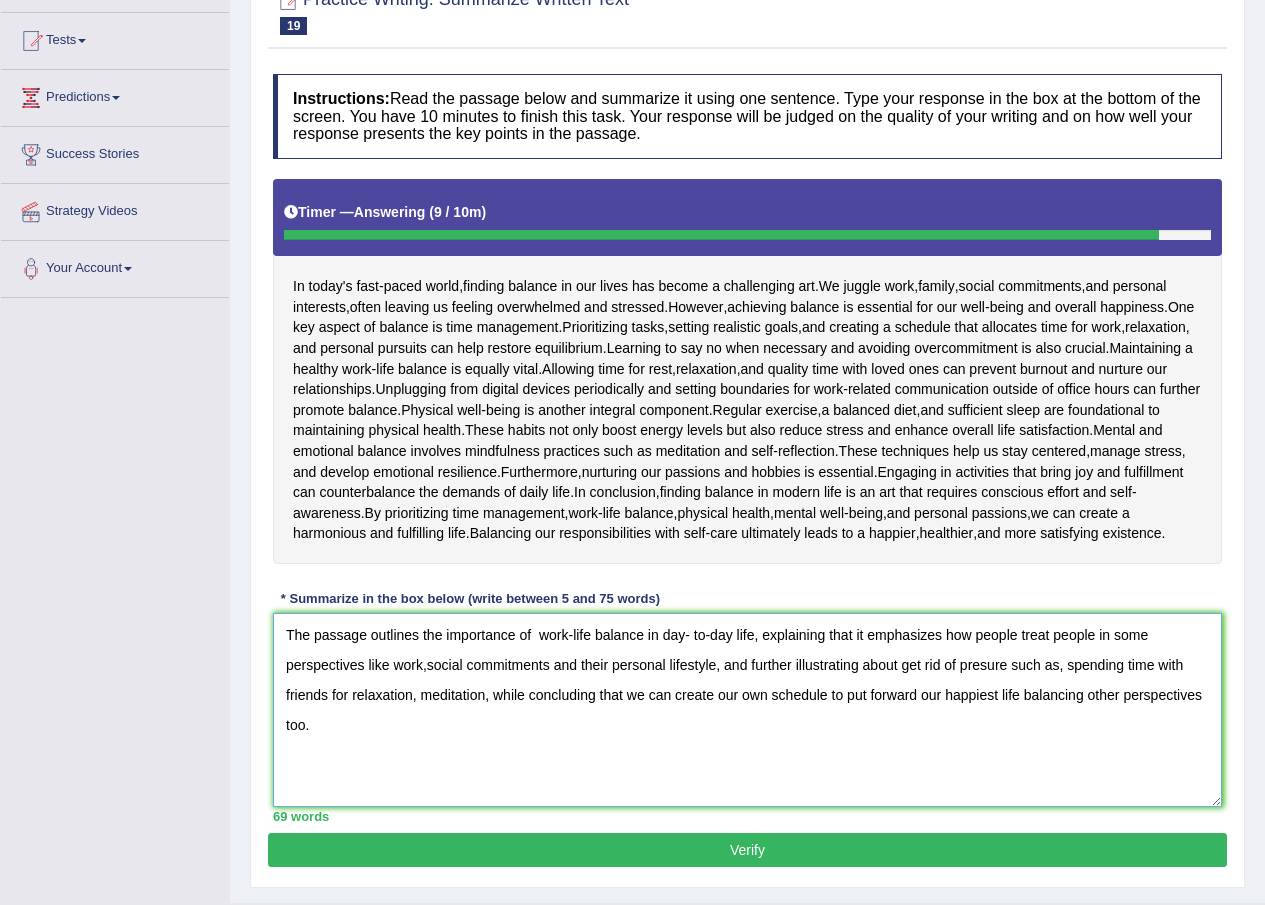 click on "The passage outlines the importance of  work-life balance in day- to-day life, explaining that it emphasizes how people treat people in some perspectives like work,social commitments and their personal lifestyle, and further illustrating about get rid of presure such as, spending time with friends for relaxation, meditation, while concluding that we can create our own schedule to put forward our happiest life balancing other perspectives too." at bounding box center (747, 710) 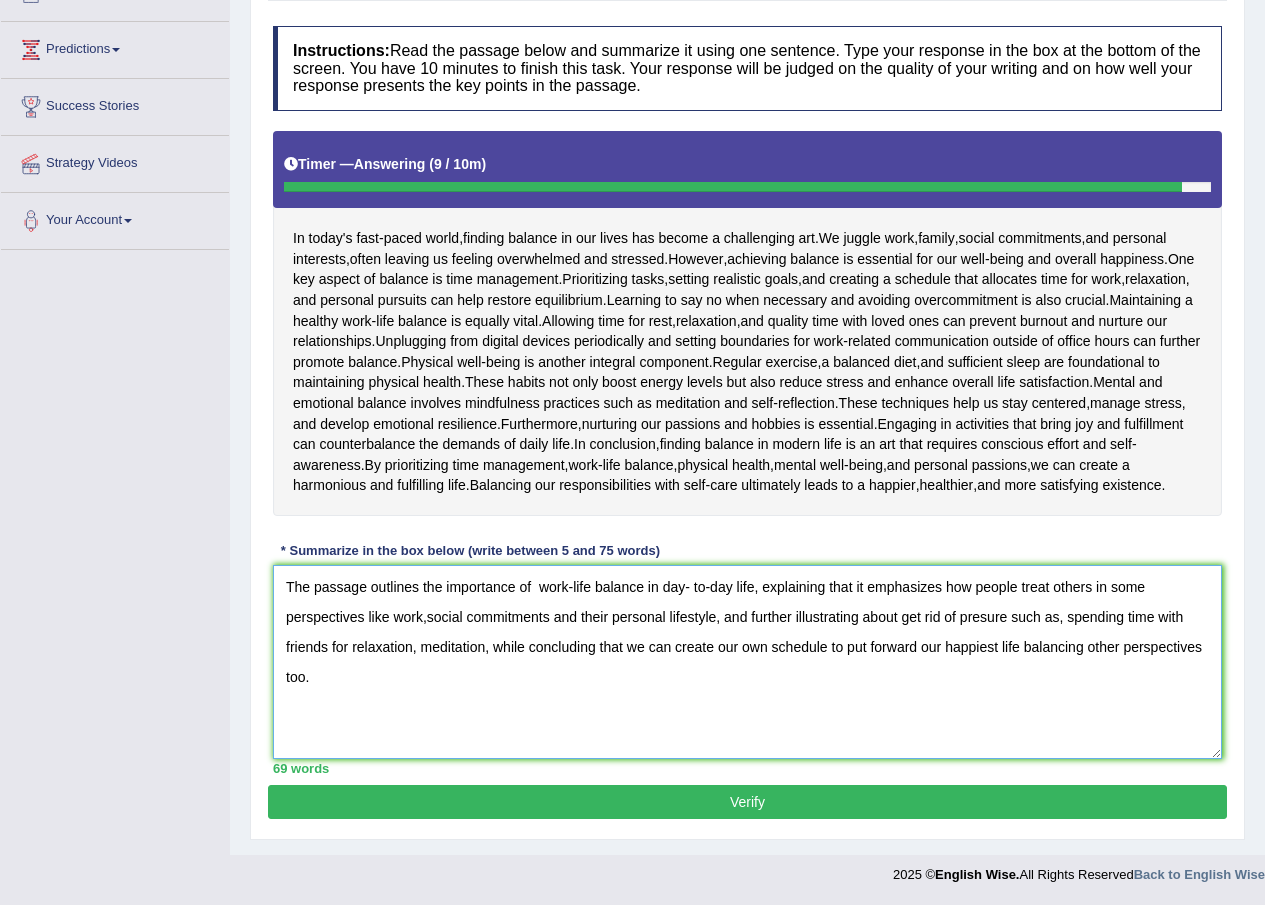 type on "The passage outlines the importance of  work-life balance in day- to-day life, explaining that it emphasizes how people treat others in some perspectives like work,social commitments and their personal lifestyle, and further illustrating about get rid of presure such as, spending time with friends for relaxation, meditation, while concluding that we can create our own schedule to put forward our happiest life balancing other perspectives too." 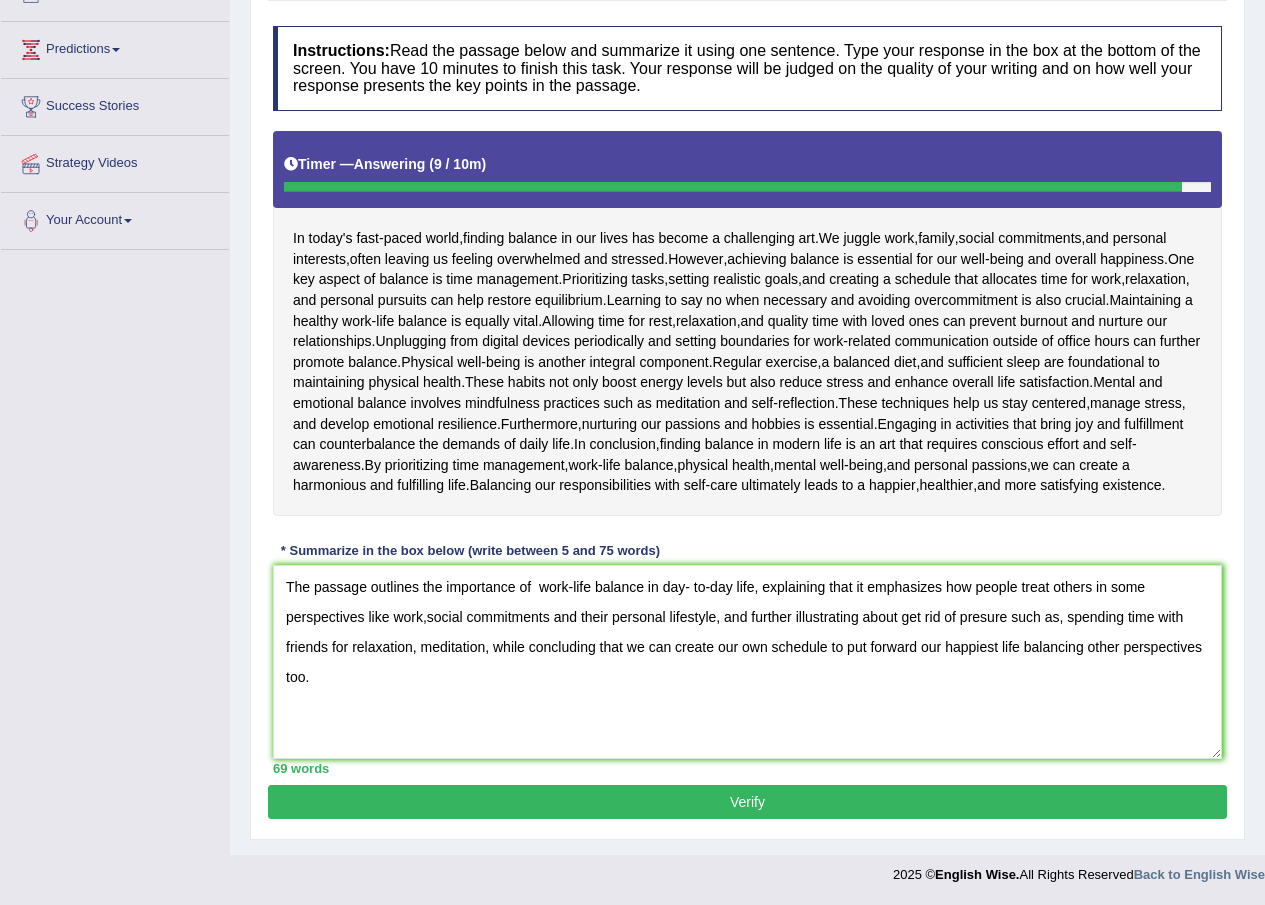 click on "Verify" at bounding box center (747, 802) 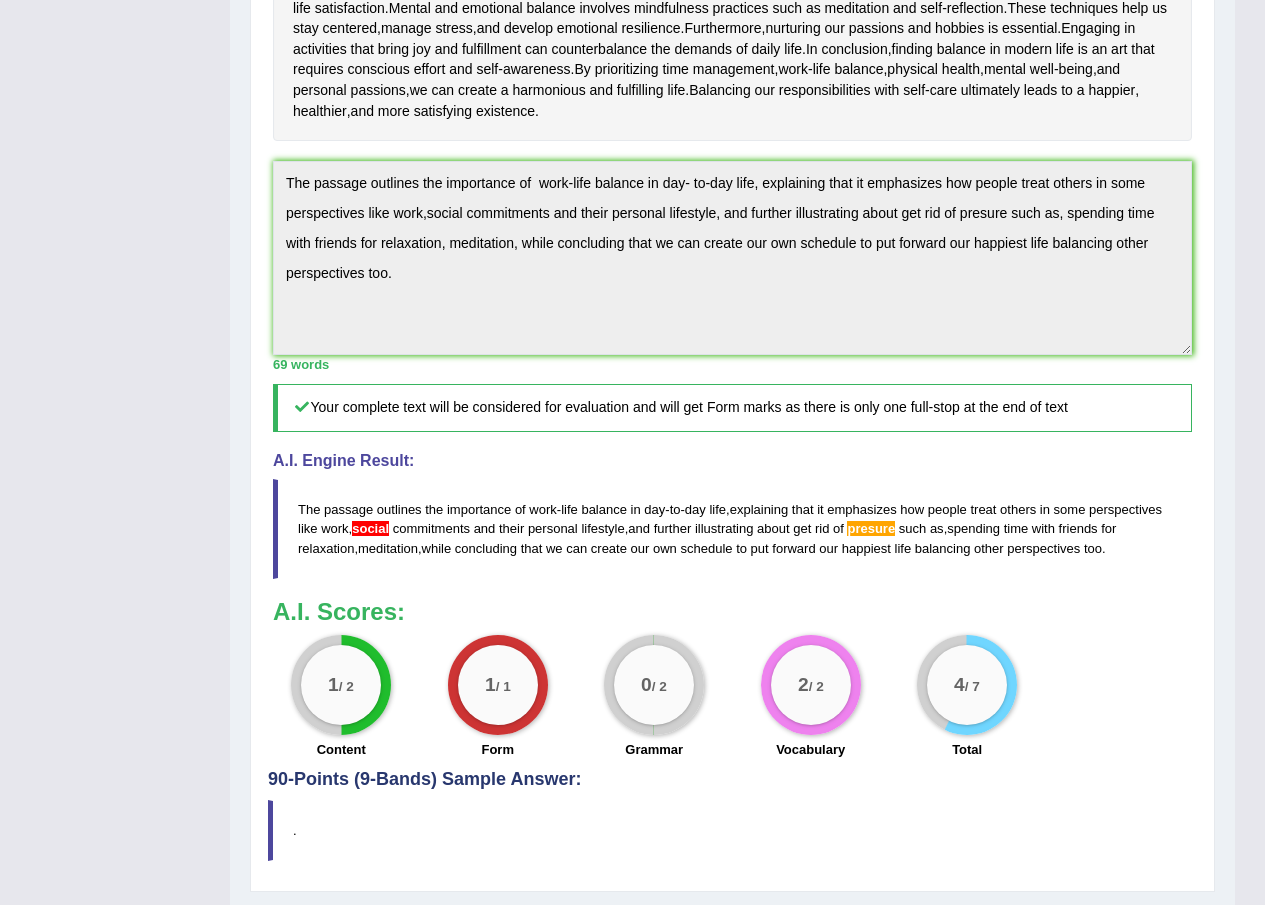 scroll, scrollTop: 618, scrollLeft: 0, axis: vertical 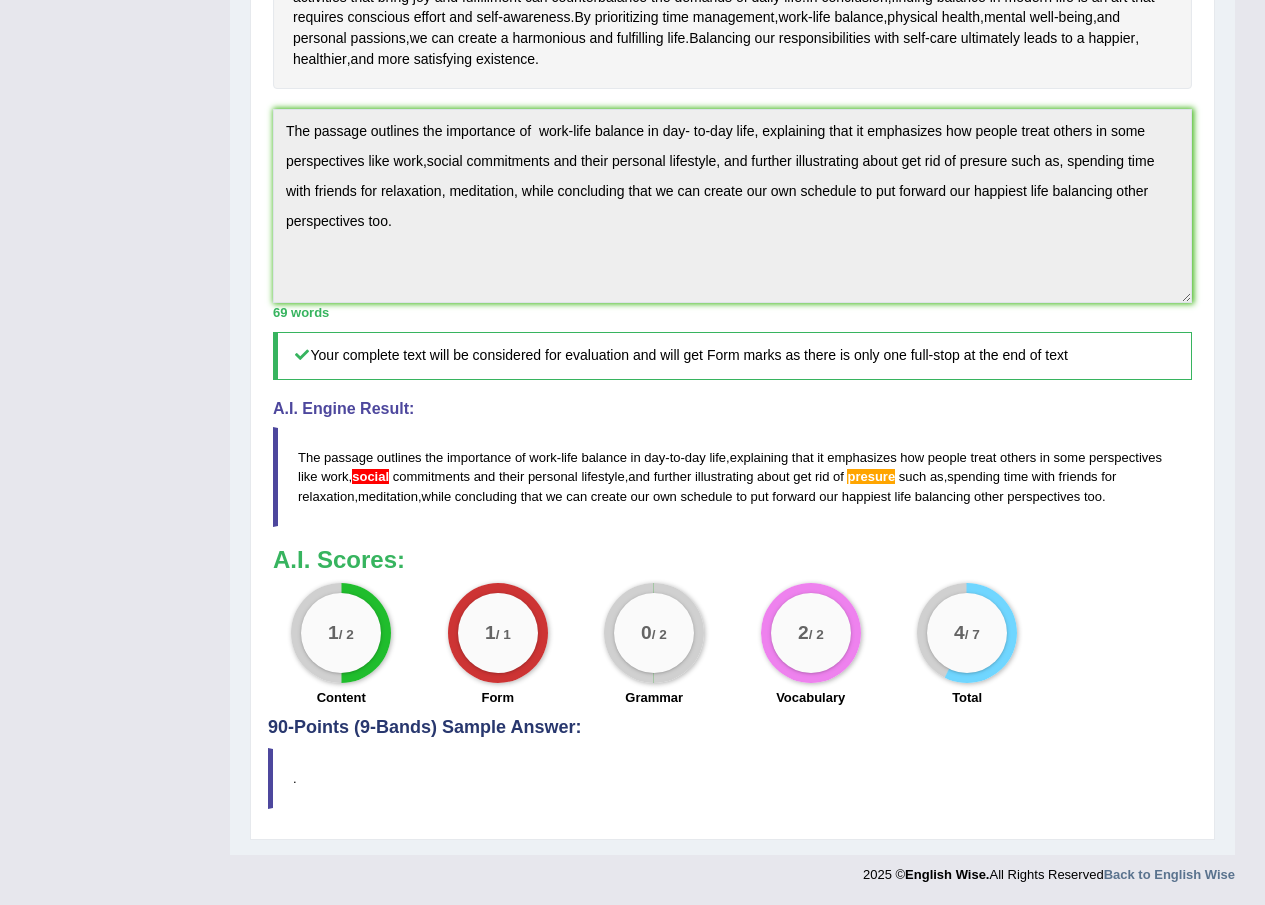 click on "The   passage   outlines   the   importance   of     work - life   balance   in   day -  to - day   life ,  explaining   that   it   emphasizes   how   people   treat   others   in   some   perspectives   like   work , social   commitments   and   their   personal   lifestyle ,  and   further   illustrating   about   get   rid   of   presure   such   as ,  spending   time   with   friends   for   relaxation ,  meditation ,  while   concluding   that   we   can   create   our   own   schedule   to   put   forward   our   happiest   life   balancing   other   perspectives   too ." at bounding box center [732, 476] 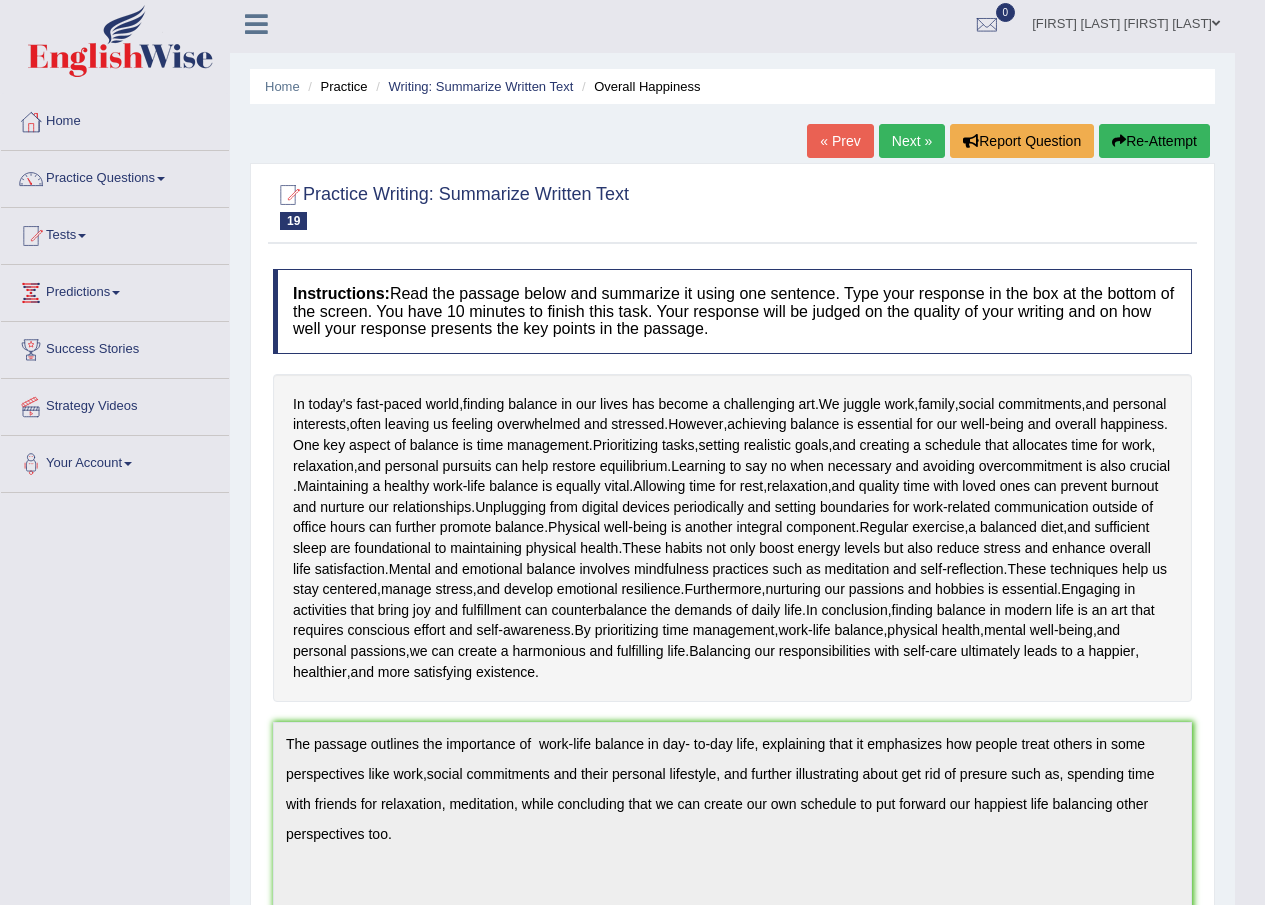 scroll, scrollTop: 0, scrollLeft: 0, axis: both 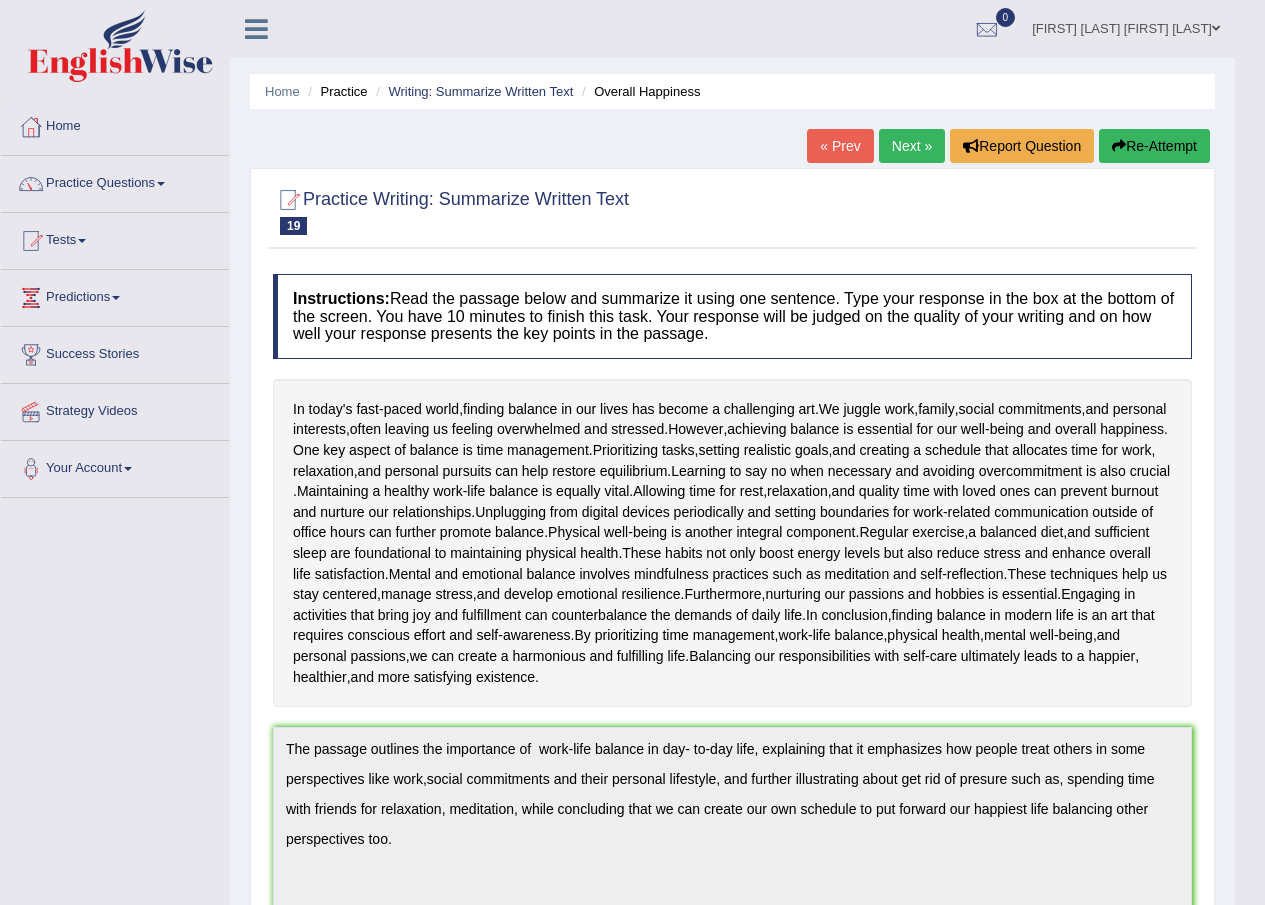 click on "Next »" at bounding box center (912, 146) 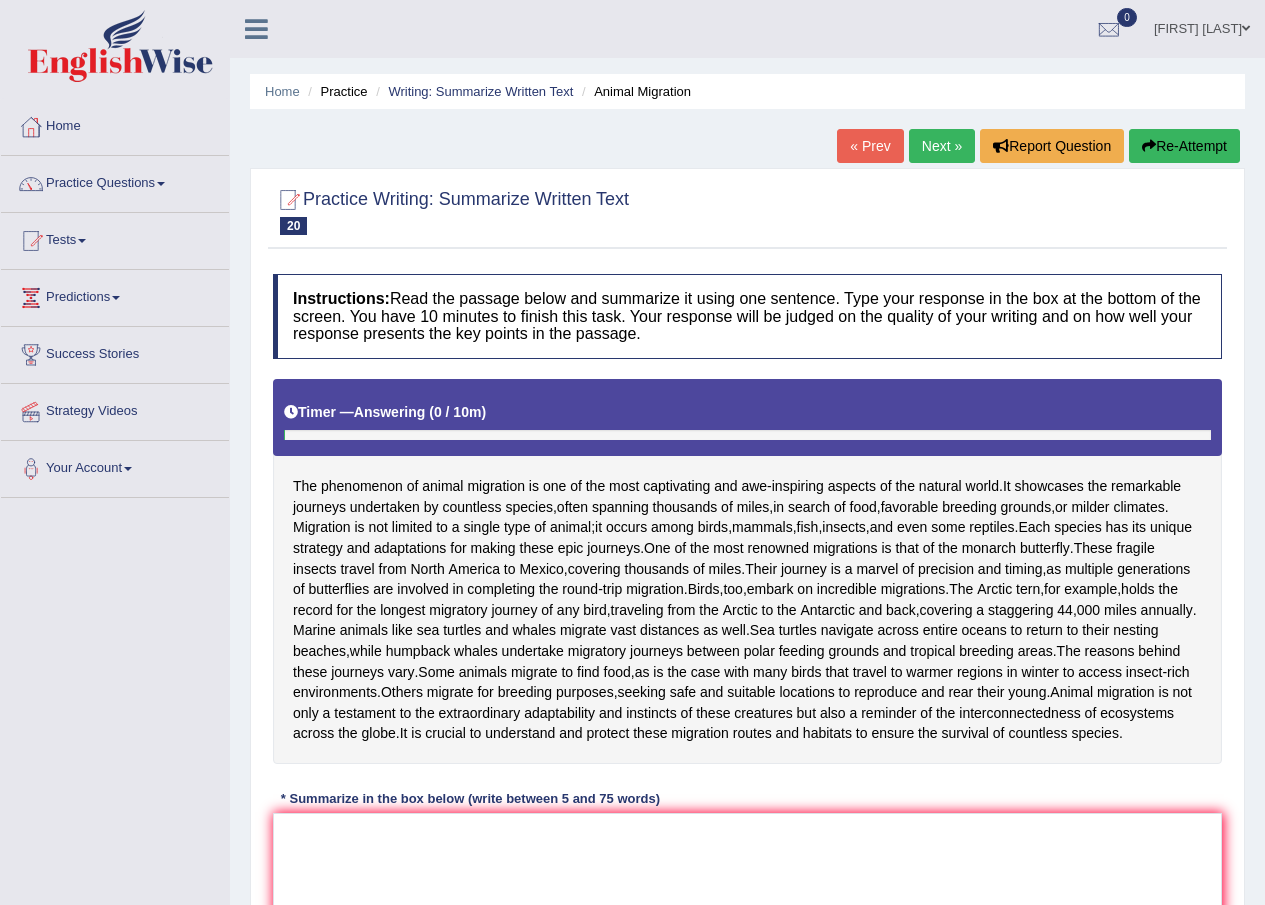scroll, scrollTop: 0, scrollLeft: 0, axis: both 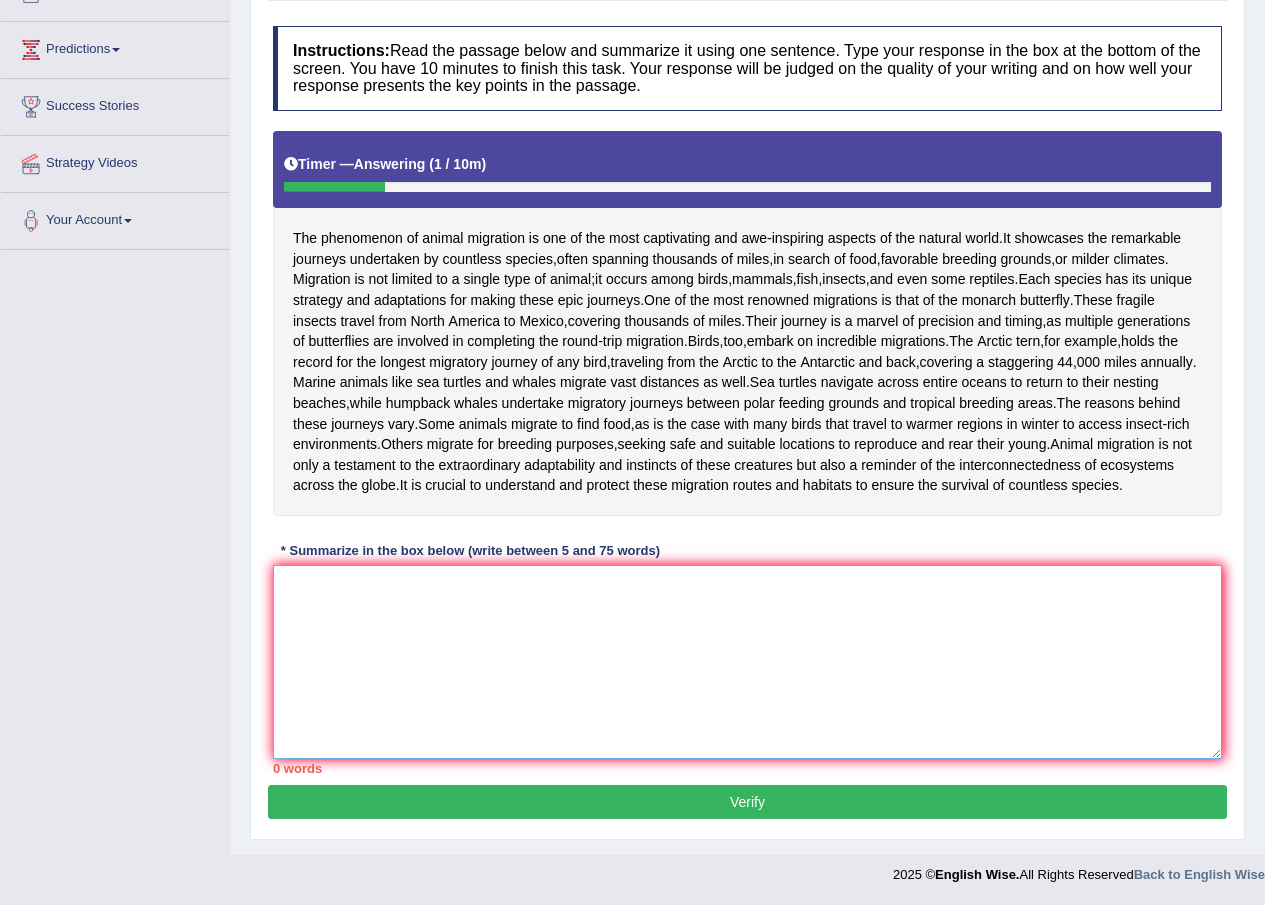 click at bounding box center (747, 662) 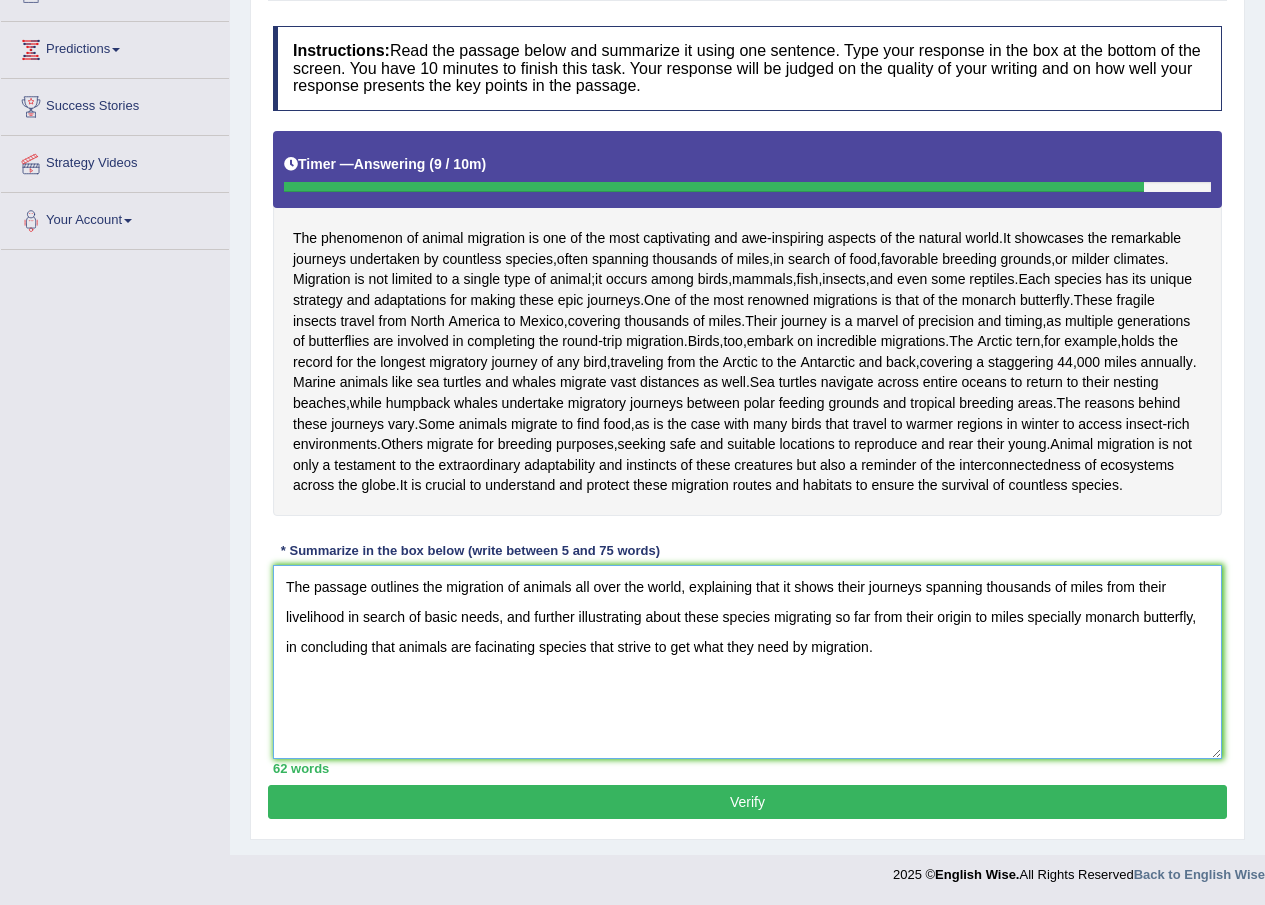 type on "The passage outlines the migration of animals all over the world, explaining that it shows their journeys spanning thousands of miles from their livelihood in search of basic needs, and further illustrating about these species migrating so far from their origin to miles specially monarch butterfly, in concluding that animals are facinating species that strive to get what they need by migration." 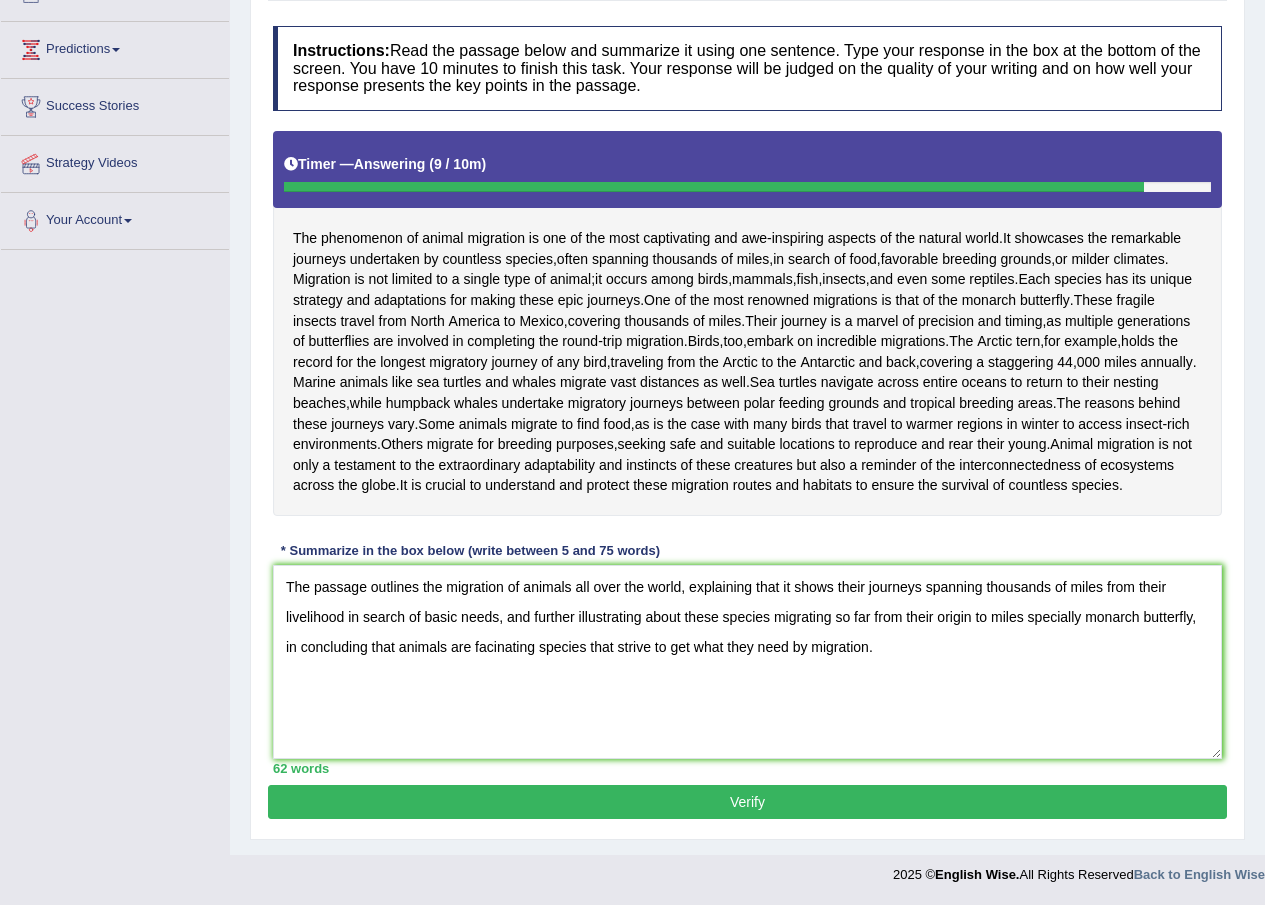 click on "Verify" at bounding box center [747, 802] 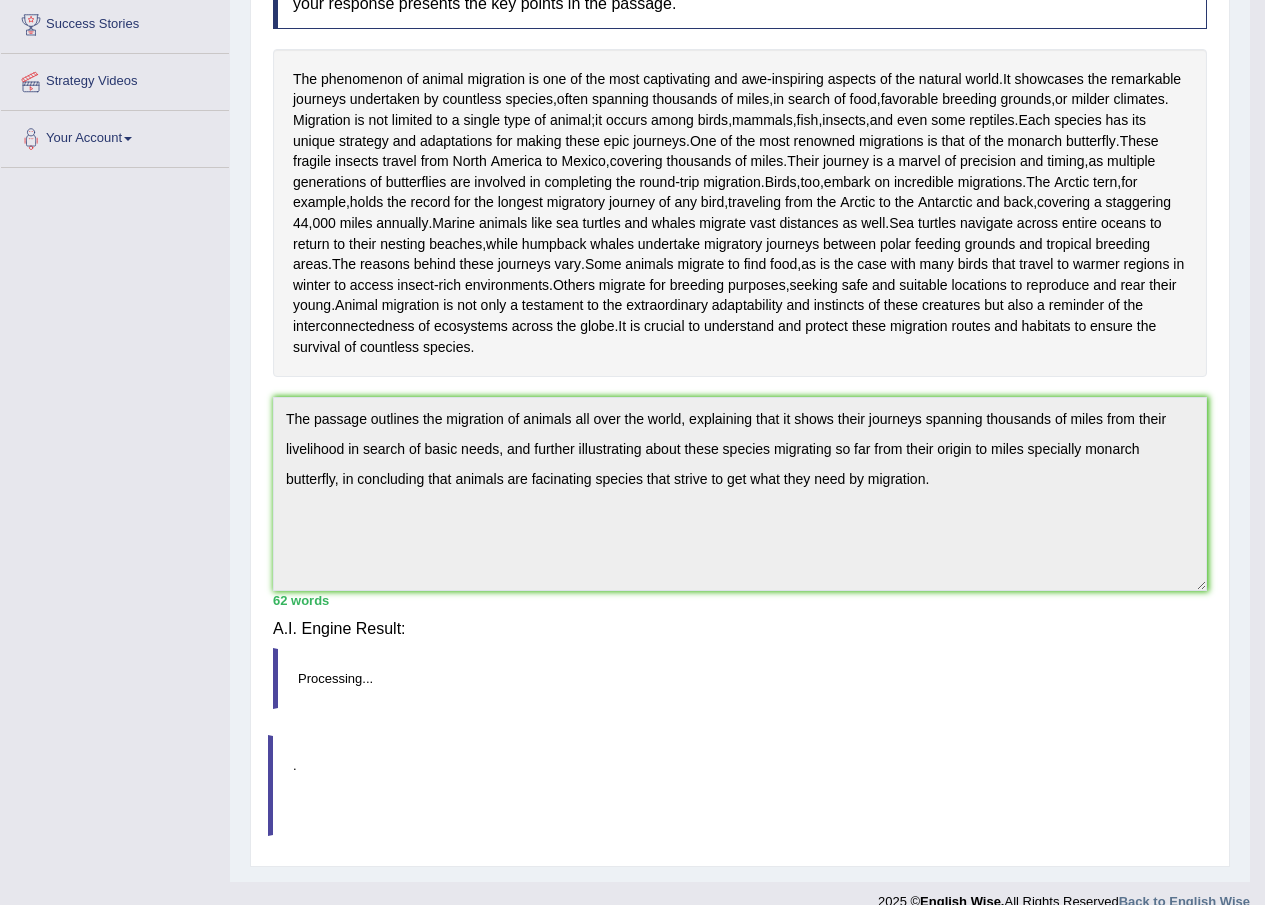 scroll, scrollTop: 241, scrollLeft: 0, axis: vertical 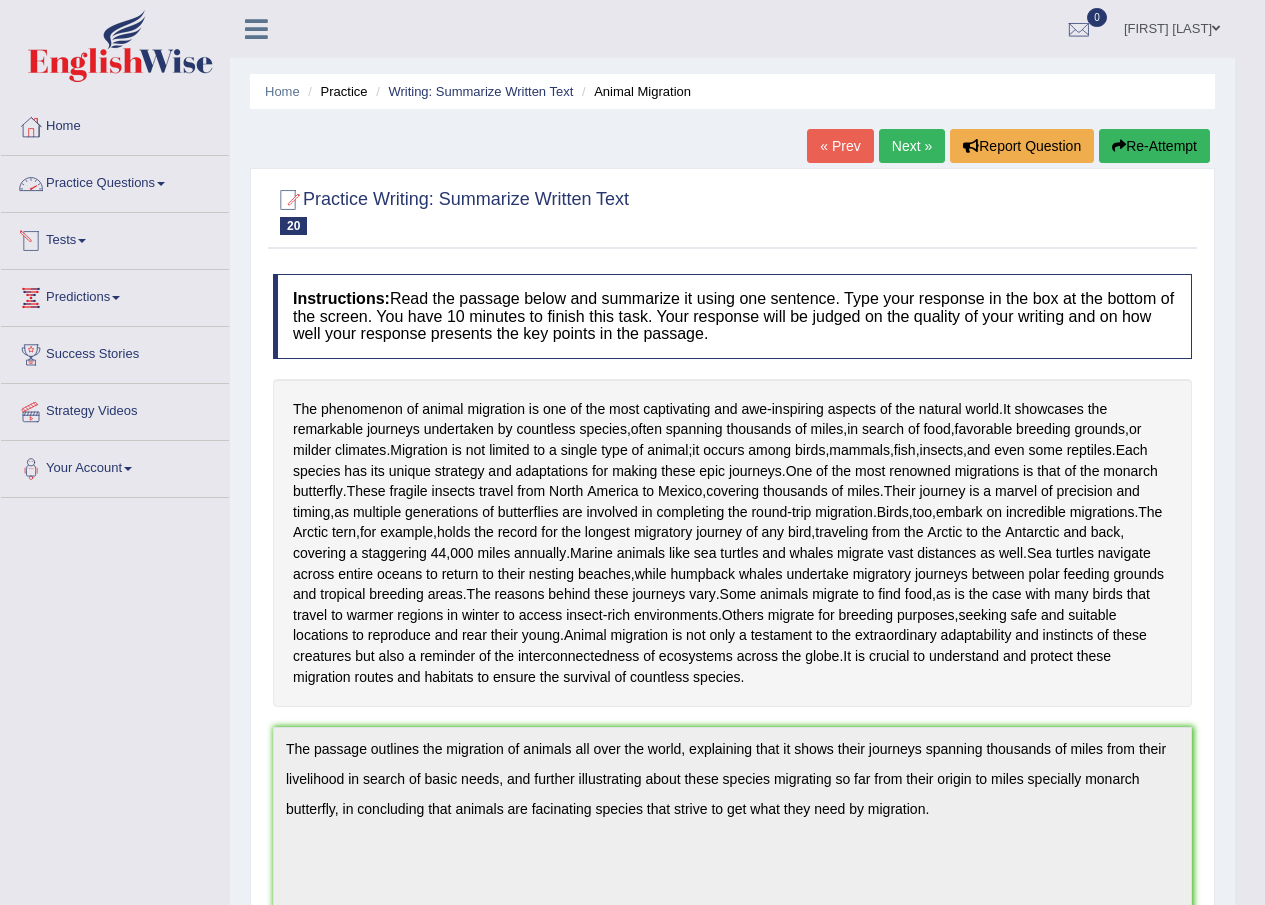 click on "Practice Questions" at bounding box center (115, 181) 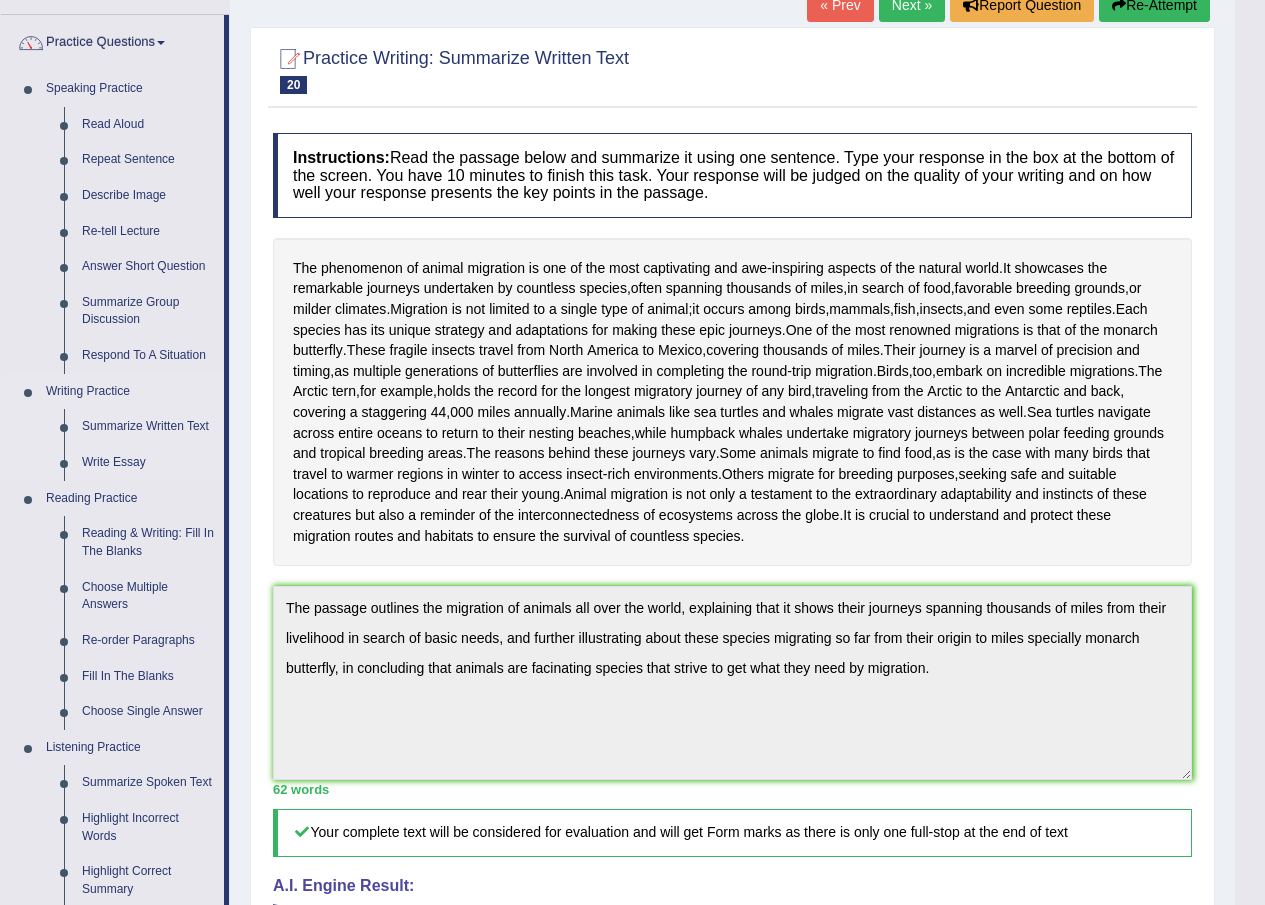 scroll, scrollTop: 100, scrollLeft: 0, axis: vertical 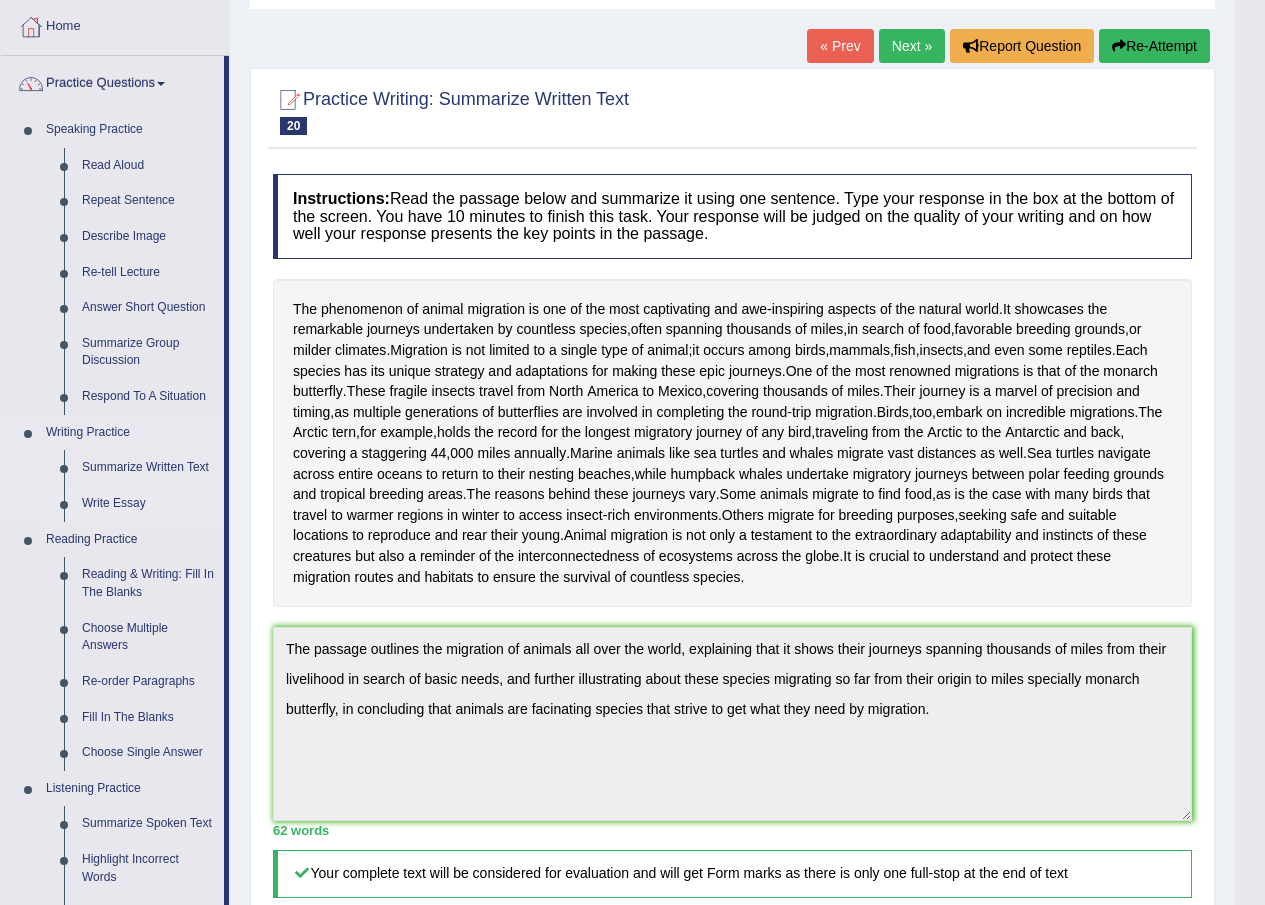 click on "Write Essay" at bounding box center [148, 504] 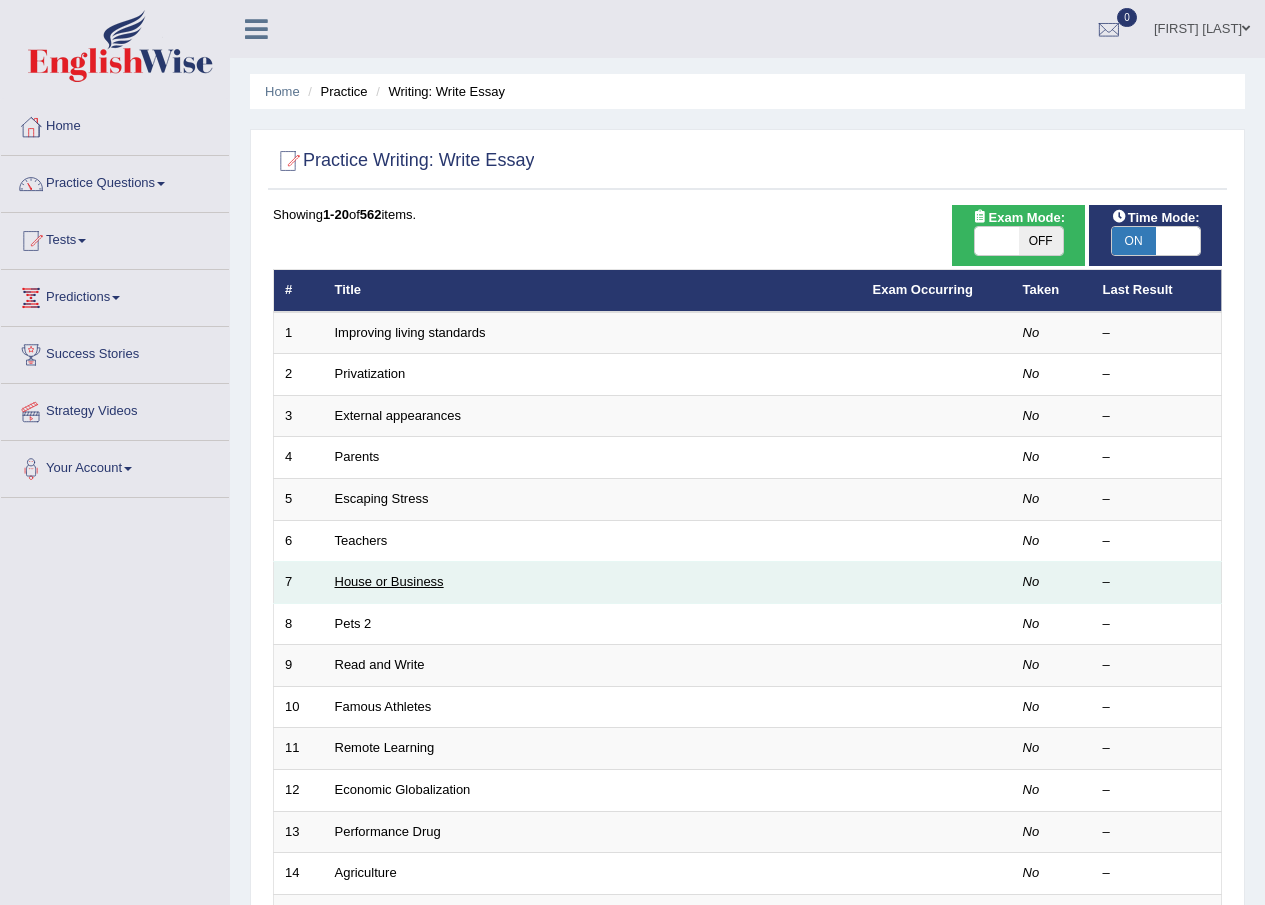 scroll, scrollTop: 0, scrollLeft: 0, axis: both 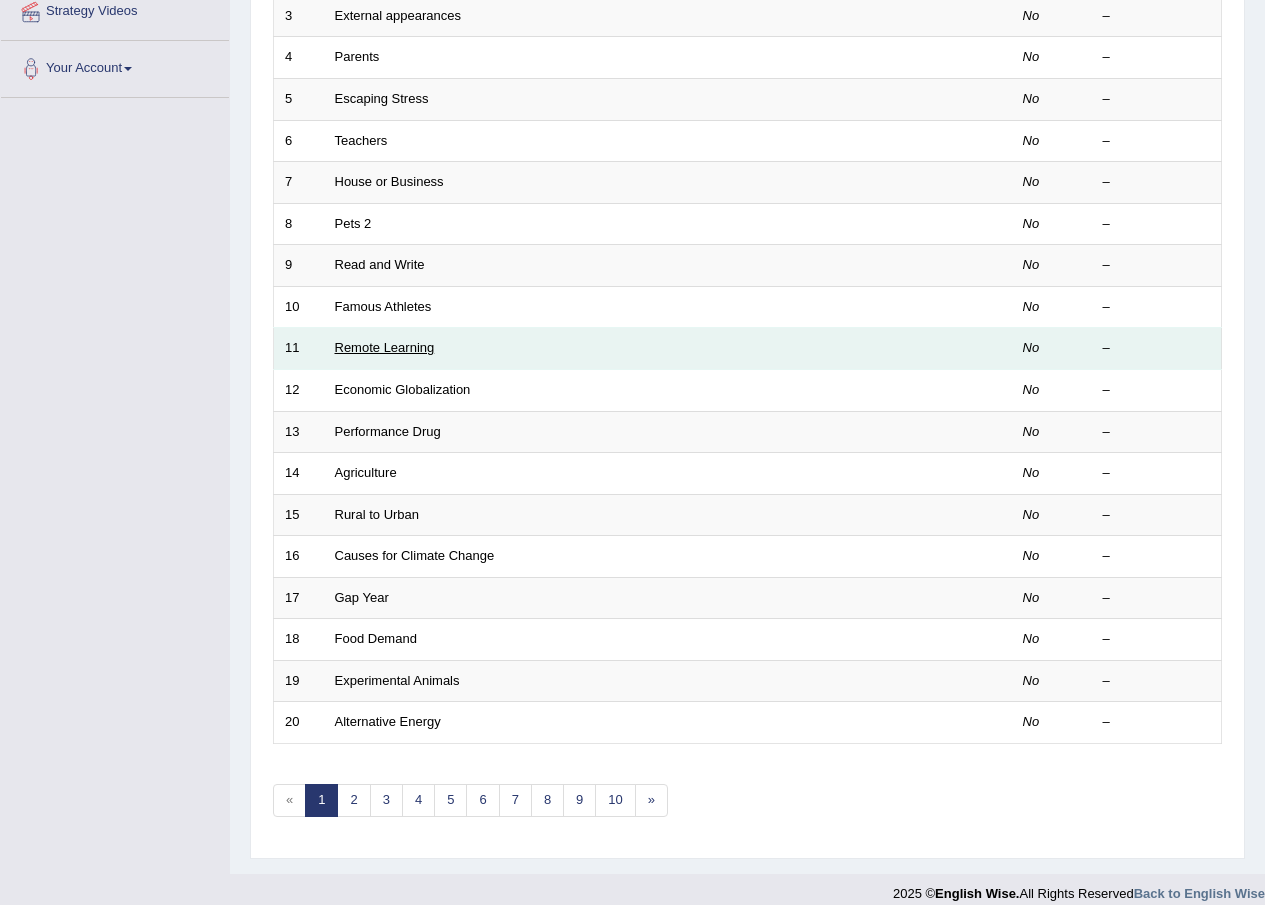 click on "Remote Learning" at bounding box center [385, 347] 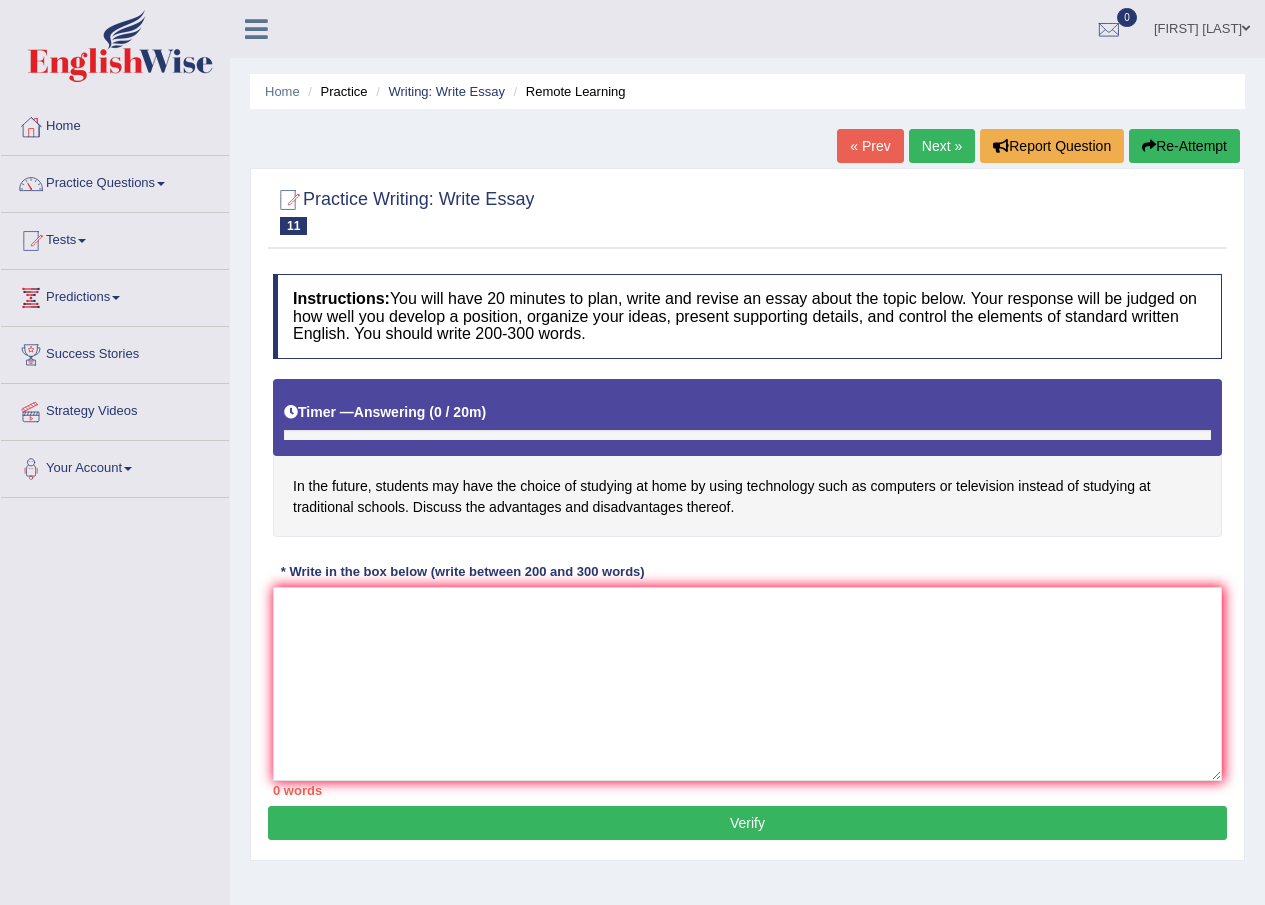 scroll, scrollTop: 0, scrollLeft: 0, axis: both 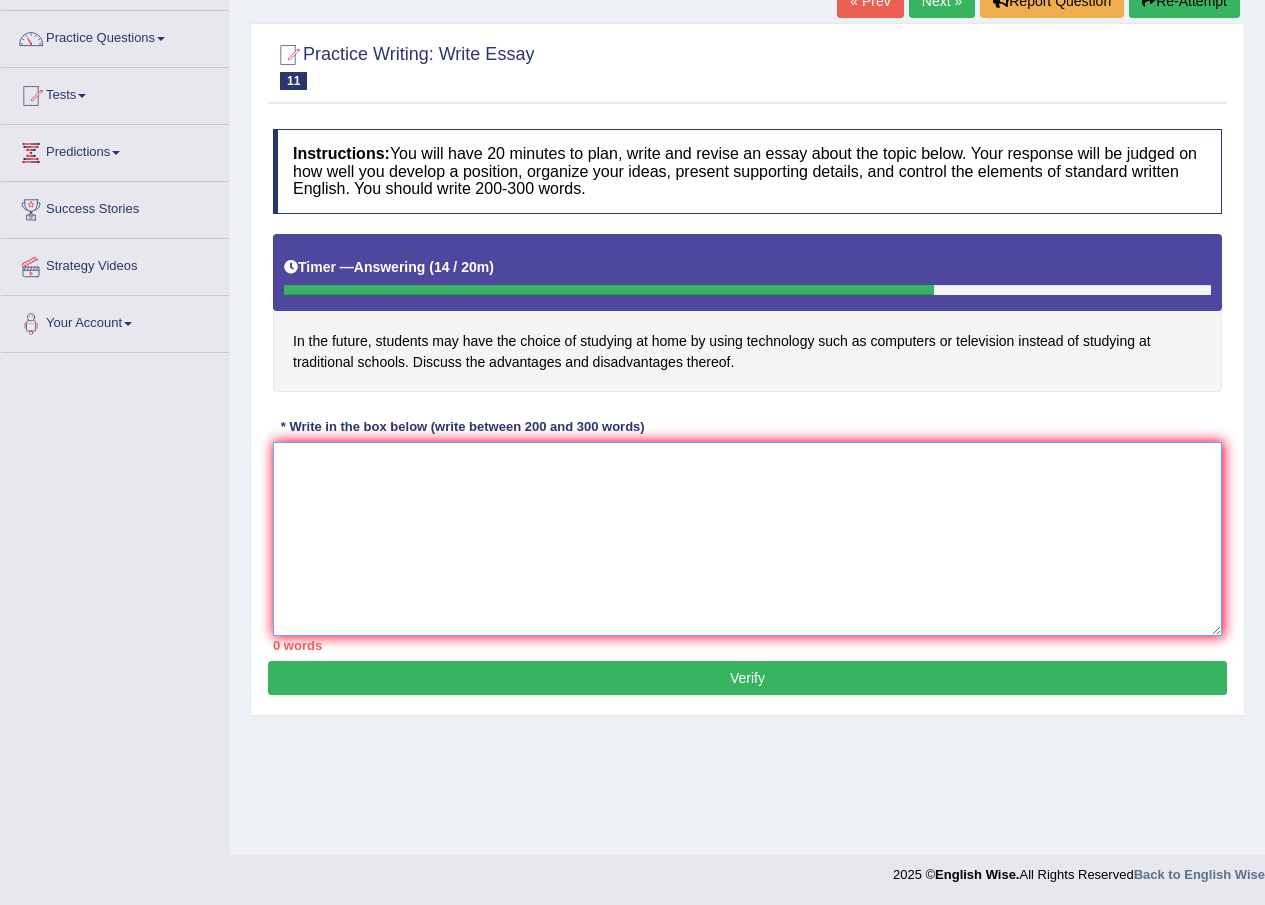 click at bounding box center (747, 539) 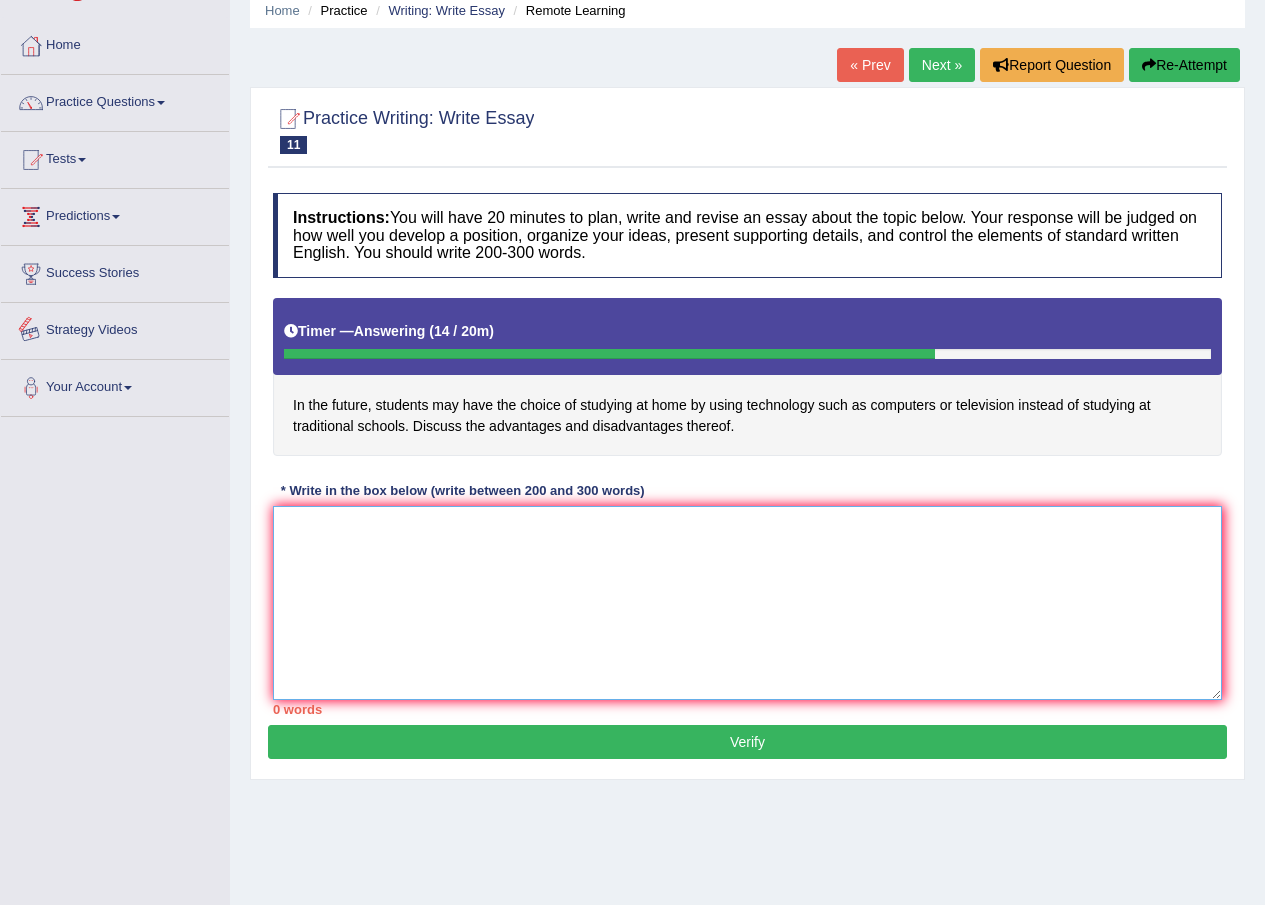scroll, scrollTop: 0, scrollLeft: 0, axis: both 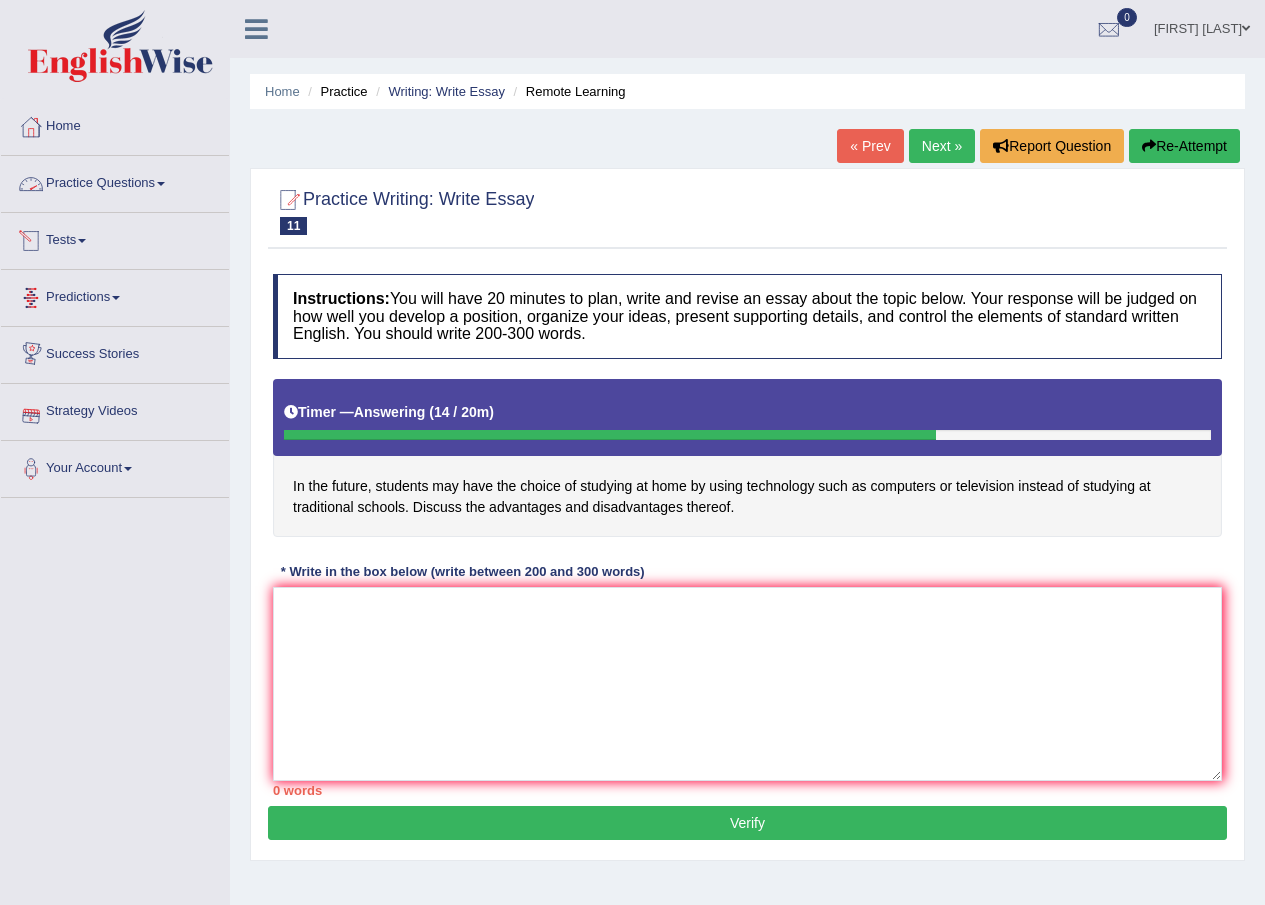 click on "Practice Questions" at bounding box center (115, 181) 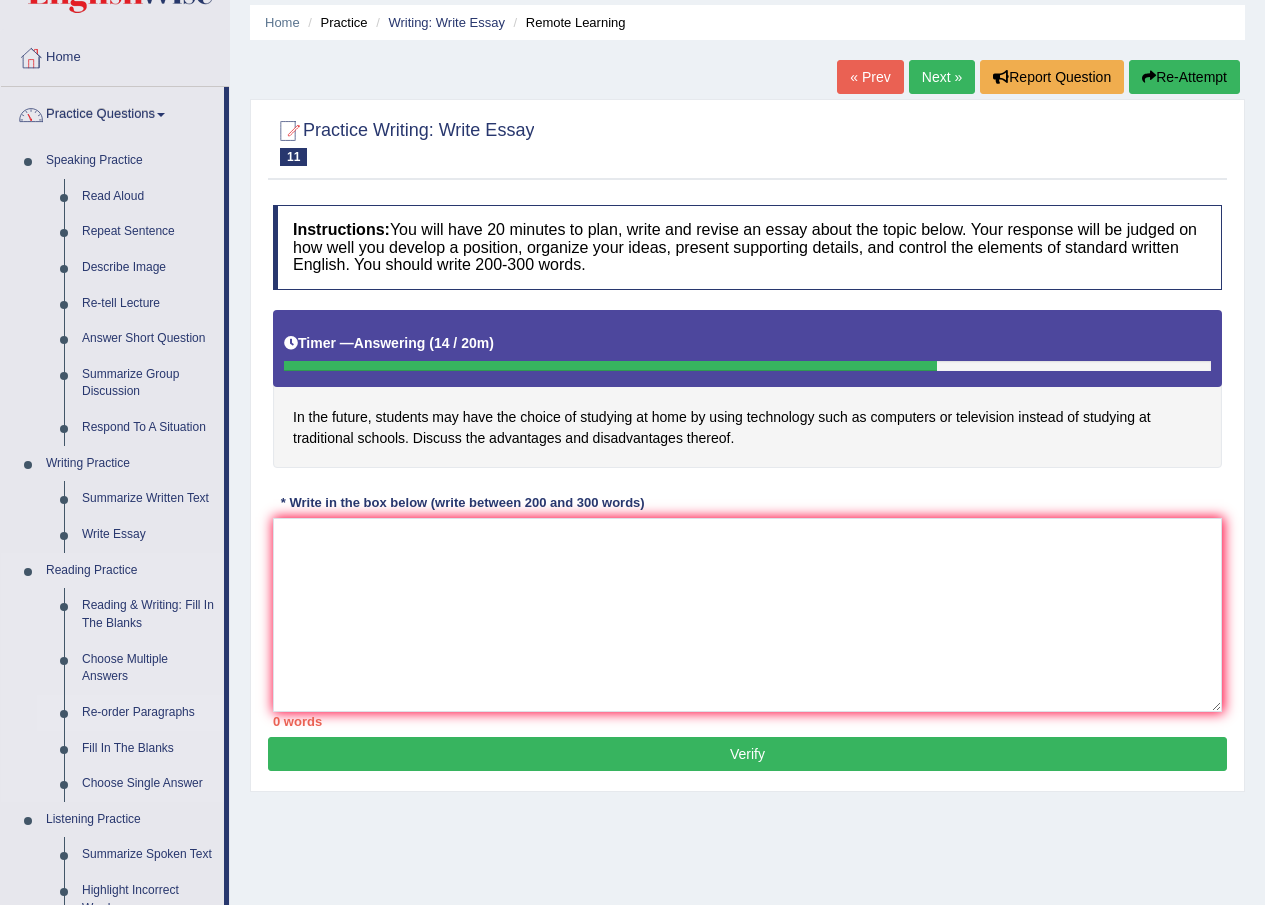 scroll, scrollTop: 300, scrollLeft: 0, axis: vertical 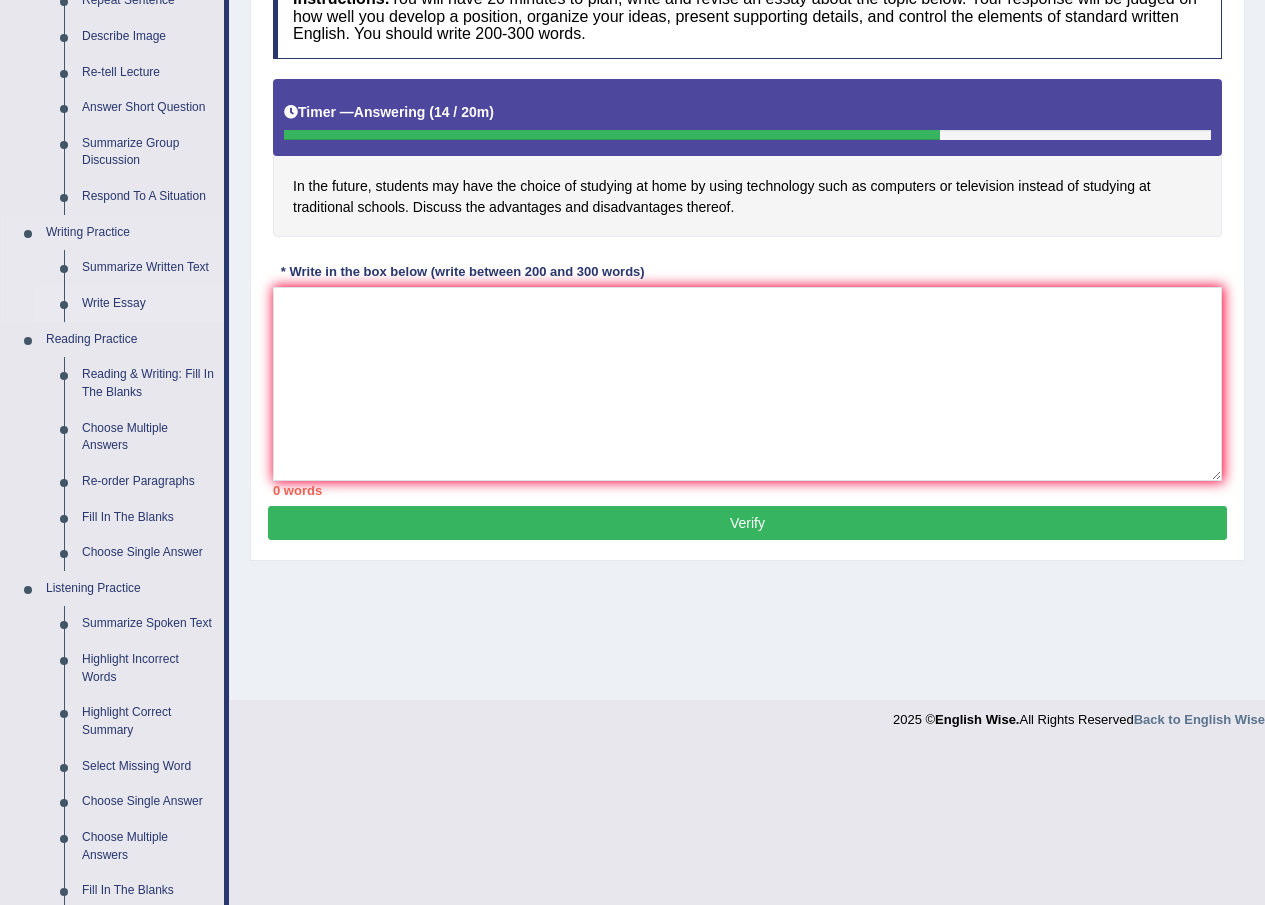 click on "Write Essay" at bounding box center (148, 304) 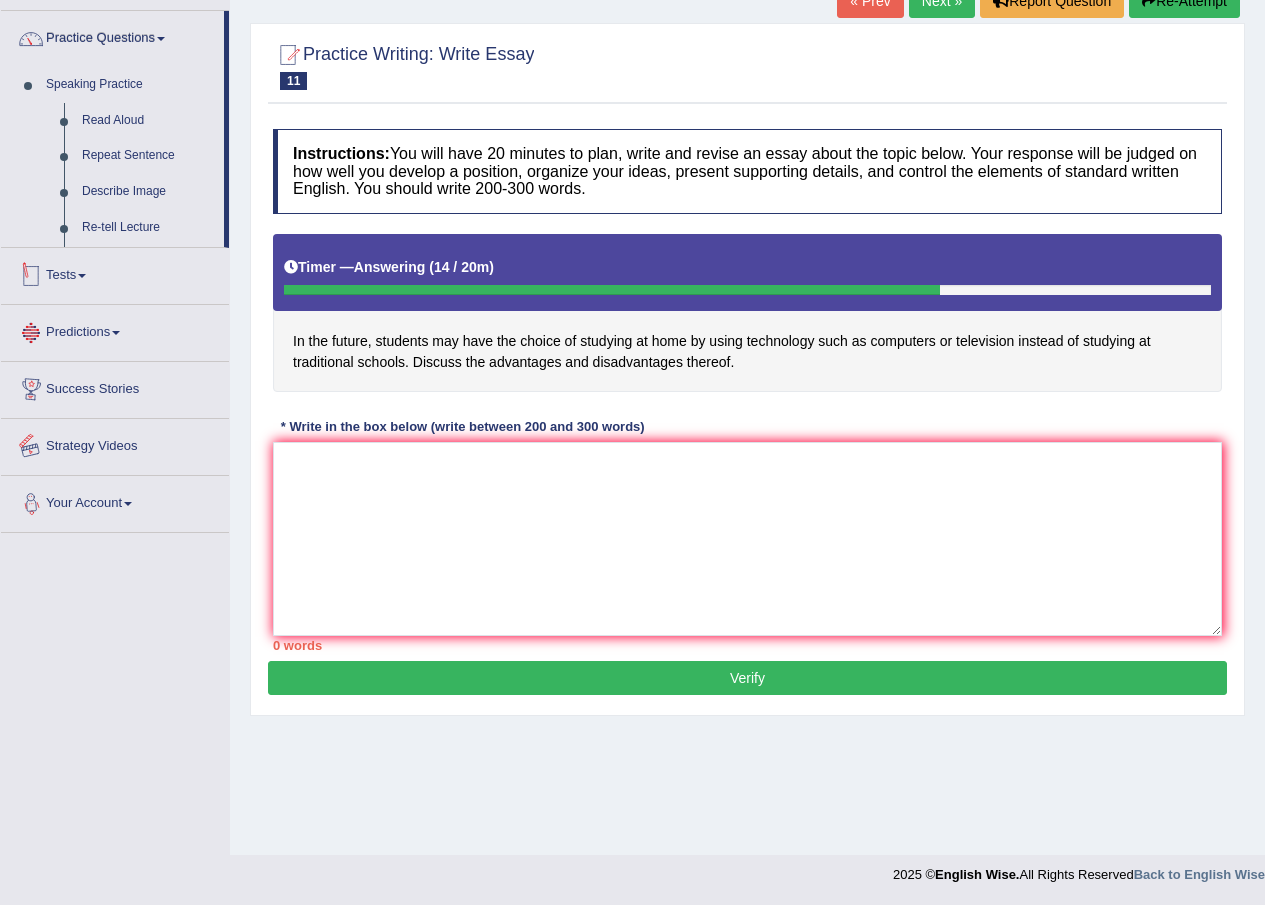 scroll, scrollTop: 183, scrollLeft: 0, axis: vertical 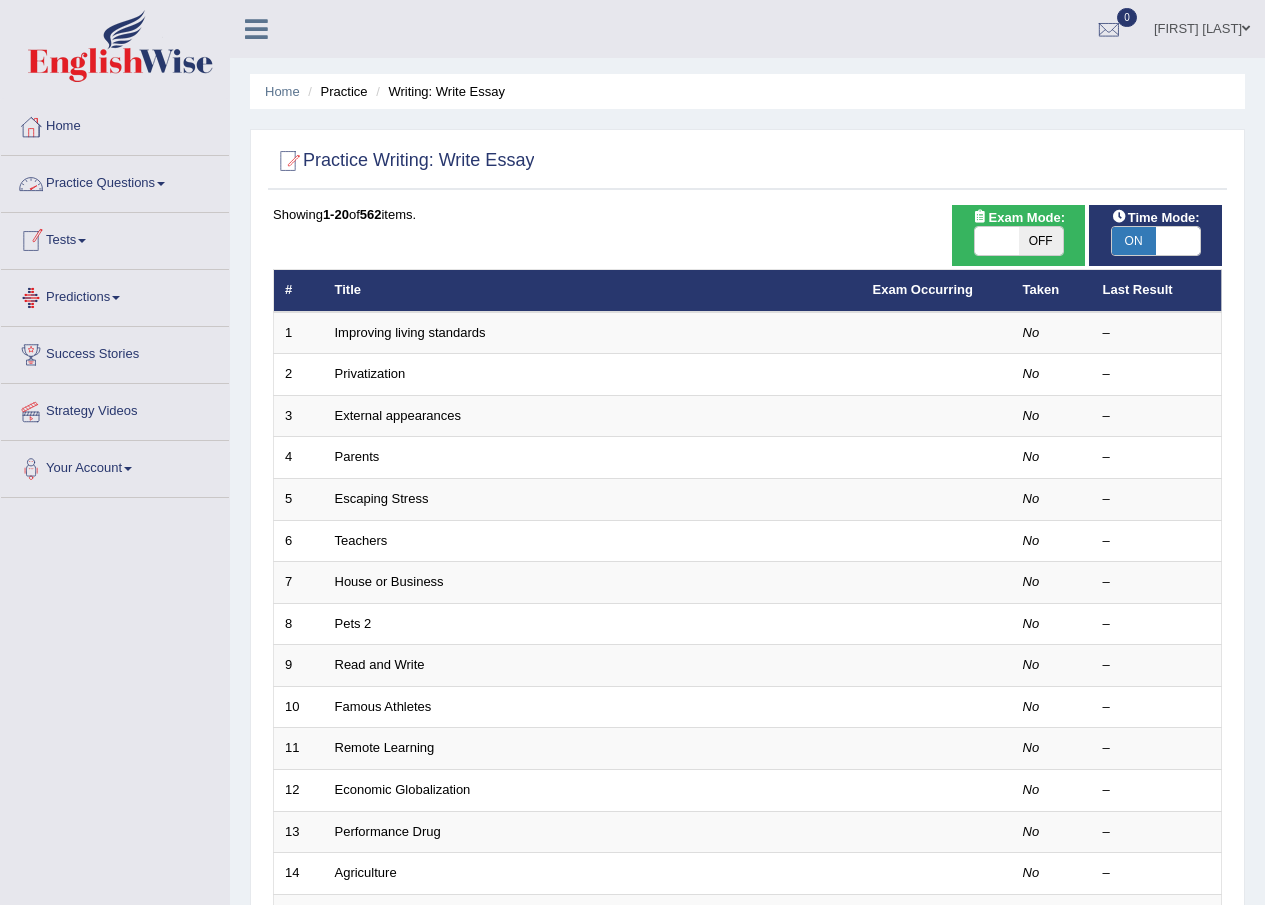 click at bounding box center [161, 184] 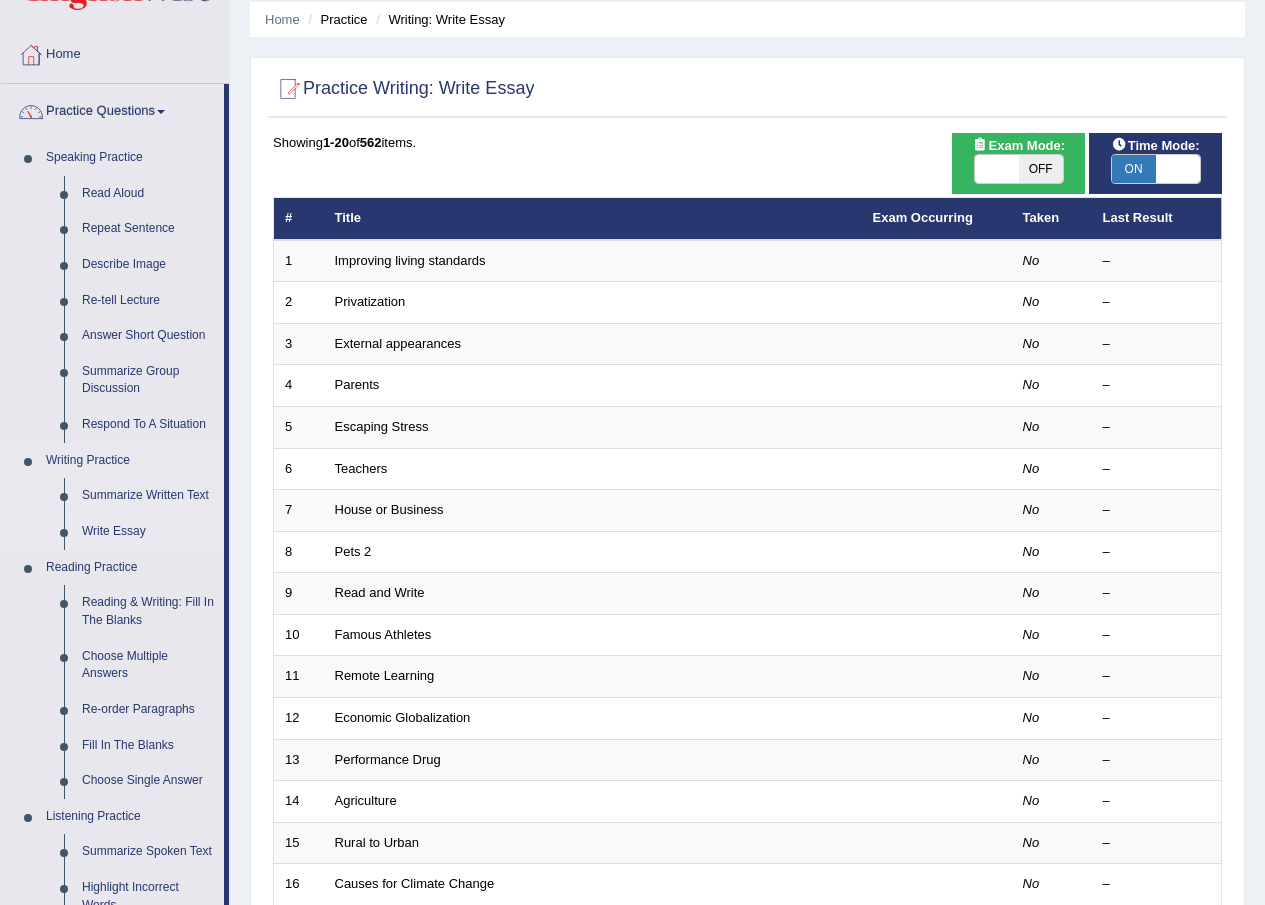scroll, scrollTop: 100, scrollLeft: 0, axis: vertical 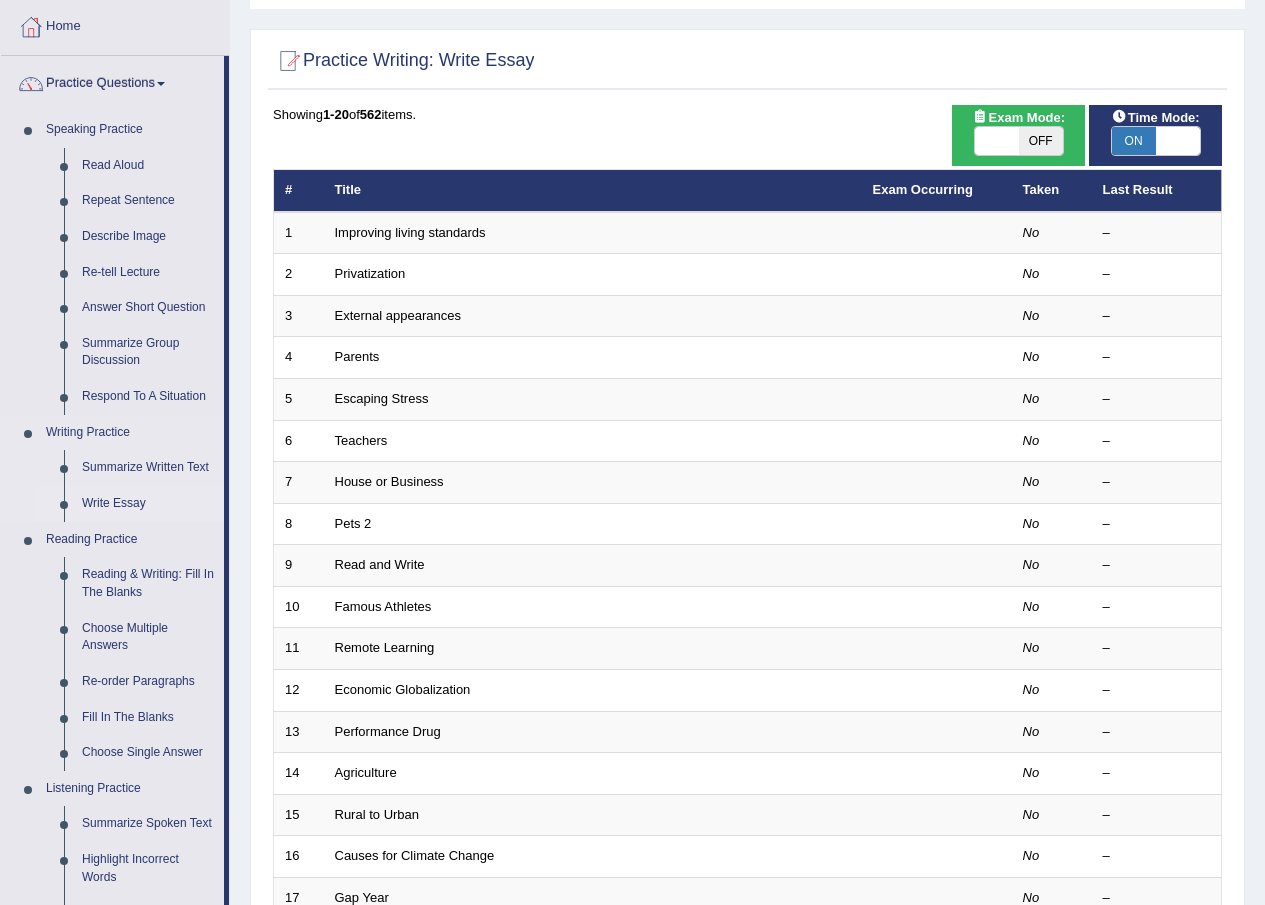 click on "Write Essay" at bounding box center (148, 504) 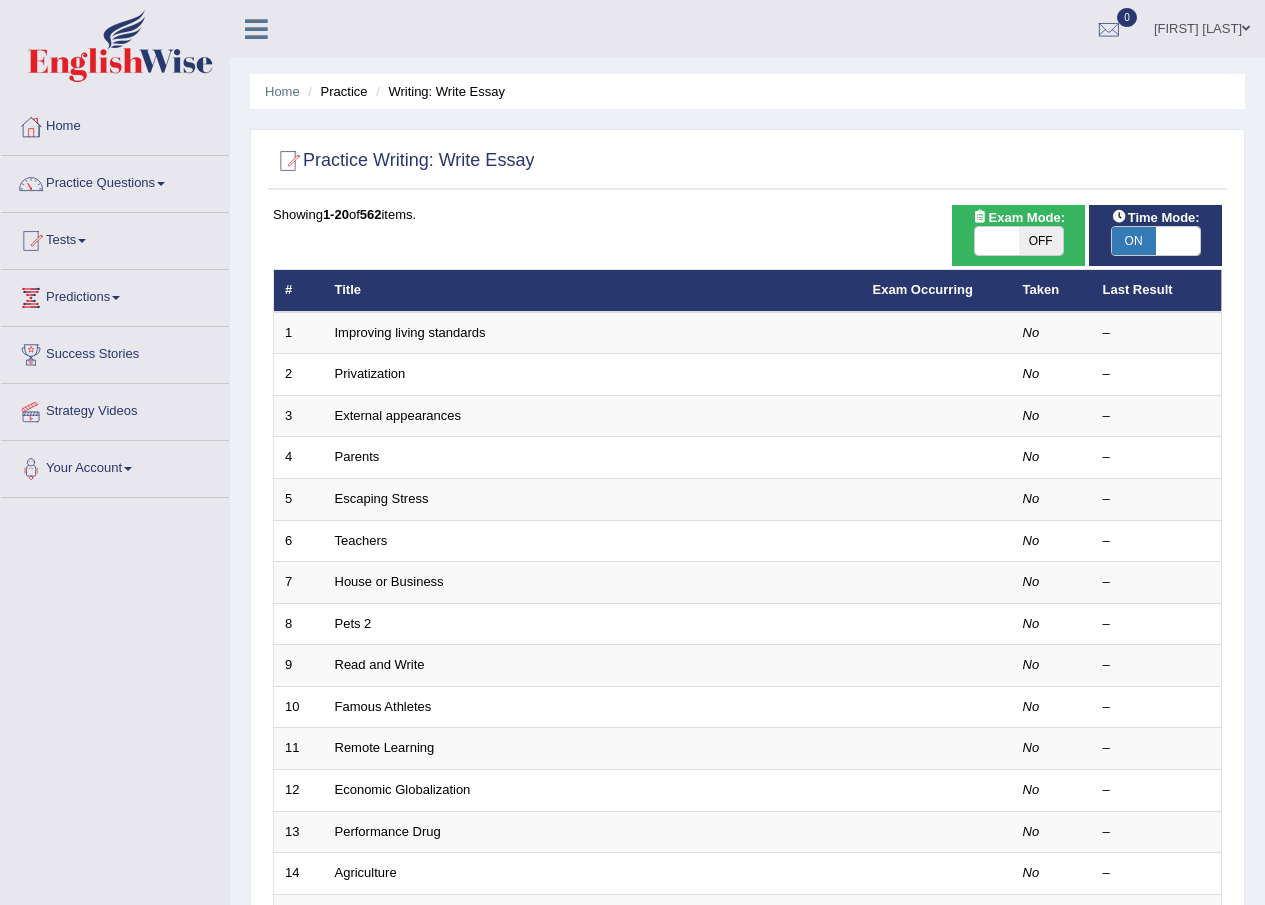 scroll, scrollTop: 0, scrollLeft: 0, axis: both 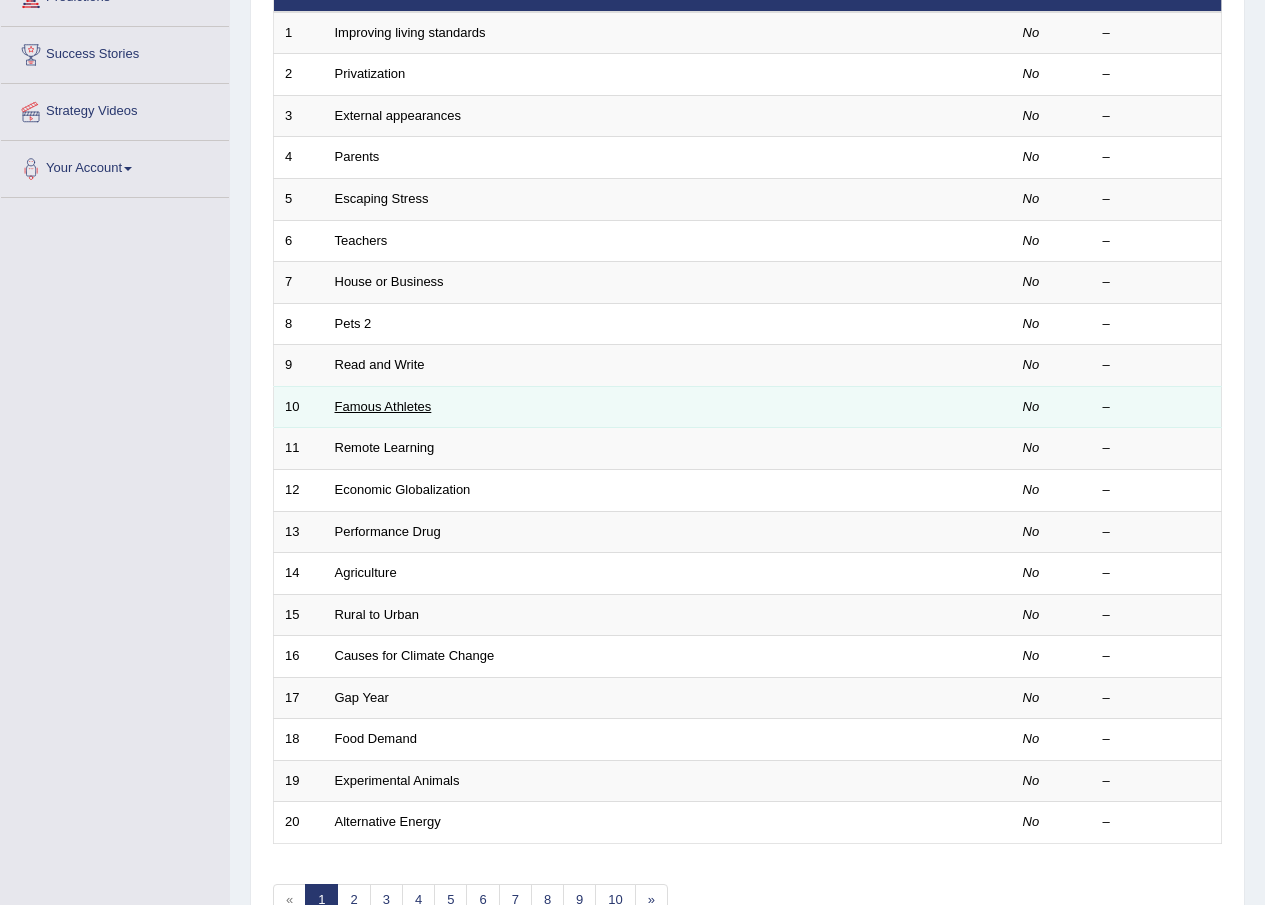 click on "Famous Athletes" at bounding box center [383, 406] 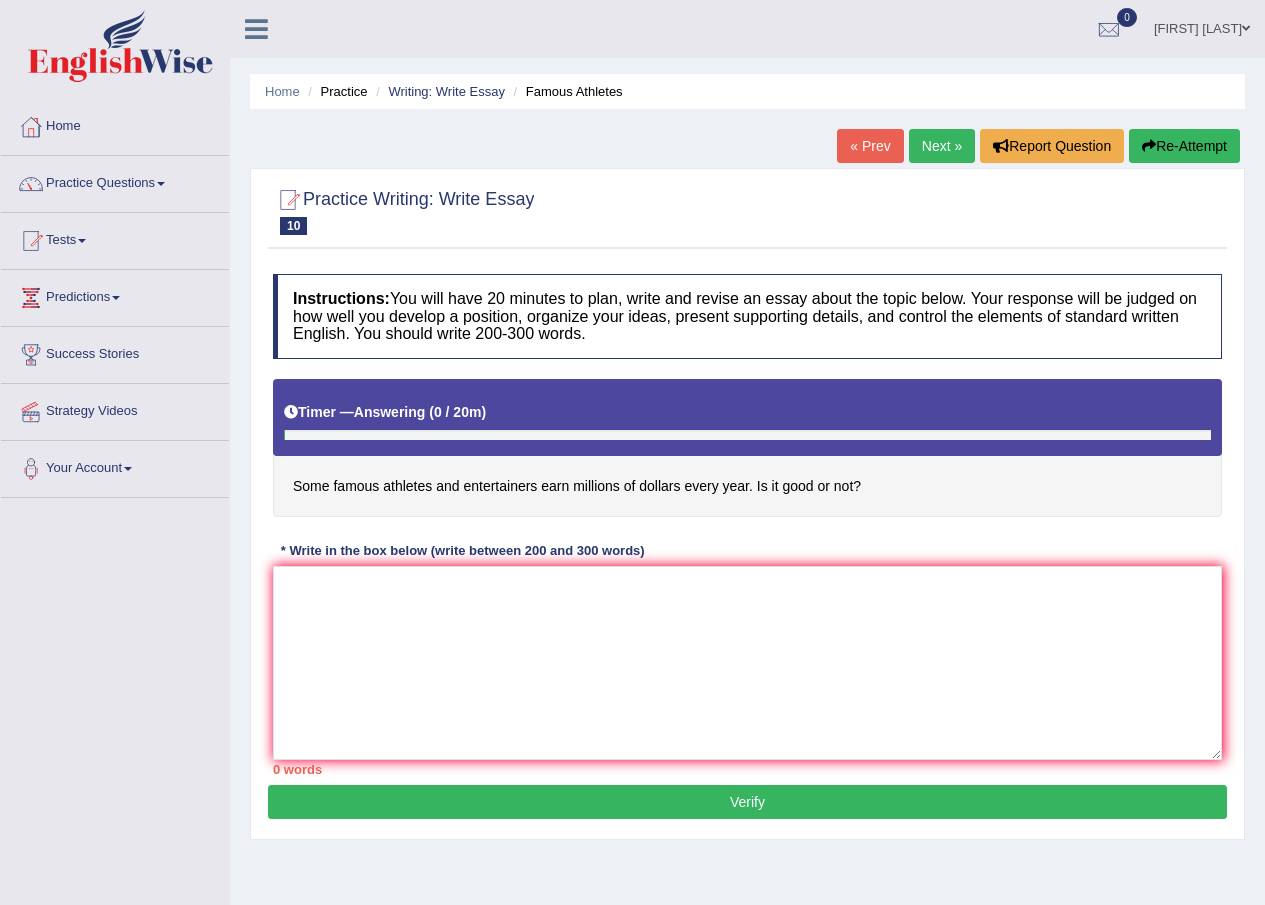 scroll, scrollTop: 0, scrollLeft: 0, axis: both 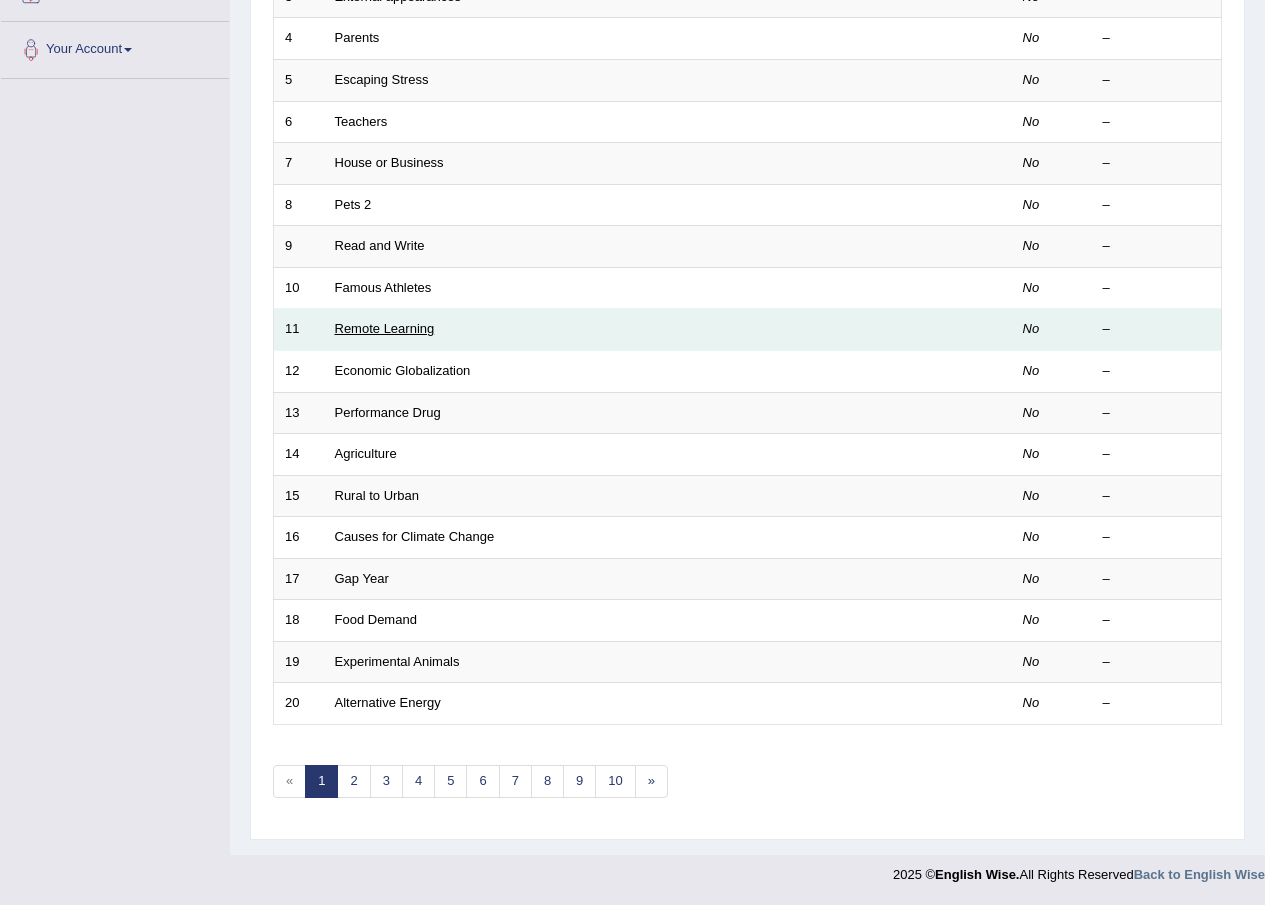 click on "Remote Learning" at bounding box center (385, 328) 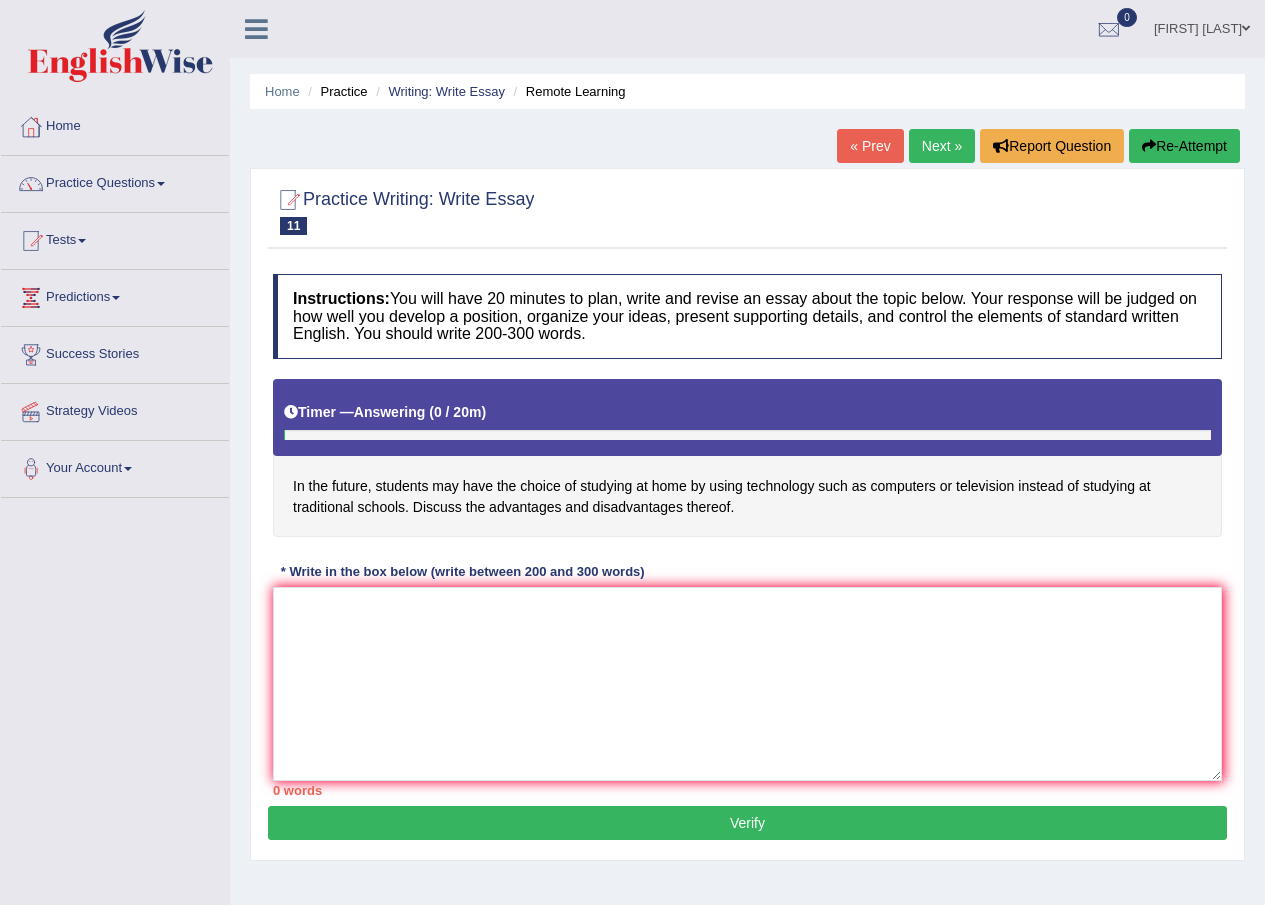 scroll, scrollTop: 0, scrollLeft: 0, axis: both 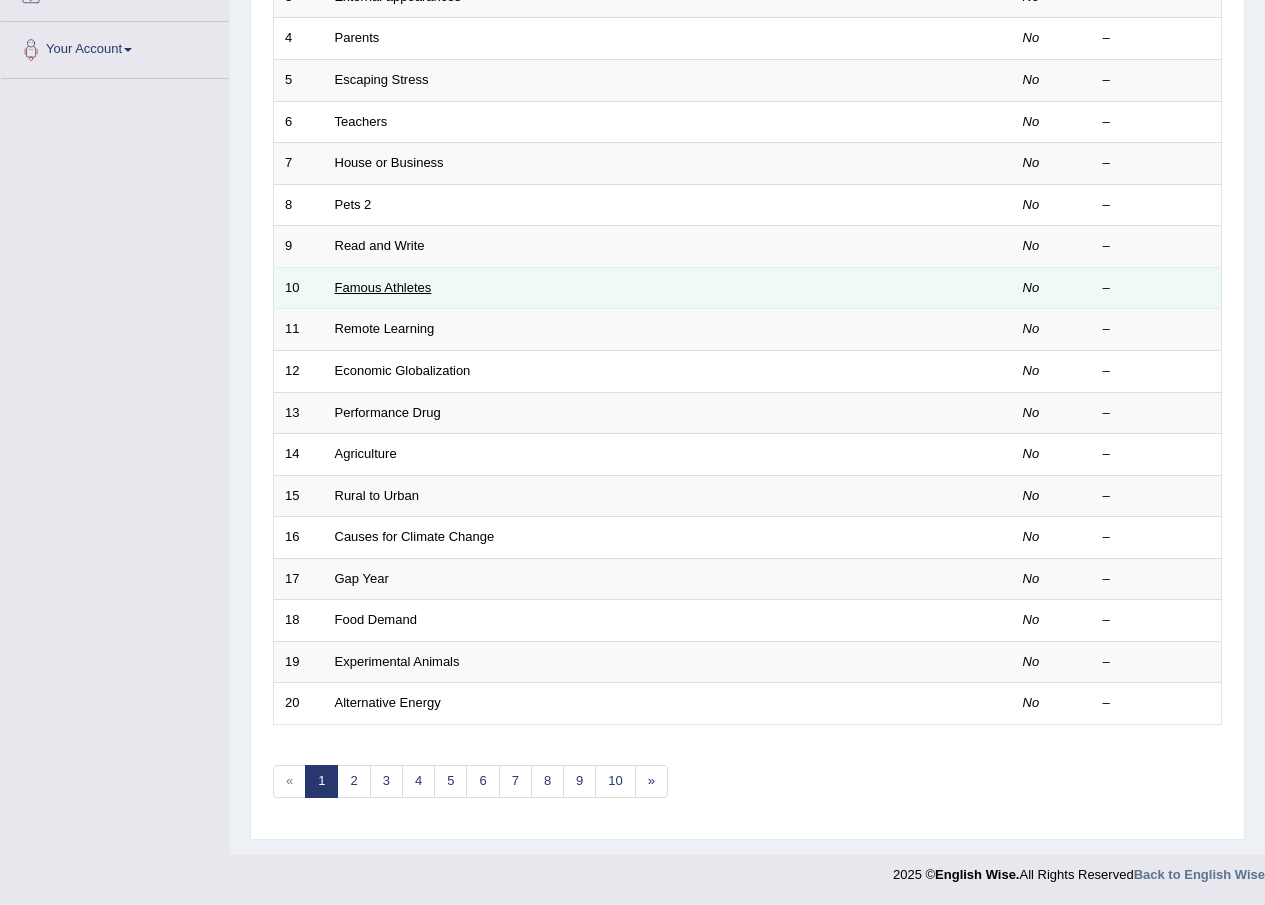 click on "Famous Athletes" at bounding box center (383, 287) 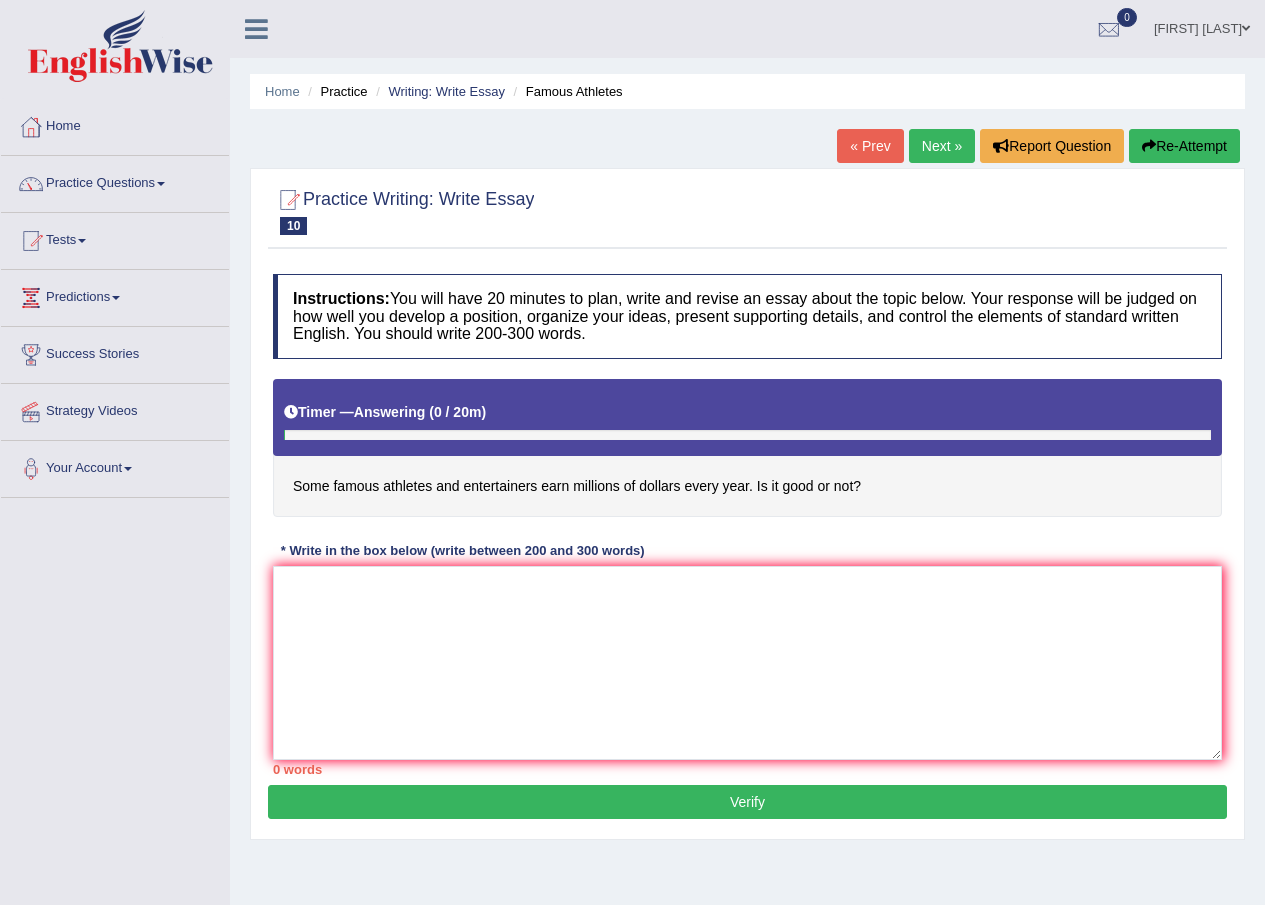 scroll, scrollTop: 0, scrollLeft: 0, axis: both 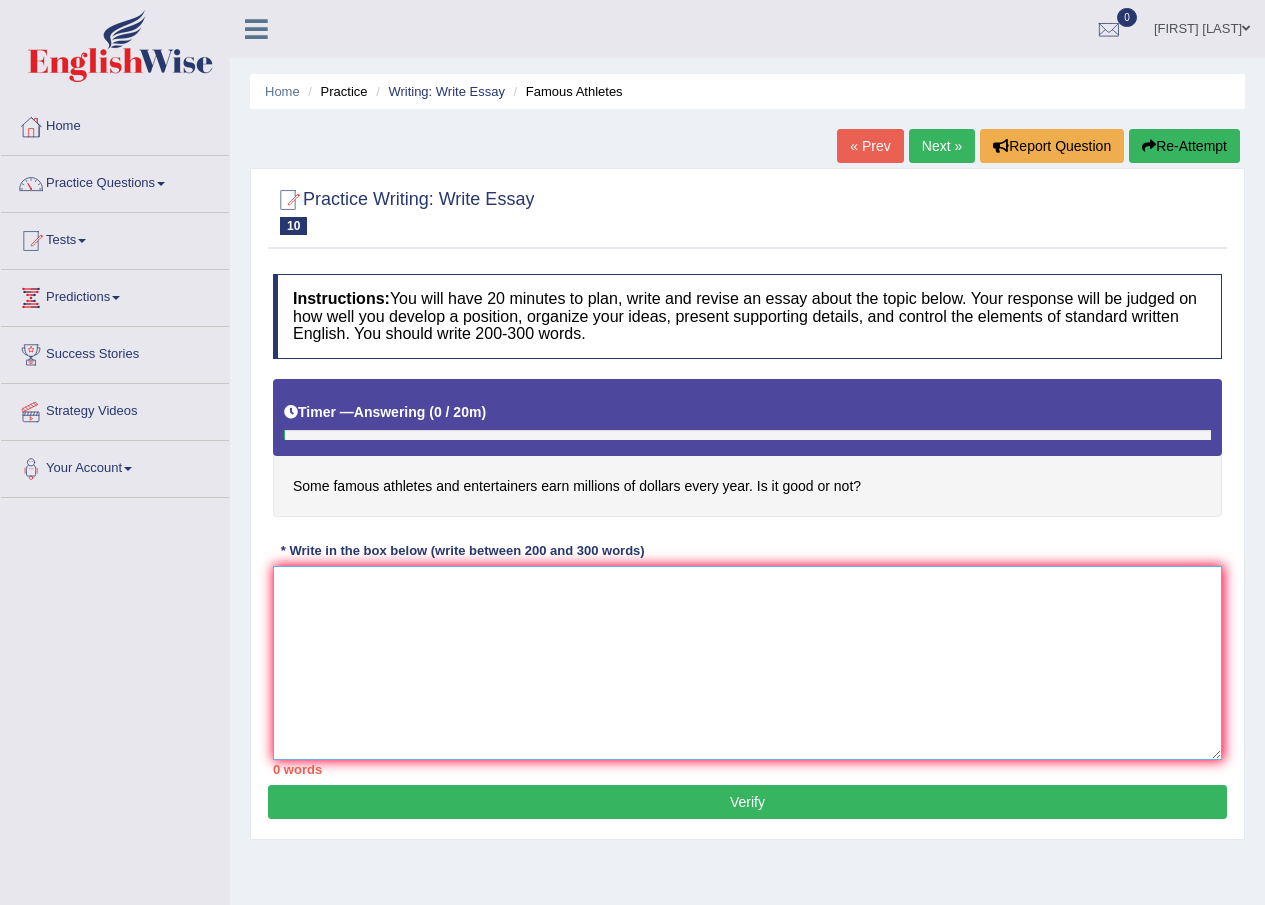 click at bounding box center [747, 663] 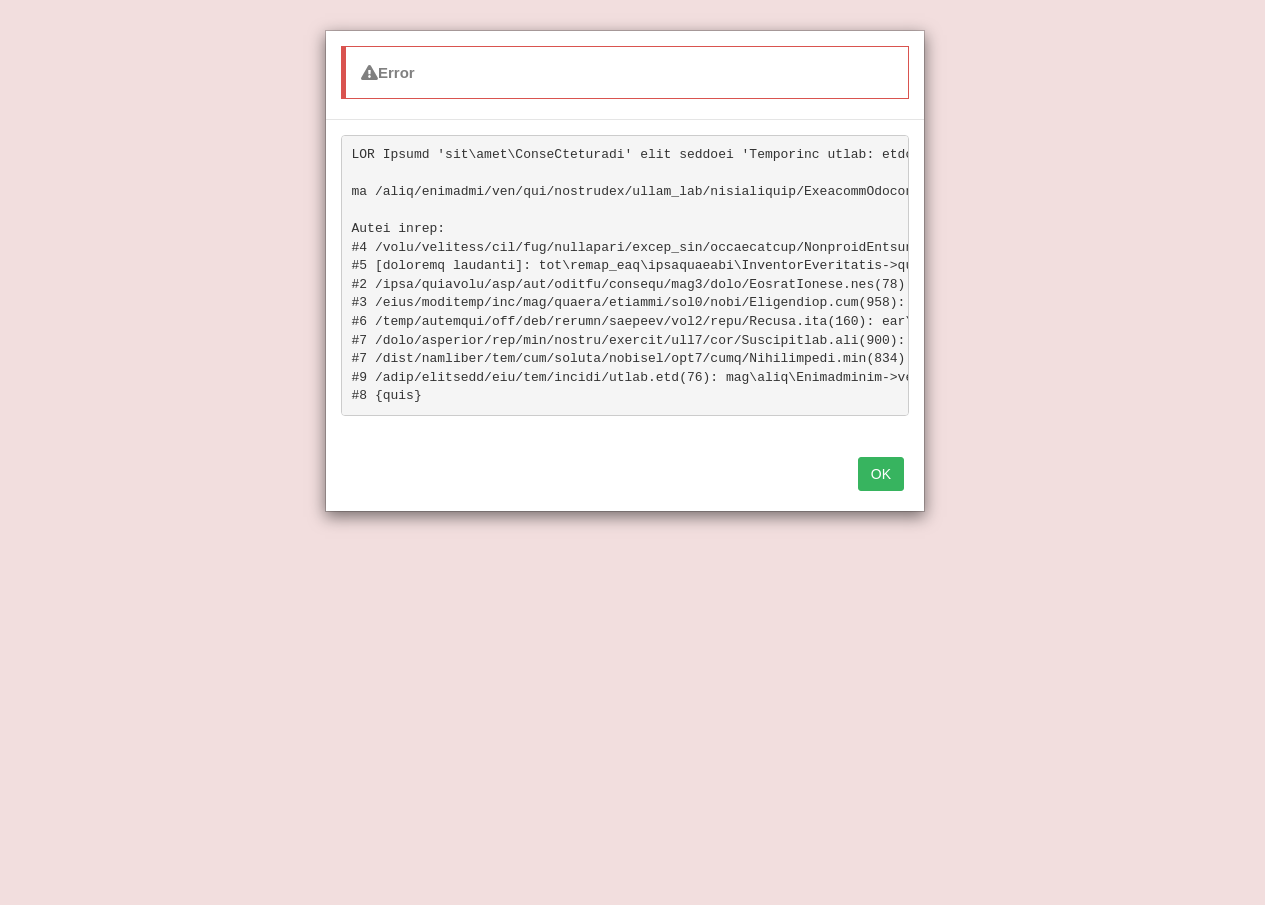type 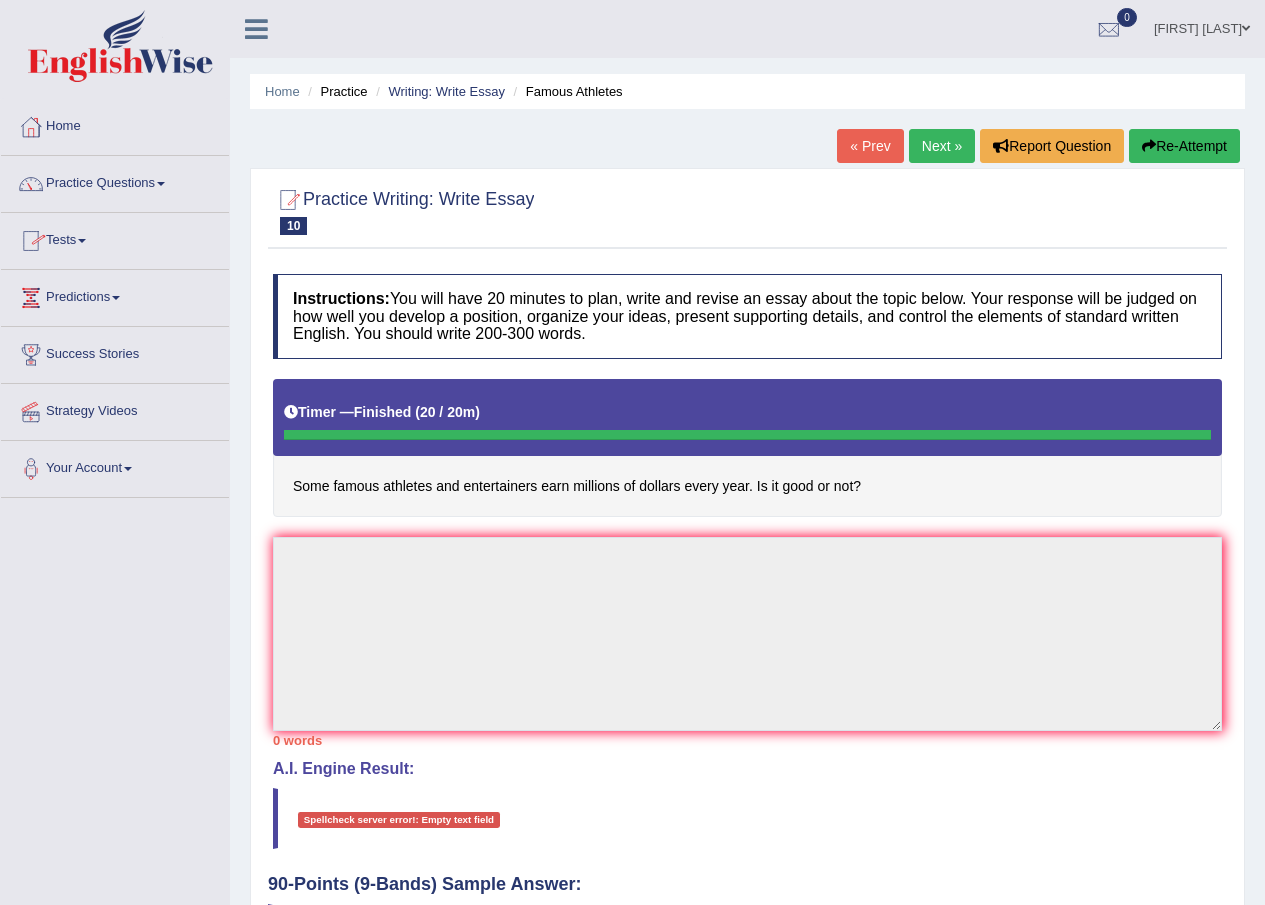 click on "Practice Questions" at bounding box center (115, 181) 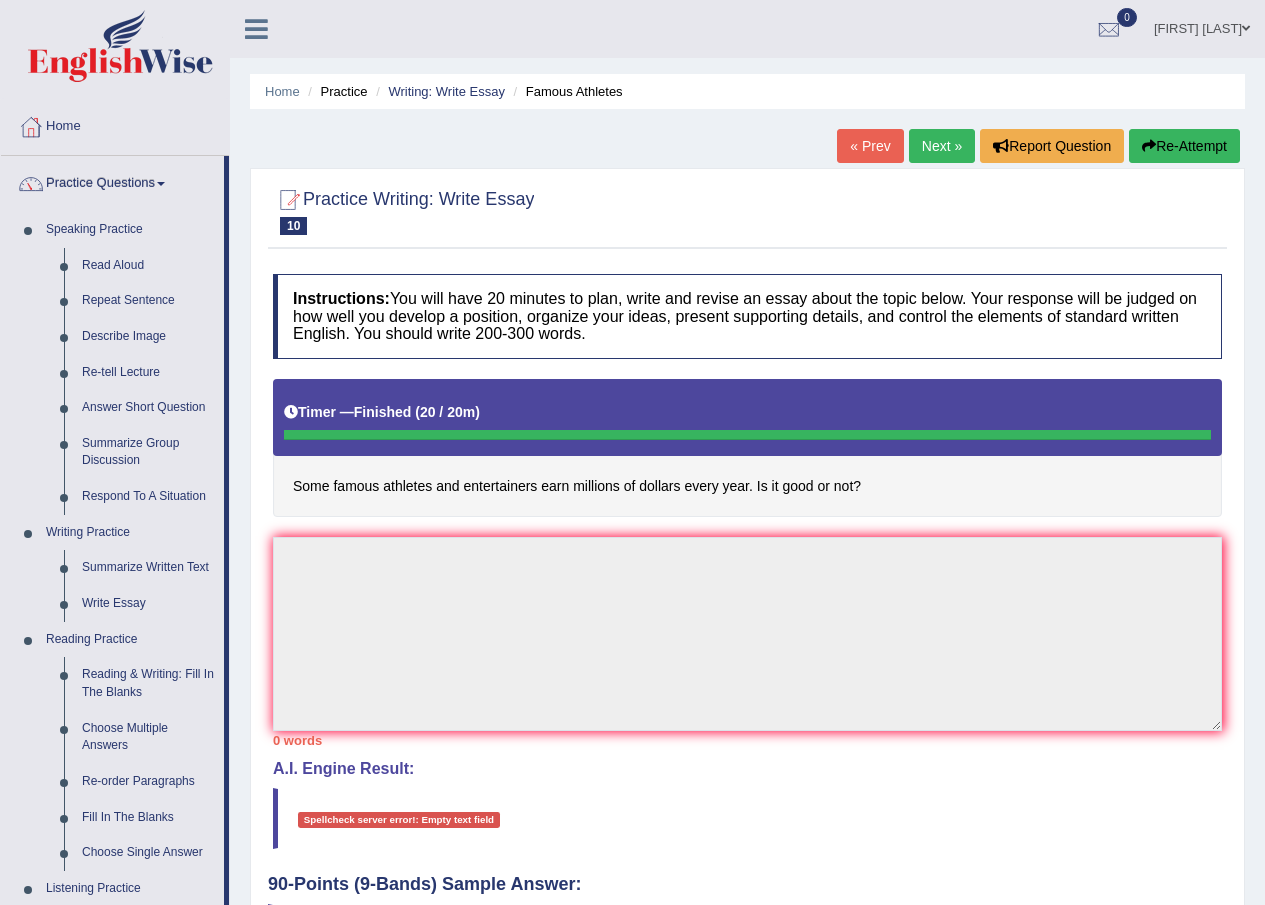 click on "Practice Questions" at bounding box center [112, 181] 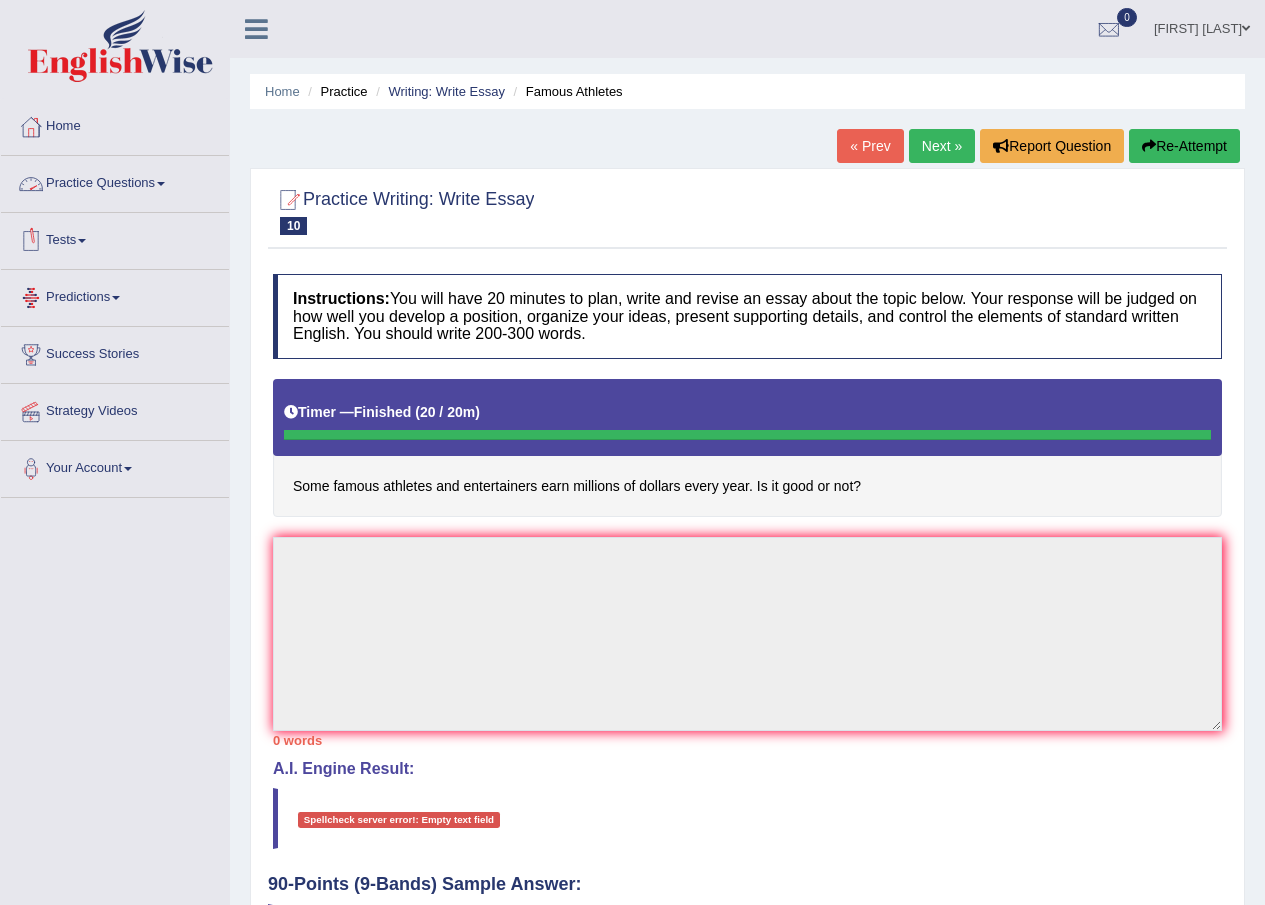 click on "Practice Questions" at bounding box center [115, 181] 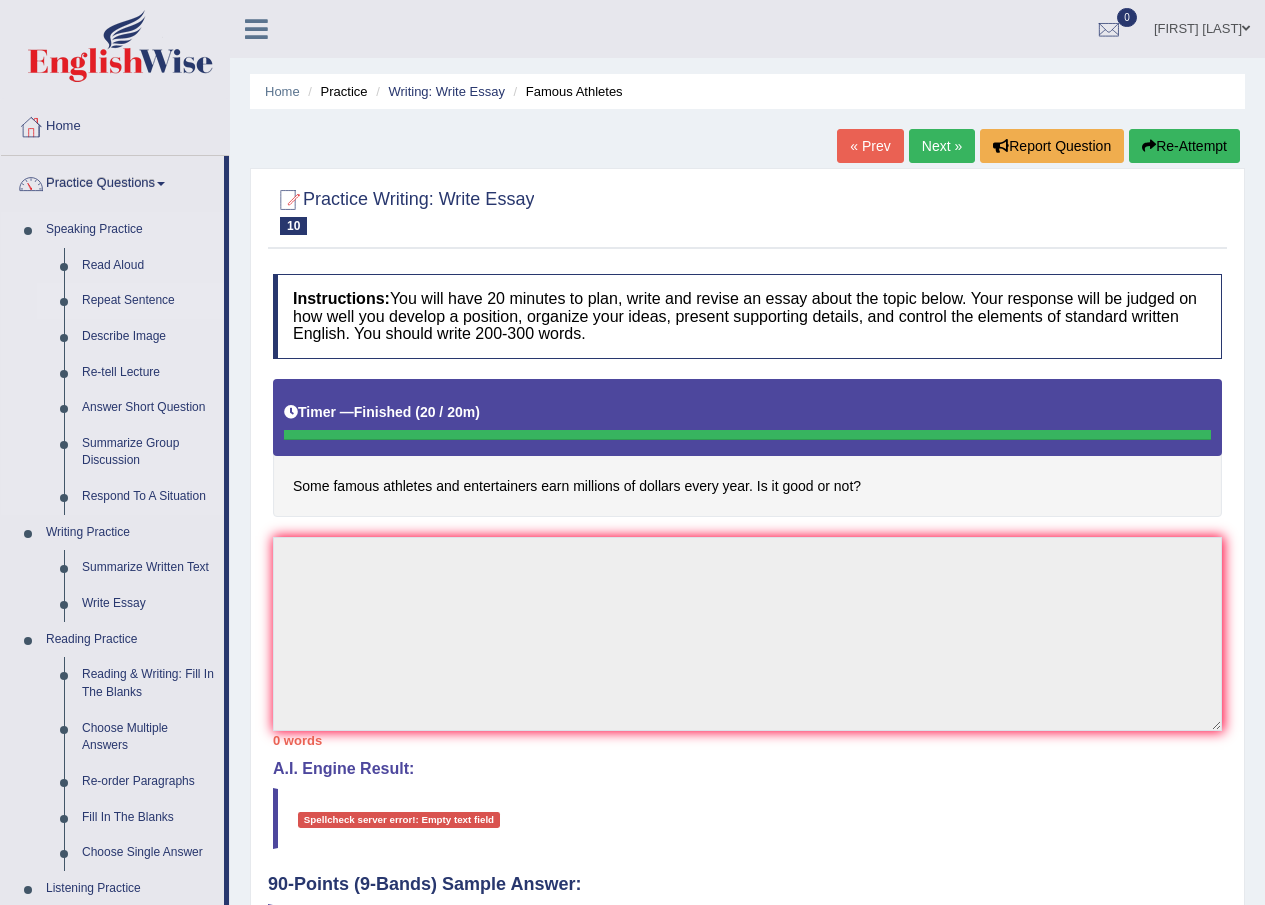 click on "Repeat Sentence" at bounding box center (148, 301) 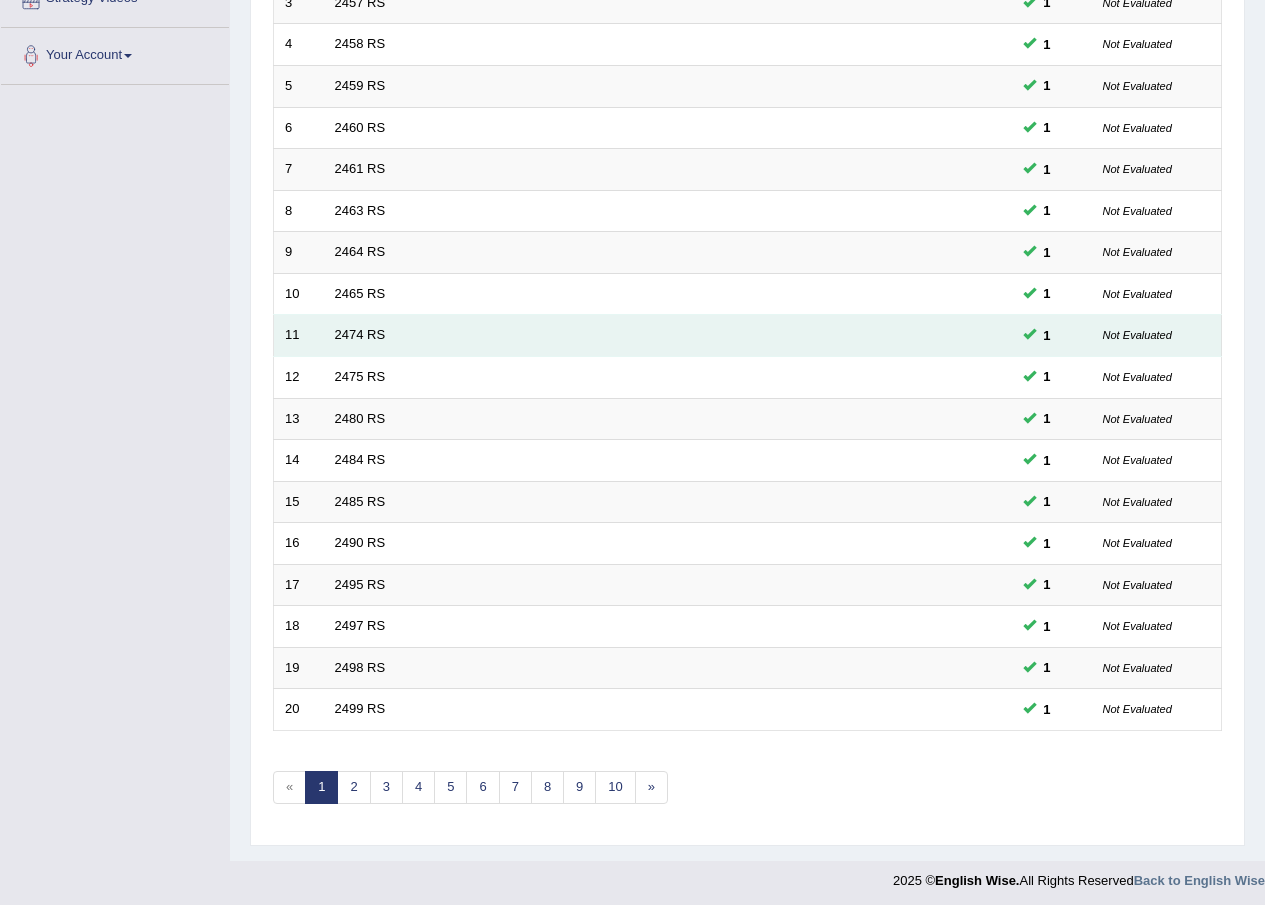 scroll, scrollTop: 0, scrollLeft: 0, axis: both 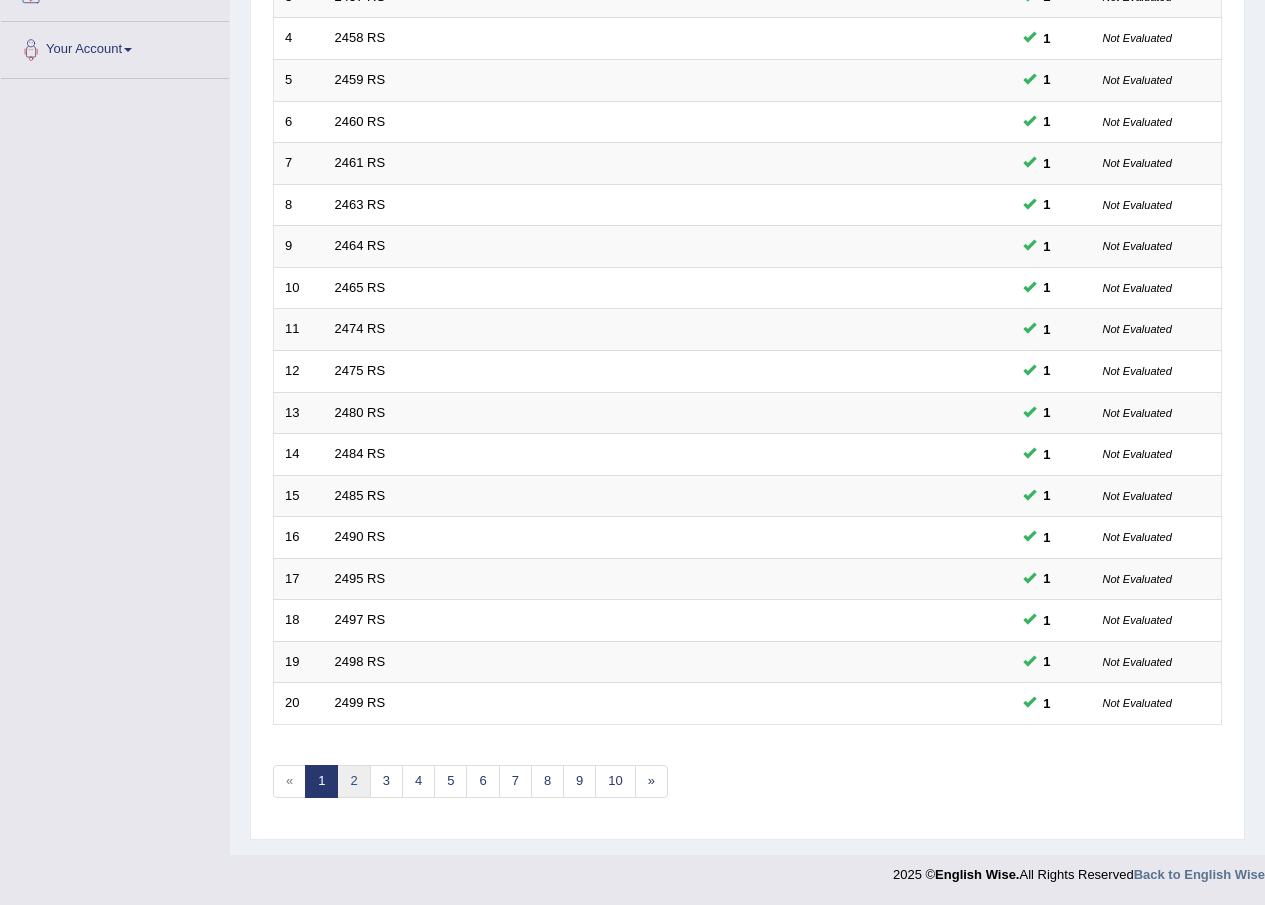 click on "2" at bounding box center [353, 781] 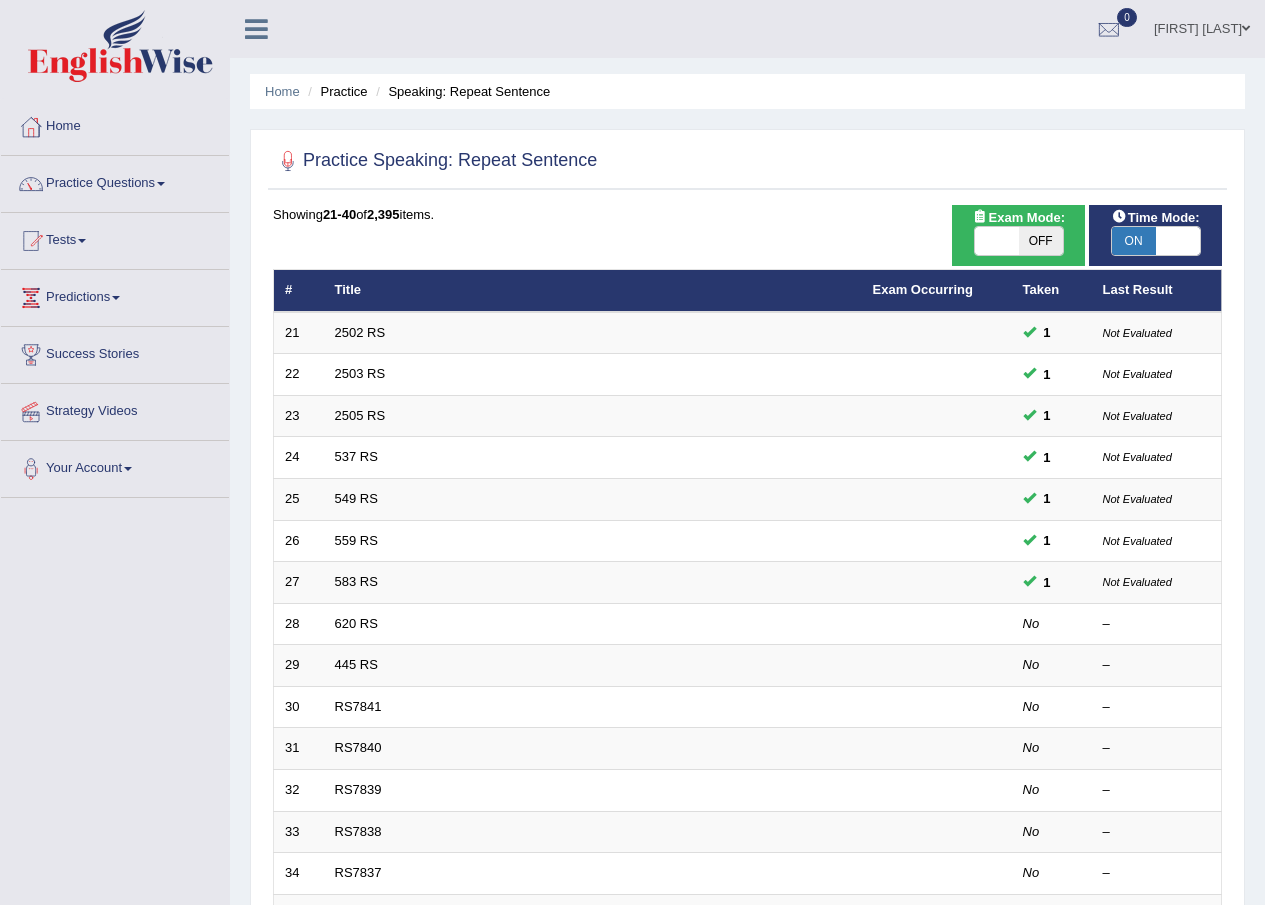 scroll, scrollTop: 0, scrollLeft: 0, axis: both 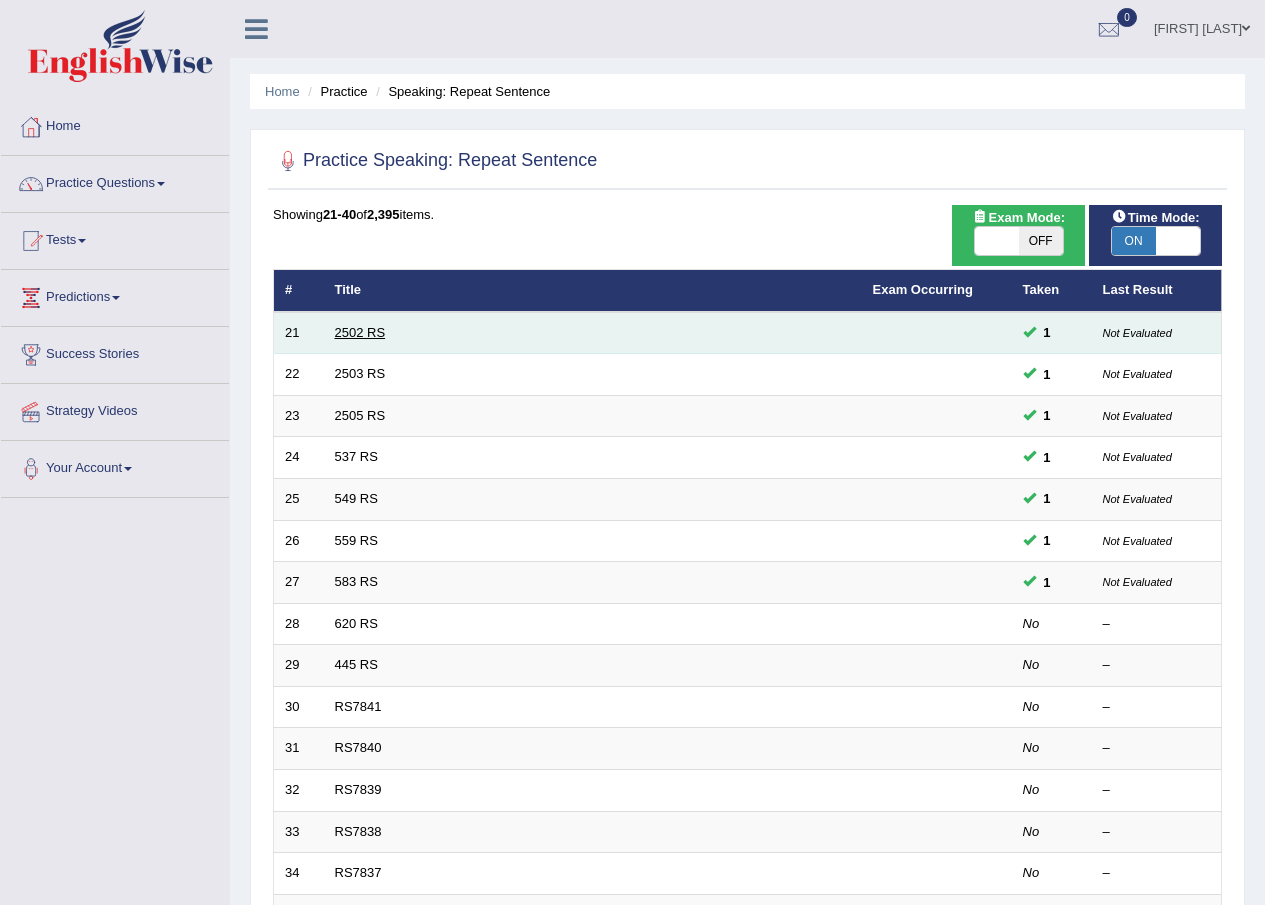 click on "2502 RS" at bounding box center (360, 332) 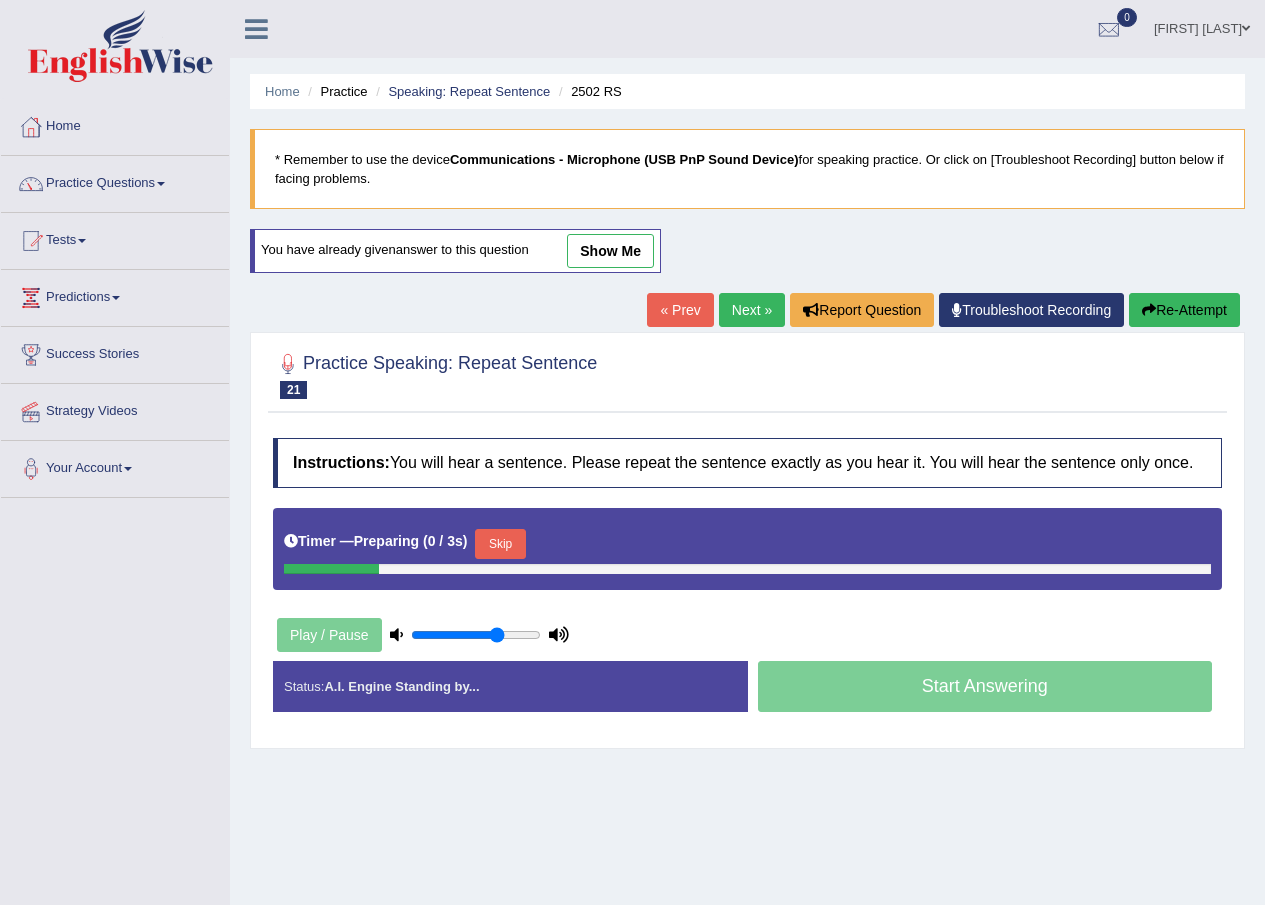 scroll, scrollTop: 0, scrollLeft: 0, axis: both 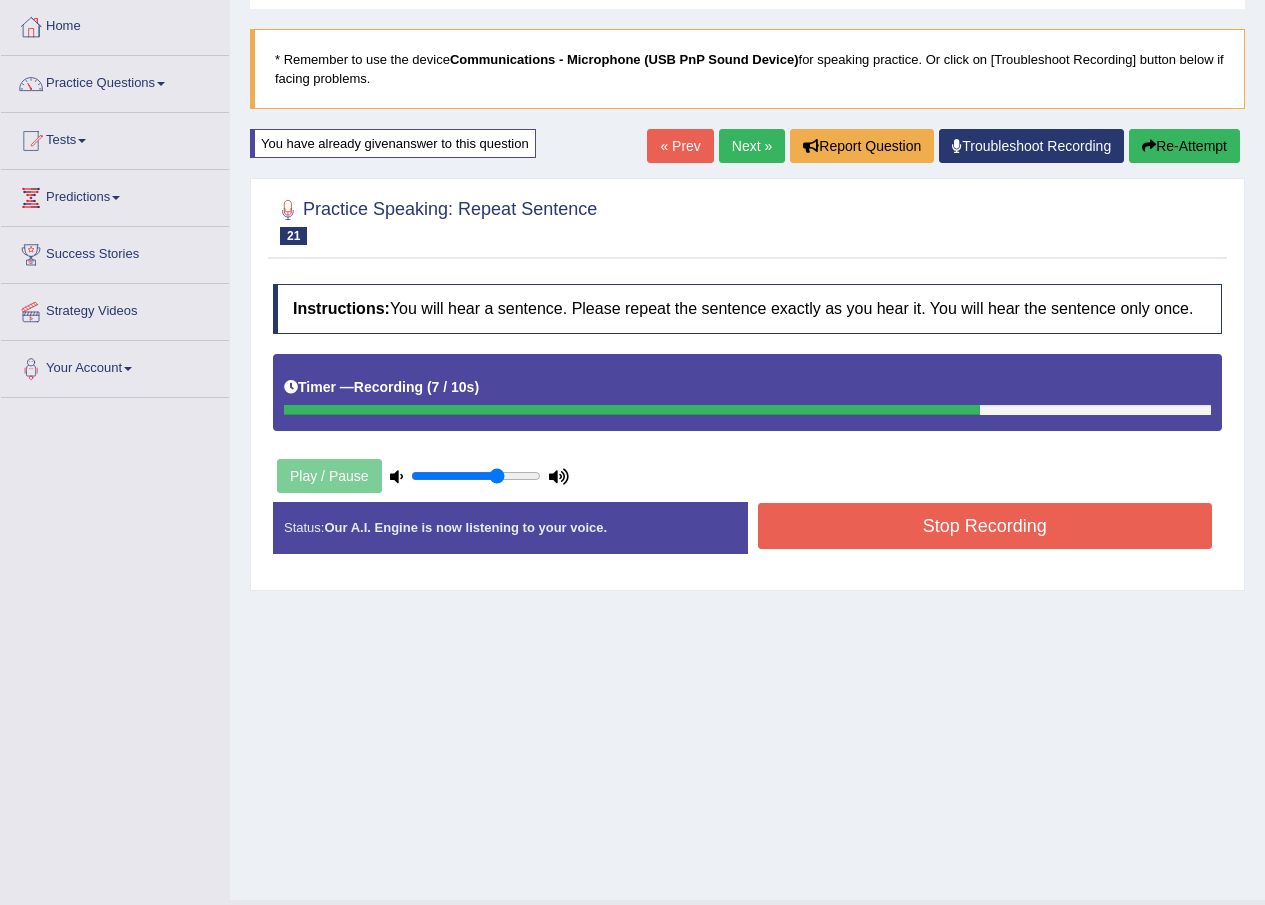 click on "Stop Recording" at bounding box center [985, 526] 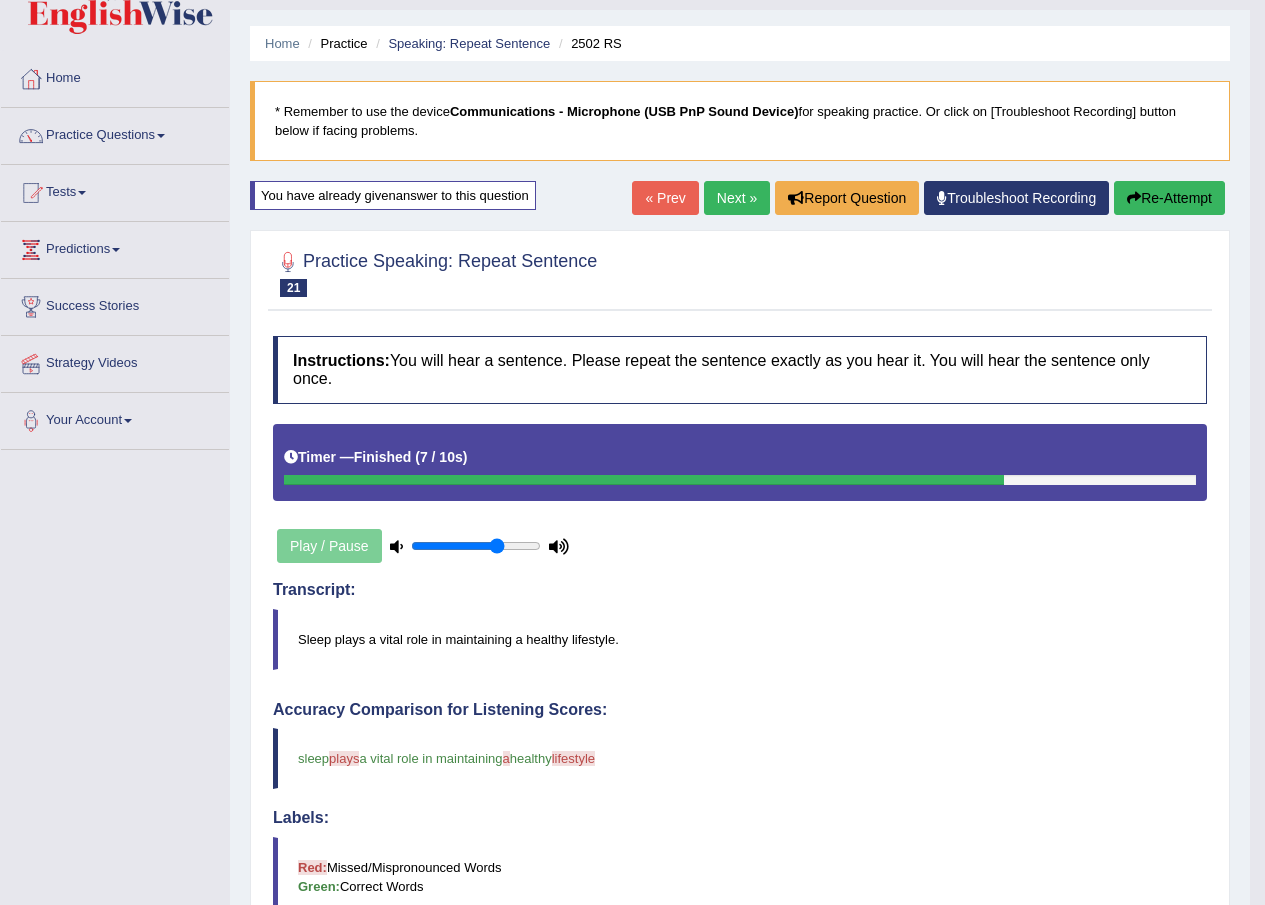 scroll, scrollTop: 0, scrollLeft: 0, axis: both 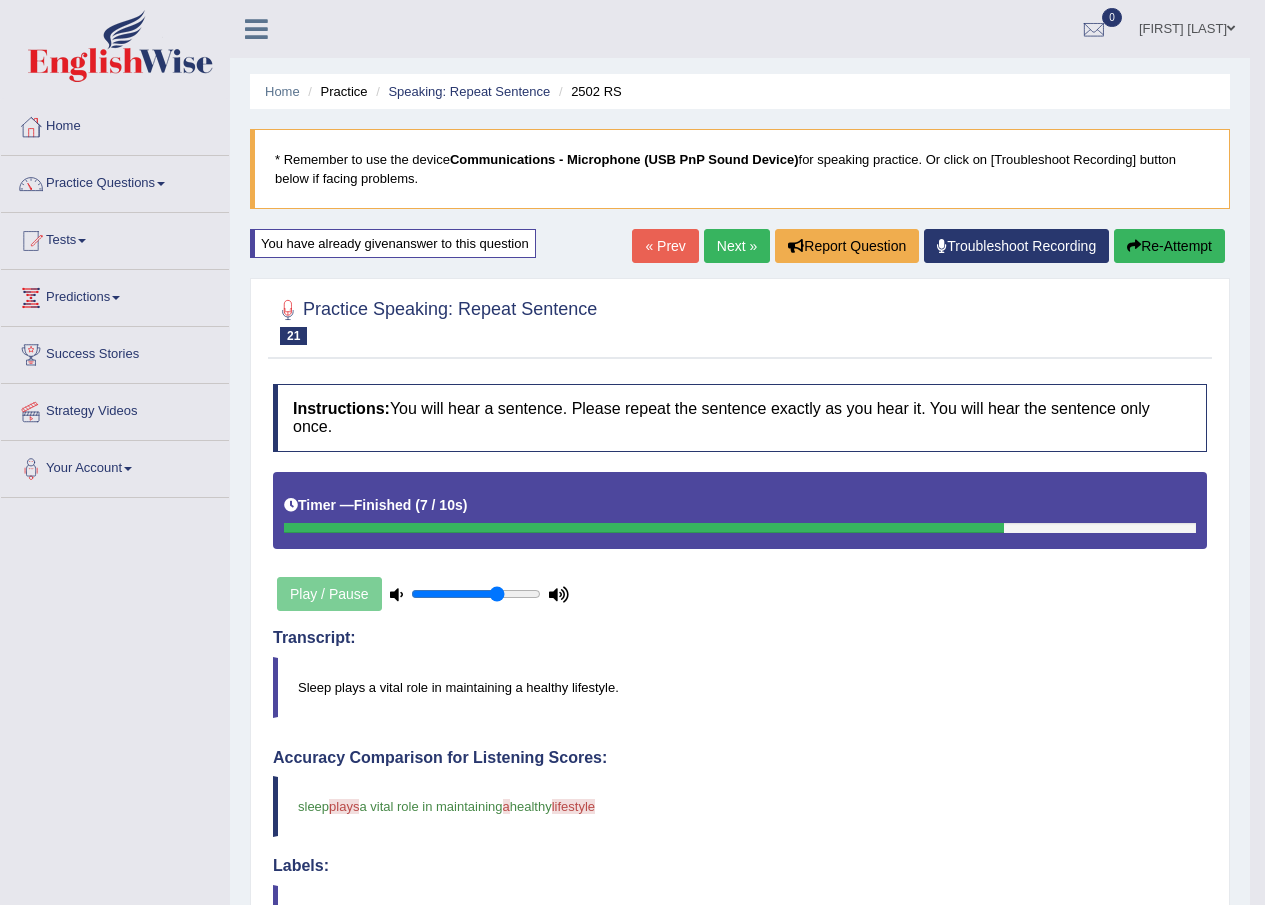 click on "Next »" at bounding box center [737, 246] 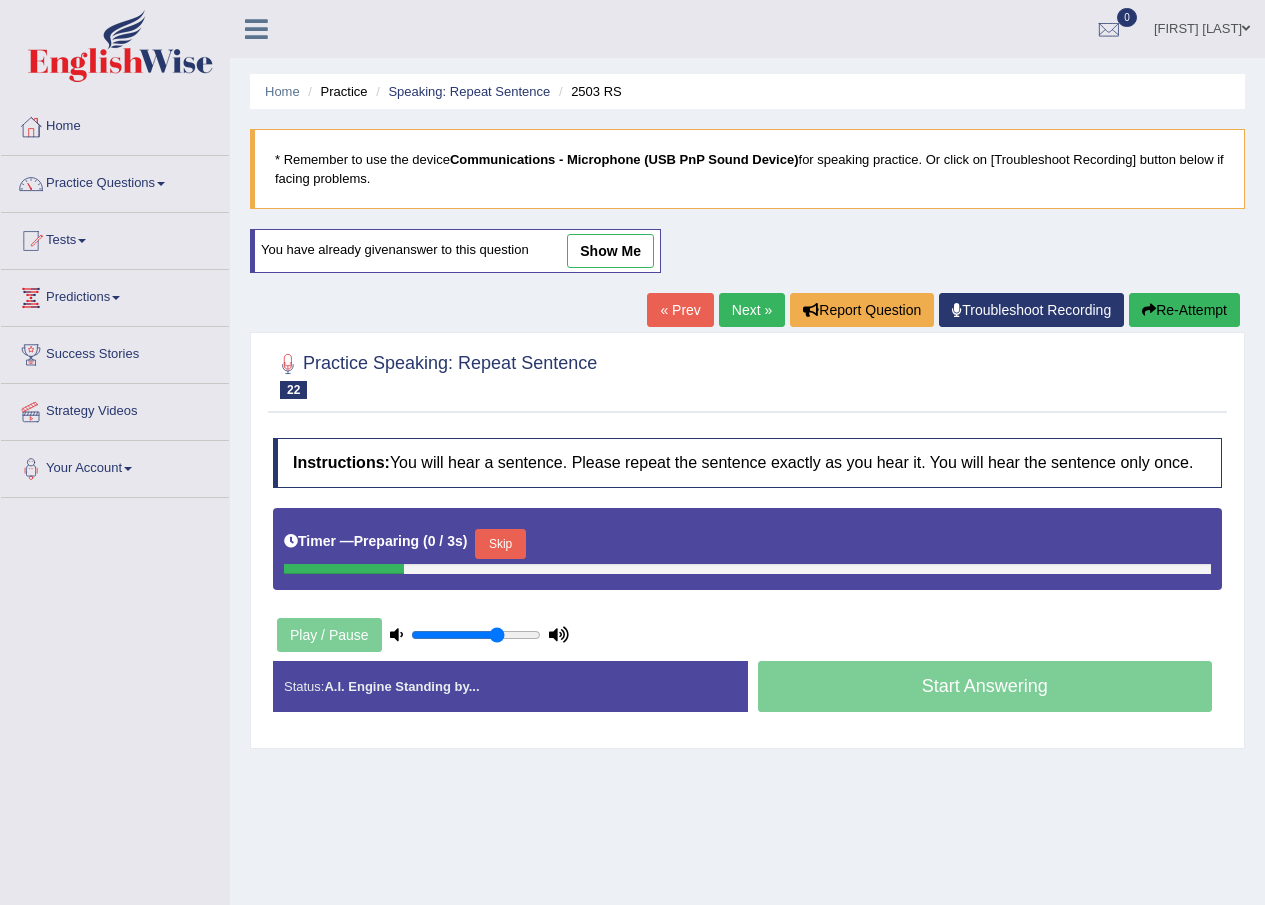 scroll, scrollTop: 0, scrollLeft: 0, axis: both 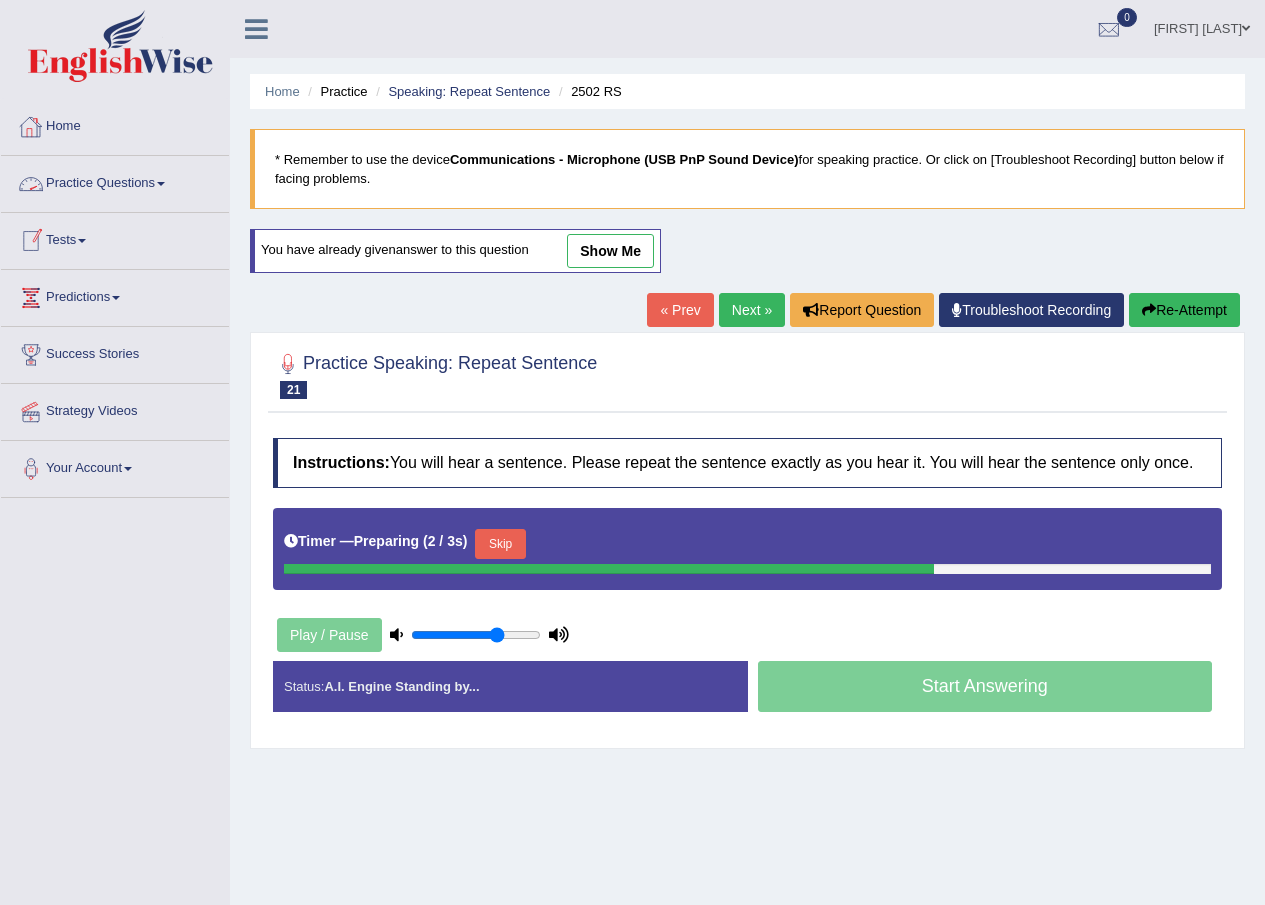 click on "Practice Questions" at bounding box center (115, 181) 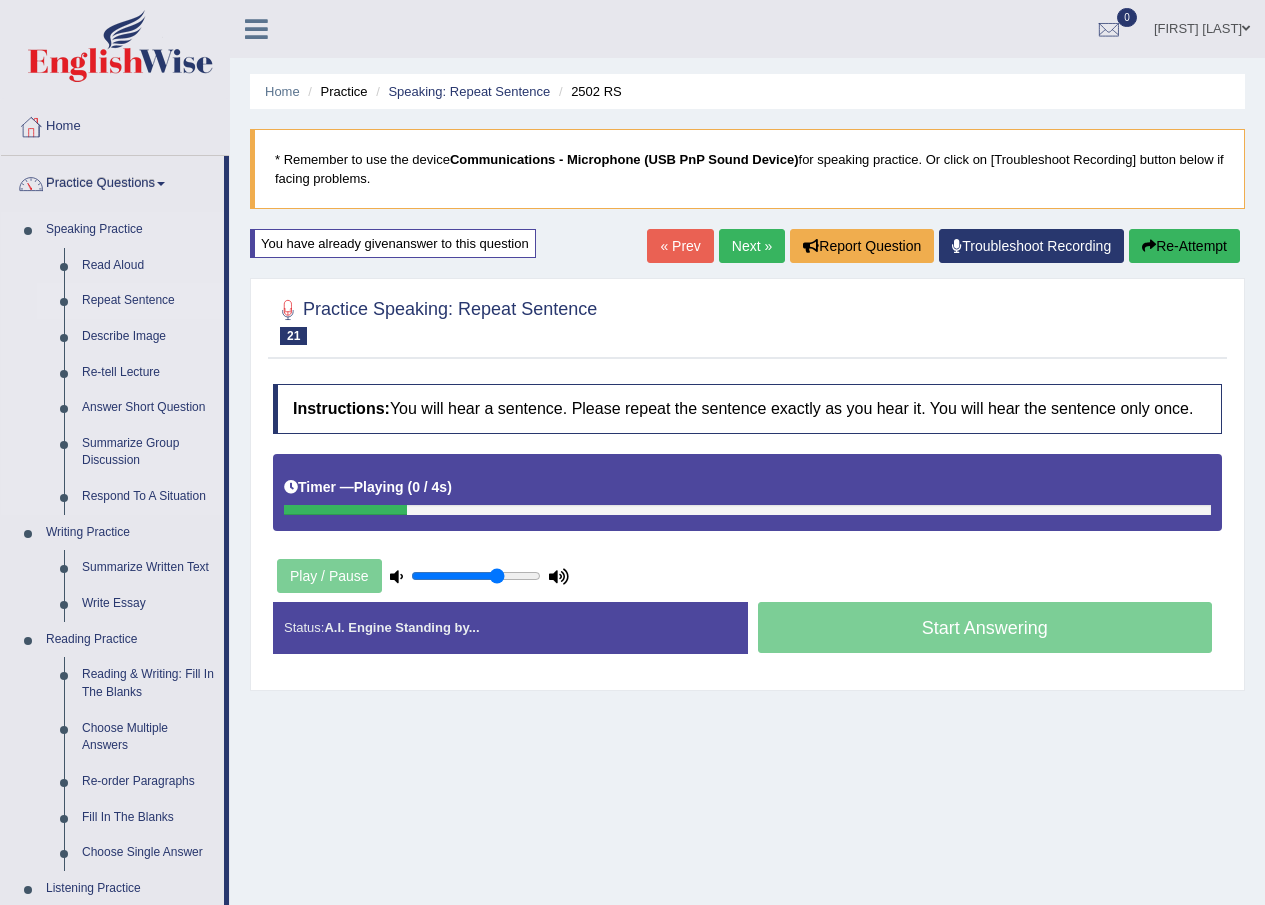 click on "Repeat Sentence" at bounding box center [148, 301] 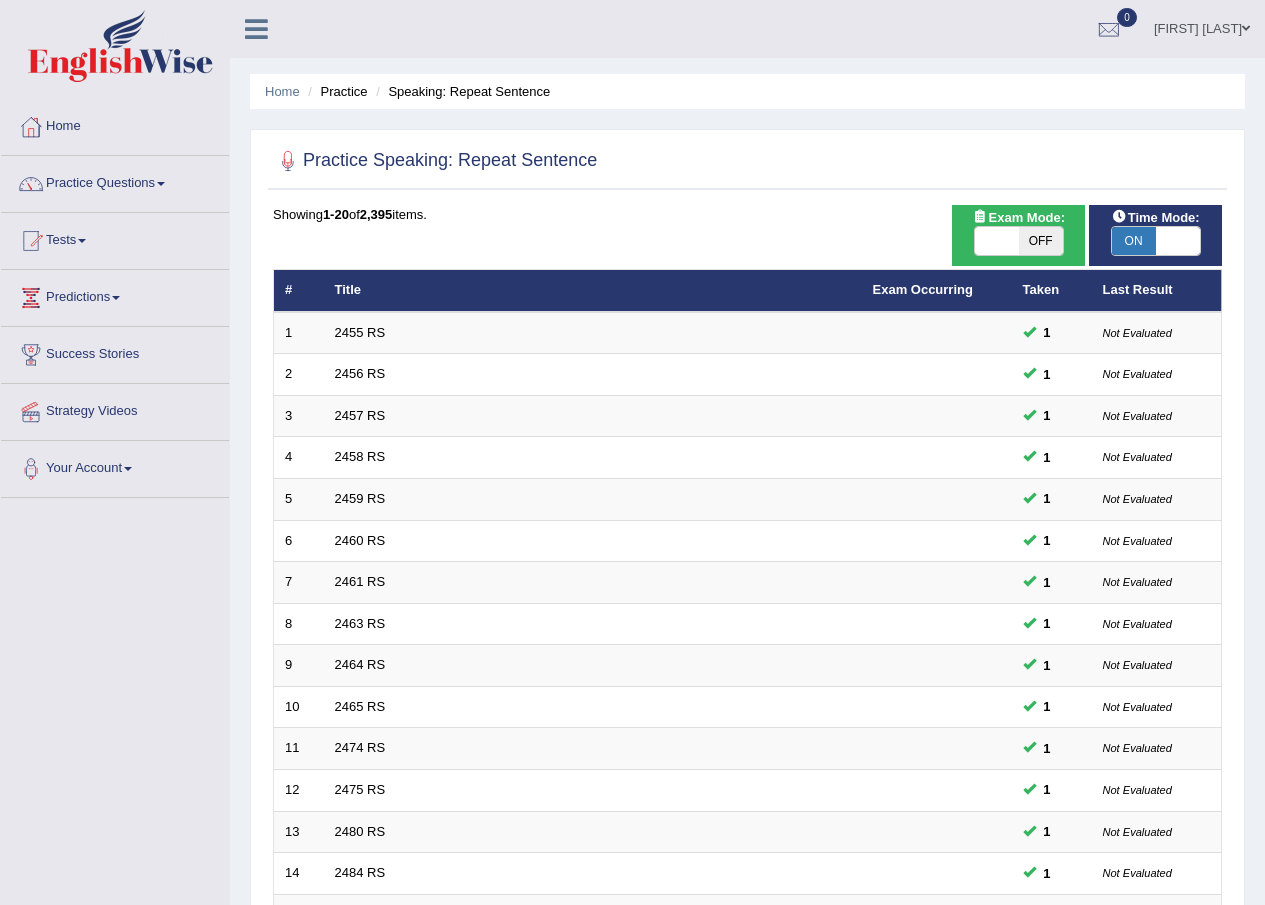 scroll, scrollTop: 0, scrollLeft: 0, axis: both 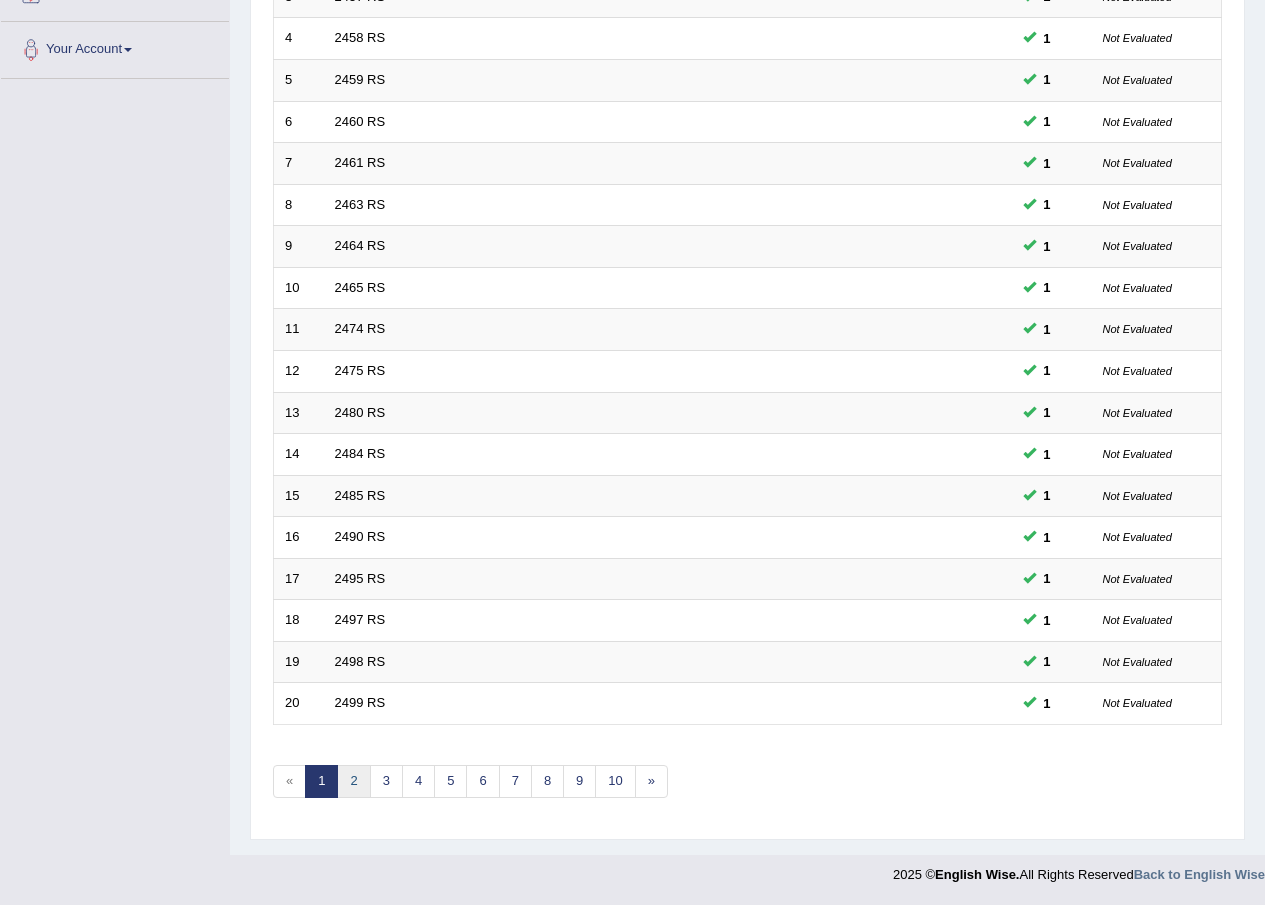 click on "2" at bounding box center [353, 781] 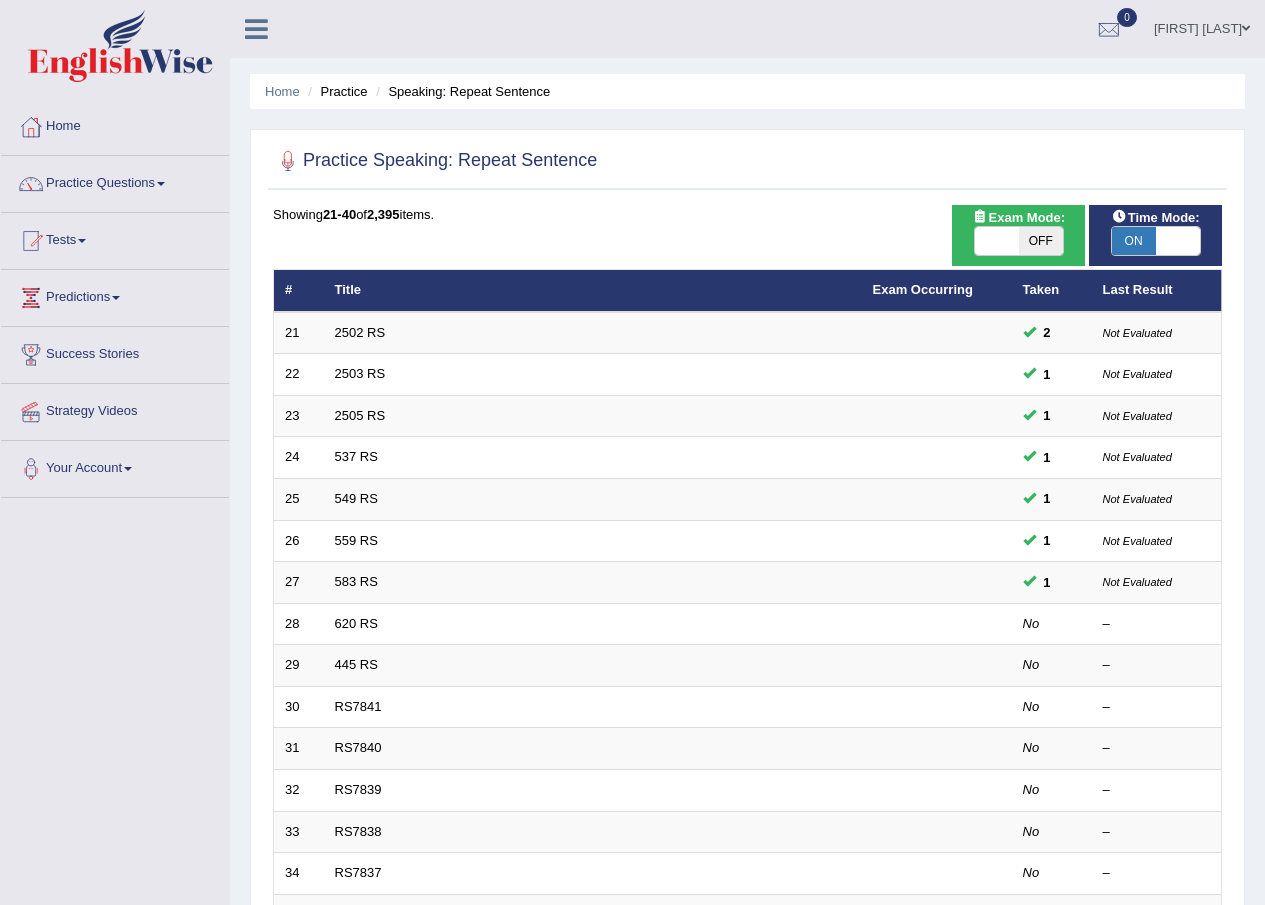 scroll, scrollTop: 0, scrollLeft: 0, axis: both 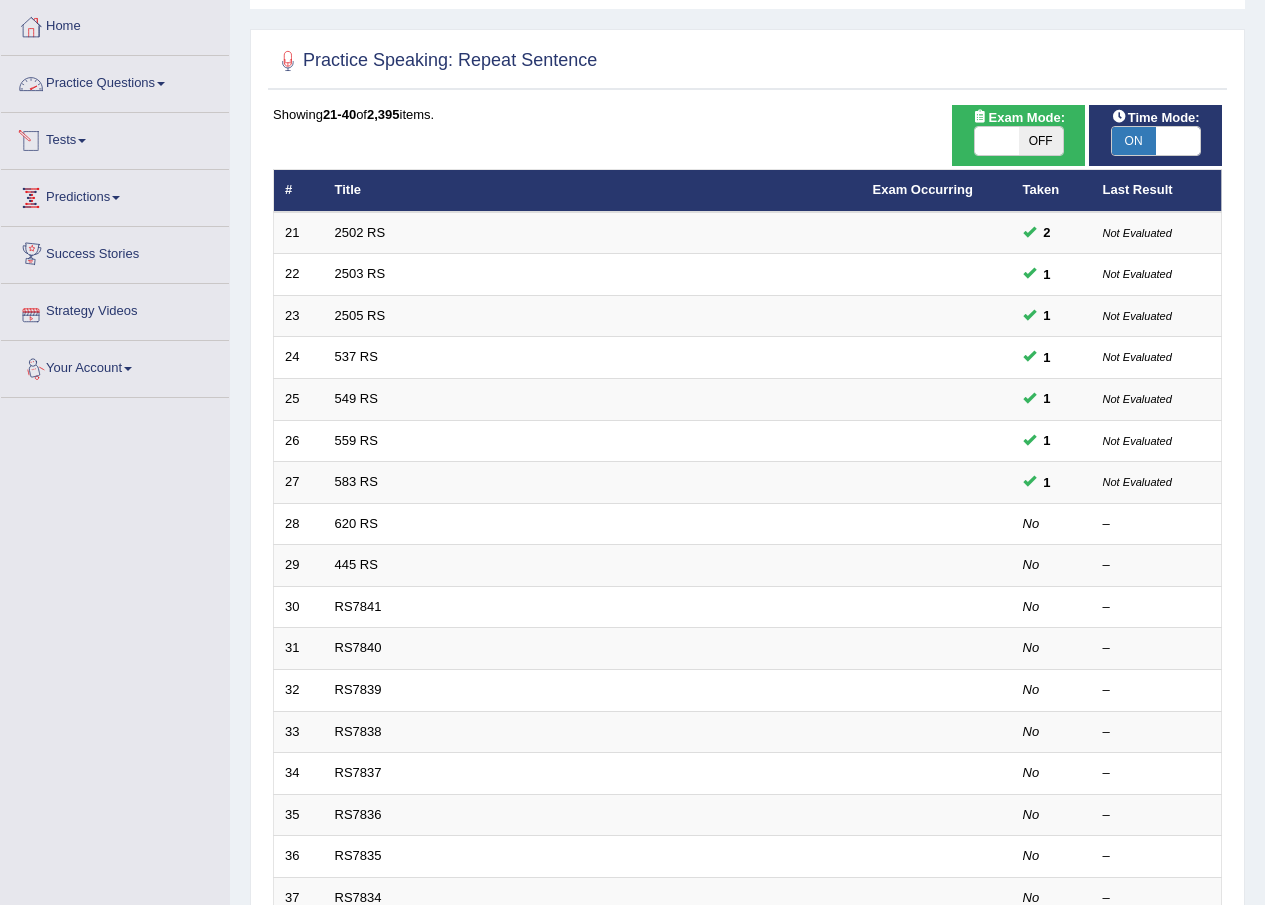 click on "Practice Questions" at bounding box center [115, 81] 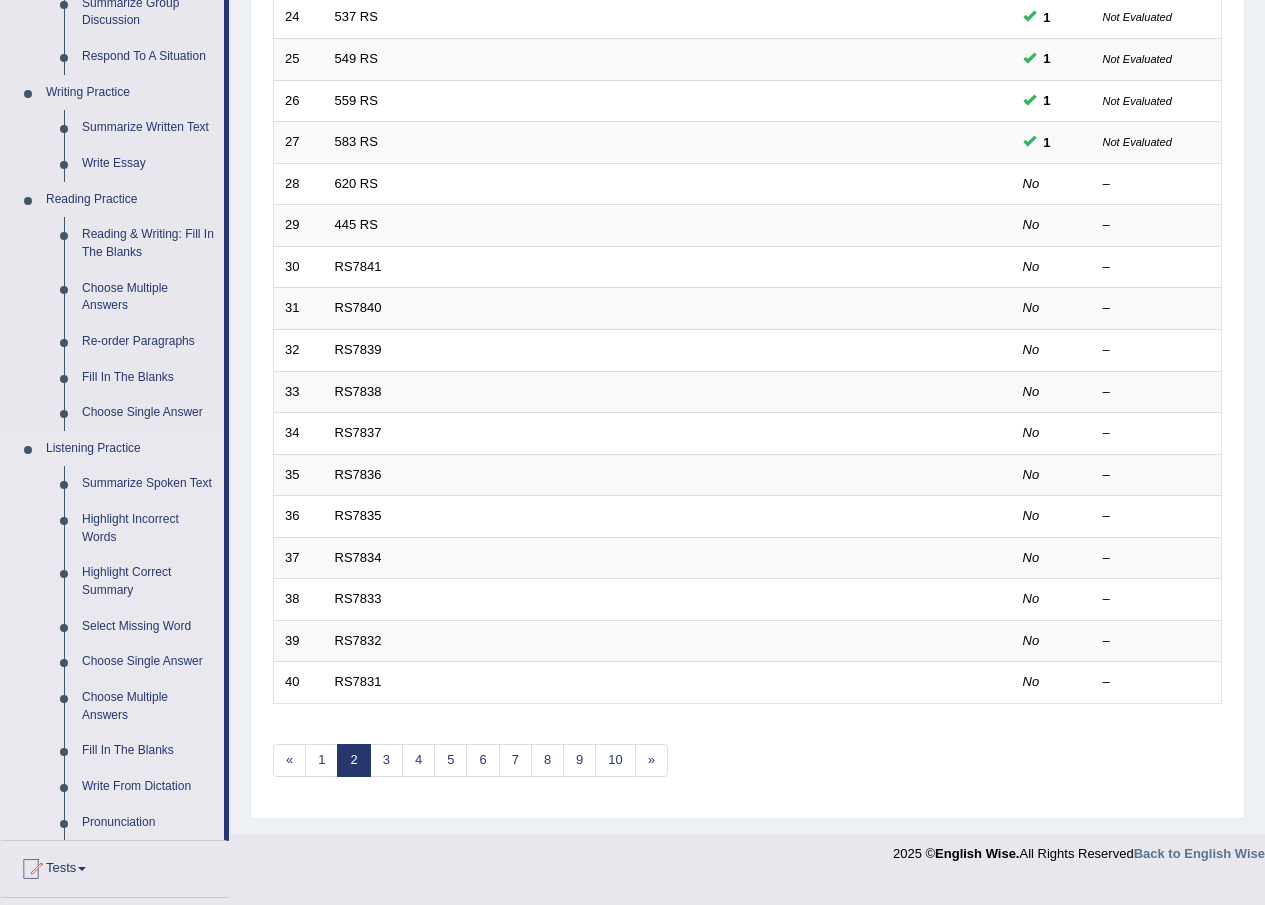 scroll, scrollTop: 500, scrollLeft: 0, axis: vertical 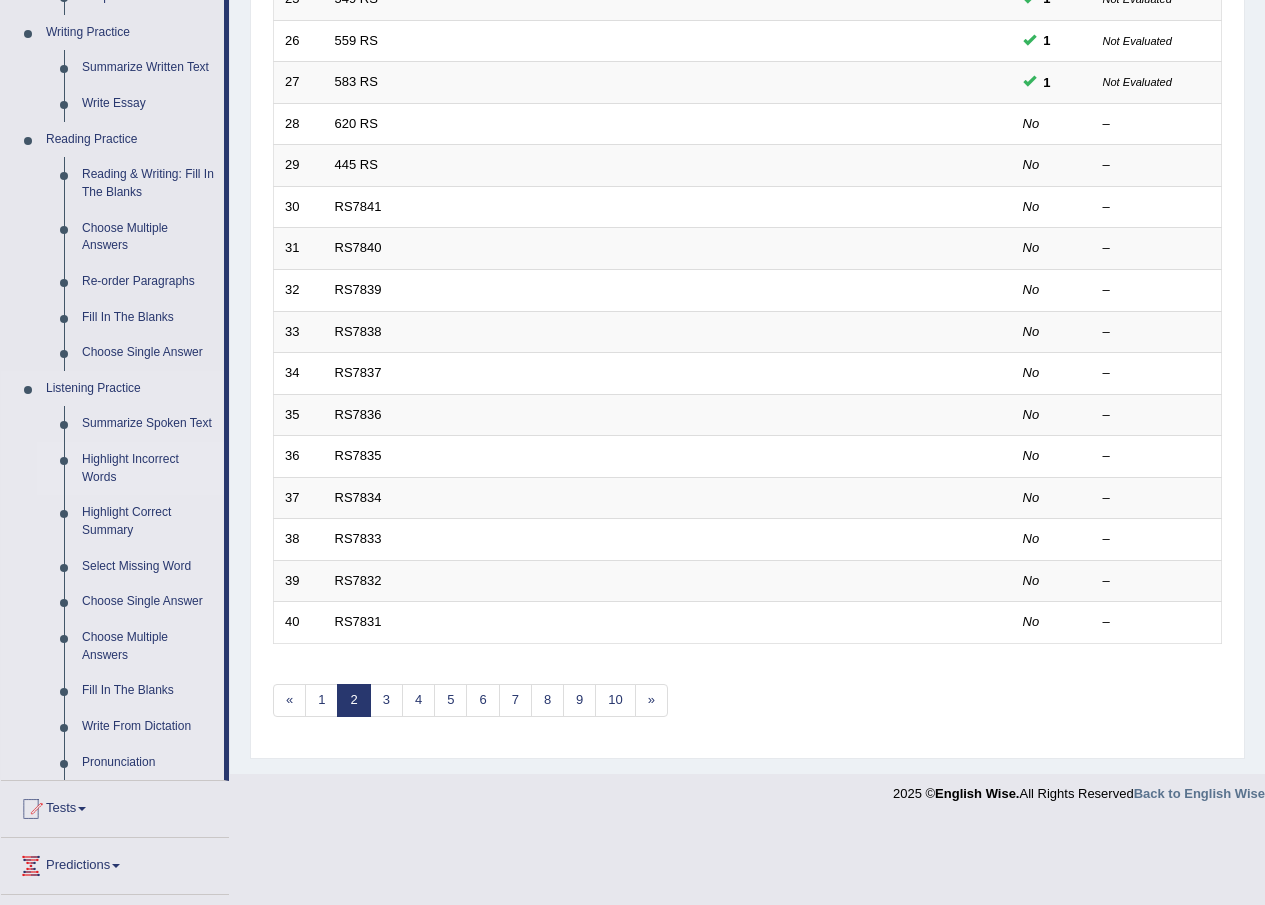 click on "Highlight Incorrect Words" at bounding box center [148, 468] 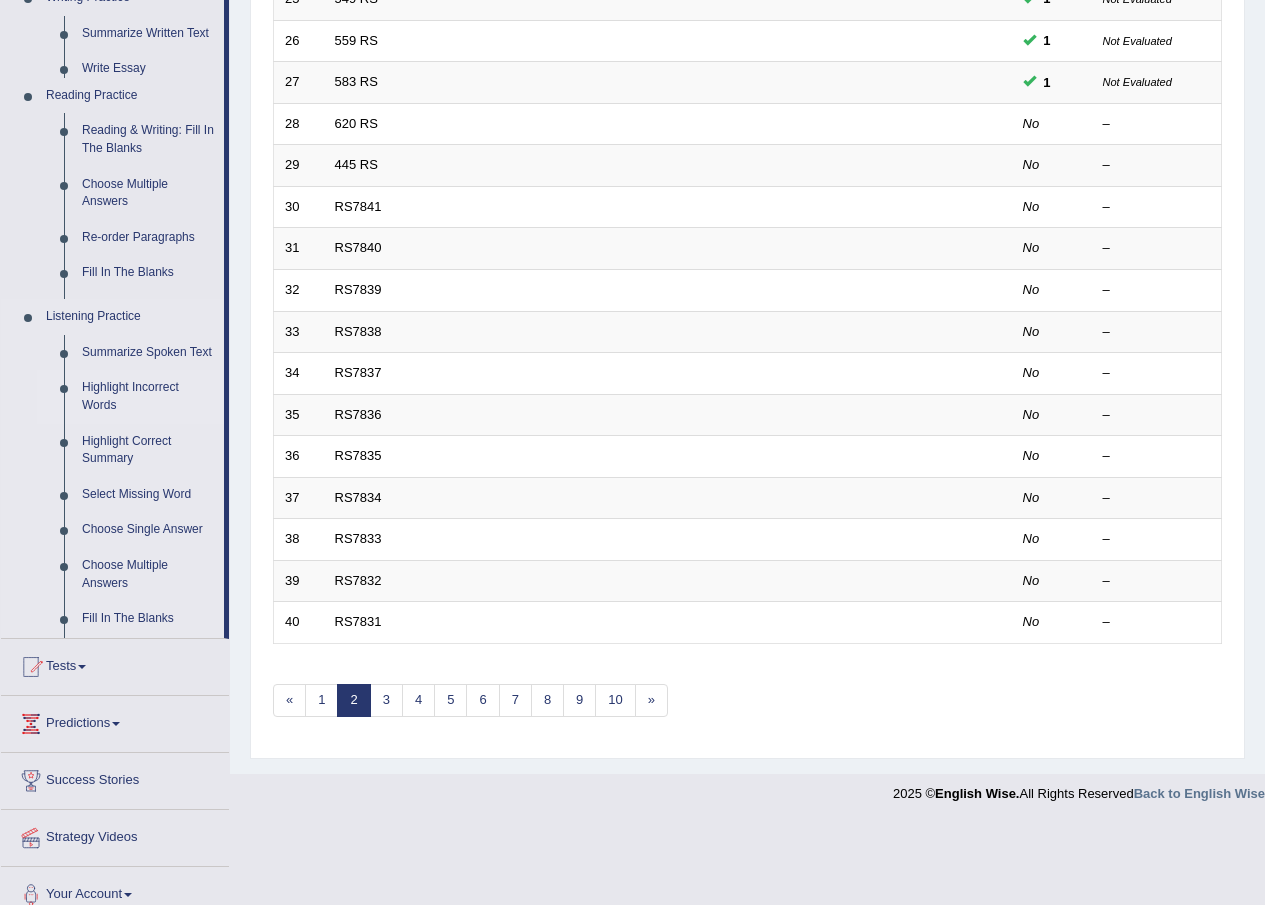 scroll, scrollTop: 419, scrollLeft: 0, axis: vertical 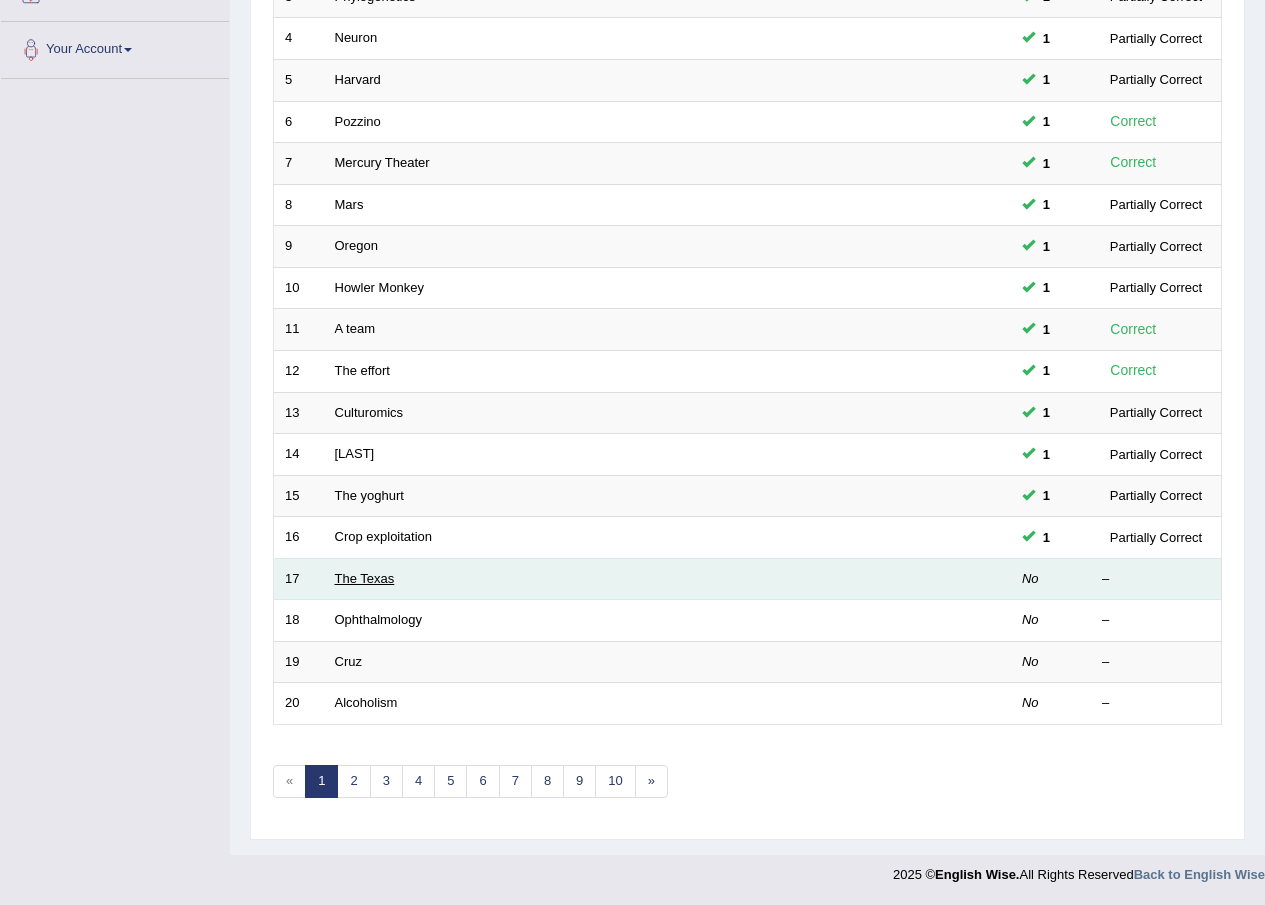click on "The Texas" at bounding box center [365, 578] 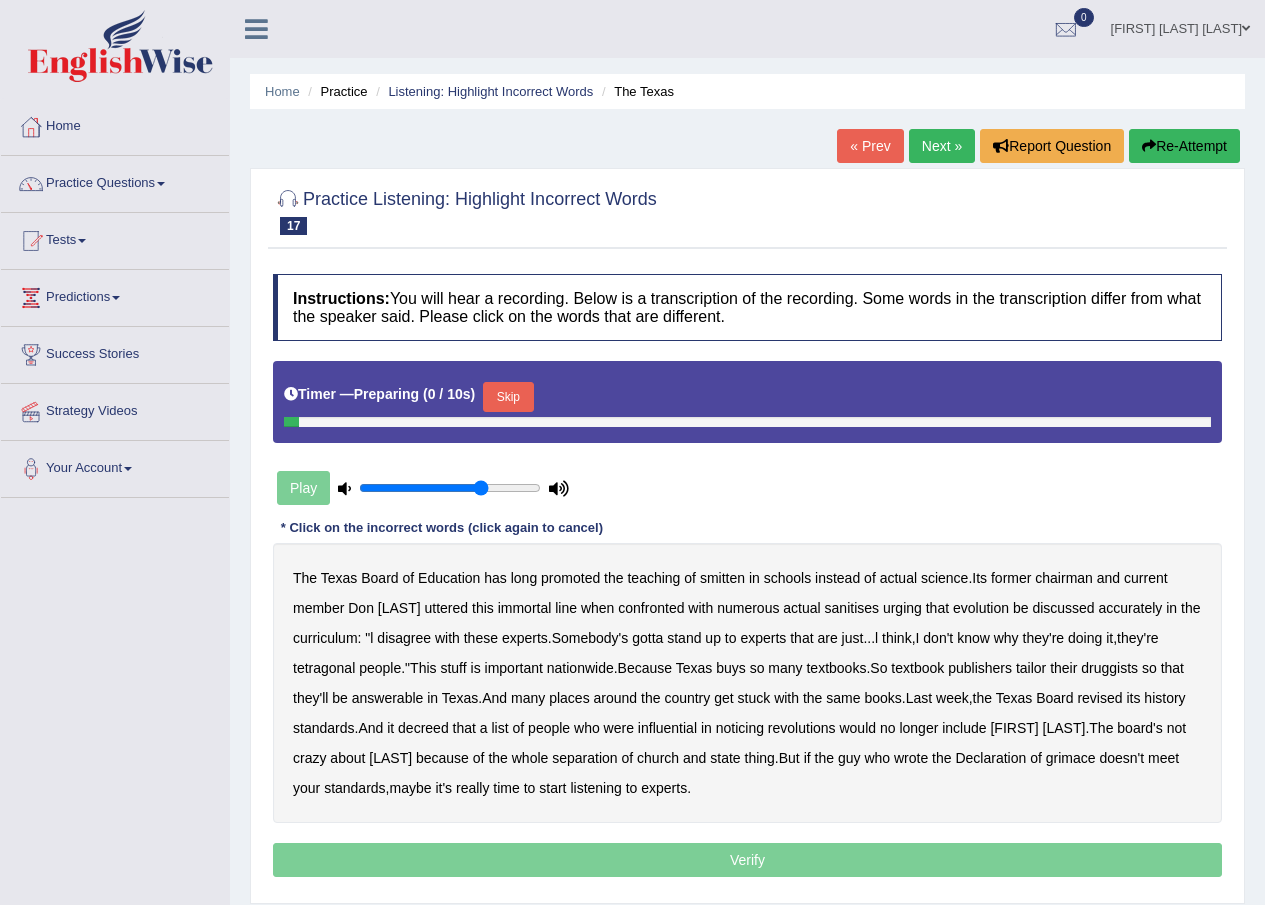 scroll, scrollTop: 0, scrollLeft: 0, axis: both 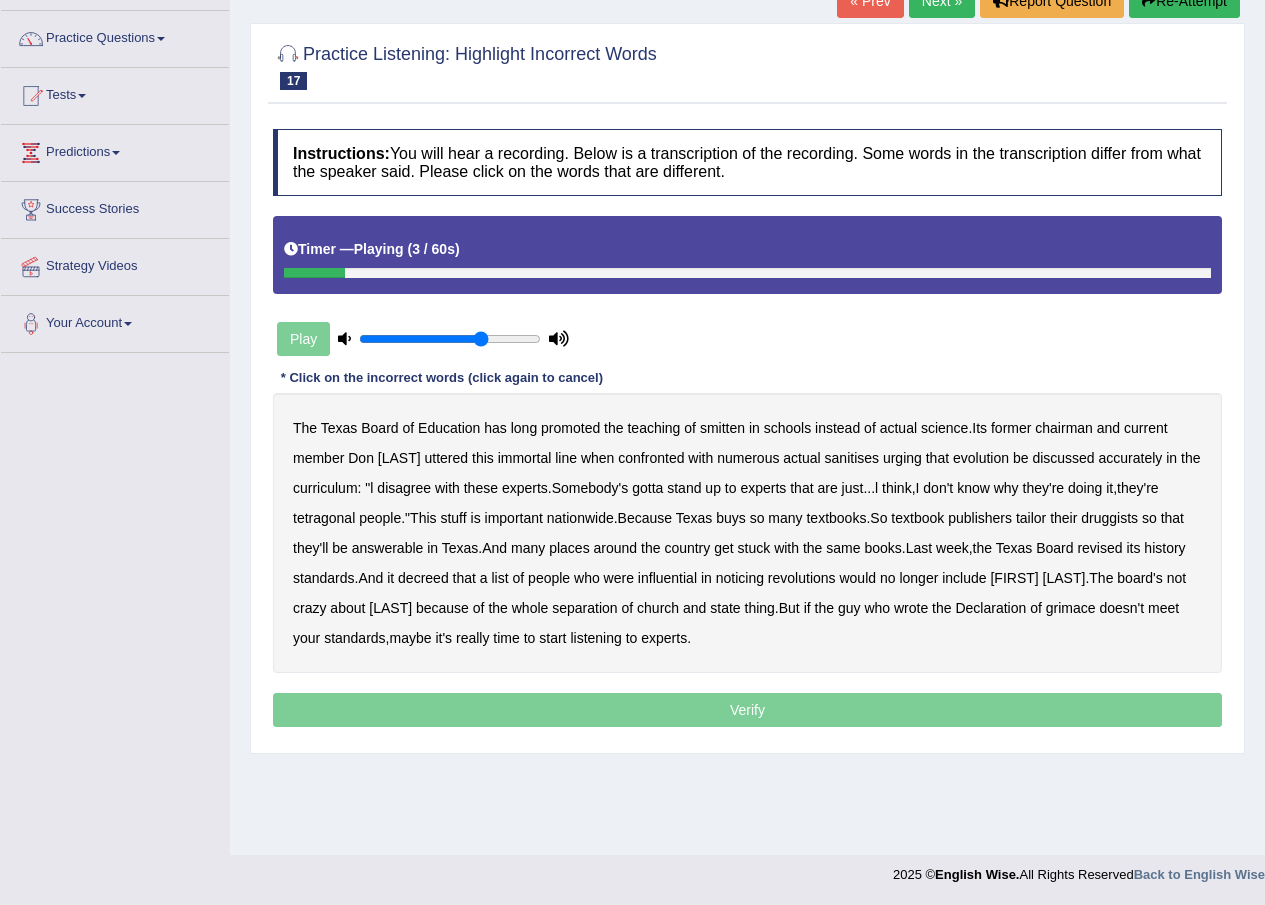 click on "smitten" at bounding box center (722, 428) 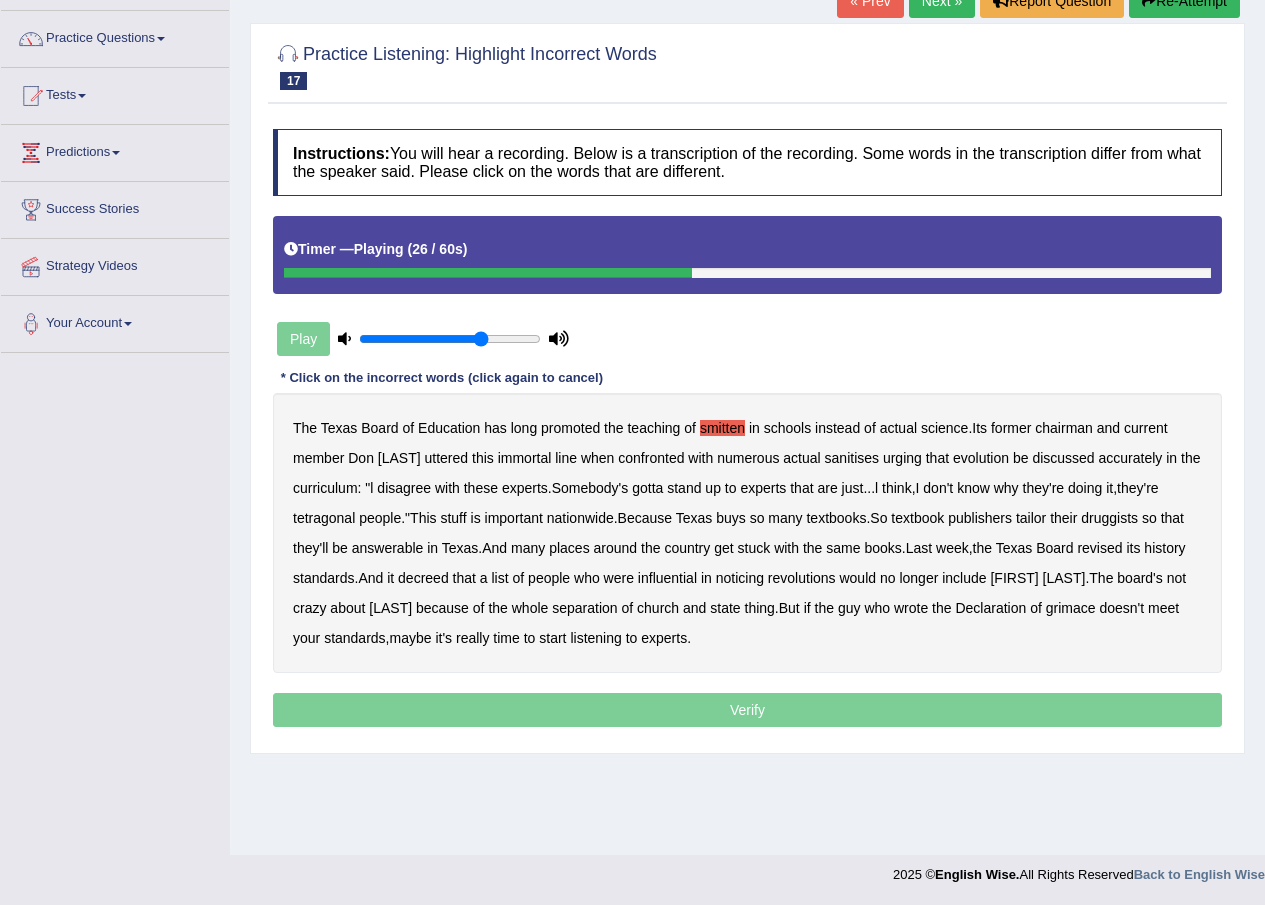 click on "tetragonal" at bounding box center [324, 518] 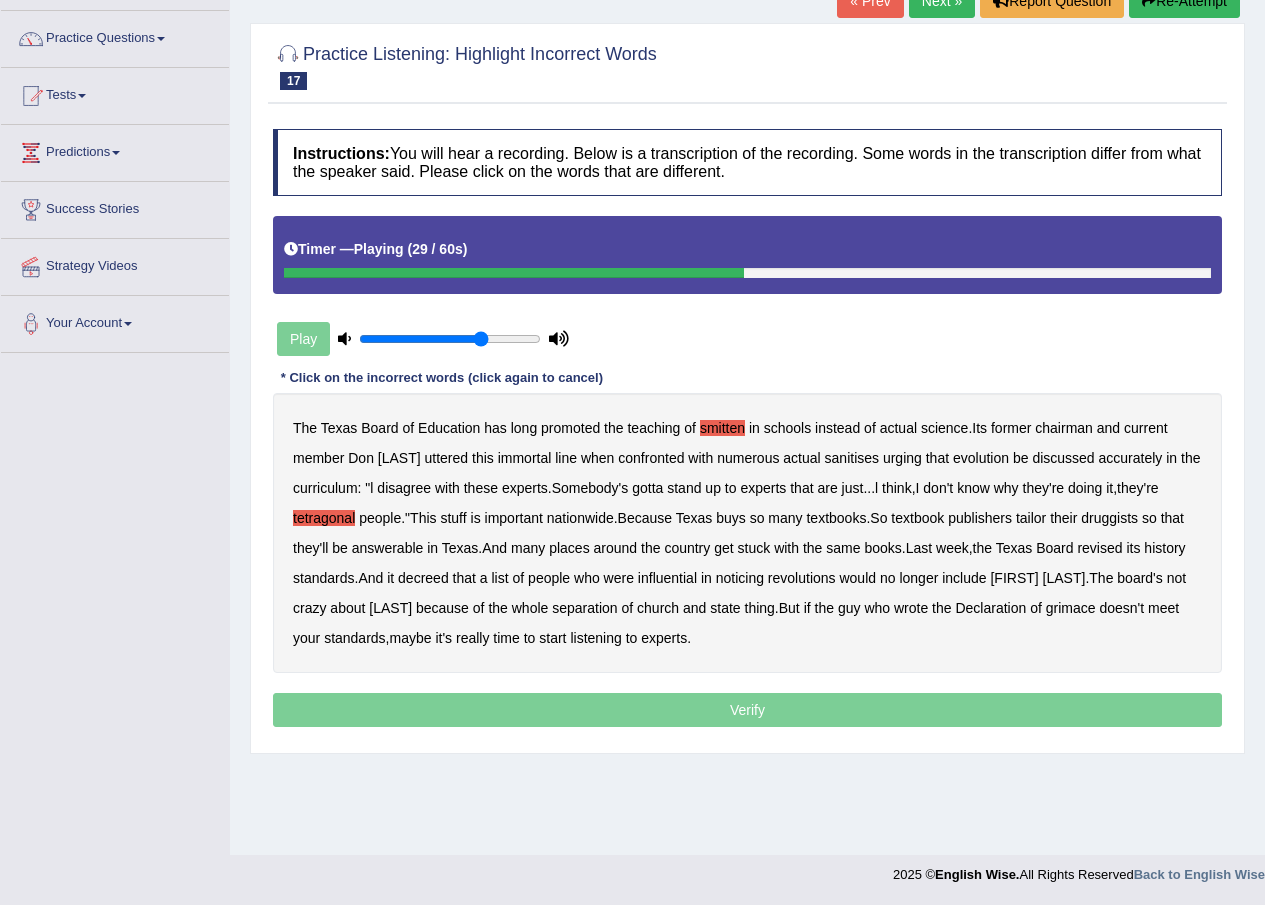 click on "many" at bounding box center (785, 518) 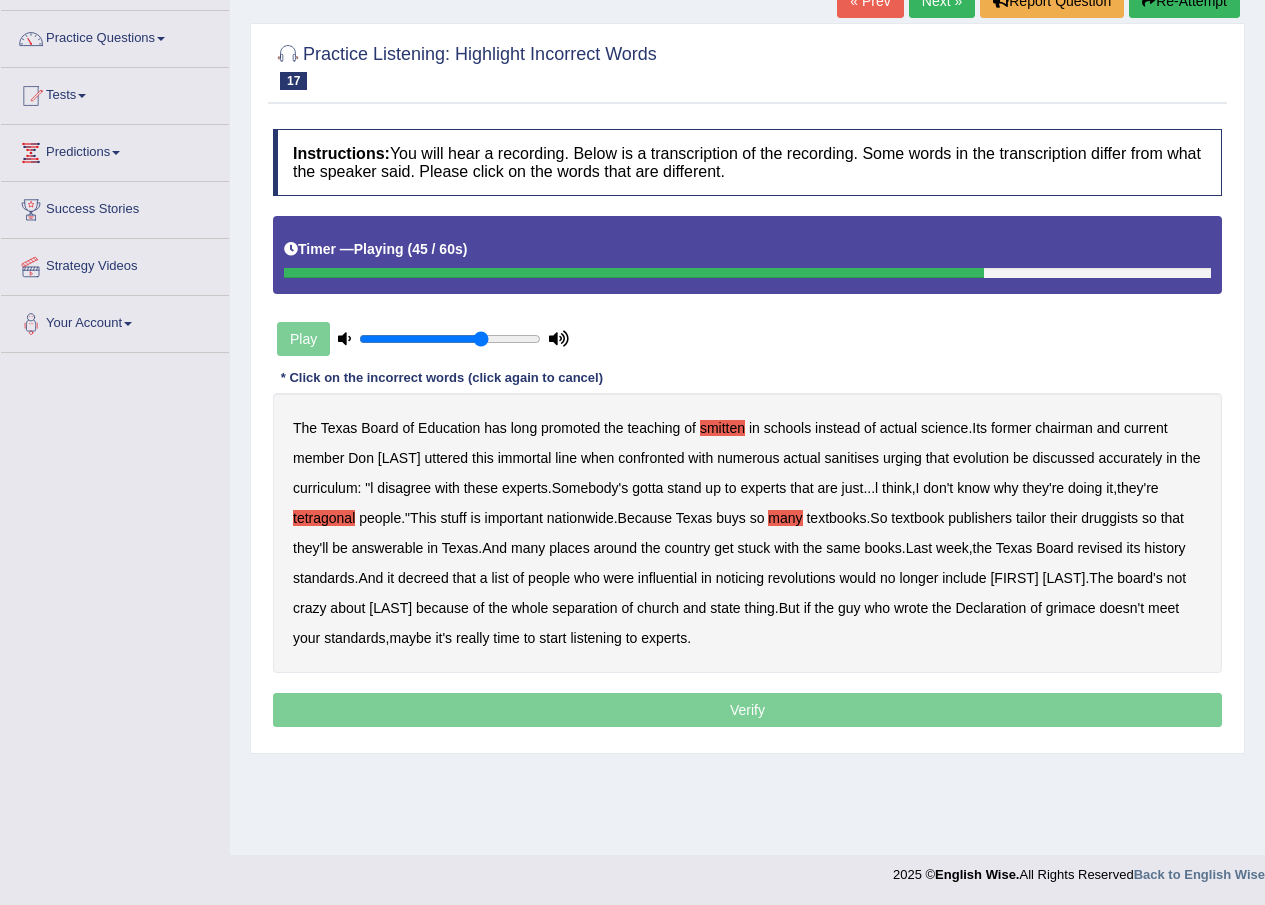 click on "noticing" at bounding box center (740, 578) 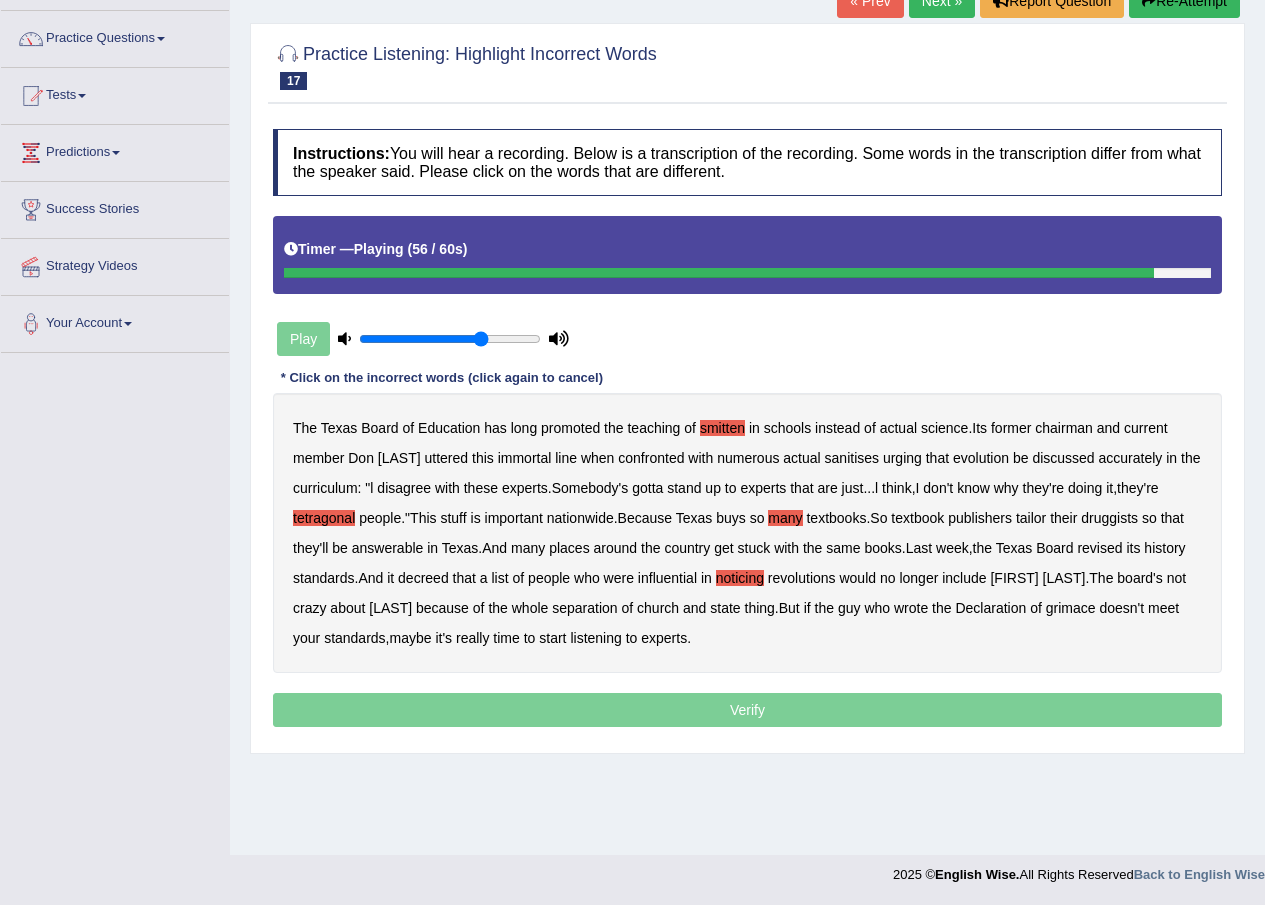 click on "grimace" at bounding box center (1071, 608) 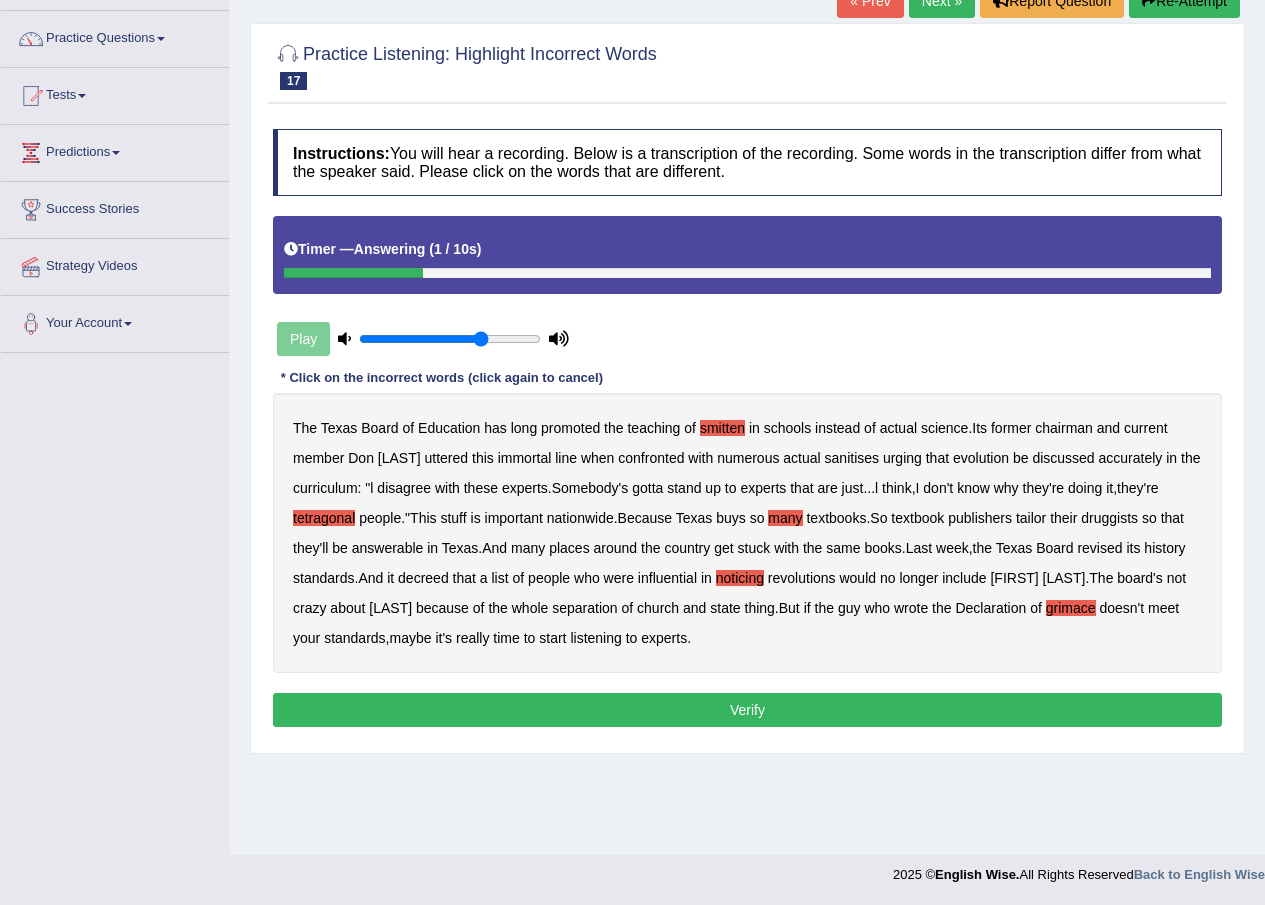 click on "Verify" at bounding box center (747, 710) 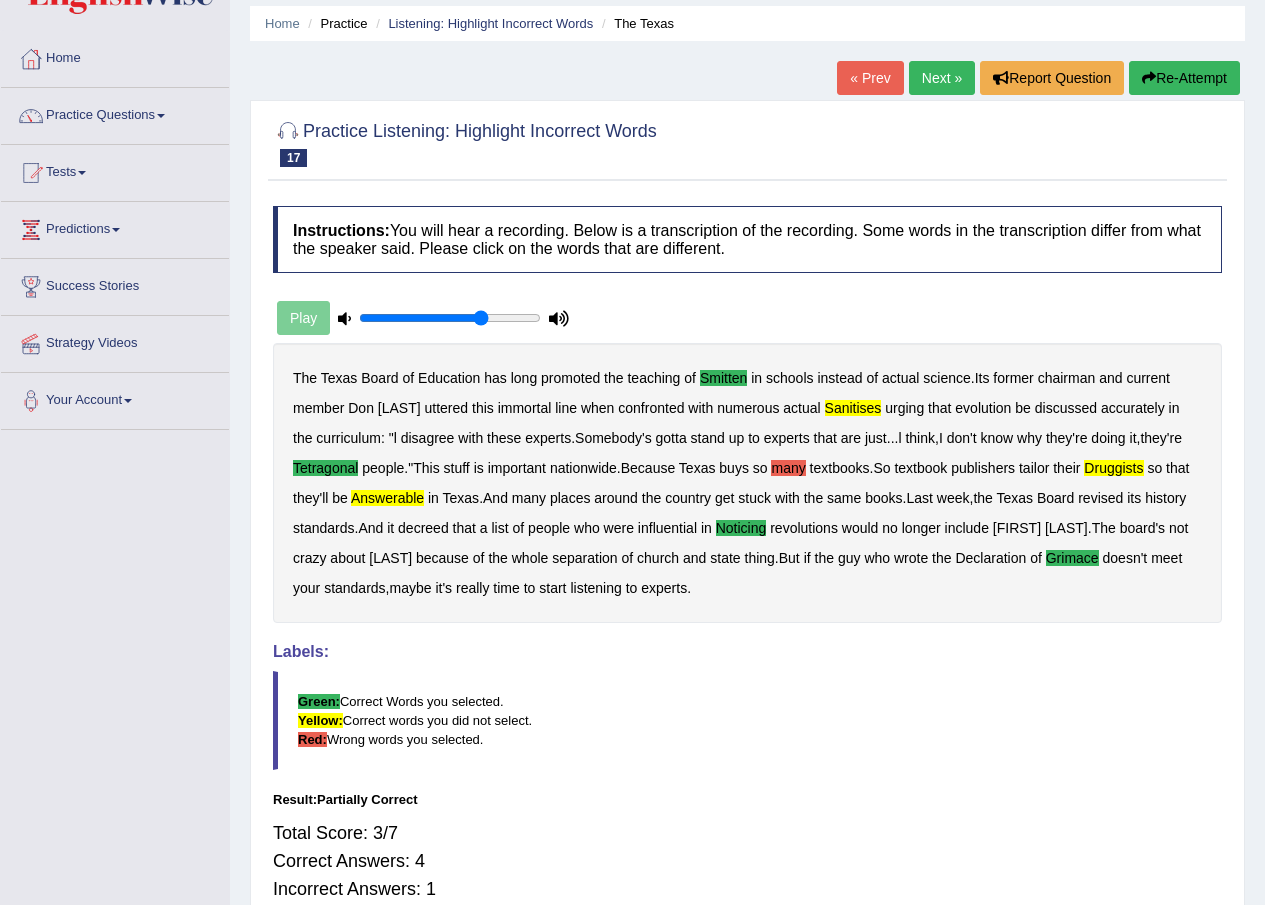 scroll, scrollTop: 0, scrollLeft: 0, axis: both 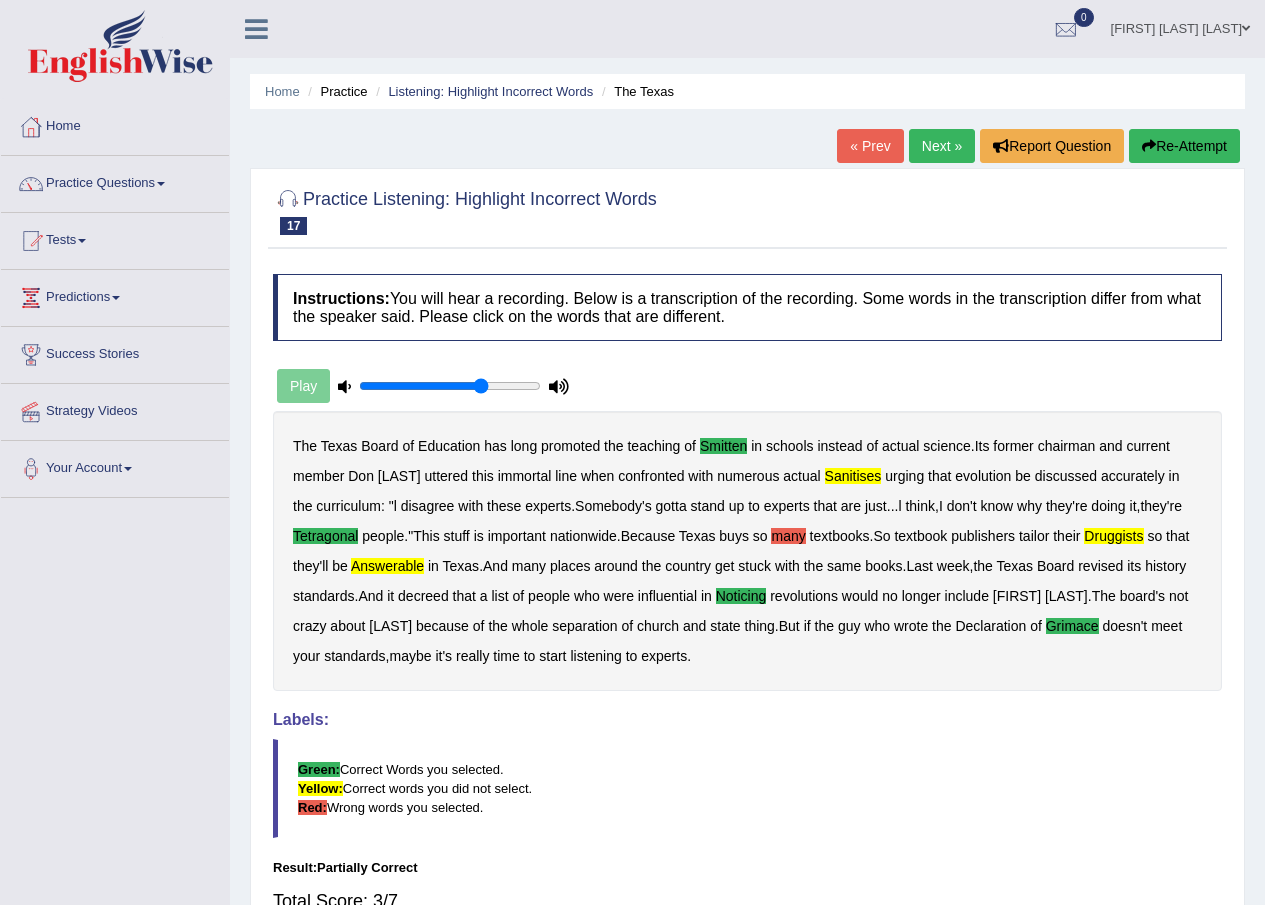 click on "Next »" at bounding box center (942, 146) 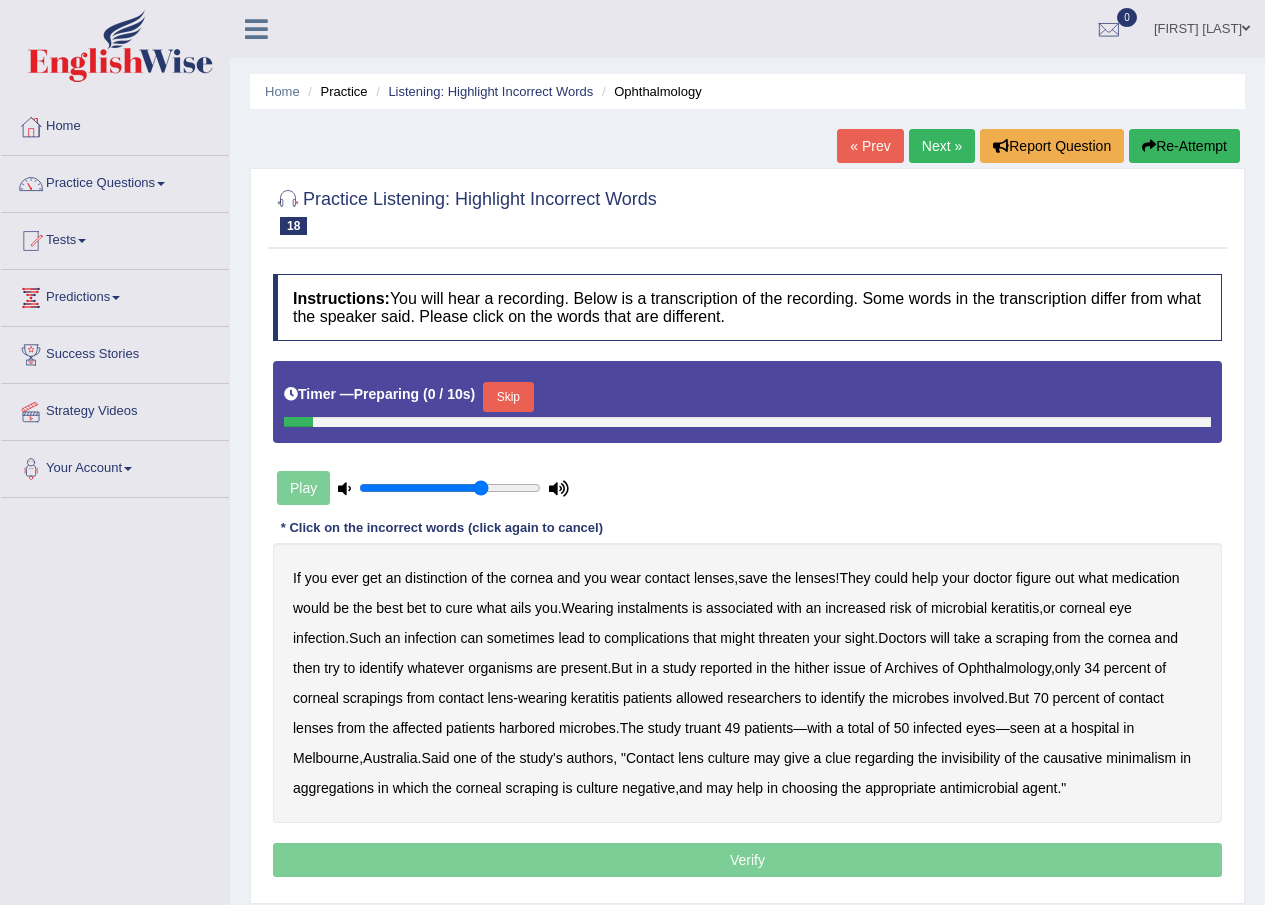 scroll, scrollTop: 0, scrollLeft: 0, axis: both 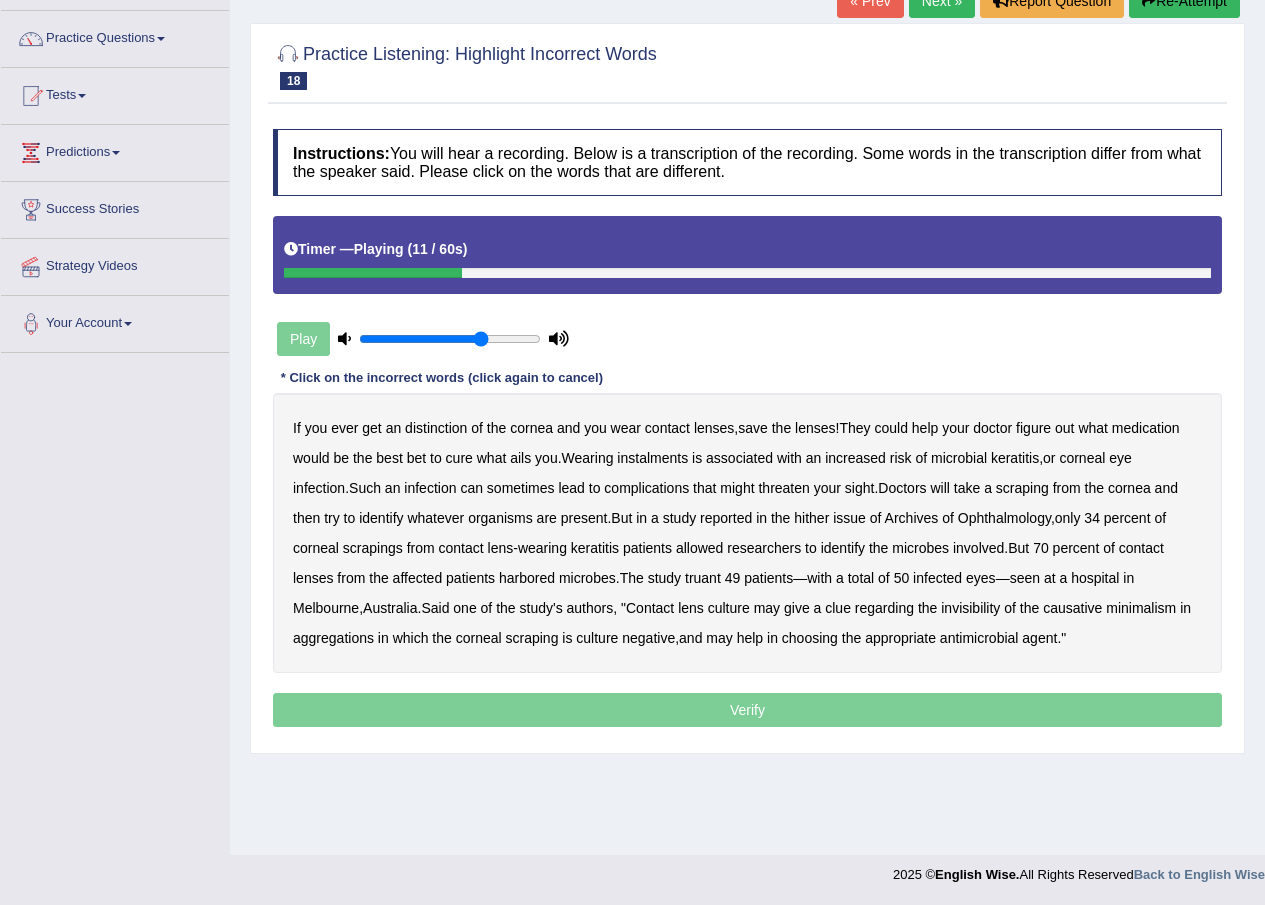 click on "instalments" at bounding box center [652, 458] 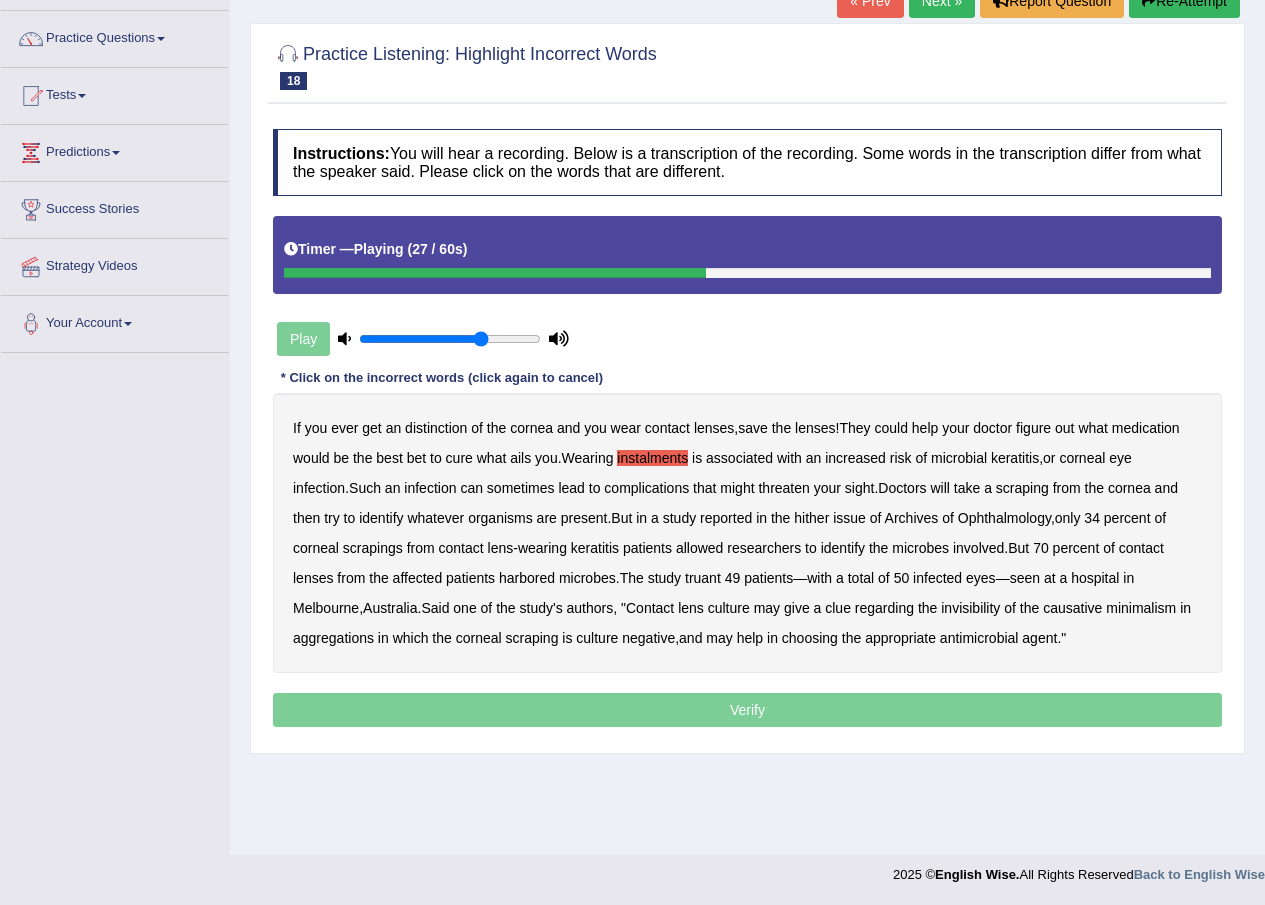 click on "hither" at bounding box center [811, 518] 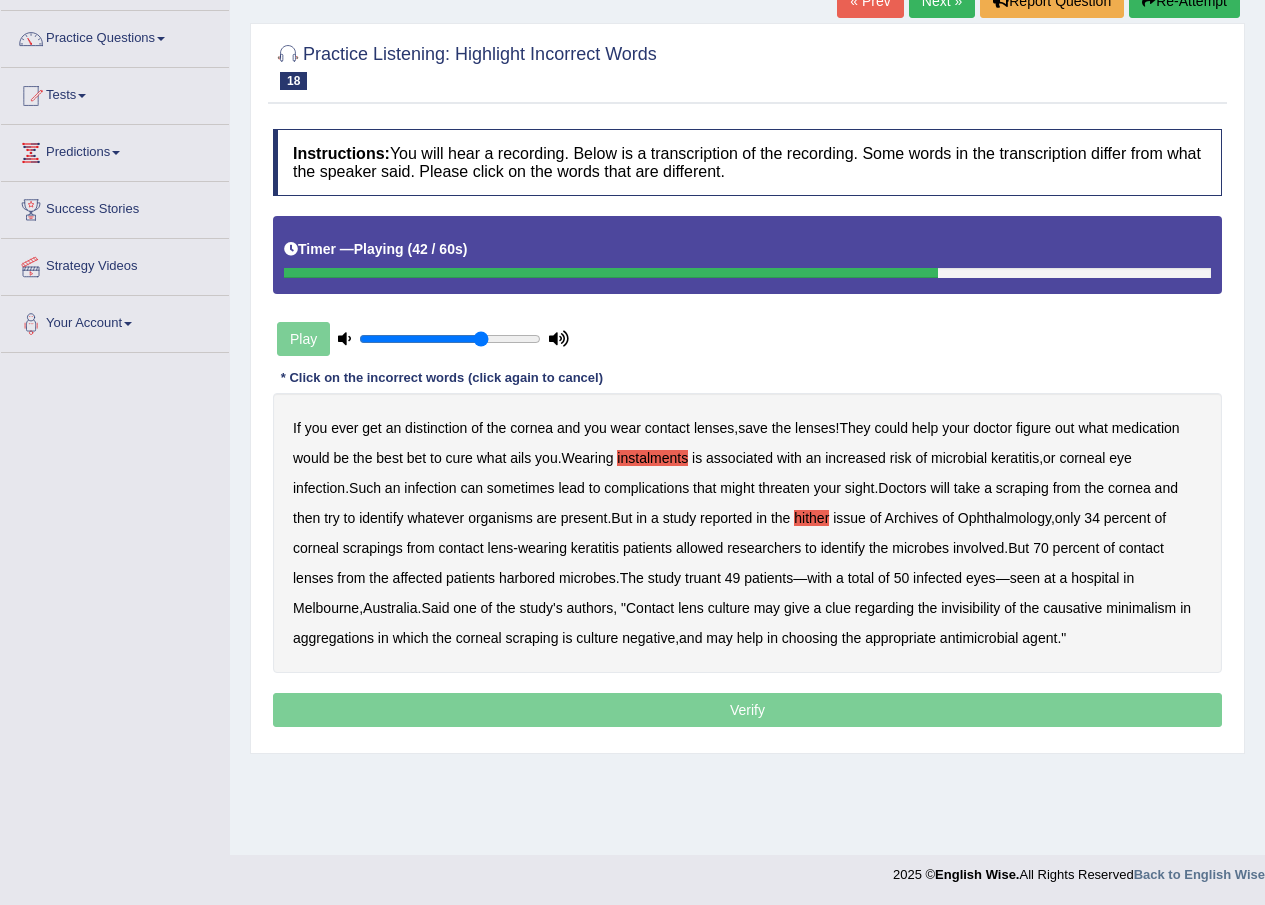 drag, startPoint x: 623, startPoint y: 573, endPoint x: 644, endPoint y: 573, distance: 21 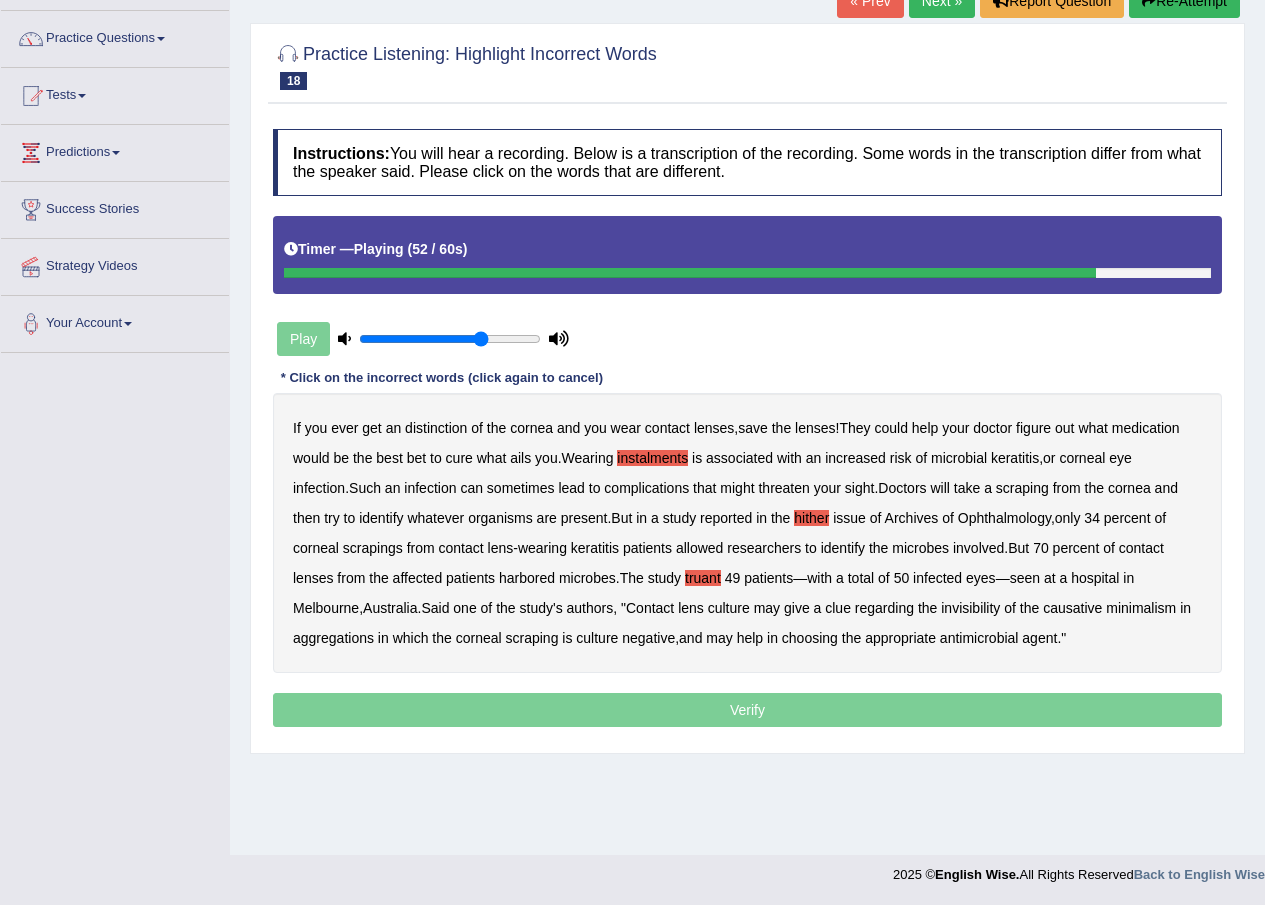 click on "invisibility" at bounding box center (970, 608) 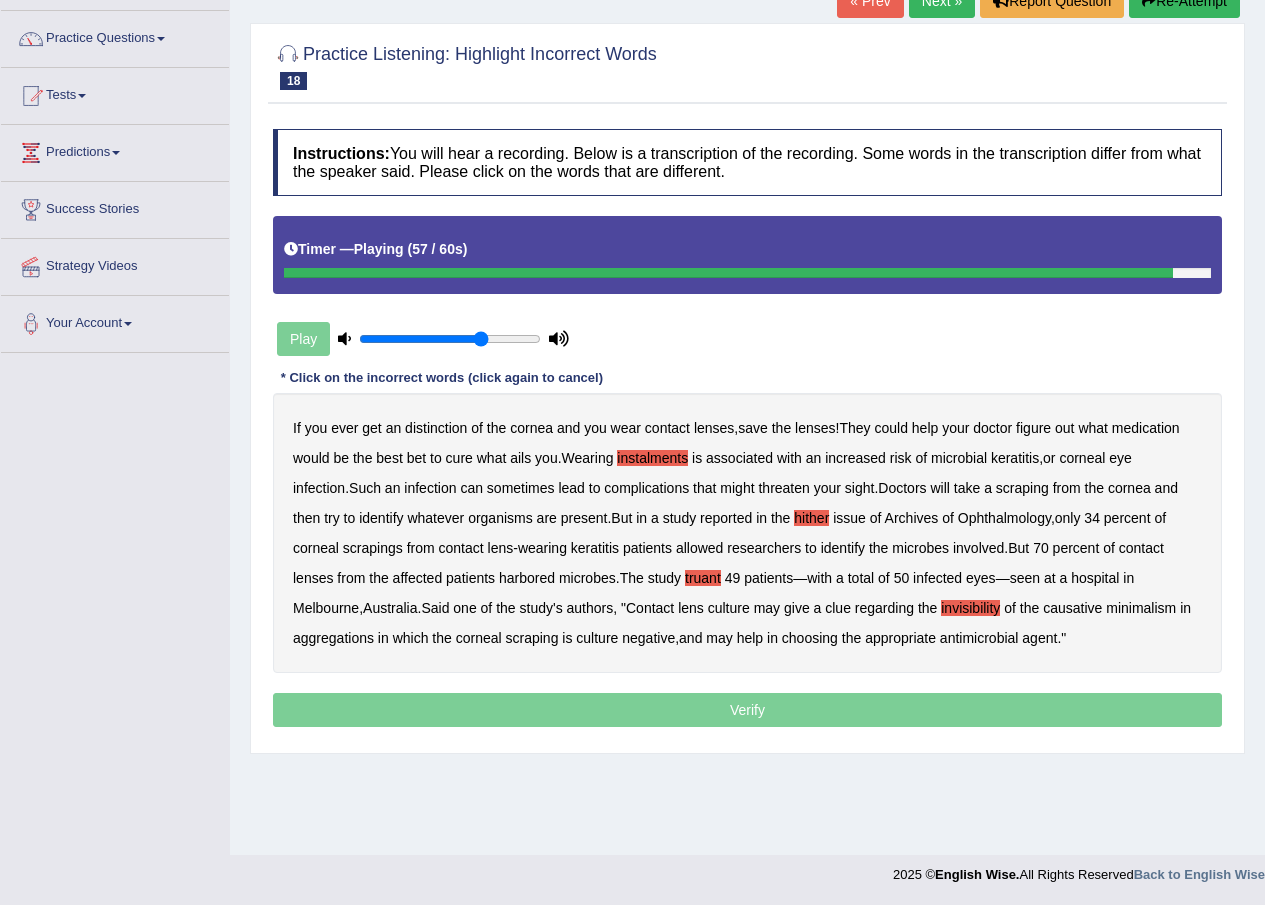click on "aggregations" at bounding box center (333, 638) 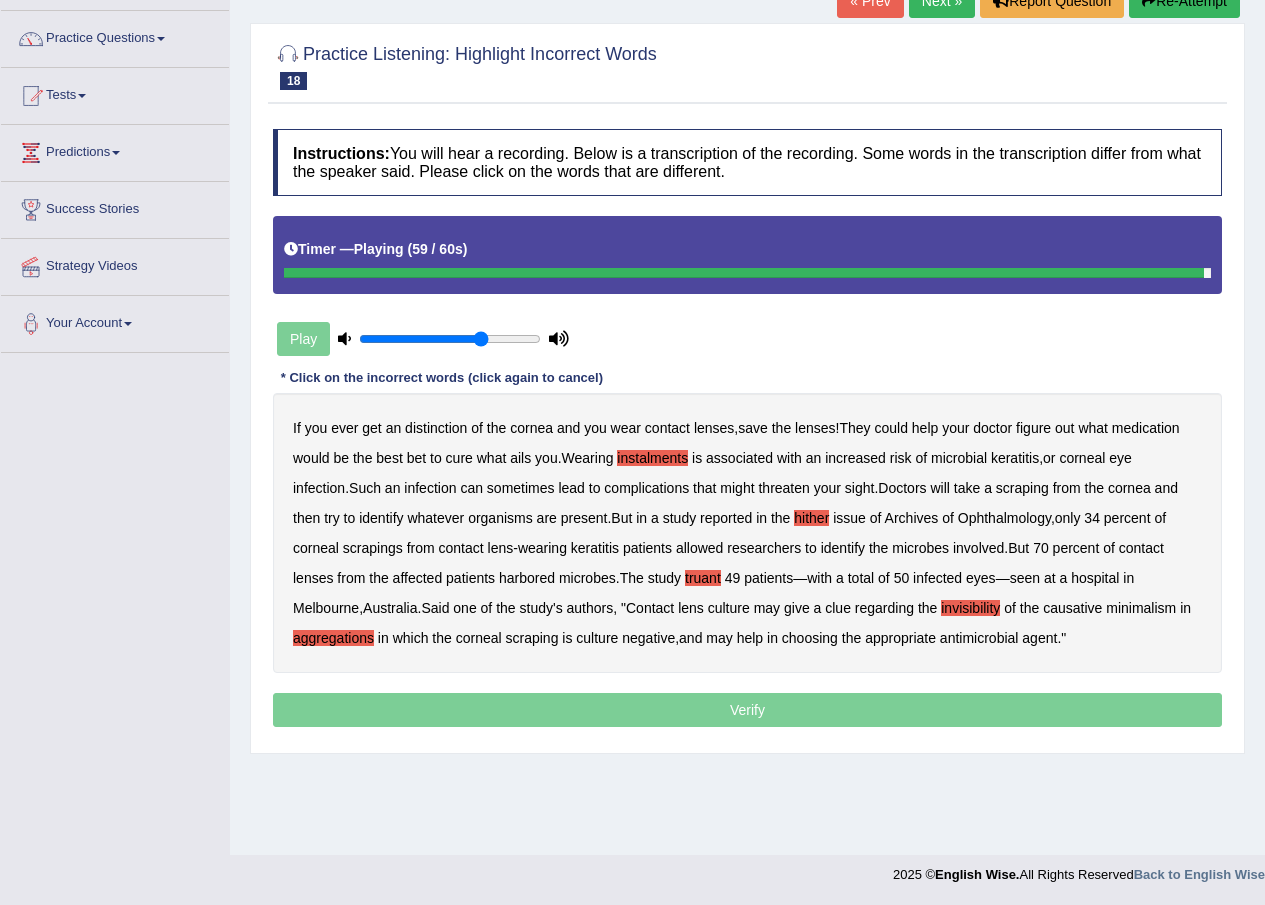 click on "Verify" at bounding box center (747, 710) 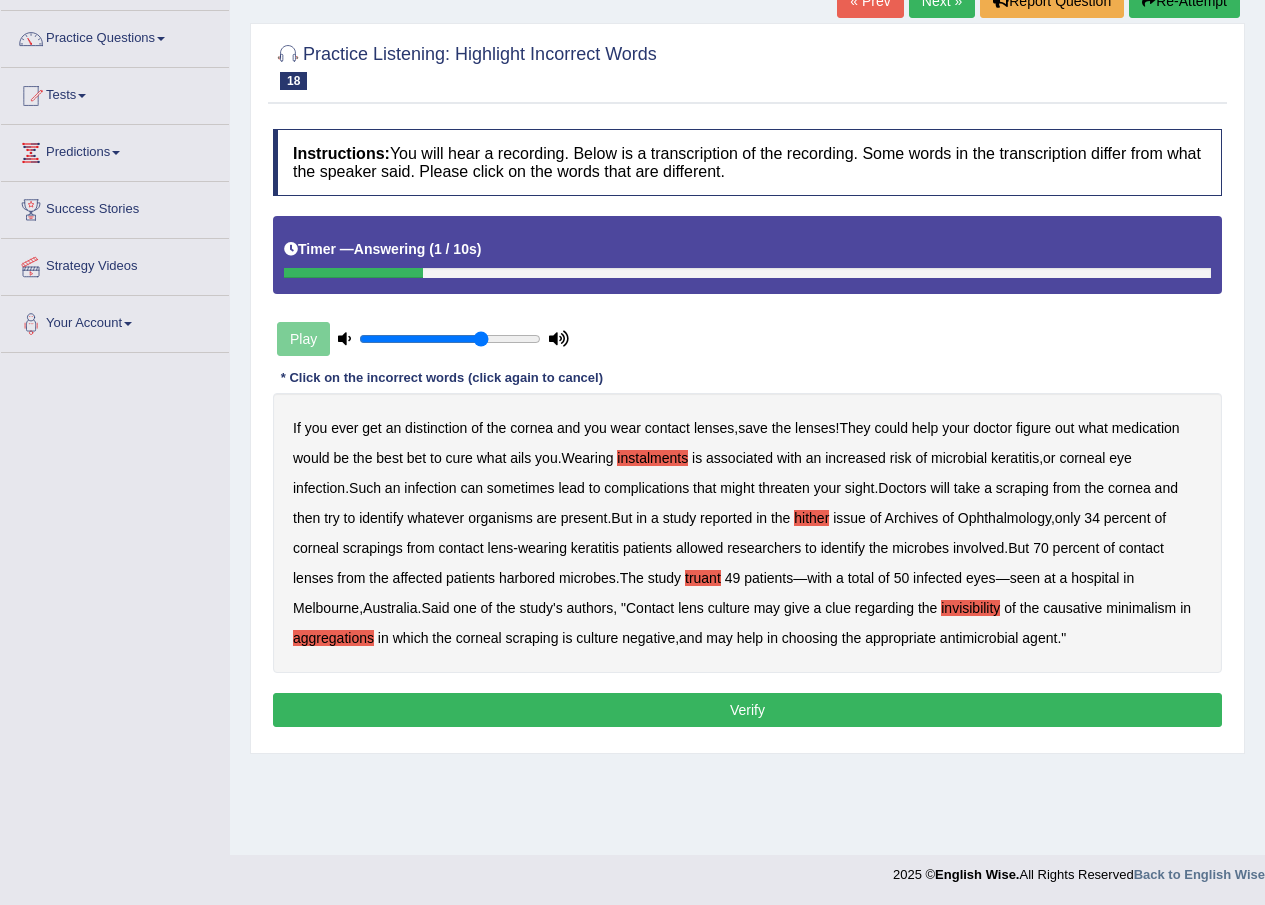 click on "Verify" at bounding box center (747, 710) 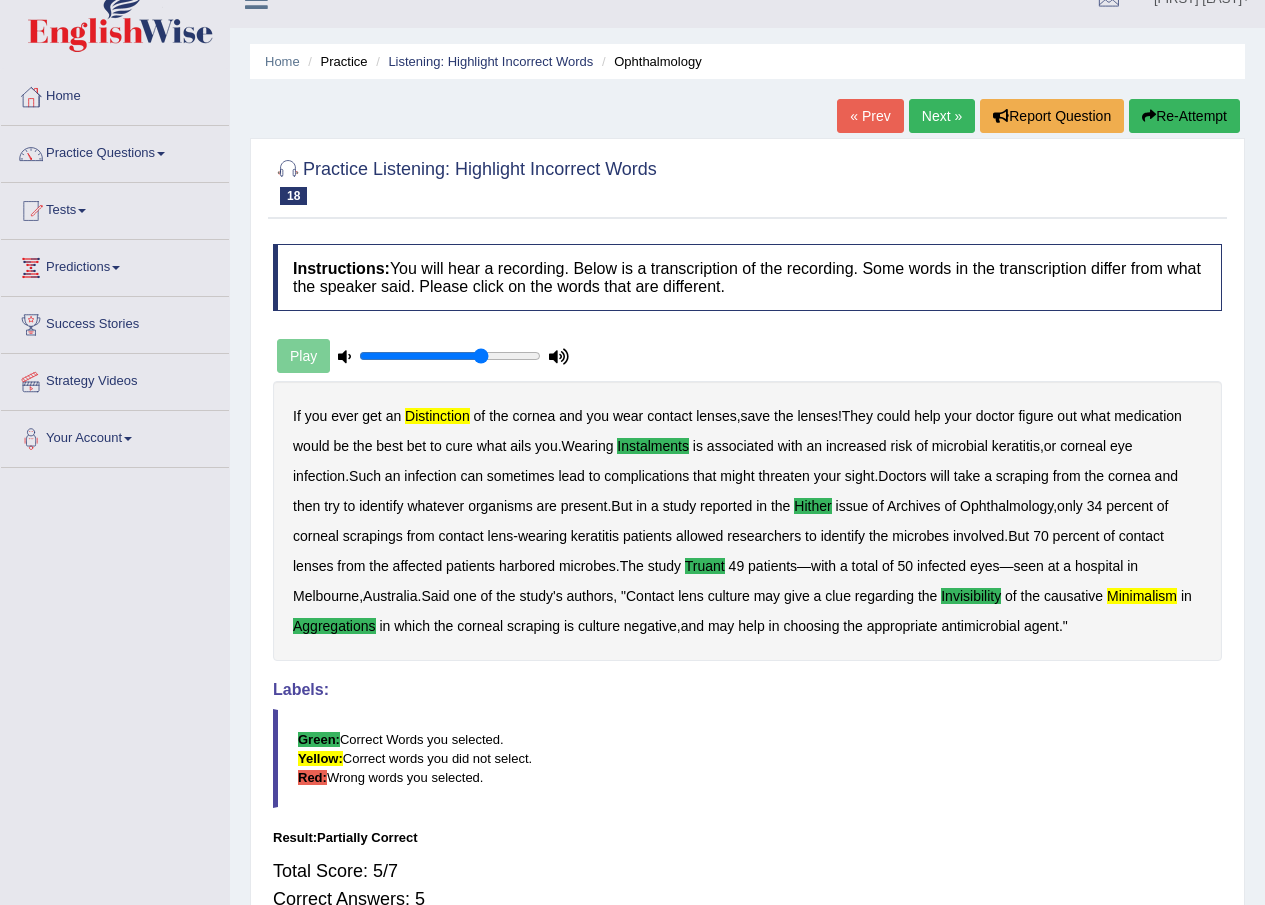 scroll, scrollTop: 0, scrollLeft: 0, axis: both 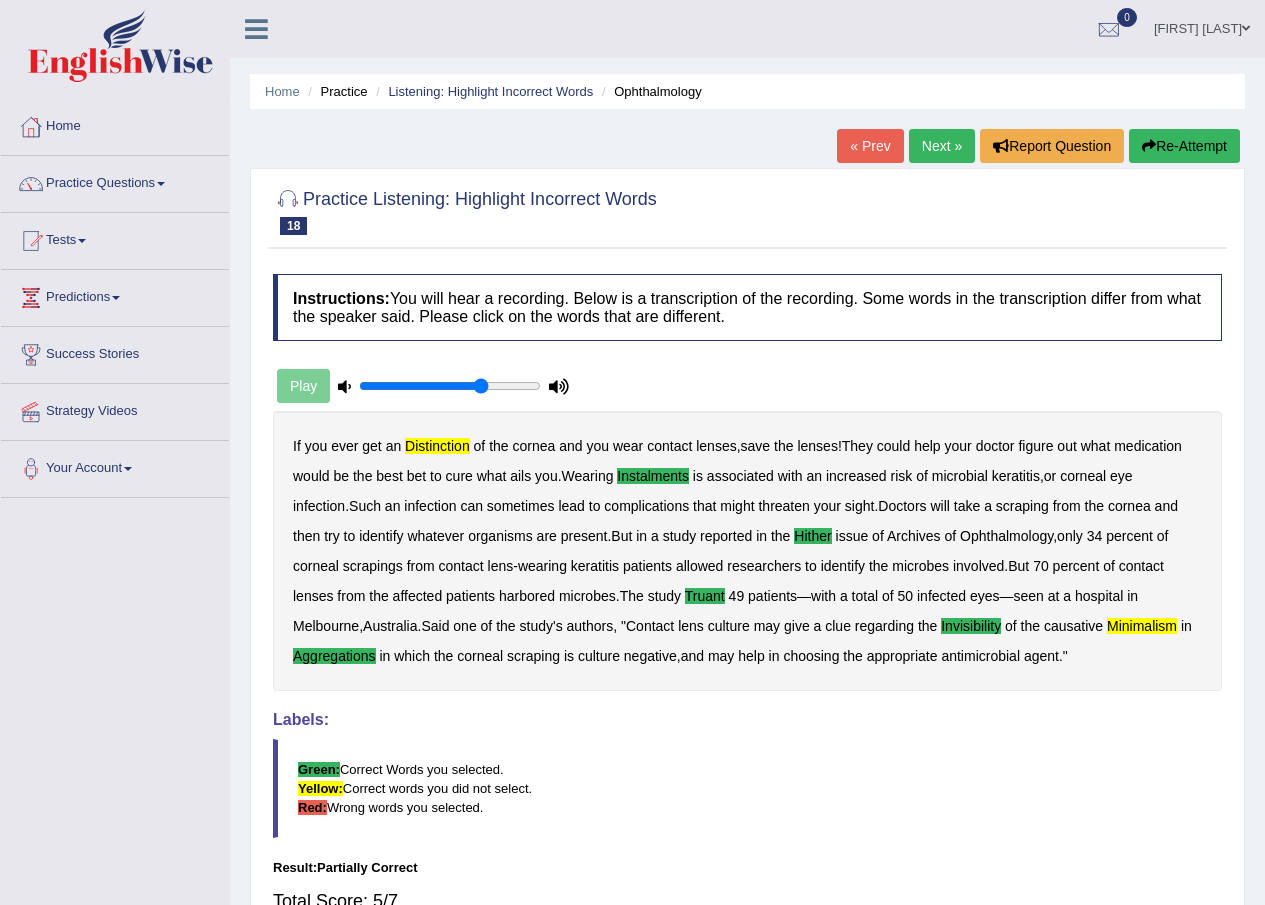 click on "Next »" at bounding box center [942, 146] 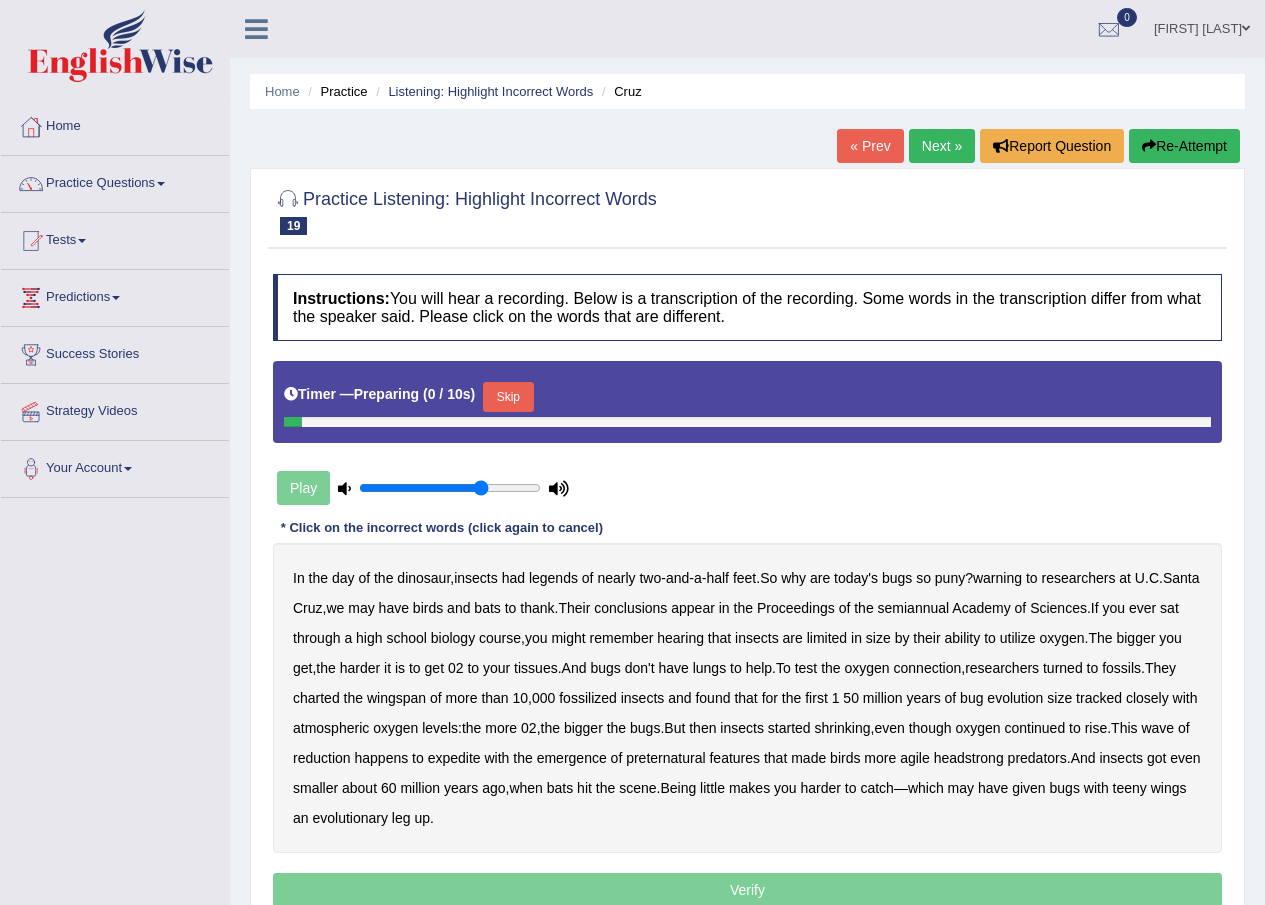 scroll, scrollTop: 0, scrollLeft: 0, axis: both 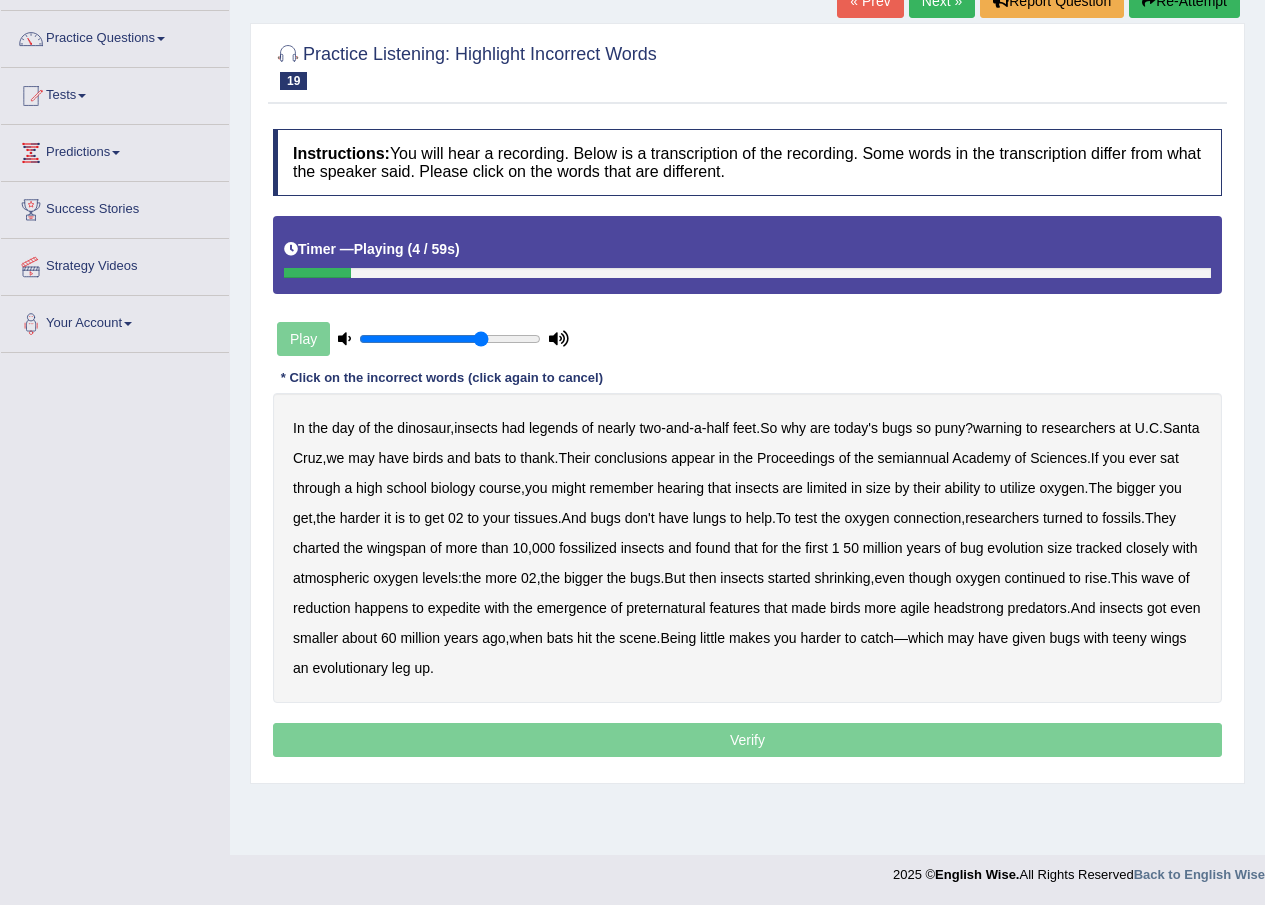 click on "legends" at bounding box center (553, 428) 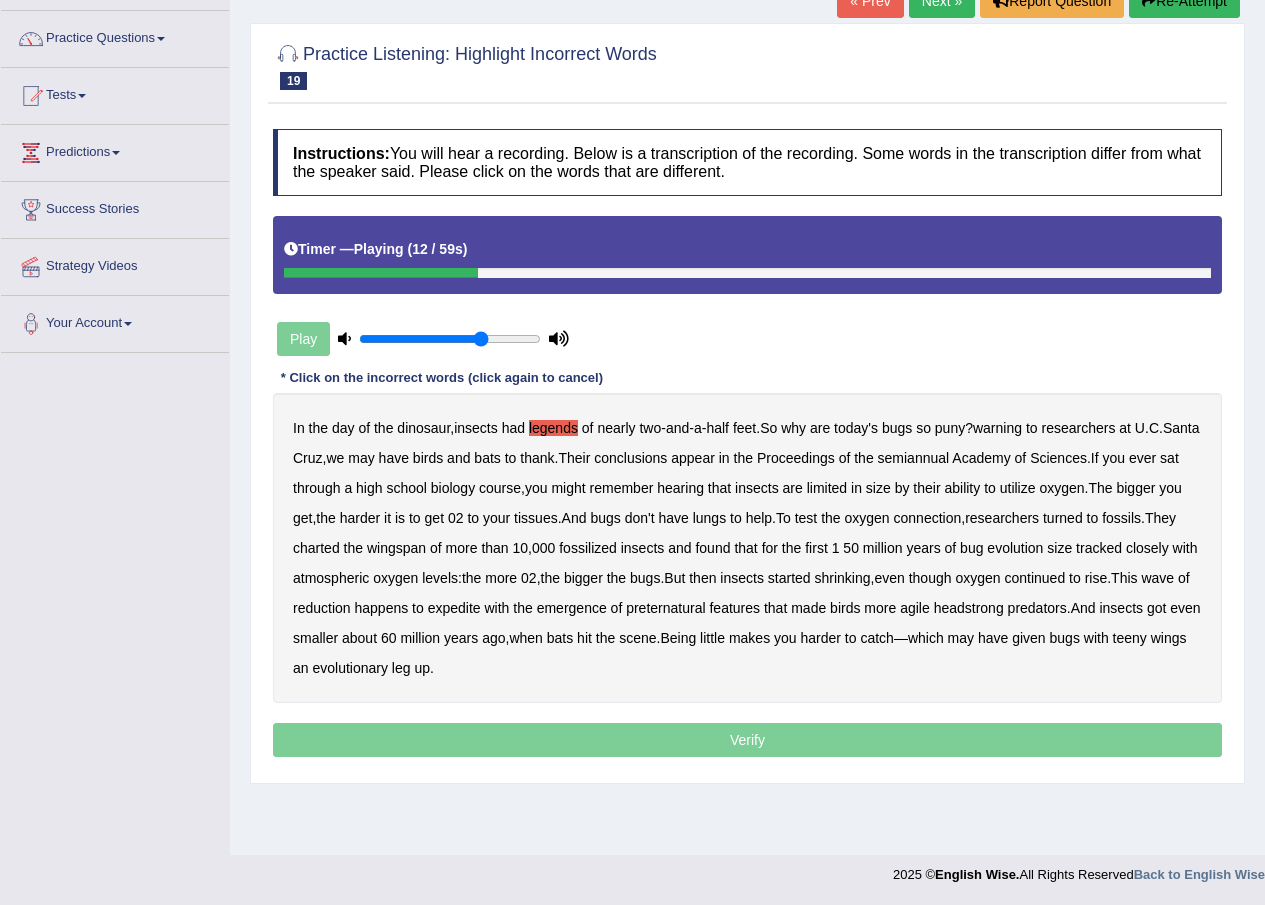 click on "semiannual" at bounding box center [914, 458] 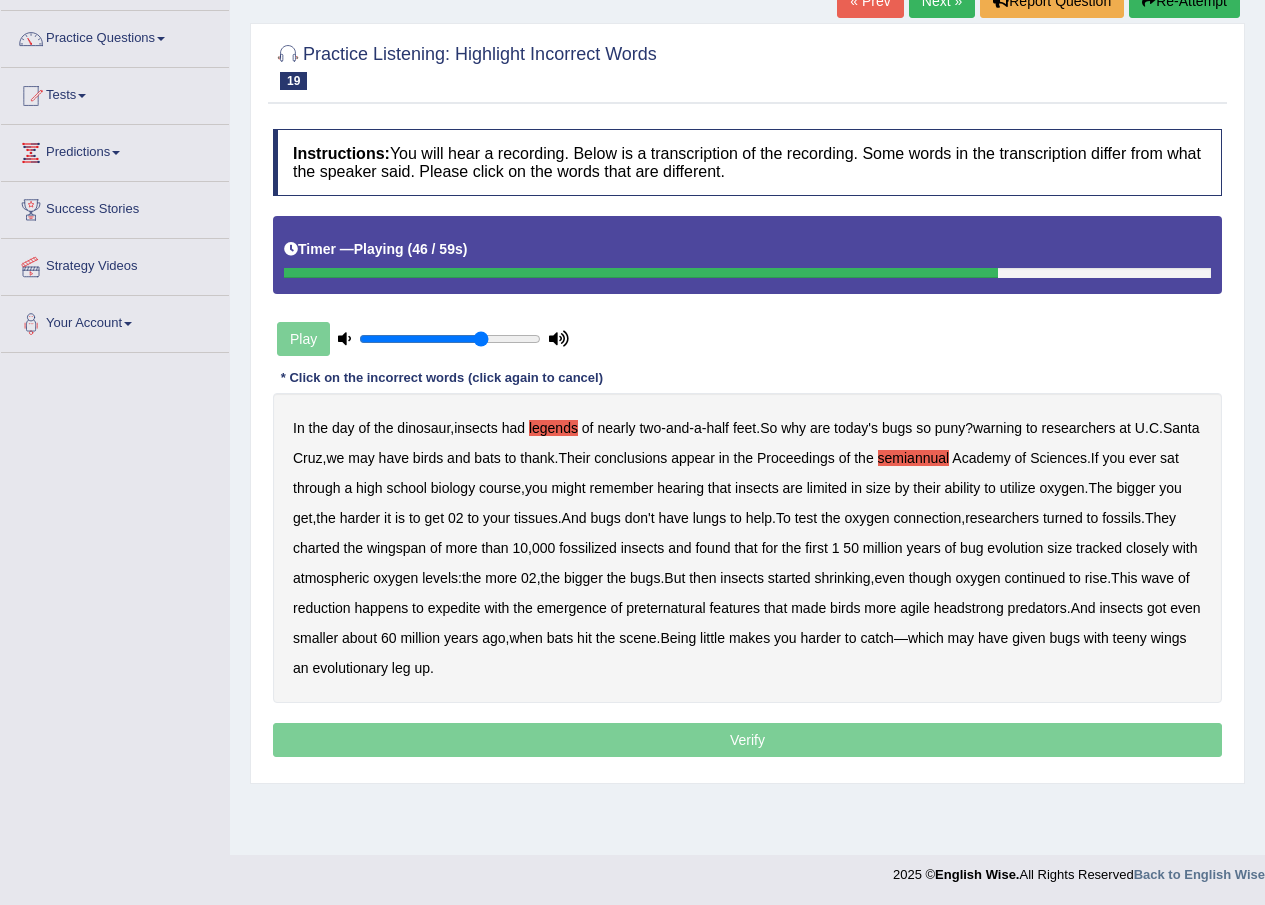 click on "happens" at bounding box center (381, 608) 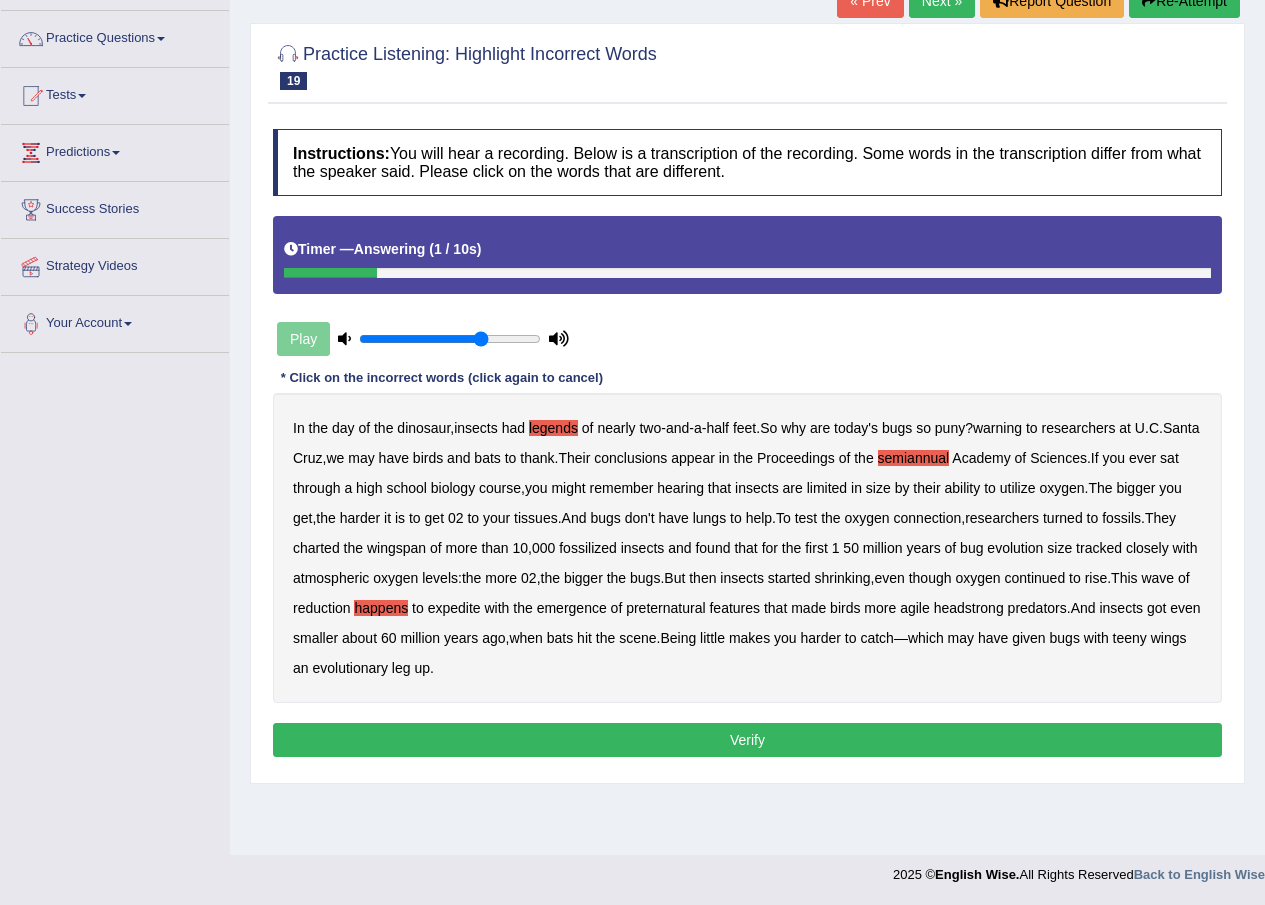 click on "Verify" at bounding box center [747, 740] 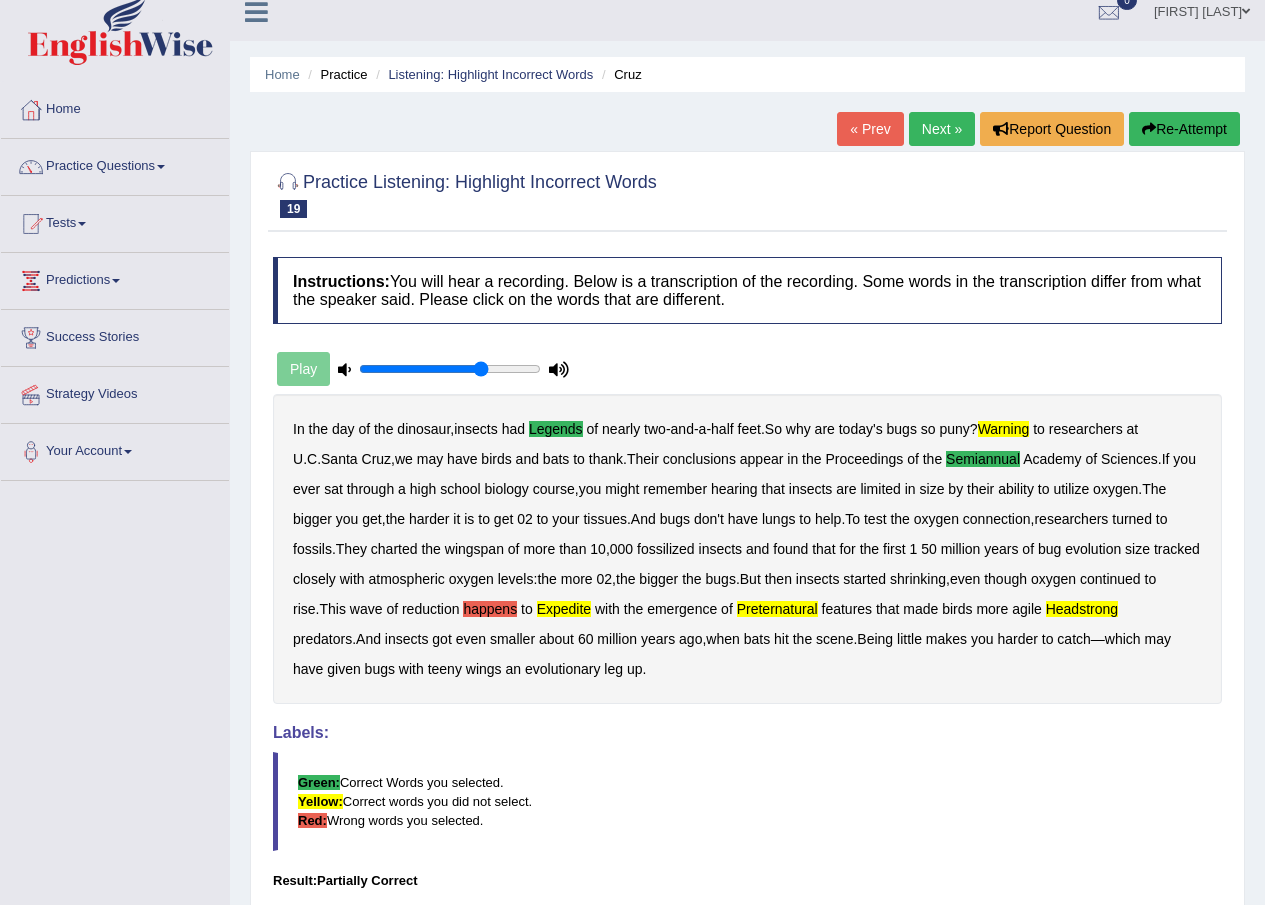 scroll, scrollTop: 0, scrollLeft: 0, axis: both 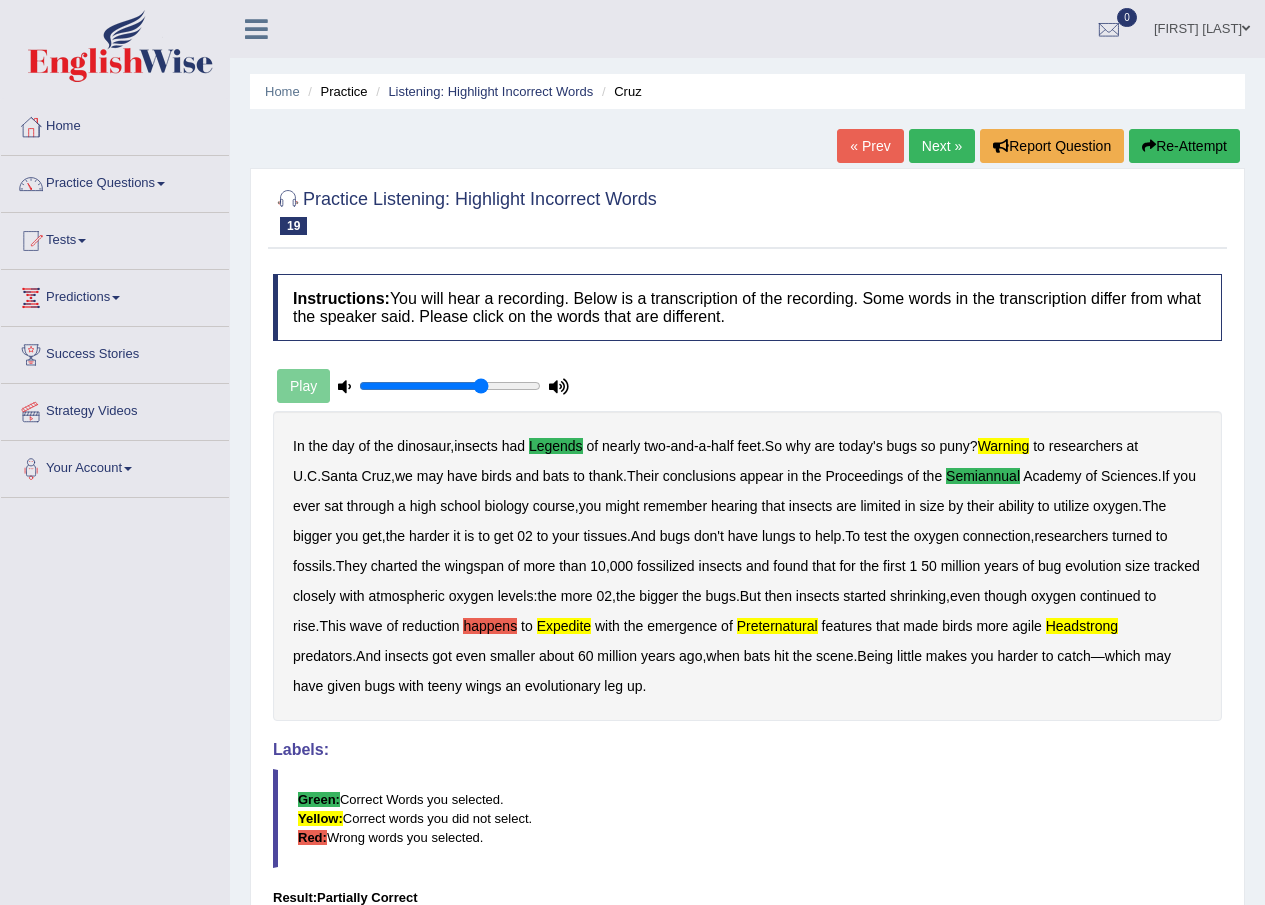 click on "Next »" at bounding box center (942, 146) 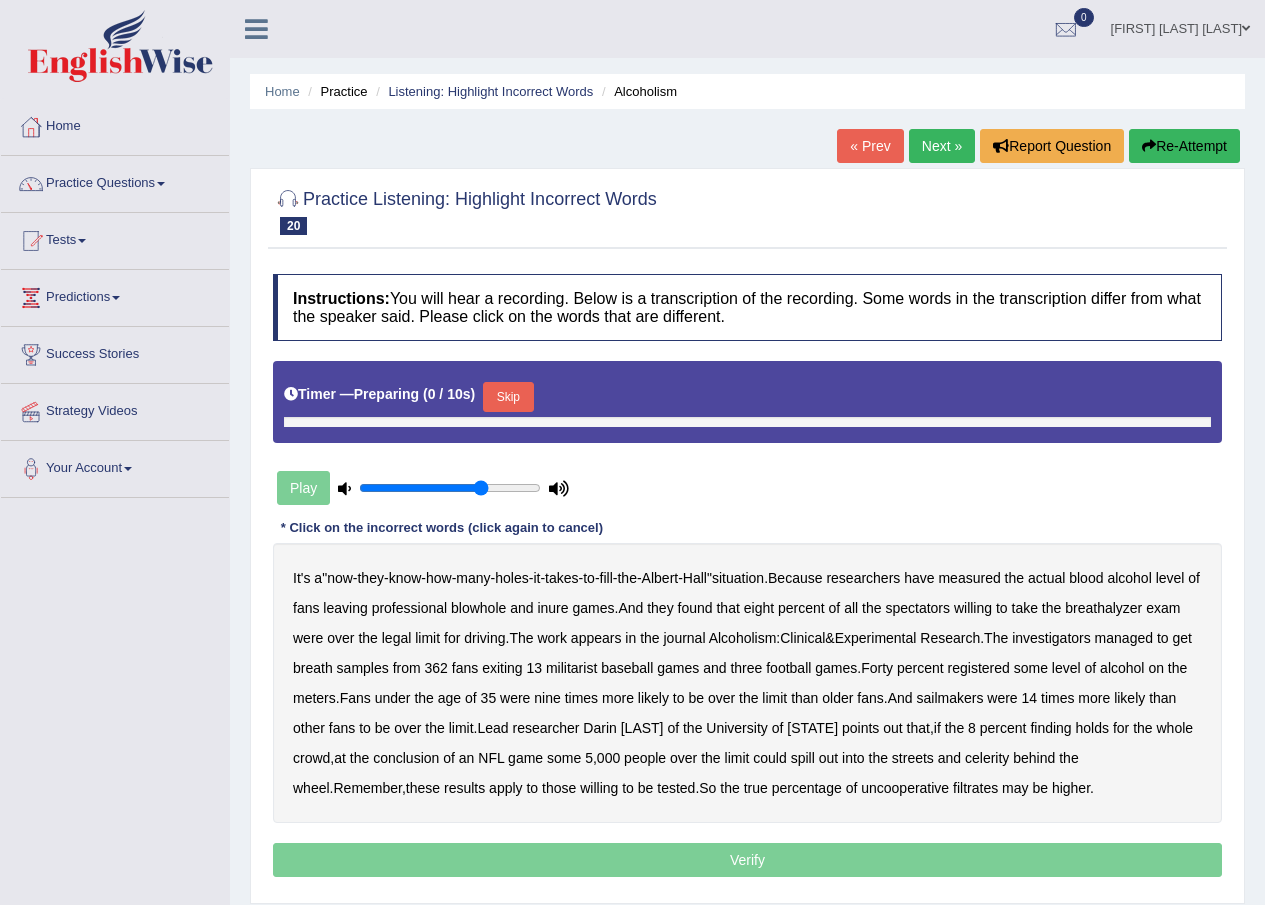 scroll, scrollTop: 0, scrollLeft: 0, axis: both 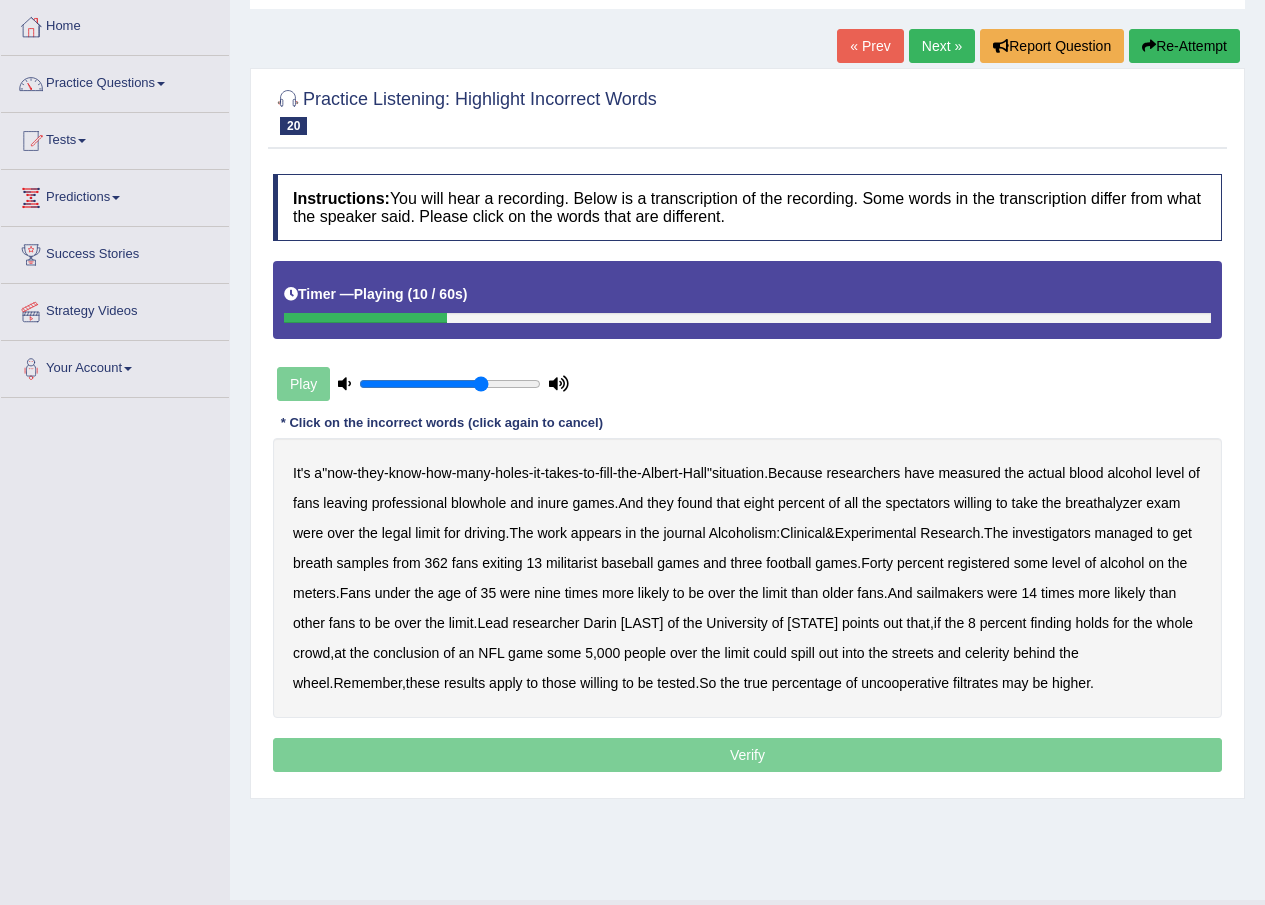 click on "inure" at bounding box center [552, 503] 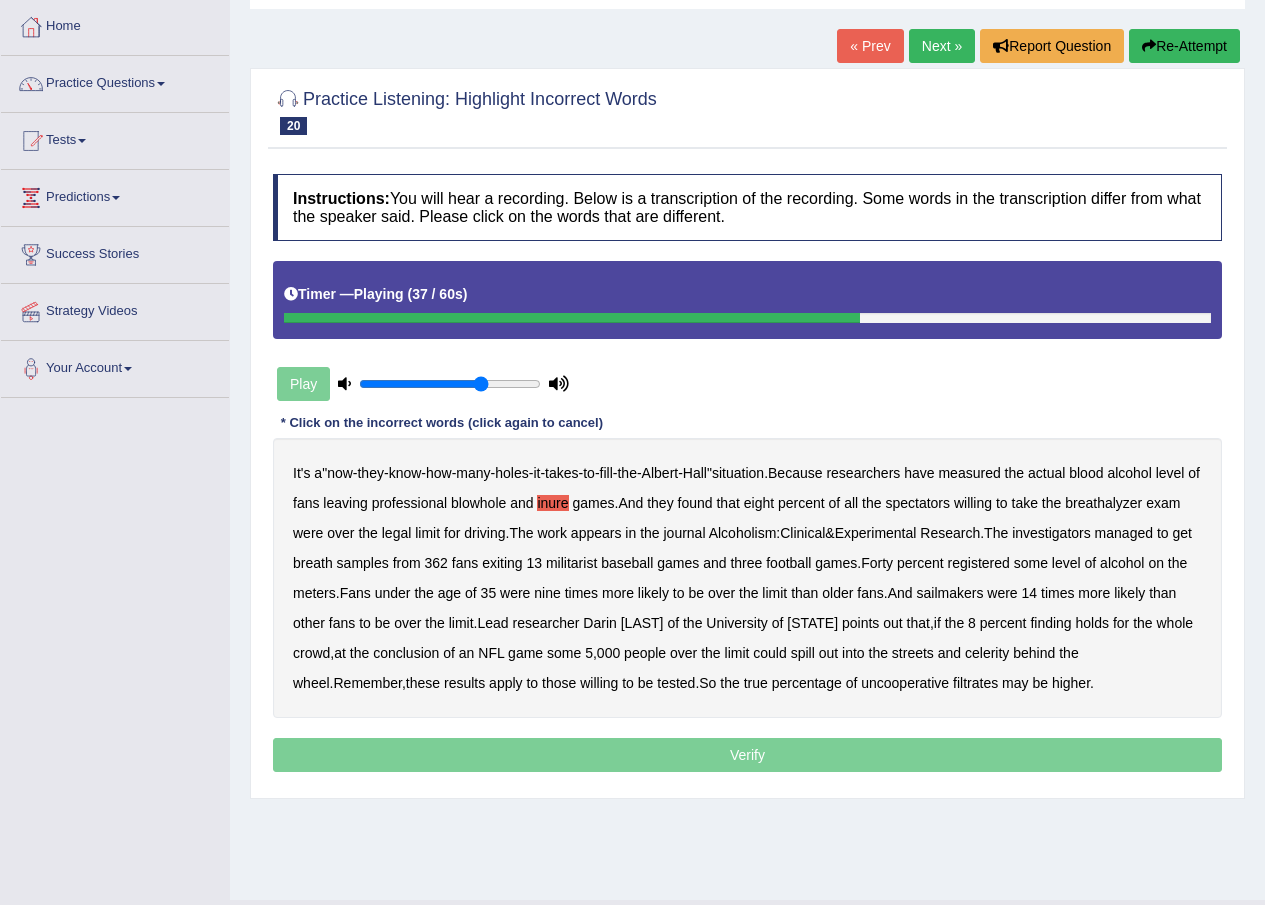 click on "sailmakers" at bounding box center [949, 593] 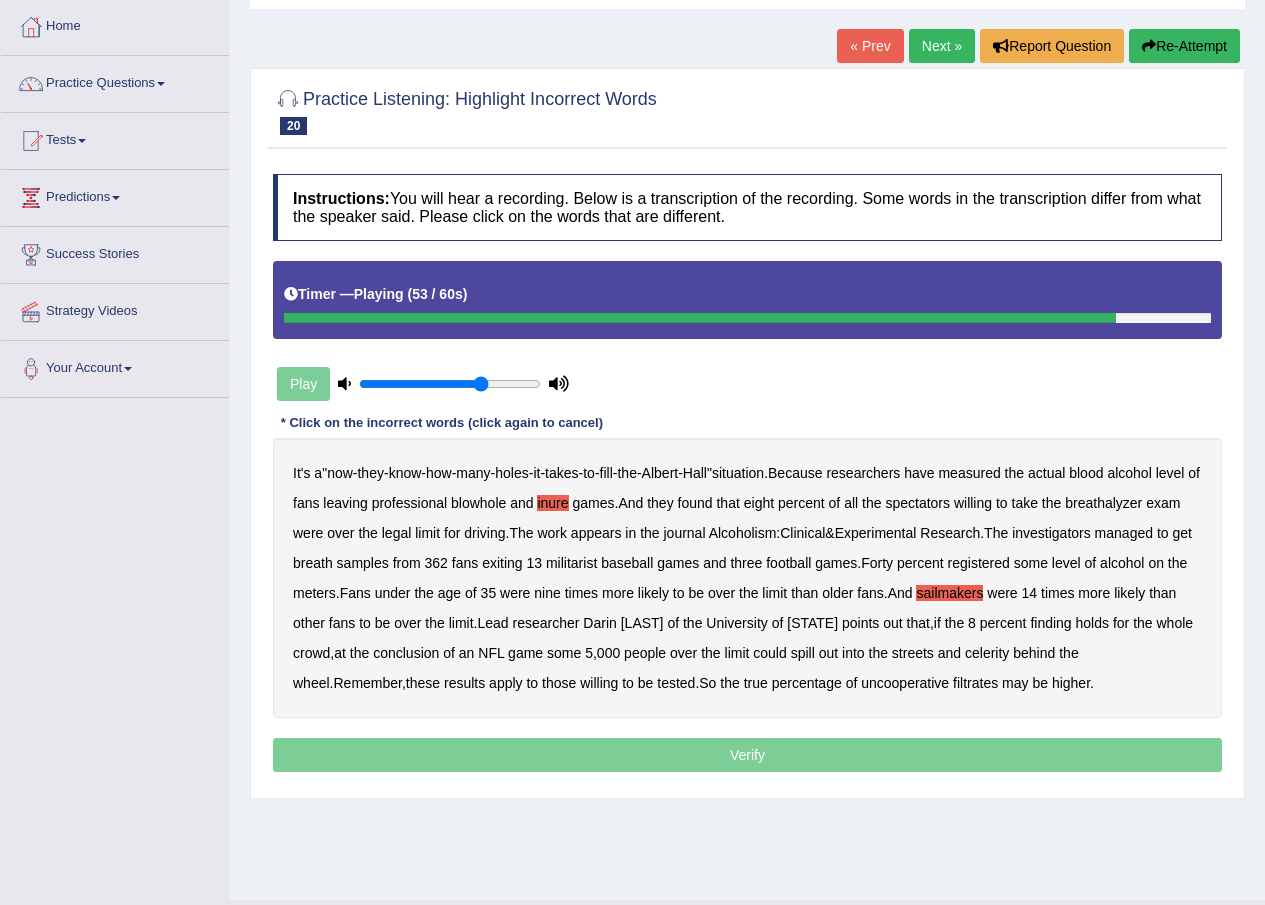click on "celerity" at bounding box center (987, 653) 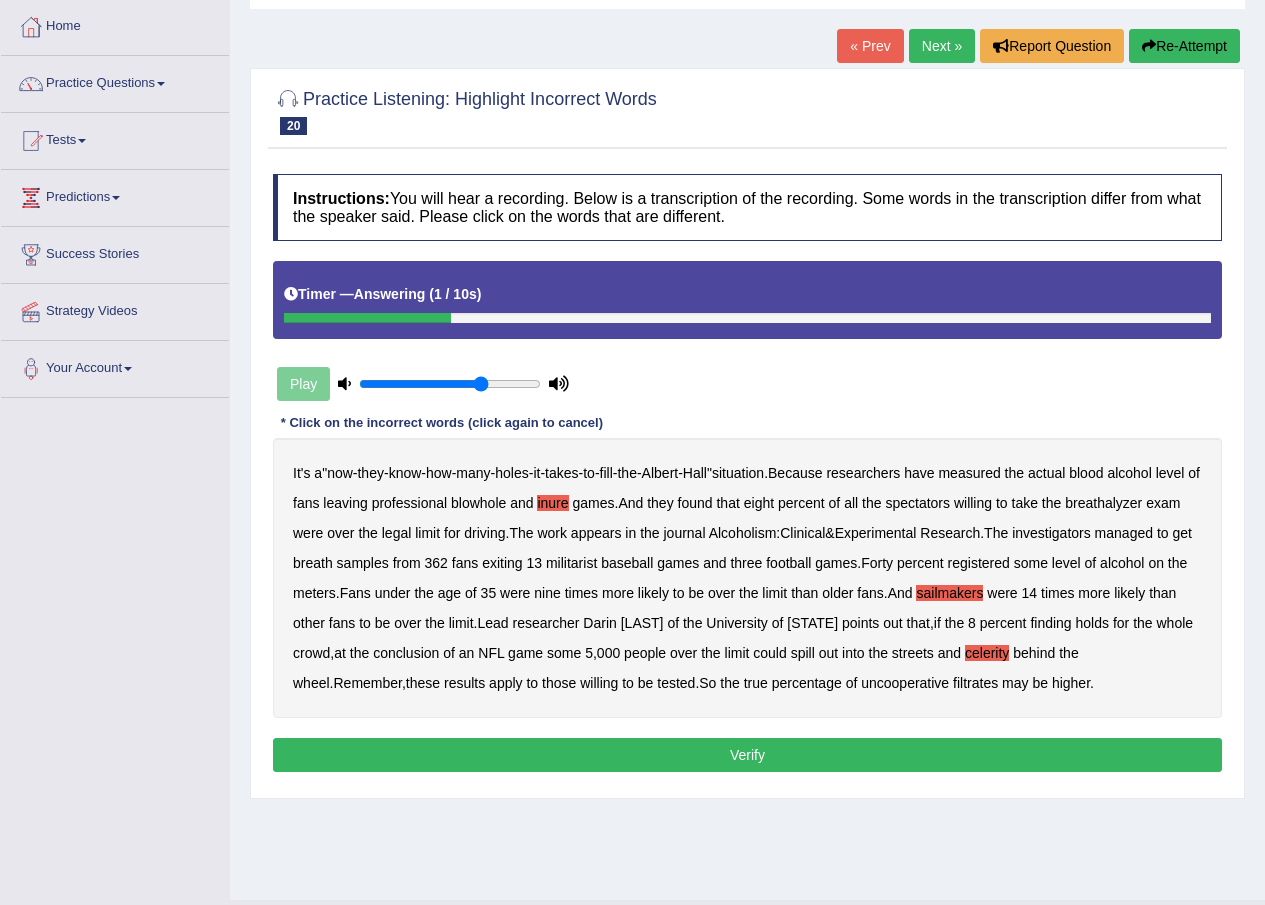 click on "Verify" at bounding box center [747, 755] 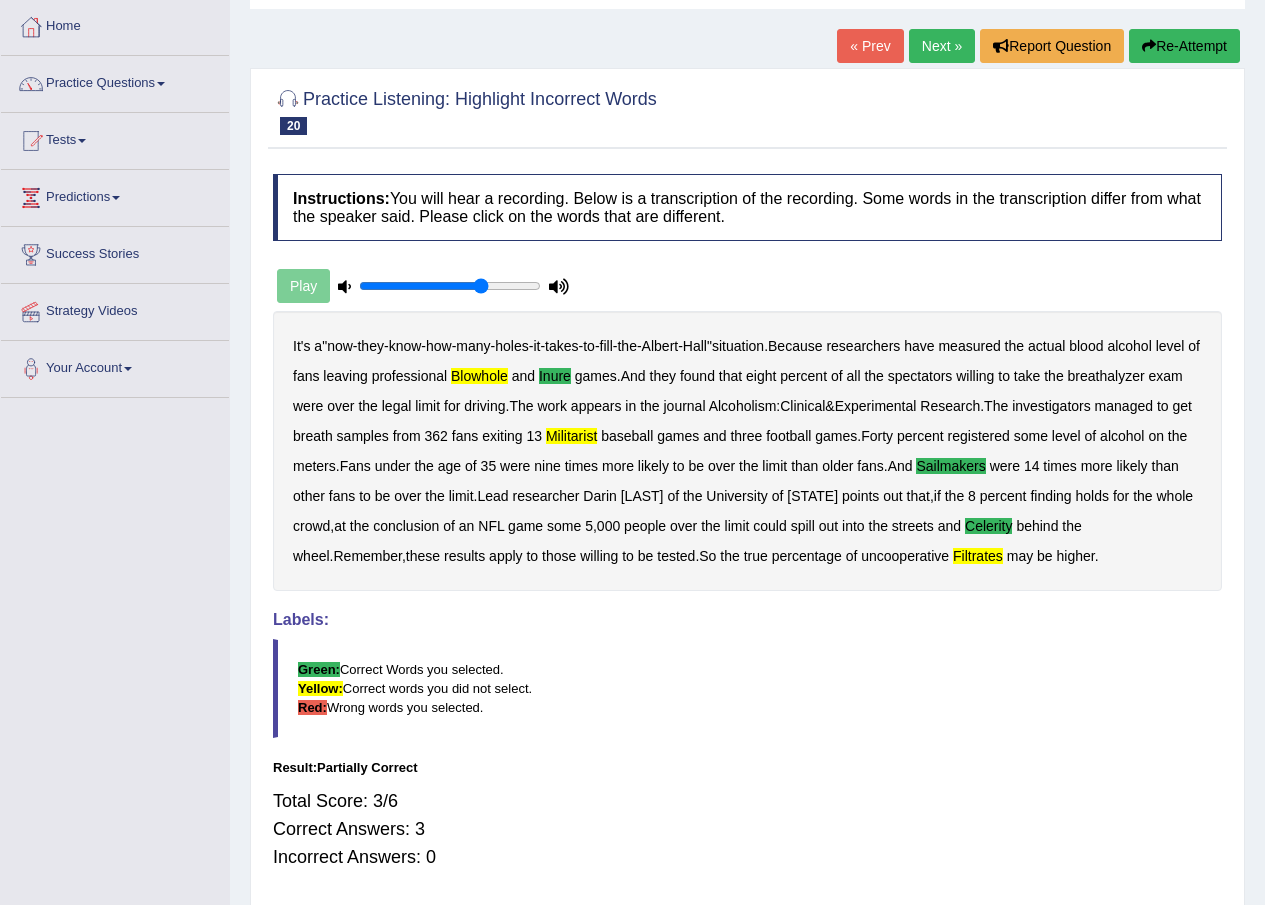 click on "filtrates" at bounding box center (978, 556) 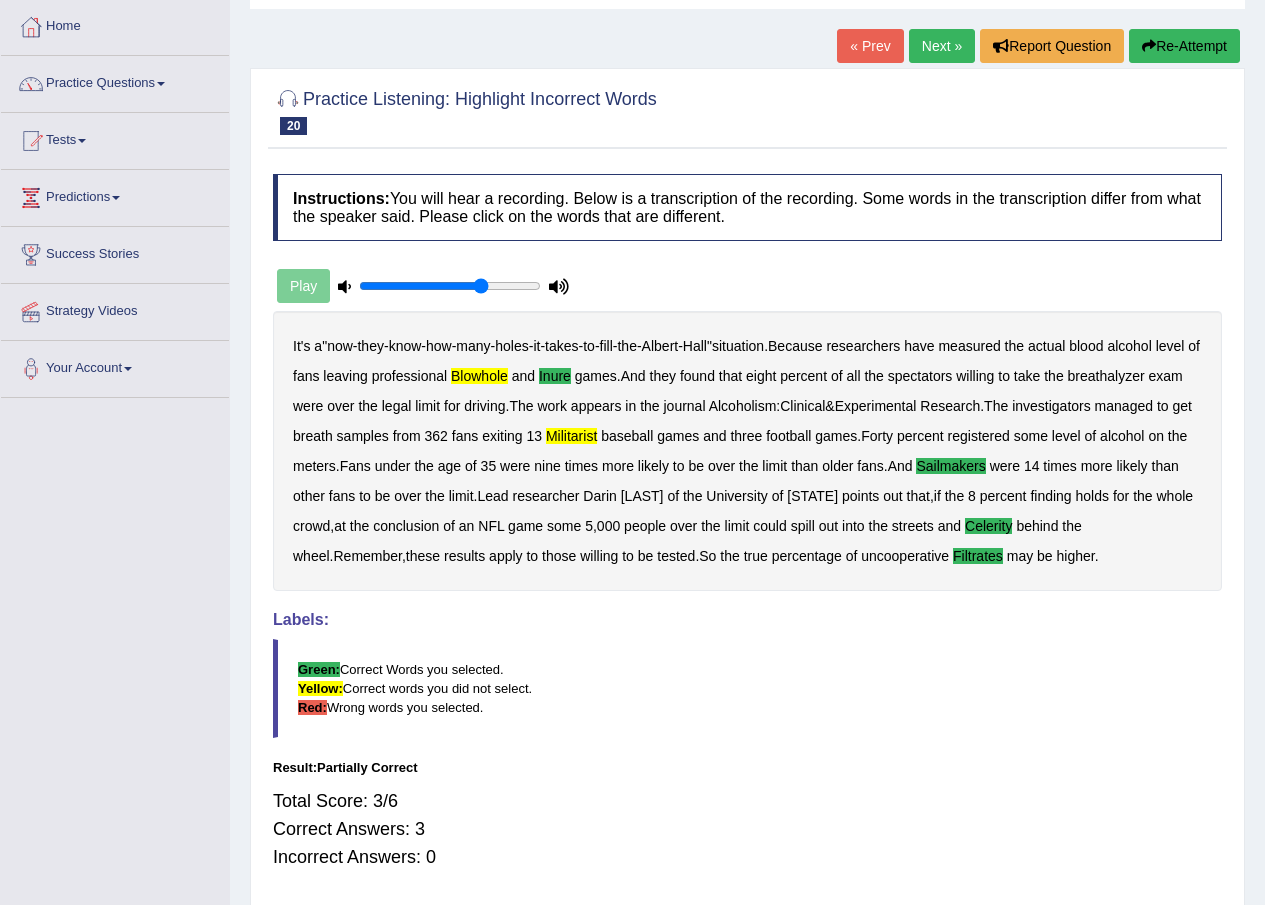 click on "filtrates" at bounding box center [978, 556] 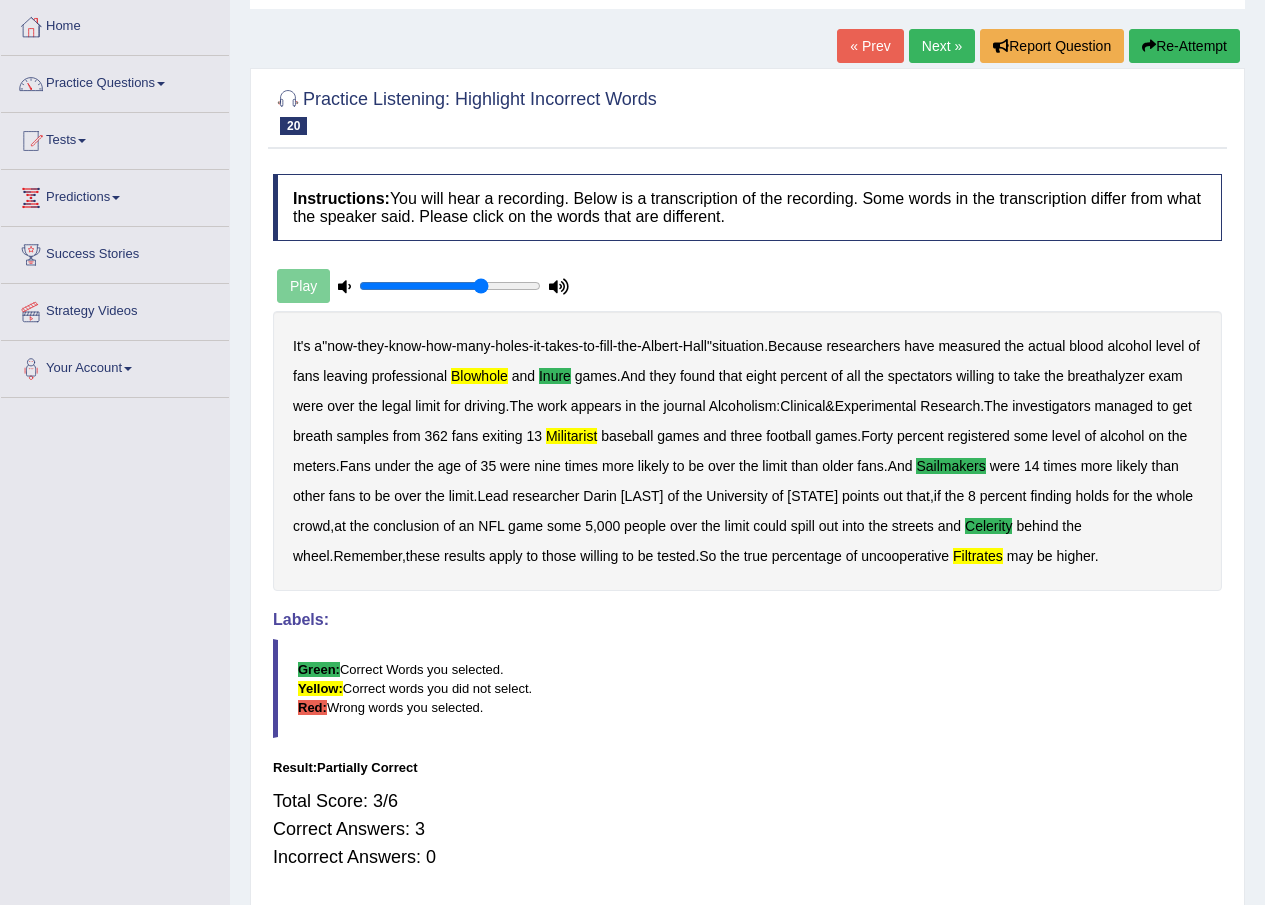 click on "filtrates" at bounding box center [978, 556] 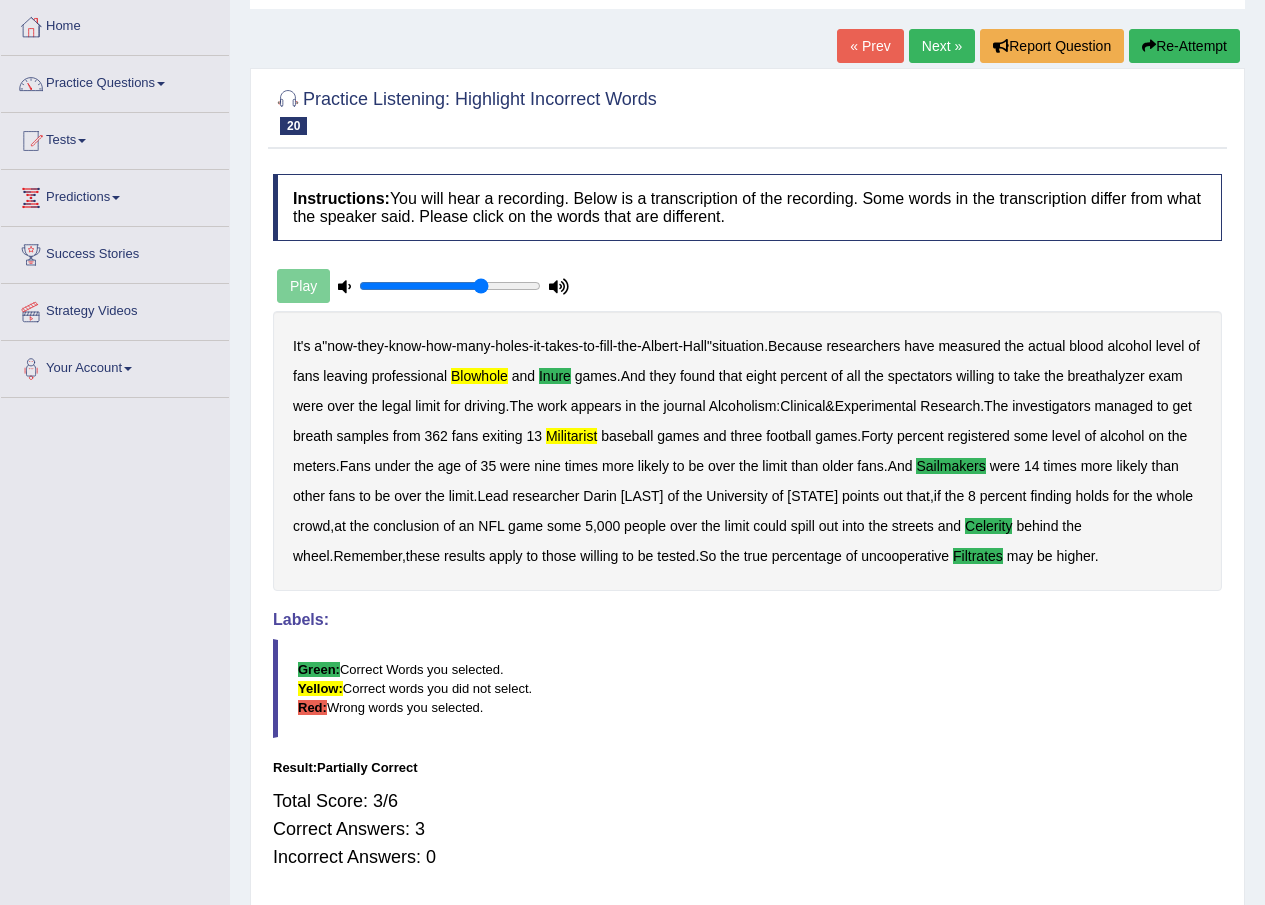 click on "filtrates" at bounding box center [978, 556] 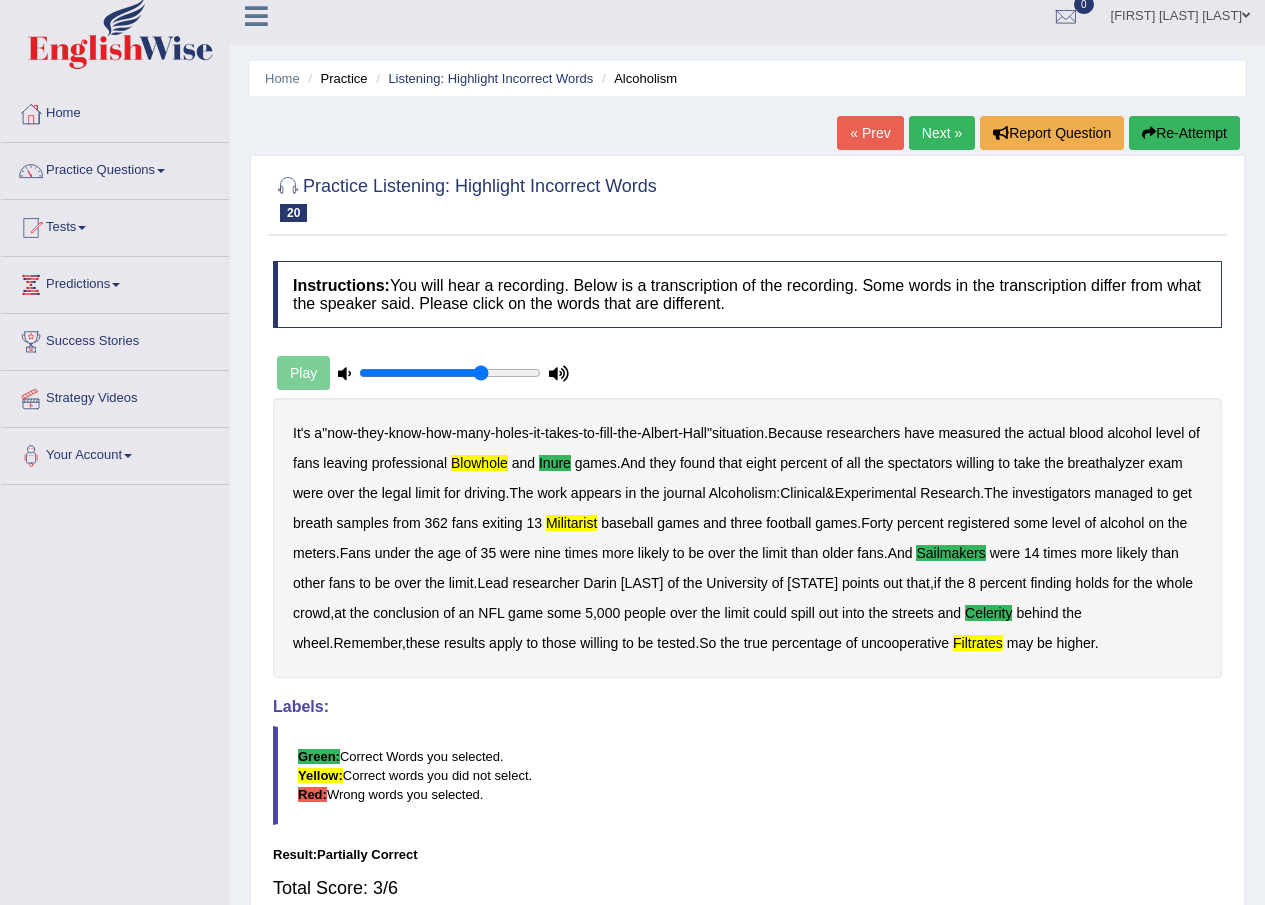 scroll, scrollTop: 0, scrollLeft: 0, axis: both 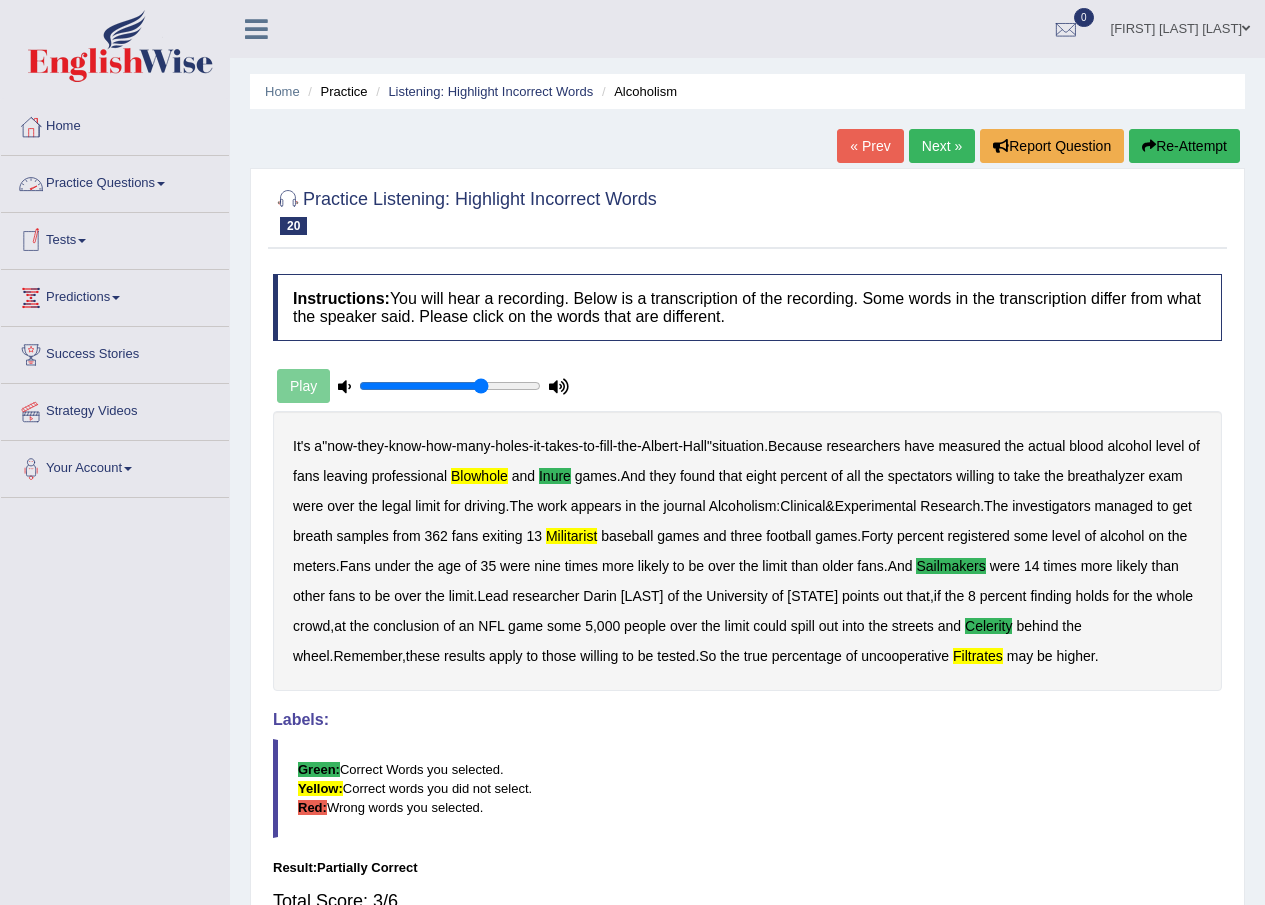 click on "Practice Questions" at bounding box center (115, 181) 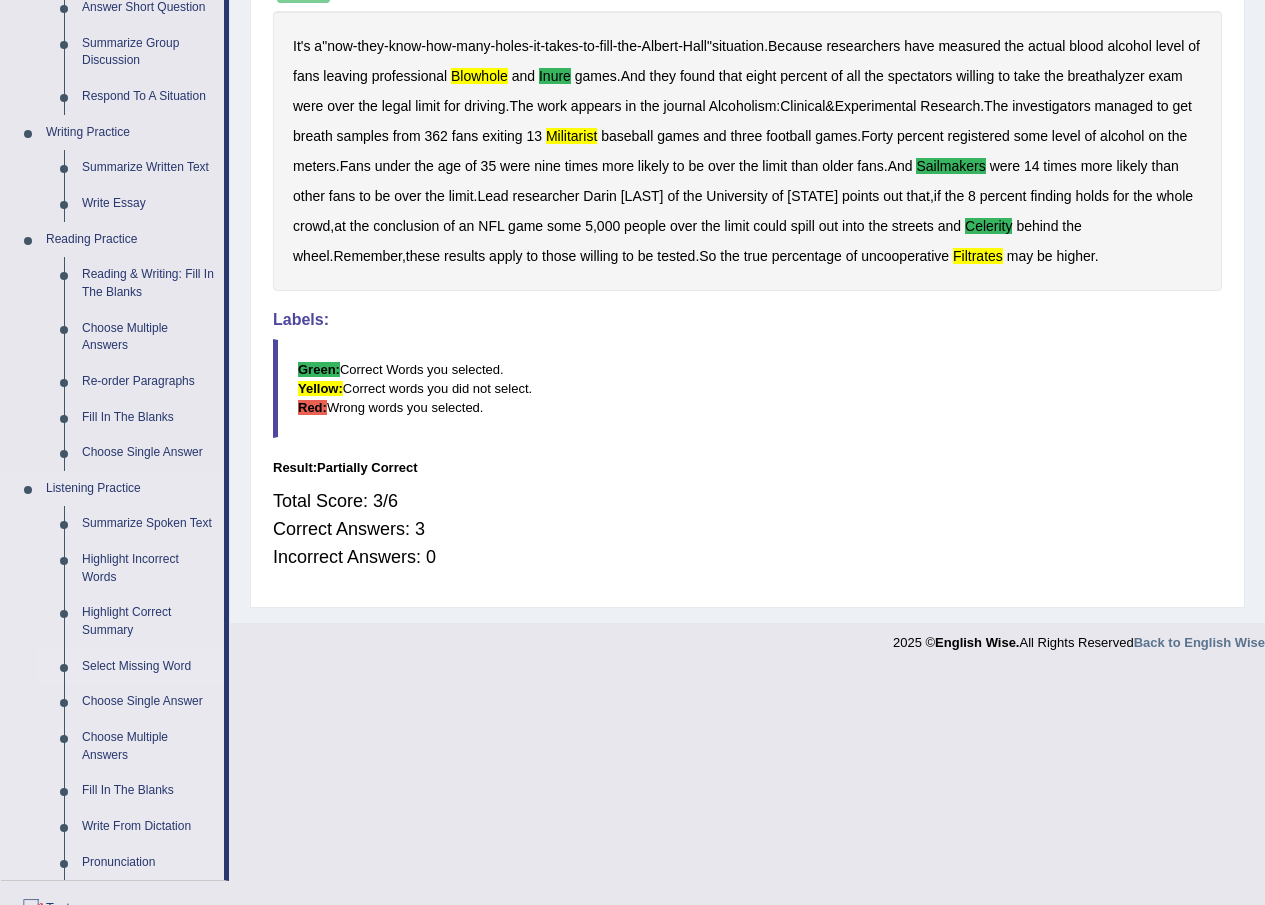 scroll, scrollTop: 500, scrollLeft: 0, axis: vertical 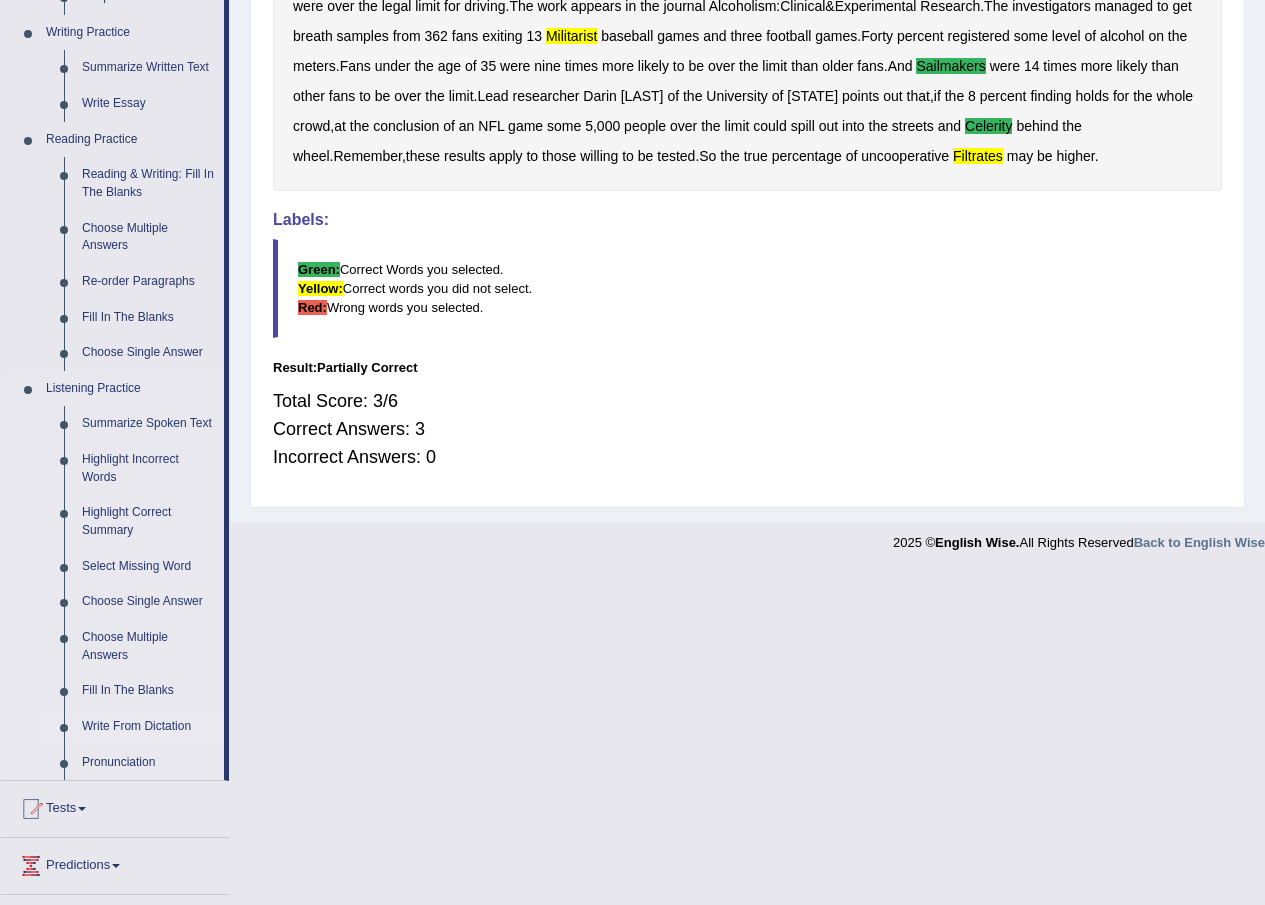 drag, startPoint x: 163, startPoint y: 724, endPoint x: 168, endPoint y: 713, distance: 12.083046 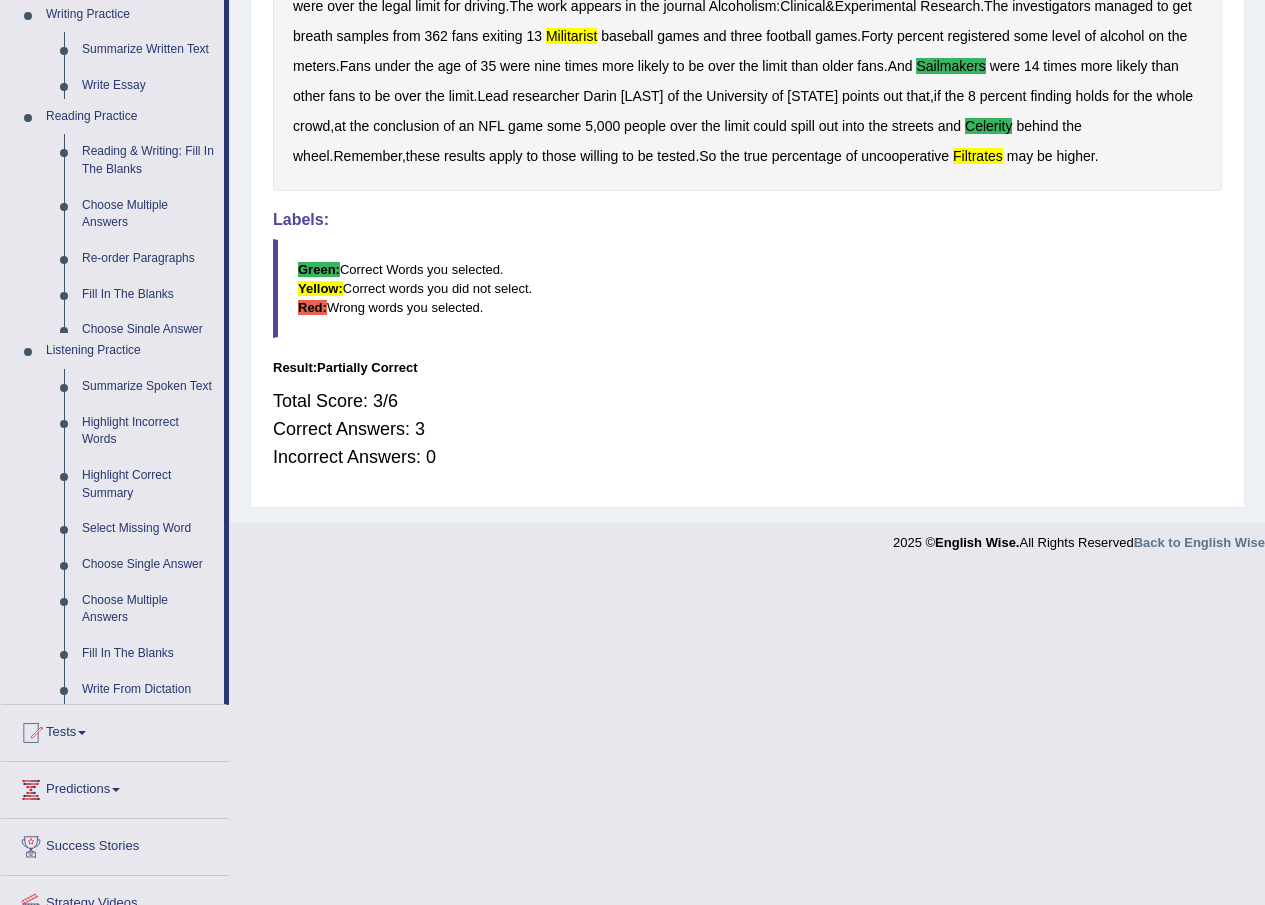 scroll, scrollTop: 168, scrollLeft: 0, axis: vertical 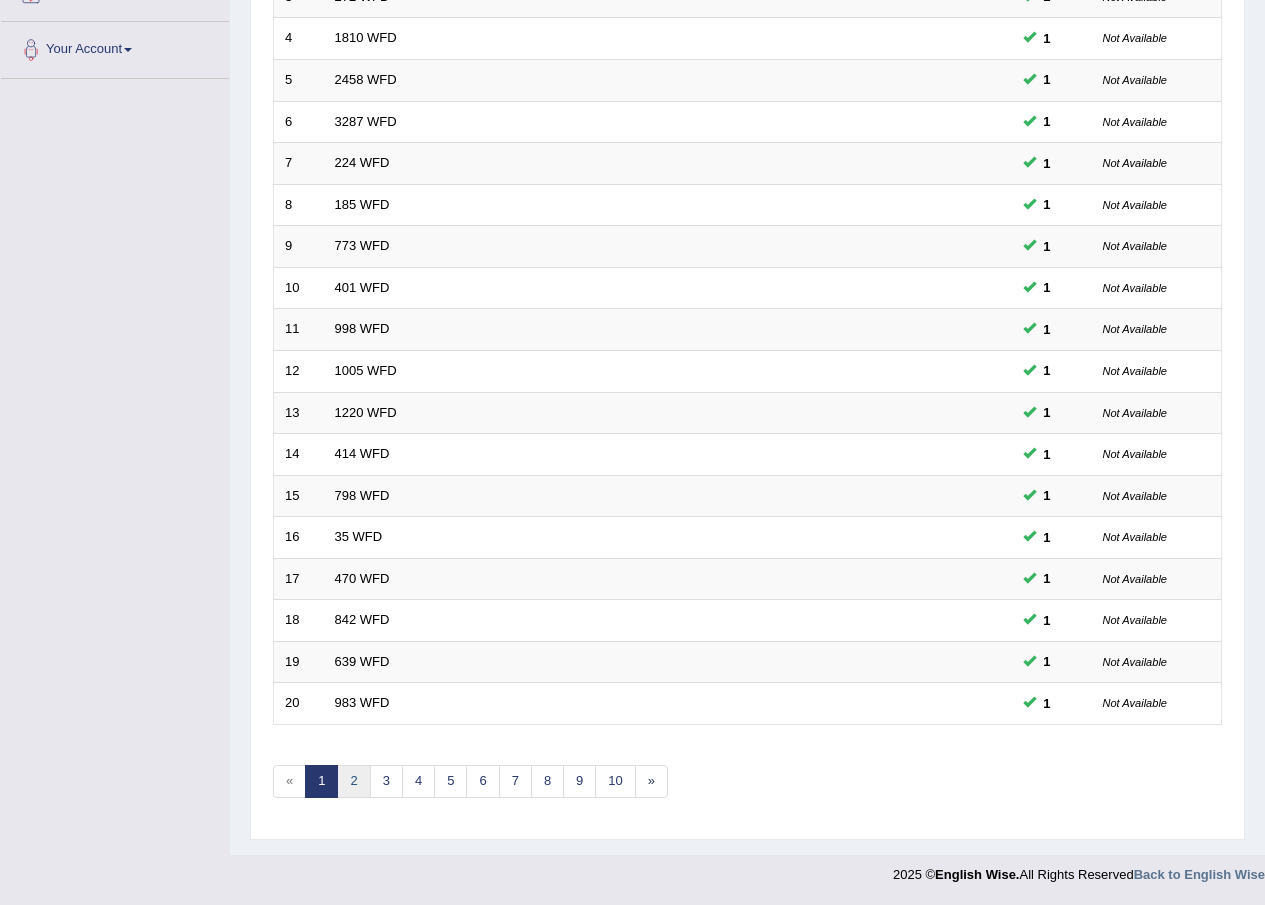 drag, startPoint x: 351, startPoint y: 770, endPoint x: 352, endPoint y: 729, distance: 41.01219 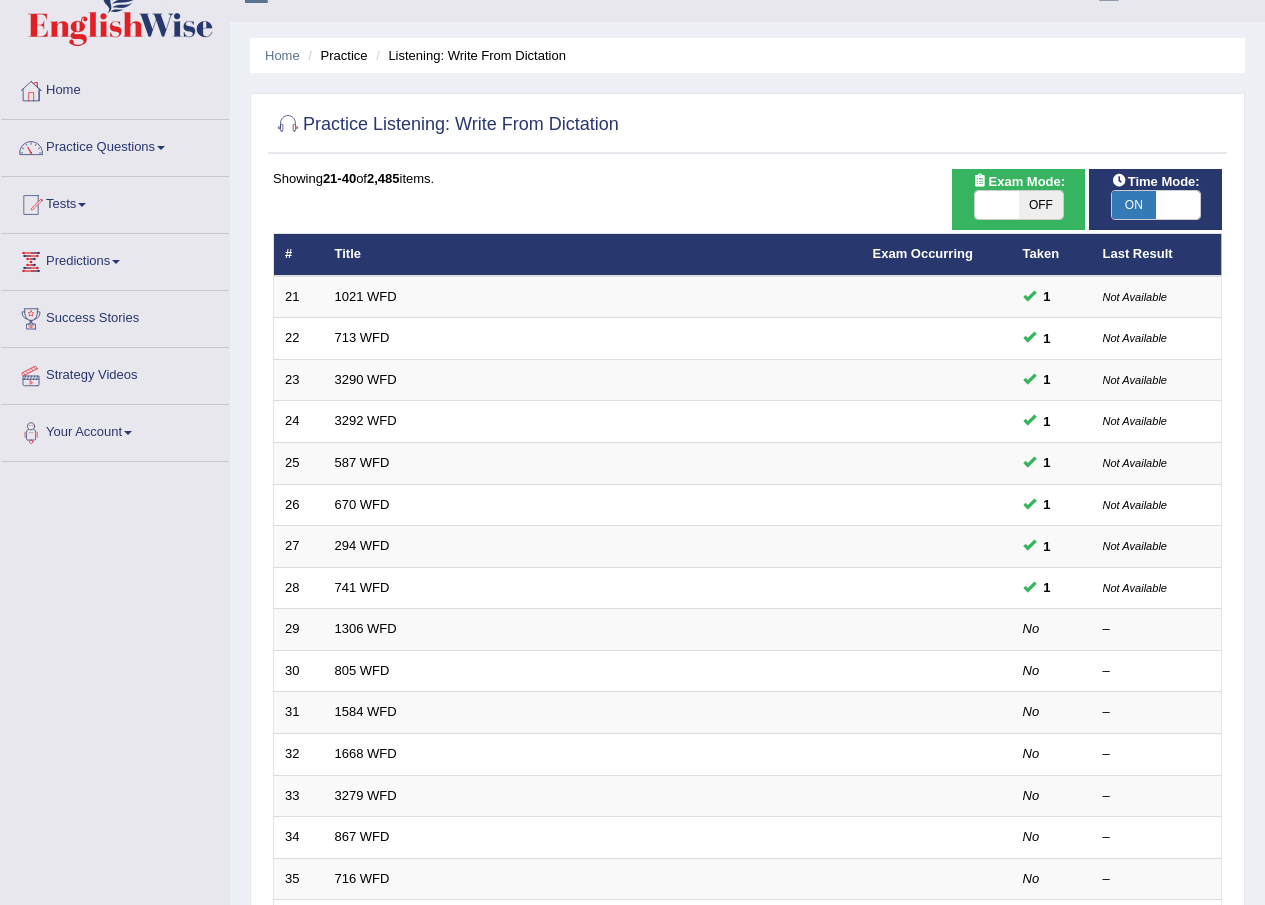 scroll, scrollTop: 0, scrollLeft: 0, axis: both 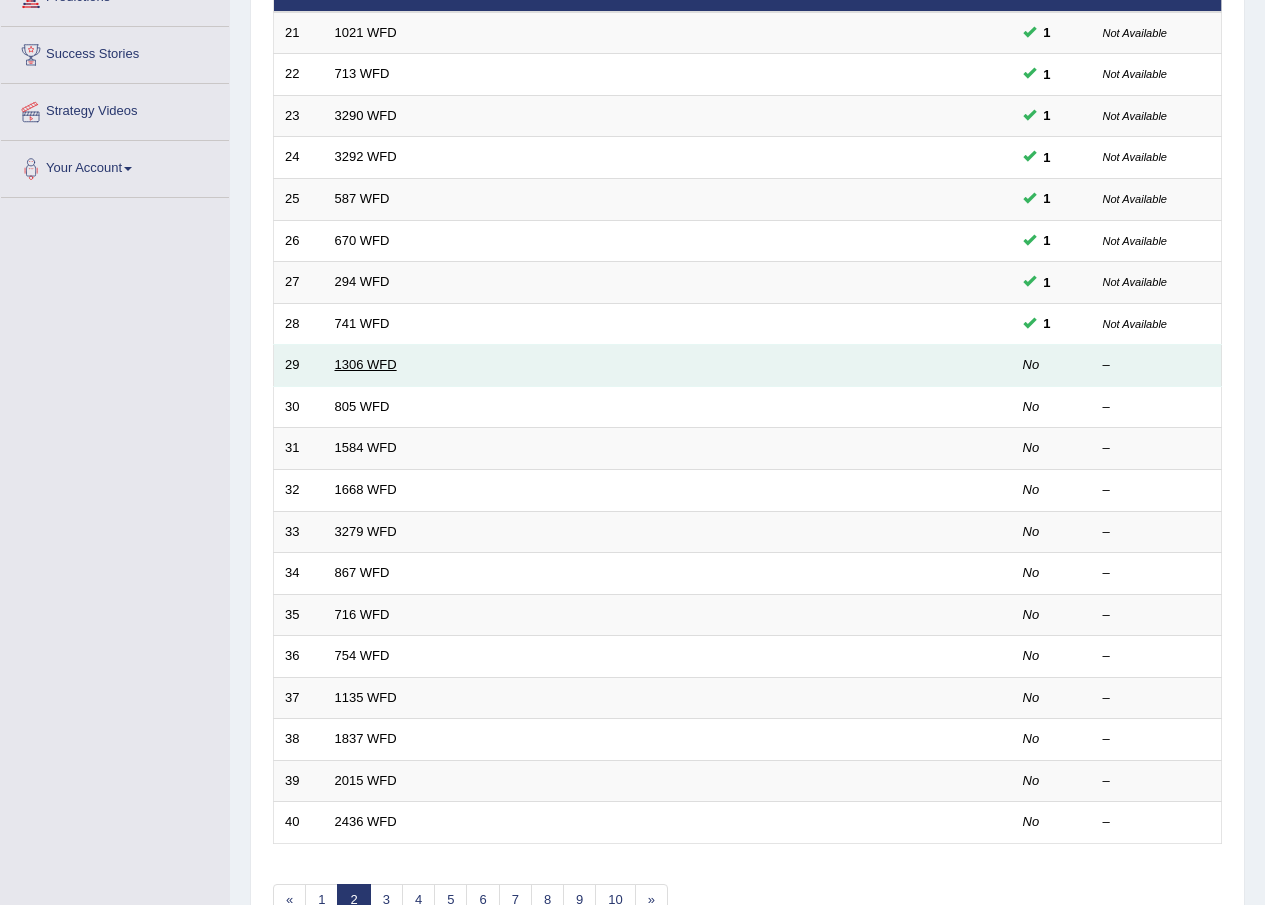 click on "1306 WFD" at bounding box center [366, 364] 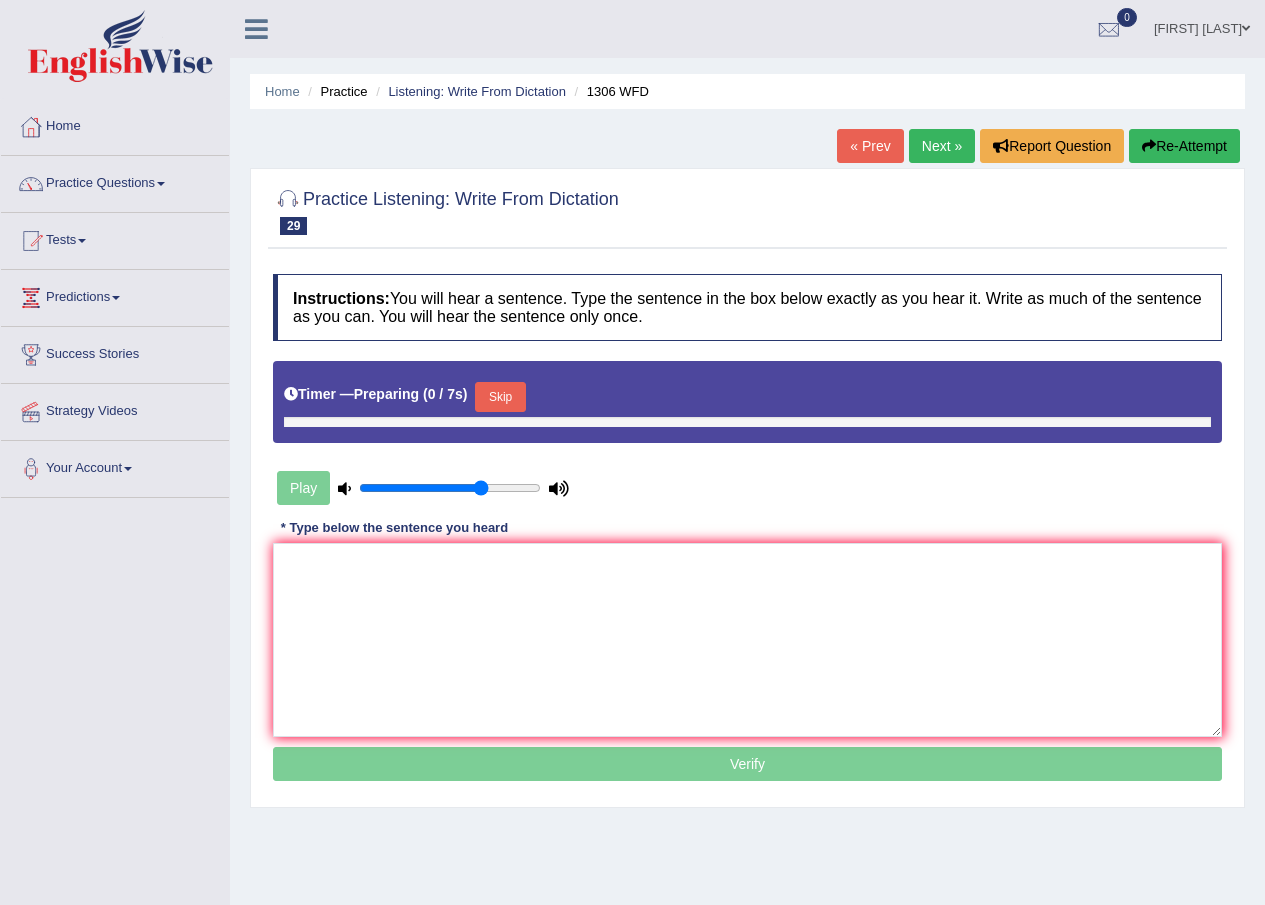 scroll, scrollTop: 0, scrollLeft: 0, axis: both 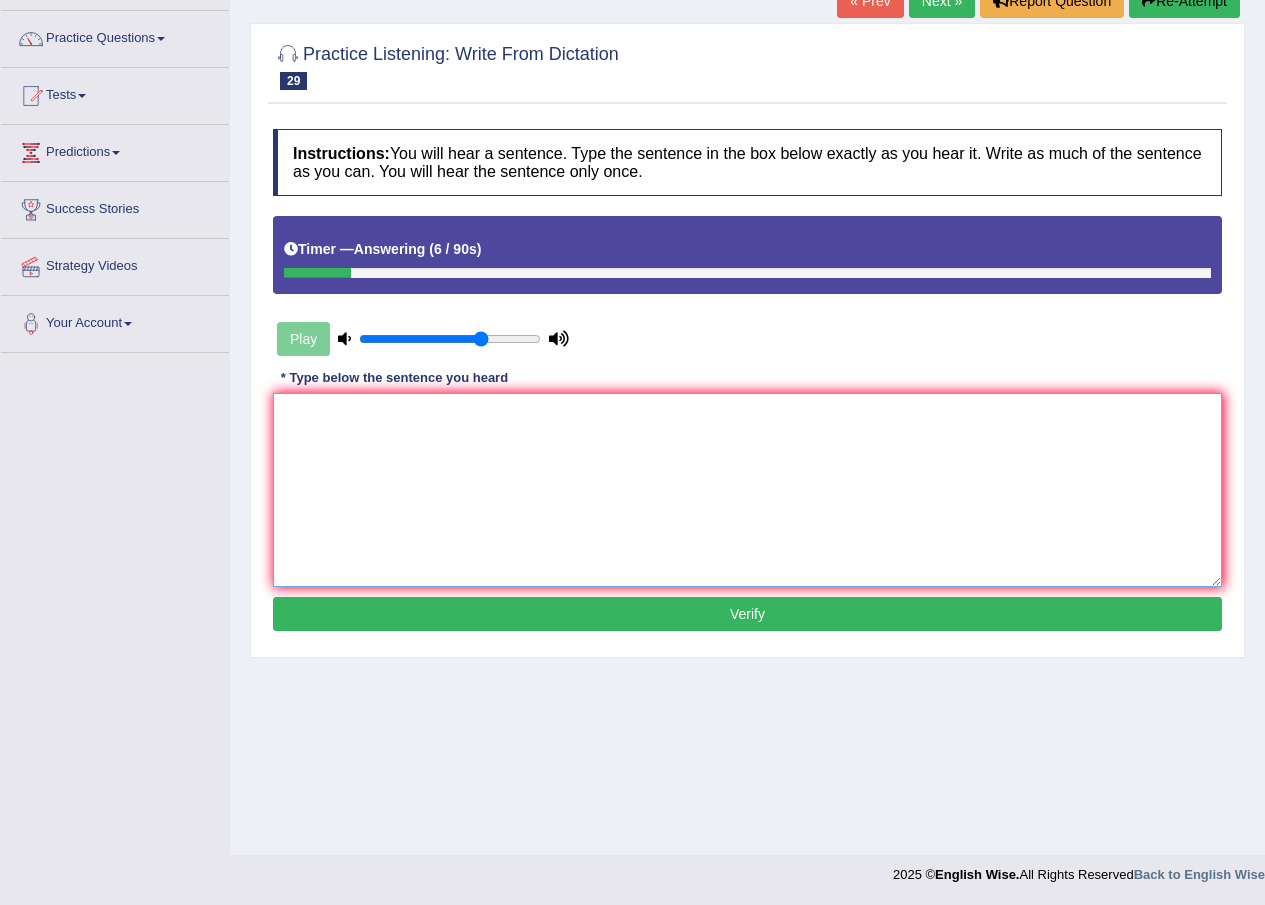 click at bounding box center (747, 490) 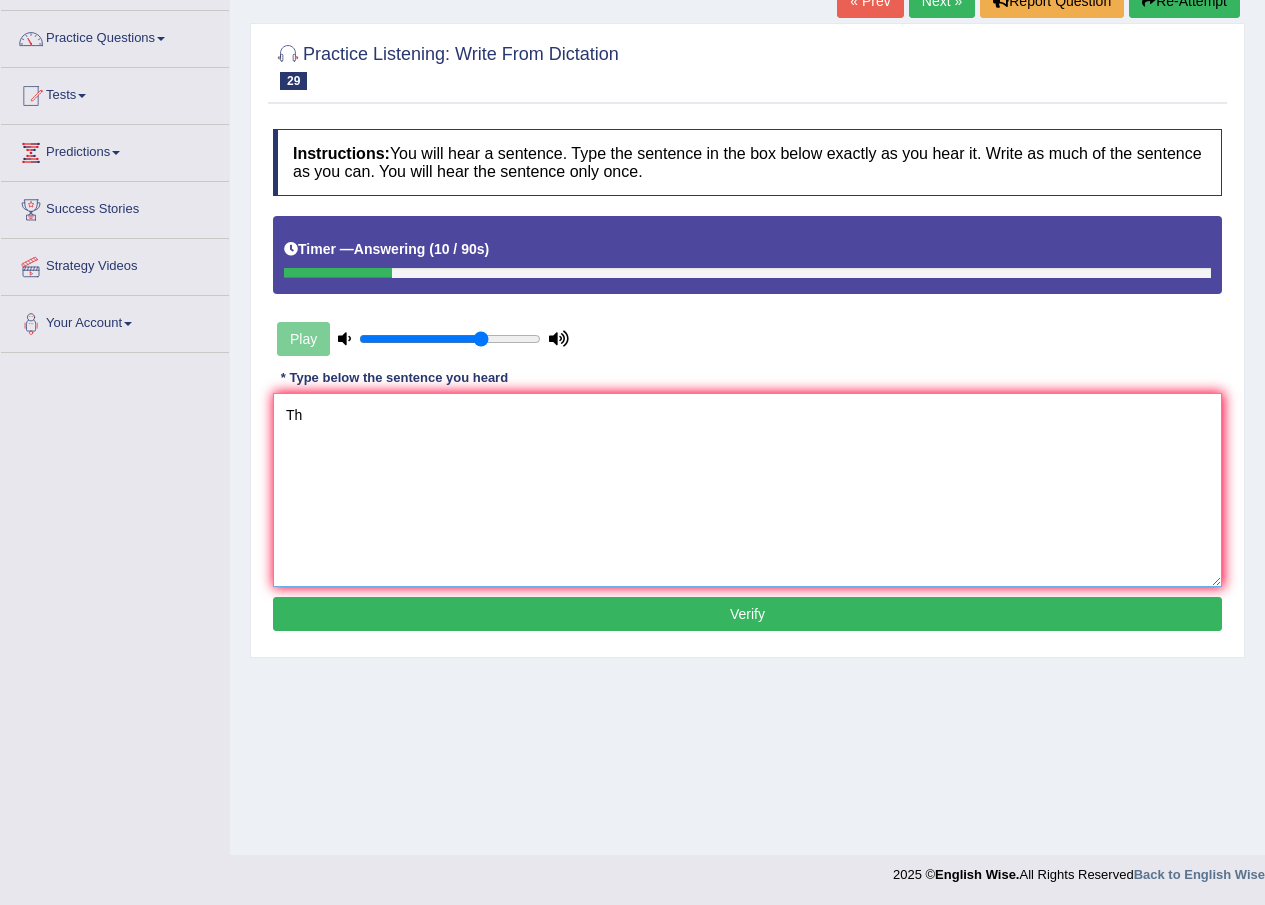 type on "T" 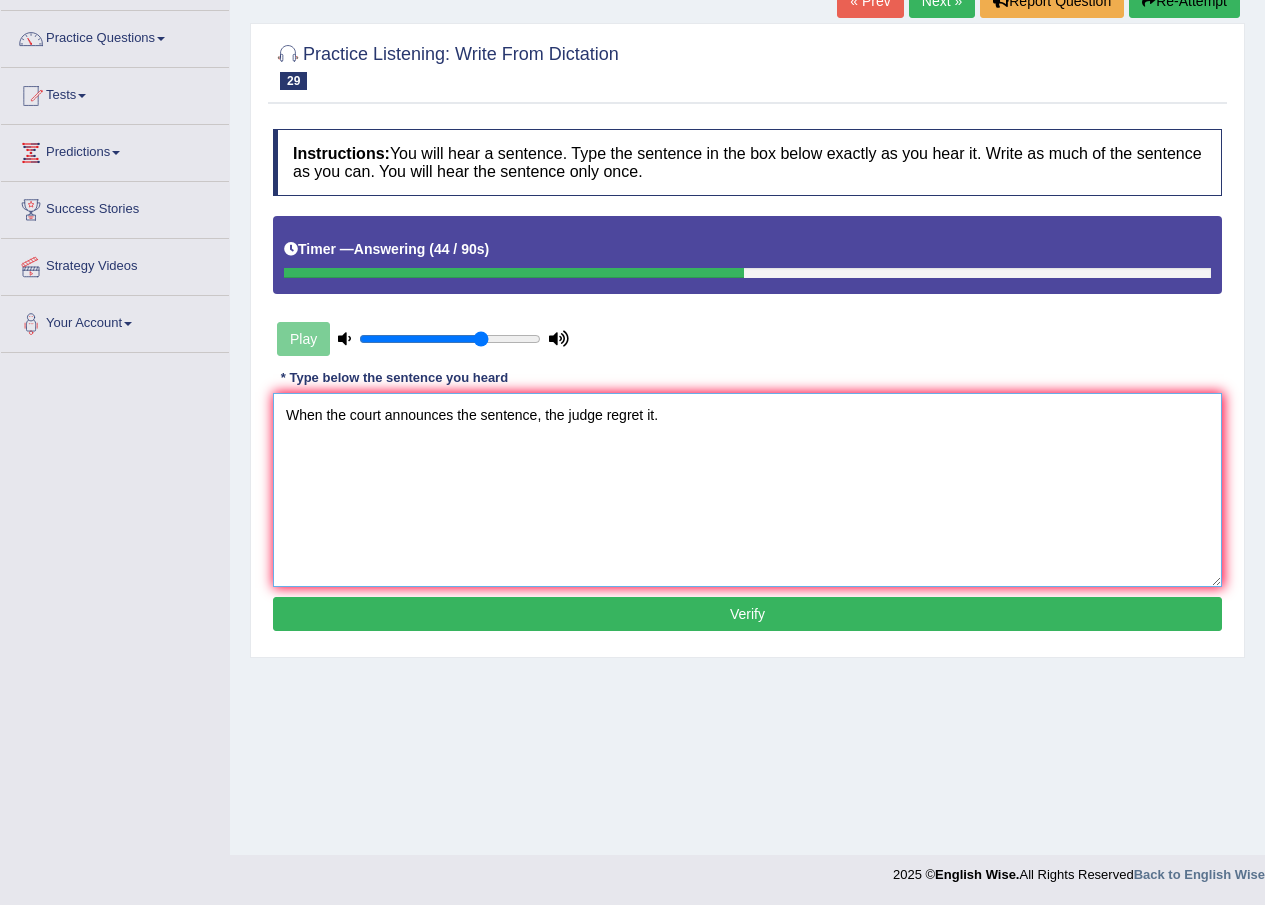 type on "When the court announces the sentence, the judge regret it." 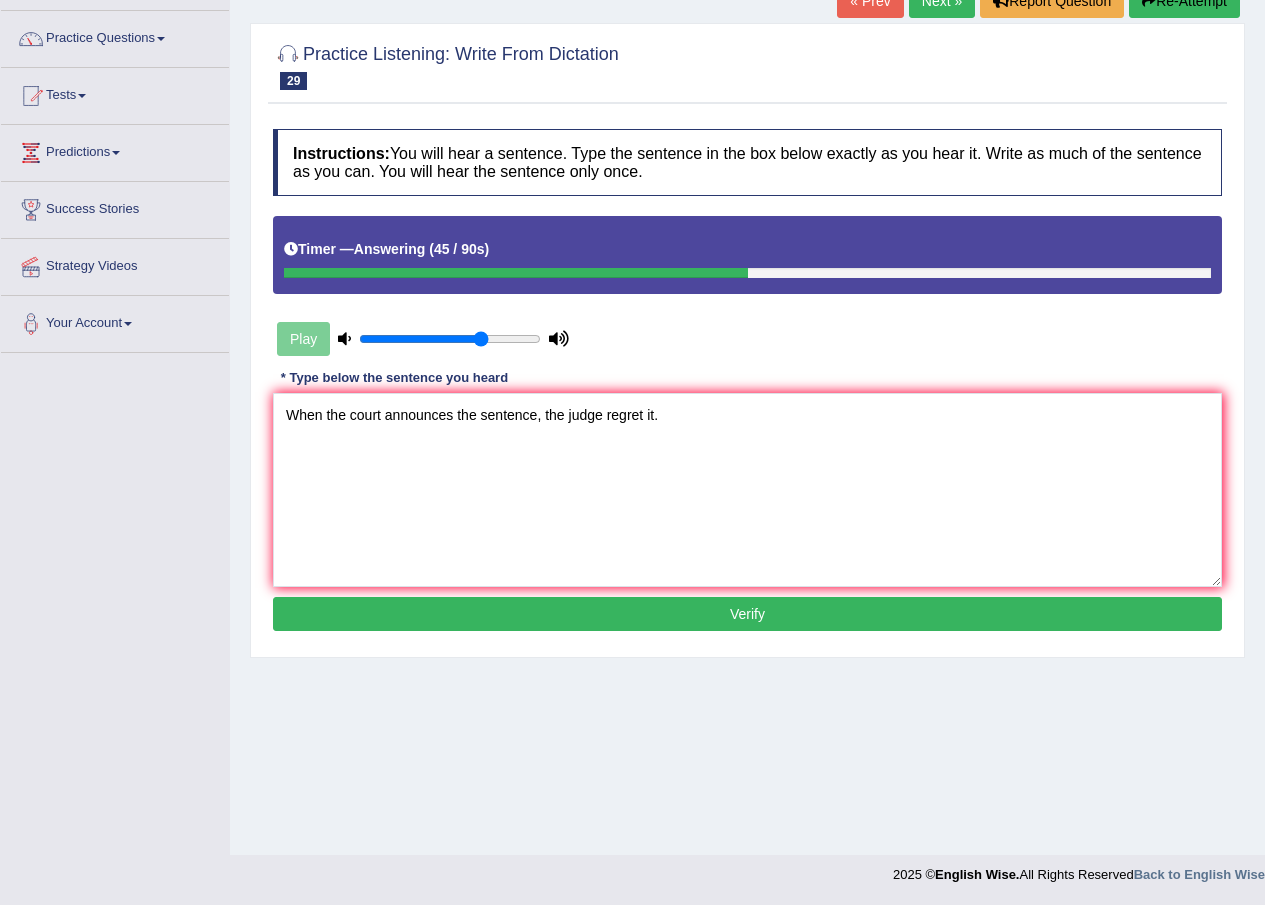 click on "Verify" at bounding box center [747, 614] 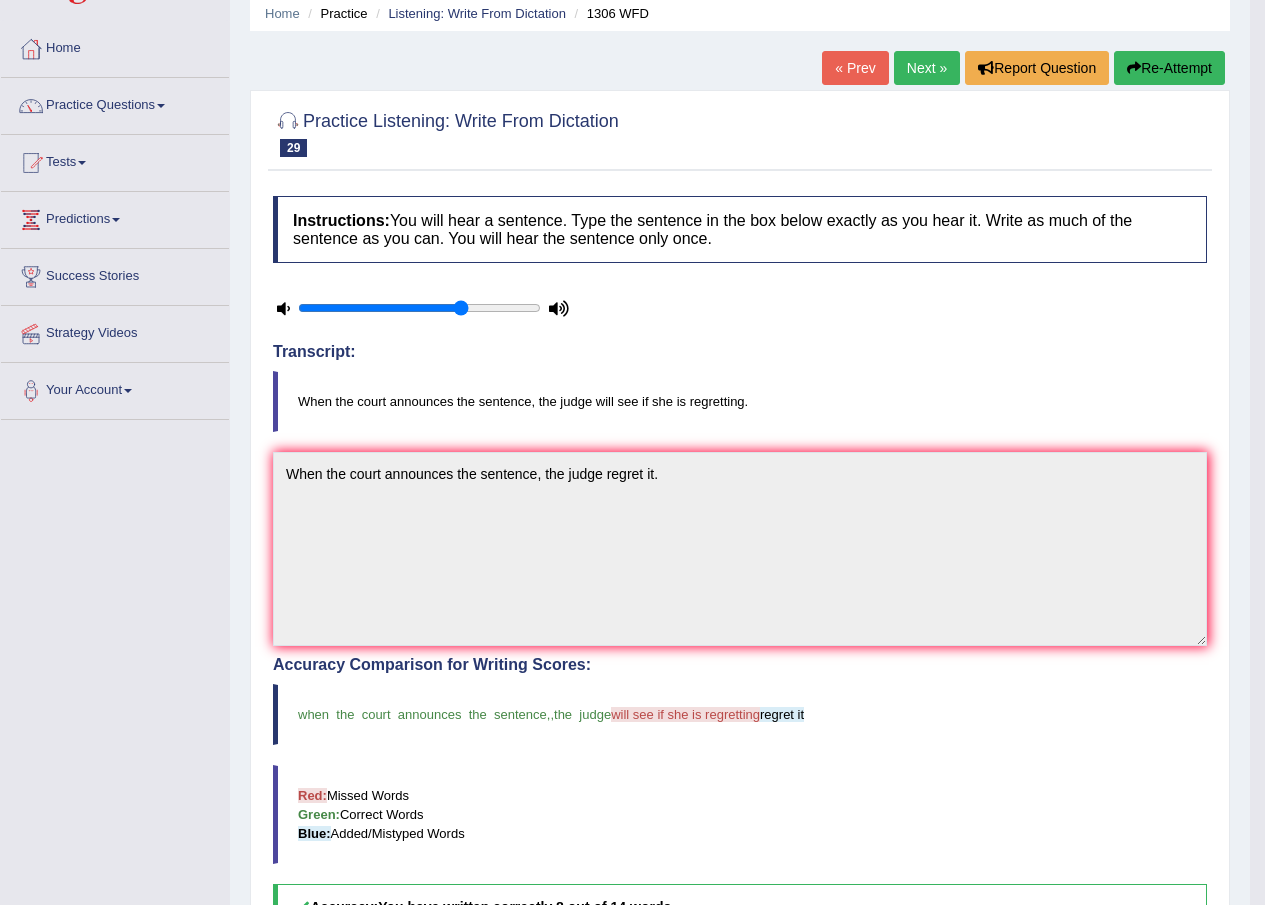 scroll, scrollTop: 0, scrollLeft: 0, axis: both 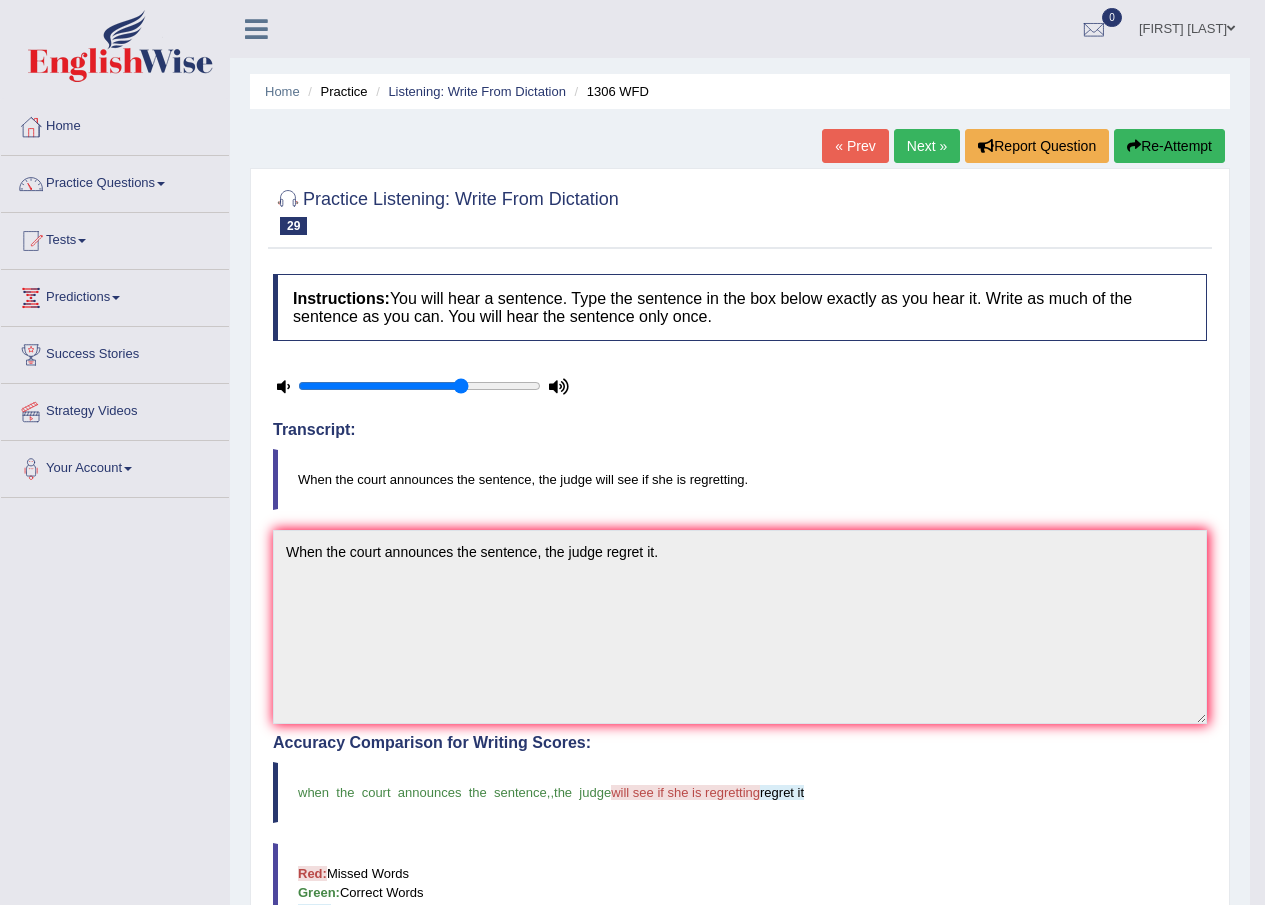 click on "Next »" at bounding box center [927, 146] 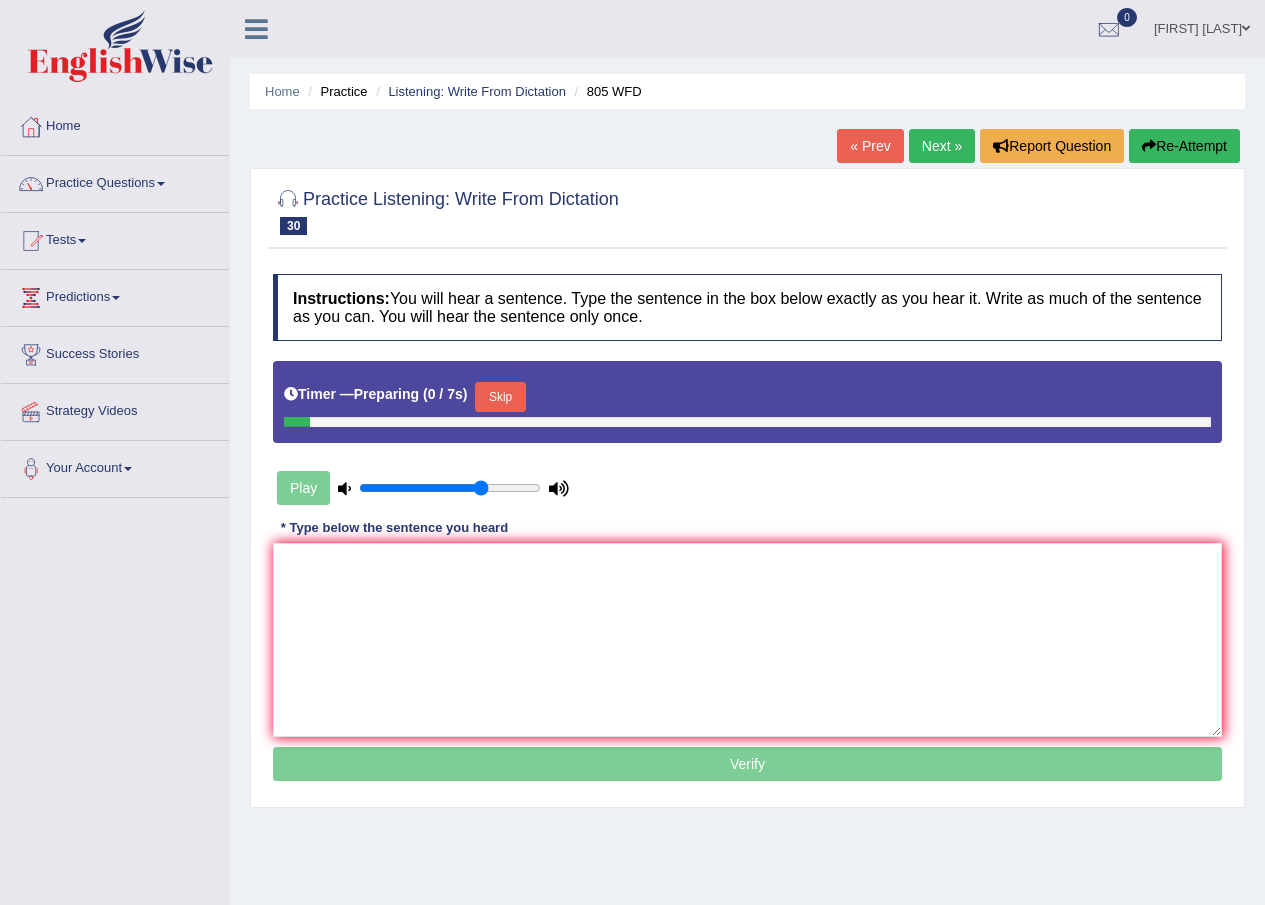 scroll, scrollTop: 0, scrollLeft: 0, axis: both 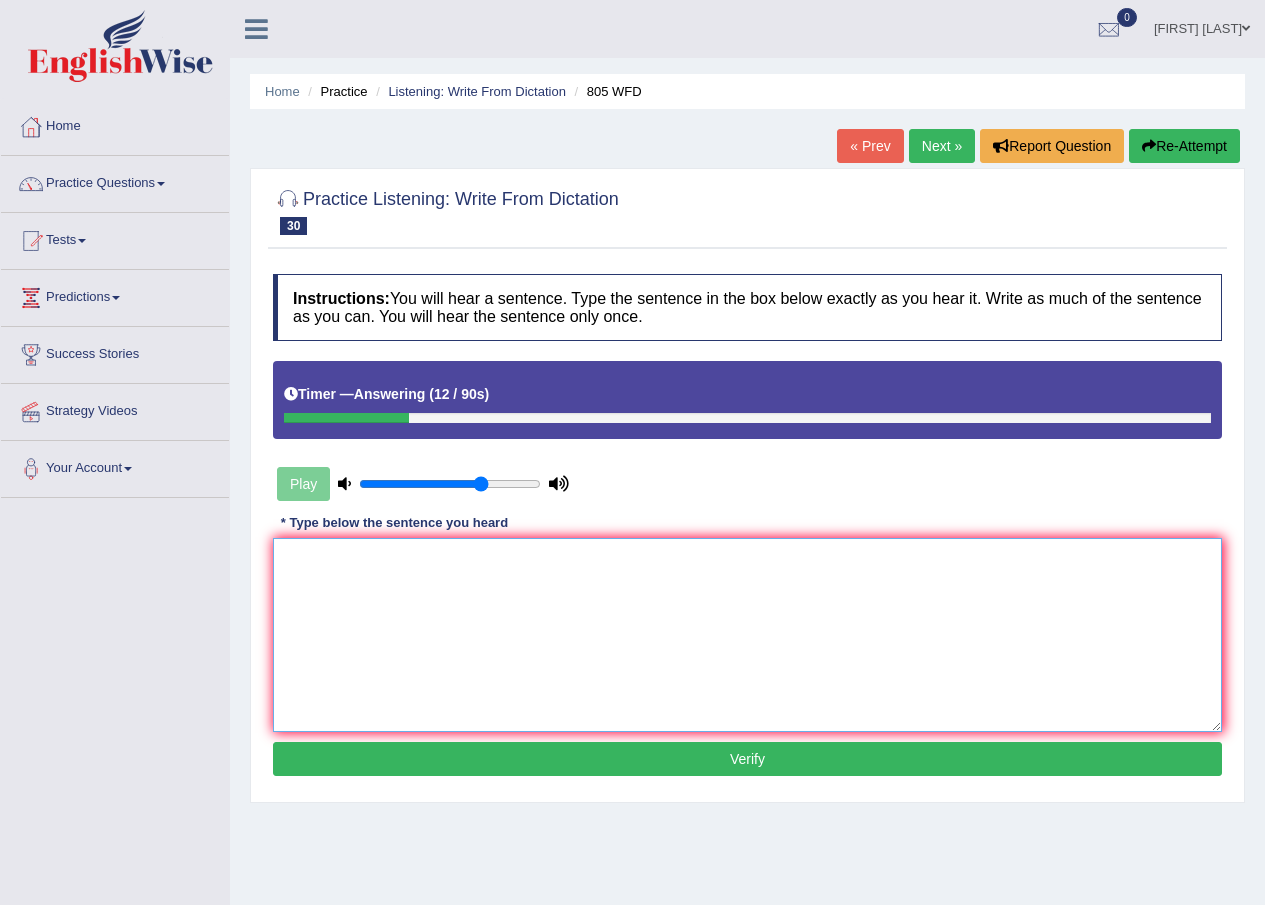 click at bounding box center (747, 635) 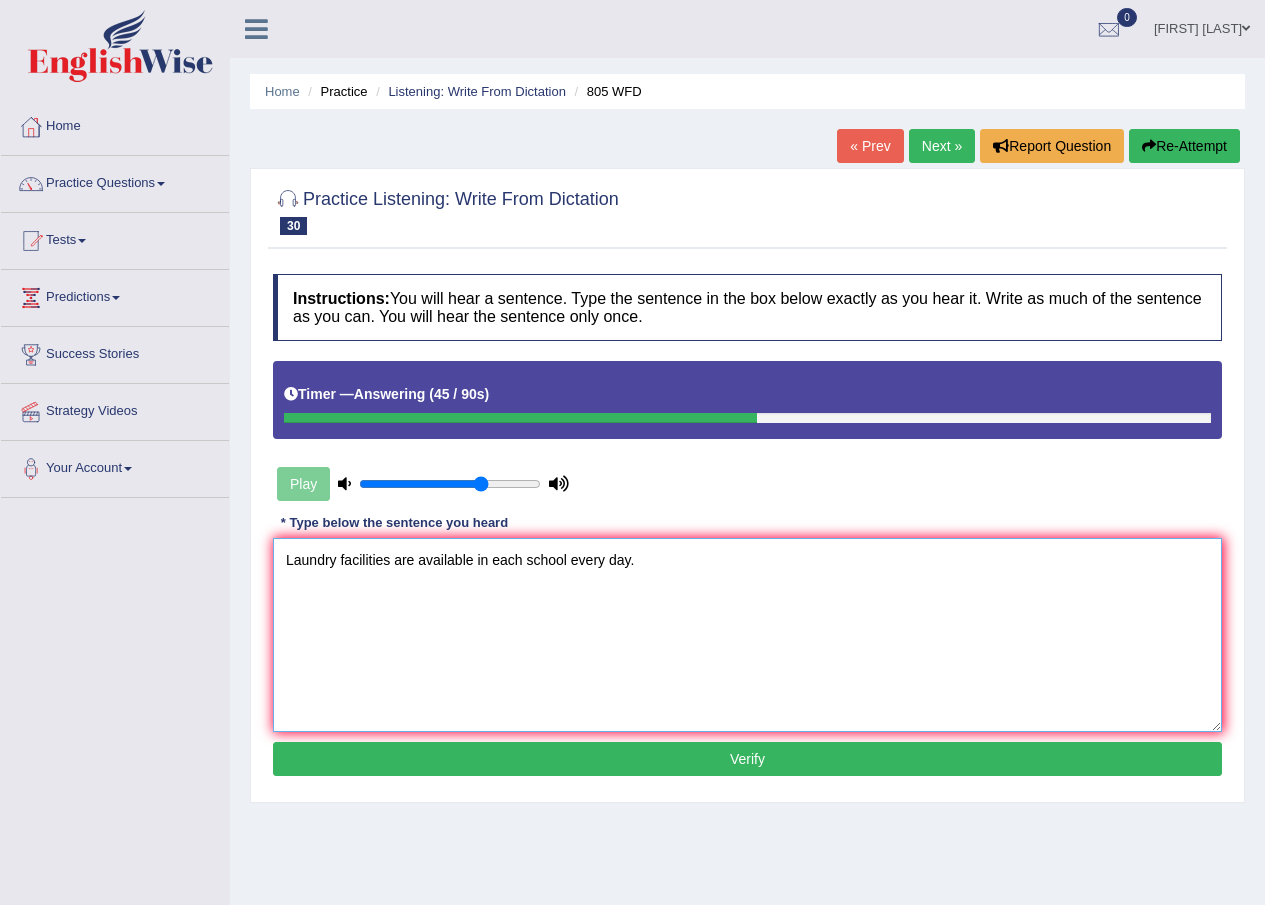 type on "Laundry facilities are available in each school every day." 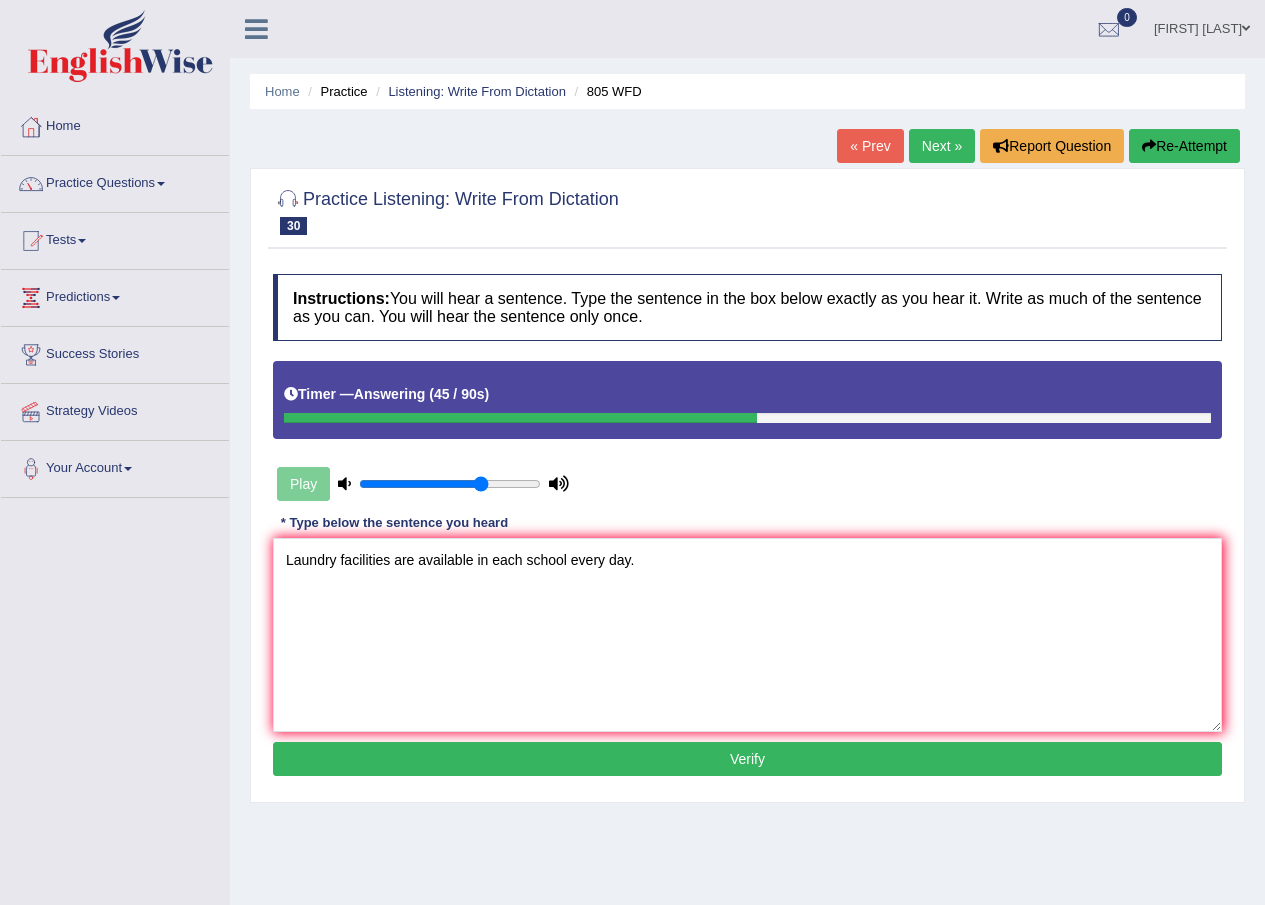 click on "Verify" at bounding box center [747, 759] 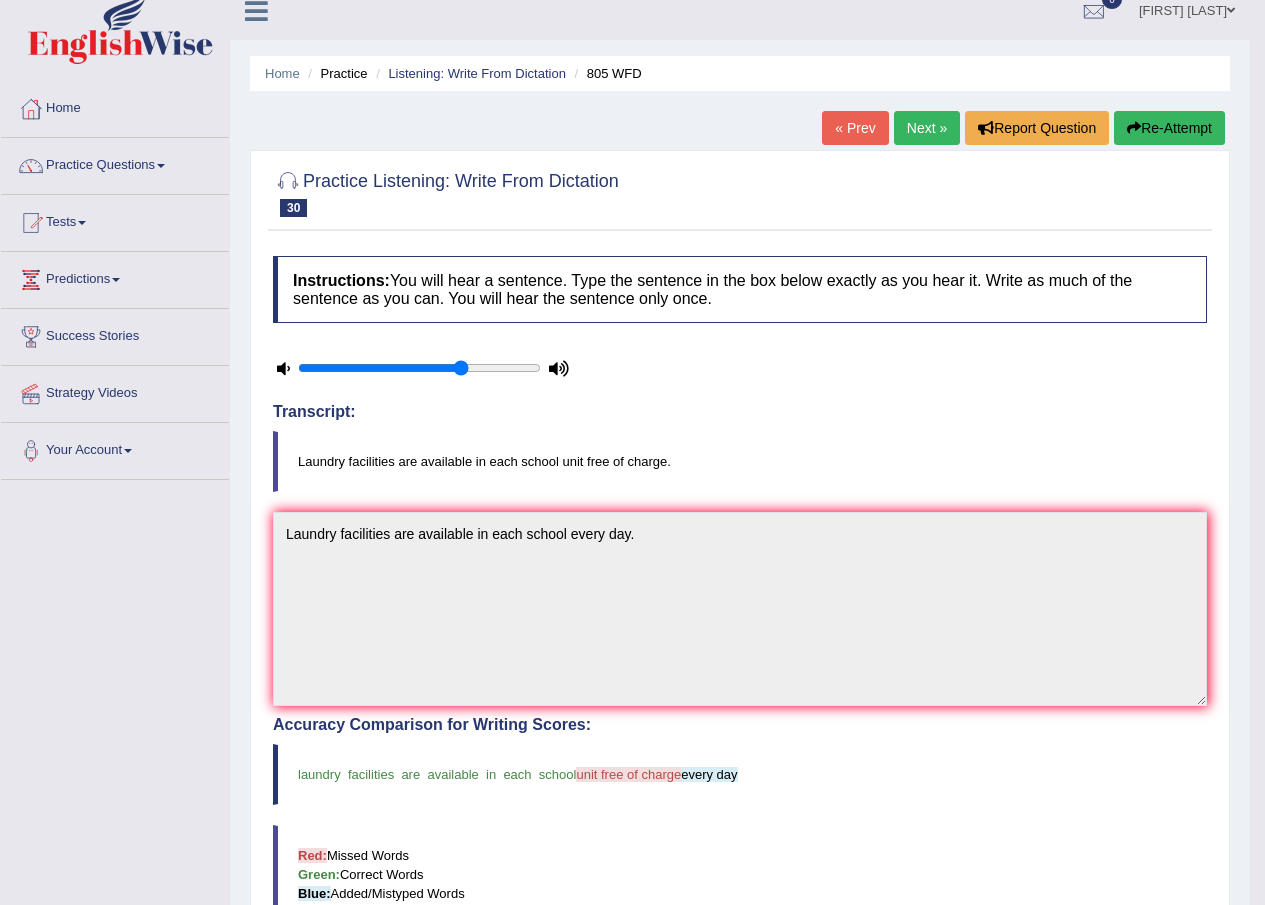 scroll, scrollTop: 0, scrollLeft: 0, axis: both 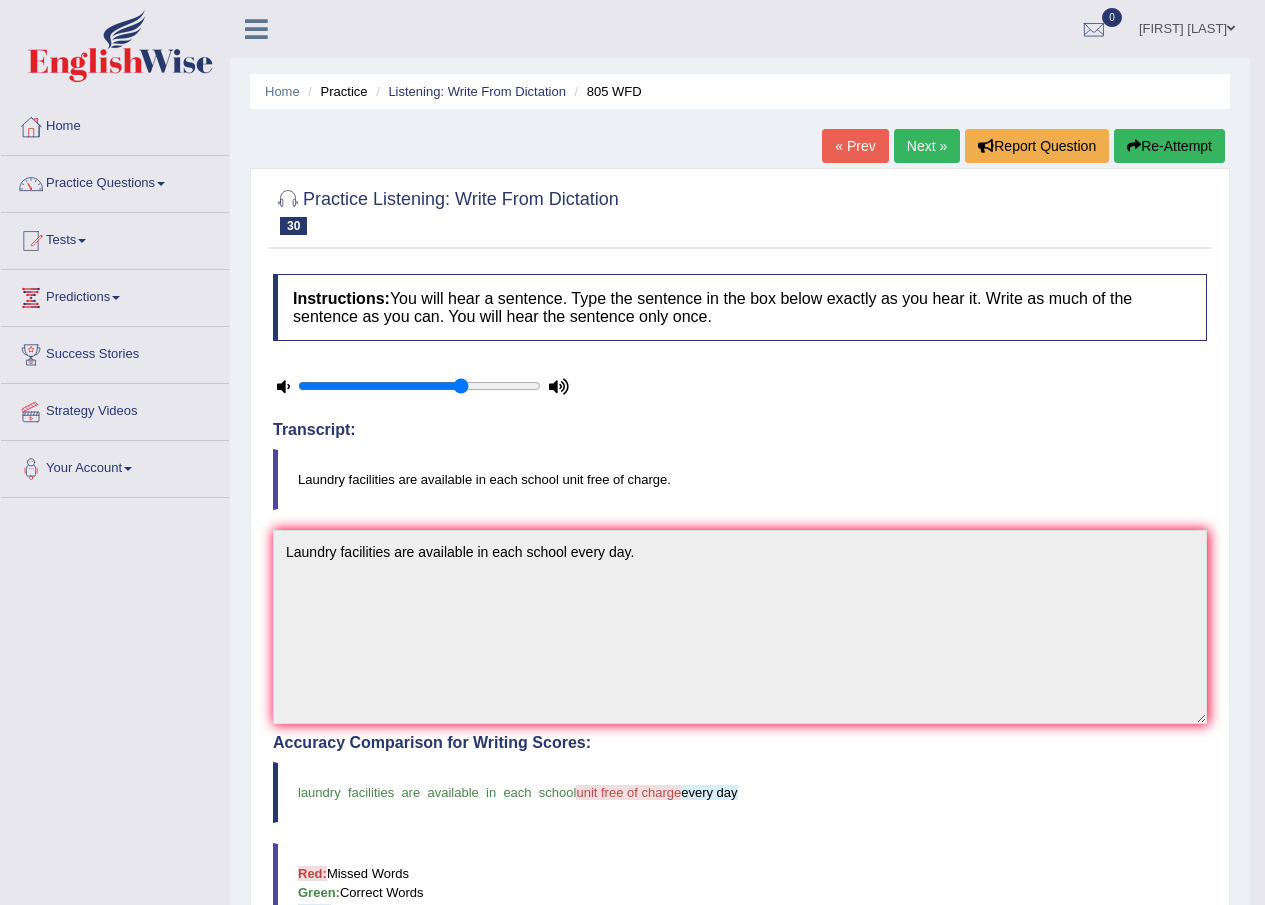 click on "Next »" at bounding box center [927, 146] 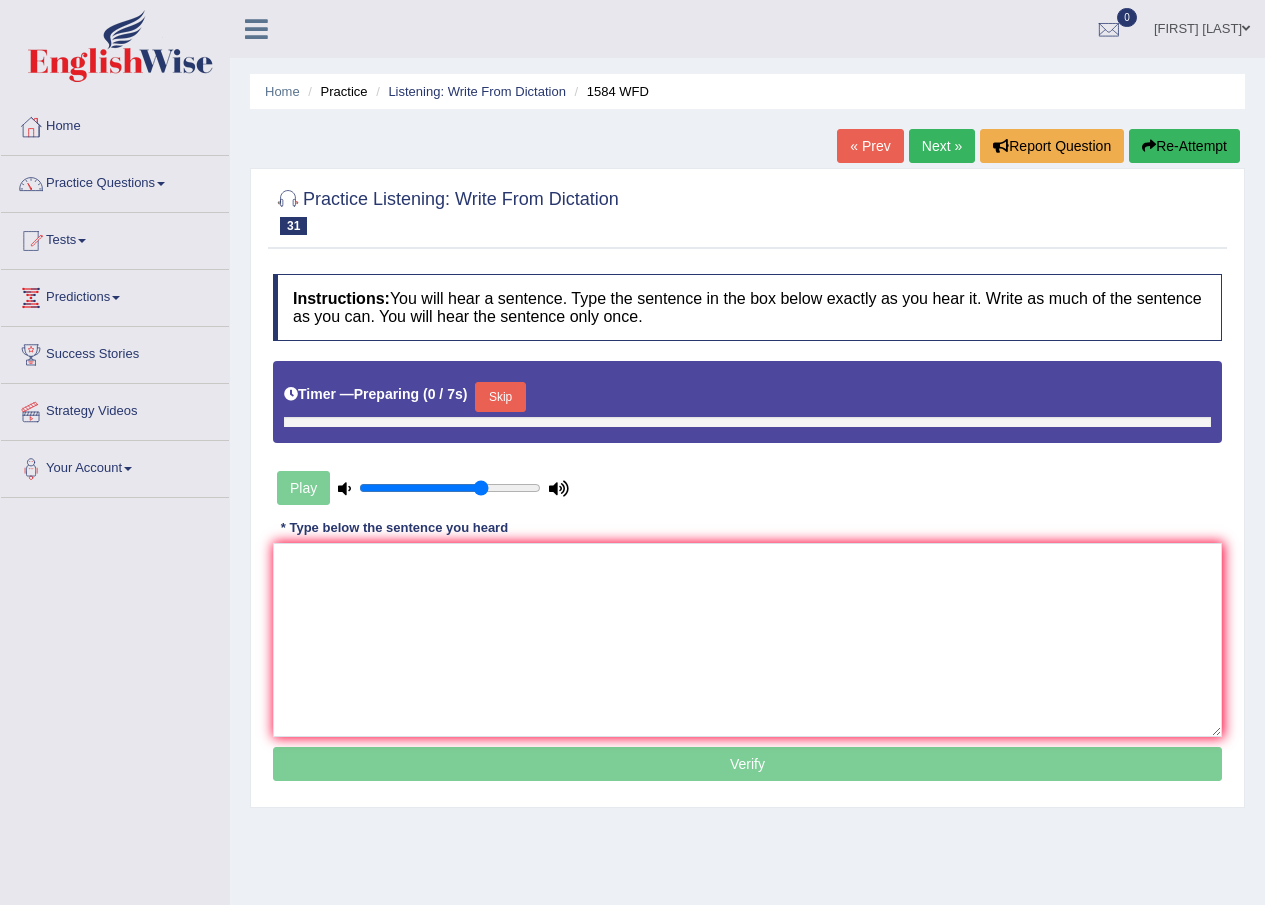scroll, scrollTop: 0, scrollLeft: 0, axis: both 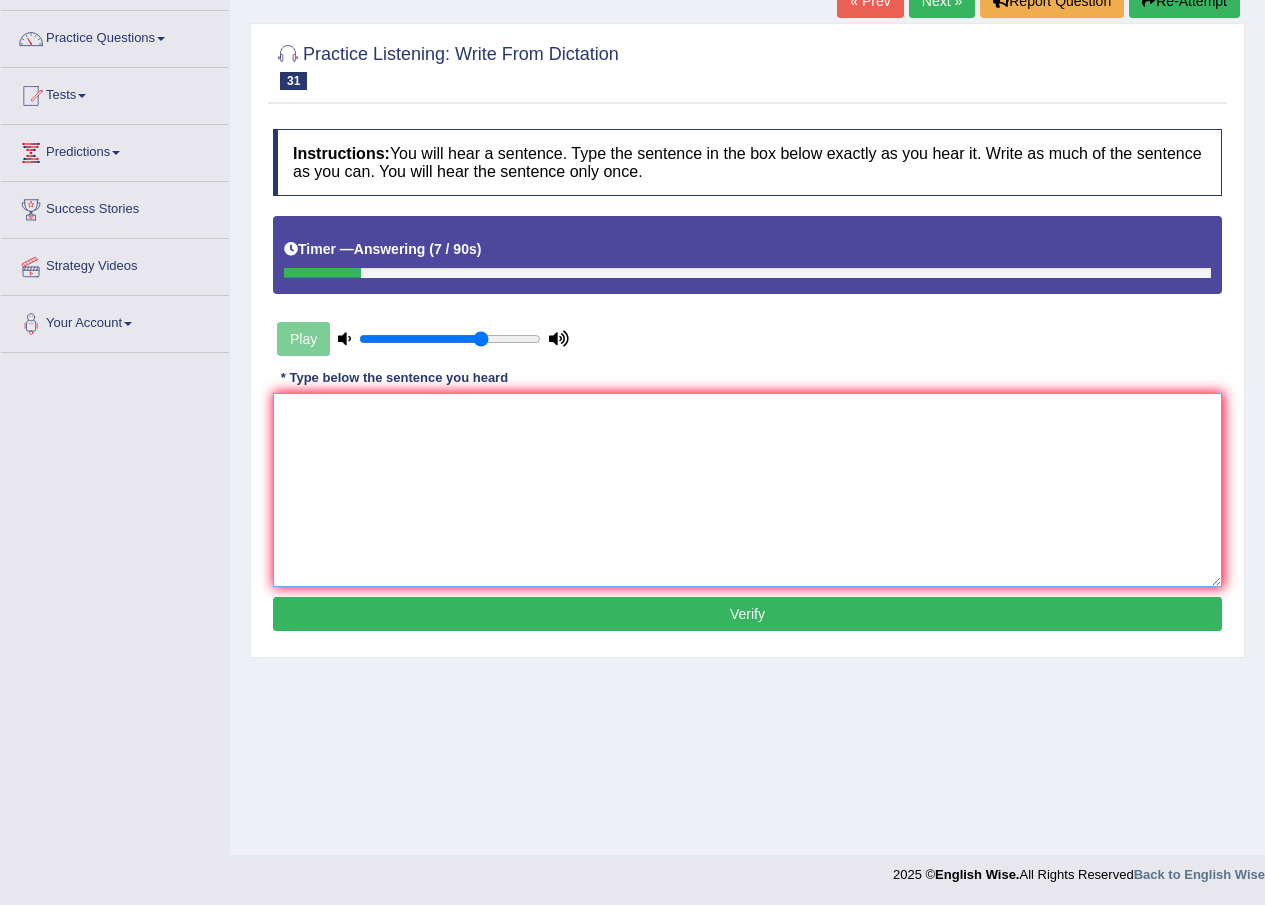 drag, startPoint x: 477, startPoint y: 419, endPoint x: 676, endPoint y: 395, distance: 200.44202 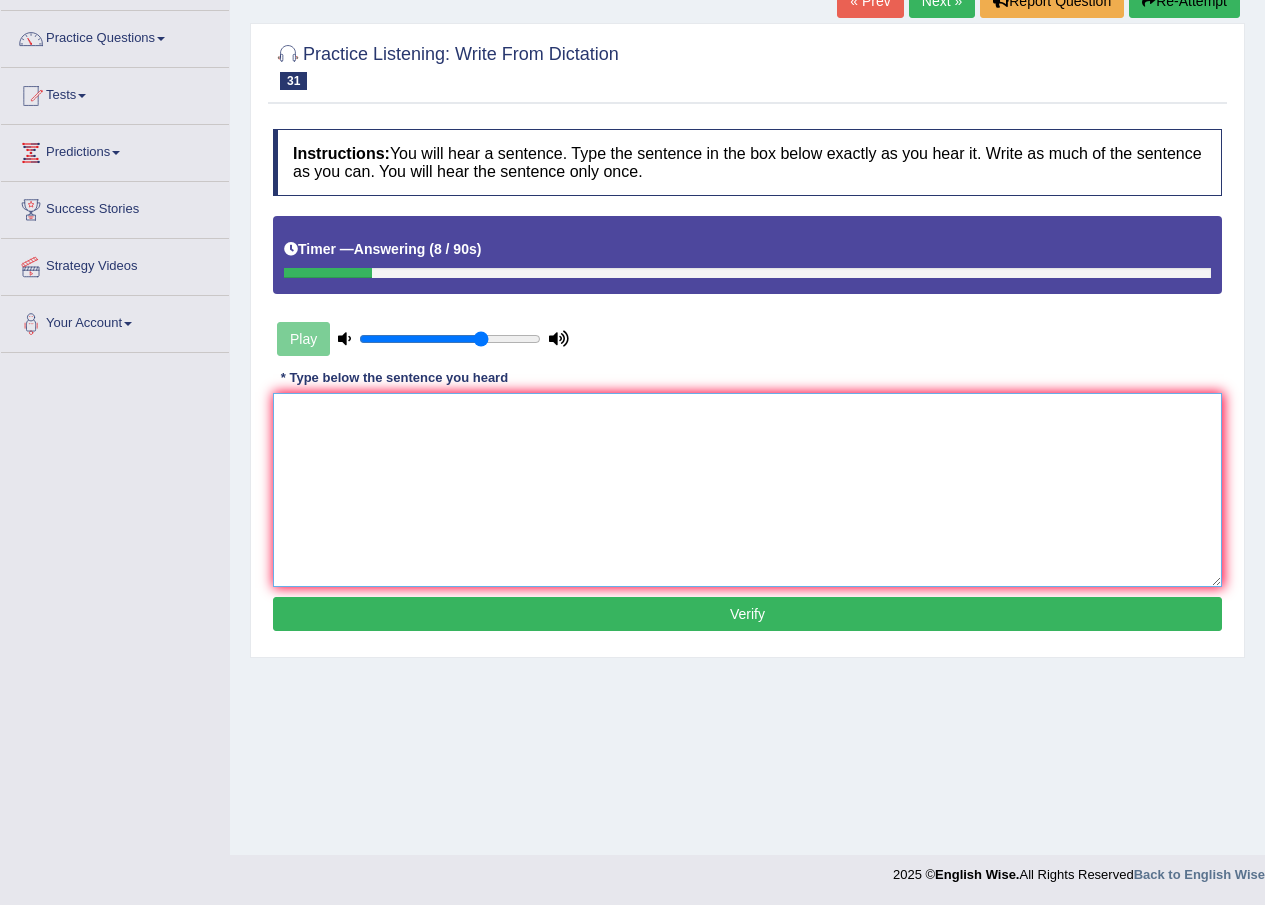type on "y" 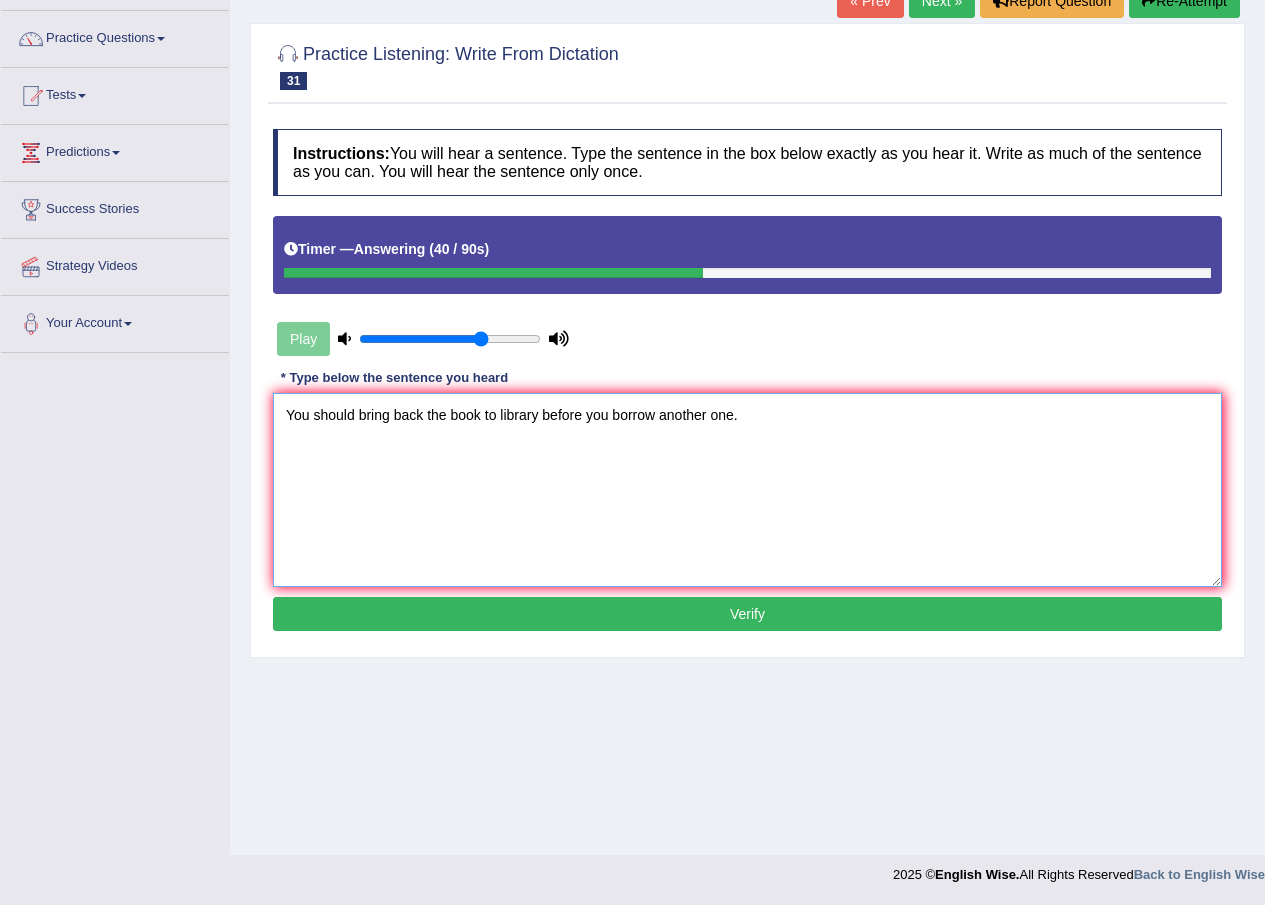 type on "You should bring back the book to library before you borrow another one." 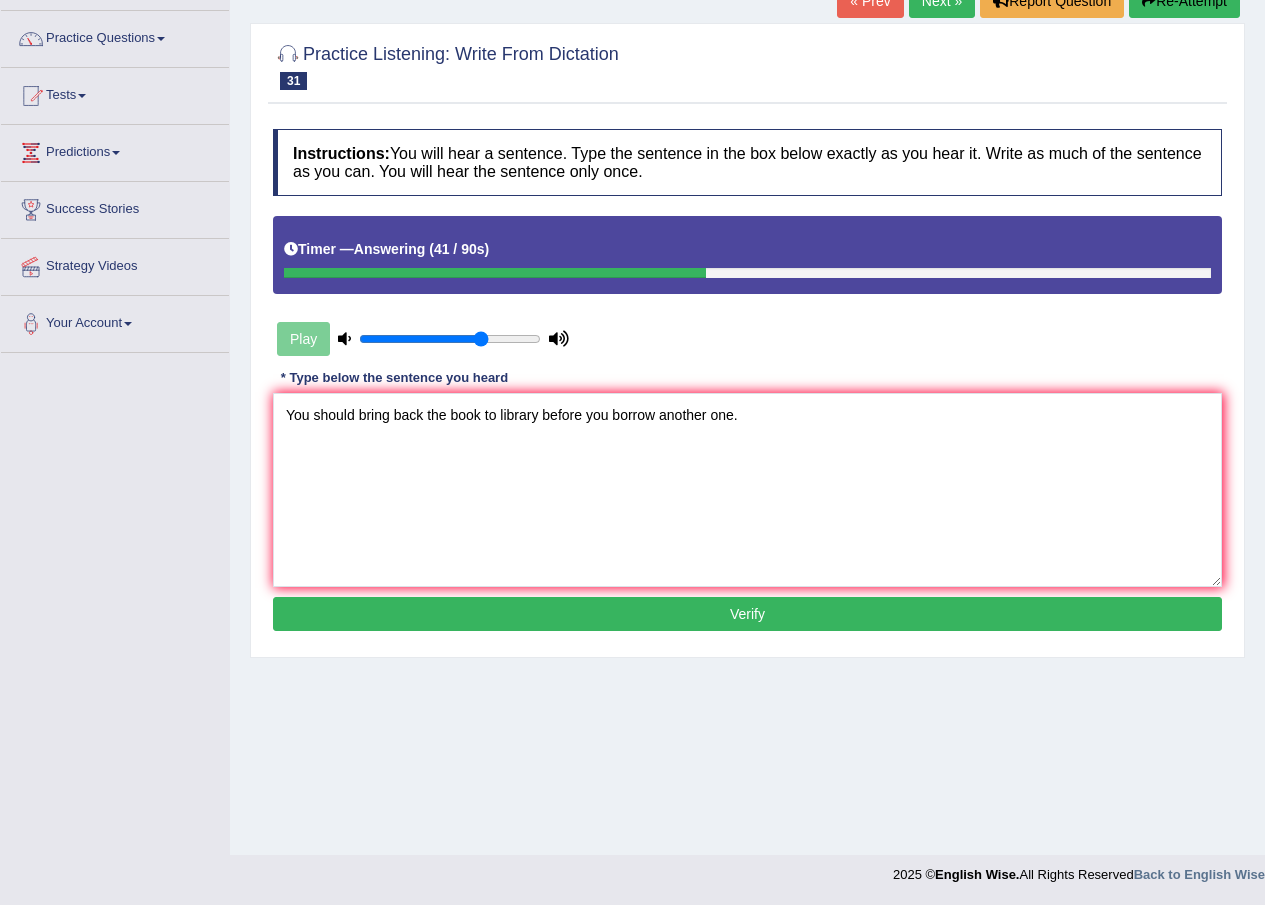 click on "Verify" at bounding box center [747, 614] 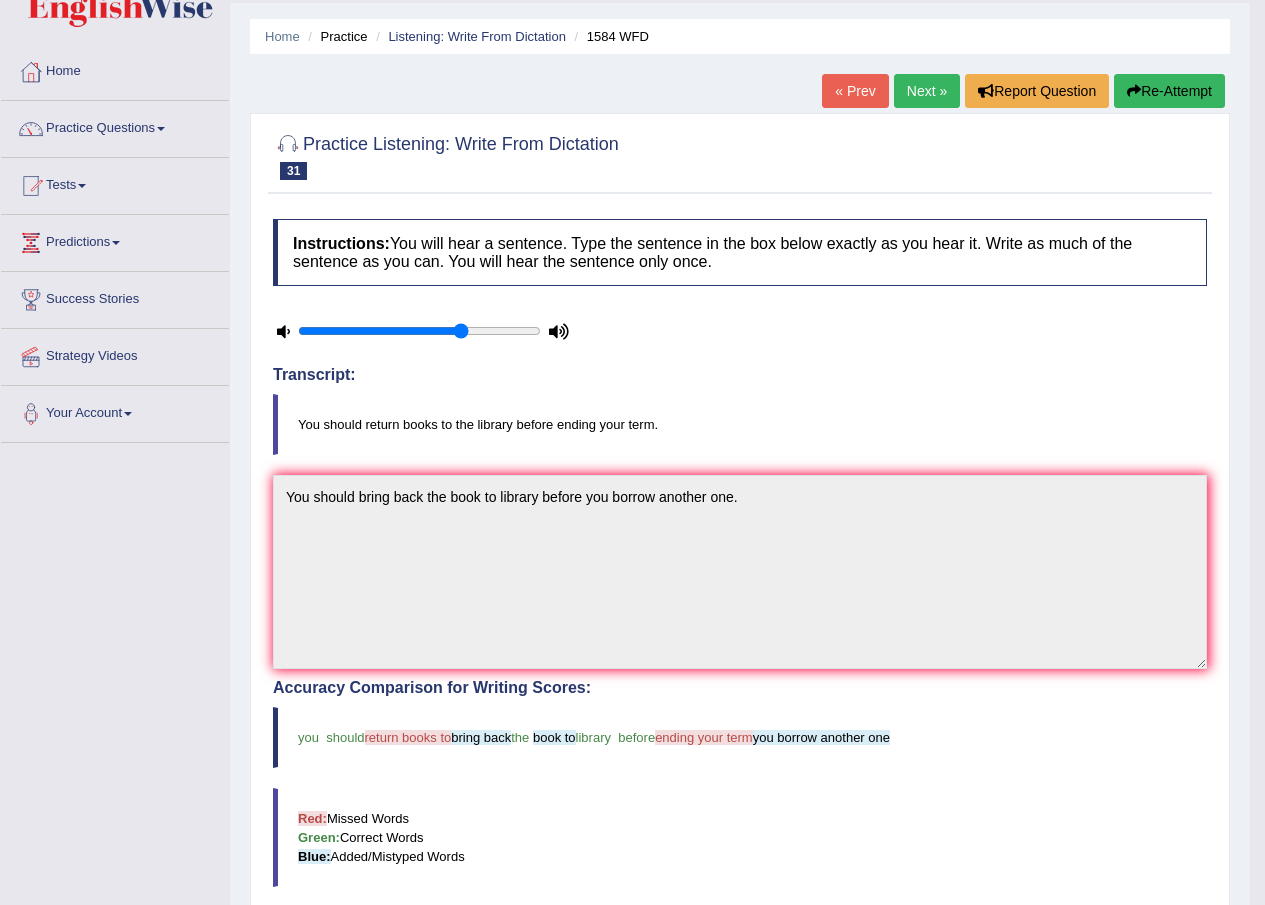 scroll, scrollTop: 0, scrollLeft: 0, axis: both 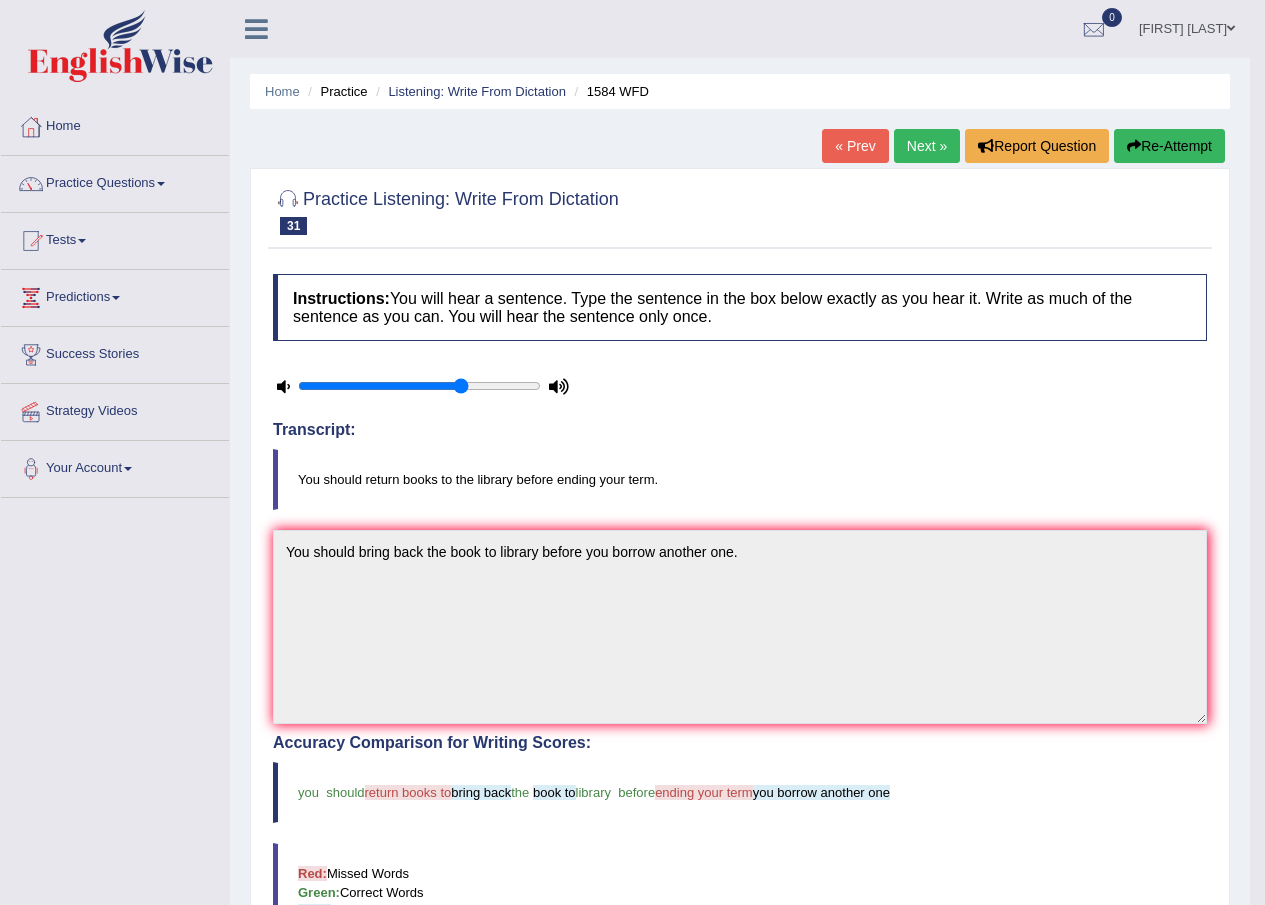 click on "Next »" at bounding box center [927, 146] 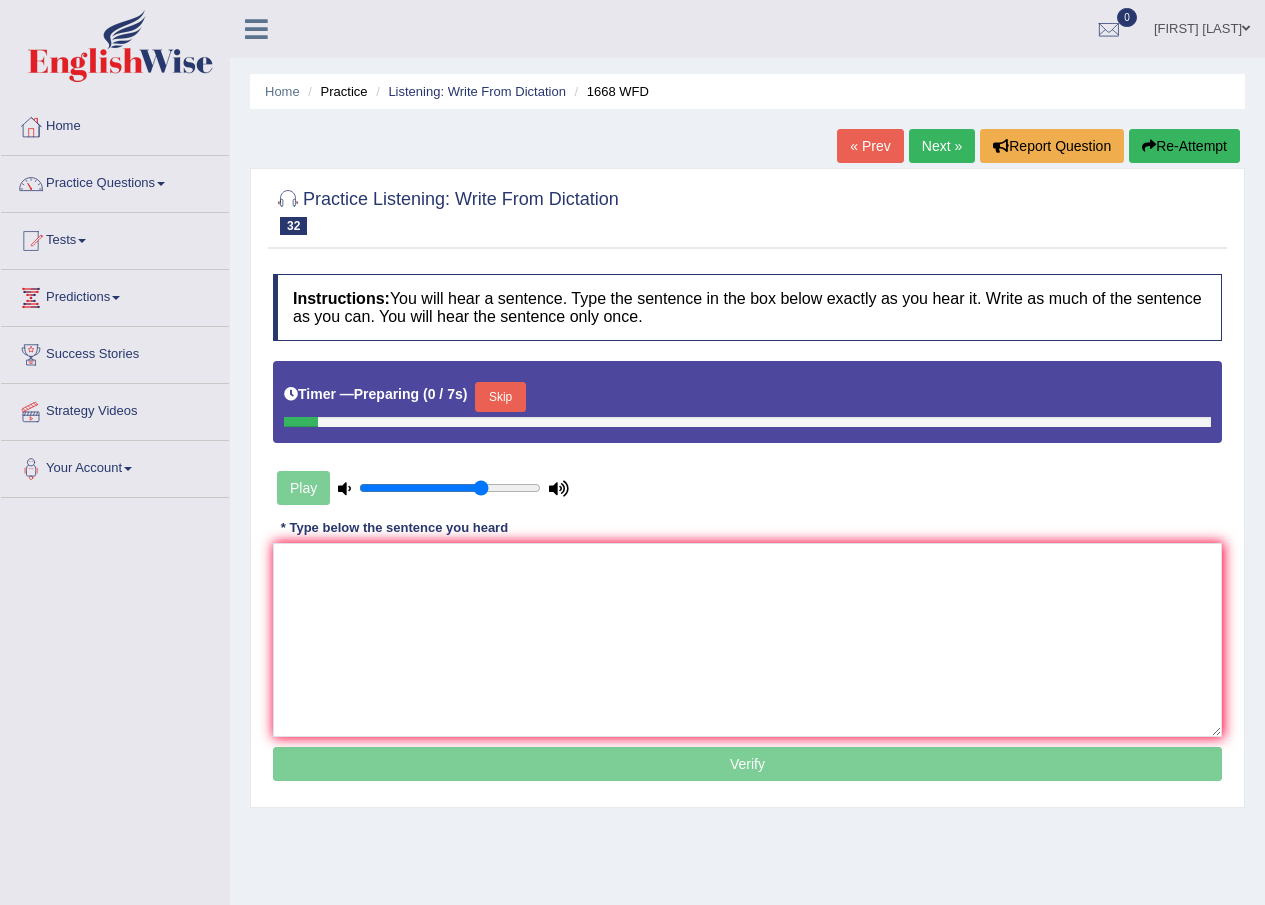 scroll, scrollTop: 0, scrollLeft: 0, axis: both 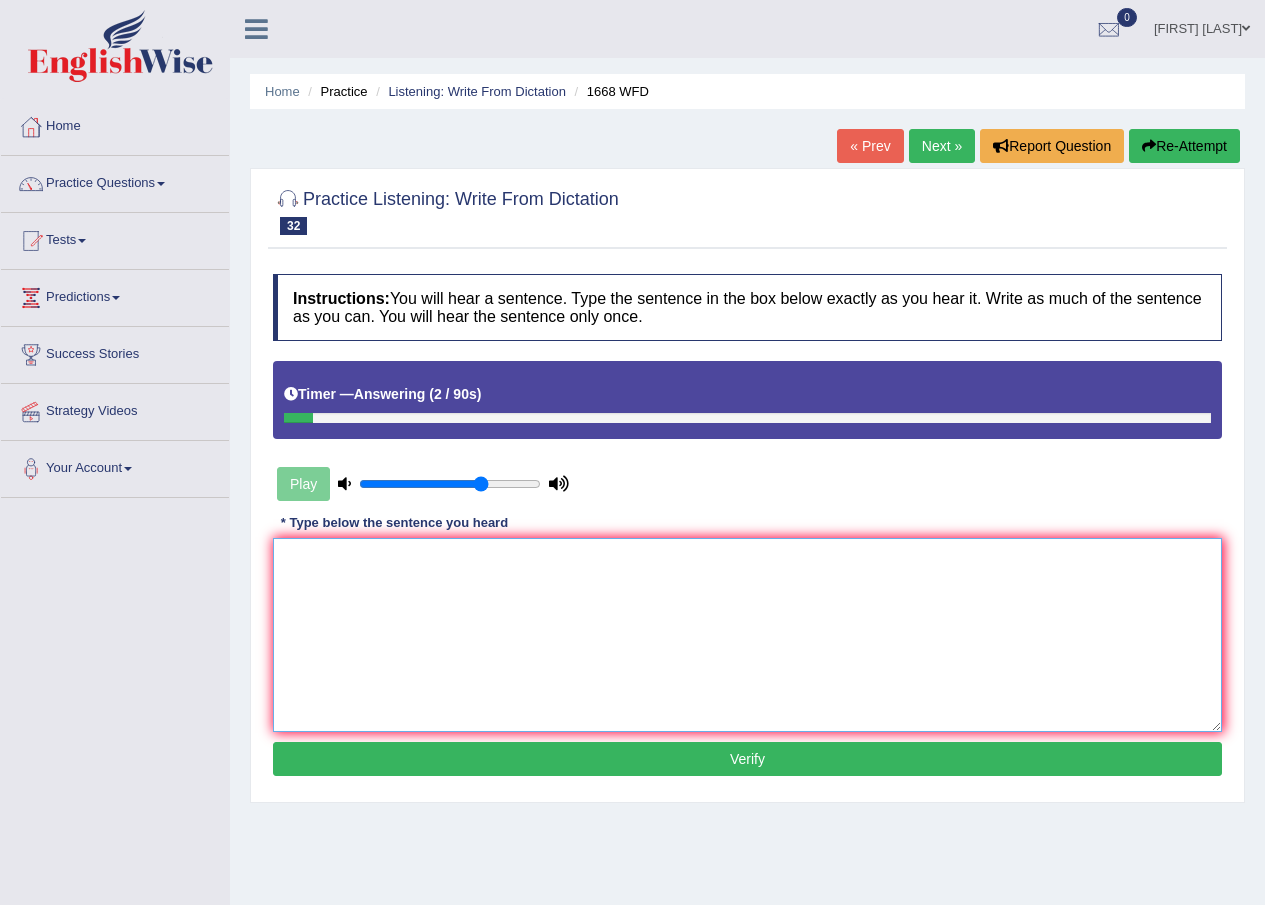 click at bounding box center [747, 635] 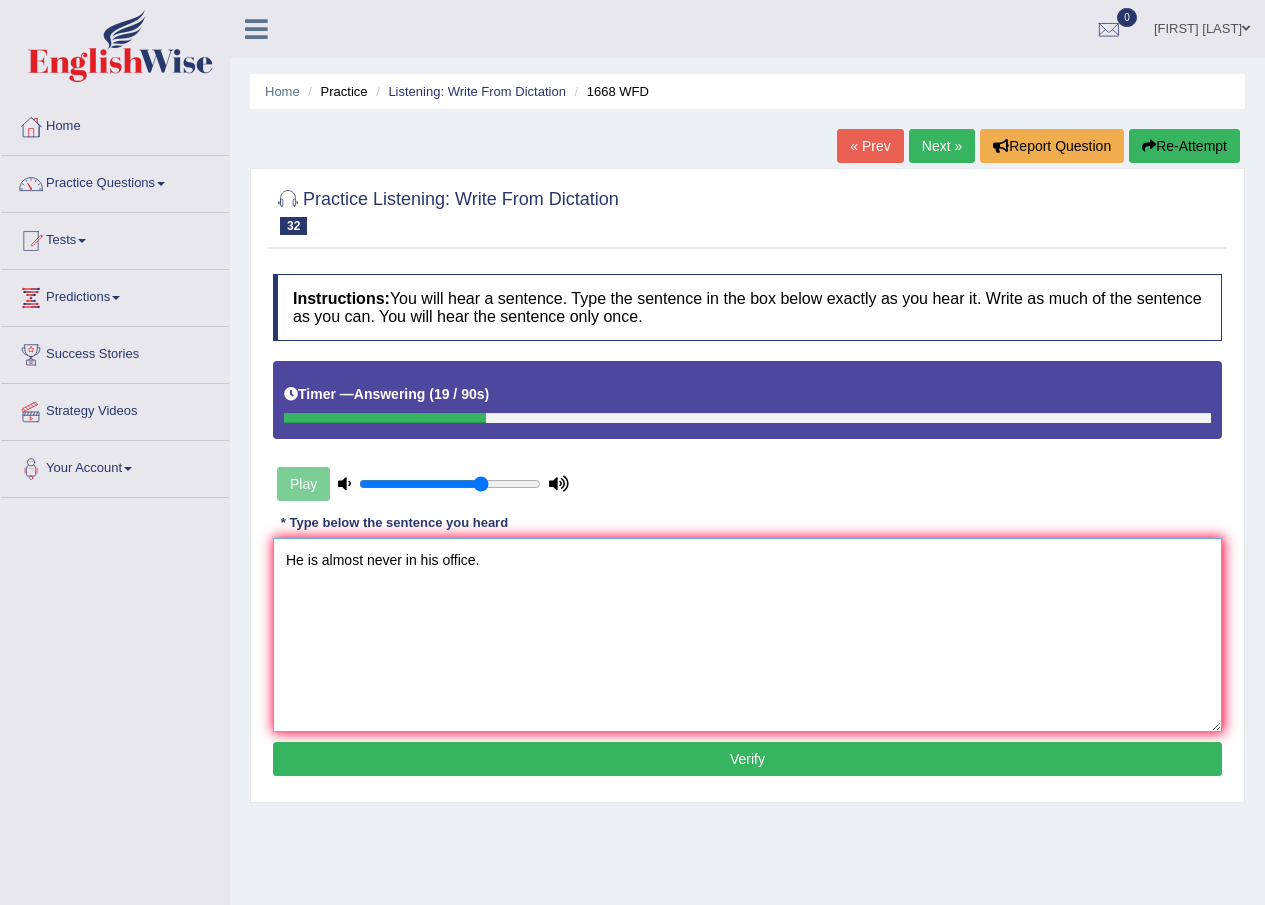 type on "He is almost never in his office." 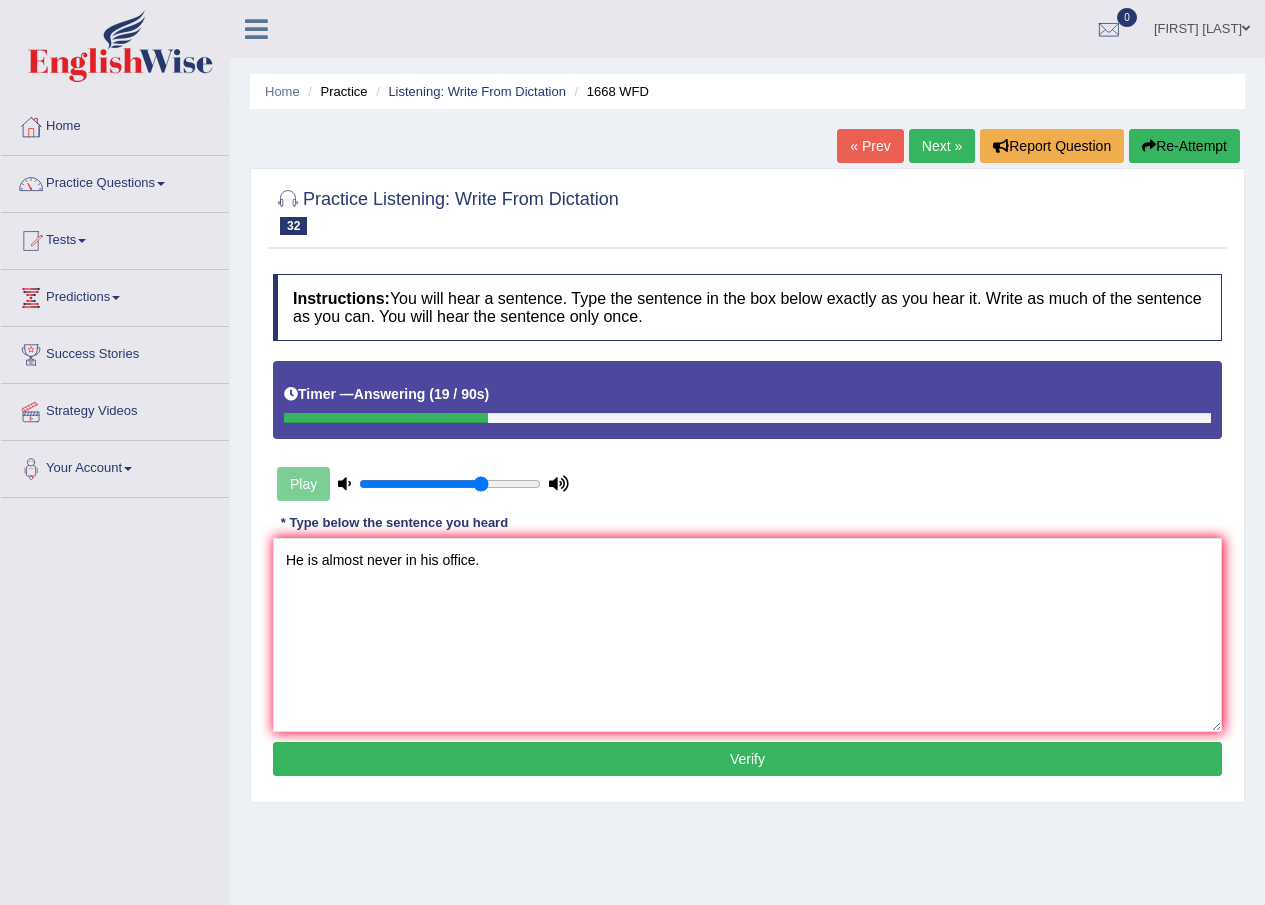 click on "Instructions:  You will hear a sentence. Type the sentence in the box below exactly as you hear it. Write as much of the sentence as you can. You will hear the sentence only once.
Timer —  Answering   ( 19 / 90s ) Play Transcript: He is almost never in his office. * Type below the sentence you heard He is almost never in his office. Accuracy Comparison for Writing Scores:
Red:  Missed Words
Green:  Correct Words
Blue:  Added/Mistyped Words
Accuracy:   Punctuation at the end  You wrote first capital letter A.I. Engine Result:  Processing... Verify" at bounding box center [747, 528] 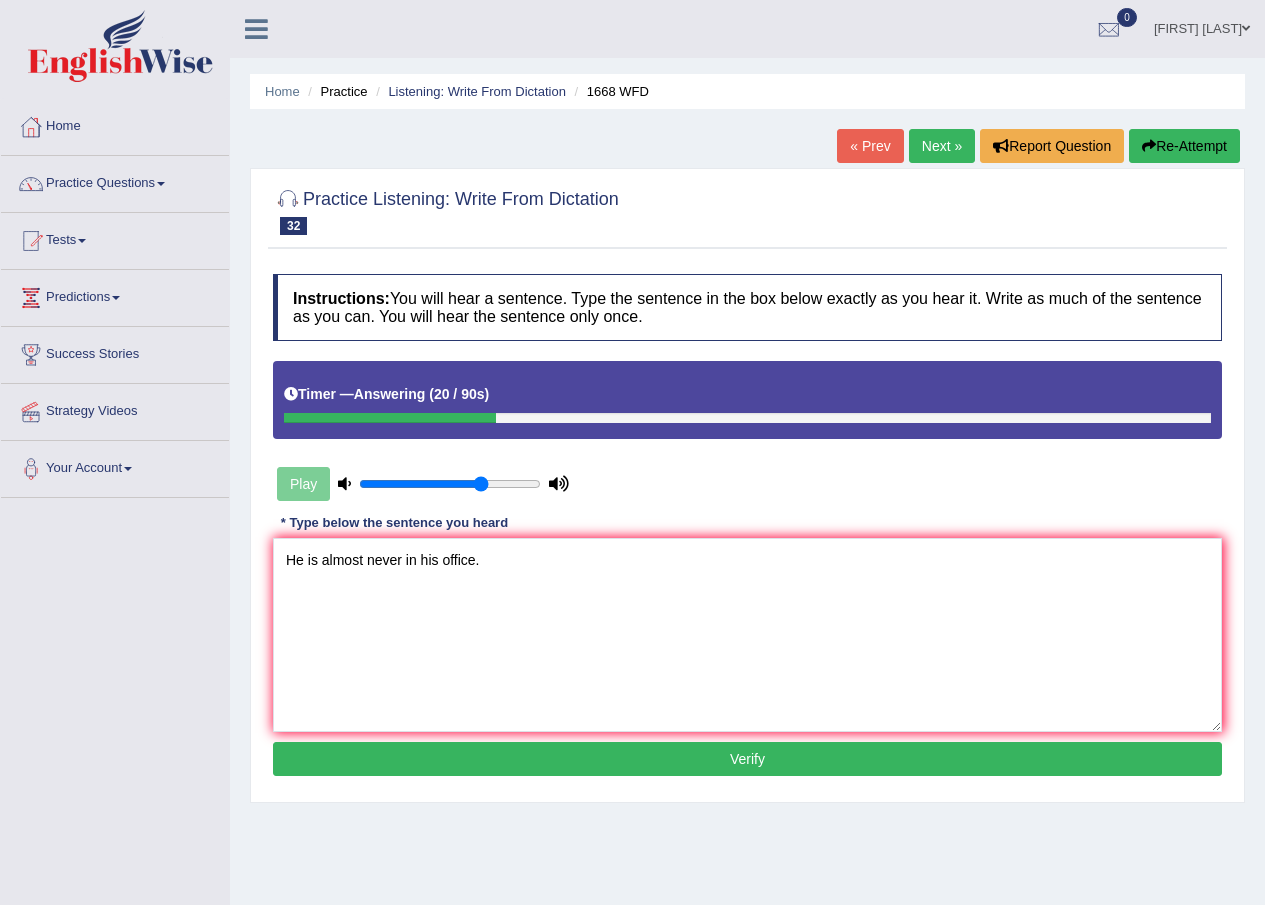 click on "Verify" at bounding box center (747, 759) 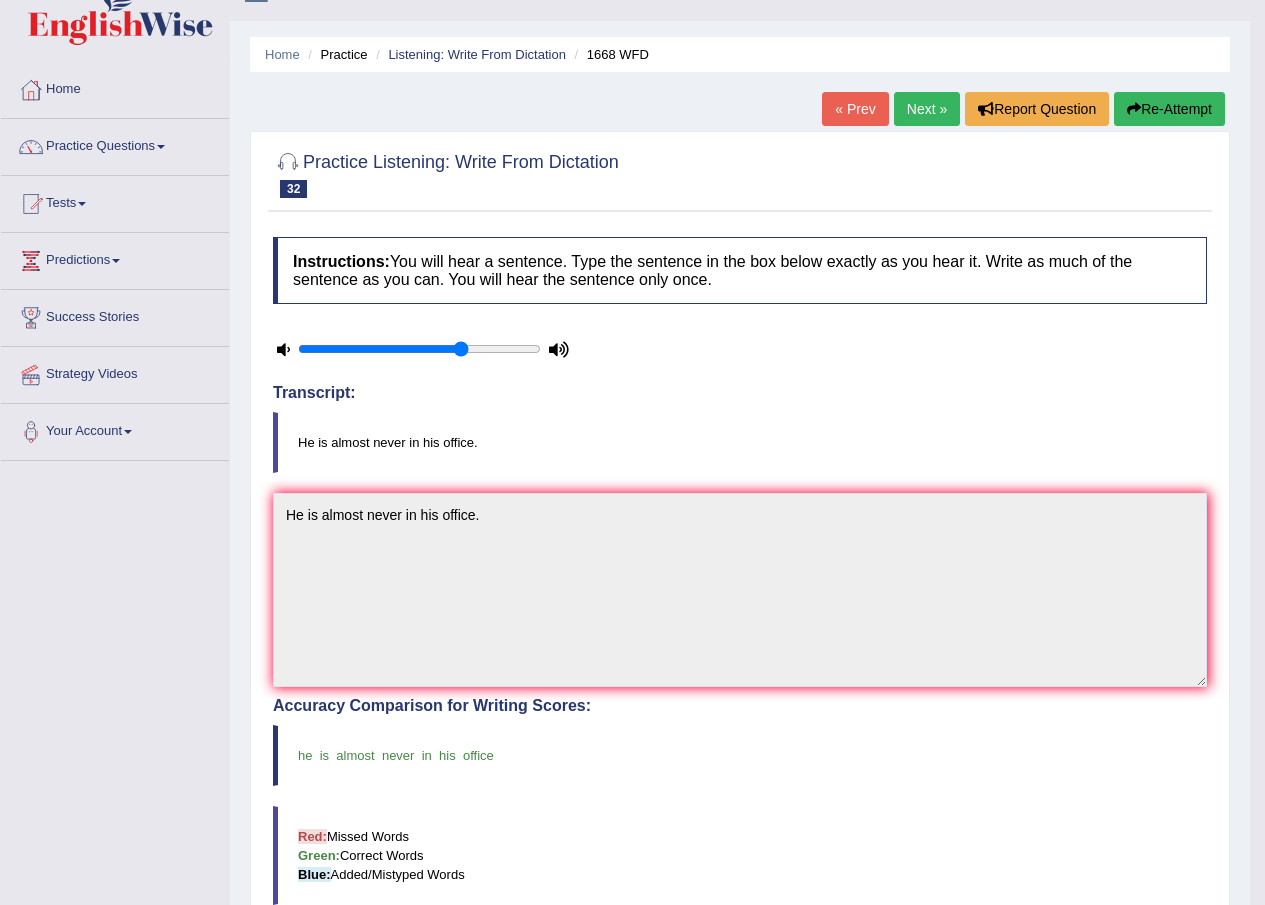 scroll, scrollTop: 0, scrollLeft: 0, axis: both 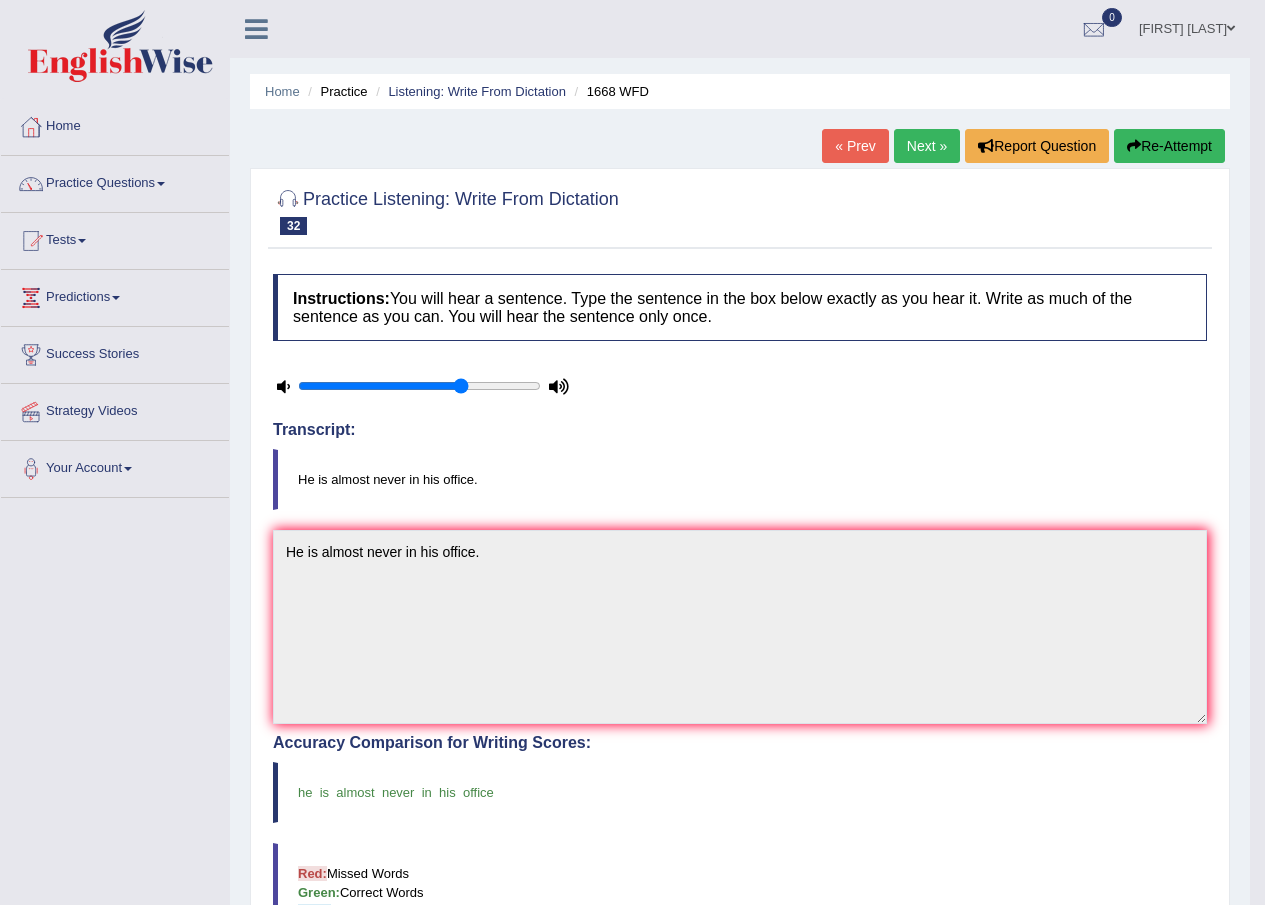 click on "Next »" at bounding box center [927, 146] 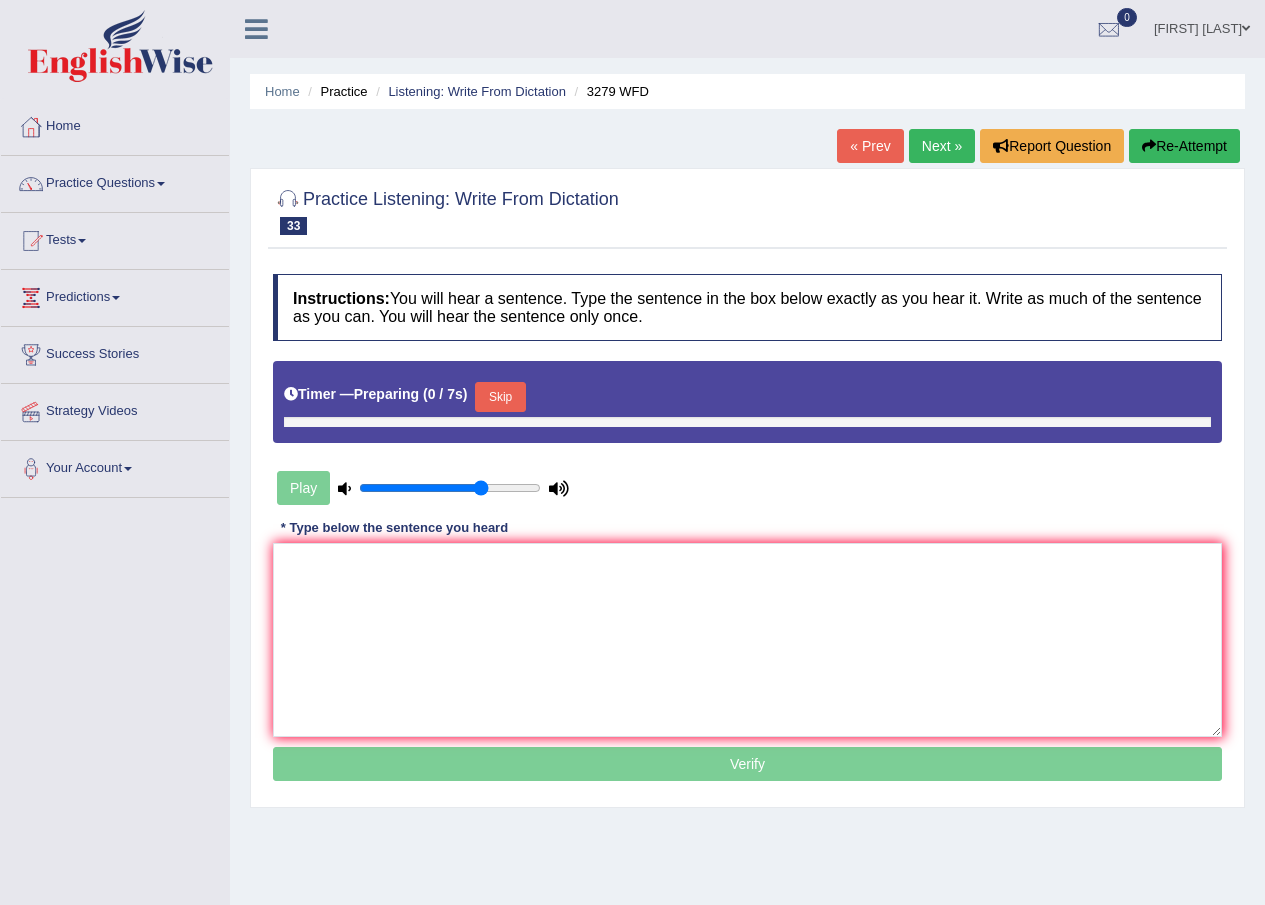 scroll, scrollTop: 0, scrollLeft: 0, axis: both 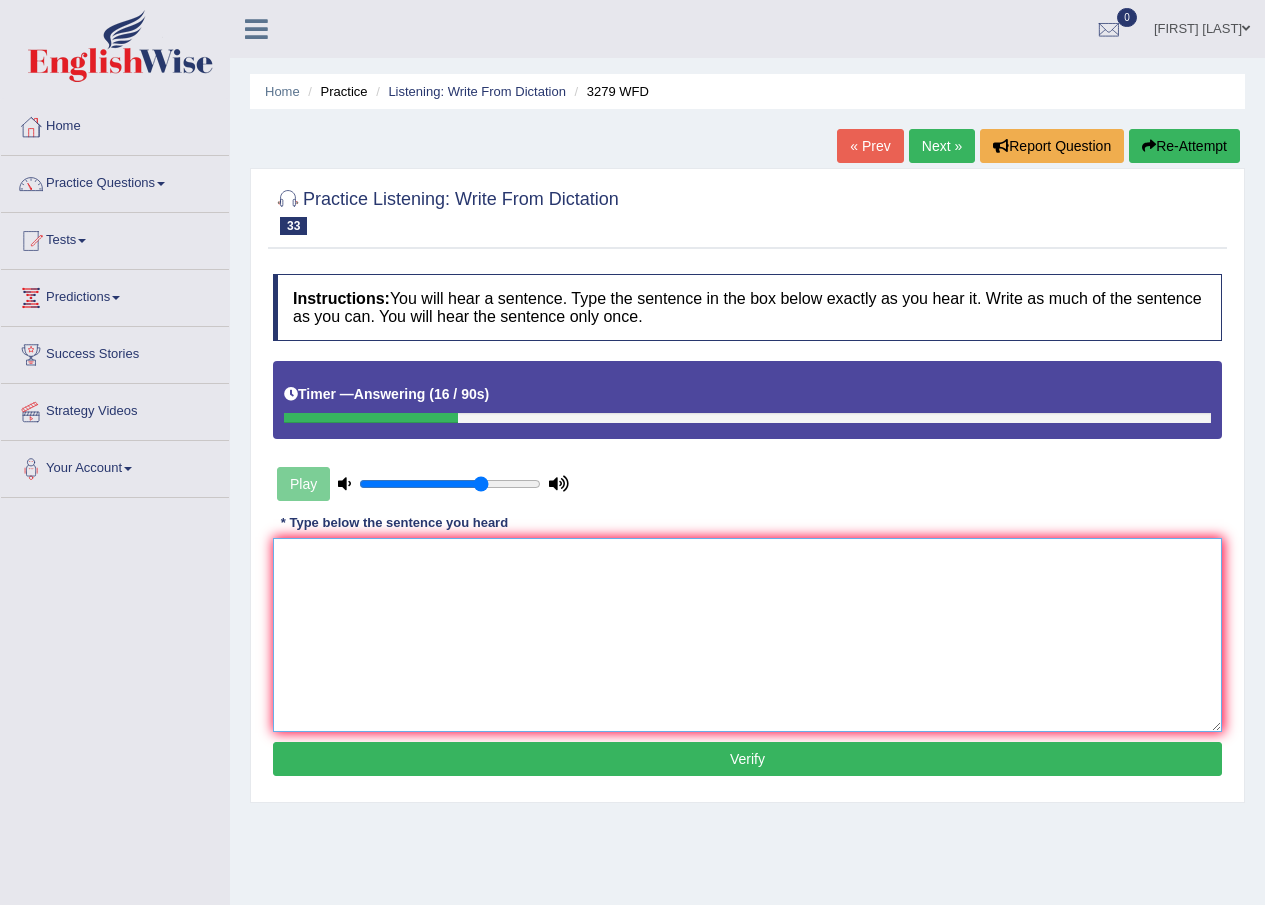 click at bounding box center [747, 635] 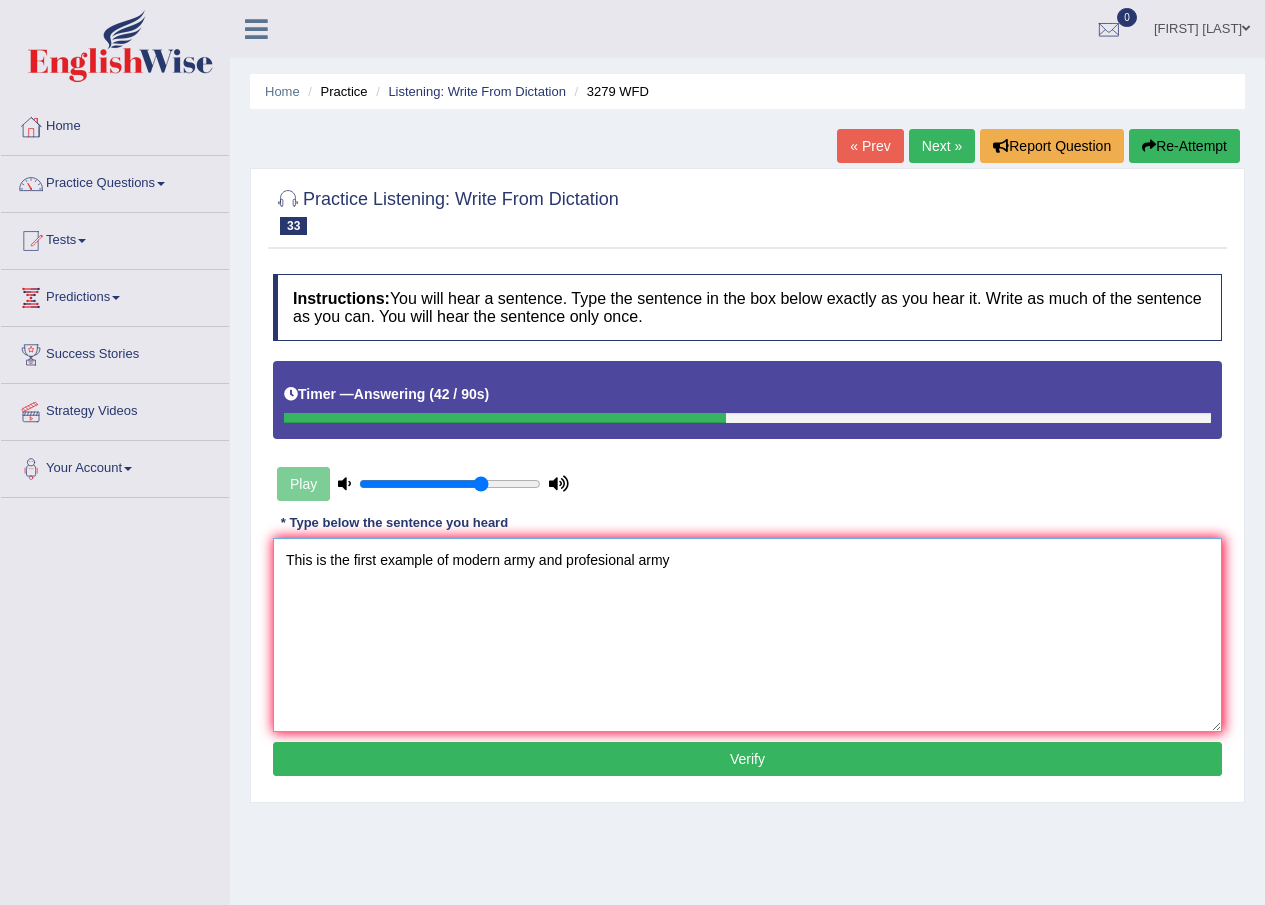 click on "This is the first example of modern army and profesional army" at bounding box center (747, 635) 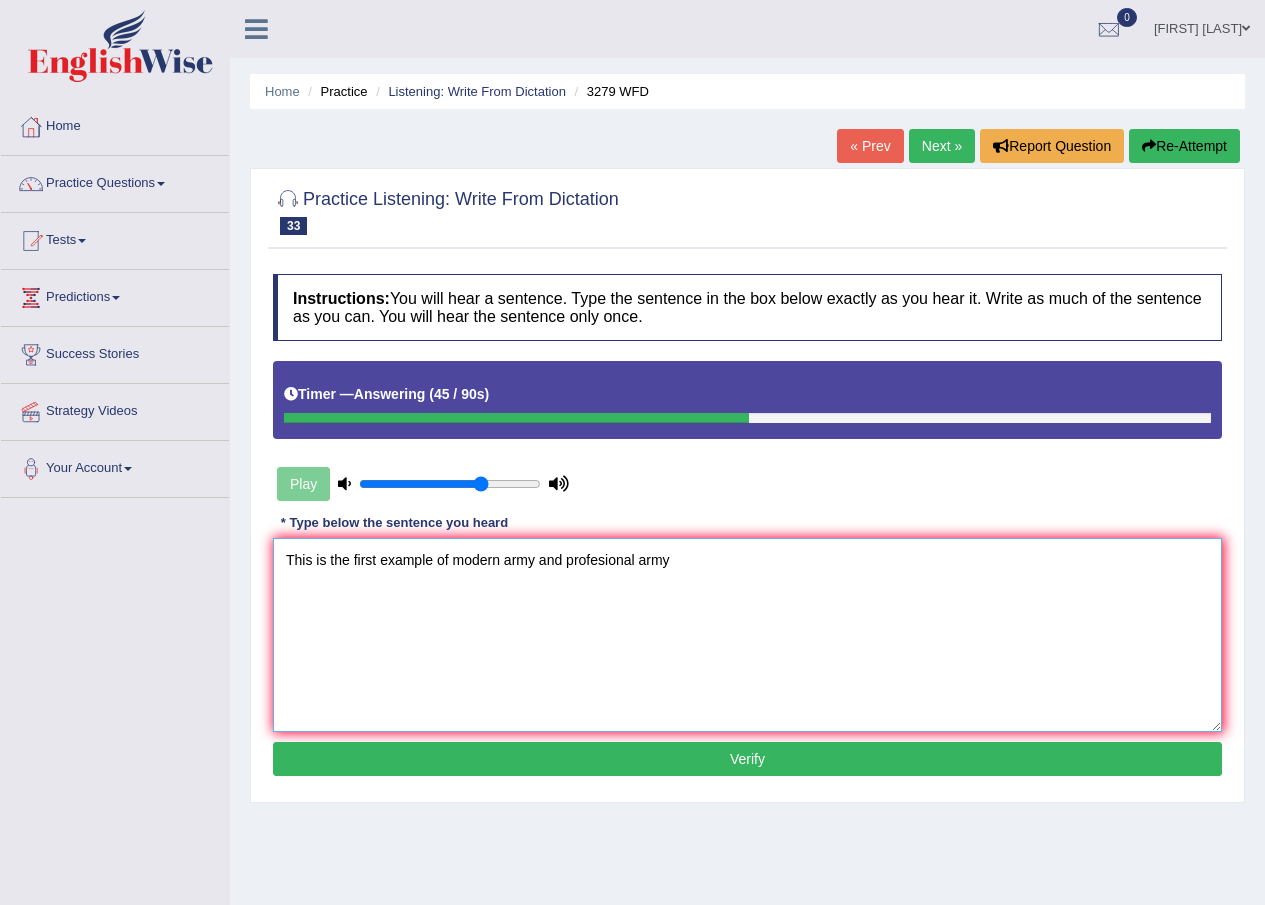 click on "This is the first example of modern army and profesional army" at bounding box center (747, 635) 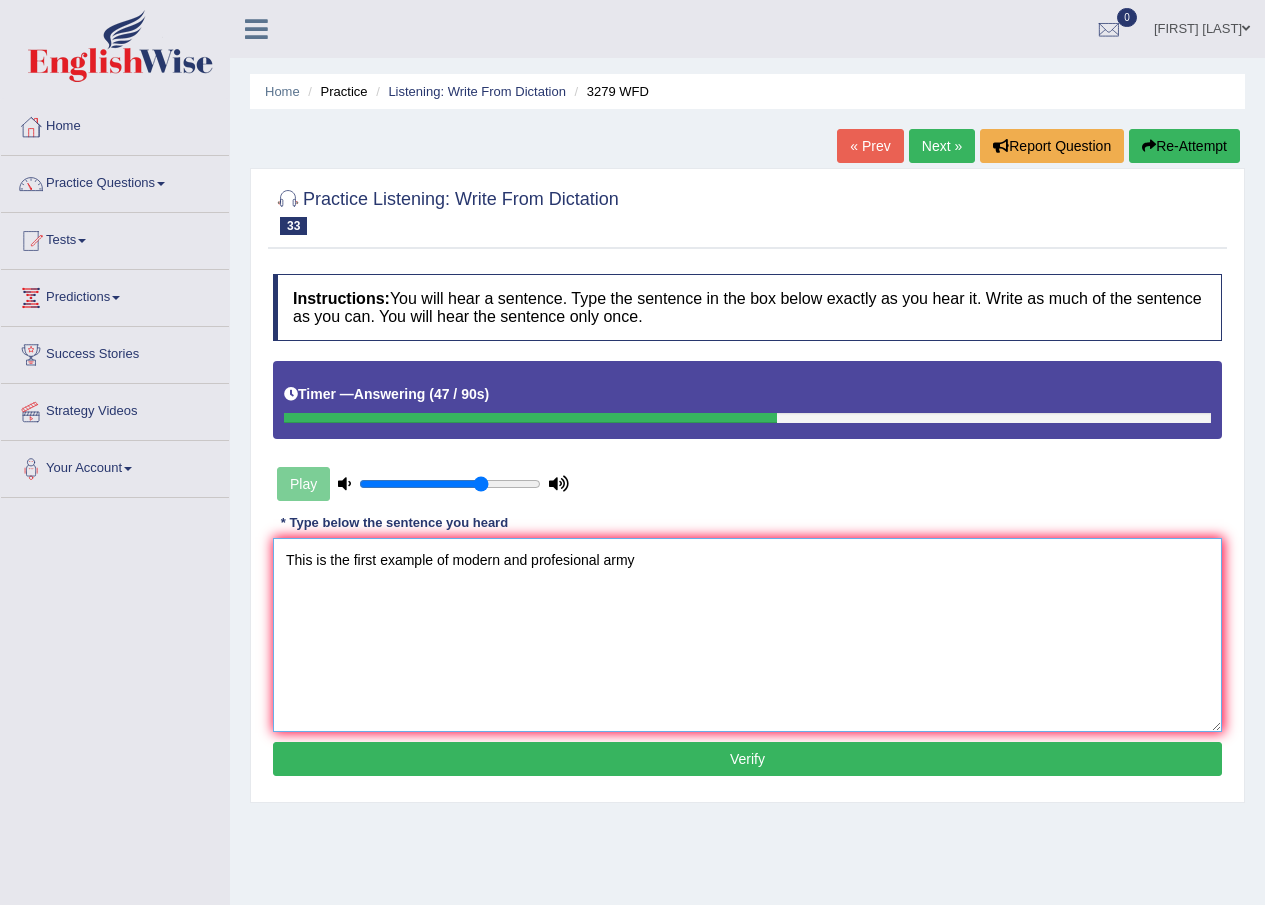 click on "This is the first example of modern and profesional army" at bounding box center [747, 635] 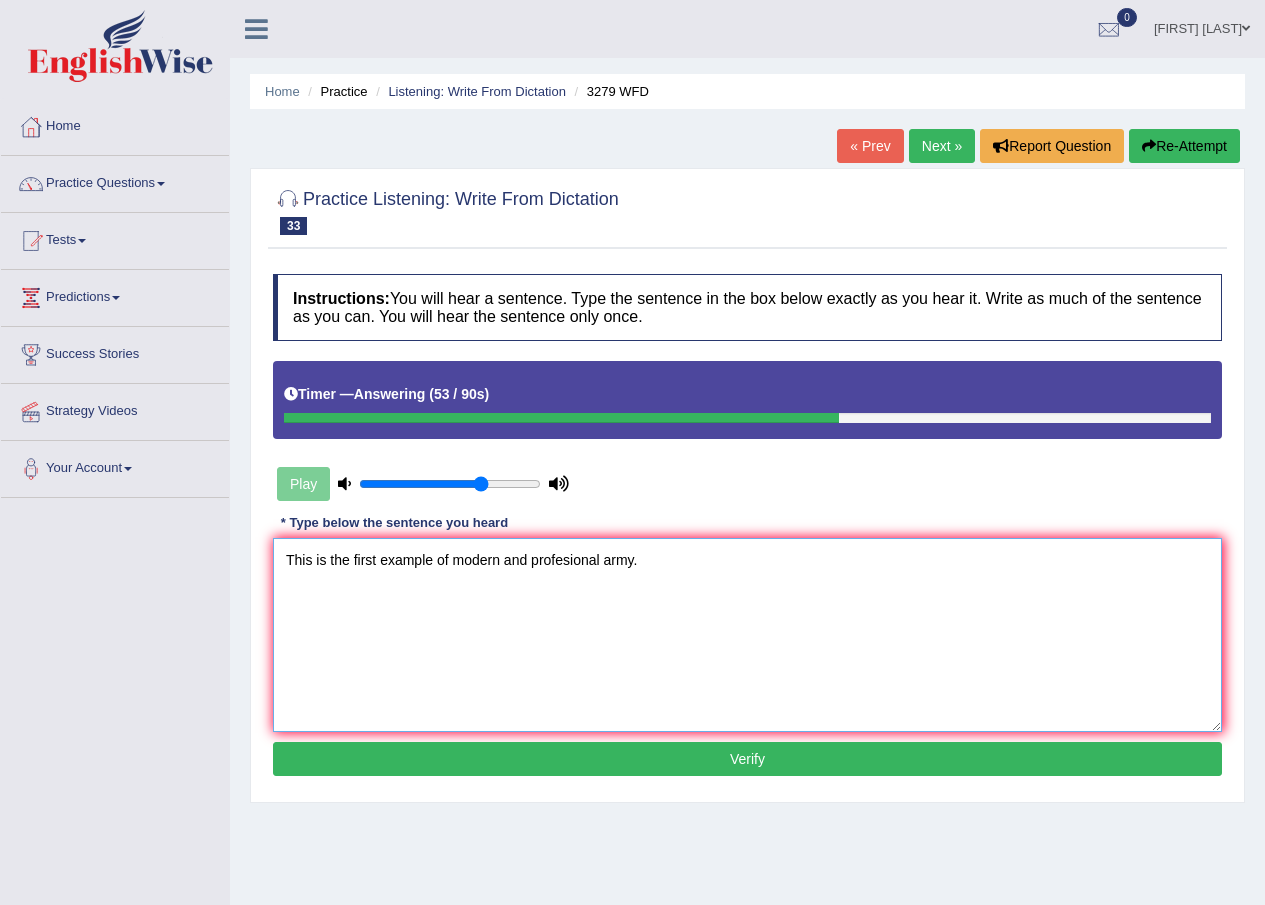 type on "This is the first example of modern and profesional army." 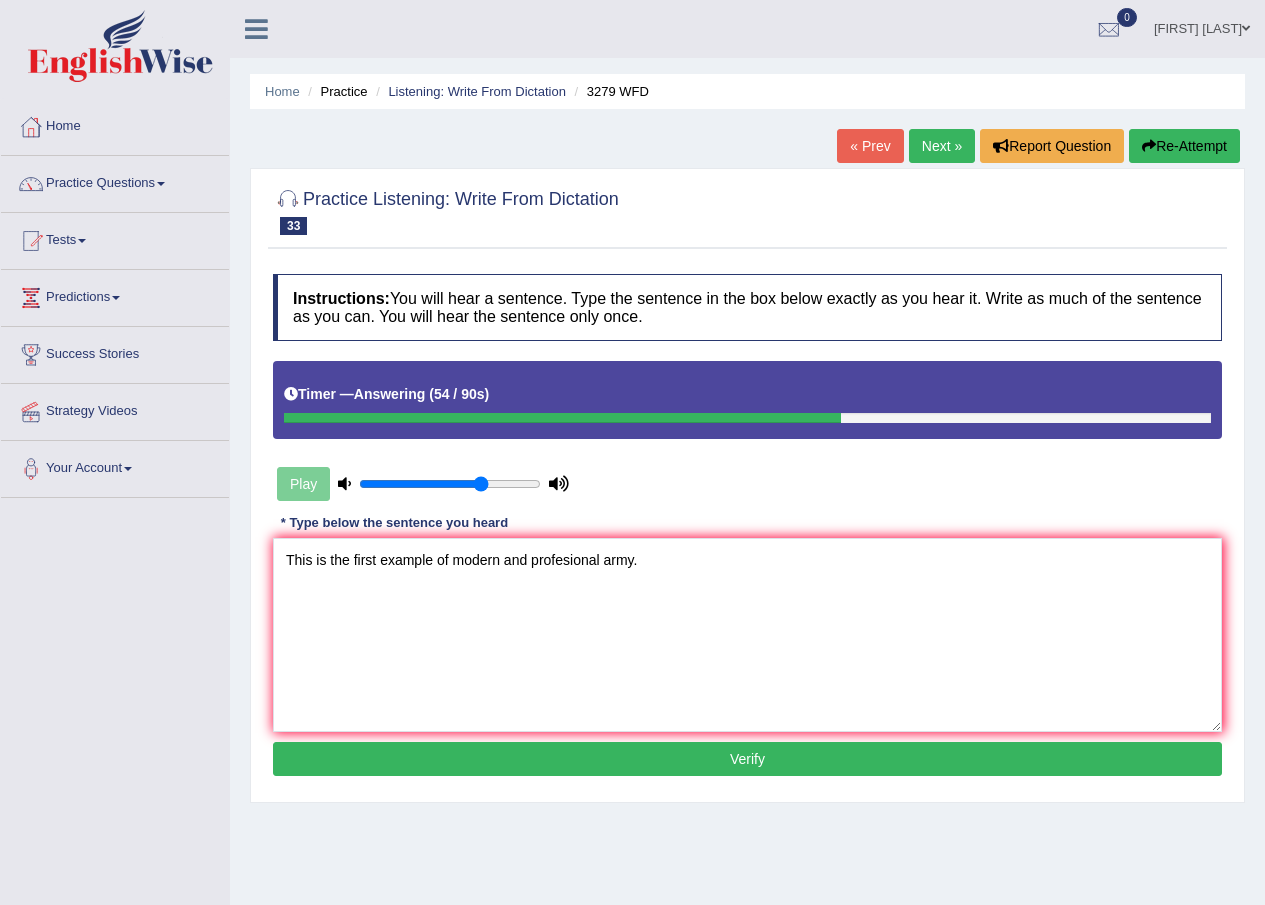 click on "Verify" at bounding box center [747, 759] 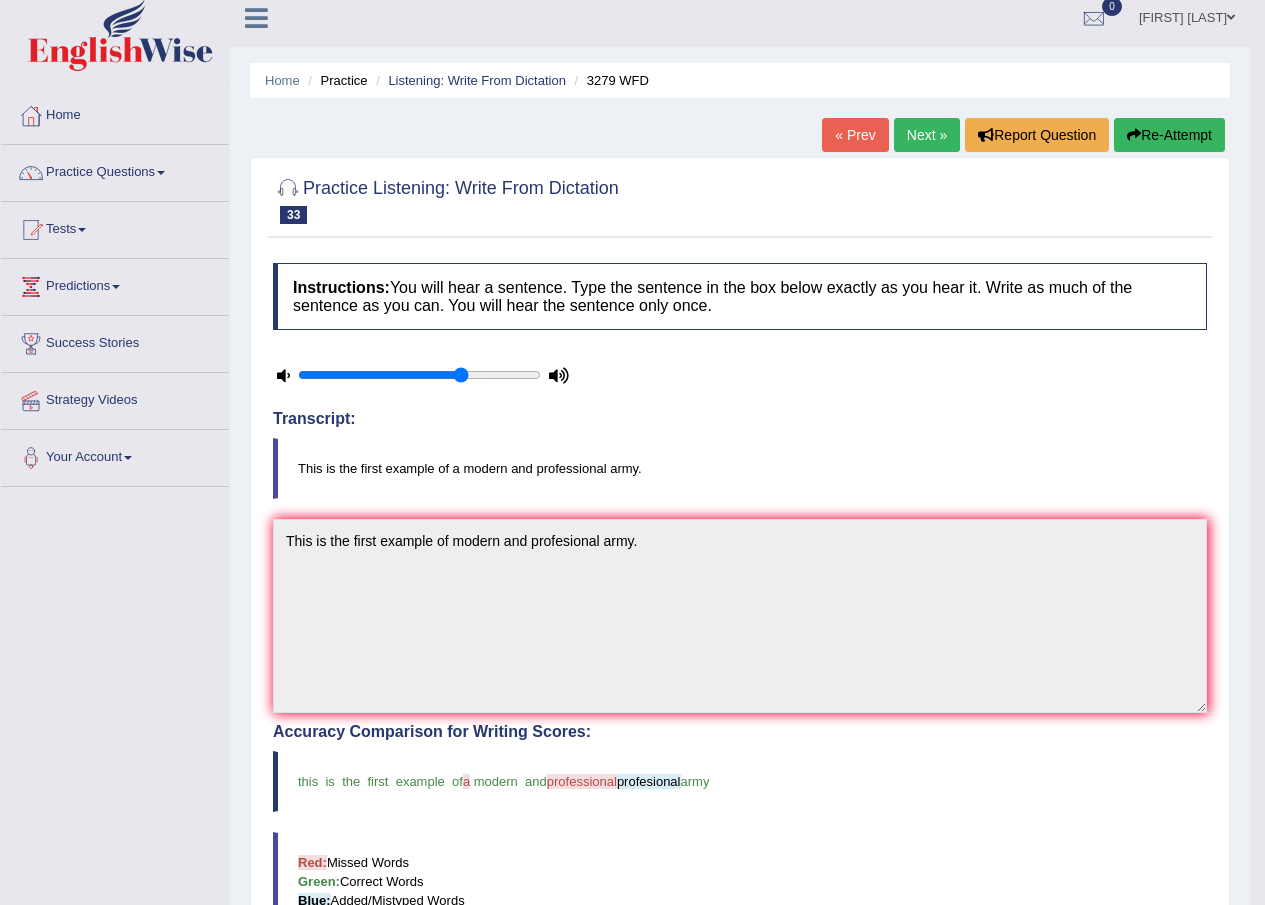 scroll, scrollTop: 0, scrollLeft: 0, axis: both 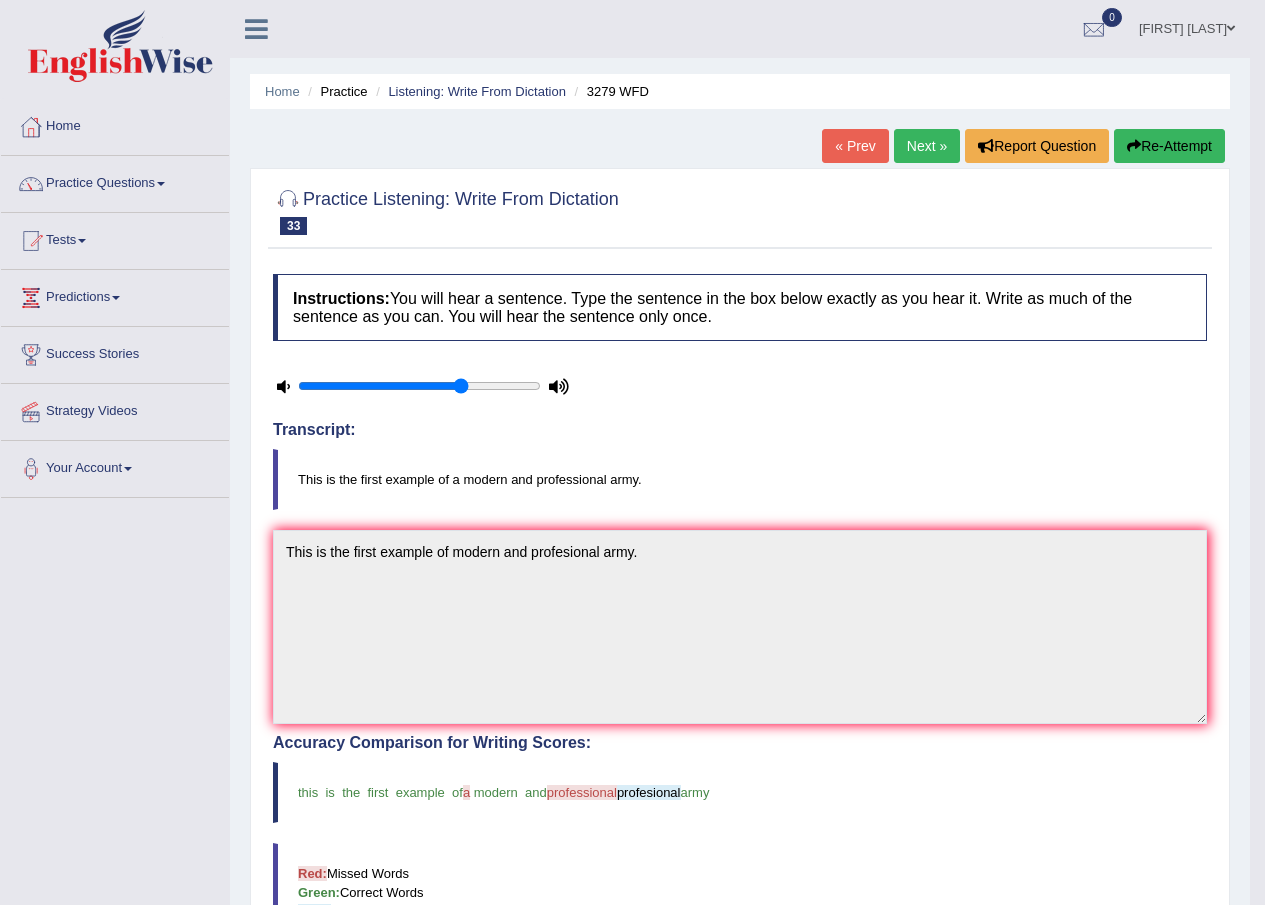click on "Next »" at bounding box center [927, 146] 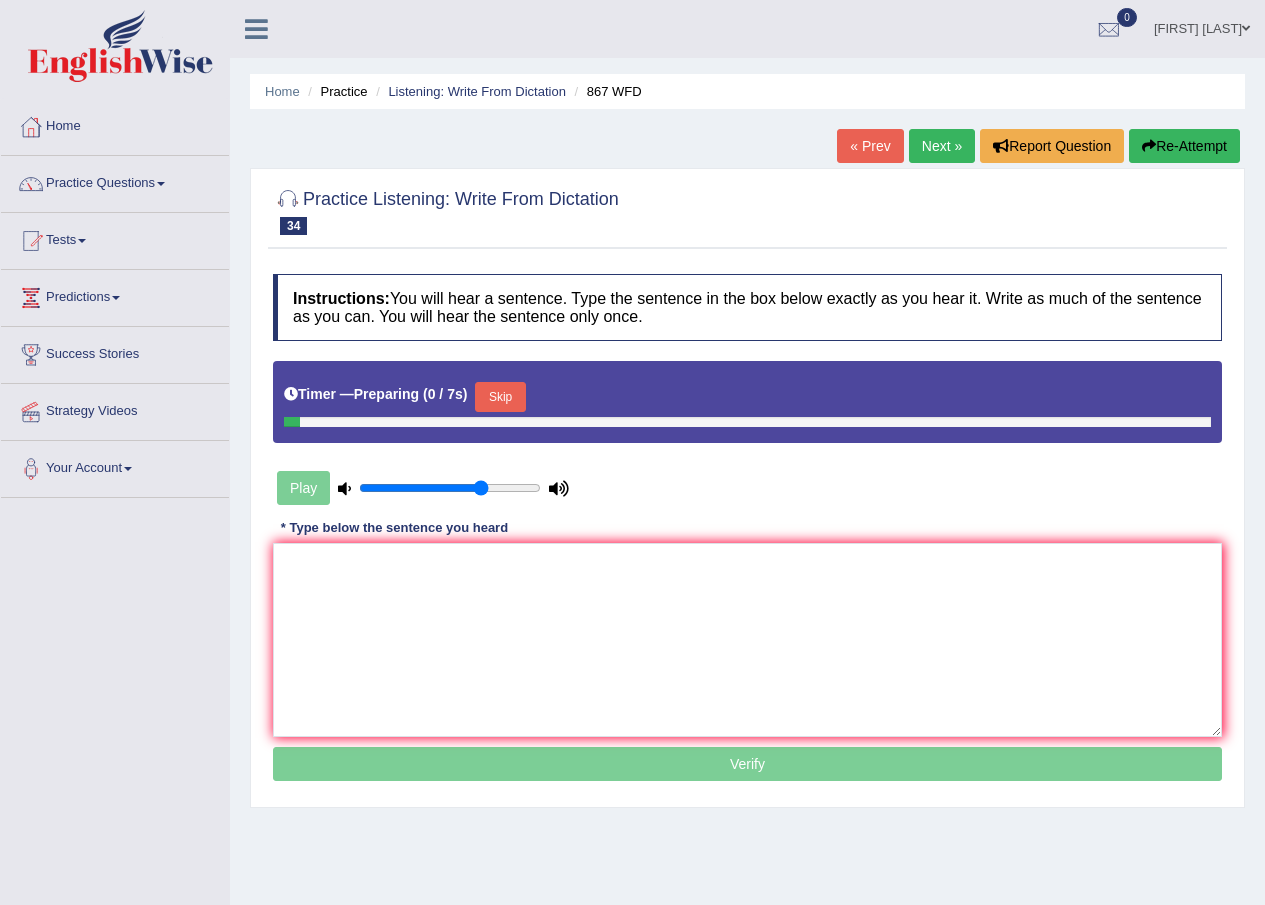 scroll, scrollTop: 0, scrollLeft: 0, axis: both 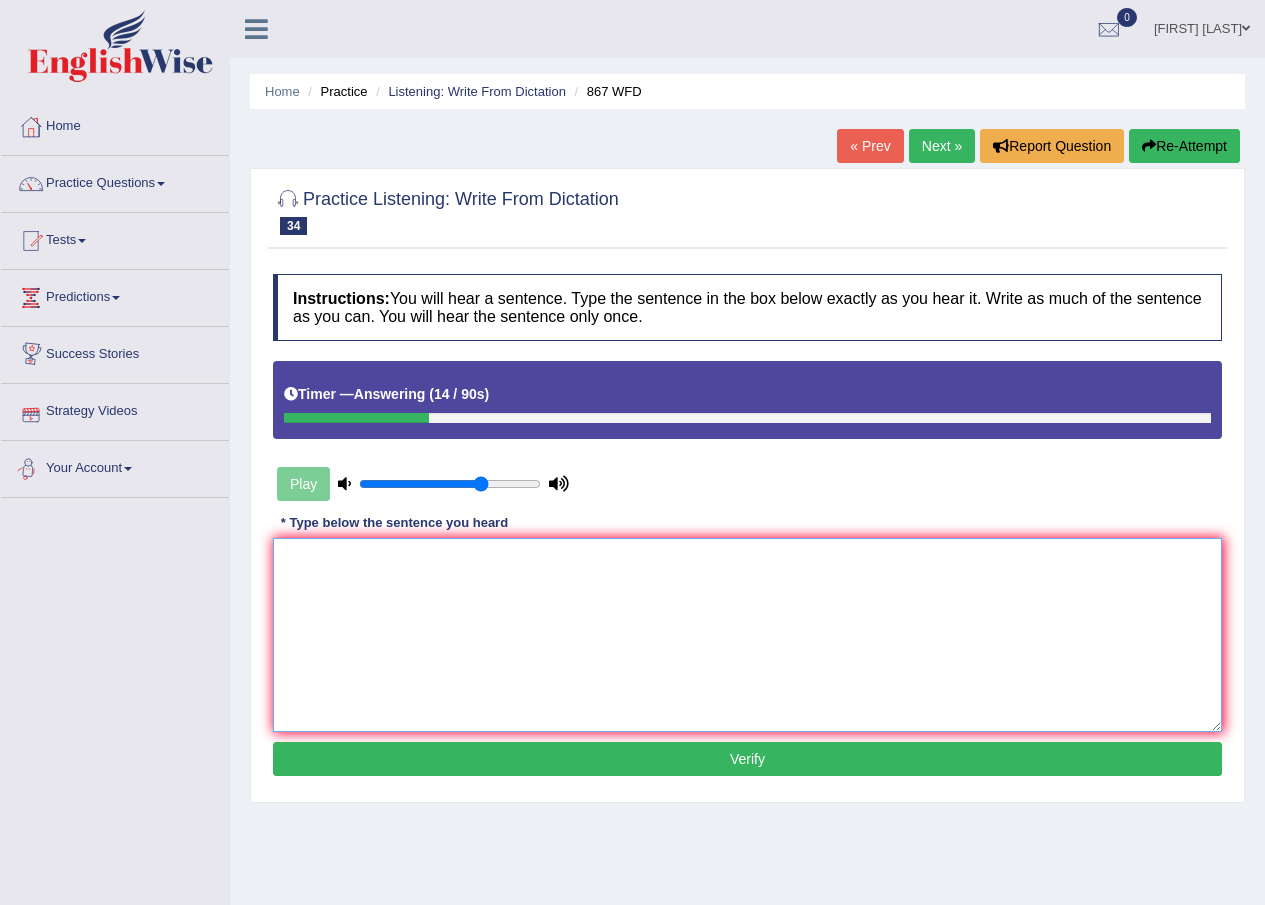 click at bounding box center [747, 635] 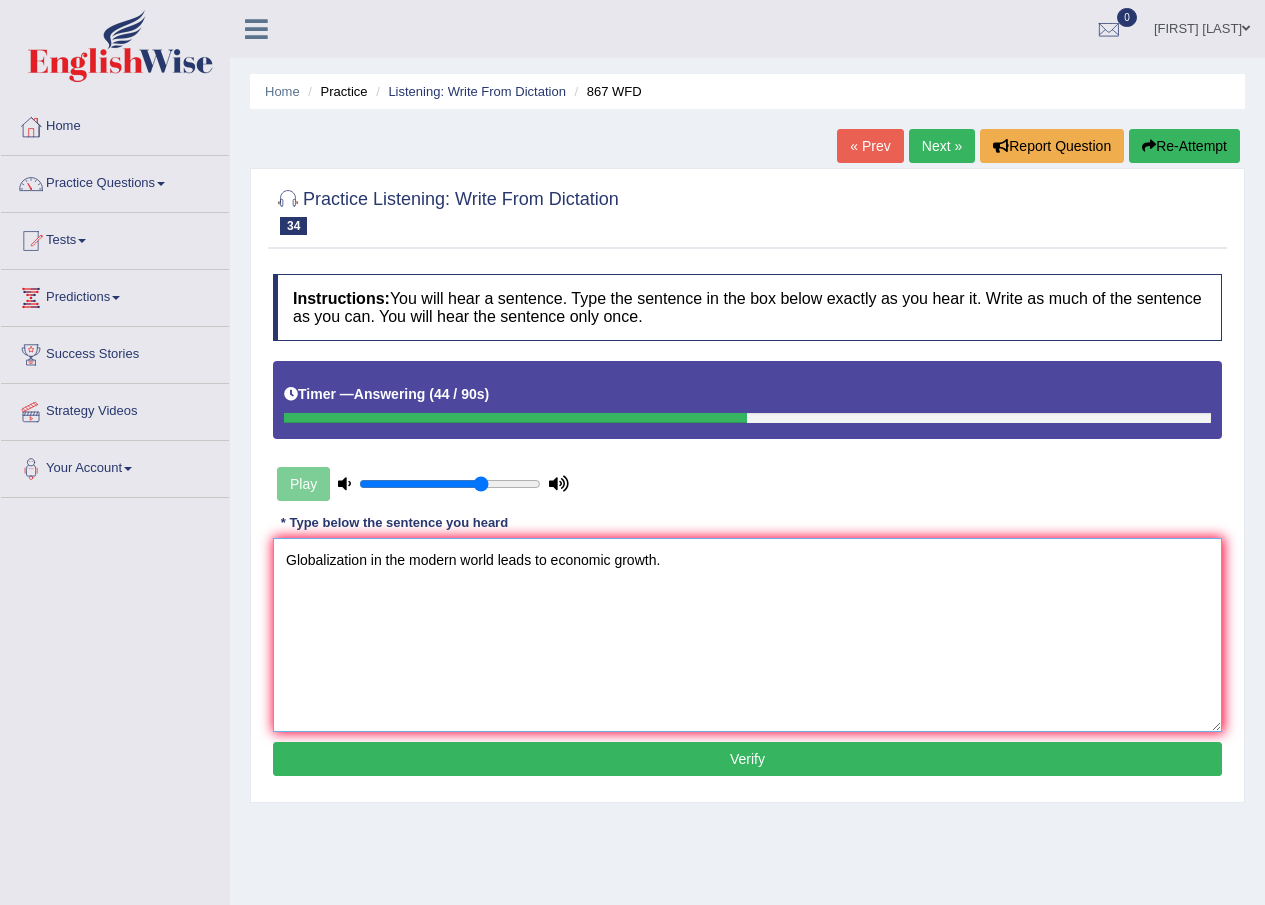 type on "Globalization in the modern world leads to economic growth." 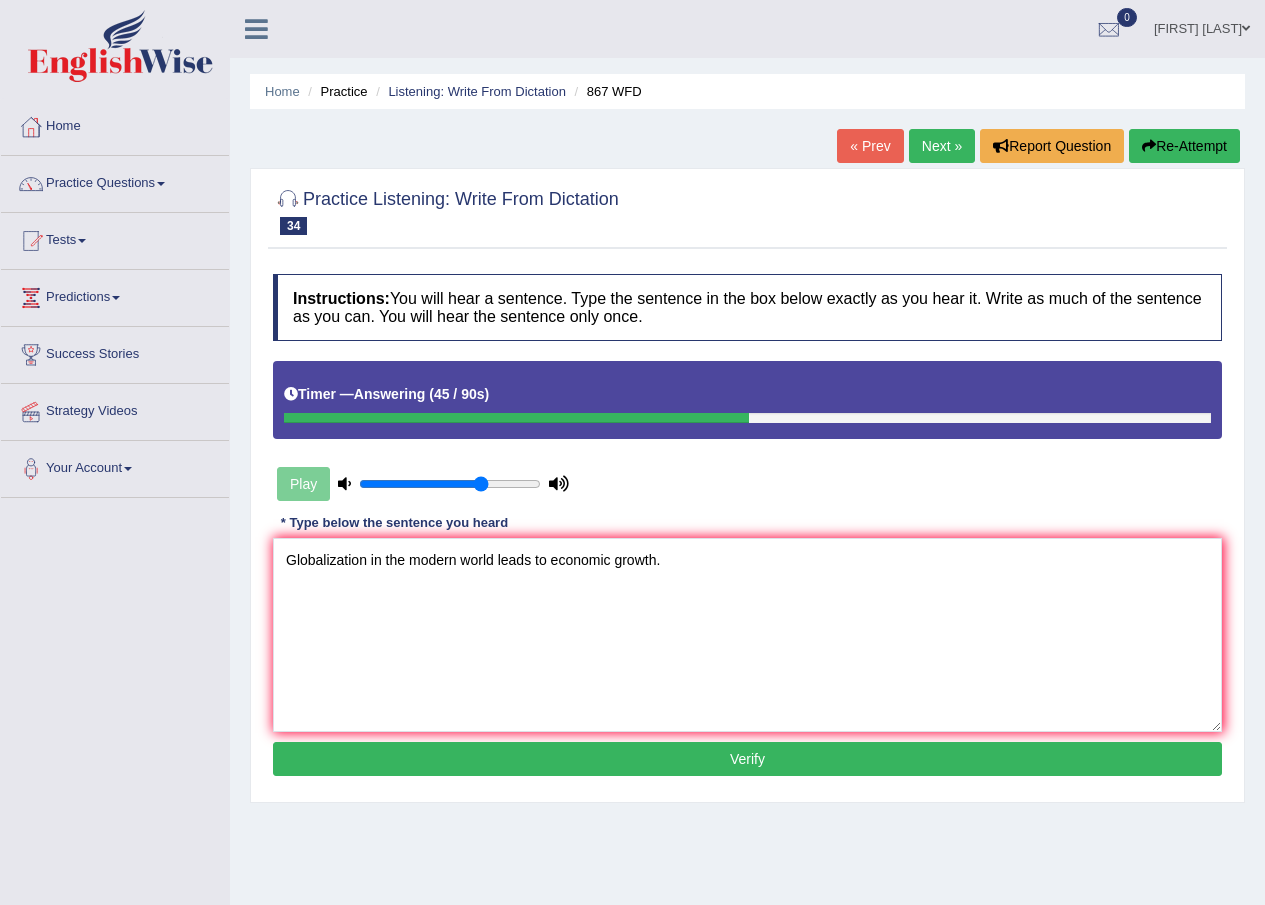 click on "Verify" at bounding box center [747, 759] 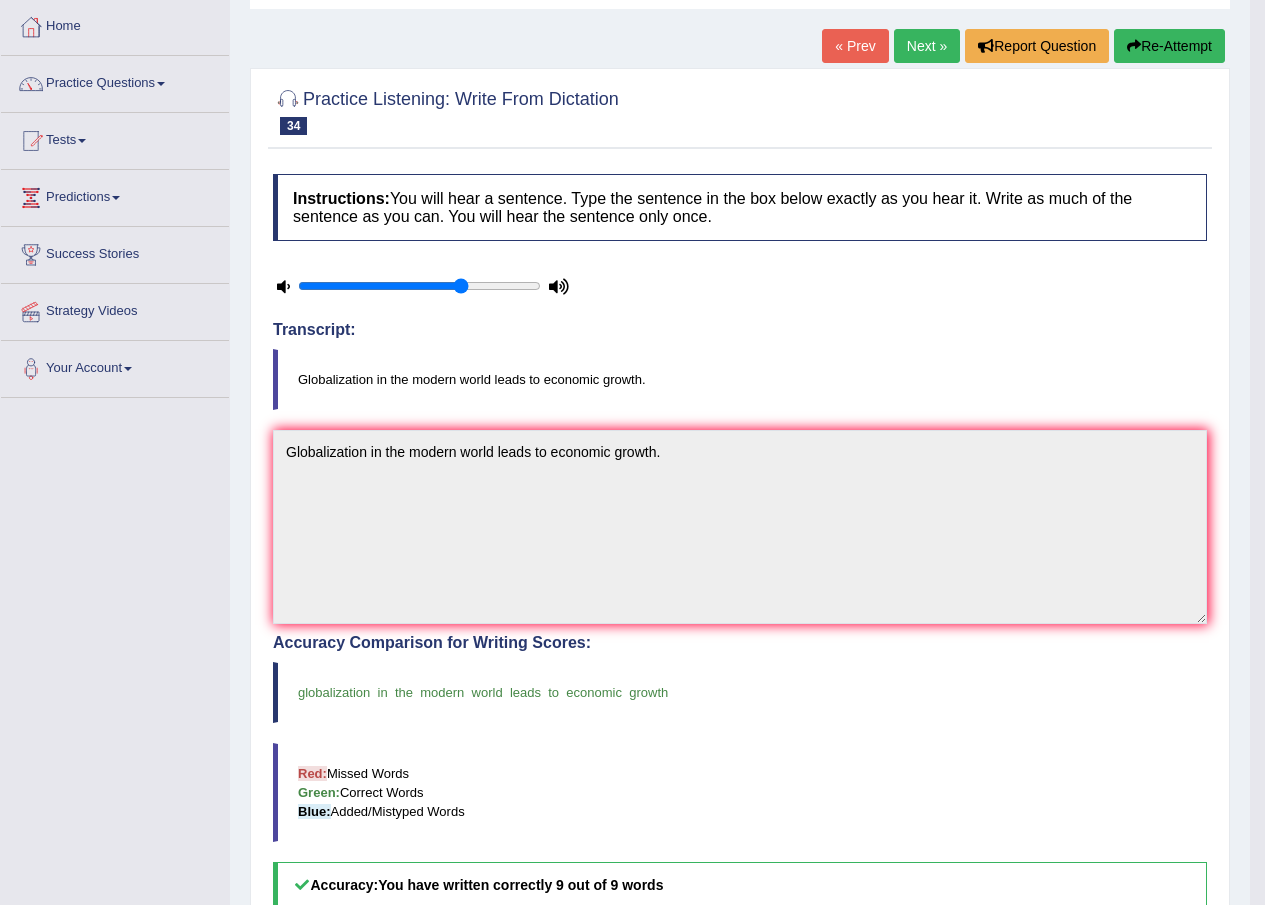 scroll, scrollTop: 0, scrollLeft: 0, axis: both 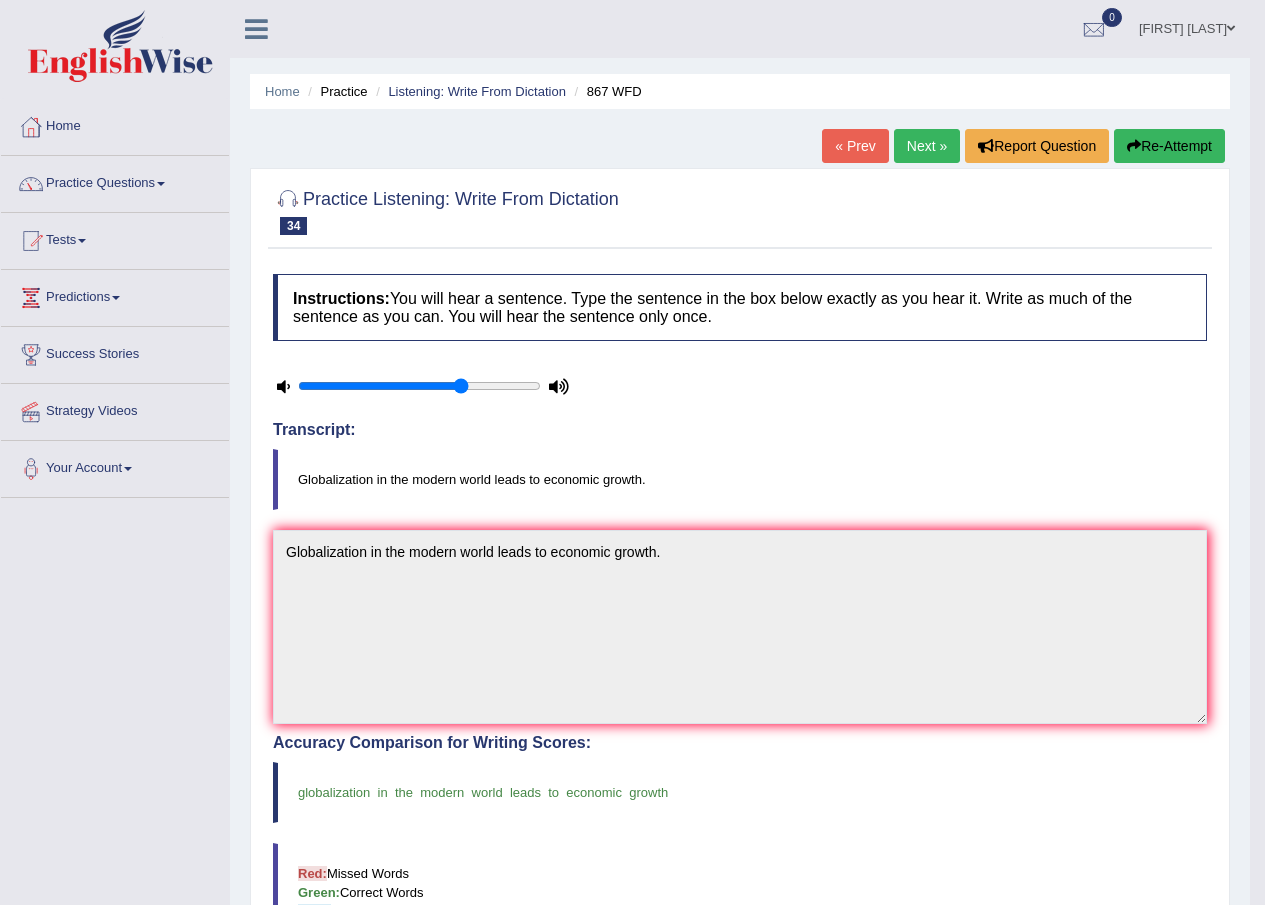 click on "Next »" at bounding box center [927, 146] 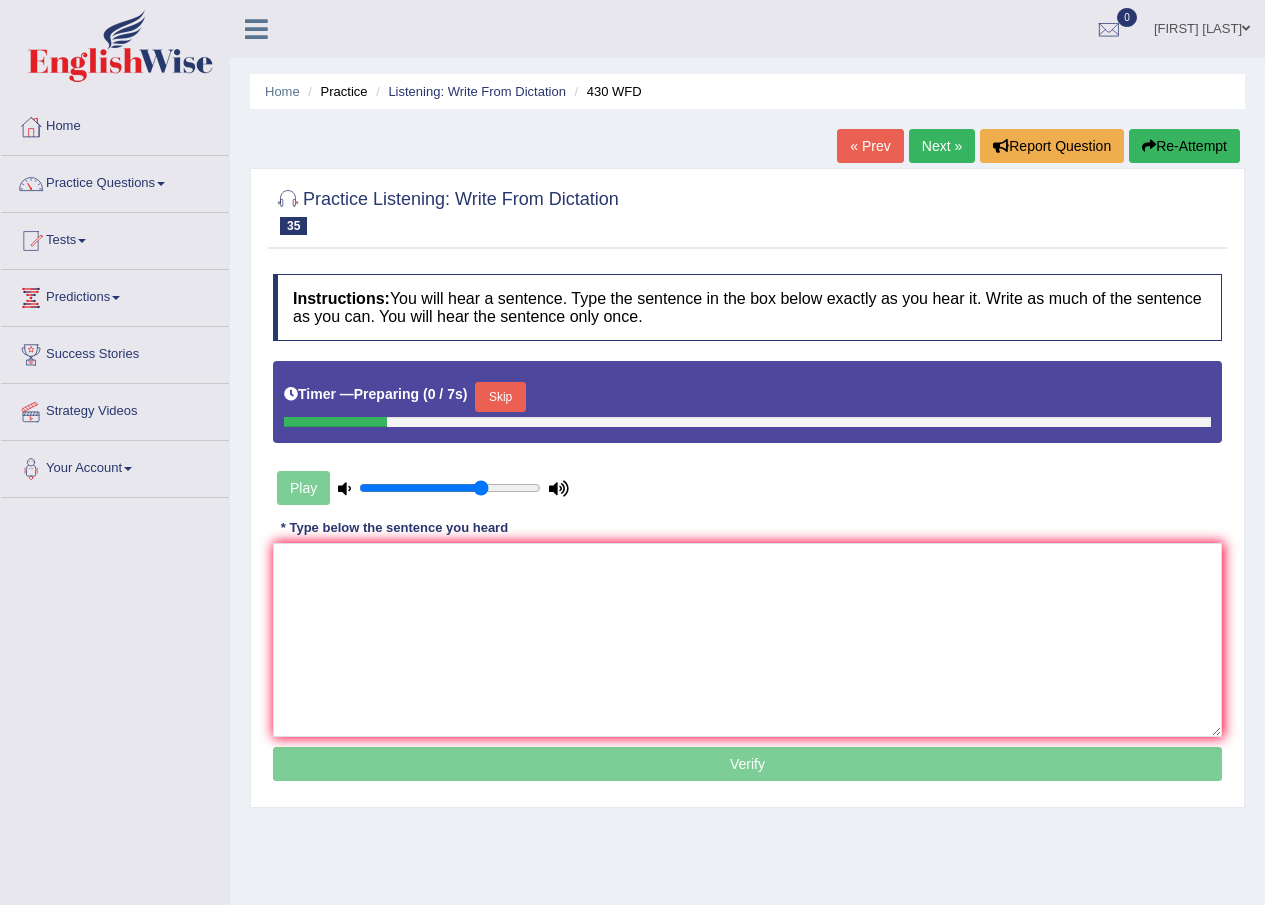 scroll, scrollTop: 0, scrollLeft: 0, axis: both 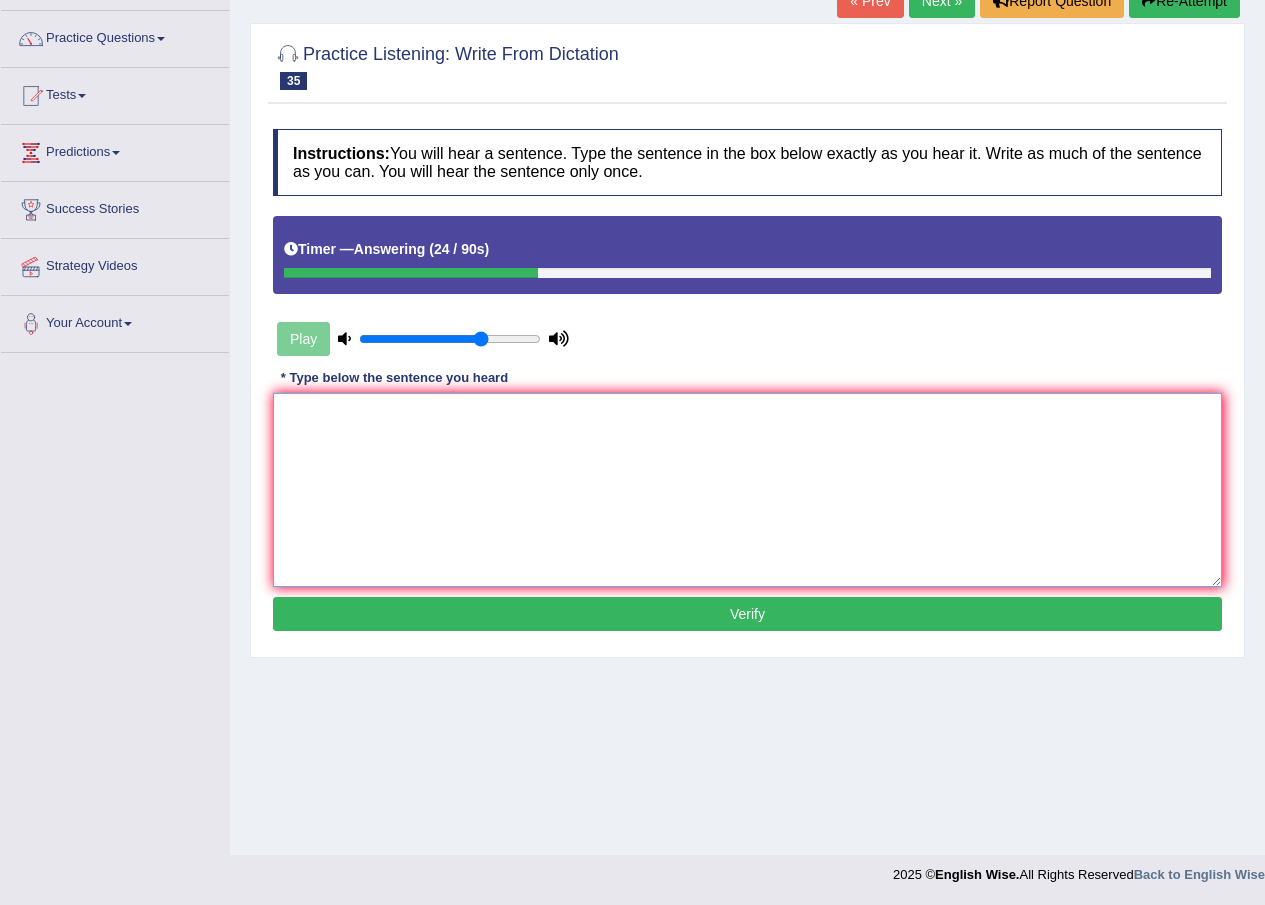 click at bounding box center [747, 490] 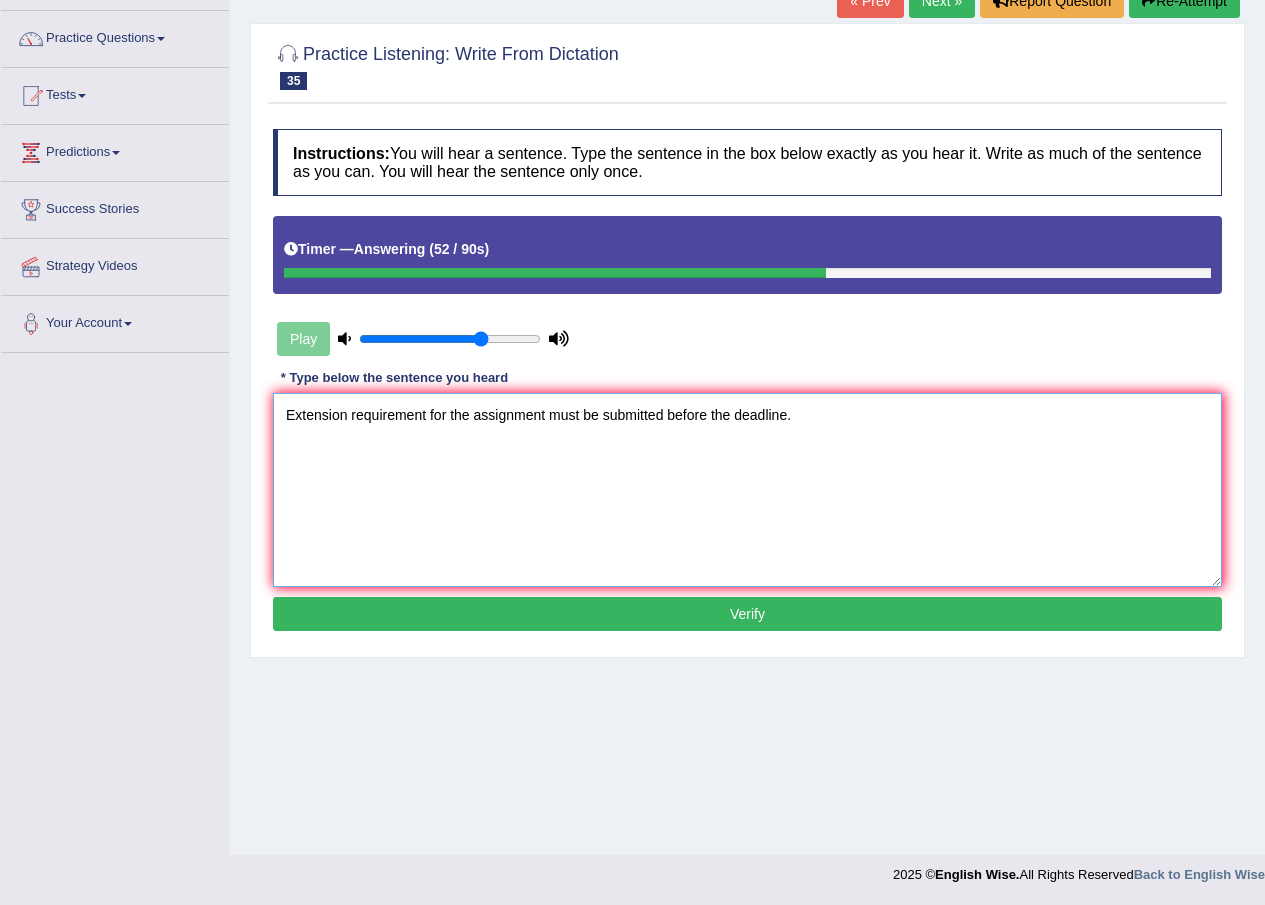 type on "Extension requirement for the assignment must be submitted before the deadline." 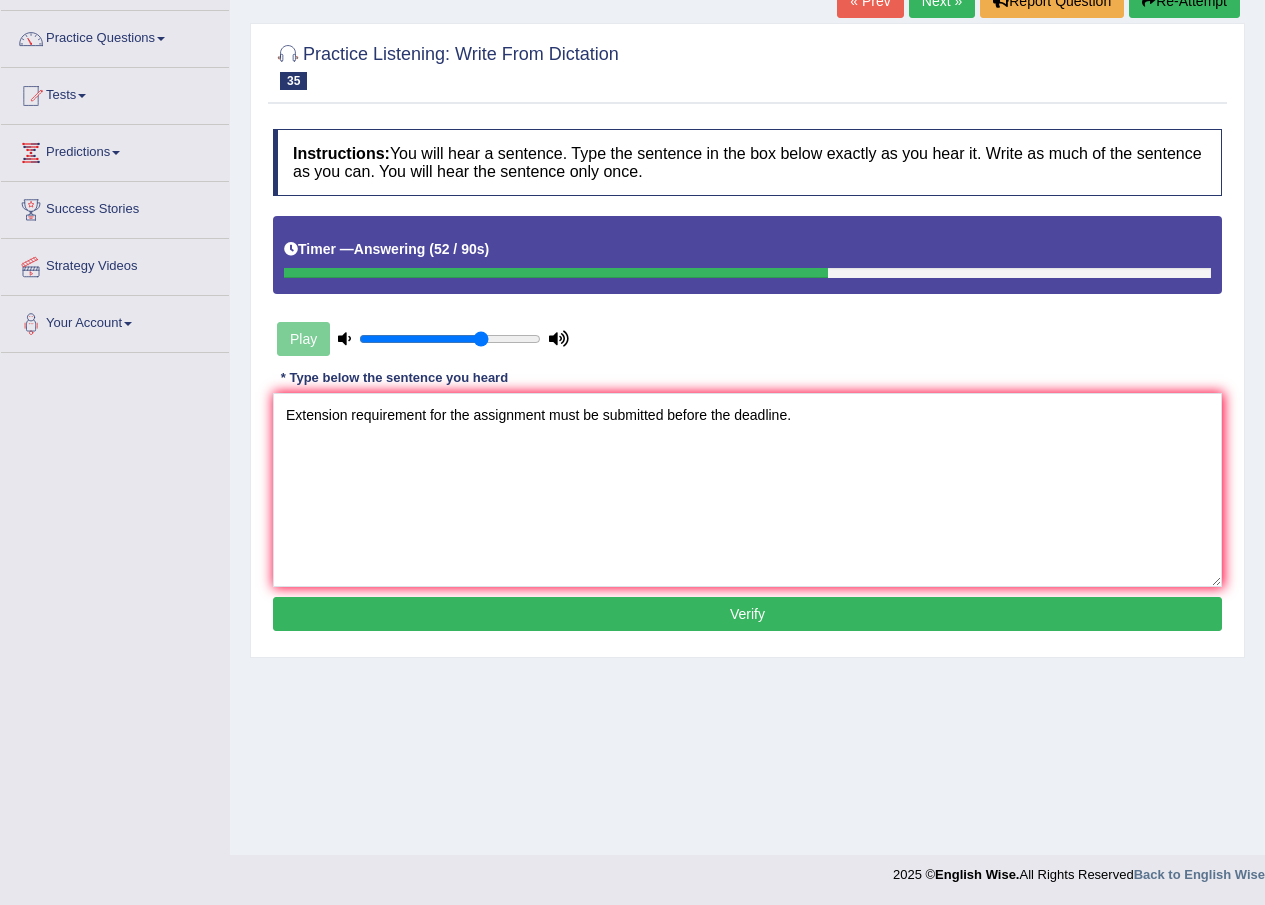 click on "Verify" at bounding box center [747, 614] 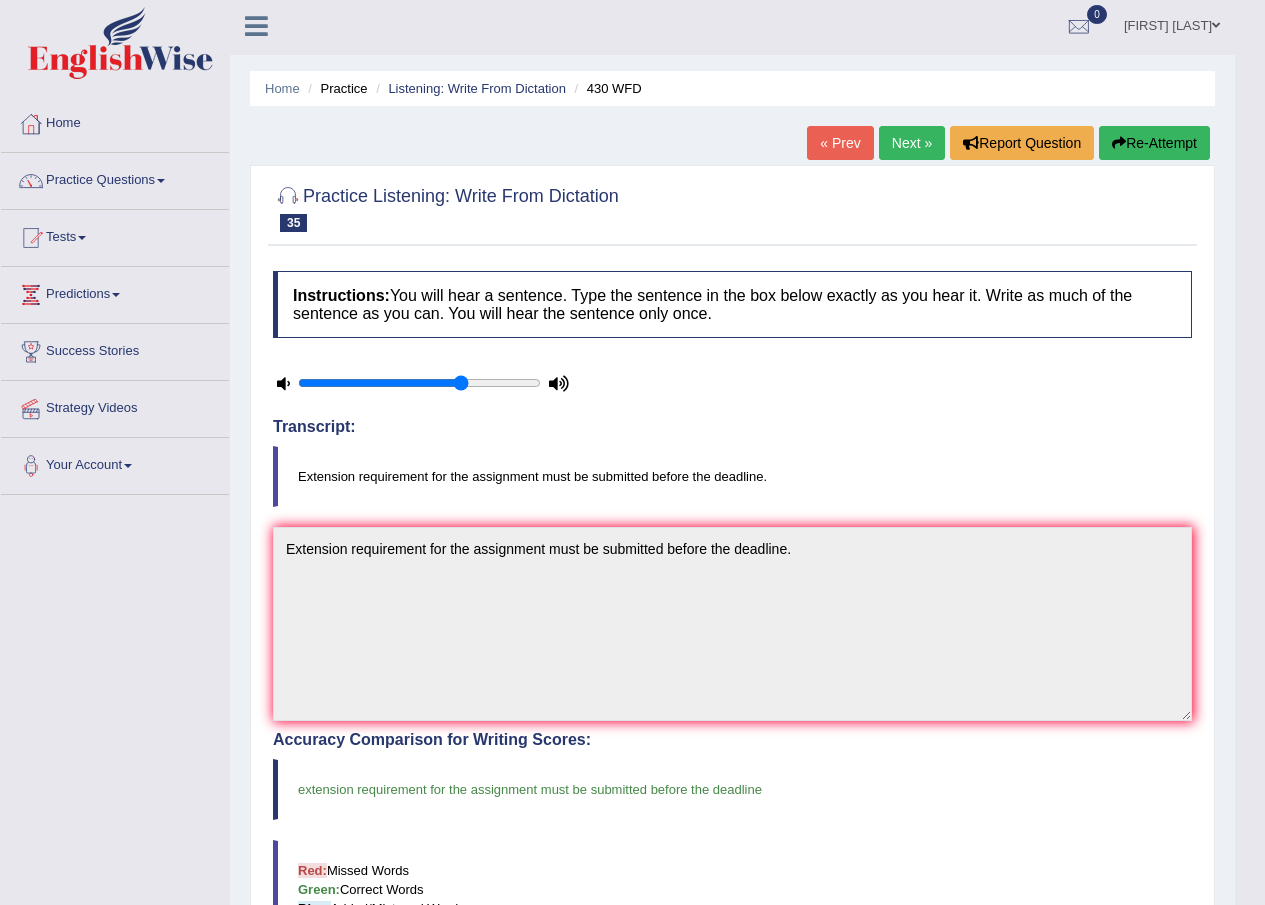 scroll, scrollTop: 0, scrollLeft: 0, axis: both 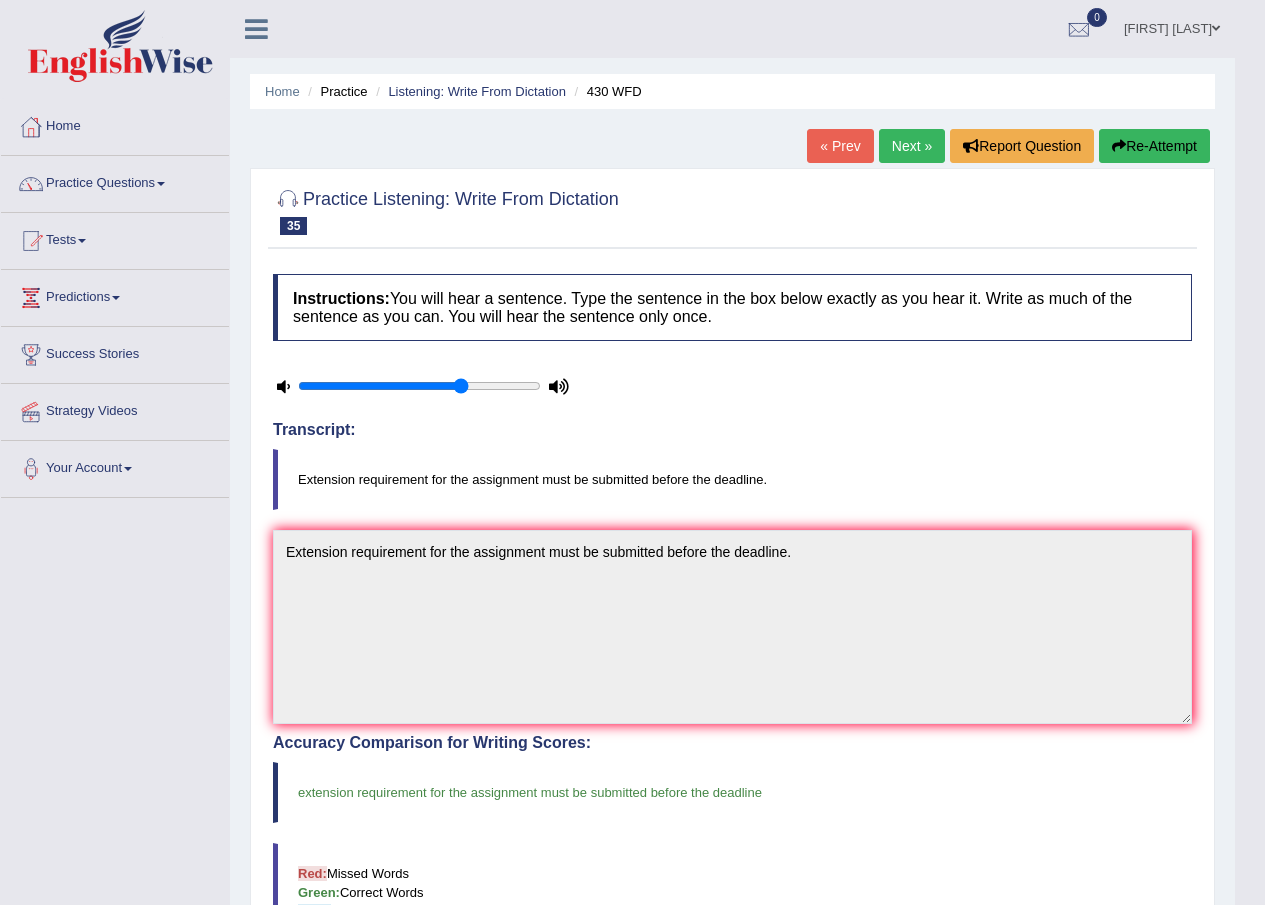 click on "Next »" at bounding box center (912, 146) 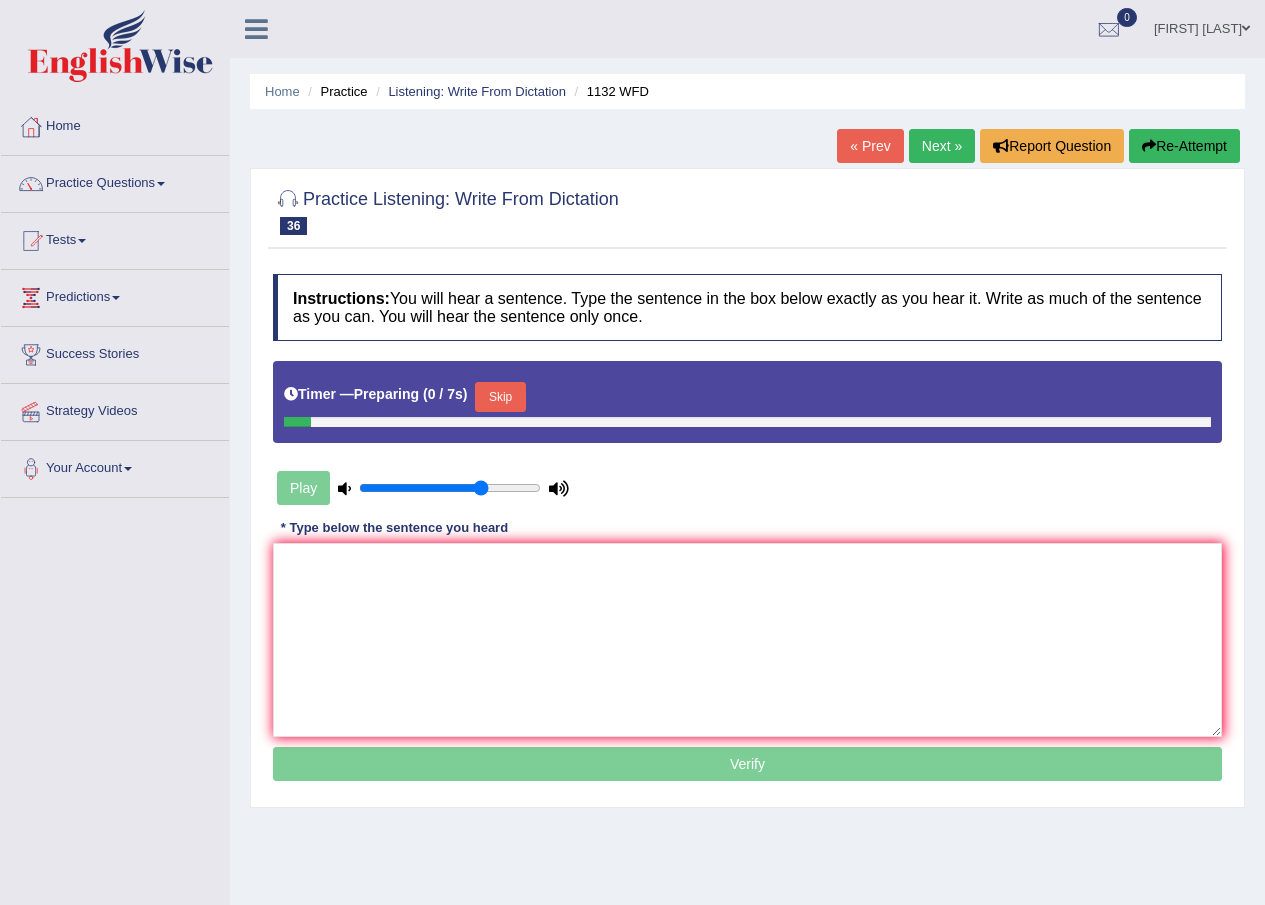 scroll, scrollTop: 0, scrollLeft: 0, axis: both 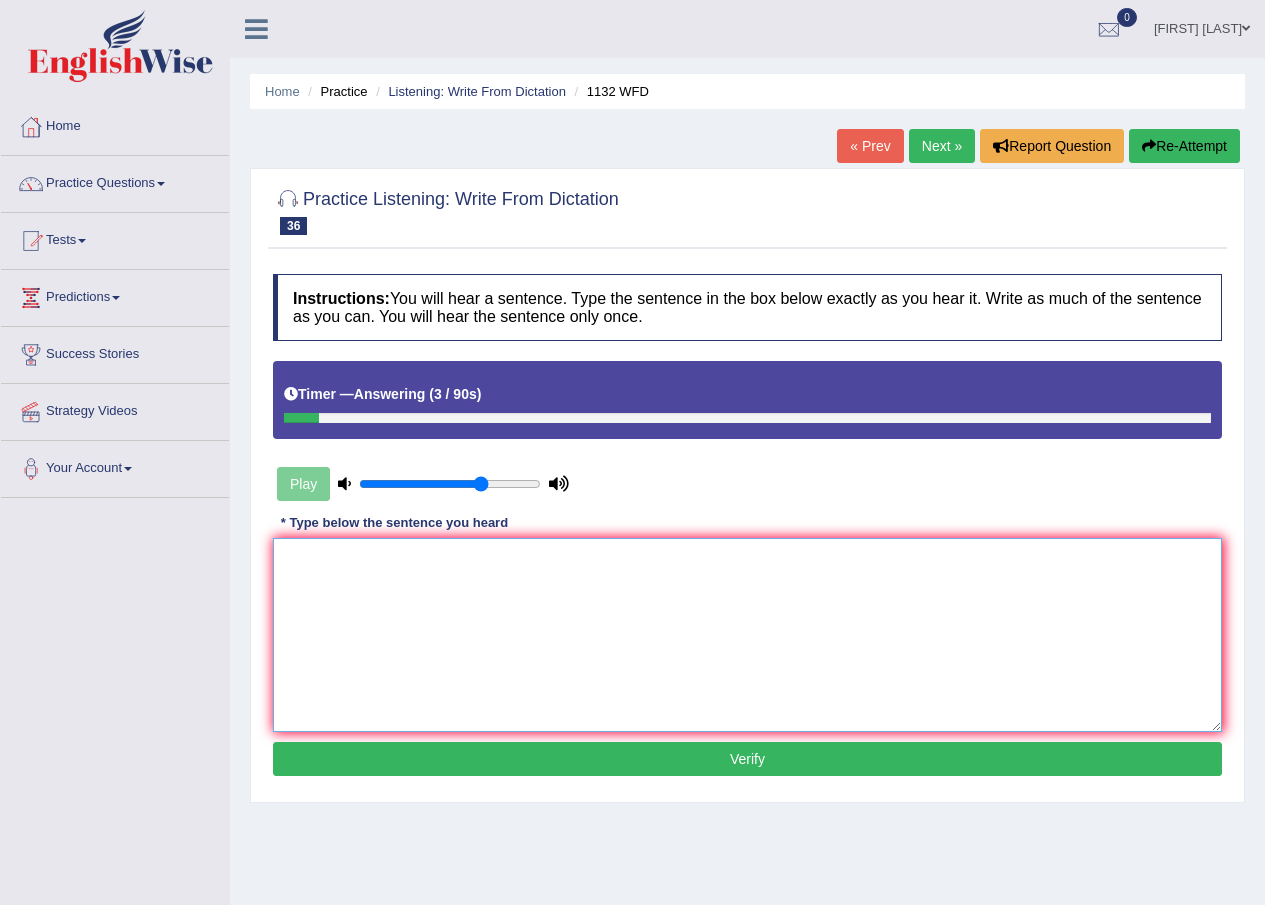 click at bounding box center [747, 635] 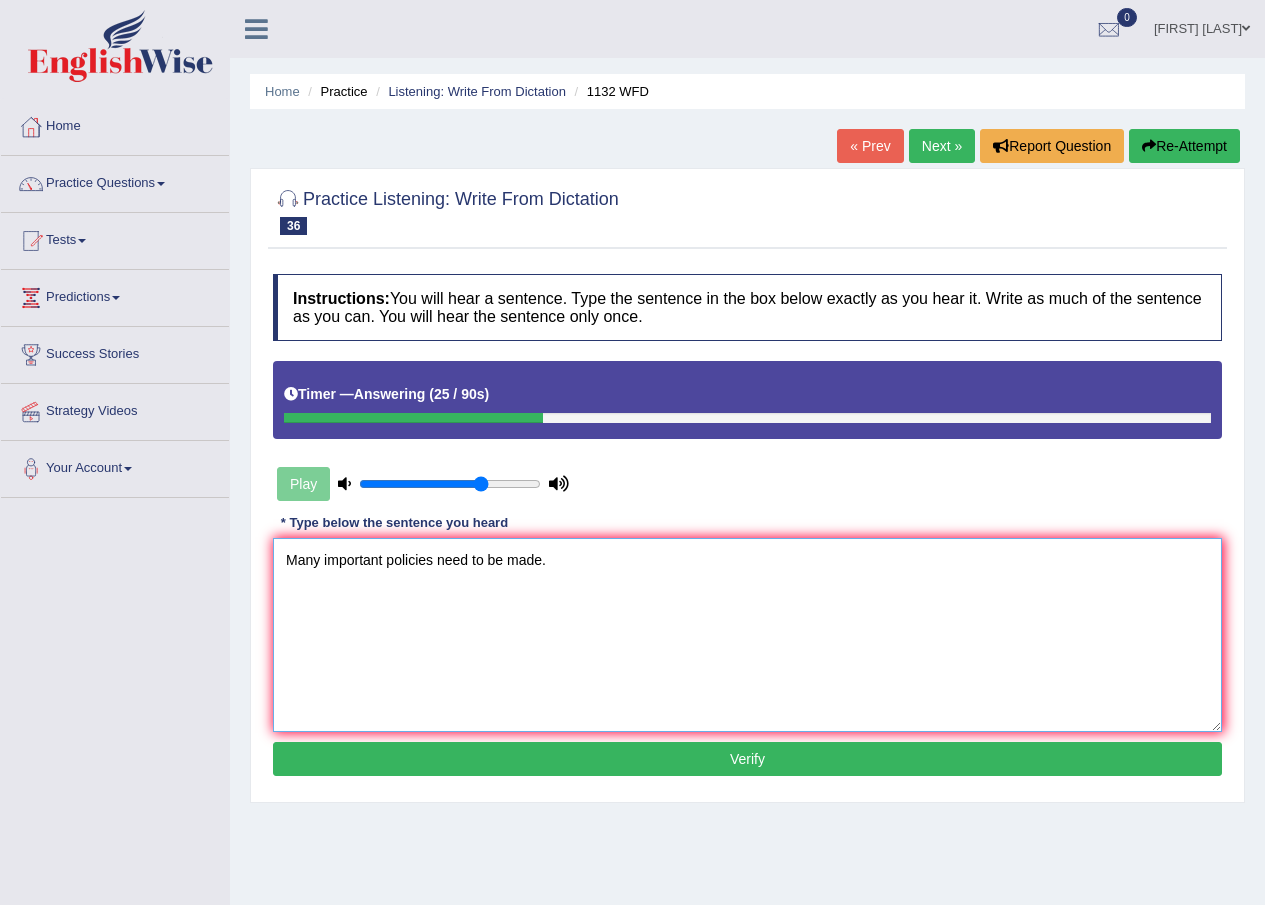 type on "Many important policies need to be made." 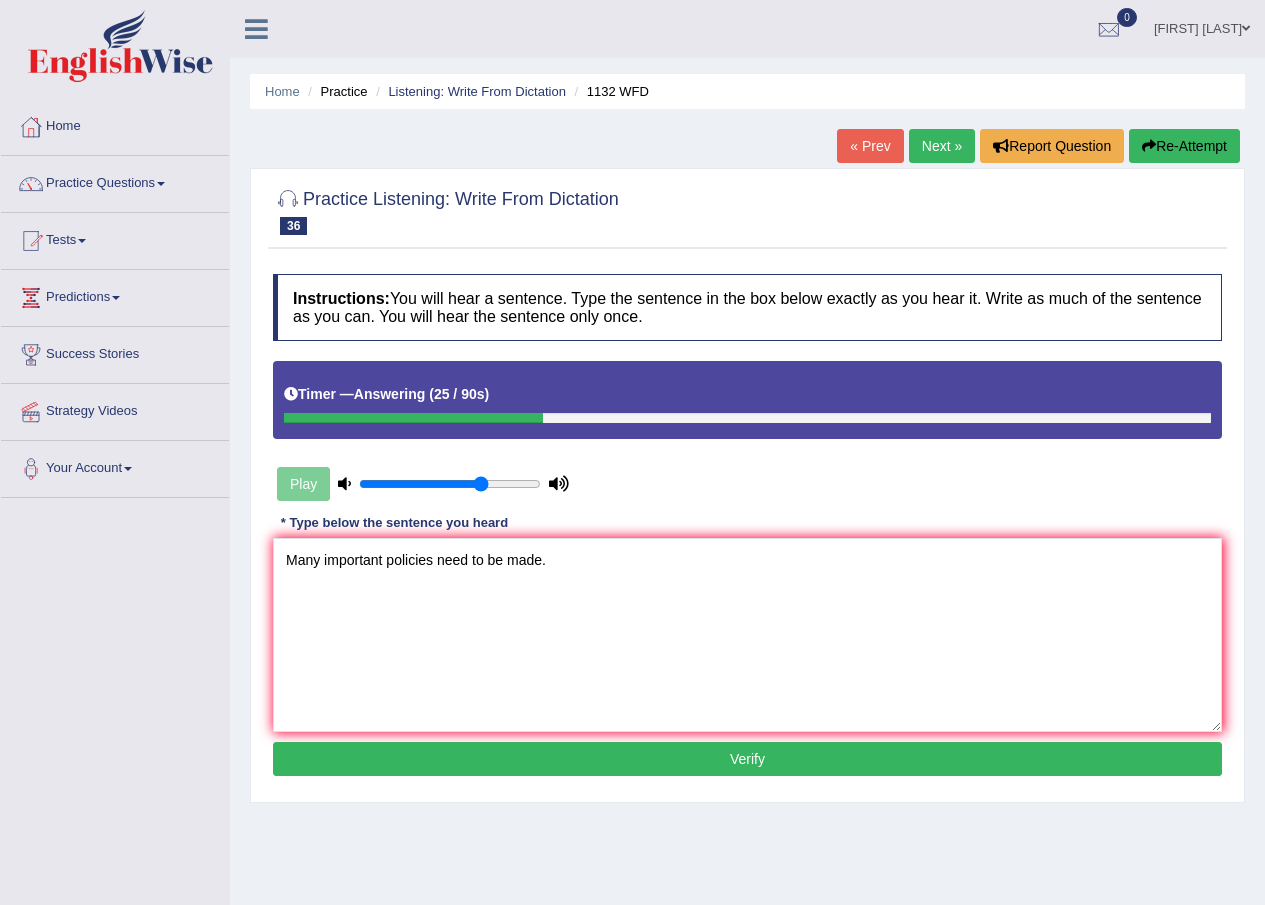 click on "Verify" at bounding box center (747, 759) 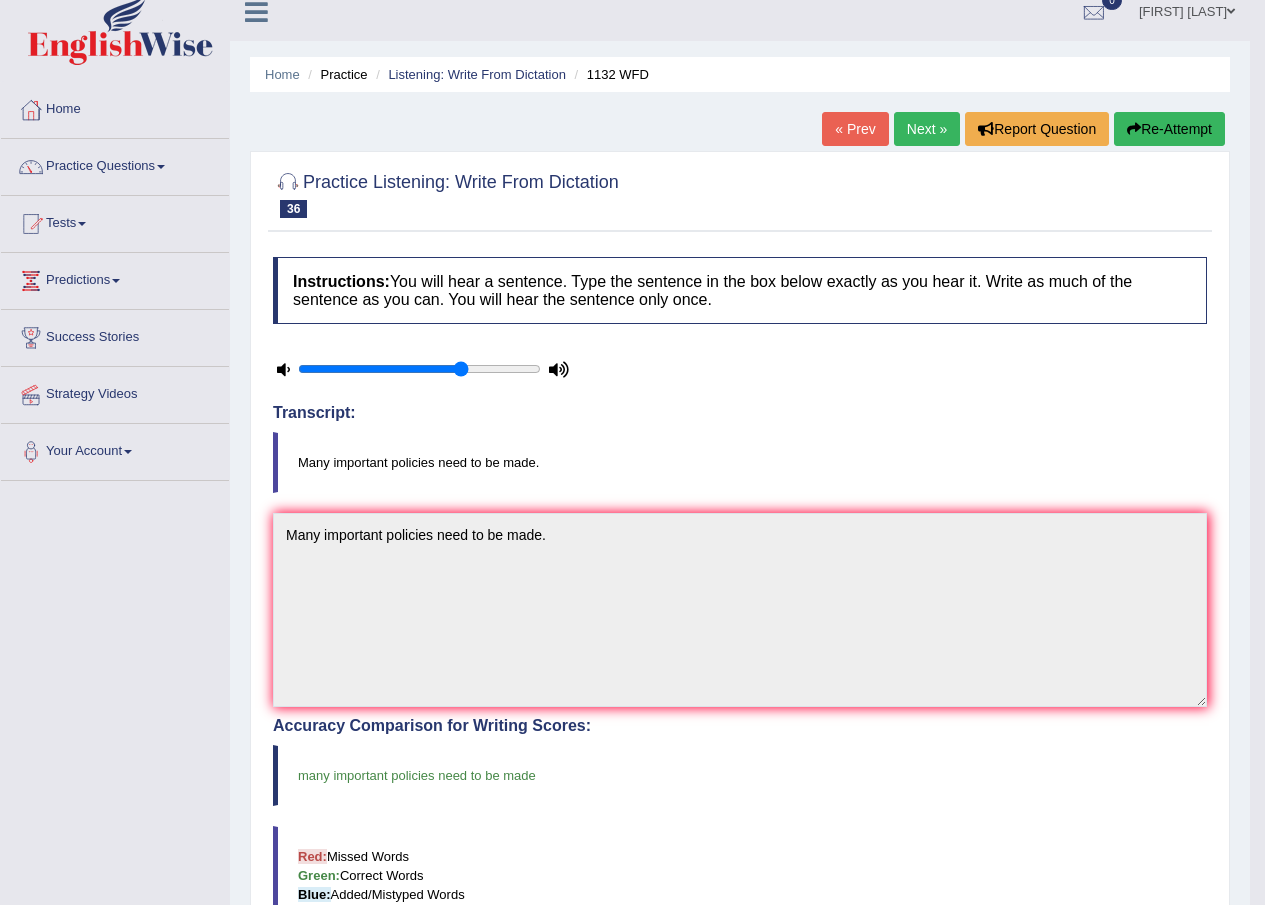 scroll, scrollTop: 0, scrollLeft: 0, axis: both 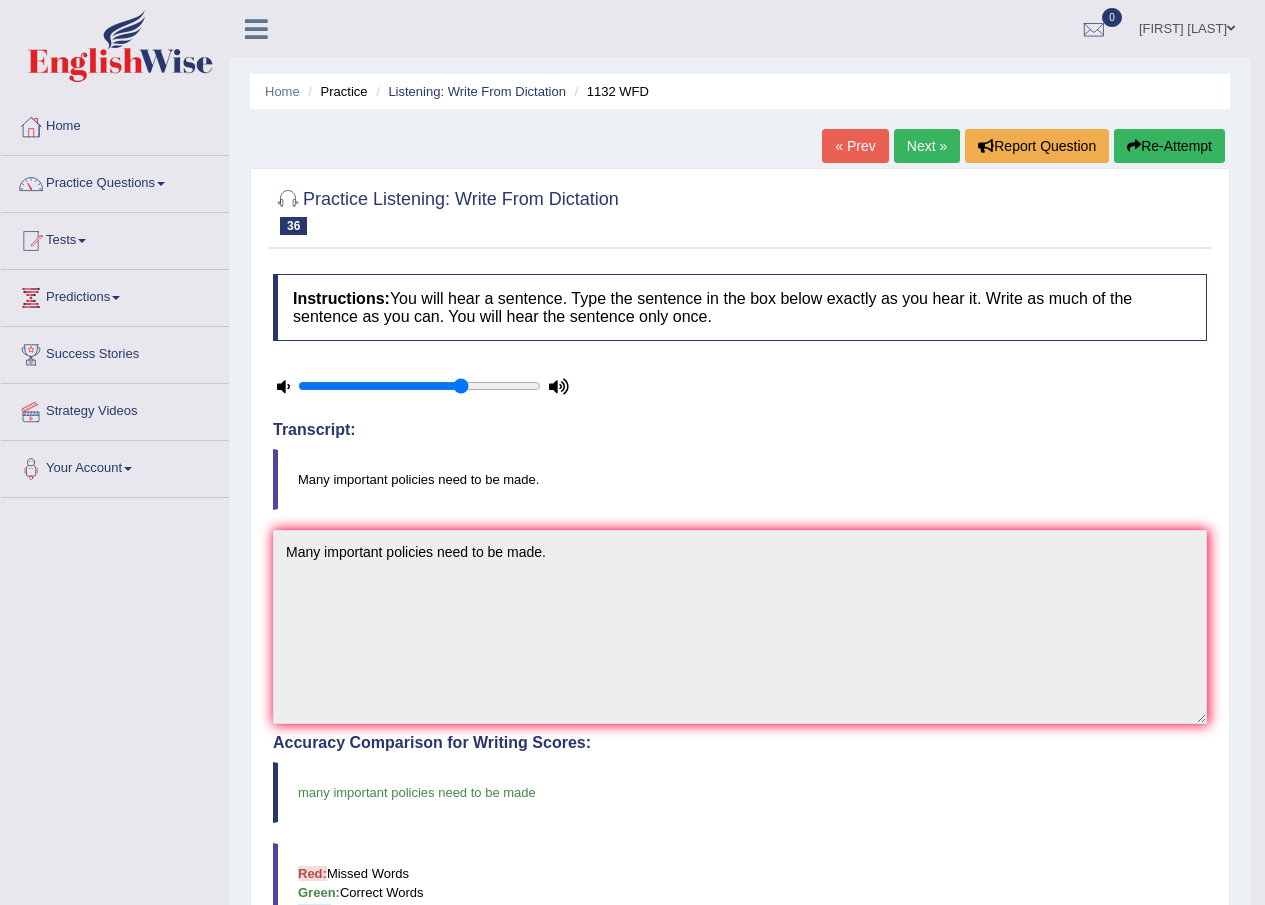 click on "Next »" at bounding box center [927, 146] 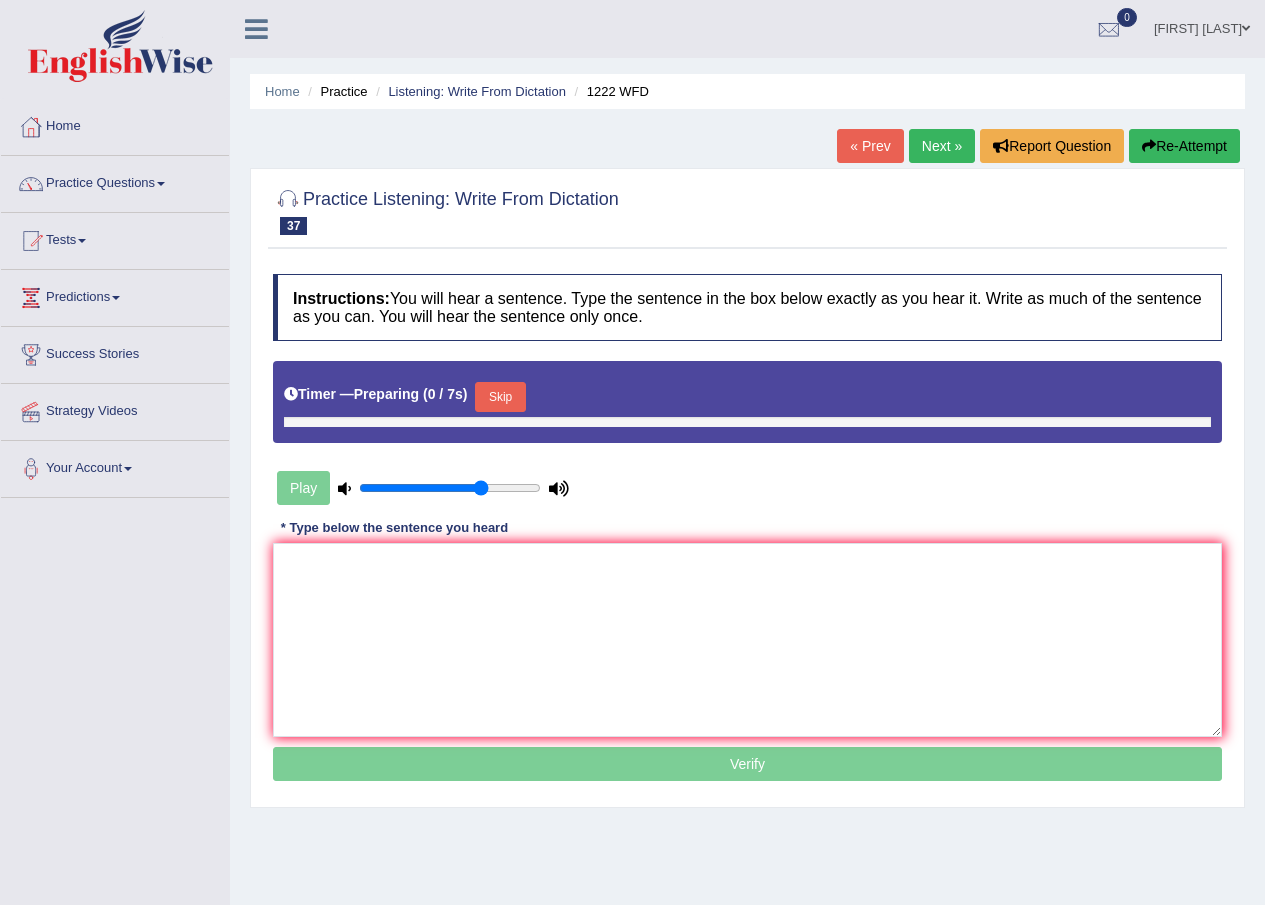 scroll, scrollTop: 0, scrollLeft: 0, axis: both 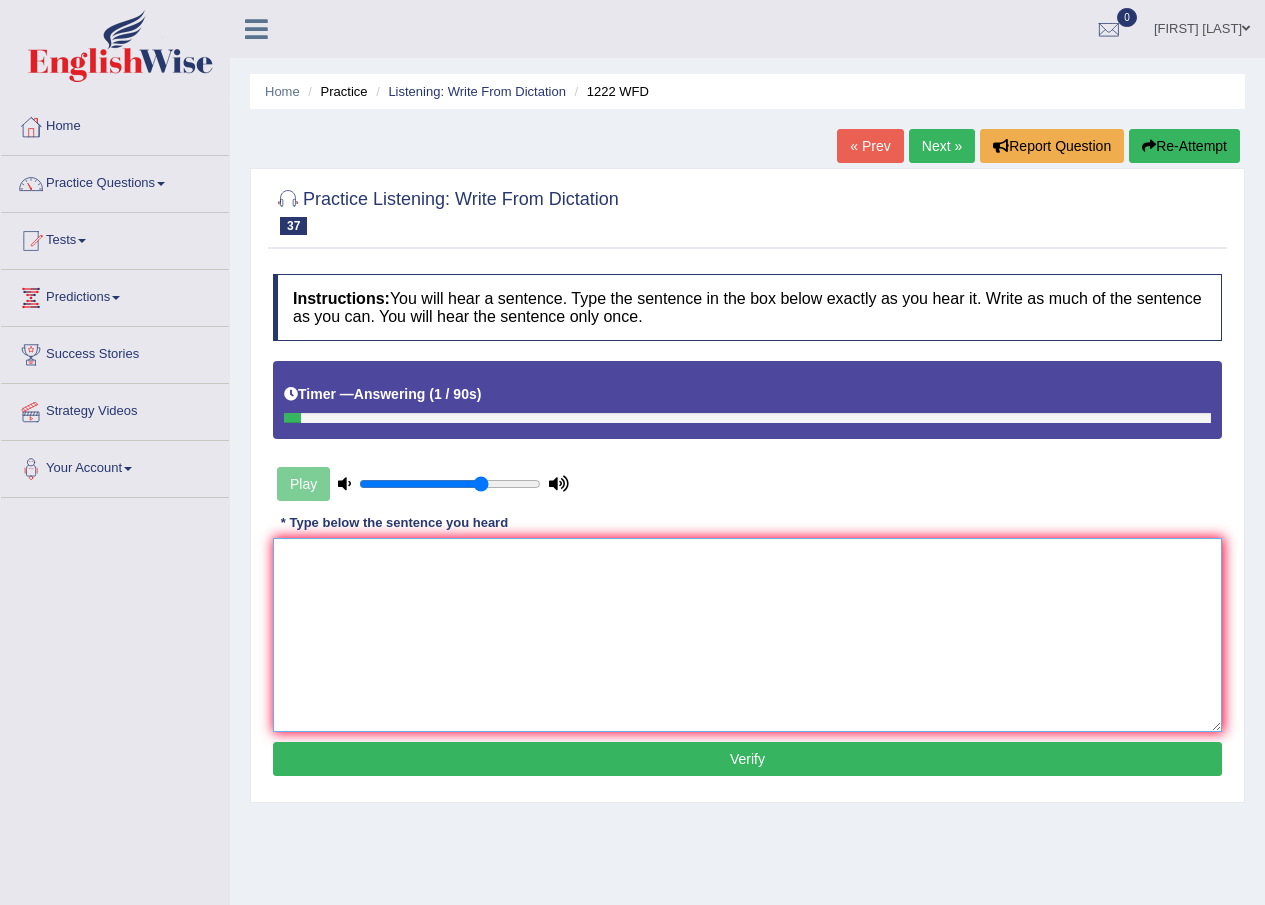 click at bounding box center (747, 635) 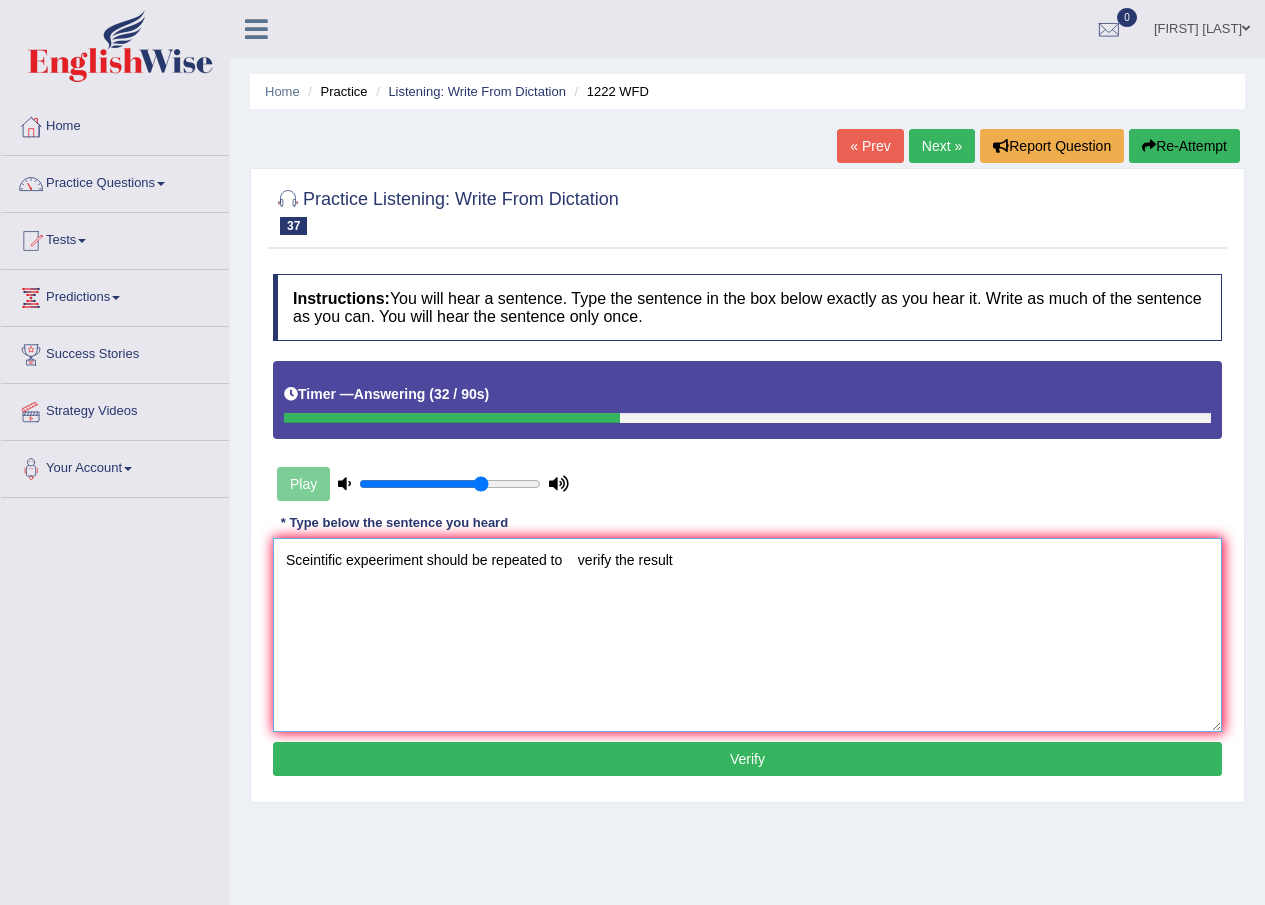 drag, startPoint x: 339, startPoint y: 558, endPoint x: 646, endPoint y: 541, distance: 307.47034 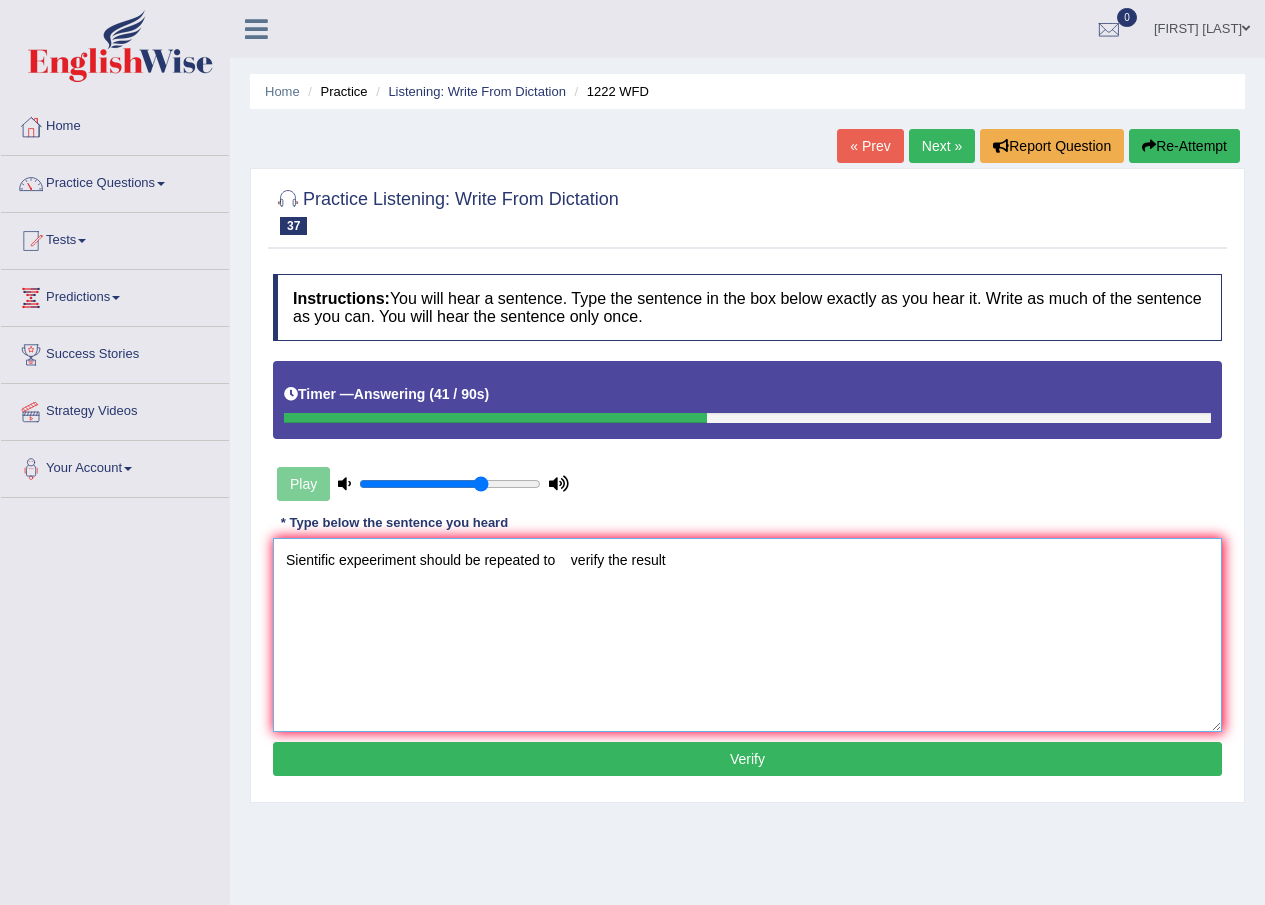 click on "Sientific expeeriment should be repeated to    verify the result" at bounding box center [747, 635] 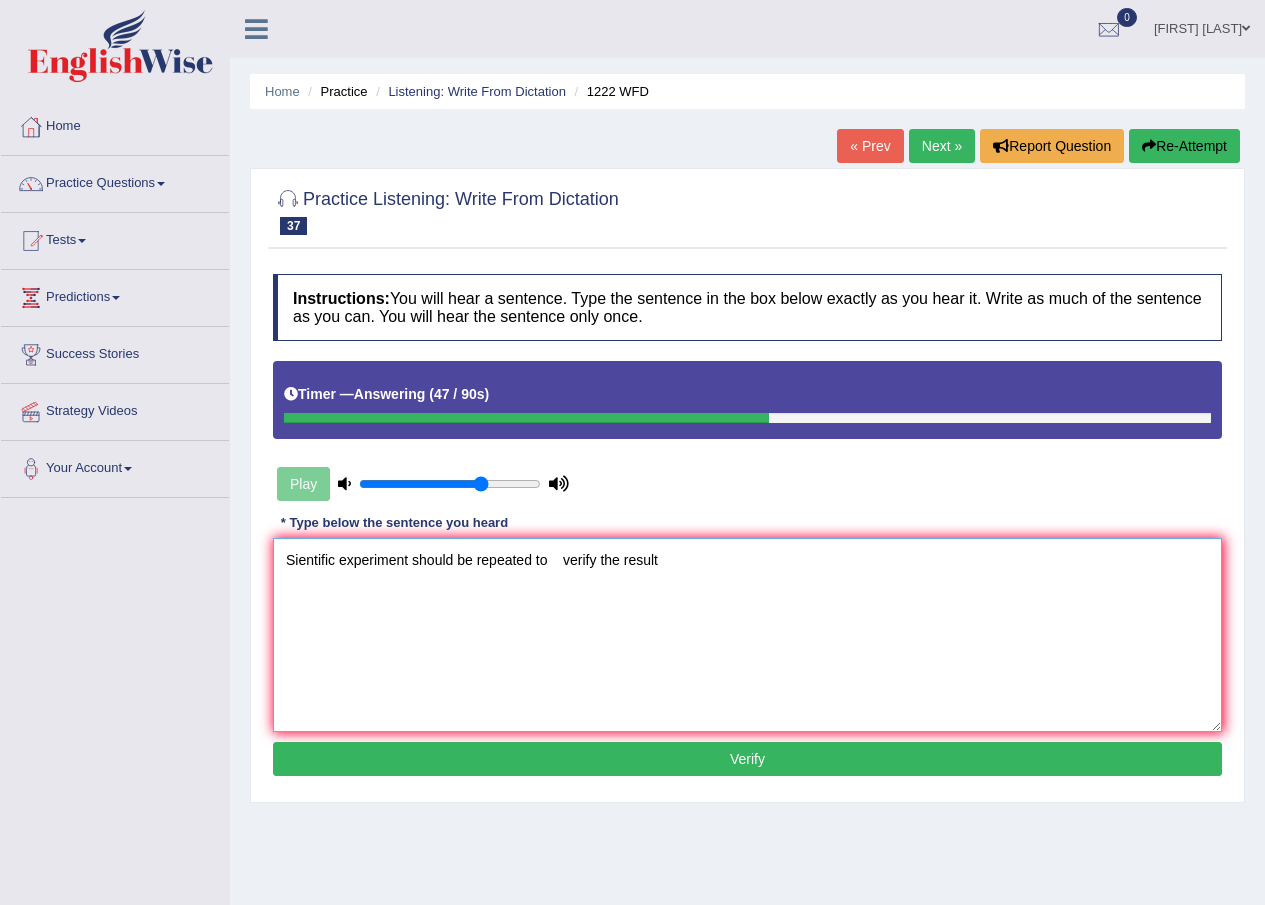 click on "Sientific experiment should be repeated to    verify the result" at bounding box center (747, 635) 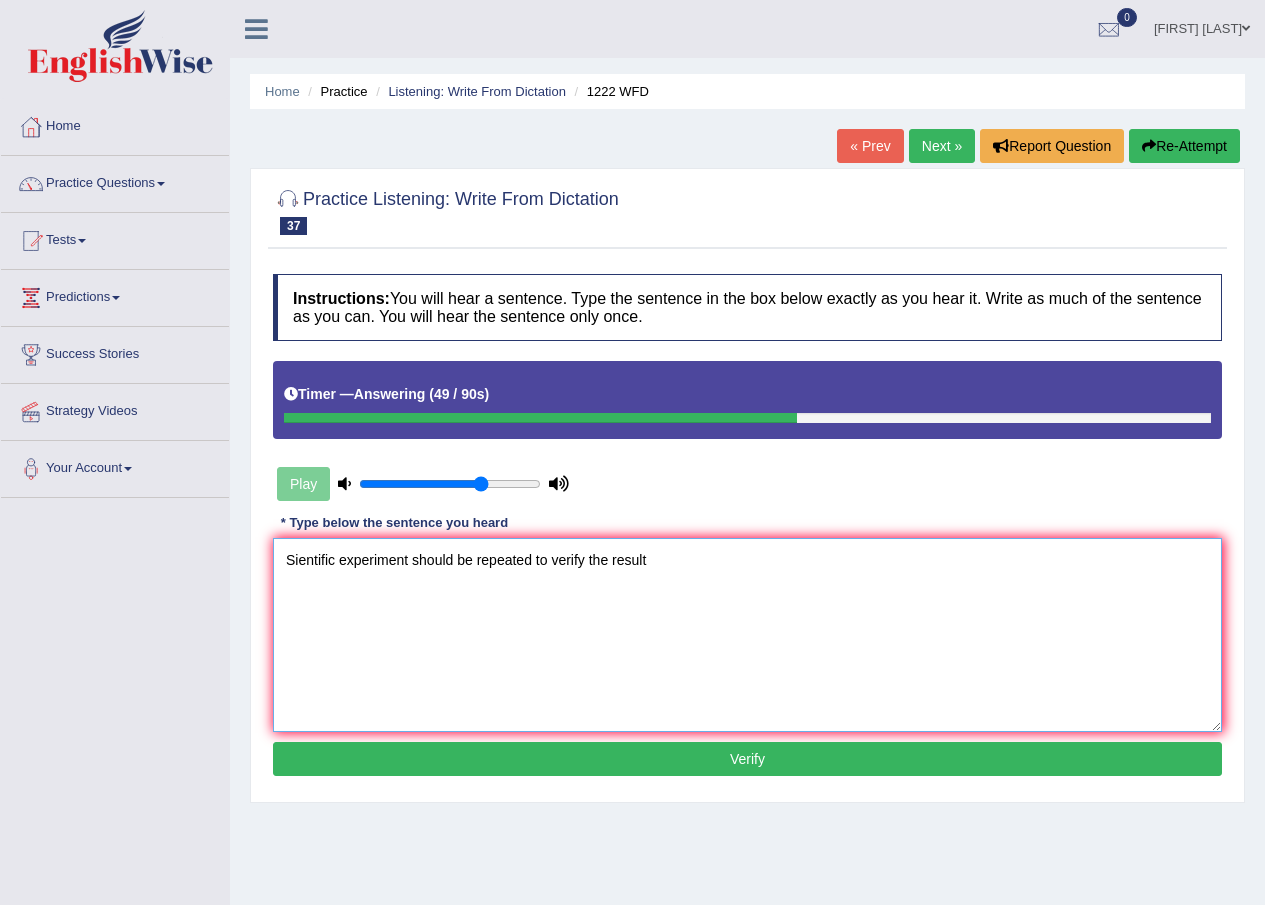 click on "Sientific experiment should be repeated to verify the result" at bounding box center [747, 635] 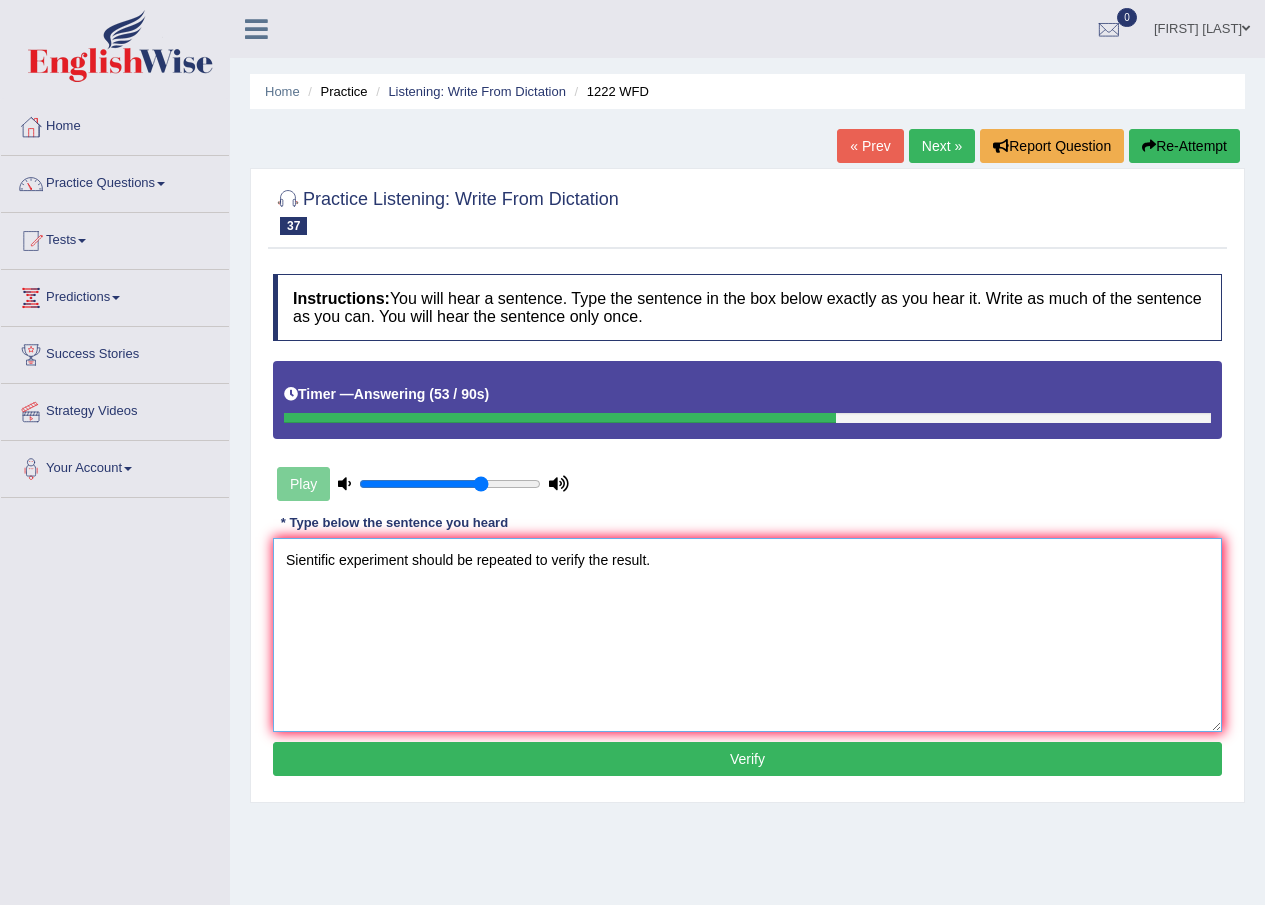 type on "Sientific experiment should be repeated to verify the result." 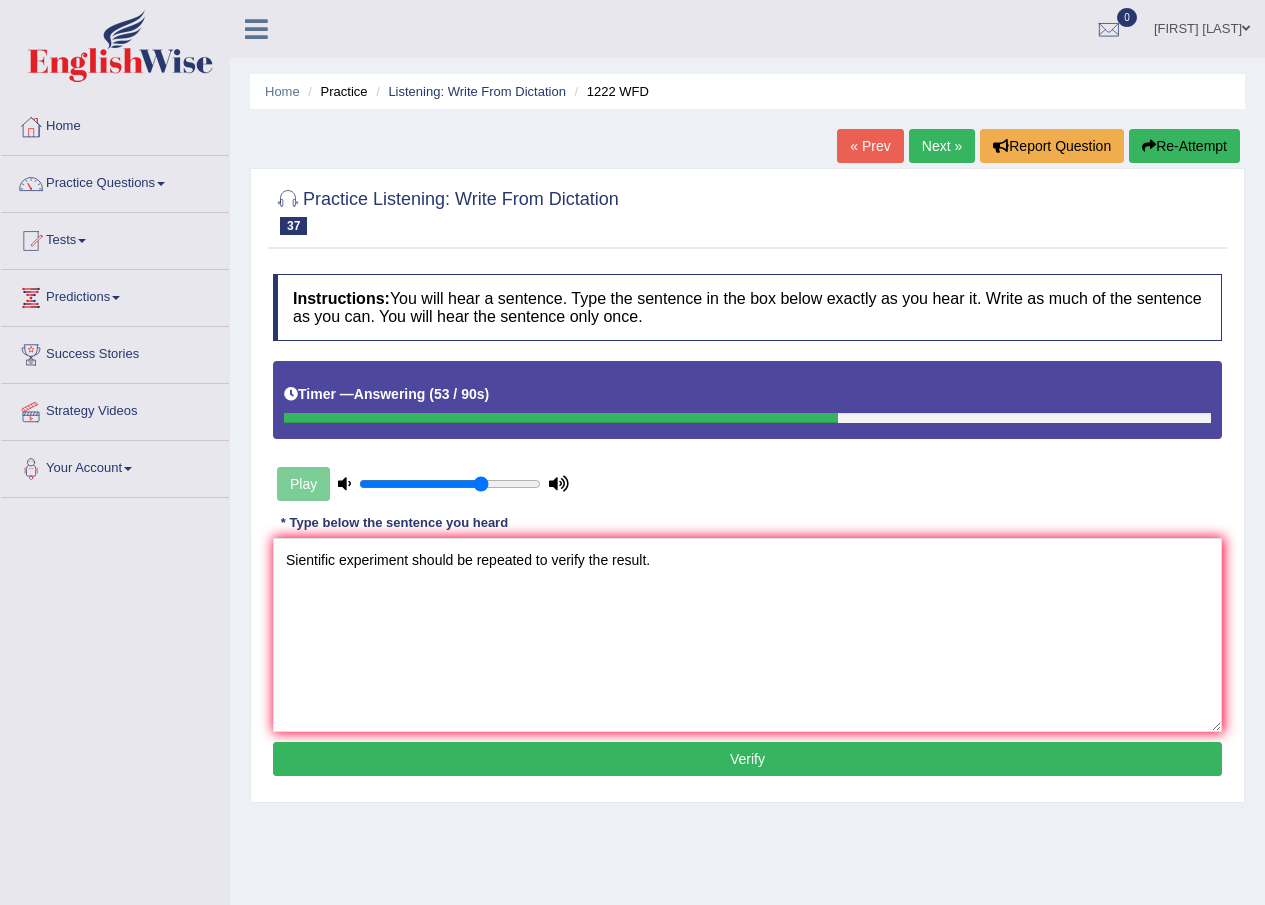 click on "Verify" at bounding box center [747, 759] 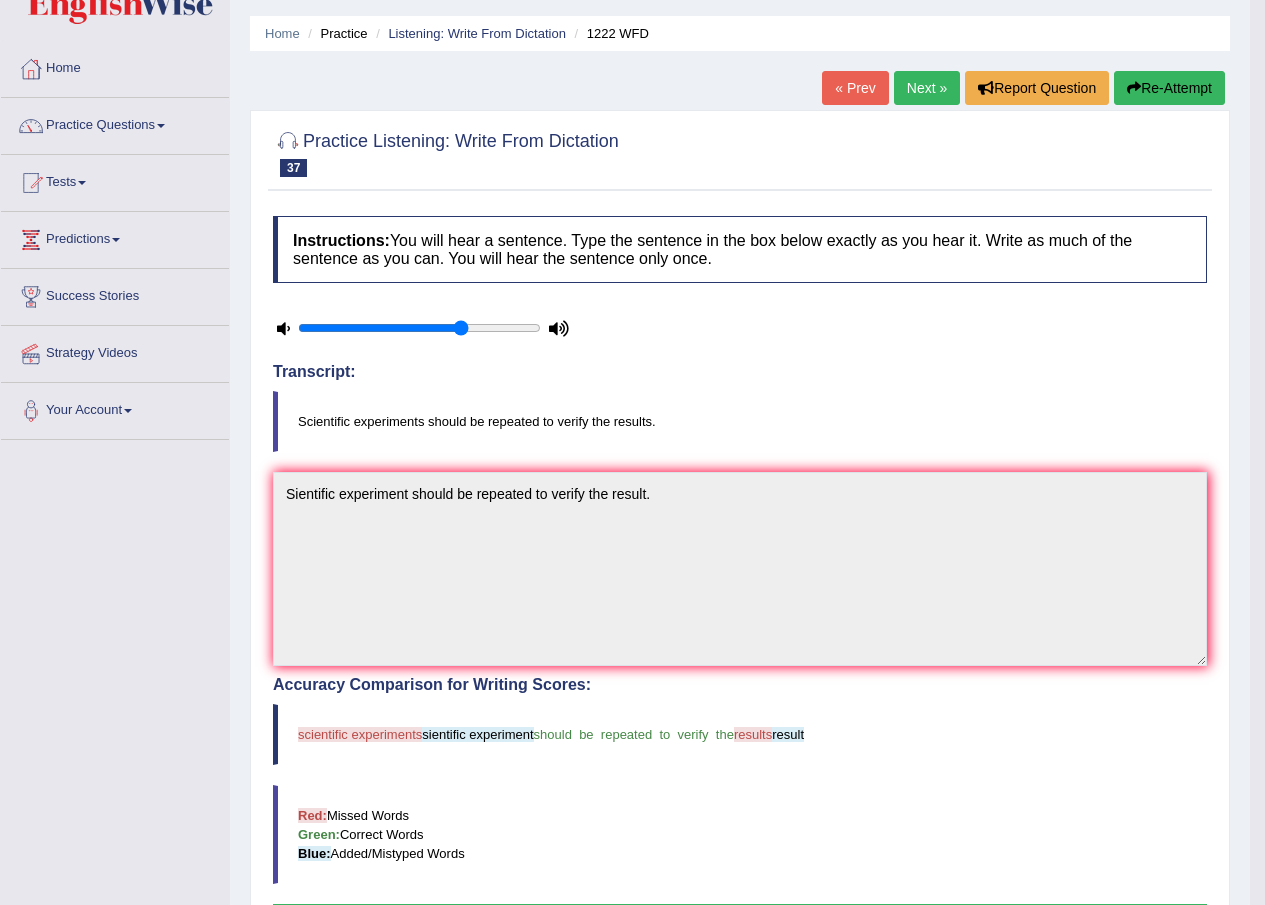 scroll, scrollTop: 0, scrollLeft: 0, axis: both 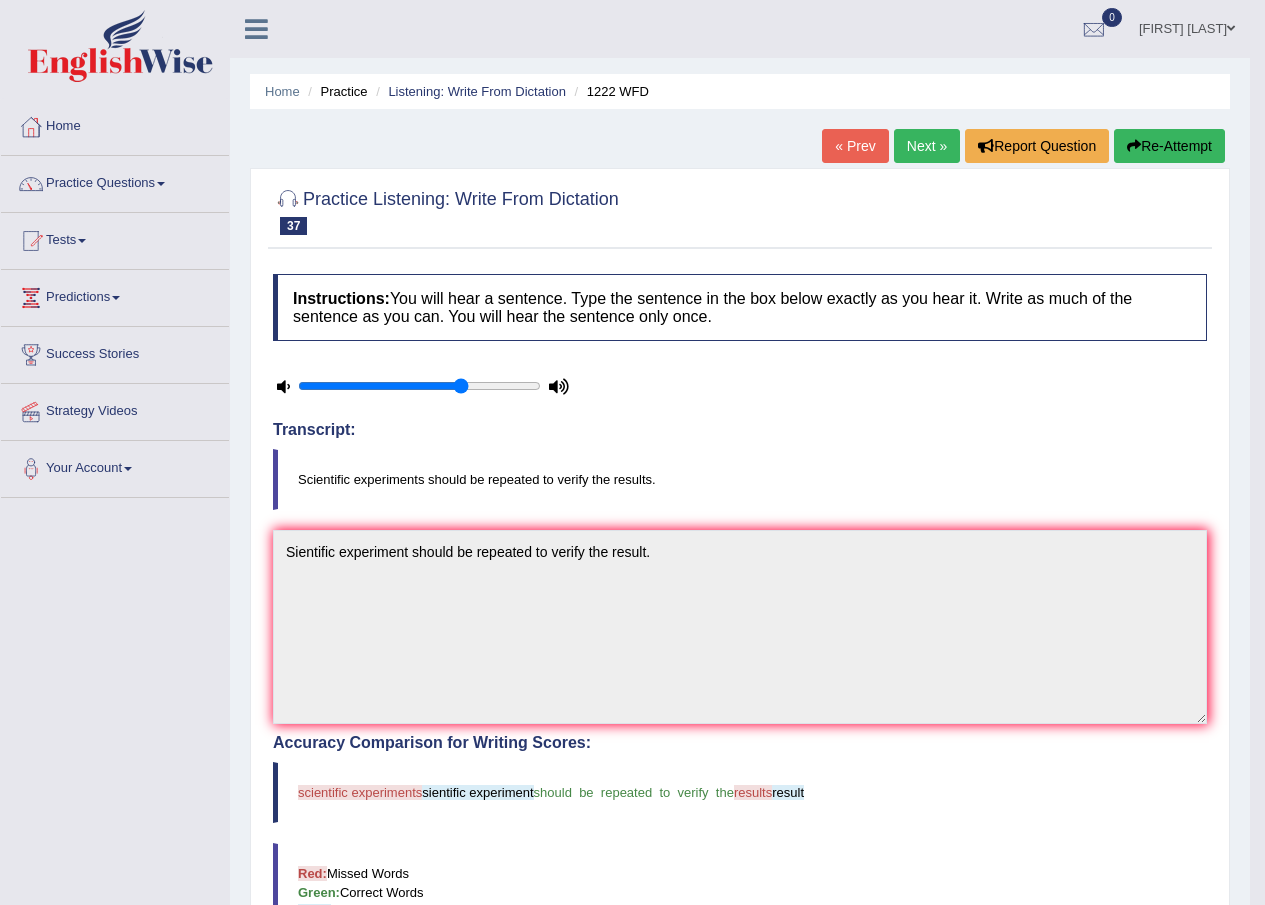 click on "Next »" at bounding box center [927, 146] 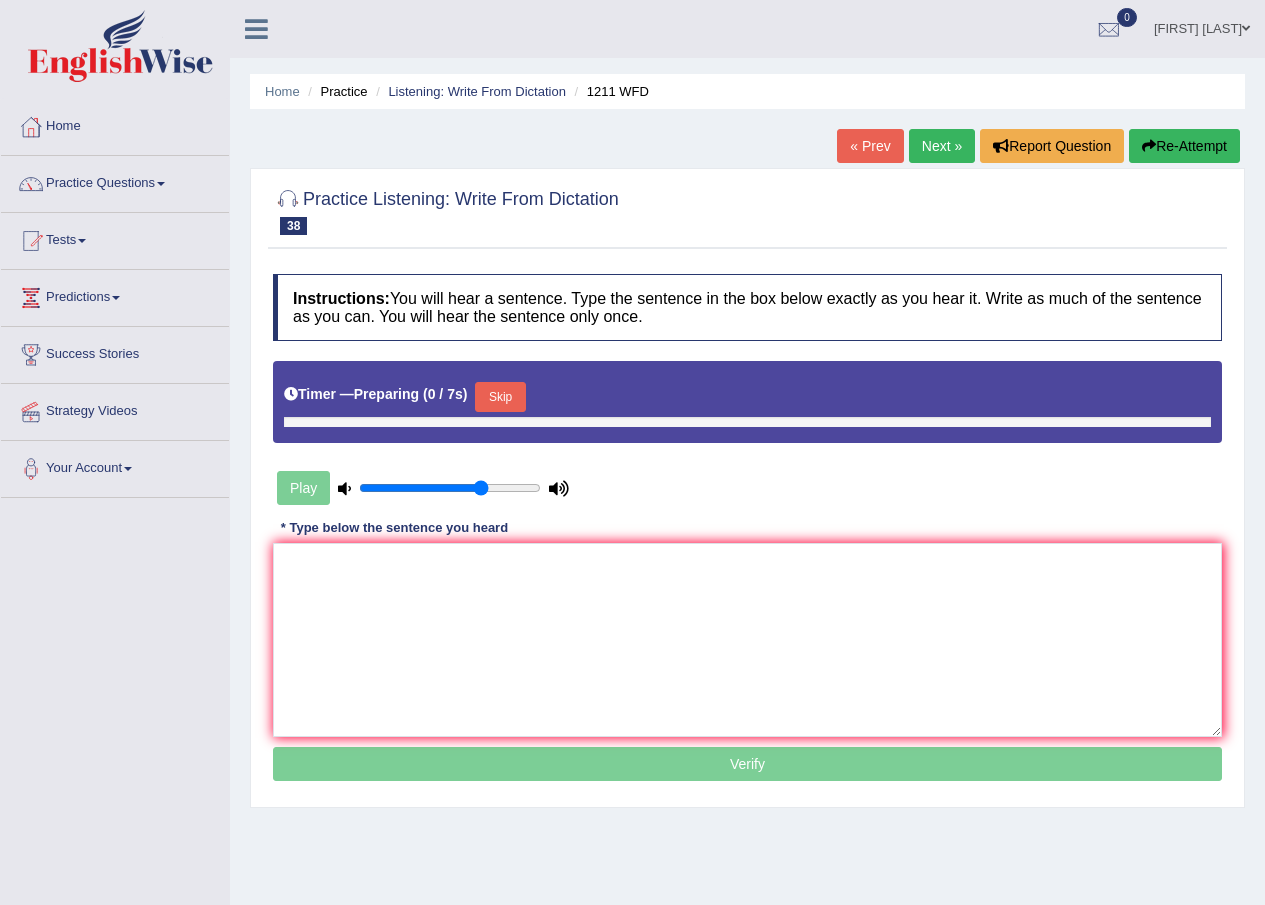 scroll, scrollTop: 0, scrollLeft: 0, axis: both 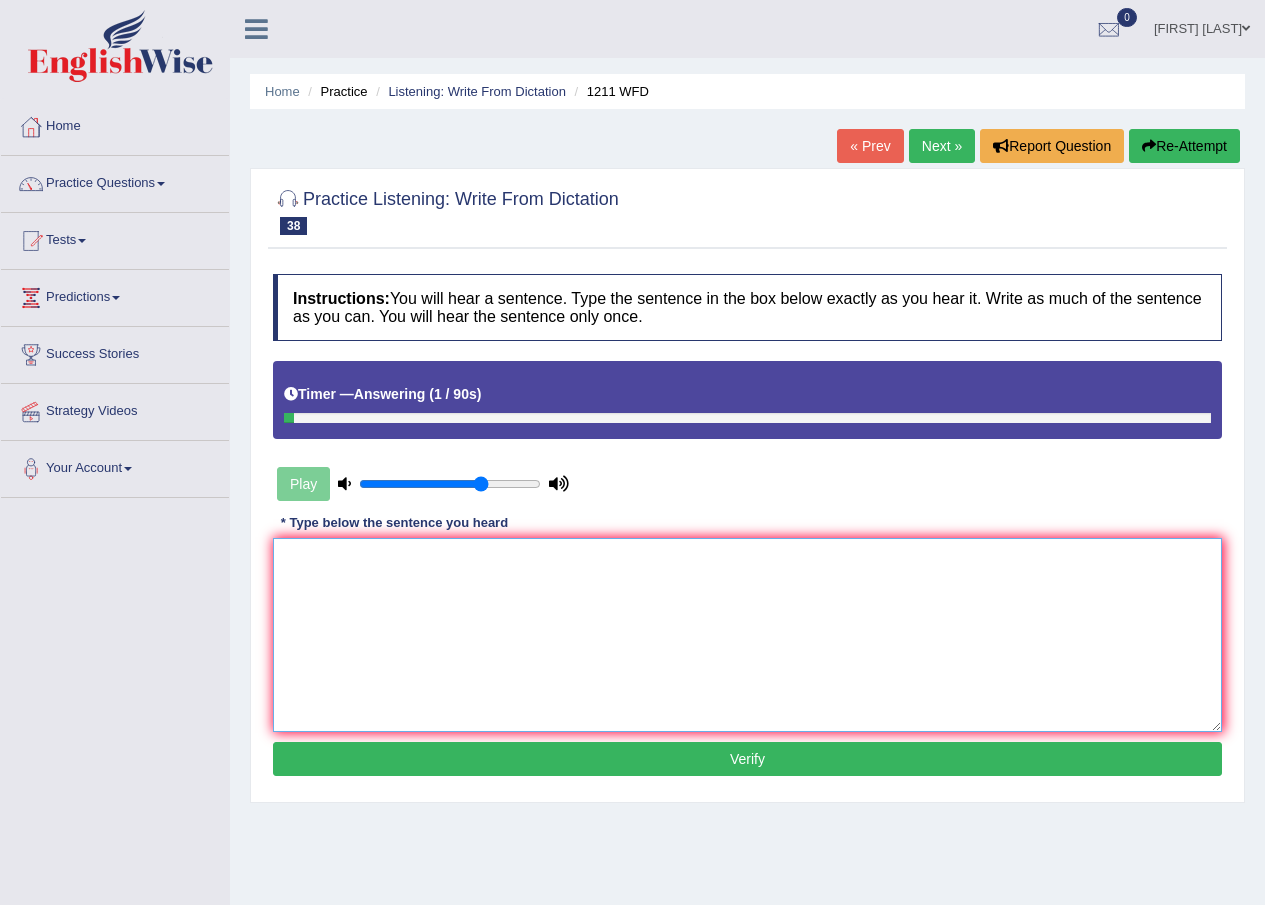 click at bounding box center [747, 635] 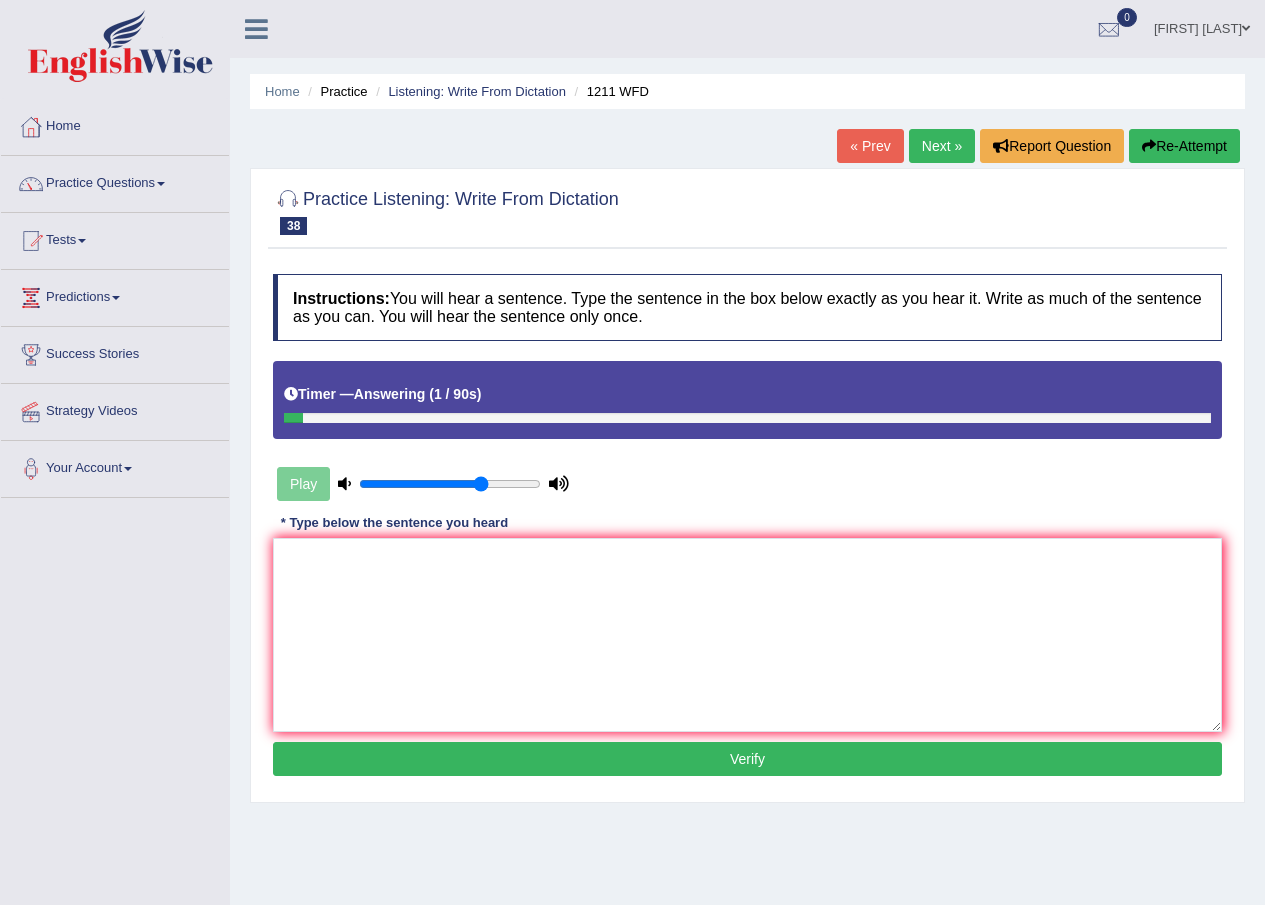 type 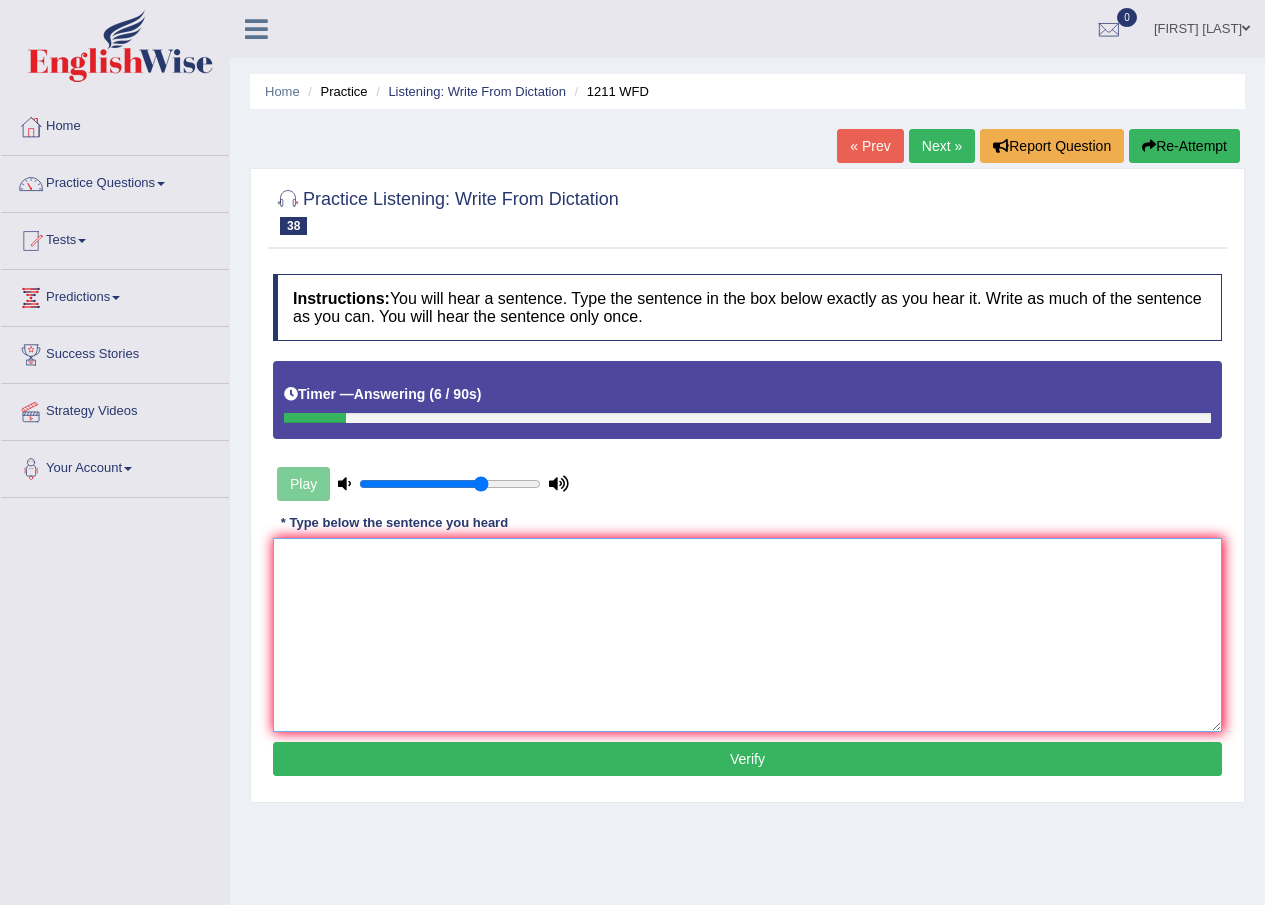 click at bounding box center (747, 635) 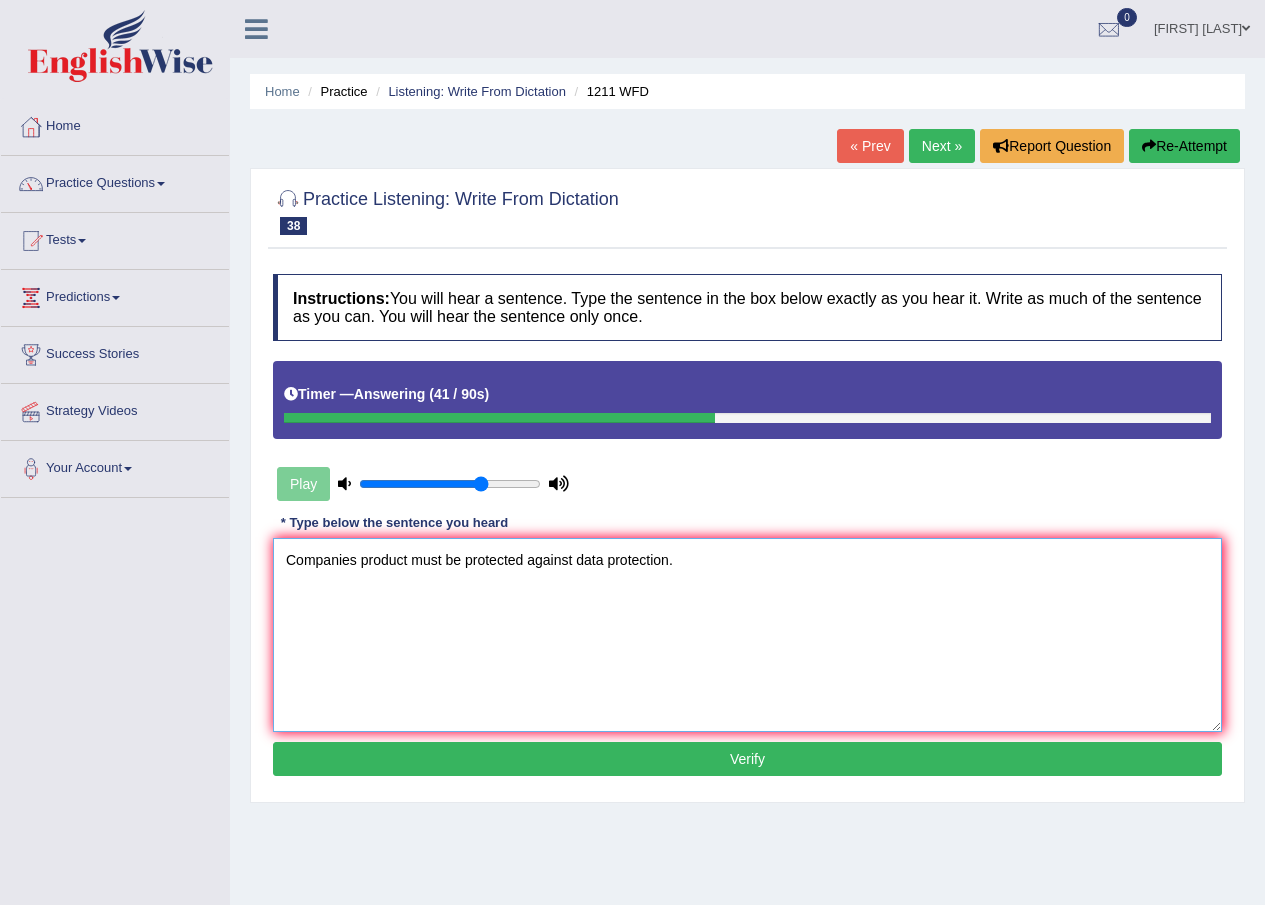 type on "Companies product must be protected against data protection." 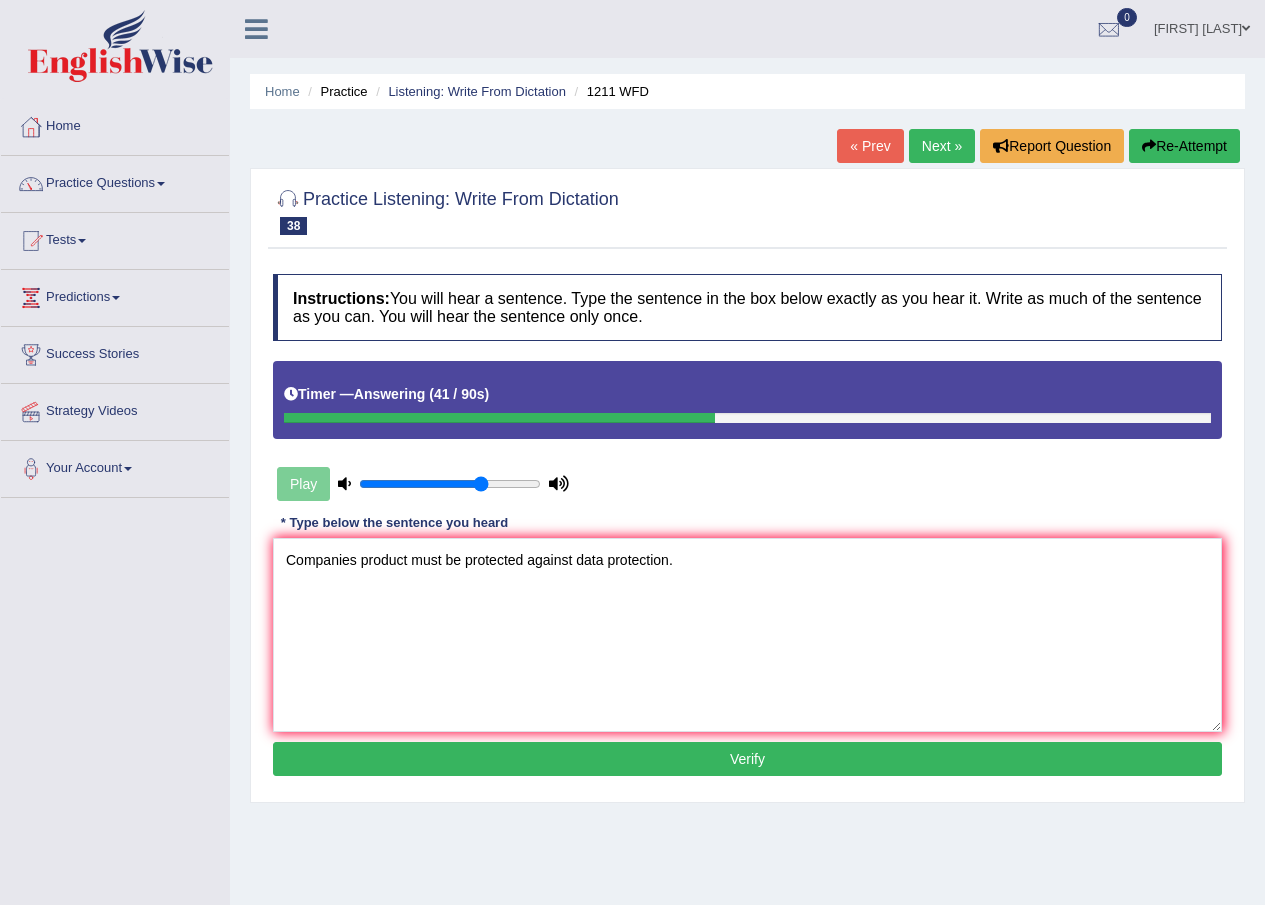 click on "Verify" at bounding box center (747, 759) 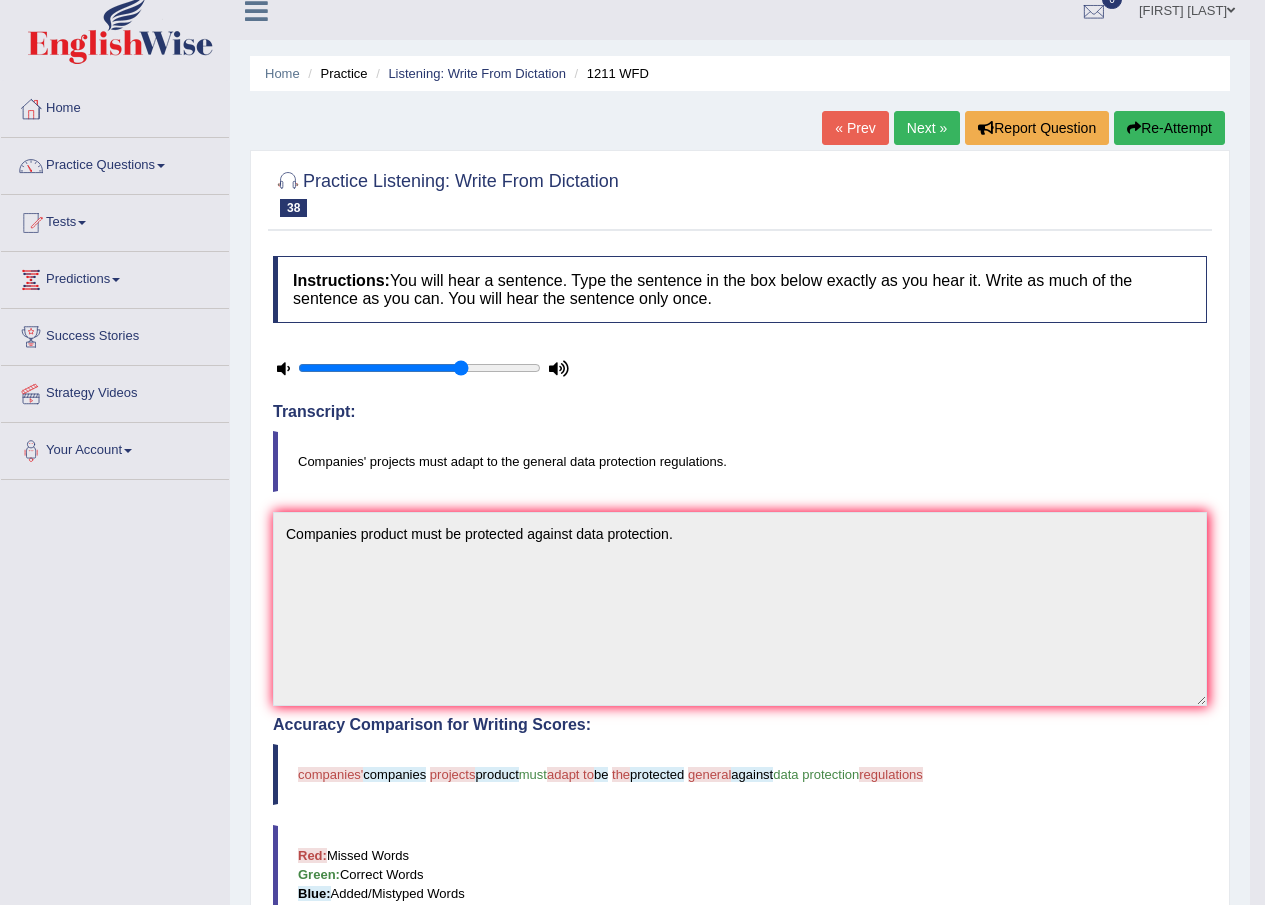 scroll, scrollTop: 0, scrollLeft: 0, axis: both 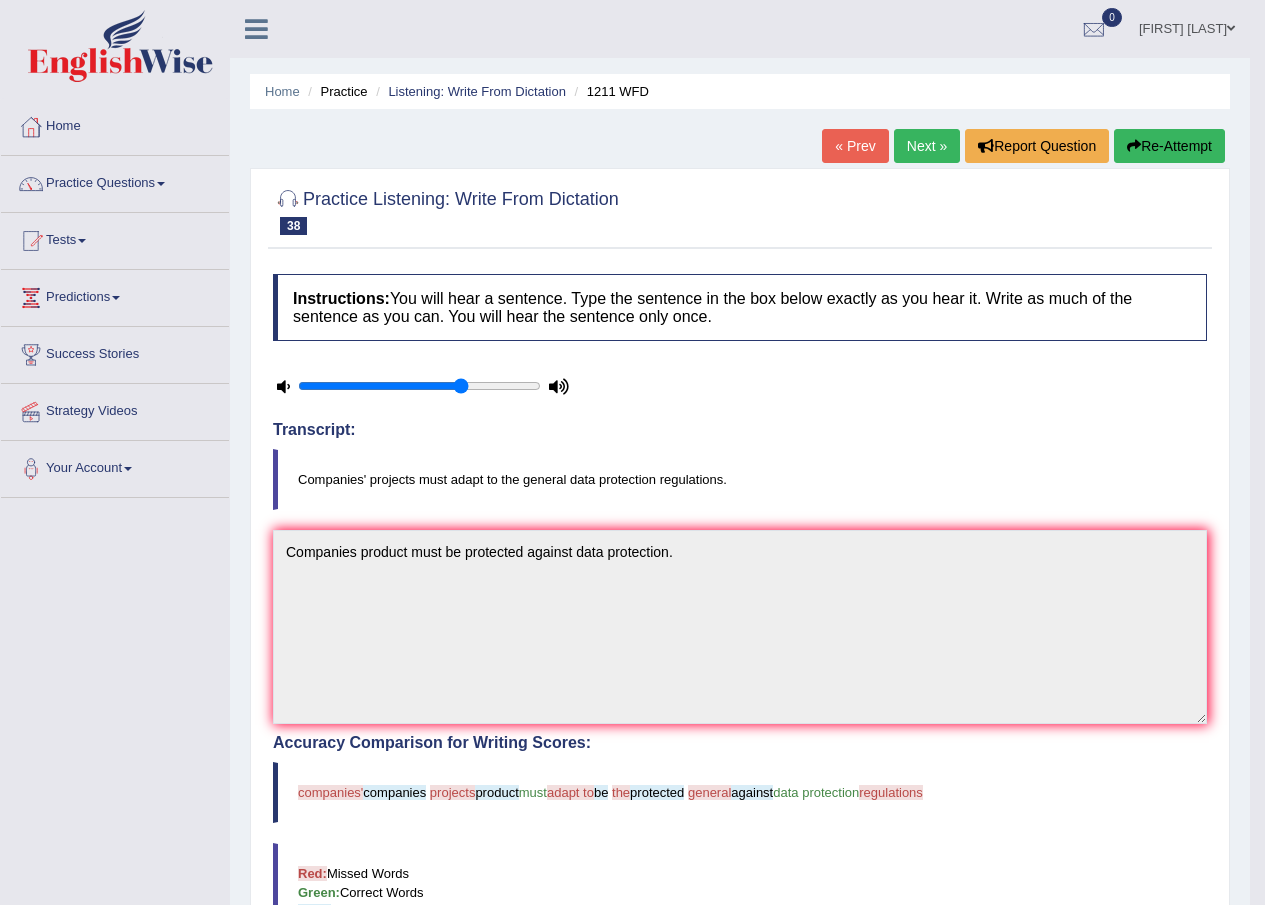 click on "Next »" at bounding box center [927, 146] 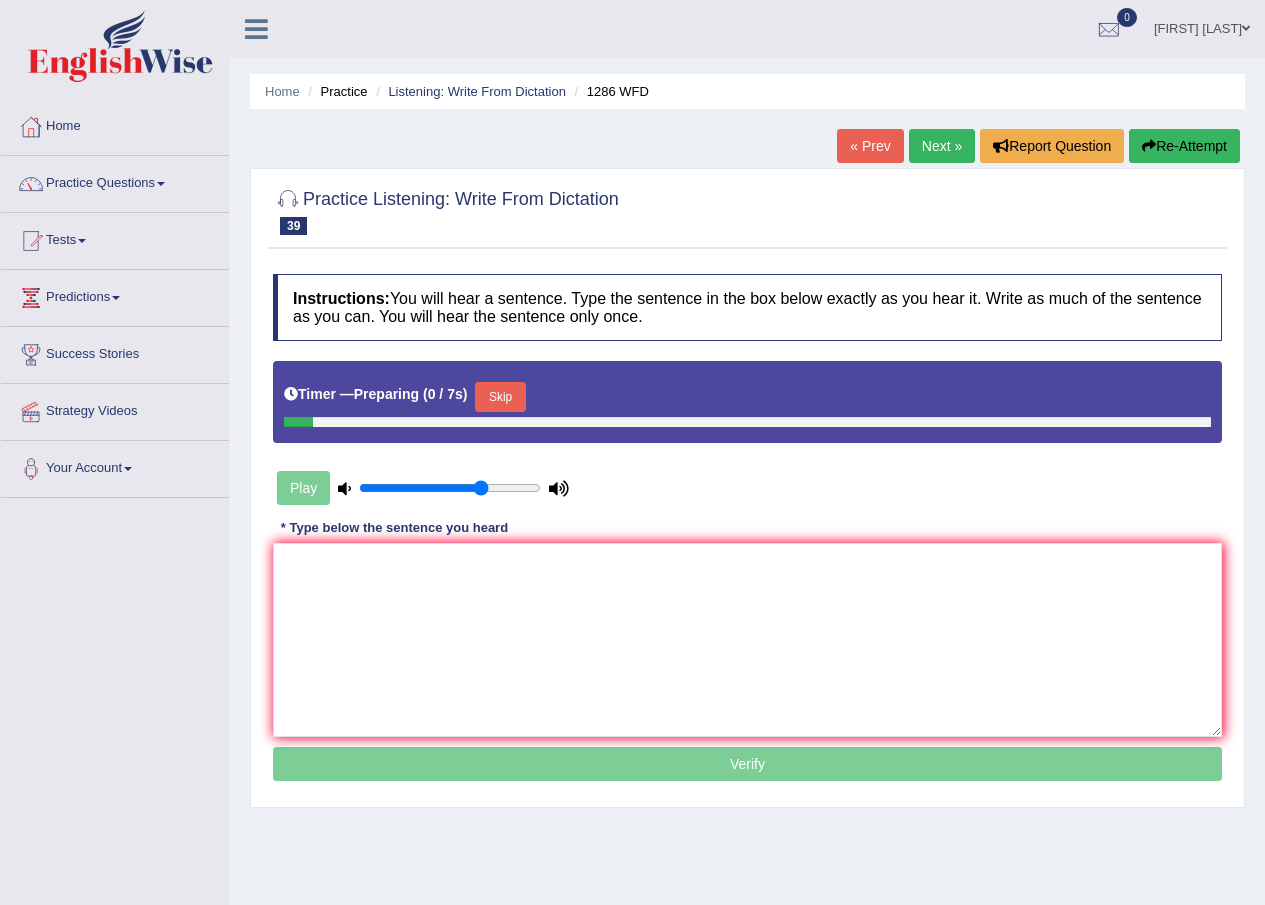 scroll, scrollTop: 0, scrollLeft: 0, axis: both 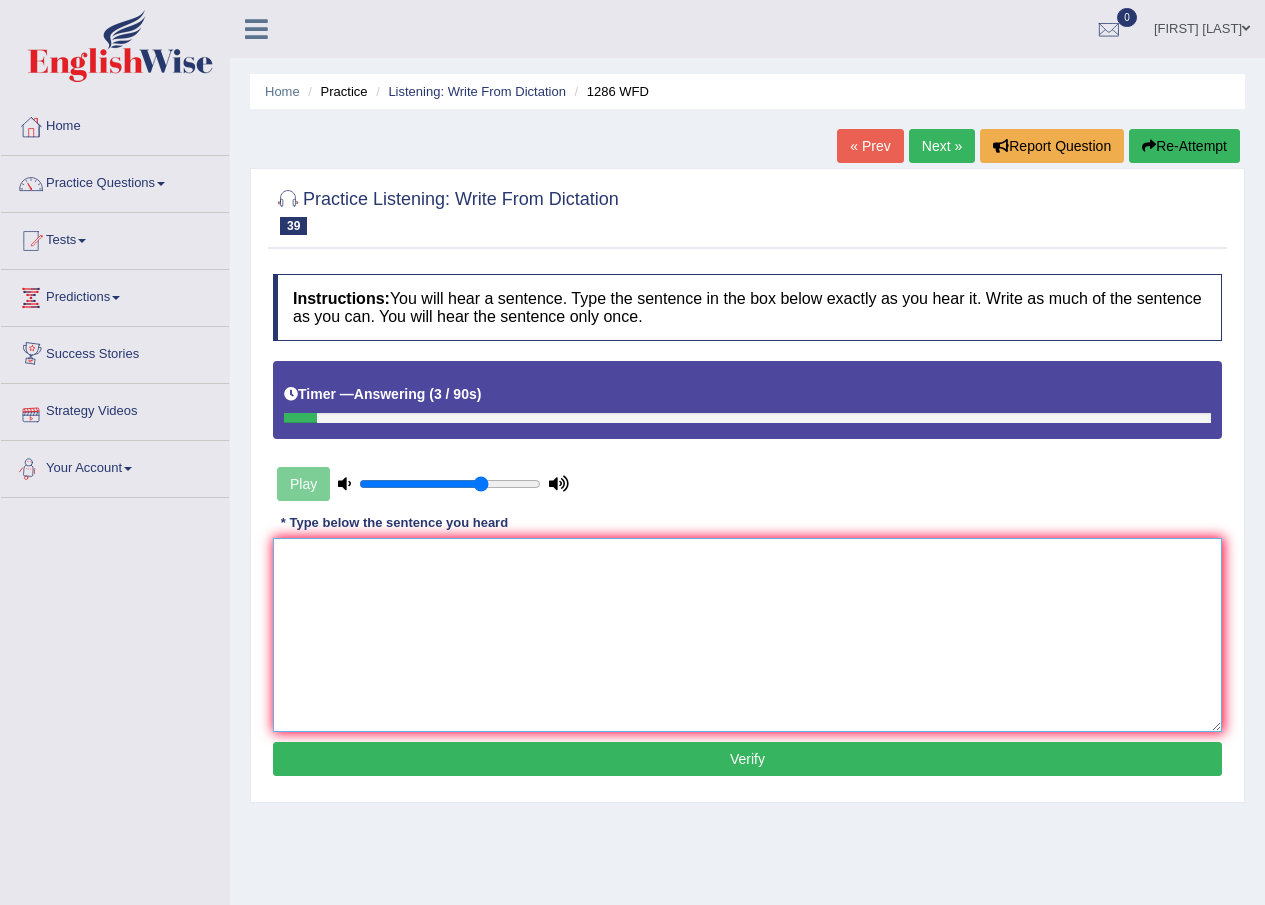click at bounding box center (747, 635) 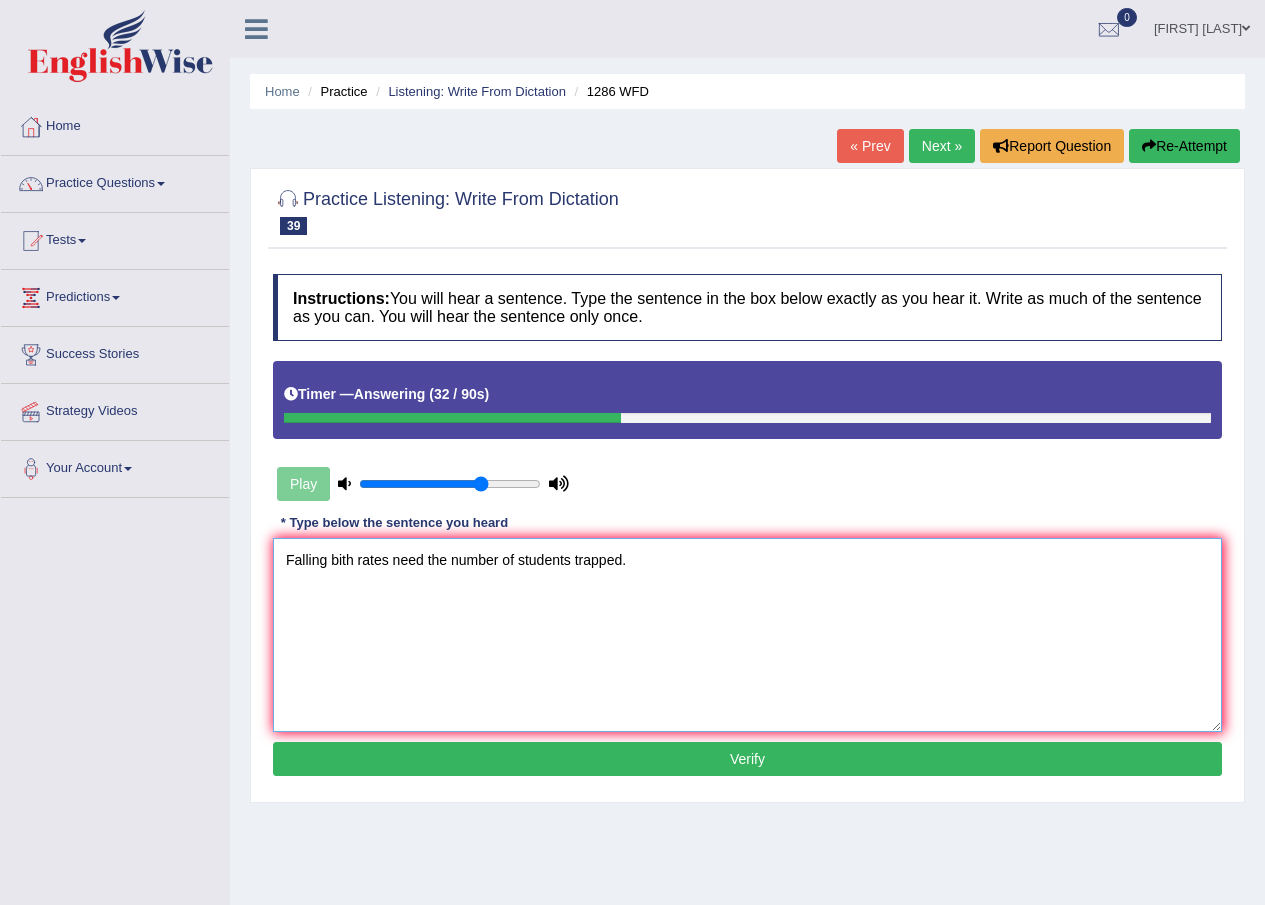 type on "Falling bith rates need the number of students trapped." 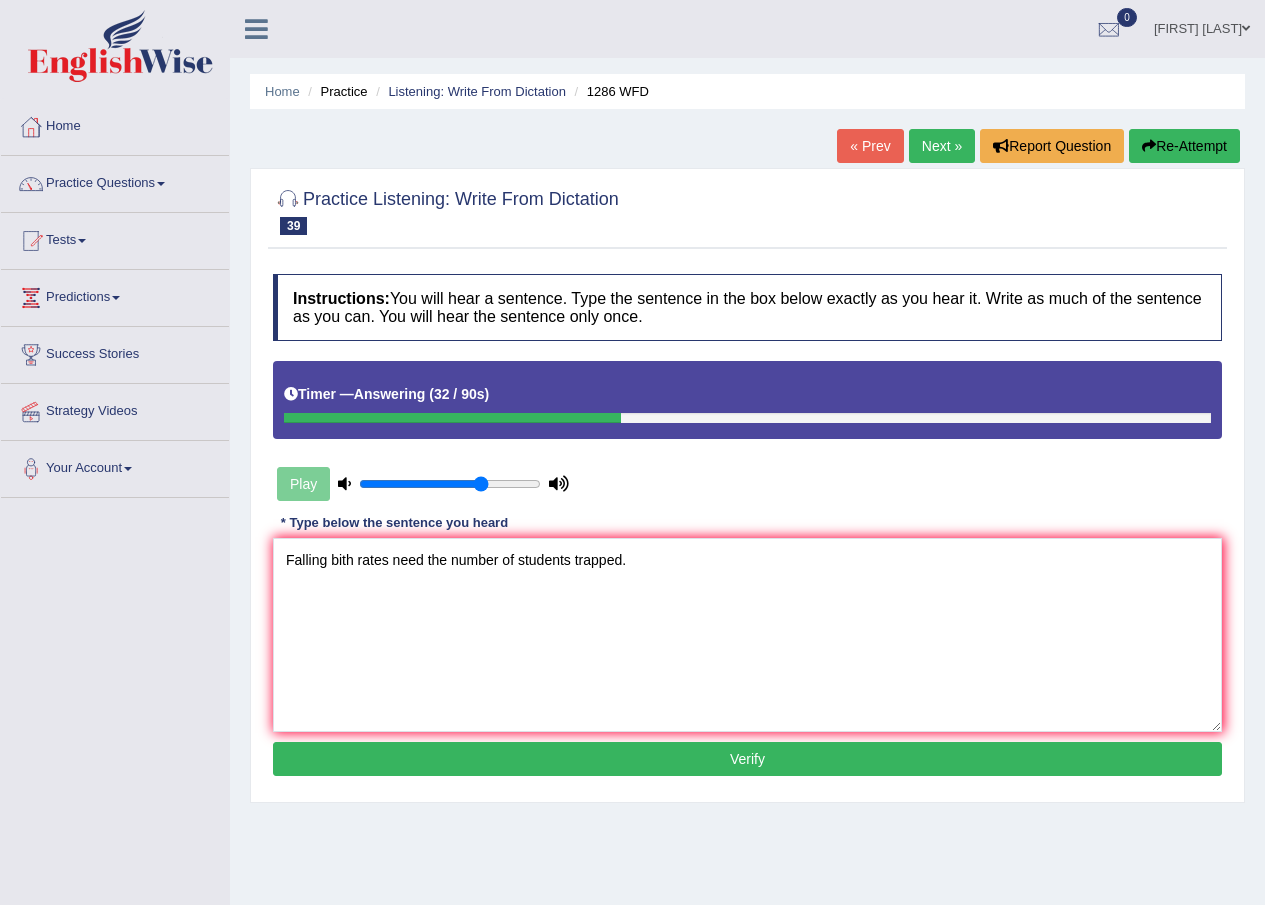 click on "Verify" at bounding box center [747, 759] 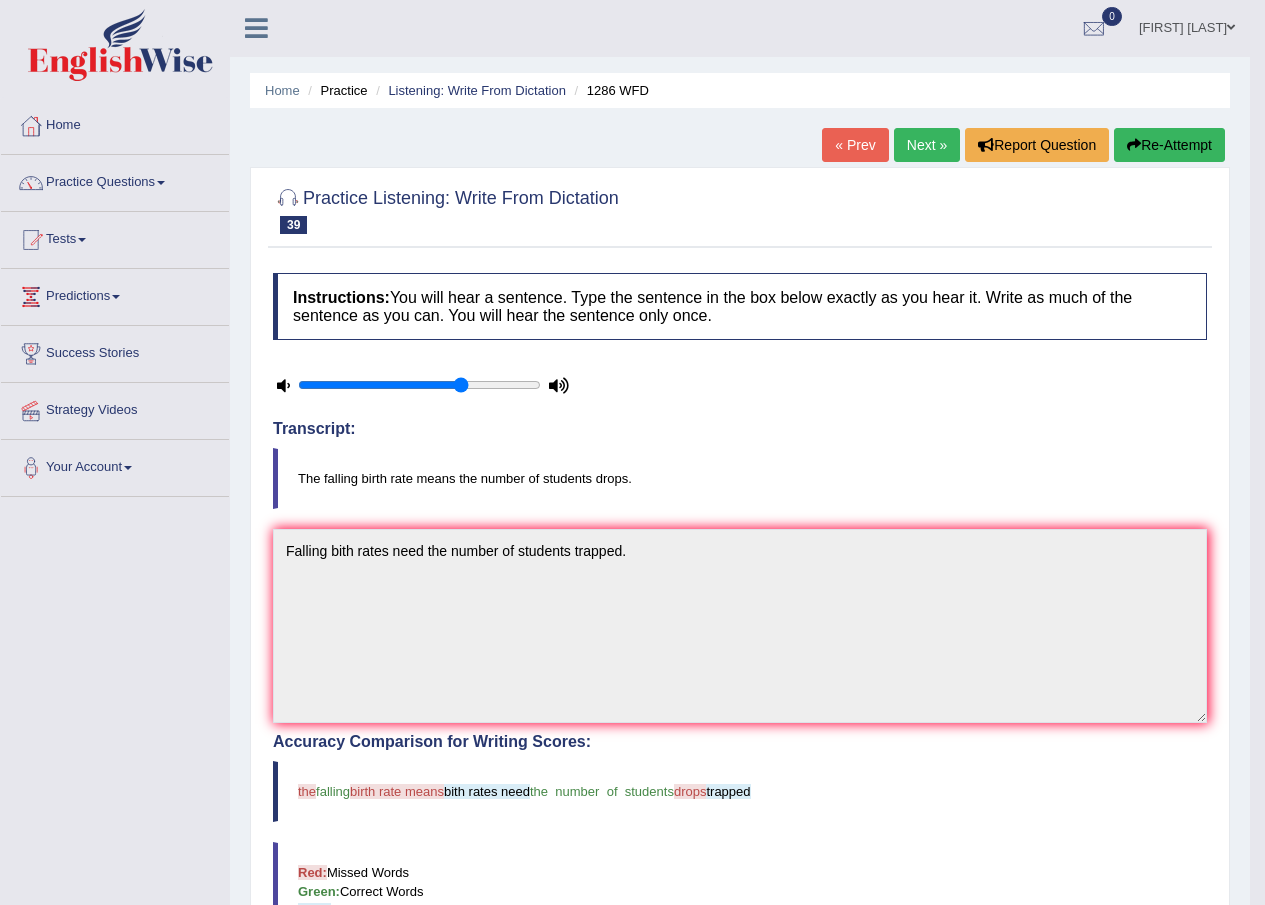 scroll, scrollTop: 0, scrollLeft: 0, axis: both 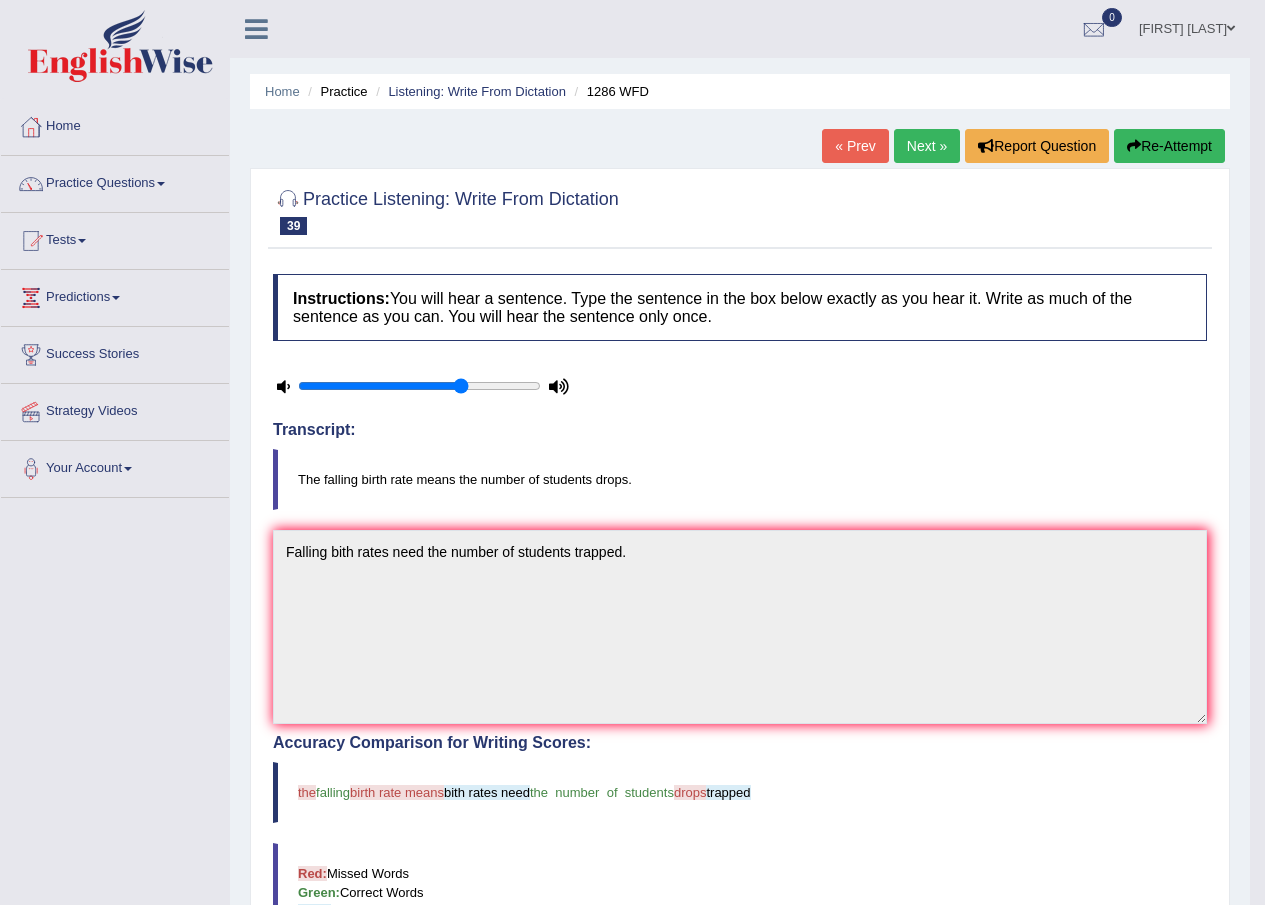 click on "Mohamed Sahfai  Mohamed Buhardeen" at bounding box center (1187, 26) 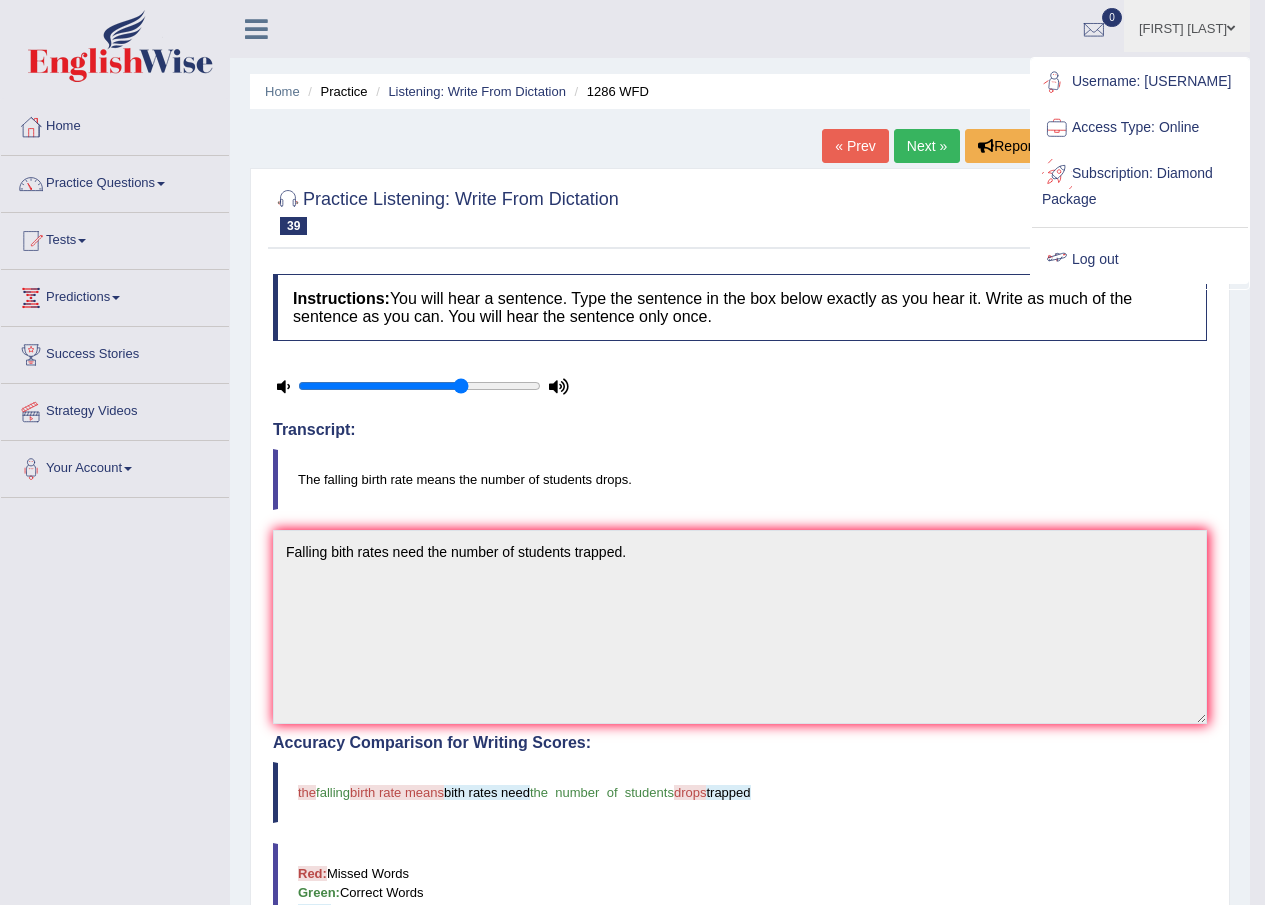 click on "Log out" at bounding box center [1140, 260] 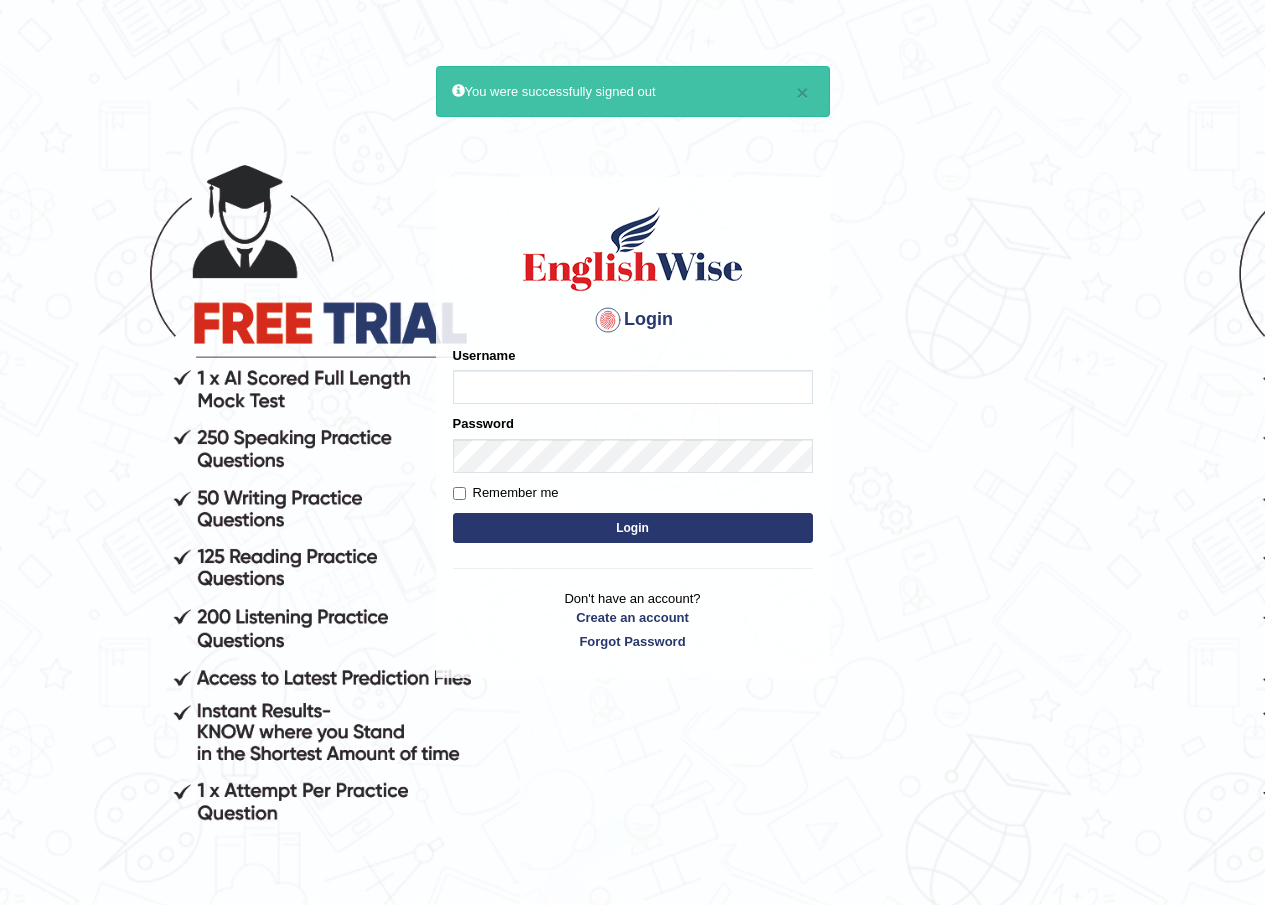 scroll, scrollTop: 0, scrollLeft: 0, axis: both 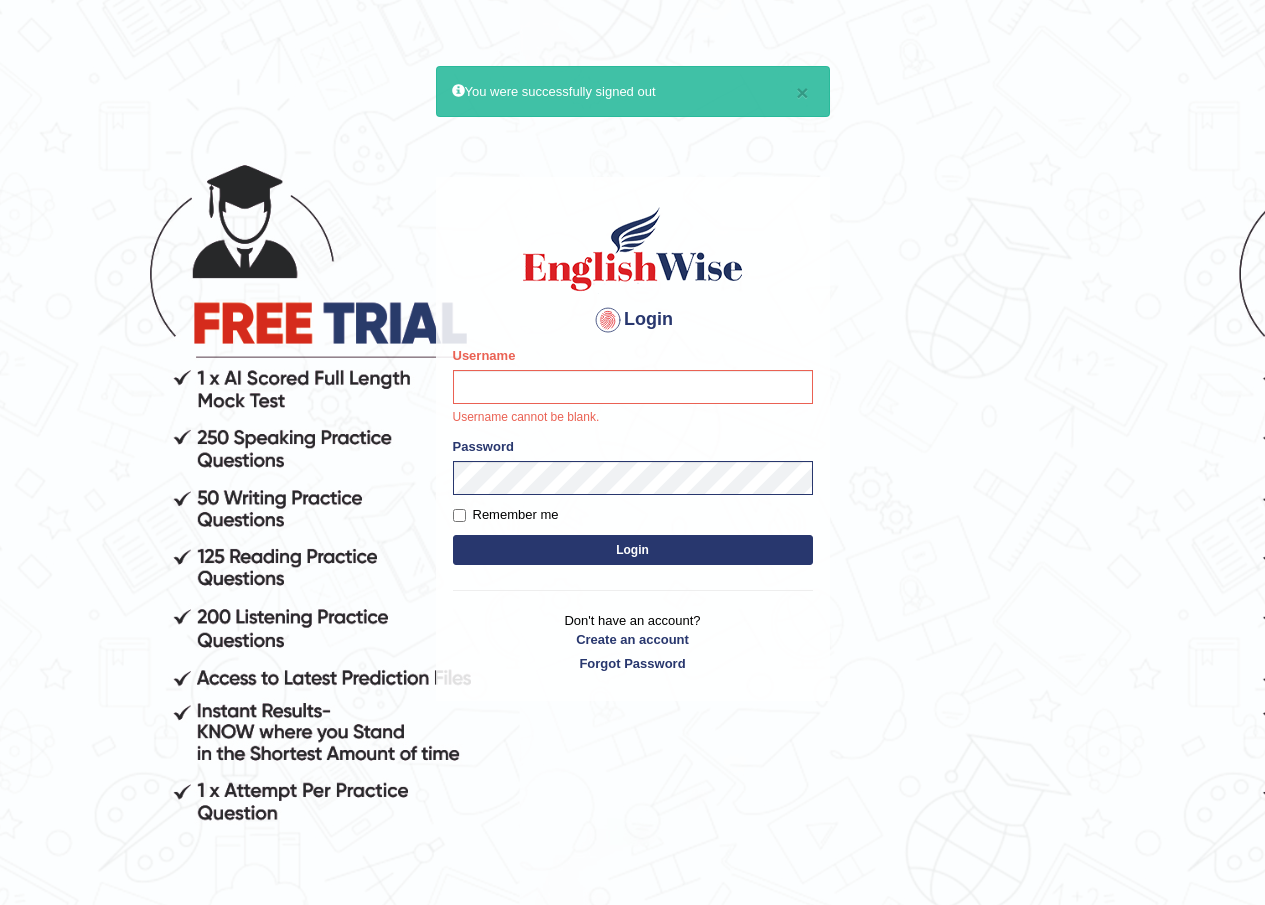 click on "×
You were successfully signed out
Login
Please fix the following errors:
Username
Username cannot be blank.
Password
Remember me
Login
Don't have an account?
Create an account
Forgot Password
2025 ©  English Wise.  All Rights Reserved  Back to English Wise" at bounding box center [632, 515] 